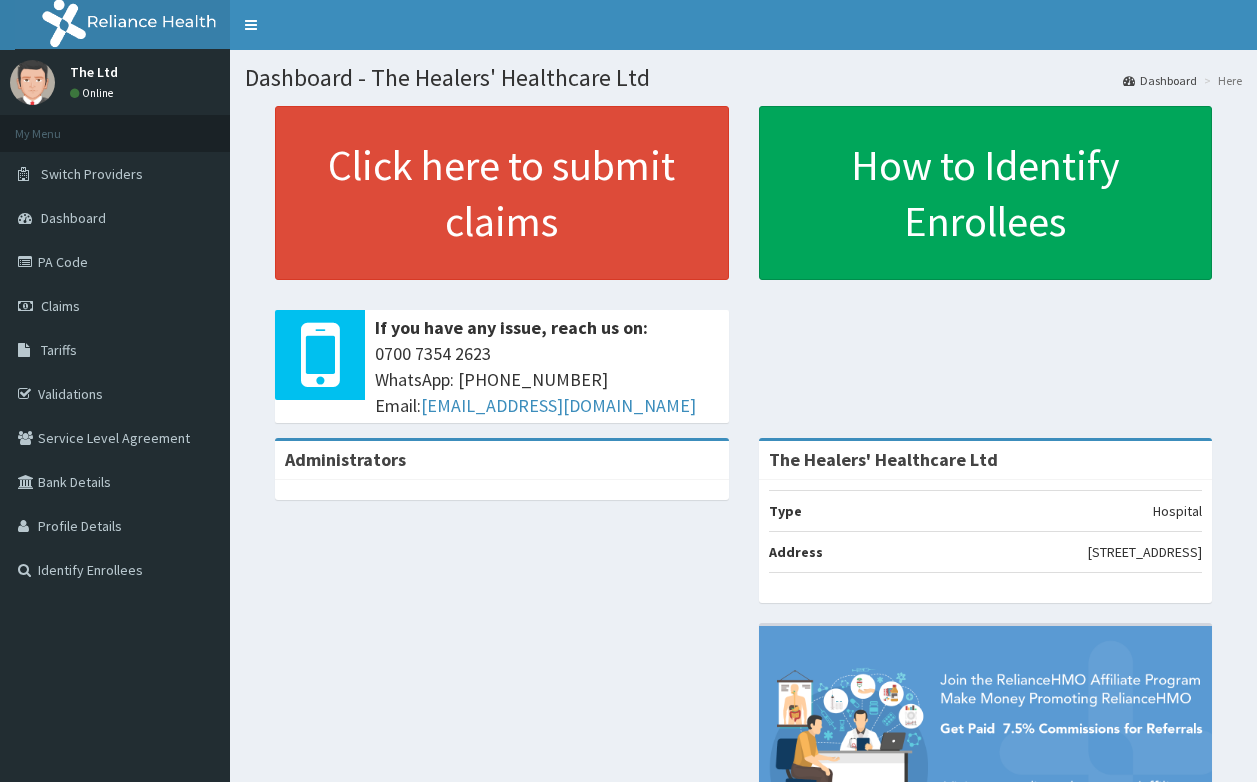 scroll, scrollTop: 0, scrollLeft: 0, axis: both 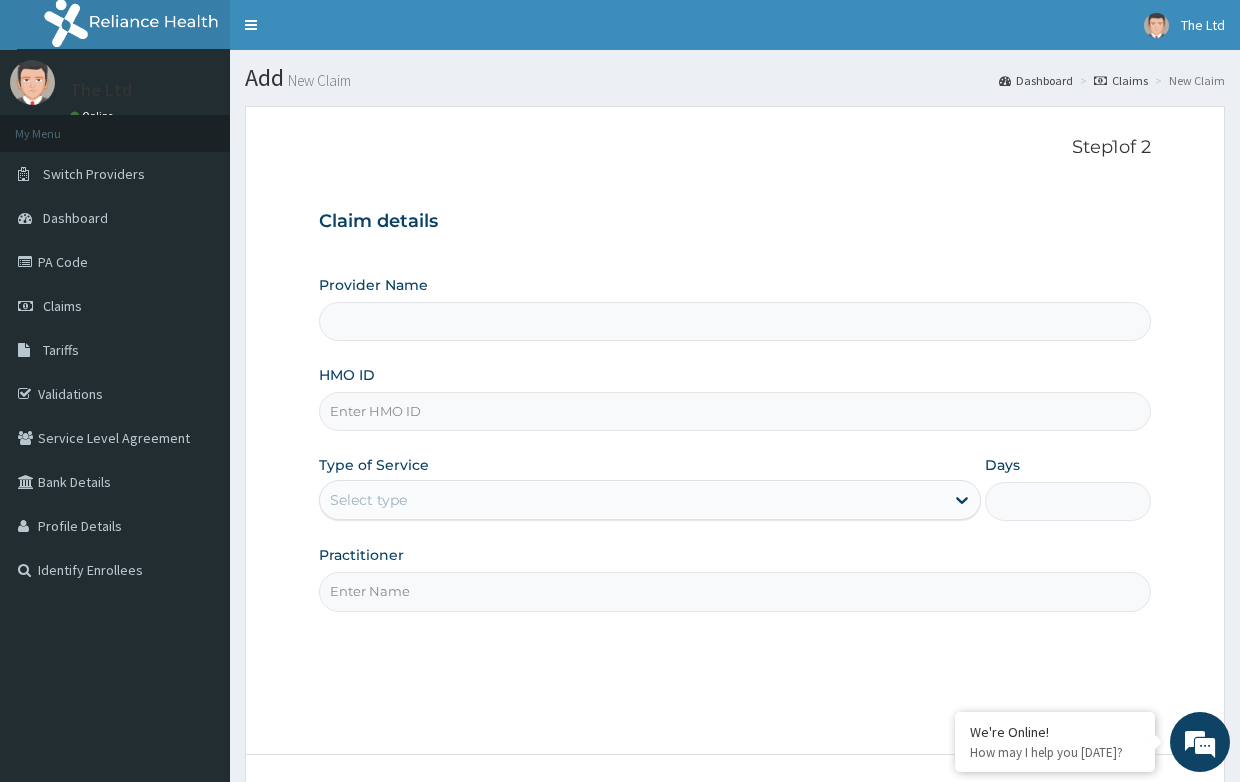 click on "Provider Name" at bounding box center (734, 321) 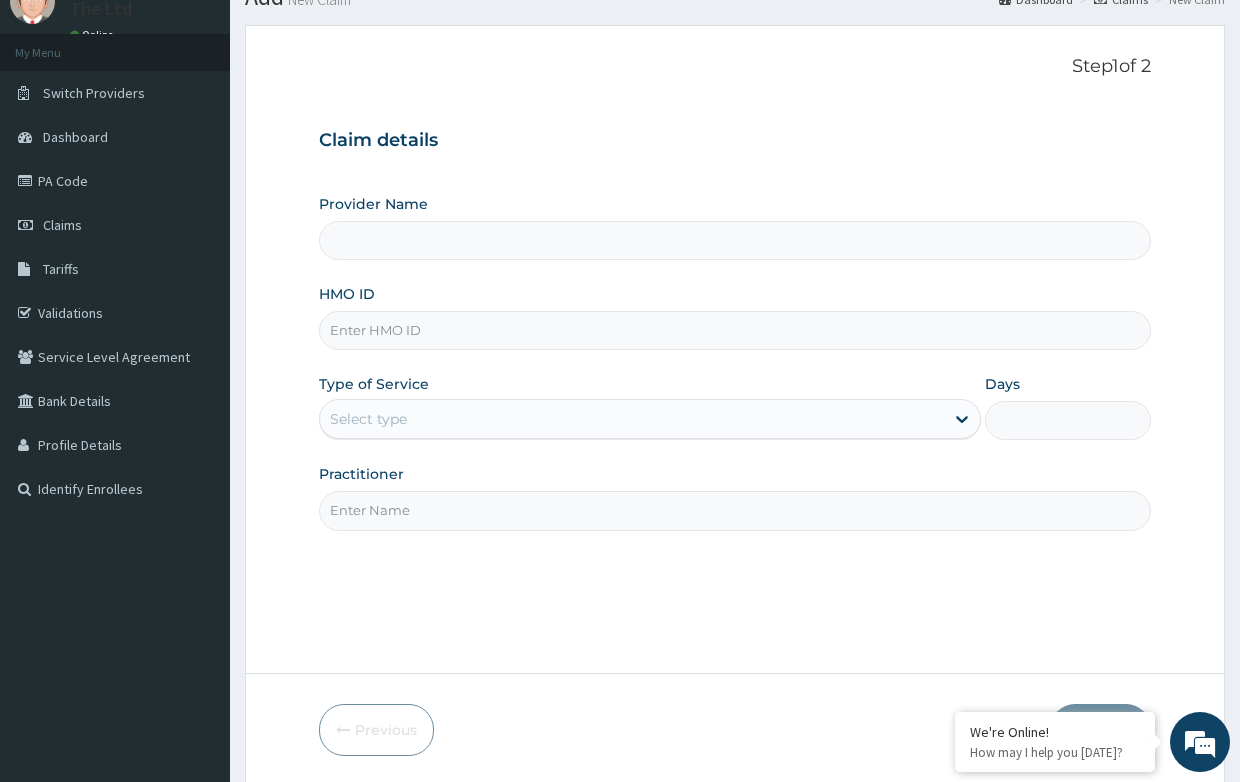 scroll, scrollTop: 0, scrollLeft: 0, axis: both 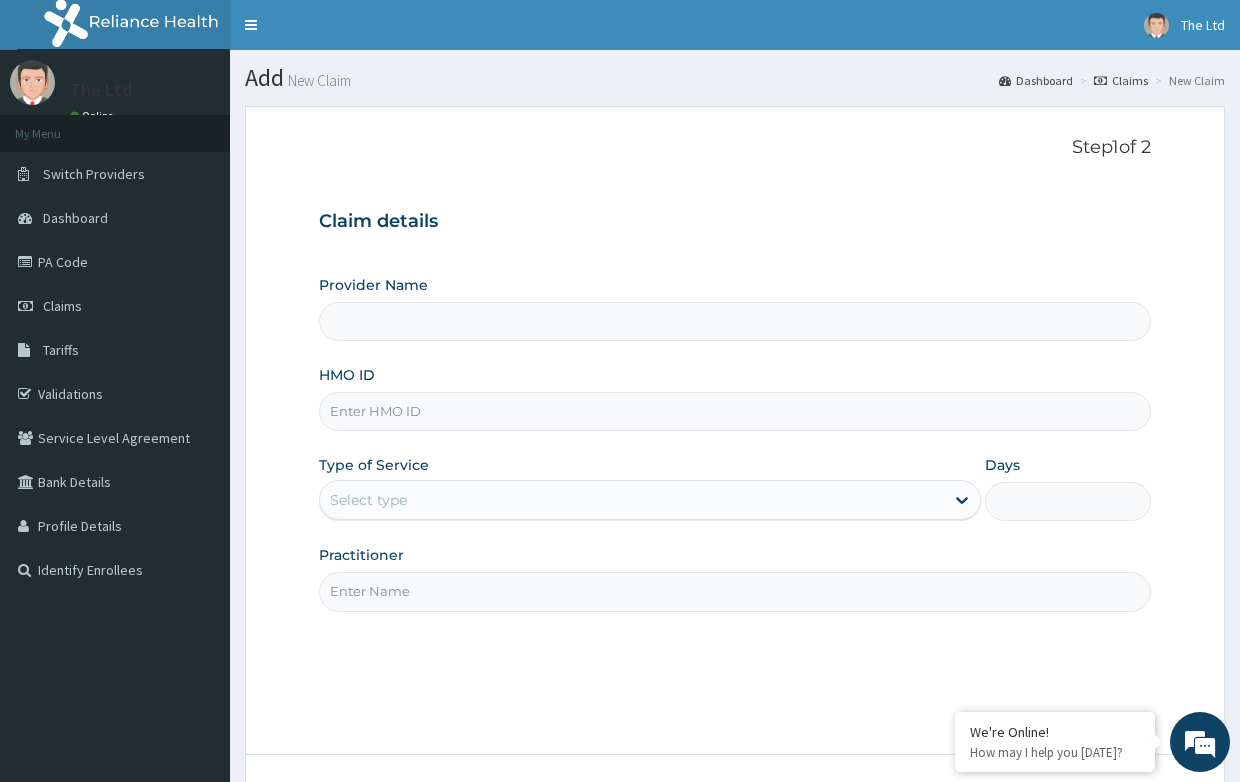 click on "HMO ID" at bounding box center (734, 411) 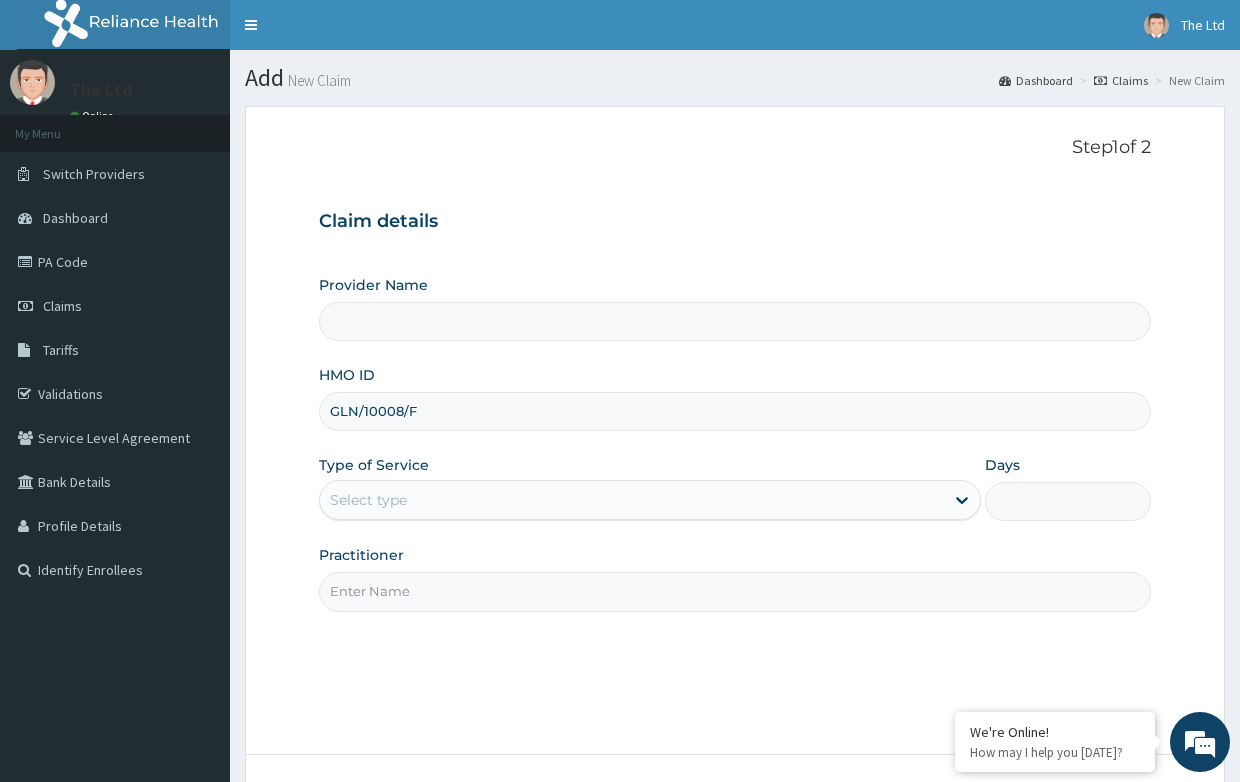 type on "GLN/10008/F" 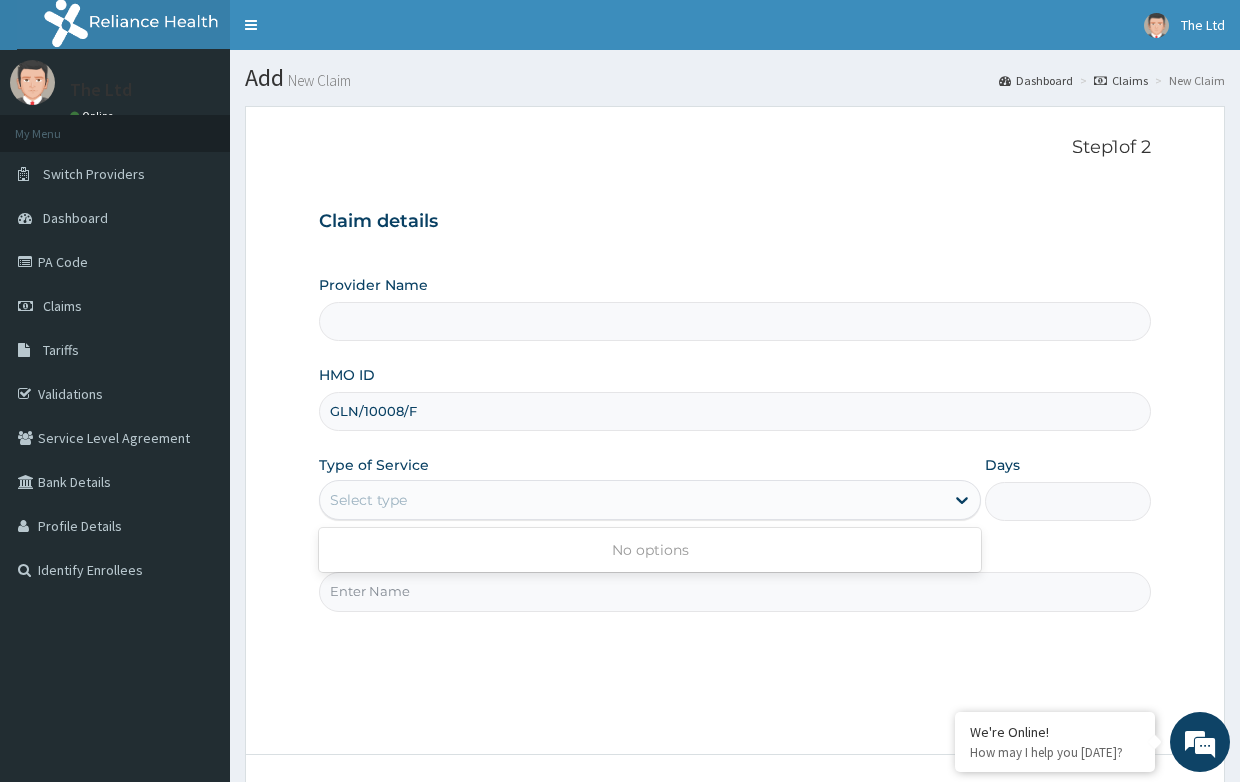 click on "Select type" at bounding box center [632, 500] 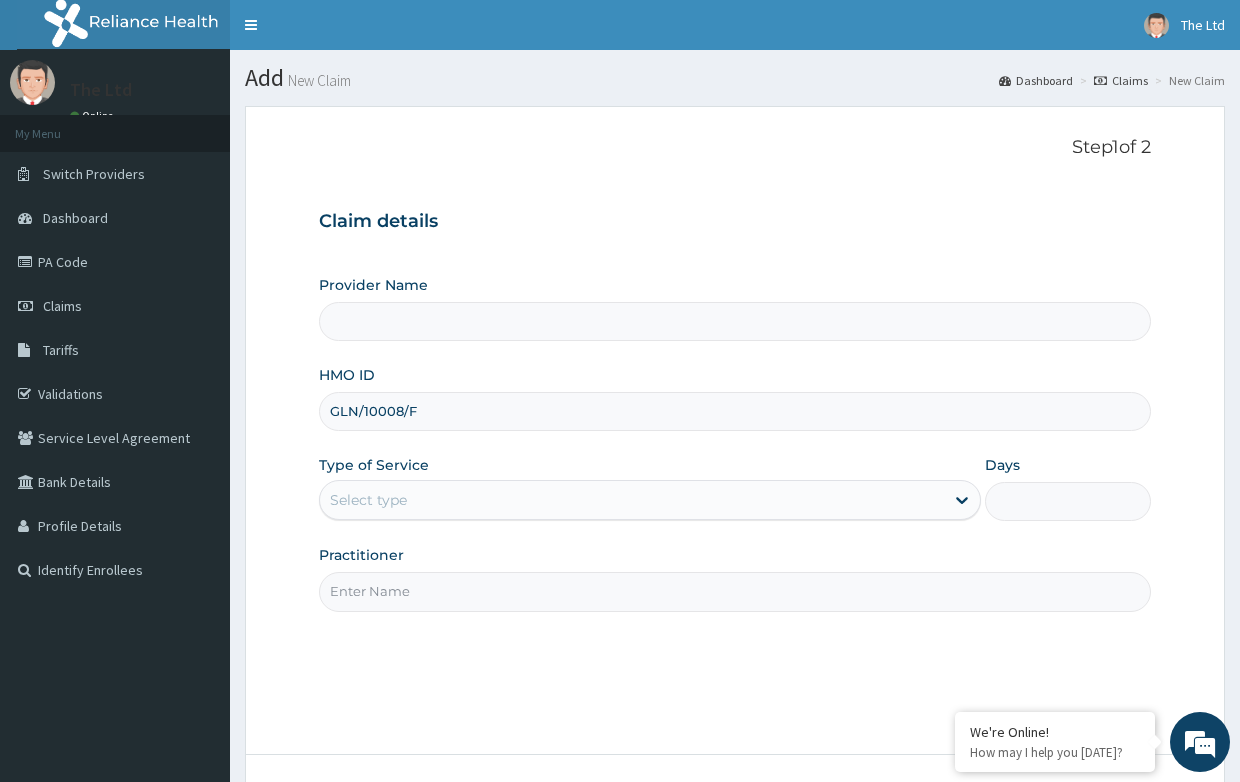 click on "Select type" at bounding box center (632, 500) 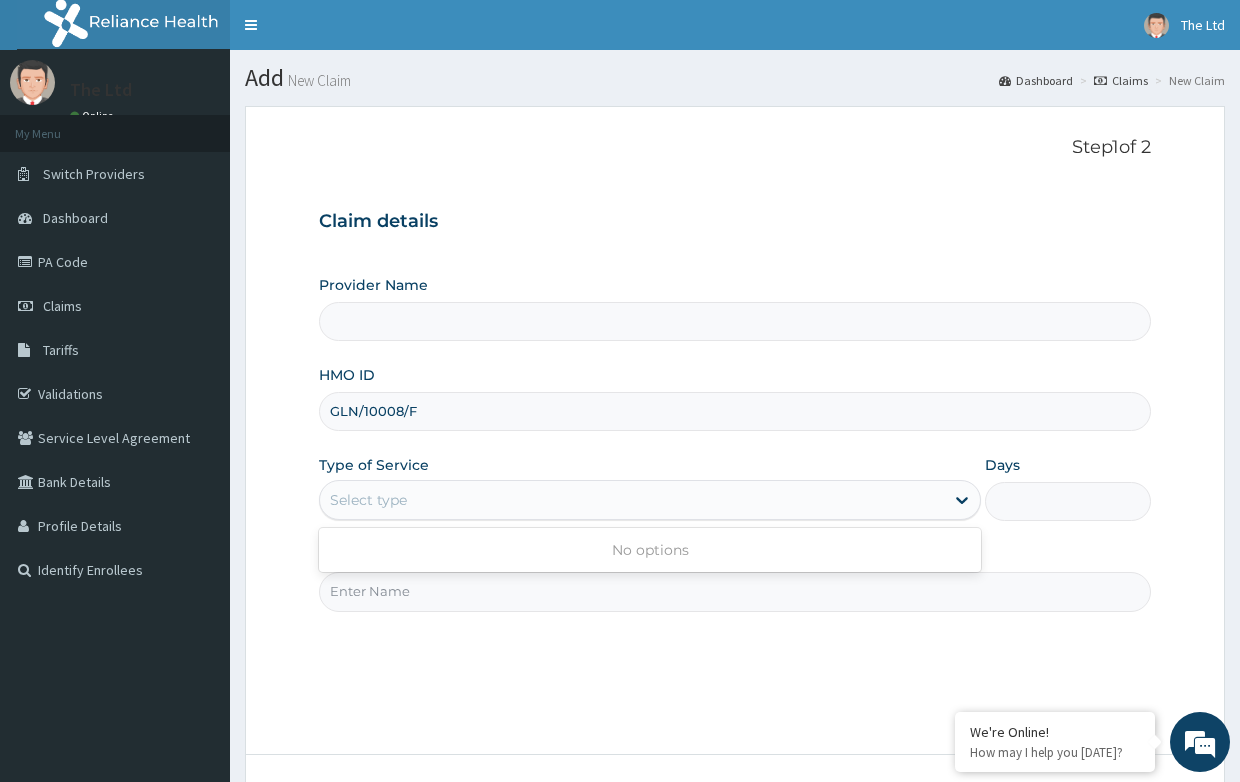 click on "Select type" at bounding box center [368, 500] 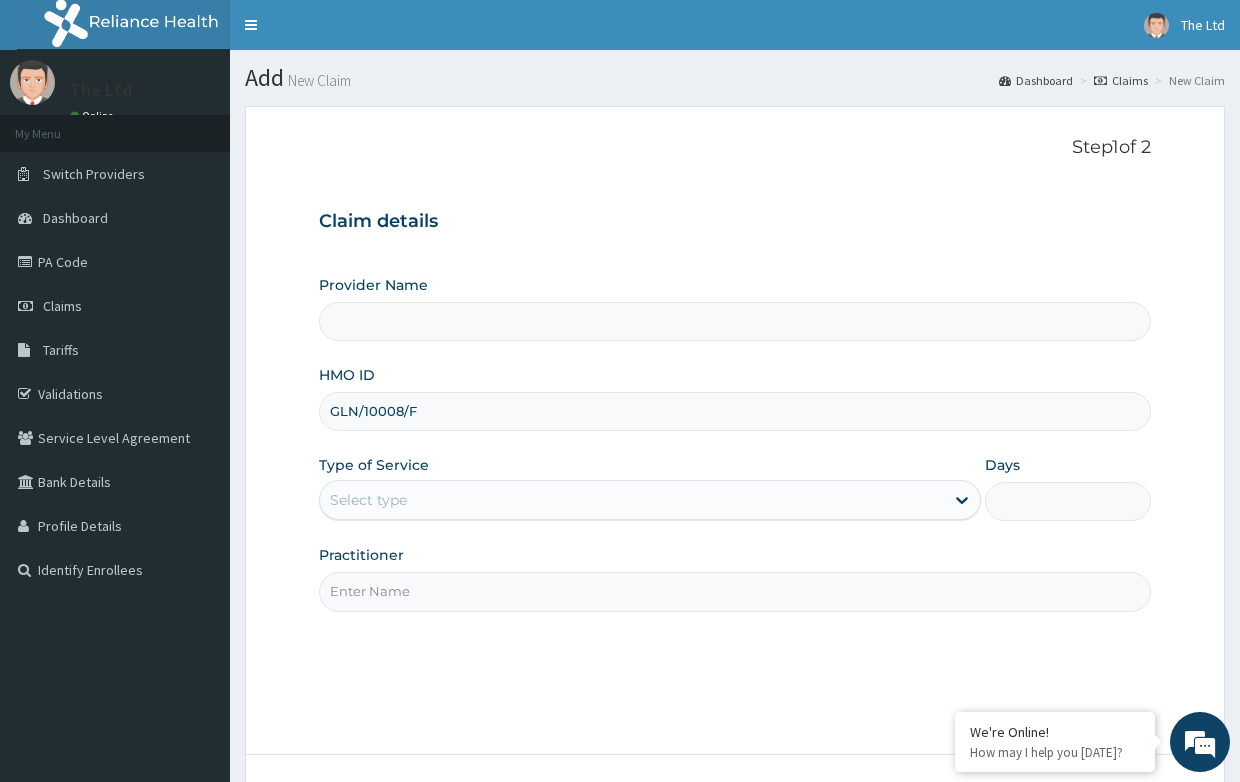 click on "Select type" at bounding box center [632, 500] 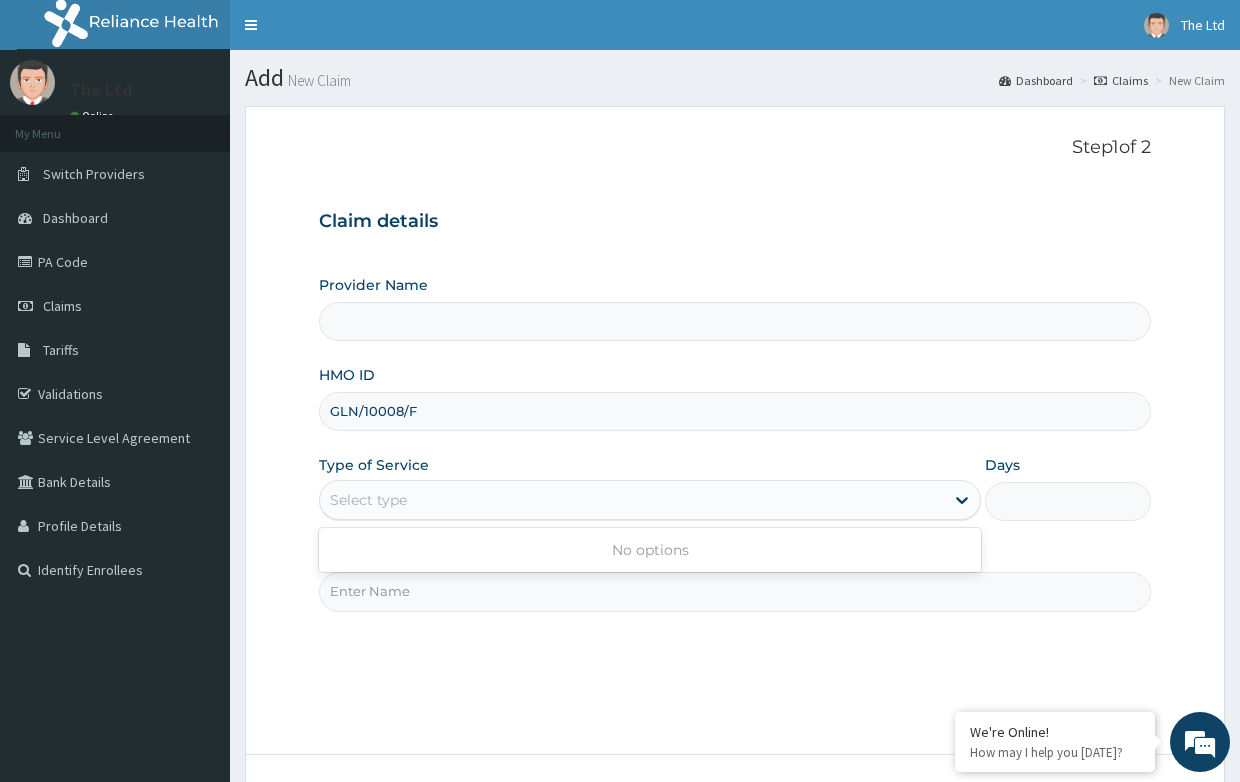 click on "Select type" at bounding box center [632, 500] 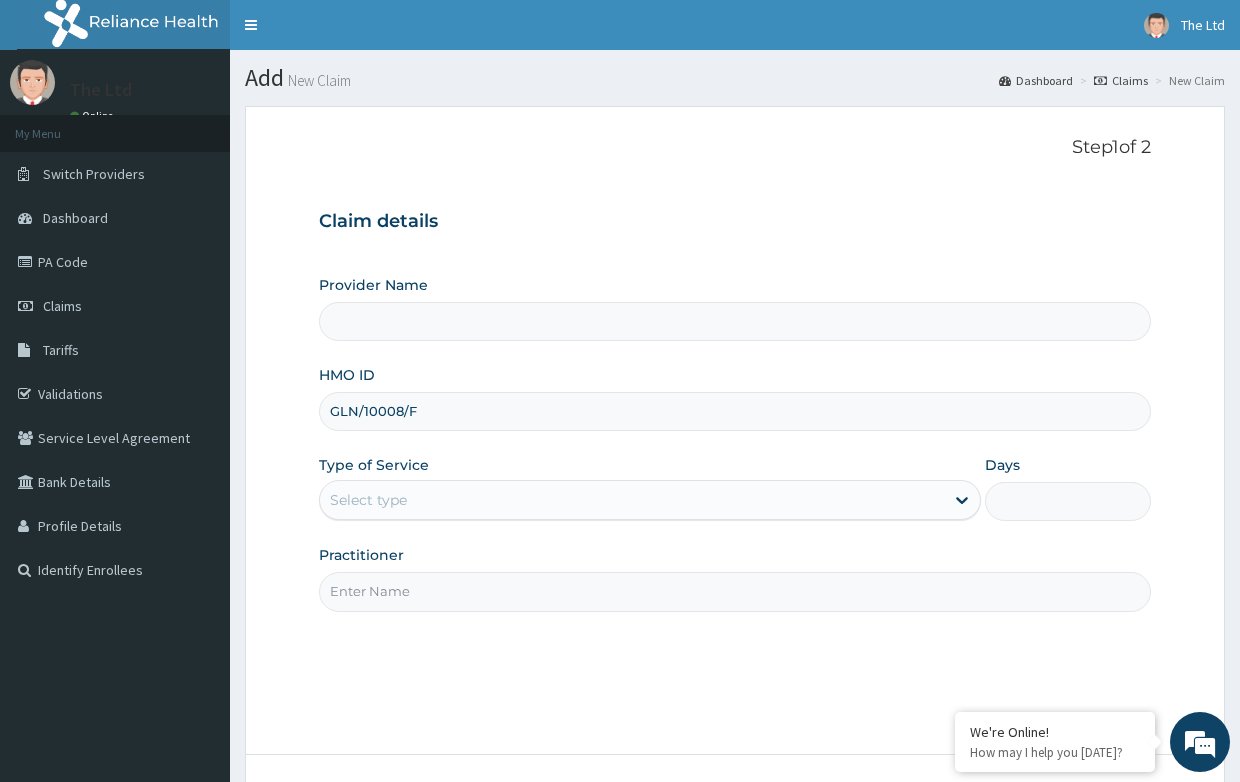click on "Select type" at bounding box center (632, 500) 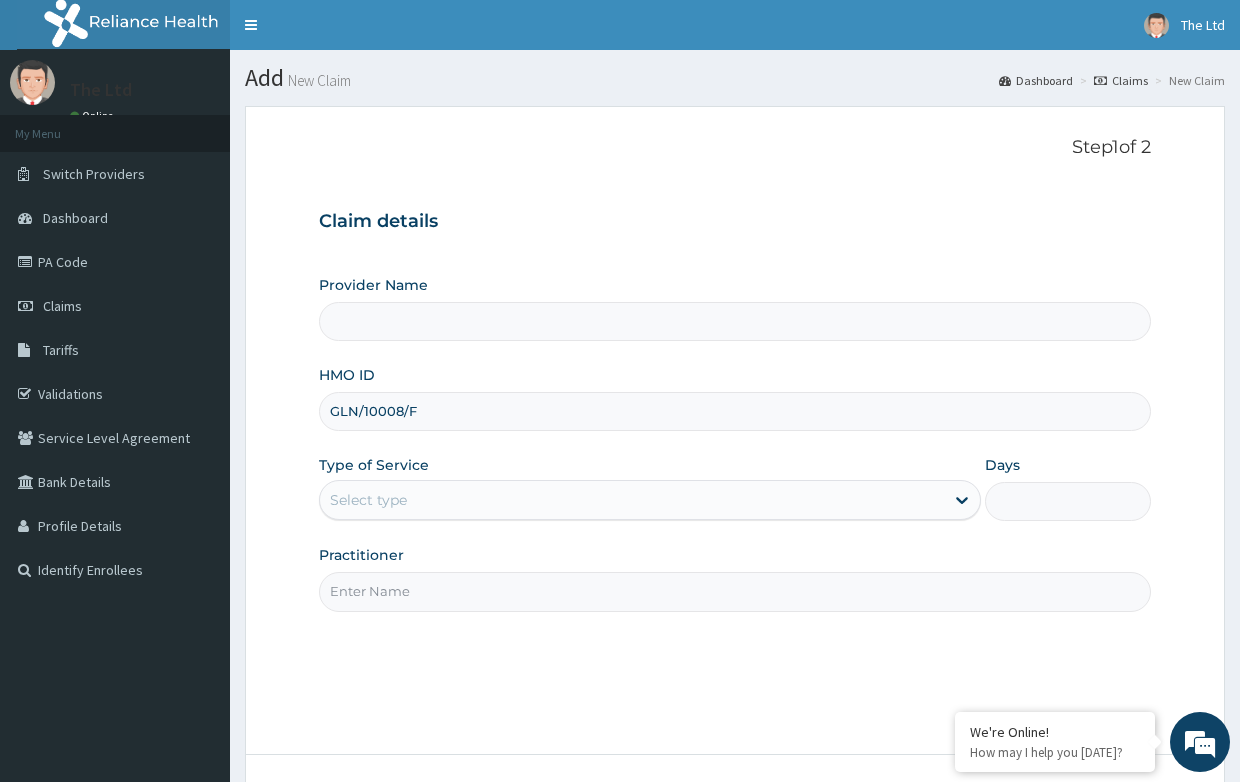 click on "Select type" at bounding box center [632, 500] 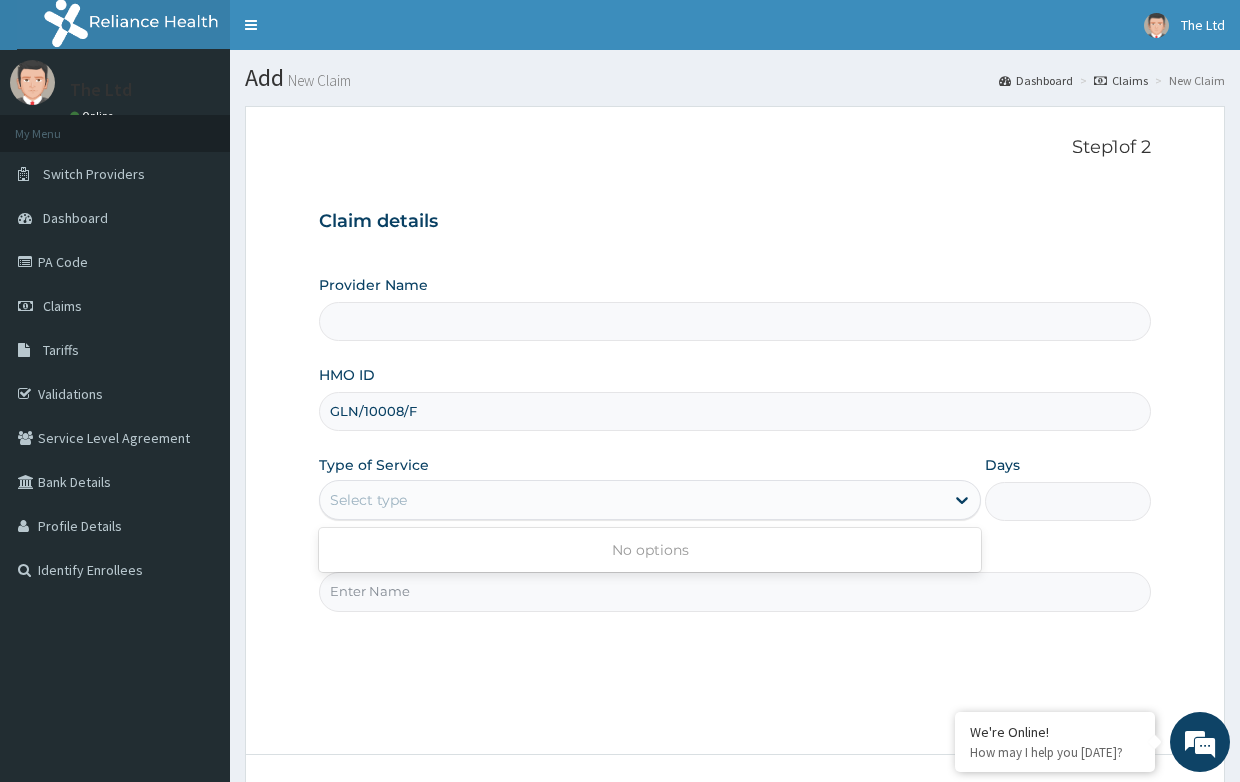 click on "Select type" at bounding box center (632, 500) 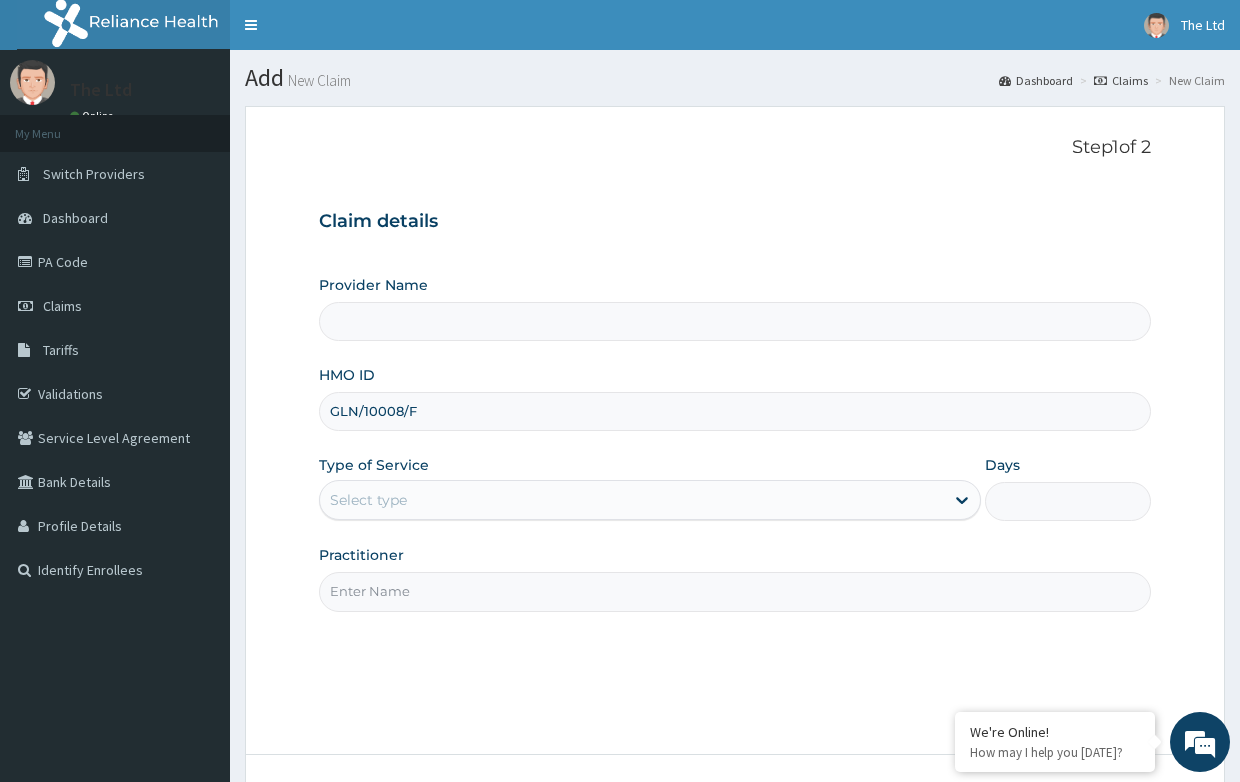 click on "Select type" at bounding box center [632, 500] 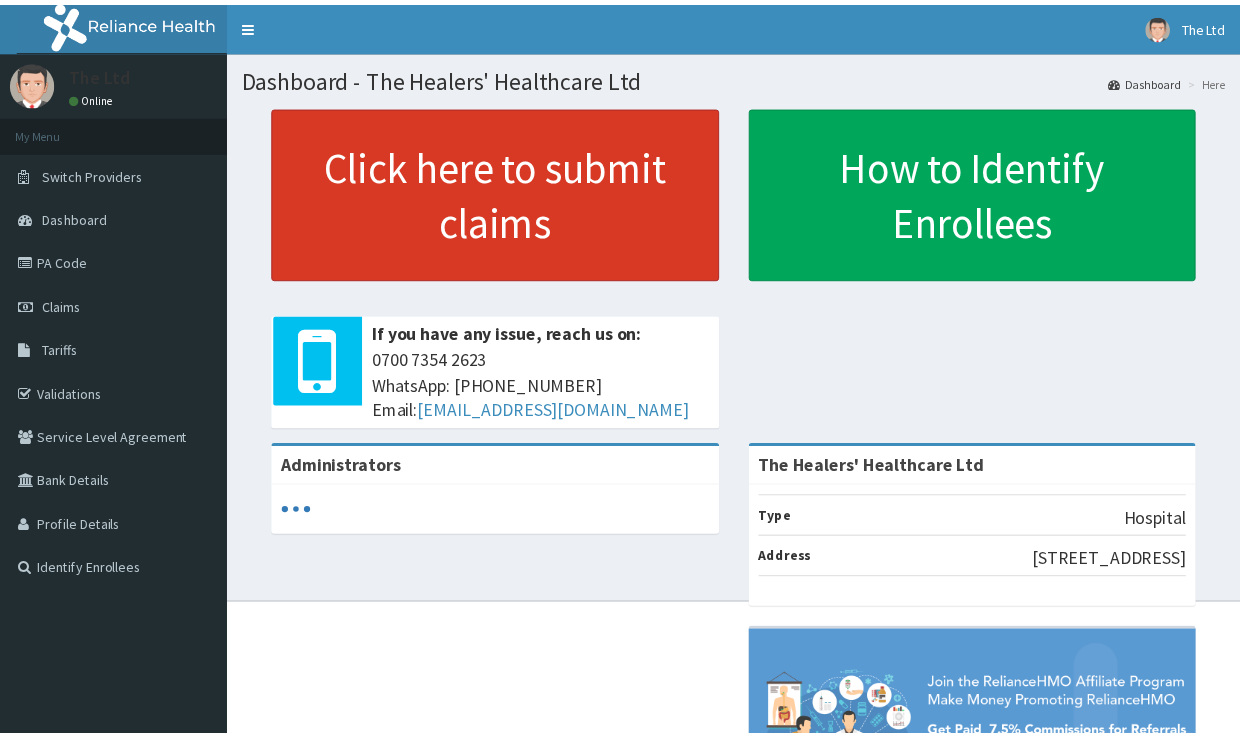 scroll, scrollTop: 0, scrollLeft: 0, axis: both 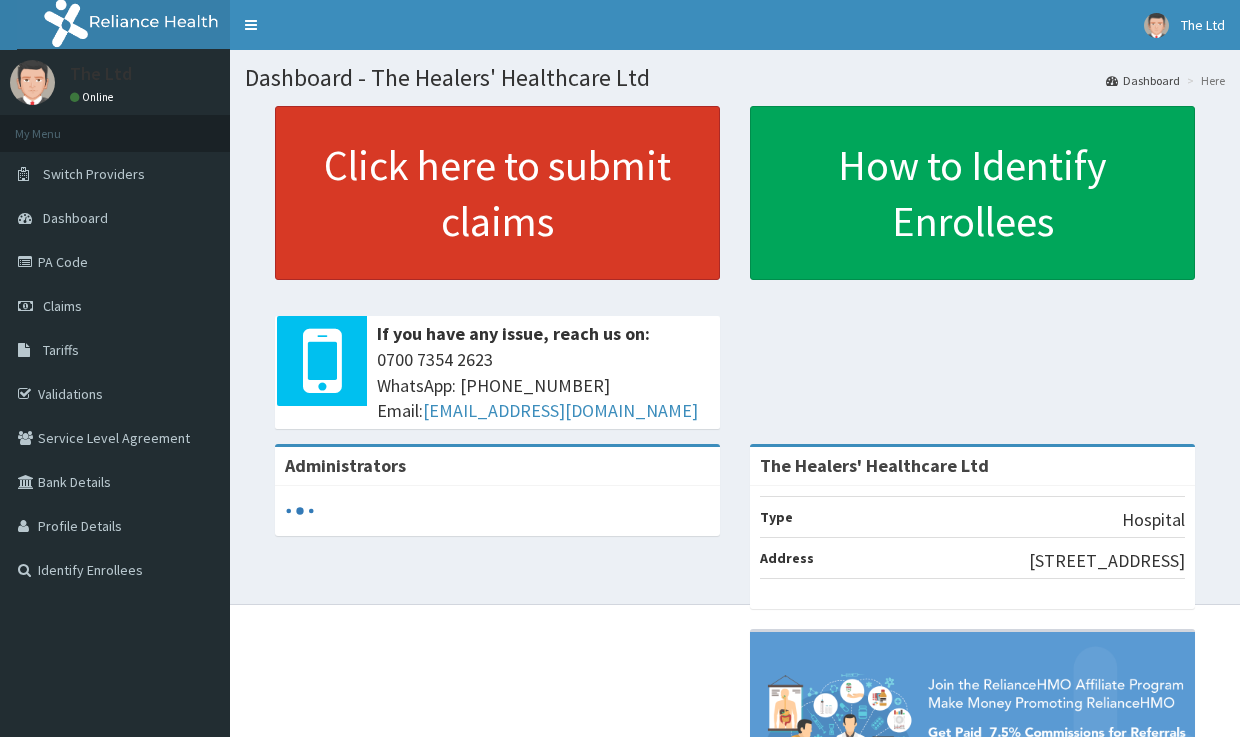 click on "Click here to submit claims" at bounding box center (497, 193) 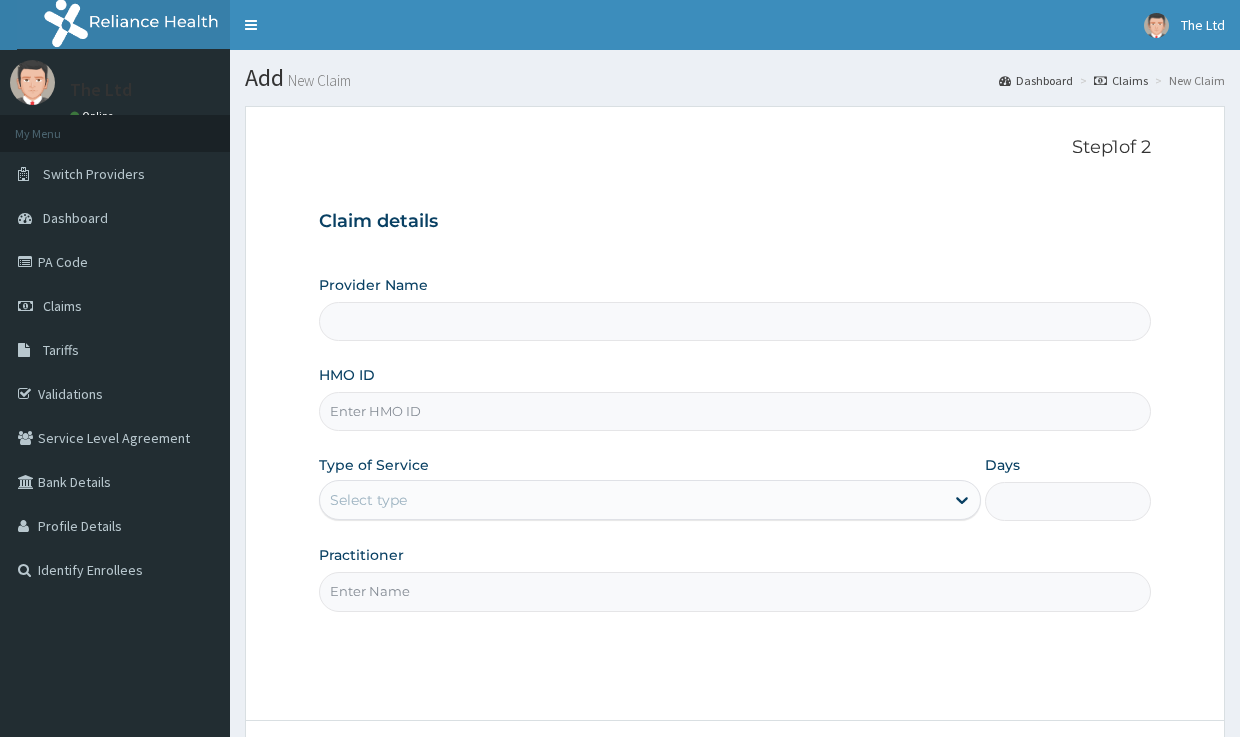 scroll, scrollTop: 0, scrollLeft: 0, axis: both 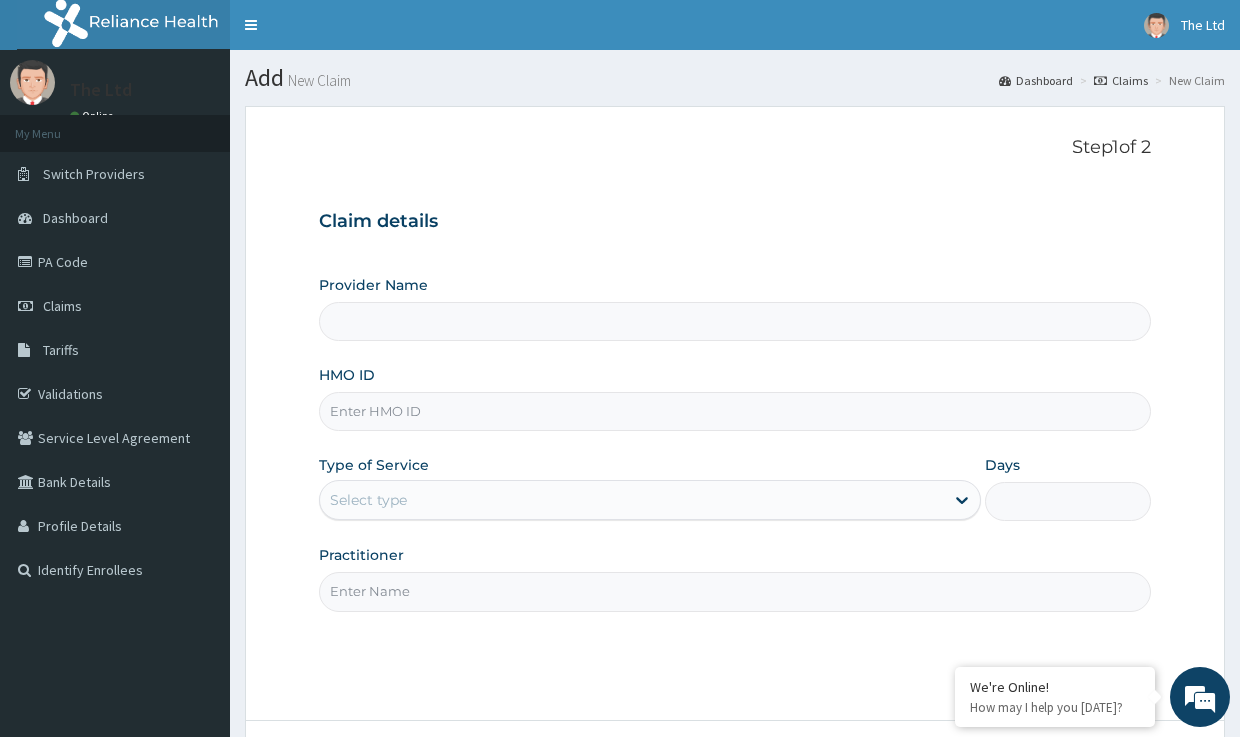 type on "The Healers' Healthcare Ltd" 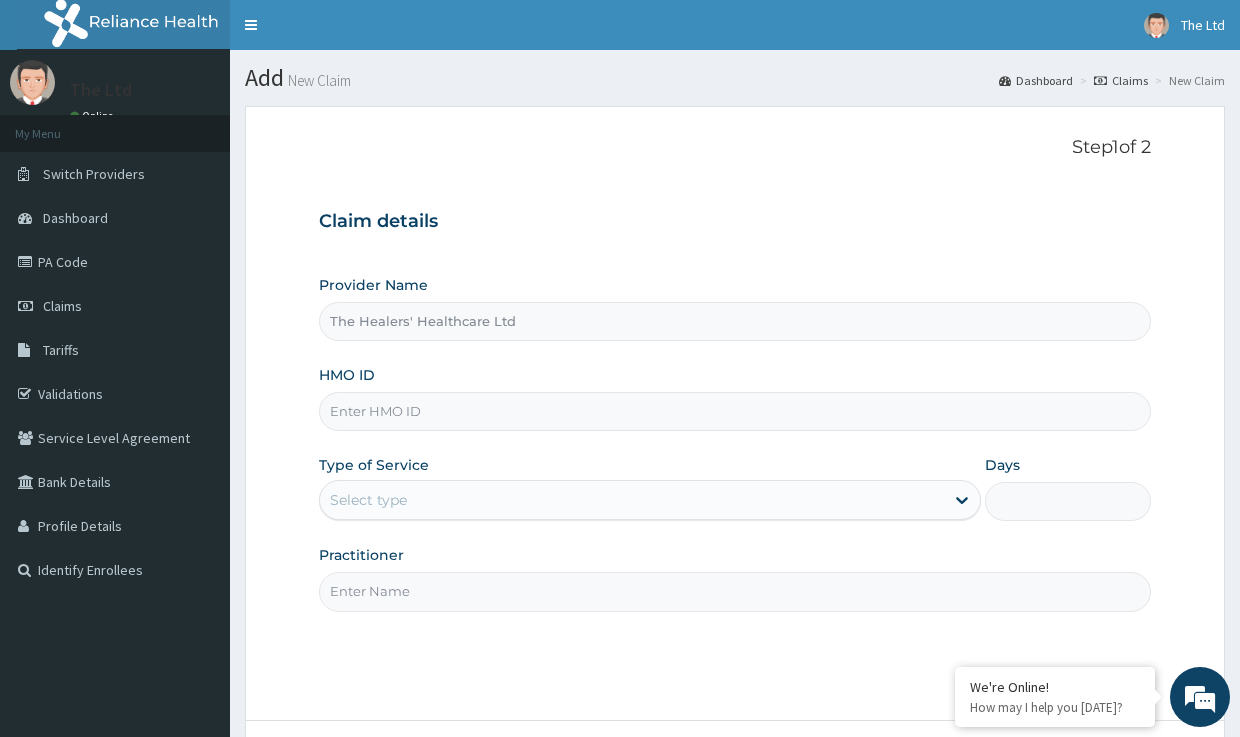 click on "HMO ID" at bounding box center [734, 411] 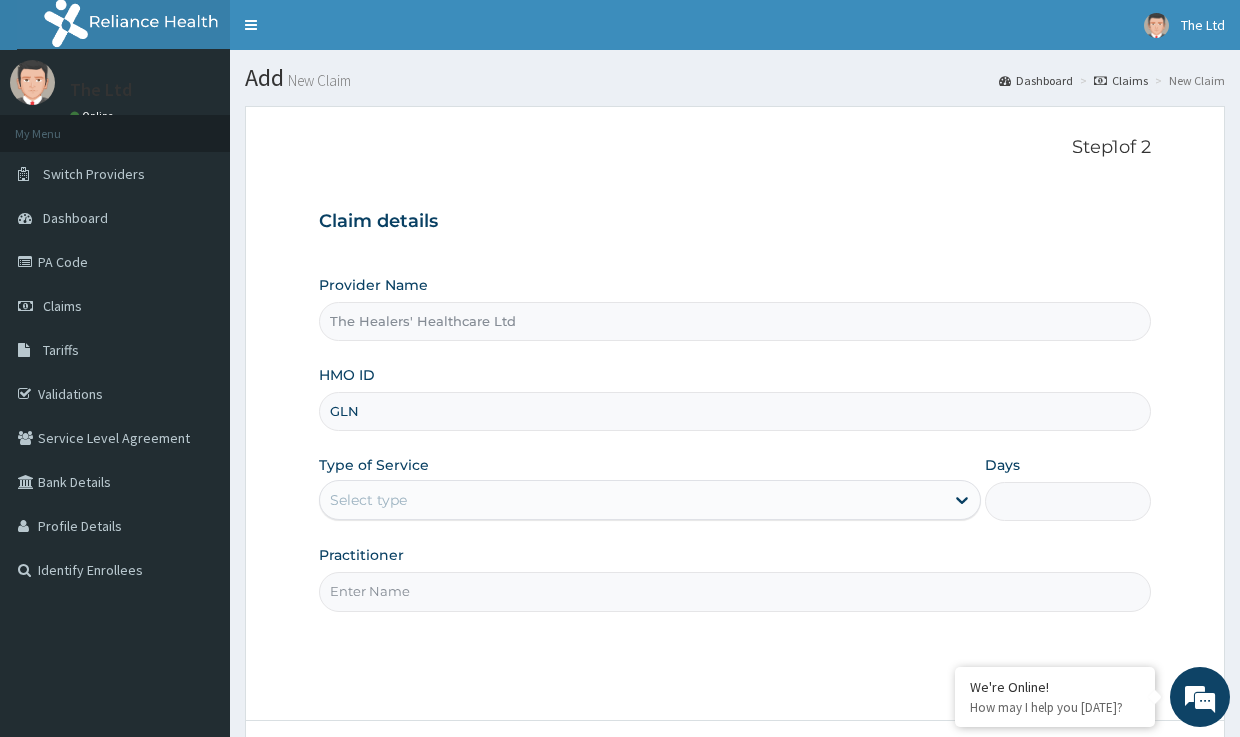 scroll, scrollTop: 0, scrollLeft: 0, axis: both 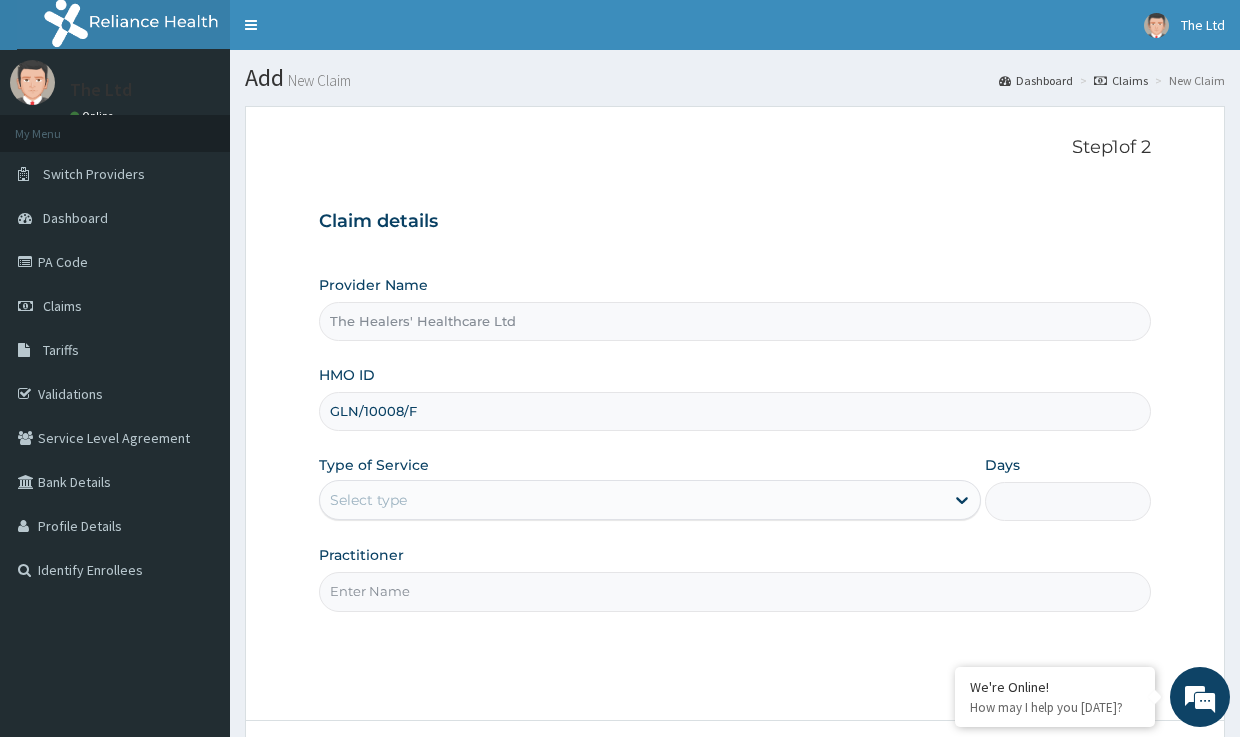 type on "GLN/10008/F" 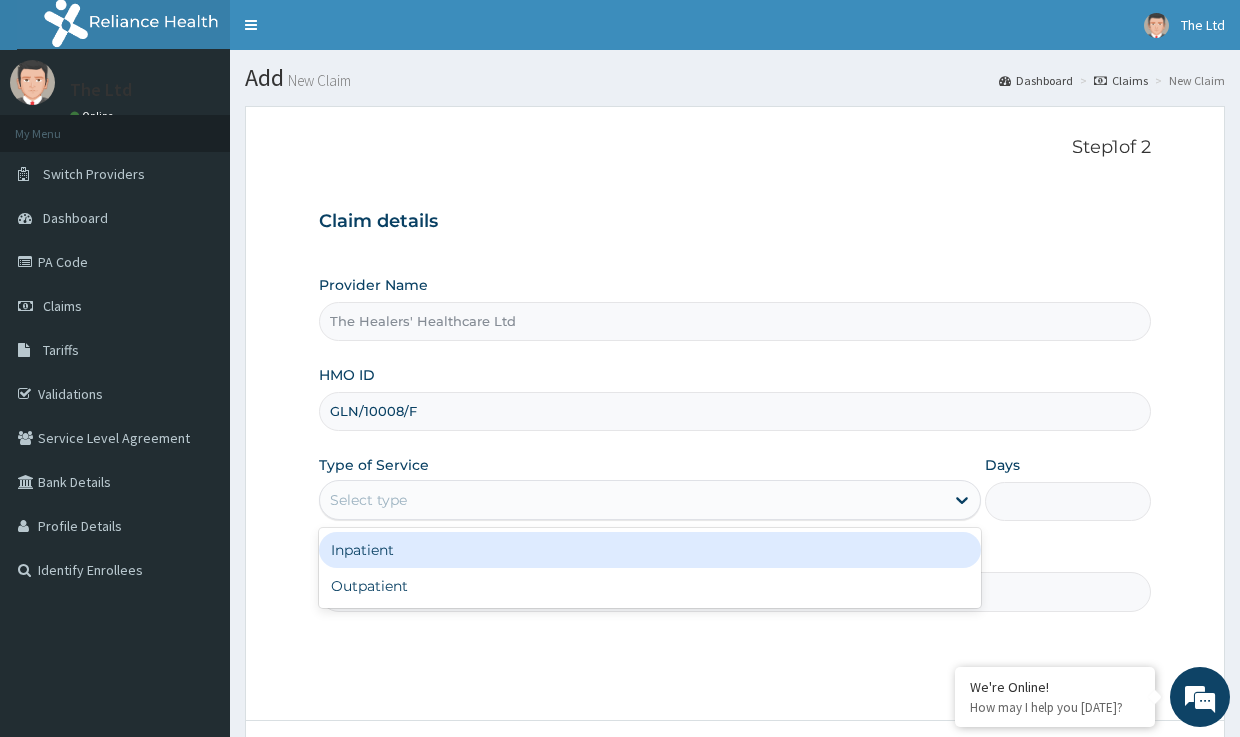 click on "Select type" at bounding box center (632, 500) 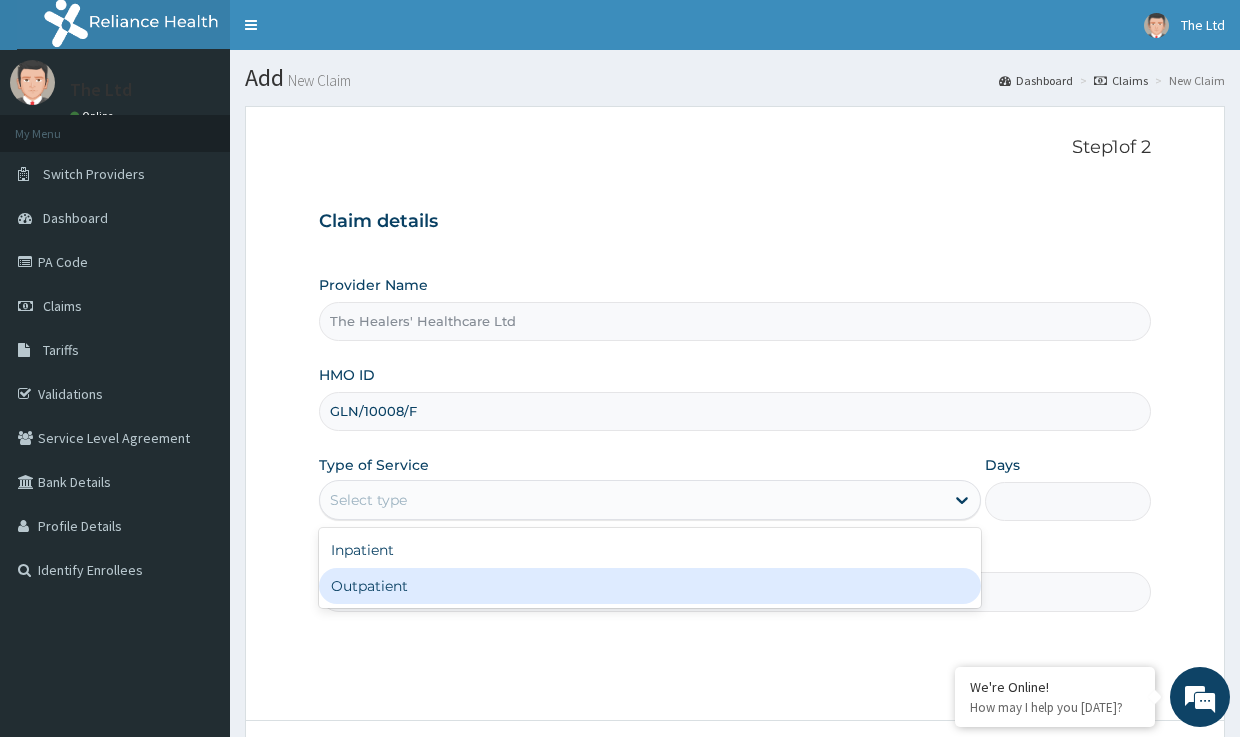 click on "Outpatient" at bounding box center [650, 586] 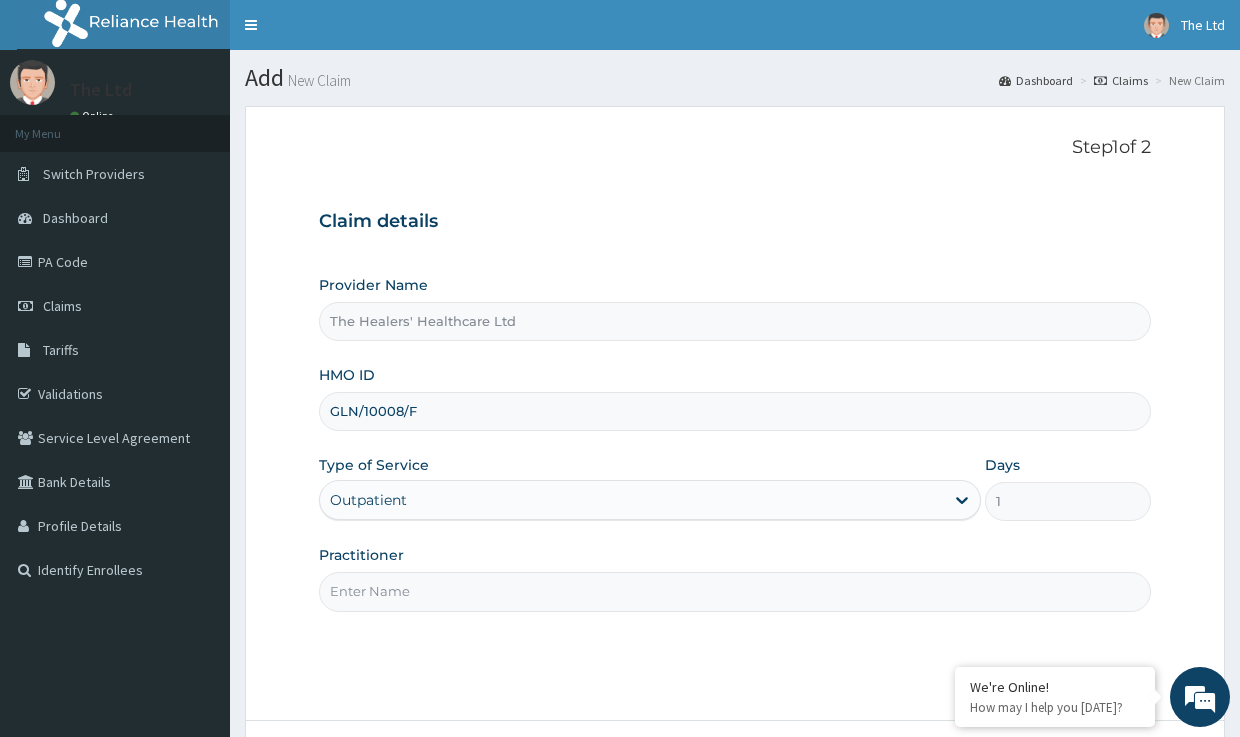 click on "Practitioner" at bounding box center [734, 591] 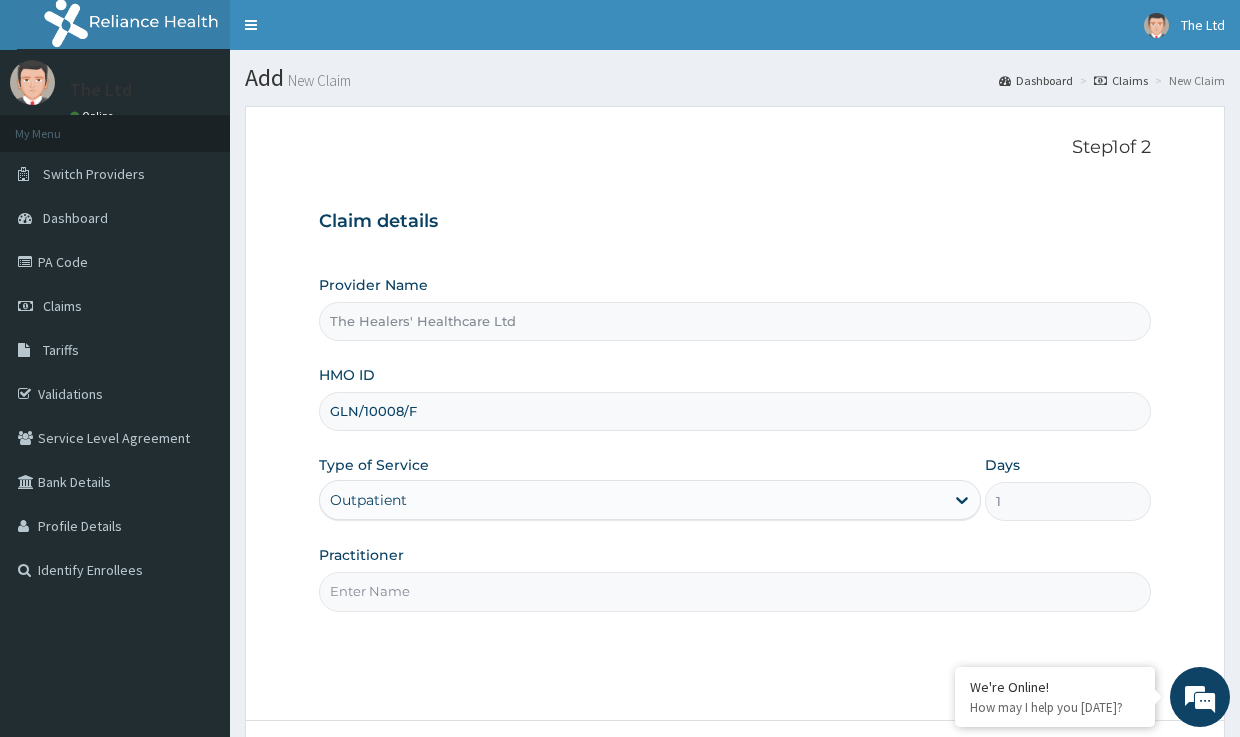 type on "[PERSON_NAME] M" 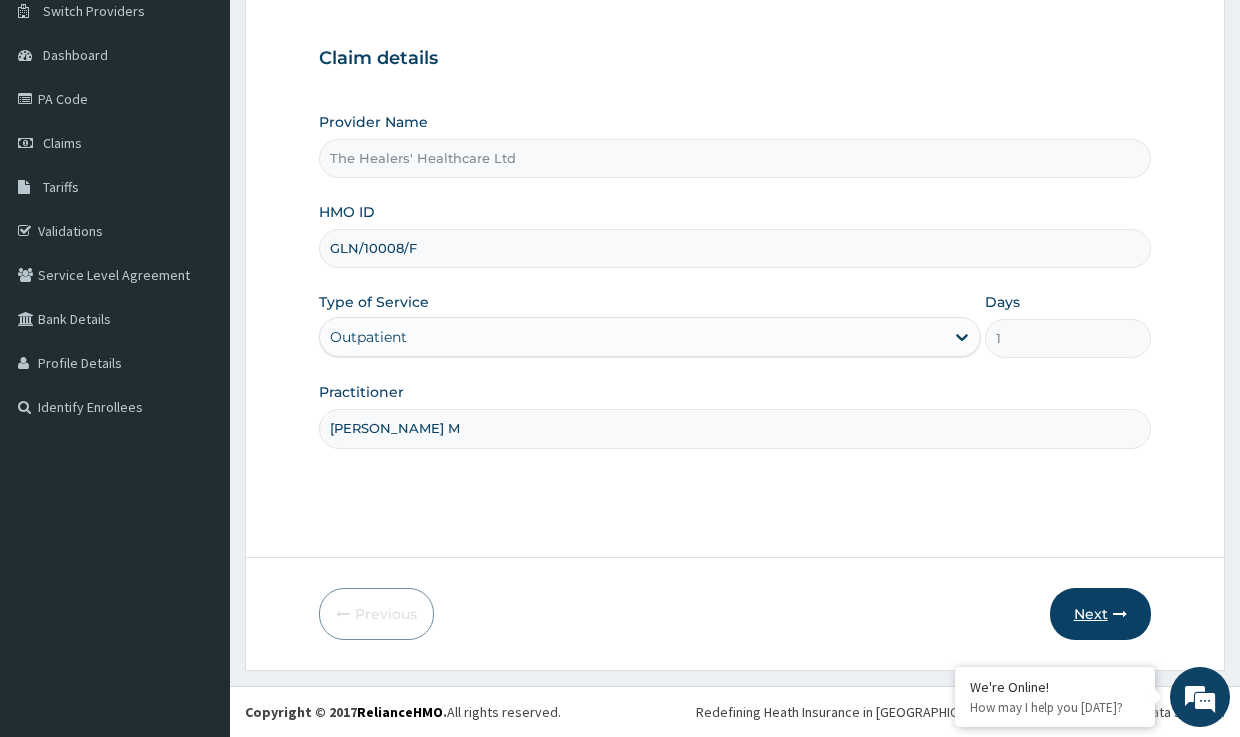 click on "Next" at bounding box center (1100, 614) 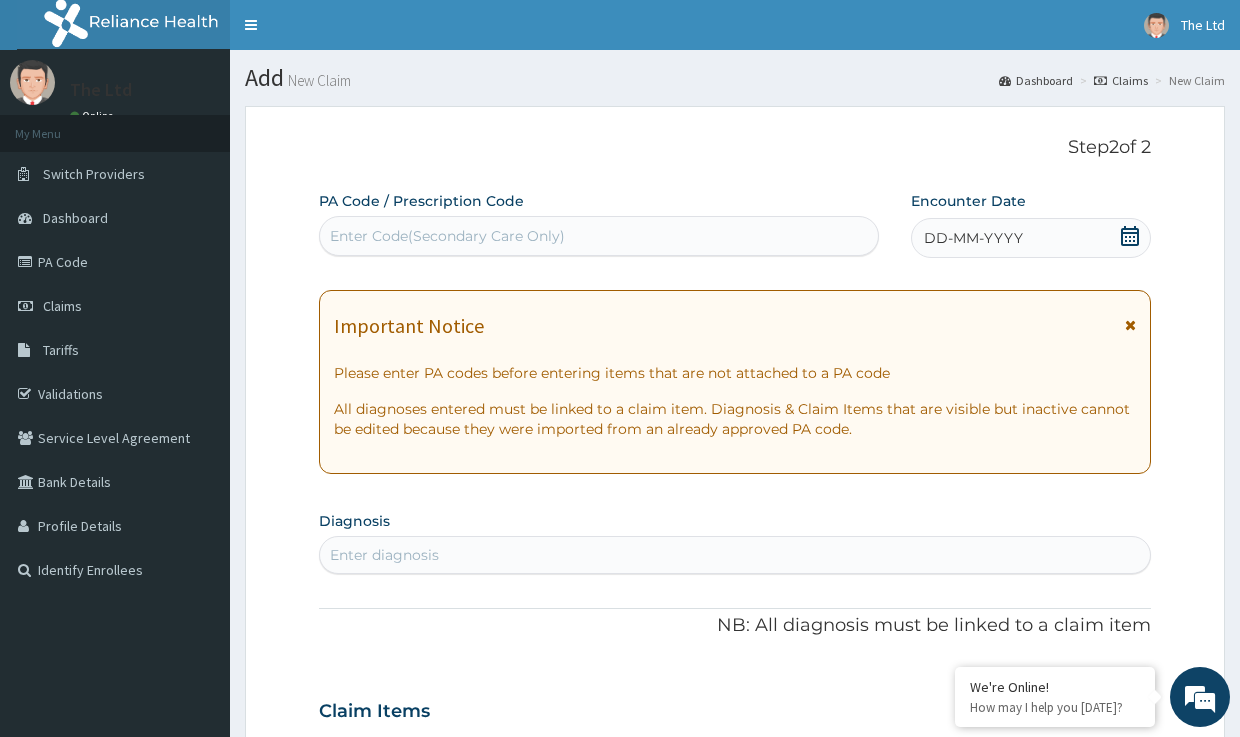 scroll, scrollTop: 100, scrollLeft: 0, axis: vertical 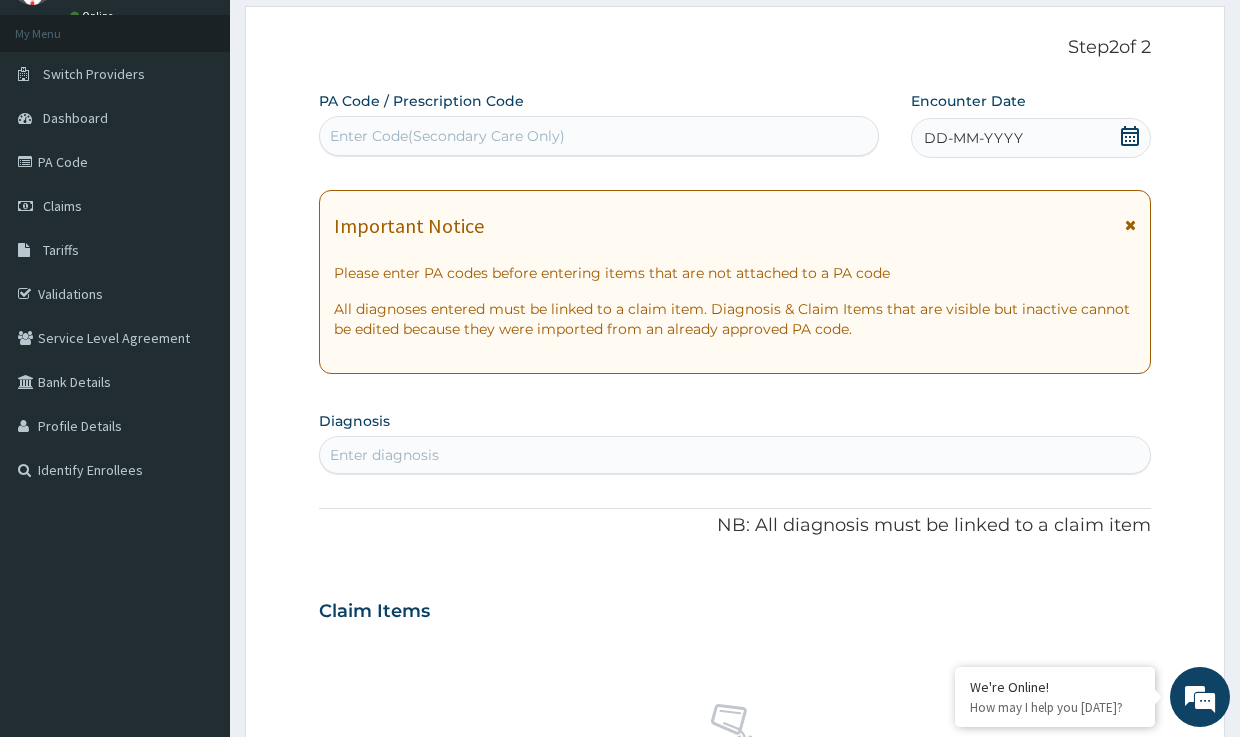 click on "DD-MM-YYYY" at bounding box center (1031, 138) 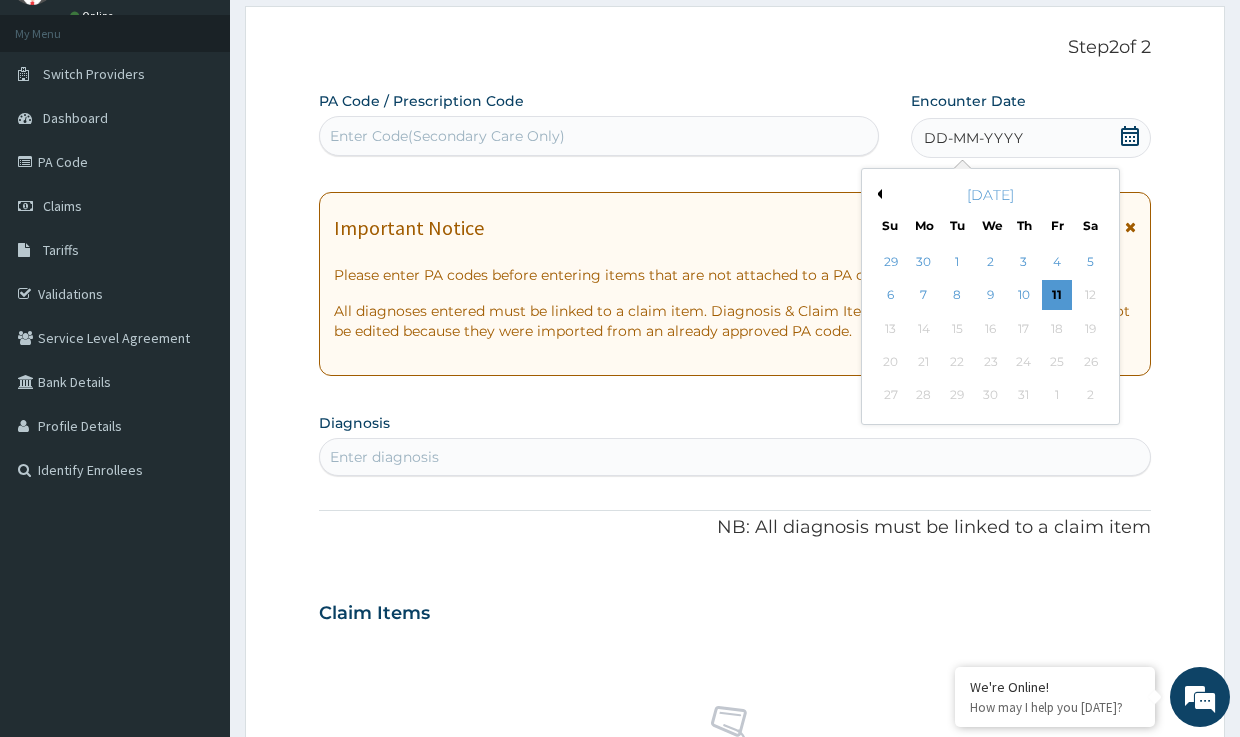 click on "[DATE]" at bounding box center [990, 195] 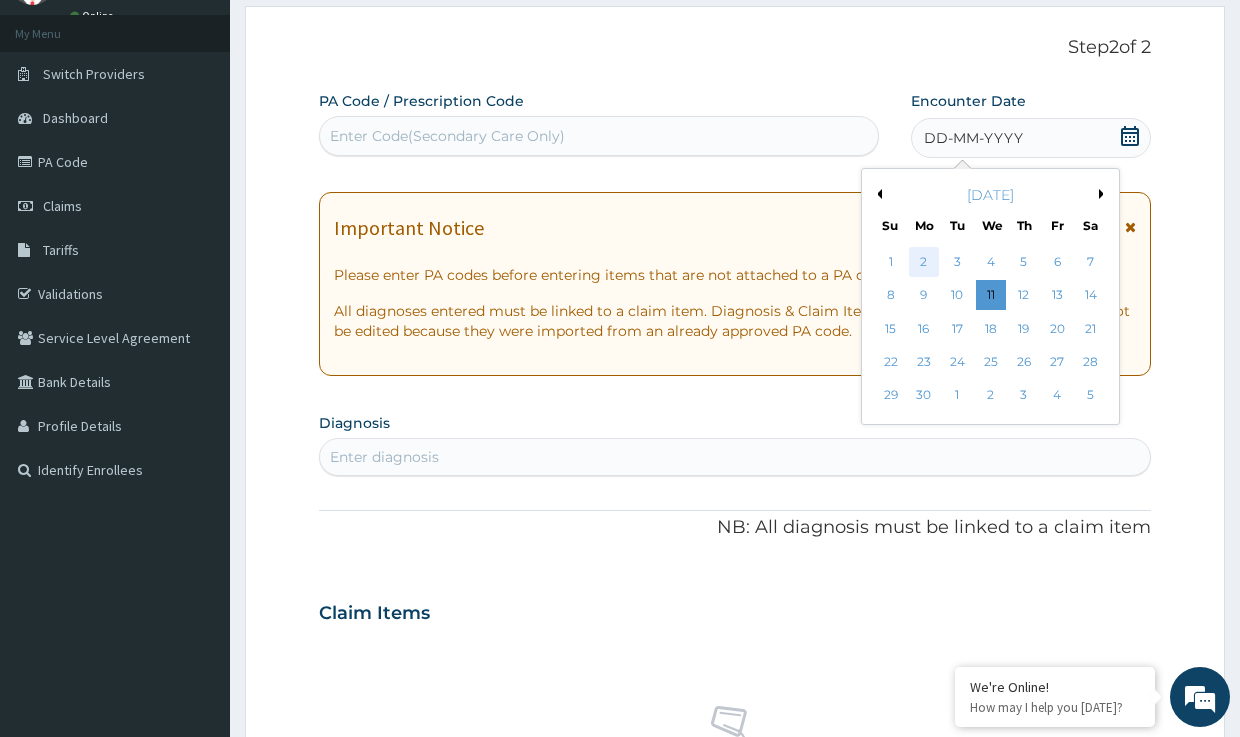 click on "2" at bounding box center [924, 262] 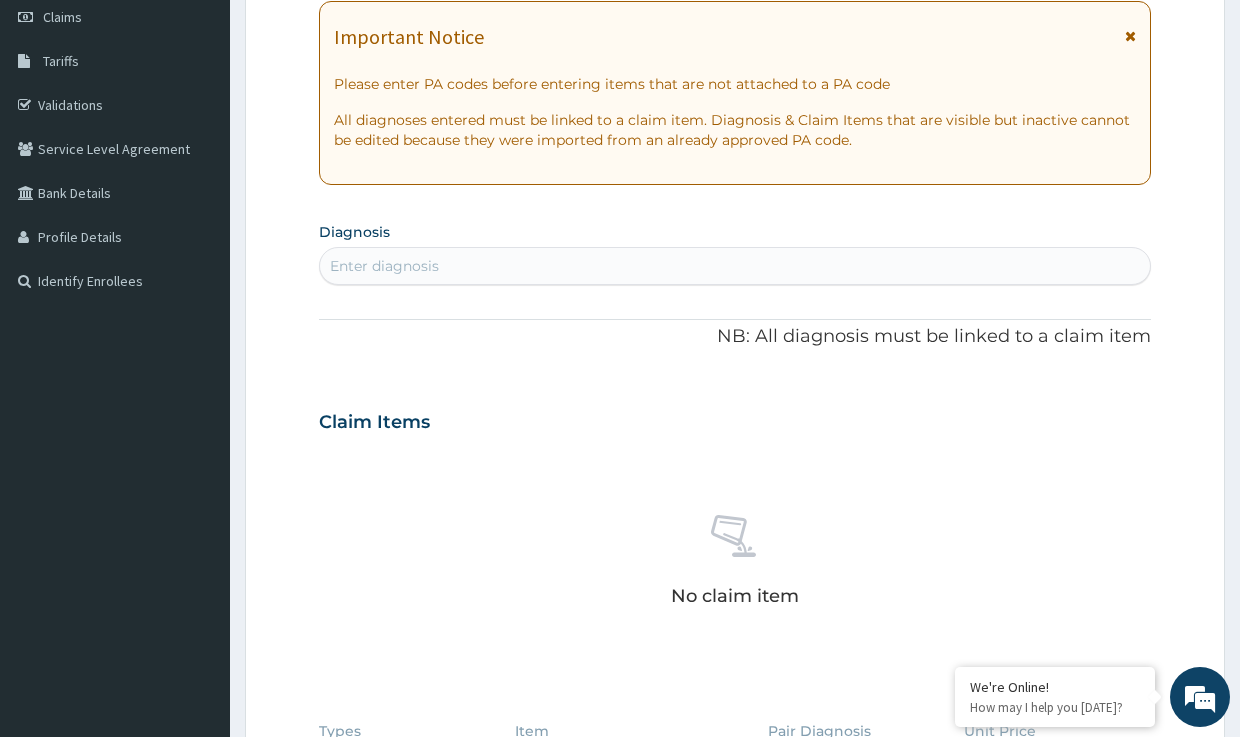 scroll, scrollTop: 300, scrollLeft: 0, axis: vertical 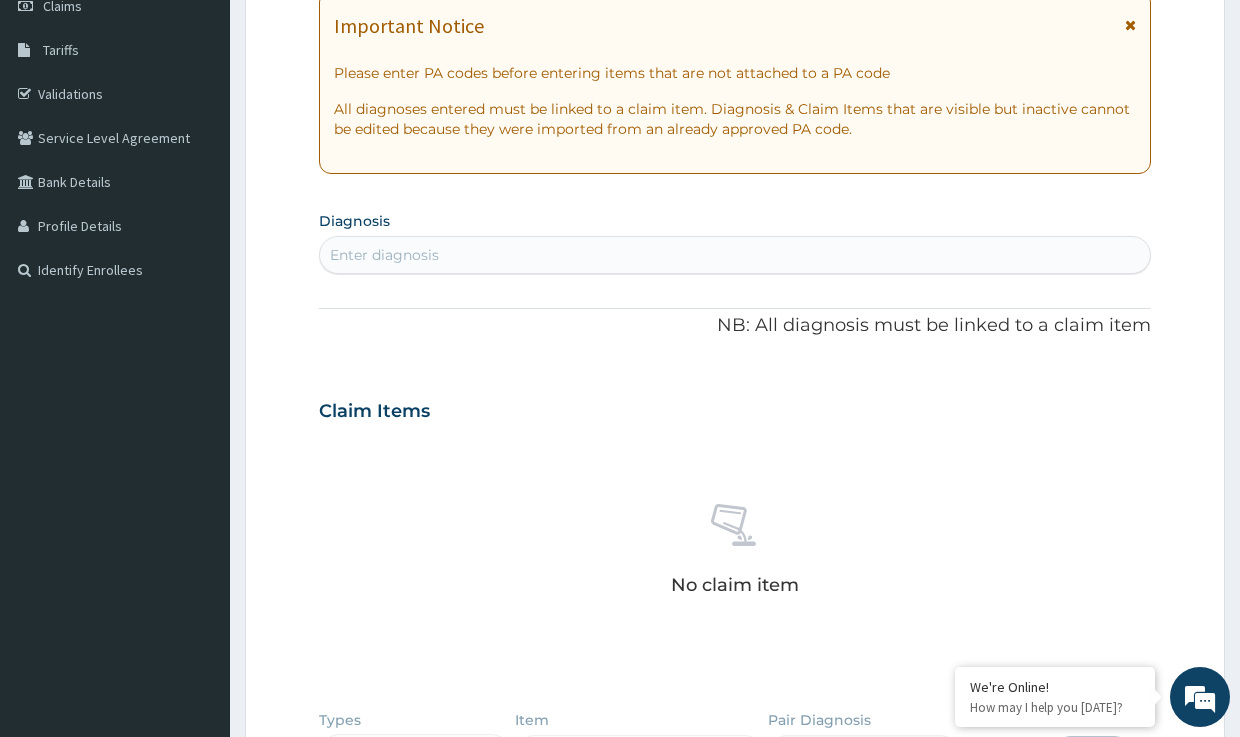 click on "Enter diagnosis" at bounding box center (384, 255) 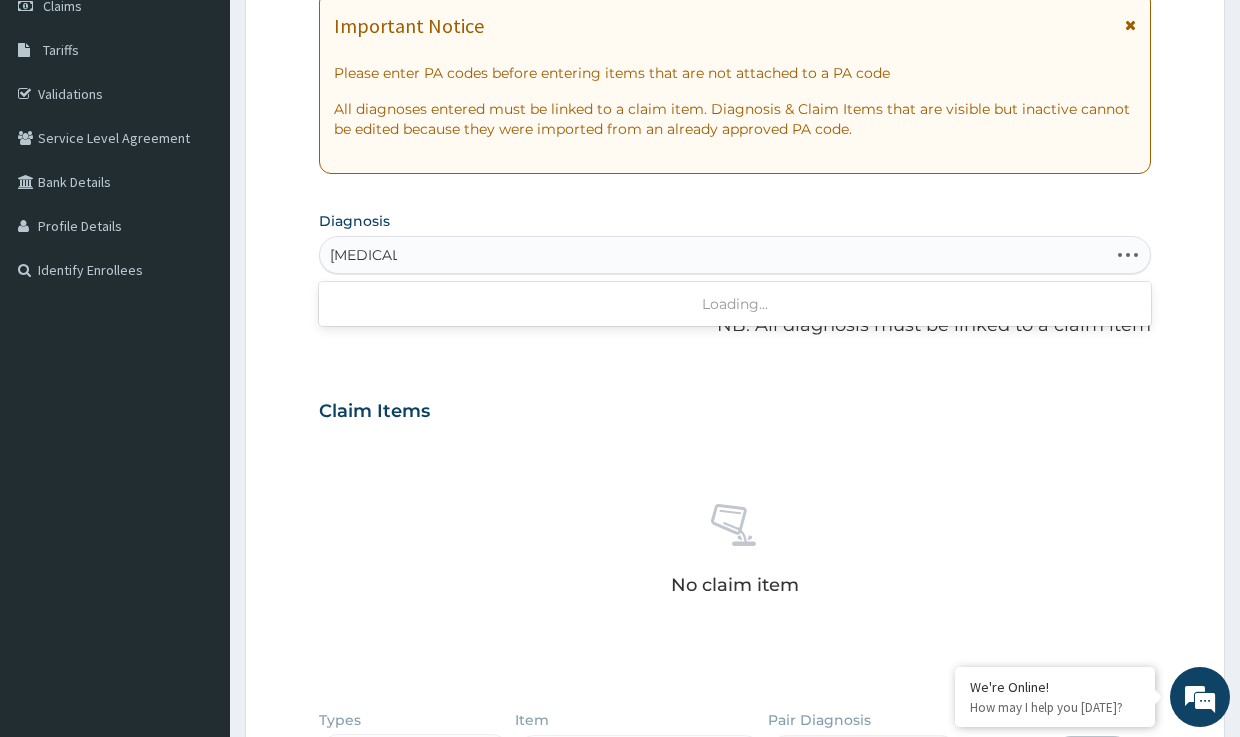 type on "[MEDICAL_DATA]" 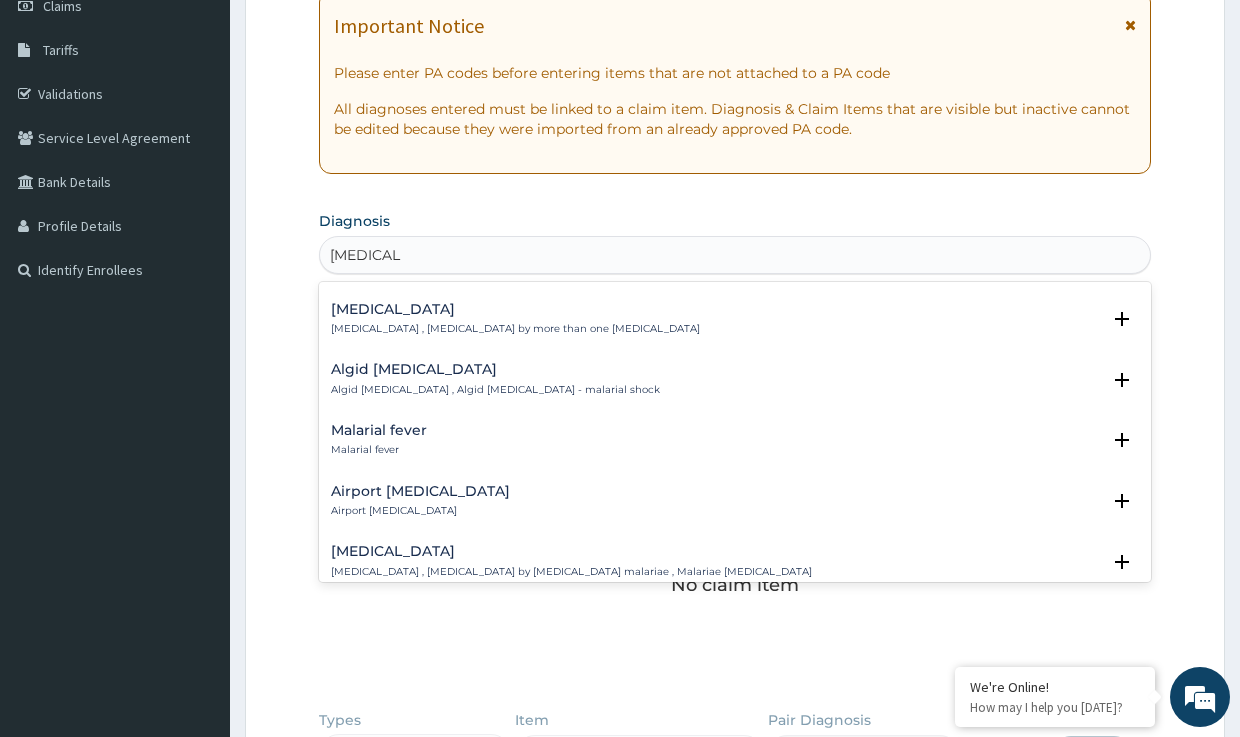 scroll, scrollTop: 200, scrollLeft: 0, axis: vertical 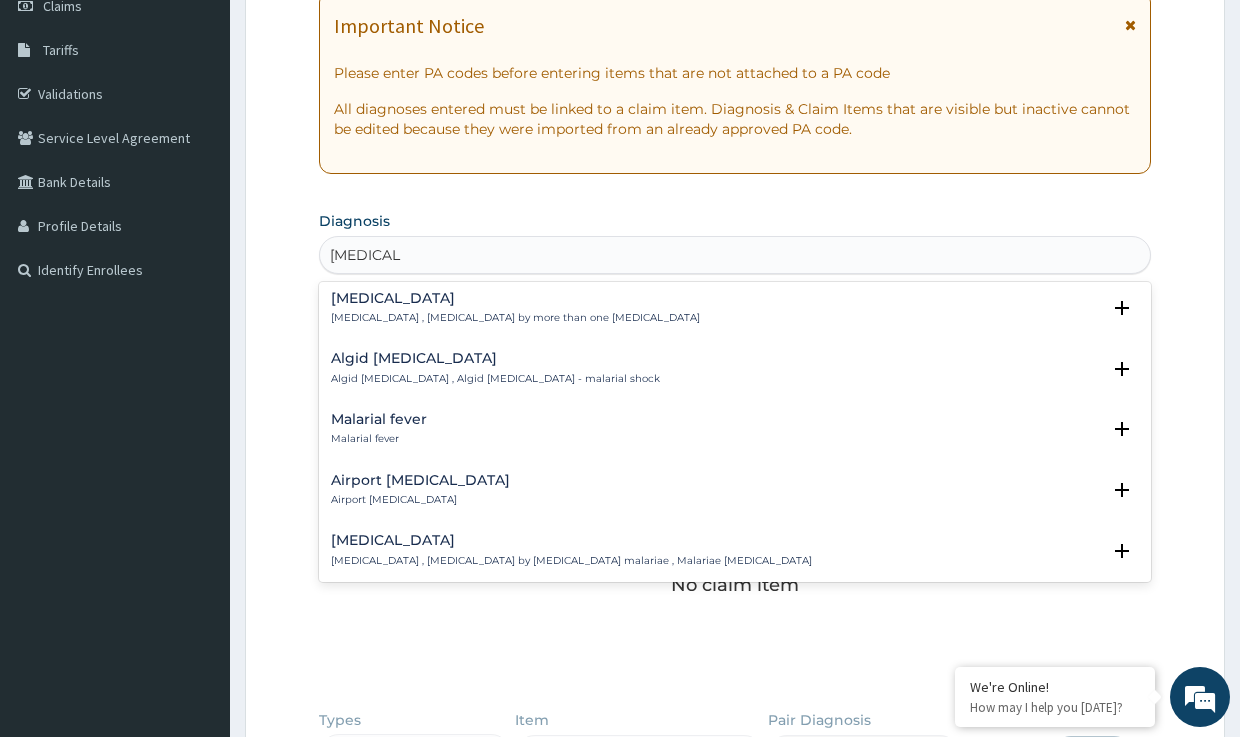click on "Malarial fever" at bounding box center [379, 419] 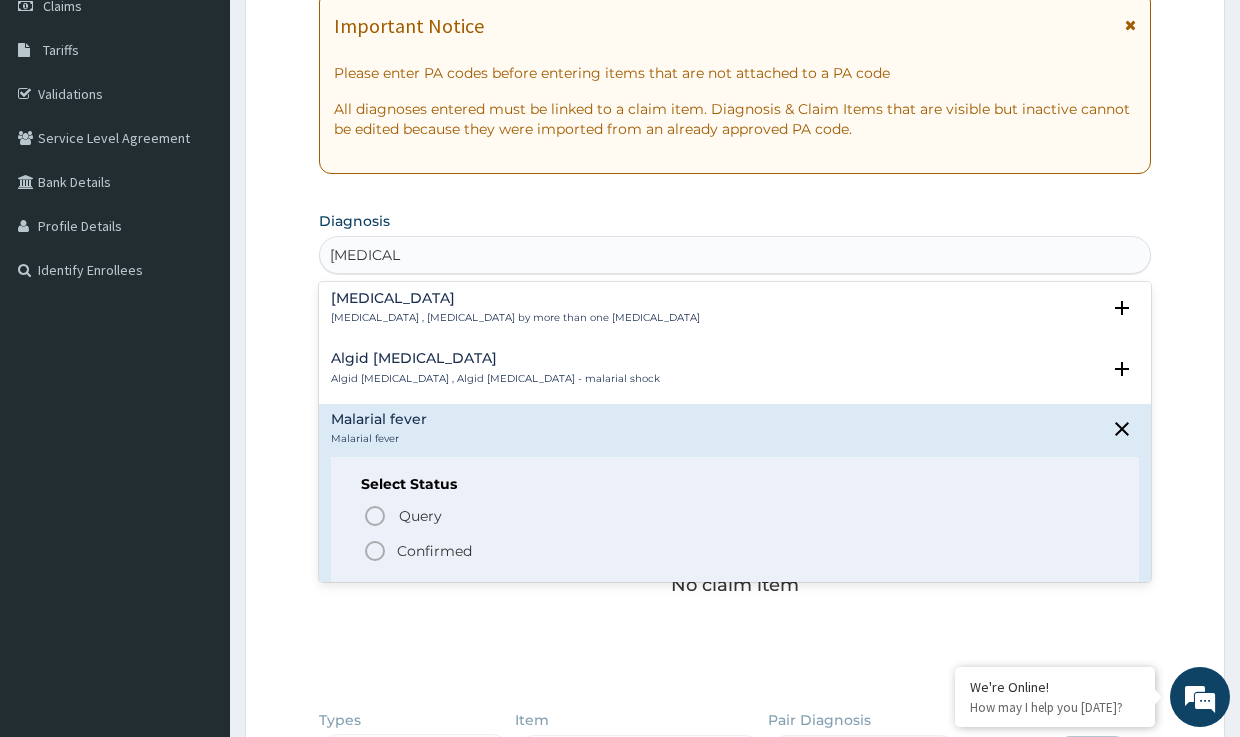 click 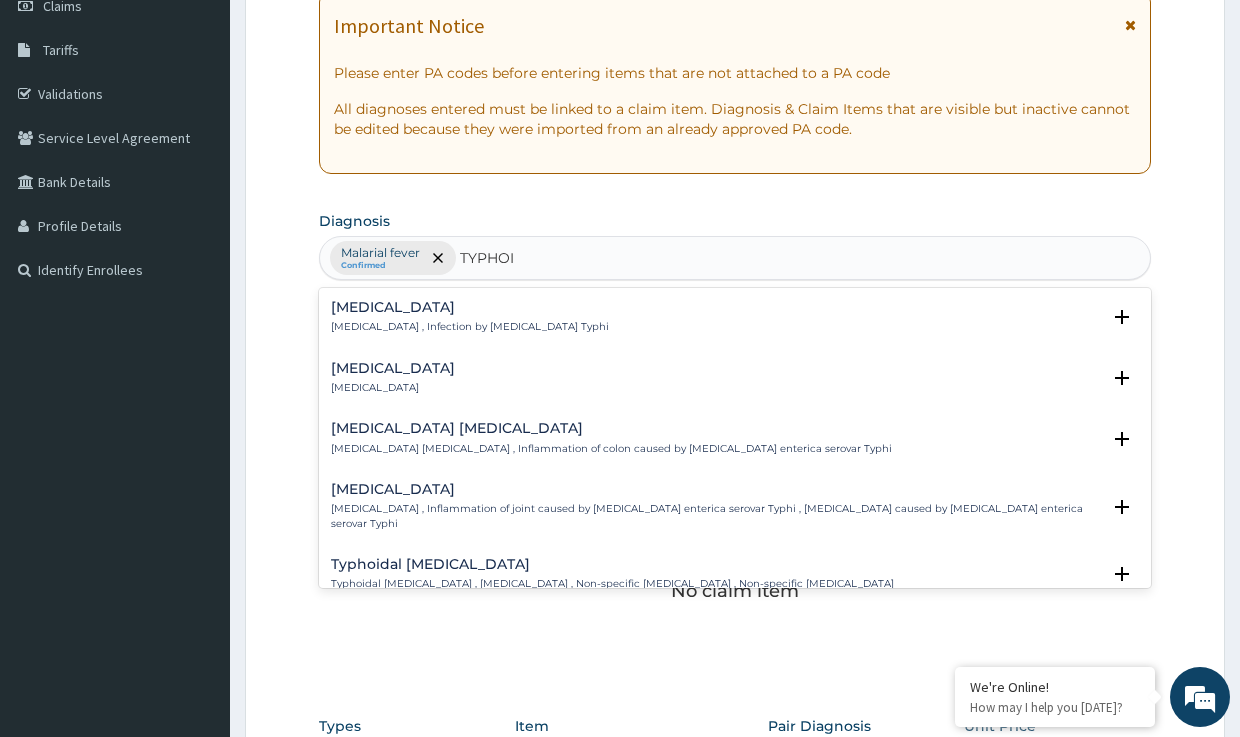 type on "TYPHOID" 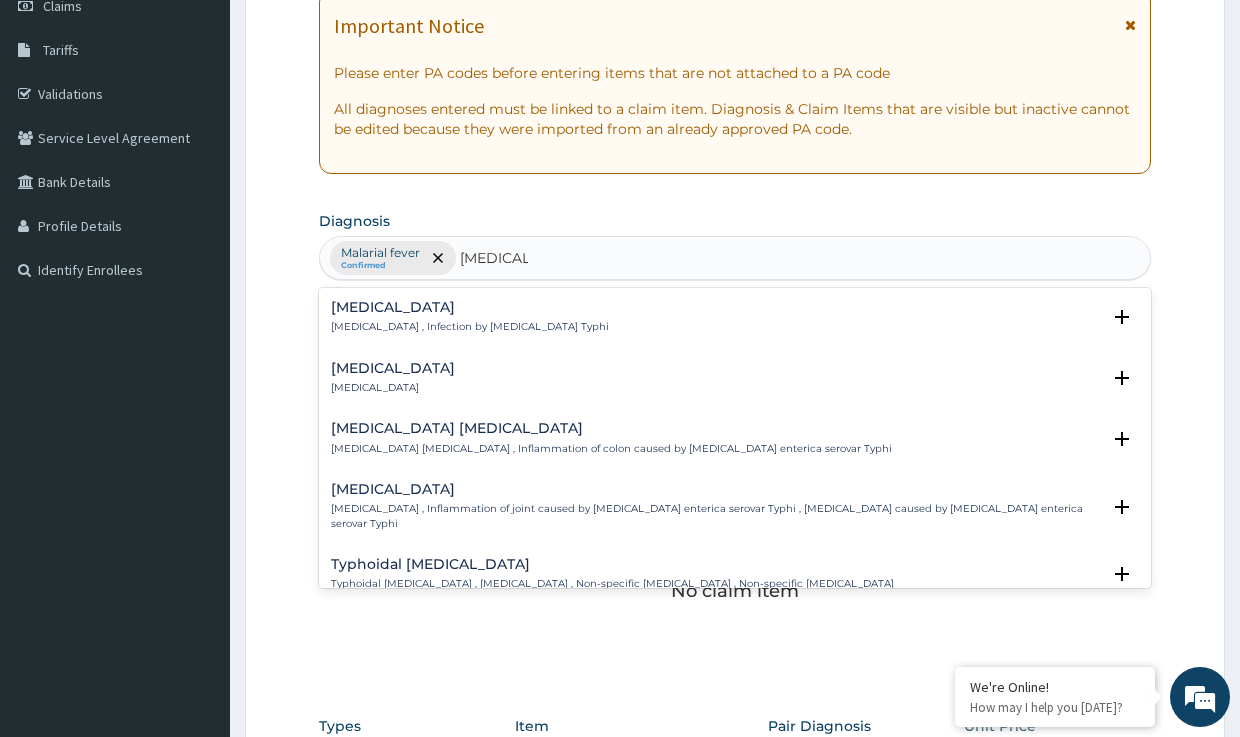 click on "[MEDICAL_DATA]" at bounding box center (470, 307) 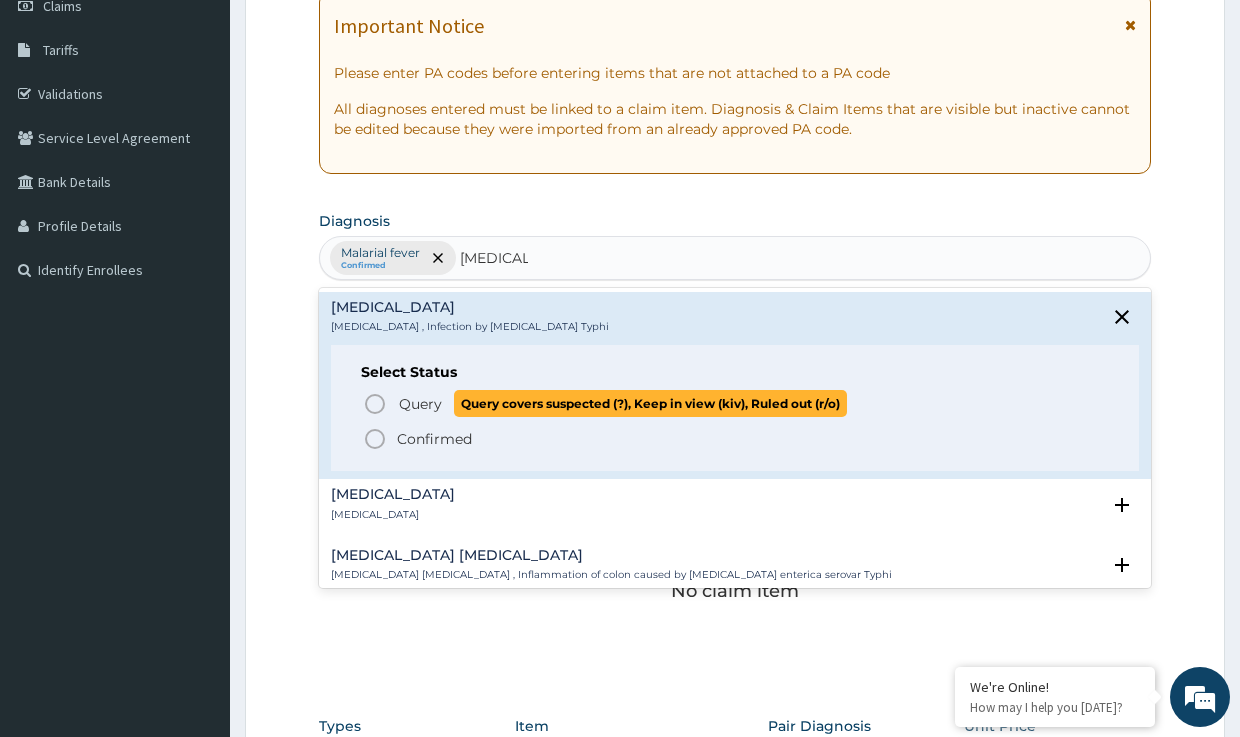 click 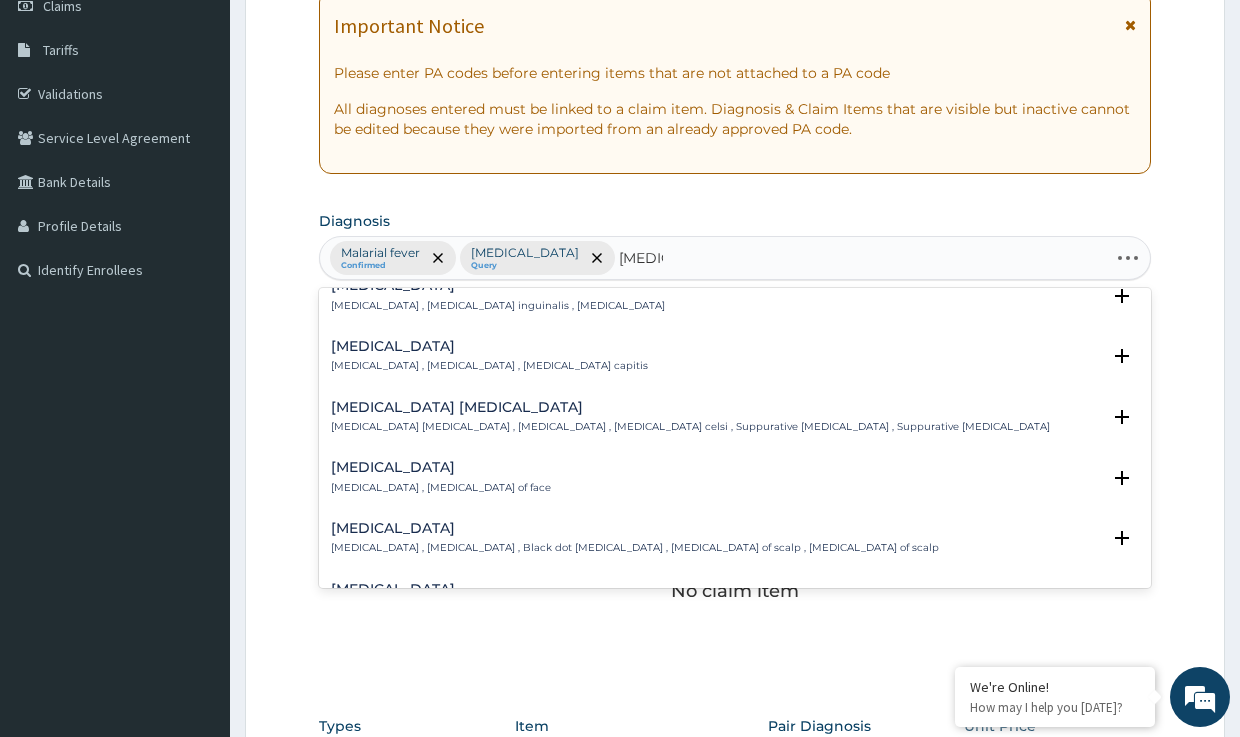 scroll, scrollTop: 415, scrollLeft: 0, axis: vertical 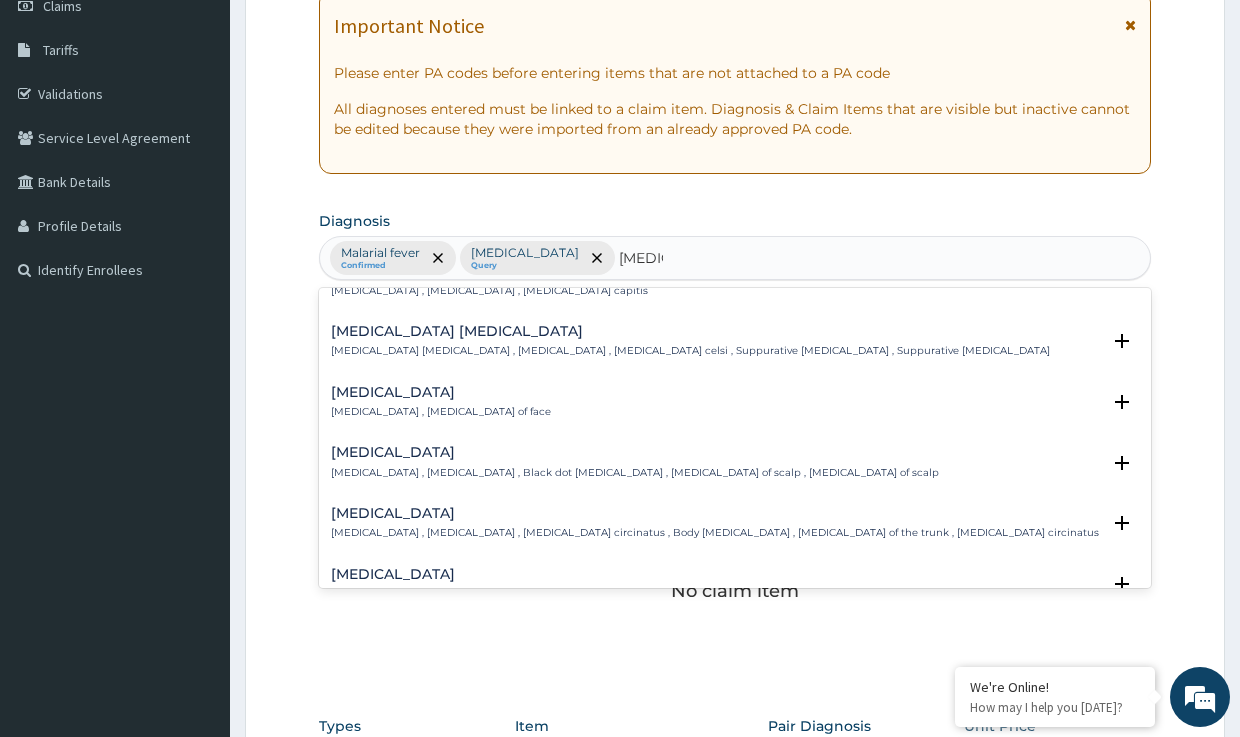 type on "TINEA" 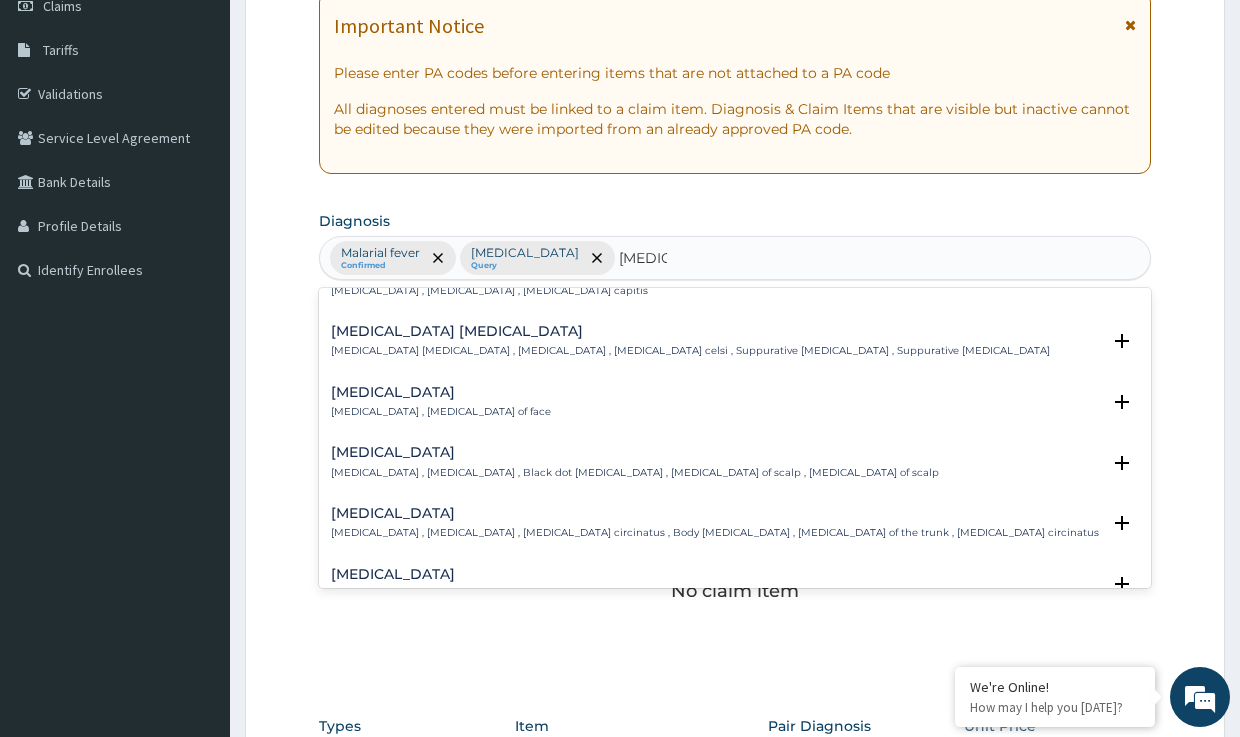 click on "Tinea corporis" at bounding box center [715, 513] 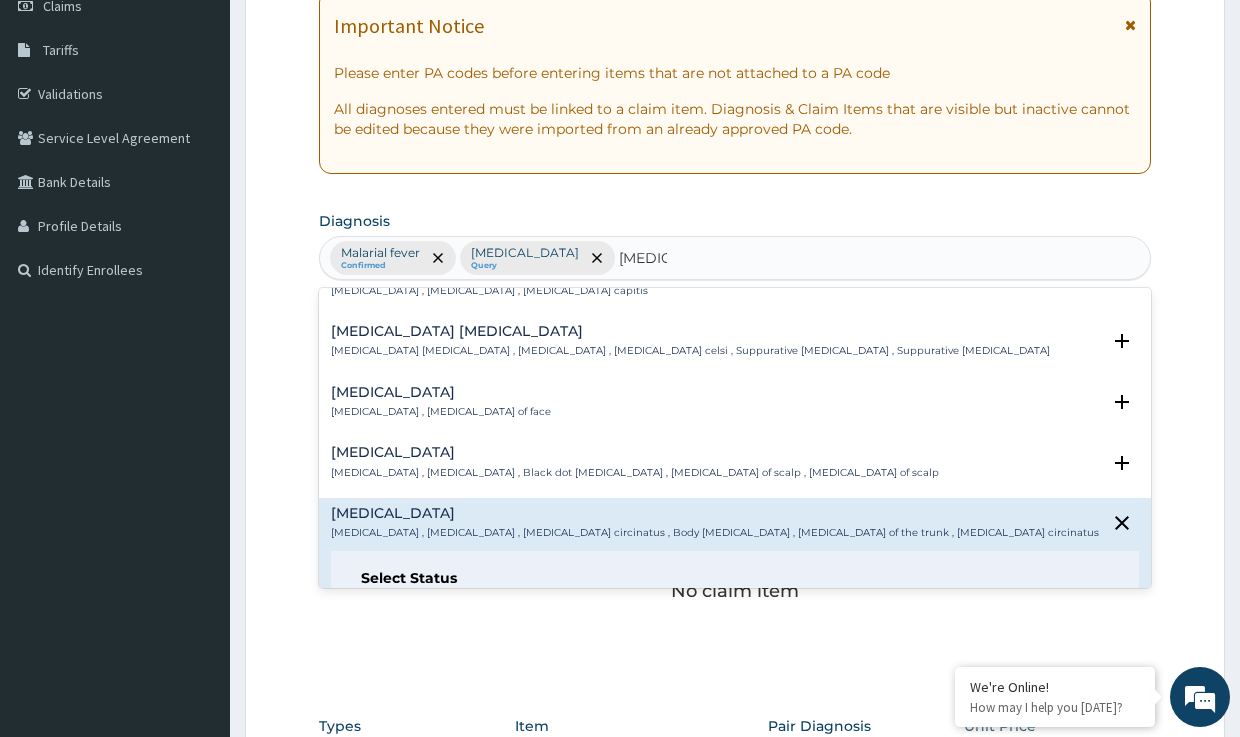scroll, scrollTop: 515, scrollLeft: 0, axis: vertical 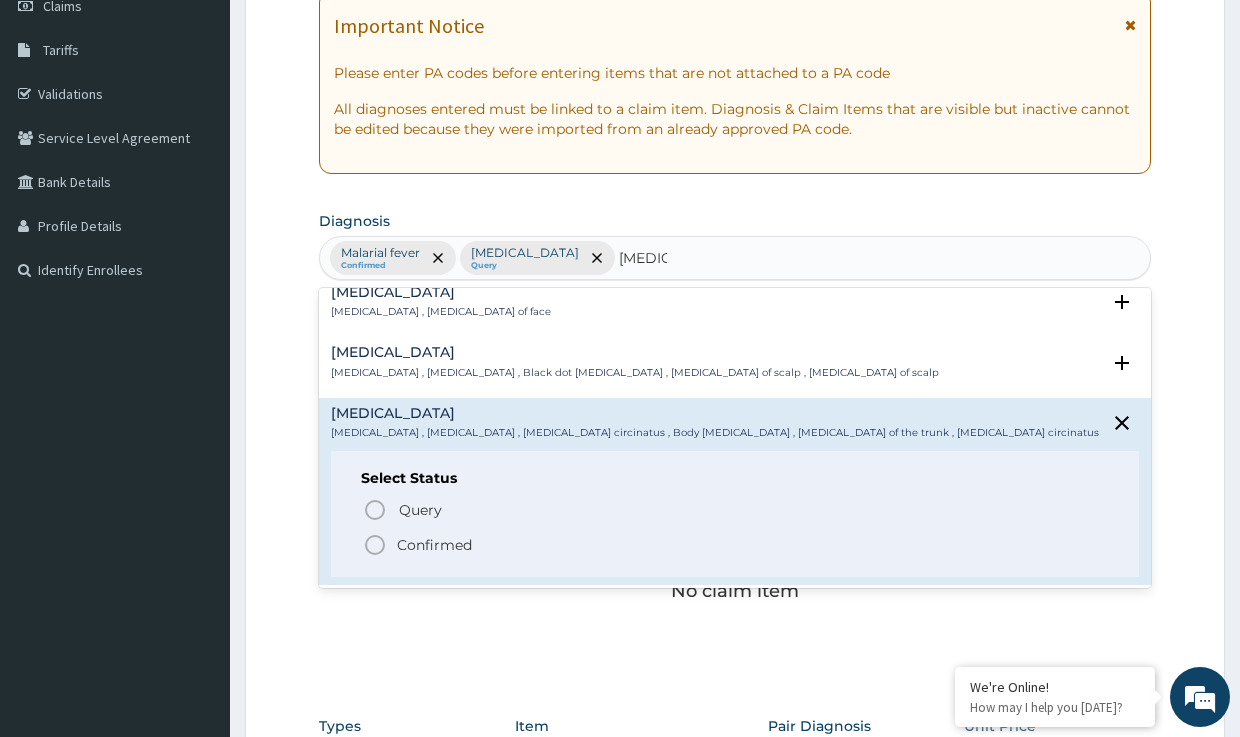 click 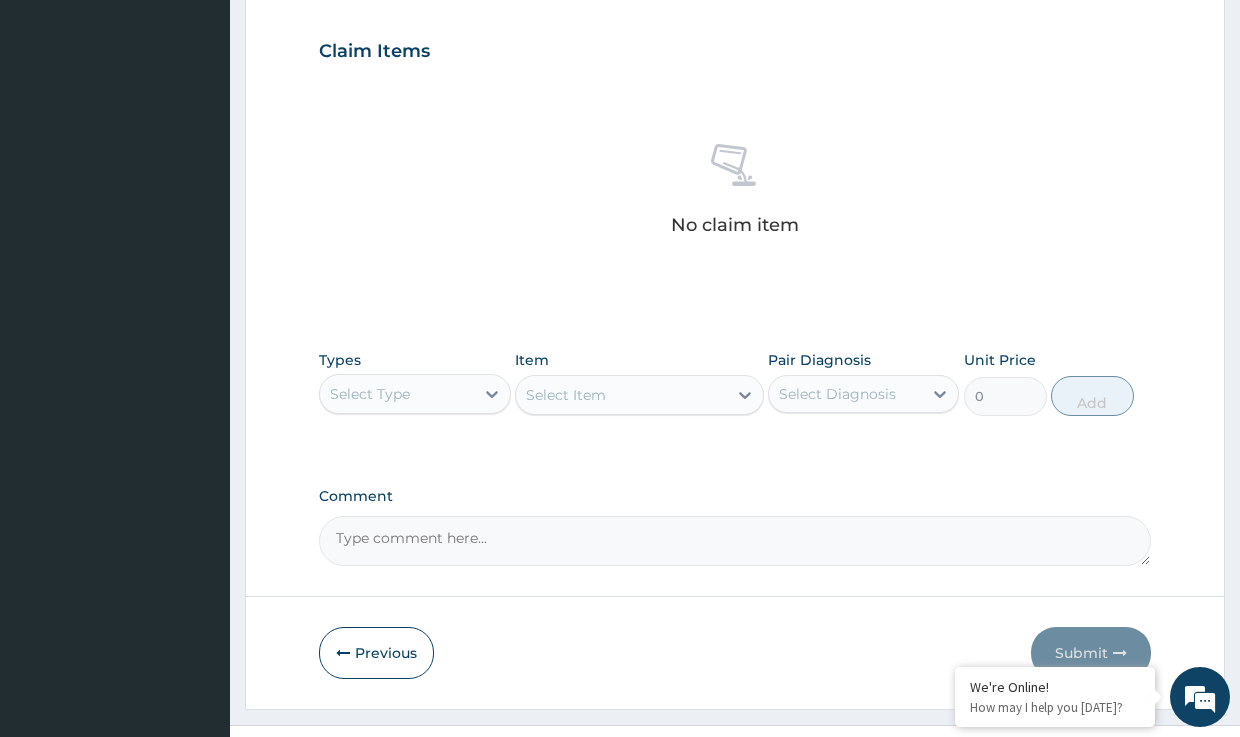 scroll, scrollTop: 700, scrollLeft: 0, axis: vertical 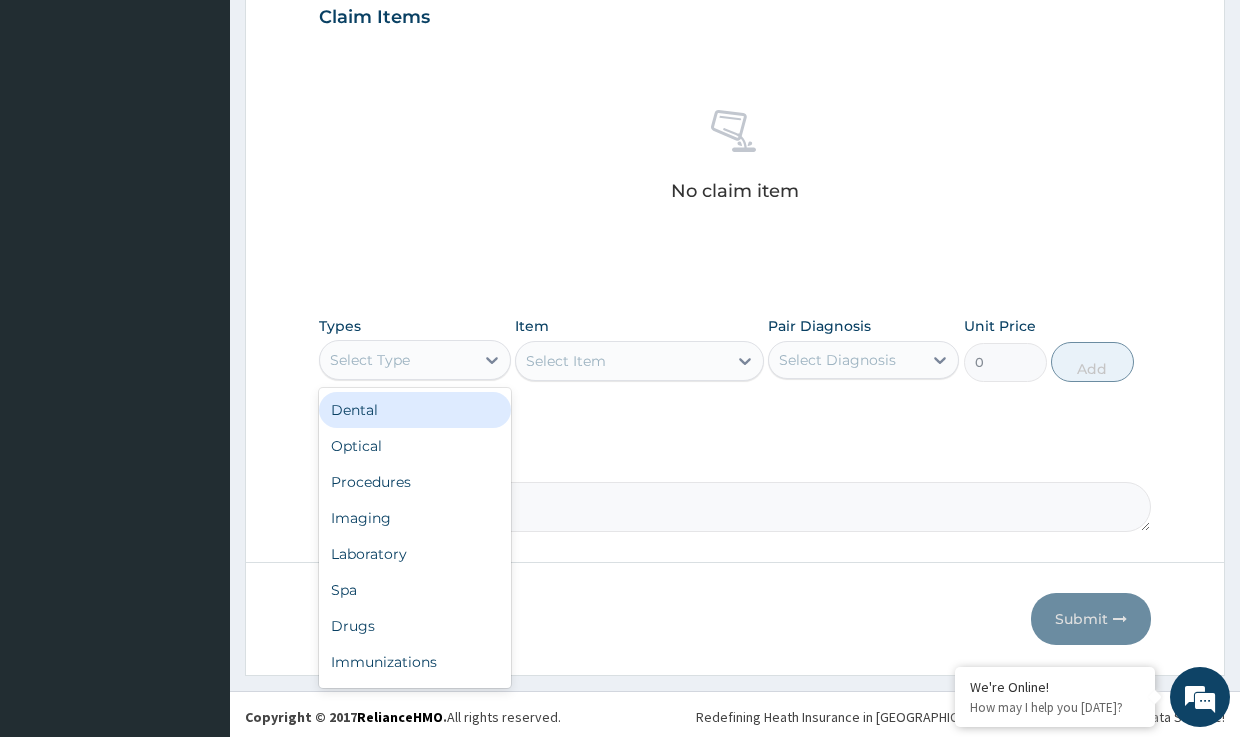 click on "Select Type" at bounding box center [396, 360] 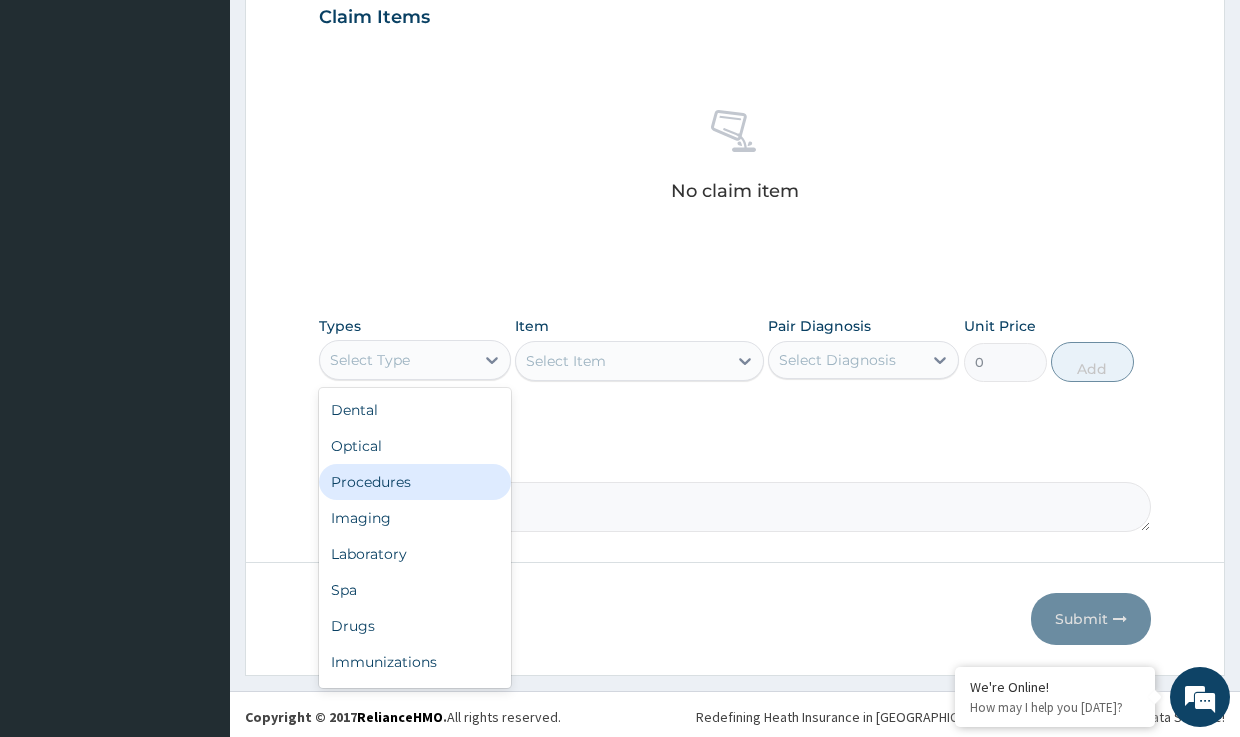 click on "Procedures" at bounding box center (414, 482) 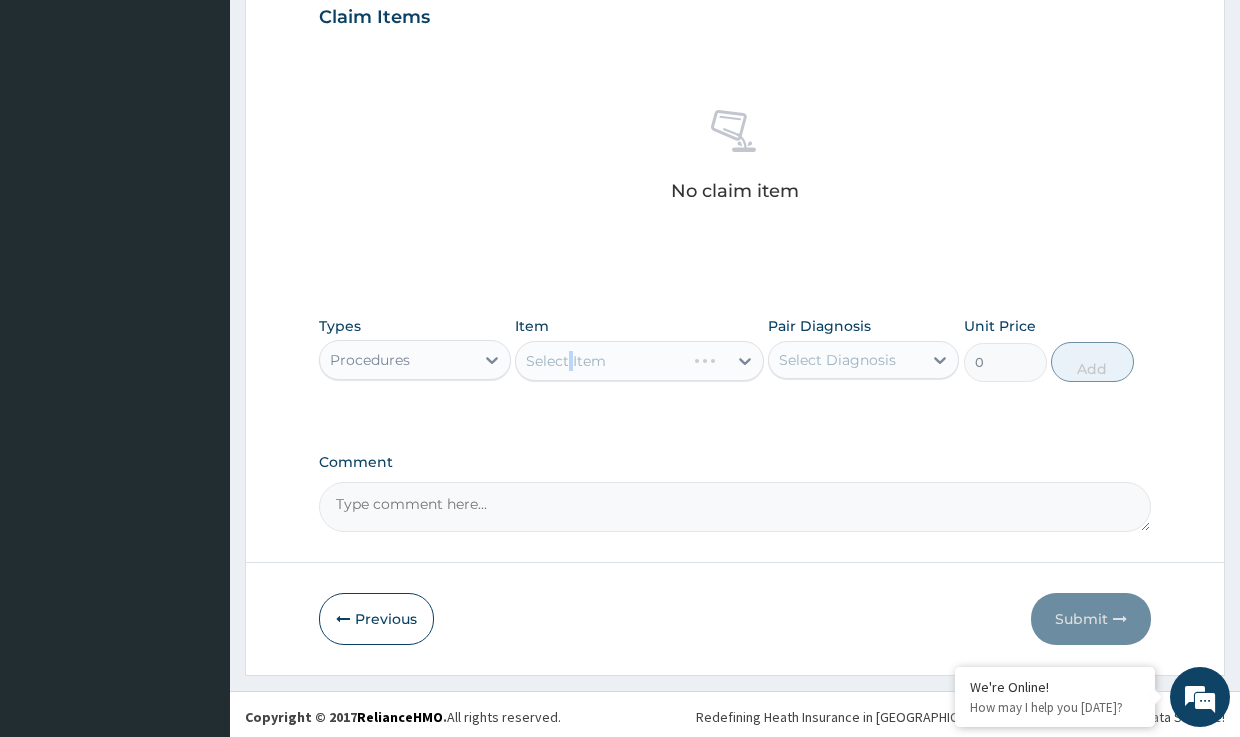 drag, startPoint x: 571, startPoint y: 349, endPoint x: 567, endPoint y: 374, distance: 25.317978 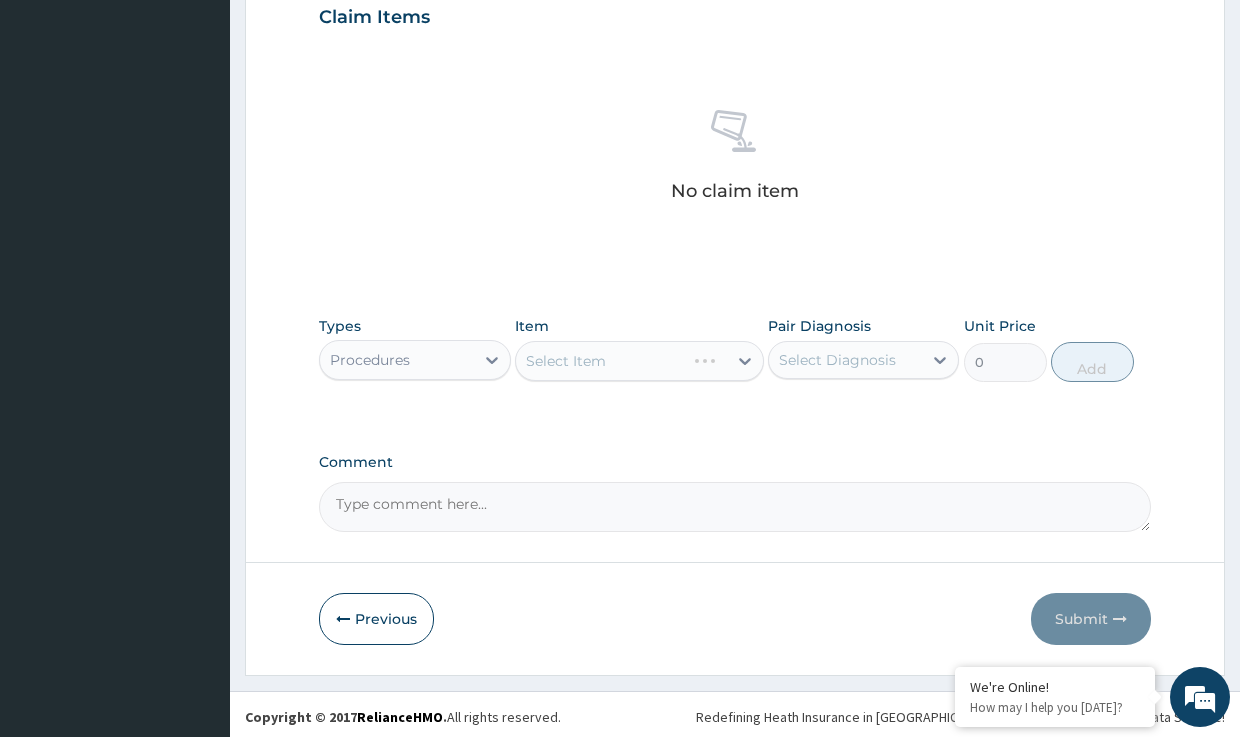 click on "Select Item" at bounding box center [639, 361] 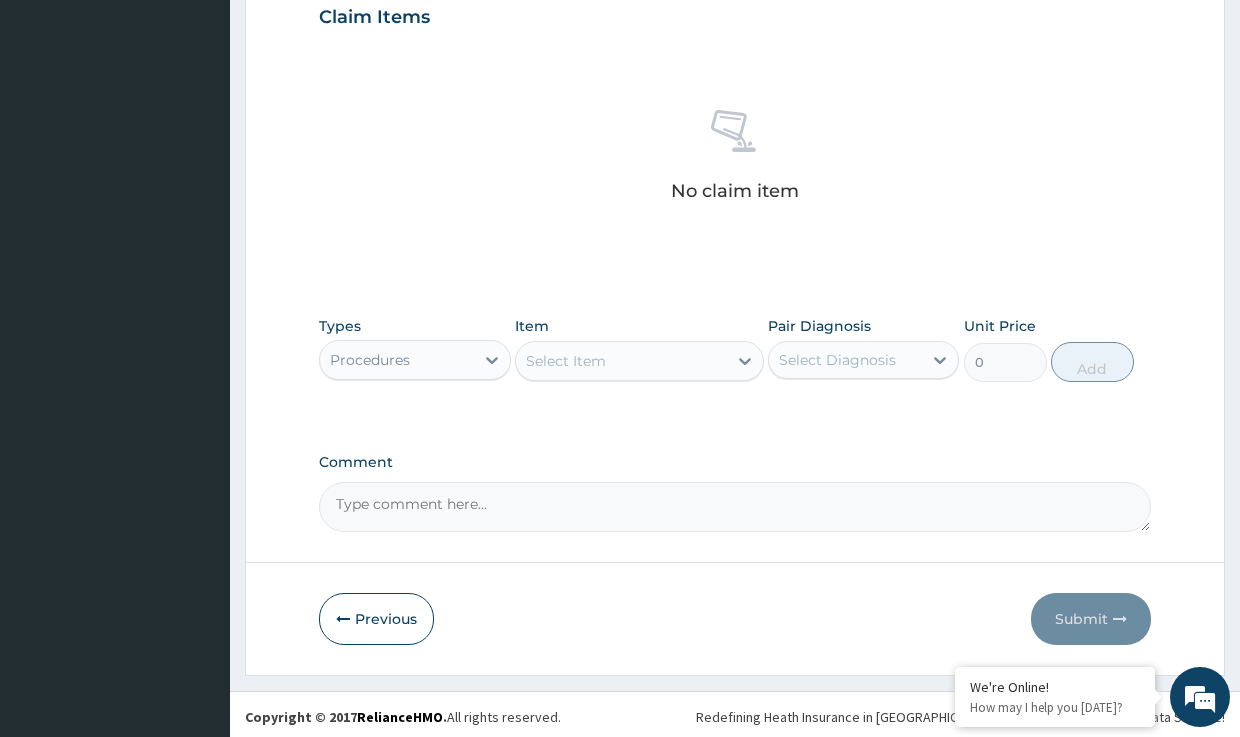 drag, startPoint x: 523, startPoint y: 357, endPoint x: 543, endPoint y: 361, distance: 20.396078 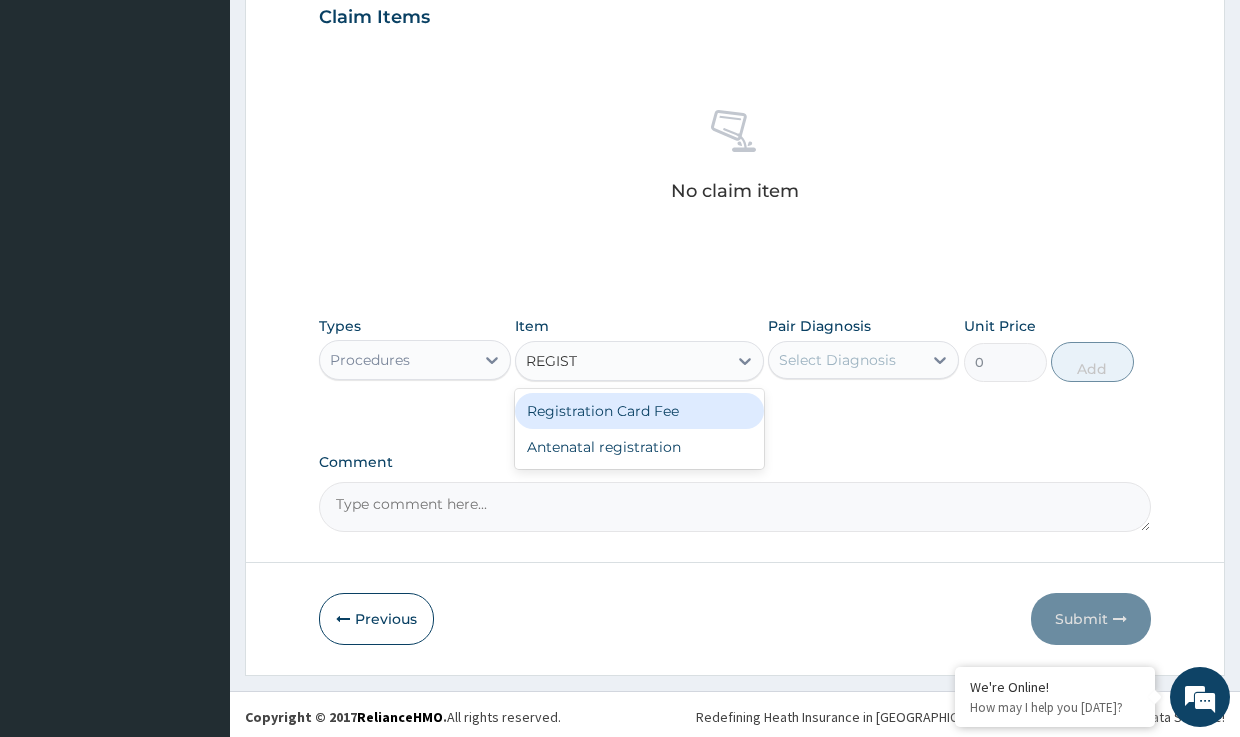 type on "REGISTR" 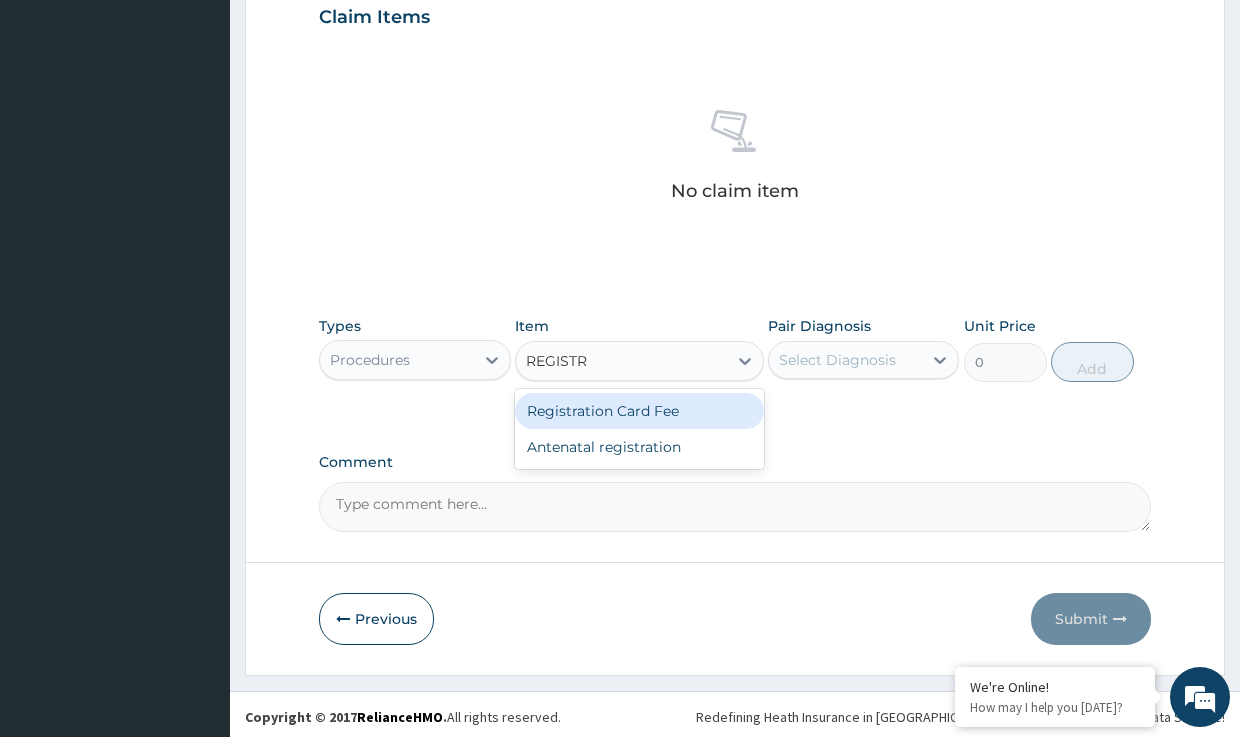click on "Registration Card Fee" at bounding box center (639, 411) 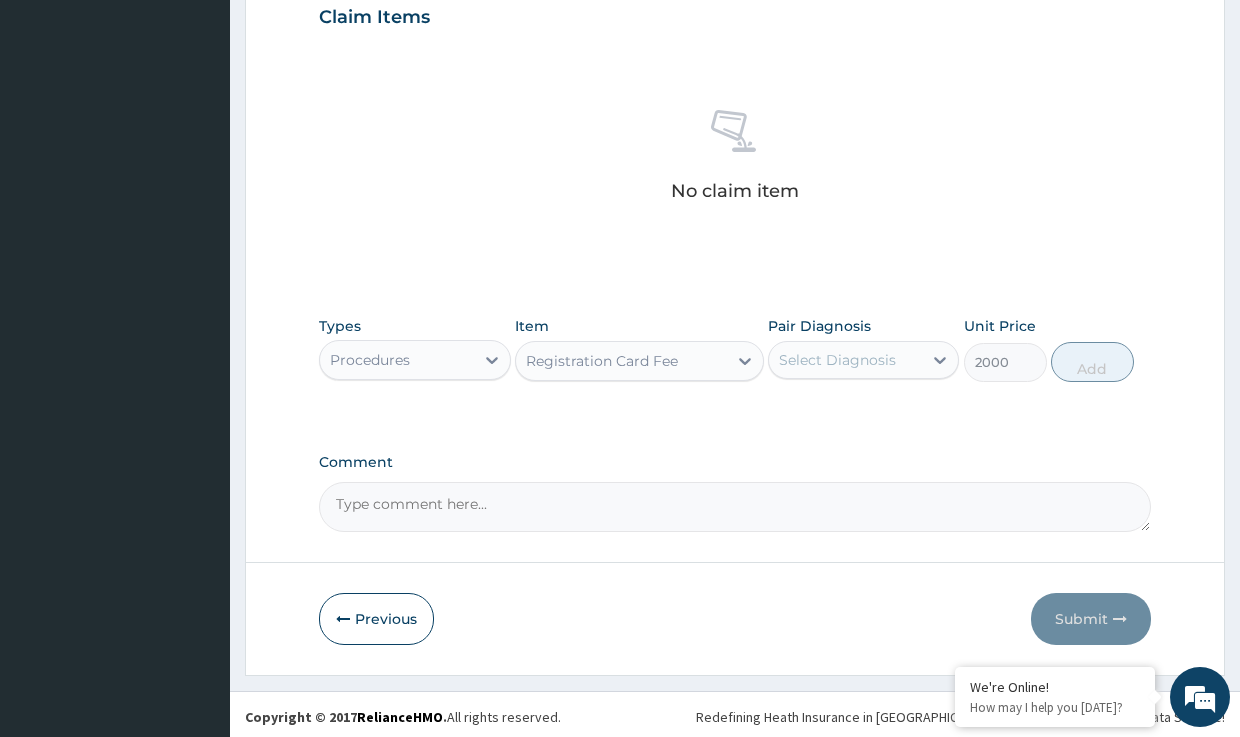 click on "Select Diagnosis" at bounding box center [837, 360] 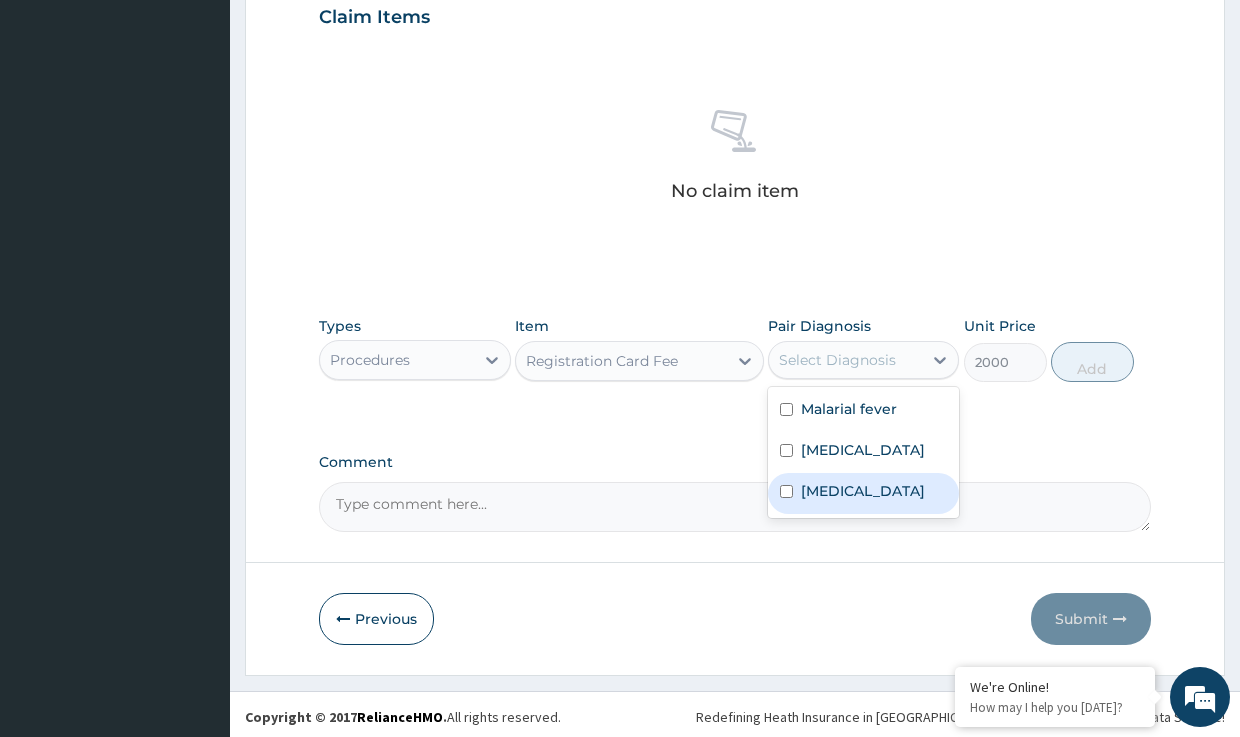 click on "Tinea corporis" at bounding box center [863, 491] 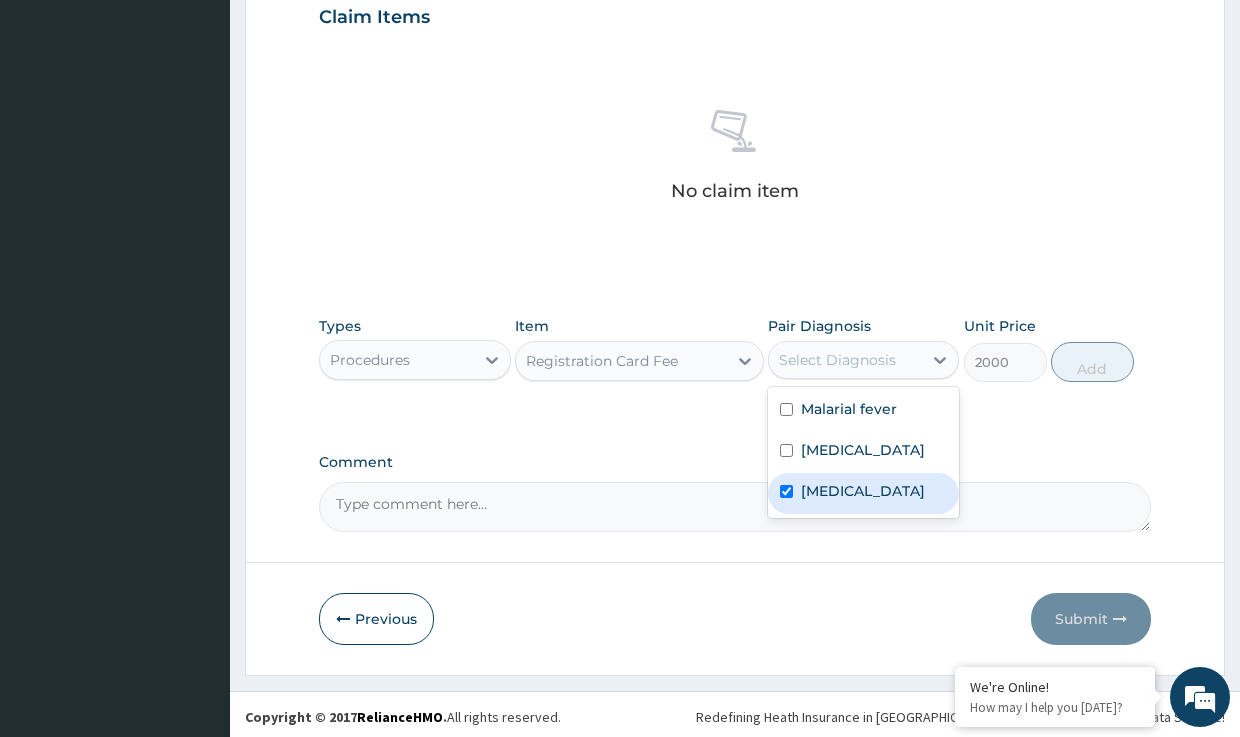 checkbox on "true" 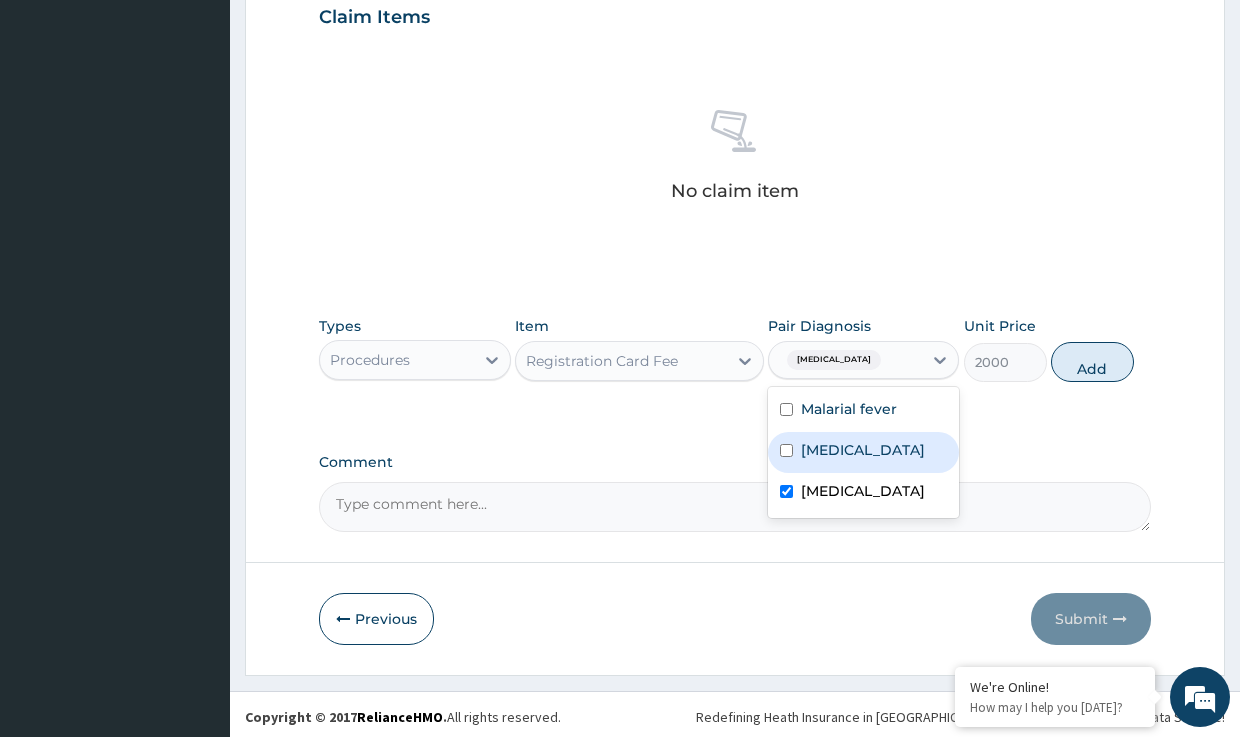 click on "[MEDICAL_DATA]" at bounding box center [863, 450] 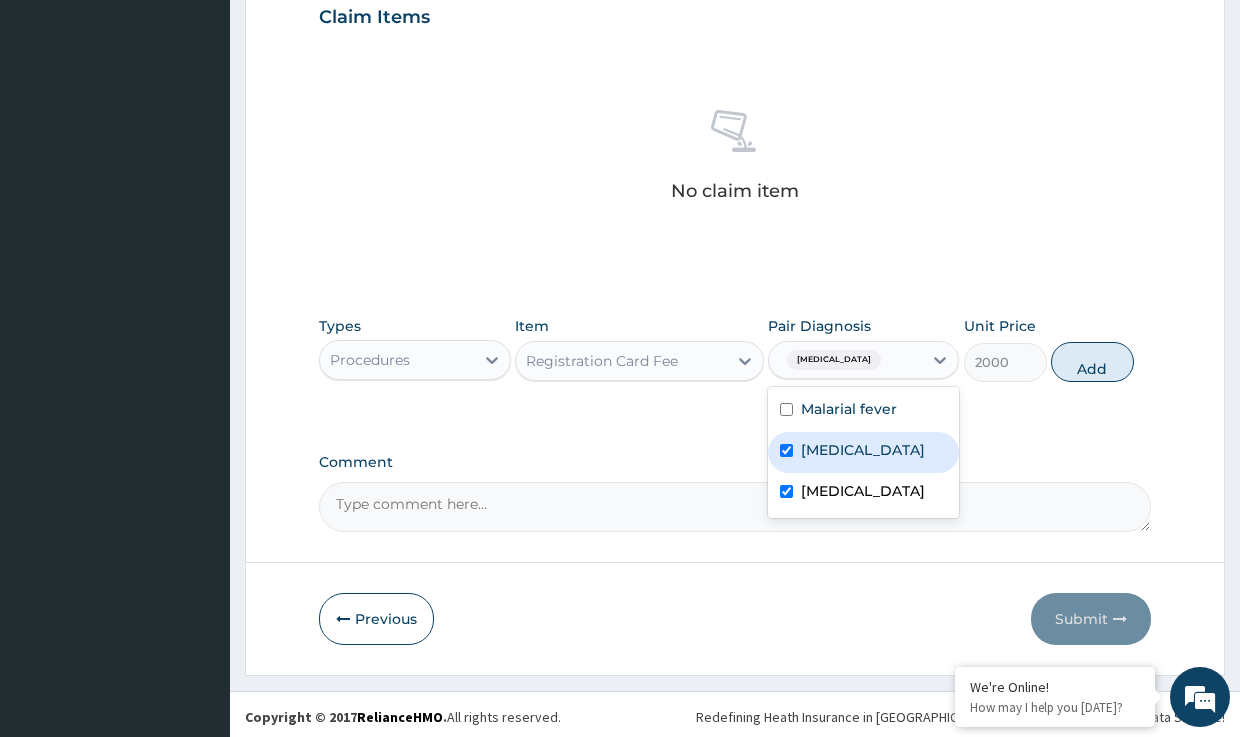 checkbox on "true" 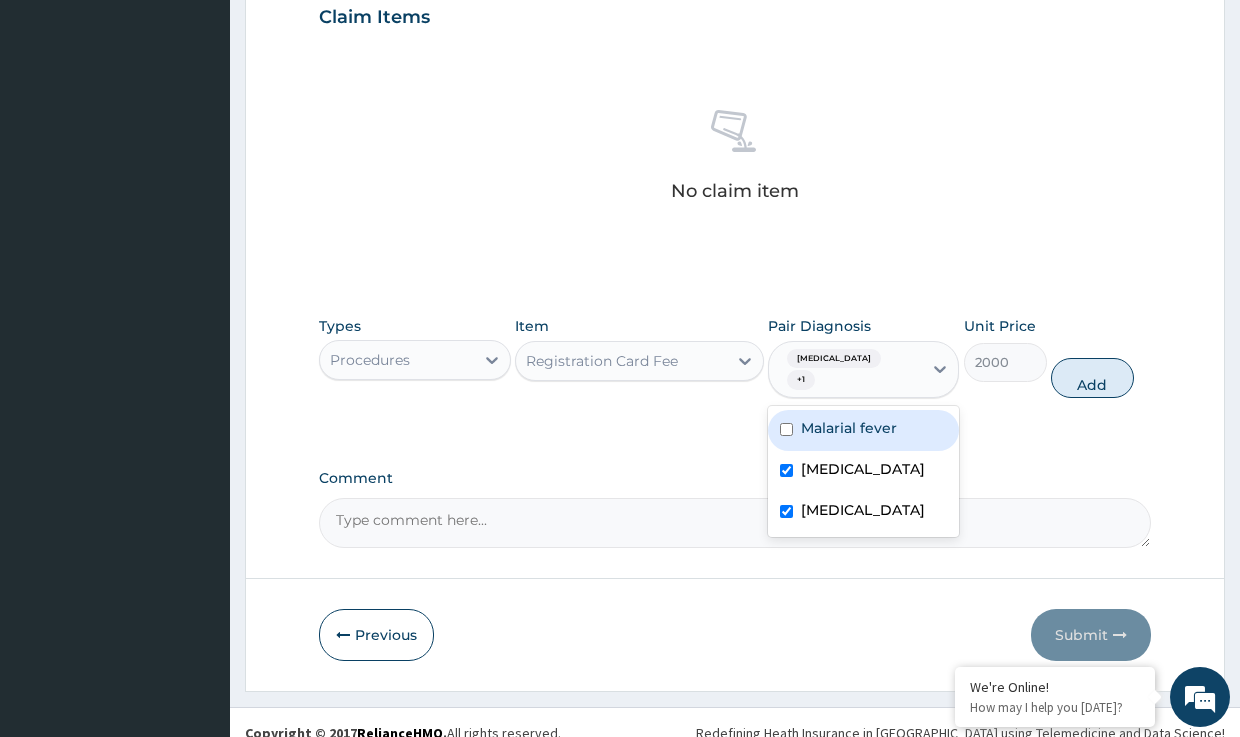 click on "Malarial fever" at bounding box center [849, 428] 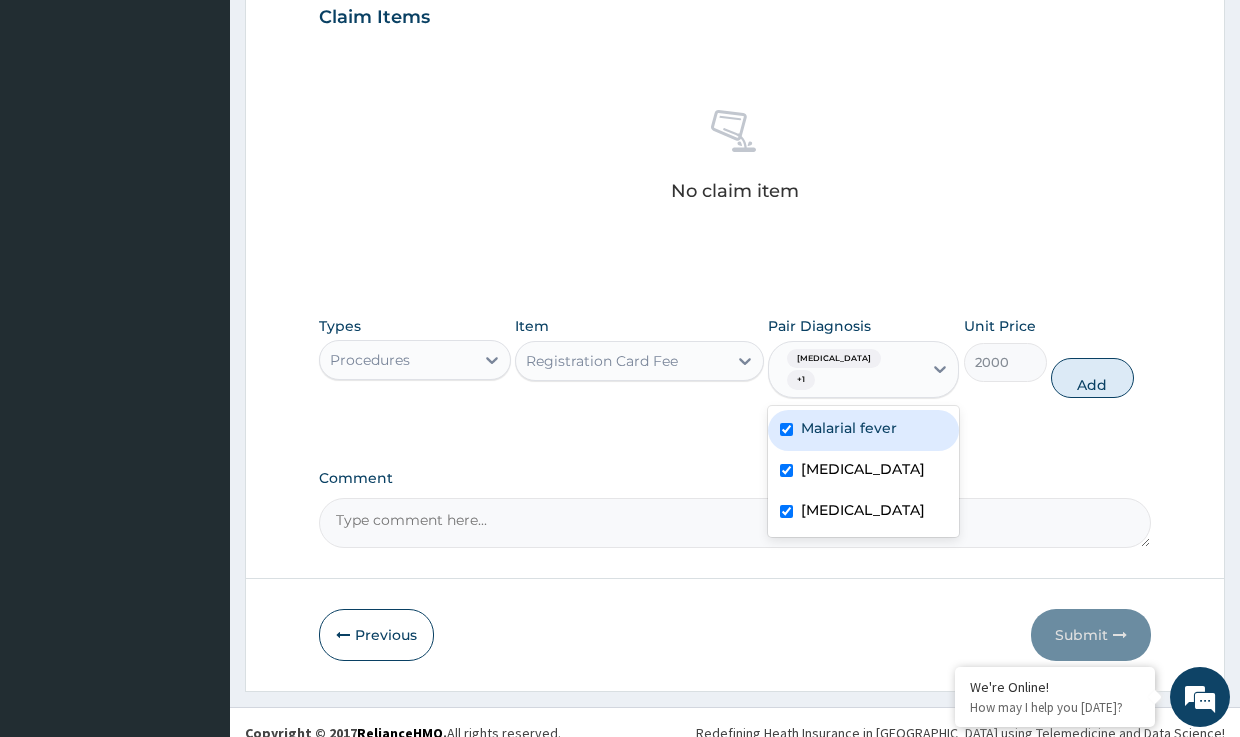 checkbox on "true" 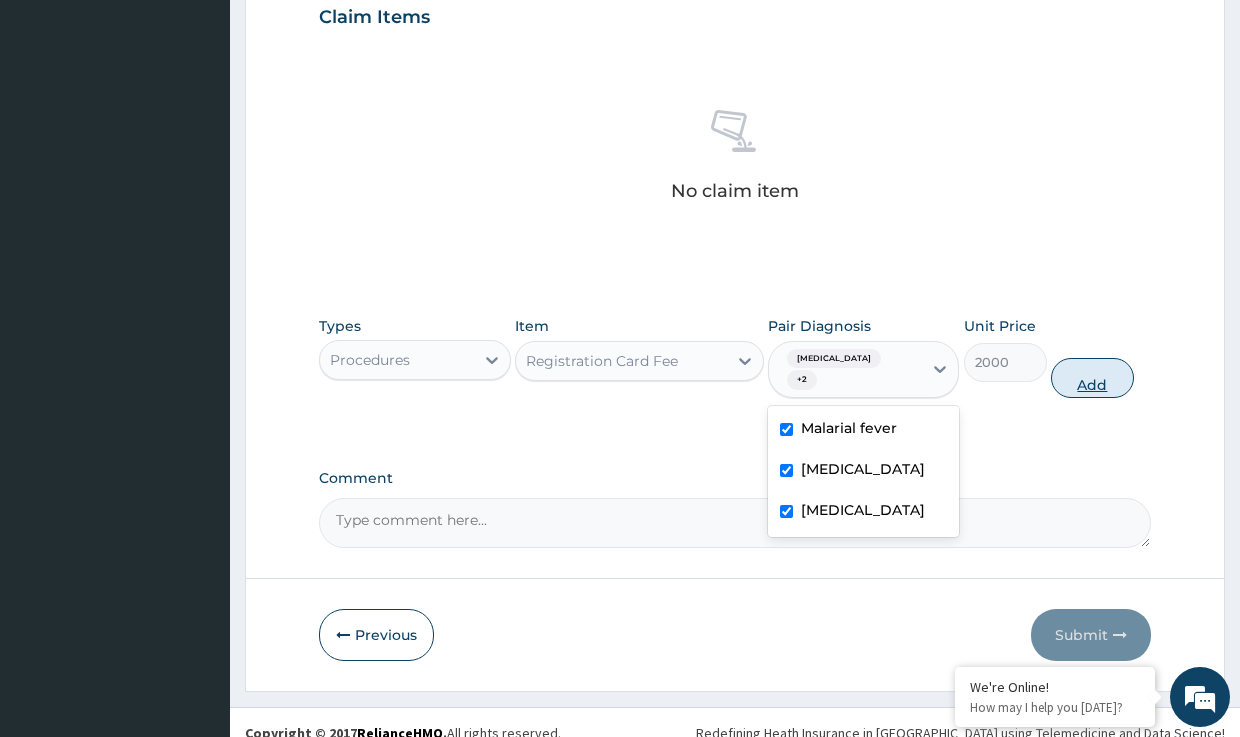 click on "Add" at bounding box center (1092, 378) 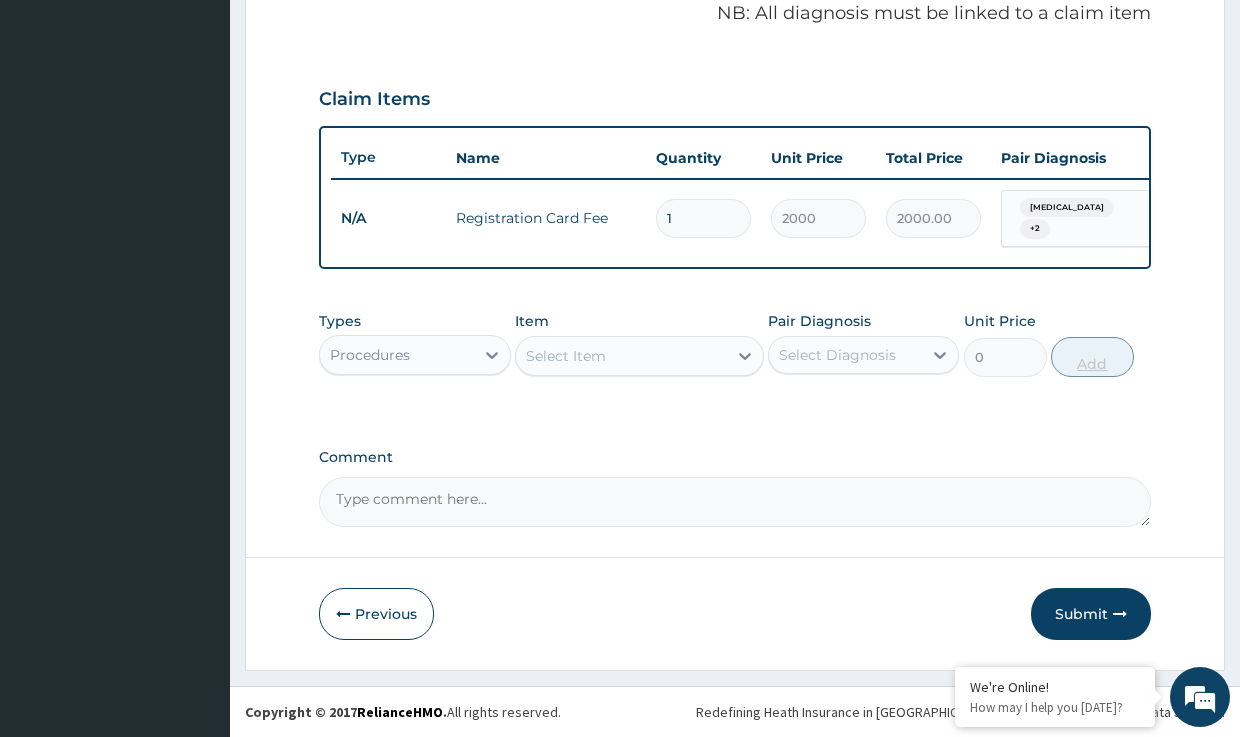 scroll, scrollTop: 627, scrollLeft: 0, axis: vertical 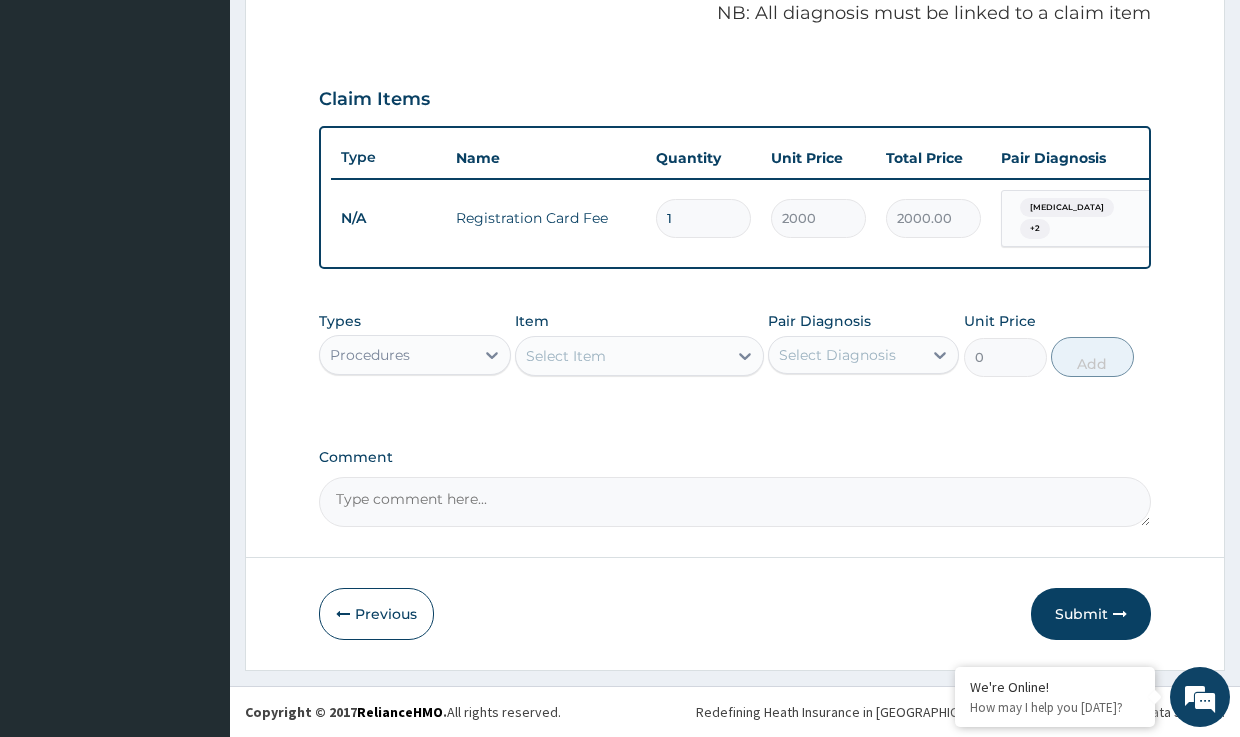 click on "Select Item" at bounding box center (566, 356) 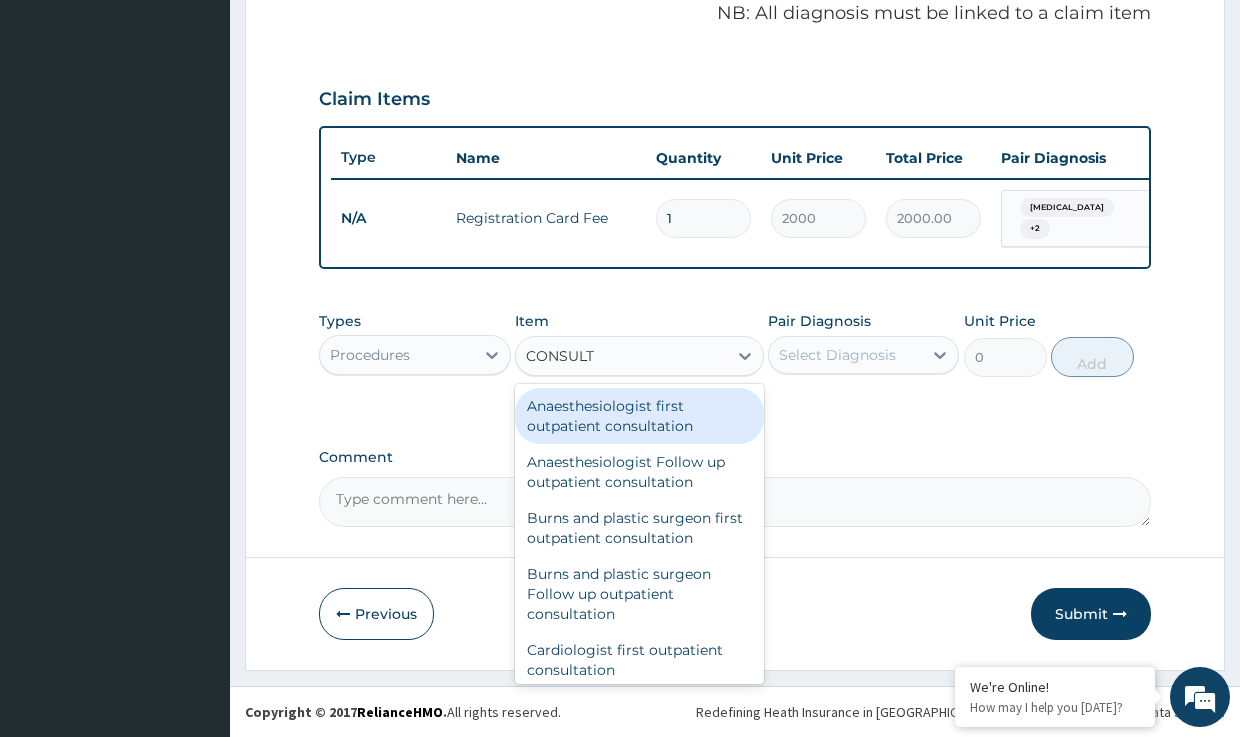 type on "CONSULTA" 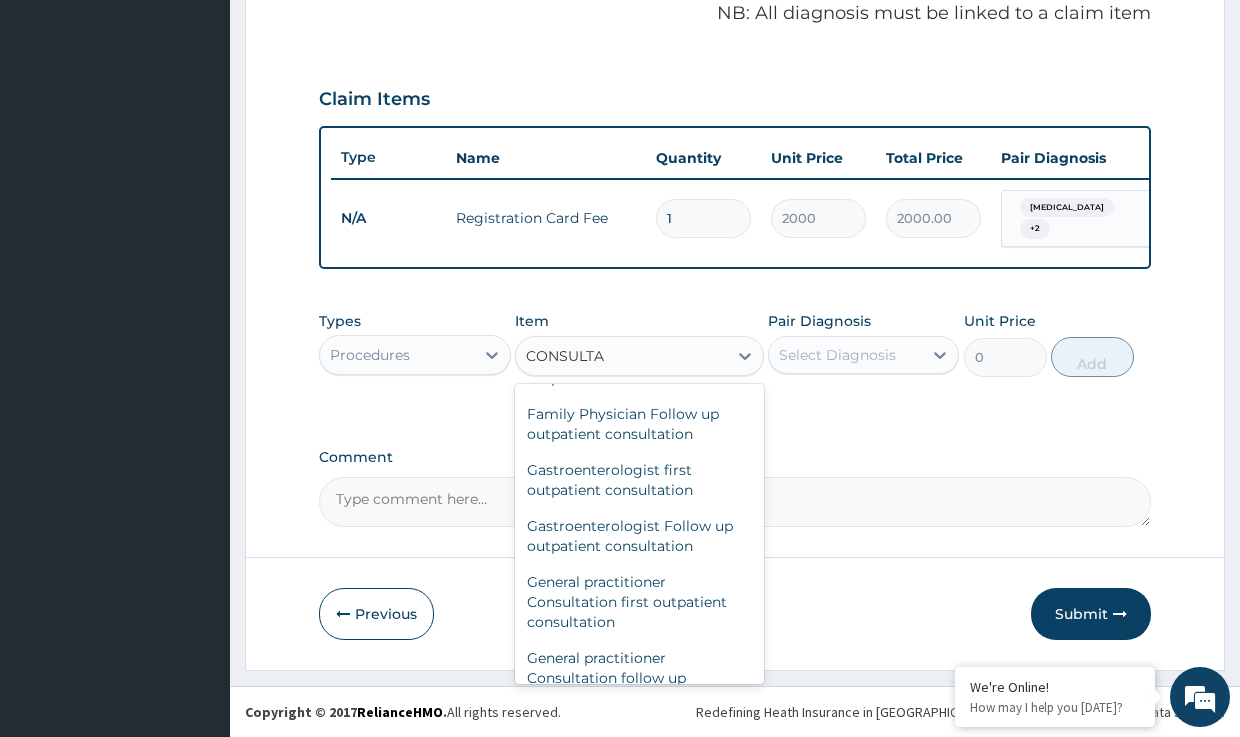 scroll, scrollTop: 1040, scrollLeft: 0, axis: vertical 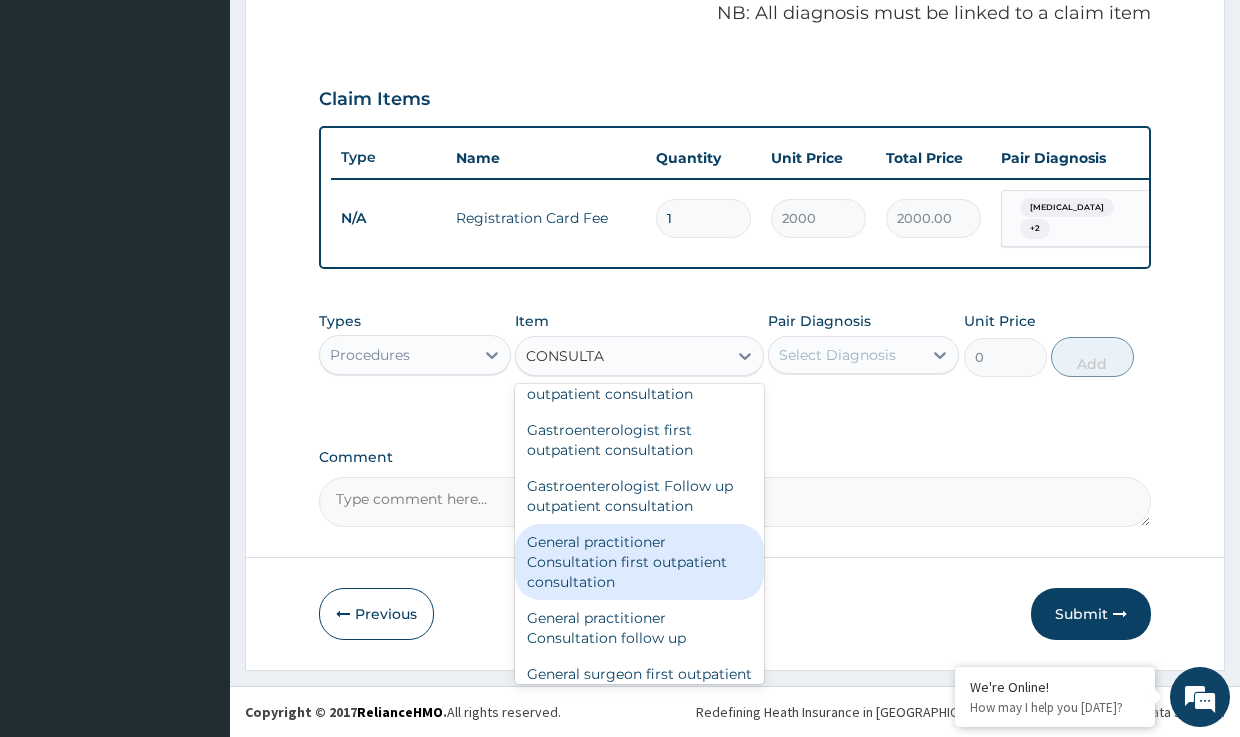 click on "General practitioner Consultation first outpatient consultation" at bounding box center (639, 562) 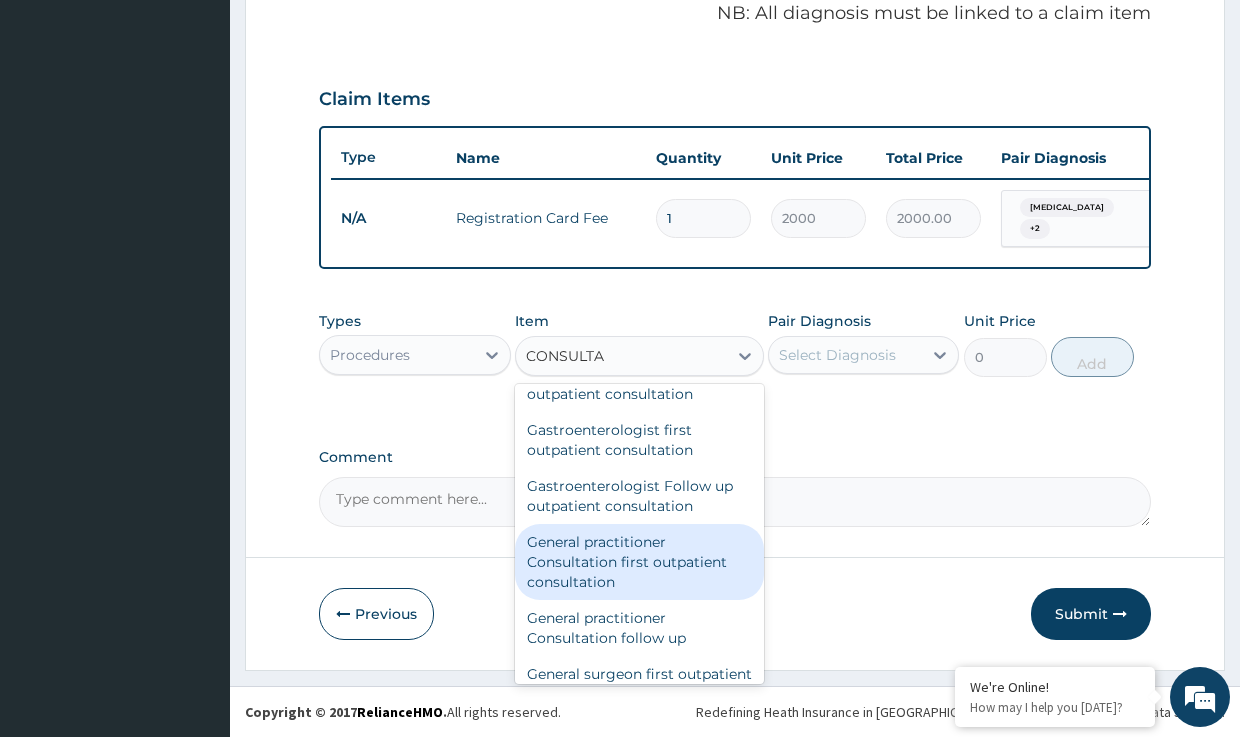 type 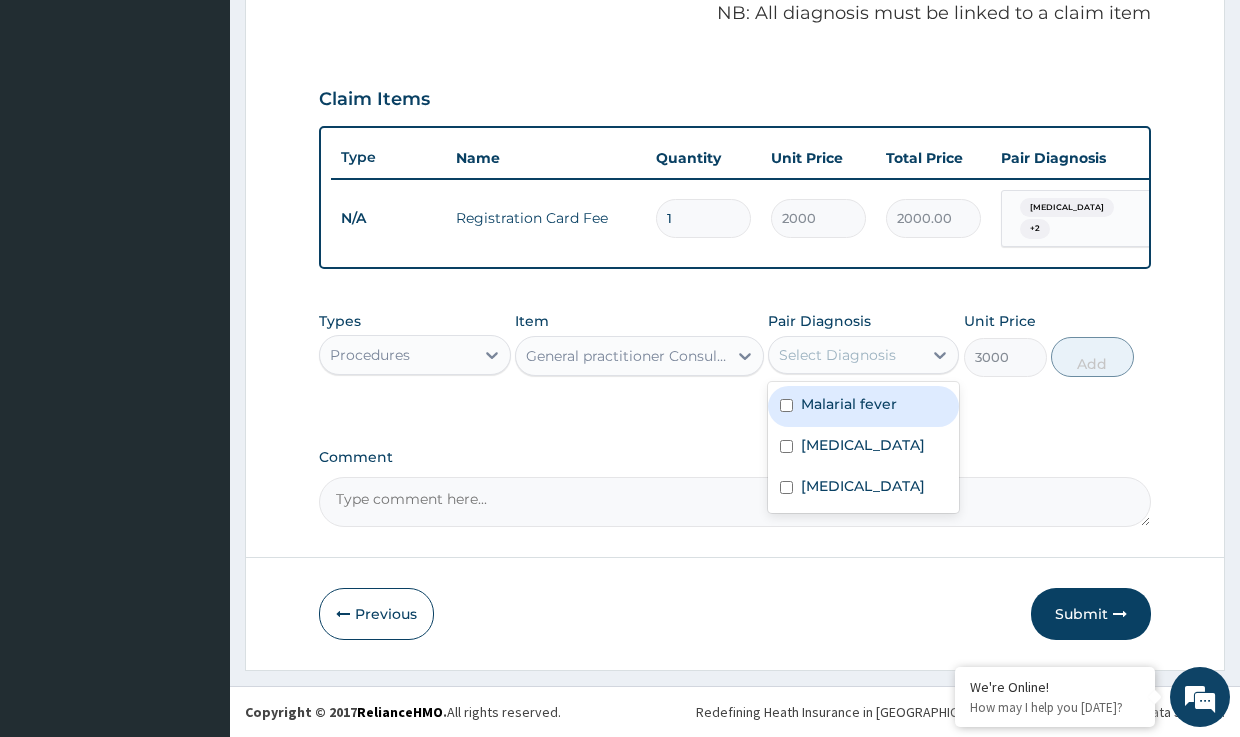 click on "Select Diagnosis" at bounding box center [837, 355] 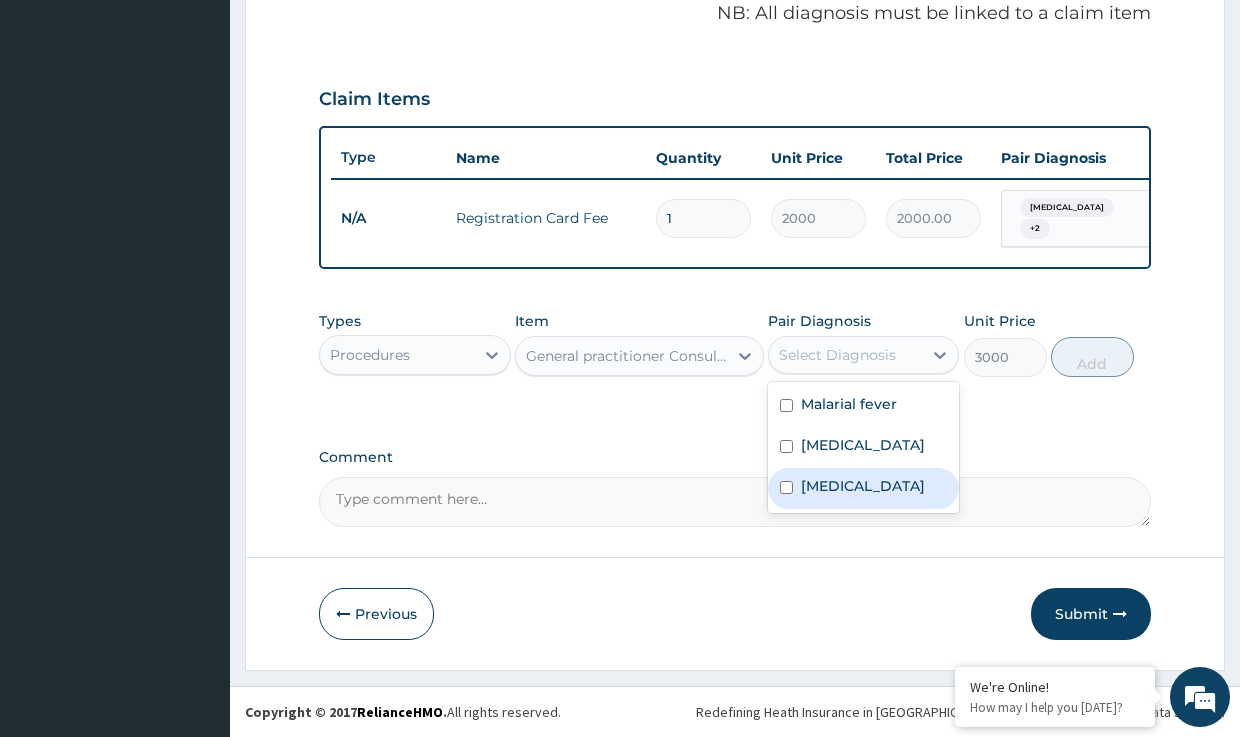 click on "Tinea corporis" at bounding box center [863, 486] 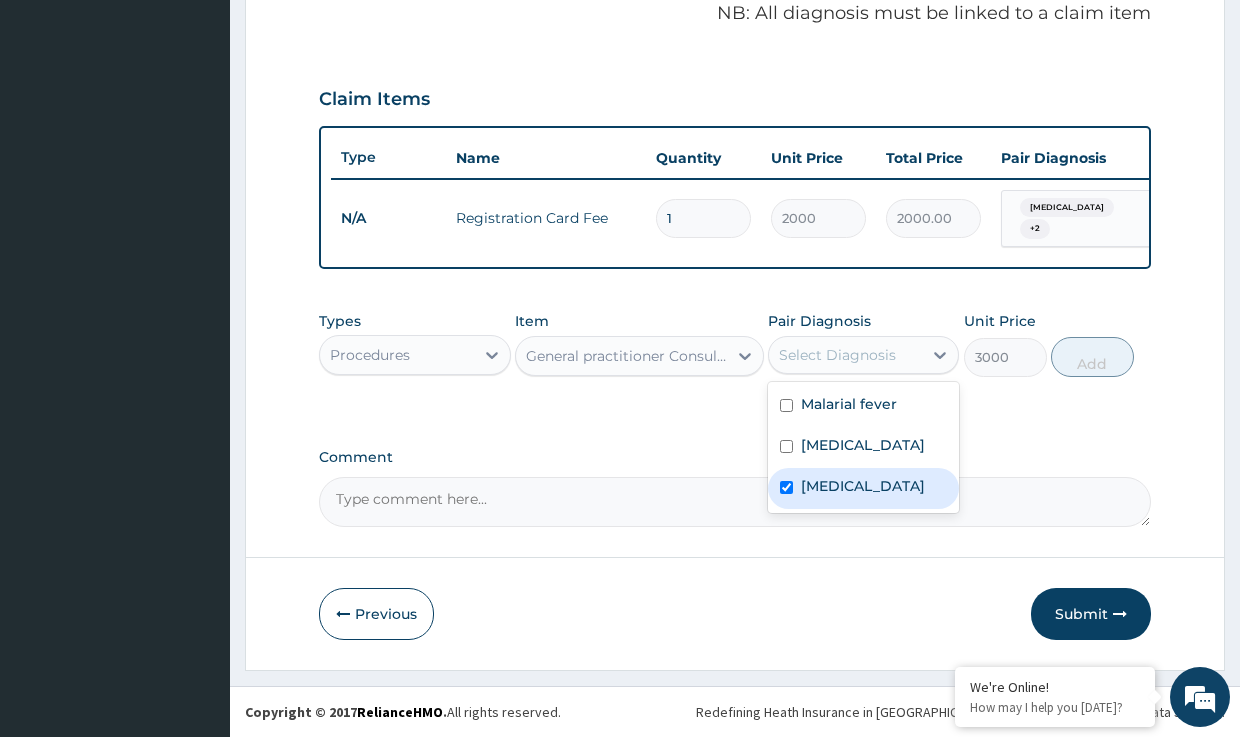 checkbox on "true" 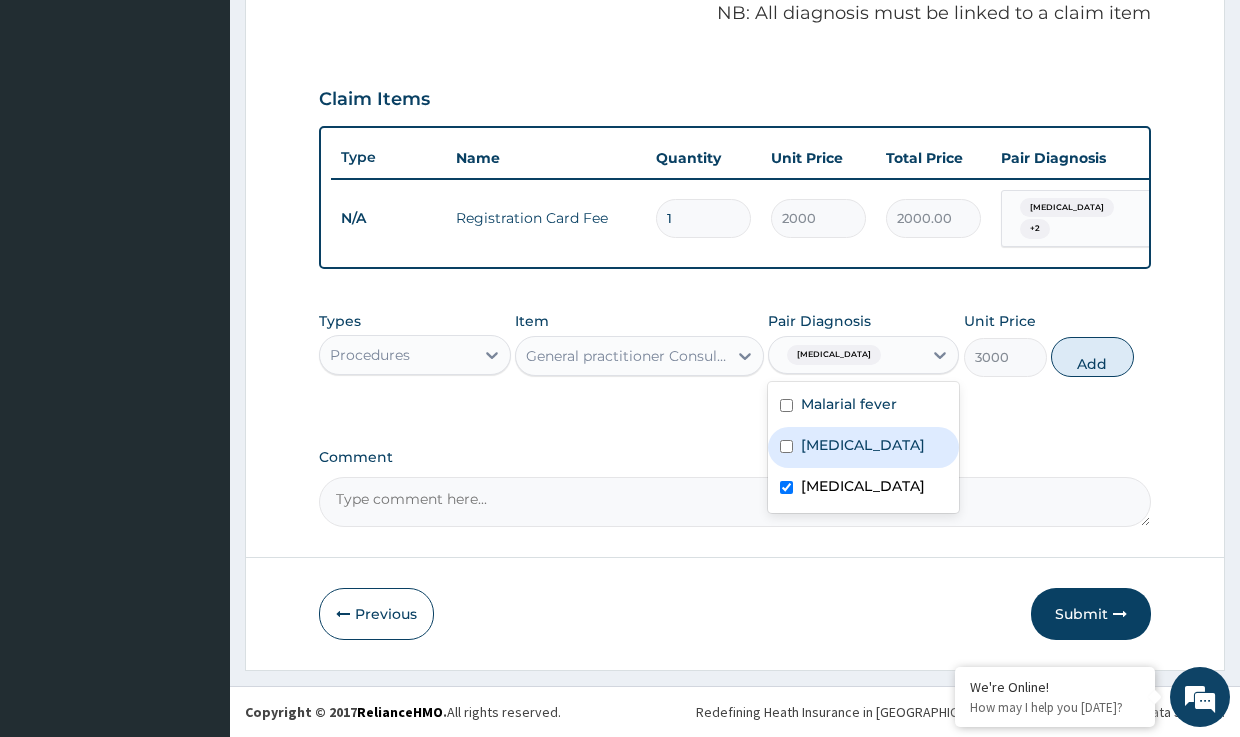 click on "[MEDICAL_DATA]" at bounding box center [863, 445] 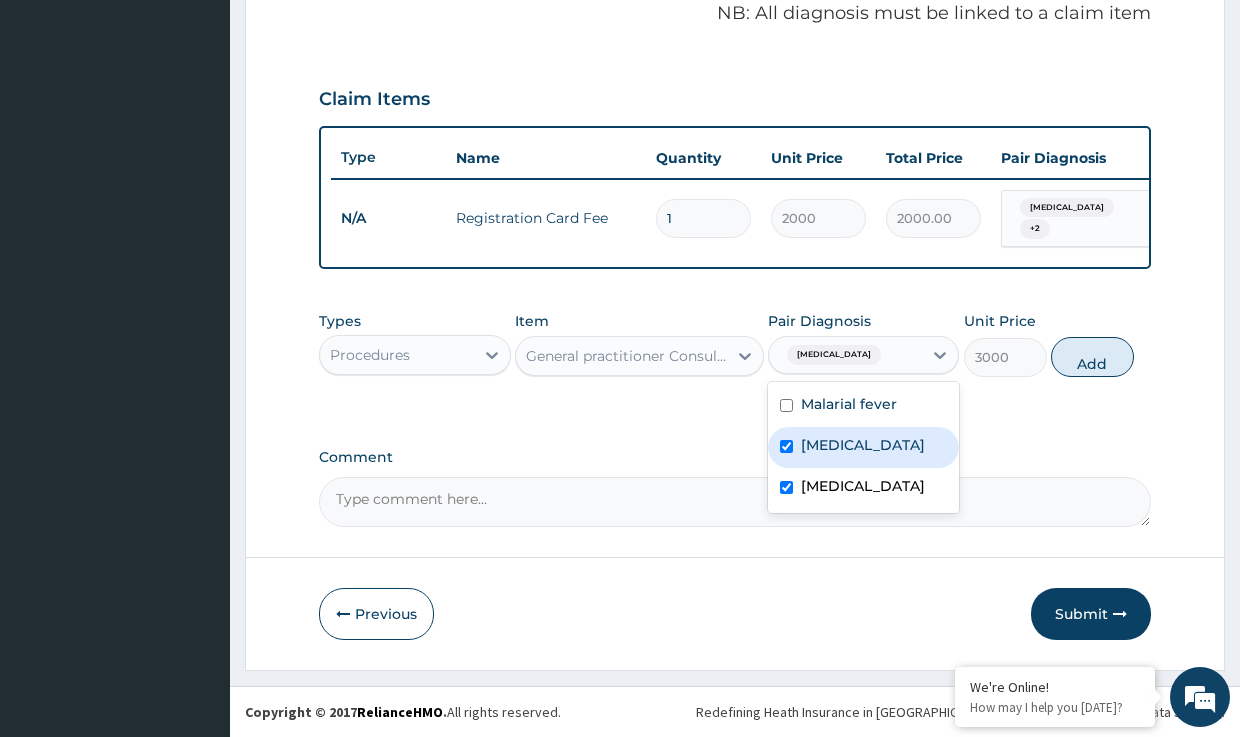 checkbox on "true" 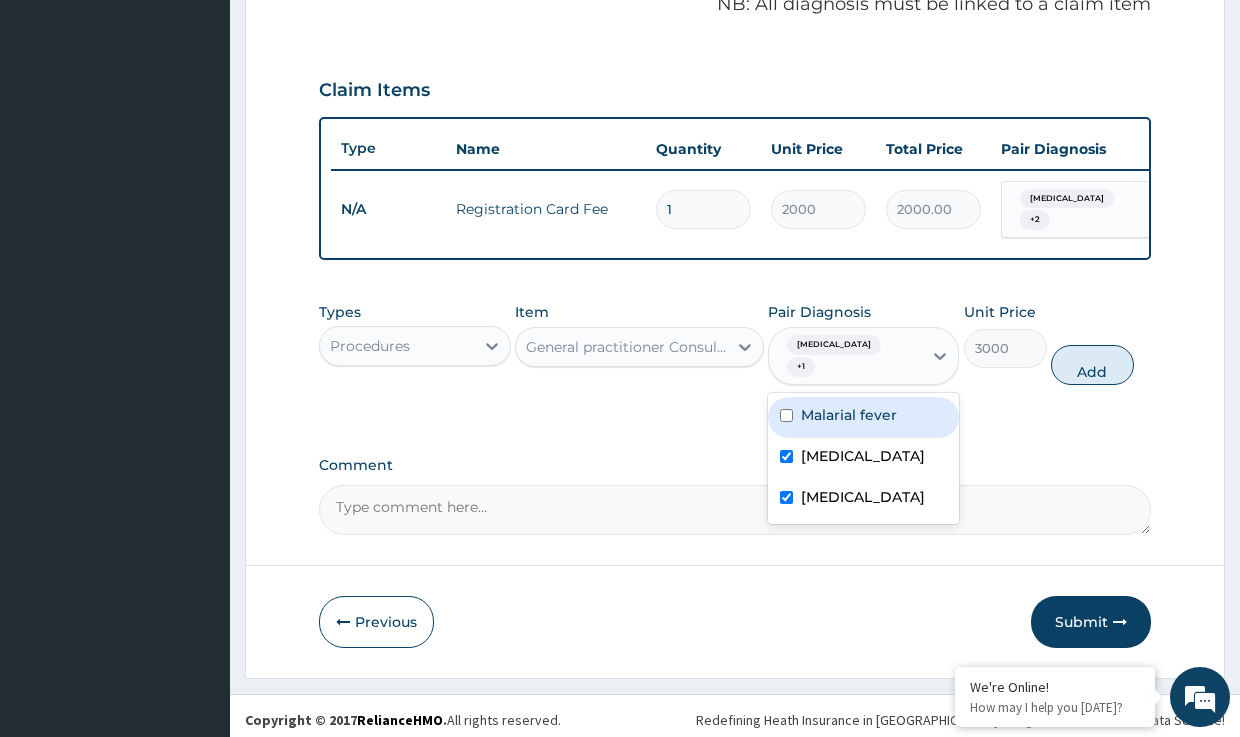 click on "Malarial fever" at bounding box center [849, 415] 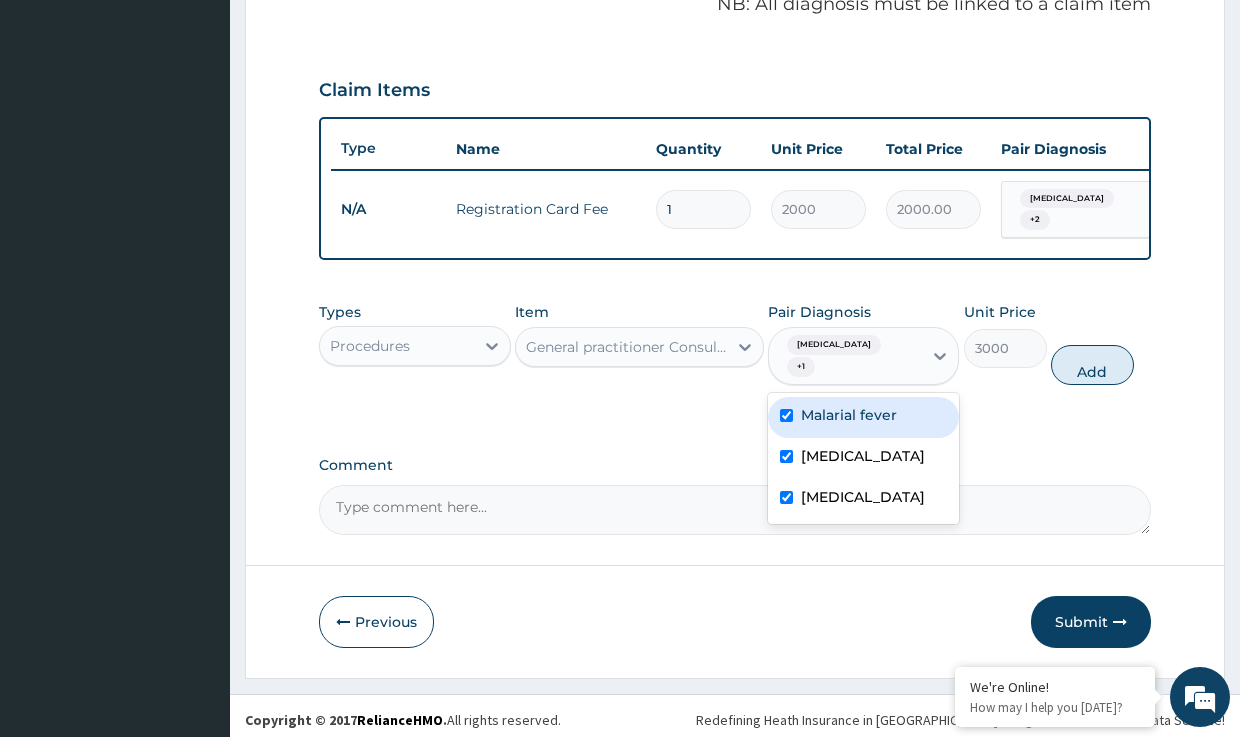 checkbox on "true" 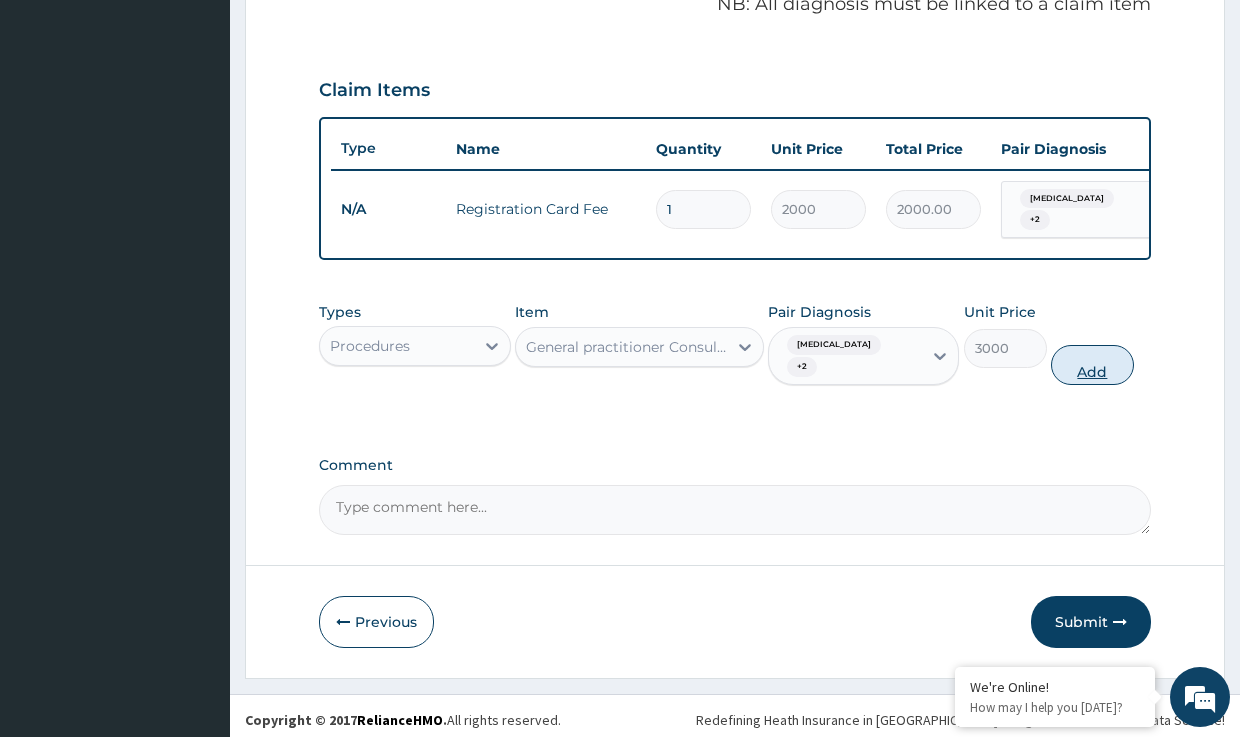 click on "Add" at bounding box center (1092, 365) 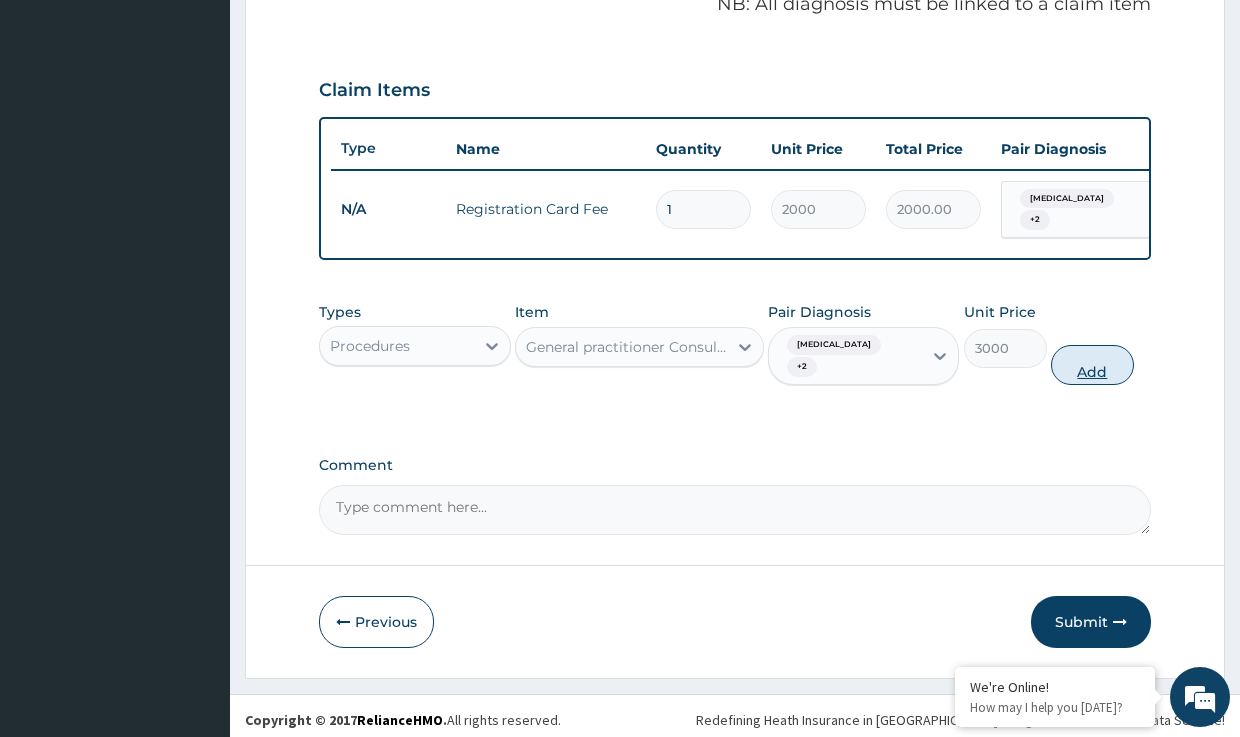 type on "0" 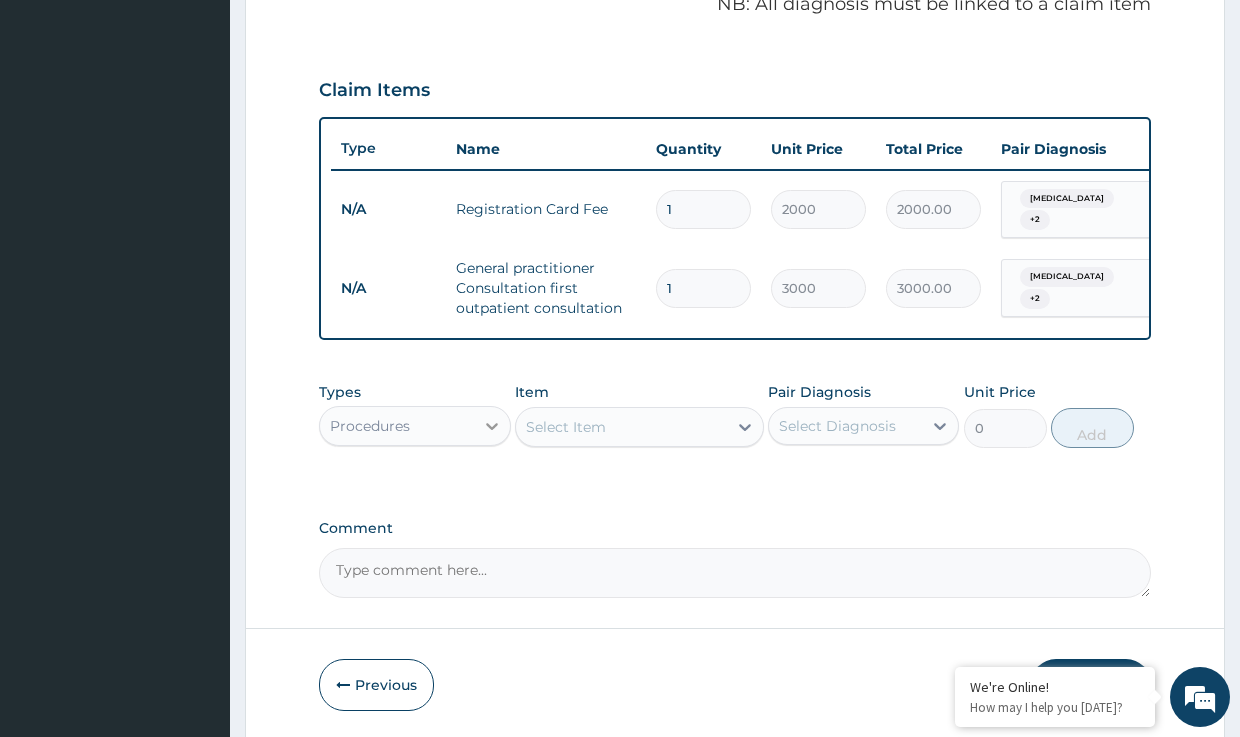 click 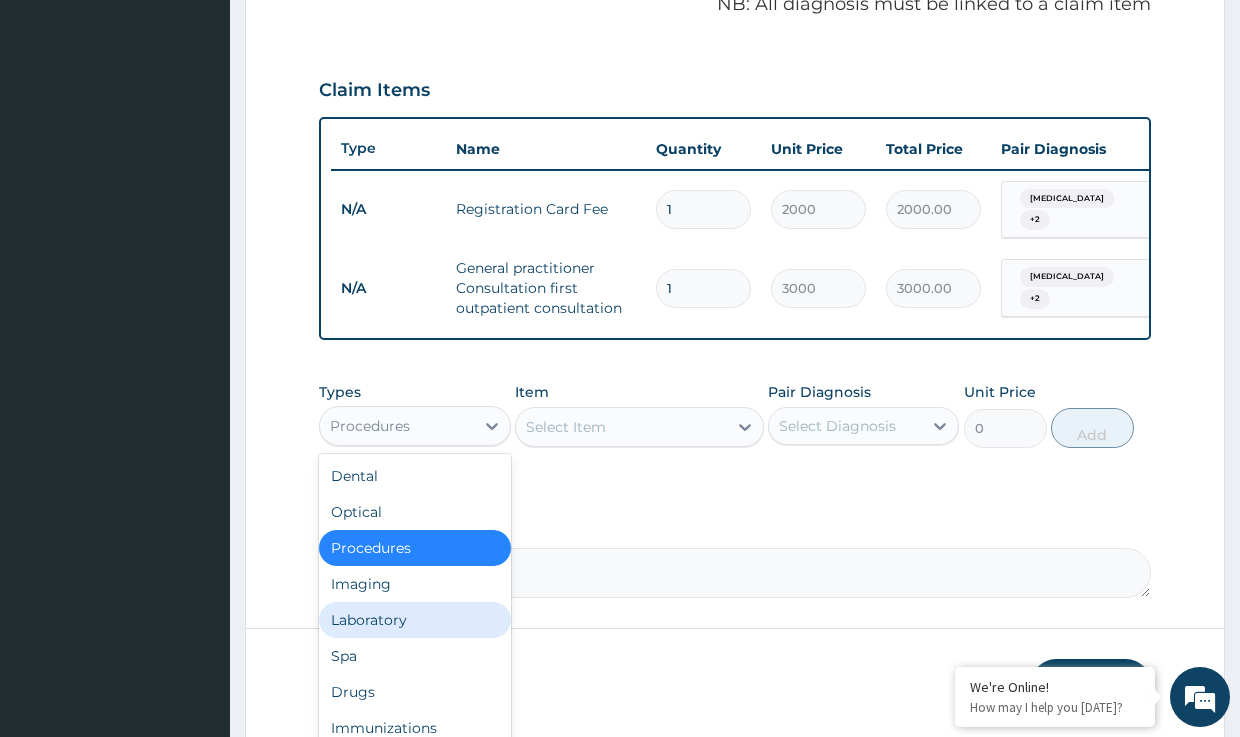 click on "Laboratory" at bounding box center (414, 620) 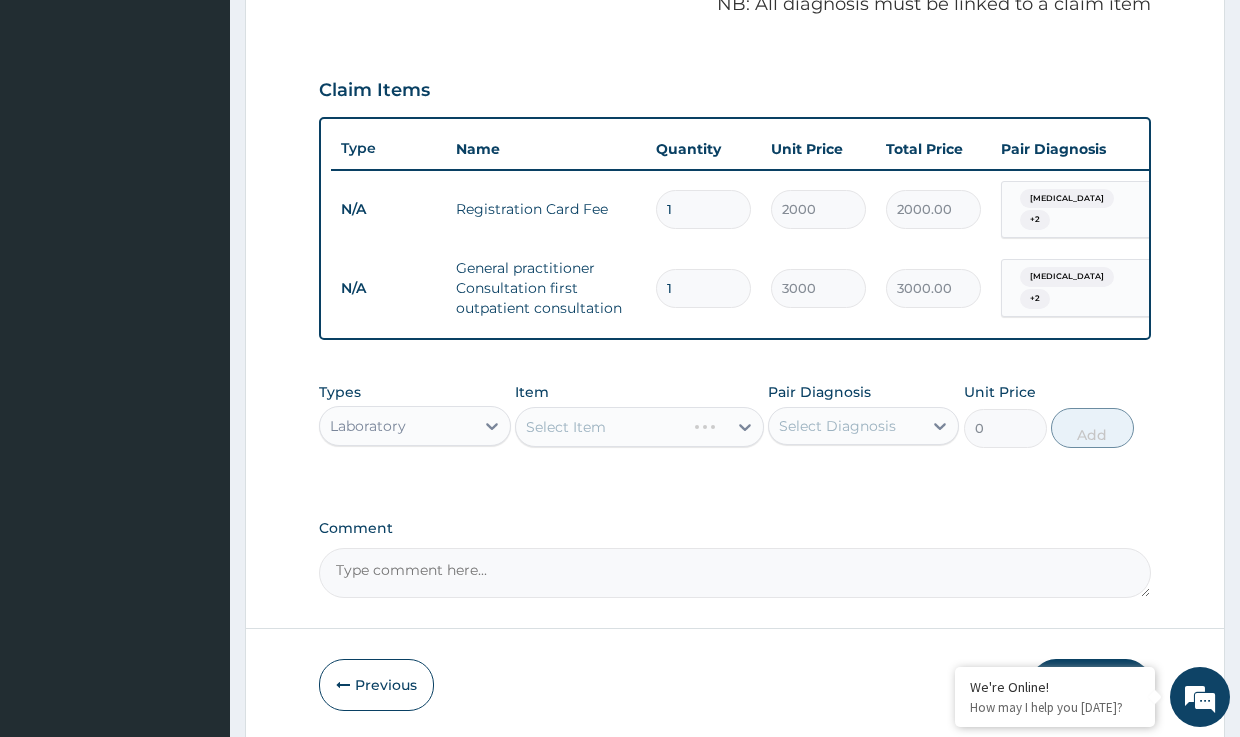 click on "Select Item" at bounding box center (639, 427) 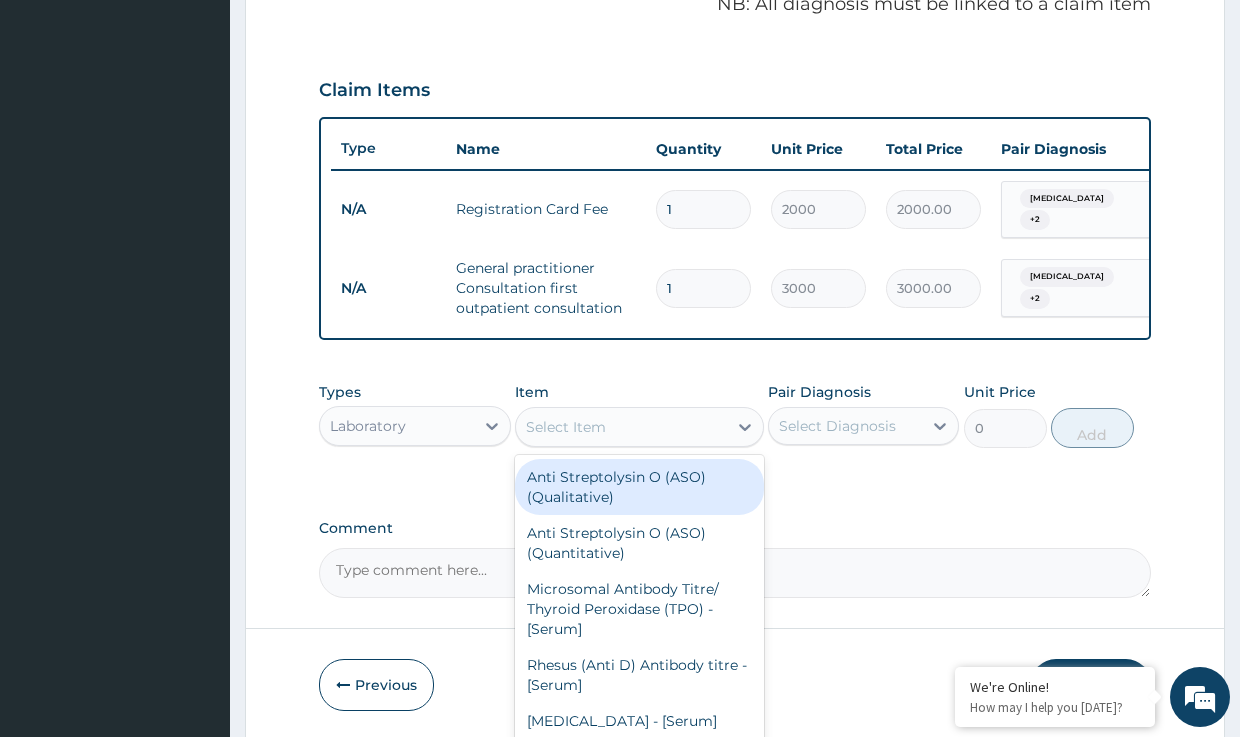 click on "Select Item" at bounding box center [621, 427] 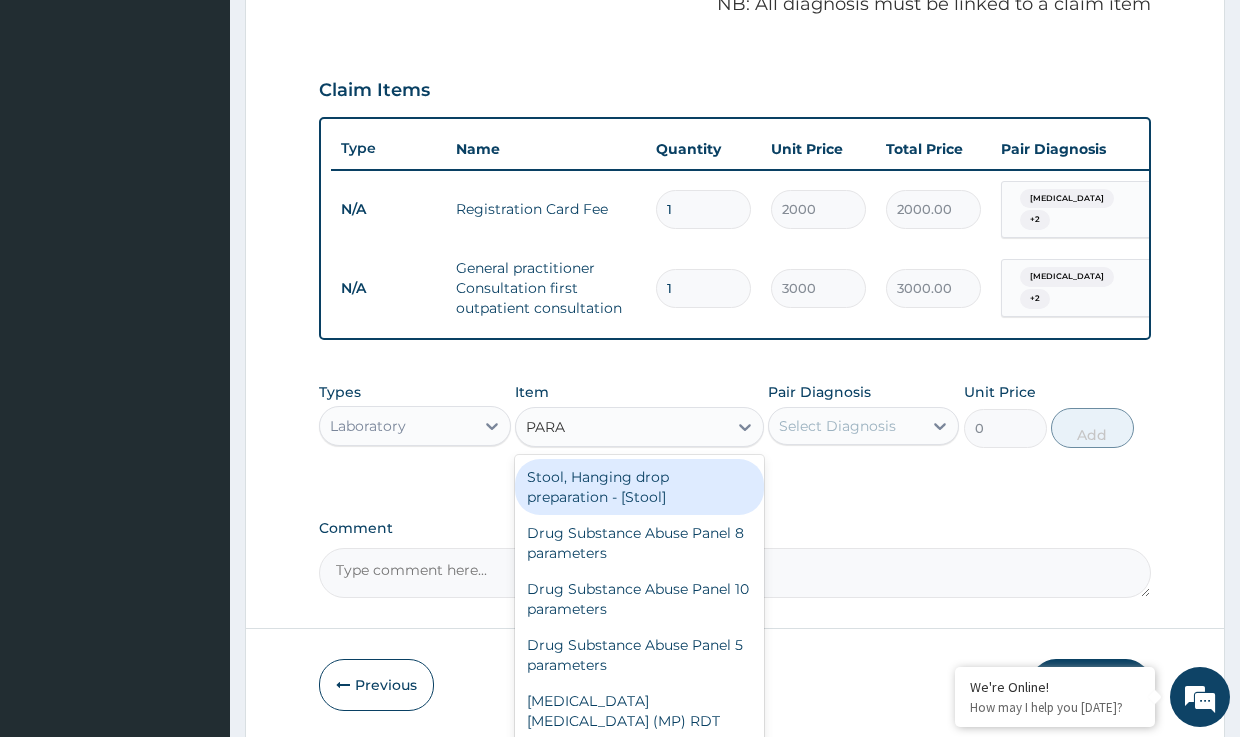 type on "PARAS" 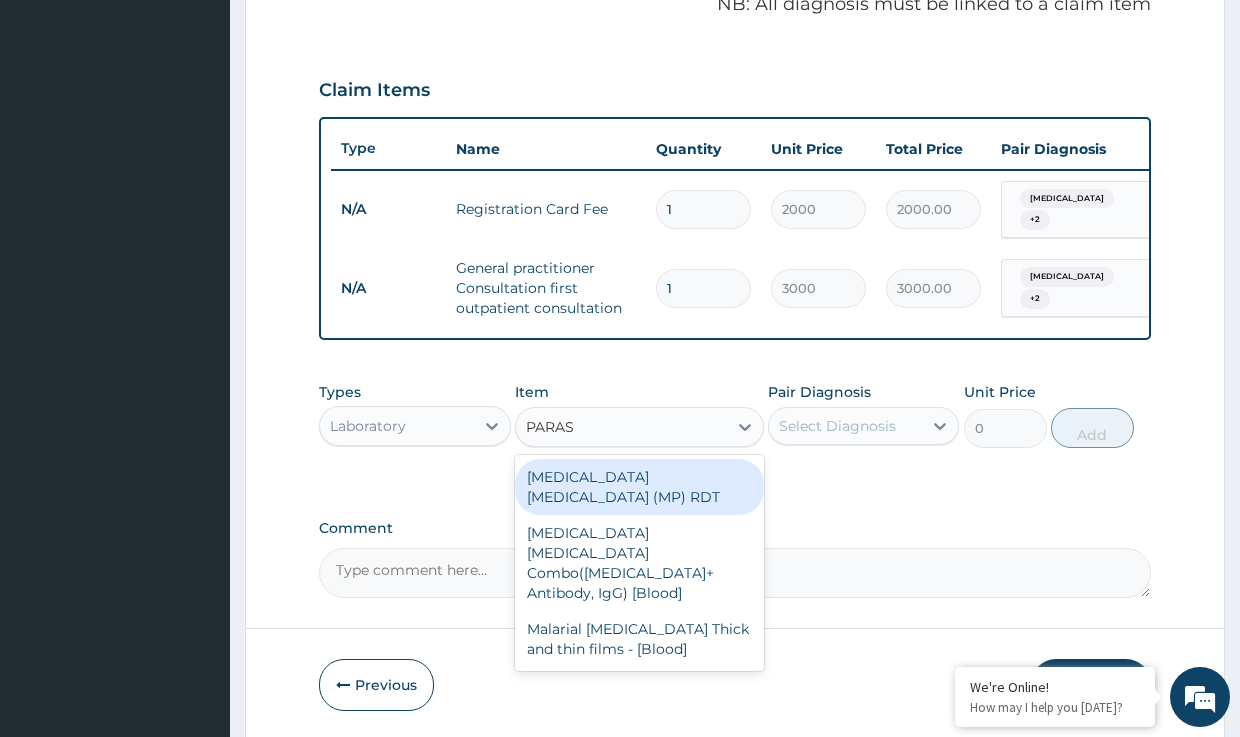 click on "[MEDICAL_DATA] [MEDICAL_DATA] (MP) RDT" at bounding box center [639, 487] 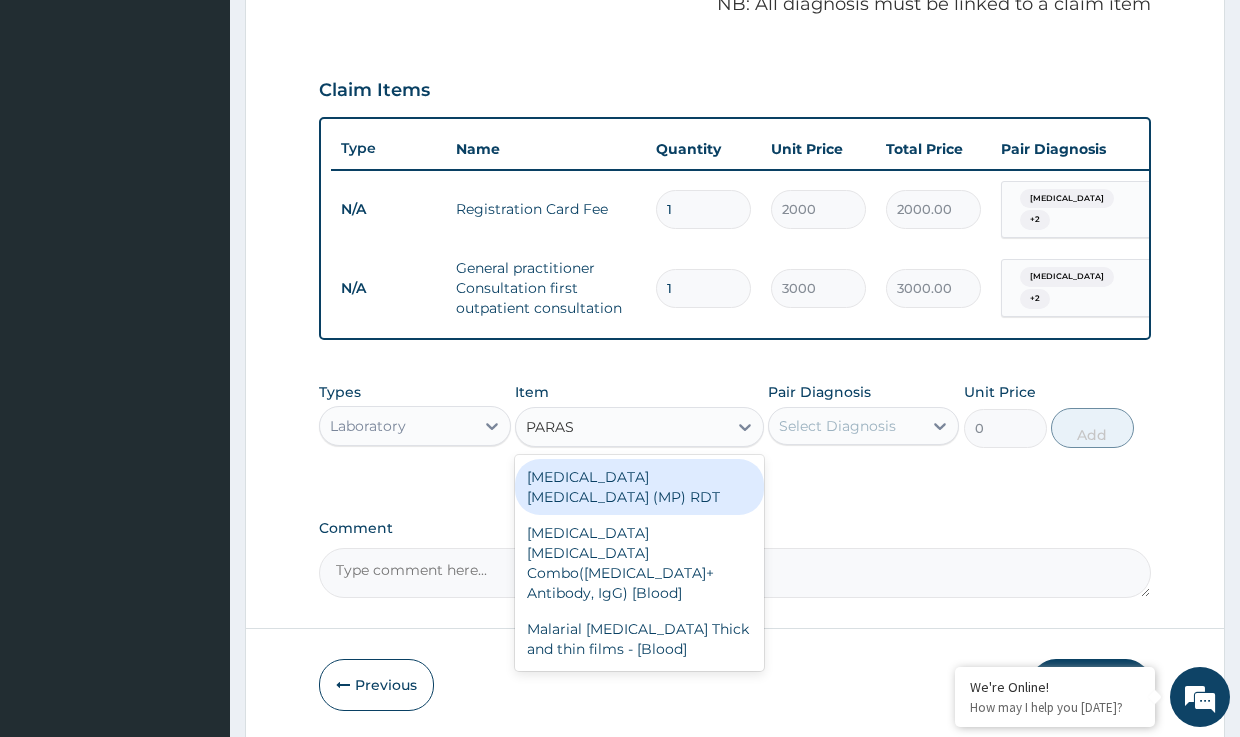type 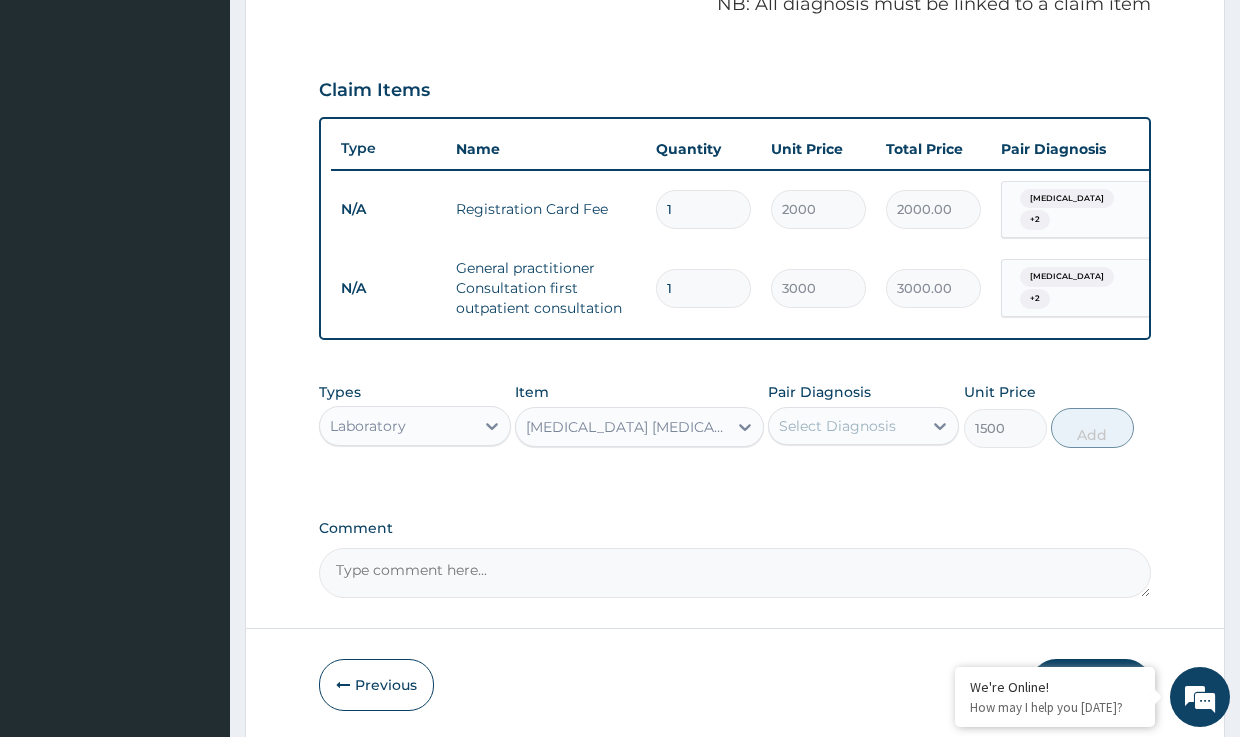 click on "Select Diagnosis" at bounding box center [837, 426] 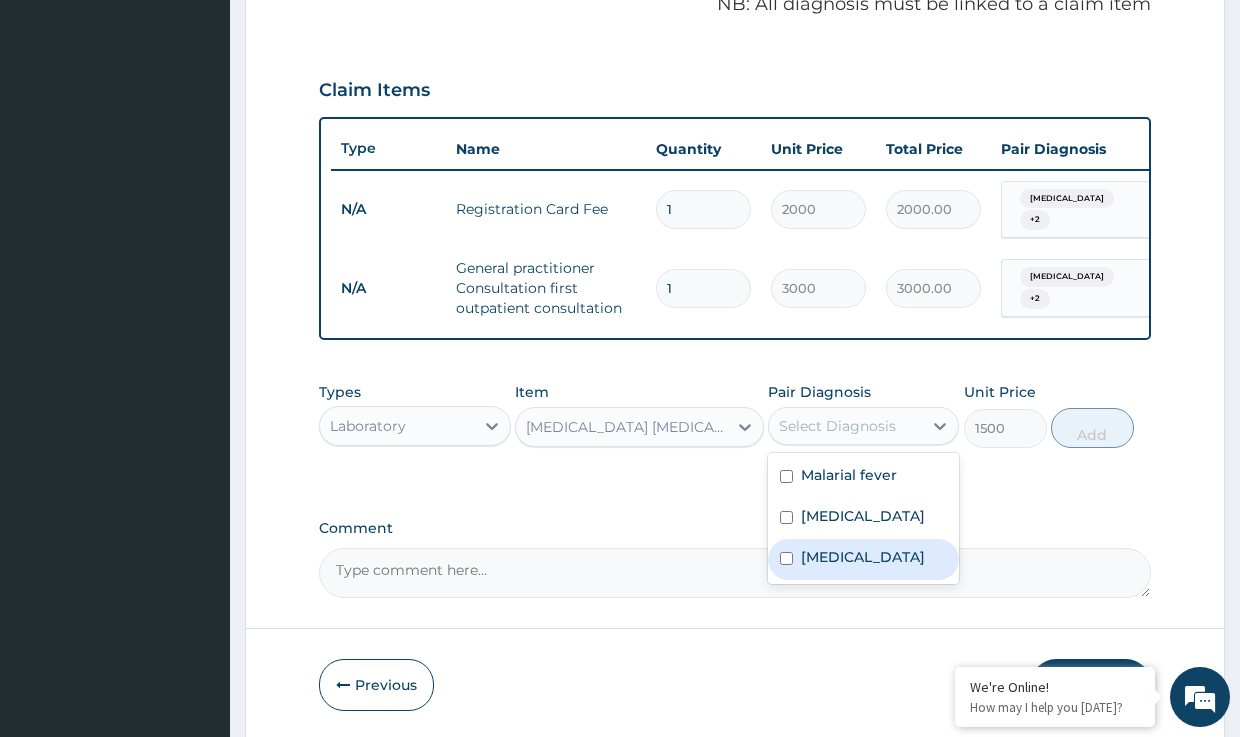 click on "Tinea corporis" at bounding box center (863, 557) 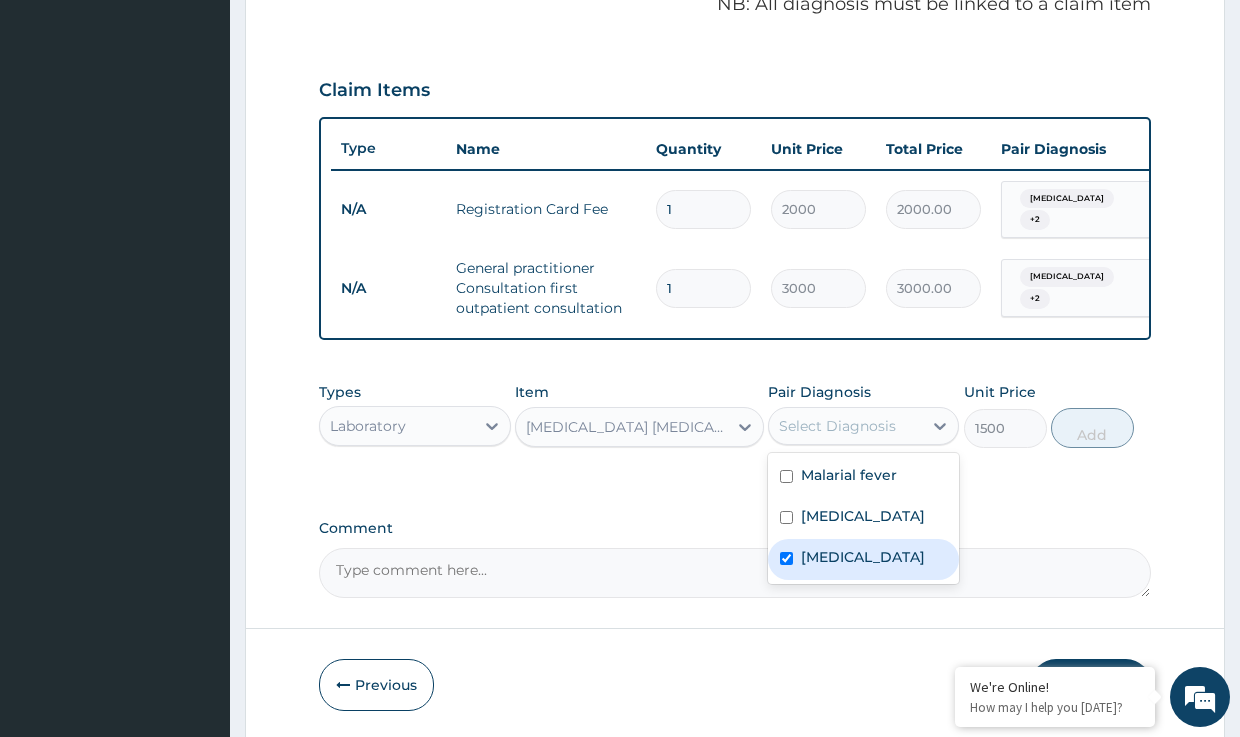 checkbox on "true" 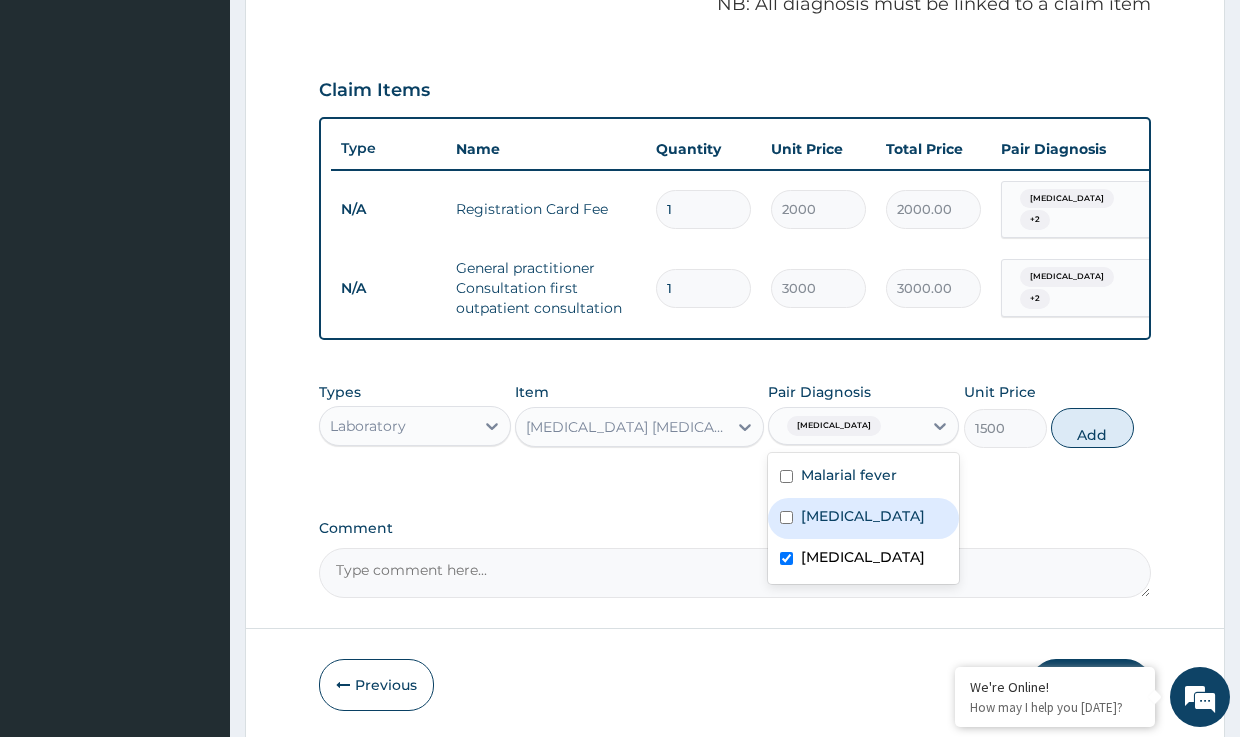 click on "[MEDICAL_DATA]" at bounding box center [863, 516] 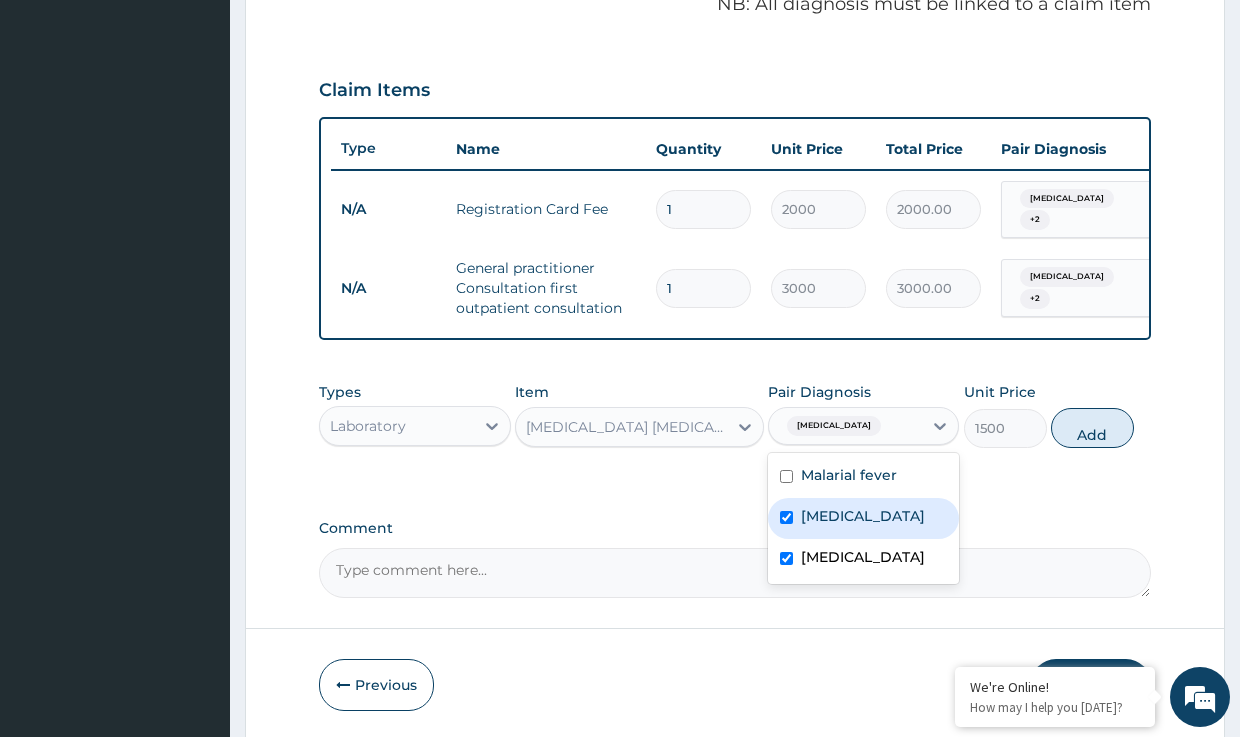 checkbox on "true" 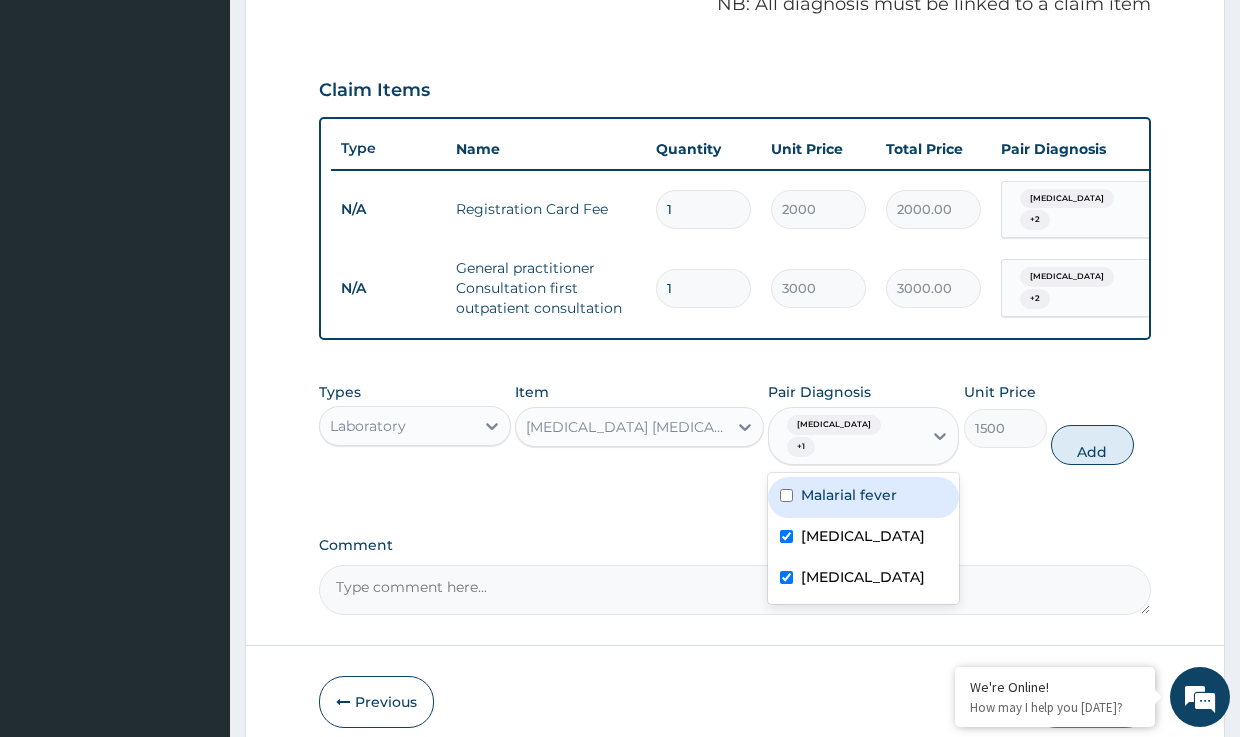 click on "Malarial fever" at bounding box center (849, 495) 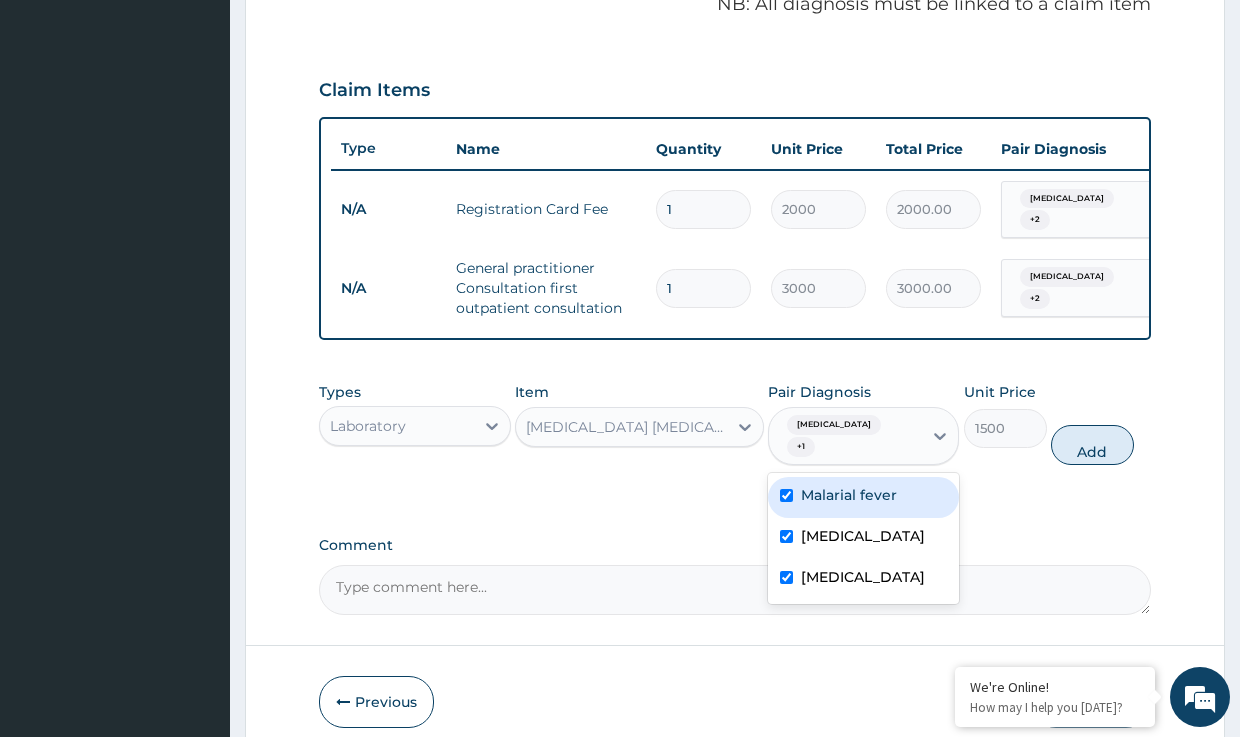 checkbox on "true" 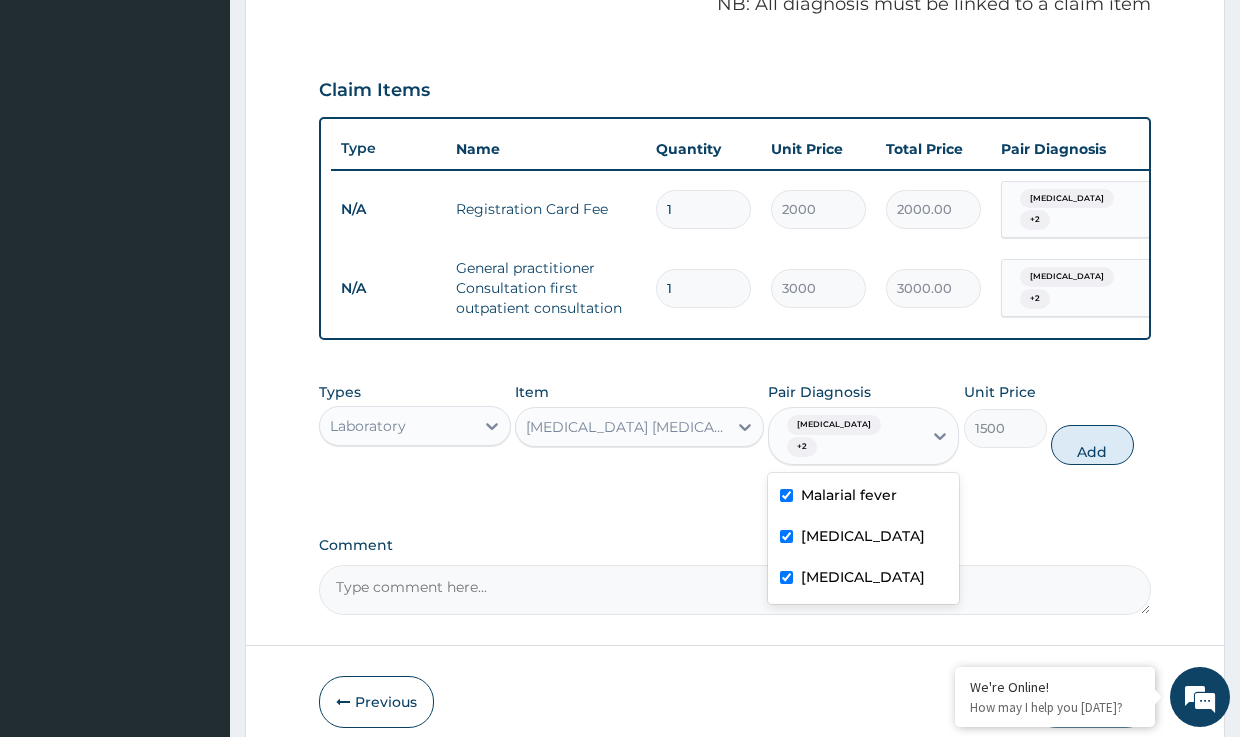 click on "[MEDICAL_DATA]" at bounding box center [863, 536] 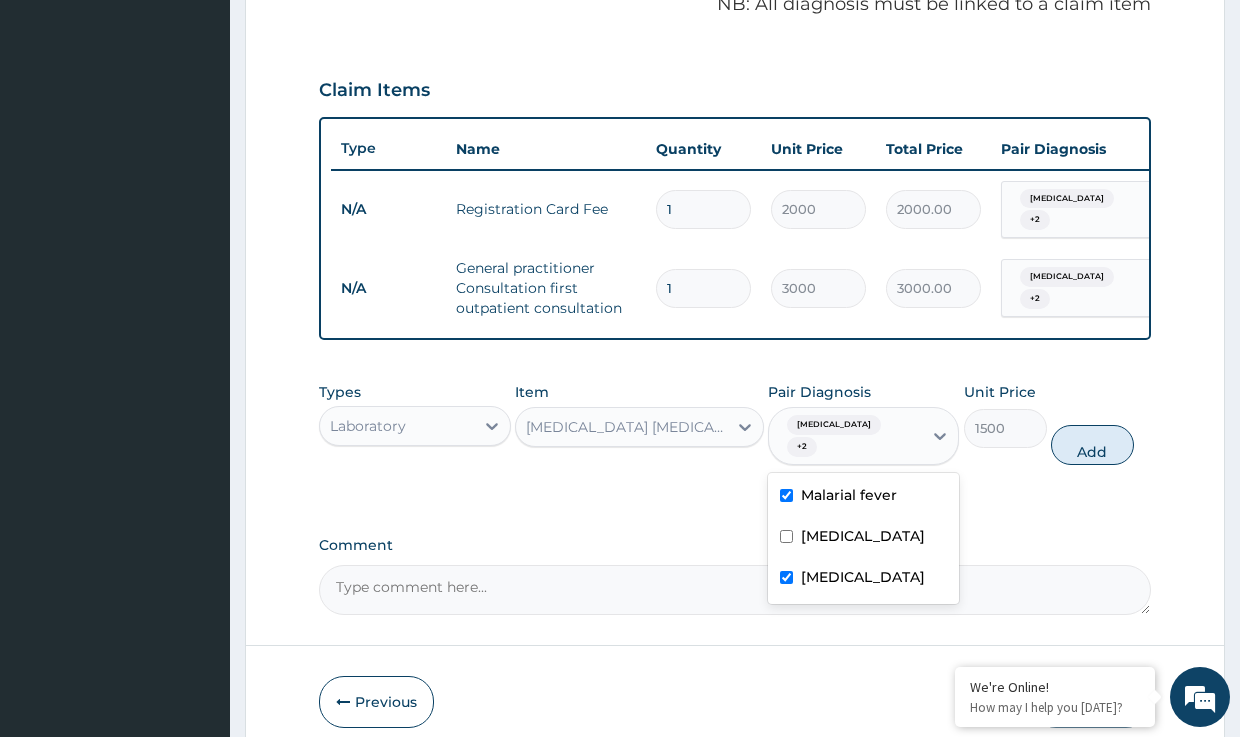 checkbox on "false" 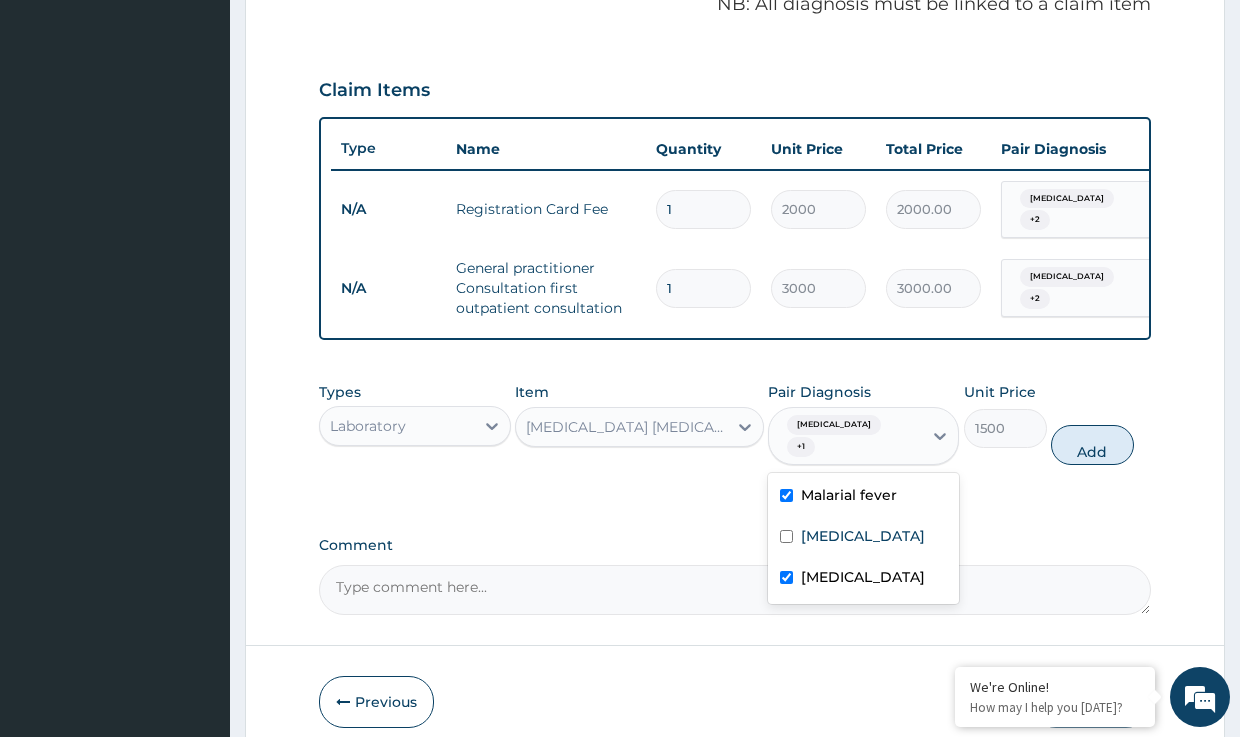 click on "Tinea corporis" at bounding box center (863, 577) 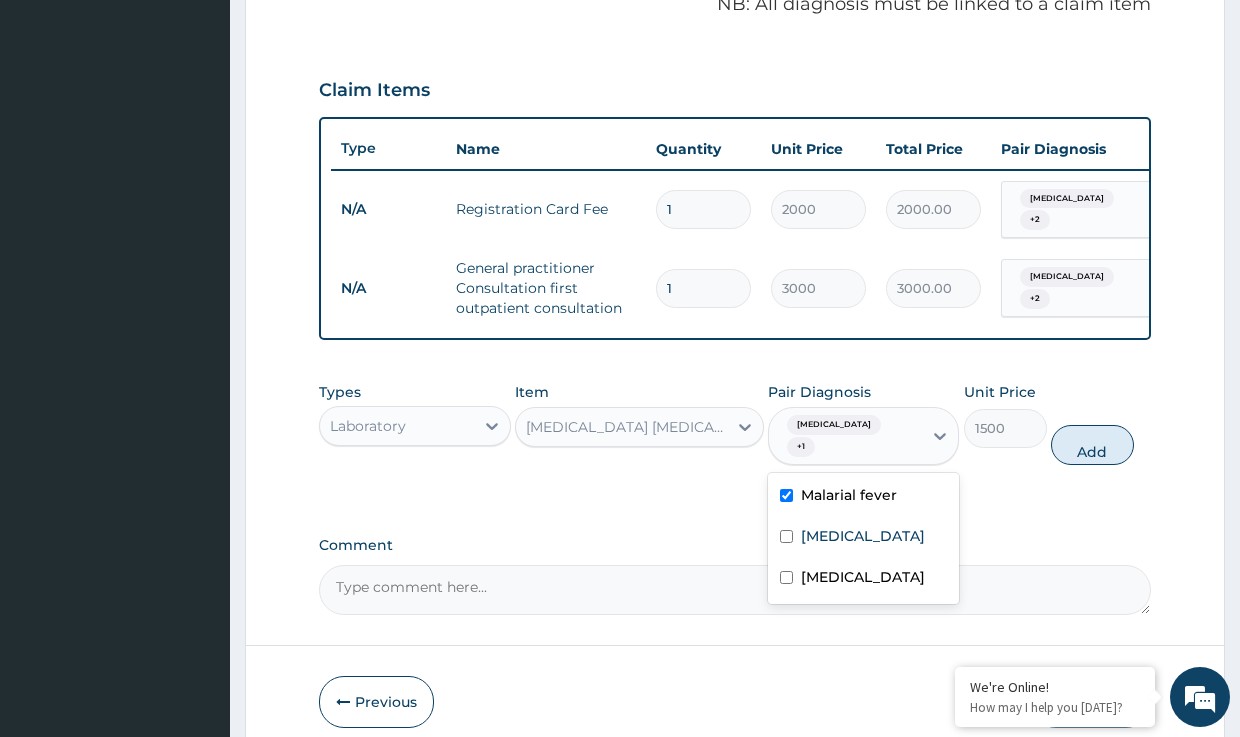 checkbox on "false" 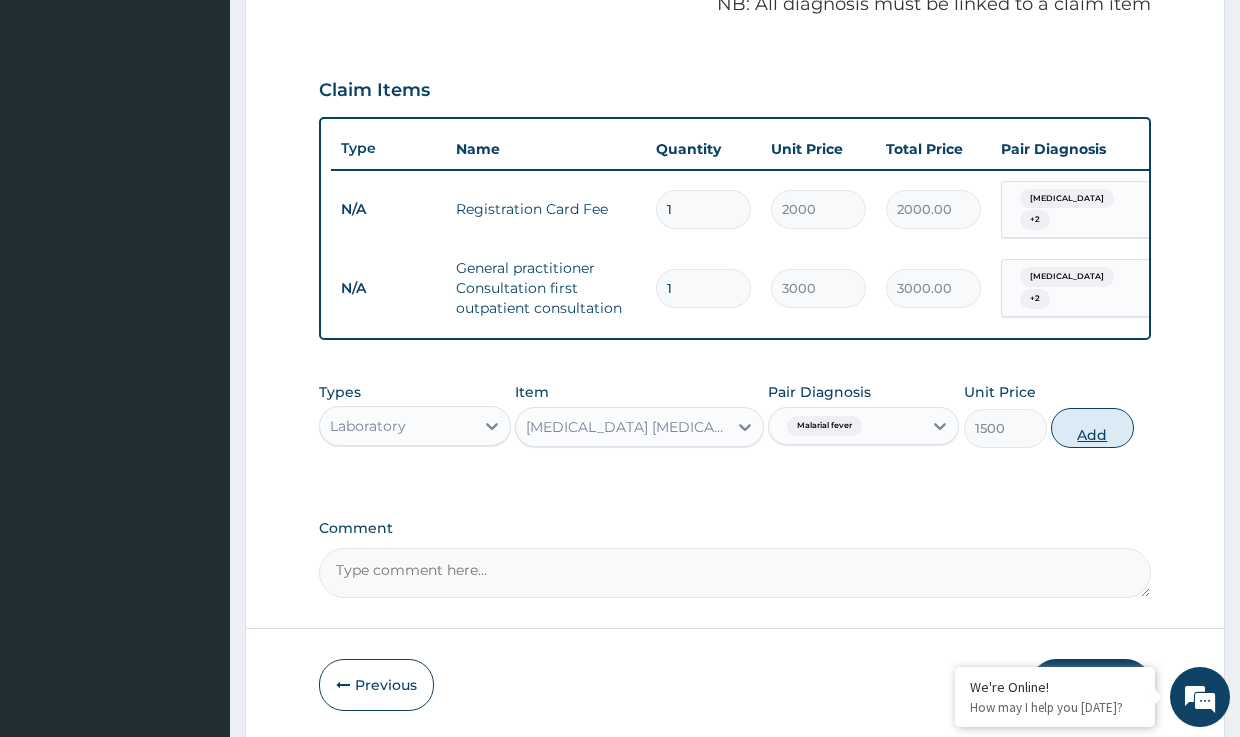 click on "Add" at bounding box center (1092, 428) 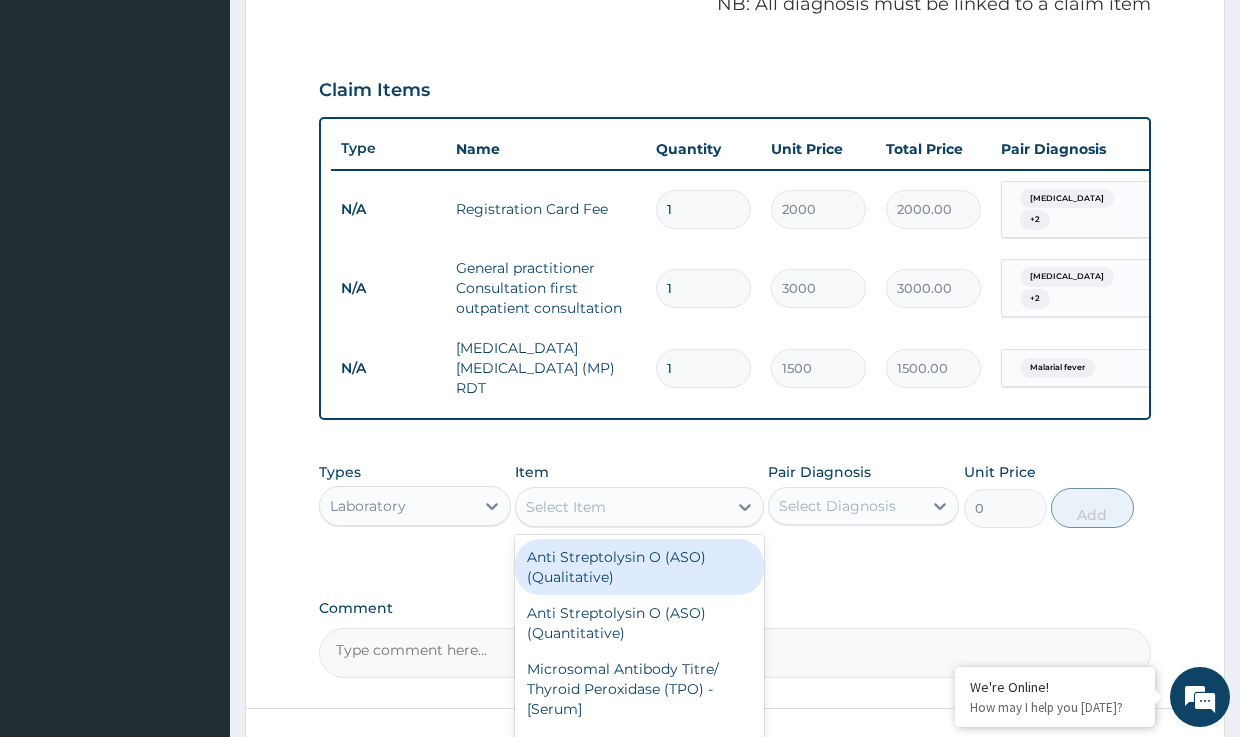 click on "Select Item" at bounding box center [566, 507] 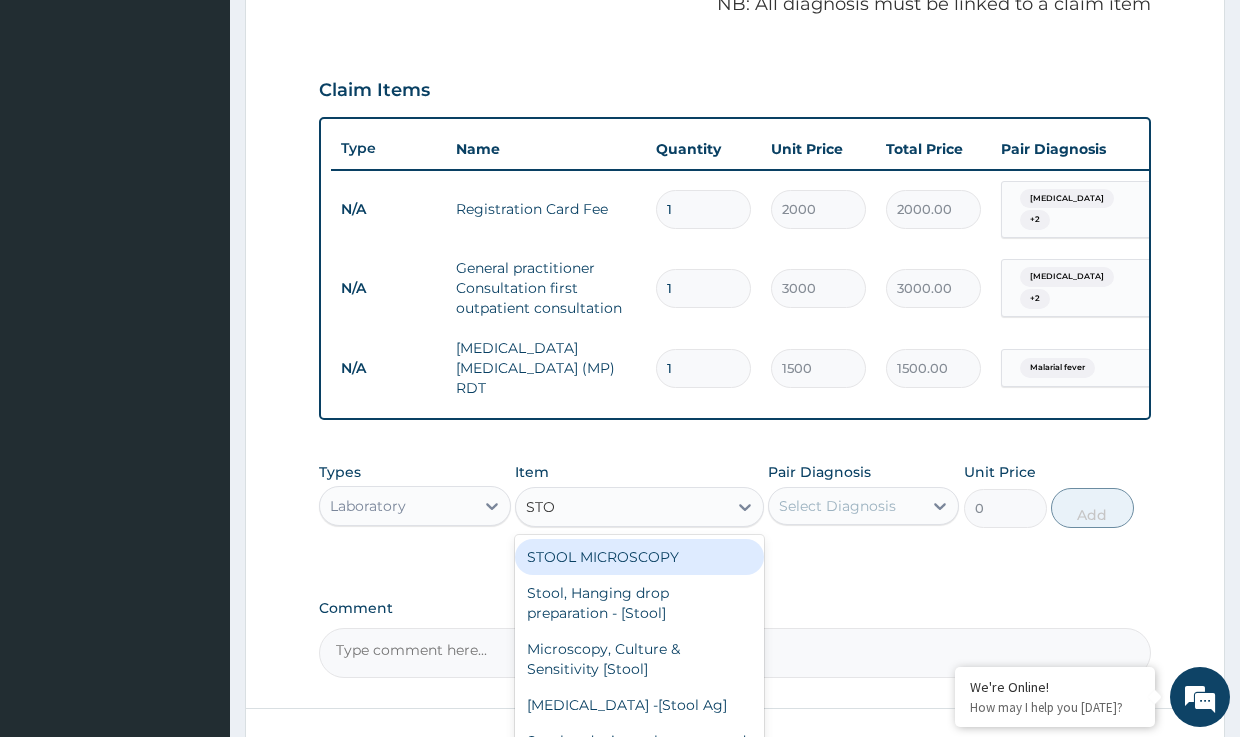 type on "STOO" 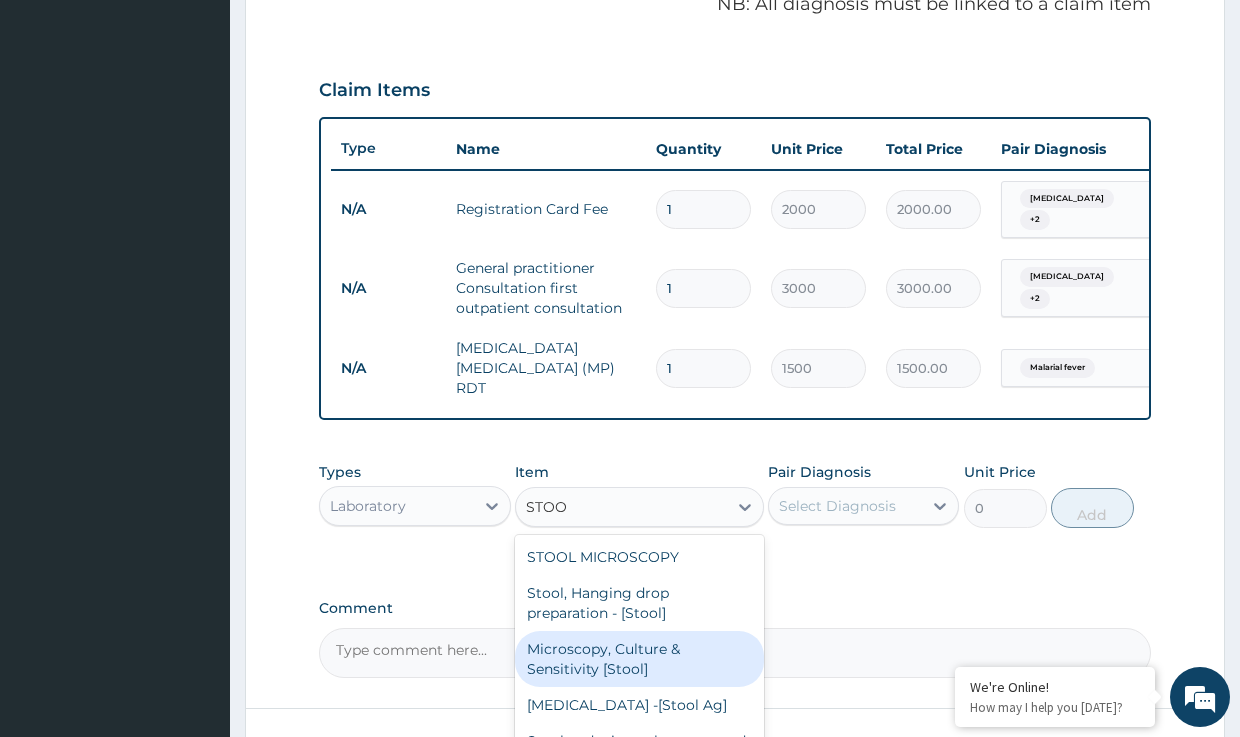 click on "Microscopy, Culture & Sensitivity [Stool]" at bounding box center [639, 659] 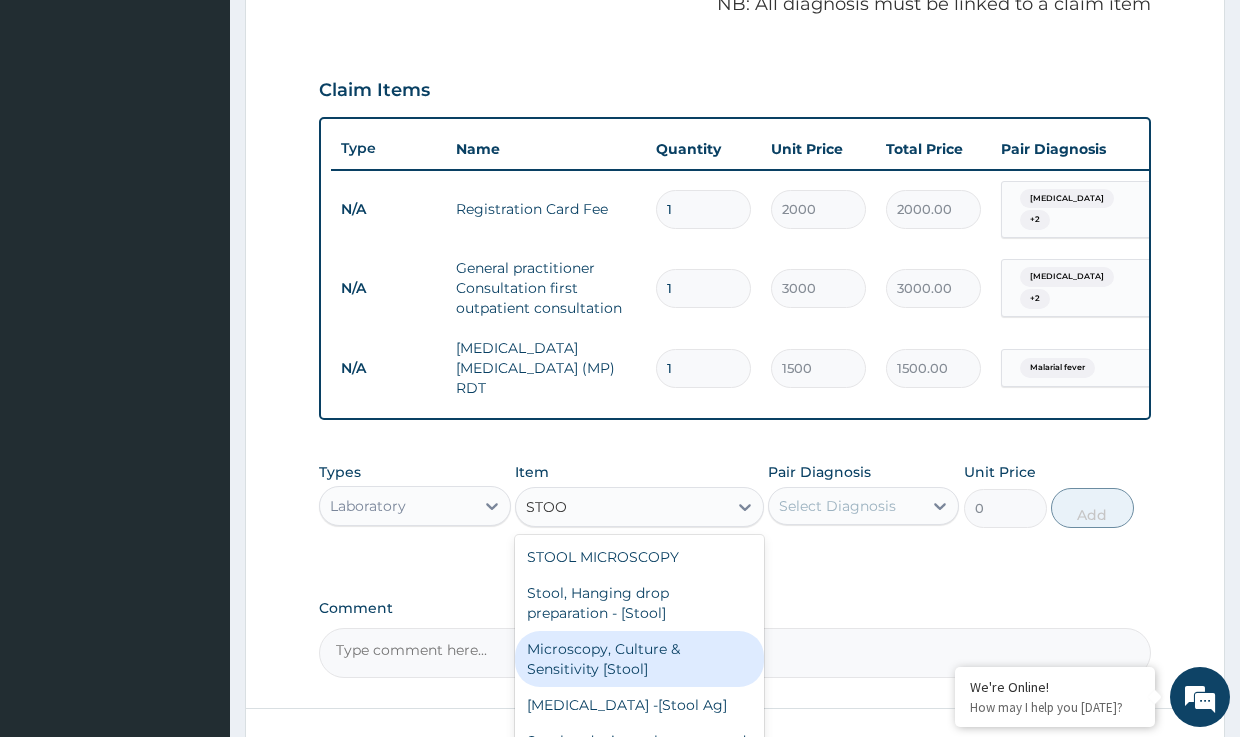 type 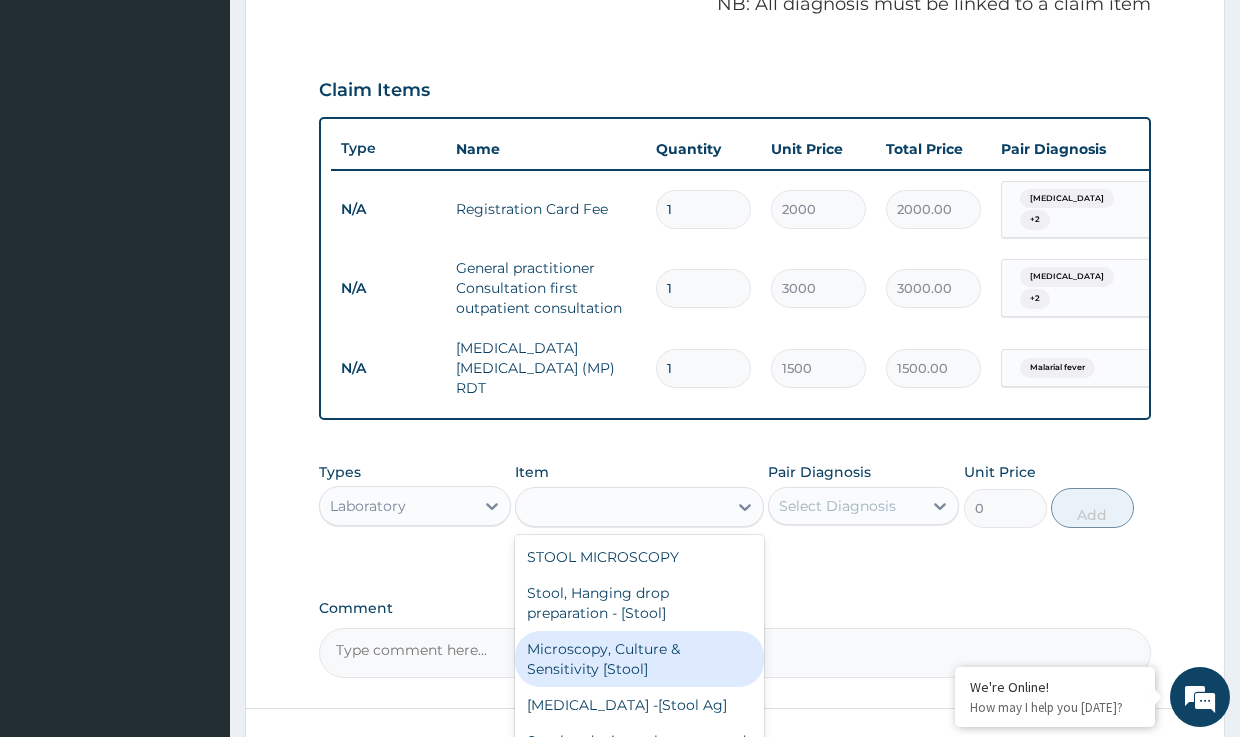 type on "3500" 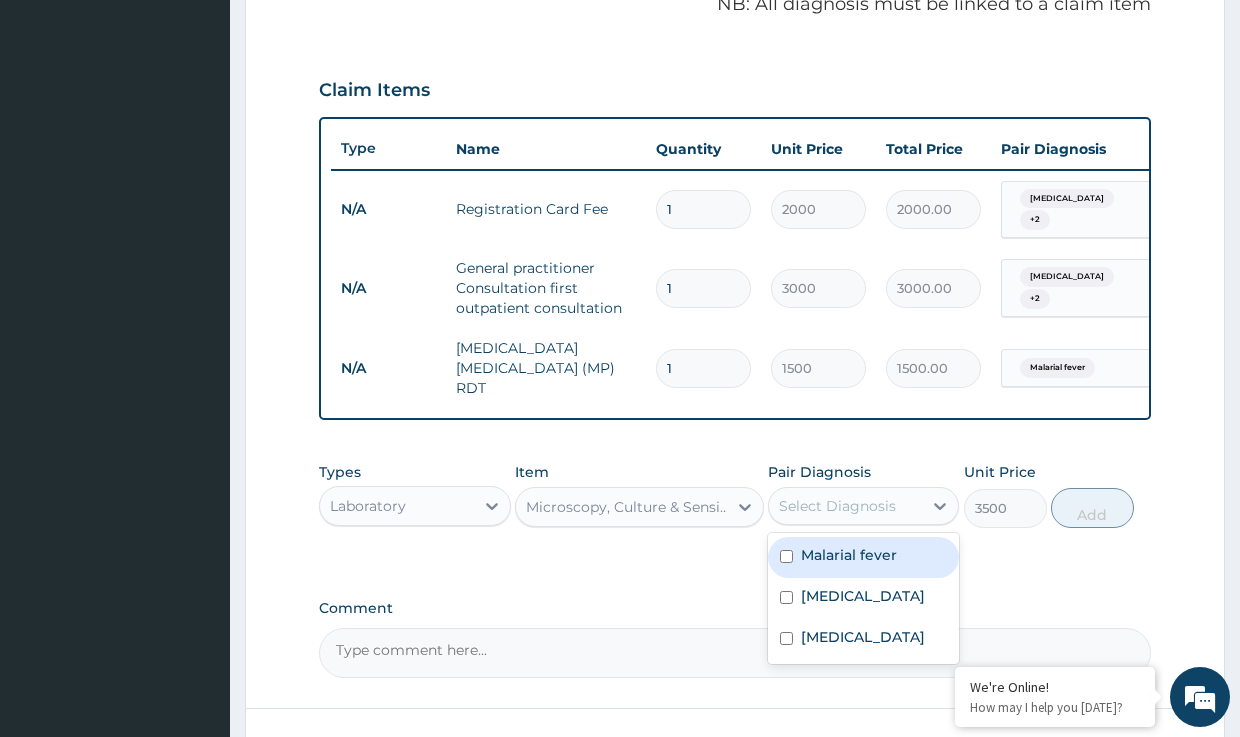 click on "Select Diagnosis" at bounding box center (837, 506) 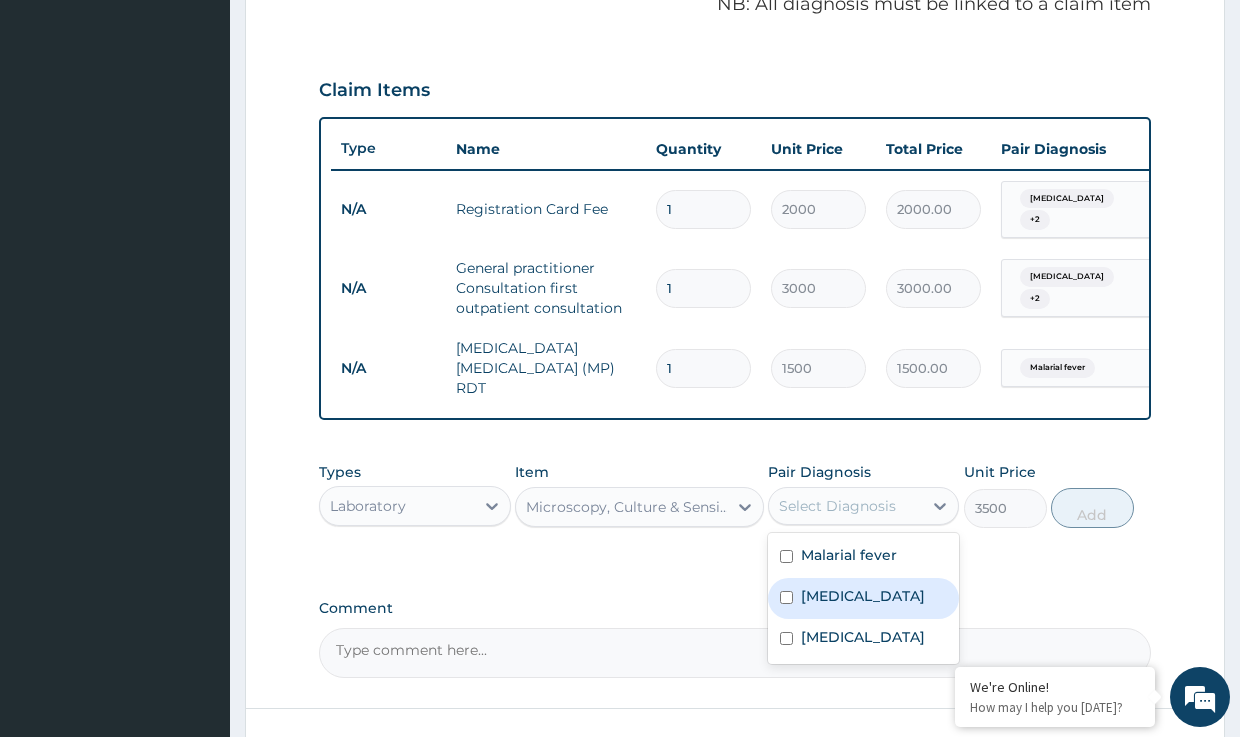 click on "[MEDICAL_DATA]" at bounding box center [863, 596] 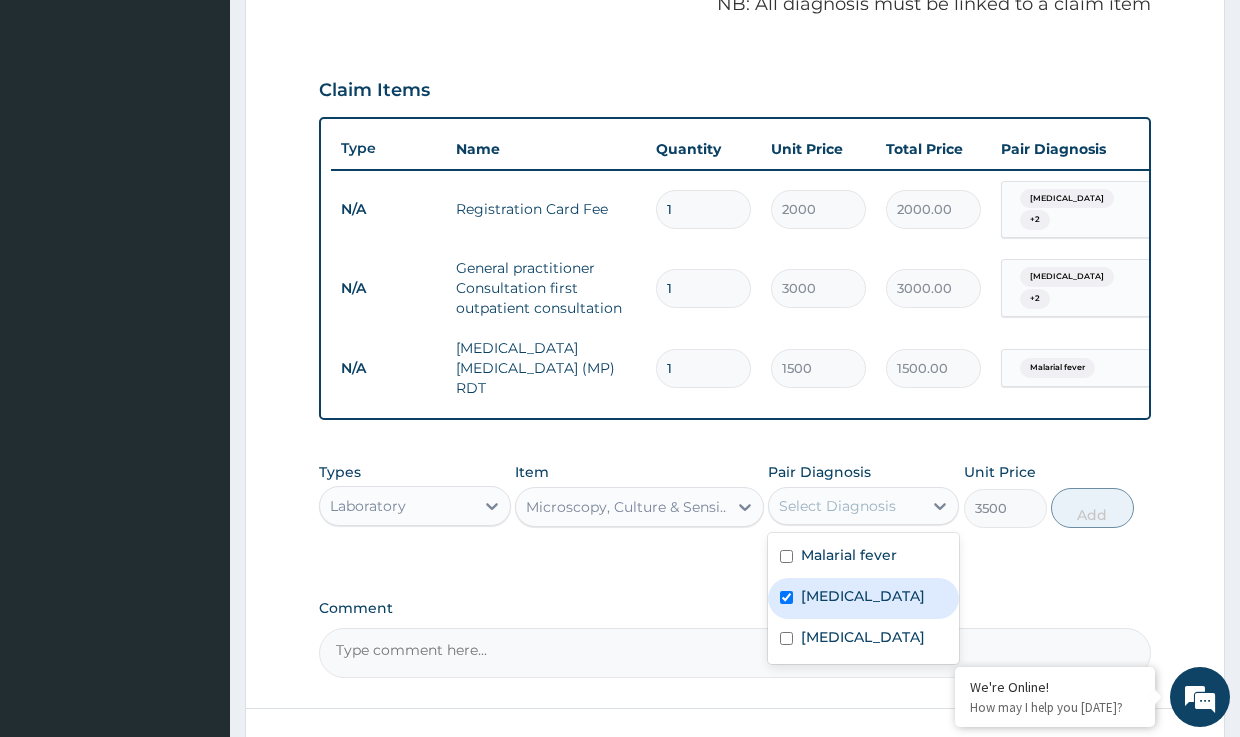 checkbox on "true" 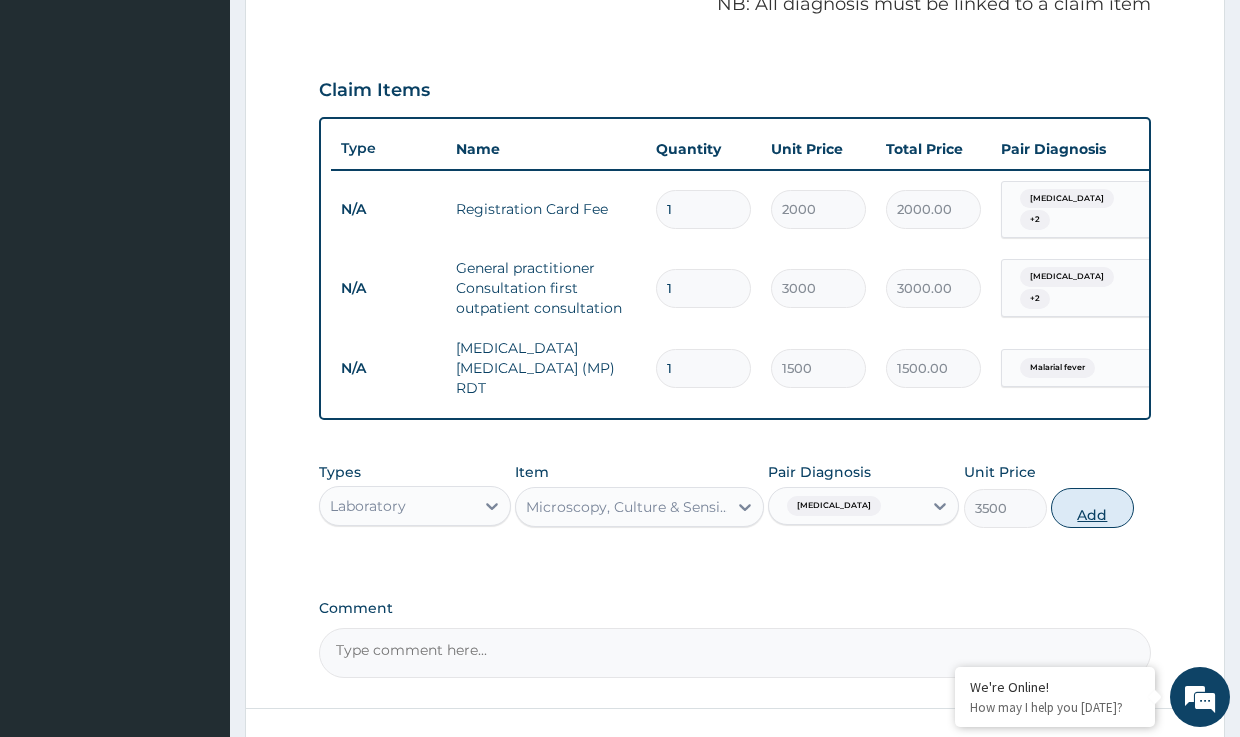 click on "Add" at bounding box center (1092, 508) 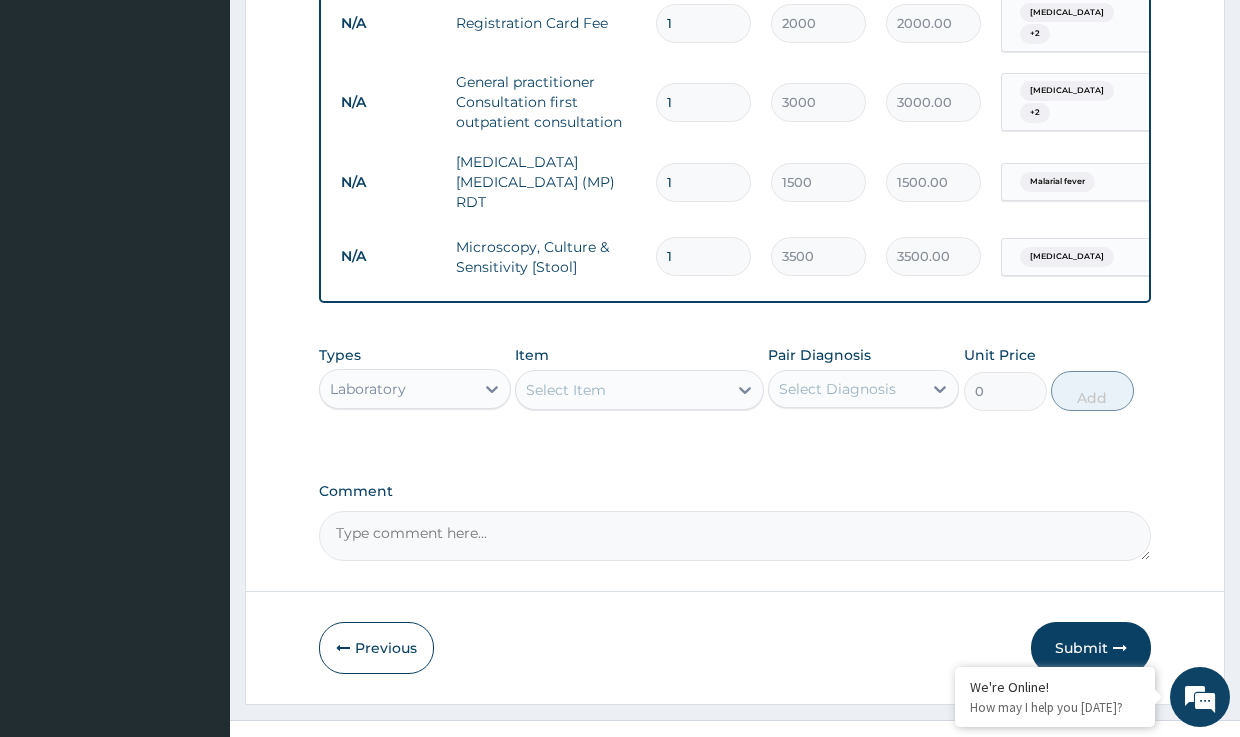 scroll, scrollTop: 827, scrollLeft: 0, axis: vertical 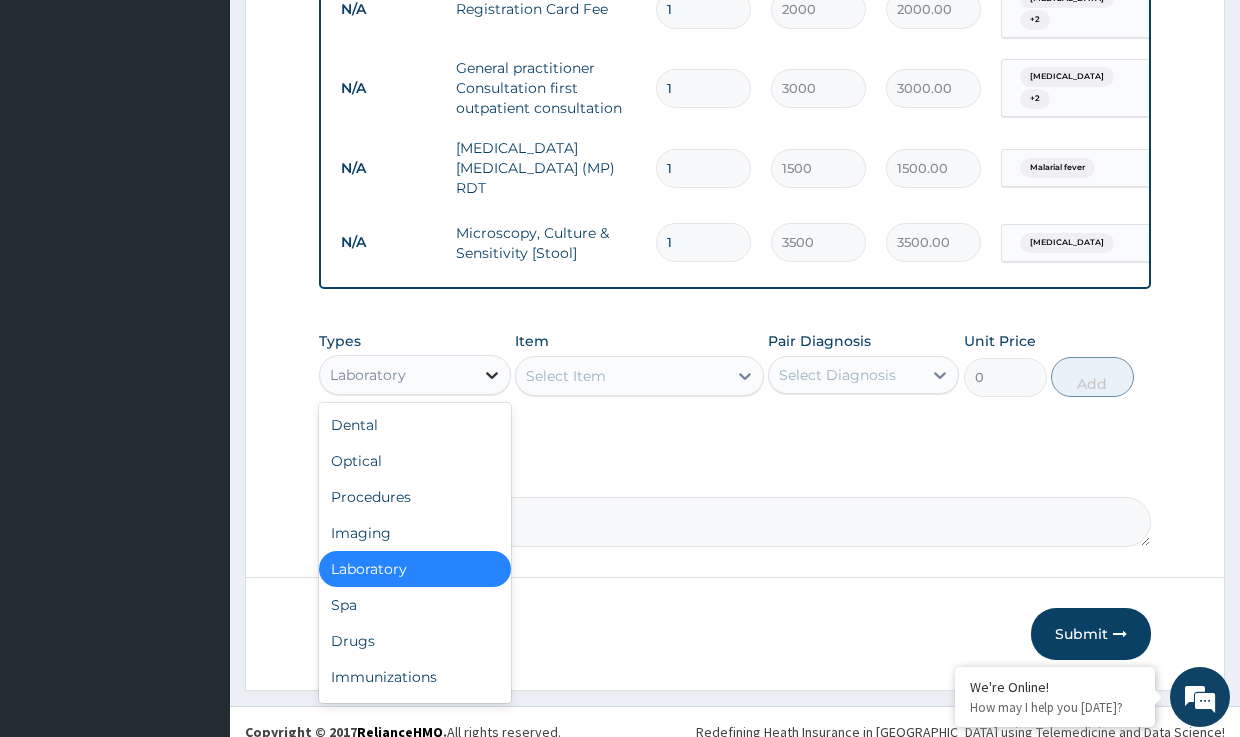click at bounding box center [492, 375] 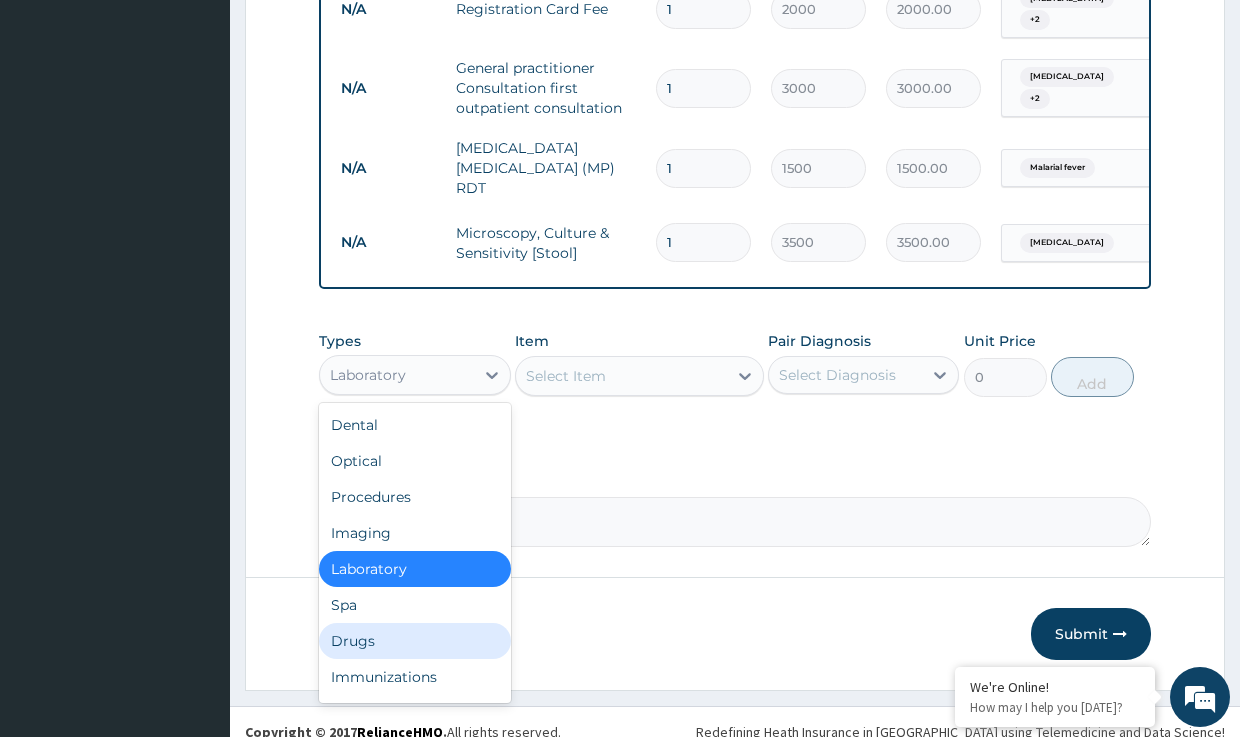 click on "Drugs" at bounding box center (414, 641) 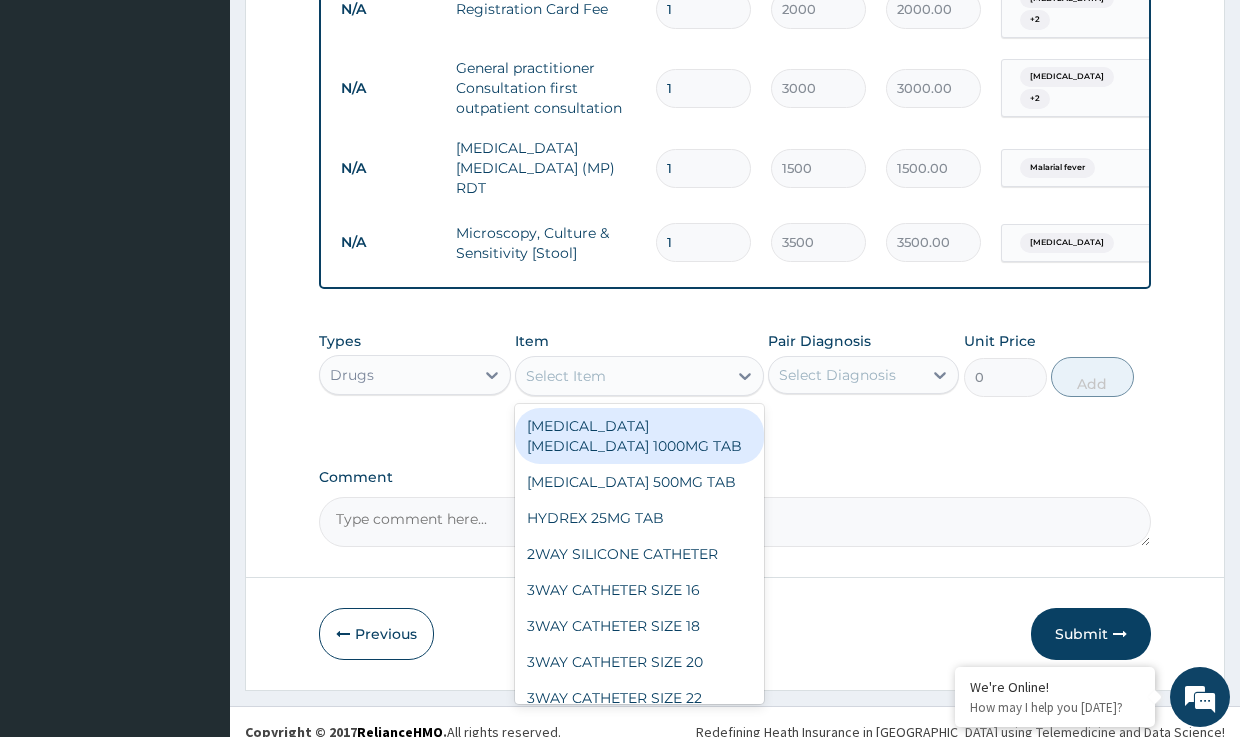 click on "Select Item" at bounding box center [566, 376] 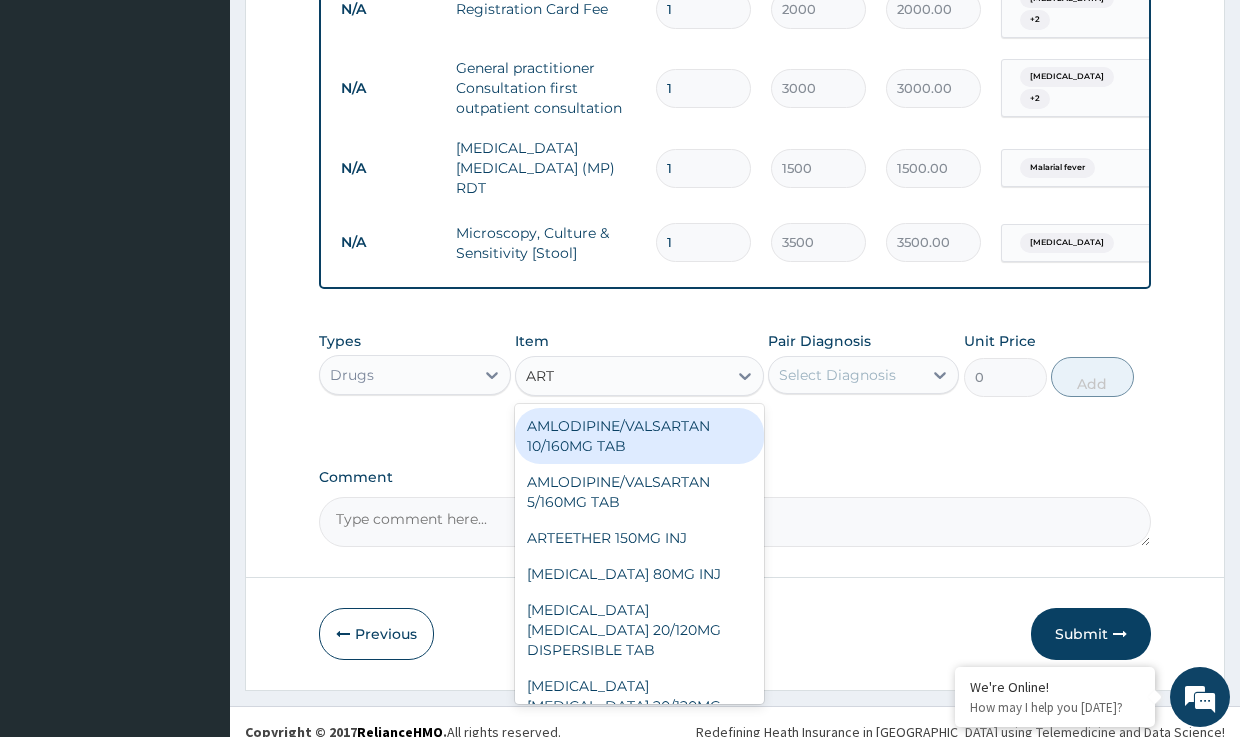 type on "ARTE" 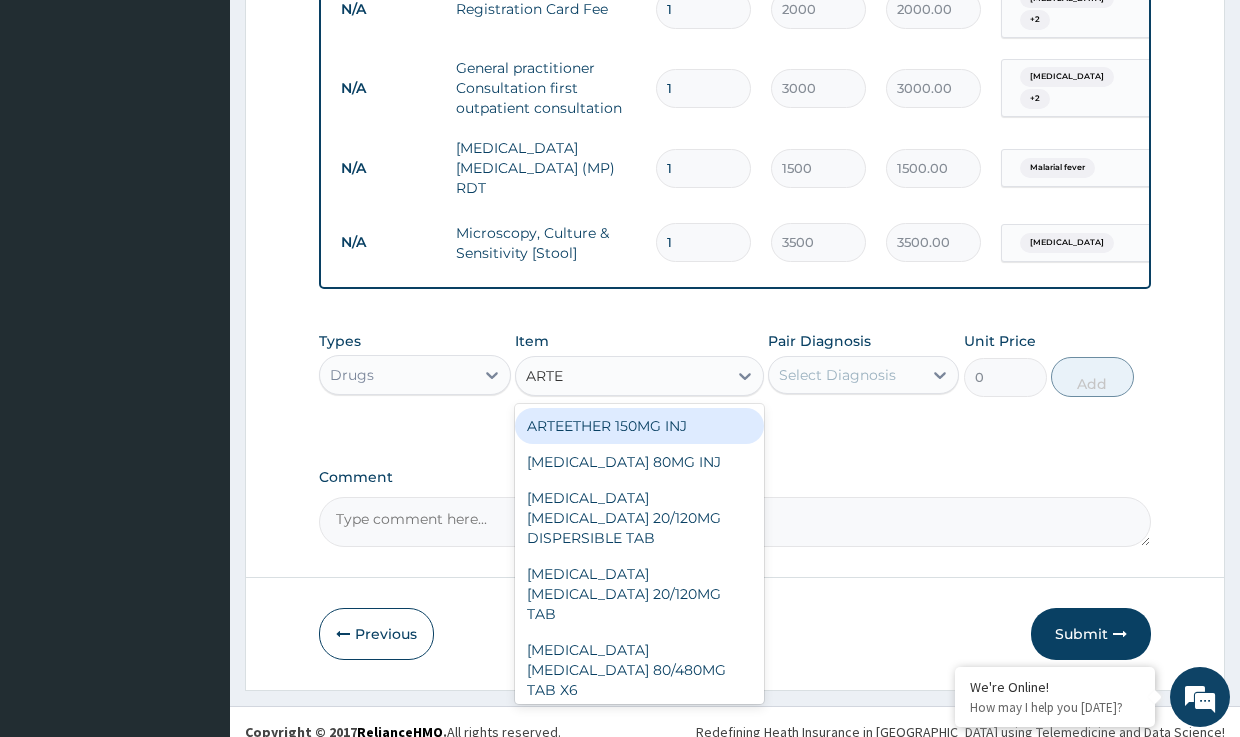 click on "ARTEETHER 150MG INJ" at bounding box center [639, 426] 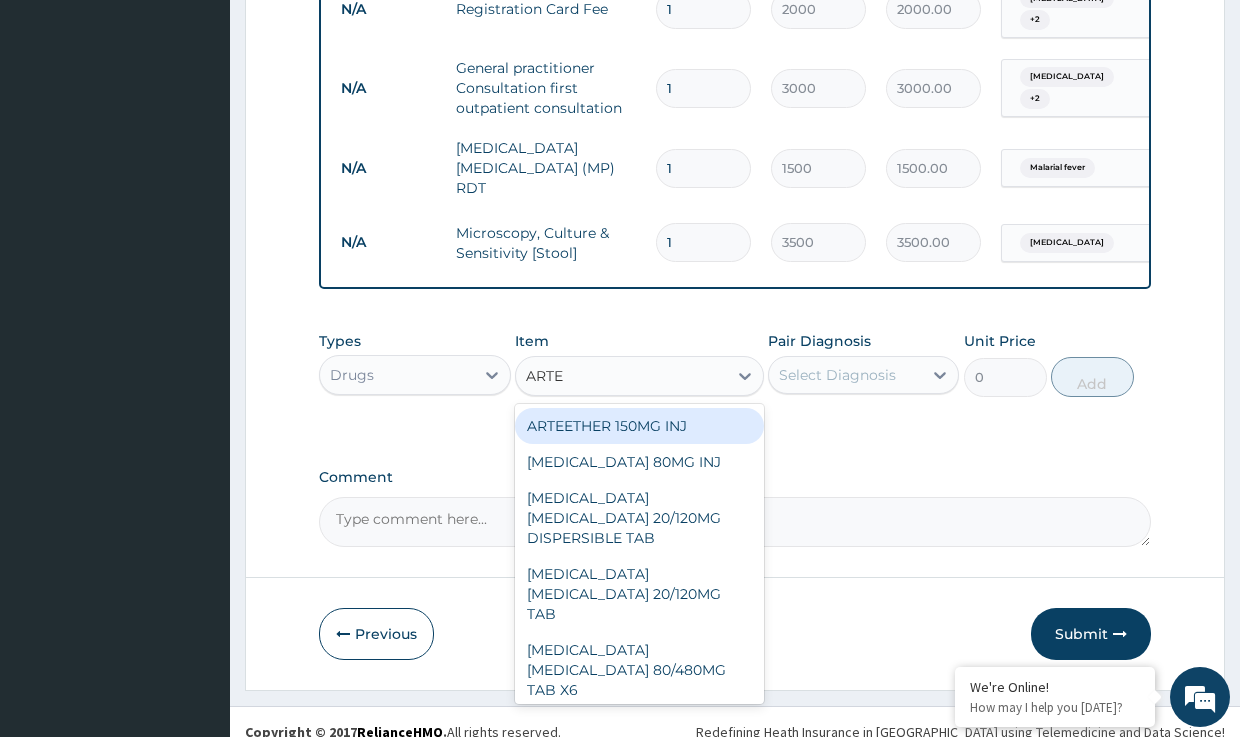 type 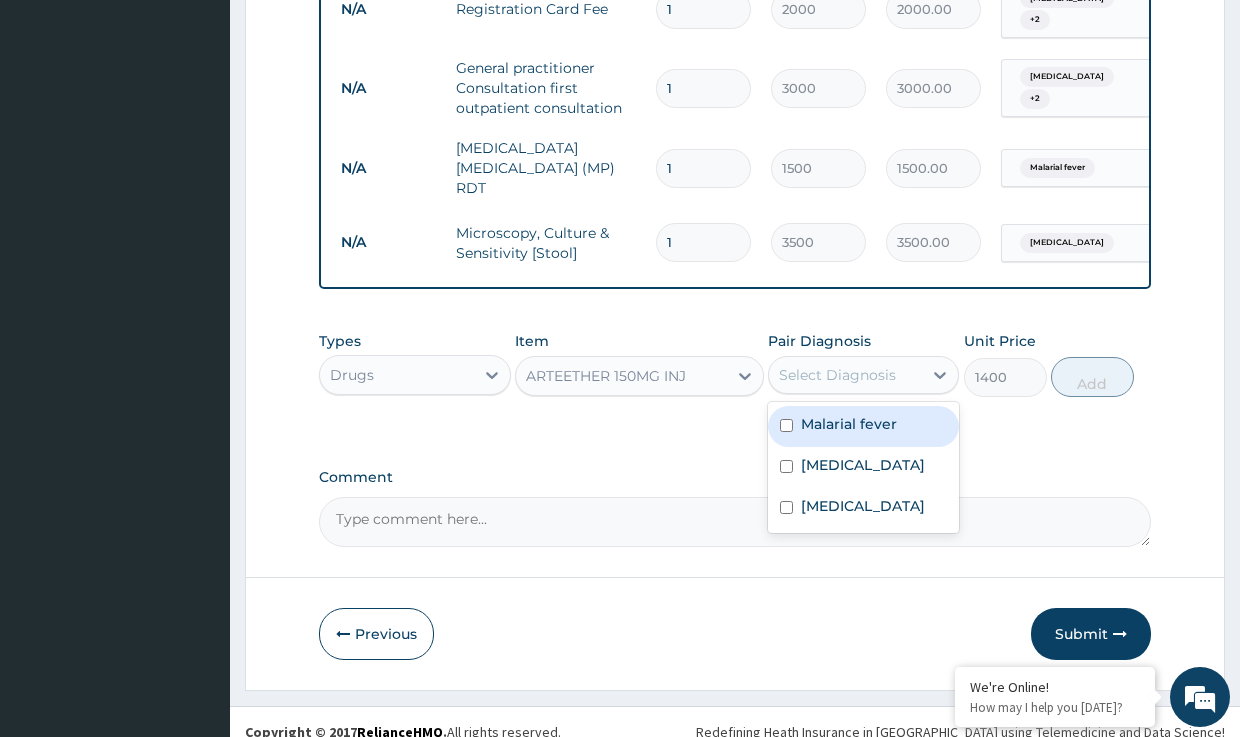click on "Select Diagnosis" at bounding box center (845, 375) 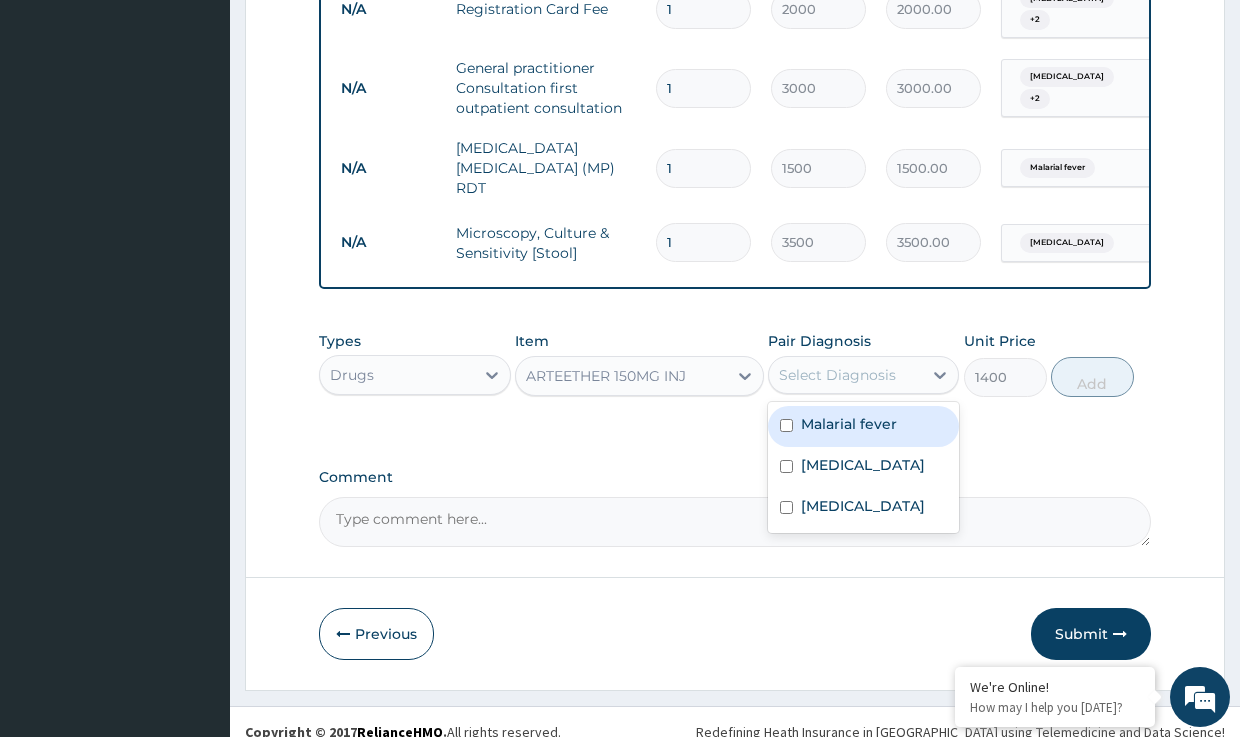 click on "Malarial fever" at bounding box center [849, 424] 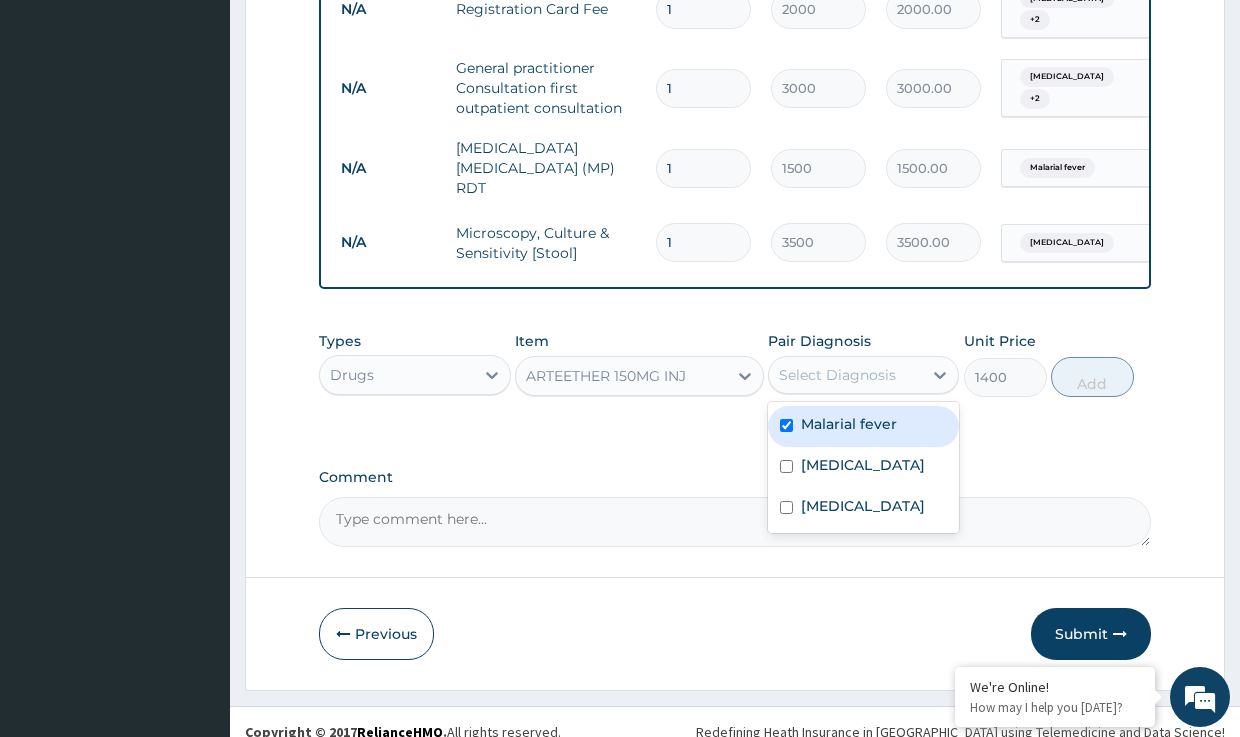 checkbox on "true" 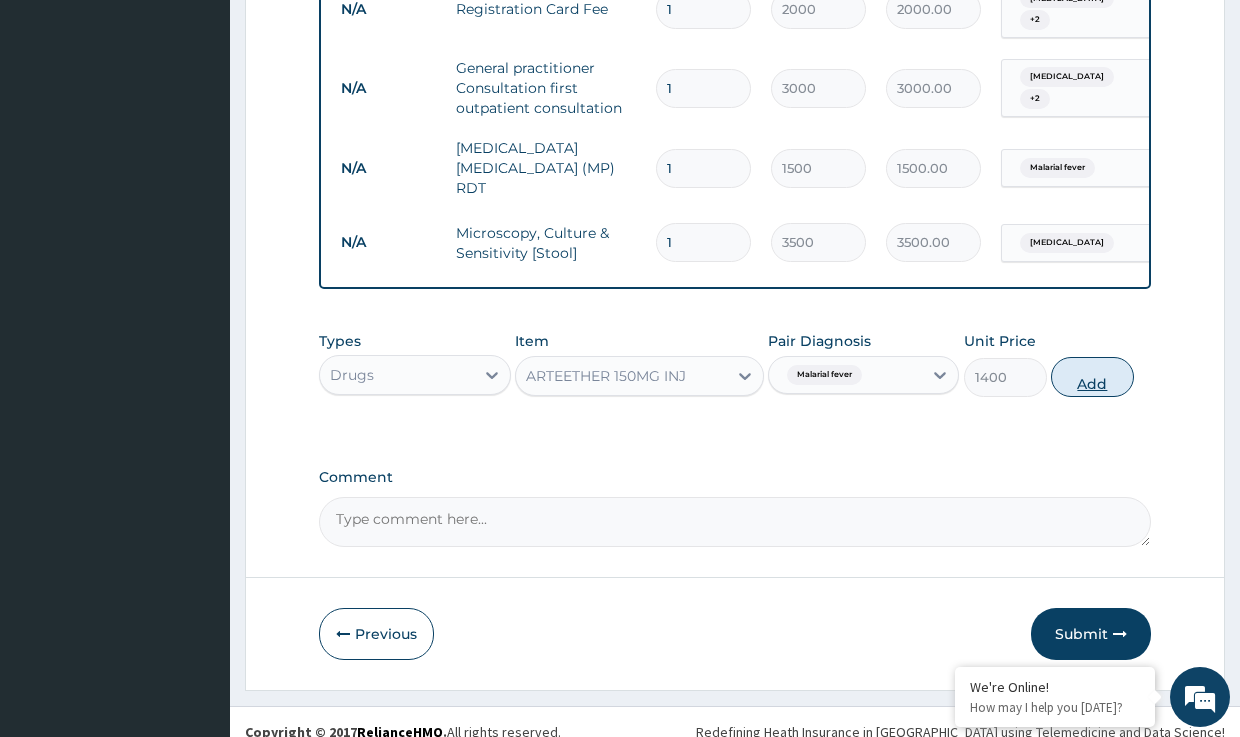 click on "Add" at bounding box center [1092, 377] 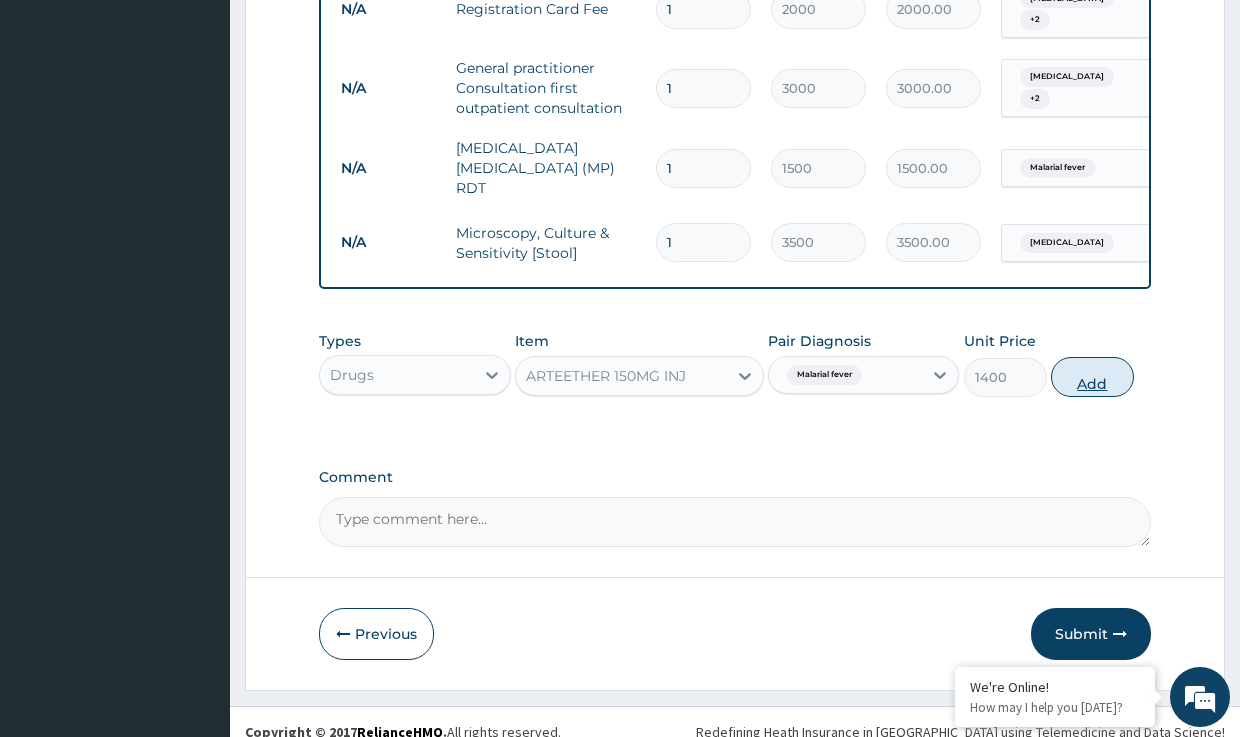 type on "0" 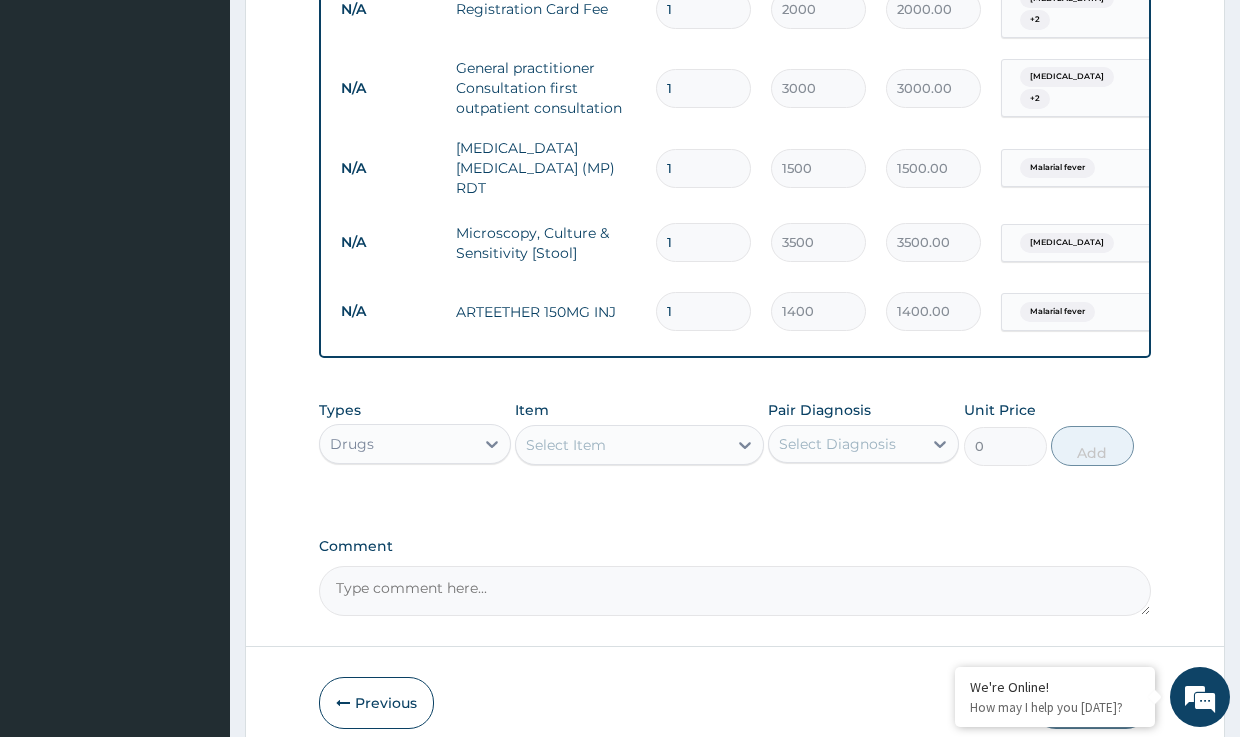 click on "Select Item" at bounding box center (621, 445) 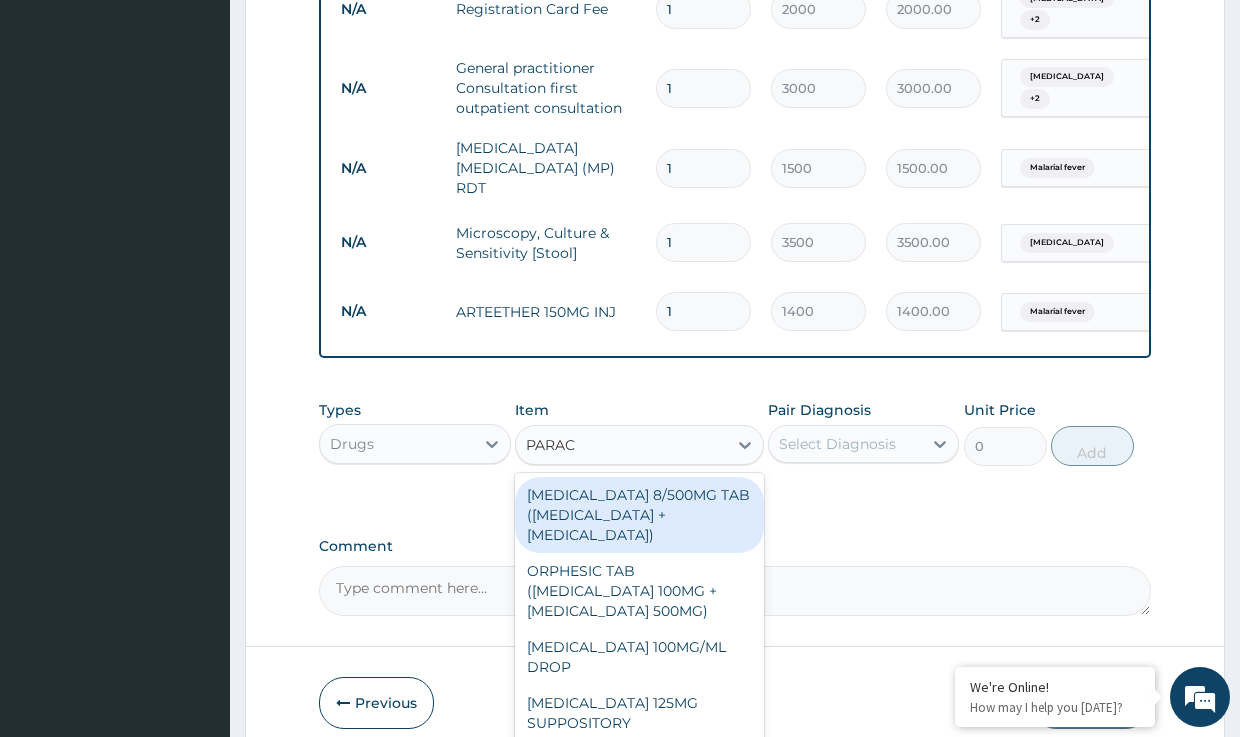 type on "PARACE" 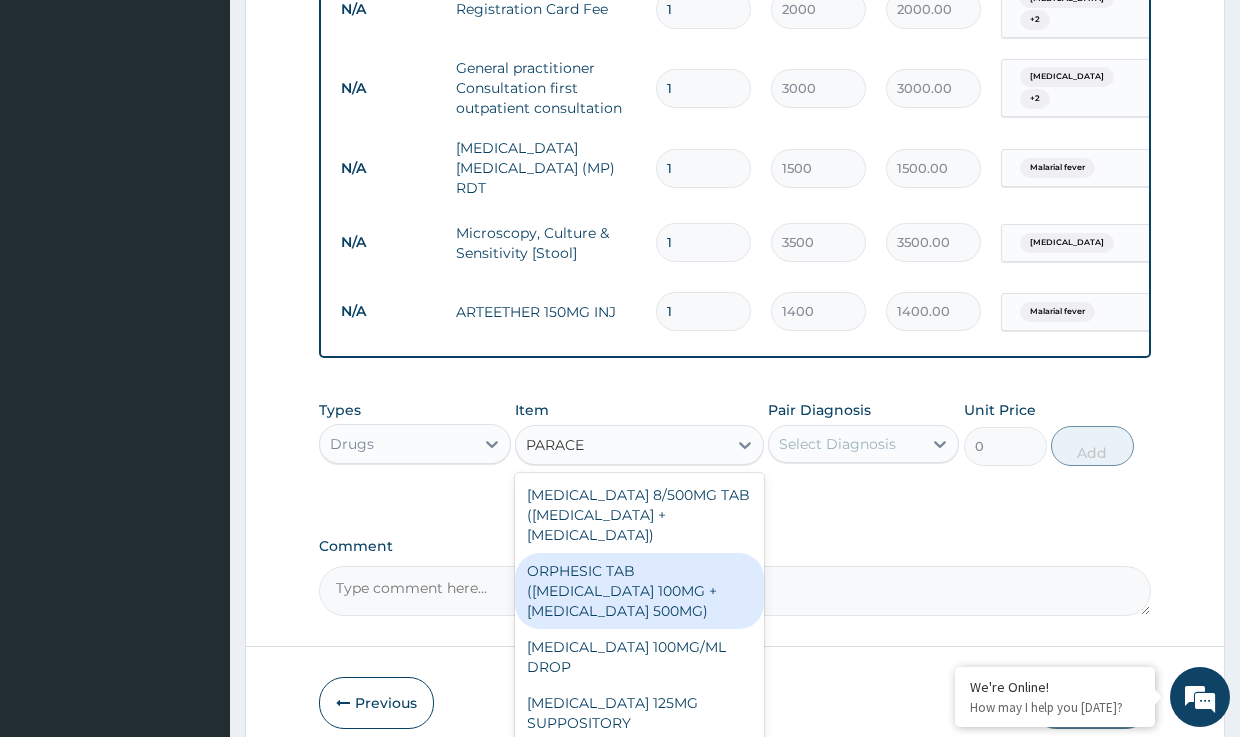 click on "ORPHESIC TAB ([MEDICAL_DATA] 100MG +[MEDICAL_DATA] 500MG)" at bounding box center (639, 591) 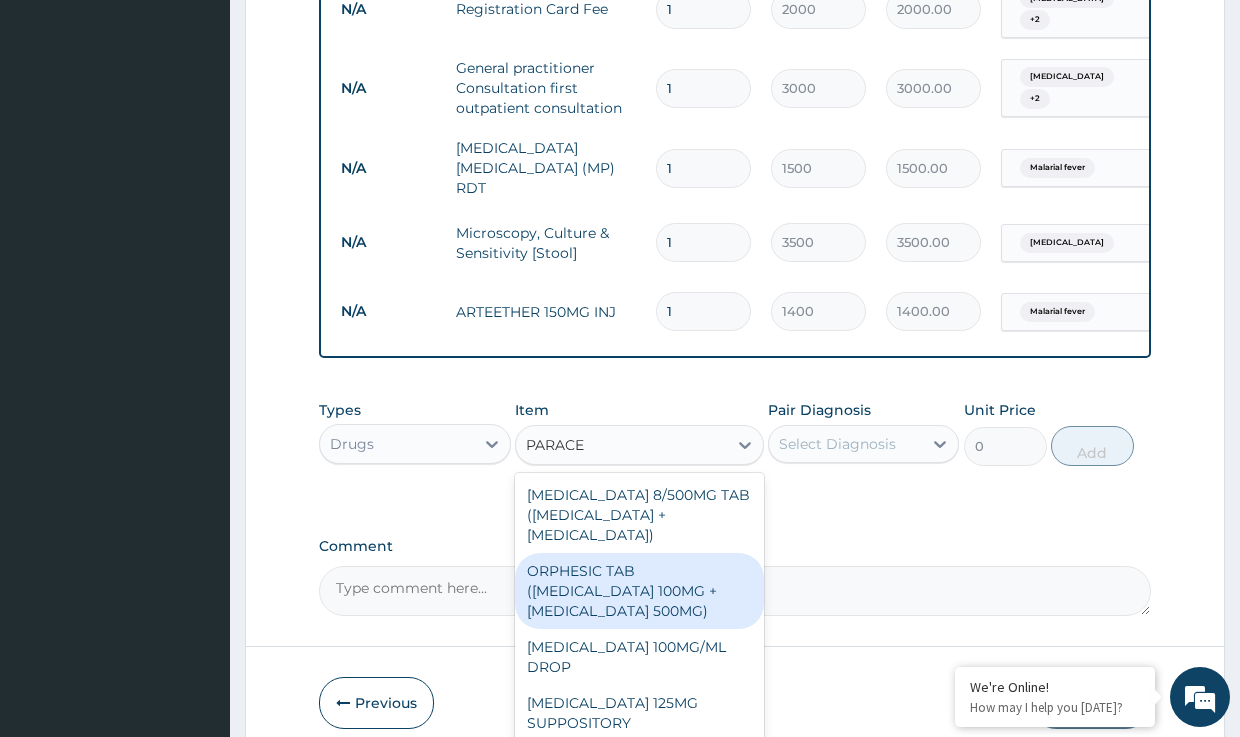 type 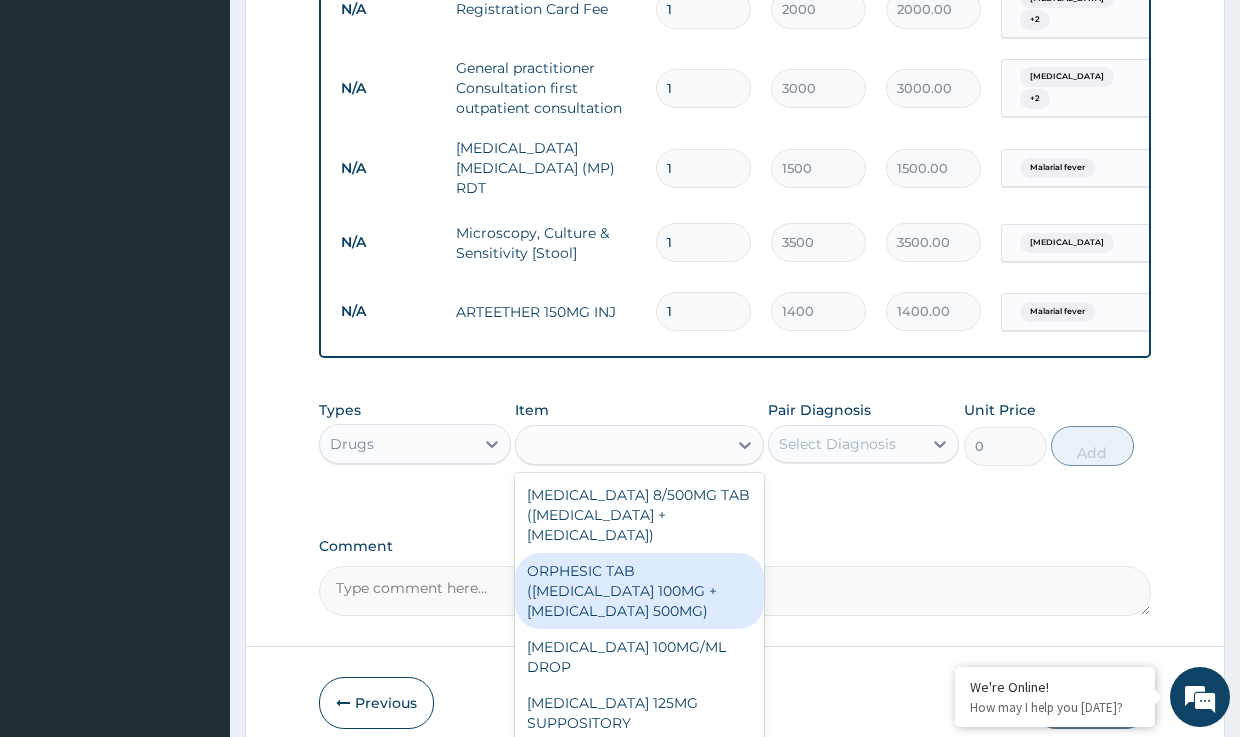type on "37.8" 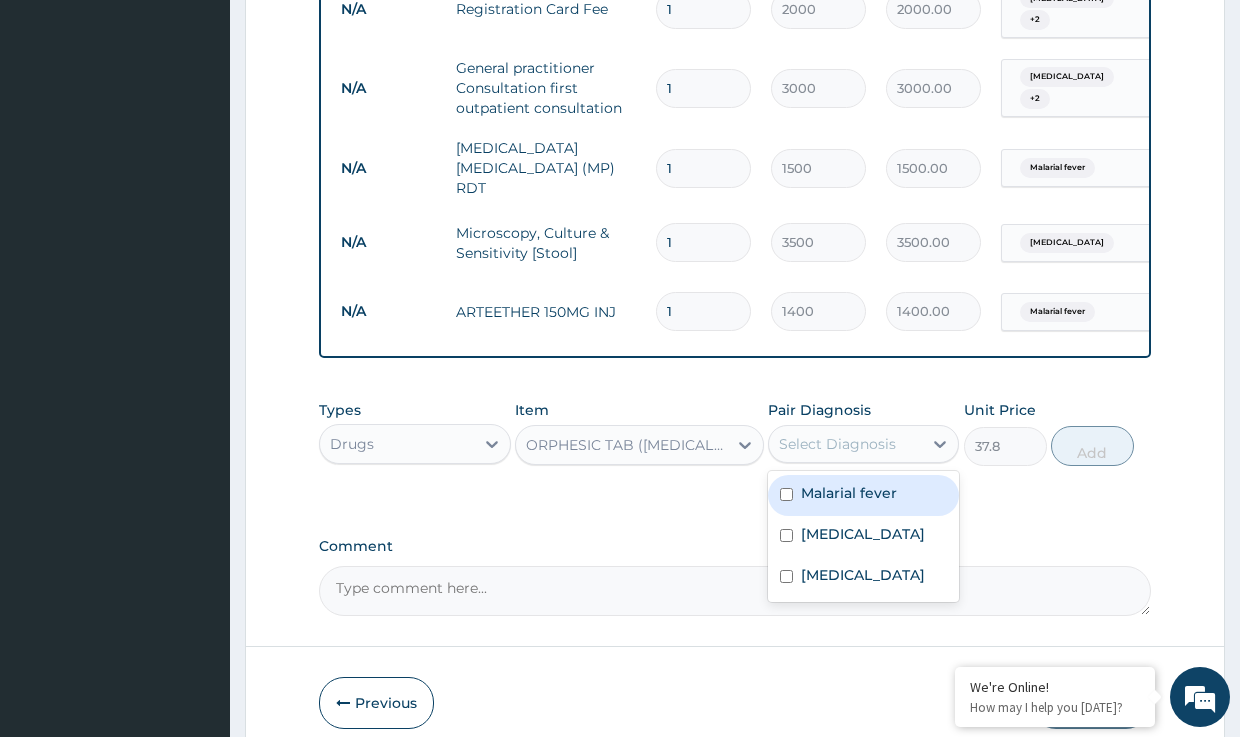 click on "Select Diagnosis" at bounding box center (837, 444) 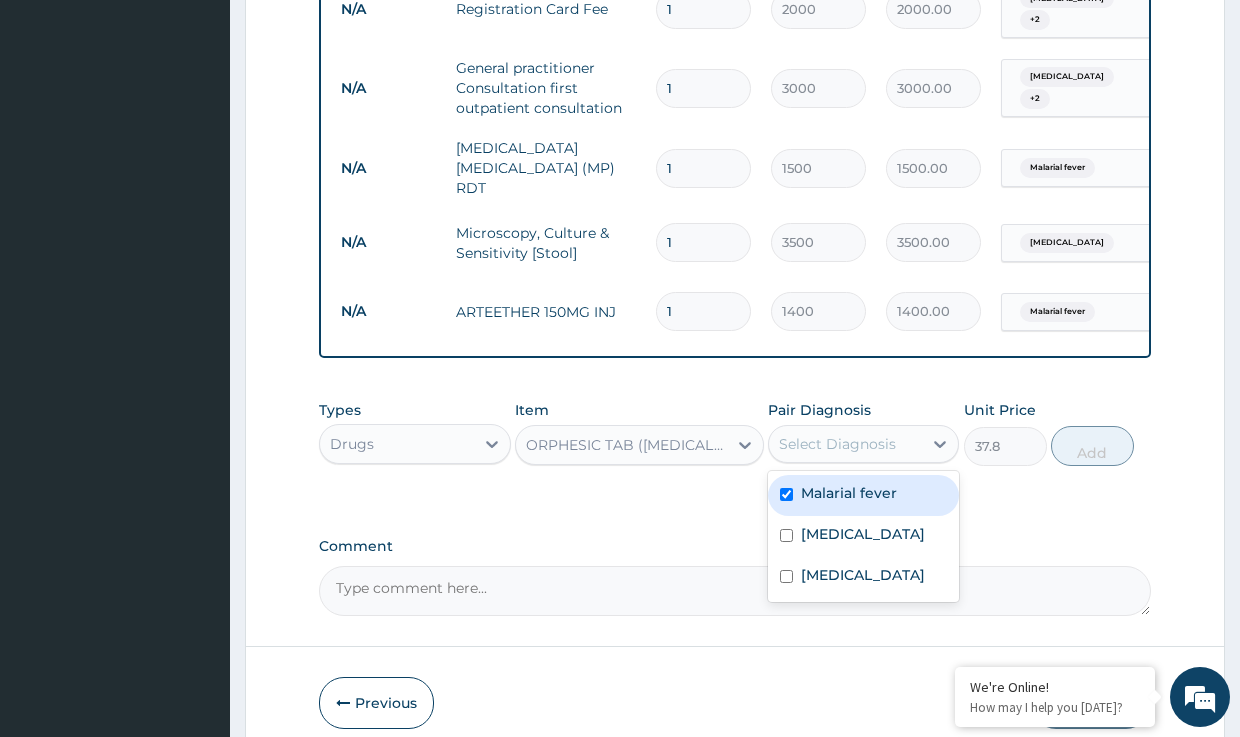 checkbox on "true" 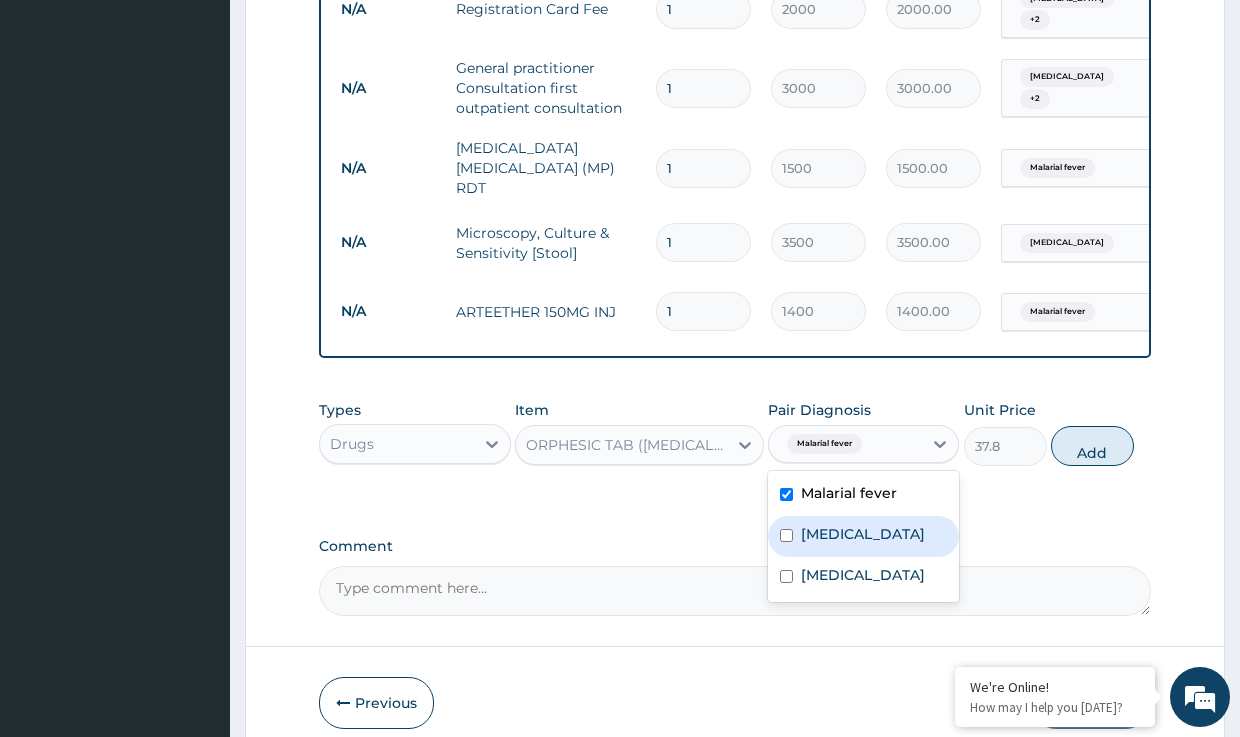 click on "[MEDICAL_DATA]" at bounding box center (863, 534) 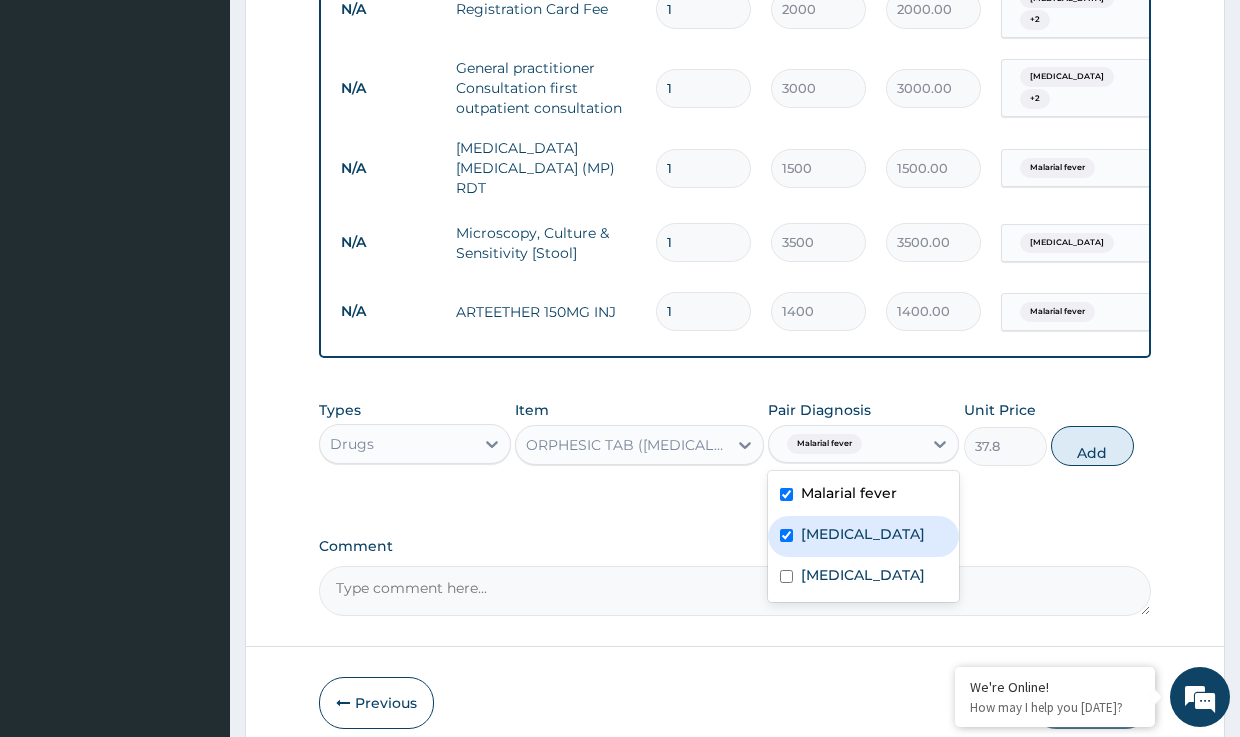 checkbox on "true" 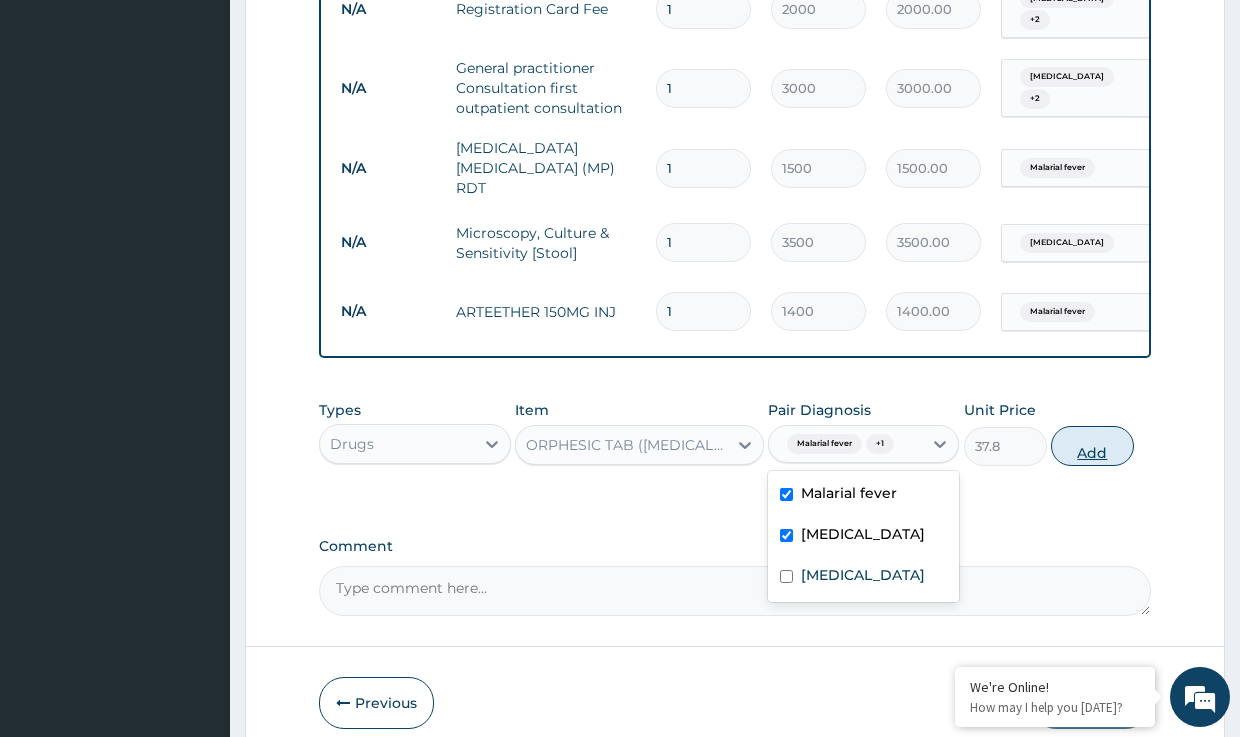 click on "Add" at bounding box center [1092, 446] 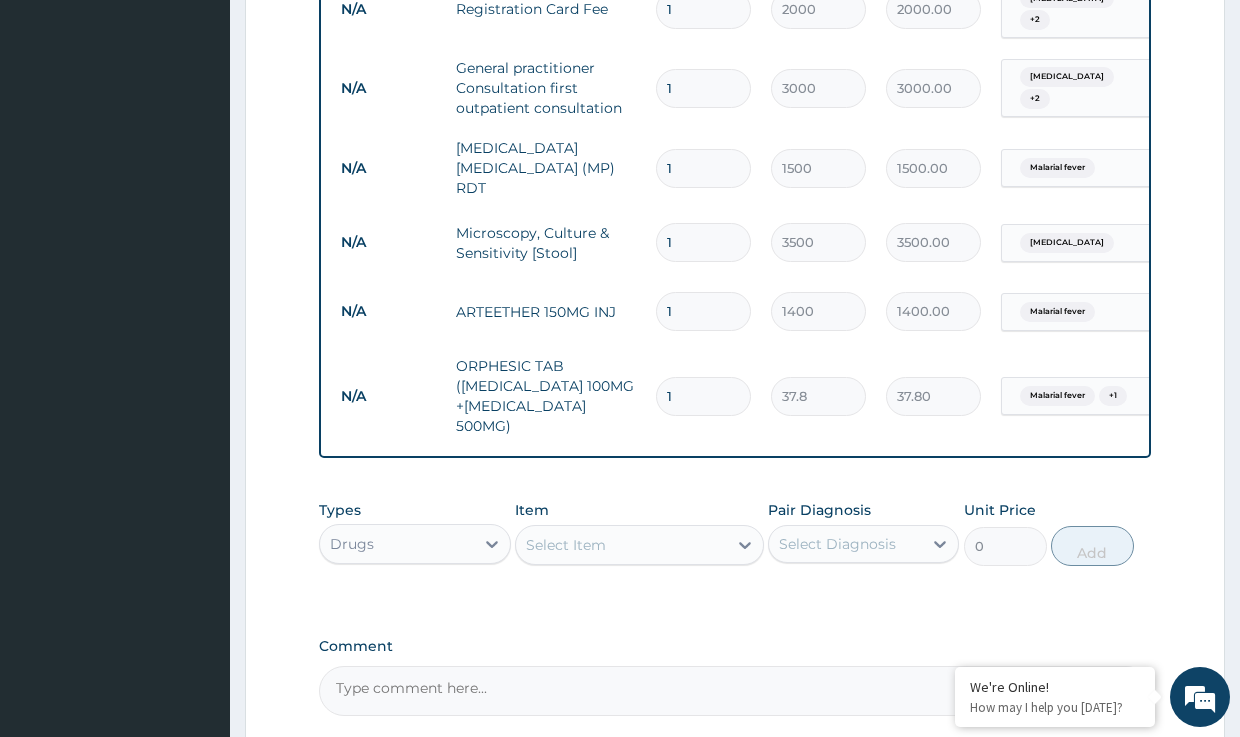 type on "12" 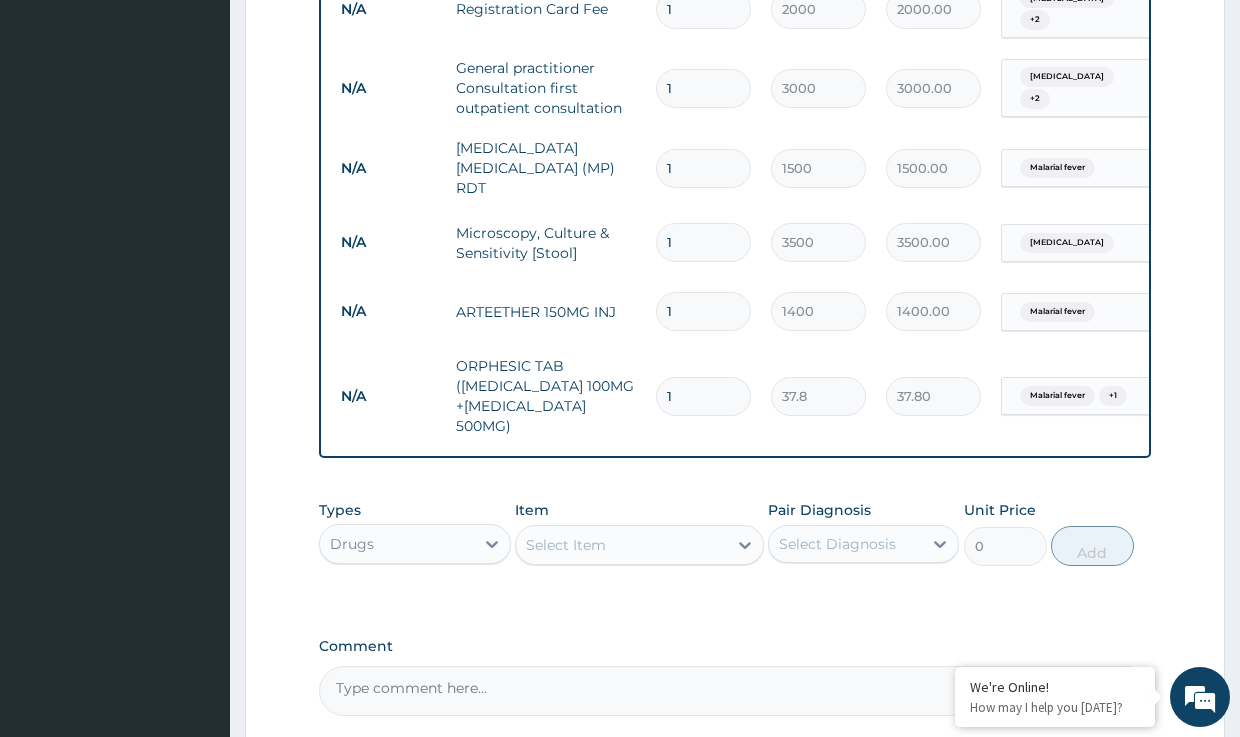 type on "453.60" 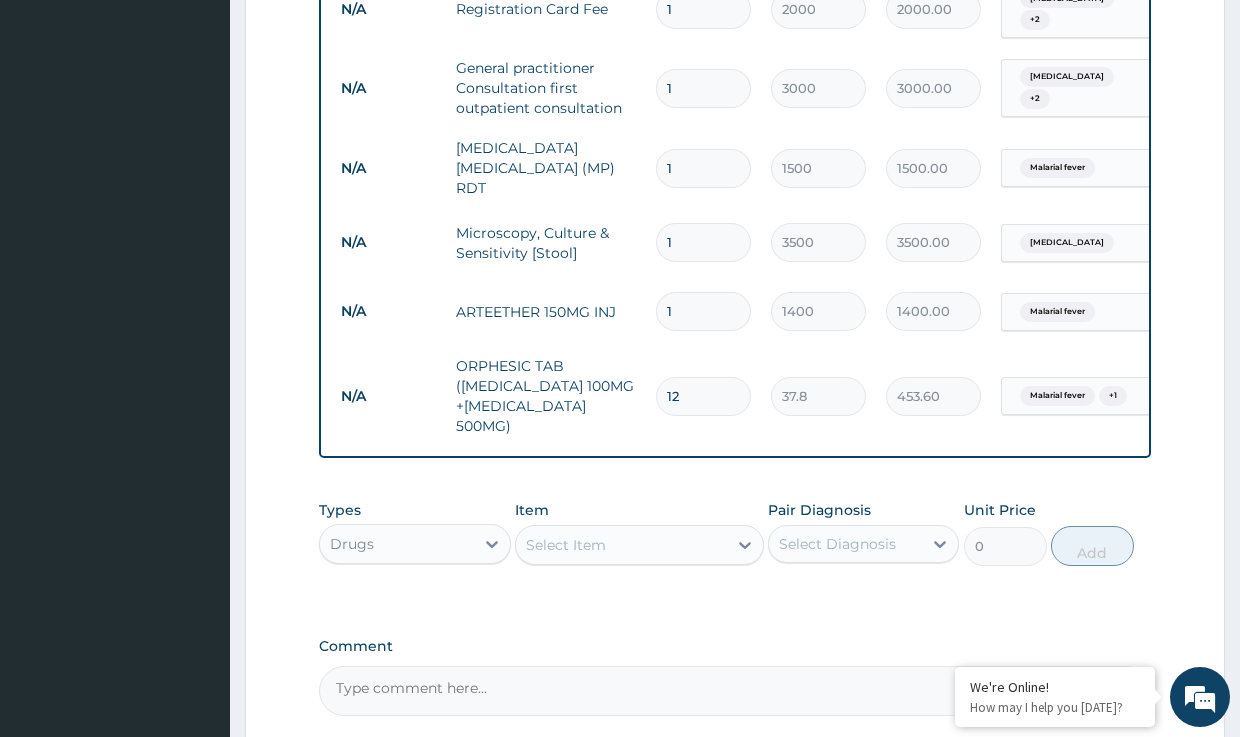 type on "12" 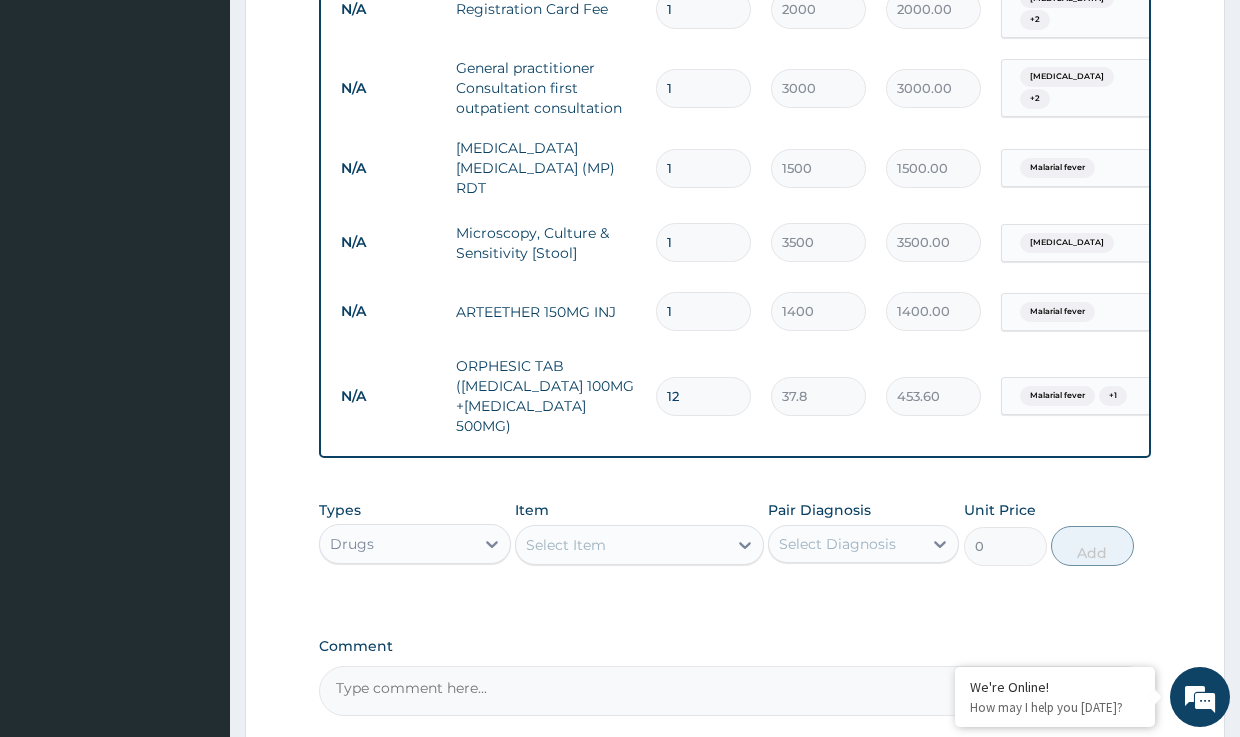 click on "Select Item" at bounding box center (566, 545) 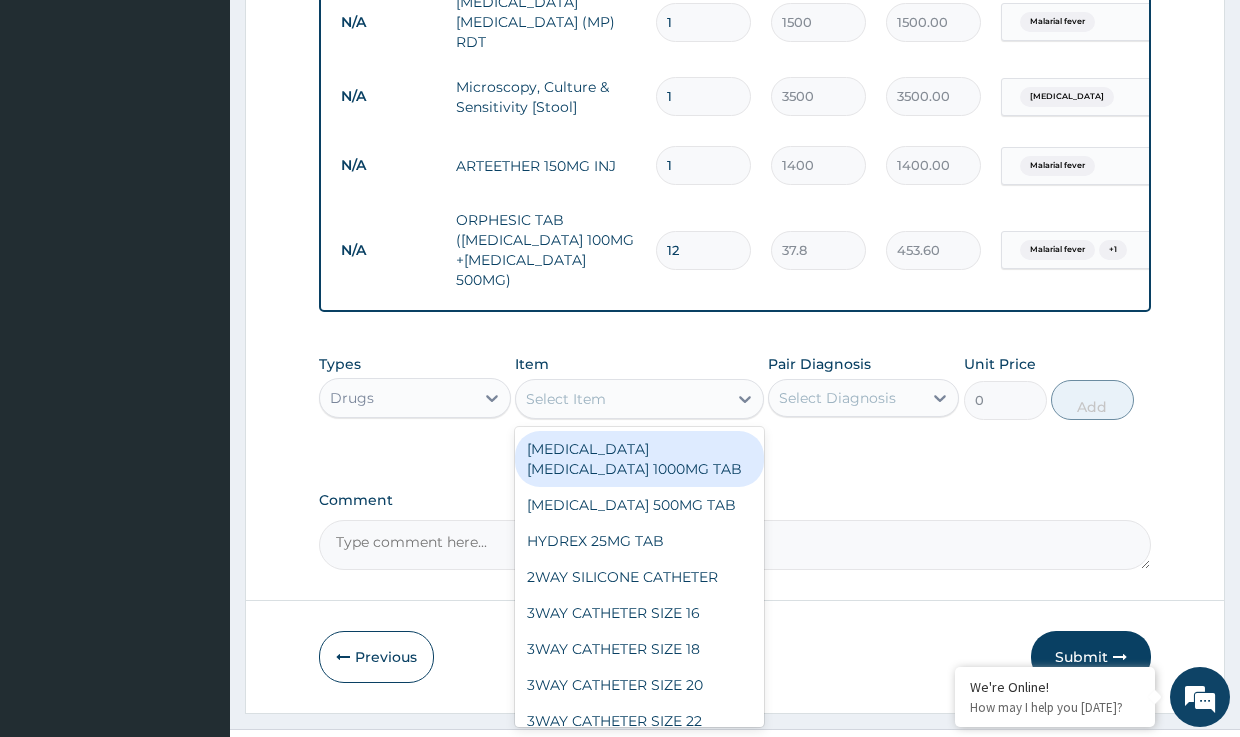 scroll, scrollTop: 994, scrollLeft: 0, axis: vertical 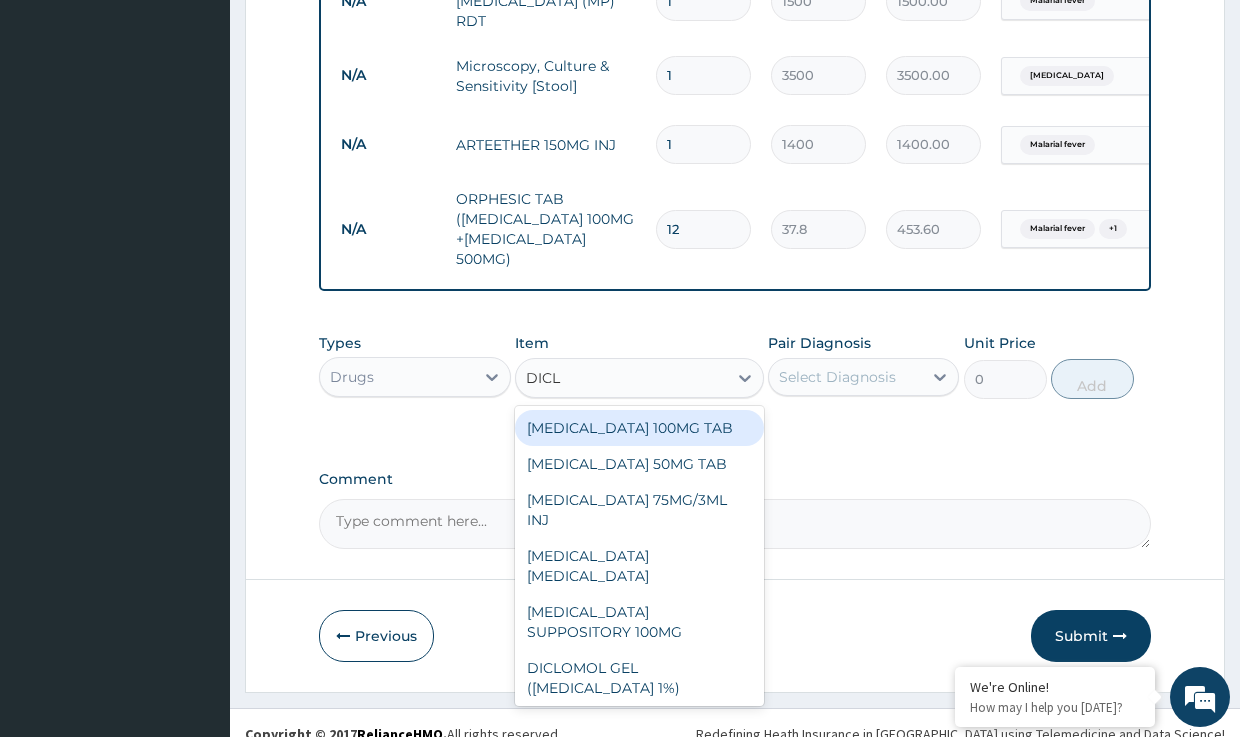 type on "DICLO" 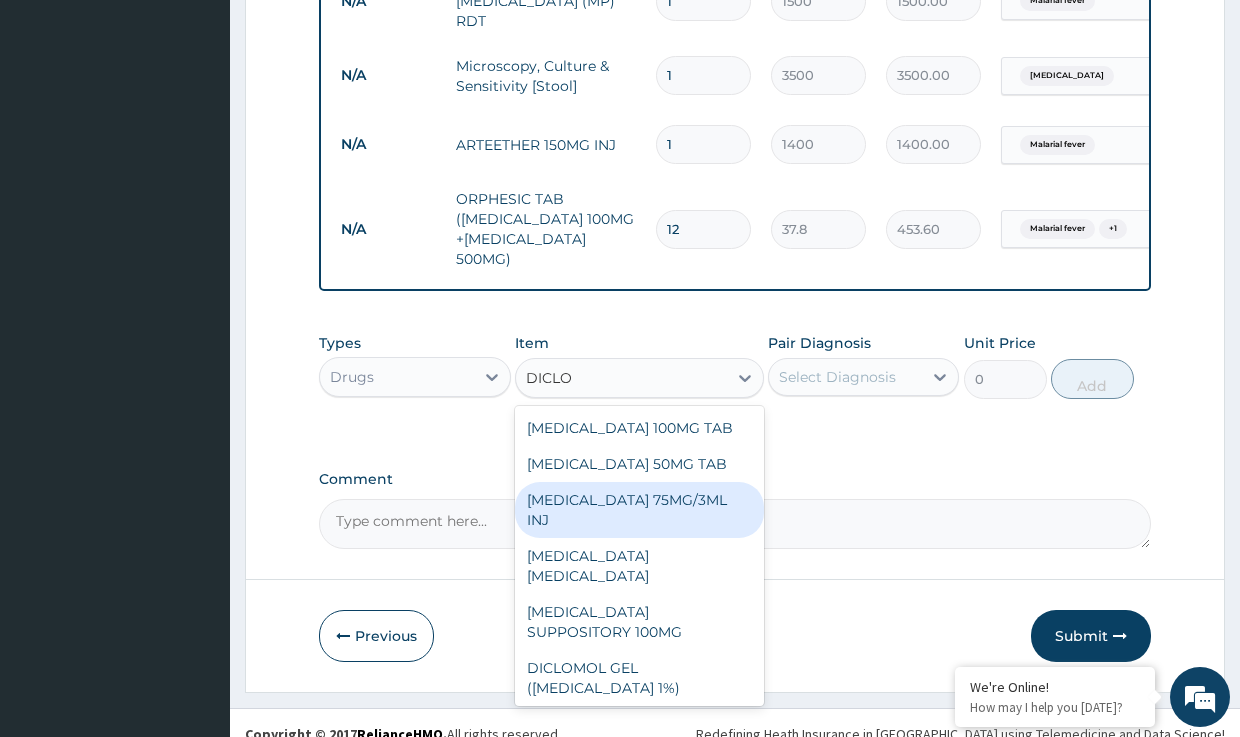 click on "[MEDICAL_DATA] 75MG/3ML INJ" at bounding box center (639, 510) 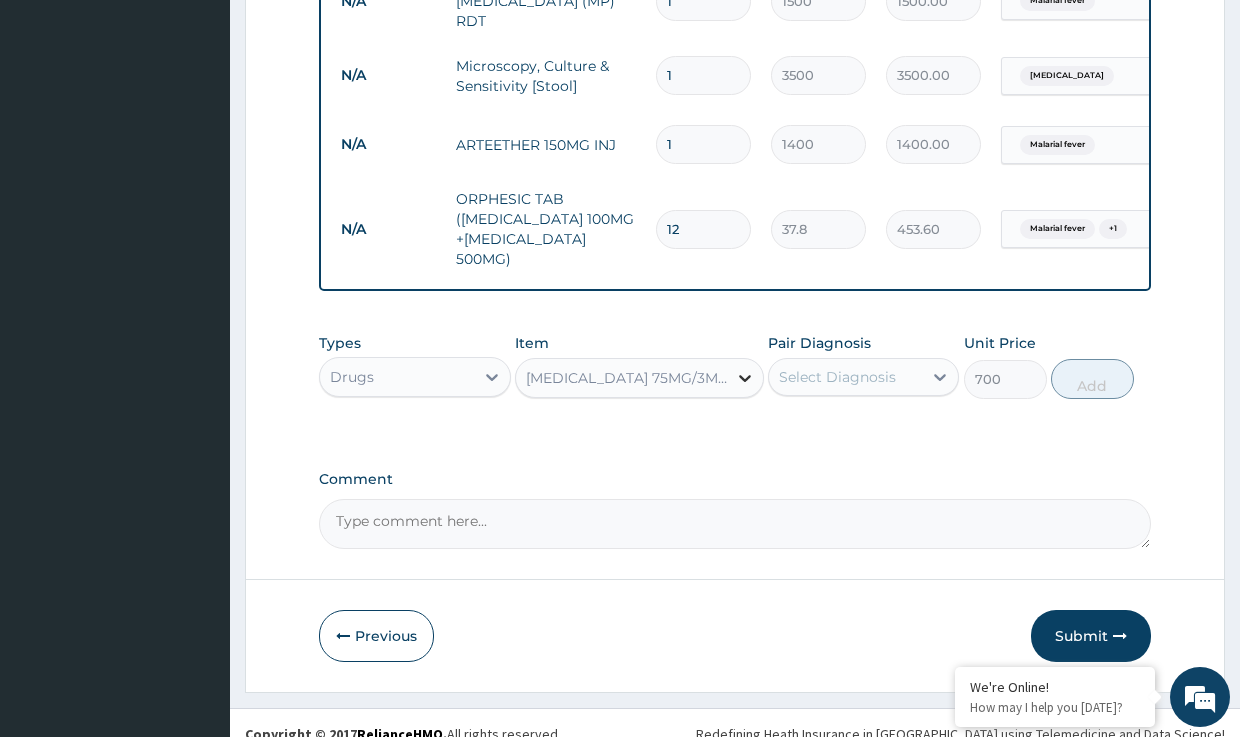 click 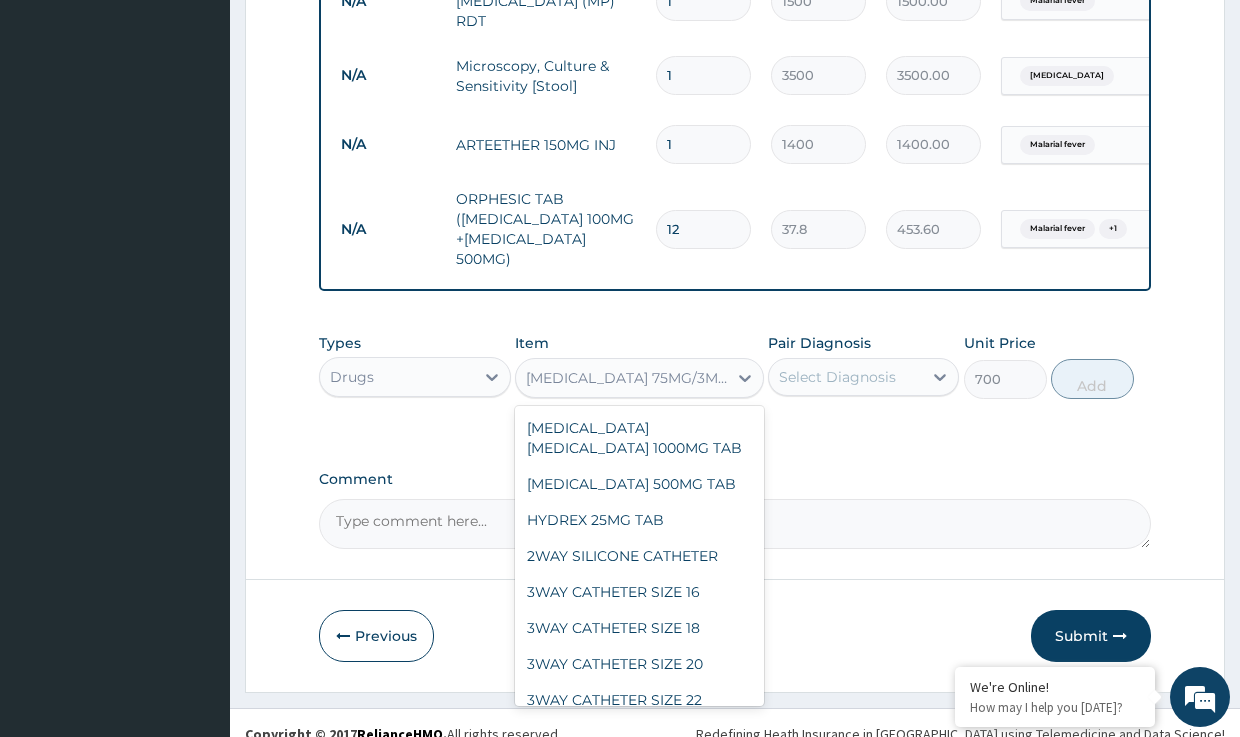 scroll, scrollTop: 12548, scrollLeft: 0, axis: vertical 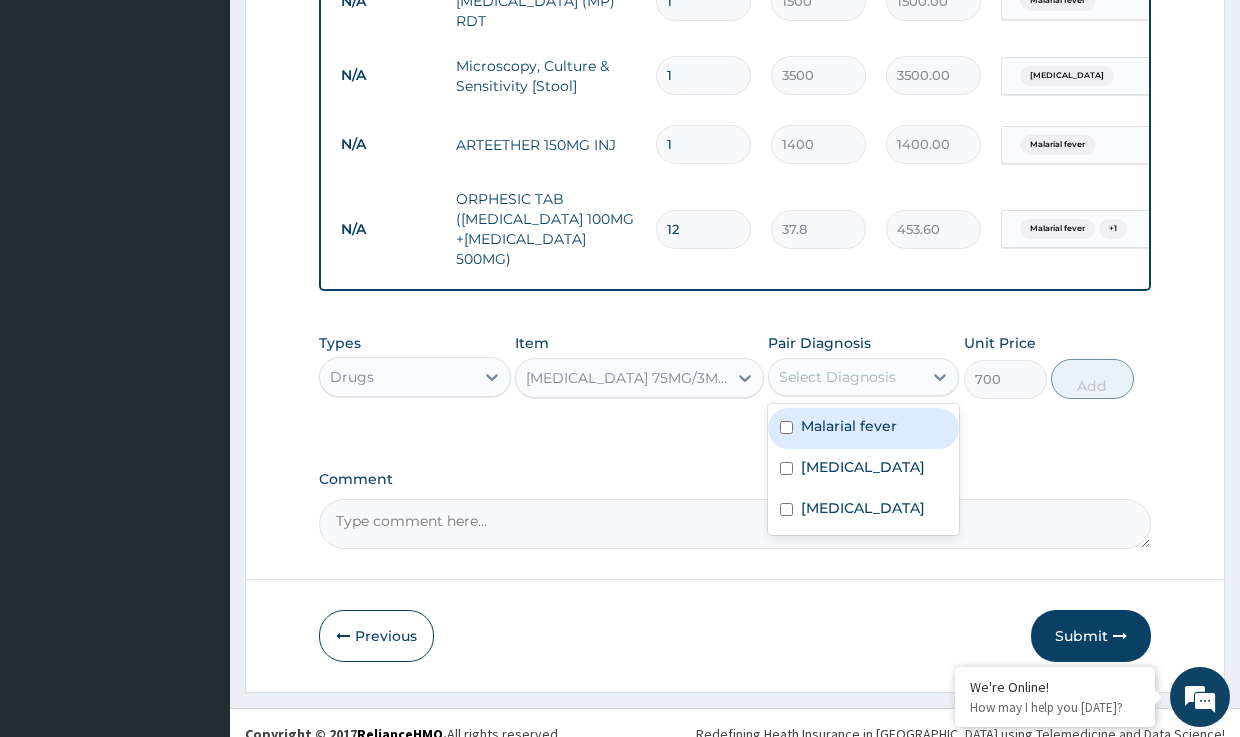 click on "Select Diagnosis" at bounding box center (837, 377) 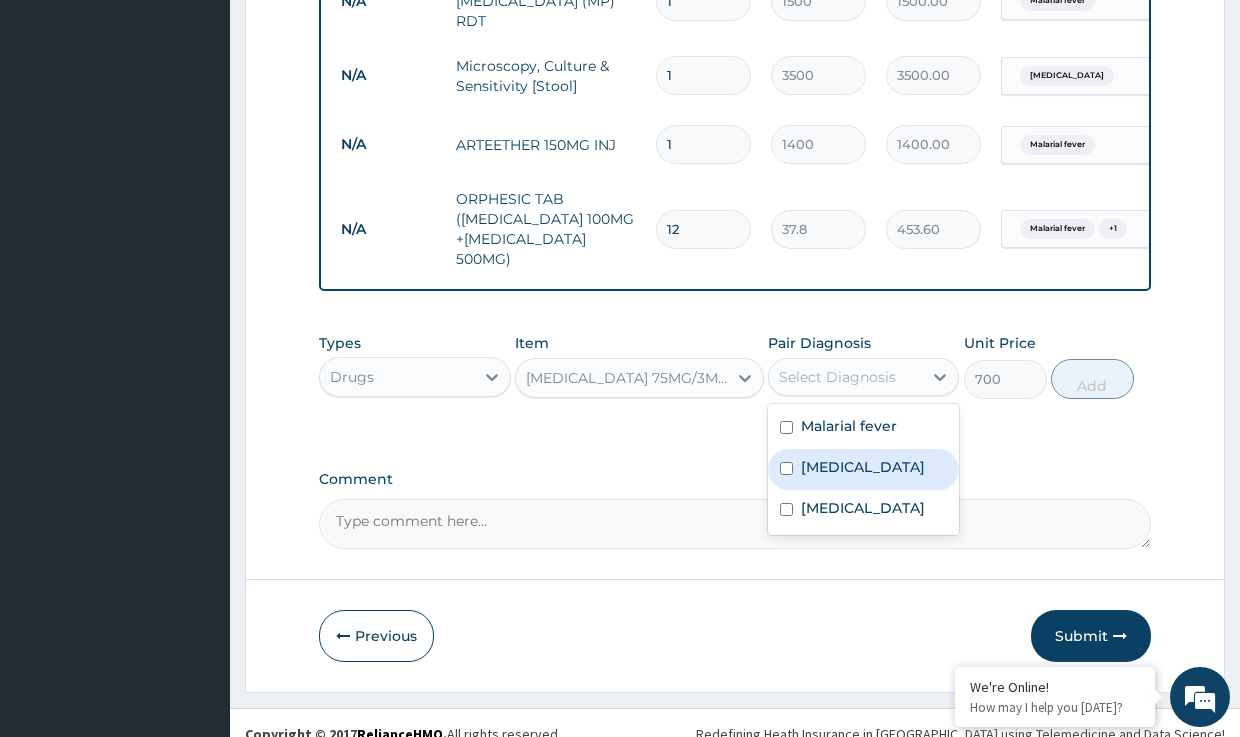 click on "[MEDICAL_DATA]" at bounding box center [863, 467] 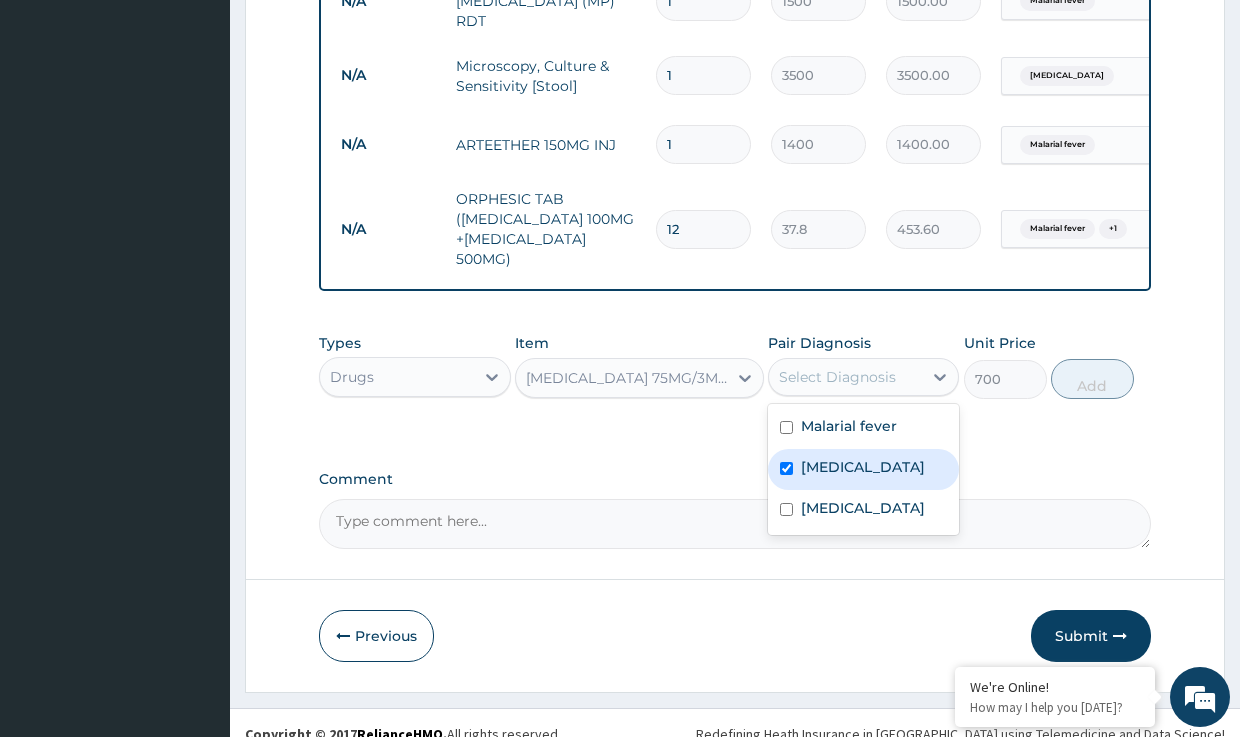 checkbox on "true" 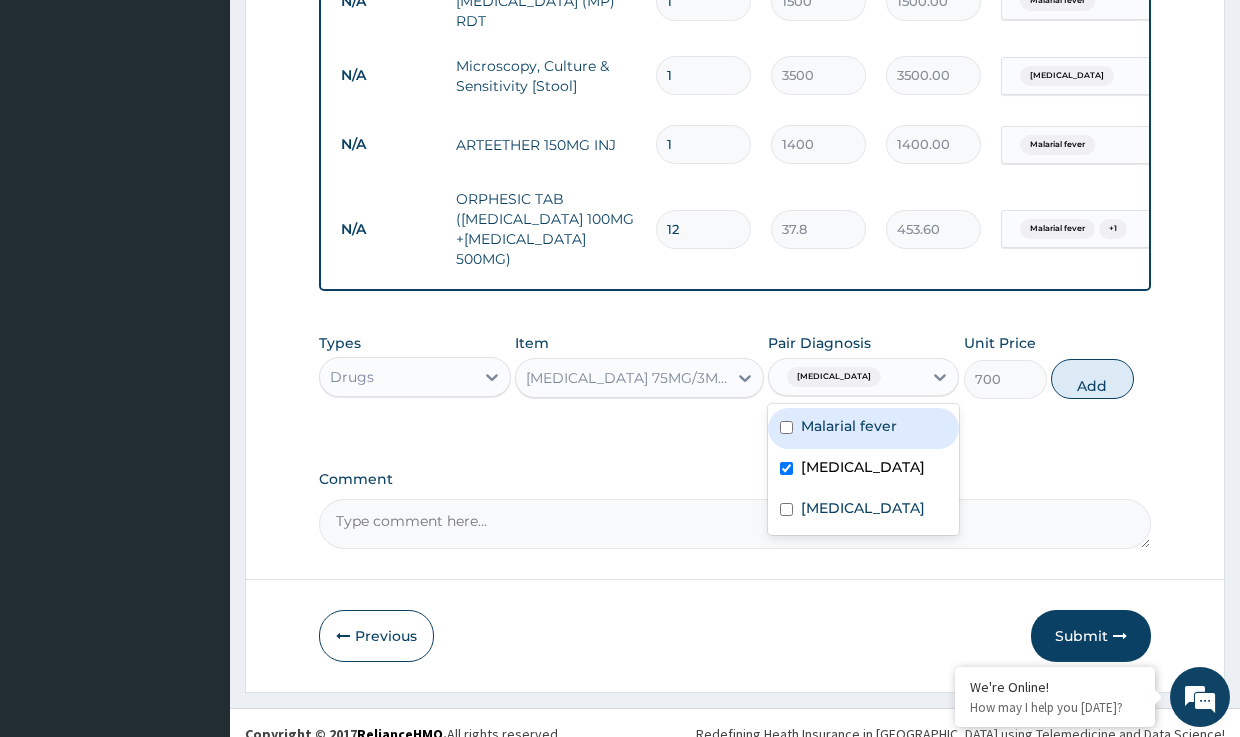 click on "Malarial fever" at bounding box center [849, 426] 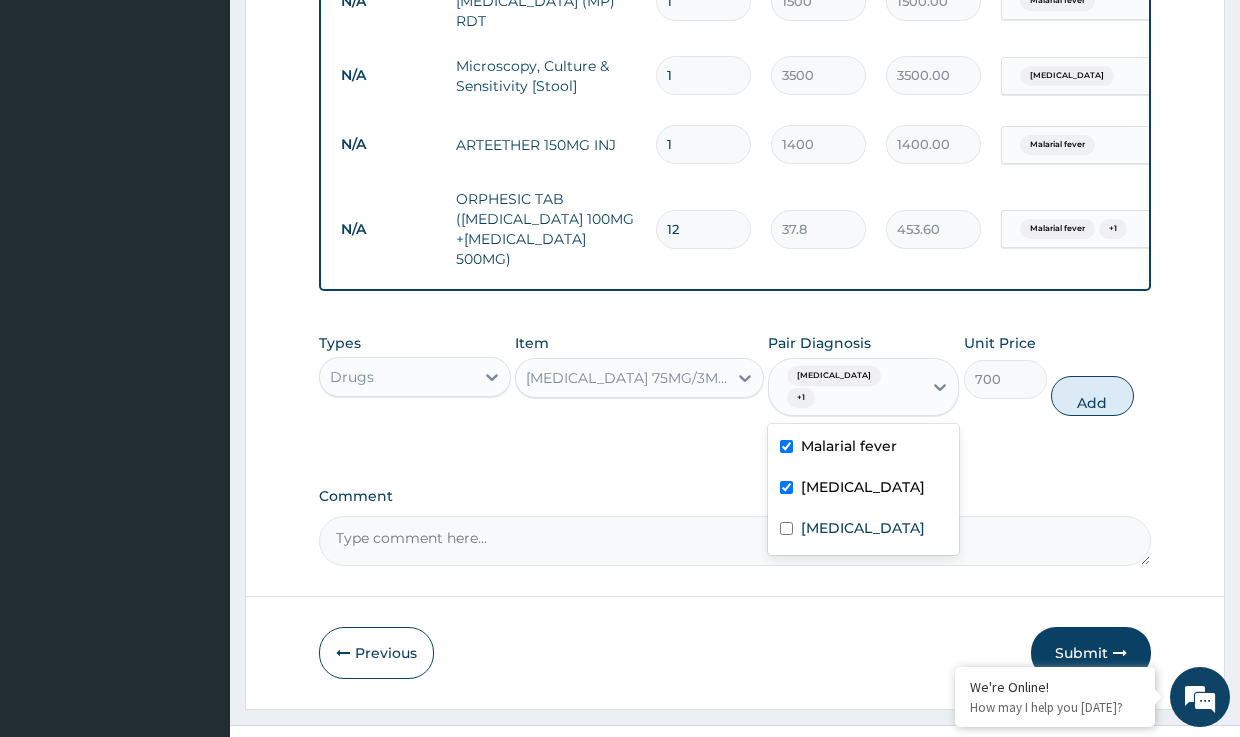 checkbox on "true" 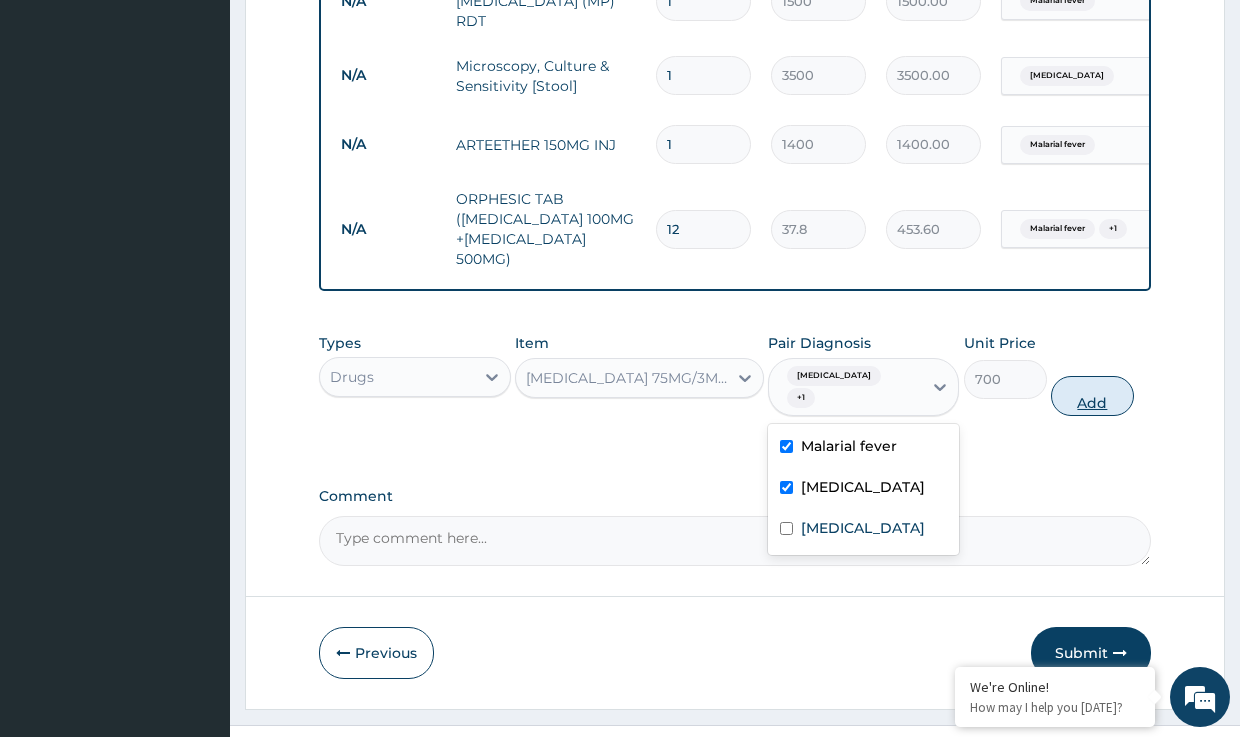 click on "Add" at bounding box center (1092, 396) 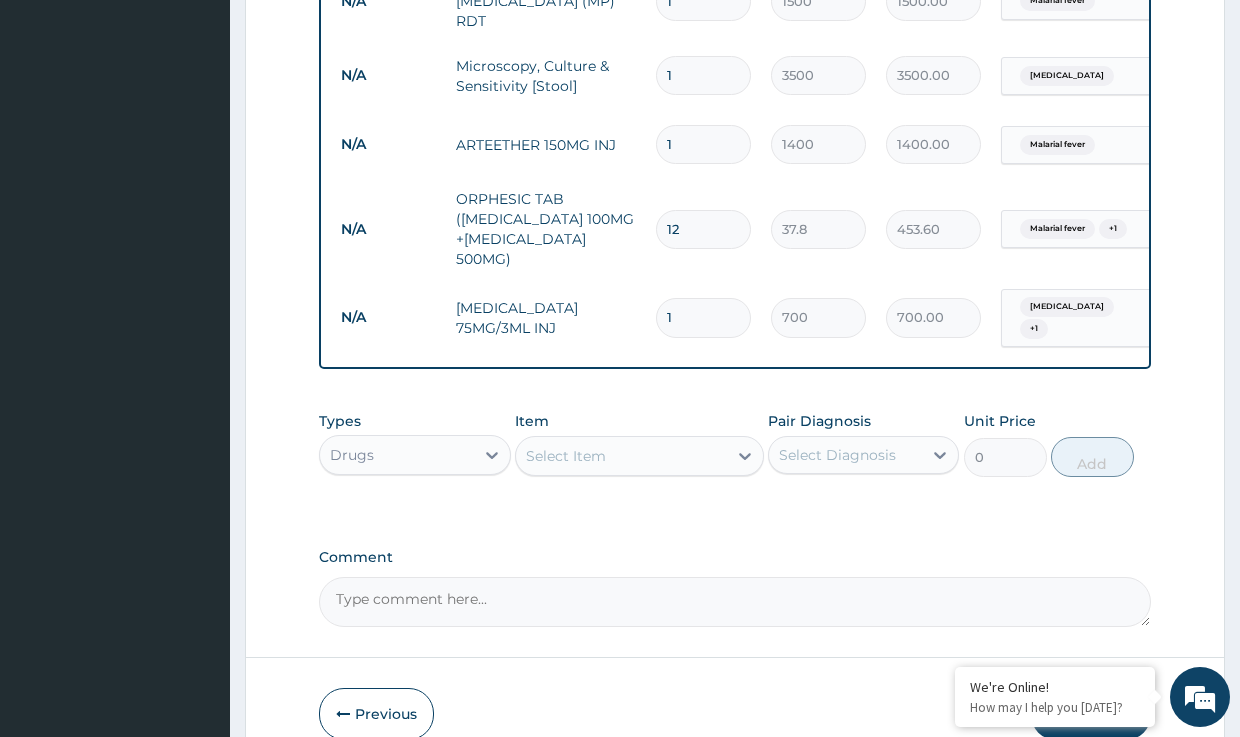 type 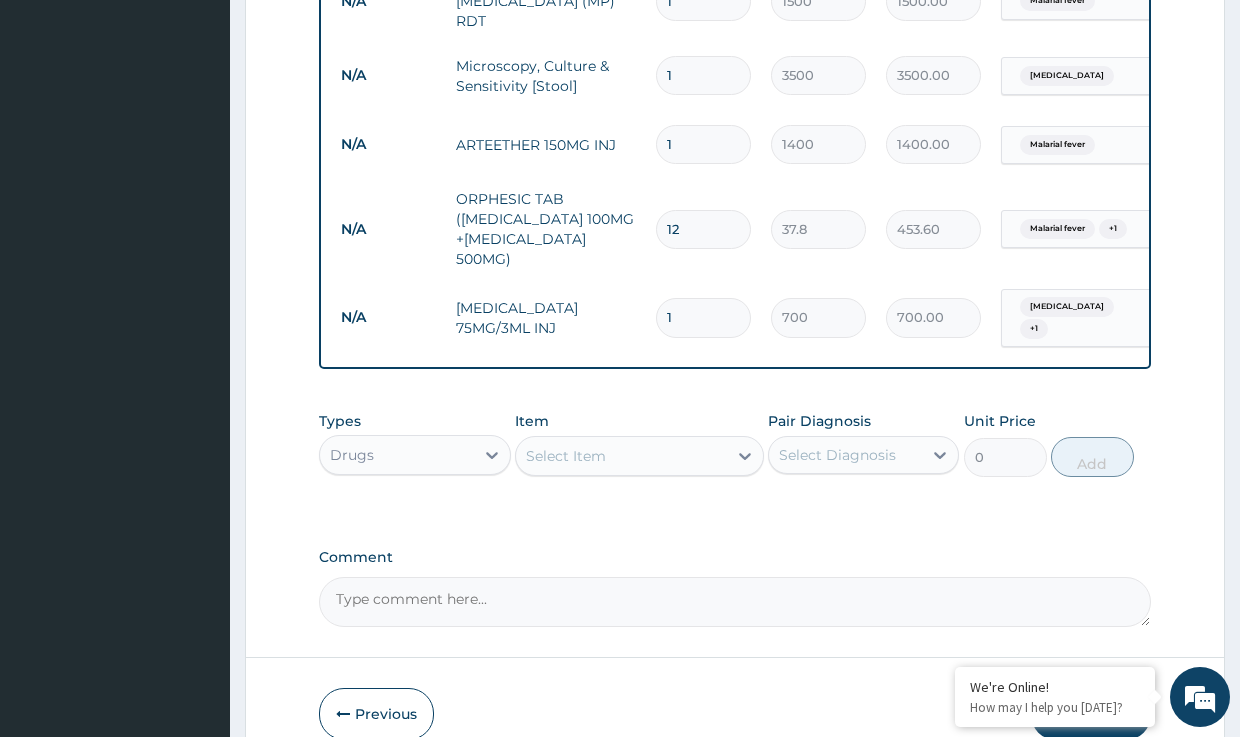type on "0.00" 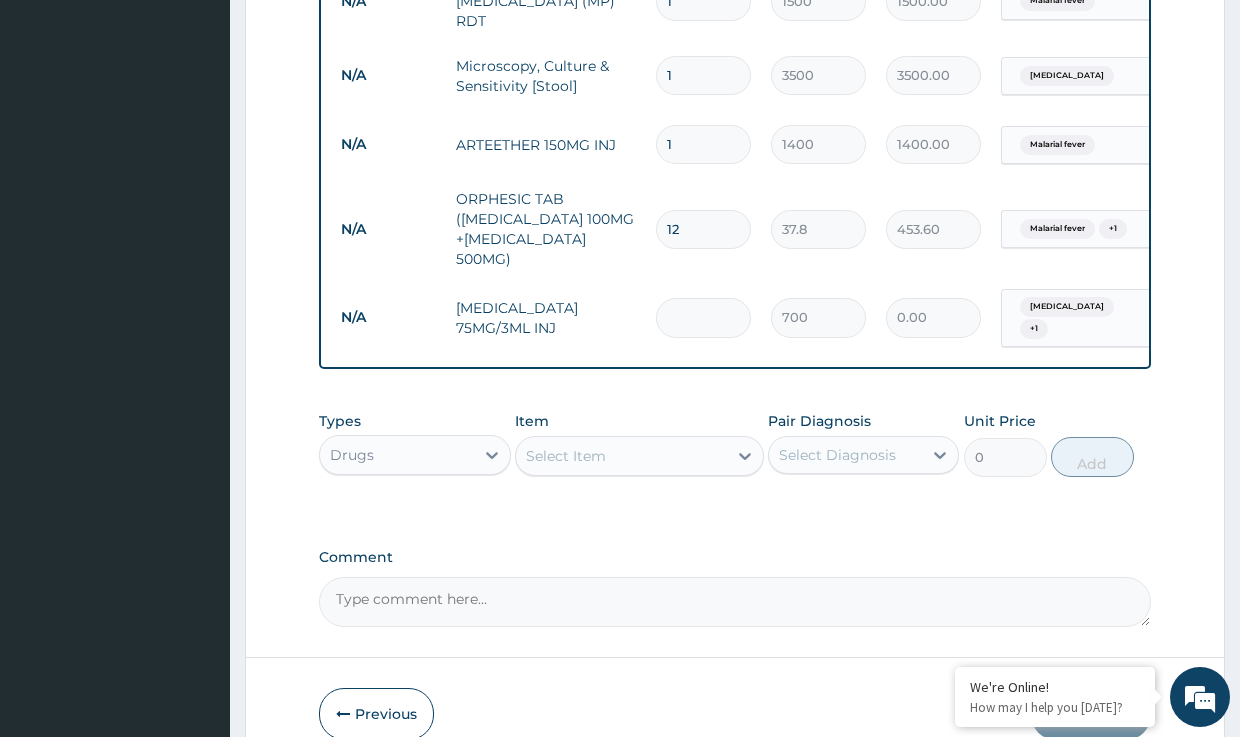 type on "2" 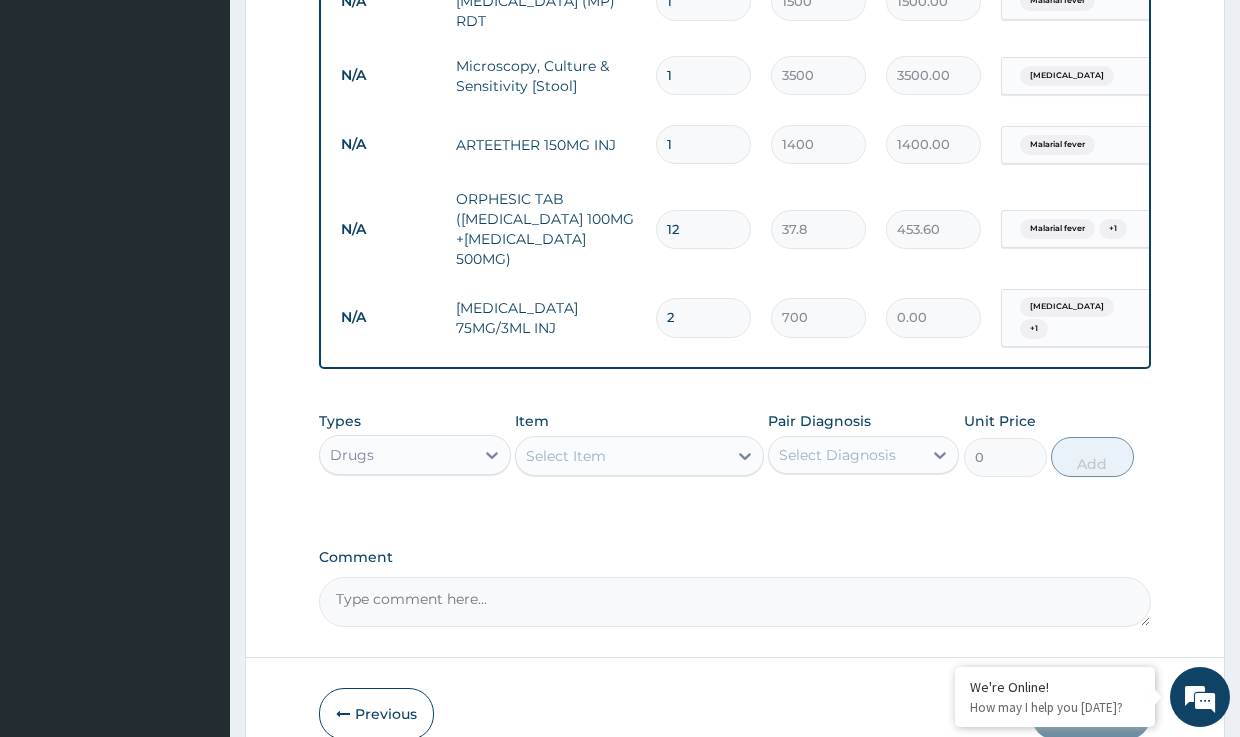 type on "1400.00" 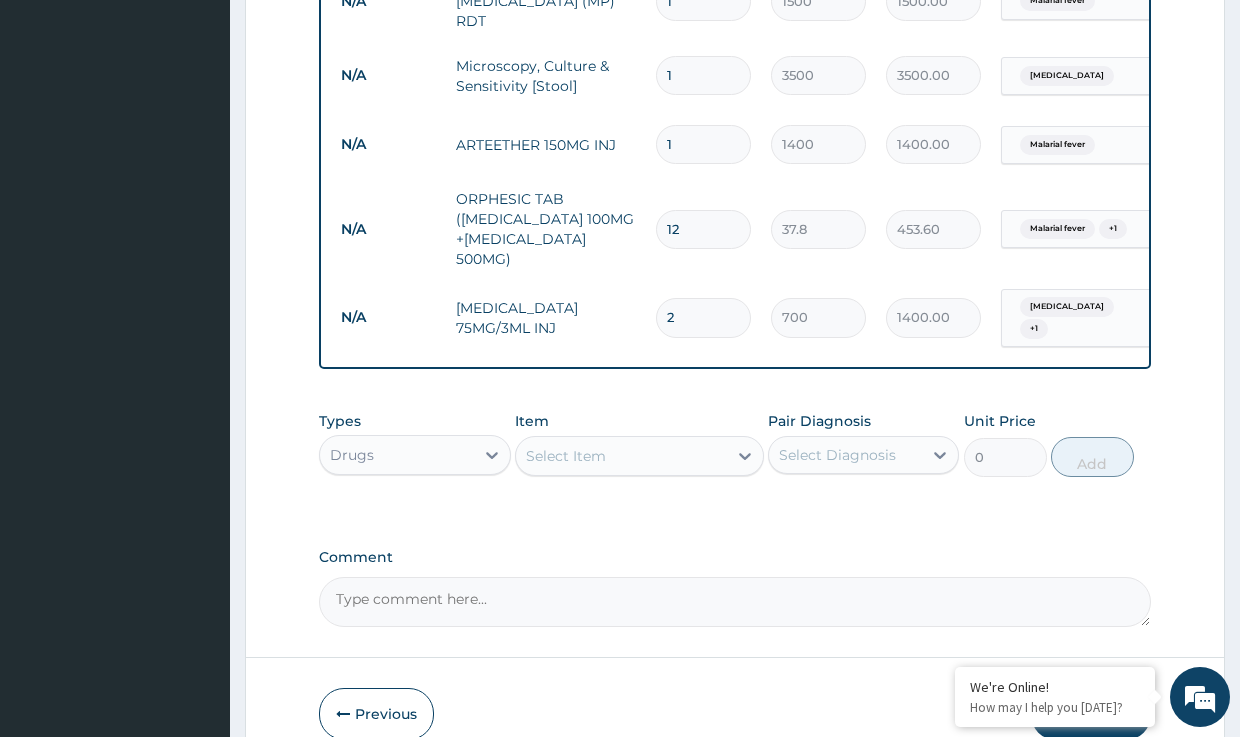 type on "2" 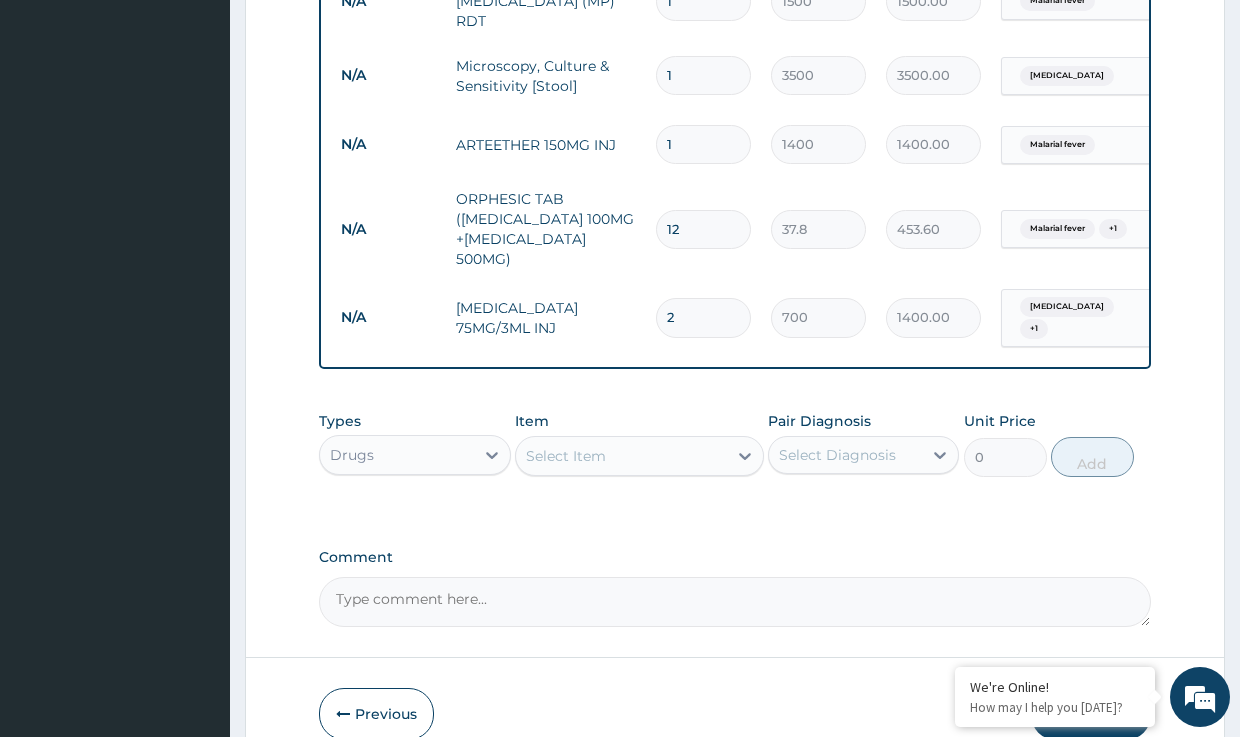 click on "Select Item" at bounding box center (621, 456) 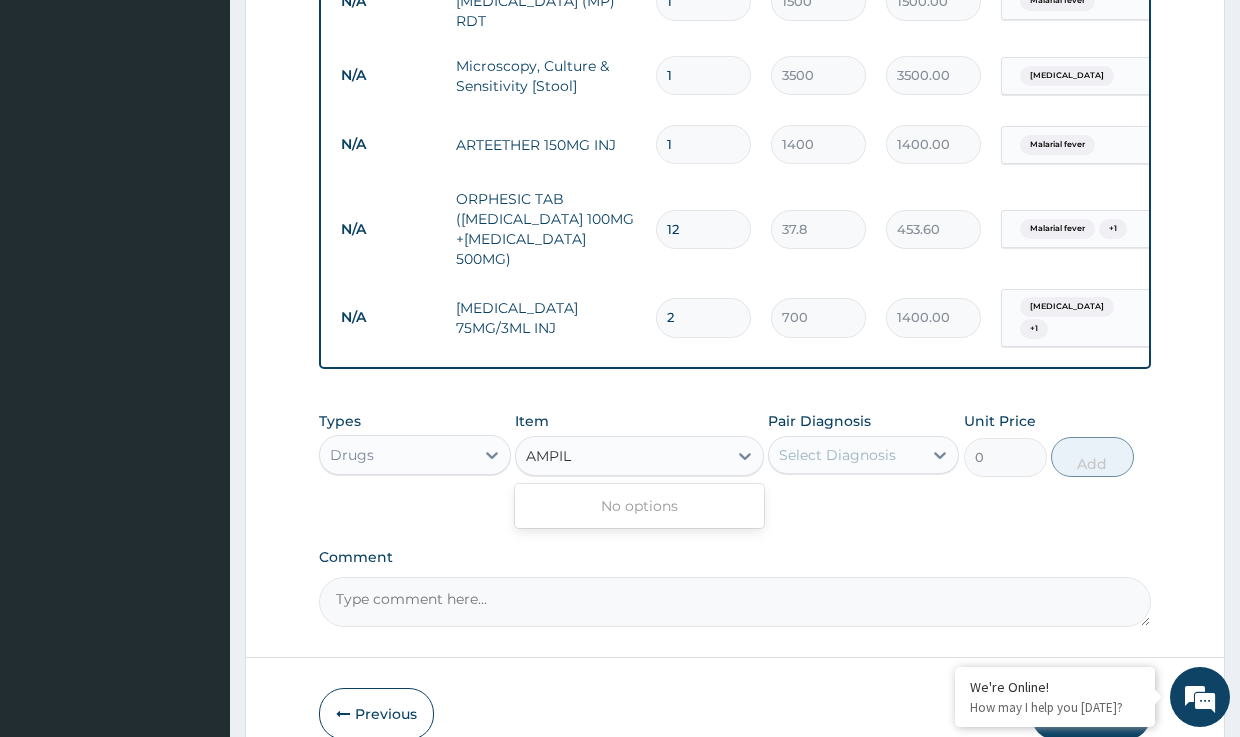 type on "AMPI" 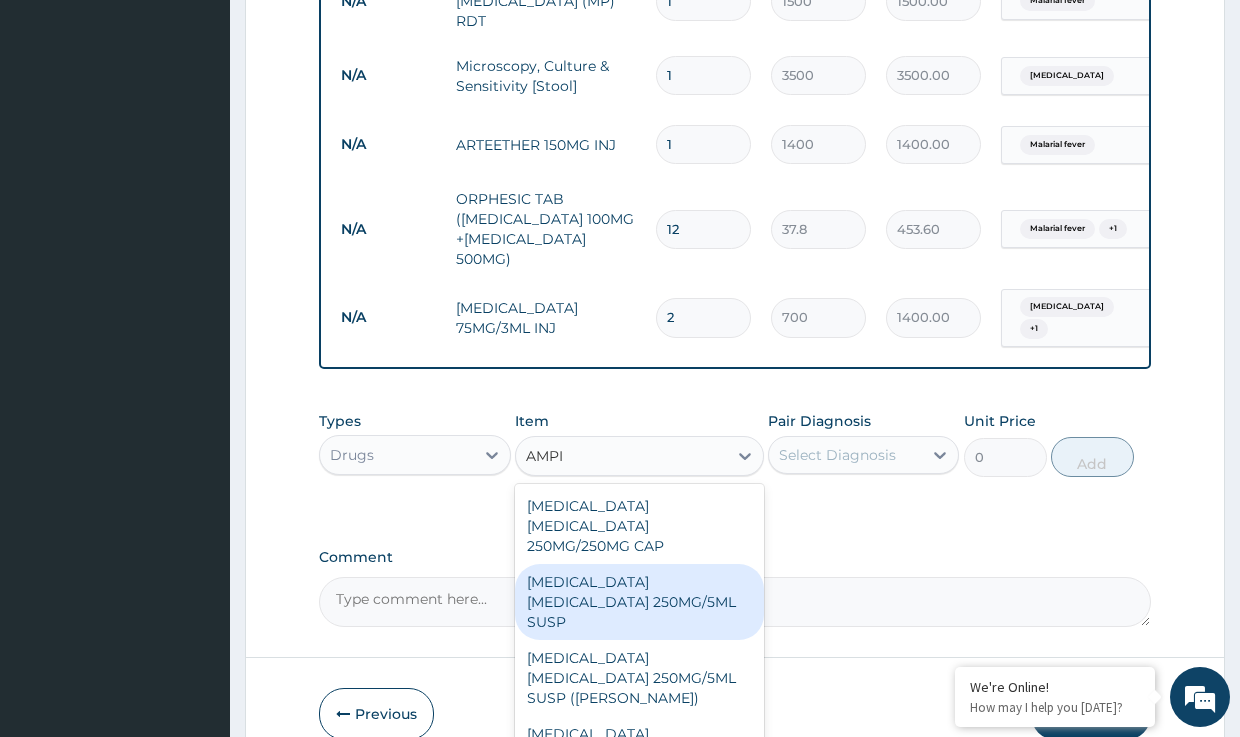 scroll, scrollTop: 100, scrollLeft: 0, axis: vertical 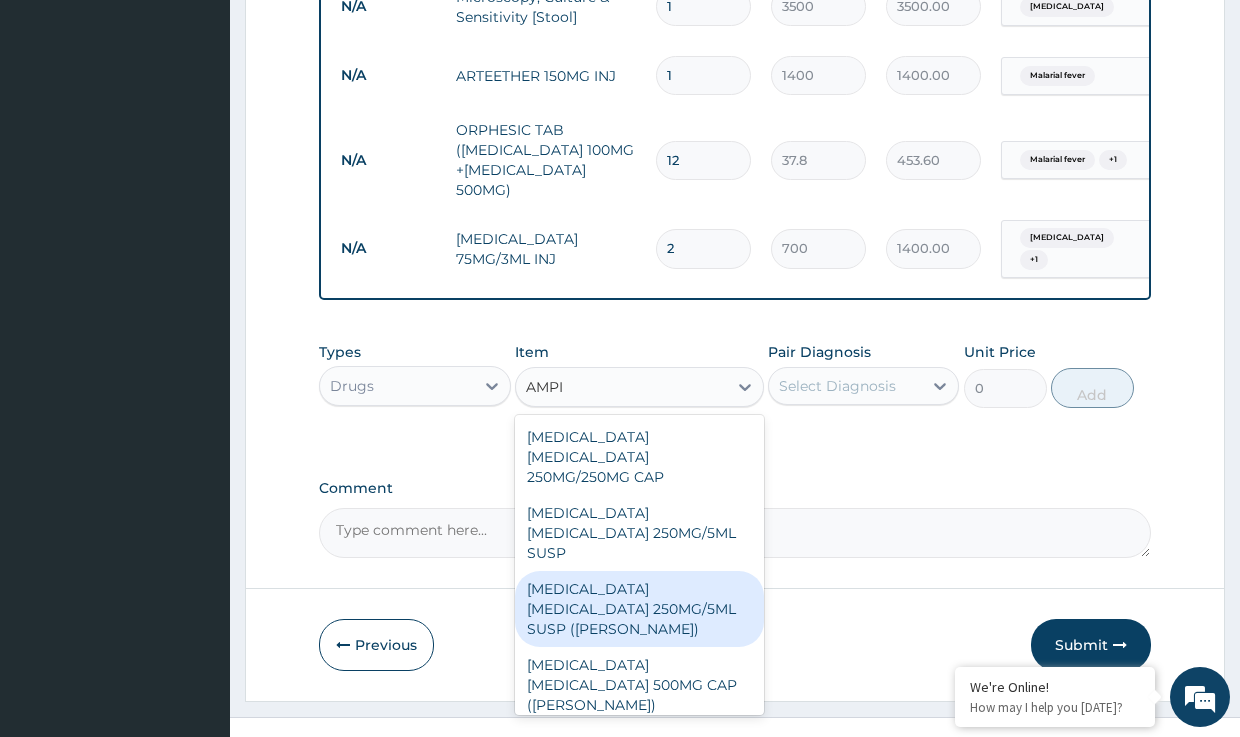 click on "[MEDICAL_DATA] [MEDICAL_DATA] 250MG/5ML SUSP ([PERSON_NAME])" at bounding box center (639, 609) 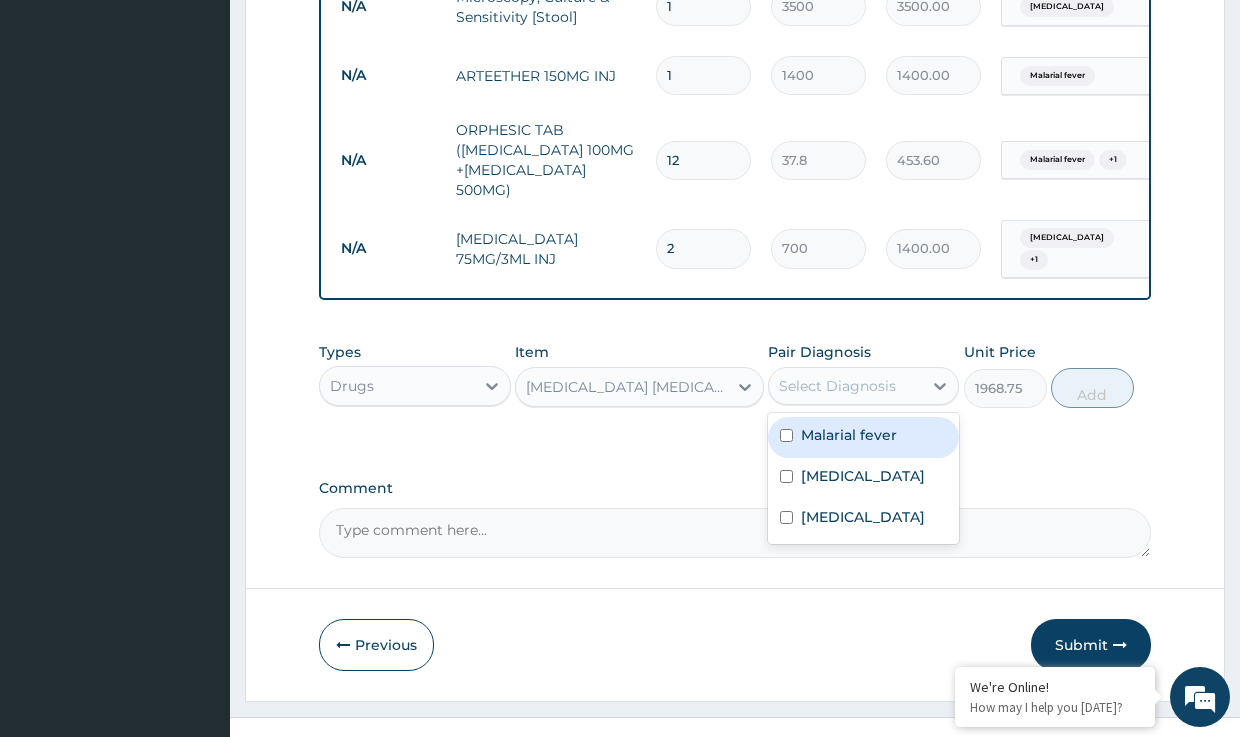 click on "Select Diagnosis" at bounding box center (837, 386) 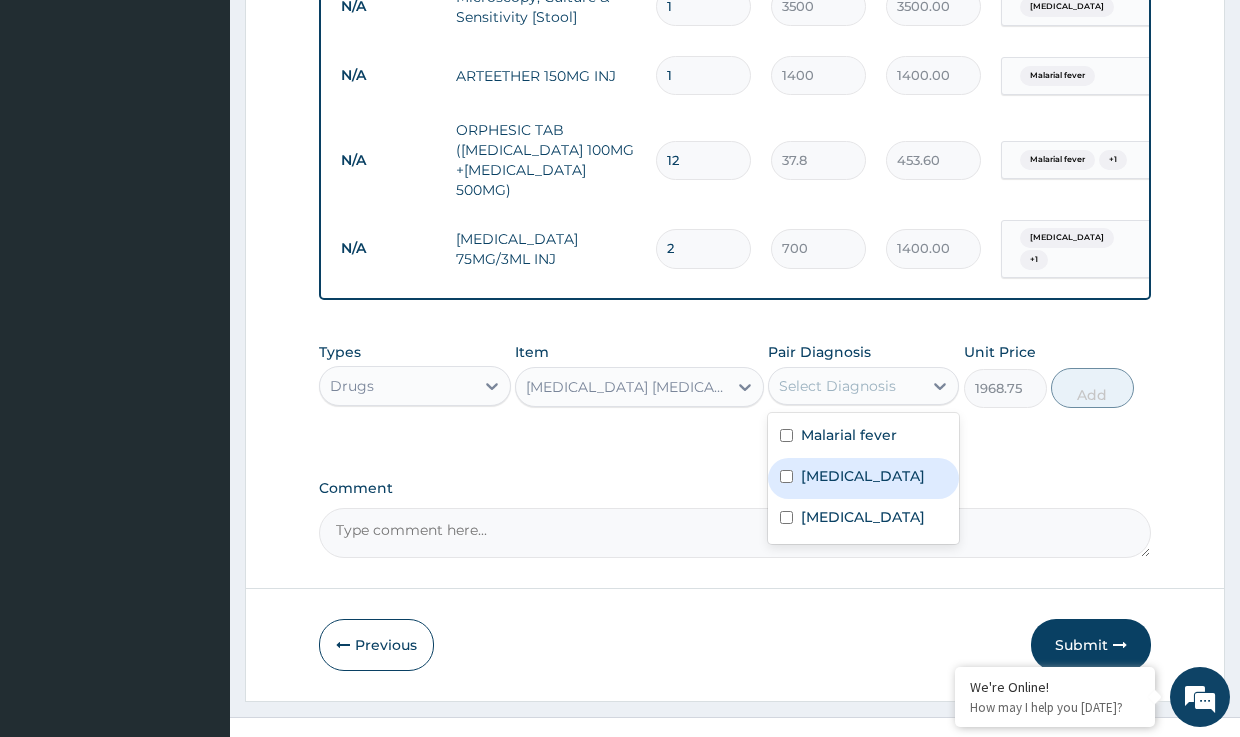 click on "[MEDICAL_DATA]" at bounding box center (863, 478) 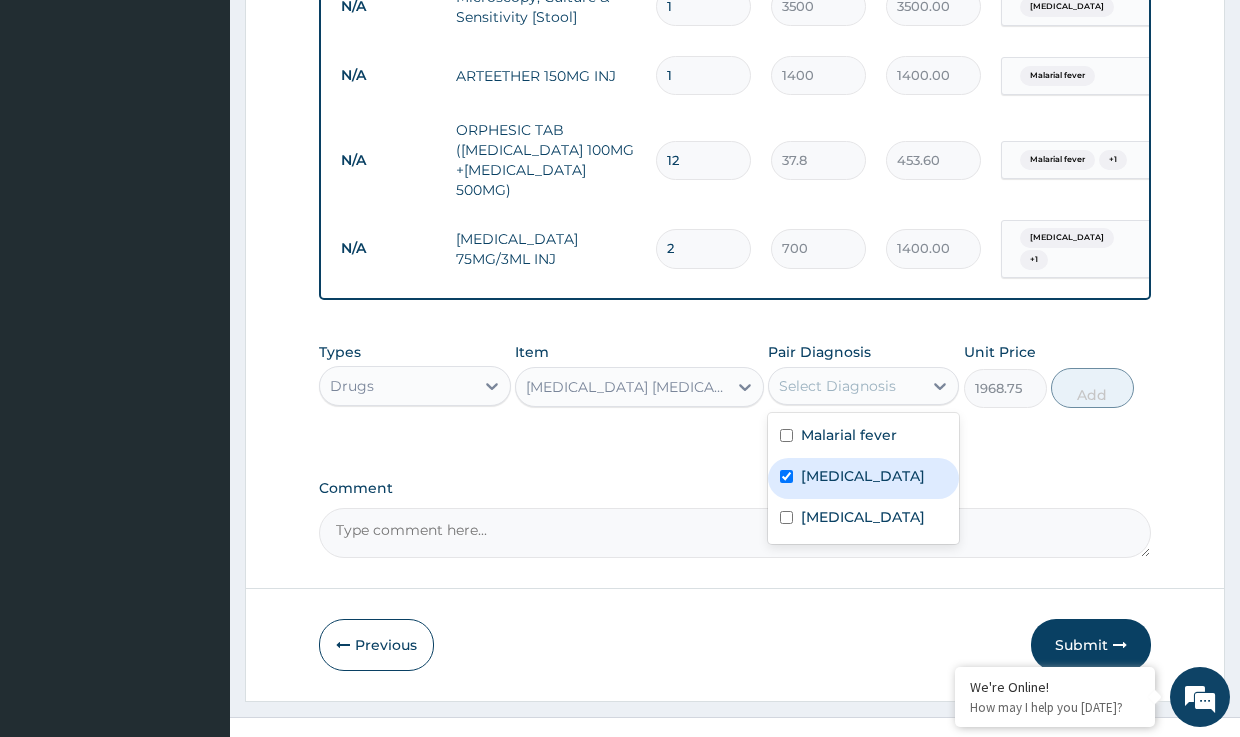 checkbox on "true" 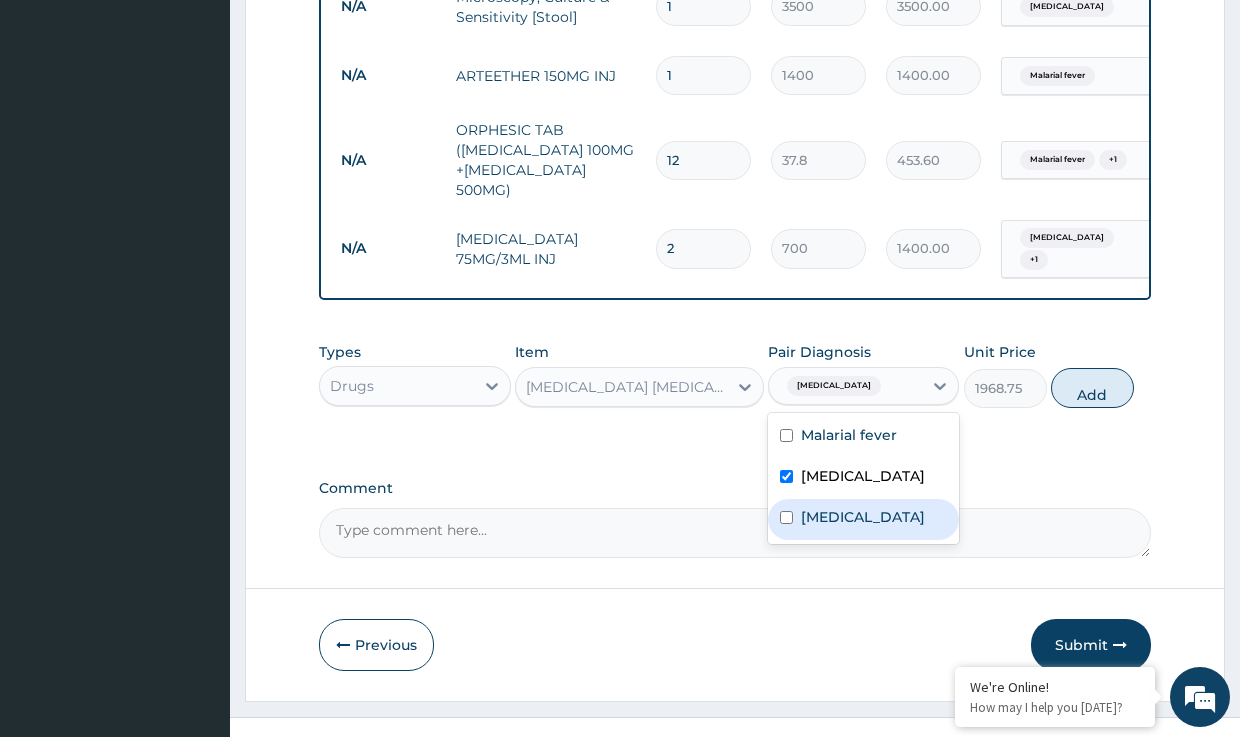click on "Tinea corporis" at bounding box center (863, 519) 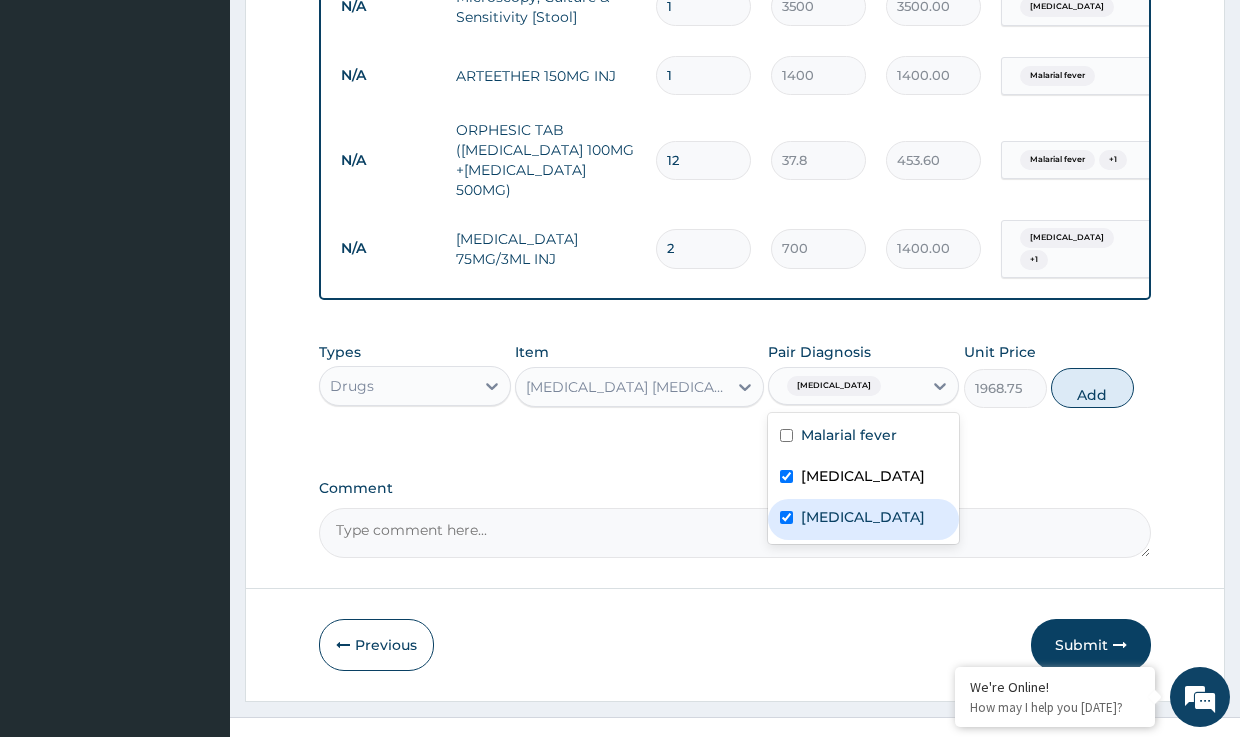 checkbox on "true" 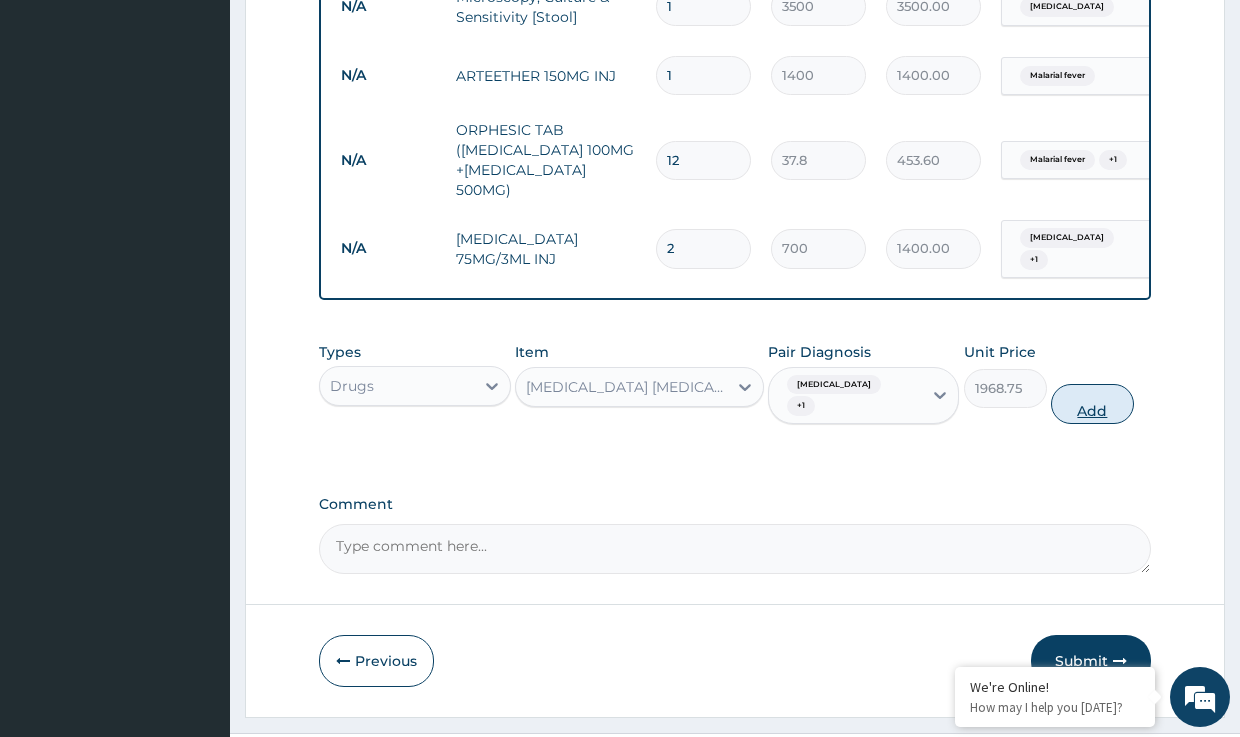 click on "Add" at bounding box center (1092, 404) 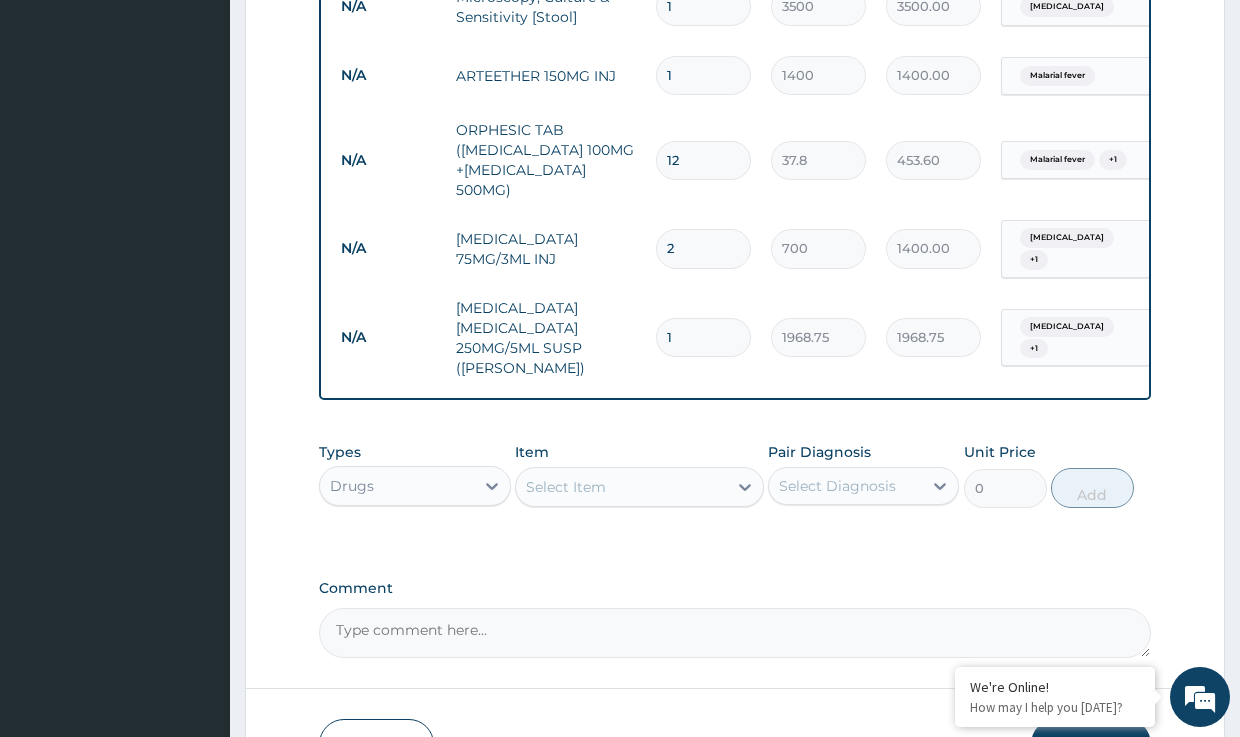 click on "Select Item" at bounding box center (566, 487) 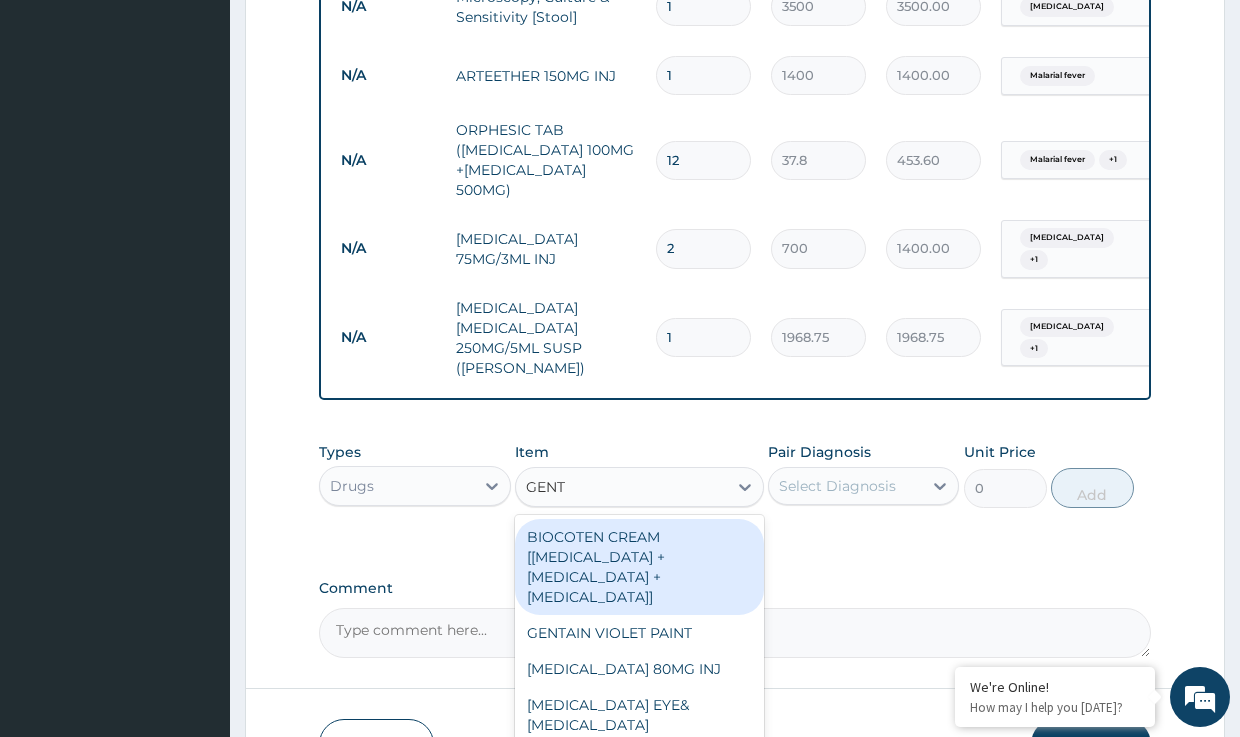 type on "GENTA" 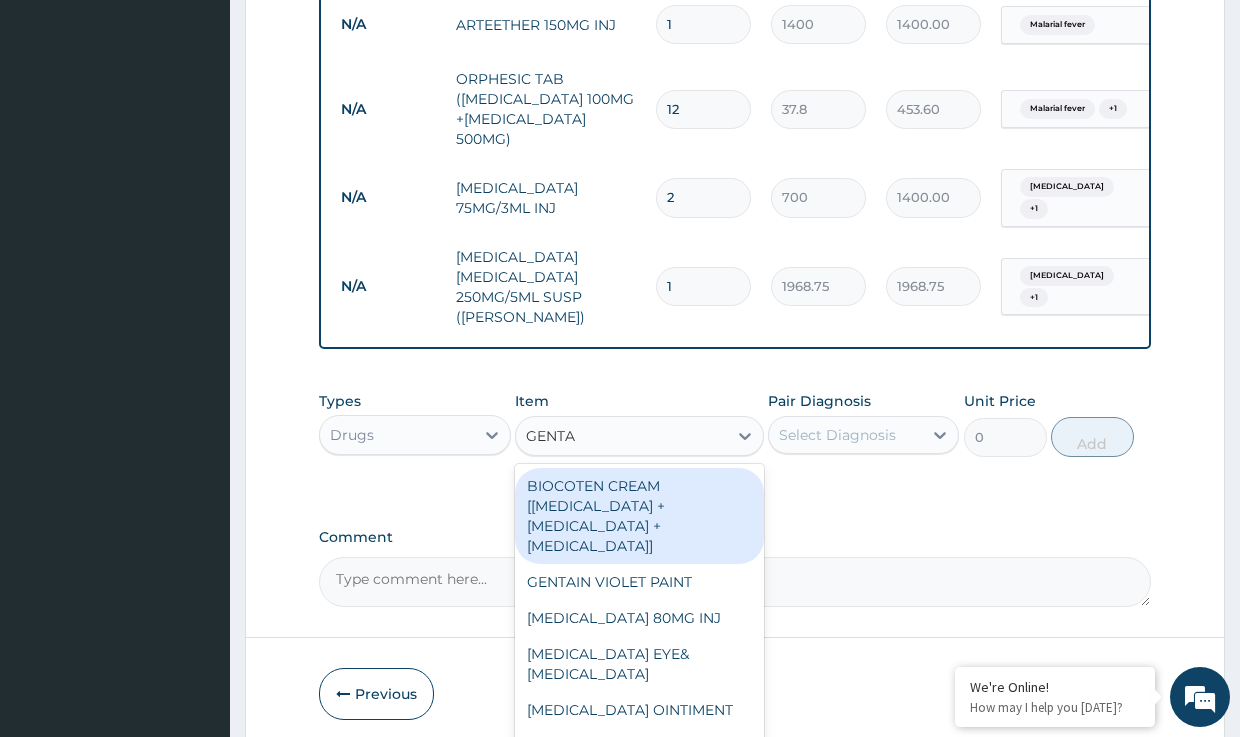 scroll, scrollTop: 1143, scrollLeft: 0, axis: vertical 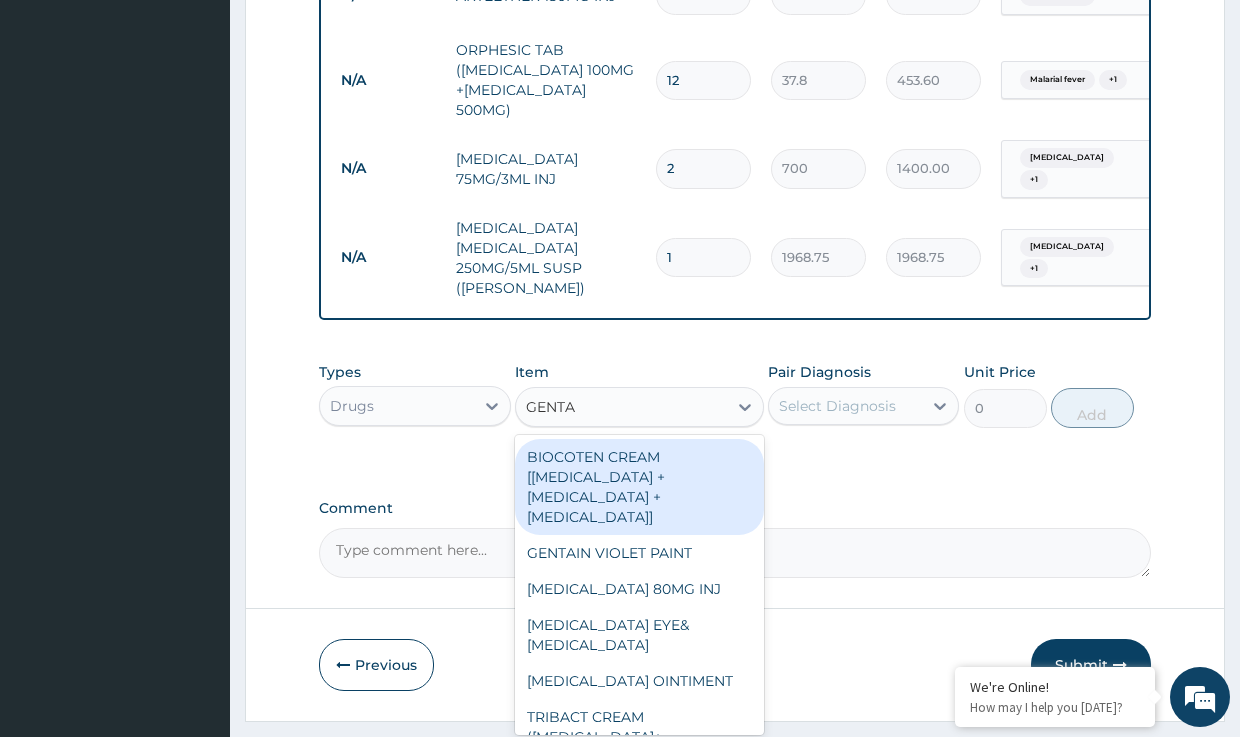 click on "BIOCOTEN CREAM [[MEDICAL_DATA] + [MEDICAL_DATA] + [MEDICAL_DATA]]" at bounding box center [639, 487] 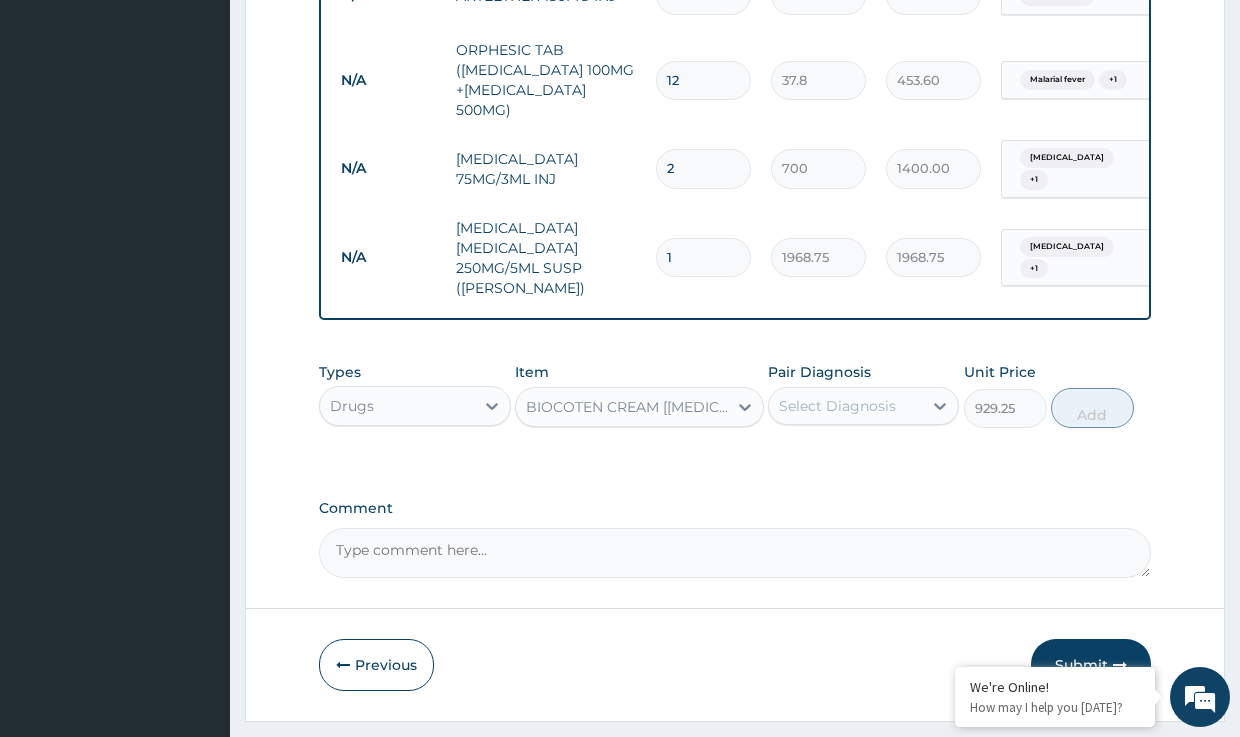 click on "Select Diagnosis" at bounding box center [837, 406] 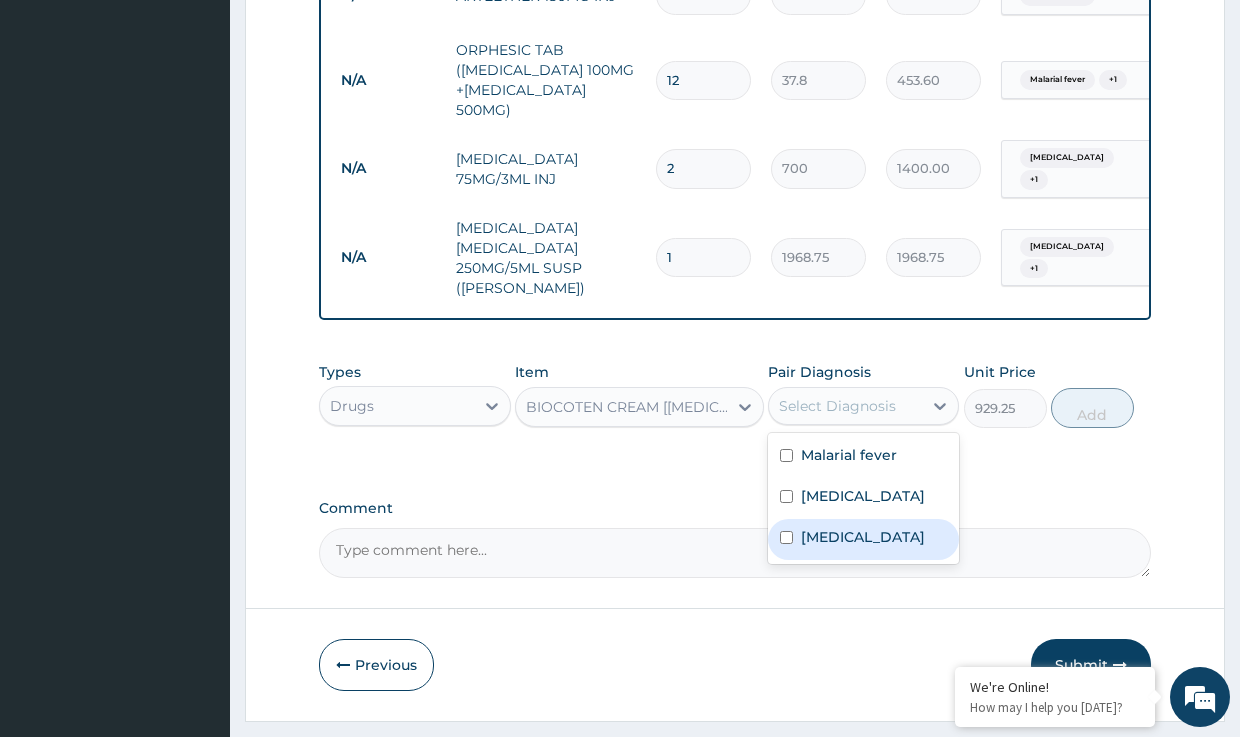 drag, startPoint x: 832, startPoint y: 492, endPoint x: 850, endPoint y: 466, distance: 31.622776 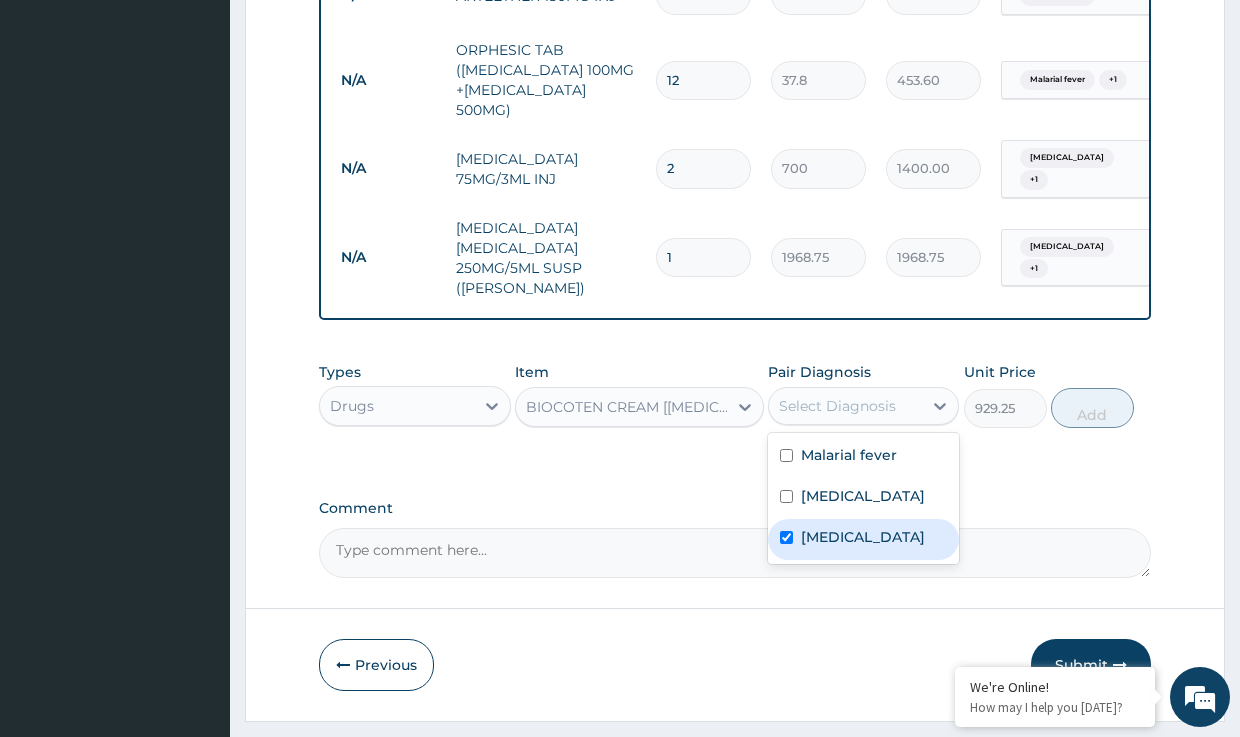 checkbox on "true" 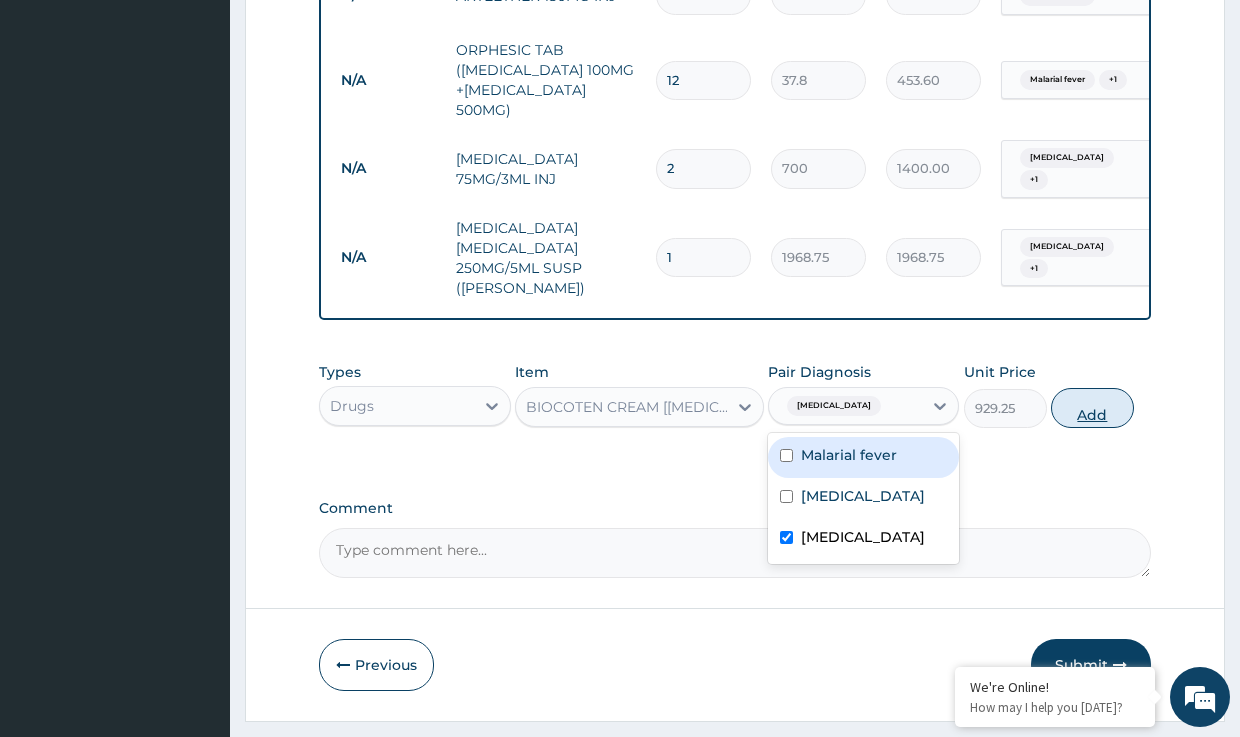 click on "Add" at bounding box center [1092, 408] 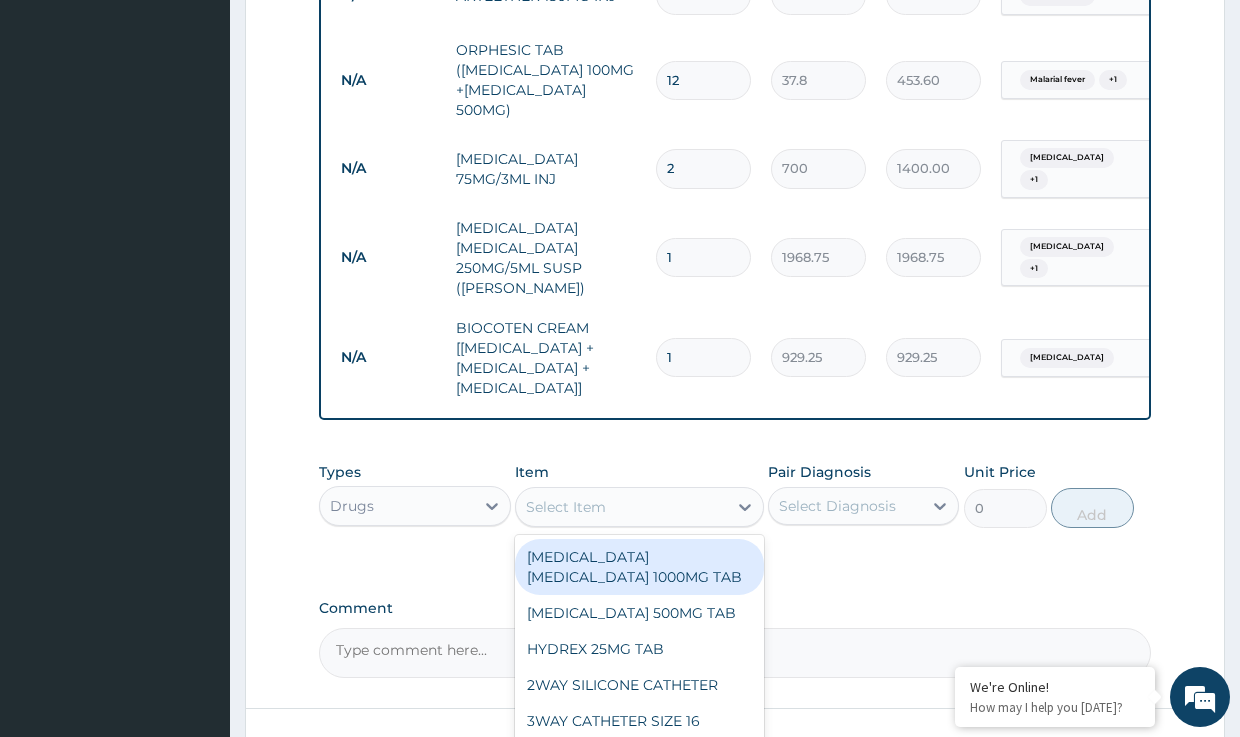 click on "Select Item" at bounding box center (621, 507) 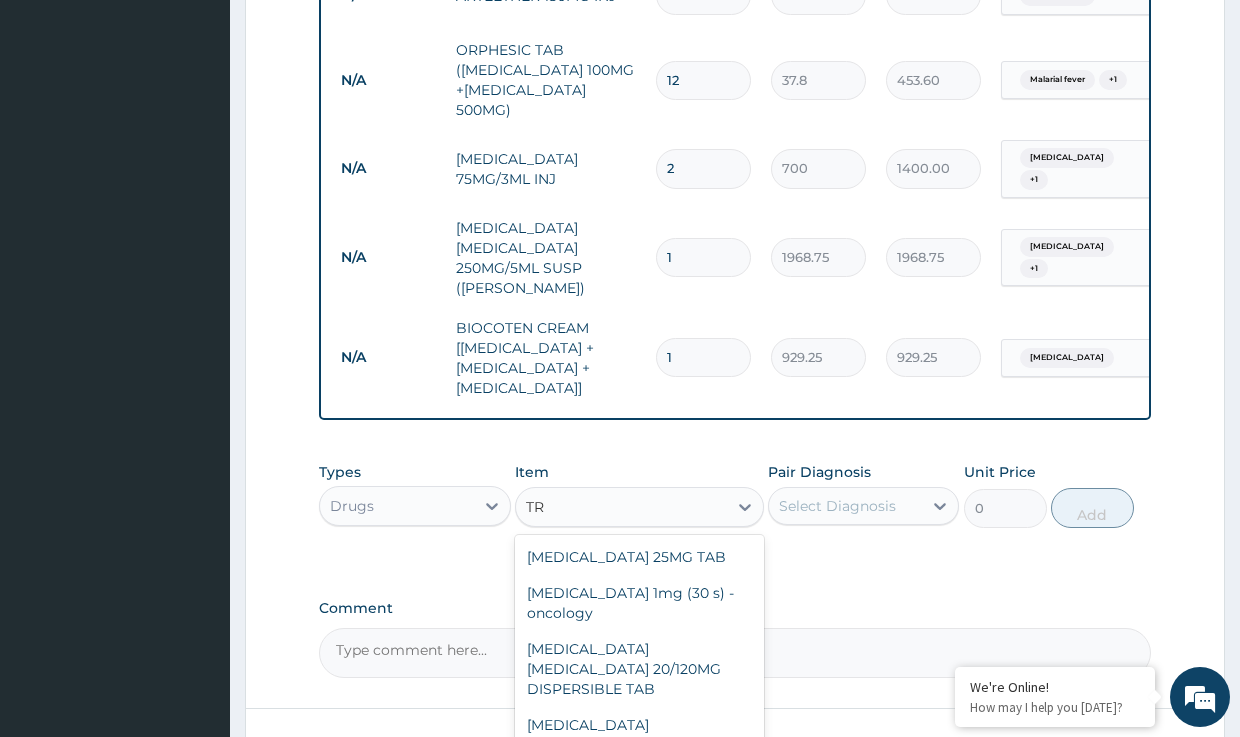type on "T" 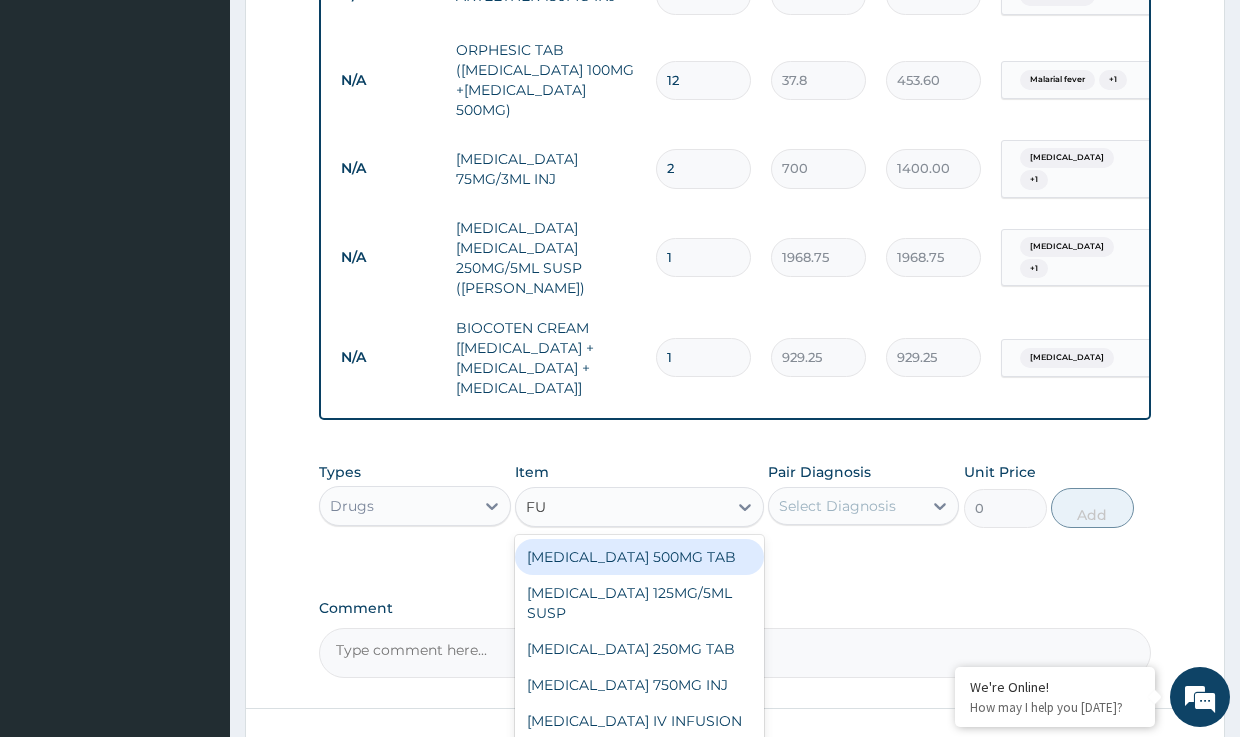 type on "FUN" 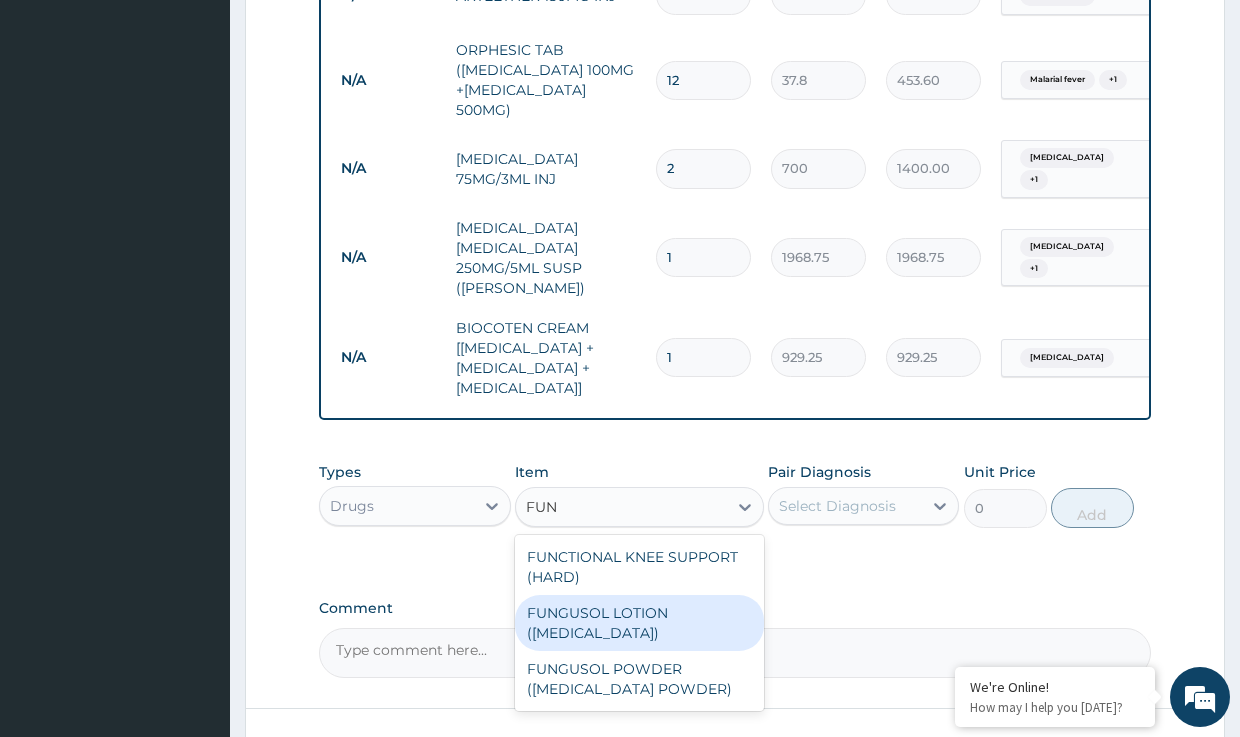 click on "FUNGUSOL LOTION (MICONAZOLE NITRATE)" at bounding box center (639, 623) 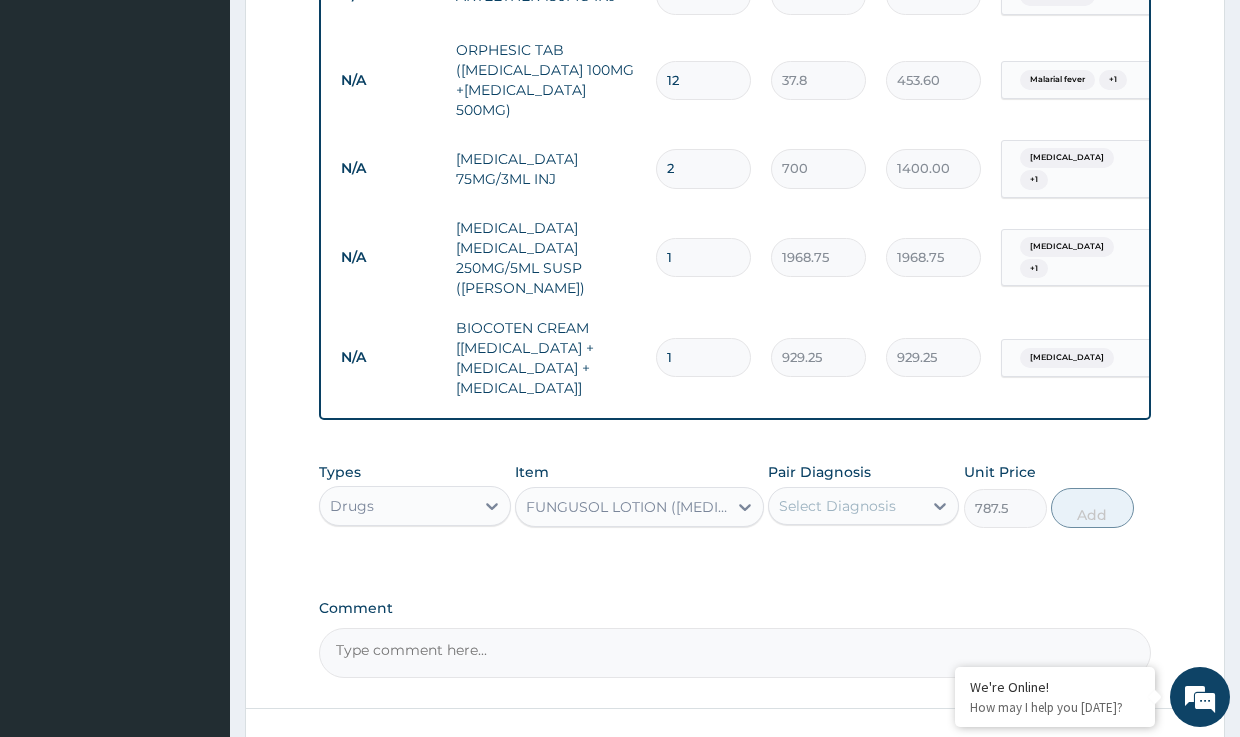 click on "Select Diagnosis" at bounding box center [837, 506] 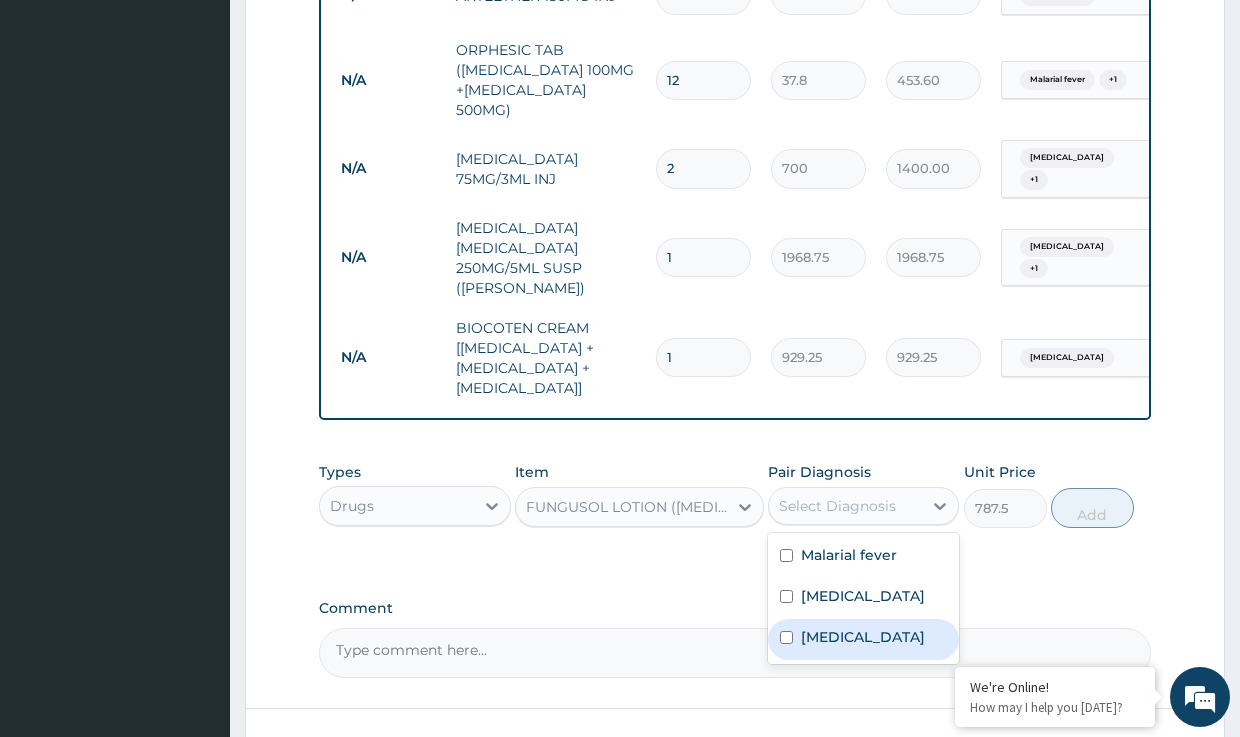 click on "Tinea corporis" at bounding box center (863, 637) 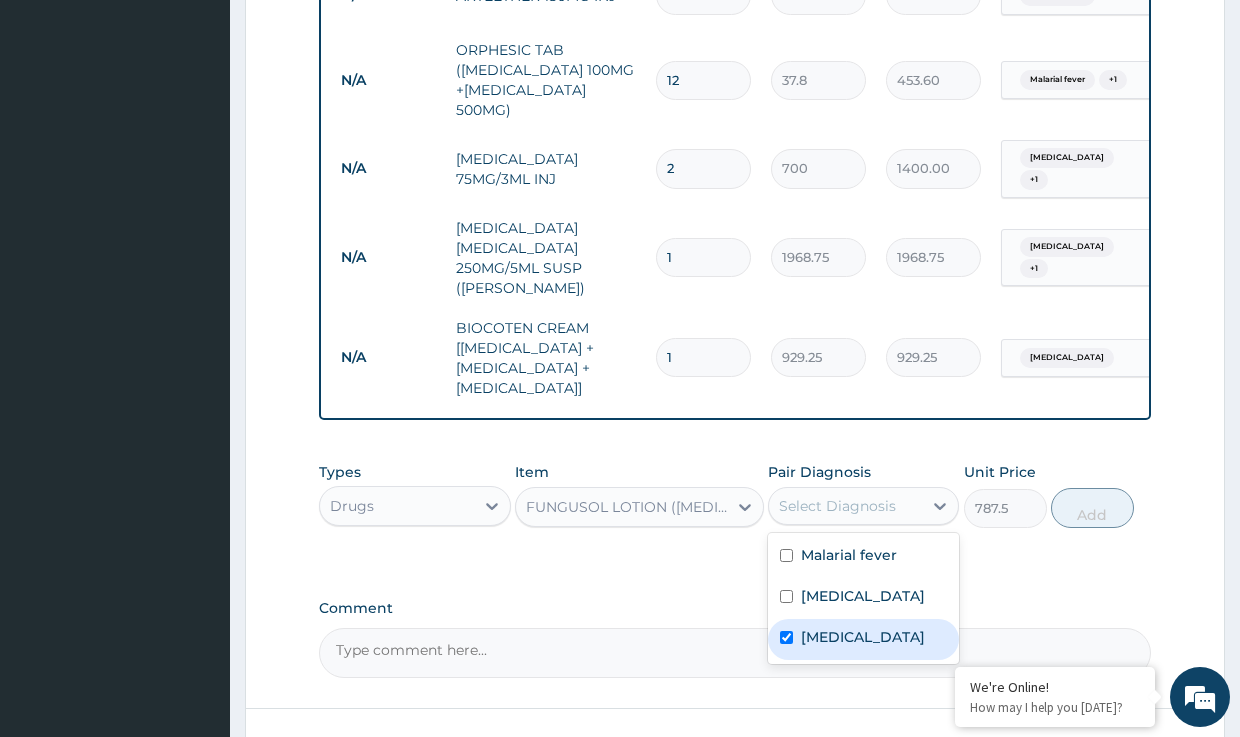 checkbox on "true" 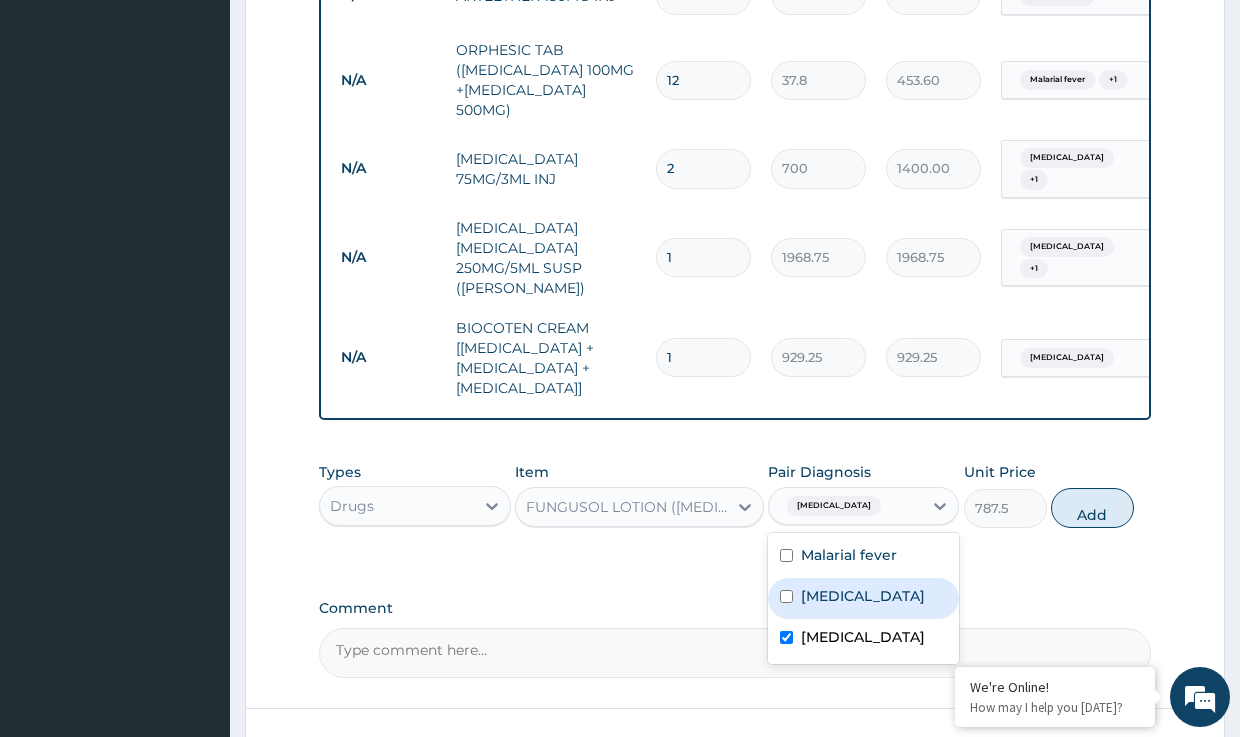 click on "Add" at bounding box center [1092, 508] 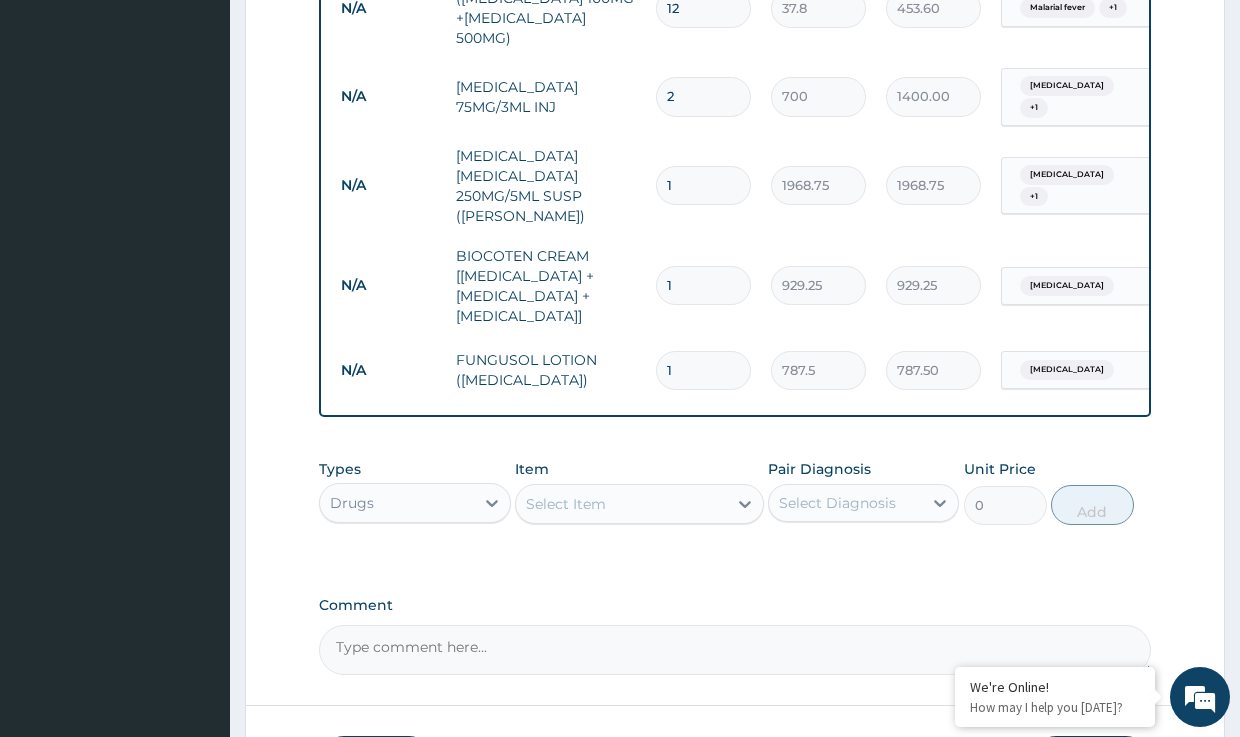 scroll, scrollTop: 1312, scrollLeft: 0, axis: vertical 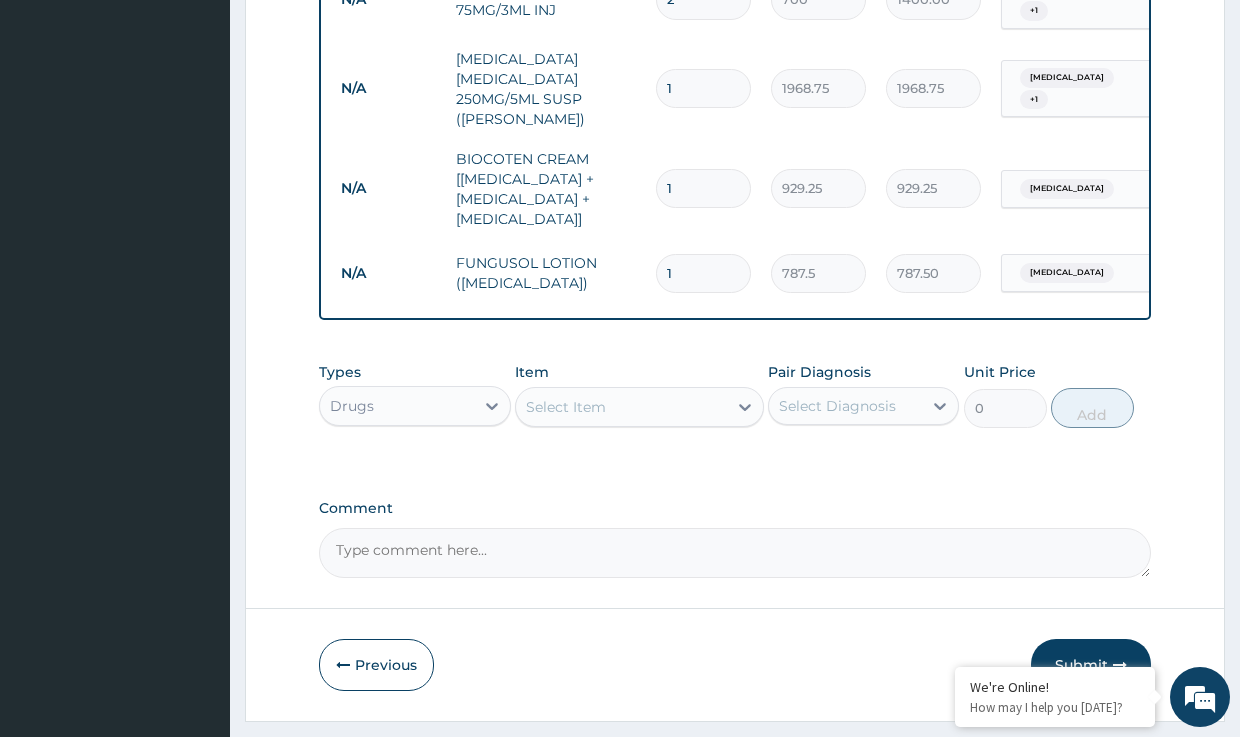 drag, startPoint x: 1052, startPoint y: 493, endPoint x: 798, endPoint y: 516, distance: 255.03922 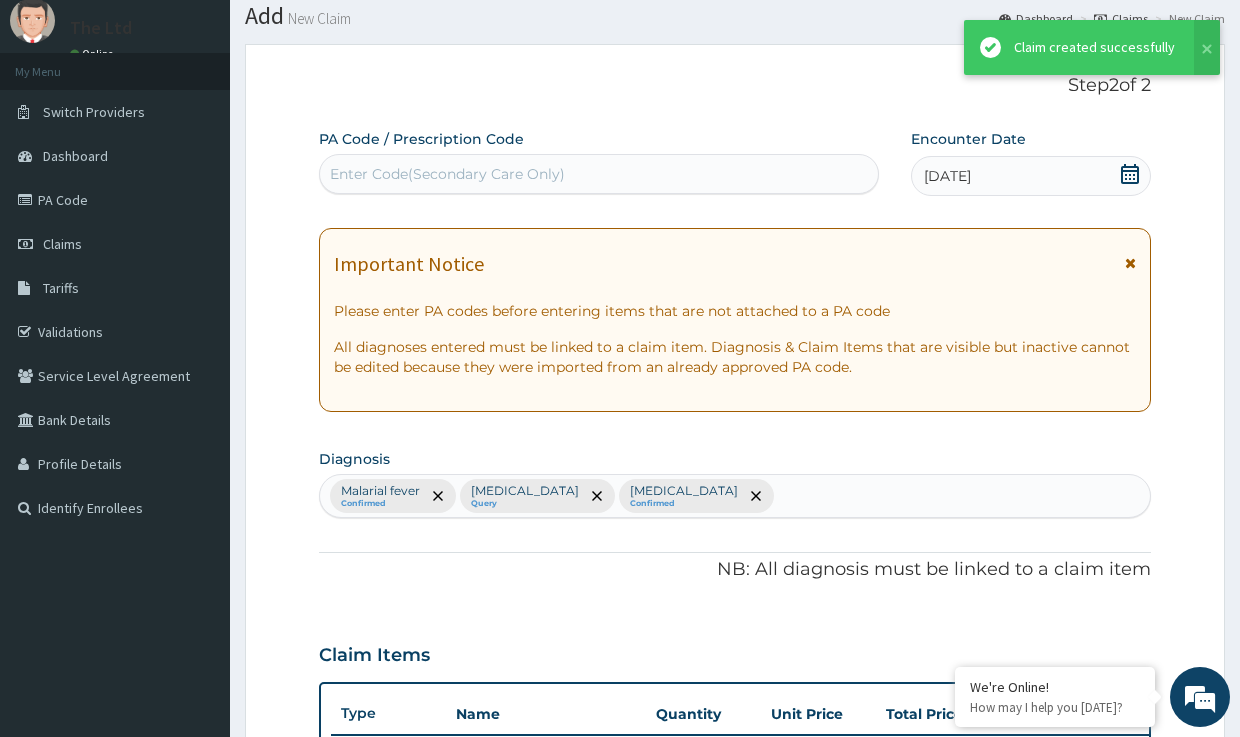 scroll, scrollTop: 1312, scrollLeft: 0, axis: vertical 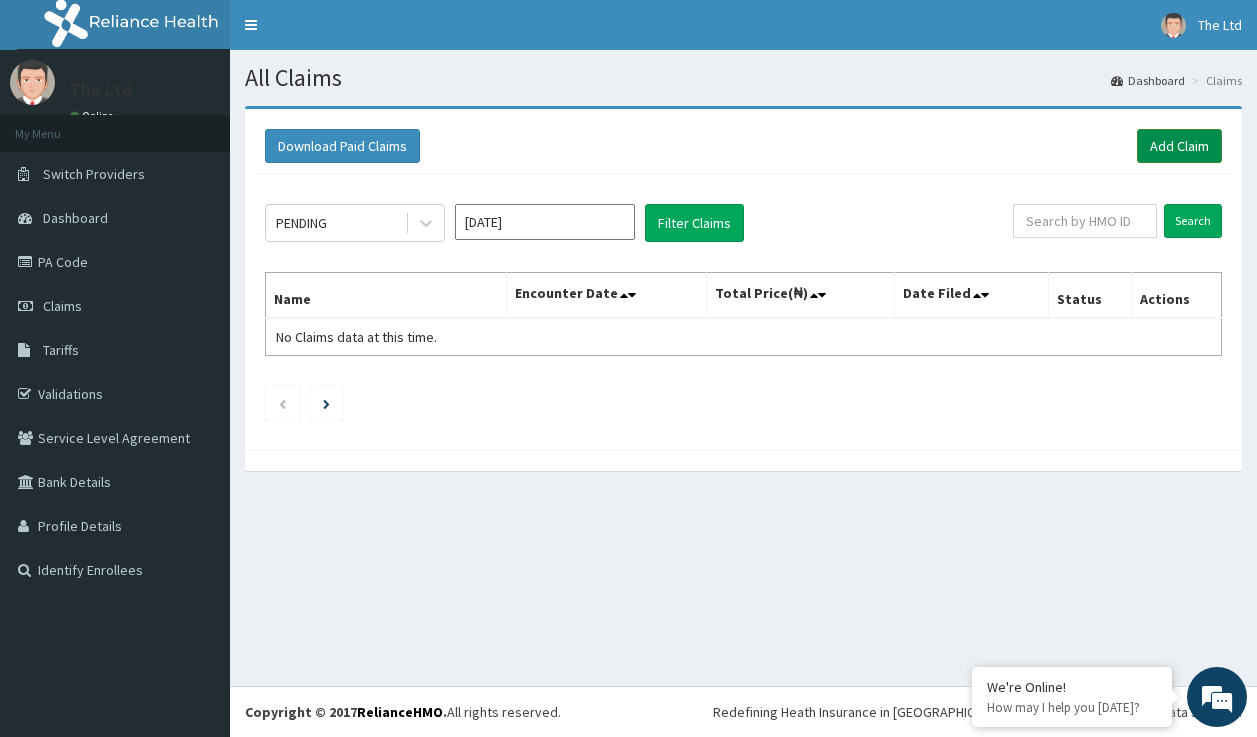 click on "Add Claim" at bounding box center (1179, 146) 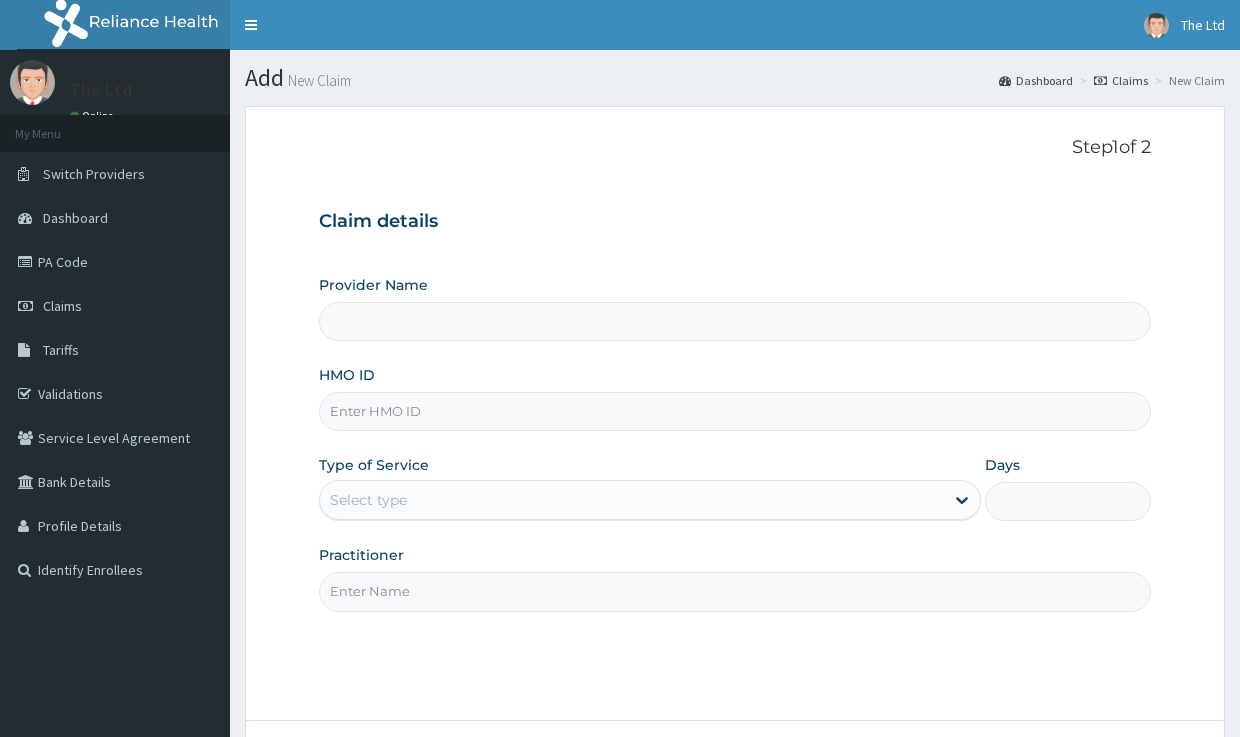 scroll, scrollTop: 0, scrollLeft: 0, axis: both 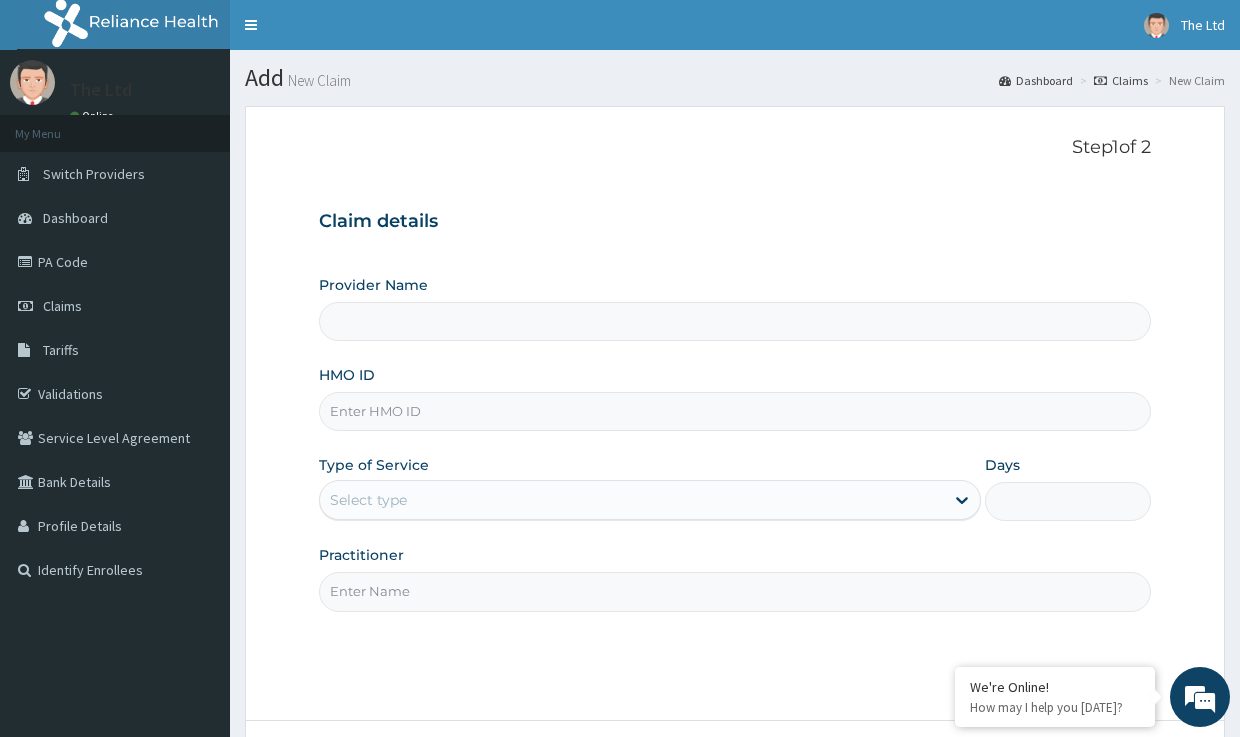 type on "The Healers' Healthcare Ltd" 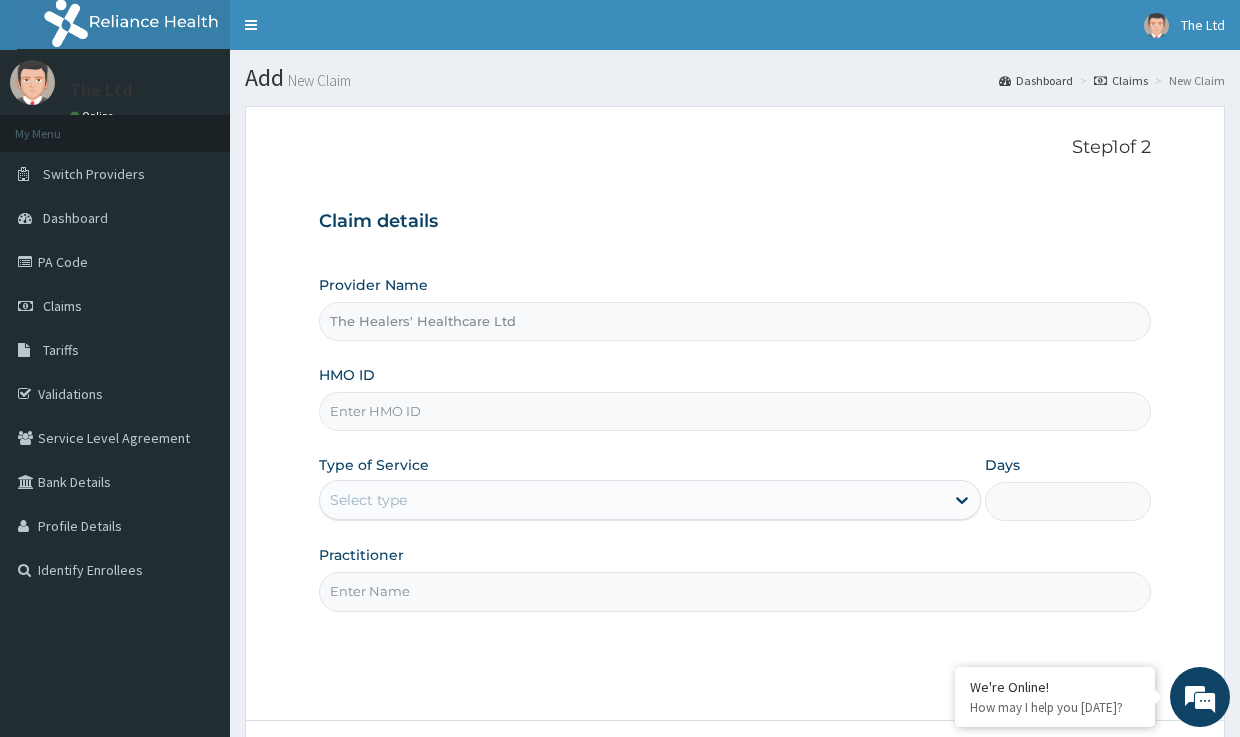 click on "HMO ID" at bounding box center [734, 411] 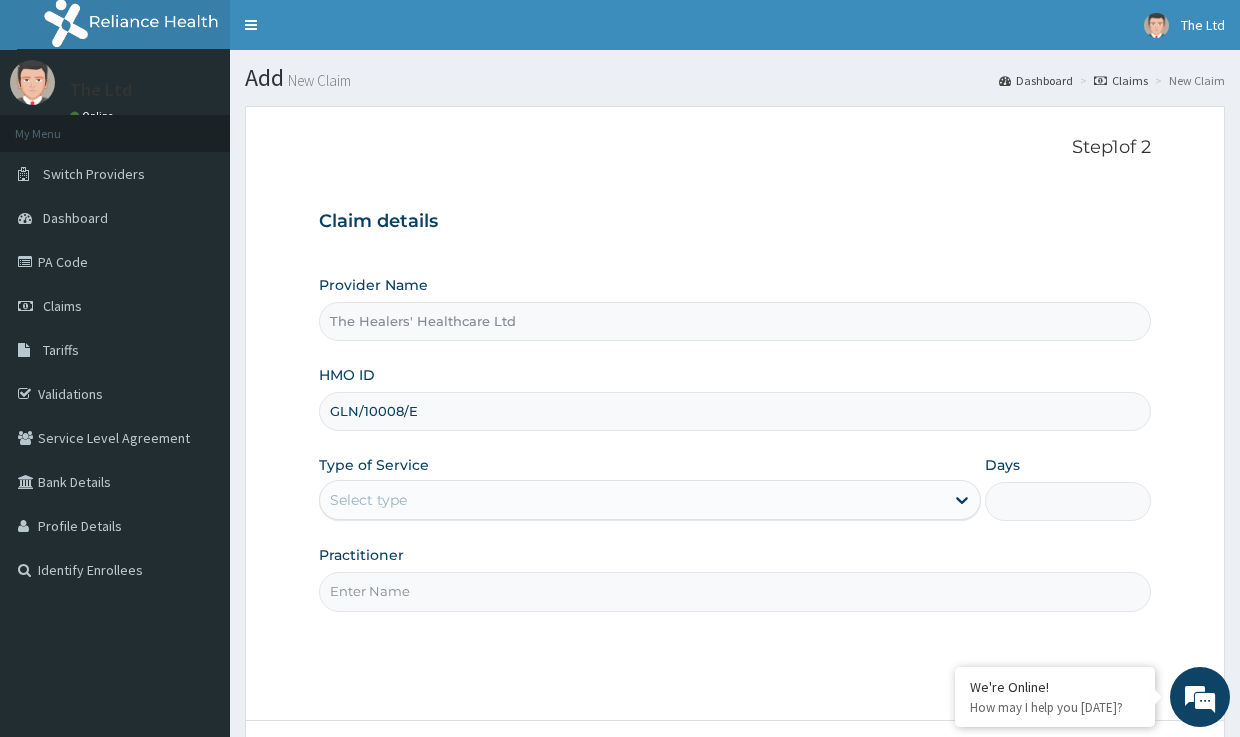type on "GLN/10008/E" 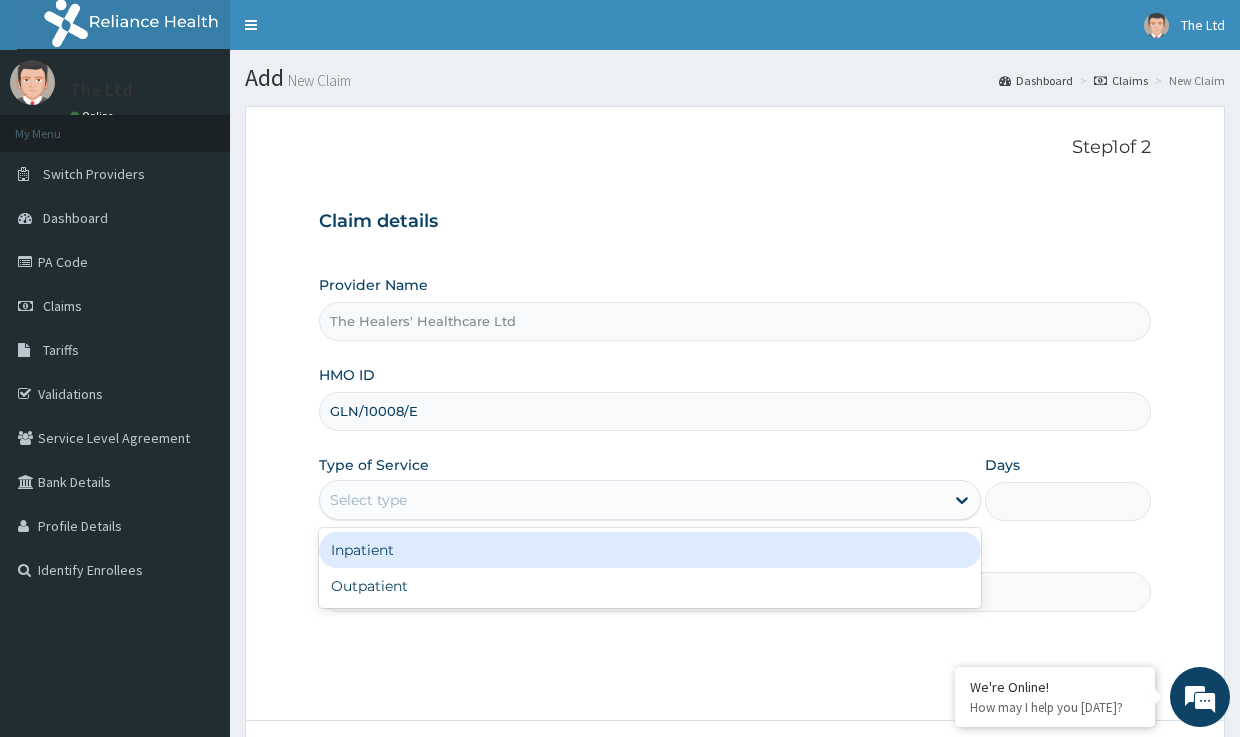 click on "Select type" at bounding box center [368, 500] 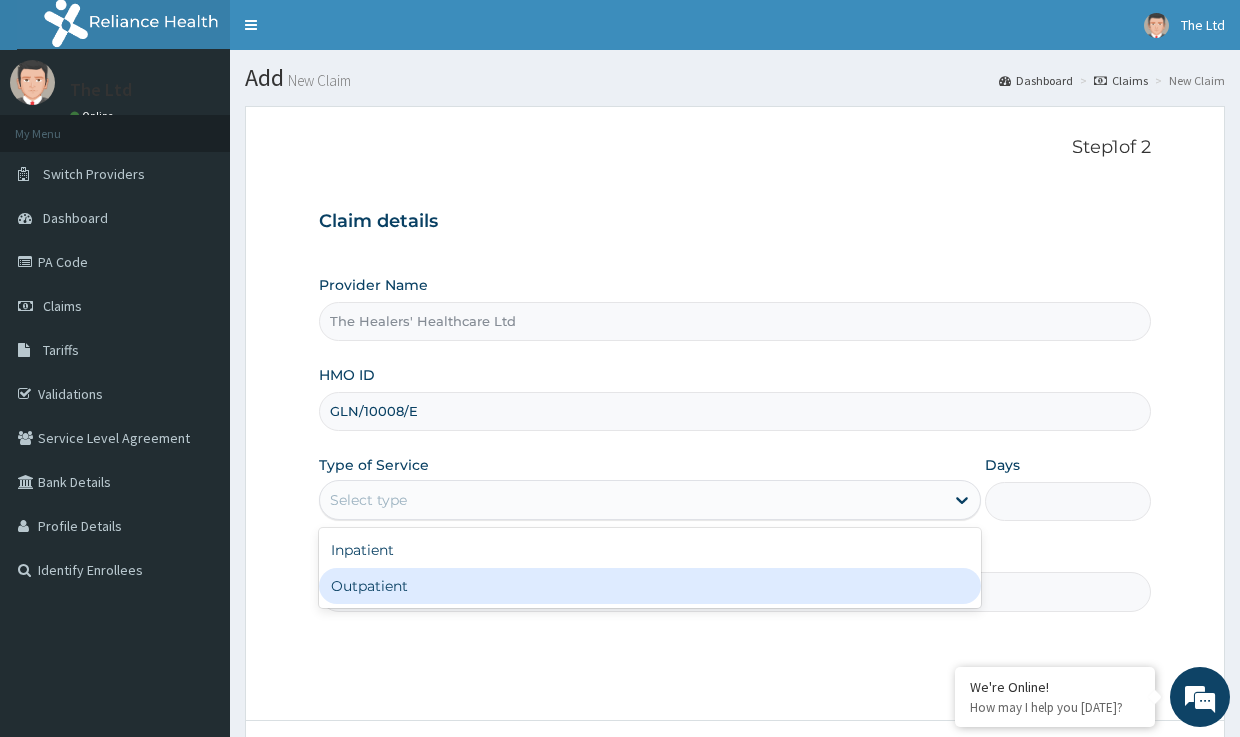 click on "Outpatient" at bounding box center [650, 586] 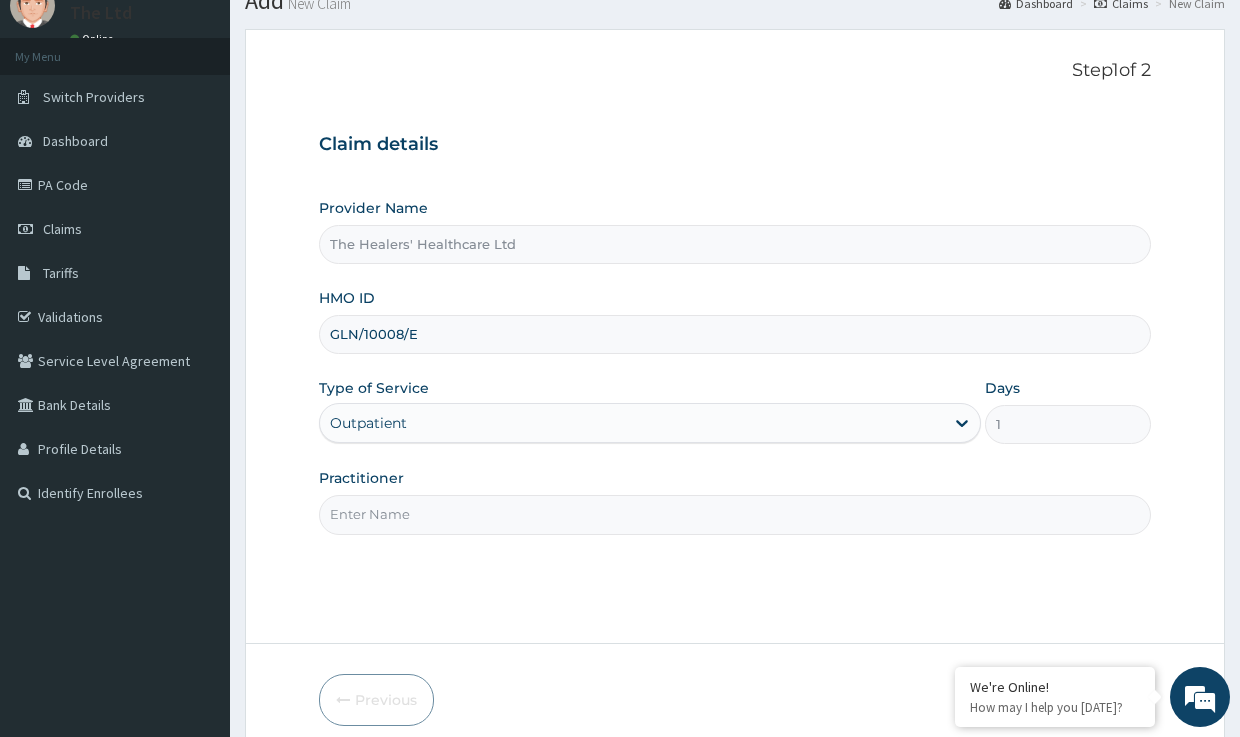 scroll, scrollTop: 163, scrollLeft: 0, axis: vertical 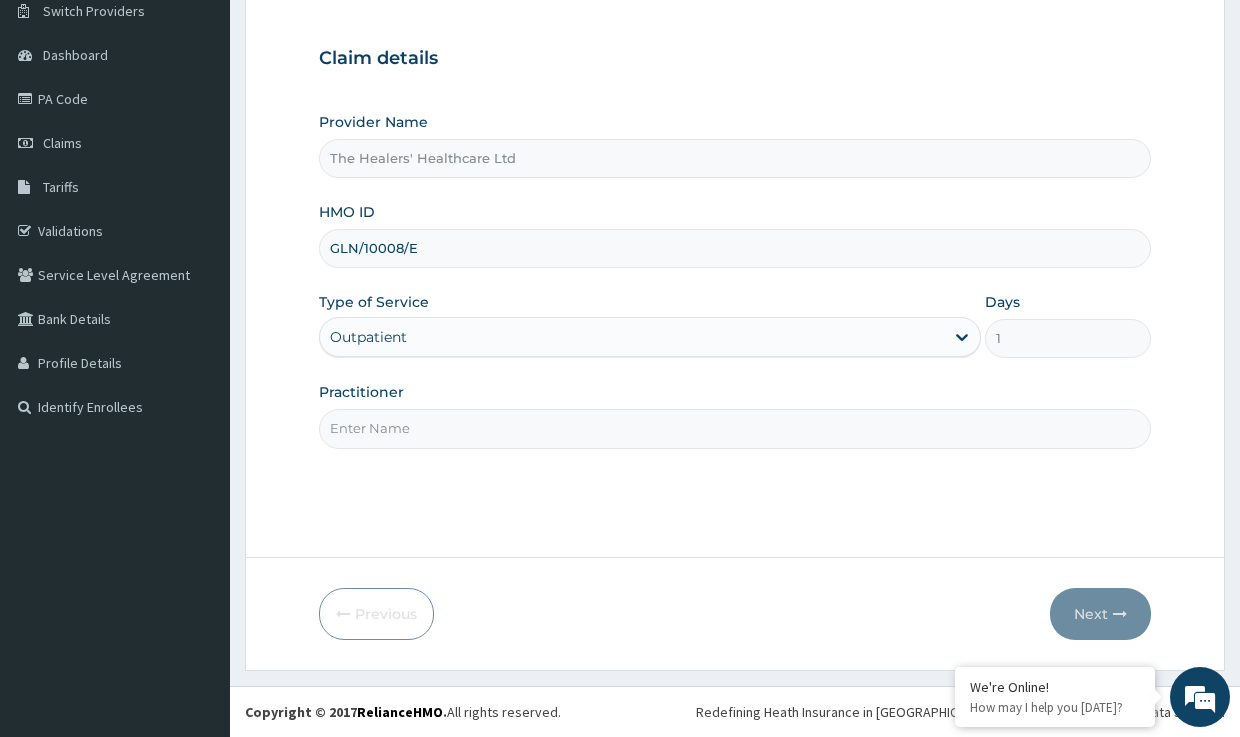 click on "Practitioner" at bounding box center [734, 428] 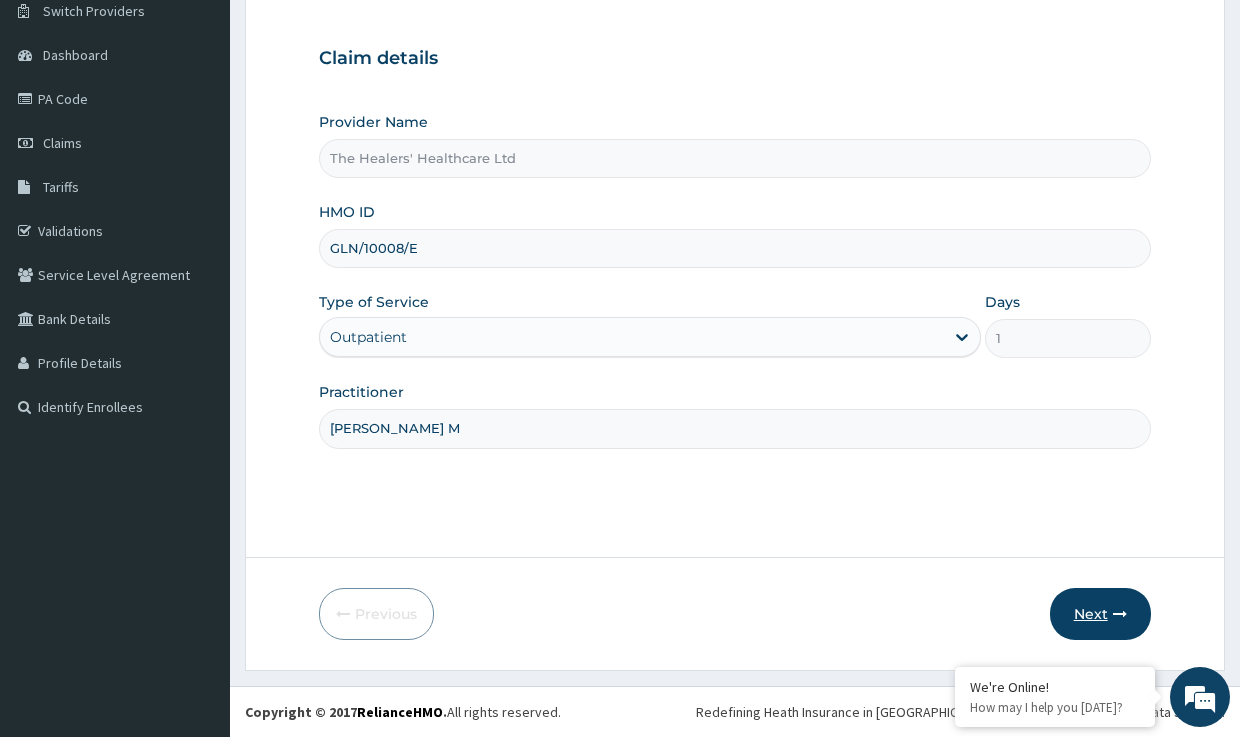click on "Next" at bounding box center (1100, 614) 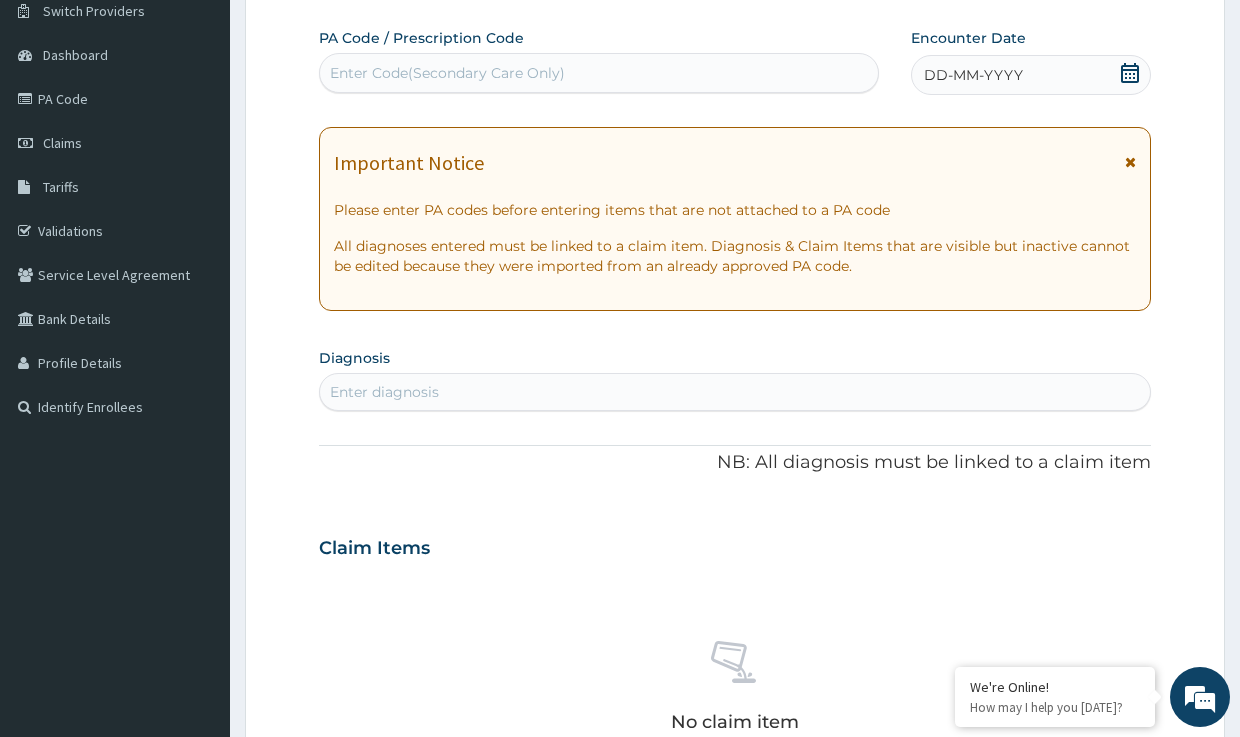 click on "Enter diagnosis" at bounding box center (384, 392) 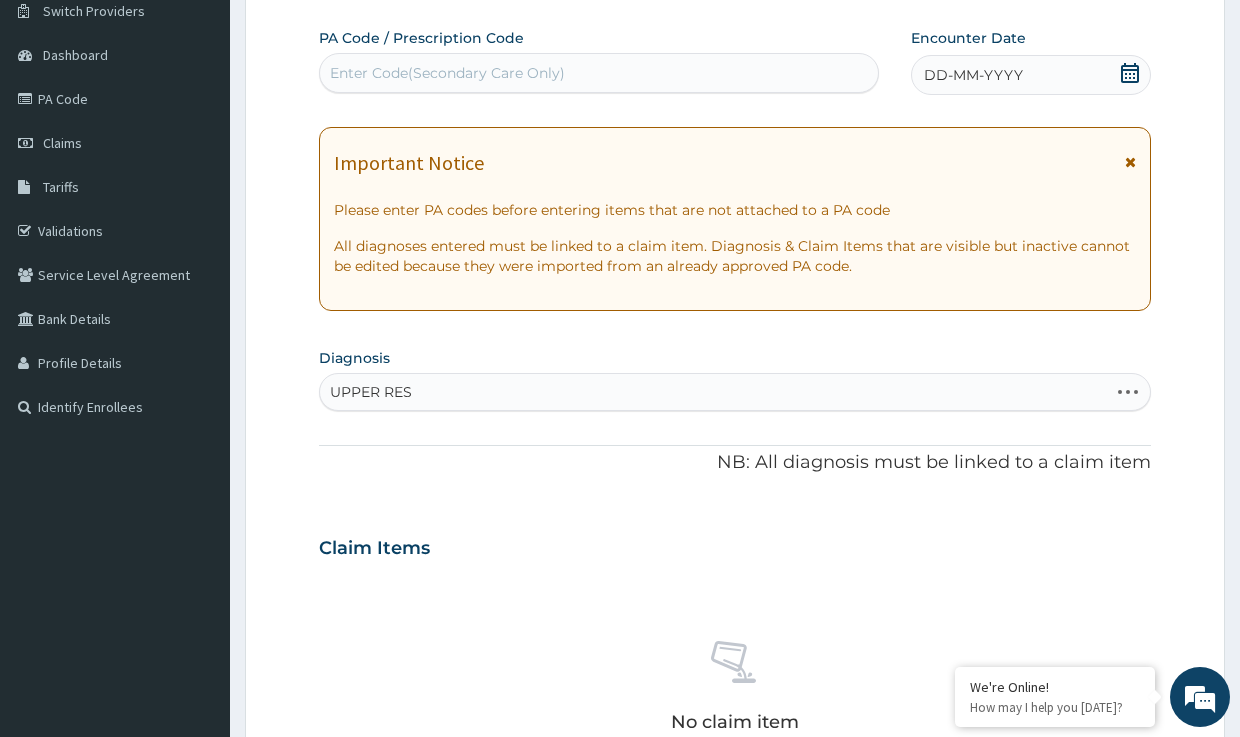 type on "UPPER RESP" 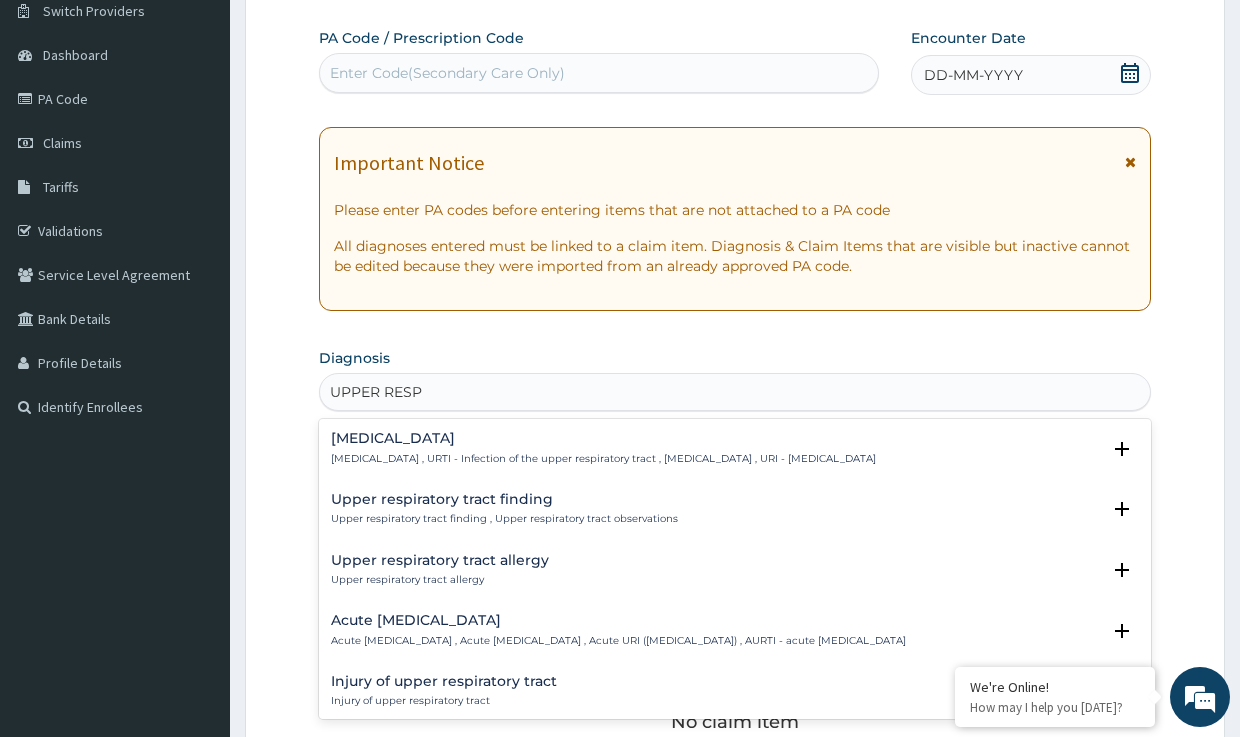 click on "[MEDICAL_DATA]" at bounding box center [603, 438] 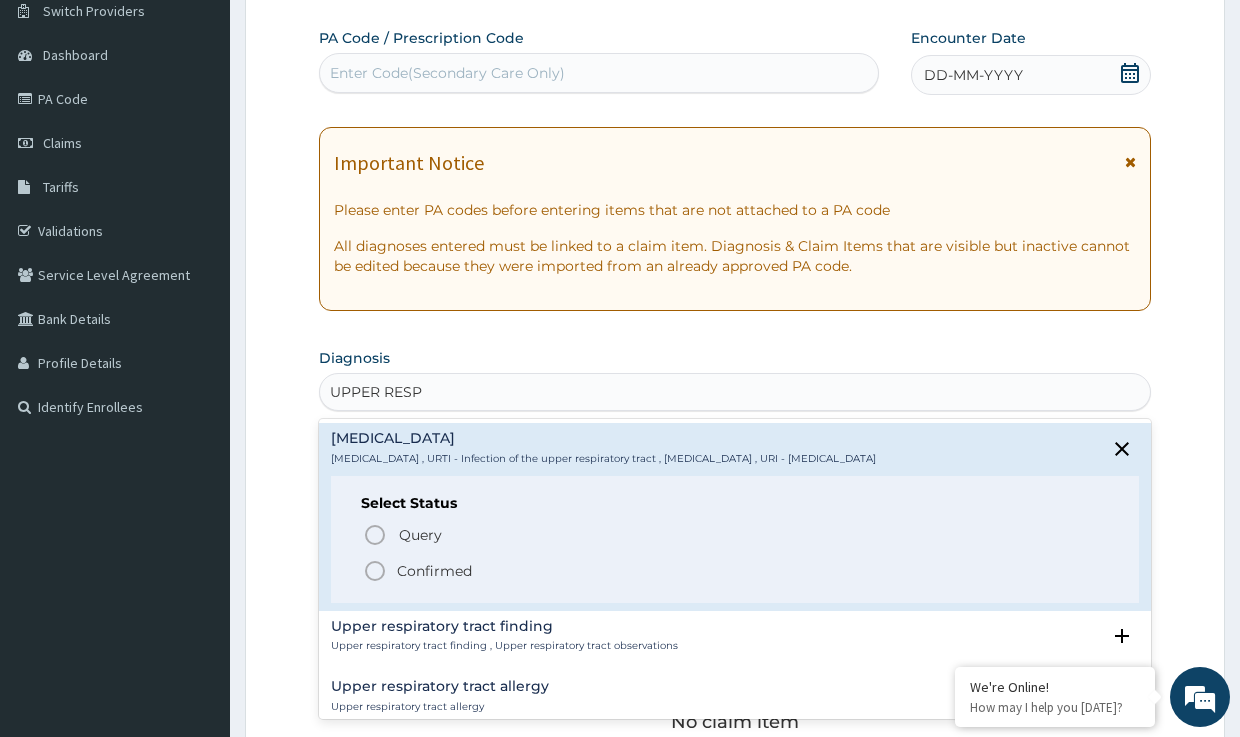 click 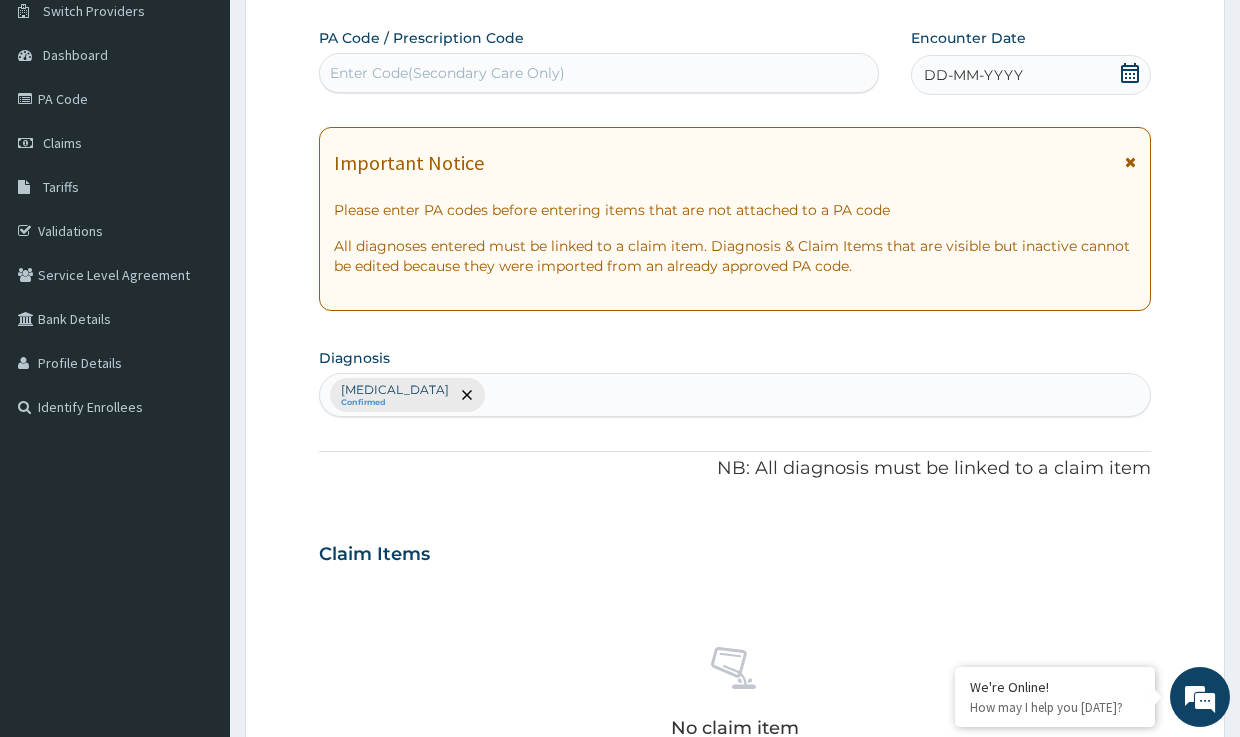 click on "Upper respiratory infection Confirmed" at bounding box center [734, 395] 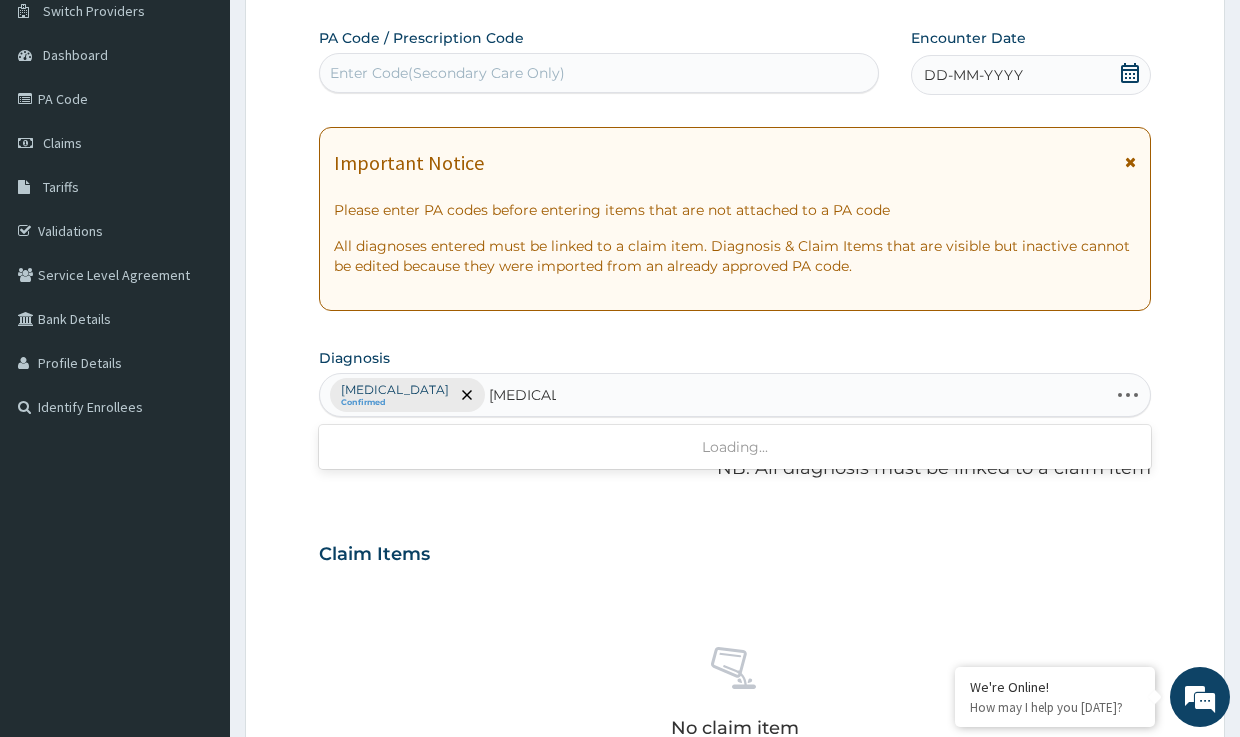 type on "MALARIA" 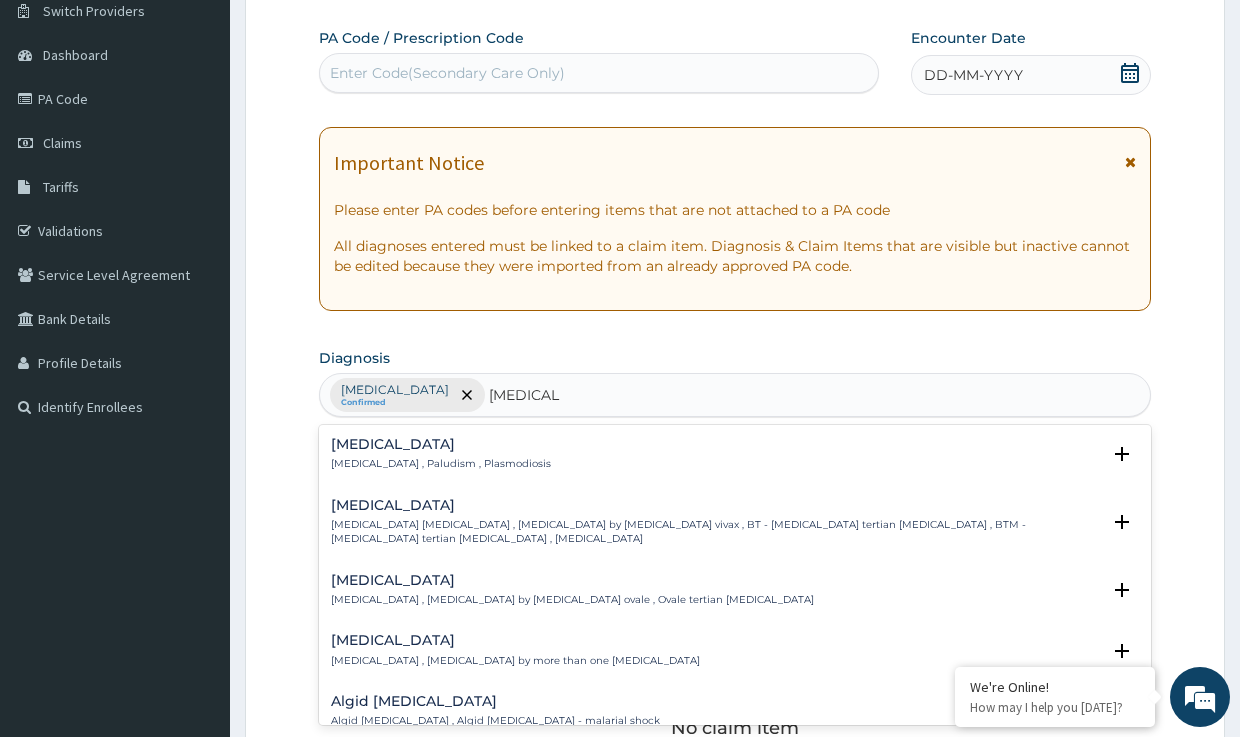 click on "Malaria" at bounding box center (441, 444) 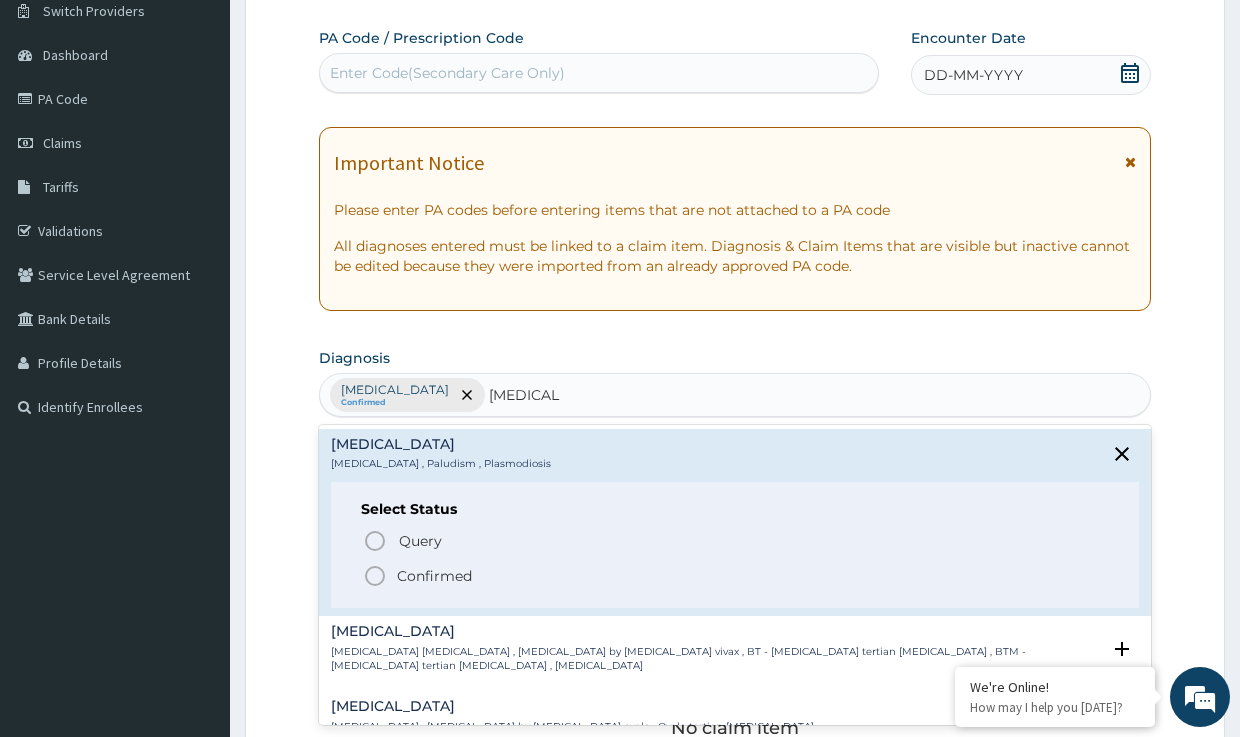click 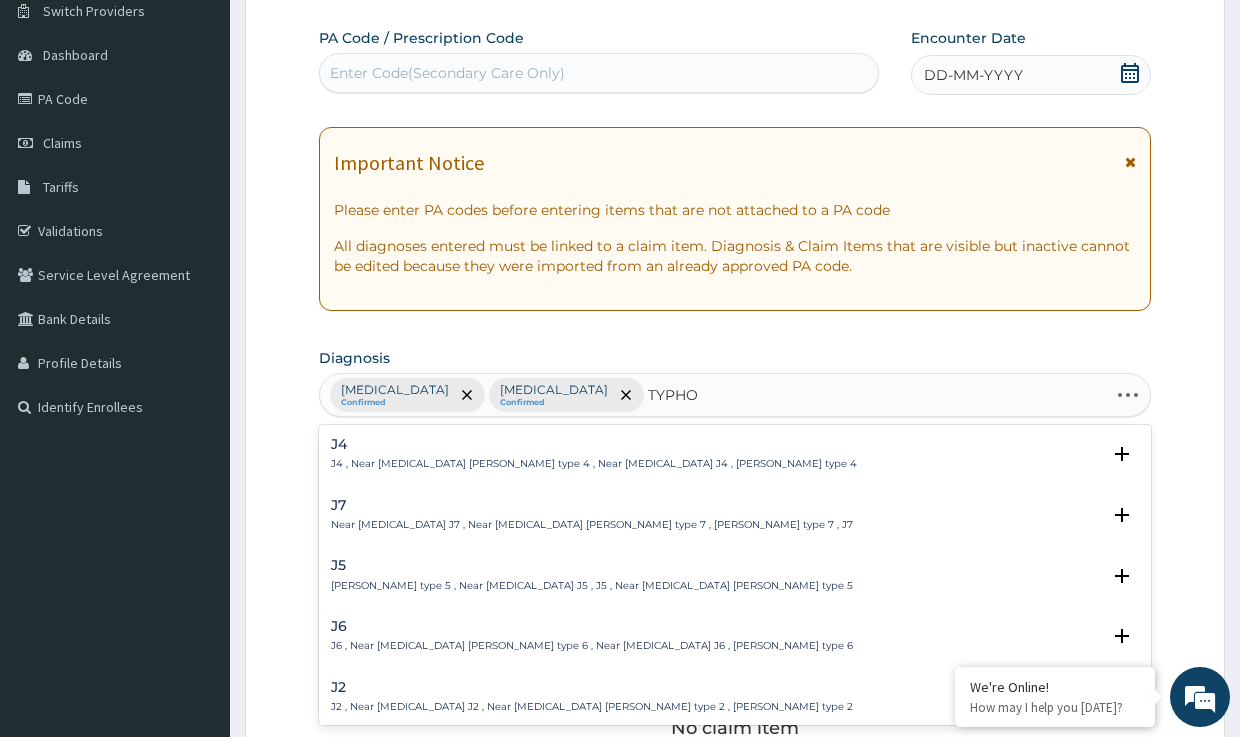 type on "TYPHOI" 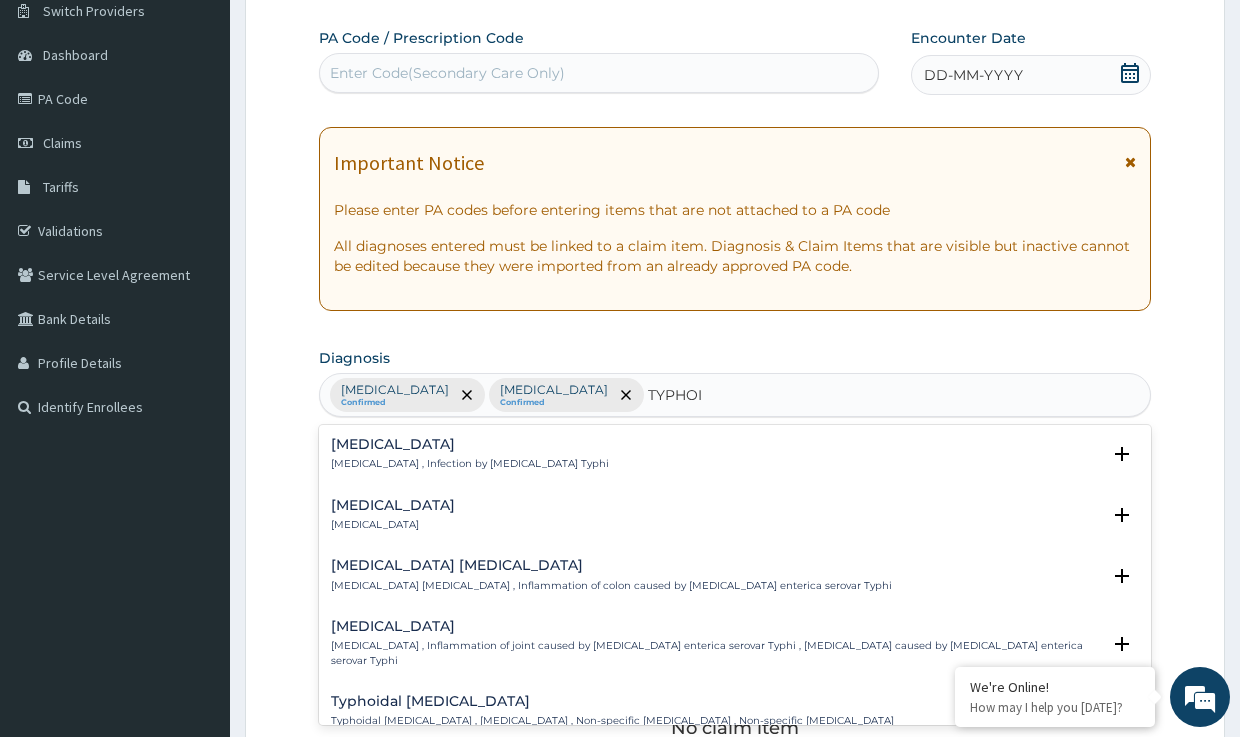 click on "Typhoid fever" at bounding box center [470, 444] 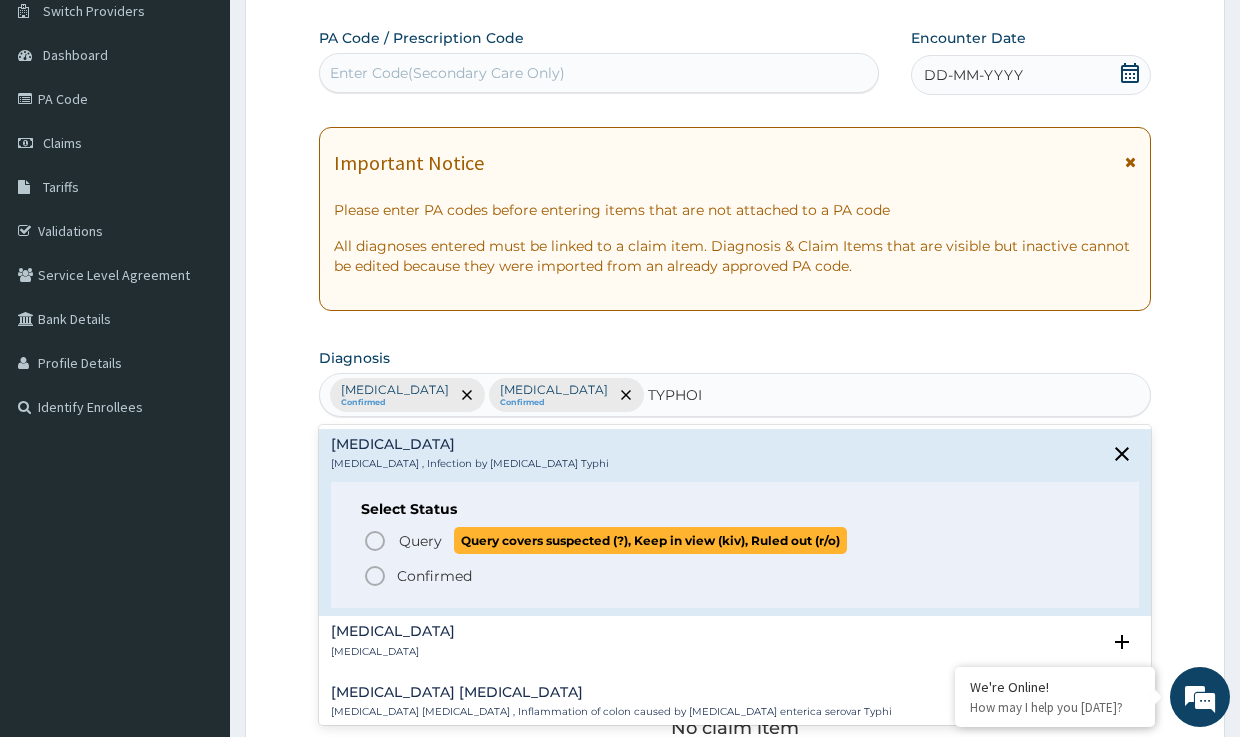 click 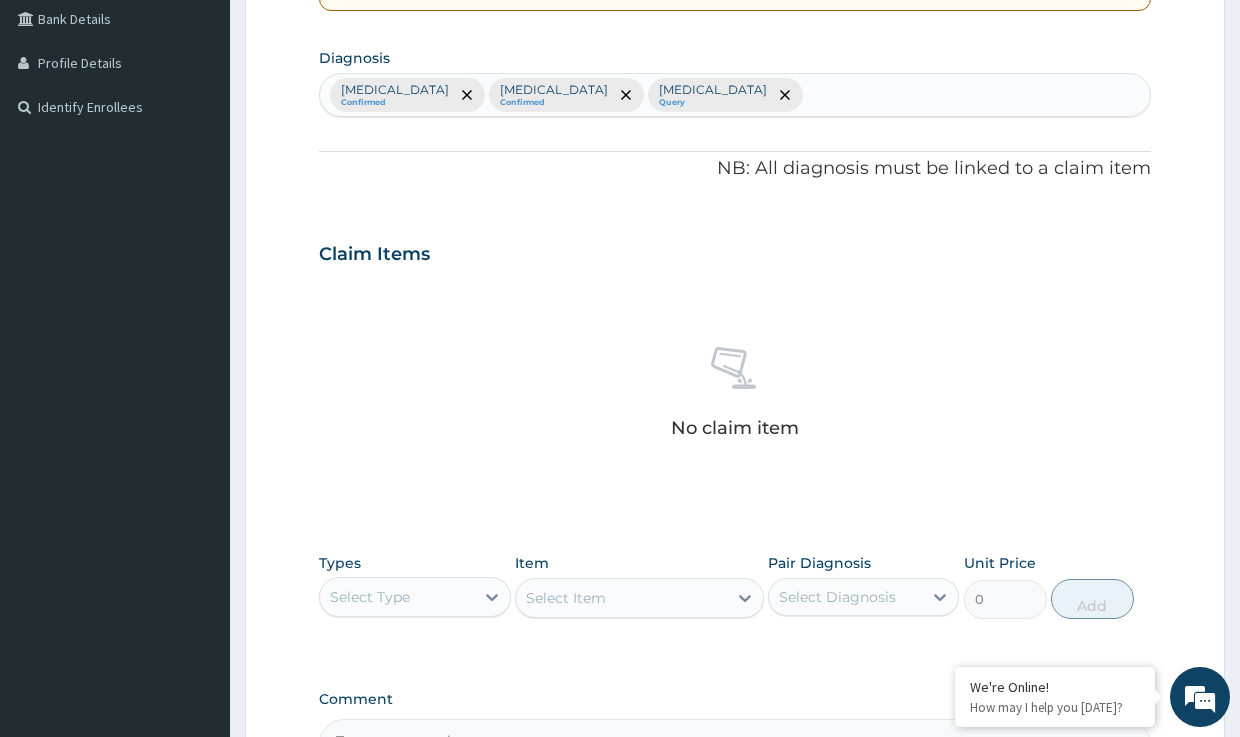 scroll, scrollTop: 663, scrollLeft: 0, axis: vertical 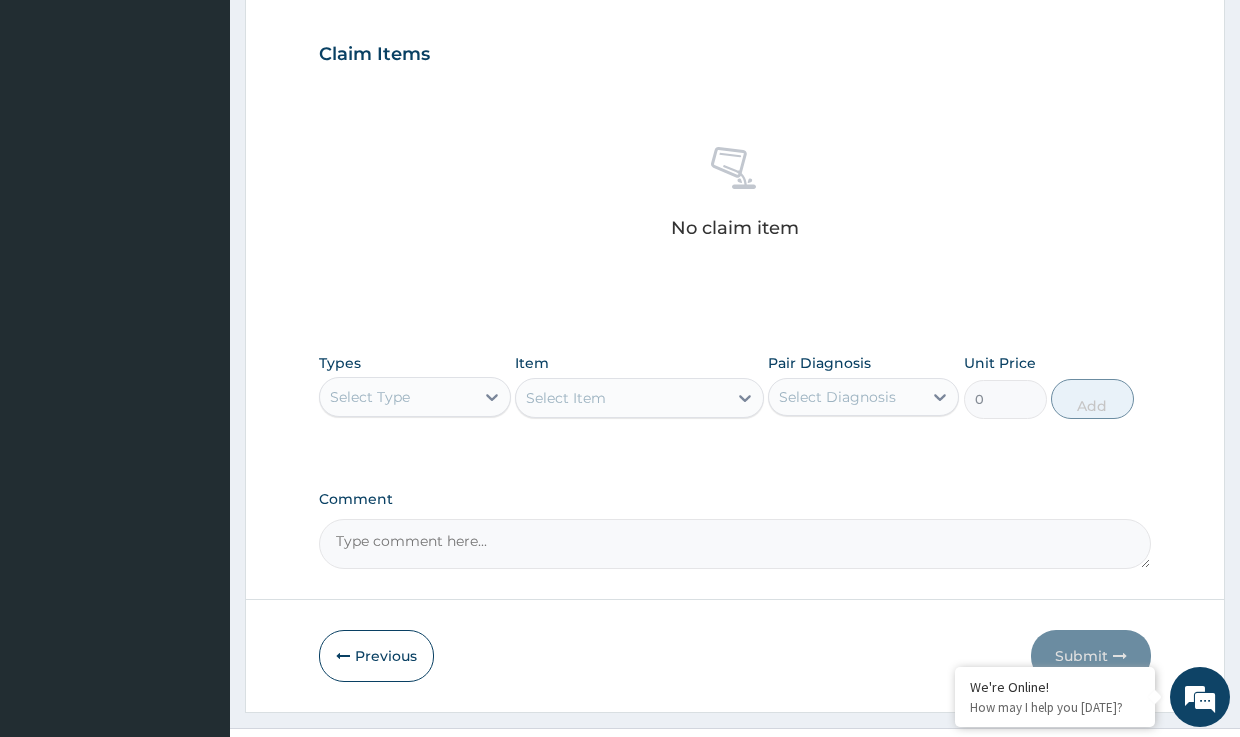 click on "Select Type" at bounding box center (370, 397) 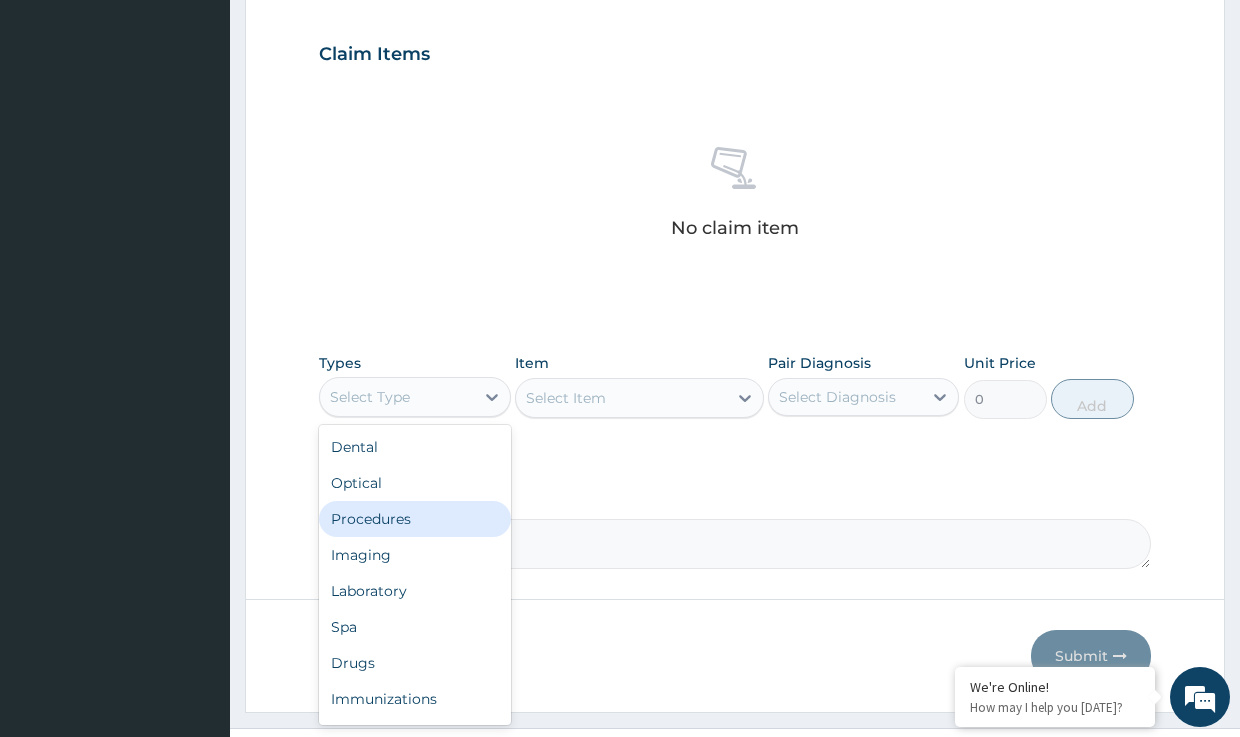click on "Procedures" at bounding box center (414, 519) 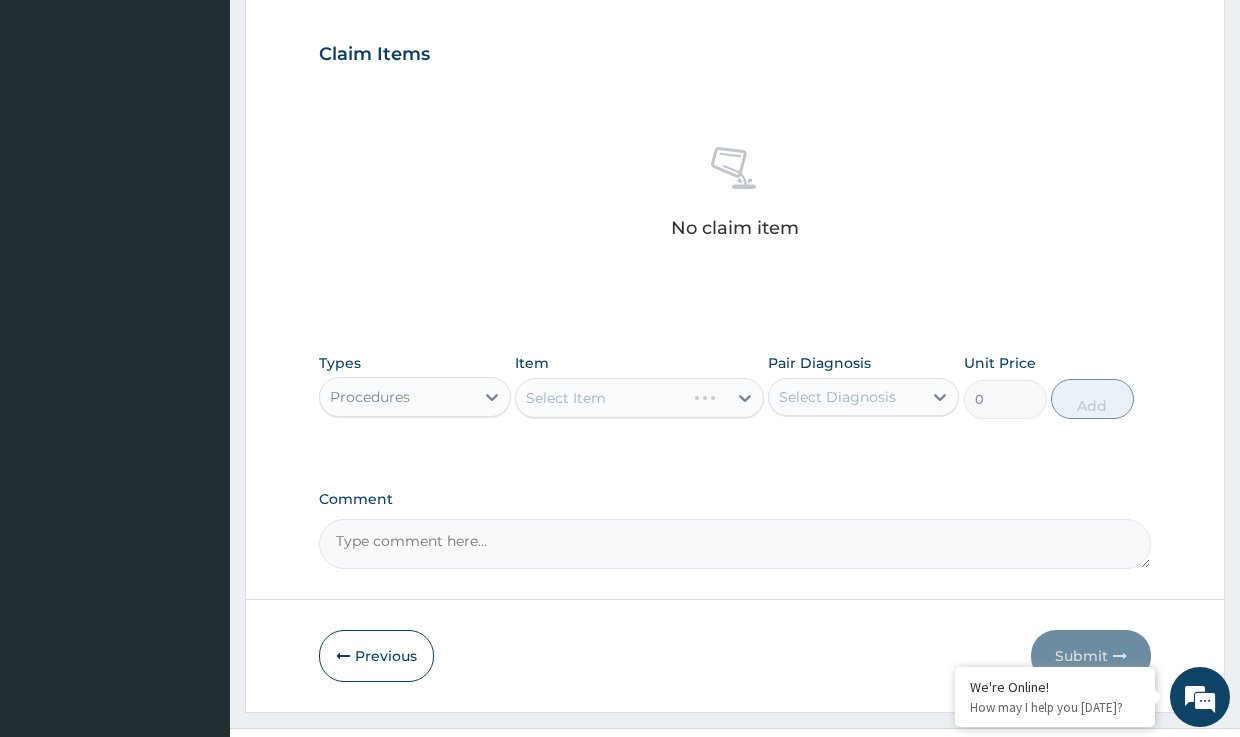 click on "Select Item" at bounding box center (639, 398) 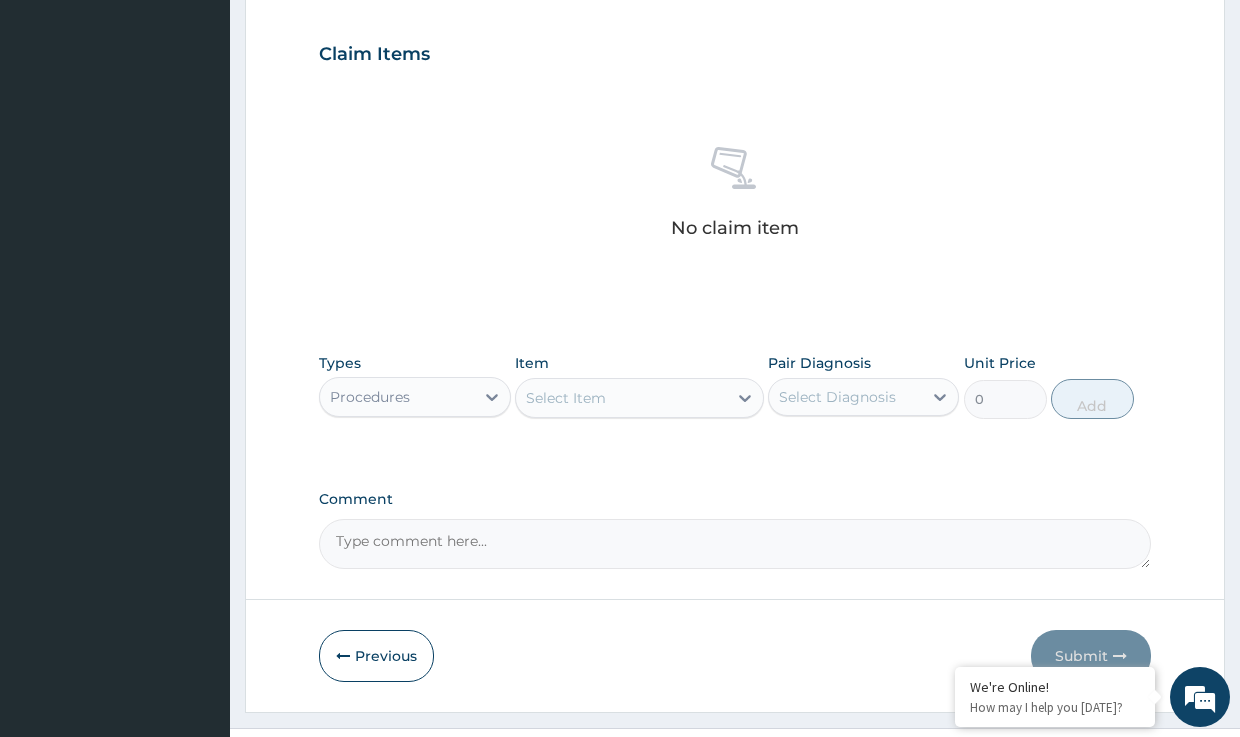click on "Select Item" at bounding box center [566, 398] 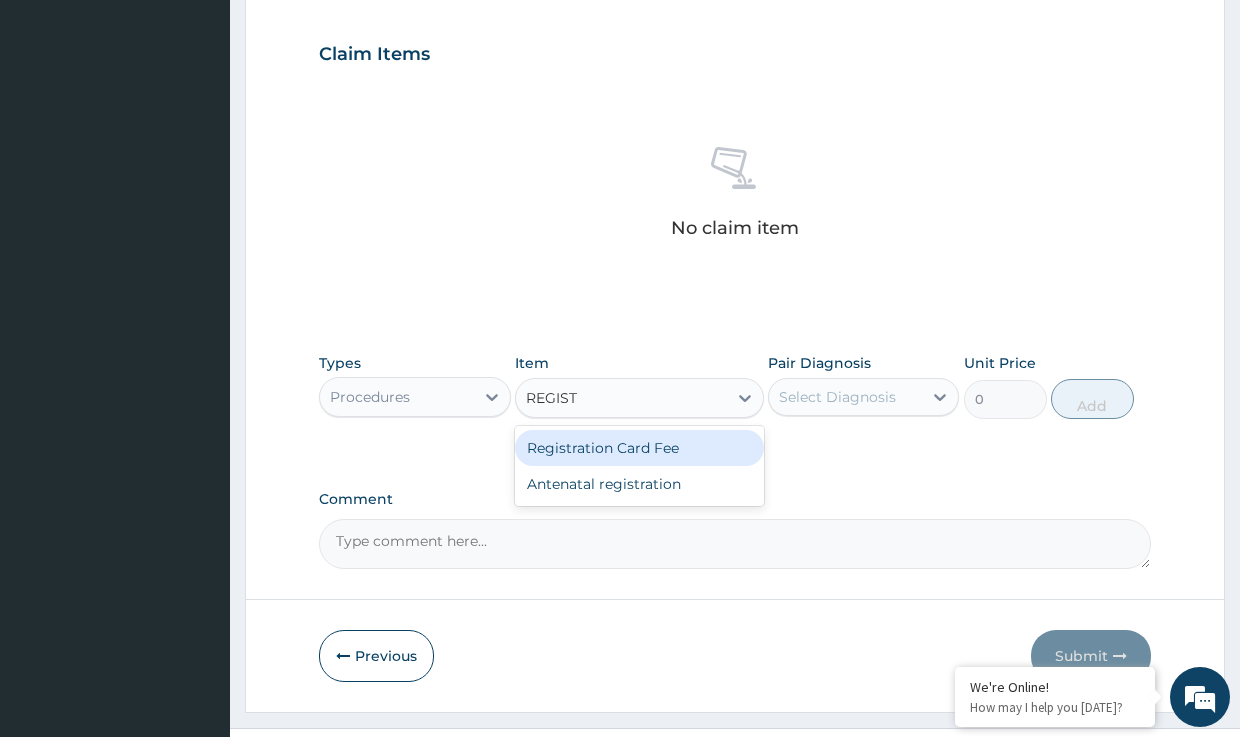 type on "REGISTR" 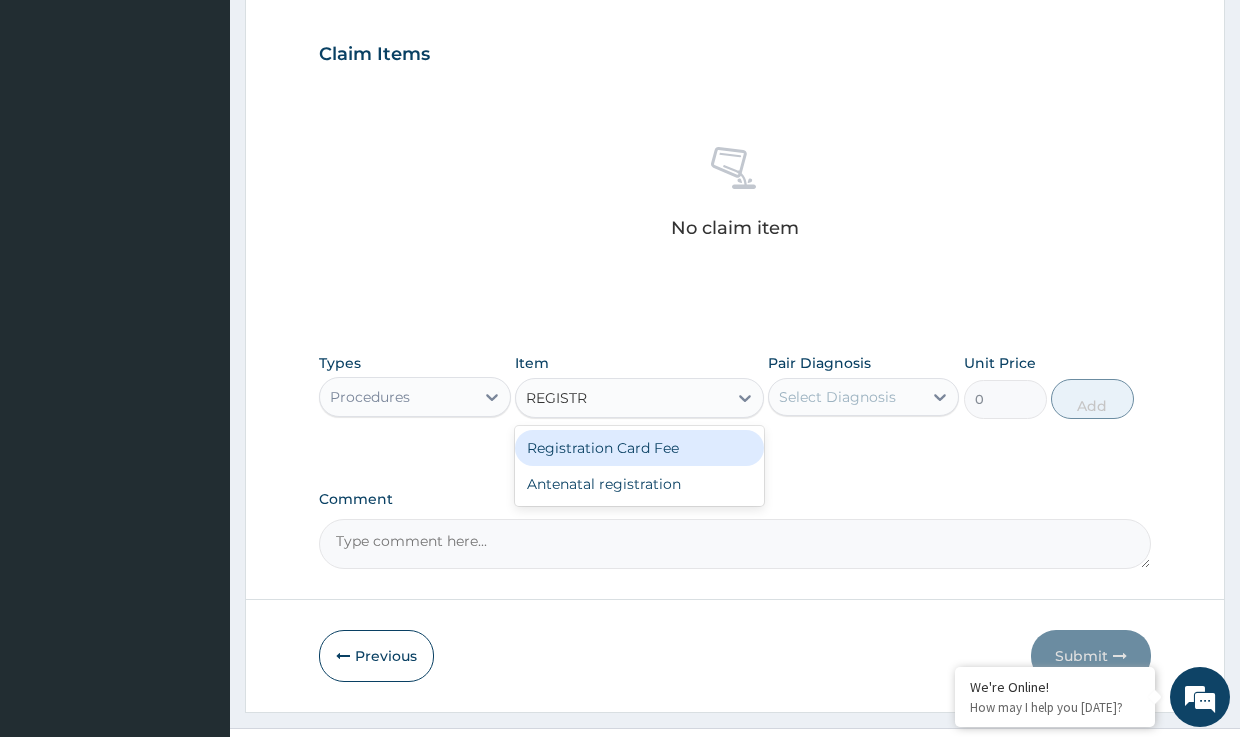 click on "Registration Card Fee" at bounding box center (639, 448) 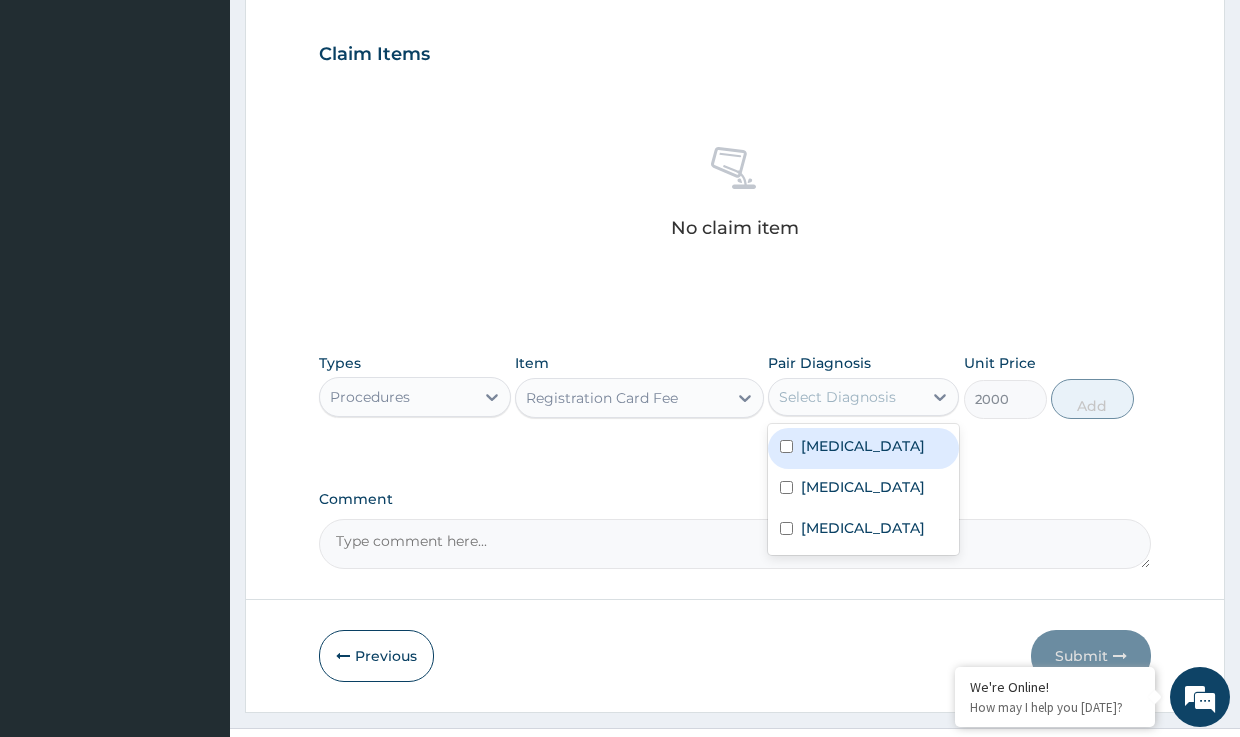 click on "Select Diagnosis" at bounding box center [837, 397] 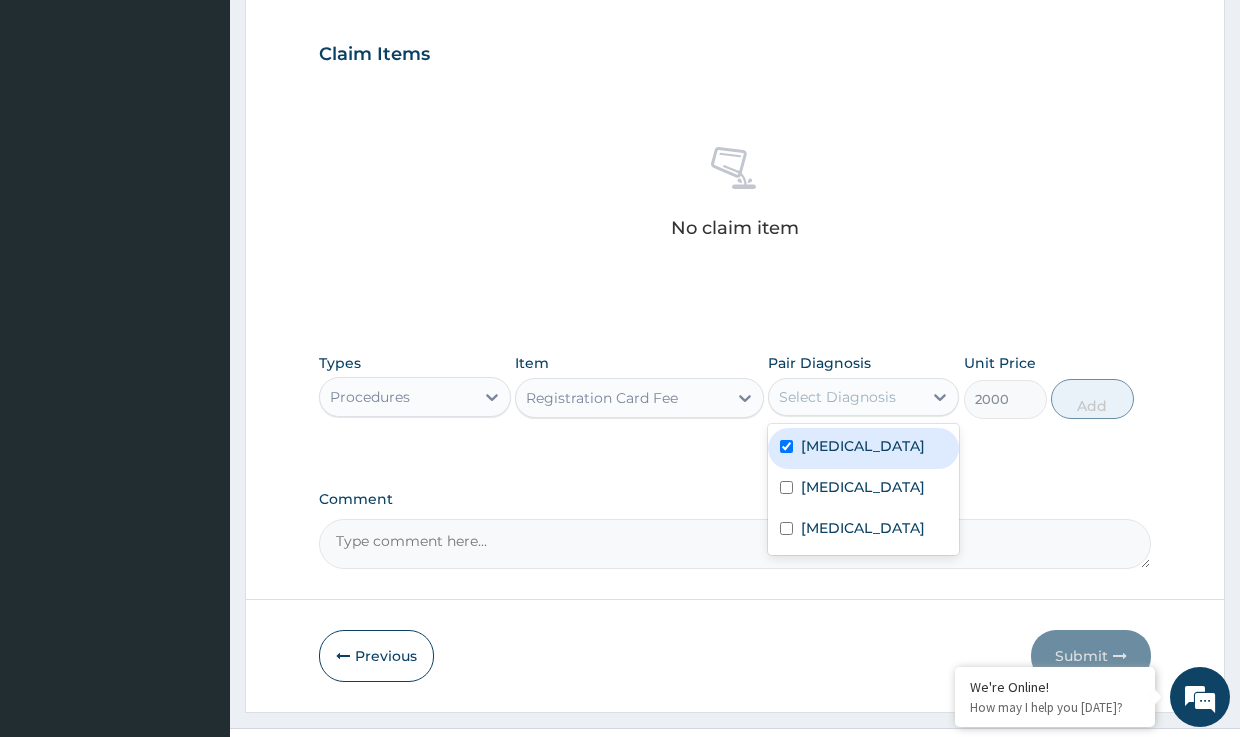 checkbox on "true" 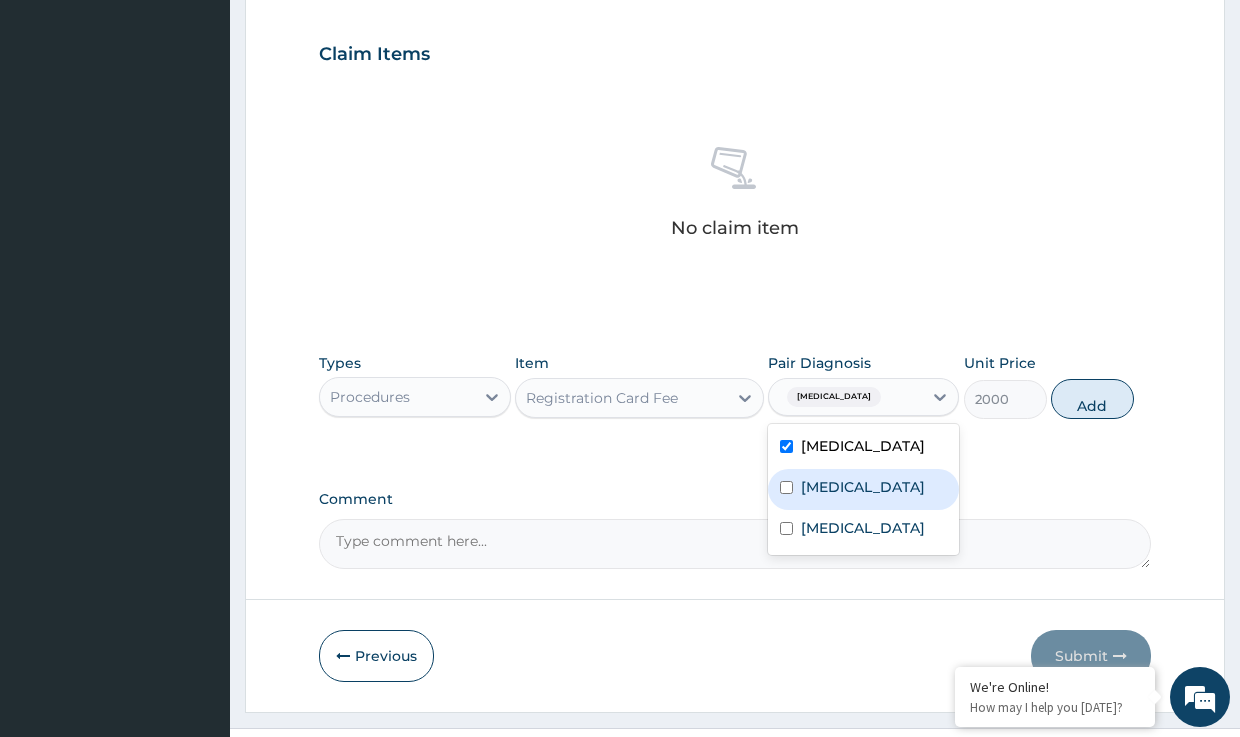 drag, startPoint x: 812, startPoint y: 502, endPoint x: 821, endPoint y: 532, distance: 31.320919 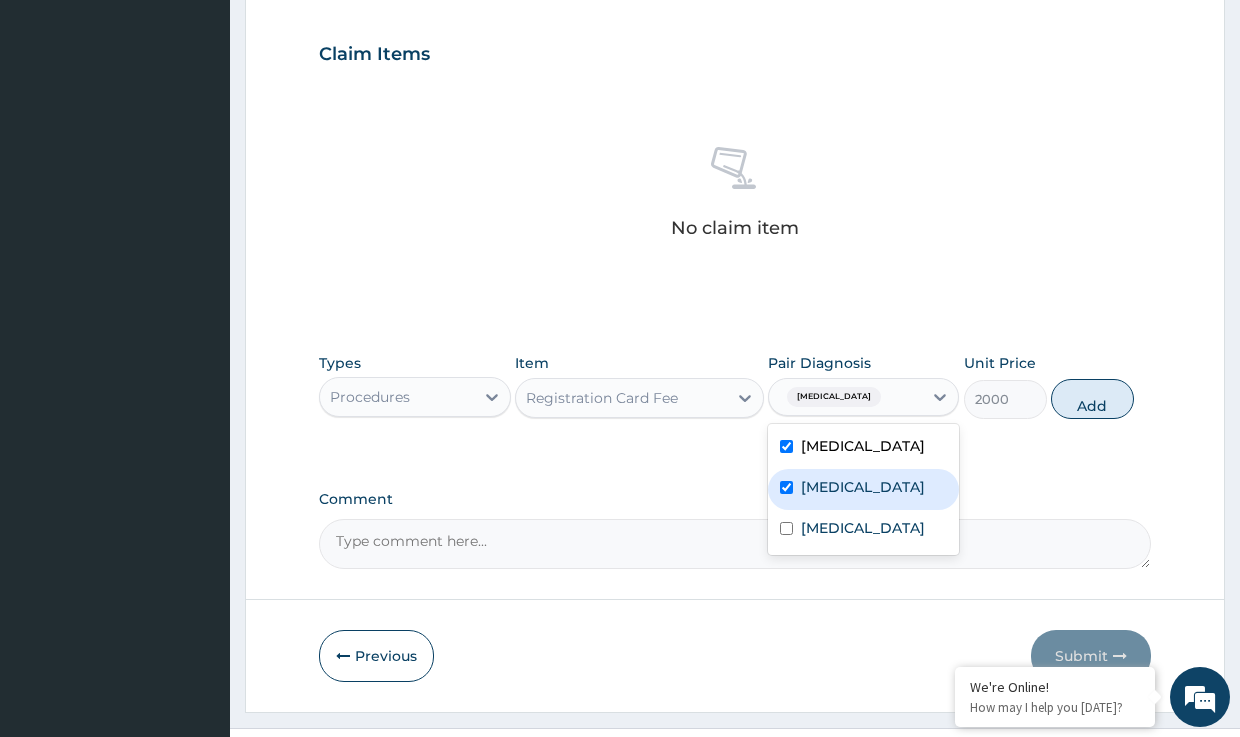 checkbox on "true" 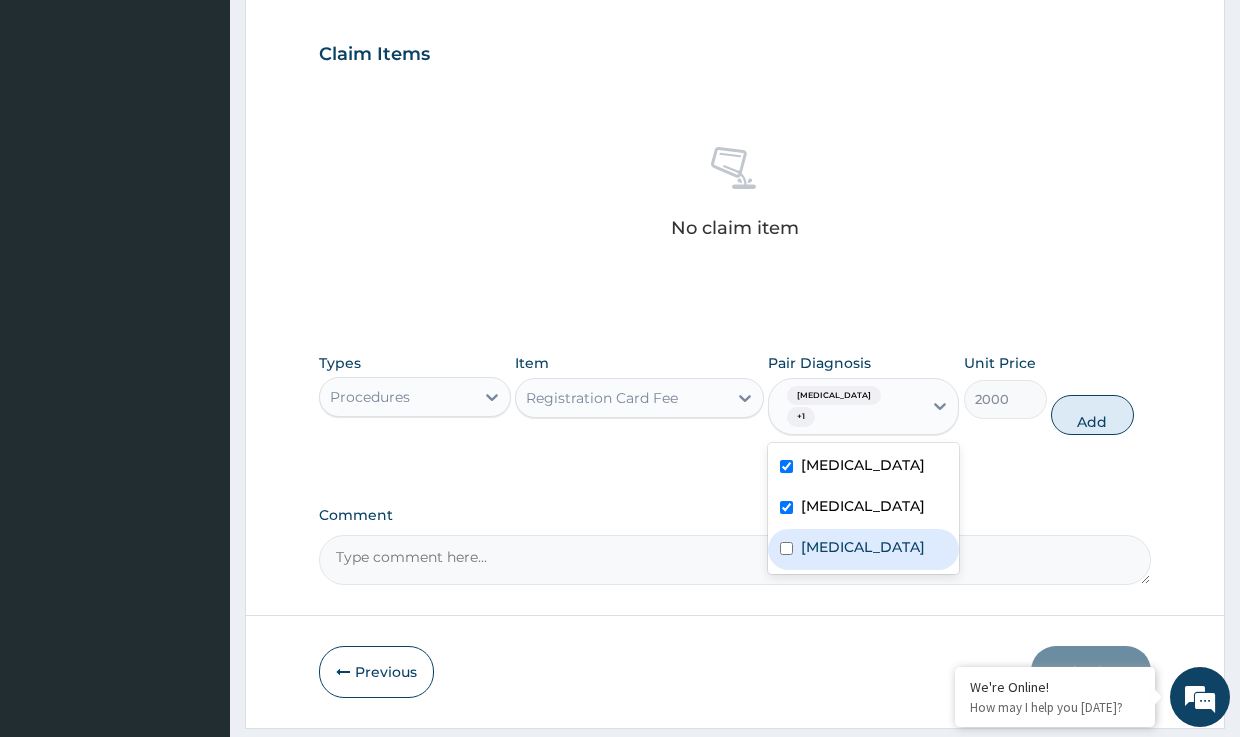 click on "[MEDICAL_DATA]" at bounding box center (863, 547) 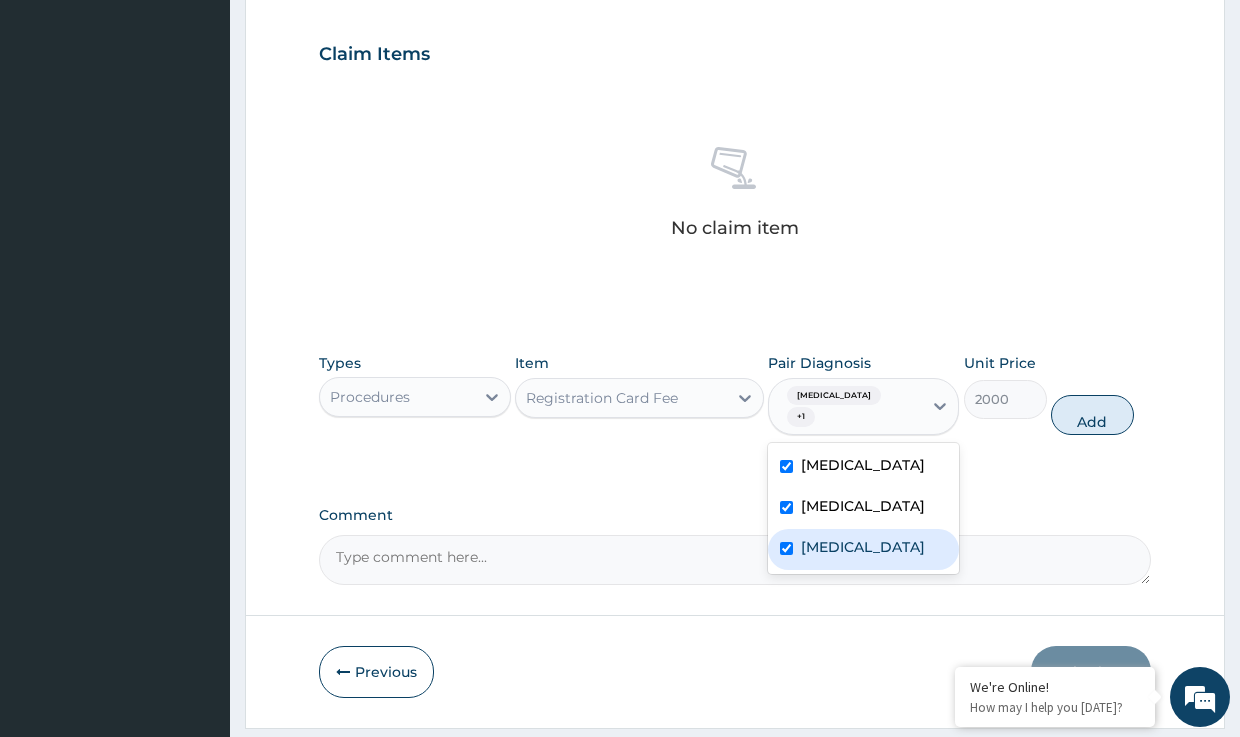 checkbox on "true" 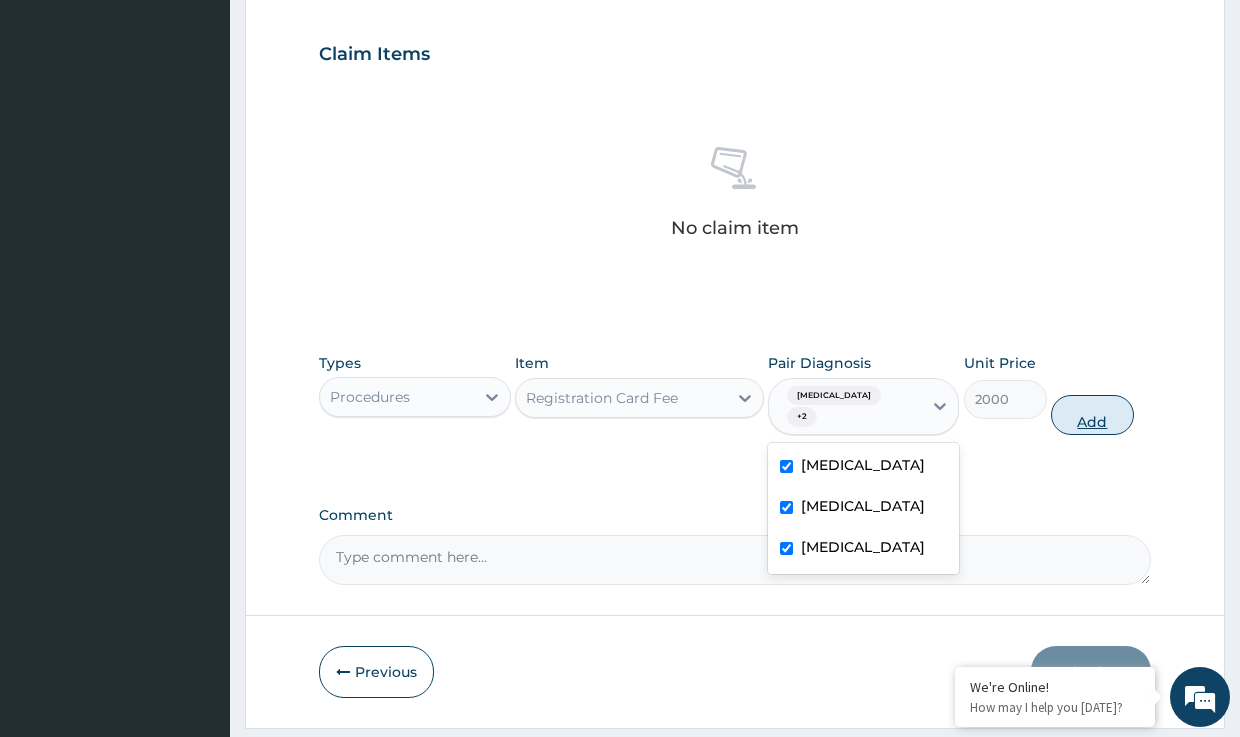 click on "Add" at bounding box center [1092, 415] 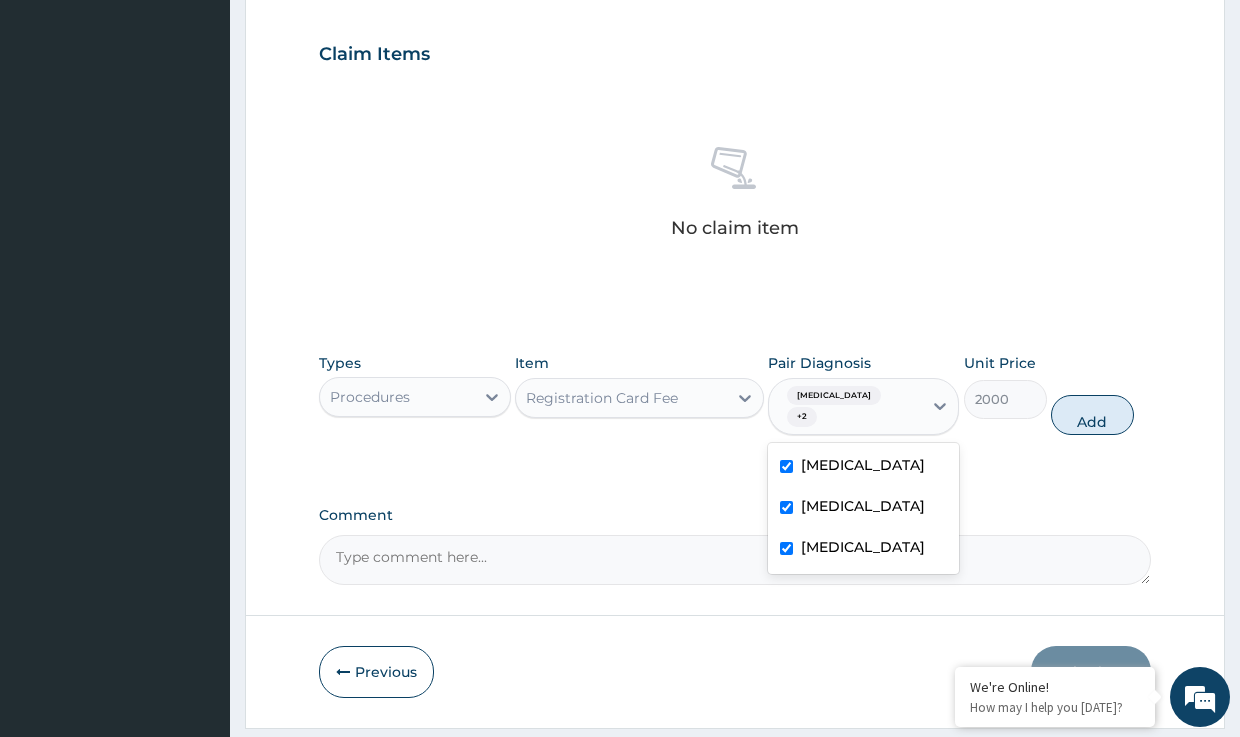 type on "0" 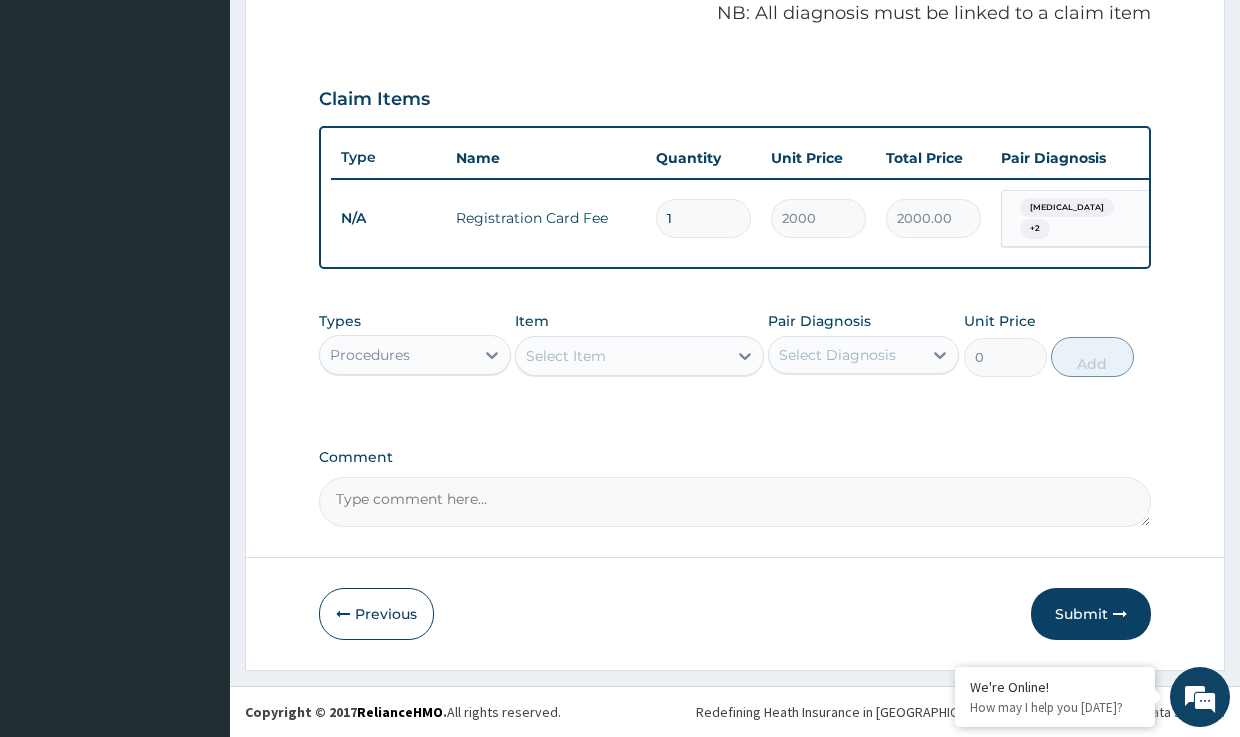 scroll, scrollTop: 635, scrollLeft: 0, axis: vertical 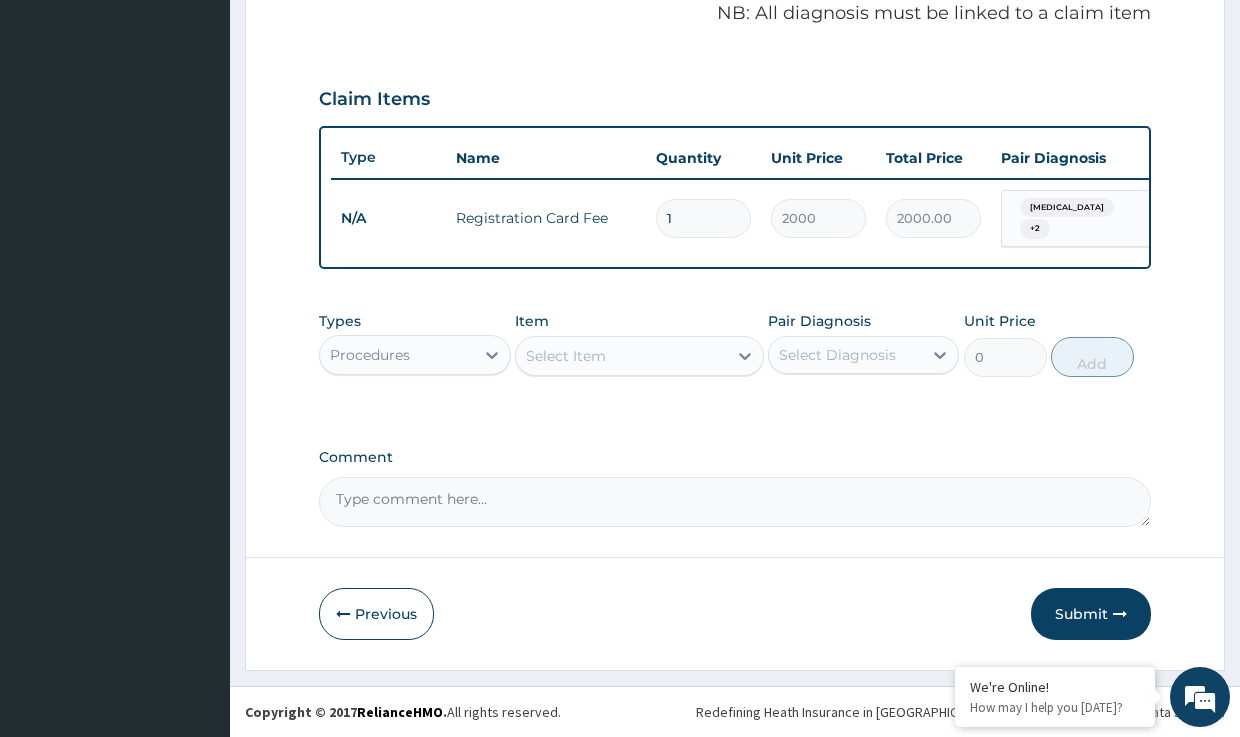 click on "Select Item" at bounding box center [566, 356] 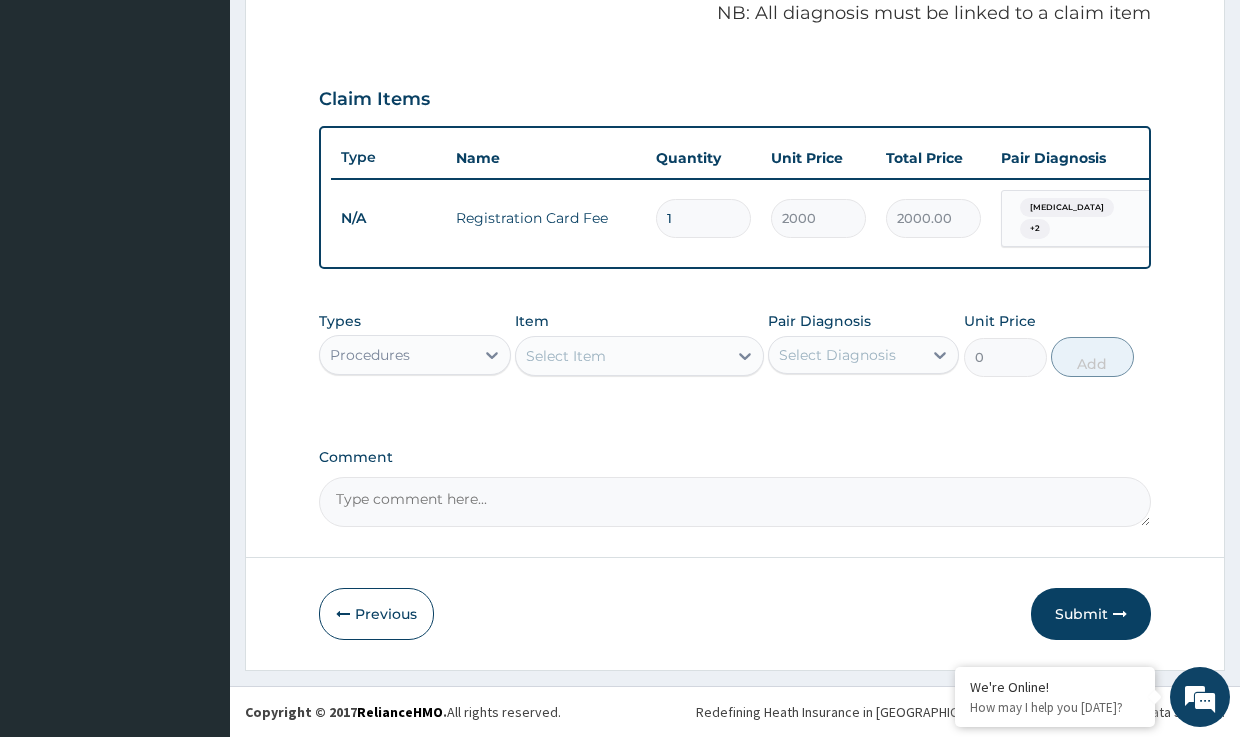 click on "Select Item" at bounding box center [566, 356] 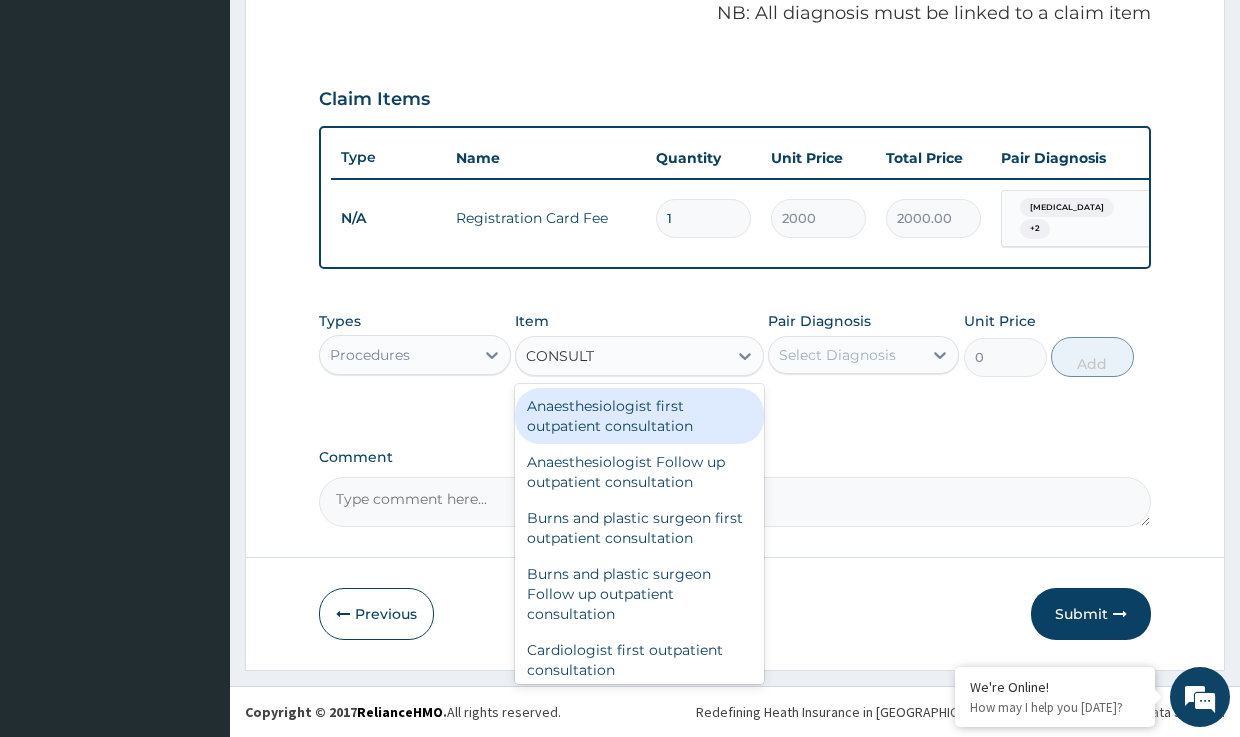 type on "CONSULTA" 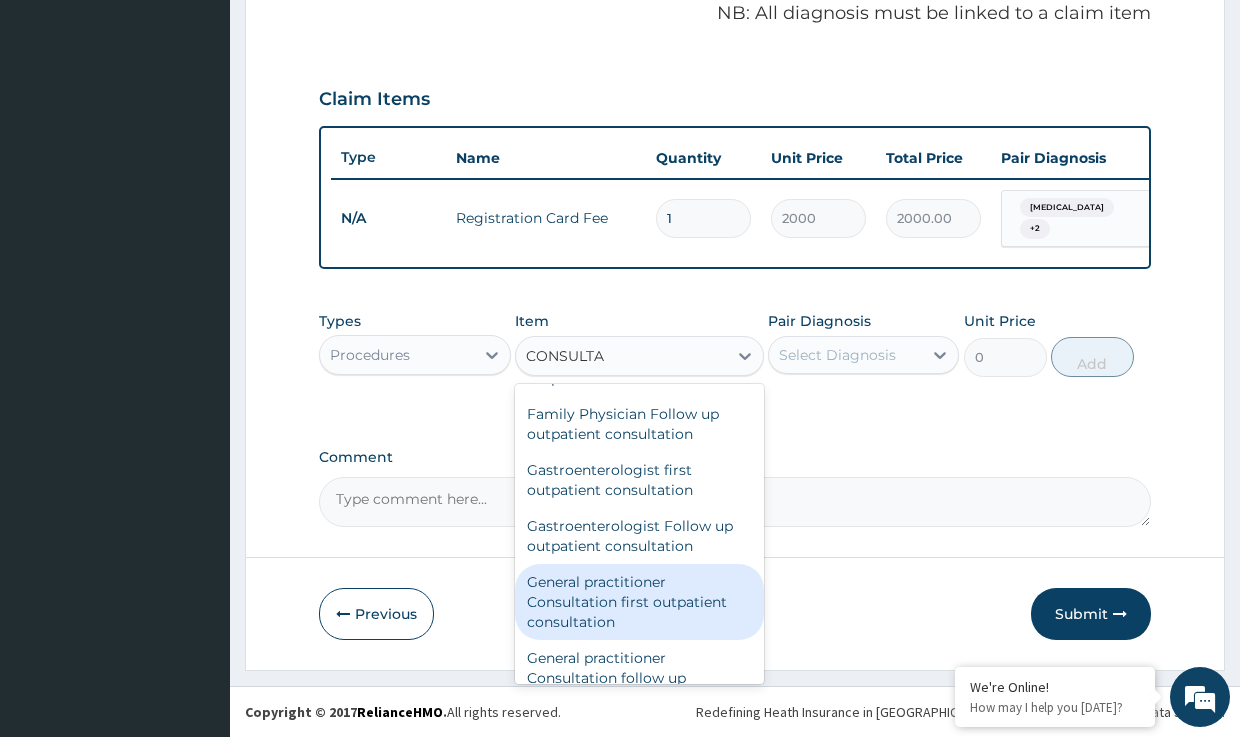 scroll, scrollTop: 1100, scrollLeft: 0, axis: vertical 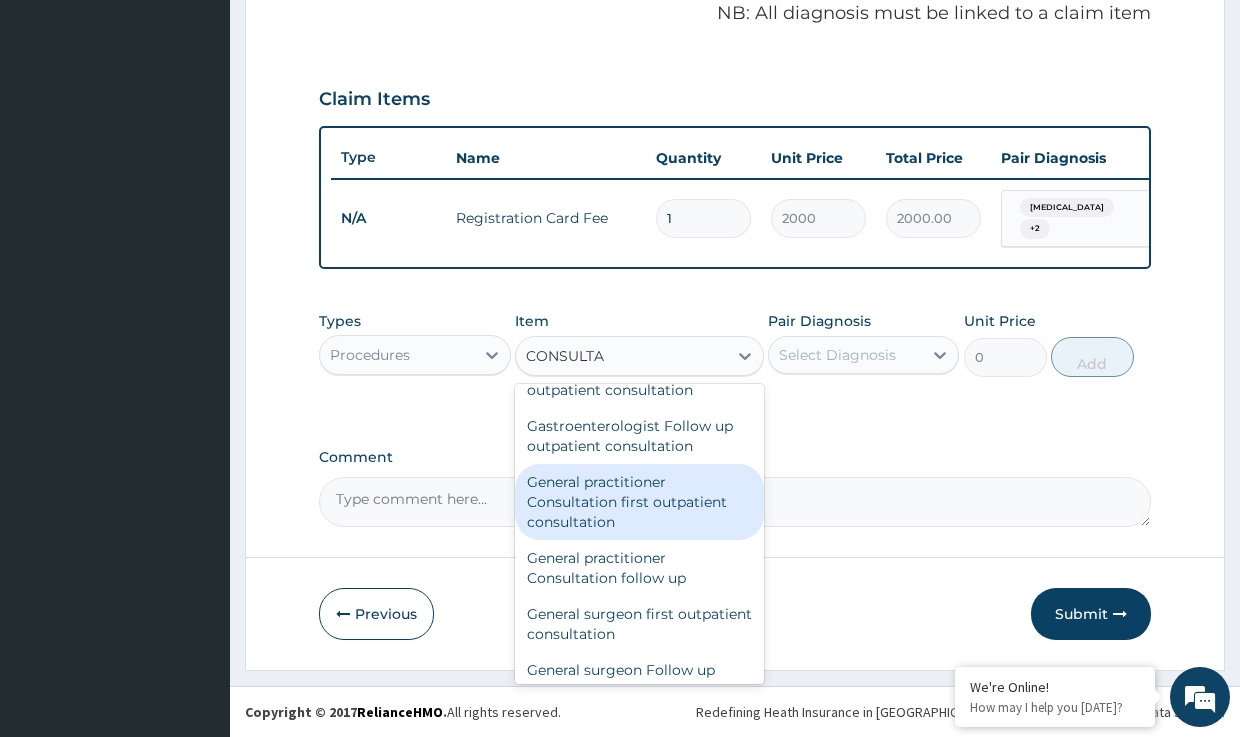 click on "General practitioner Consultation first outpatient consultation" at bounding box center (639, 502) 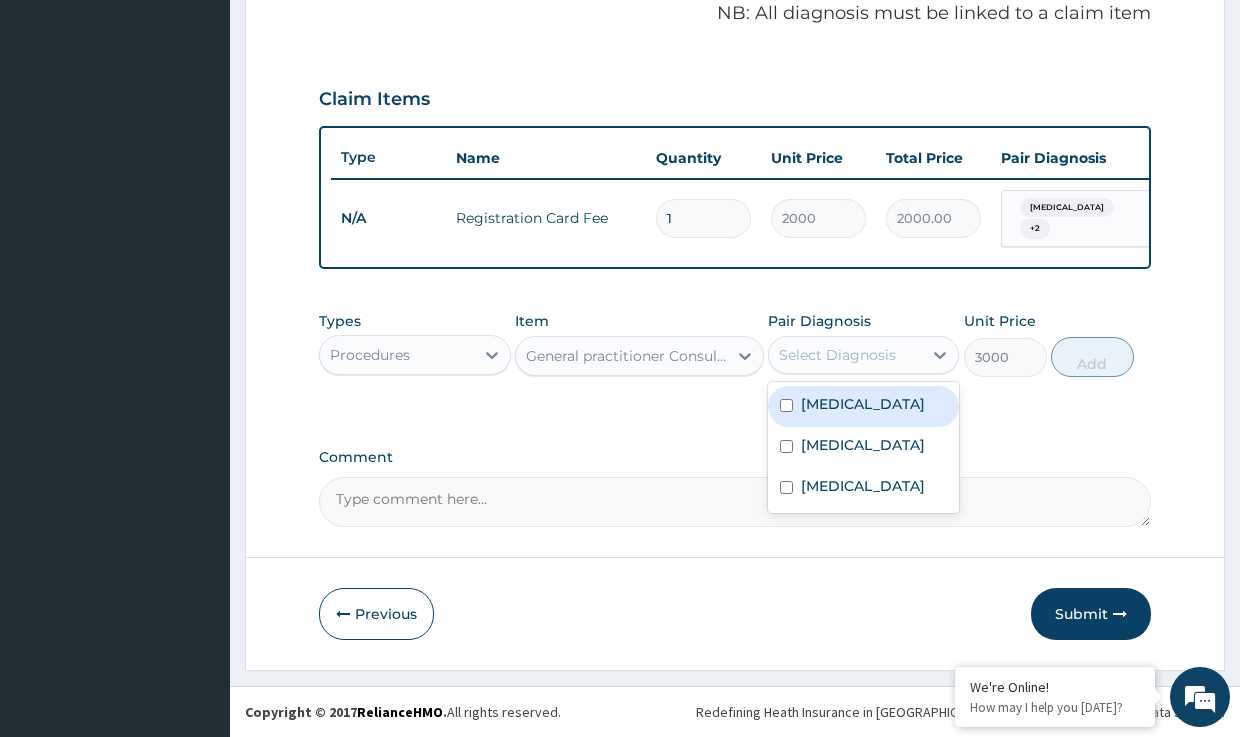 click on "Select Diagnosis" at bounding box center (837, 355) 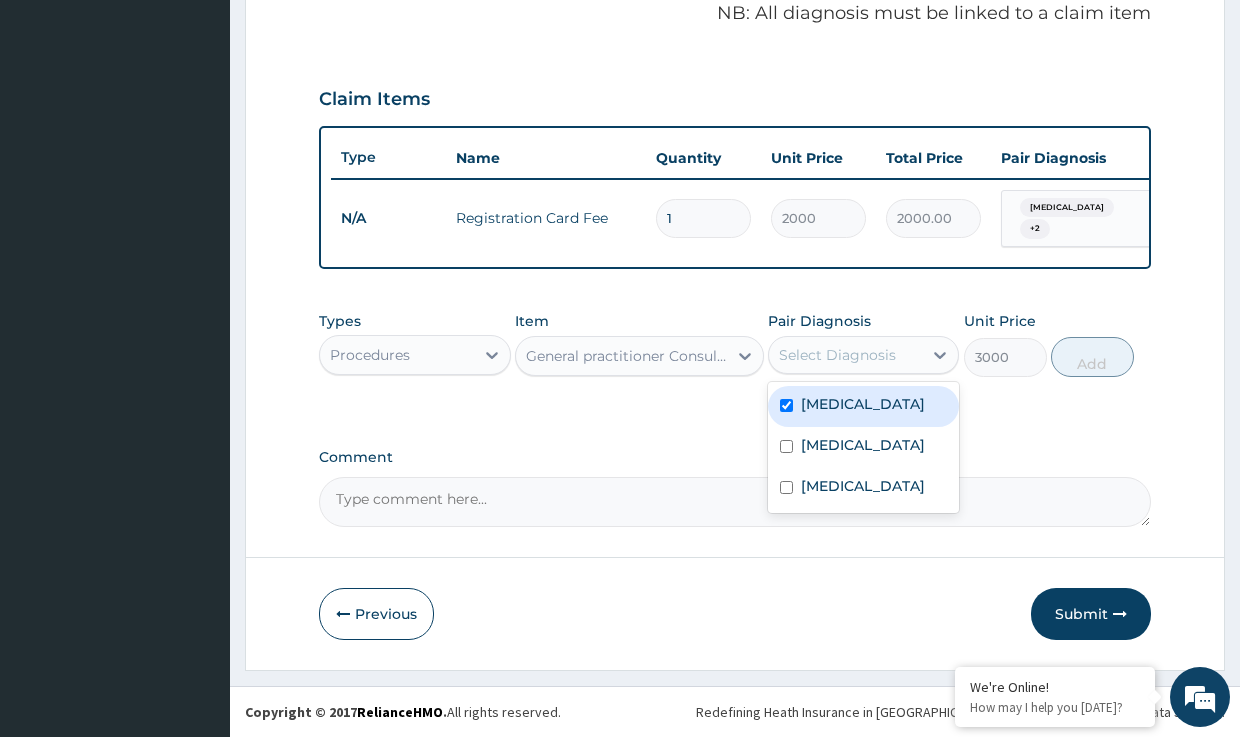checkbox on "true" 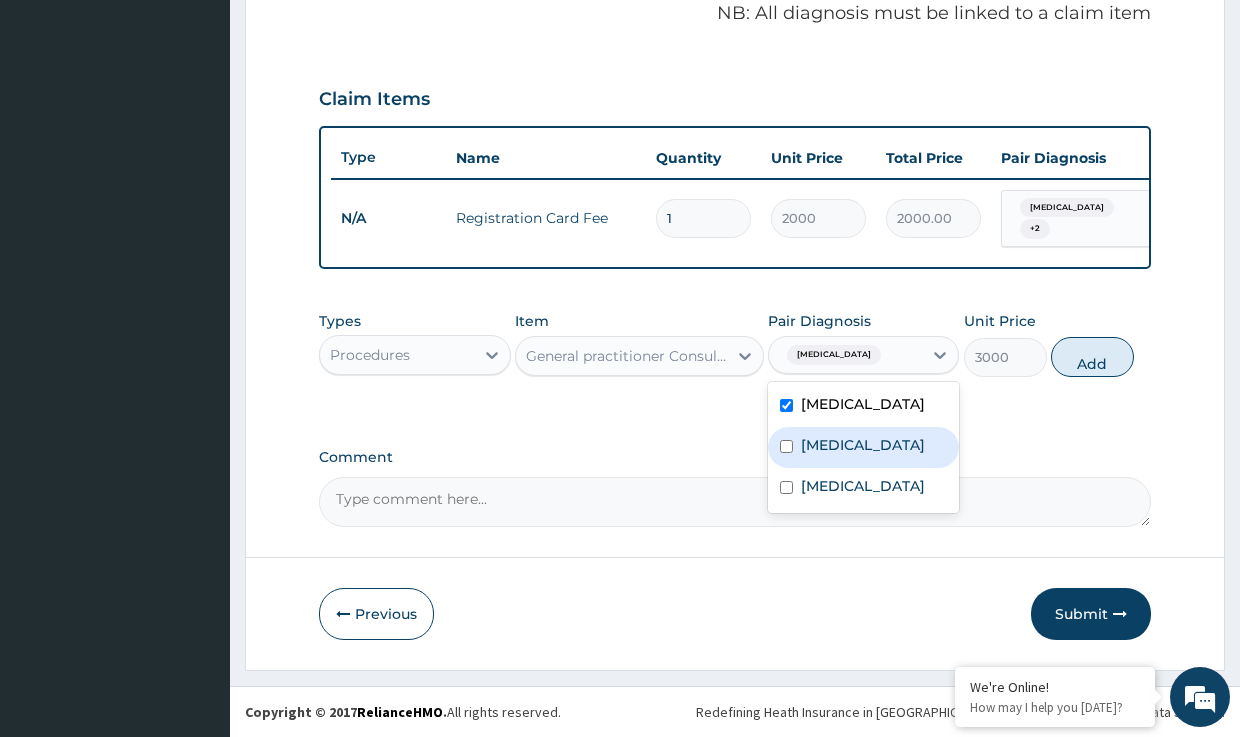 click on "[MEDICAL_DATA]" at bounding box center (863, 445) 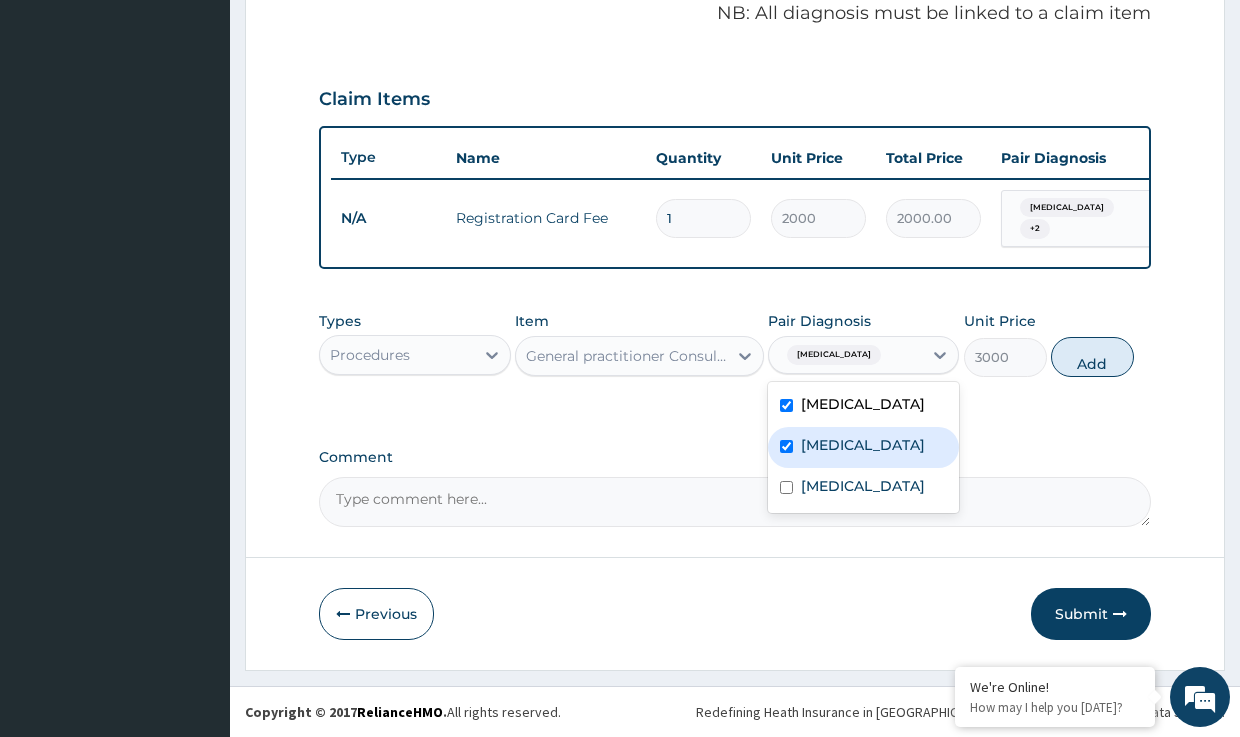 checkbox on "true" 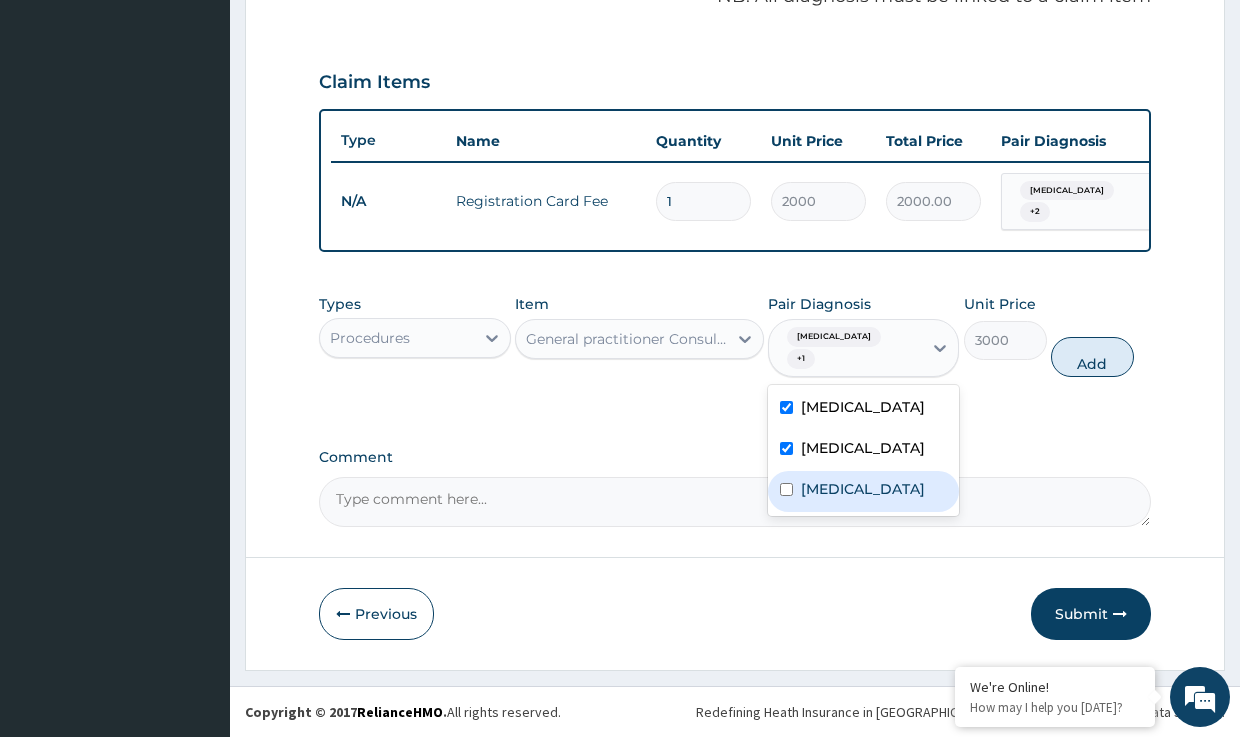 click on "[MEDICAL_DATA]" at bounding box center [863, 489] 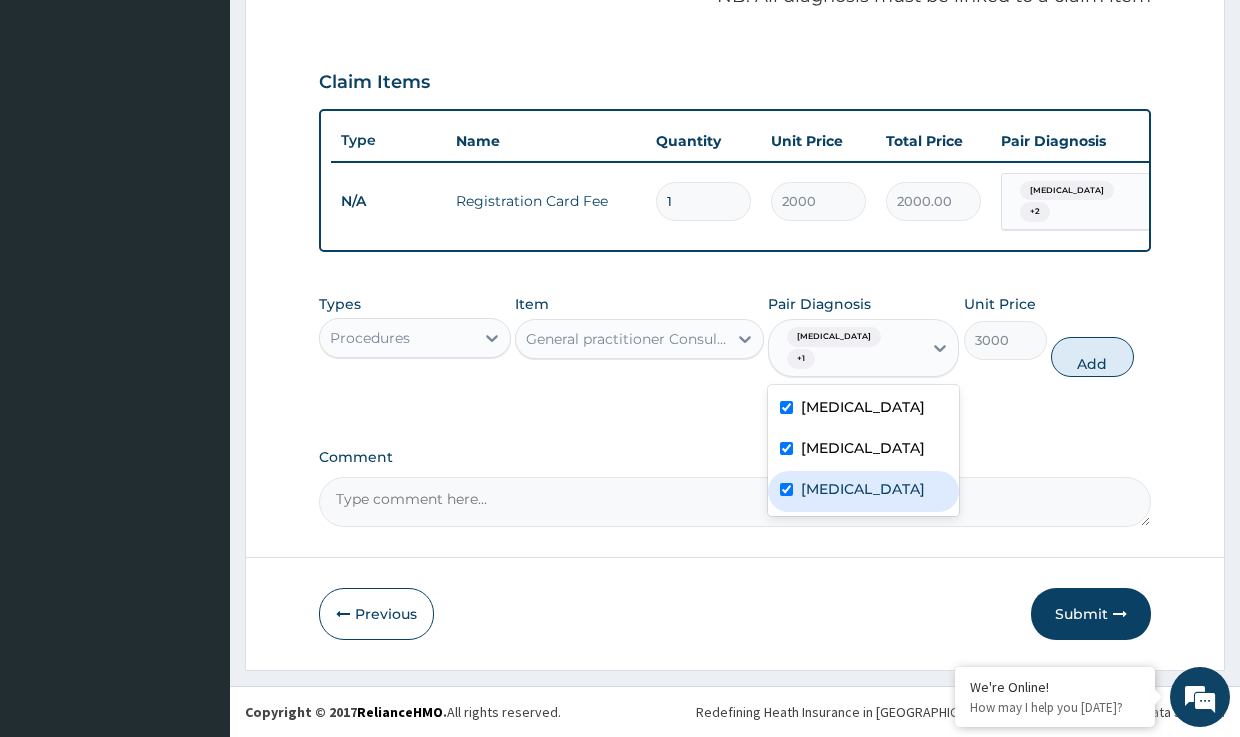 checkbox on "true" 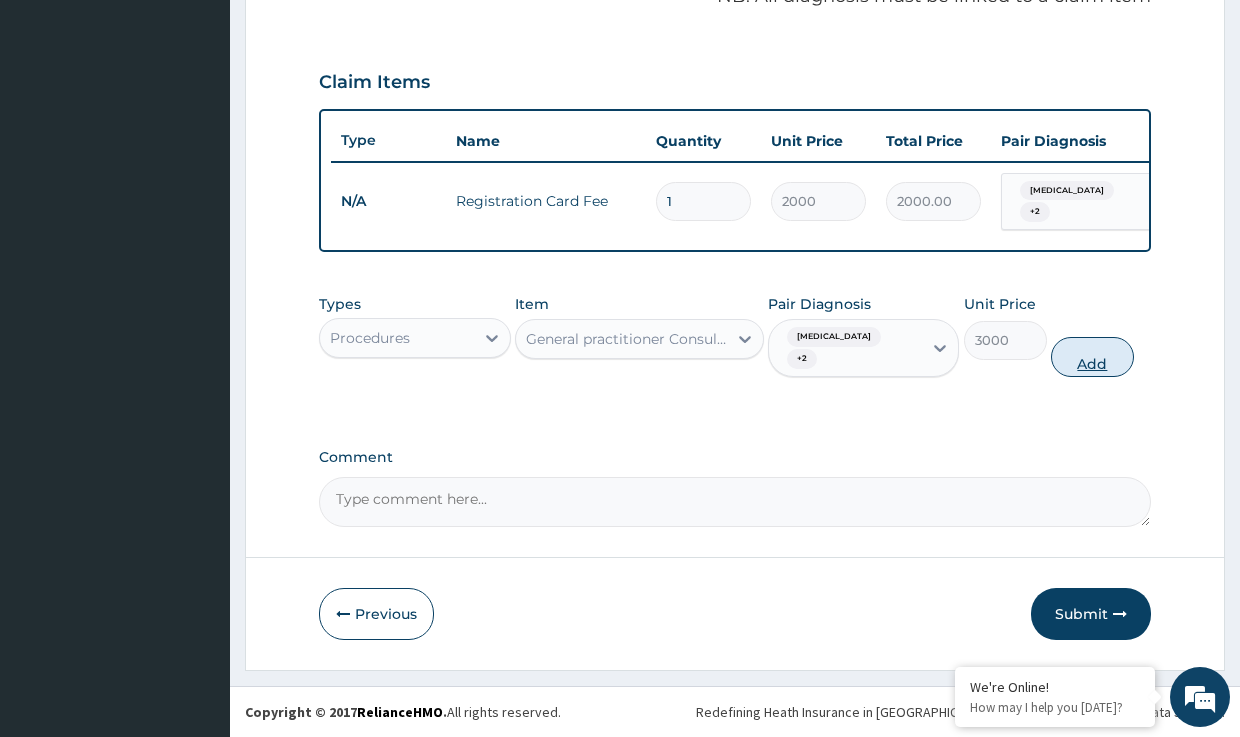 click on "Add" at bounding box center (1092, 357) 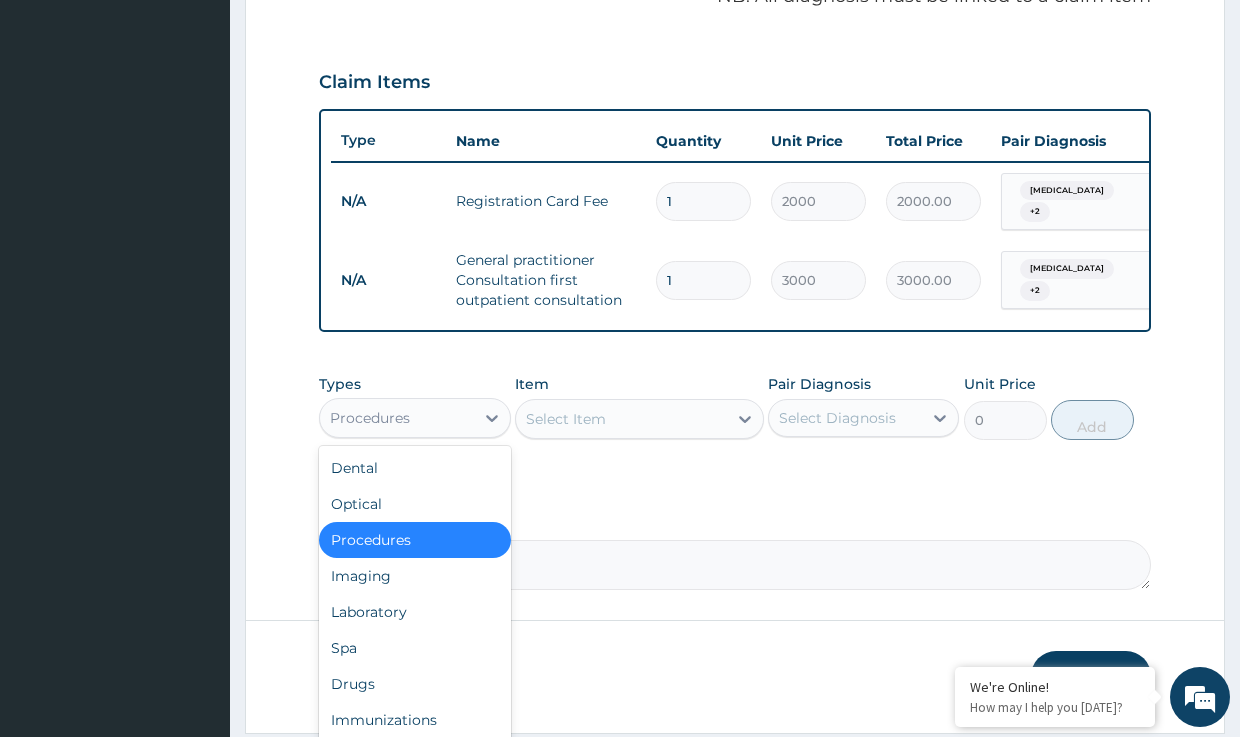 click on "Procedures" at bounding box center (396, 418) 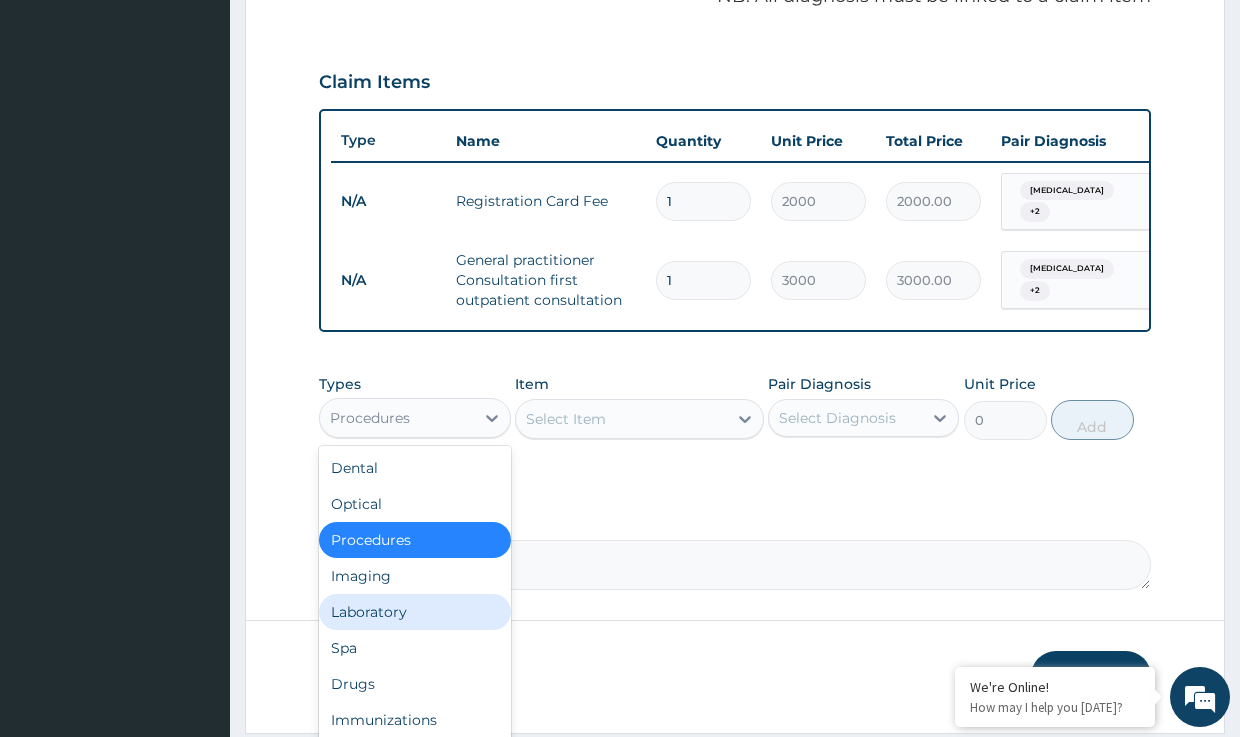 click on "Laboratory" at bounding box center [414, 612] 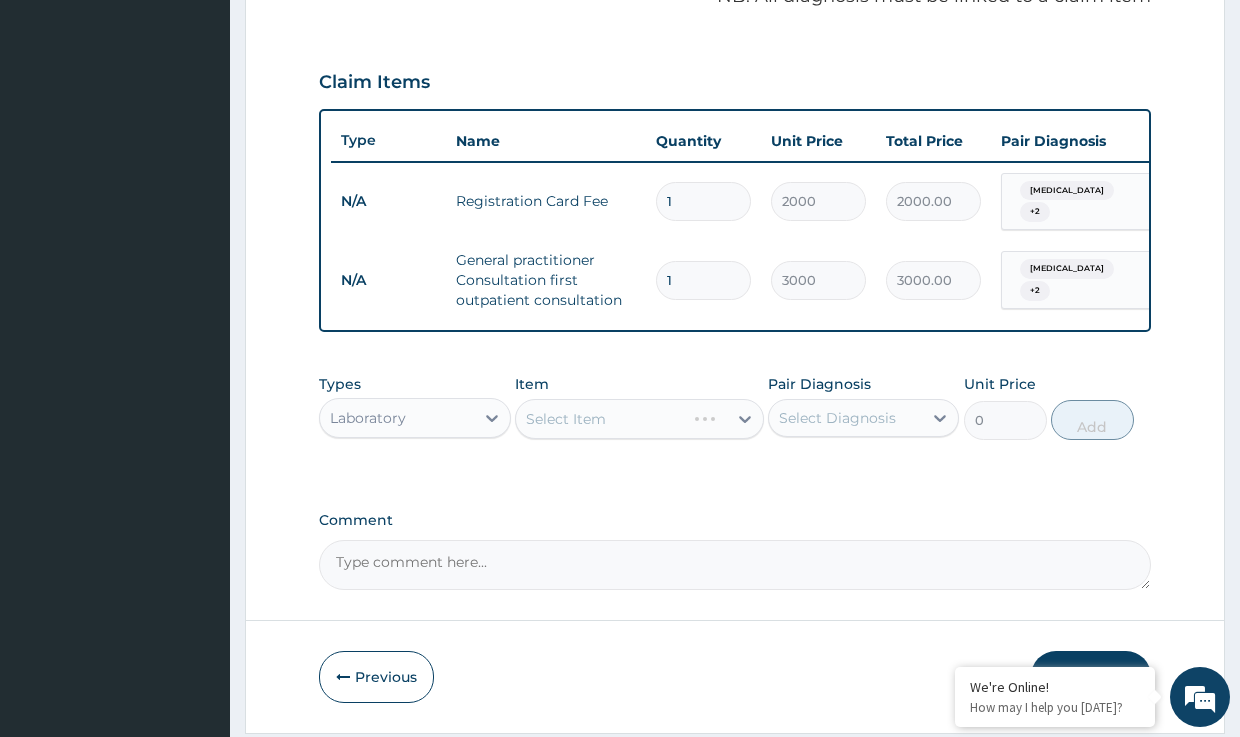 click on "Select Item" at bounding box center [639, 419] 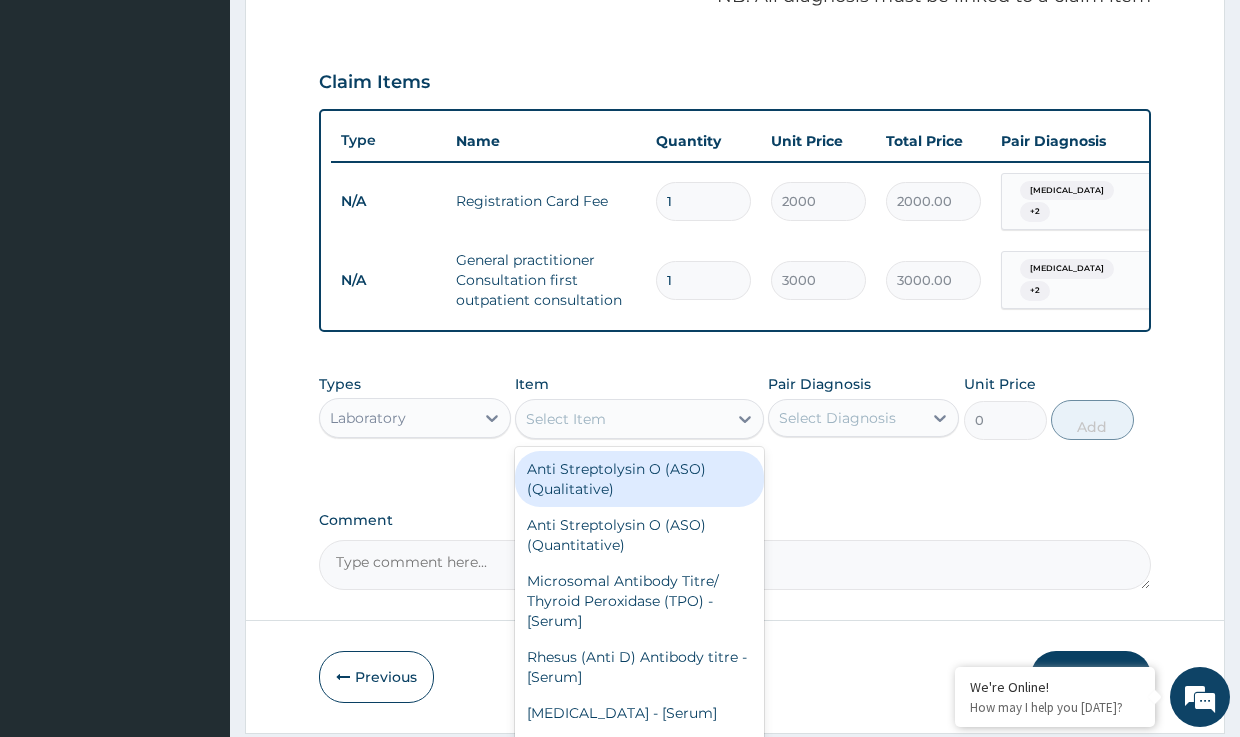 click on "Select Item" at bounding box center (566, 419) 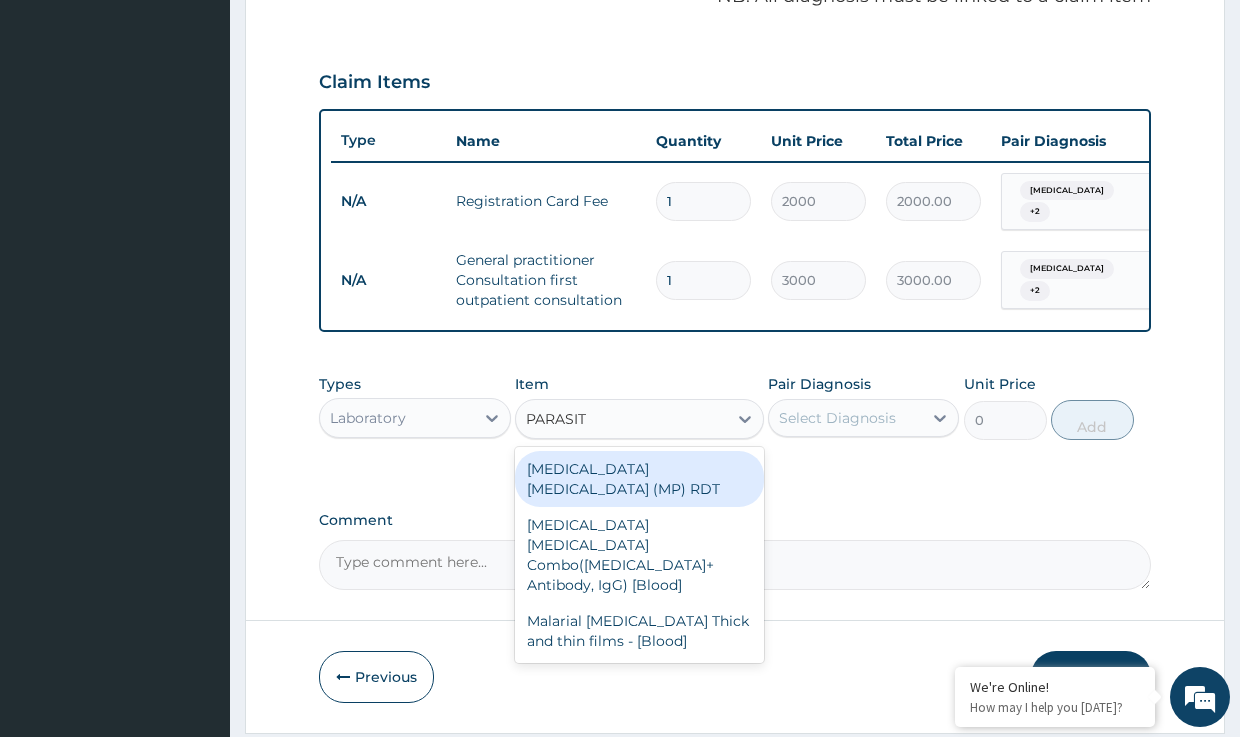 type on "[MEDICAL_DATA]" 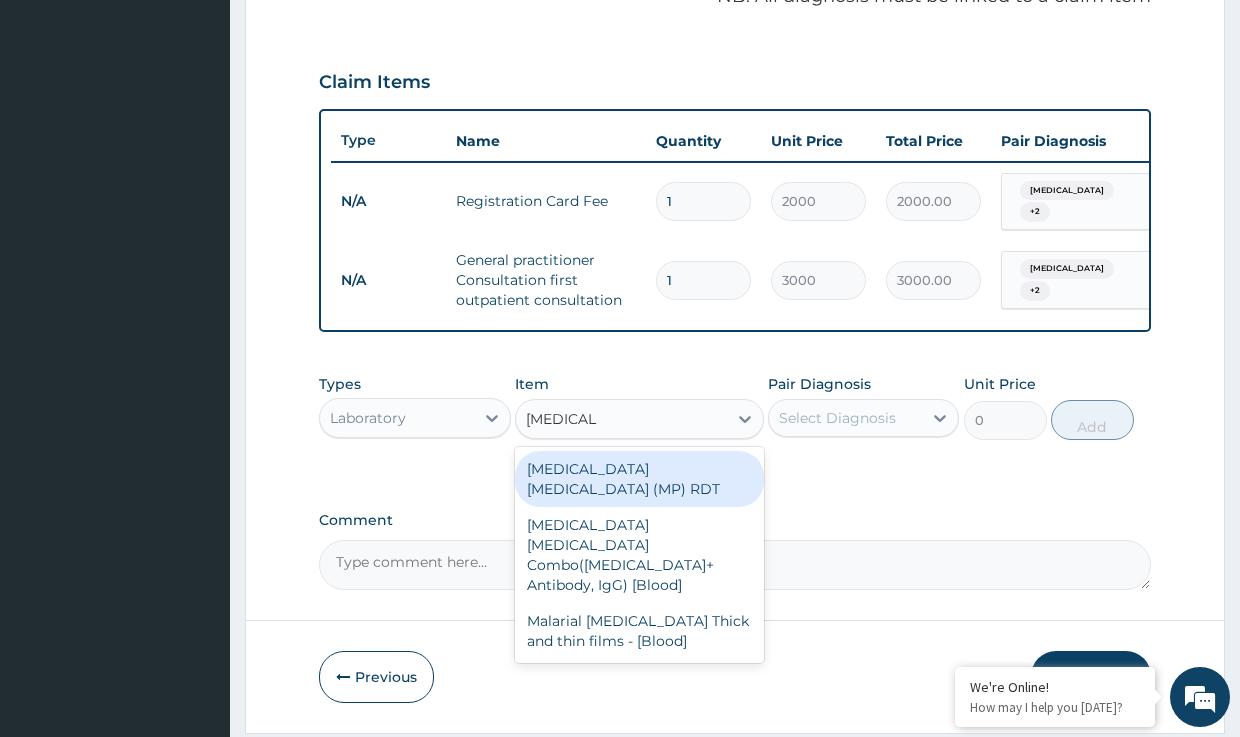 click on "[MEDICAL_DATA] [MEDICAL_DATA] (MP) RDT" at bounding box center (639, 479) 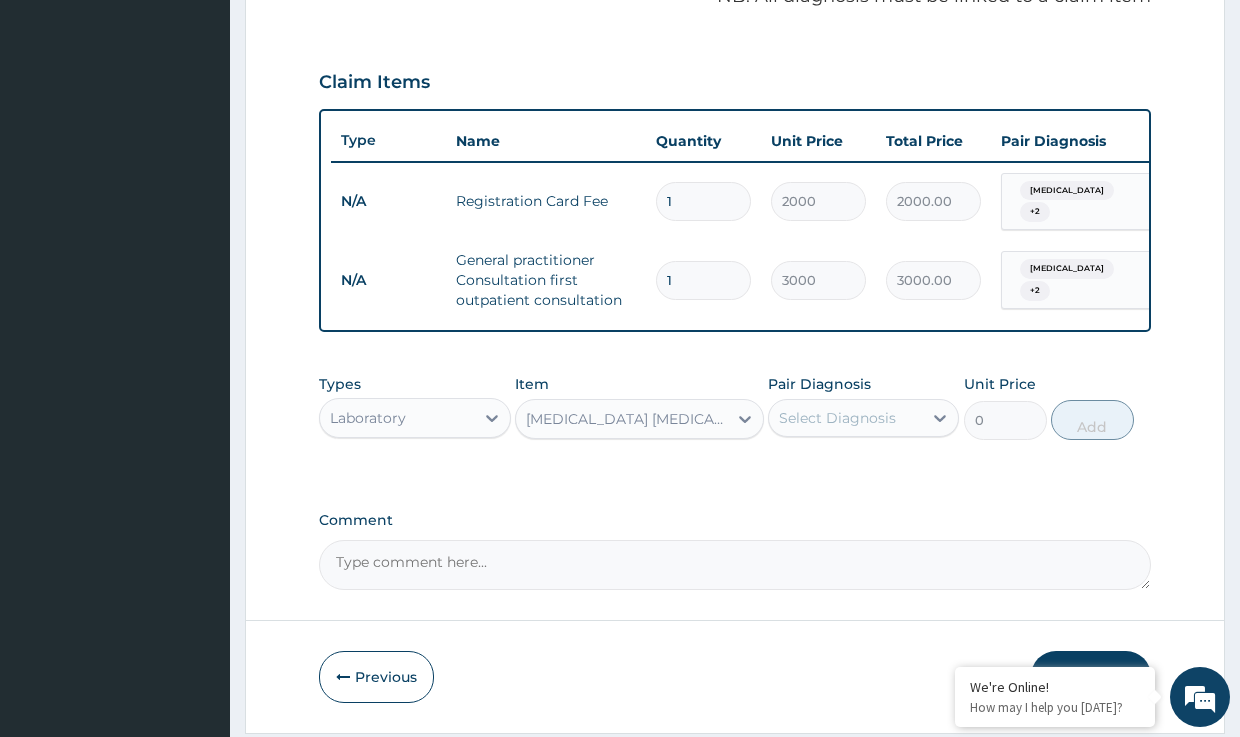 type 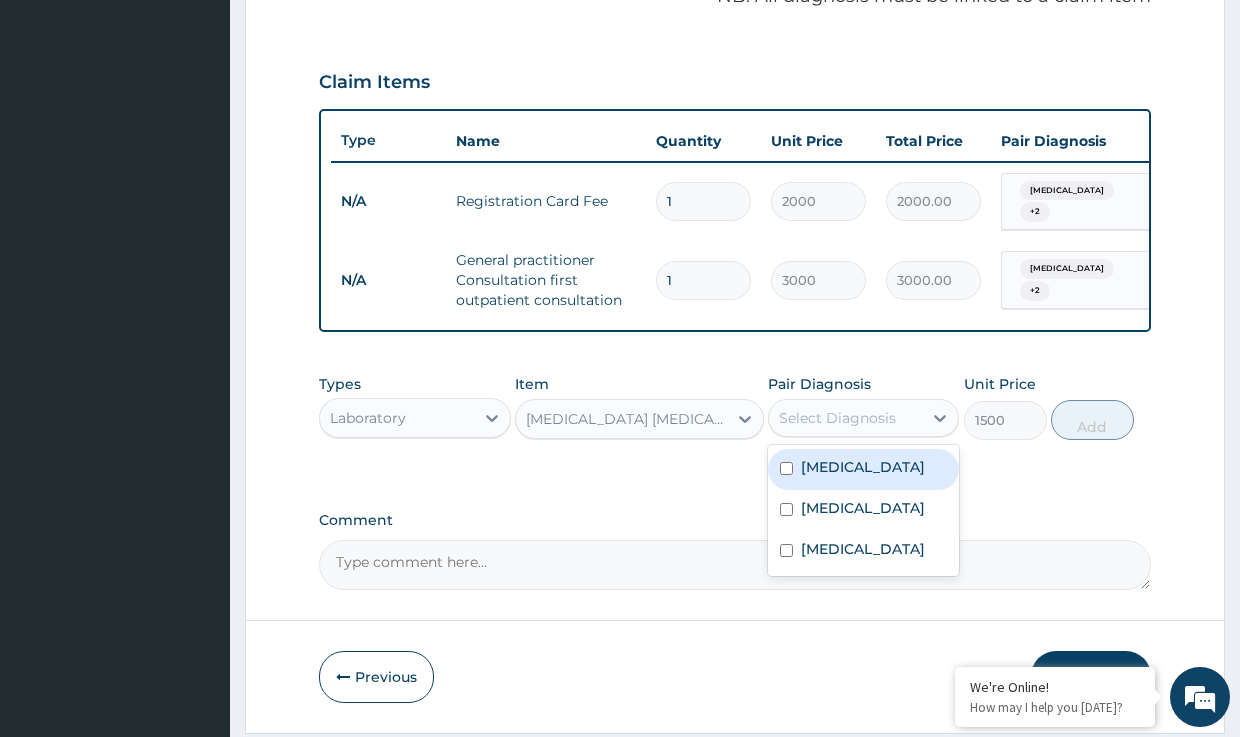click on "Select Diagnosis" at bounding box center [837, 418] 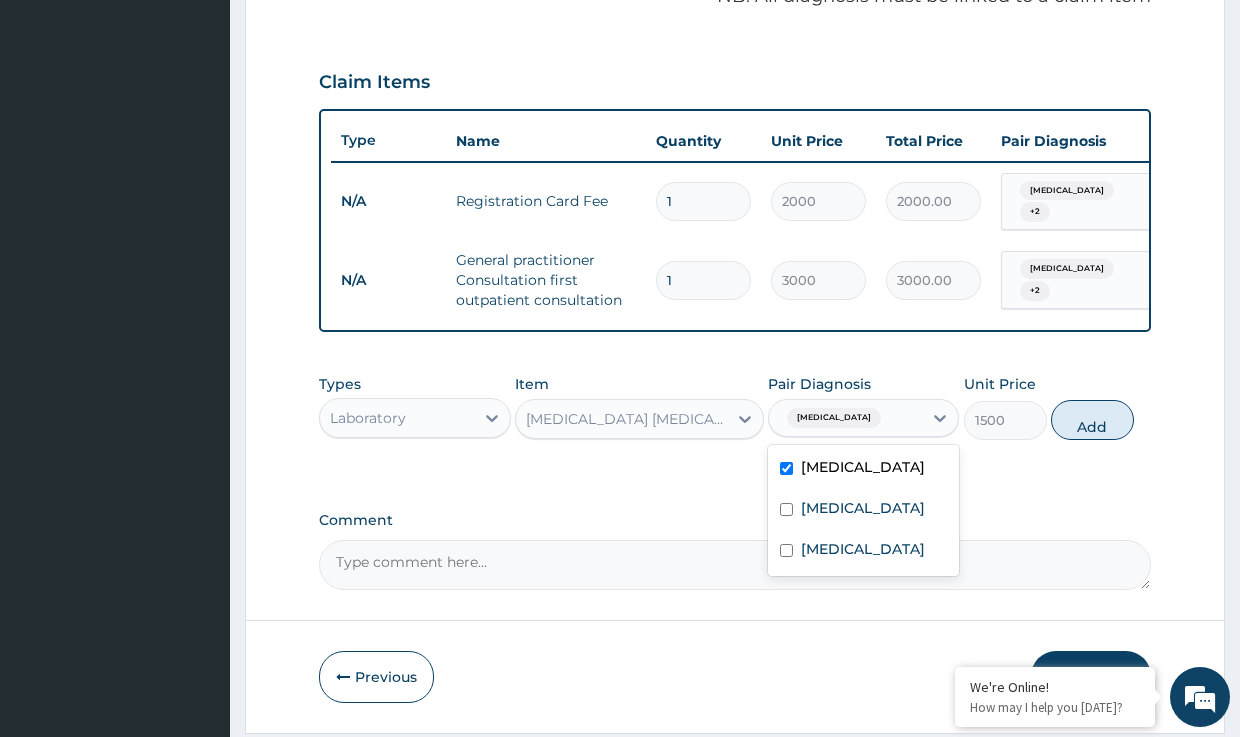 click on "[MEDICAL_DATA]" at bounding box center (863, 467) 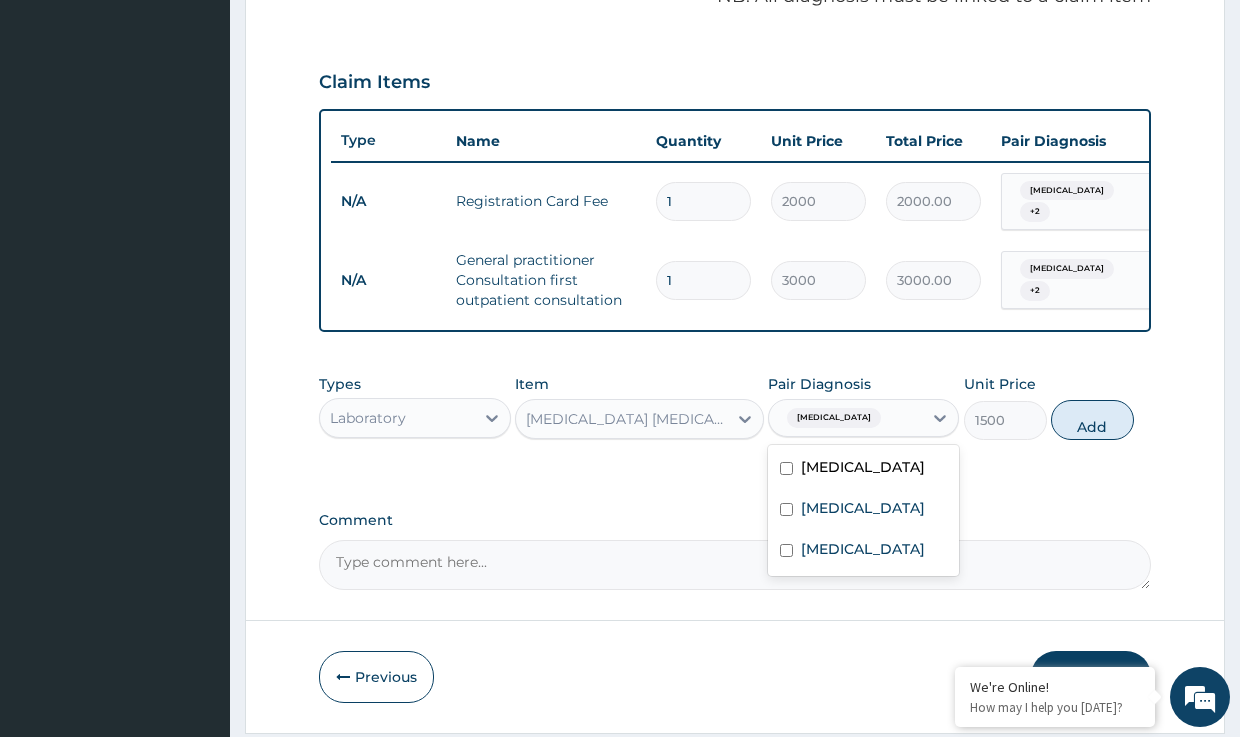 checkbox on "false" 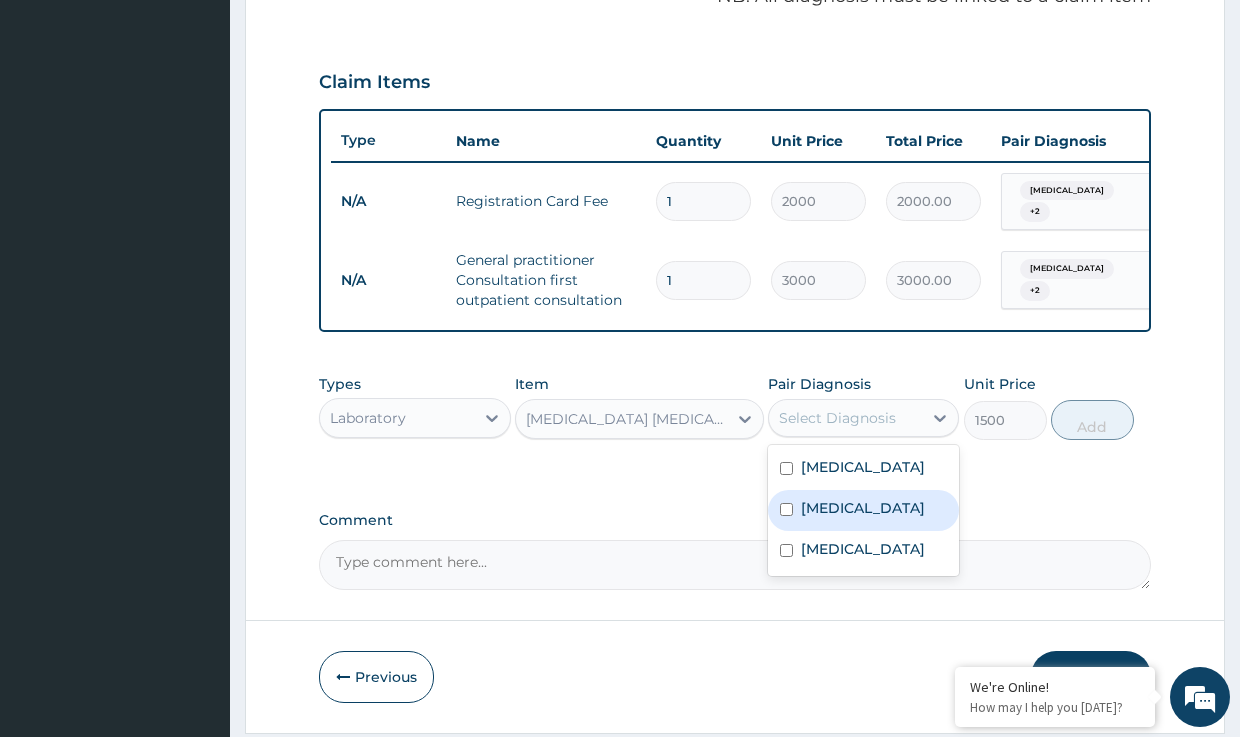 click on "[MEDICAL_DATA]" at bounding box center [863, 508] 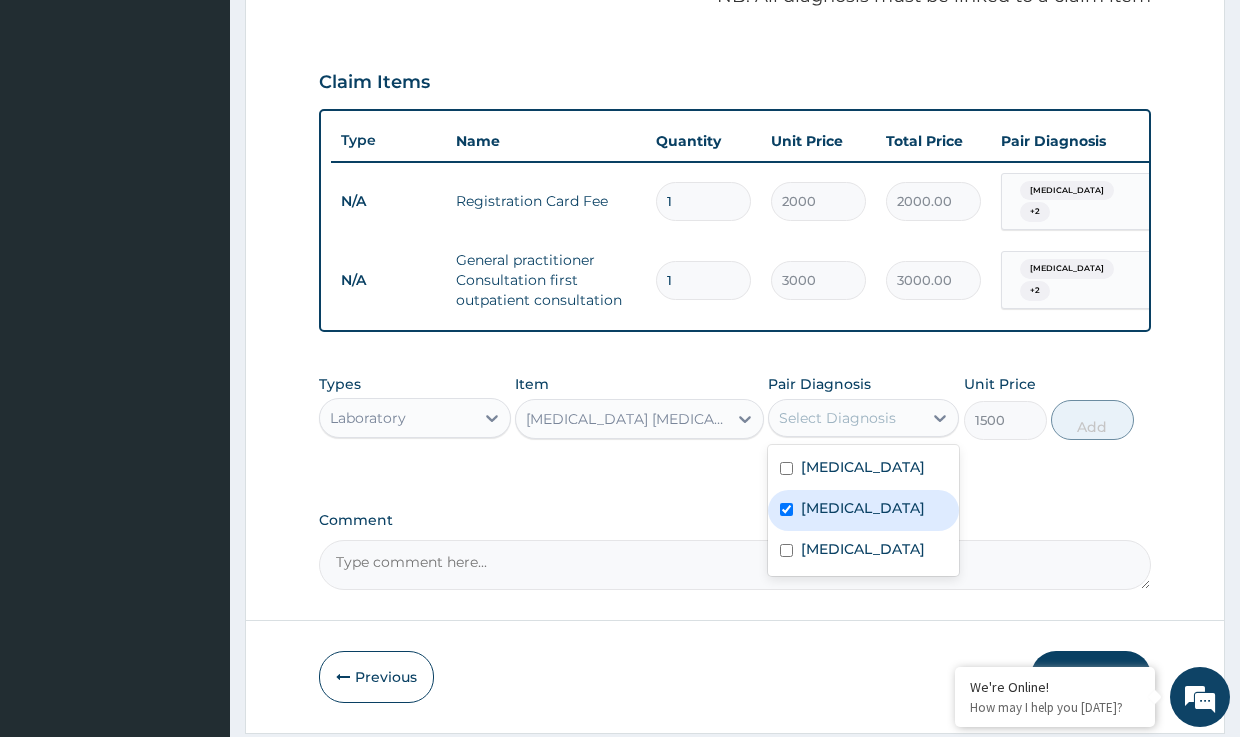 checkbox on "true" 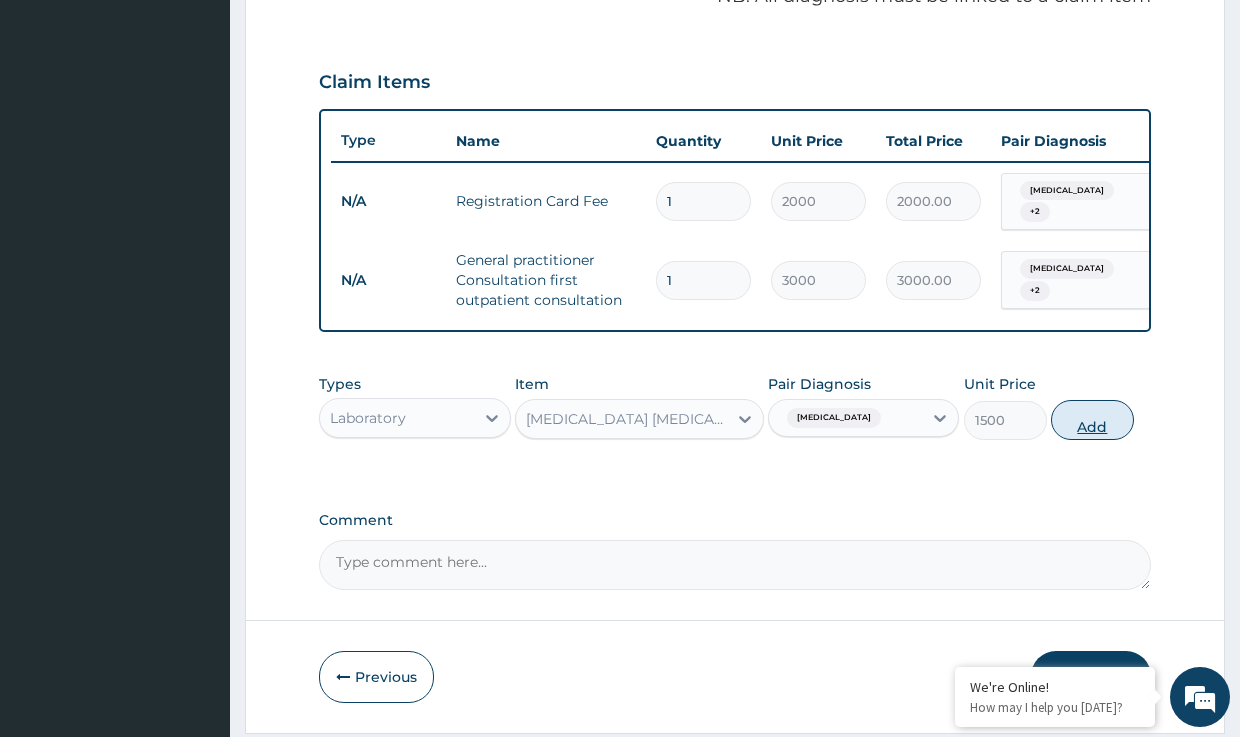 click on "Add" at bounding box center (1092, 420) 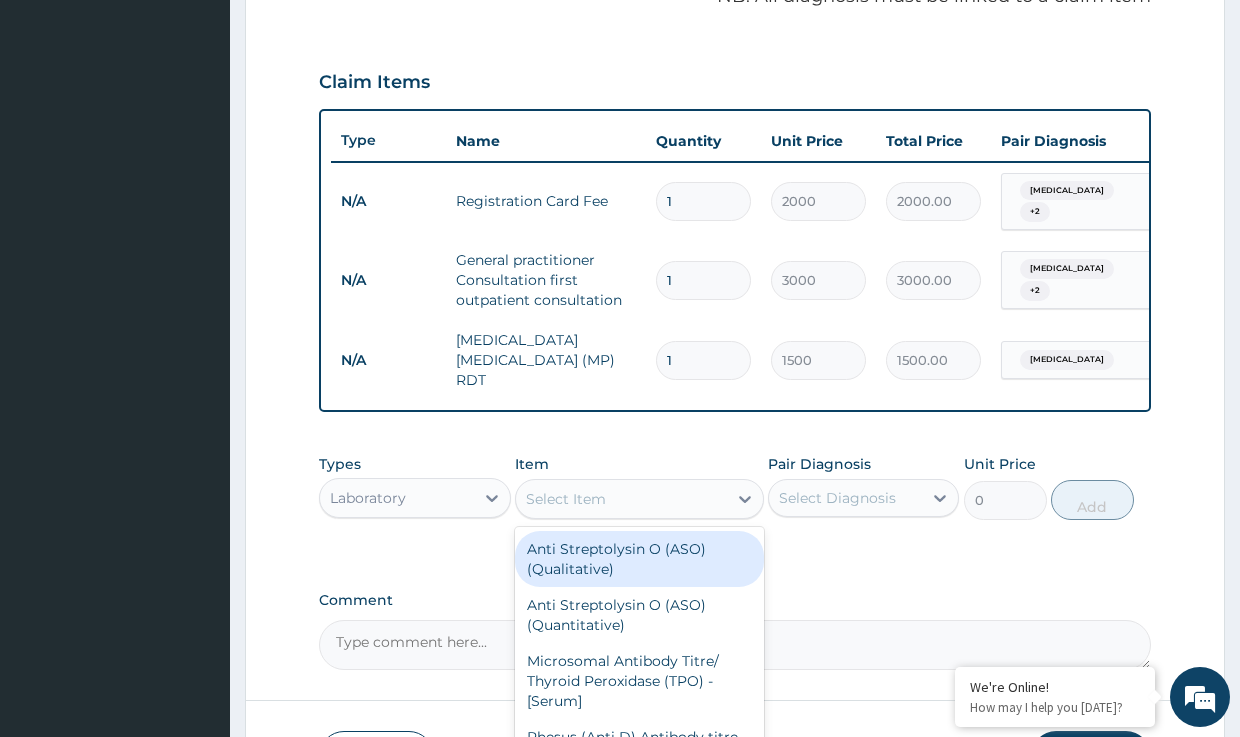 click on "Select Item" at bounding box center (566, 499) 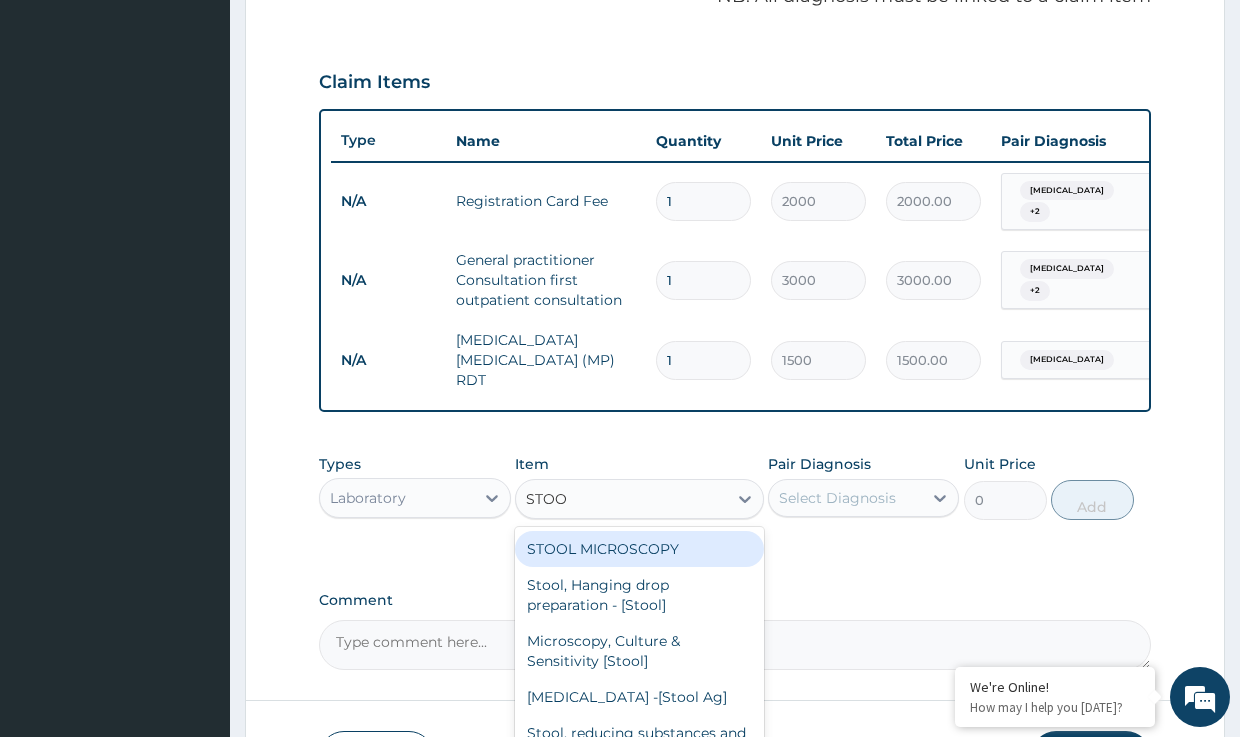 type on "STOOL" 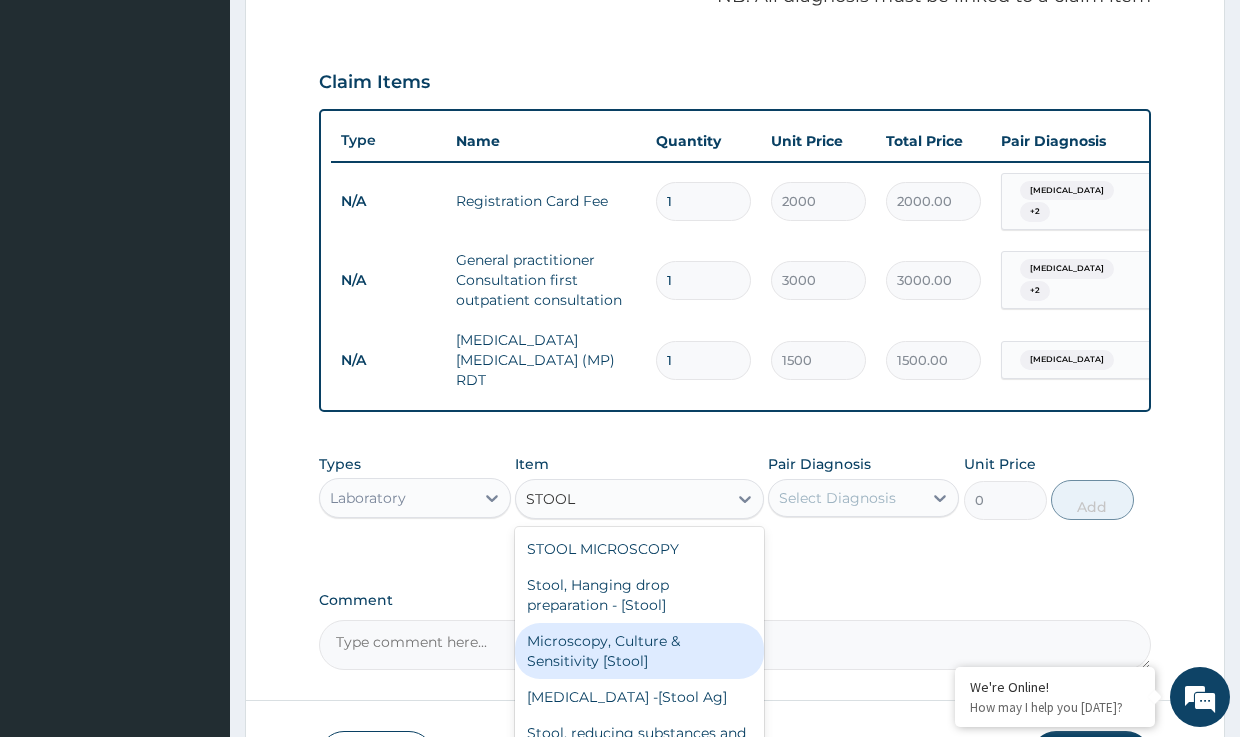 click on "Microscopy, Culture & Sensitivity [Stool]" at bounding box center [639, 651] 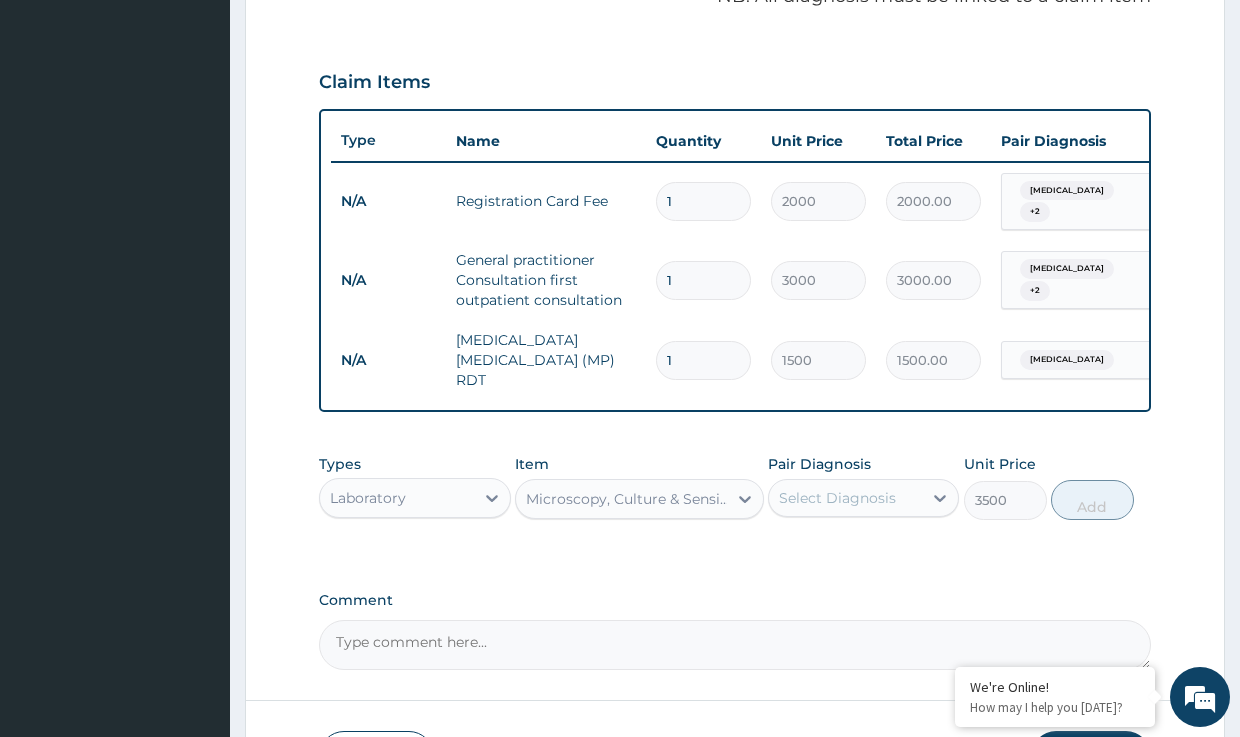 click on "Select Diagnosis" at bounding box center [837, 498] 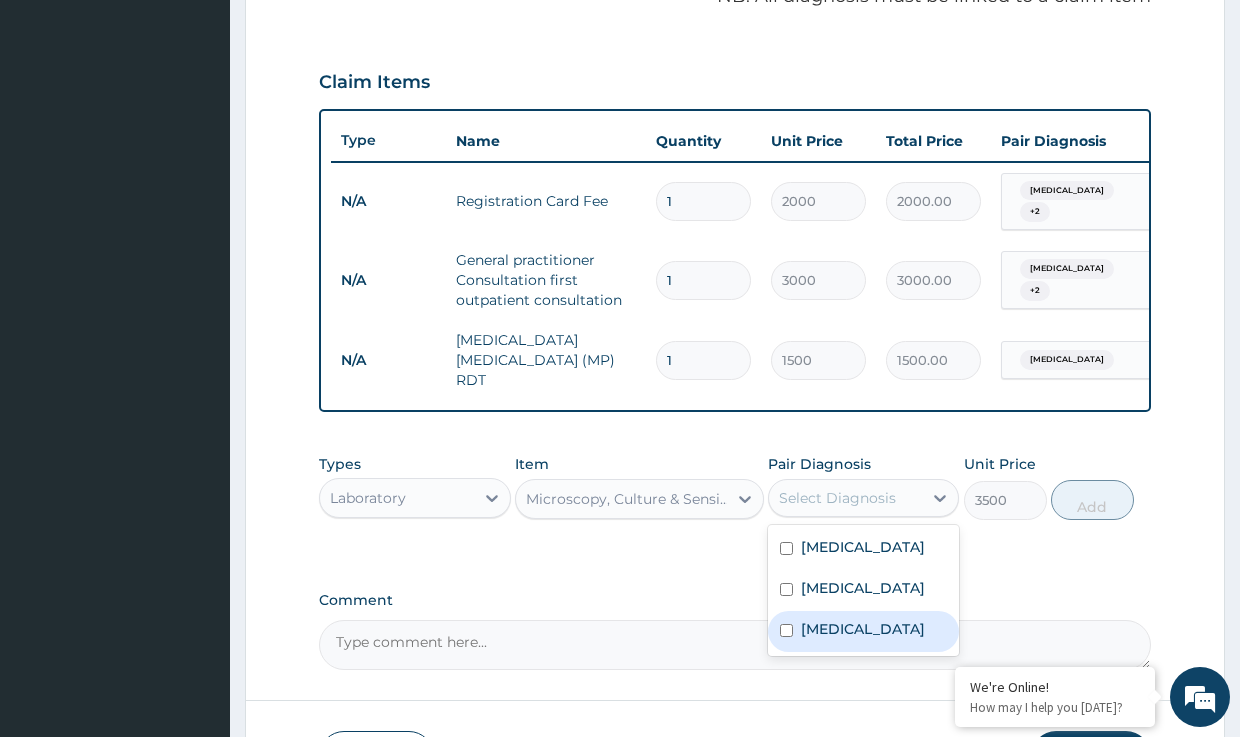 click on "[MEDICAL_DATA]" at bounding box center [863, 629] 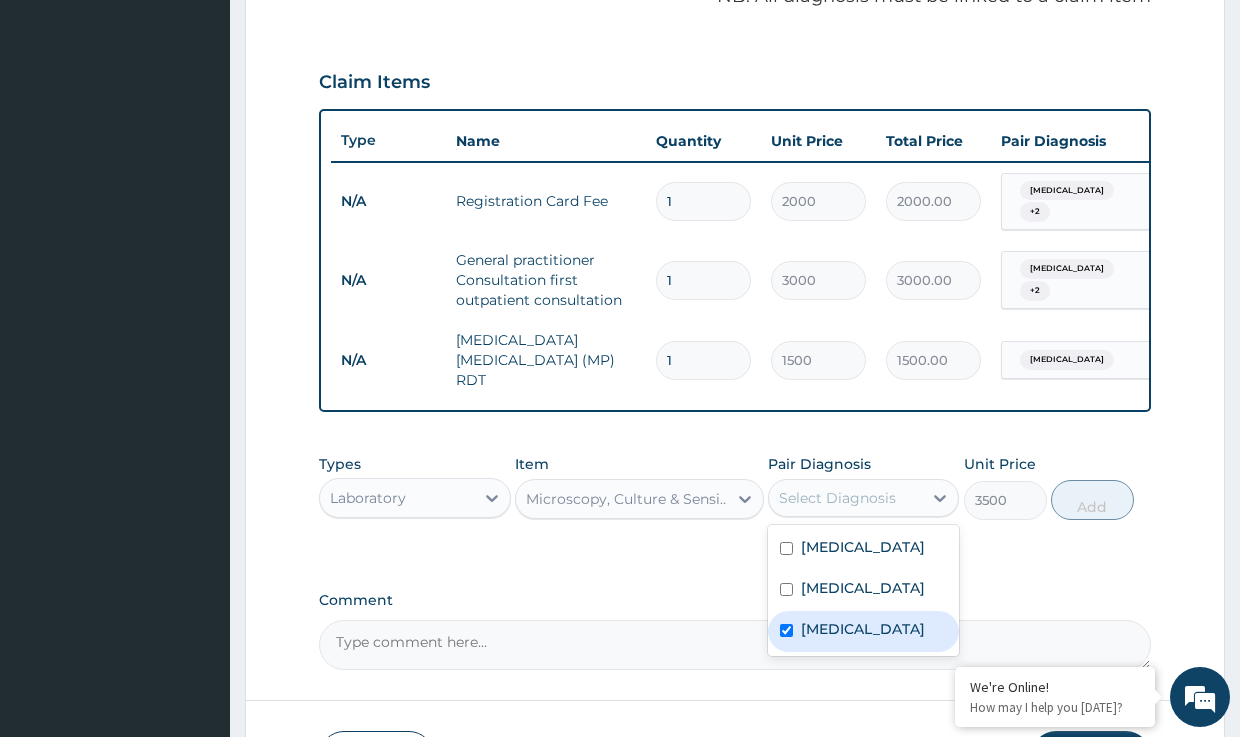 checkbox on "true" 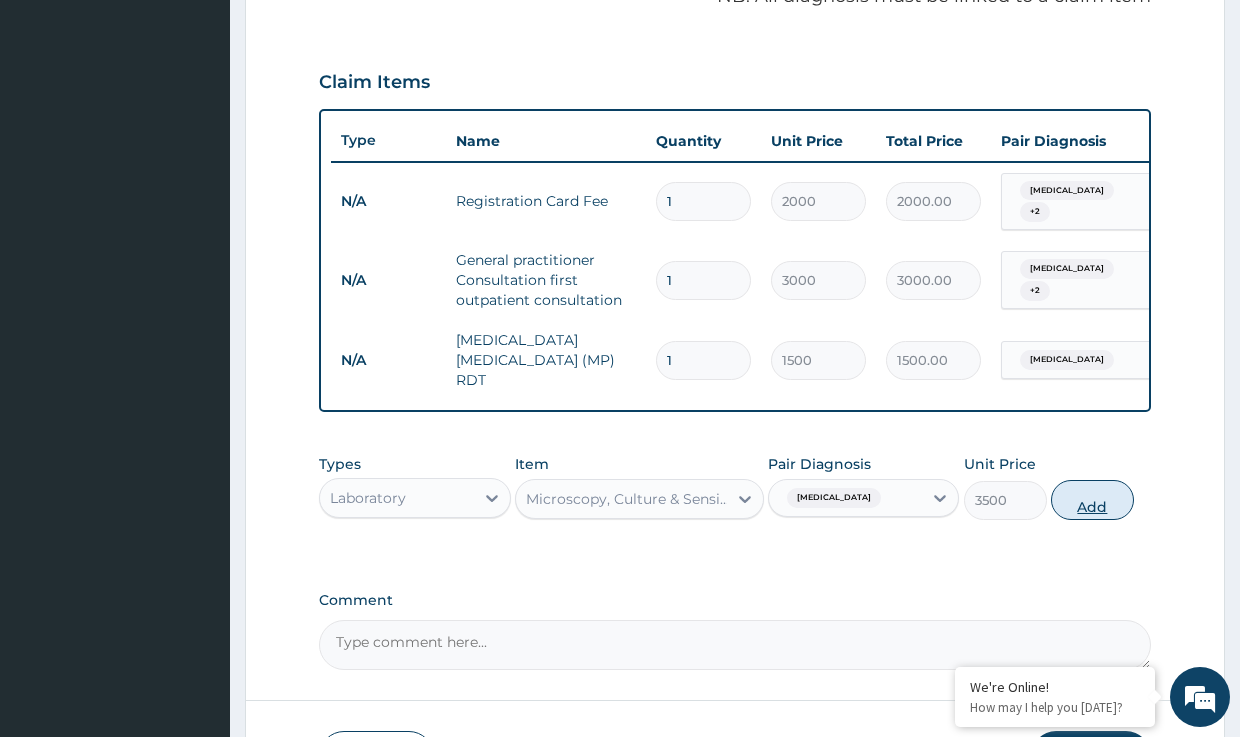 click on "Add" at bounding box center (1092, 500) 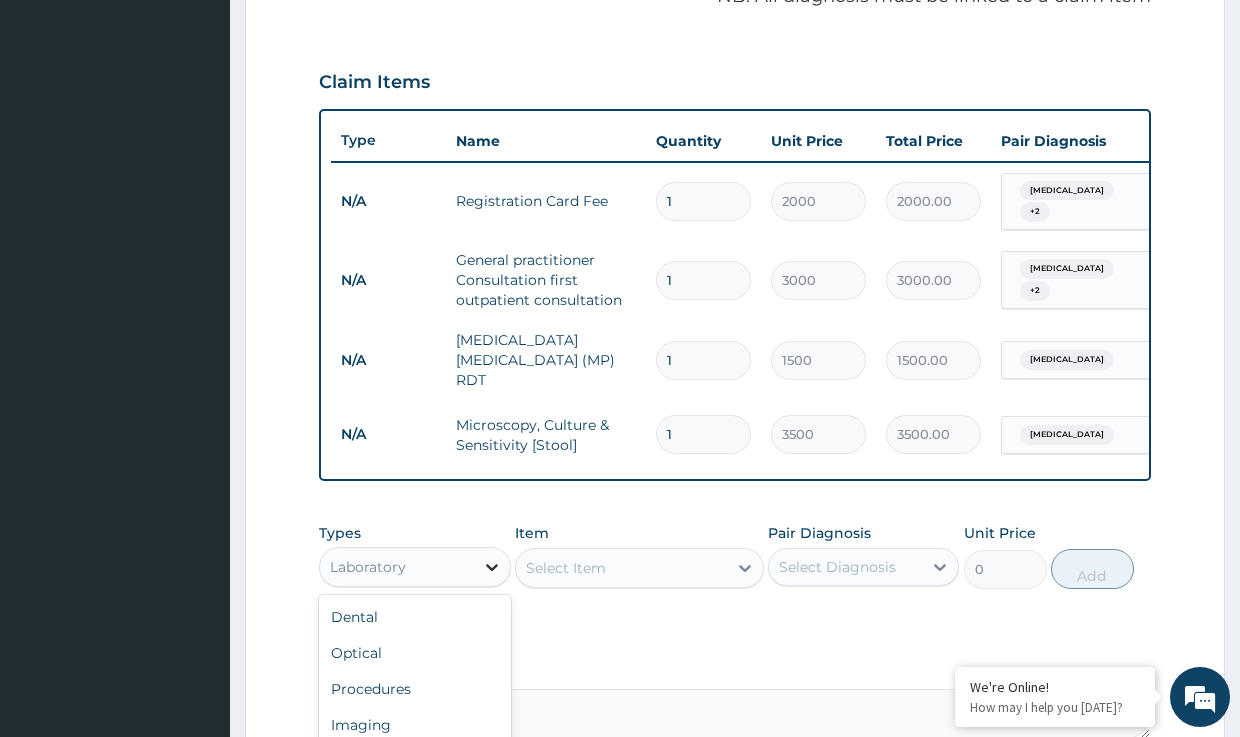 click at bounding box center (492, 567) 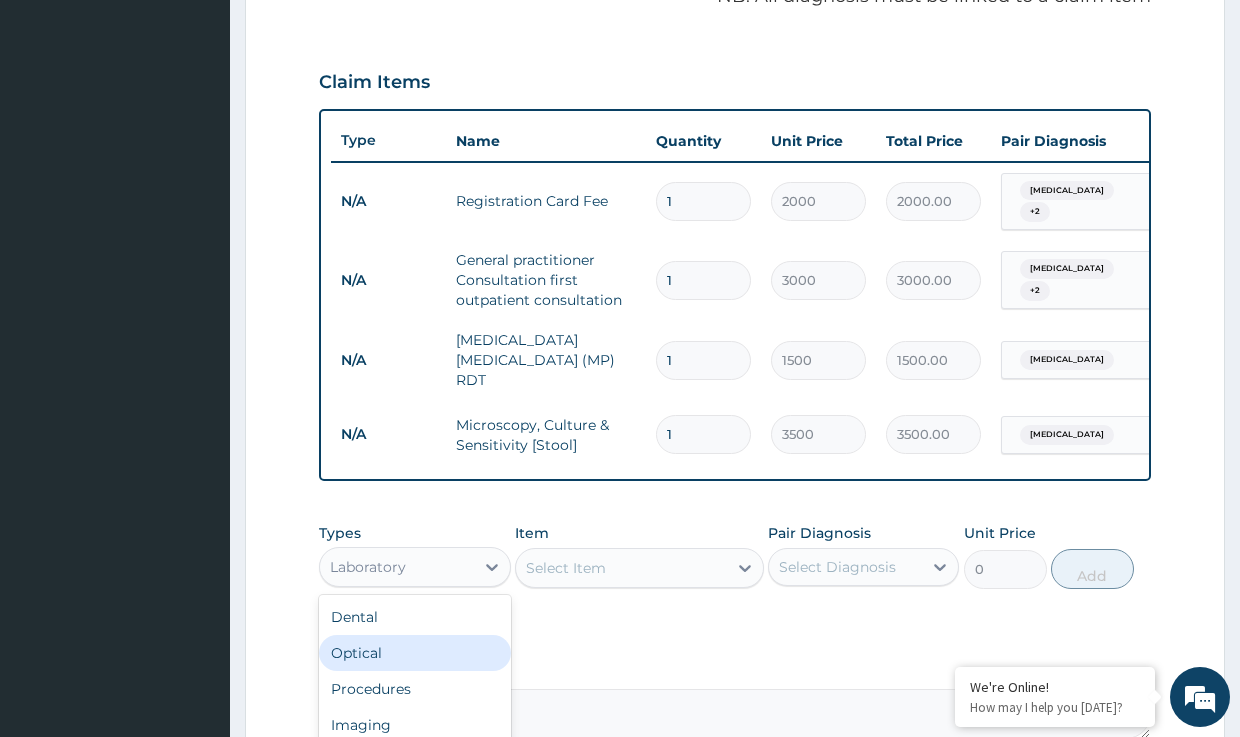 scroll, scrollTop: 68, scrollLeft: 0, axis: vertical 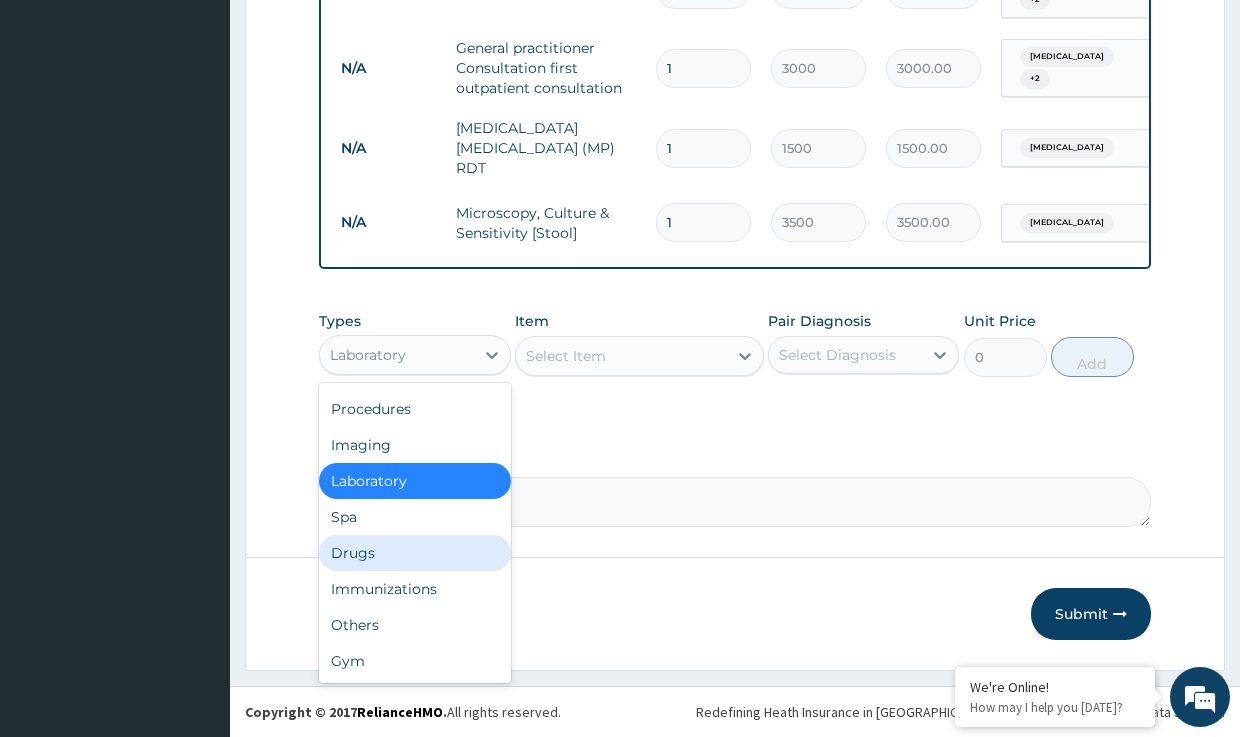 click on "Drugs" at bounding box center (414, 553) 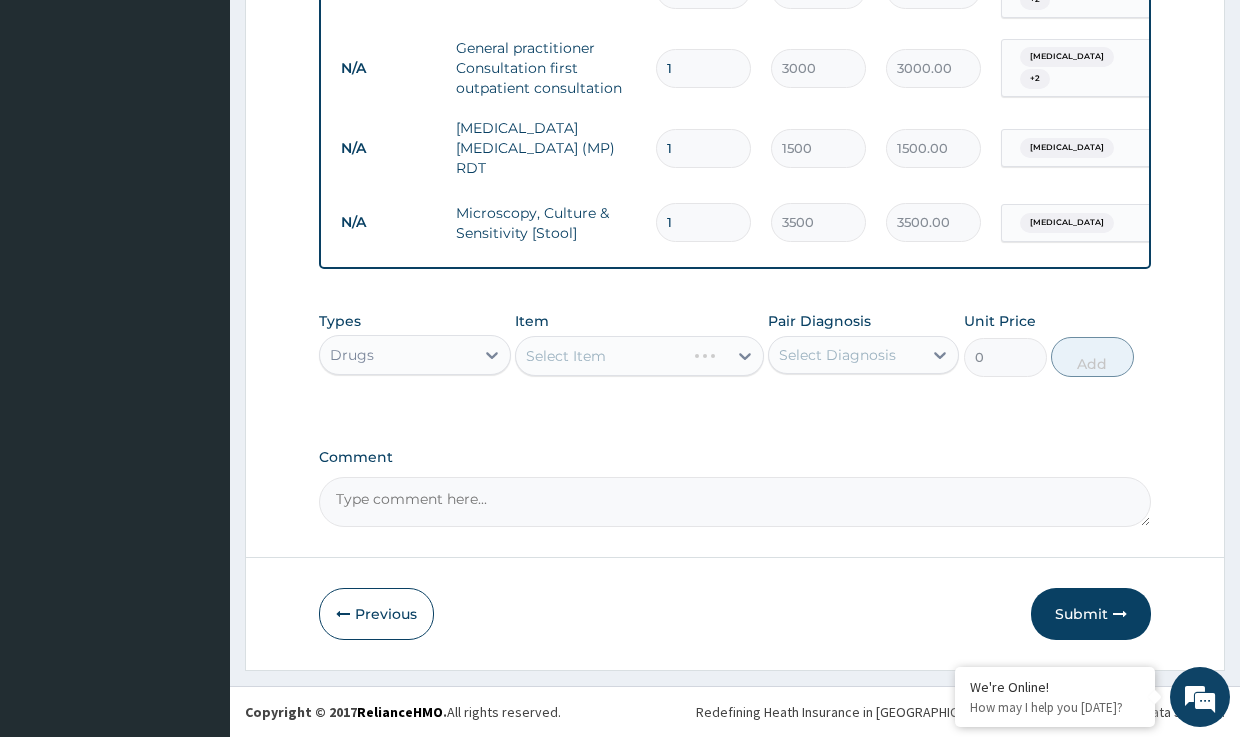 click on "Select Item" at bounding box center (639, 356) 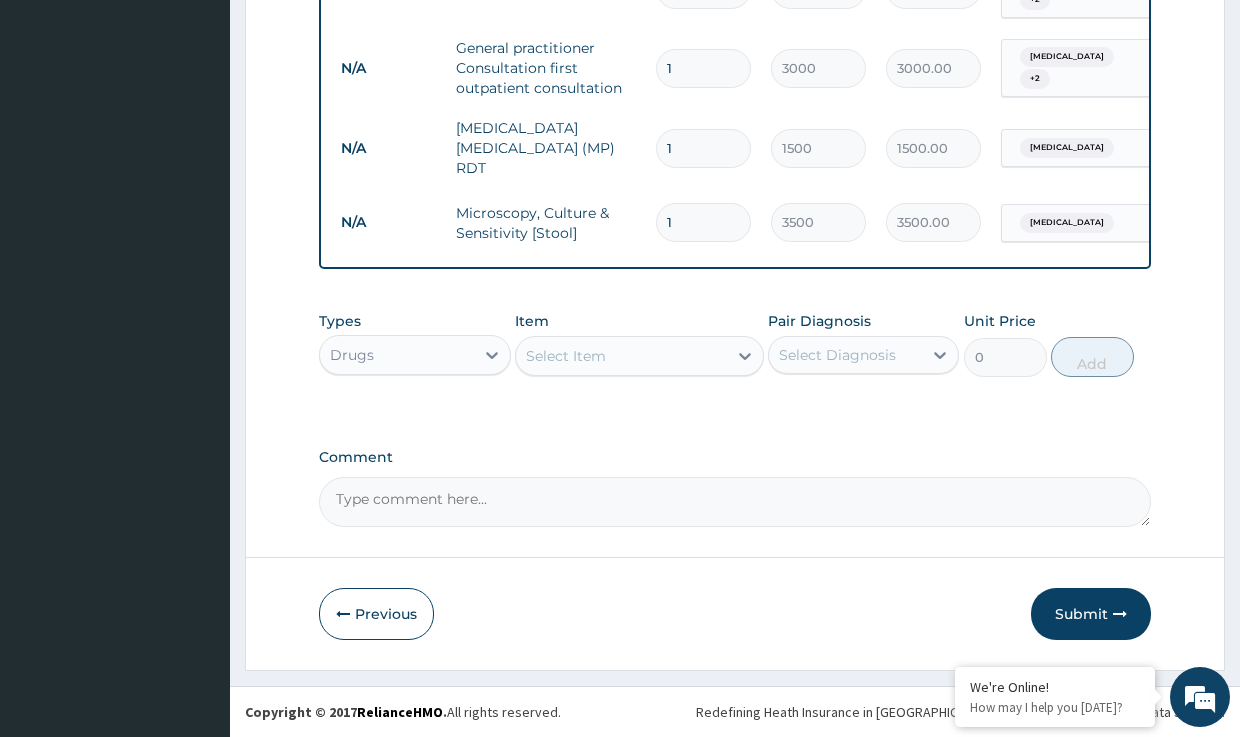 click on "Select Item" at bounding box center [566, 356] 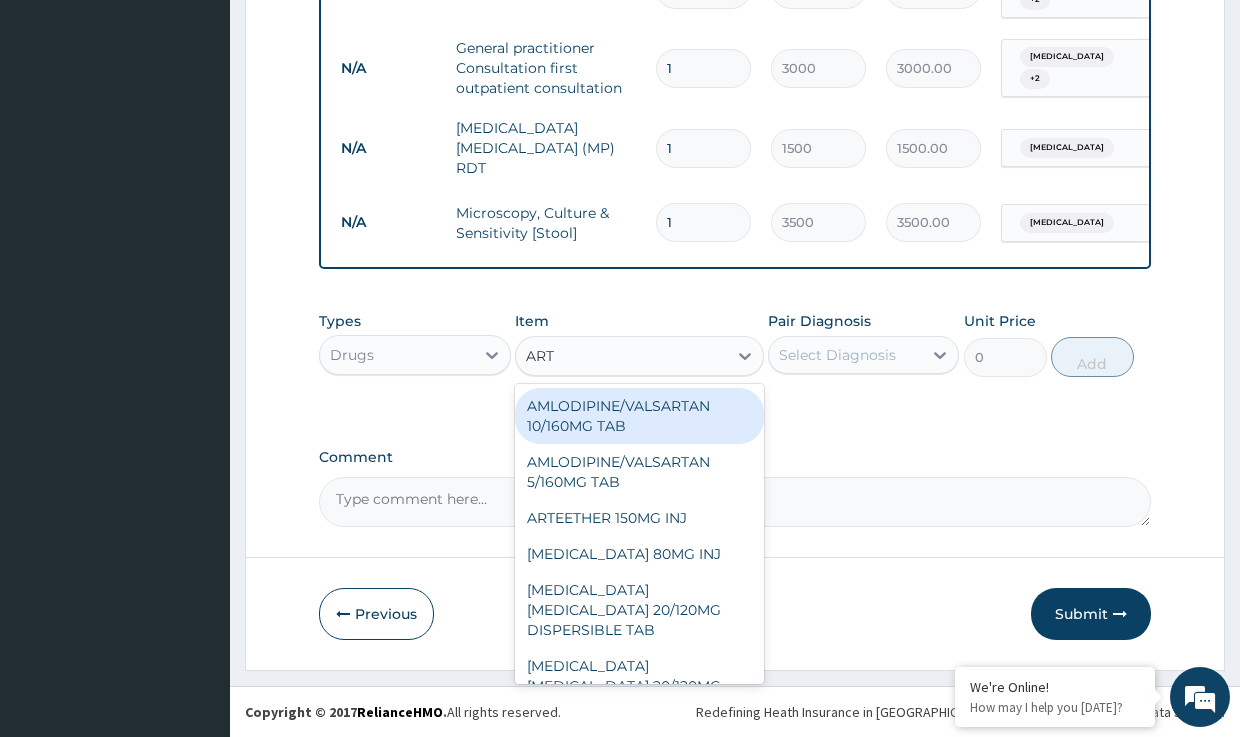 type on "ARTE" 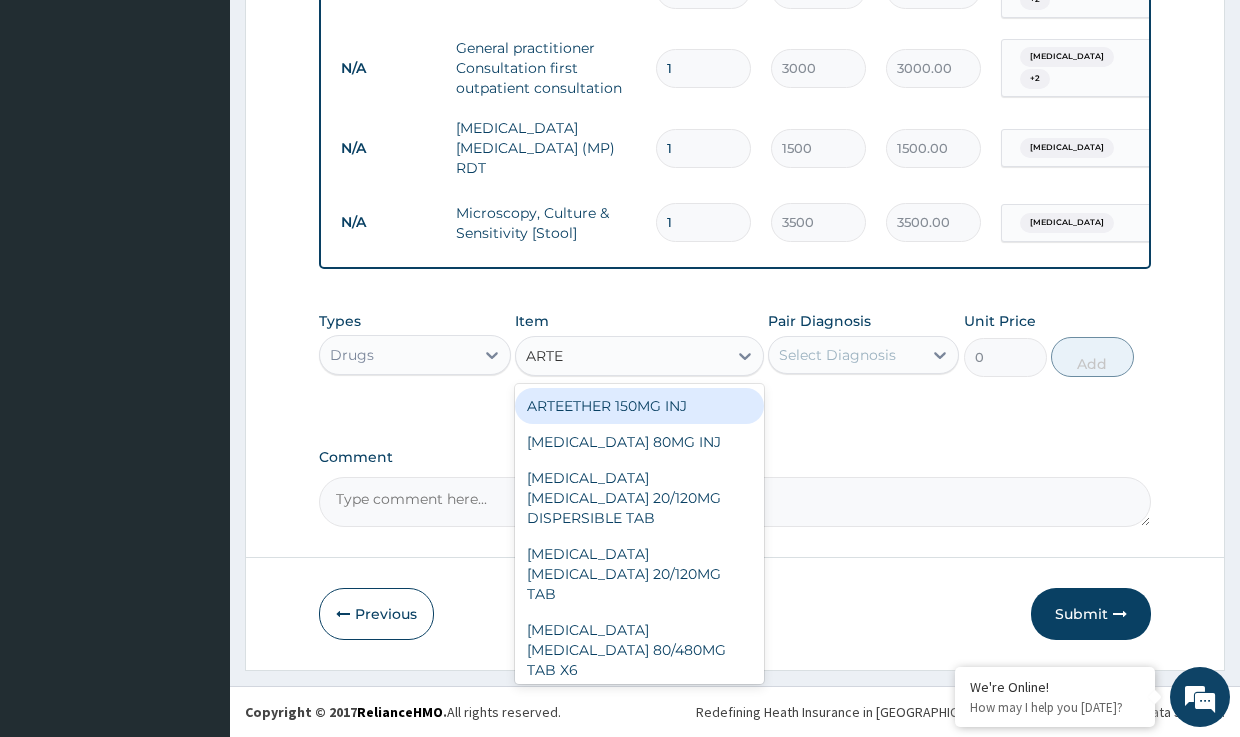 click on "ARTEETHER 150MG INJ" at bounding box center (639, 406) 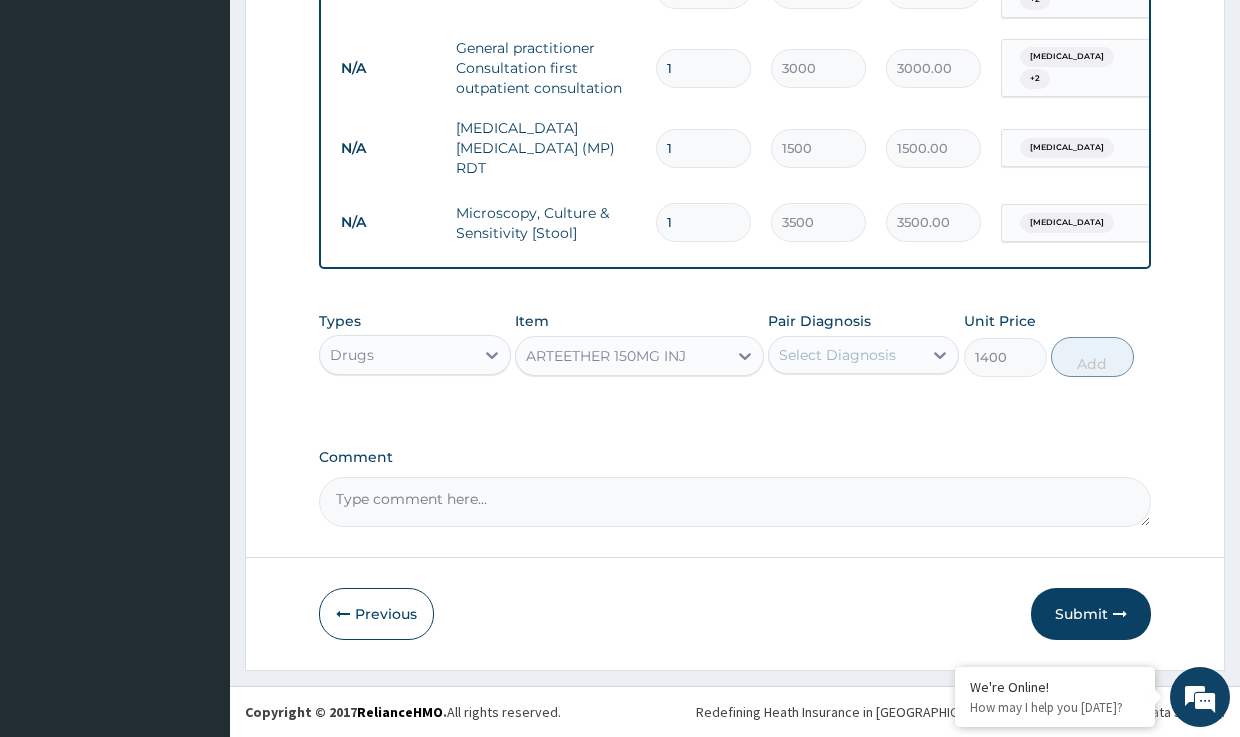 click on "Select Diagnosis" at bounding box center (837, 355) 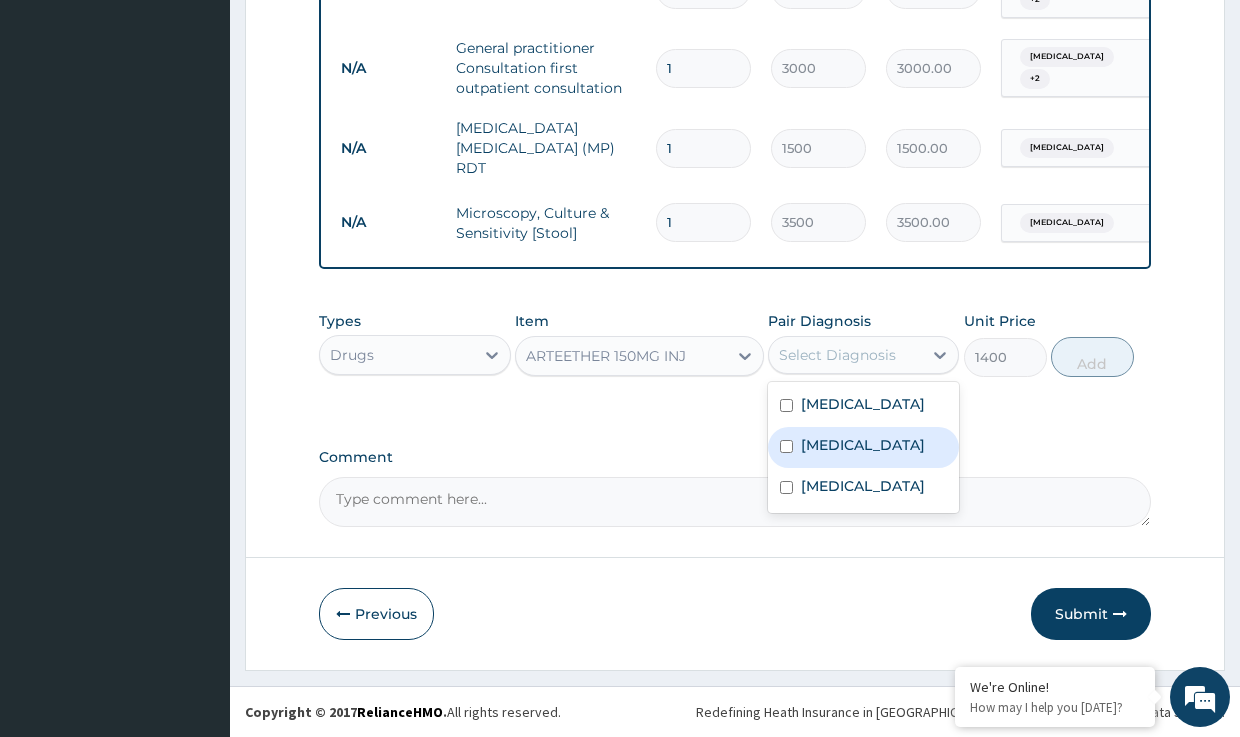 click on "[MEDICAL_DATA]" at bounding box center (863, 445) 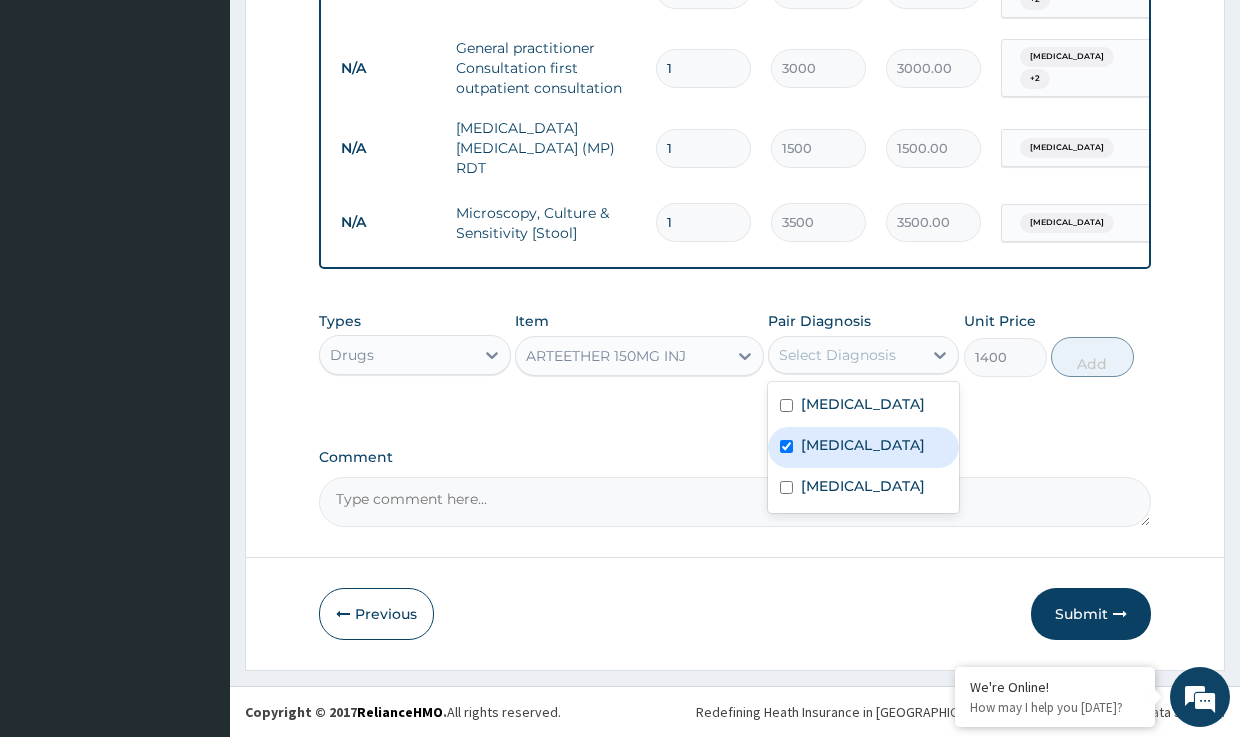 checkbox on "true" 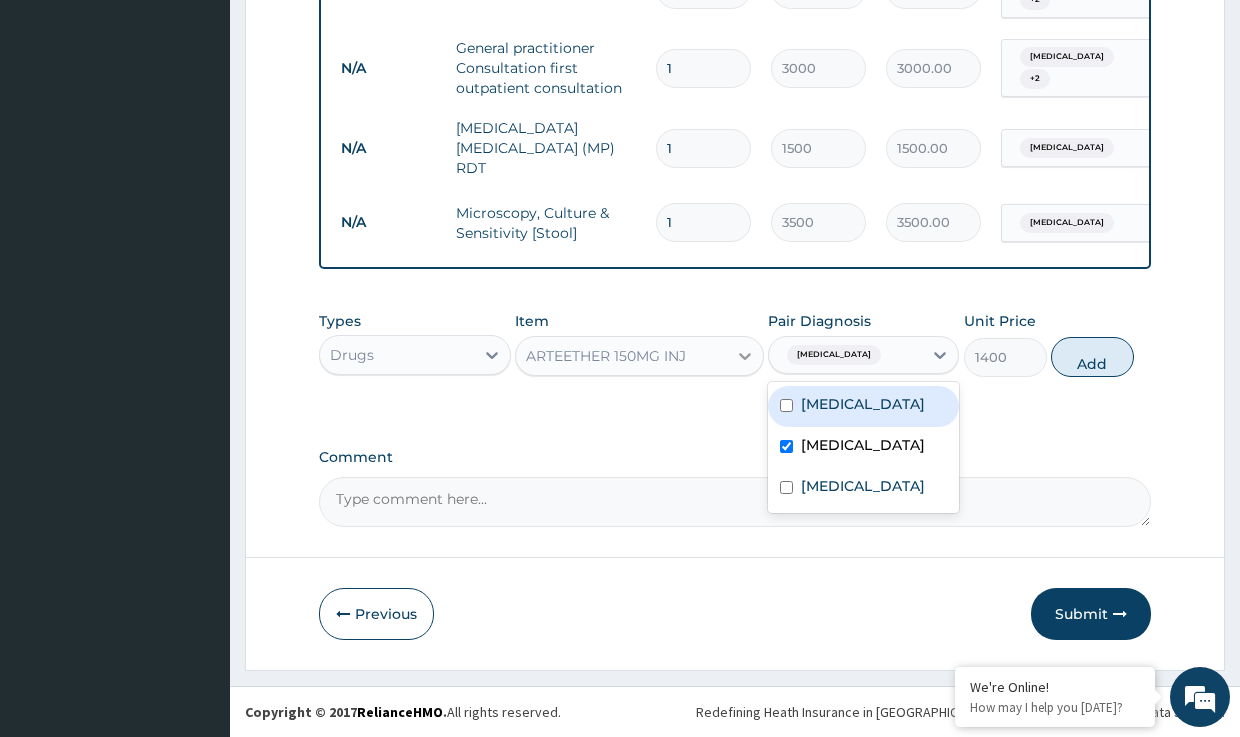 click at bounding box center (745, 356) 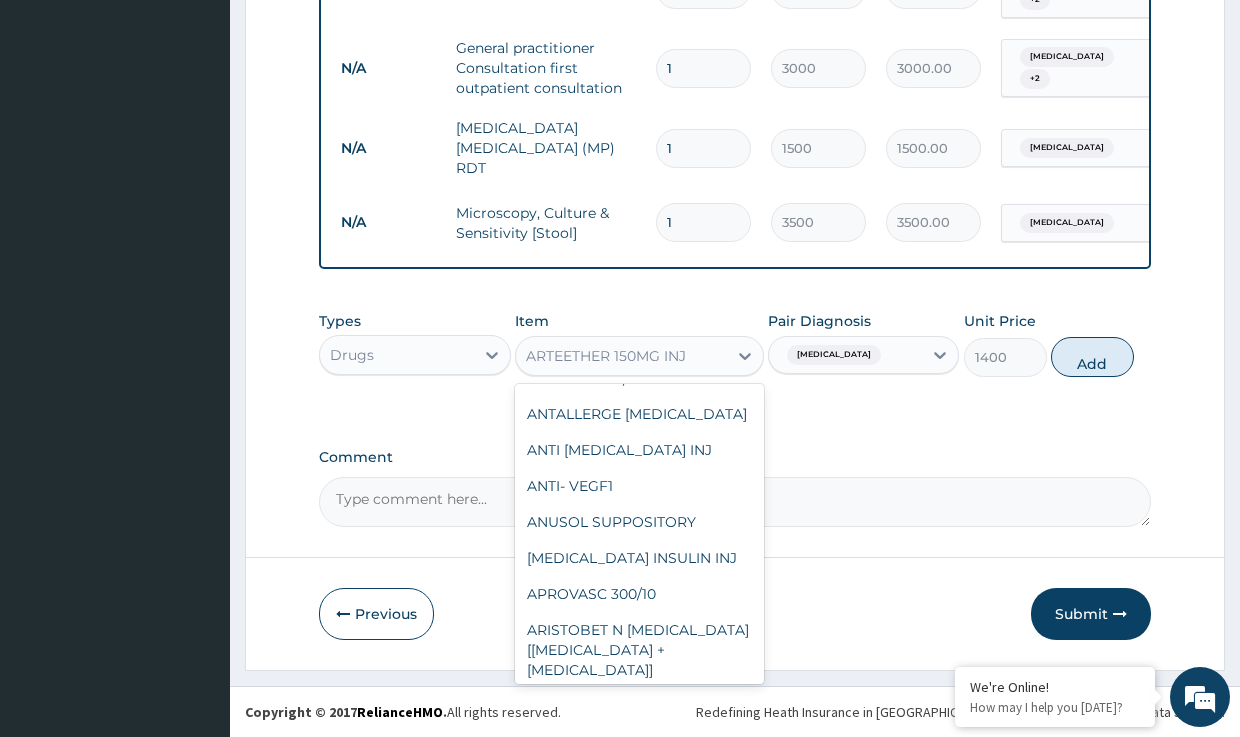 scroll, scrollTop: 2988, scrollLeft: 0, axis: vertical 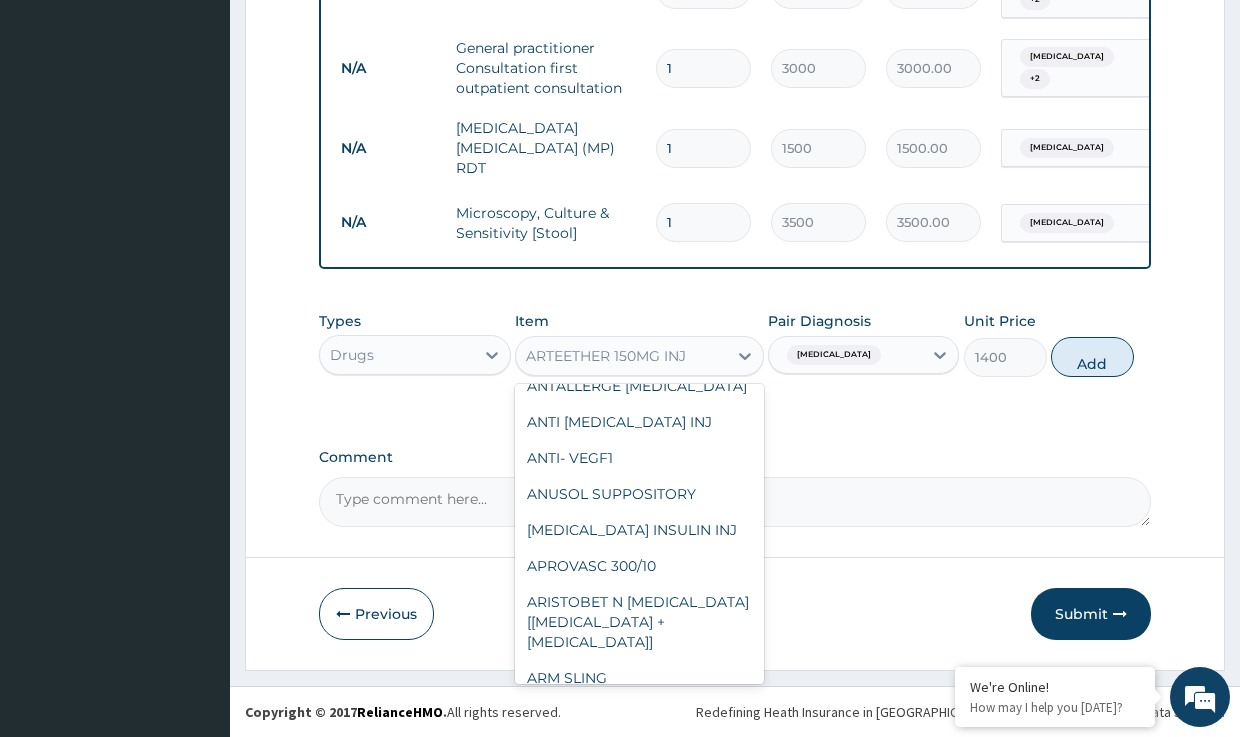 click on "[MEDICAL_DATA] 80MG INJ" at bounding box center [639, 750] 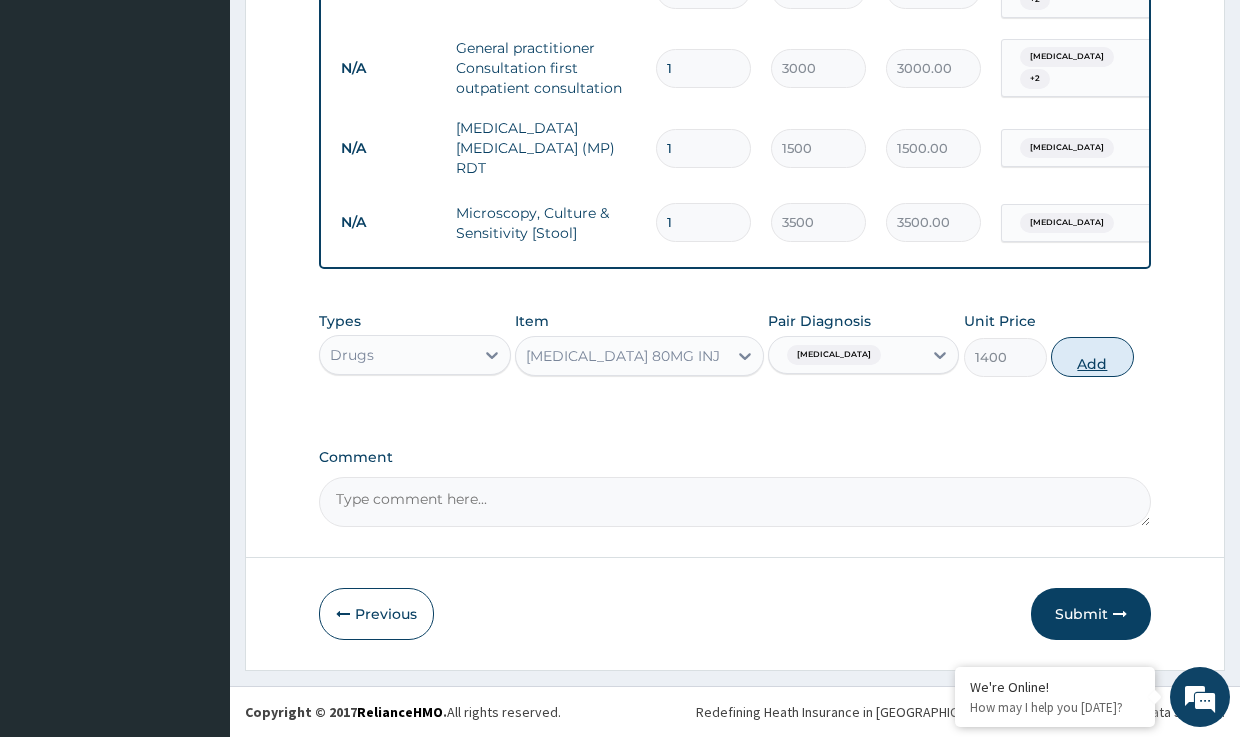 click on "Add" at bounding box center (1092, 357) 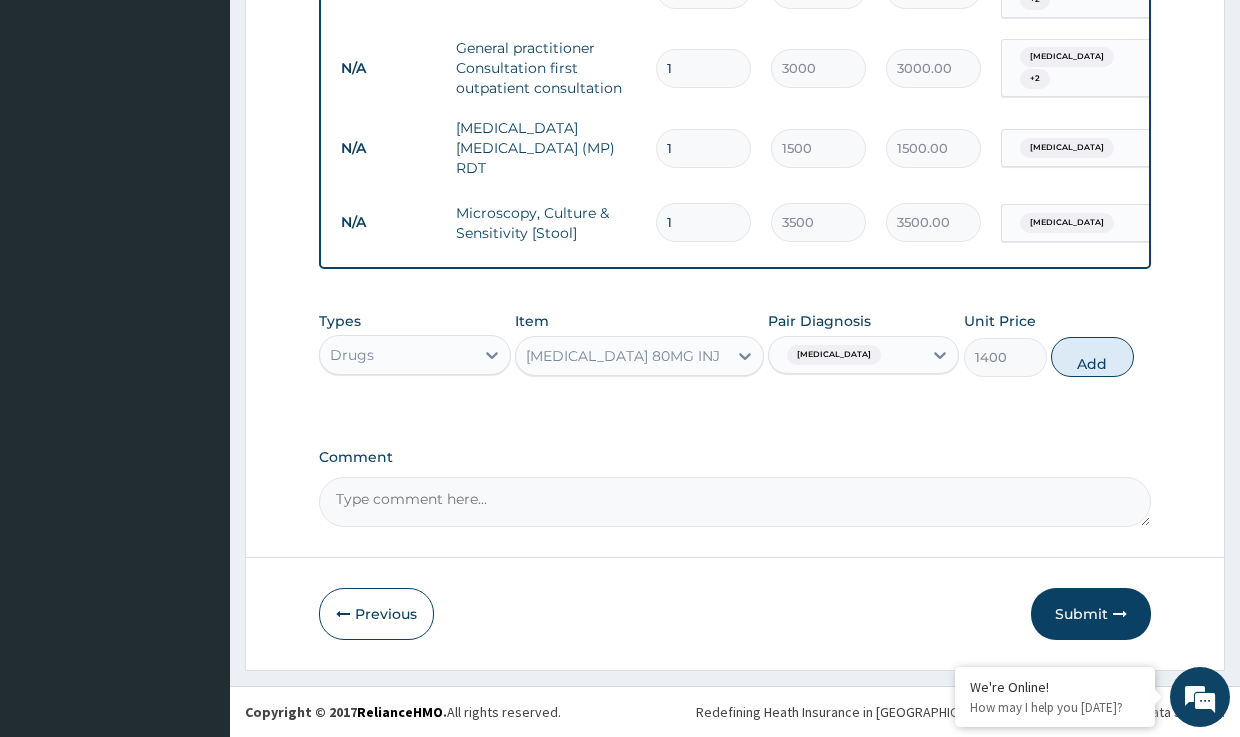type on "0" 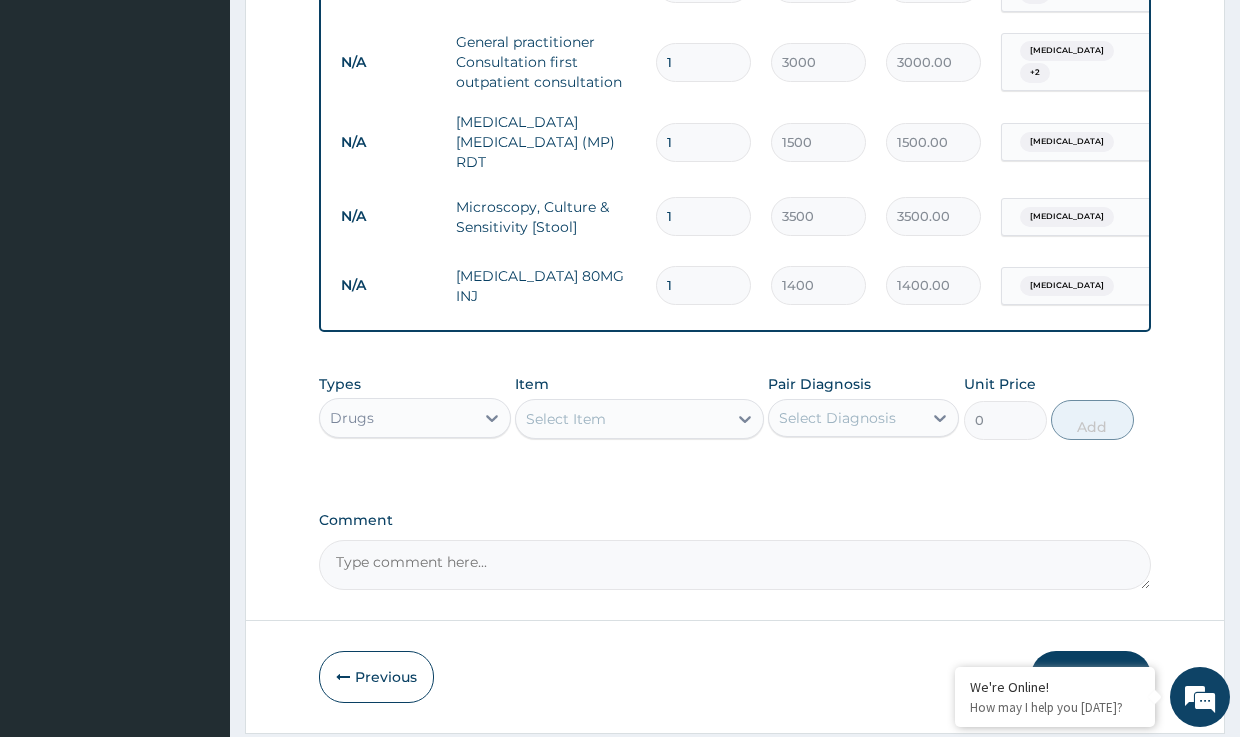 drag, startPoint x: 688, startPoint y: 272, endPoint x: 573, endPoint y: 256, distance: 116.10771 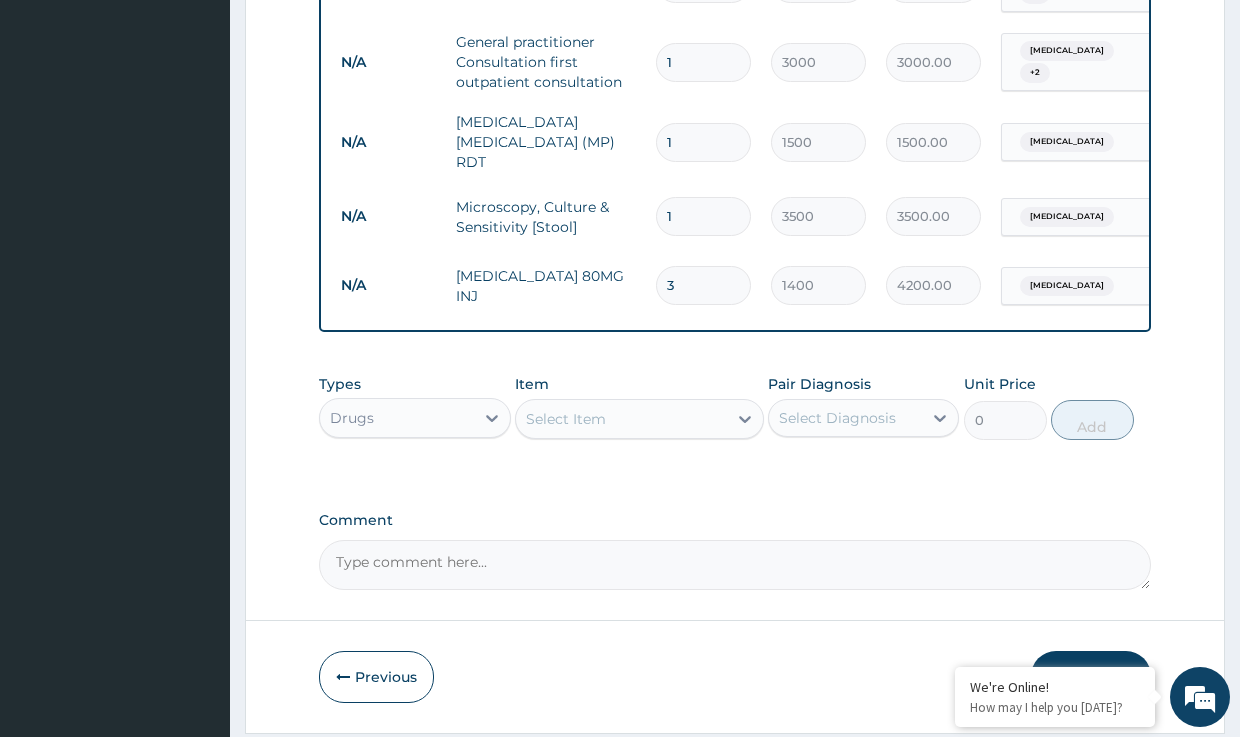 type on "3" 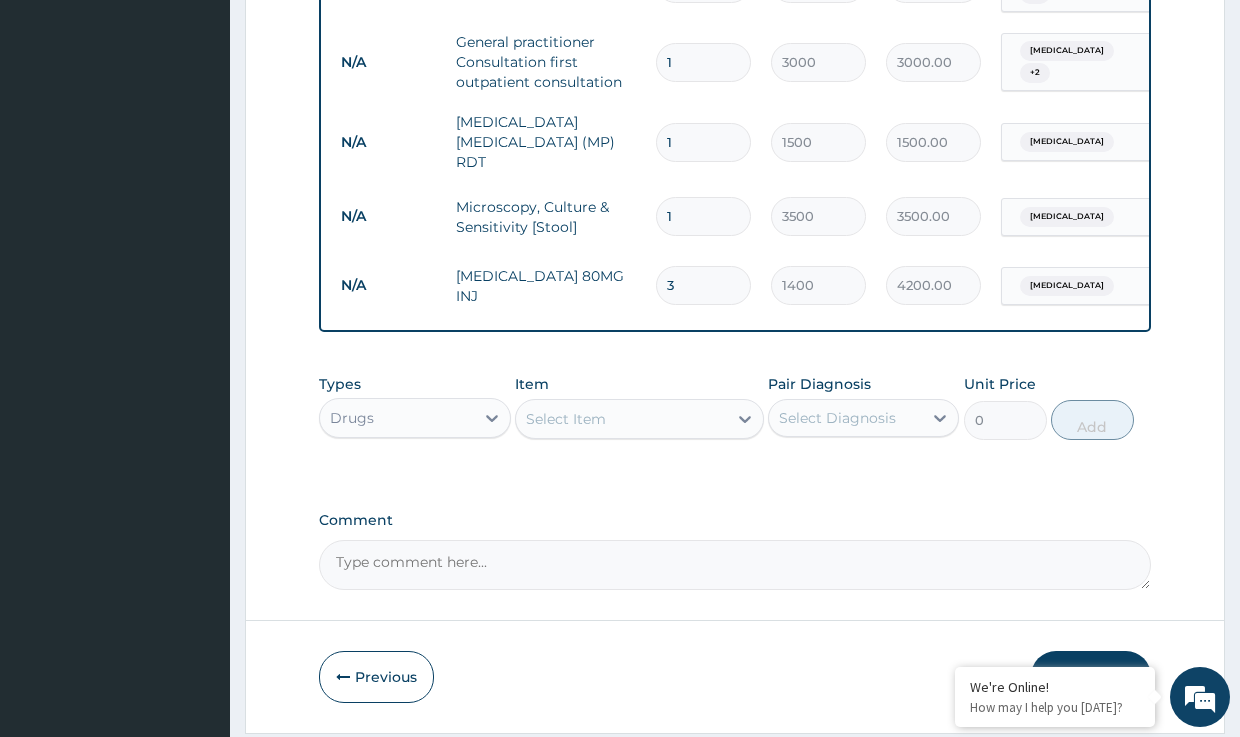 click on "Select Item" at bounding box center [566, 419] 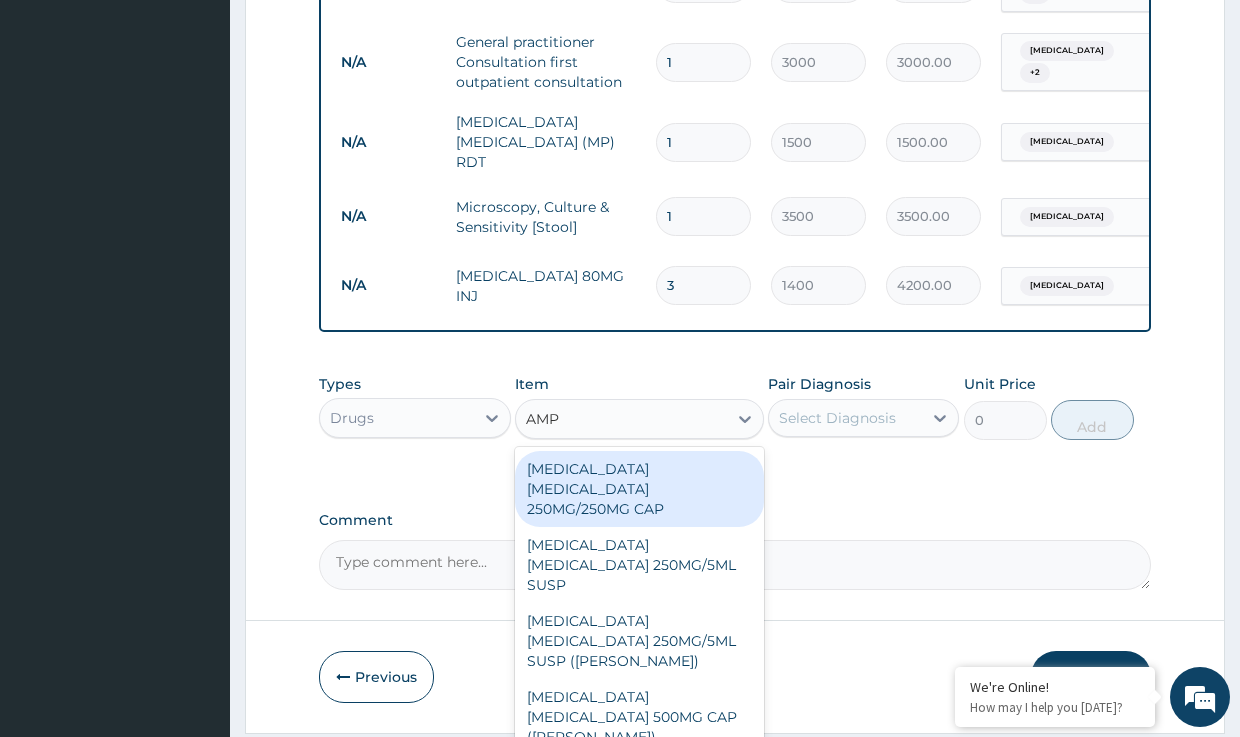 type on "AMPI" 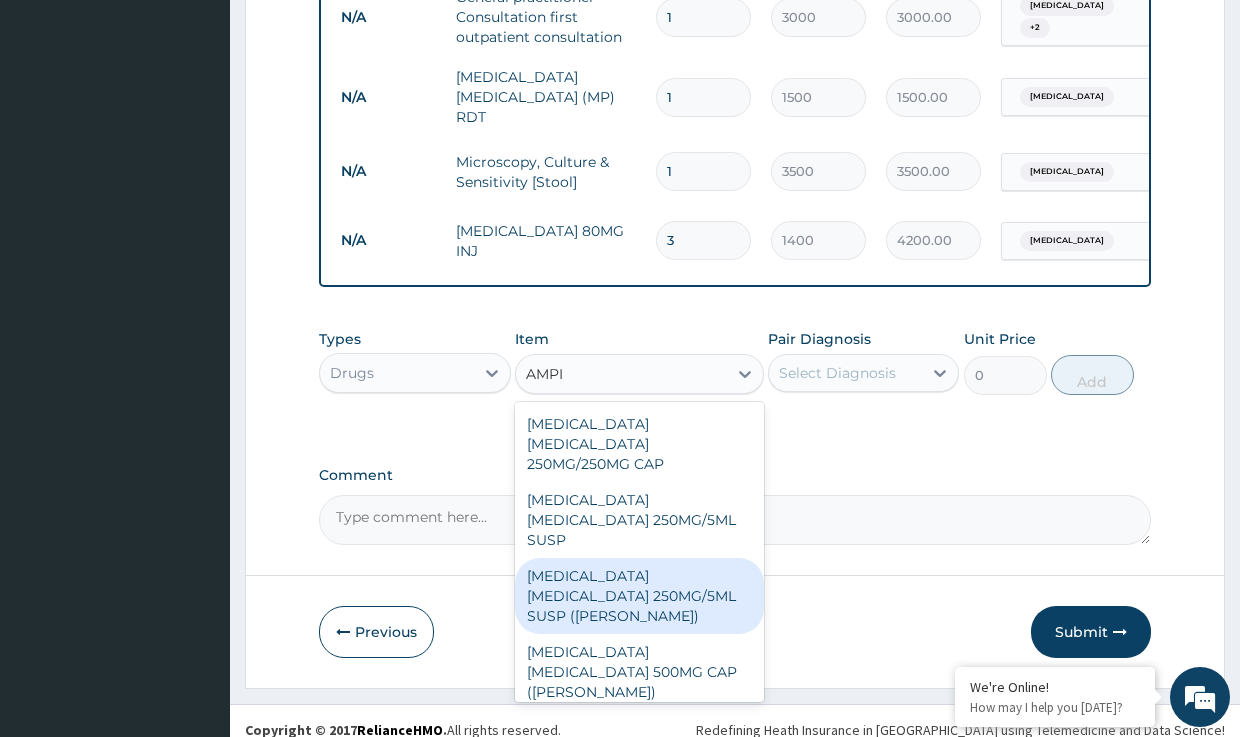 scroll, scrollTop: 922, scrollLeft: 0, axis: vertical 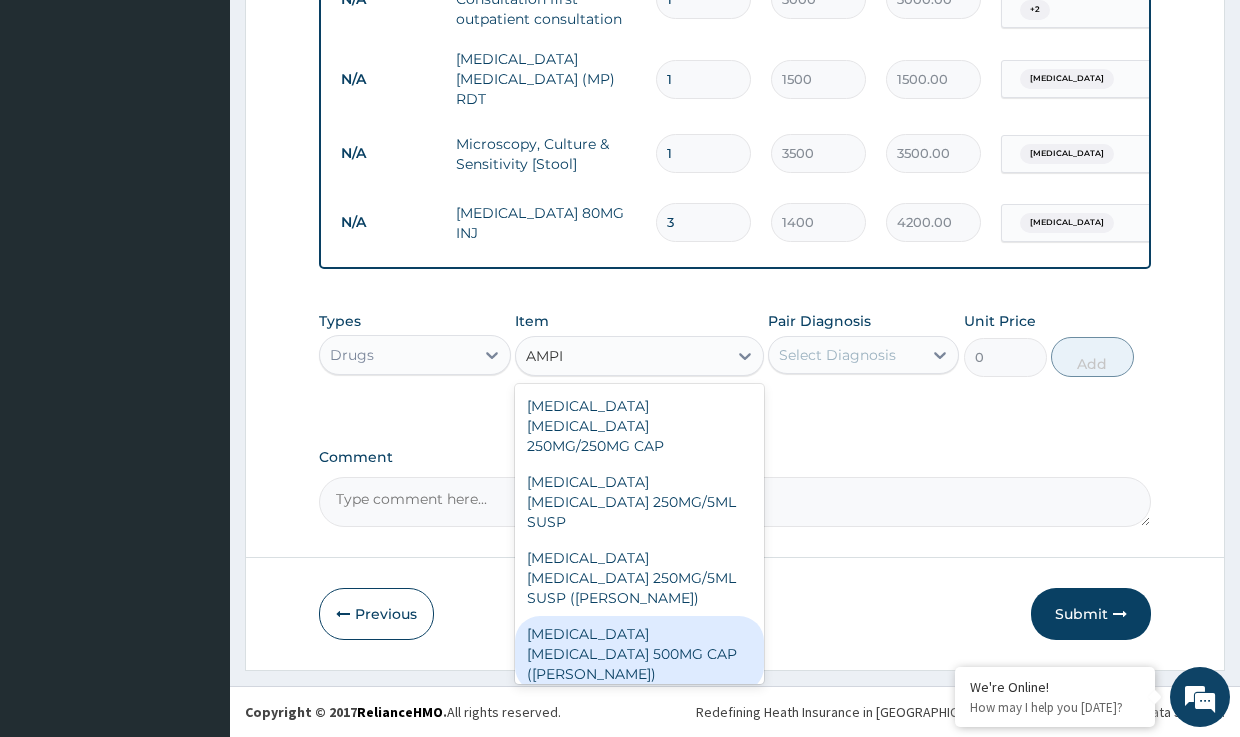 click on "[MEDICAL_DATA] [MEDICAL_DATA] 500MG CAP ([PERSON_NAME])" at bounding box center (639, 654) 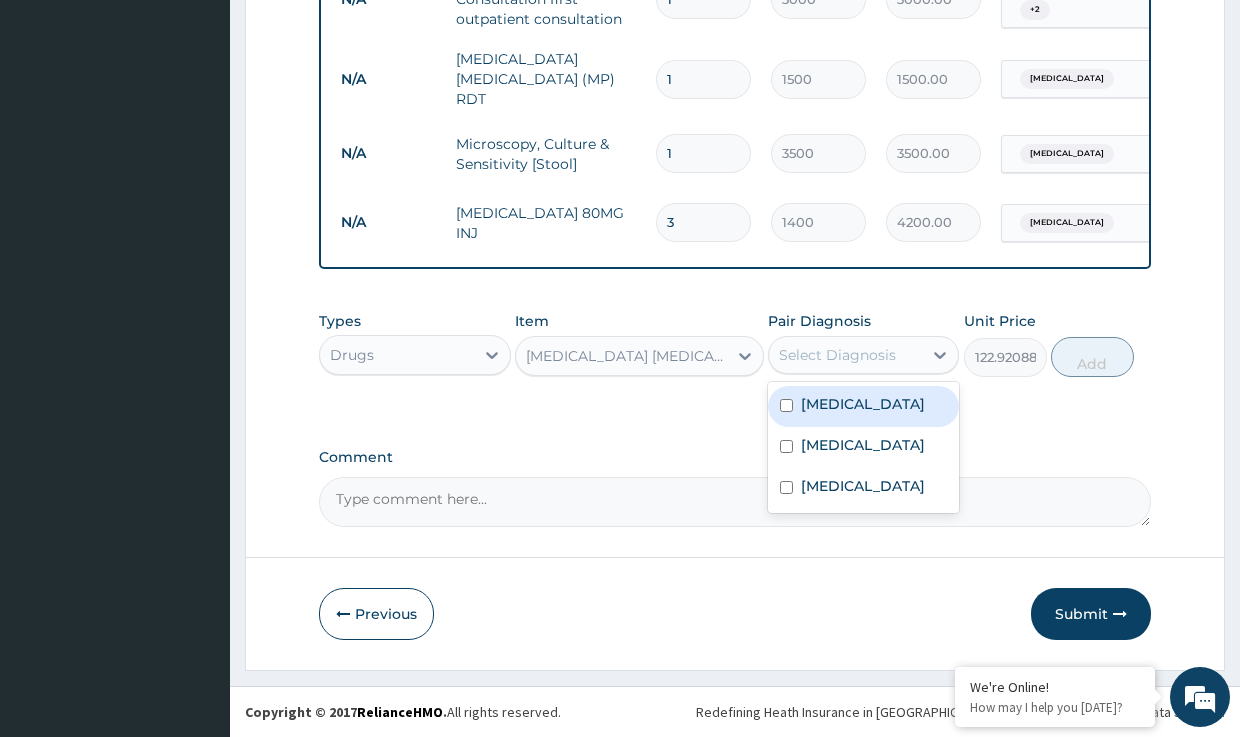 click on "Select Diagnosis" at bounding box center [837, 355] 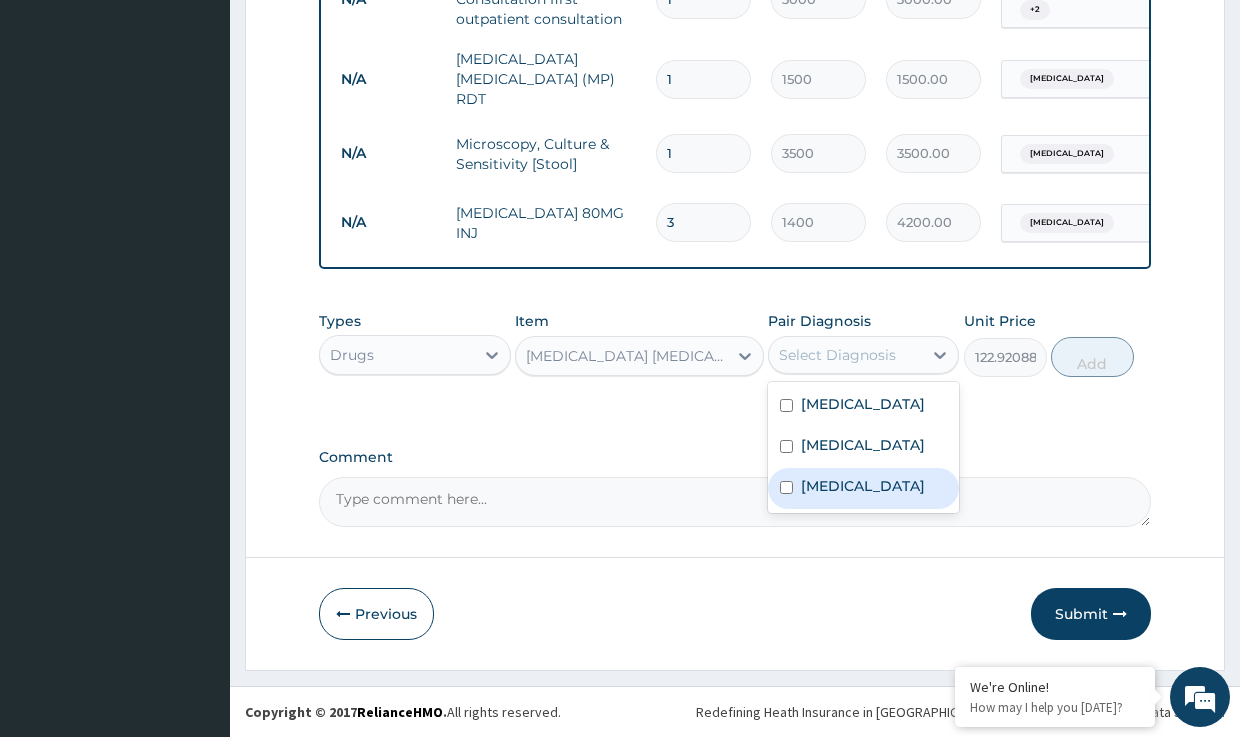 click on "[MEDICAL_DATA]" at bounding box center (863, 486) 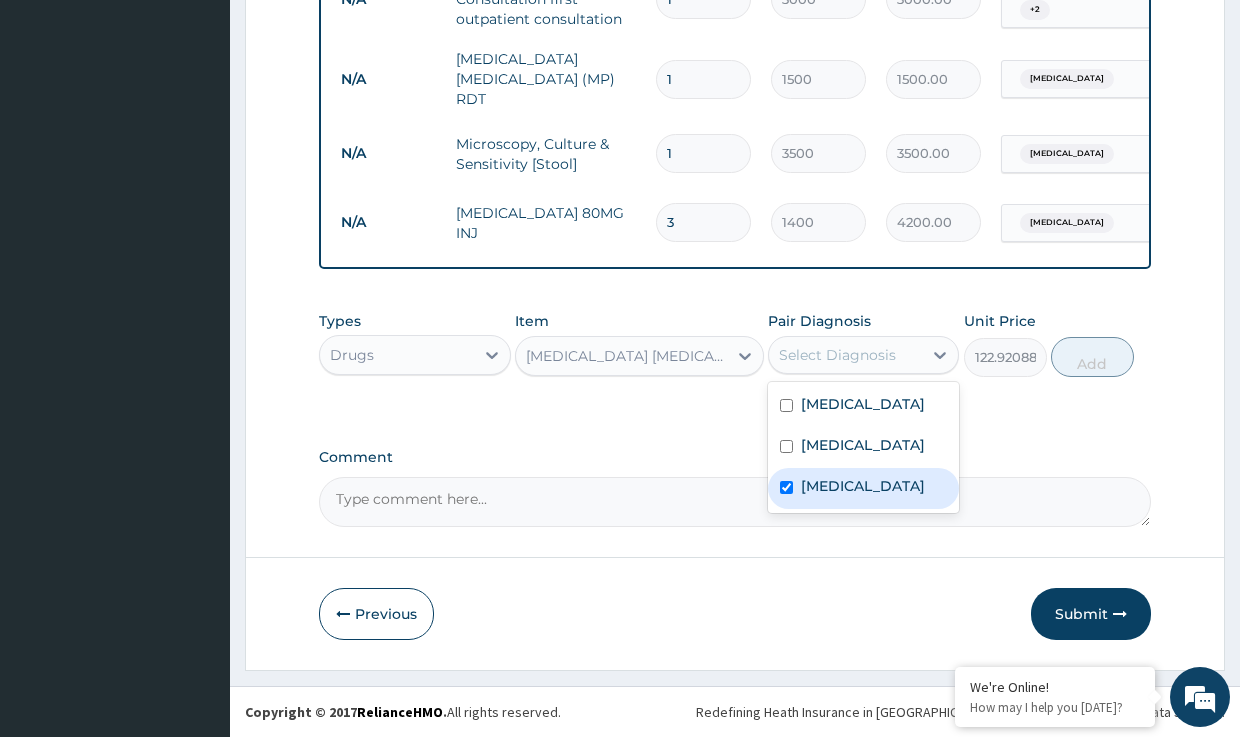 checkbox on "true" 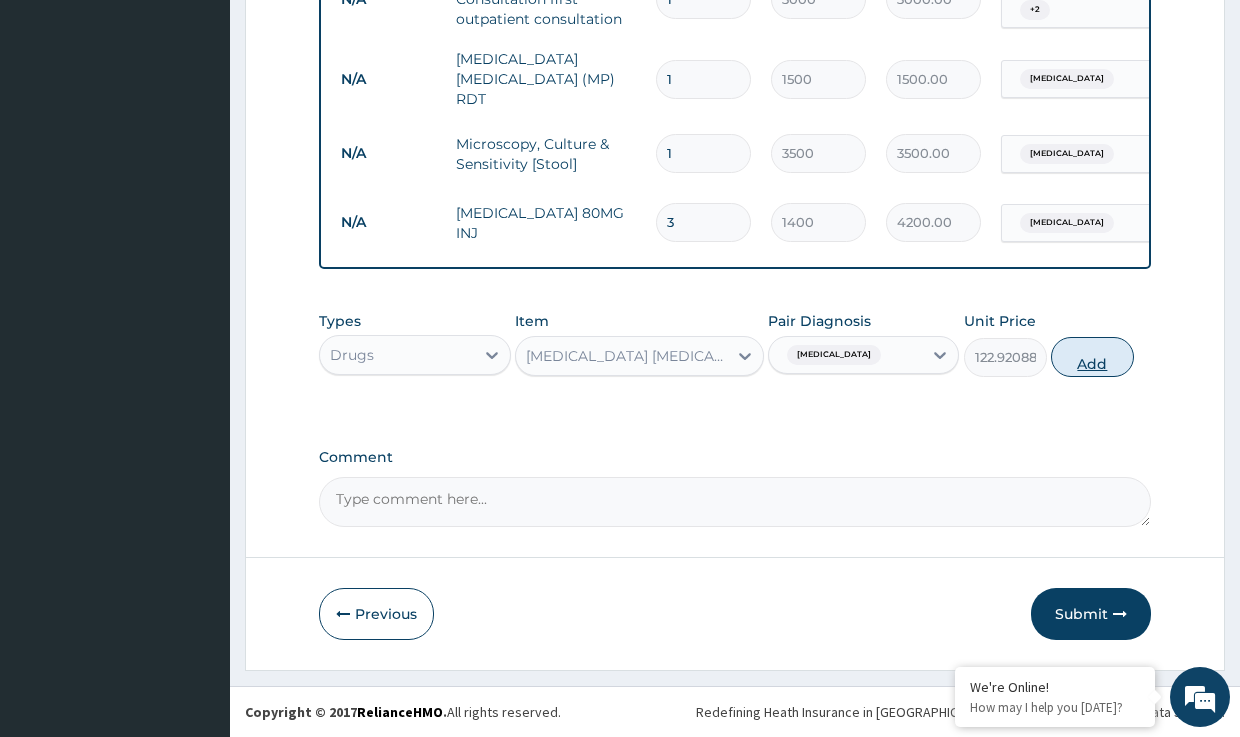 click on "Add" at bounding box center (1092, 357) 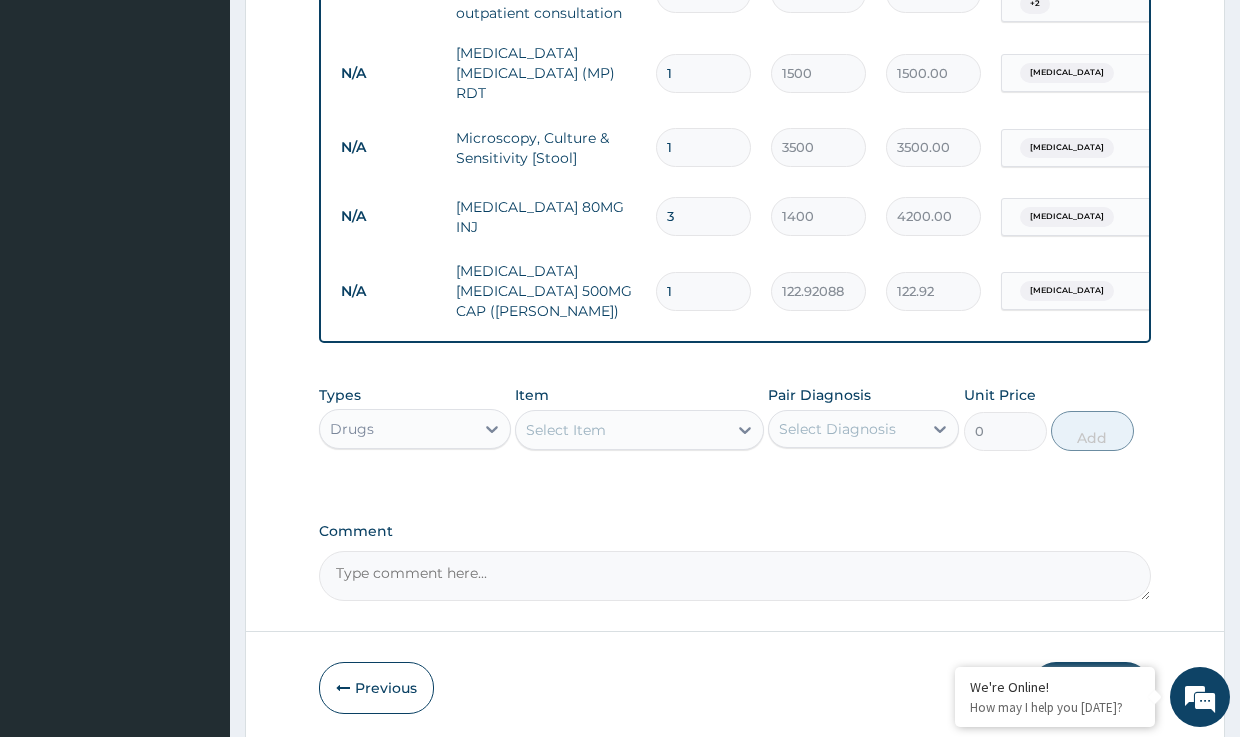 type on "14" 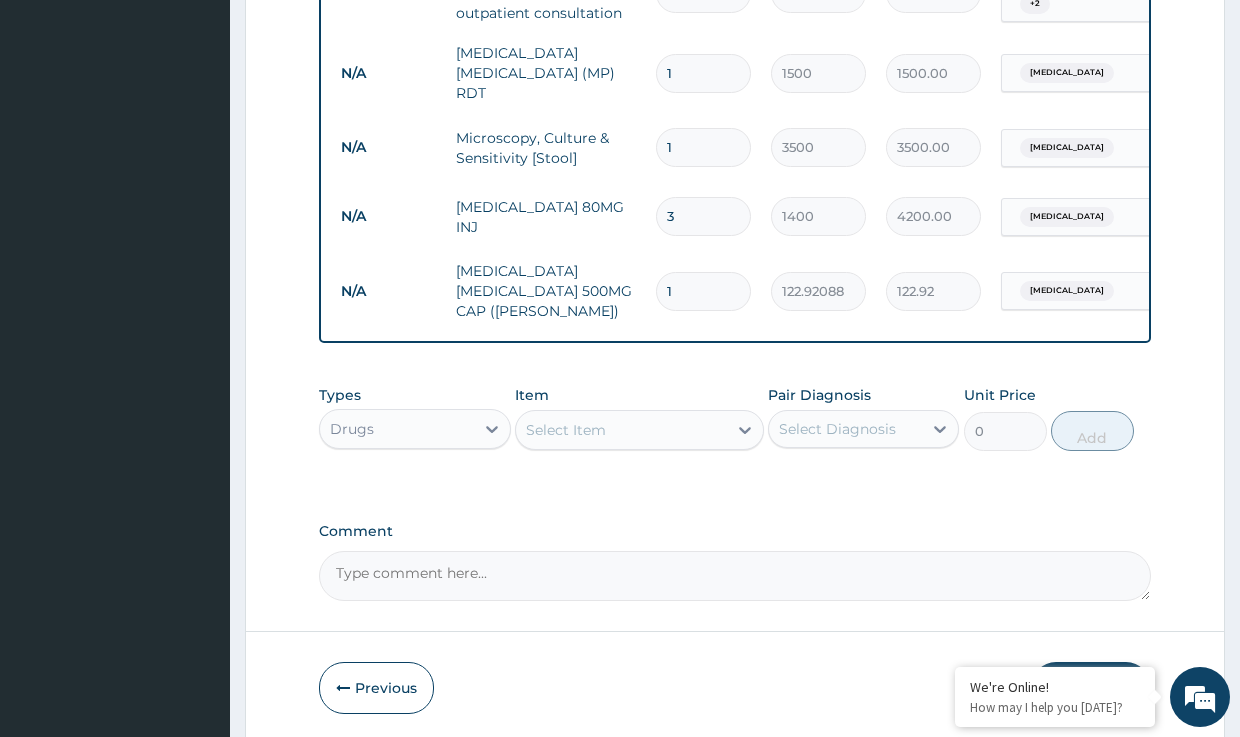 type on "1720.89" 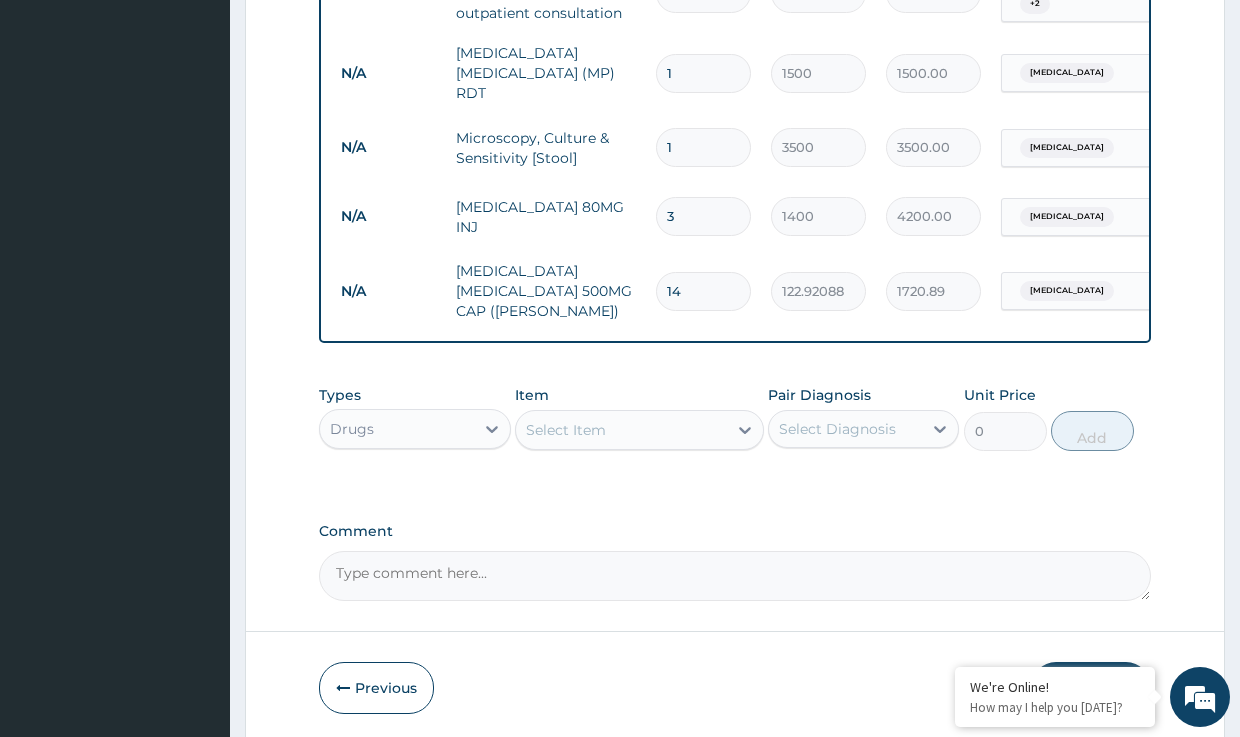drag, startPoint x: 716, startPoint y: 274, endPoint x: 620, endPoint y: 265, distance: 96.42095 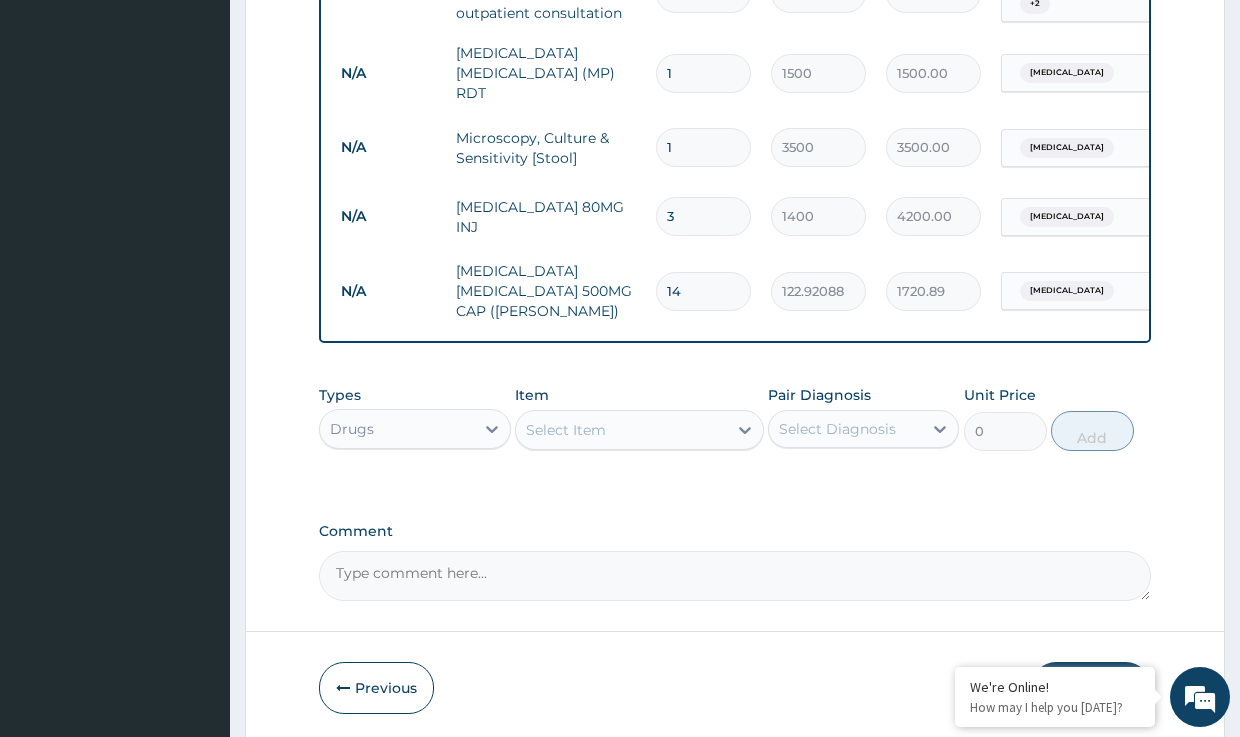 type on "2" 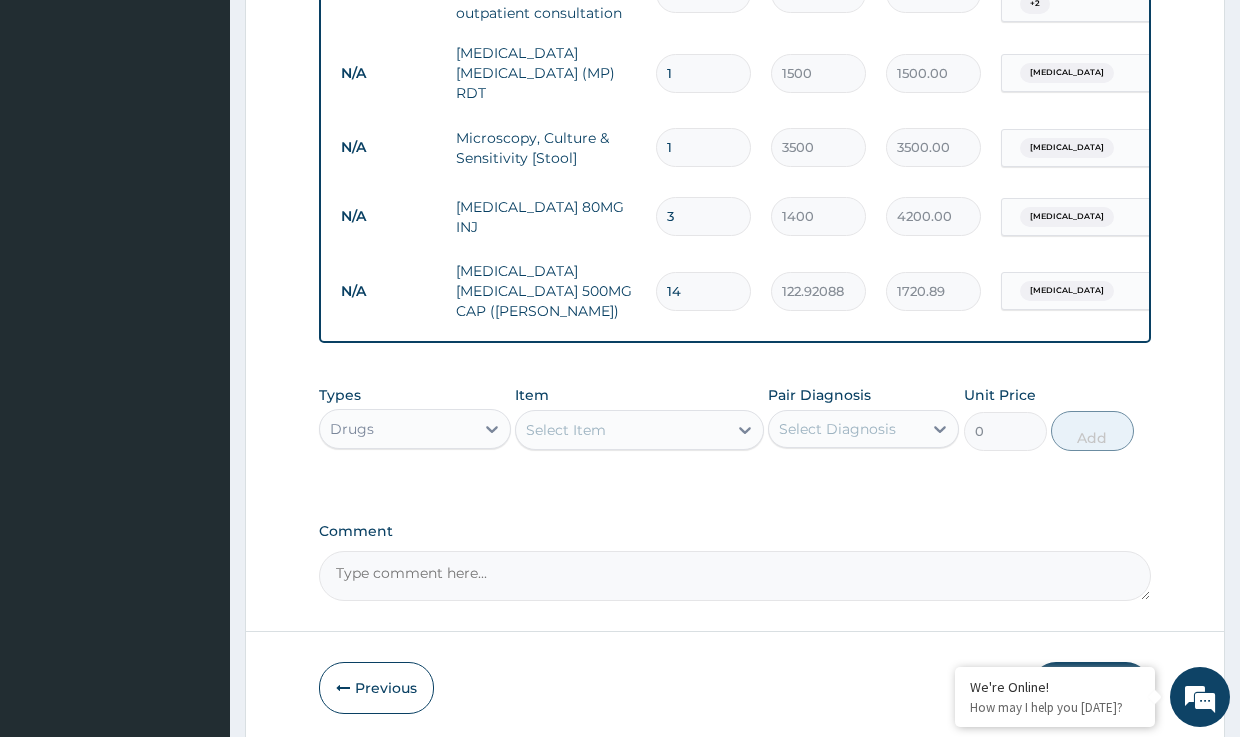 type on "245.84" 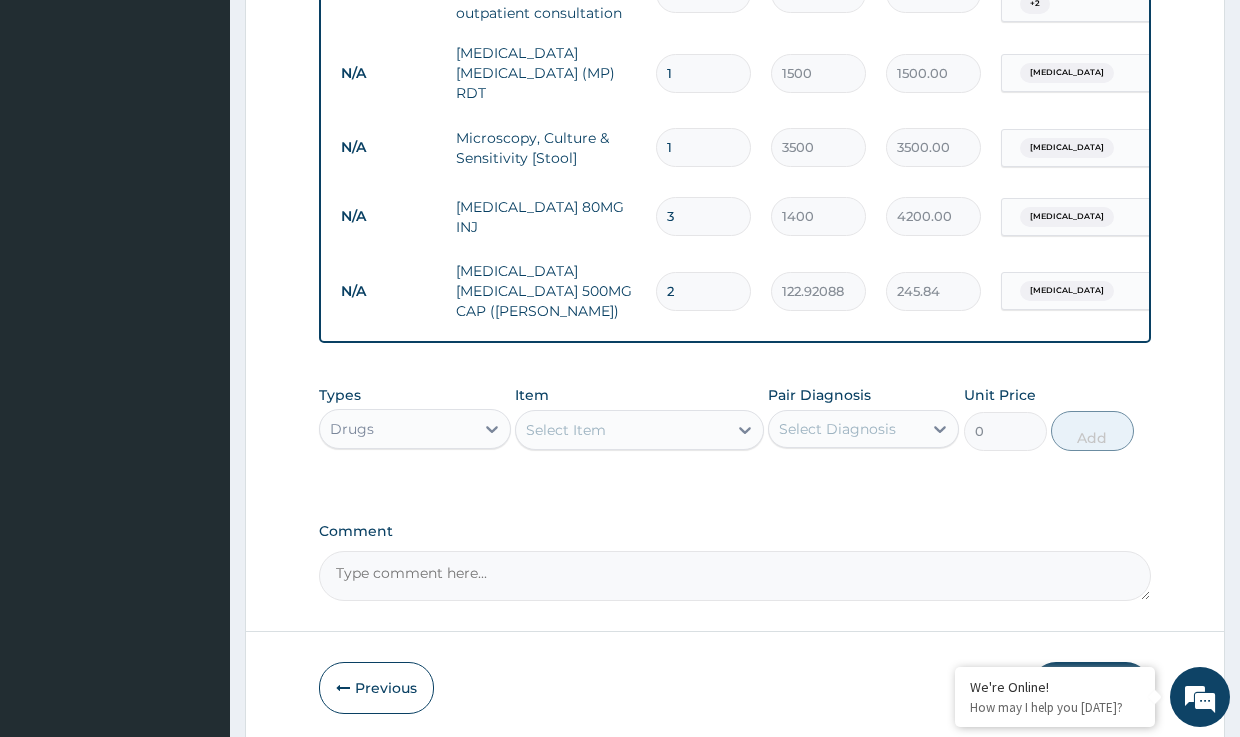 type on "21" 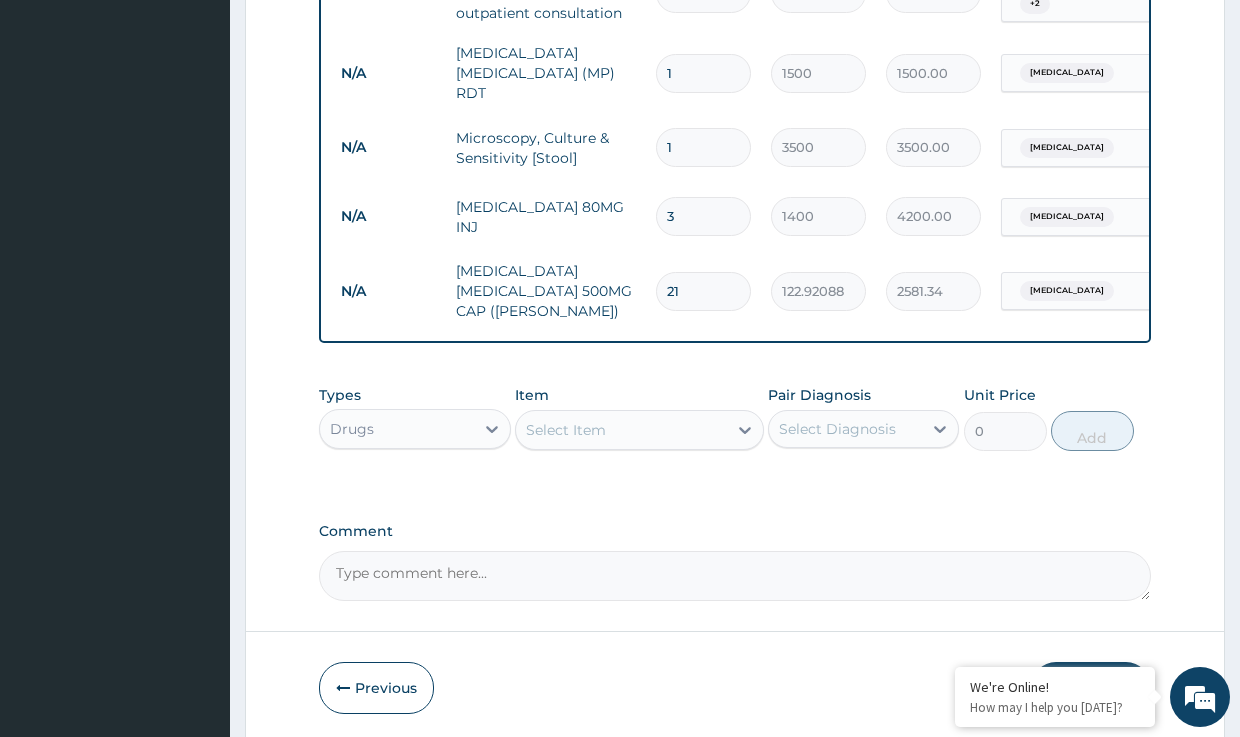 type on "21" 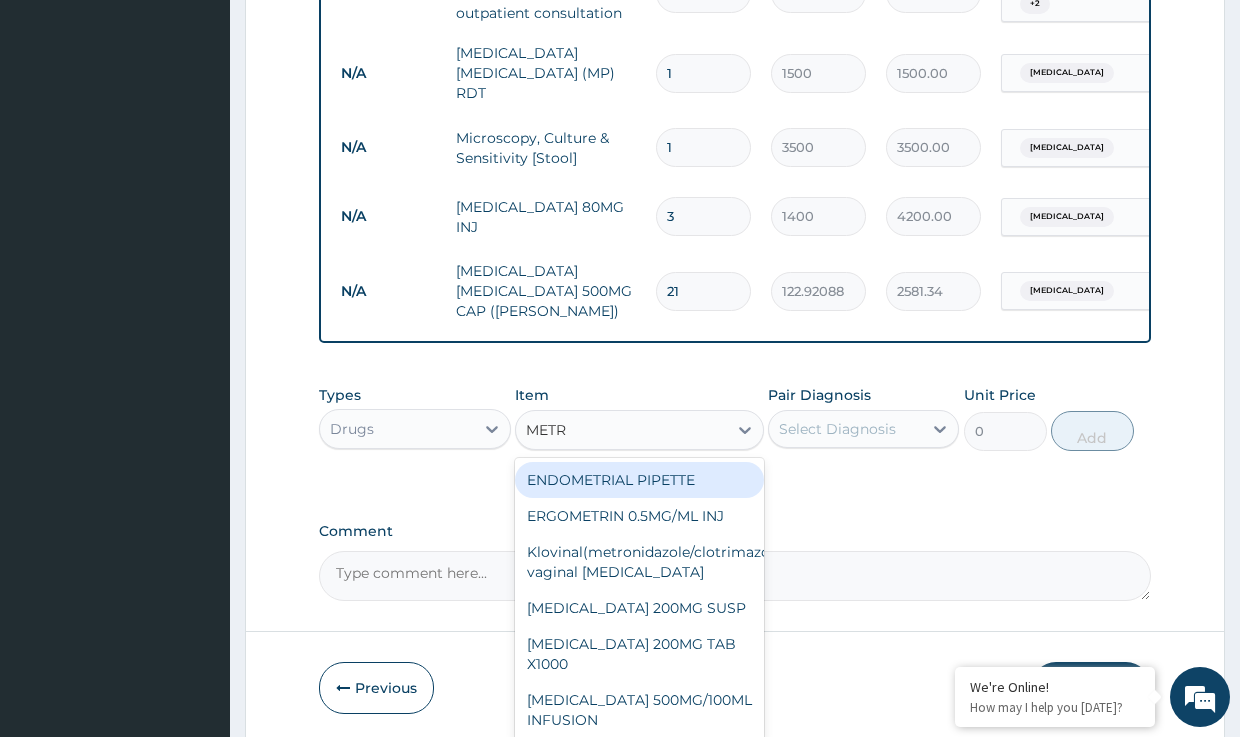 type on "METRO" 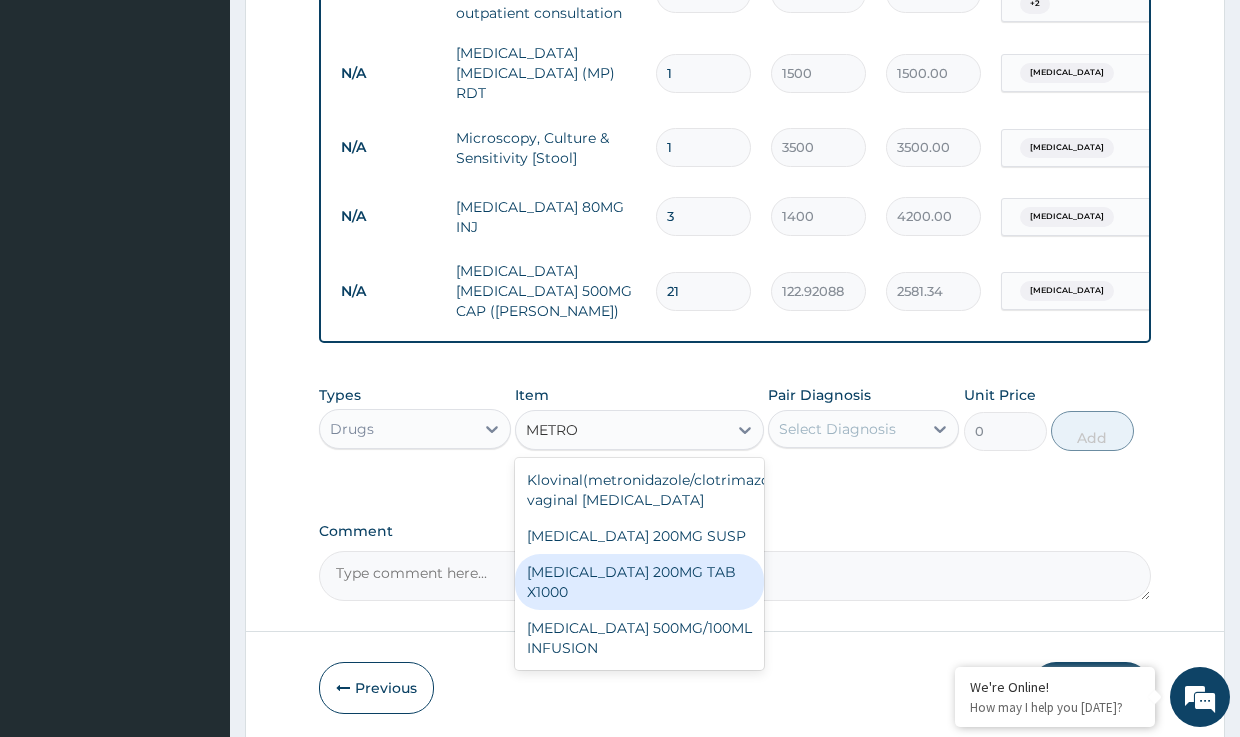 click on "[MEDICAL_DATA] 200MG TAB X1000" at bounding box center (639, 582) 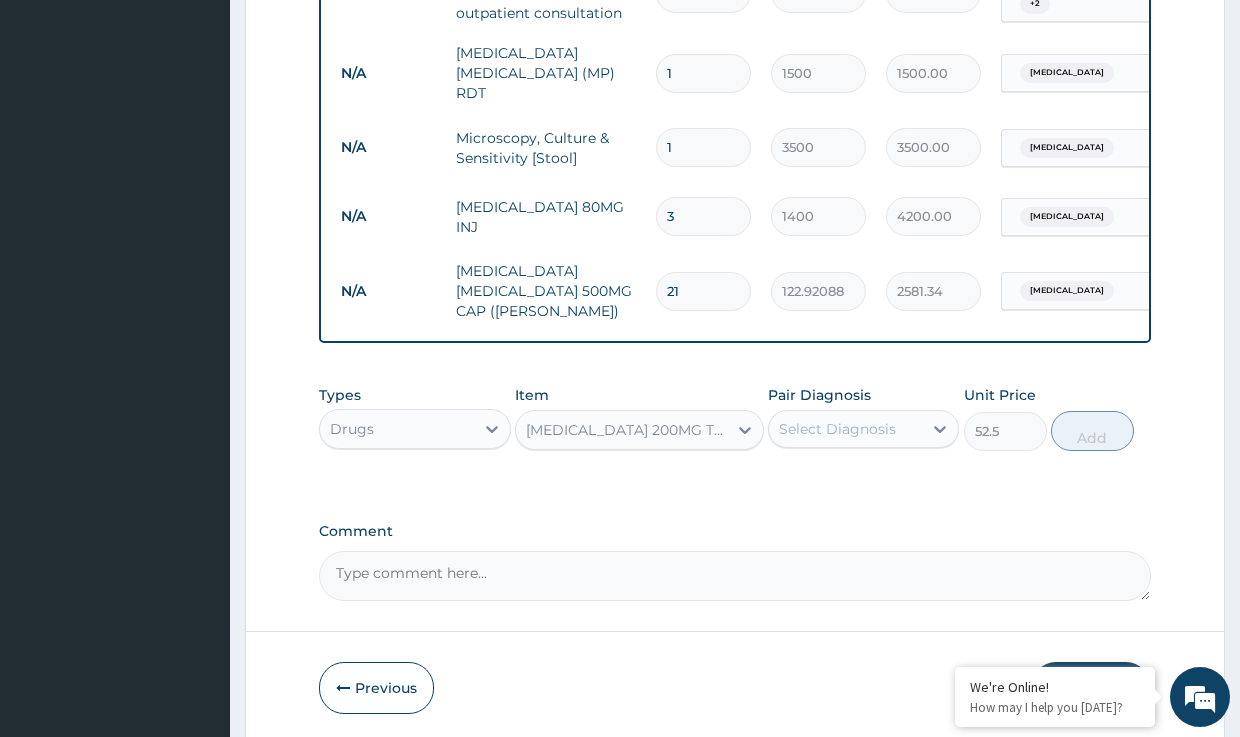 click on "Select Diagnosis" at bounding box center [837, 429] 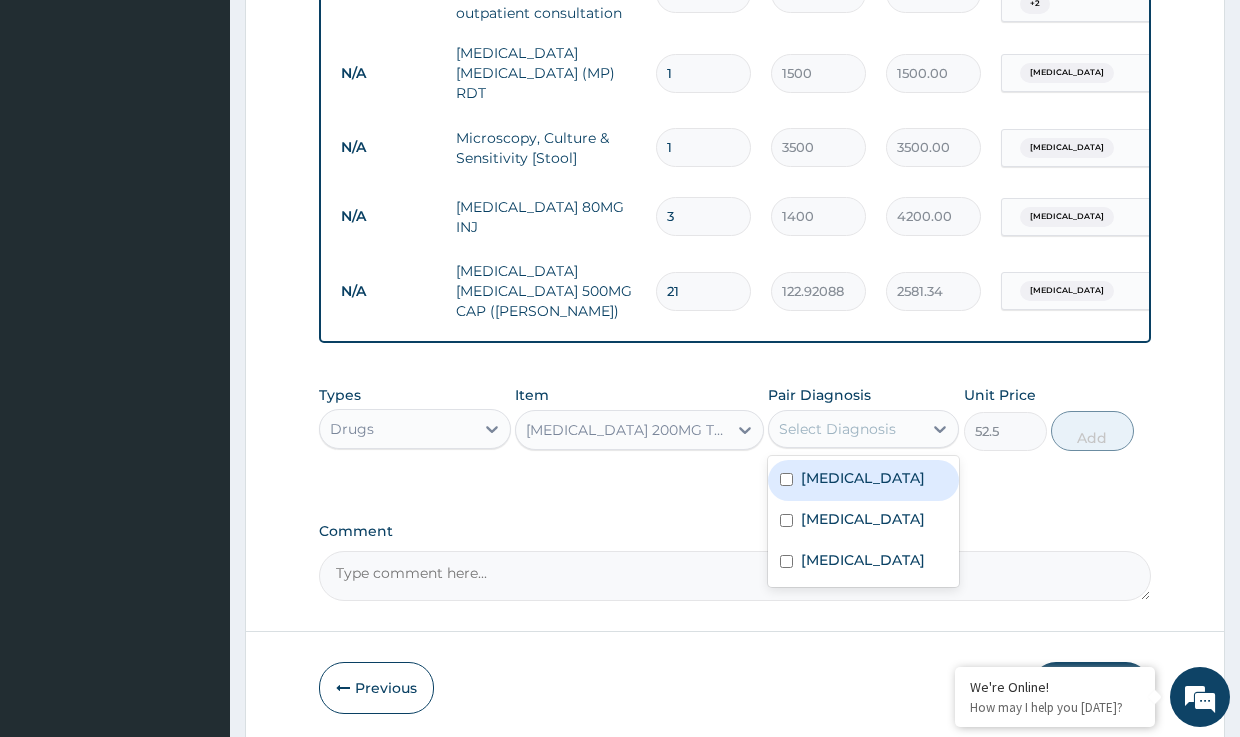 click on "[MEDICAL_DATA]" at bounding box center [863, 478] 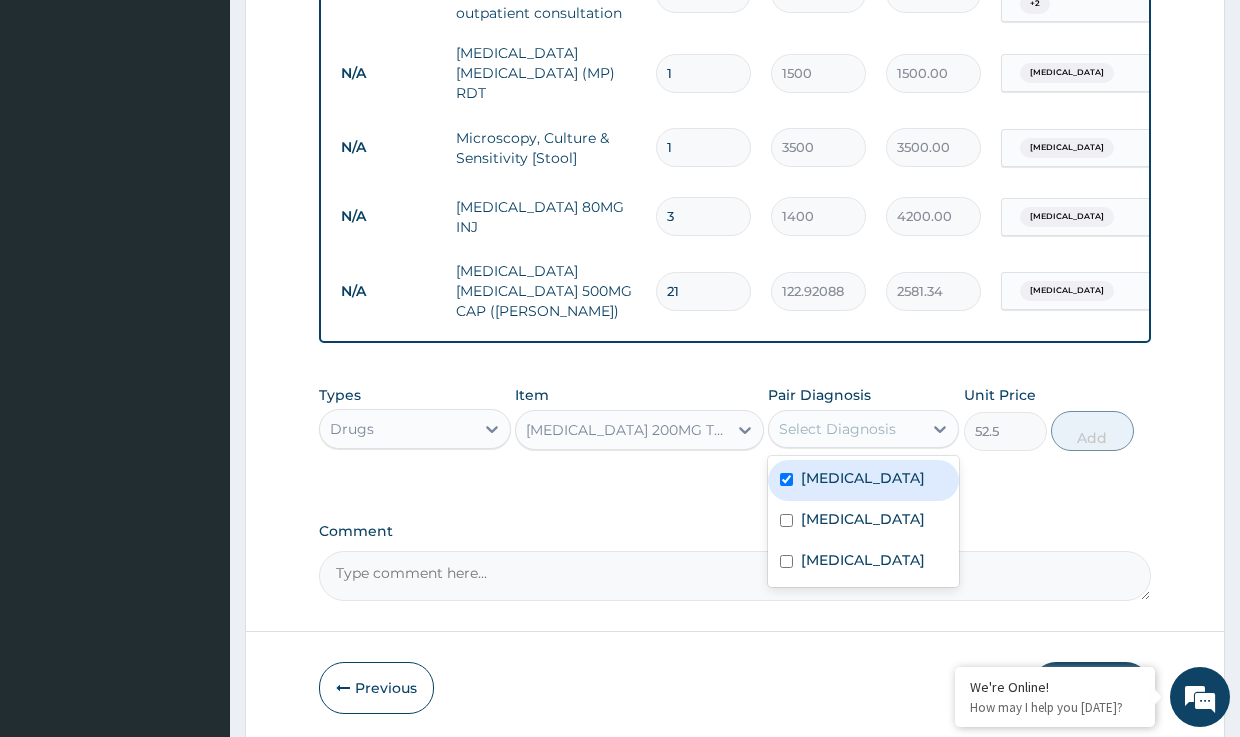 checkbox on "true" 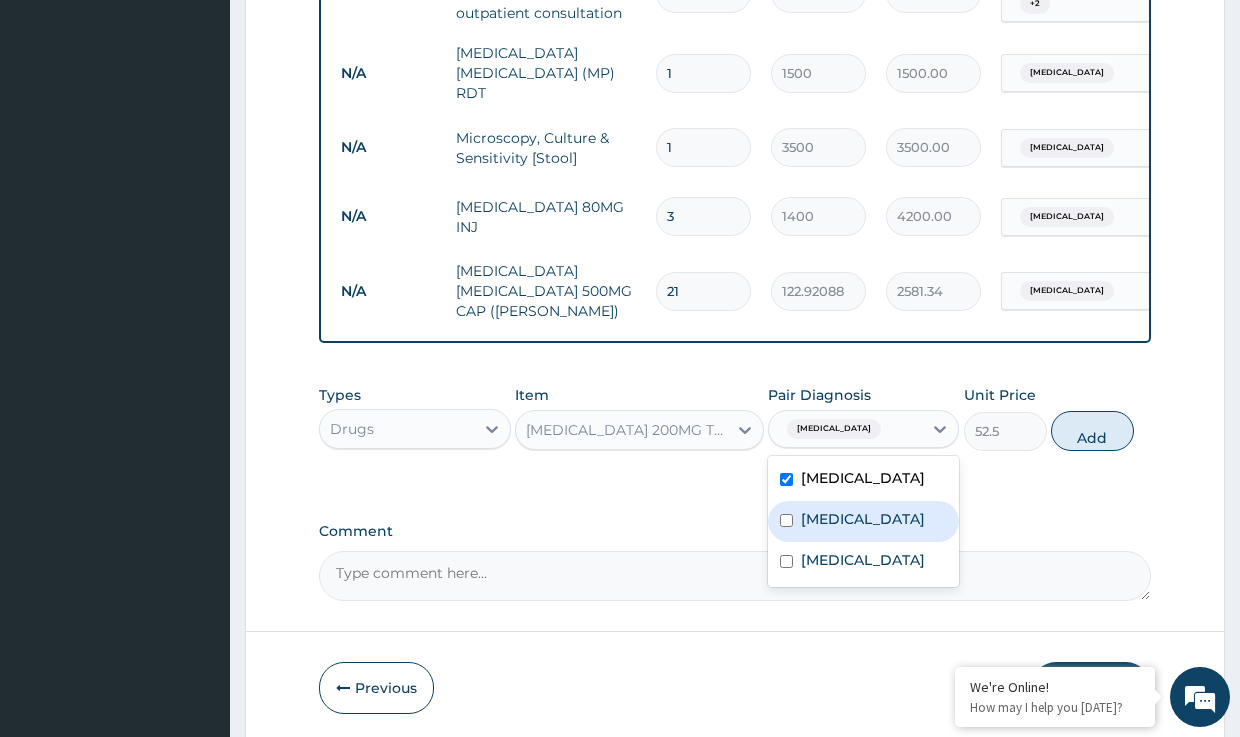 click on "[MEDICAL_DATA]" at bounding box center [863, 519] 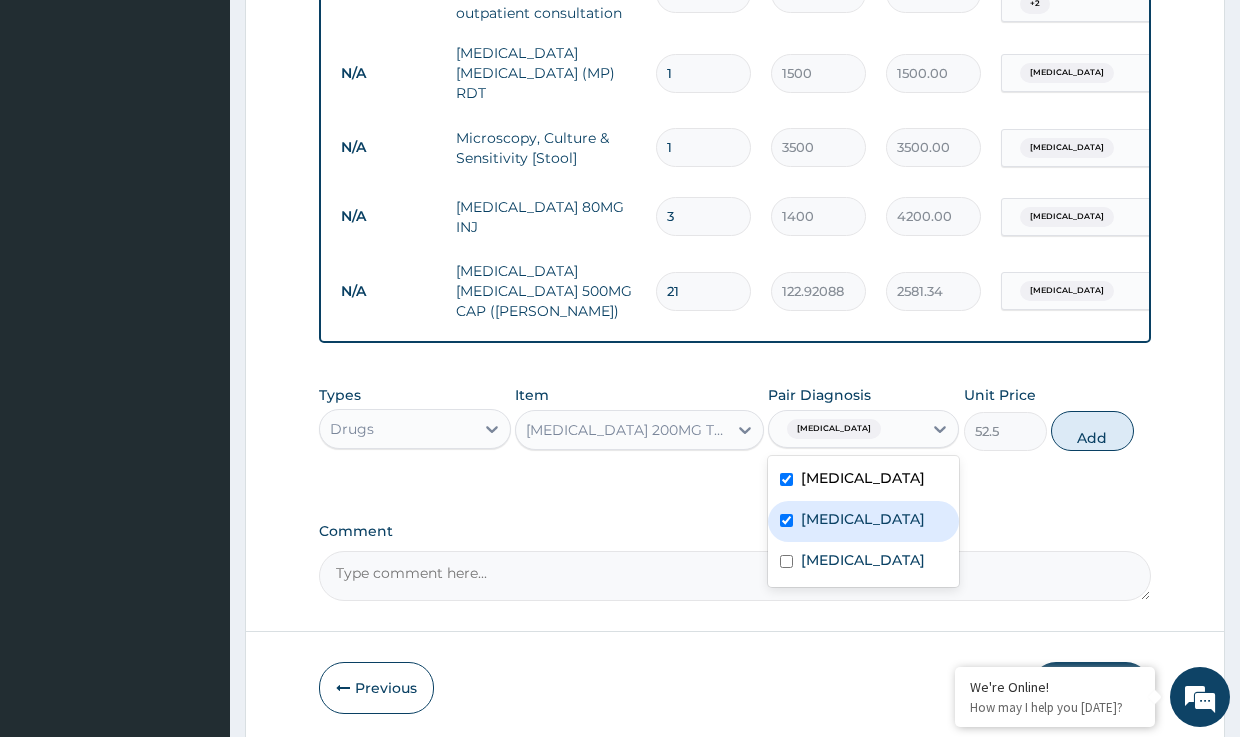 checkbox on "true" 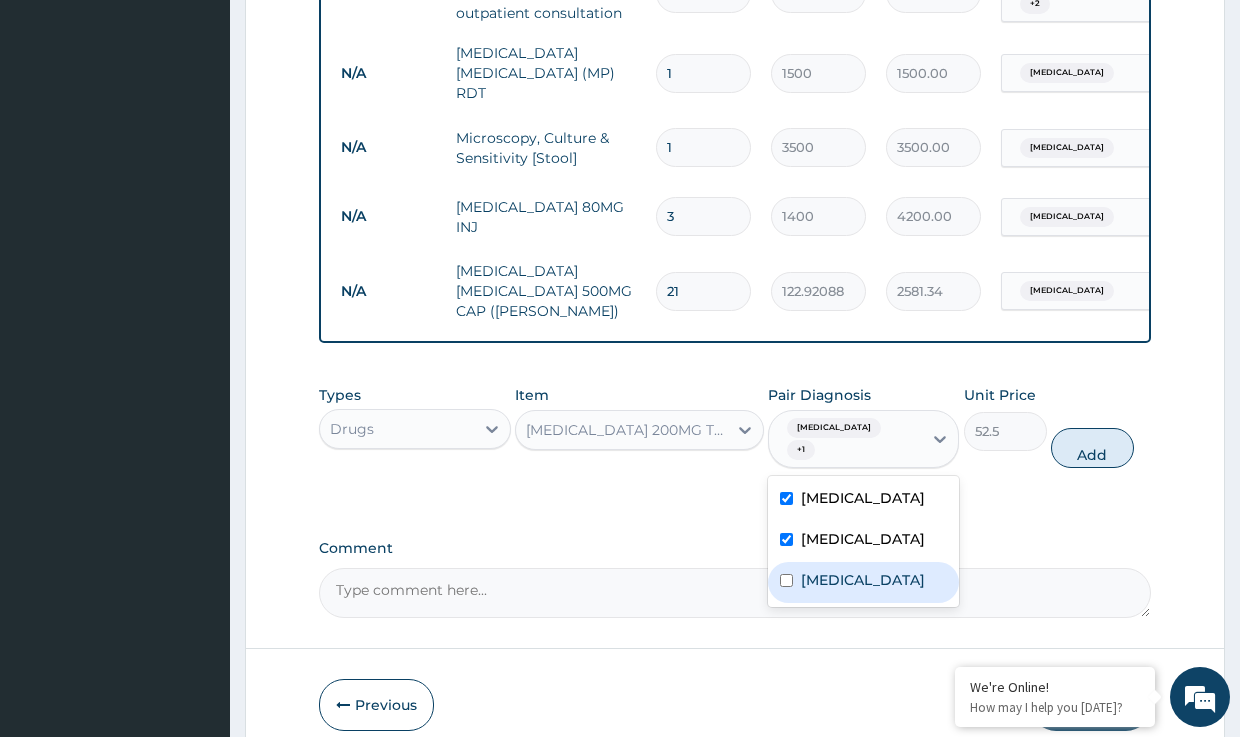 click on "[MEDICAL_DATA]" at bounding box center [863, 580] 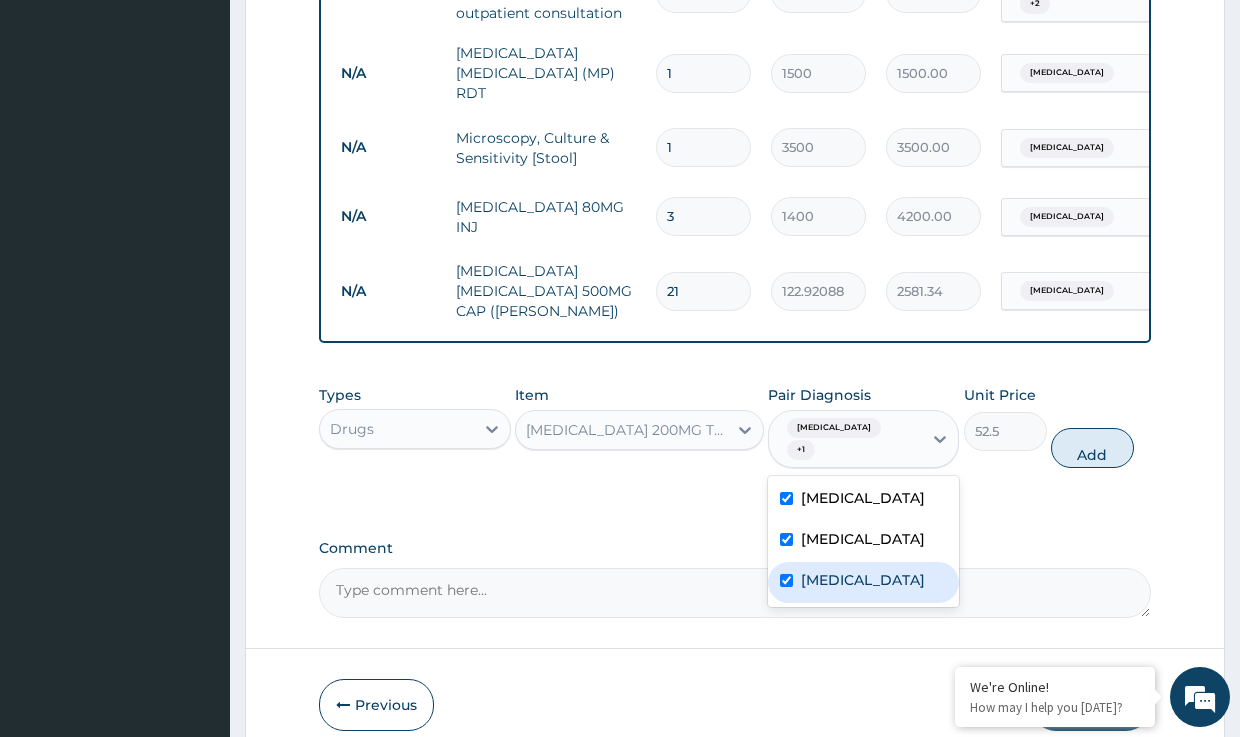 checkbox on "true" 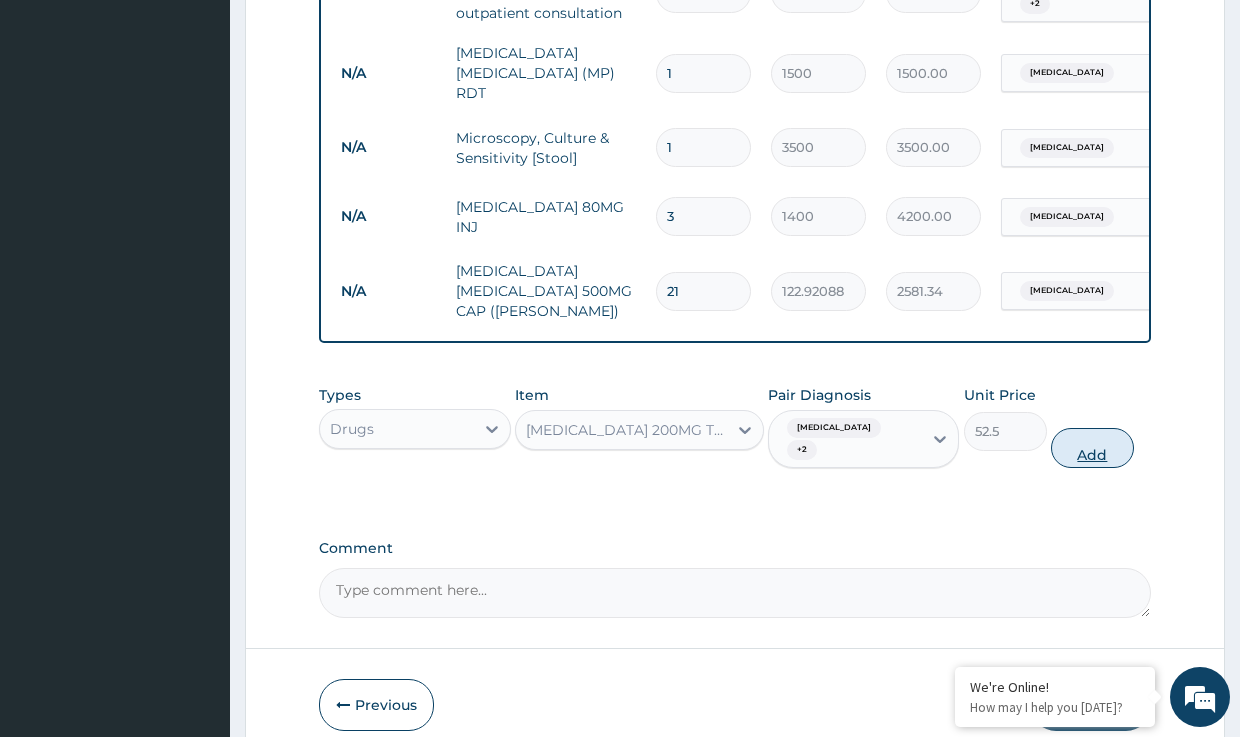 click on "Add" at bounding box center [1092, 448] 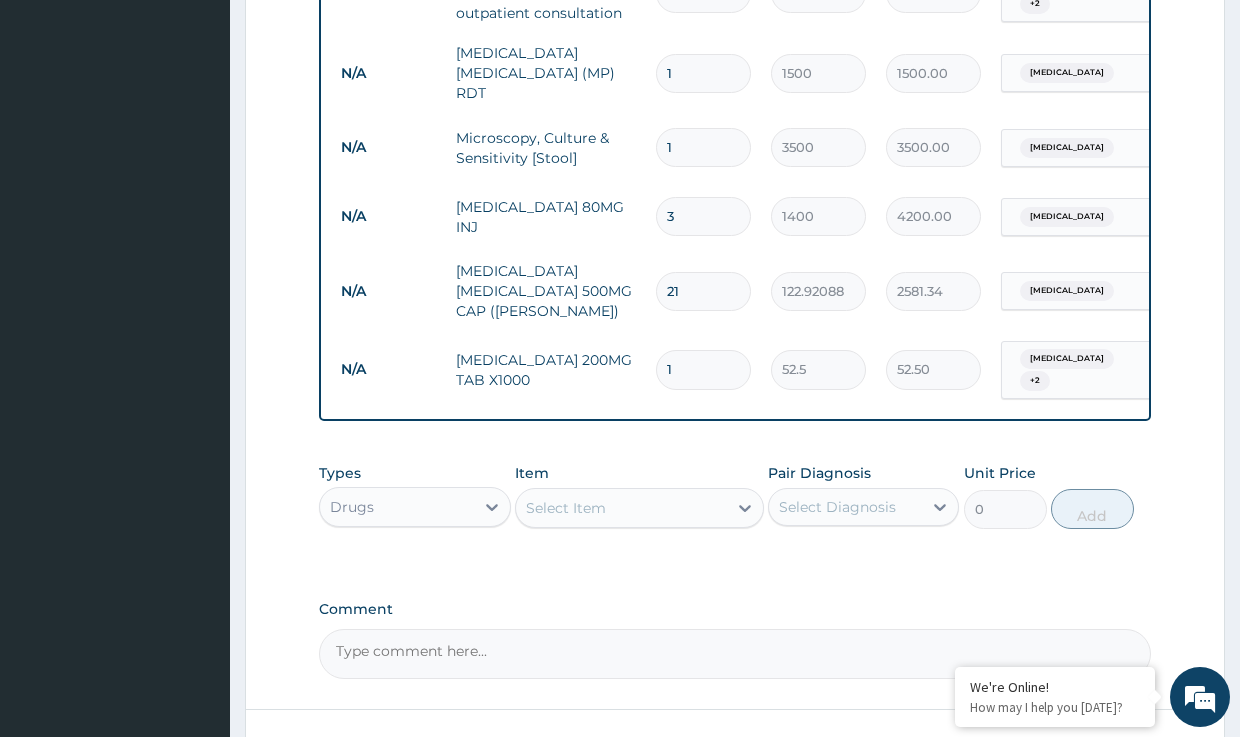 drag, startPoint x: 684, startPoint y: 347, endPoint x: 615, endPoint y: 335, distance: 70.035706 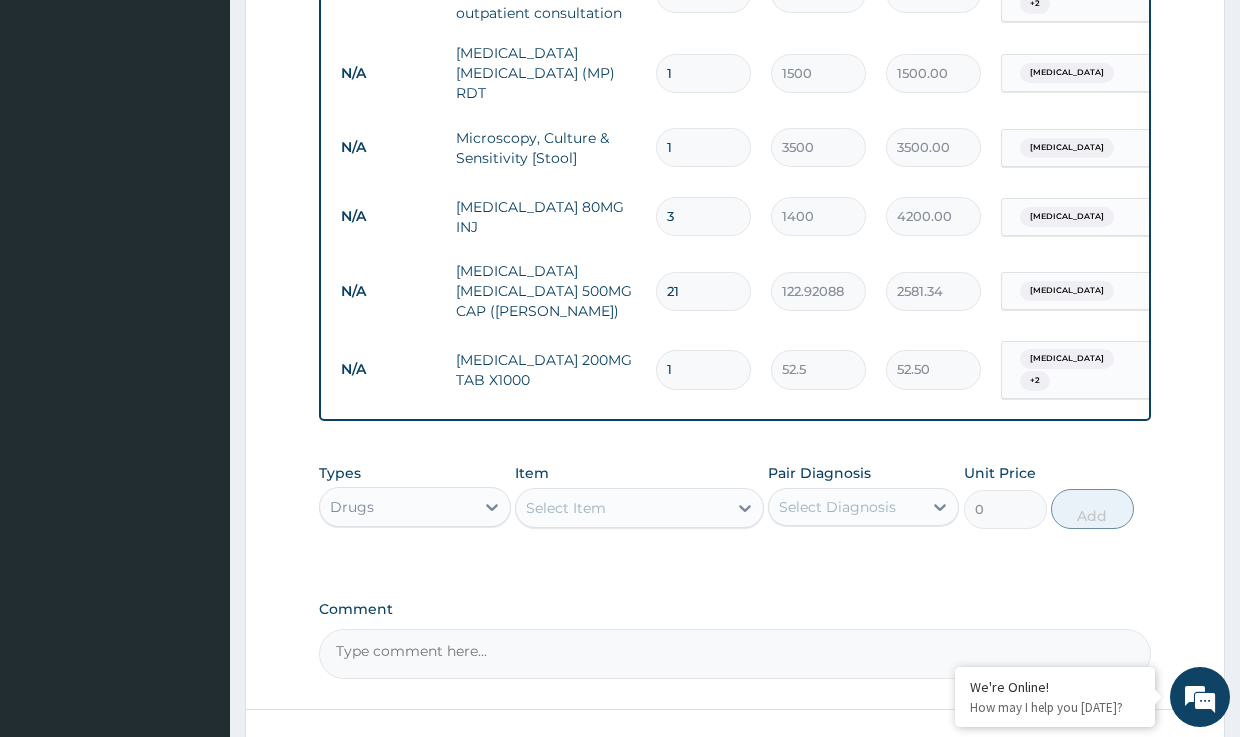 click on "N/A METRONIDAZOLE 200MG TAB X1000 1 52.5 52.50 Upper respiratory infection  + 2 Delete" at bounding box center (821, 370) 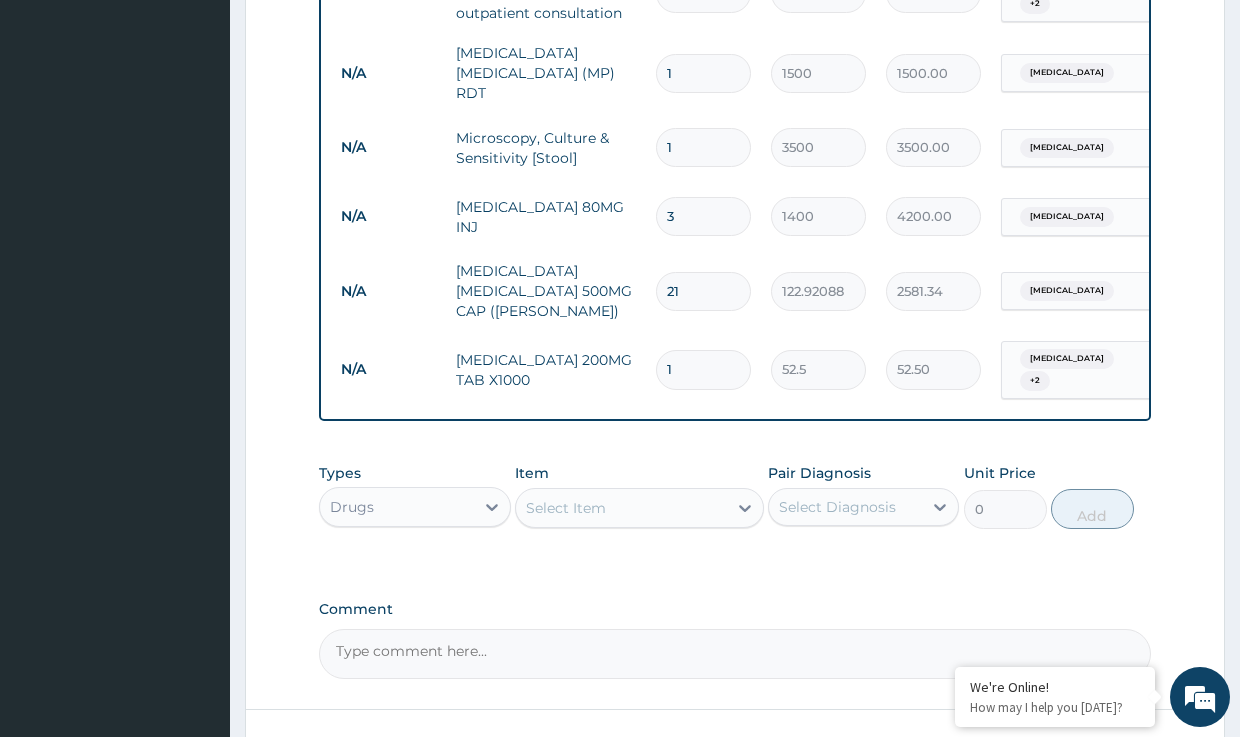 type on "2" 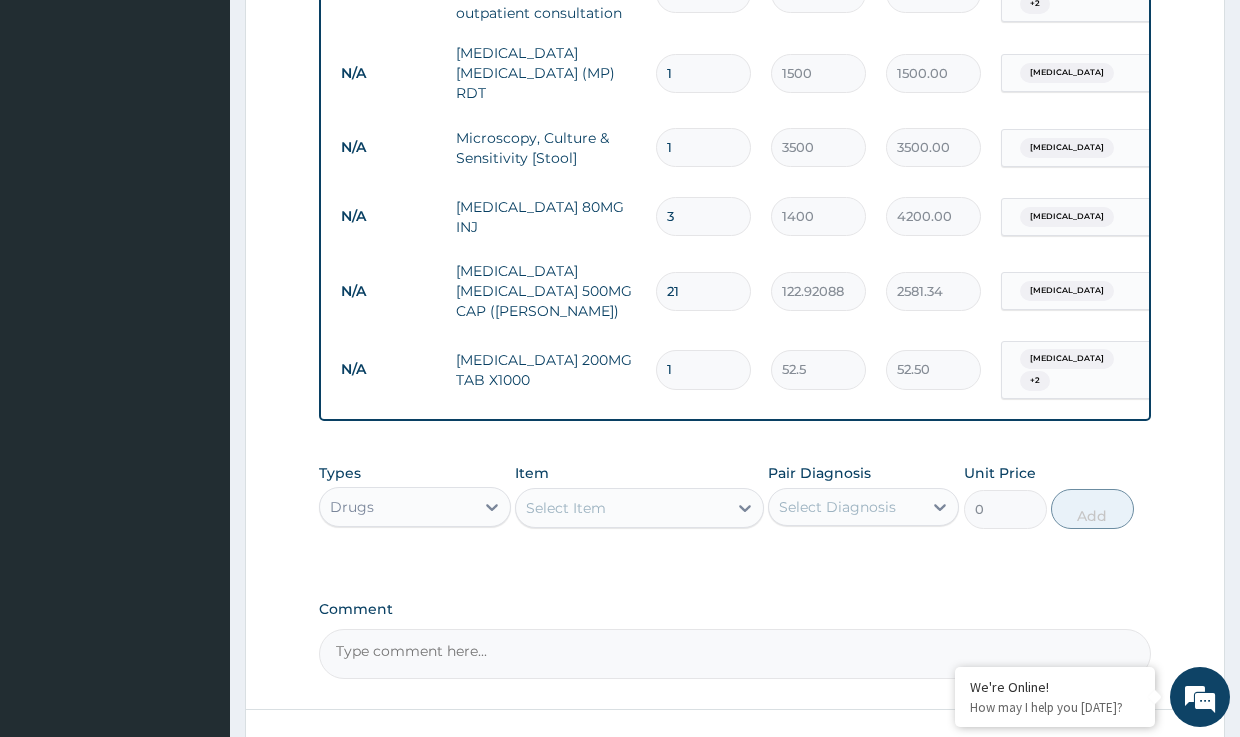 type on "105.00" 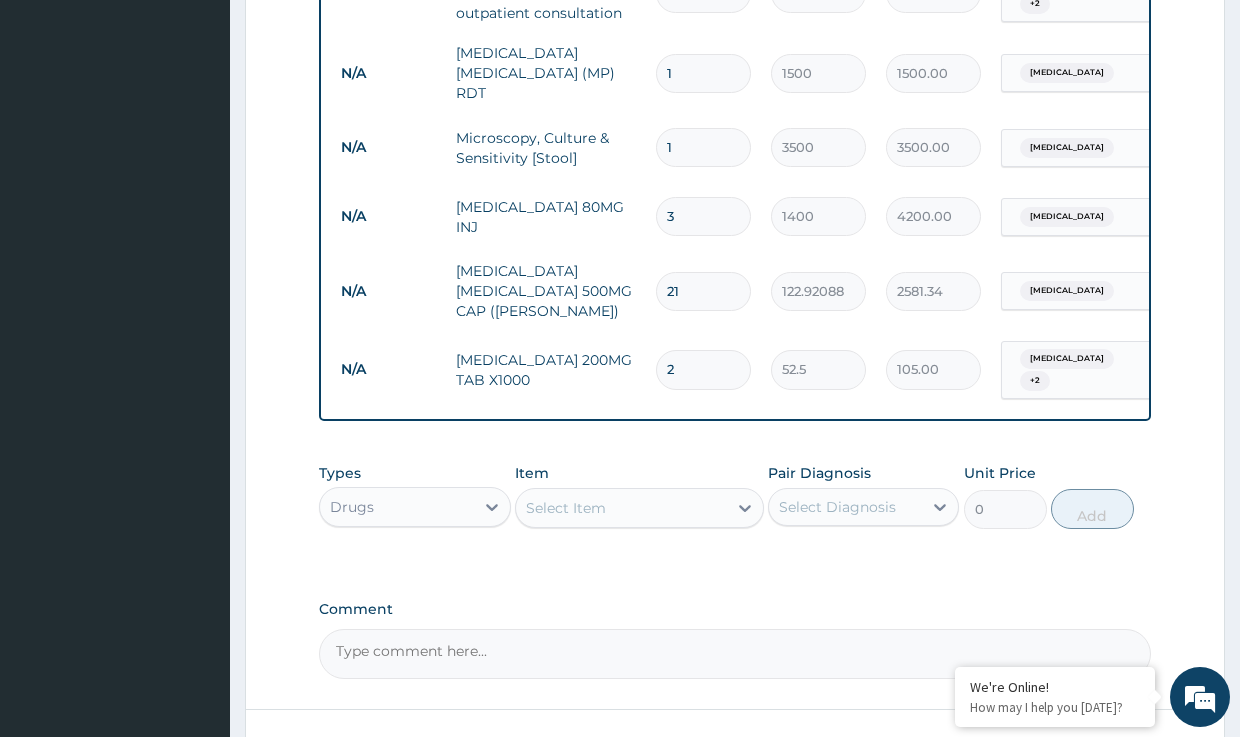 type on "21" 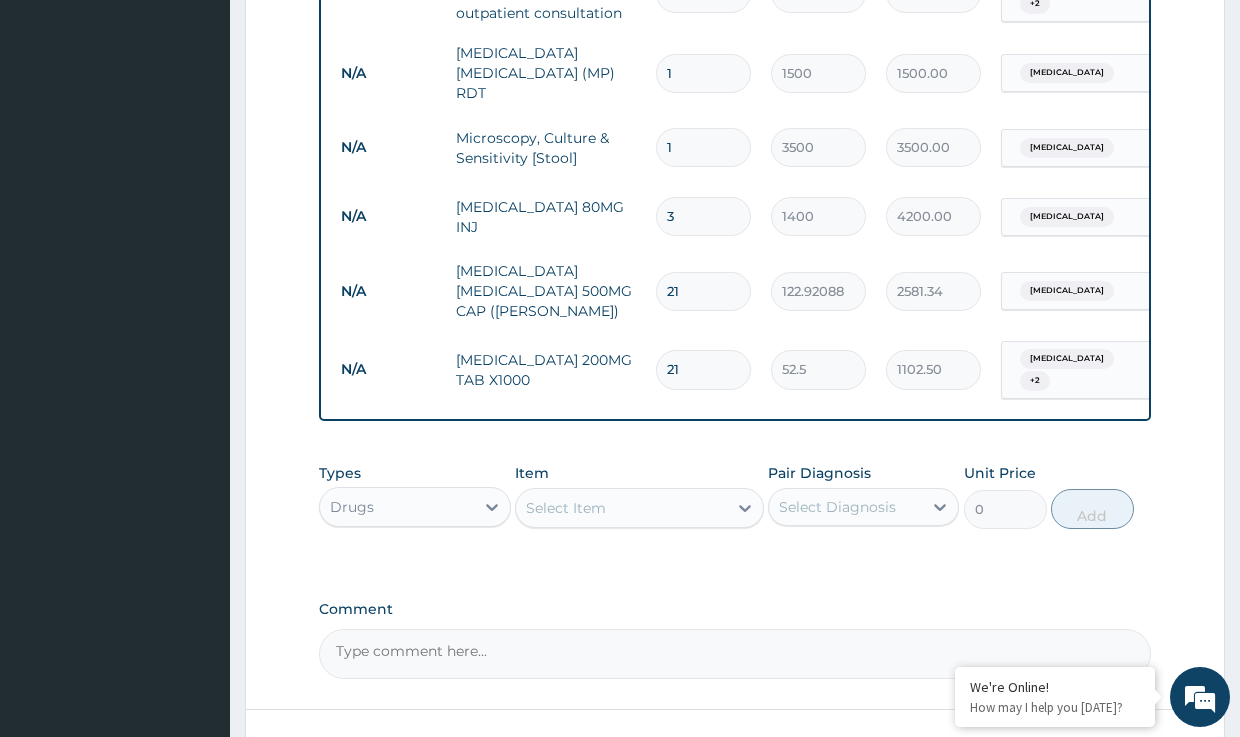type on "21" 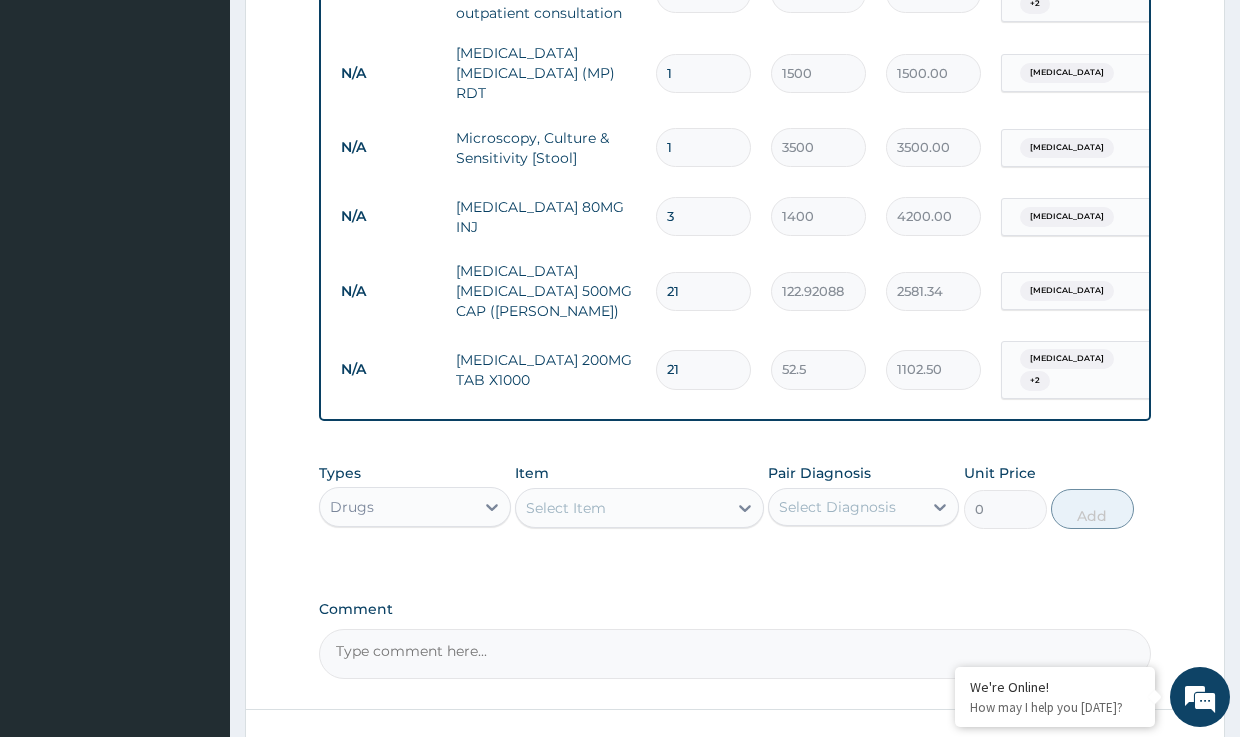click on "Select Item" at bounding box center (566, 508) 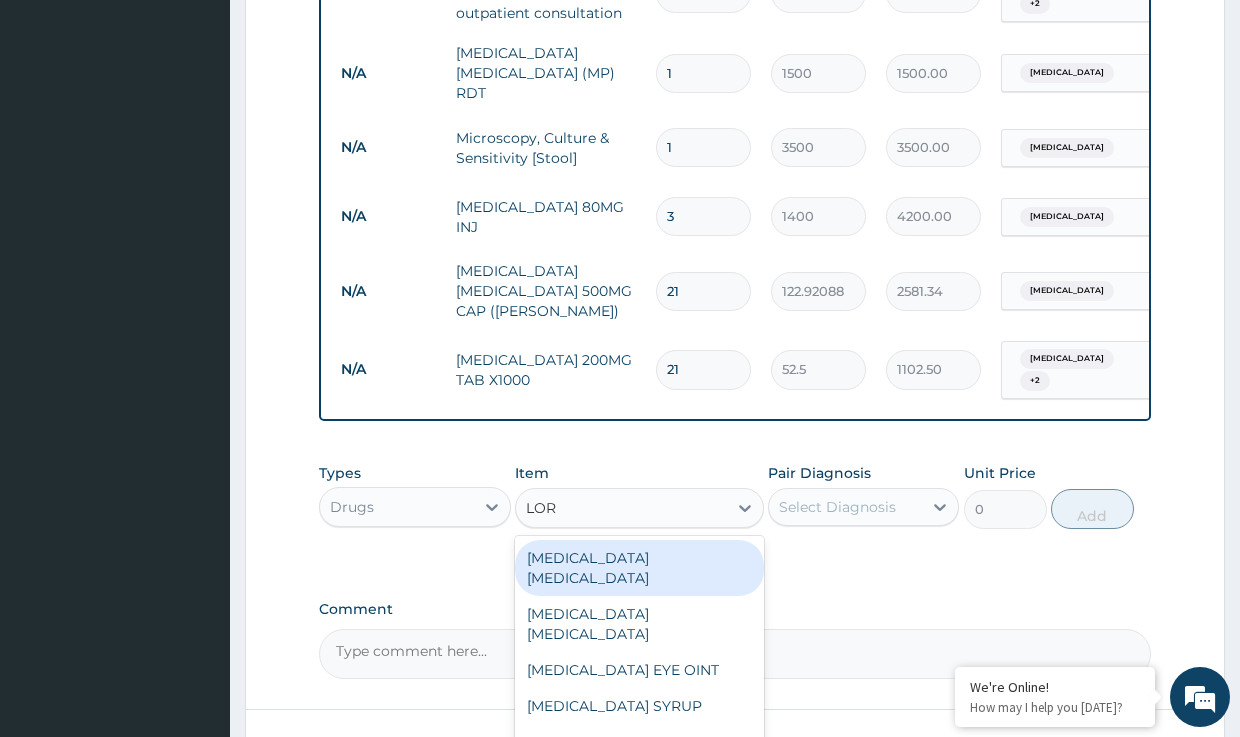 type on "LORA" 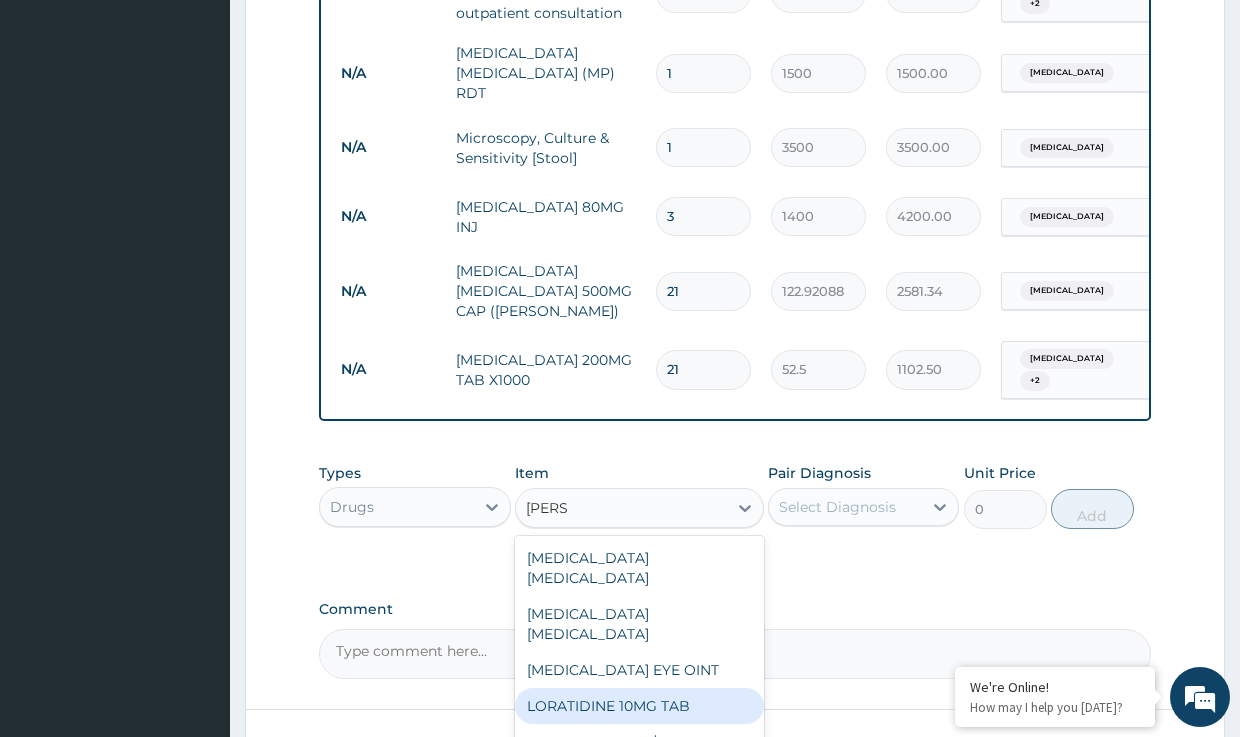 click on "LORATIDINE 10MG TAB" at bounding box center [639, 706] 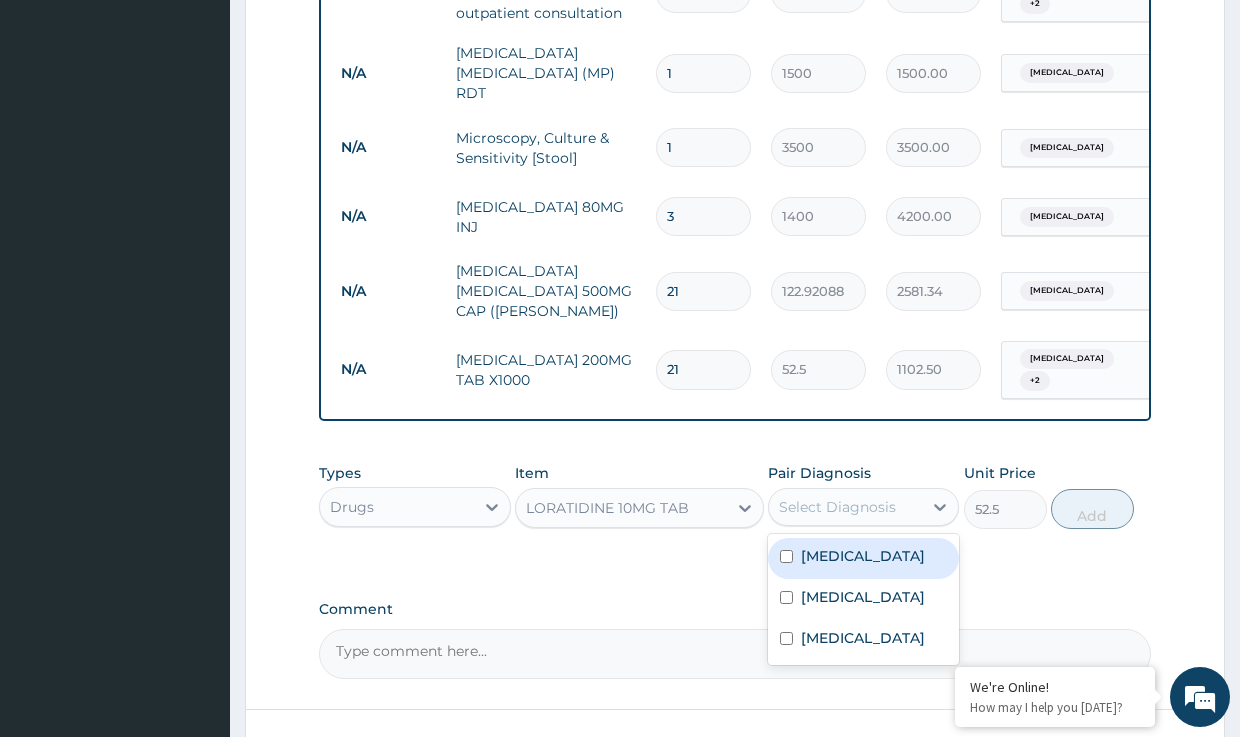 click on "Select Diagnosis" at bounding box center (845, 507) 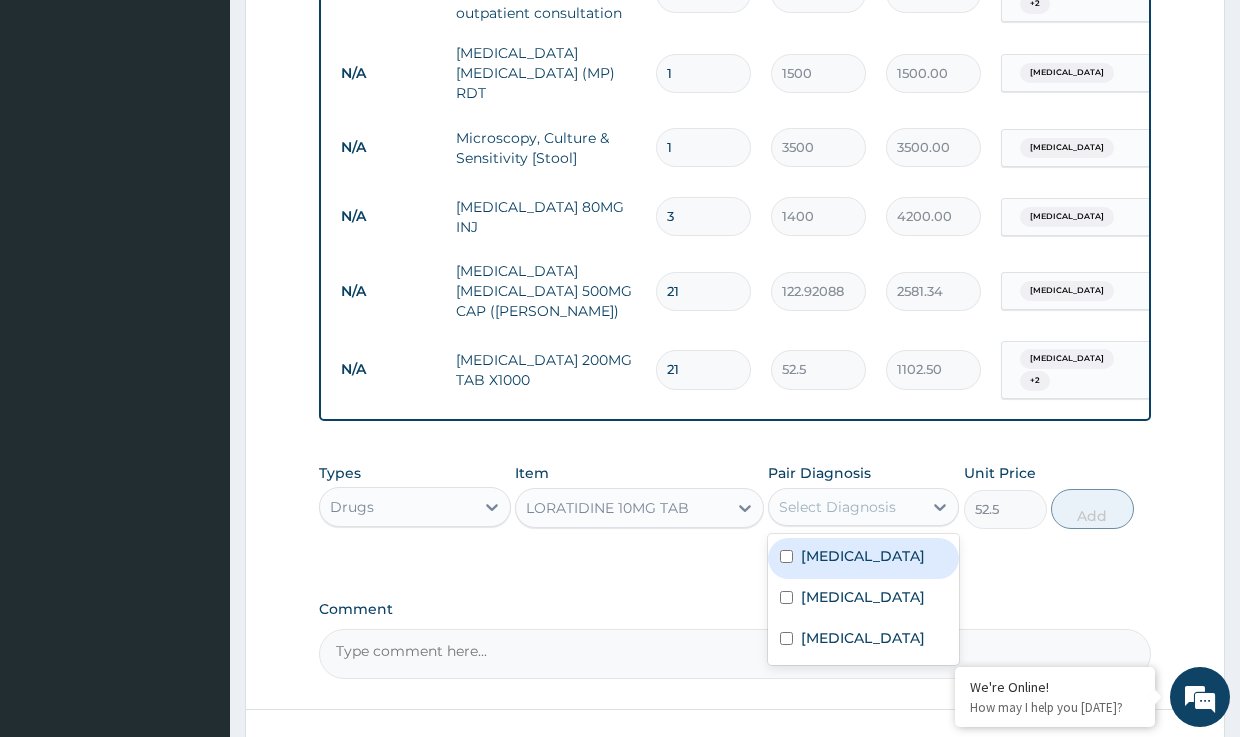 click on "Upper respiratory infection" at bounding box center (863, 556) 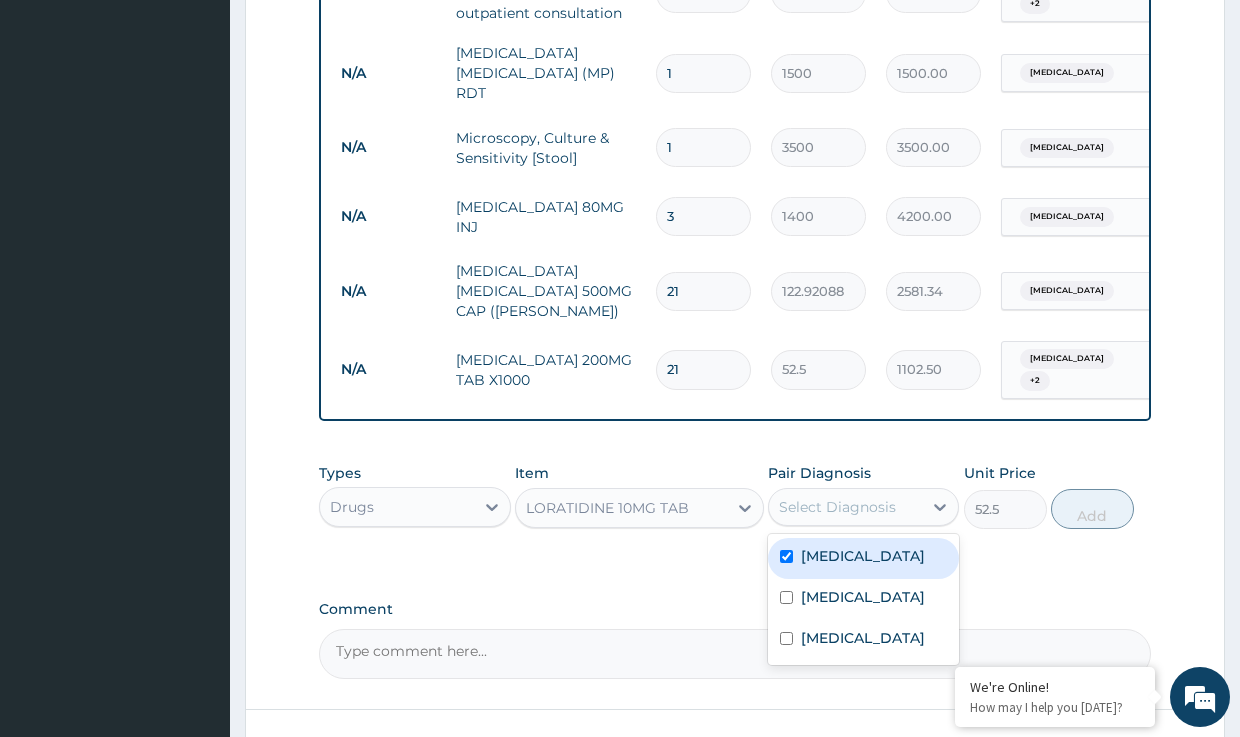 checkbox on "true" 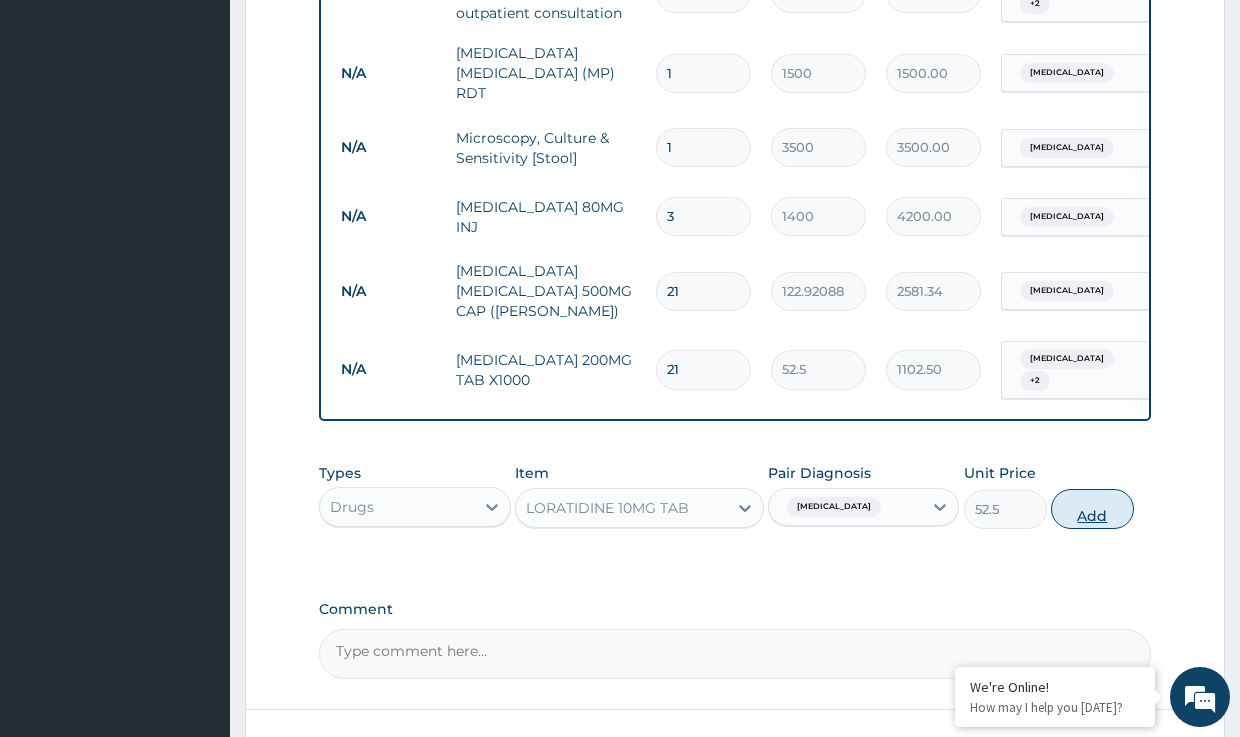 click on "Add" at bounding box center [1092, 509] 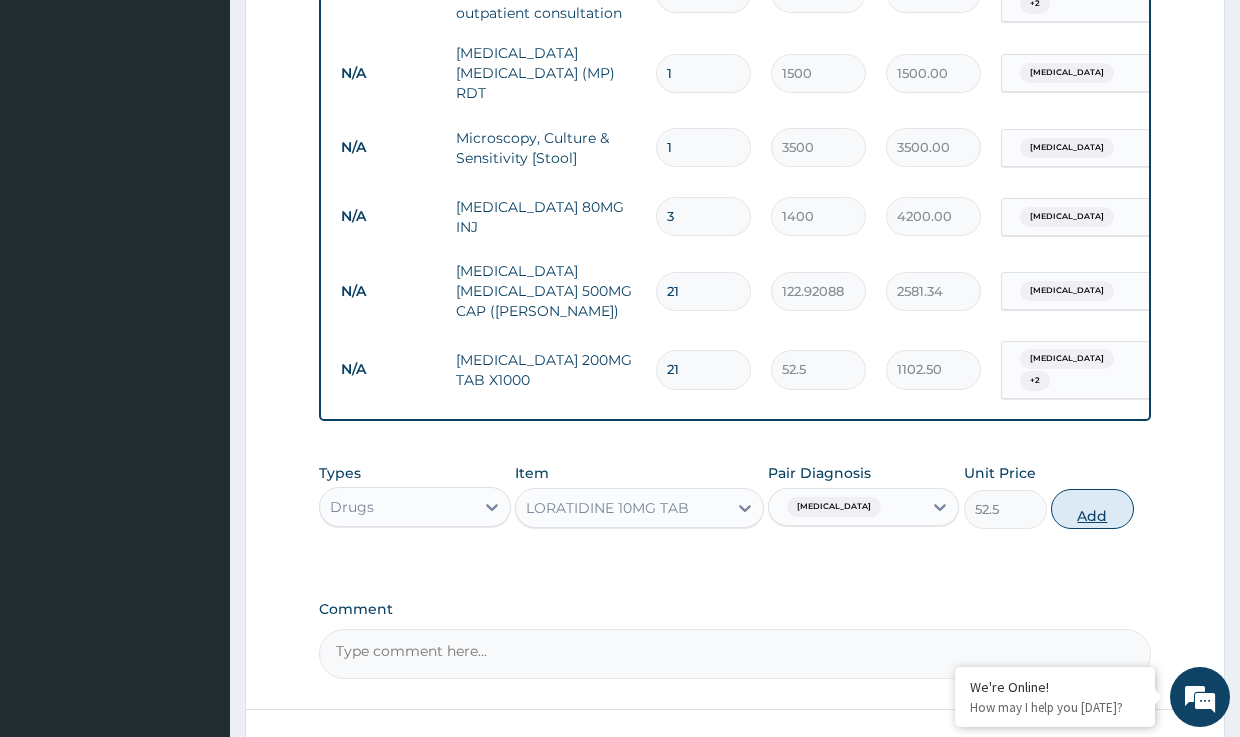 type on "0" 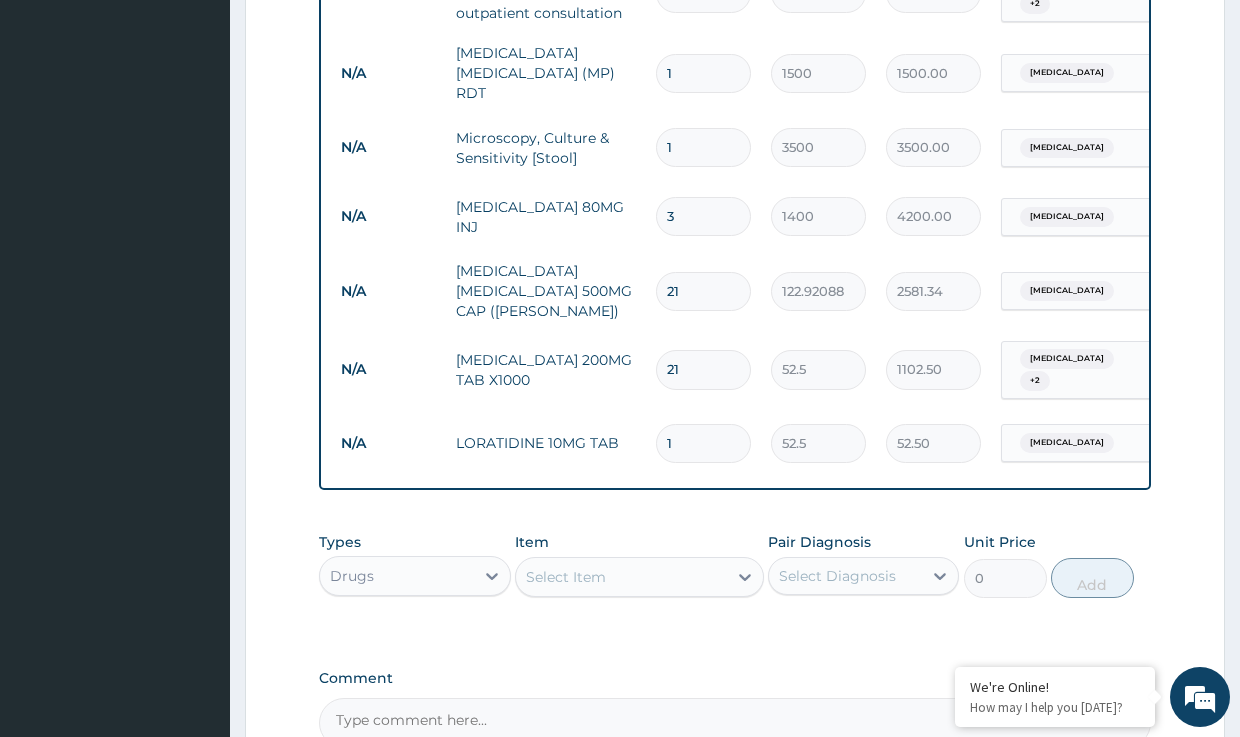 drag, startPoint x: 675, startPoint y: 427, endPoint x: 621, endPoint y: 404, distance: 58.694122 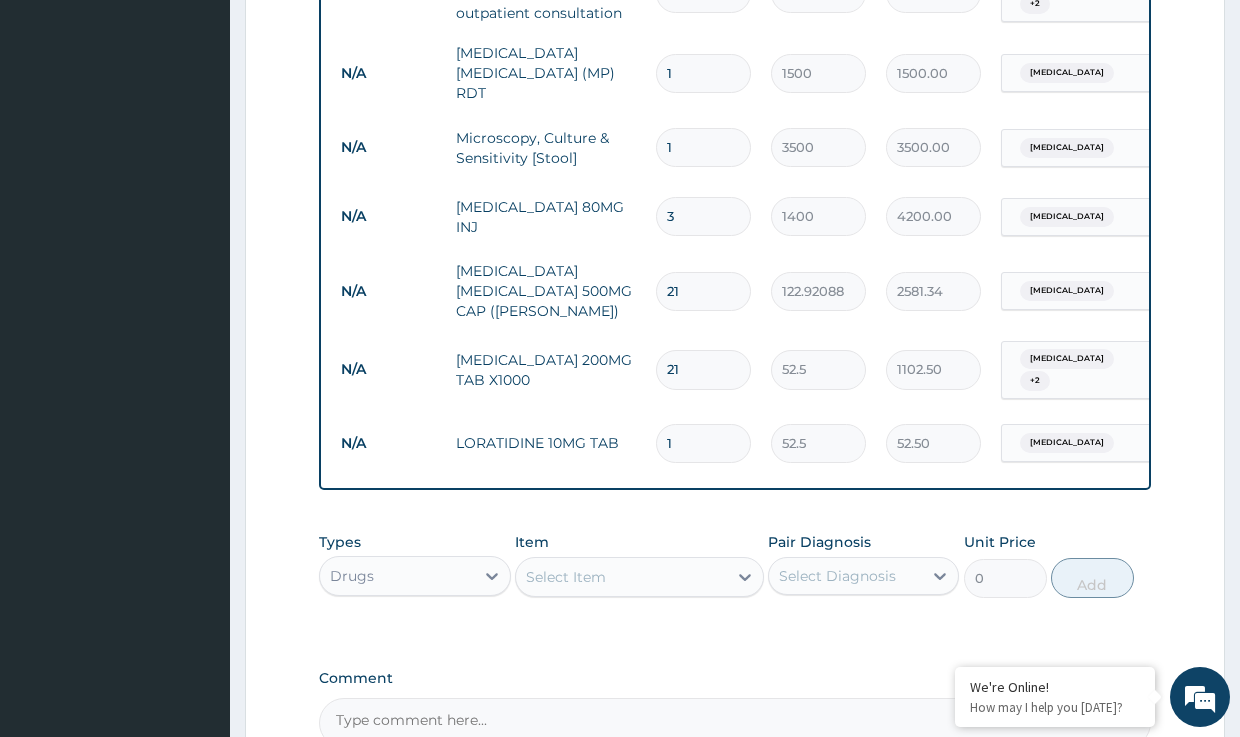 type on "262.50" 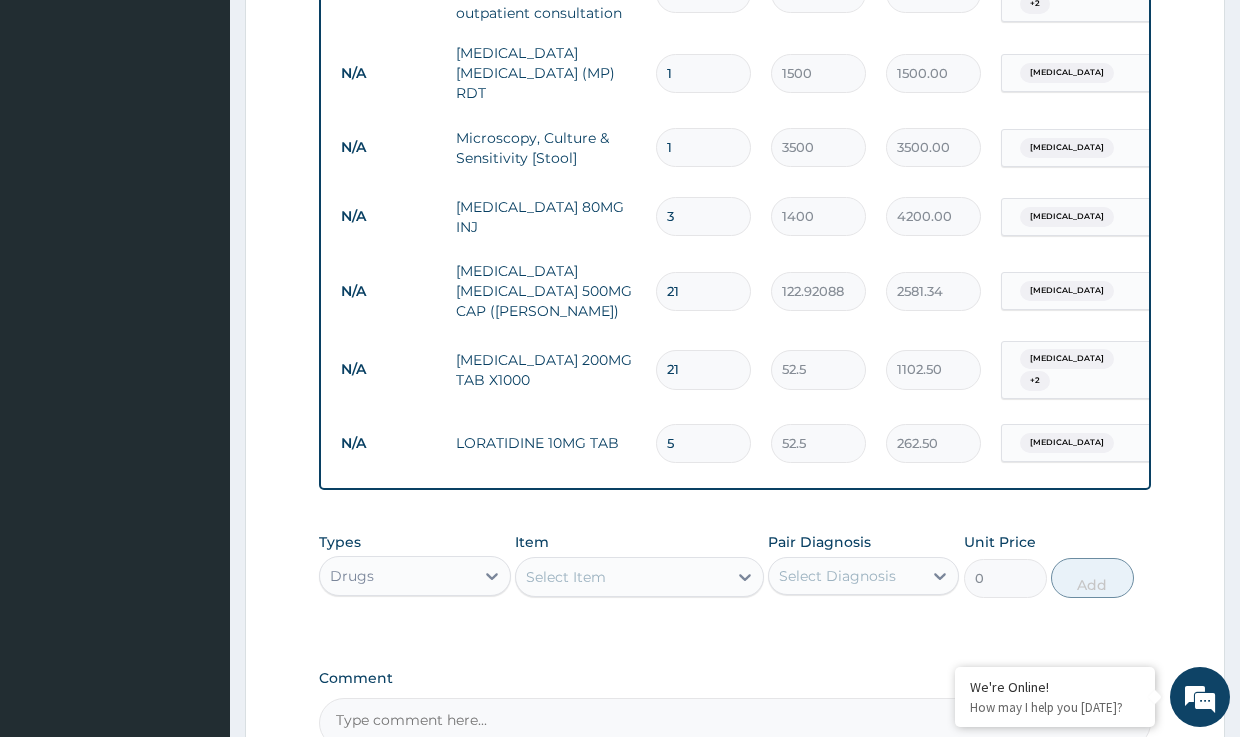 type on "5" 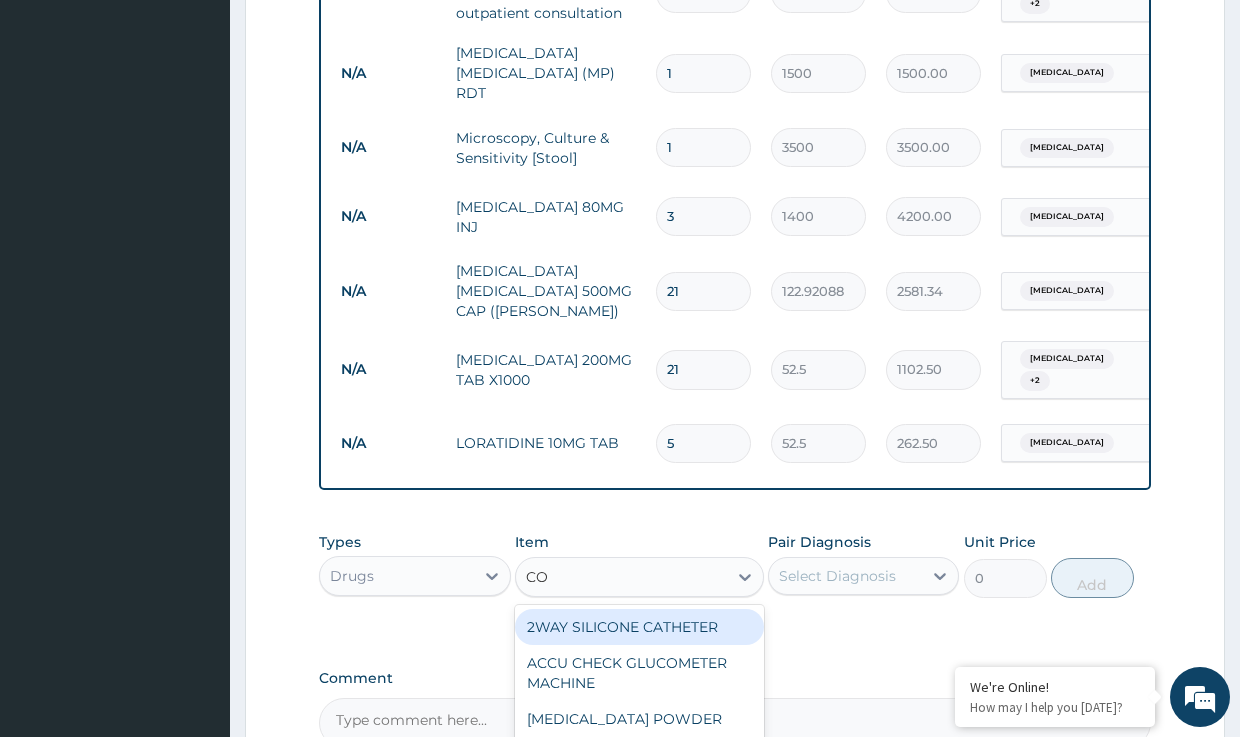 type on "COU" 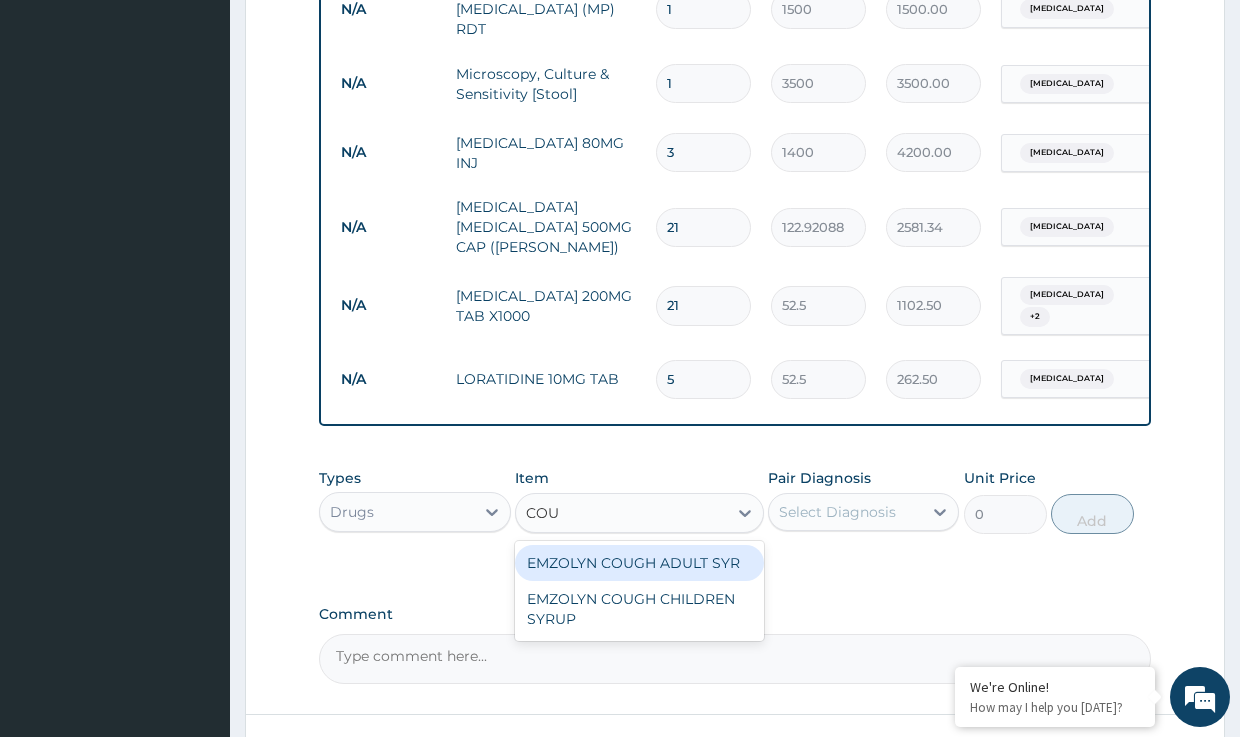 scroll, scrollTop: 1022, scrollLeft: 0, axis: vertical 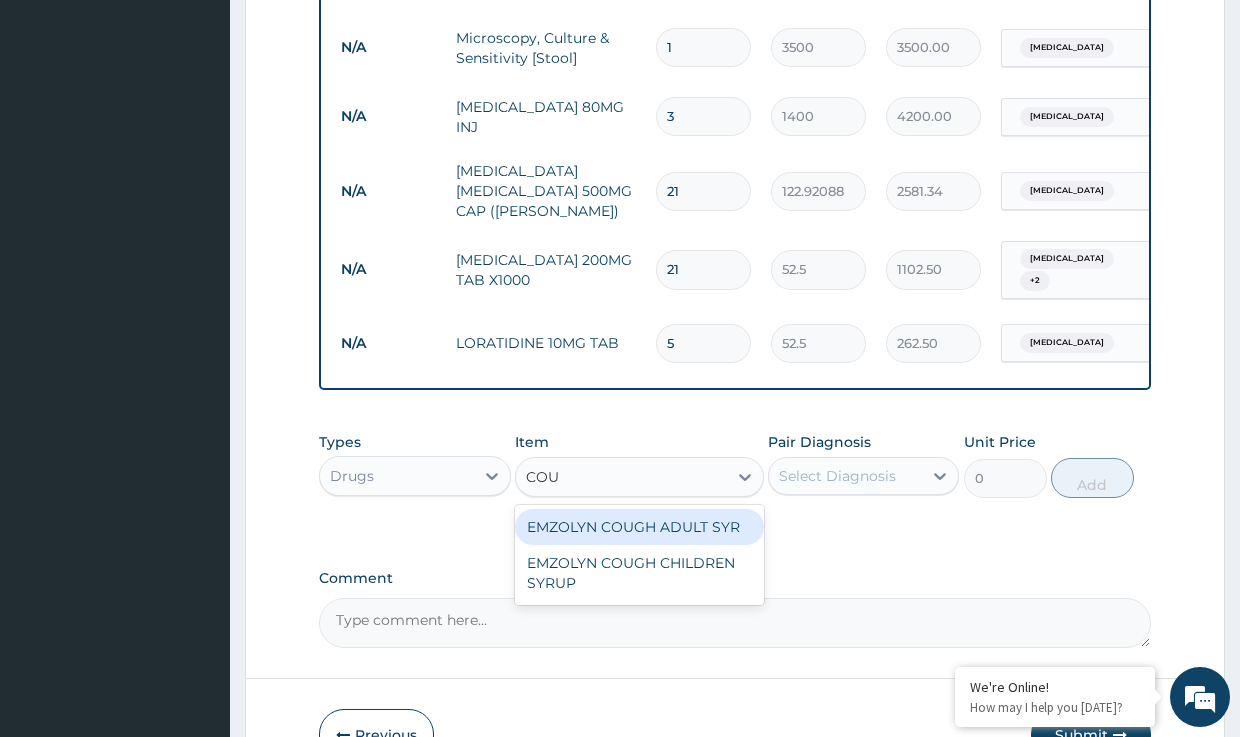 click on "EMZOLYN COUGH ADULT SYR" at bounding box center [639, 527] 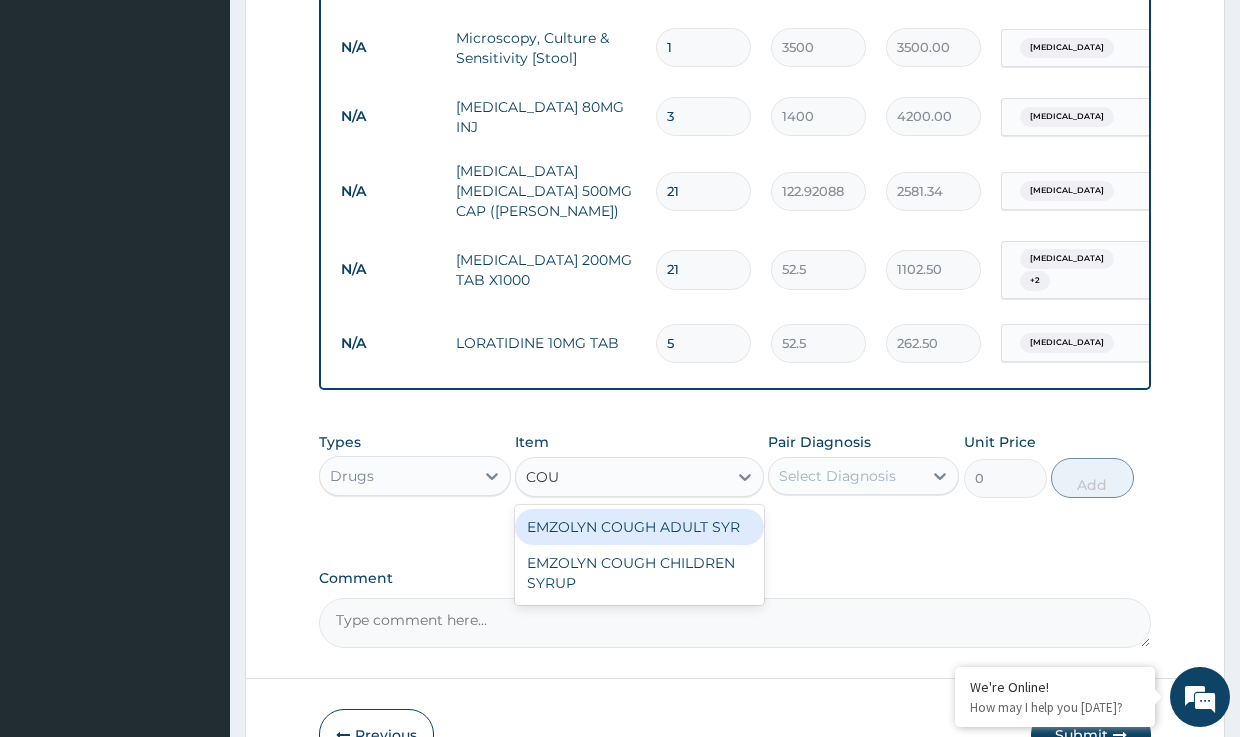 type 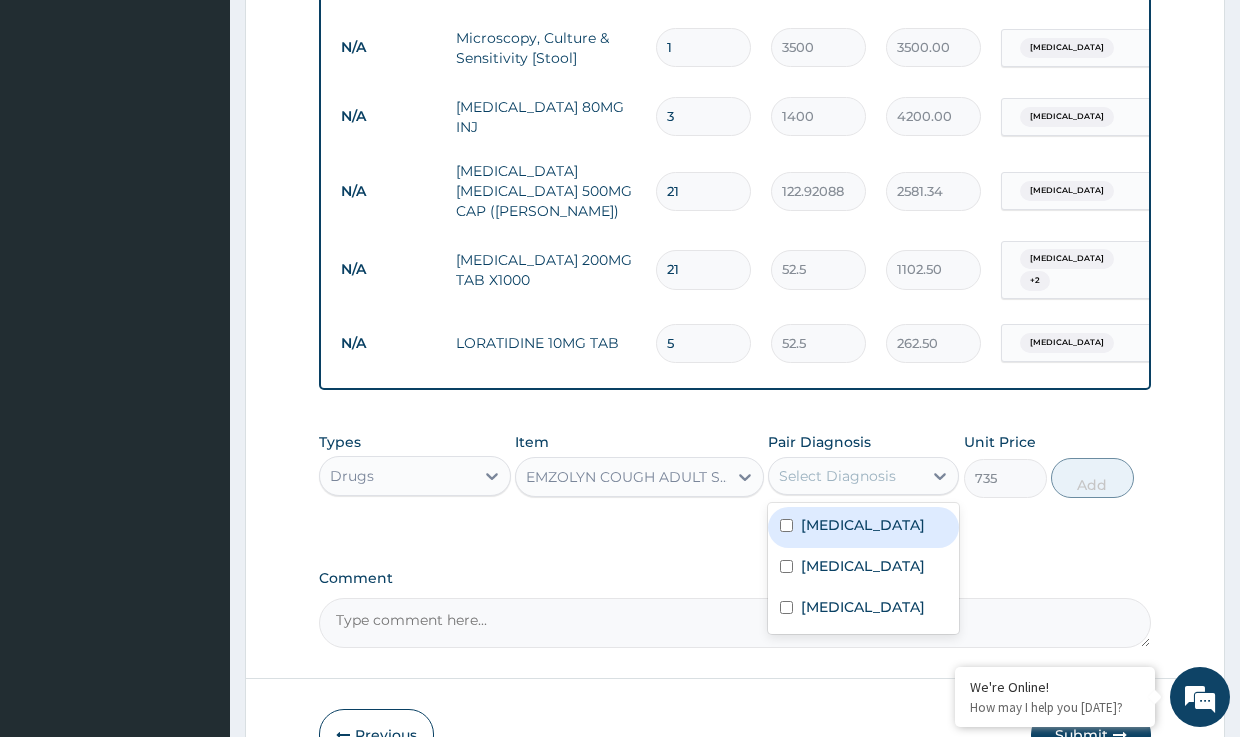 click on "Select Diagnosis" at bounding box center (837, 476) 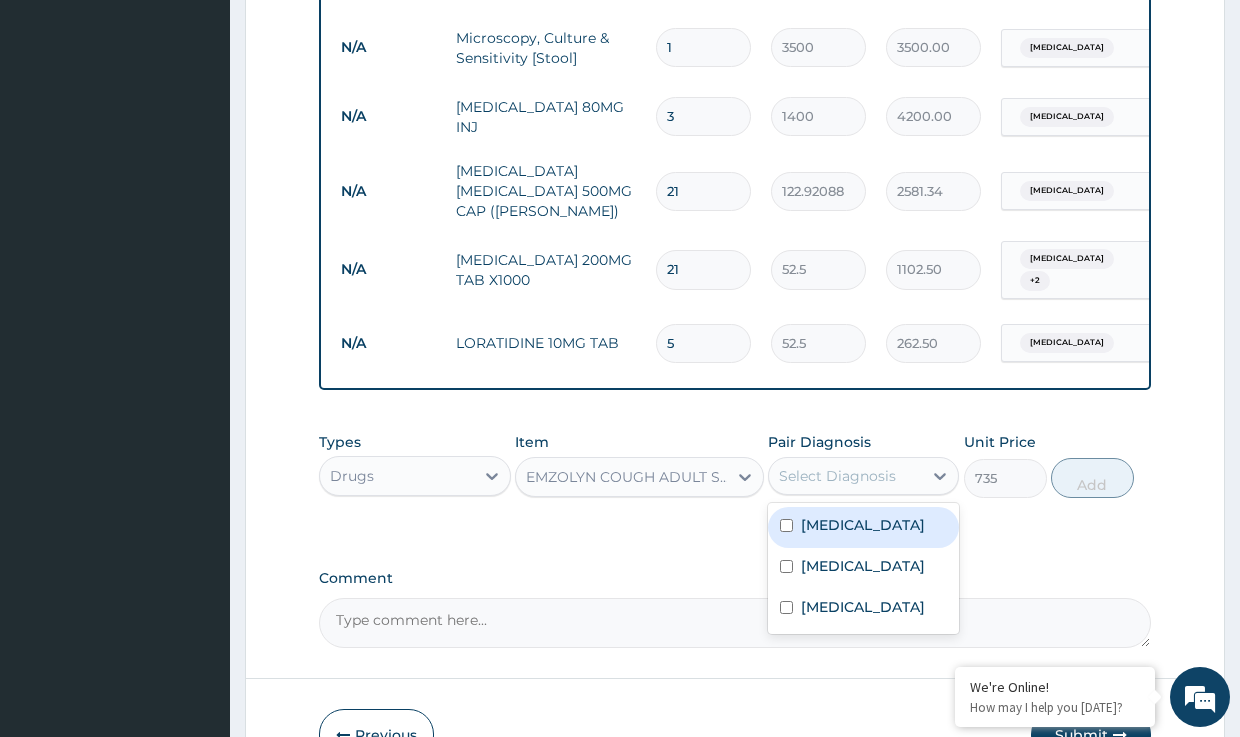 click on "Upper respiratory infection" at bounding box center (863, 525) 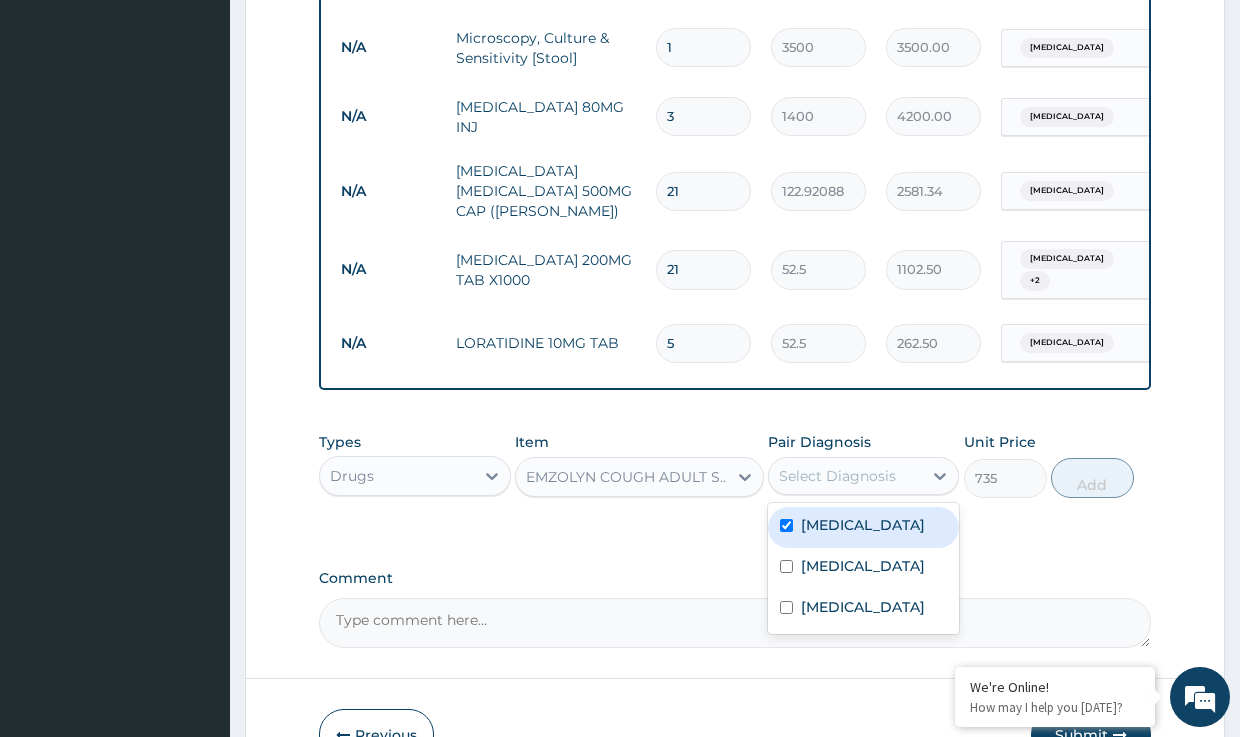 checkbox on "true" 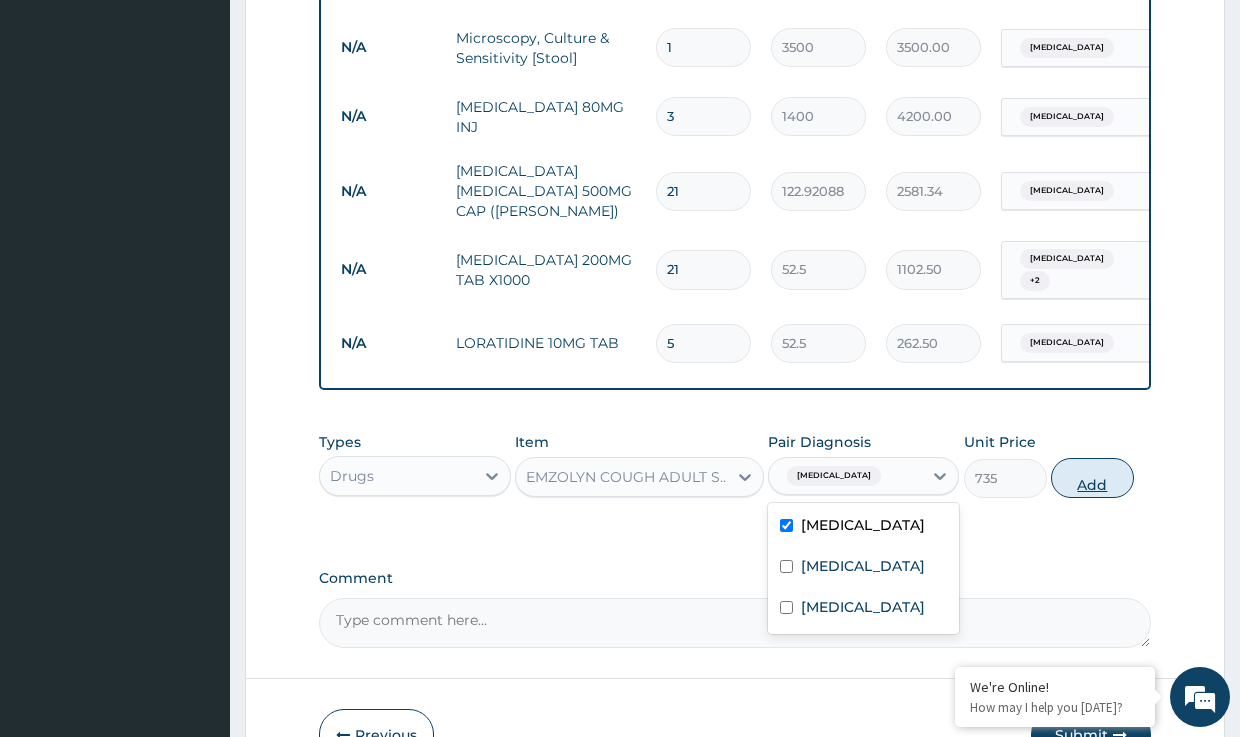 click on "Add" at bounding box center (1092, 478) 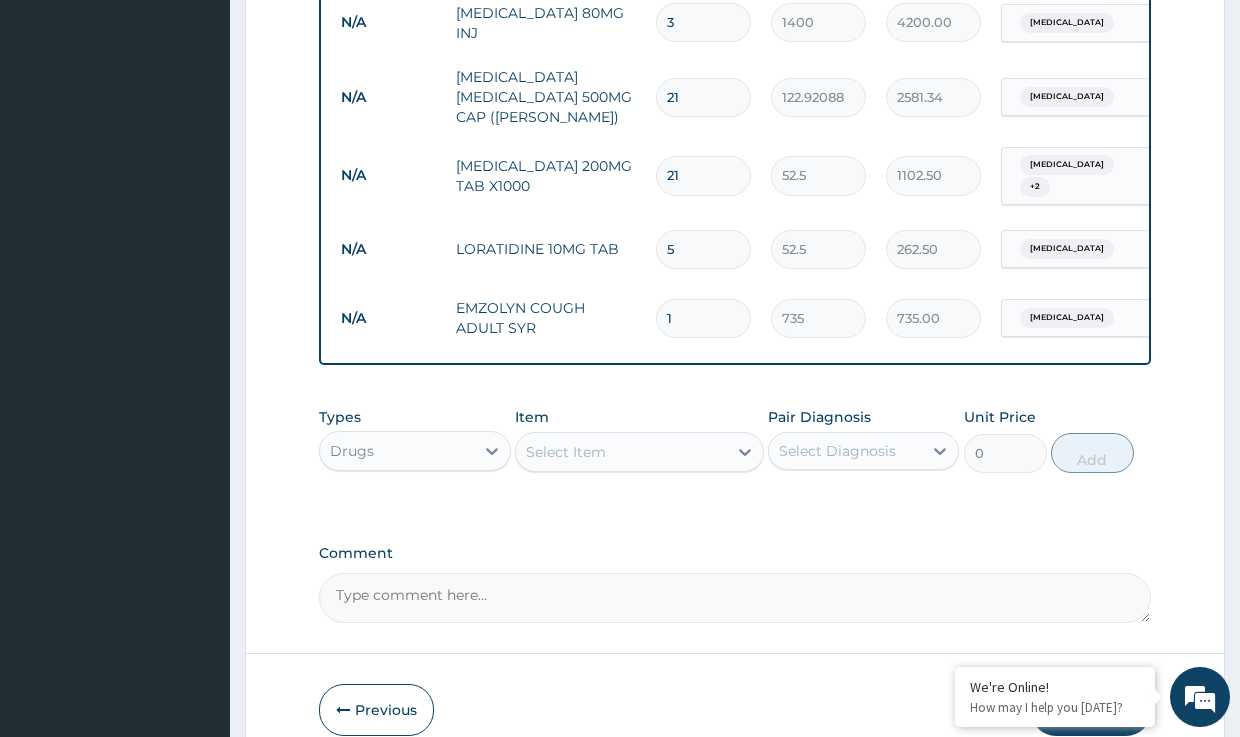 scroll, scrollTop: 1207, scrollLeft: 0, axis: vertical 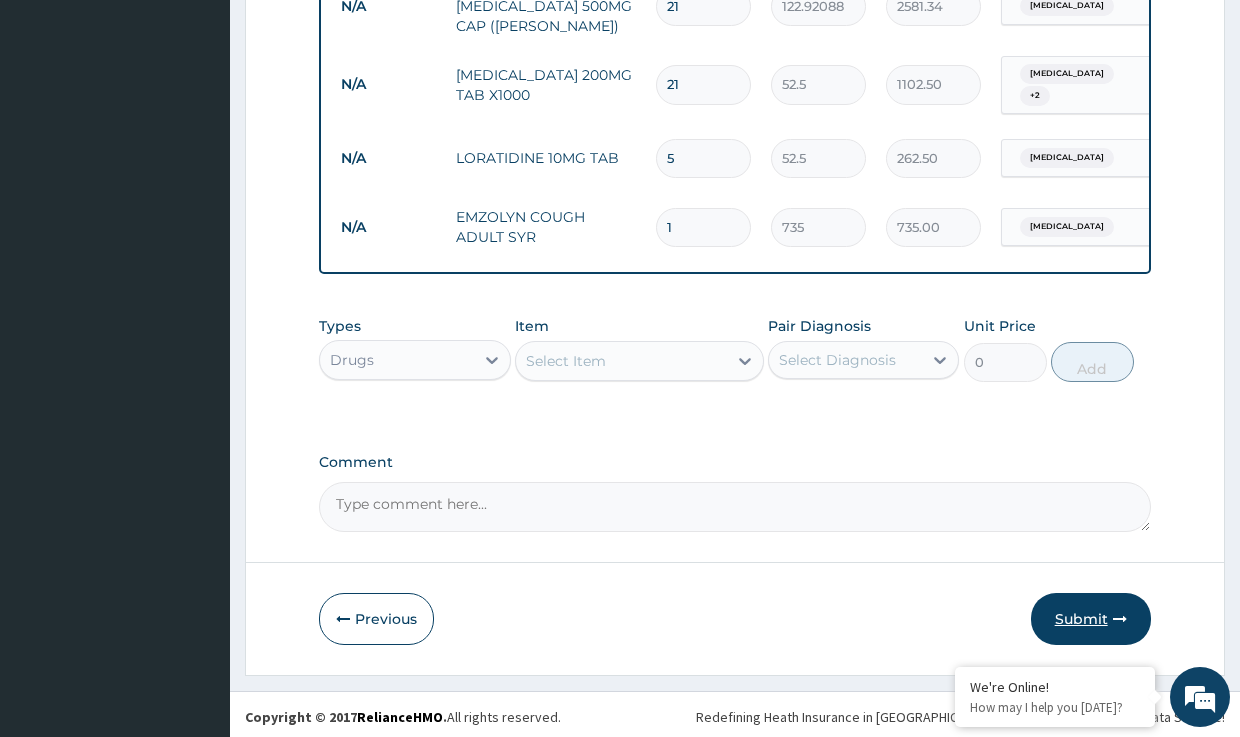 click on "Submit" at bounding box center [1091, 619] 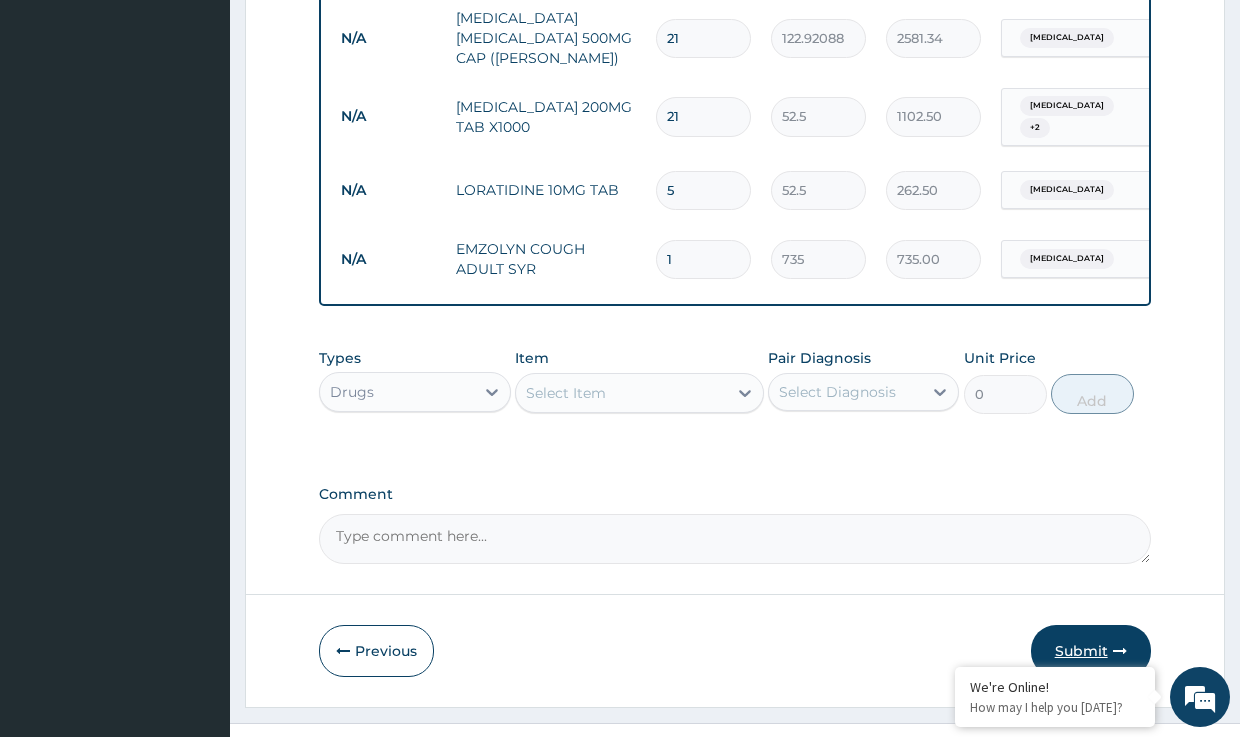 scroll, scrollTop: 1207, scrollLeft: 0, axis: vertical 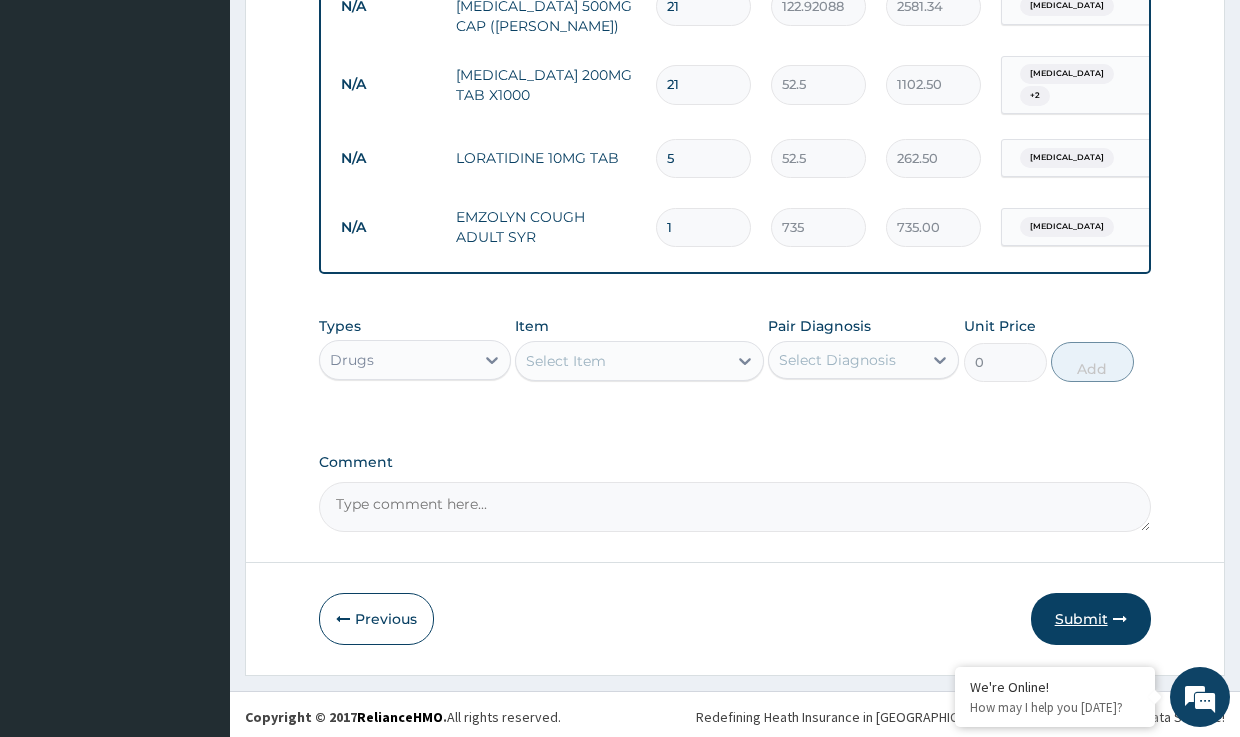 click on "Submit" at bounding box center [1091, 619] 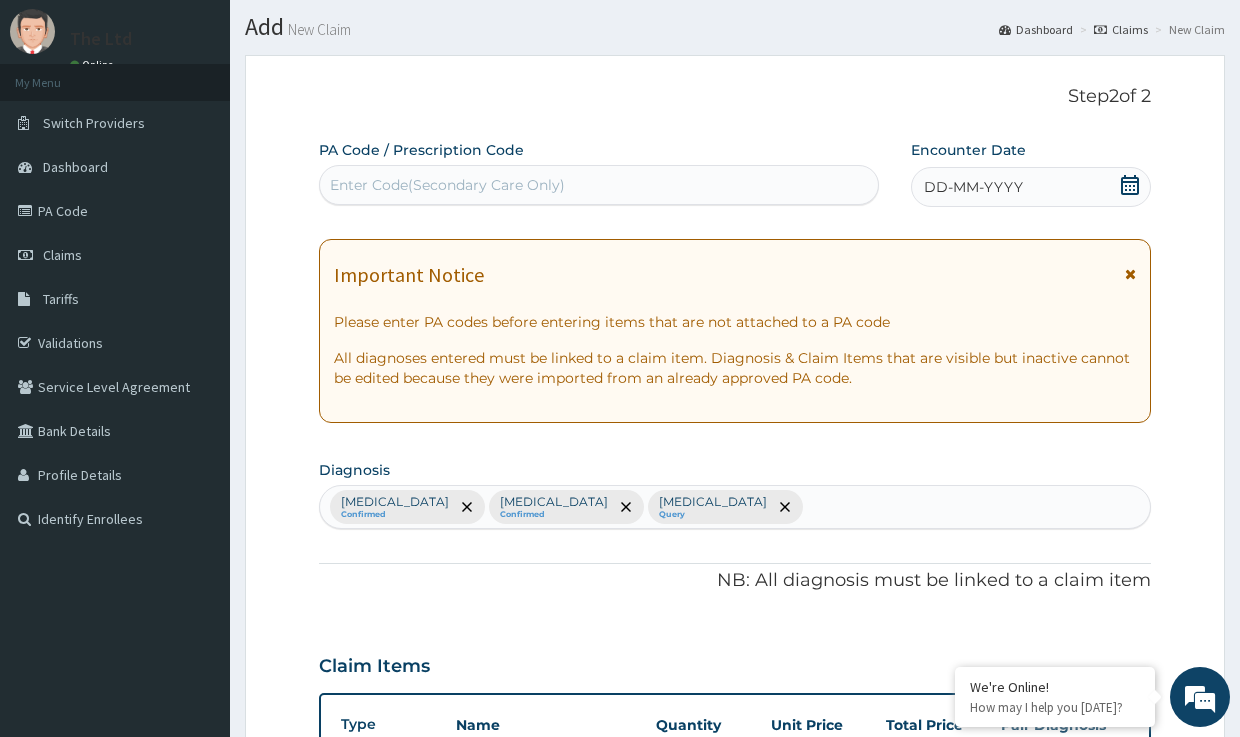scroll, scrollTop: 0, scrollLeft: 0, axis: both 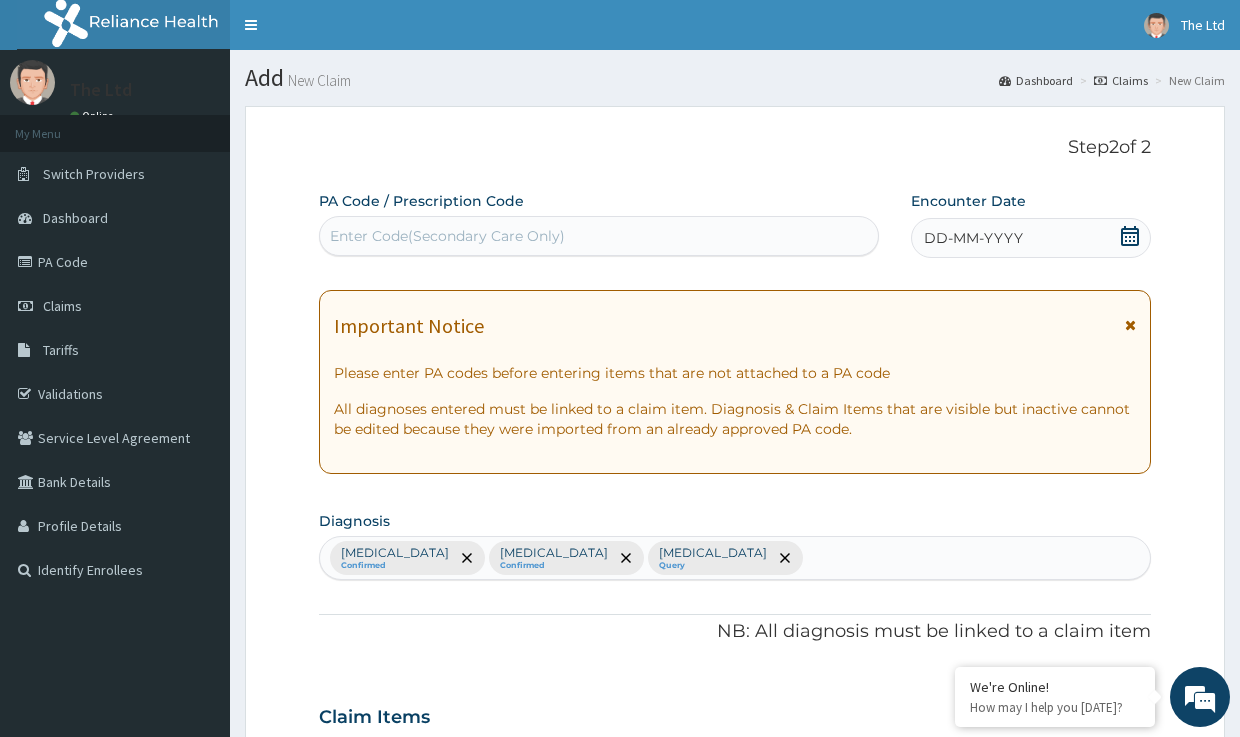 click 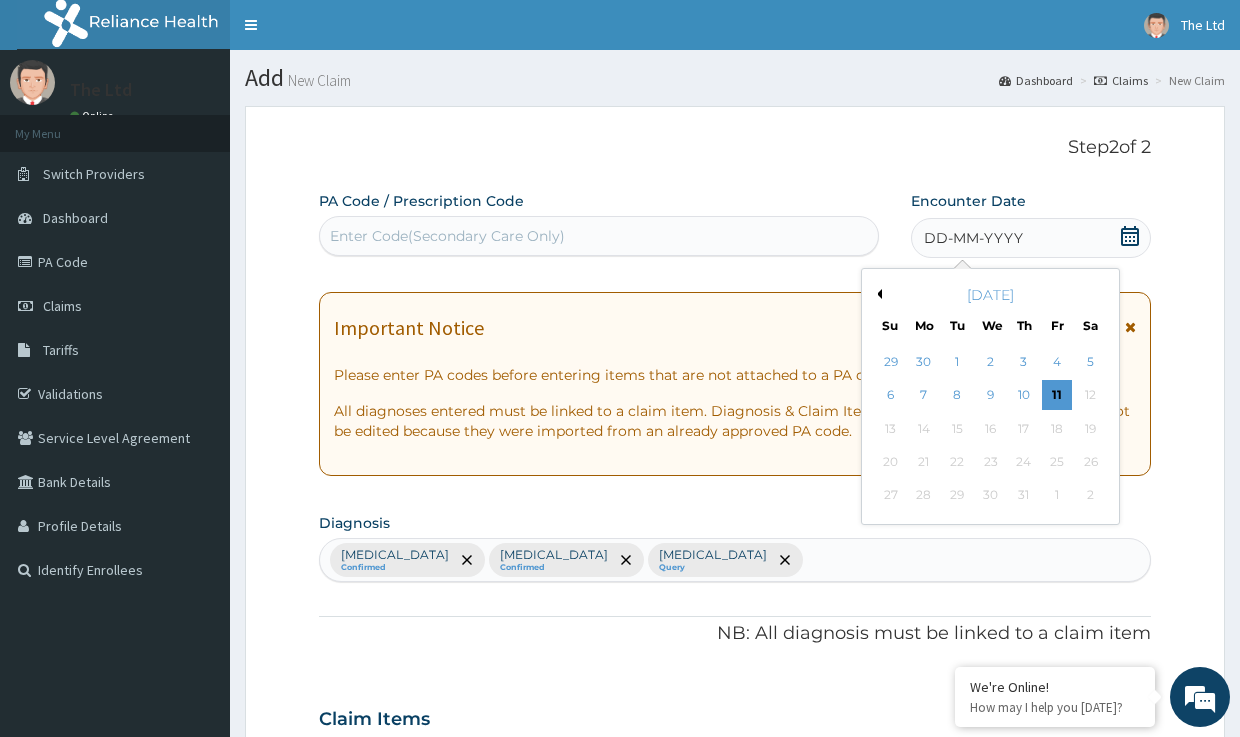 click on "Previous Month" at bounding box center (877, 294) 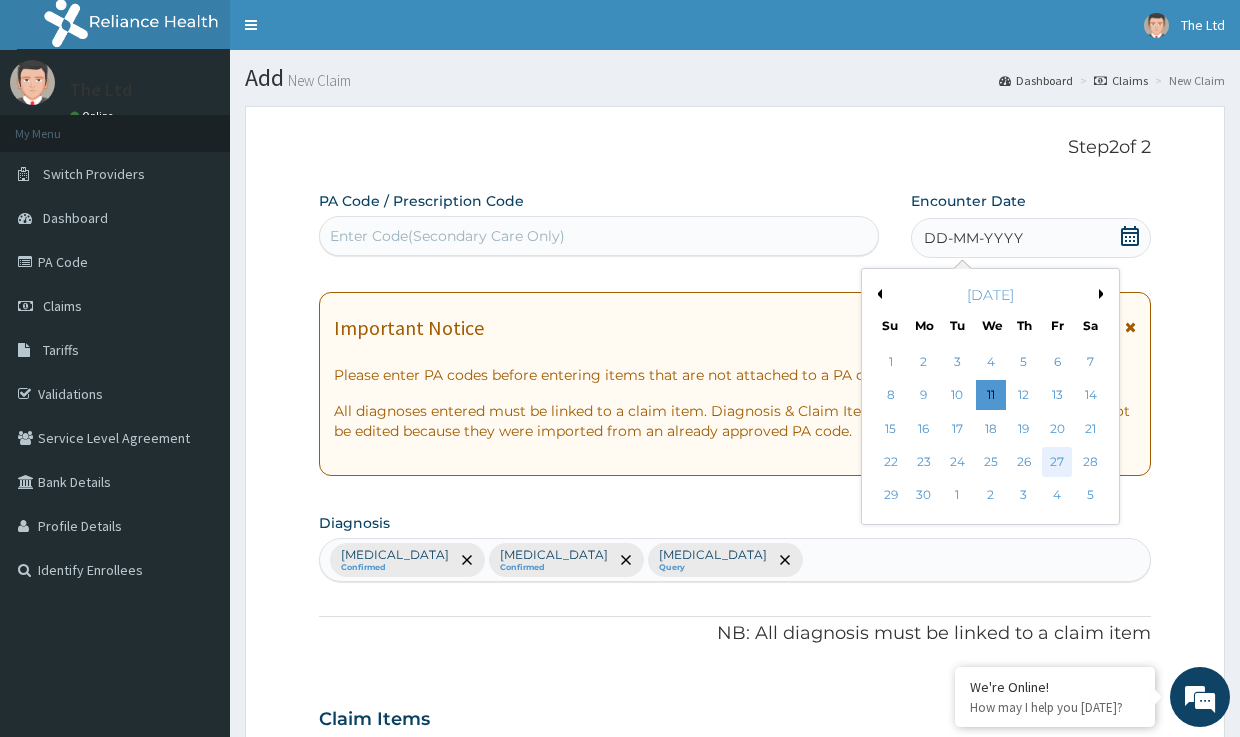 click on "27" at bounding box center [1057, 462] 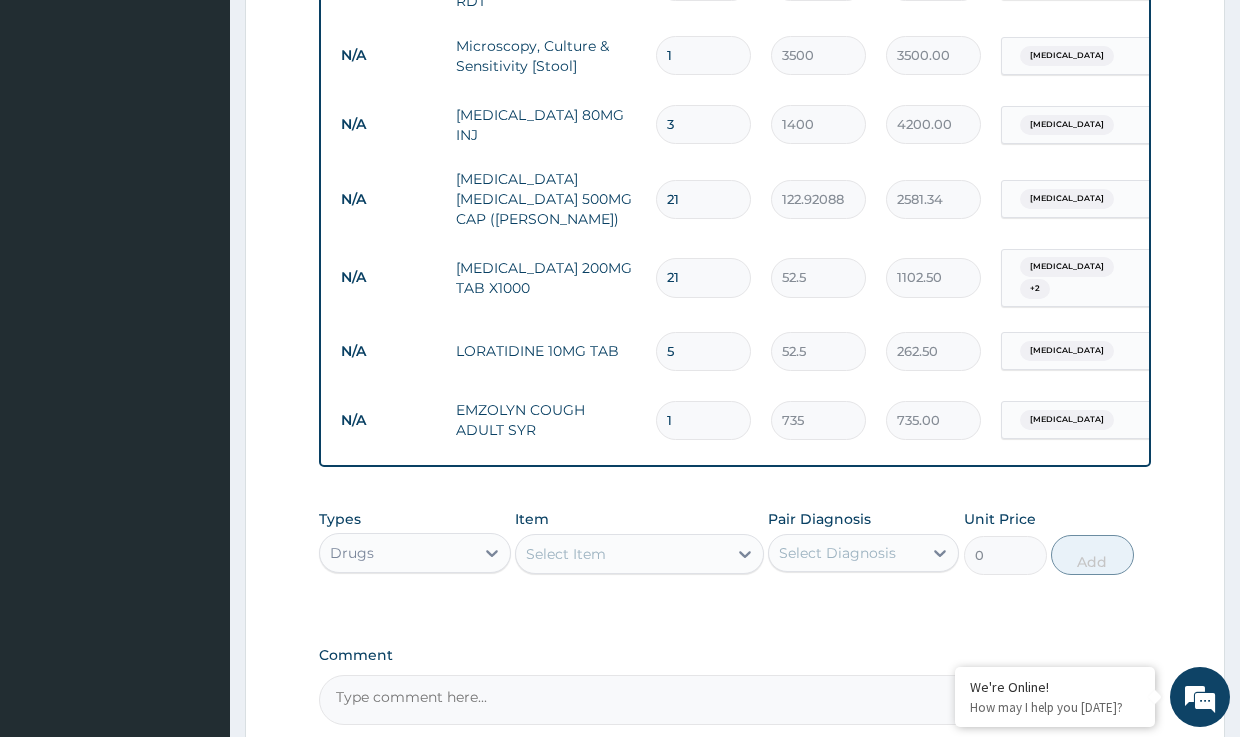 scroll, scrollTop: 1207, scrollLeft: 0, axis: vertical 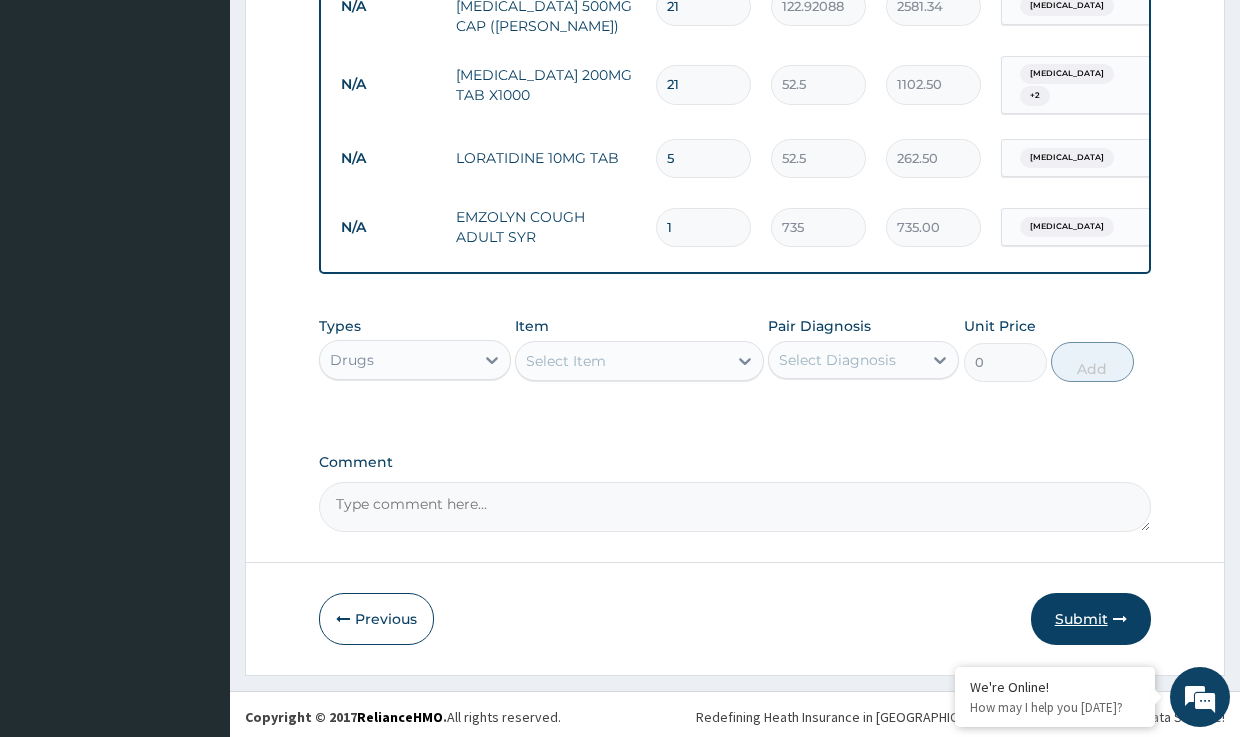 click on "Submit" at bounding box center (1091, 619) 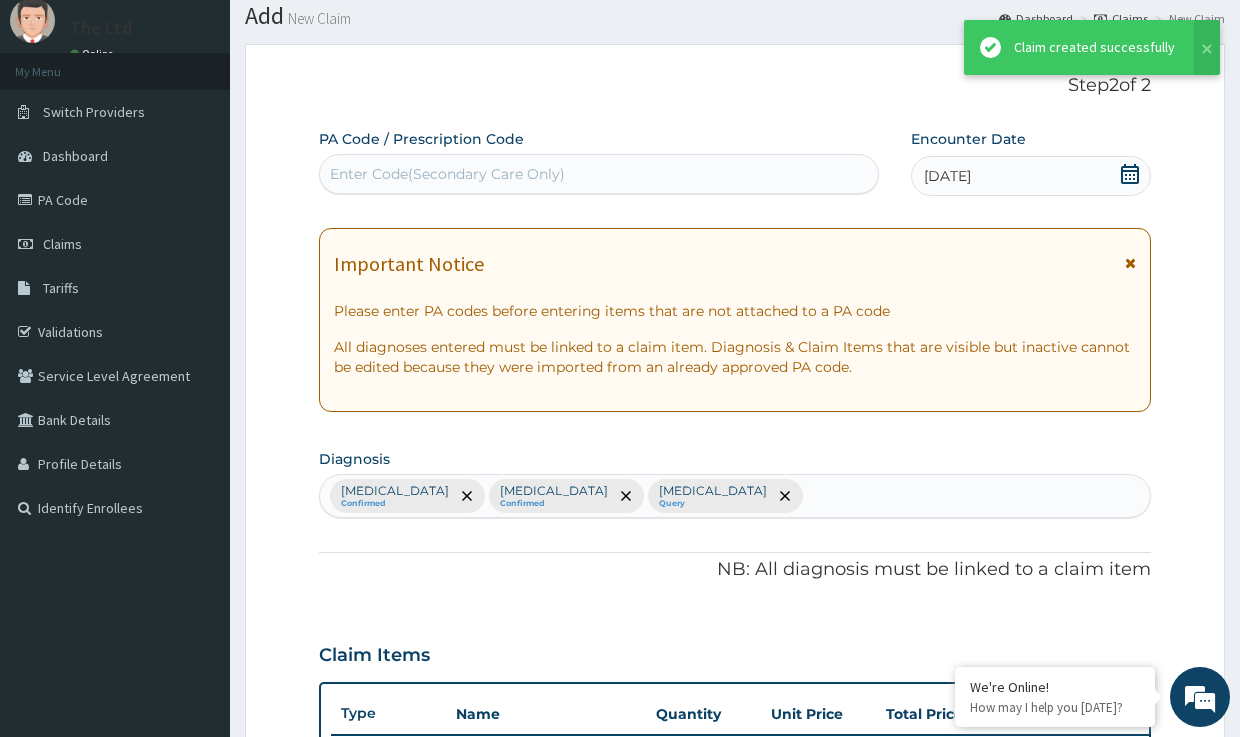 scroll, scrollTop: 1207, scrollLeft: 0, axis: vertical 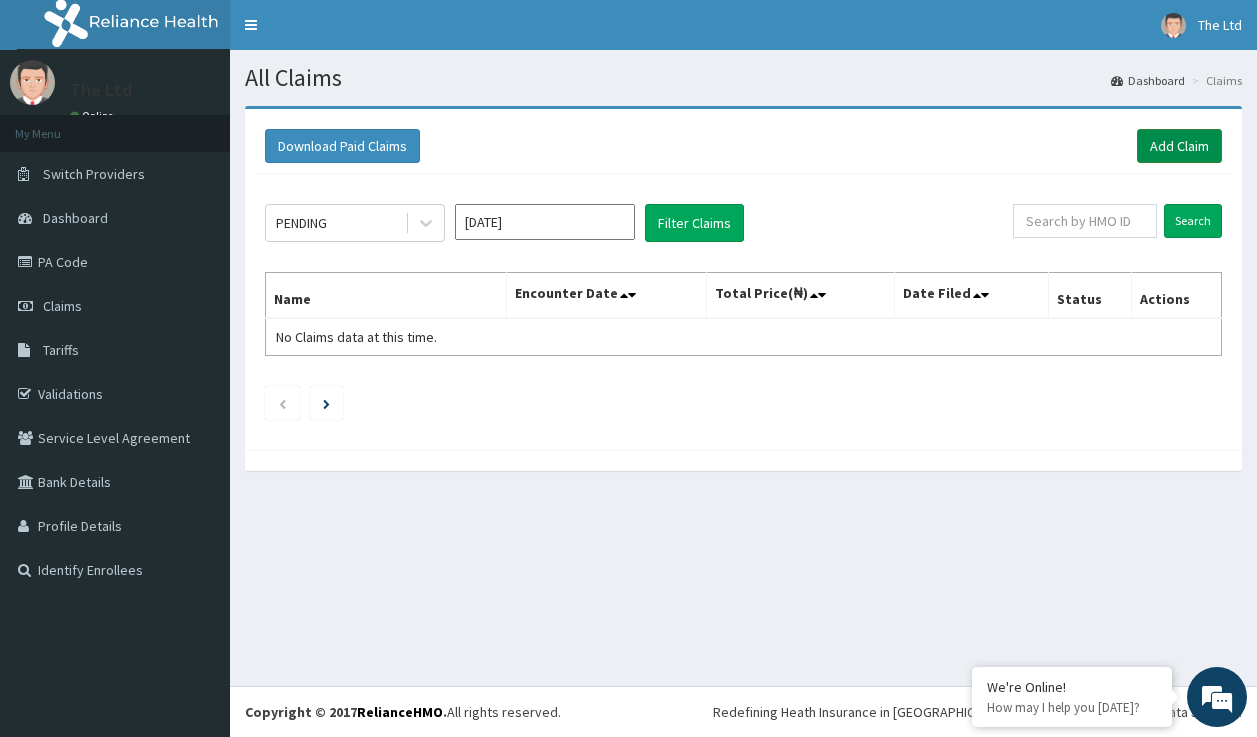 click on "Add Claim" at bounding box center (1179, 146) 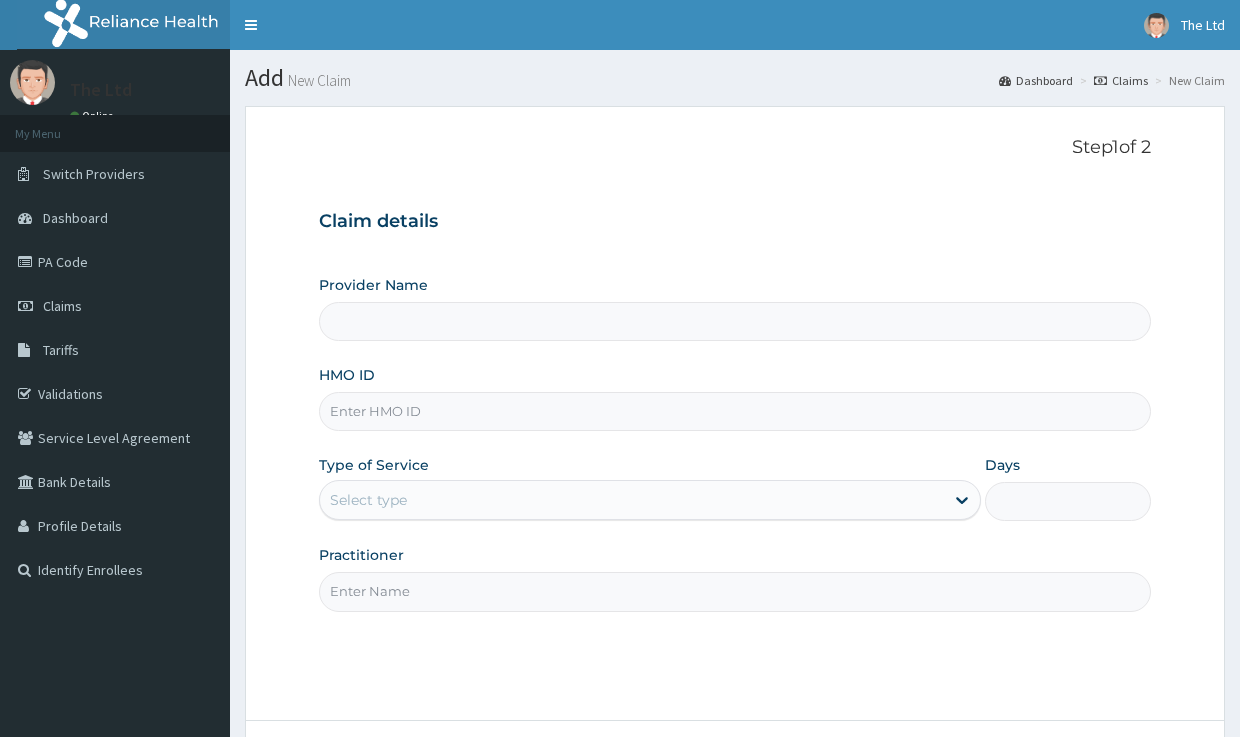 scroll, scrollTop: 0, scrollLeft: 0, axis: both 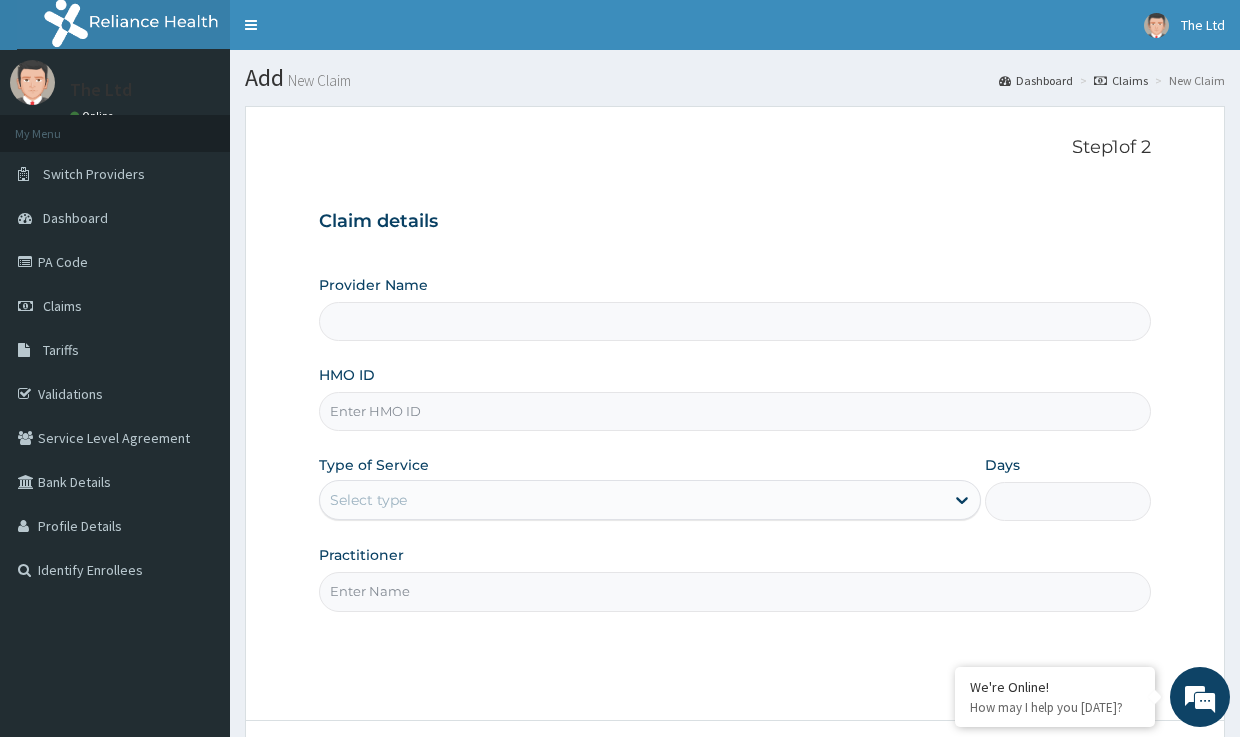 click on "Provider Name" at bounding box center [734, 321] 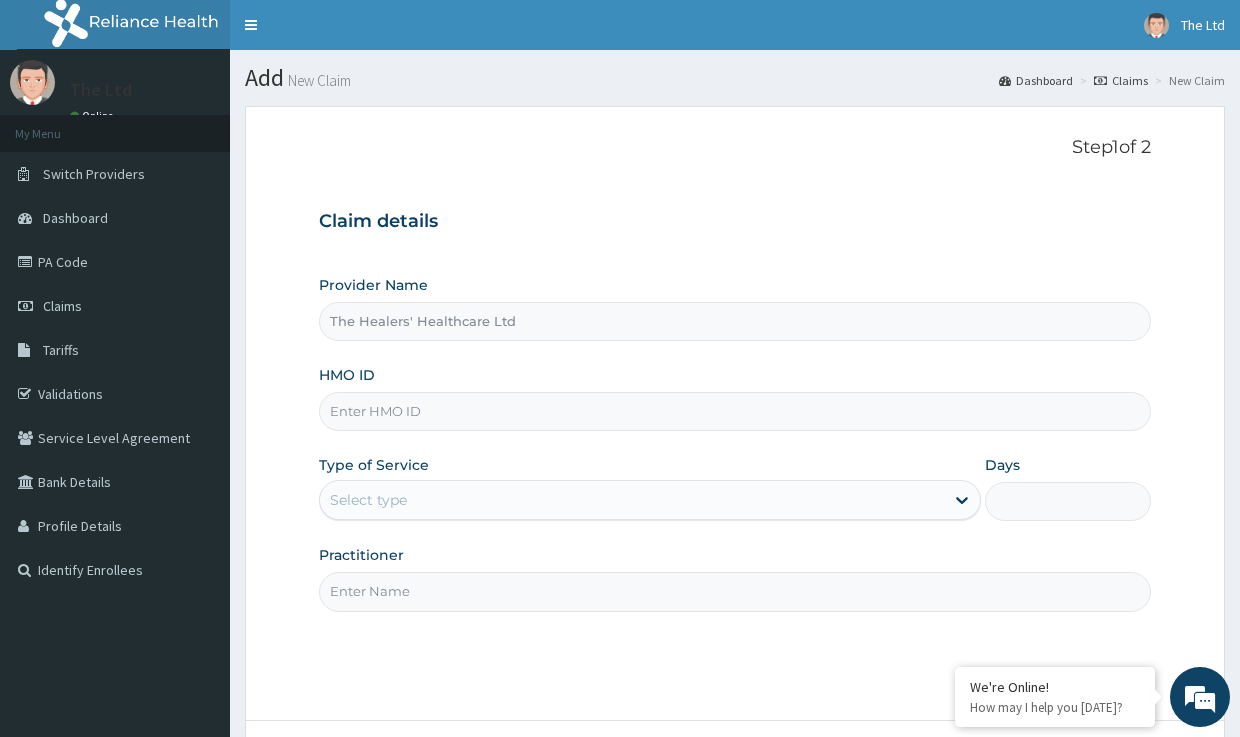 click on "The Healers' Healthcare Ltd" at bounding box center (734, 321) 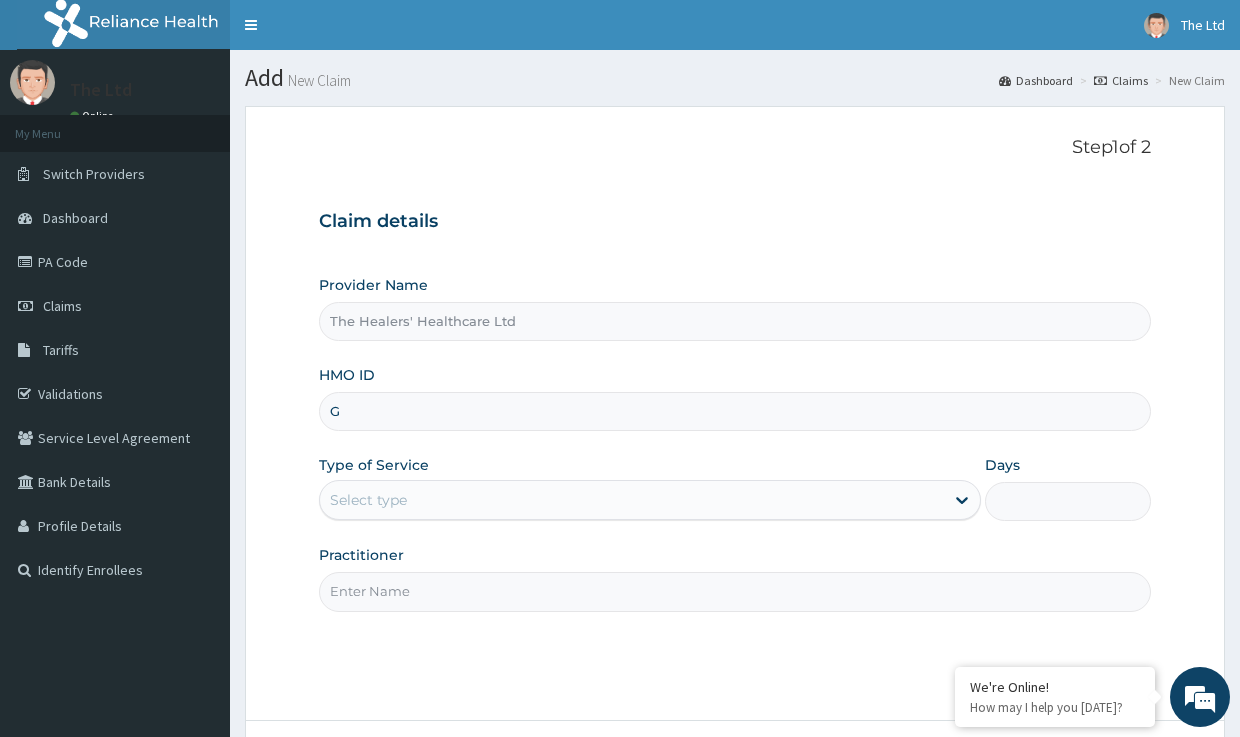 scroll, scrollTop: 0, scrollLeft: 0, axis: both 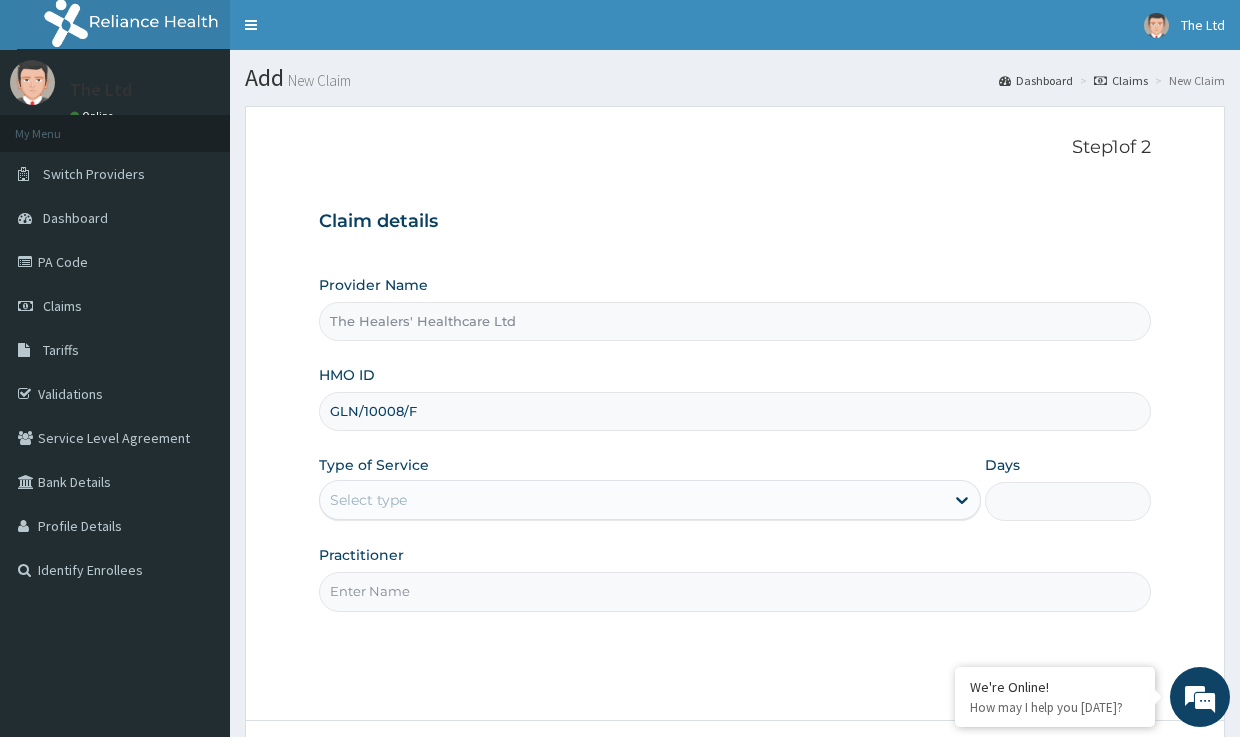 type on "GLN/10008/F" 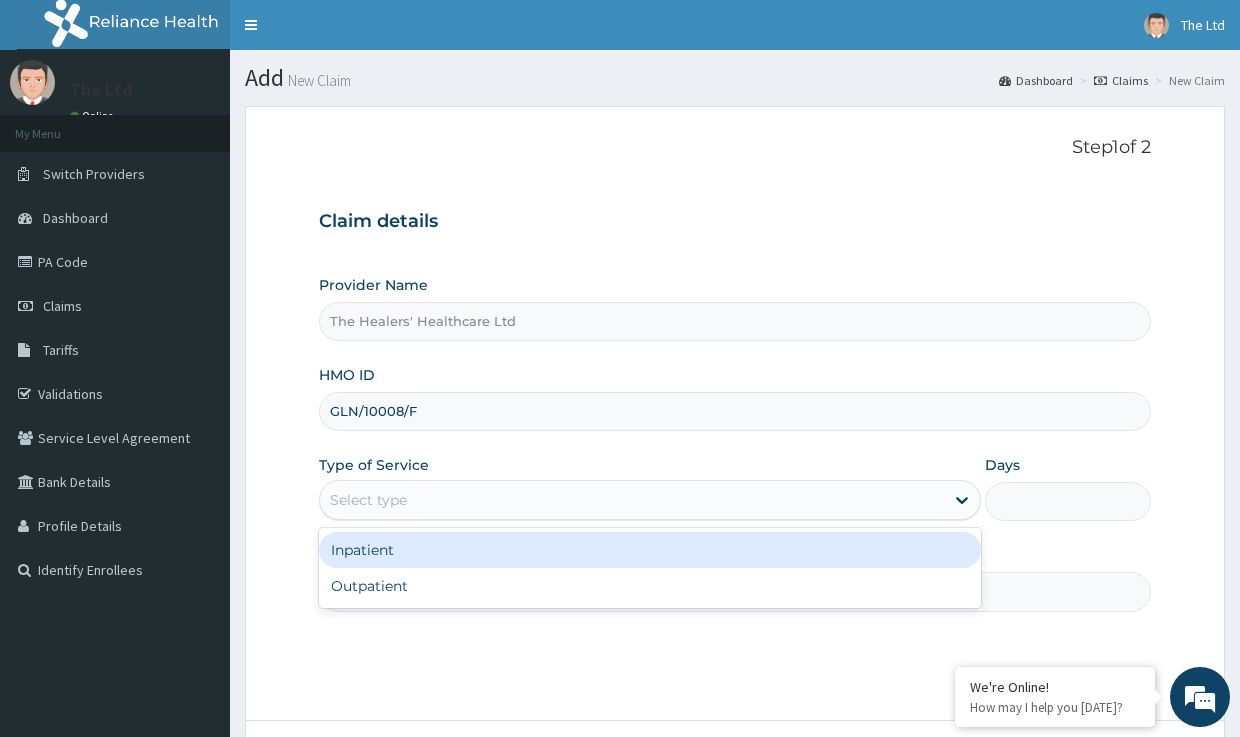 click on "Select type" at bounding box center [632, 500] 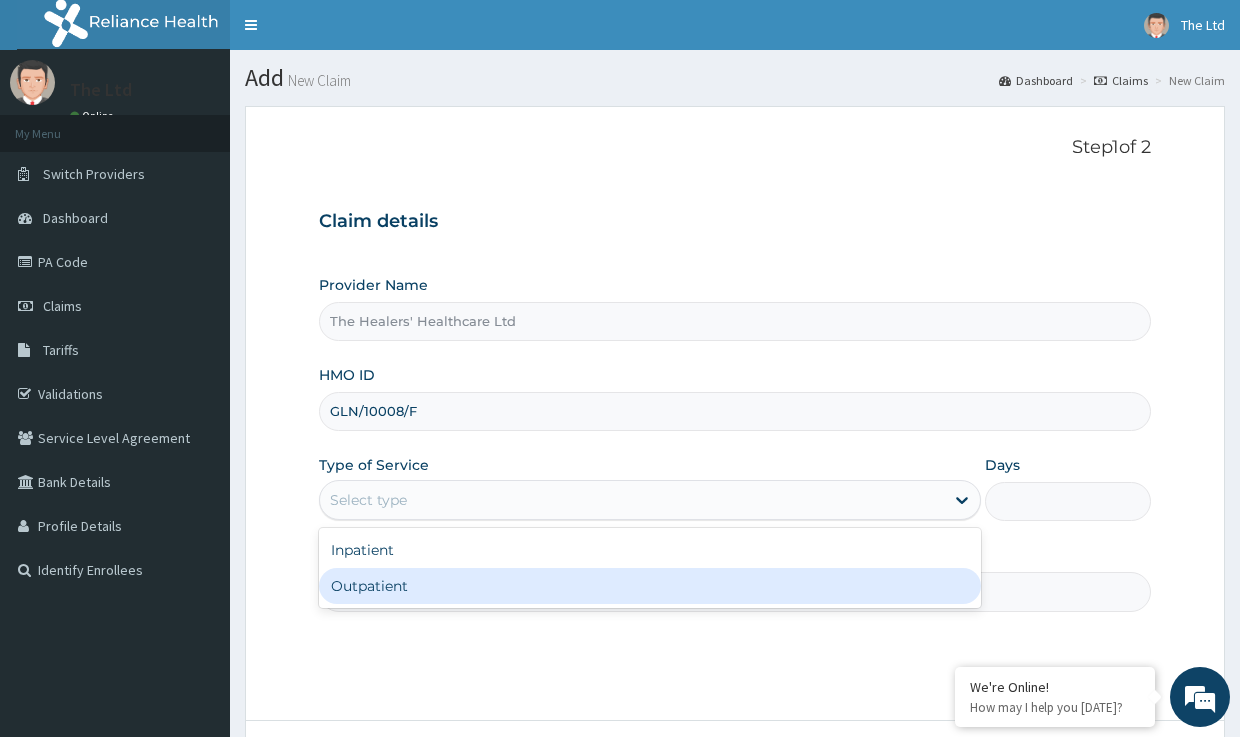 click on "Outpatient" at bounding box center [650, 586] 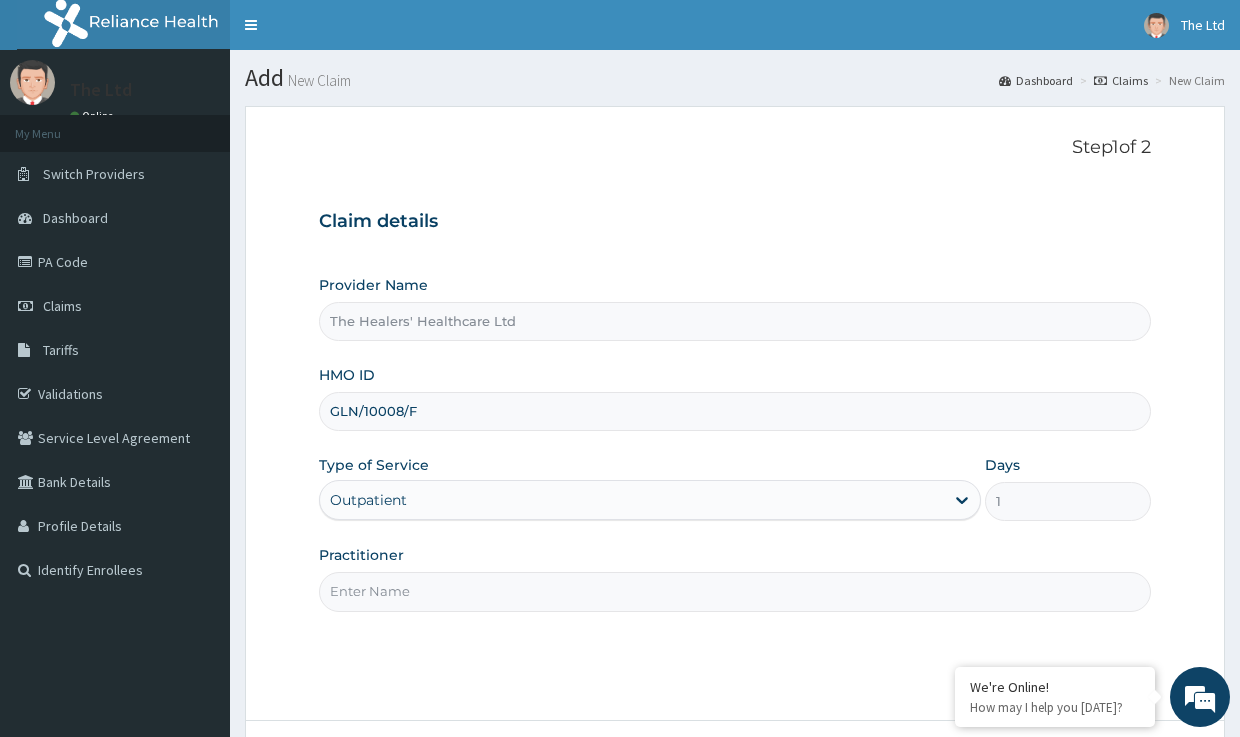 click on "Practitioner" at bounding box center [734, 591] 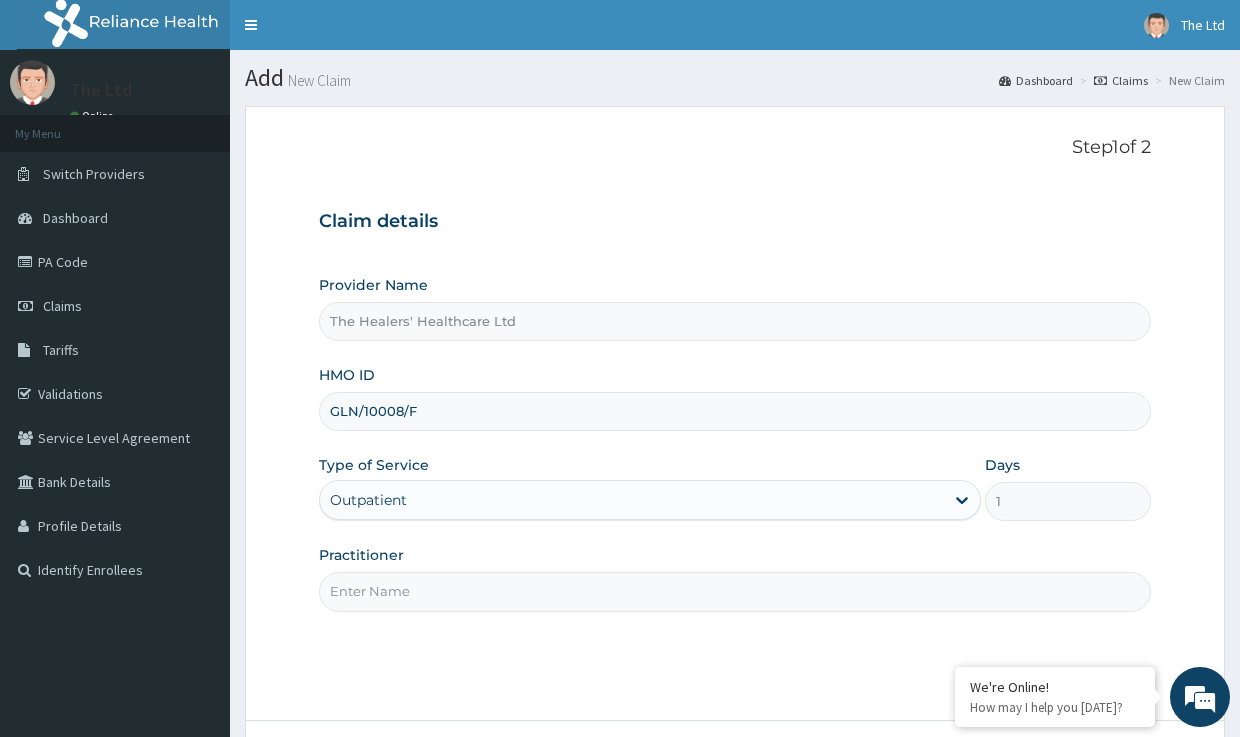 type on "DR EZEUGWU M" 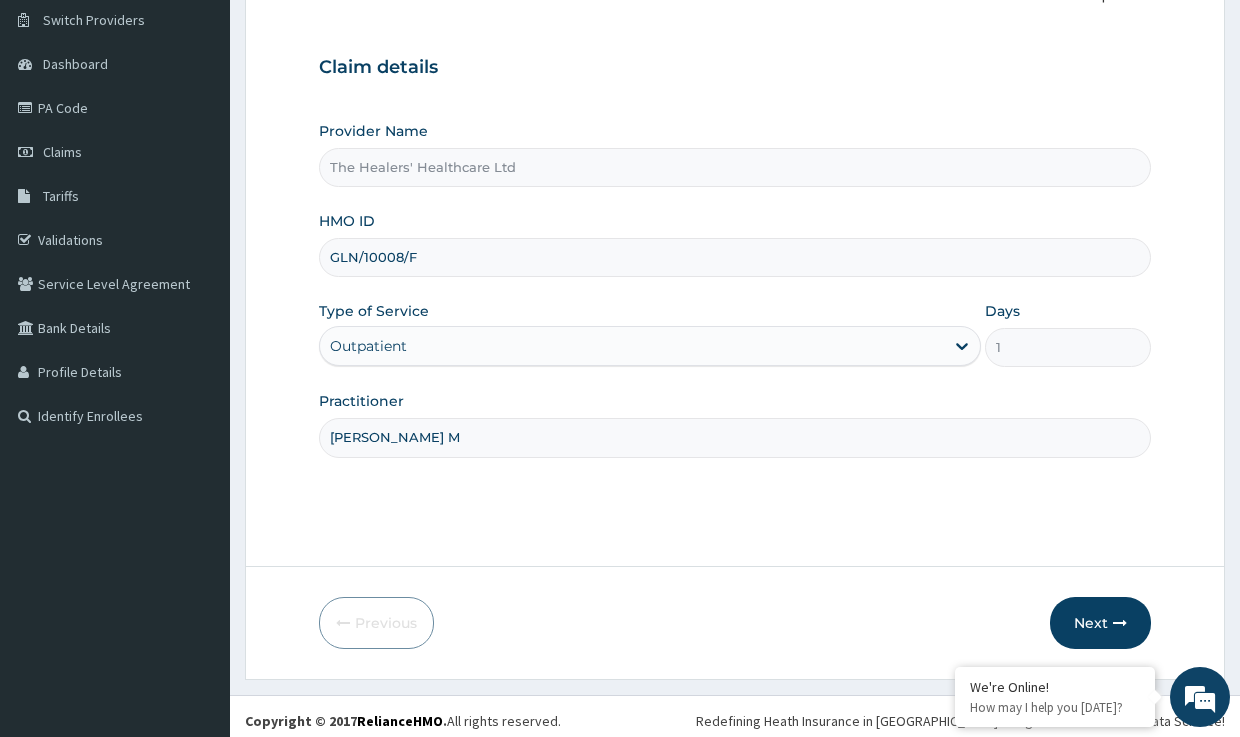 scroll, scrollTop: 163, scrollLeft: 0, axis: vertical 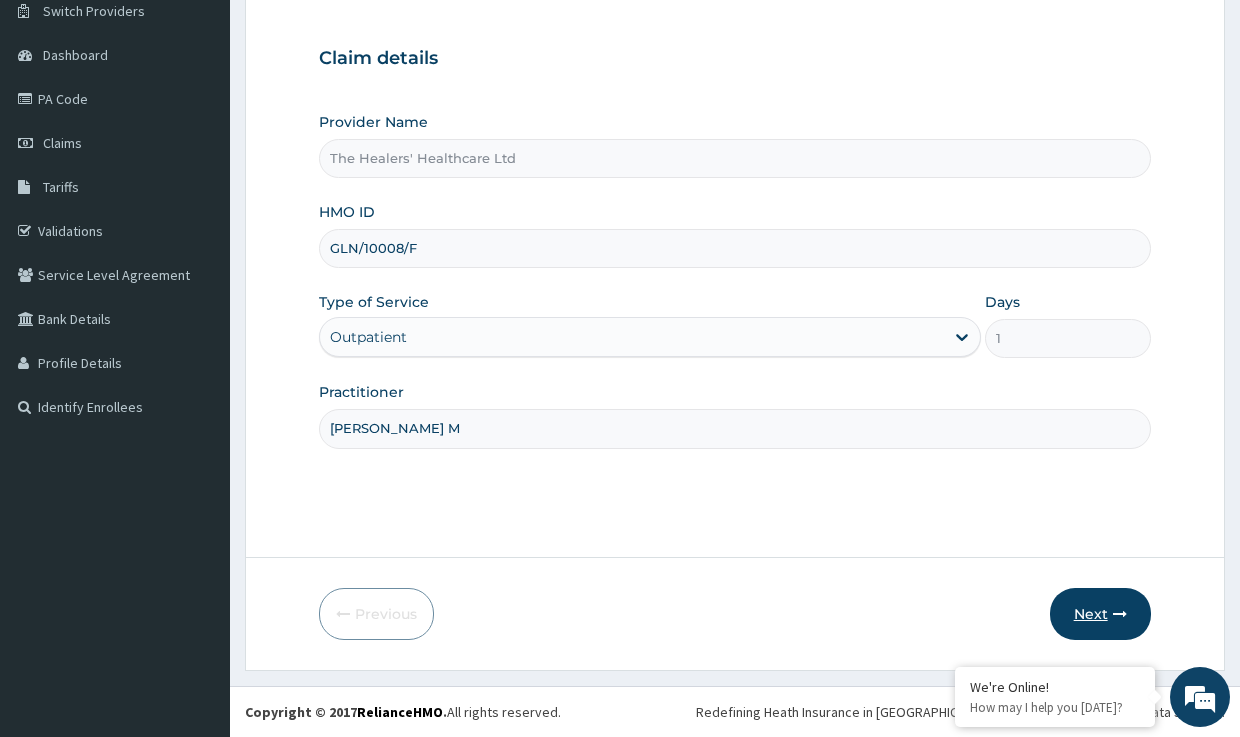 click on "Next" at bounding box center (1100, 614) 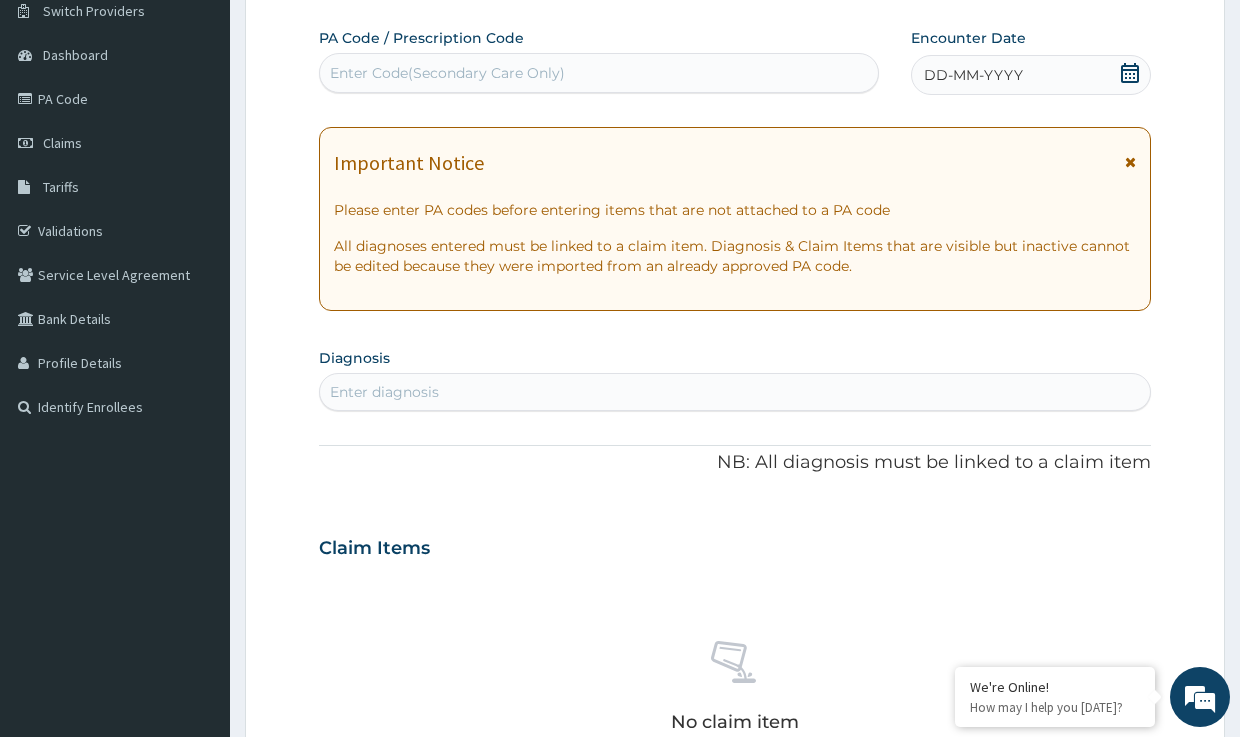 click on "DD-MM-YYYY" at bounding box center (1031, 75) 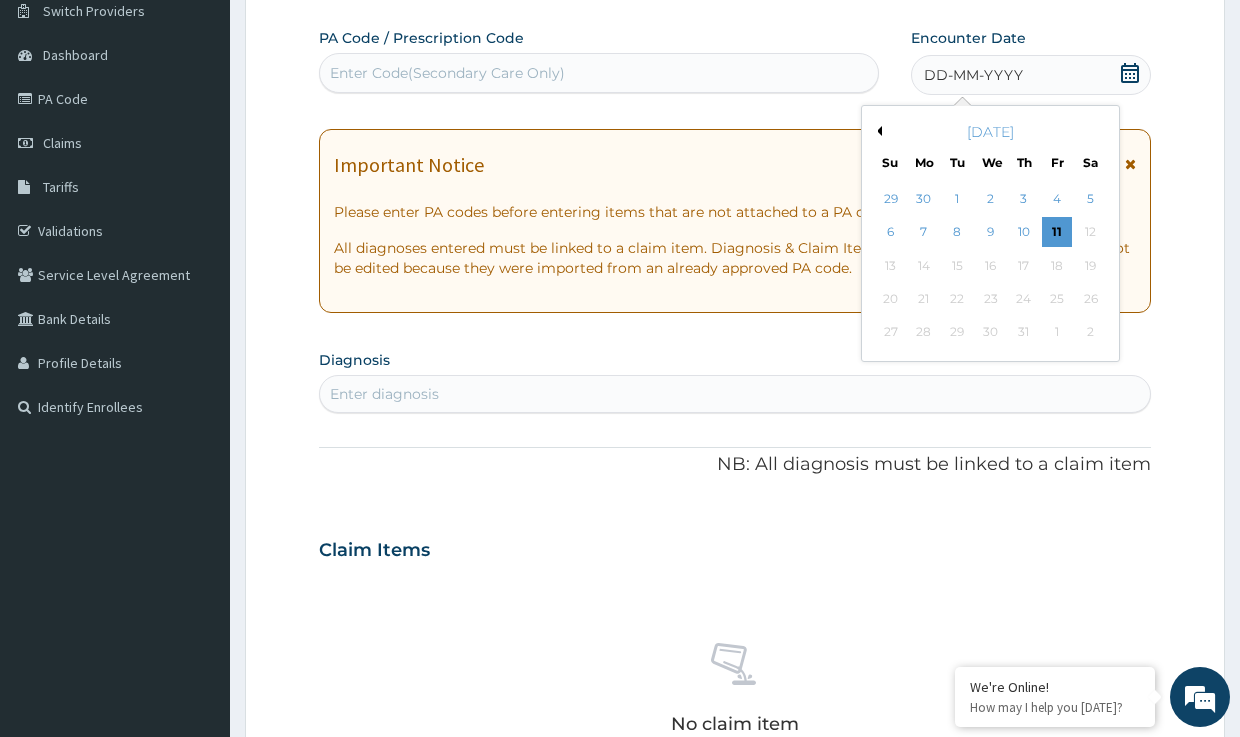 click 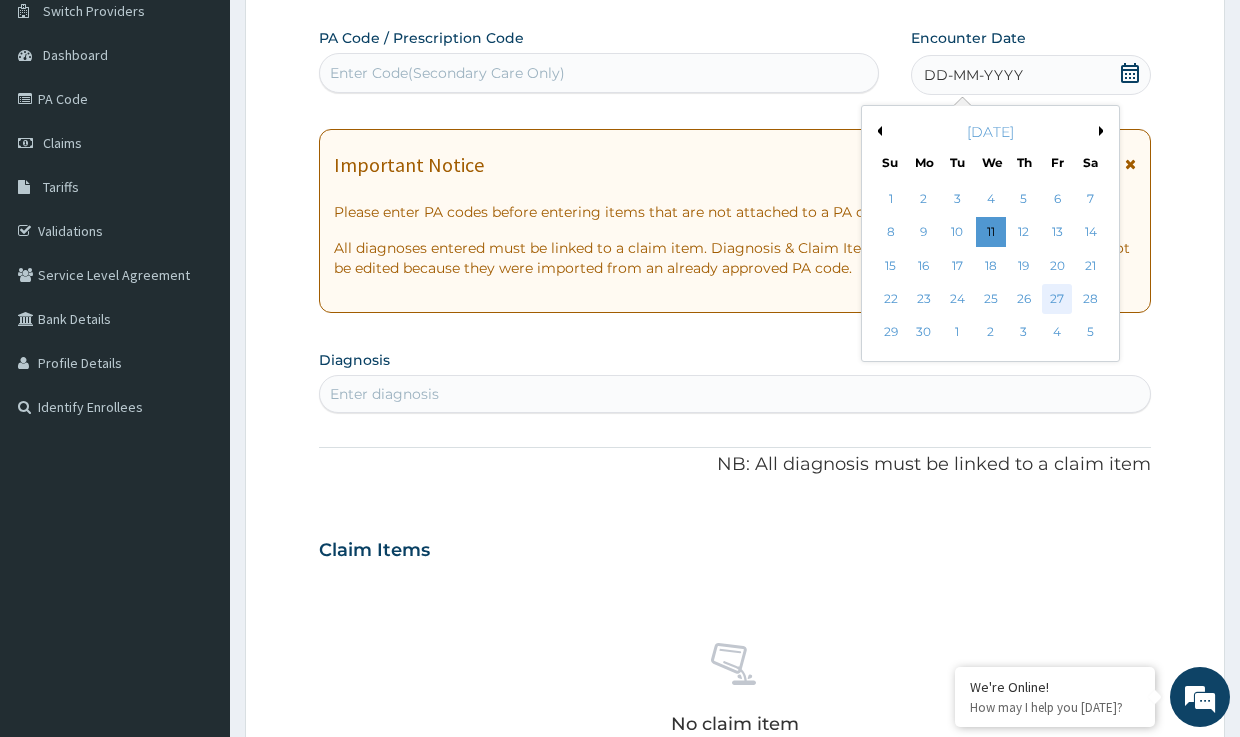 click on "27" at bounding box center (1057, 299) 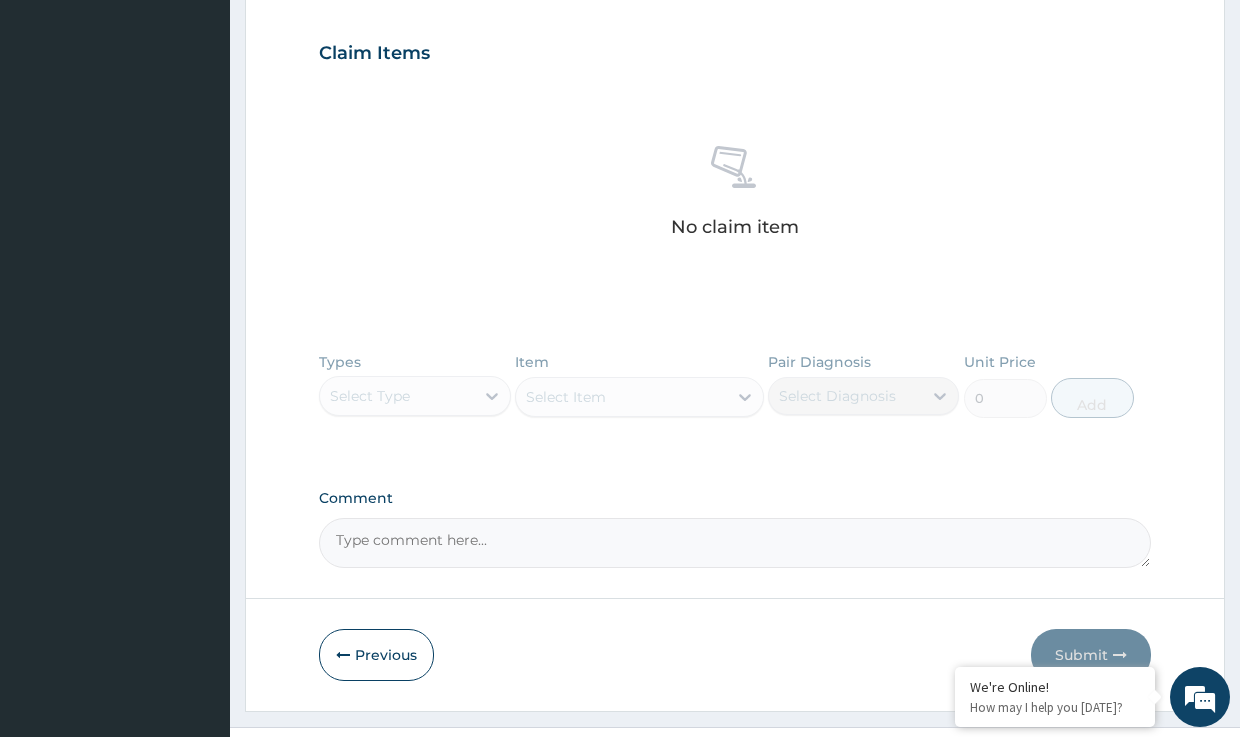 scroll, scrollTop: 699, scrollLeft: 0, axis: vertical 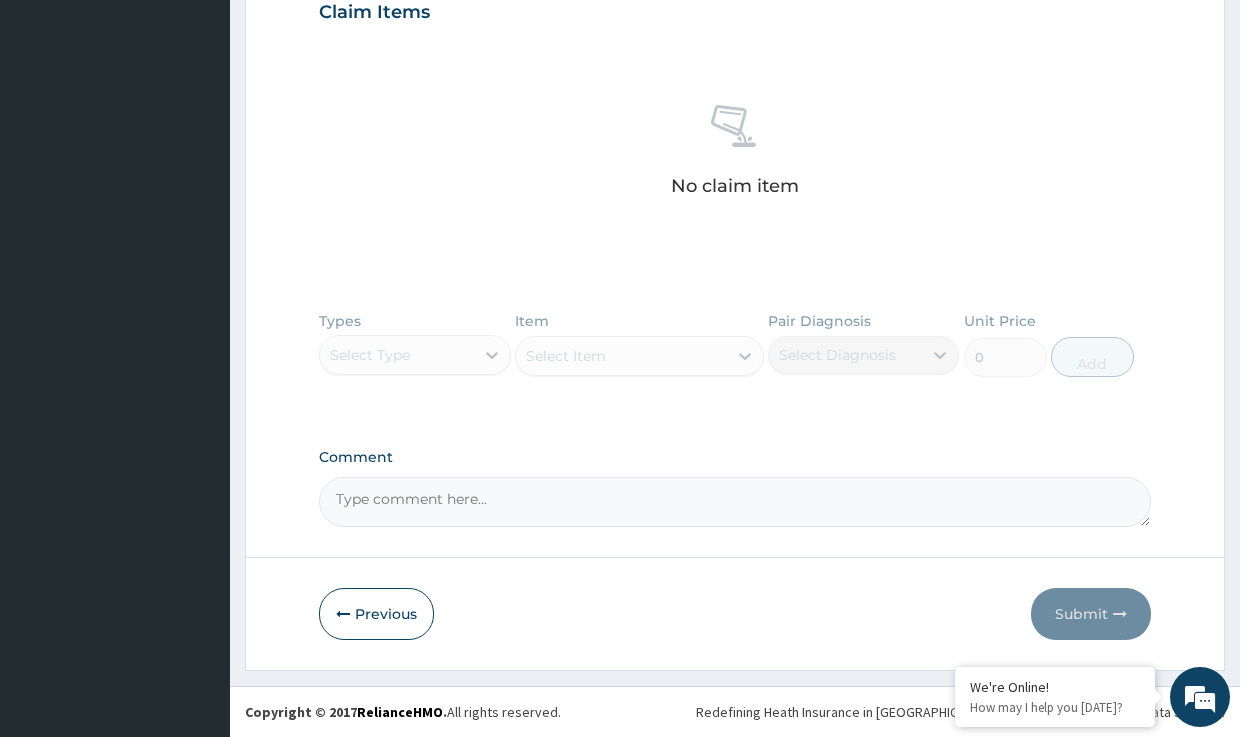 click on "Types Select Type Item Select Item Pair Diagnosis Select Diagnosis Unit Price 0 Add" at bounding box center (734, 359) 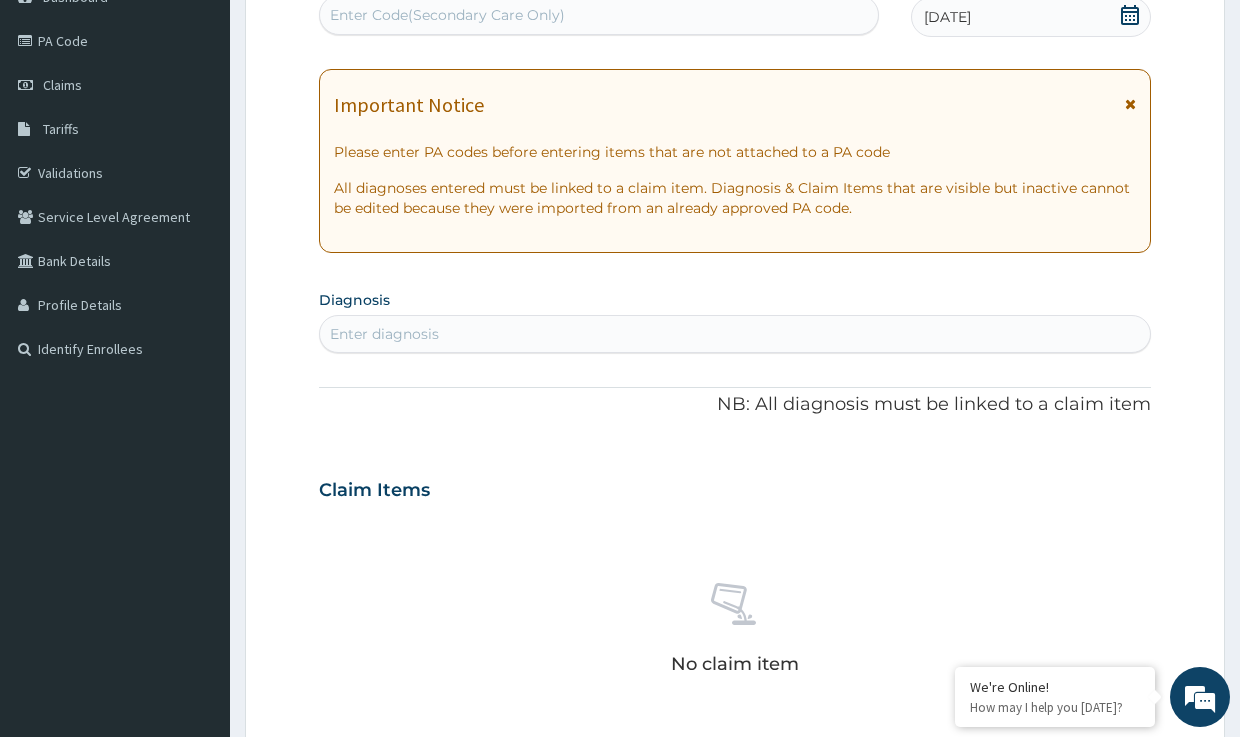 scroll, scrollTop: 99, scrollLeft: 0, axis: vertical 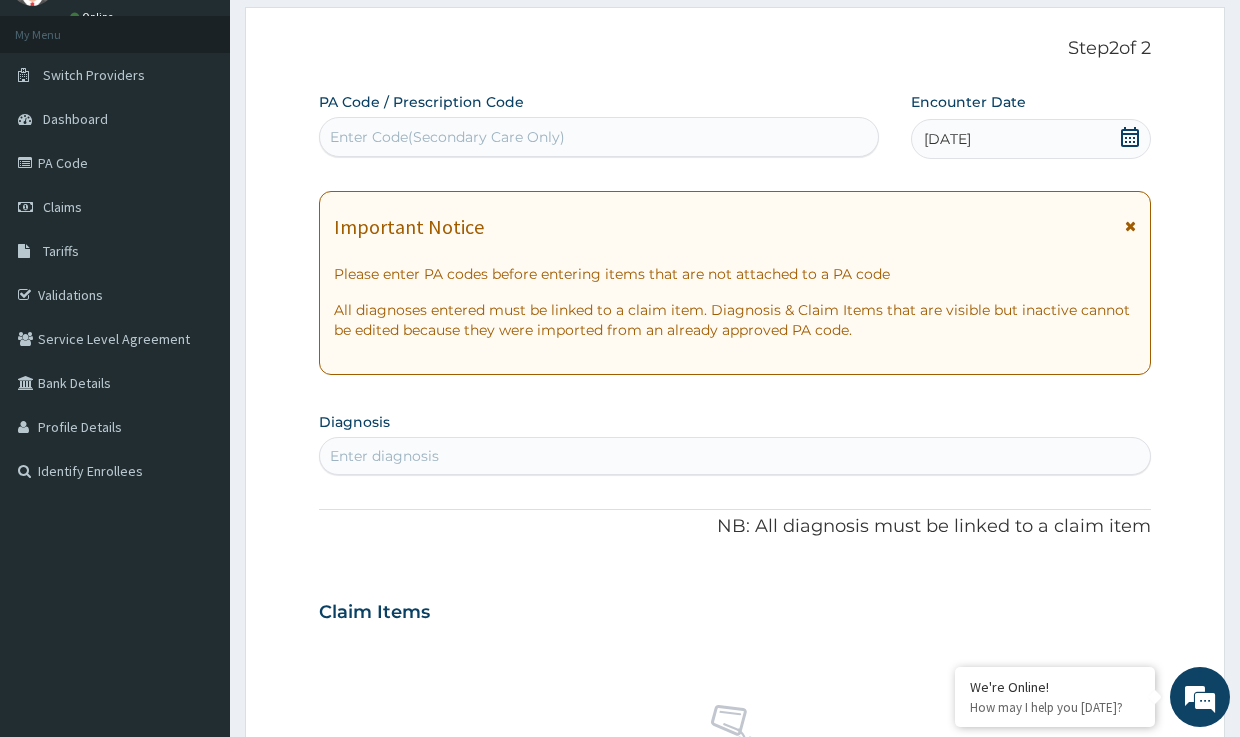 click on "Enter diagnosis" at bounding box center [384, 456] 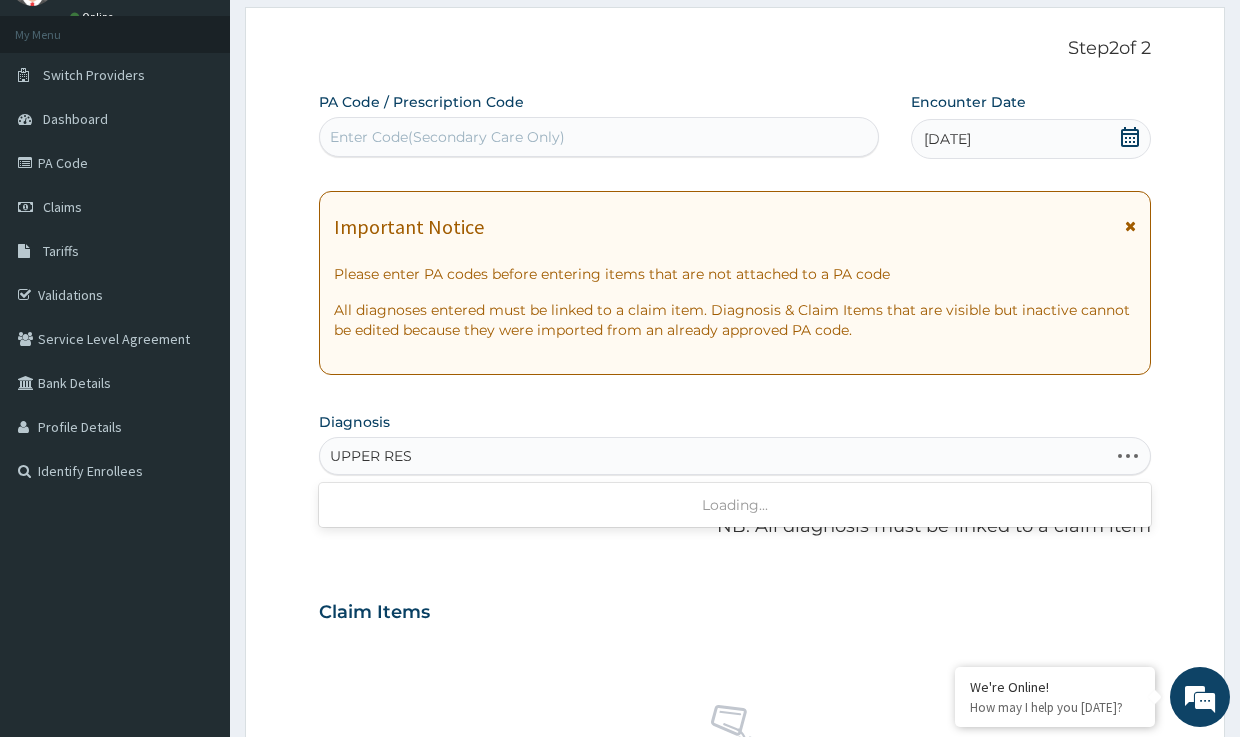 type on "UPPER RESP" 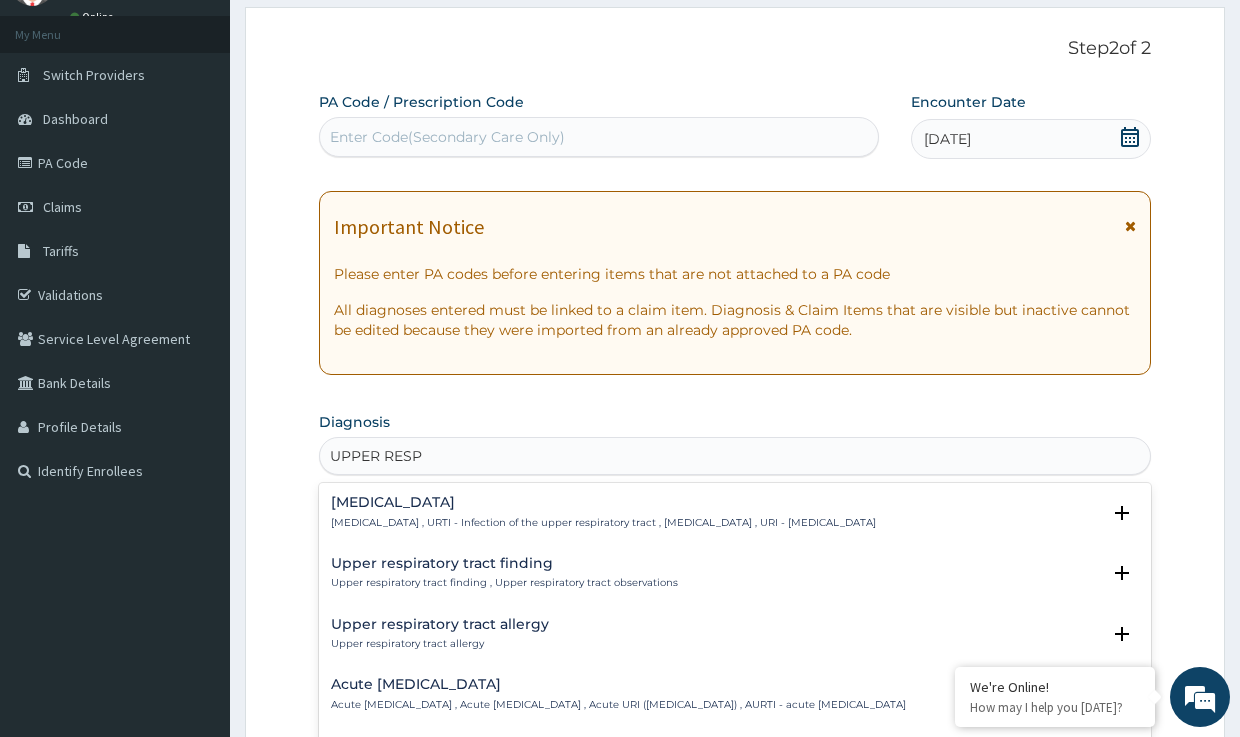 click on "Upper respiratory infection Upper respiratory infection , URTI - Infection of the upper respiratory tract , Upper respiratory tract infection , URI - Upper respiratory infection" at bounding box center (603, 512) 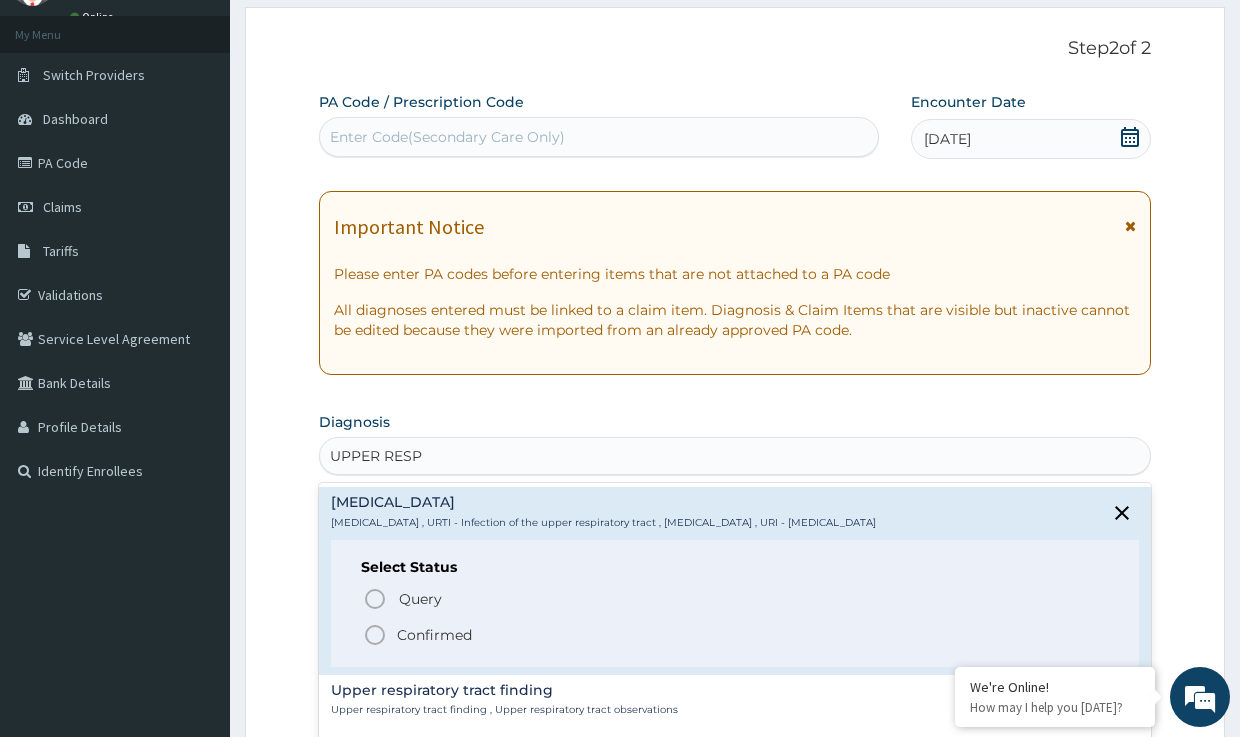 click 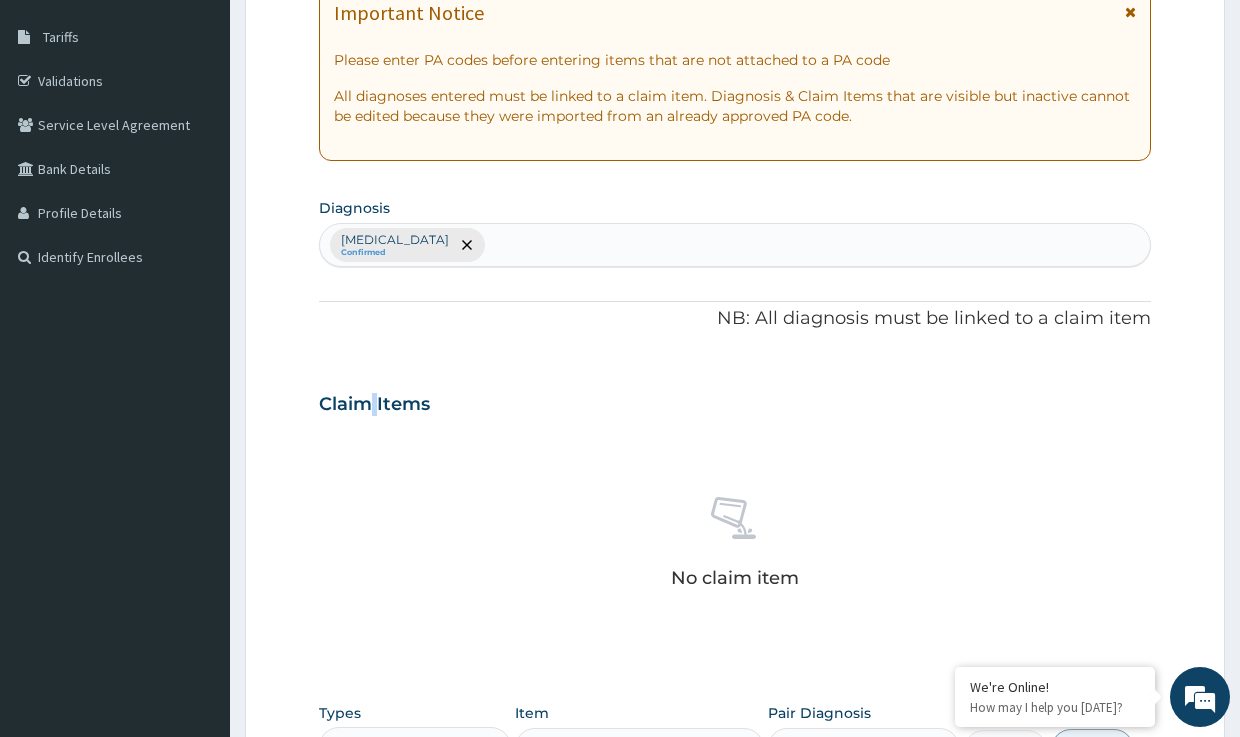scroll, scrollTop: 305, scrollLeft: 0, axis: vertical 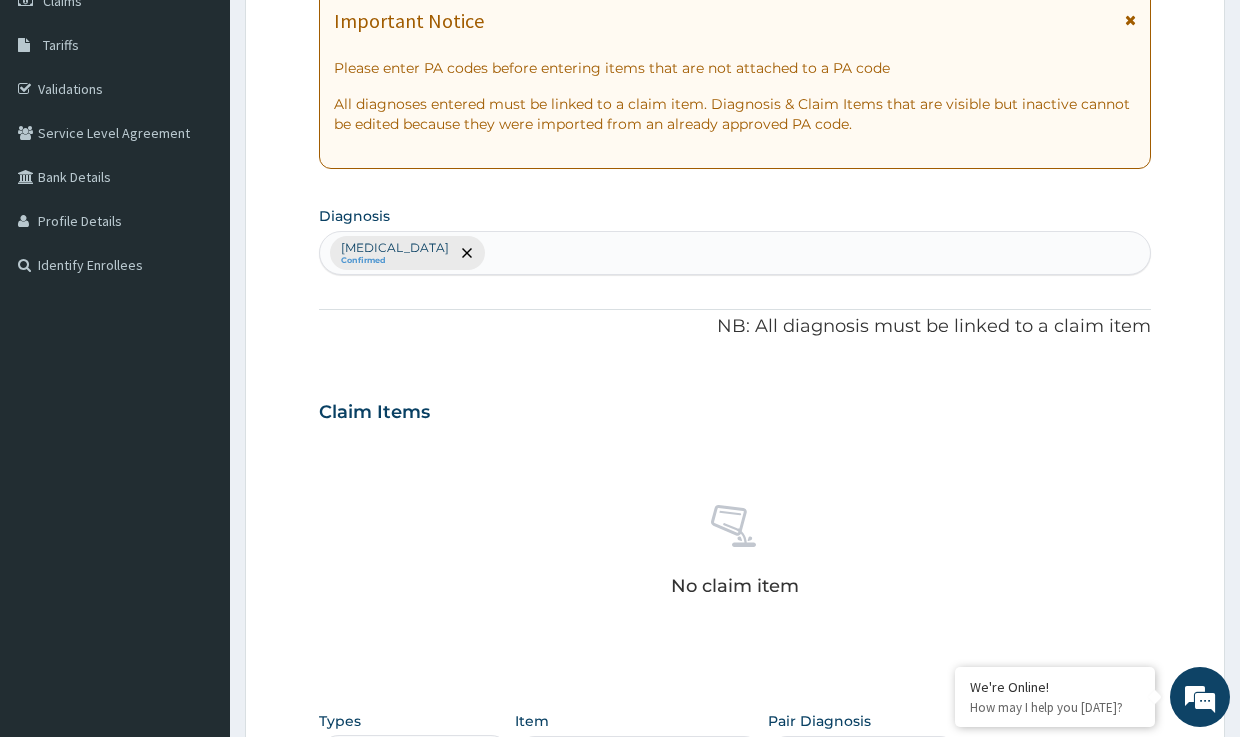 drag, startPoint x: 575, startPoint y: 241, endPoint x: 564, endPoint y: 261, distance: 22.825424 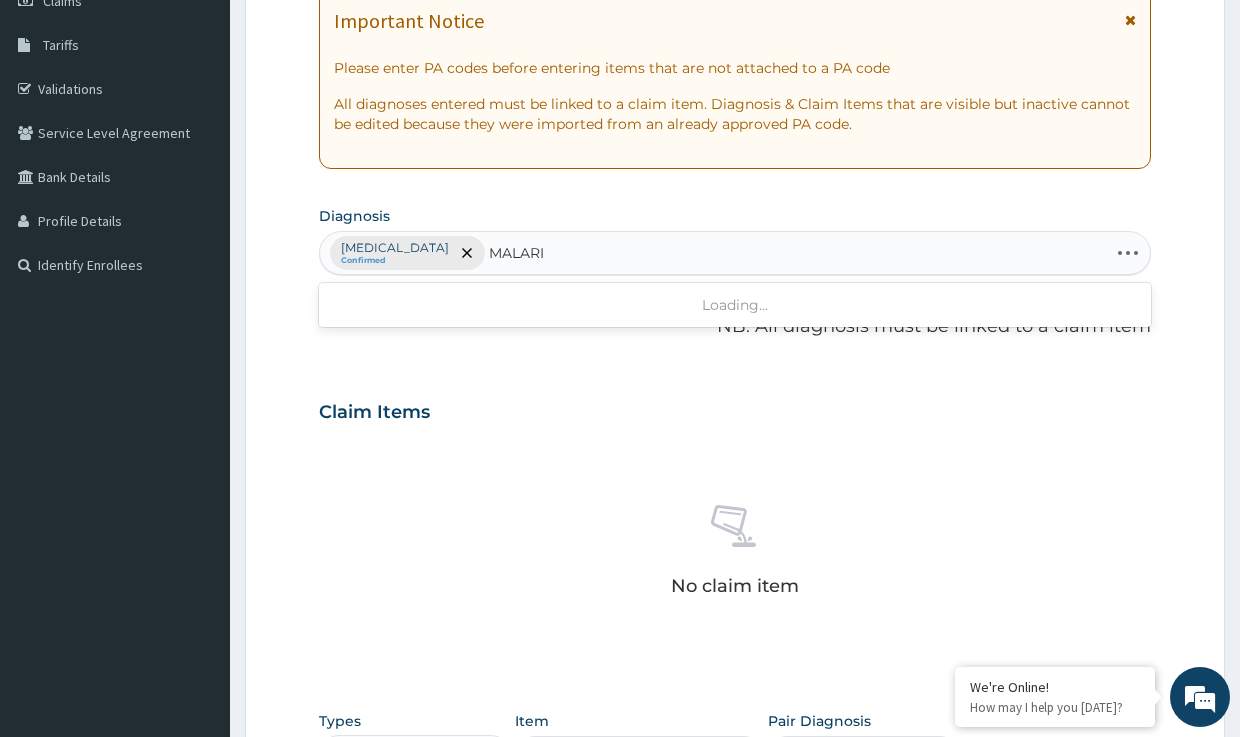 type on "[MEDICAL_DATA]" 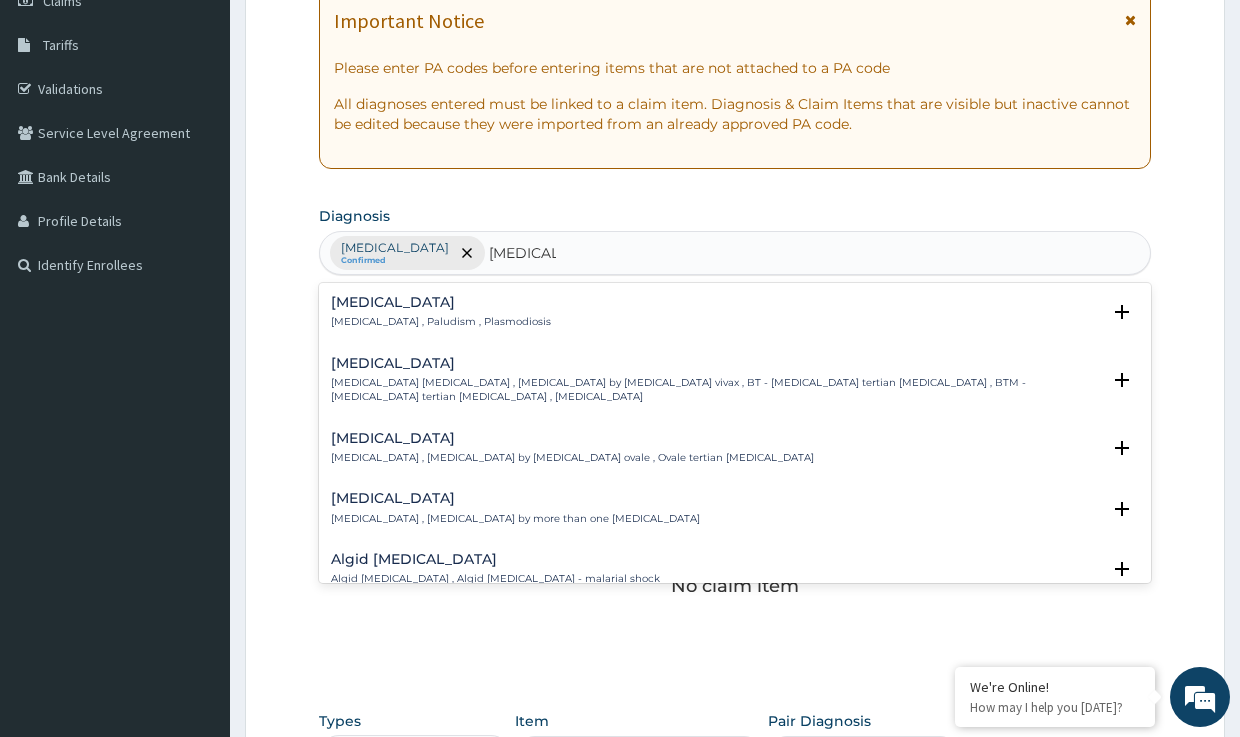 click on "[MEDICAL_DATA]" at bounding box center [441, 302] 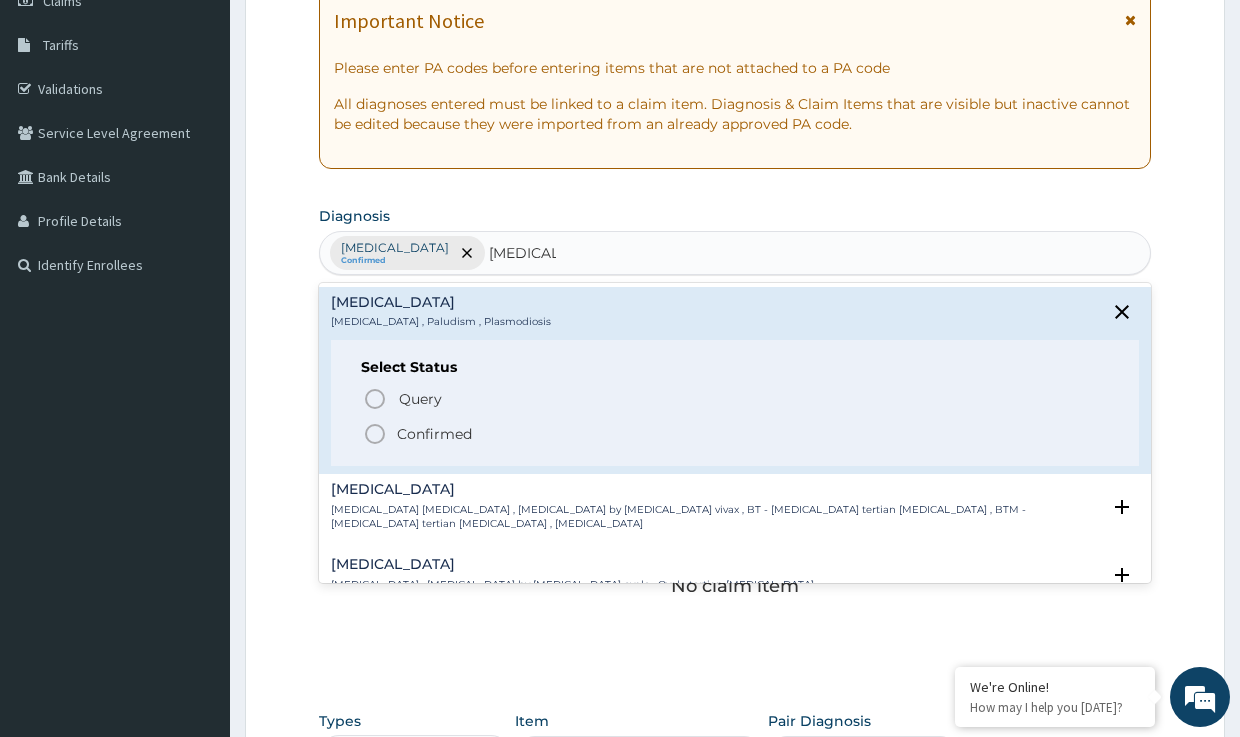 click 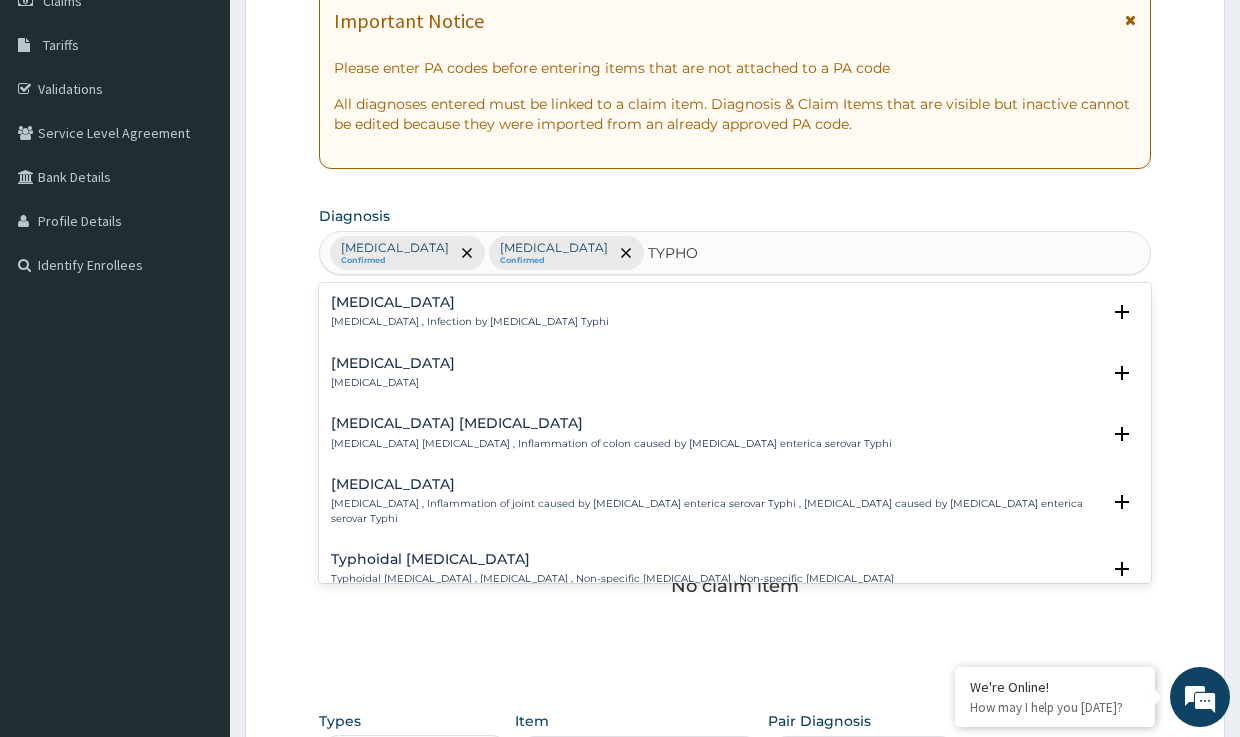 type on "TYPHOI" 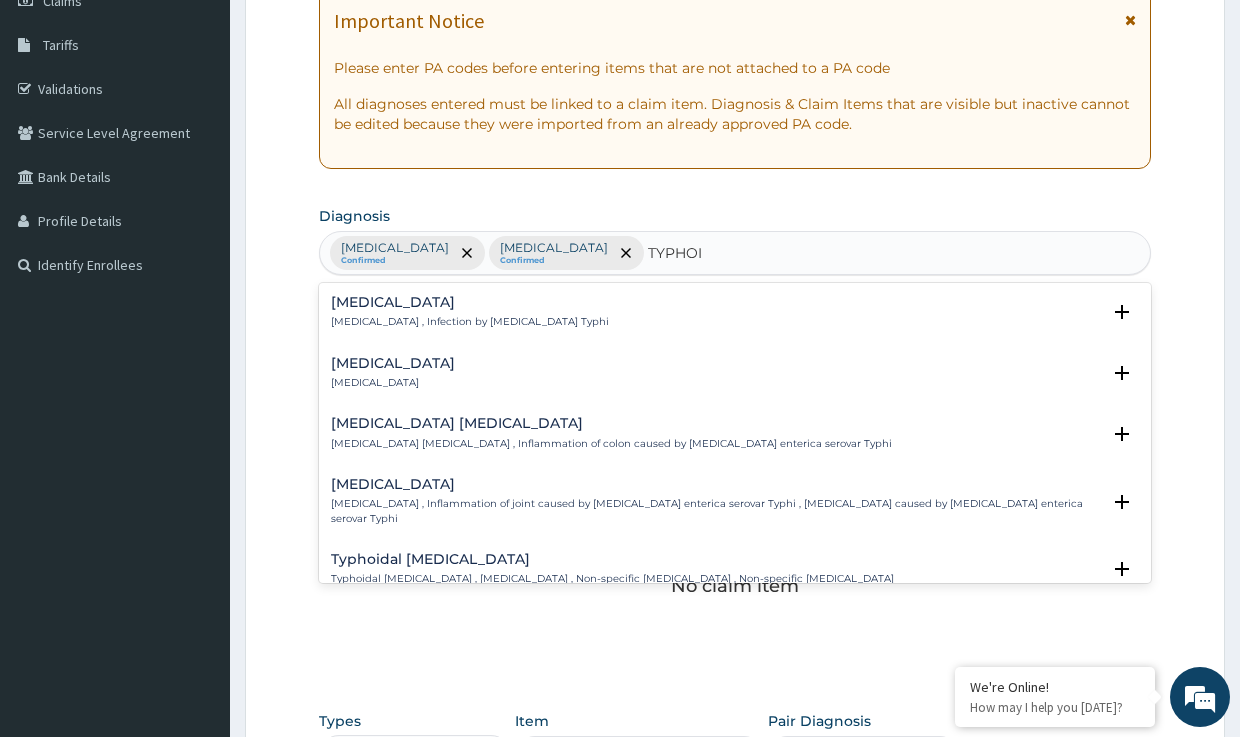 click on "[MEDICAL_DATA]" at bounding box center [470, 302] 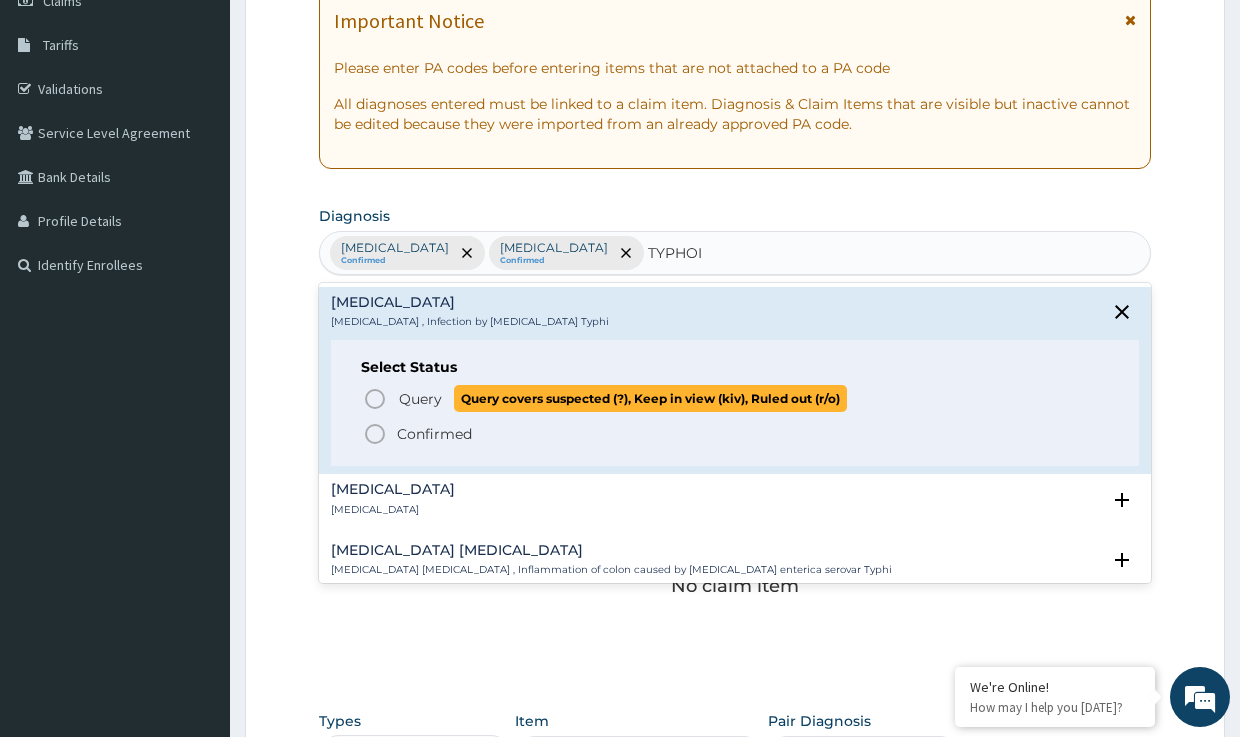 click 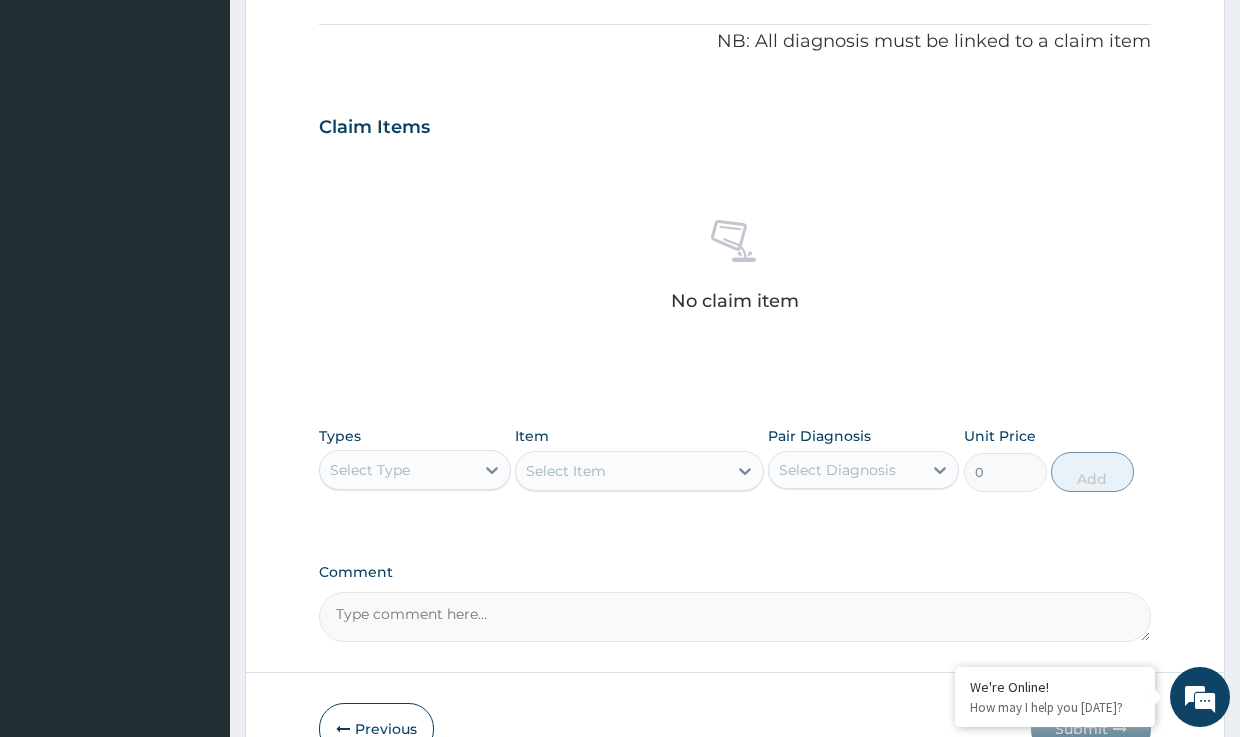 scroll, scrollTop: 605, scrollLeft: 0, axis: vertical 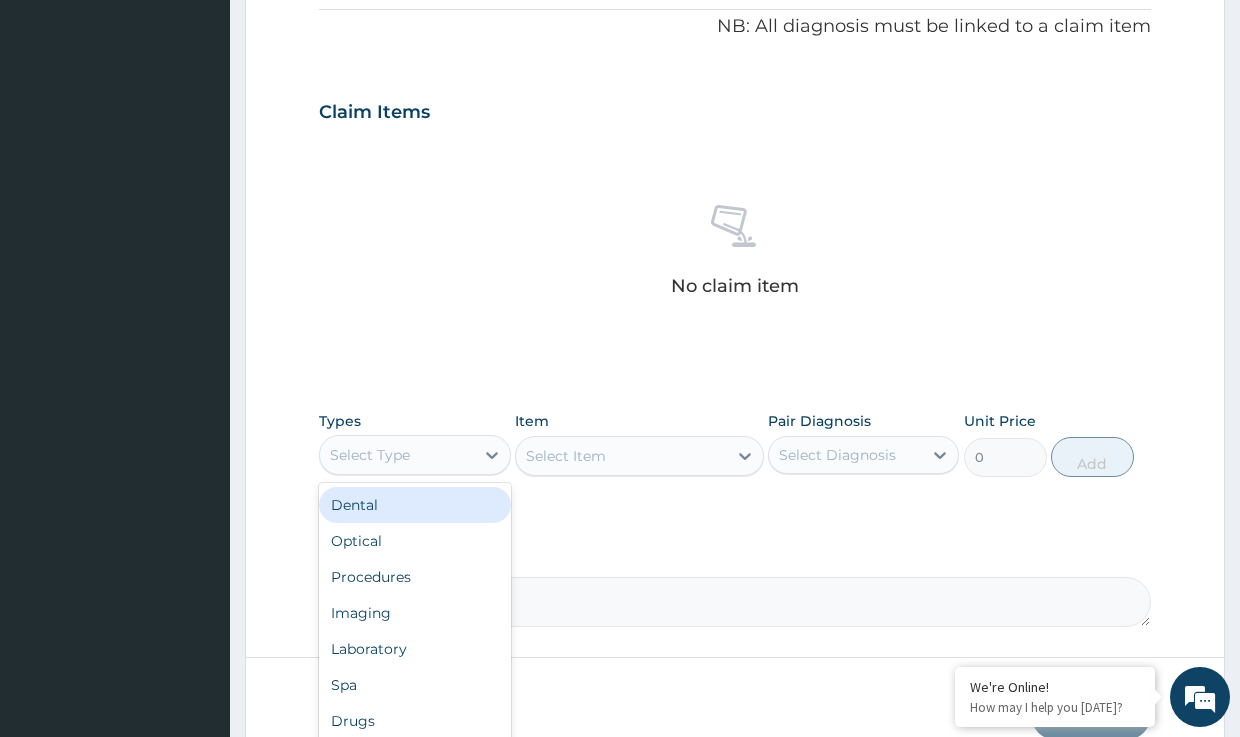 click on "Select Type" at bounding box center [396, 455] 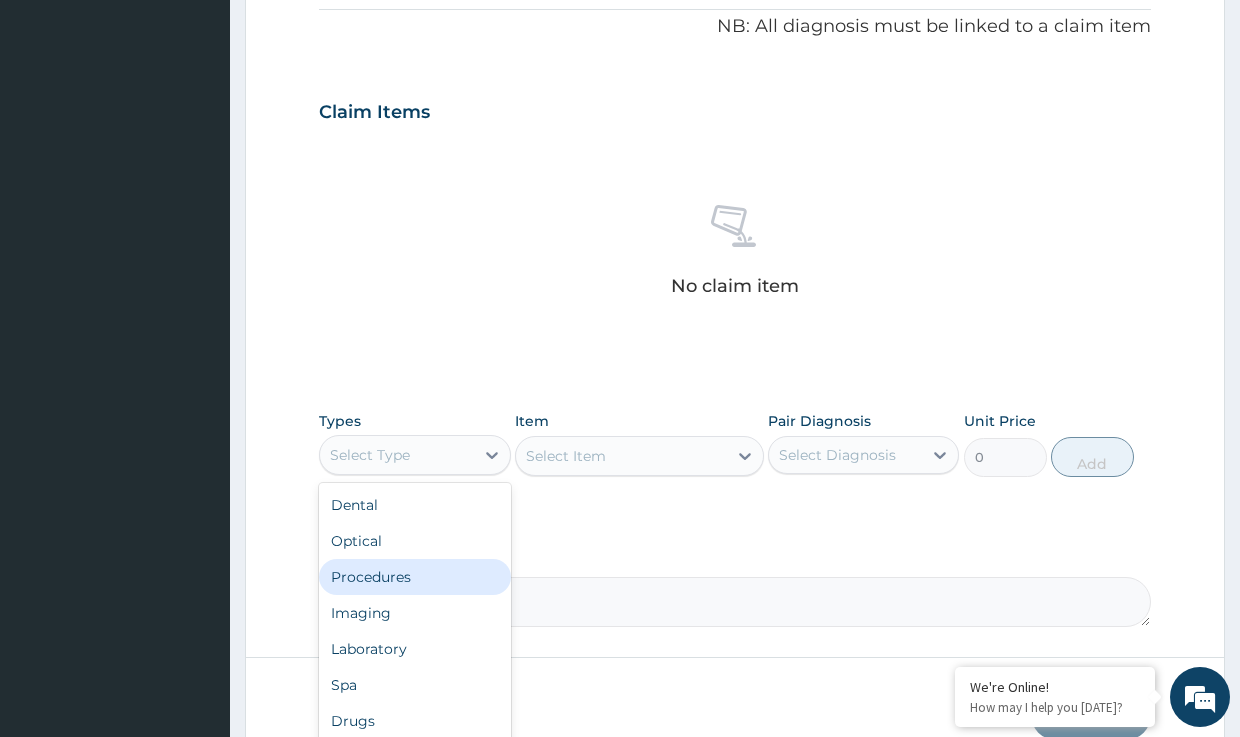 click on "Procedures" at bounding box center [414, 577] 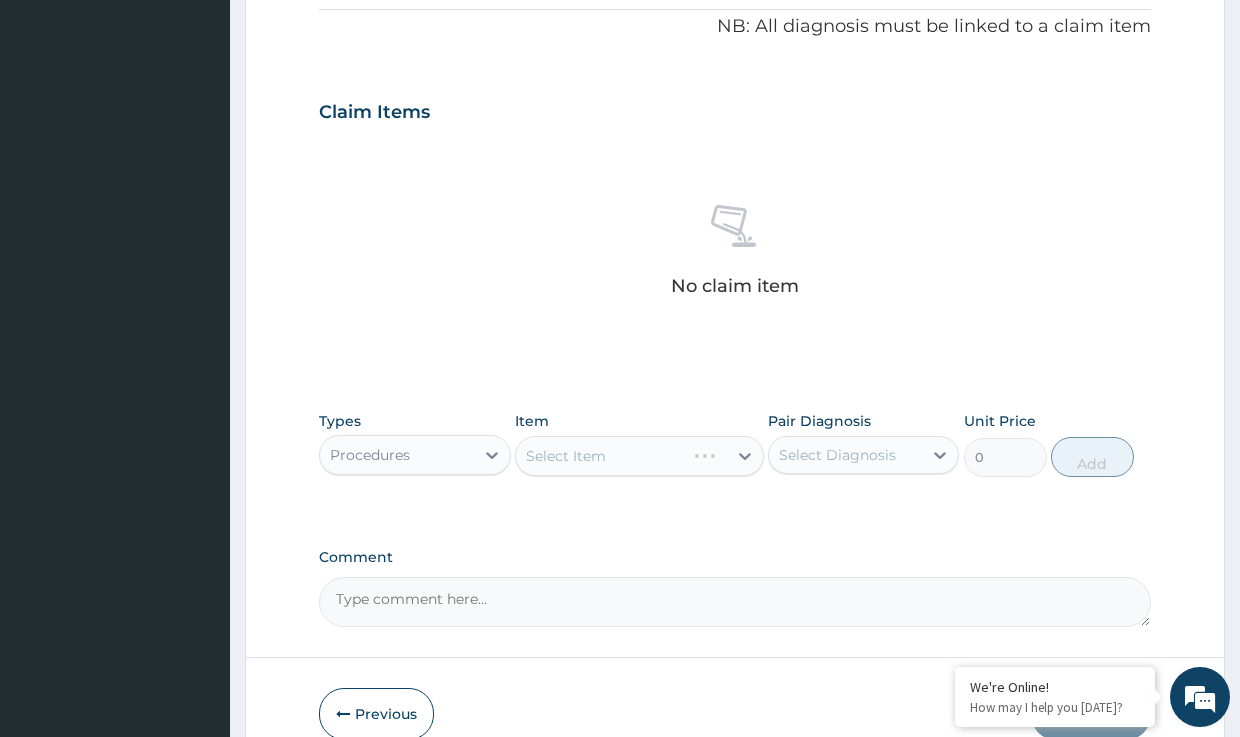 click on "Select Item" at bounding box center (639, 456) 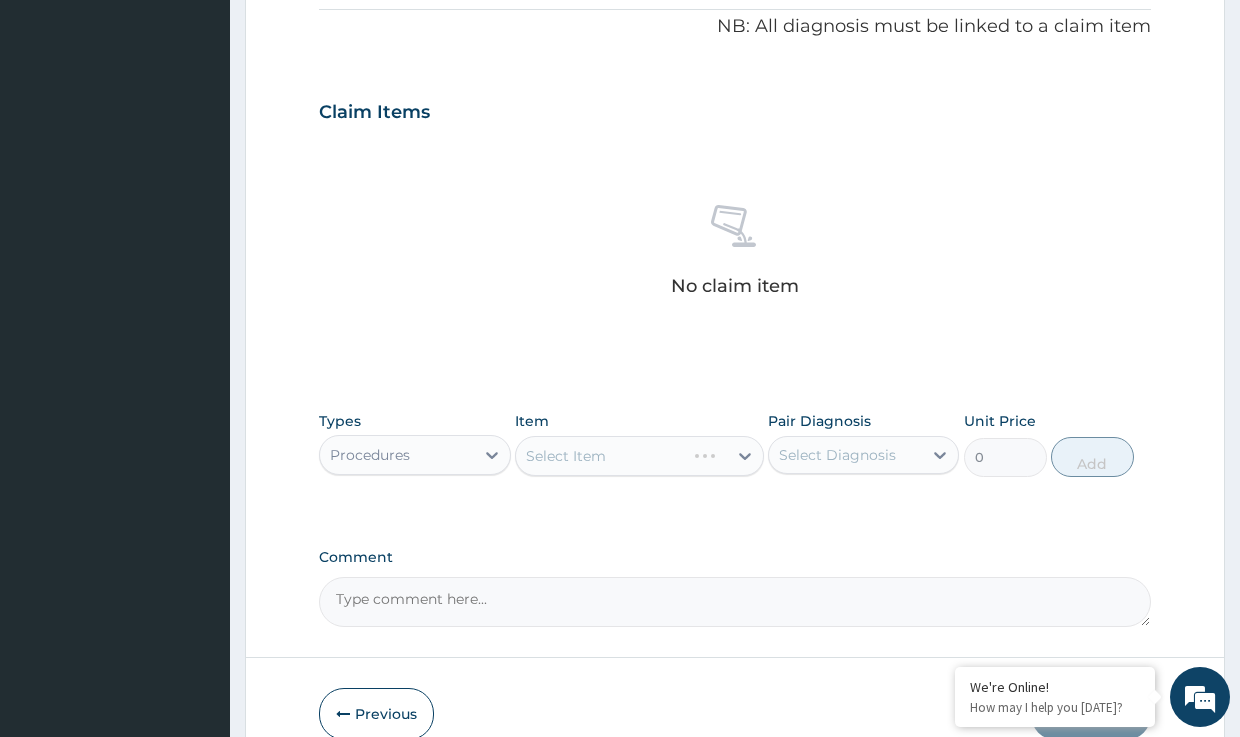 drag, startPoint x: 595, startPoint y: 450, endPoint x: 572, endPoint y: 454, distance: 23.345236 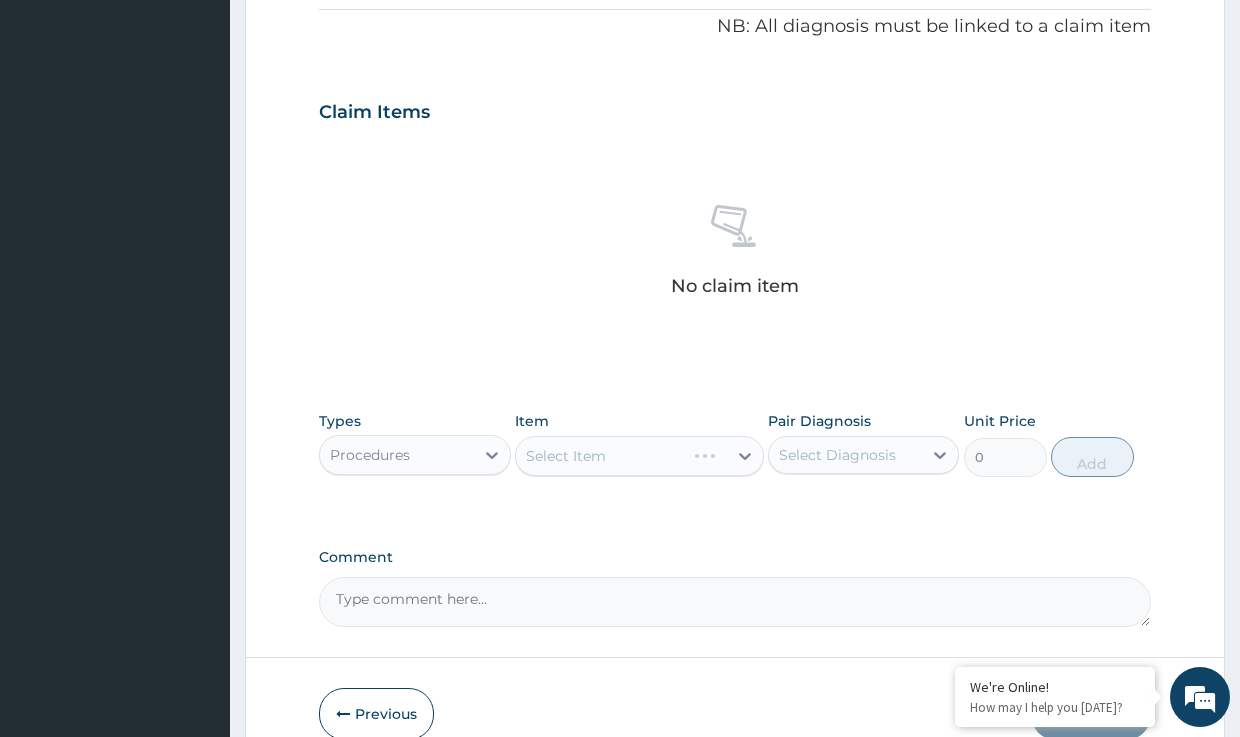 click on "Select Item" at bounding box center [639, 456] 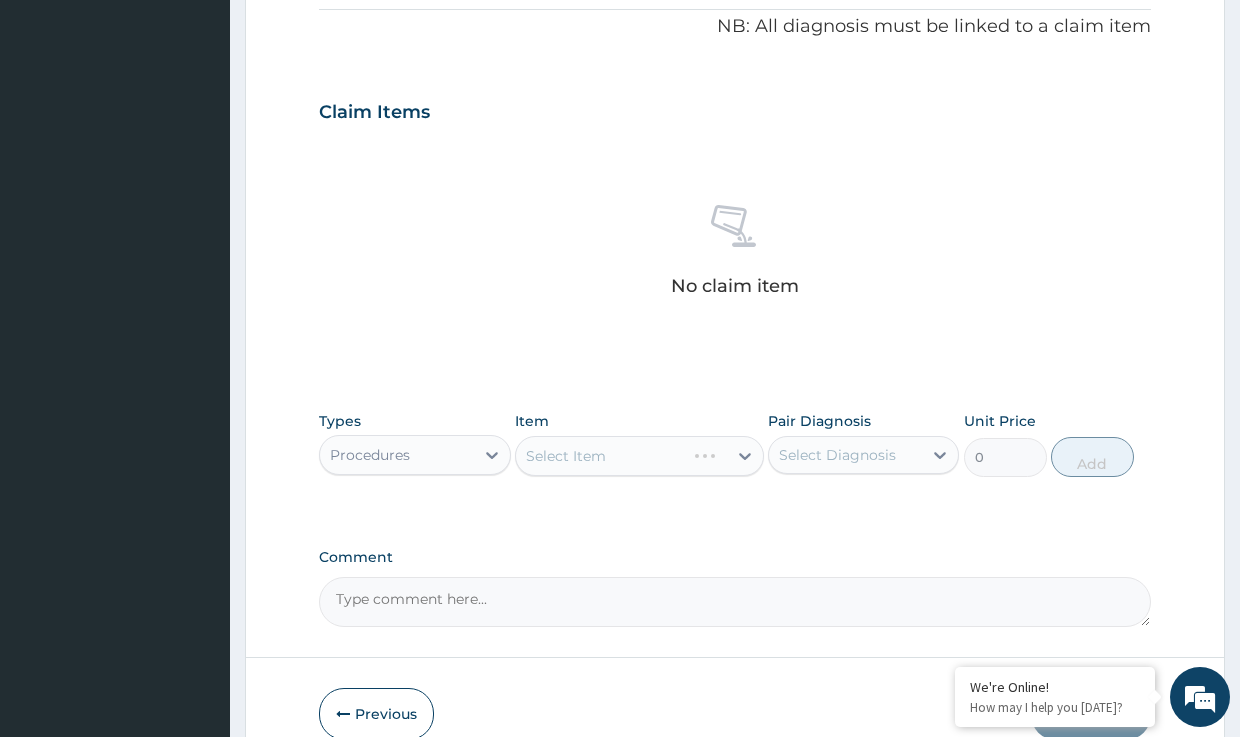 click on "Select Item" at bounding box center [639, 456] 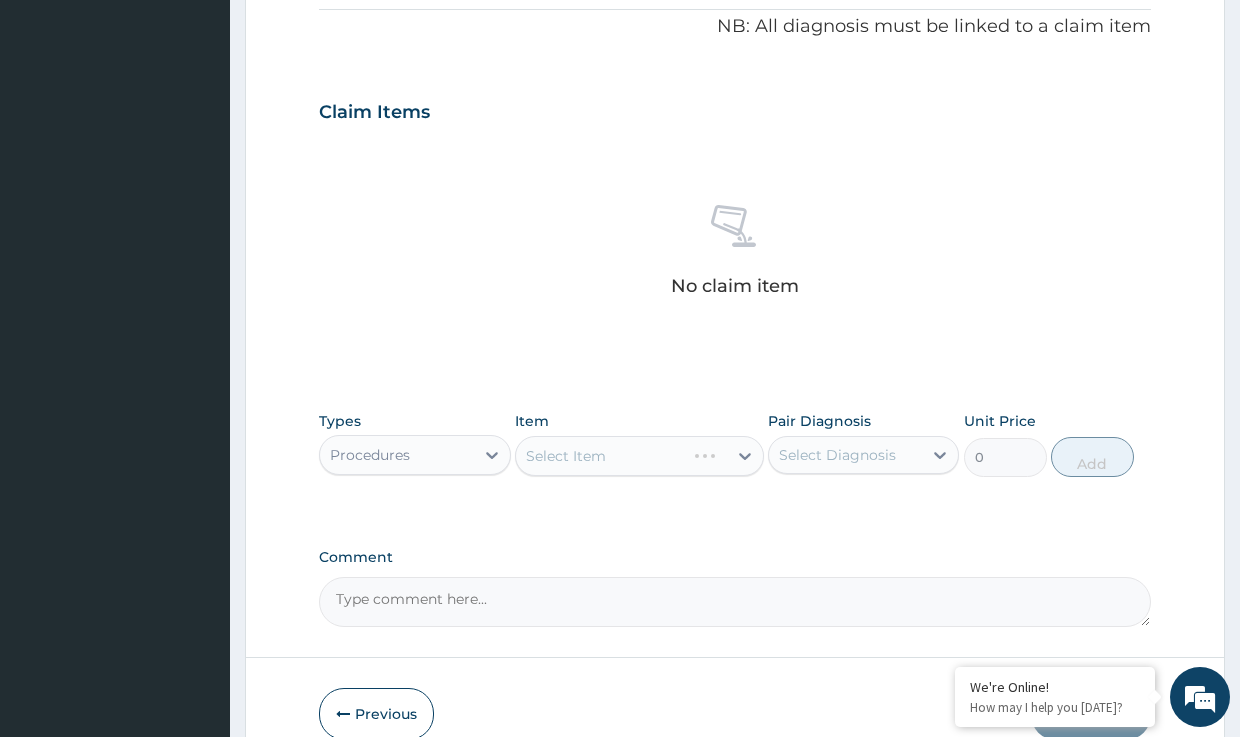 click on "Select Item" at bounding box center (639, 456) 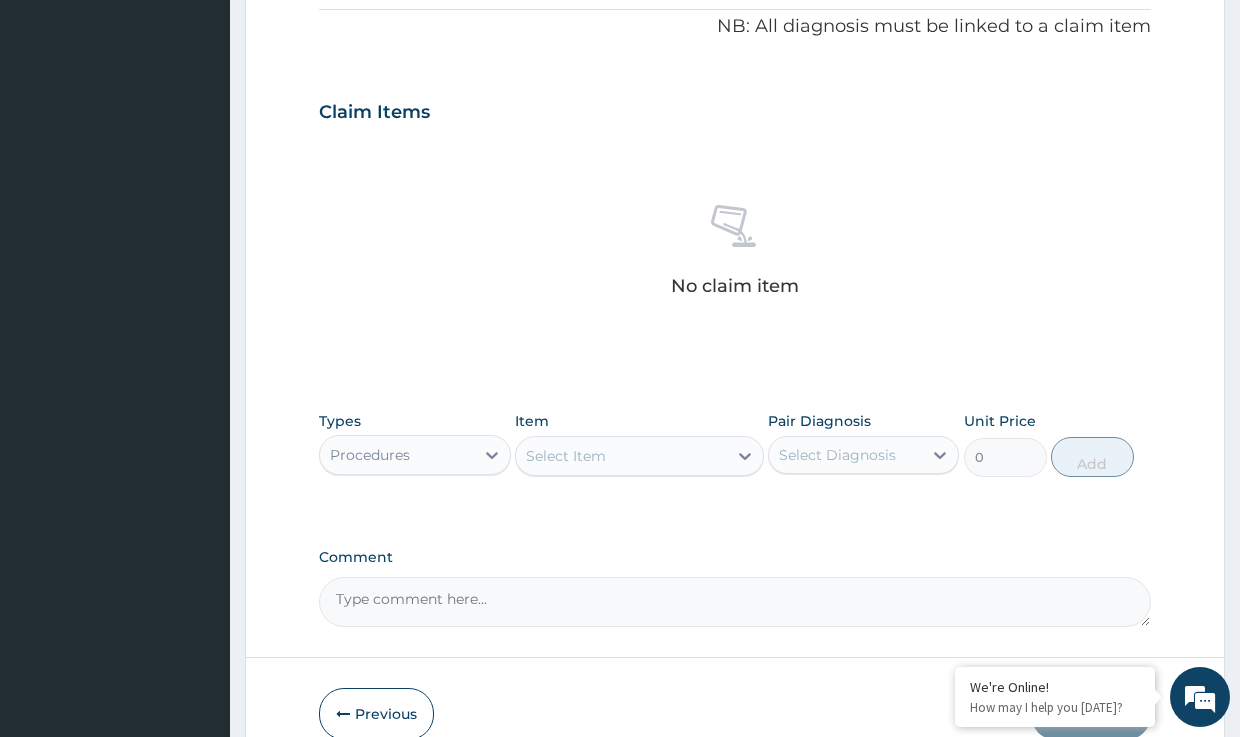 scroll, scrollTop: 705, scrollLeft: 0, axis: vertical 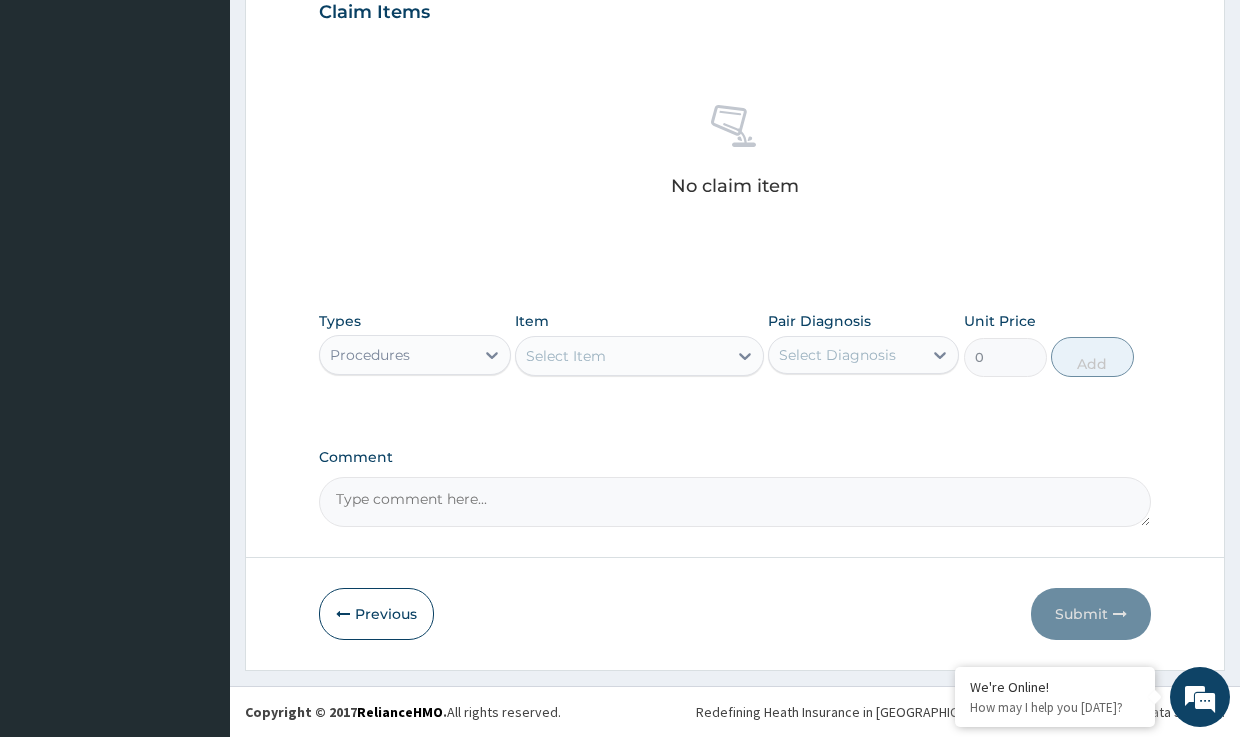 click on "Select Item" at bounding box center [621, 356] 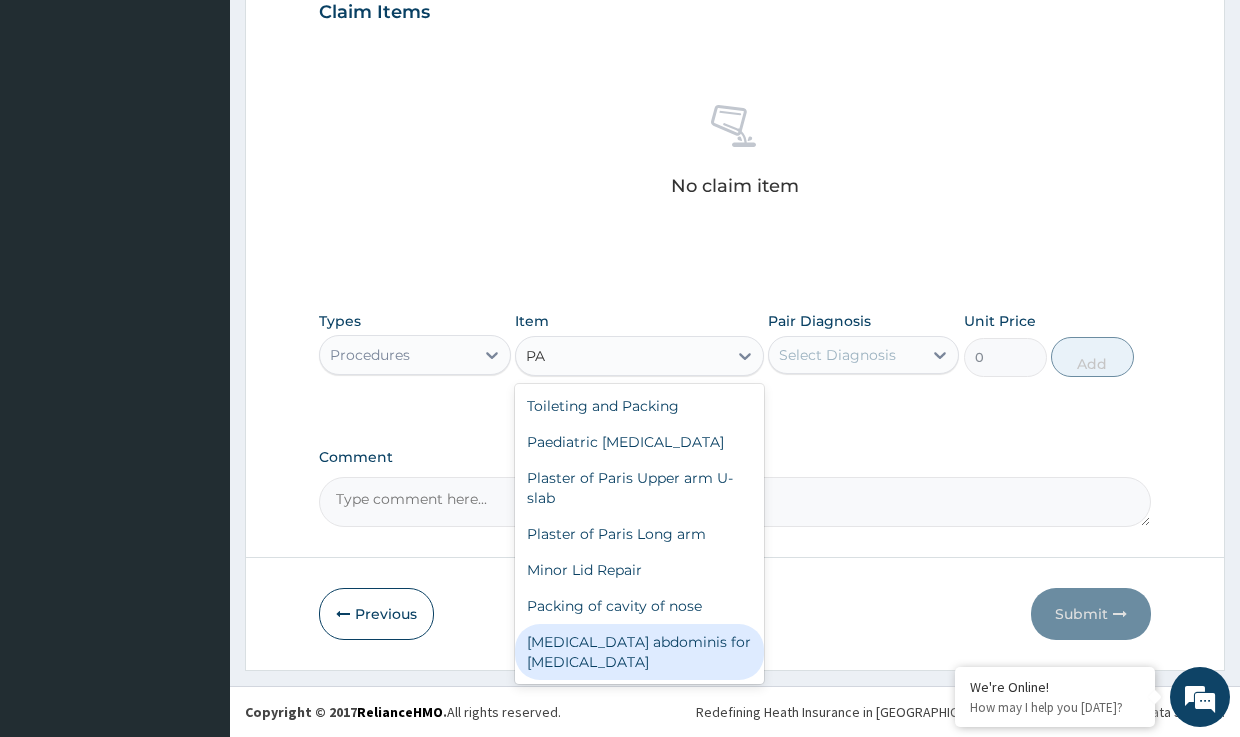 type on "P" 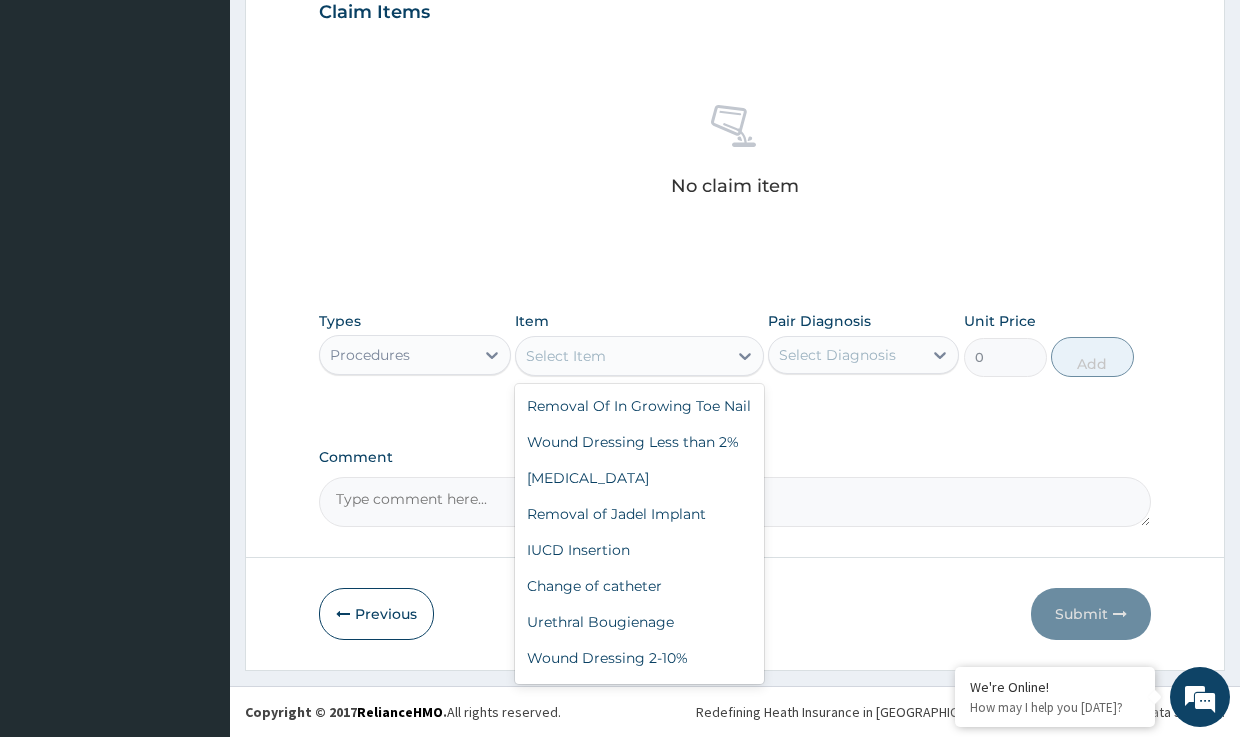 type on "D" 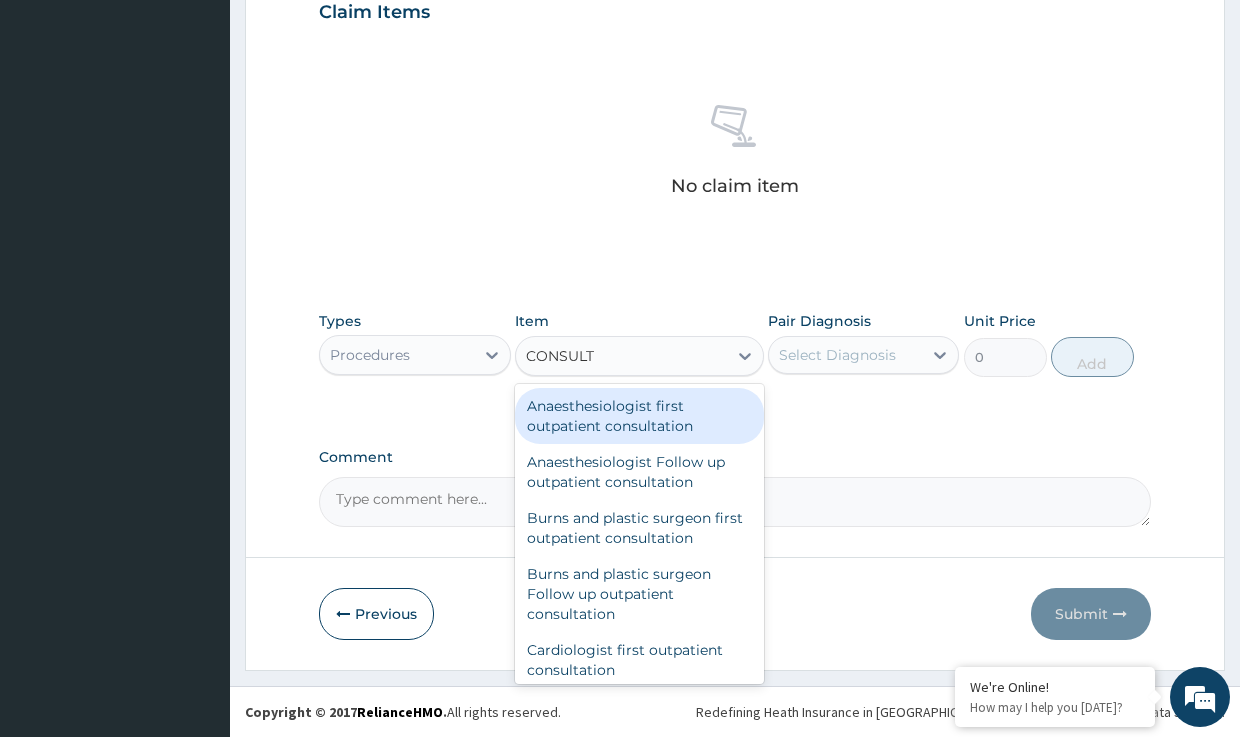 type on "CONSULTA" 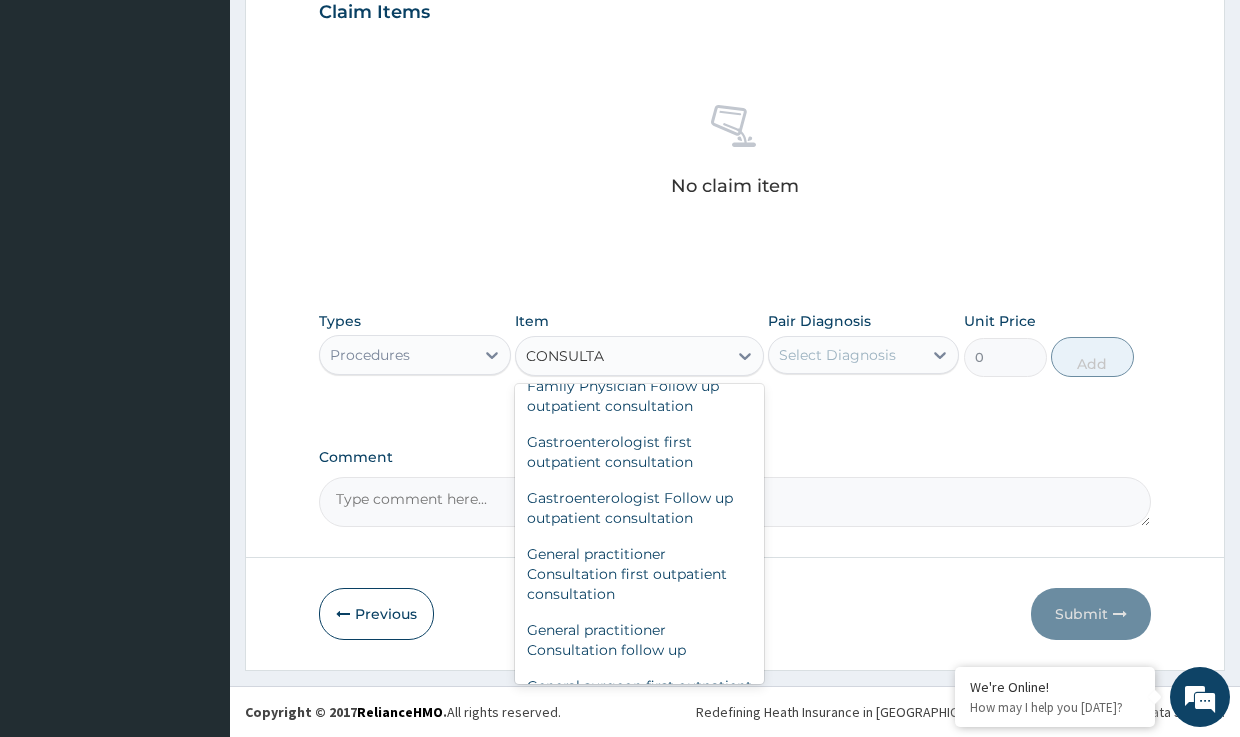 scroll, scrollTop: 1040, scrollLeft: 0, axis: vertical 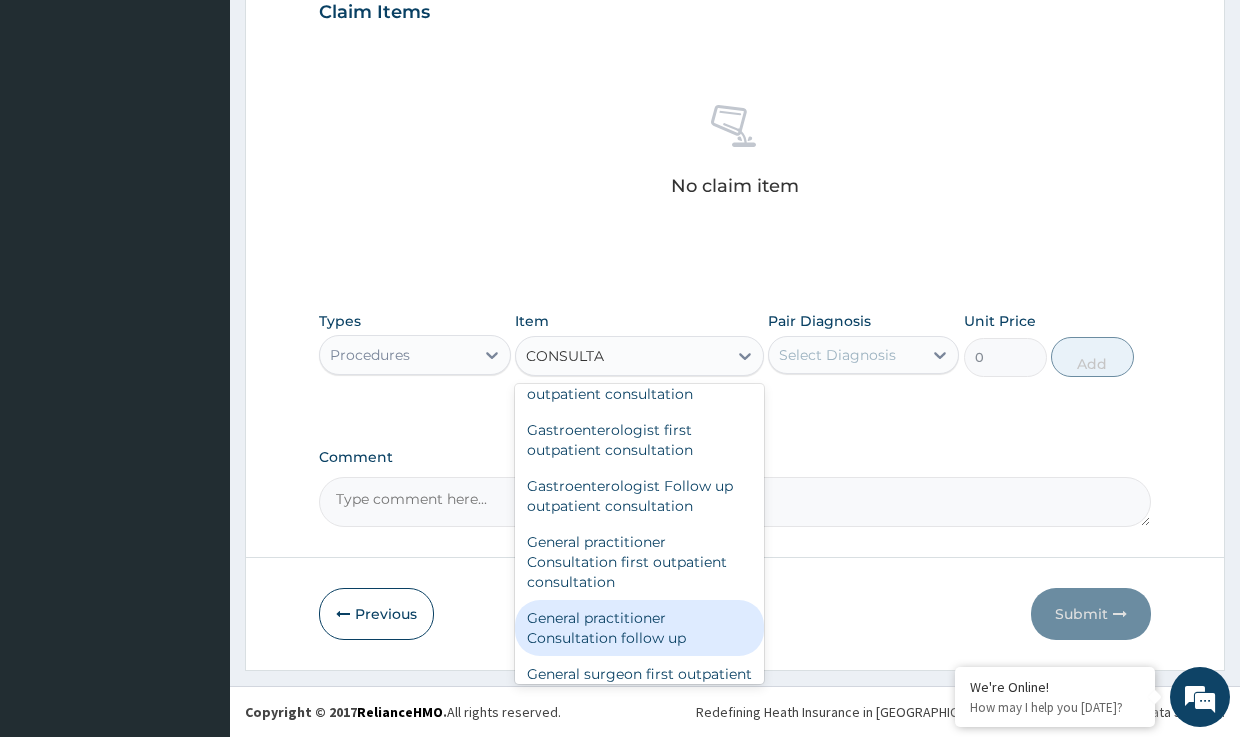 click on "General practitioner Consultation follow up" at bounding box center [639, 628] 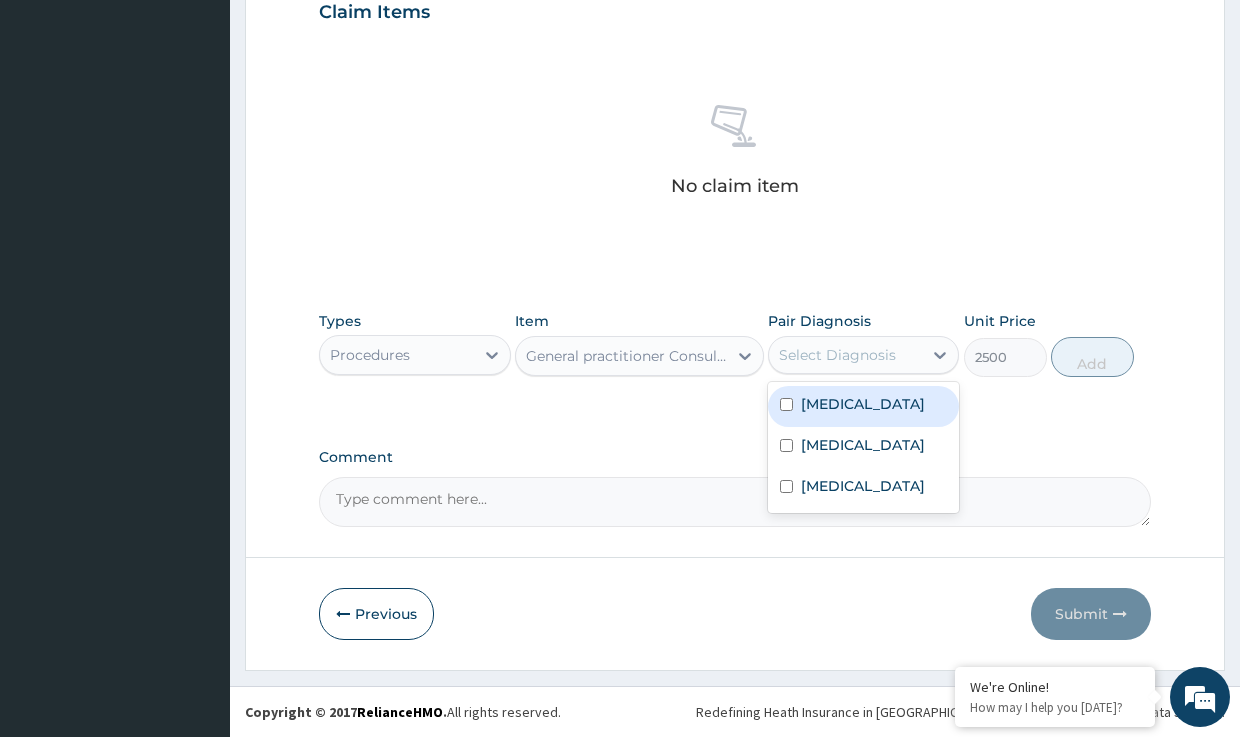click on "Select Diagnosis" at bounding box center (845, 355) 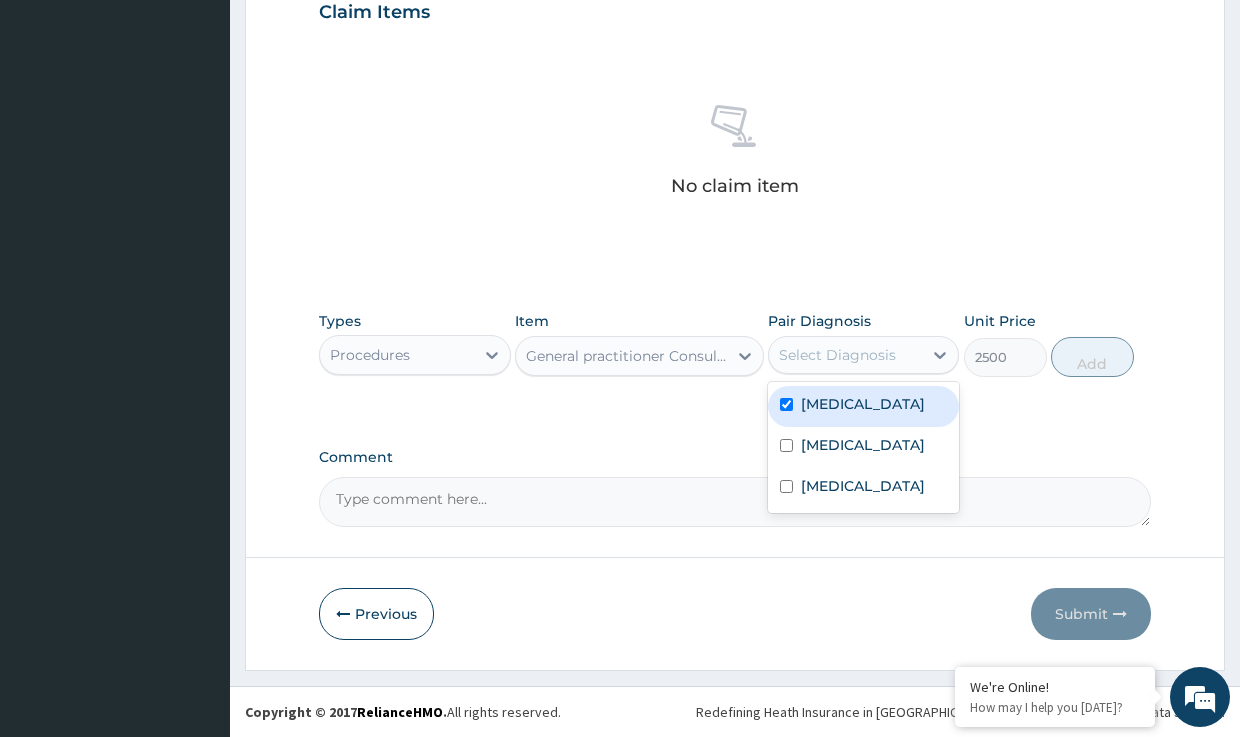 checkbox on "true" 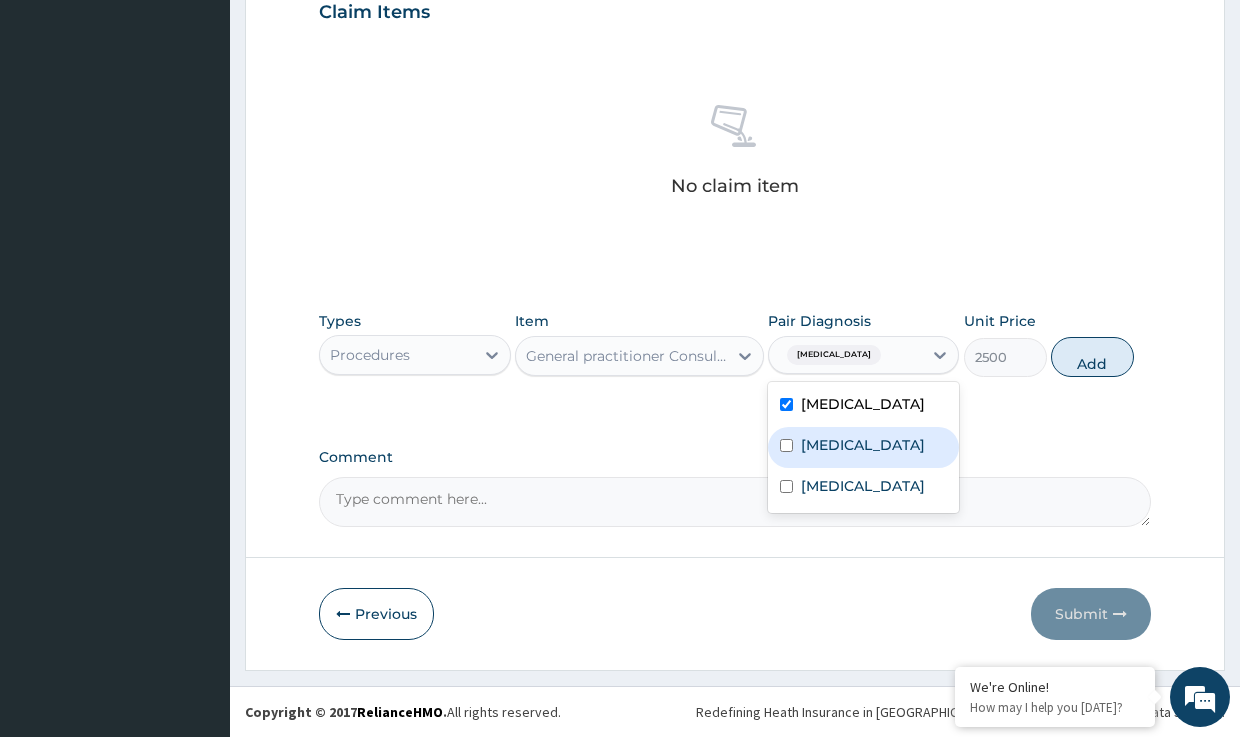 drag, startPoint x: 843, startPoint y: 460, endPoint x: 841, endPoint y: 471, distance: 11.18034 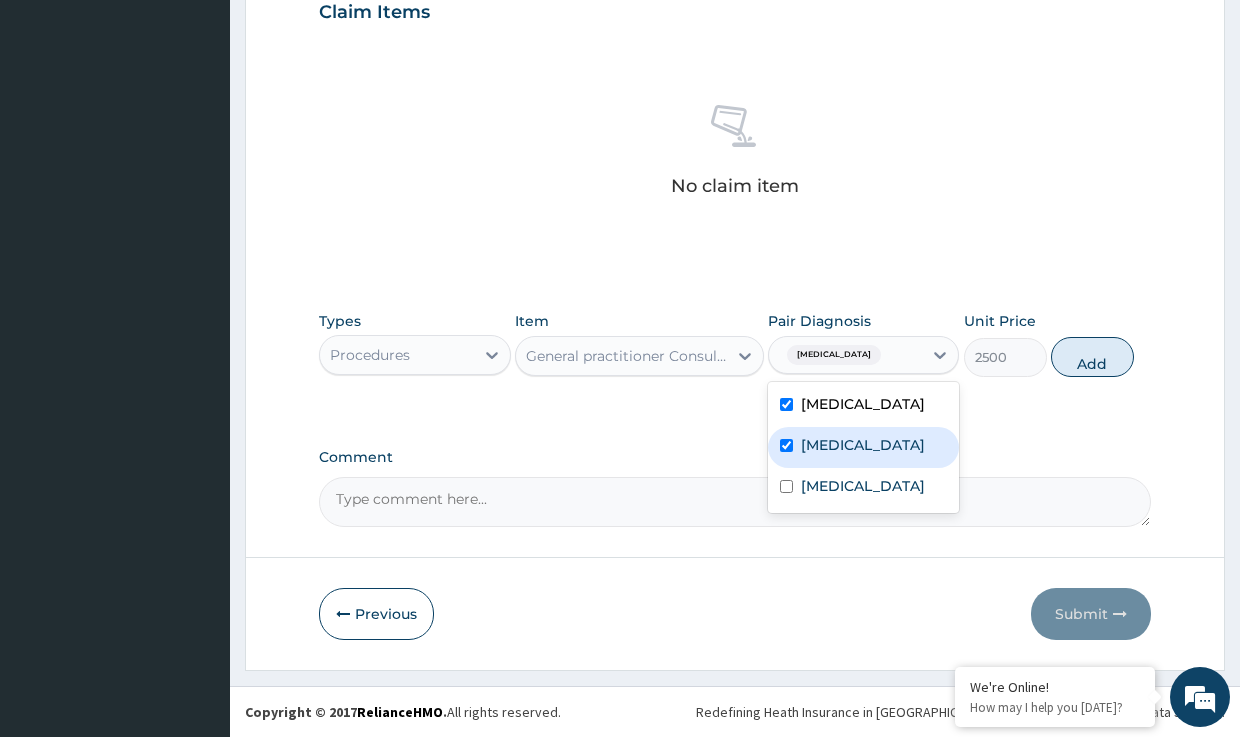 checkbox on "true" 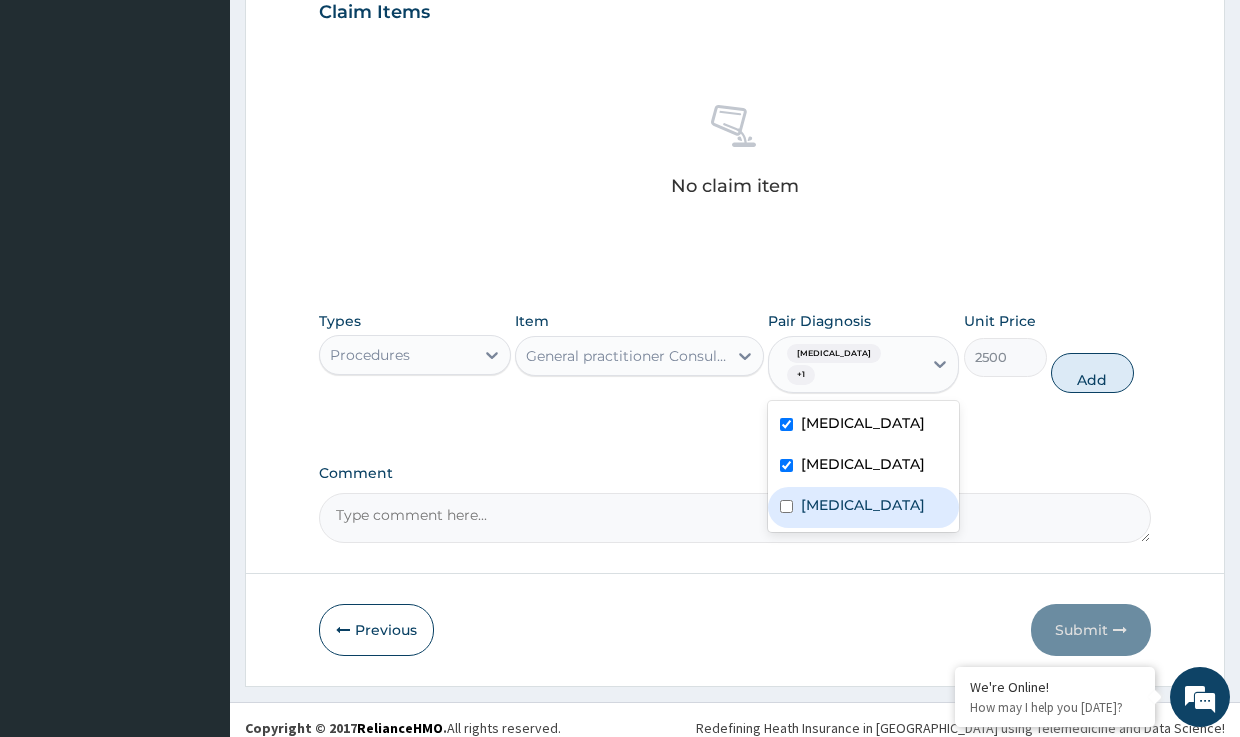 click on "[MEDICAL_DATA]" at bounding box center [863, 505] 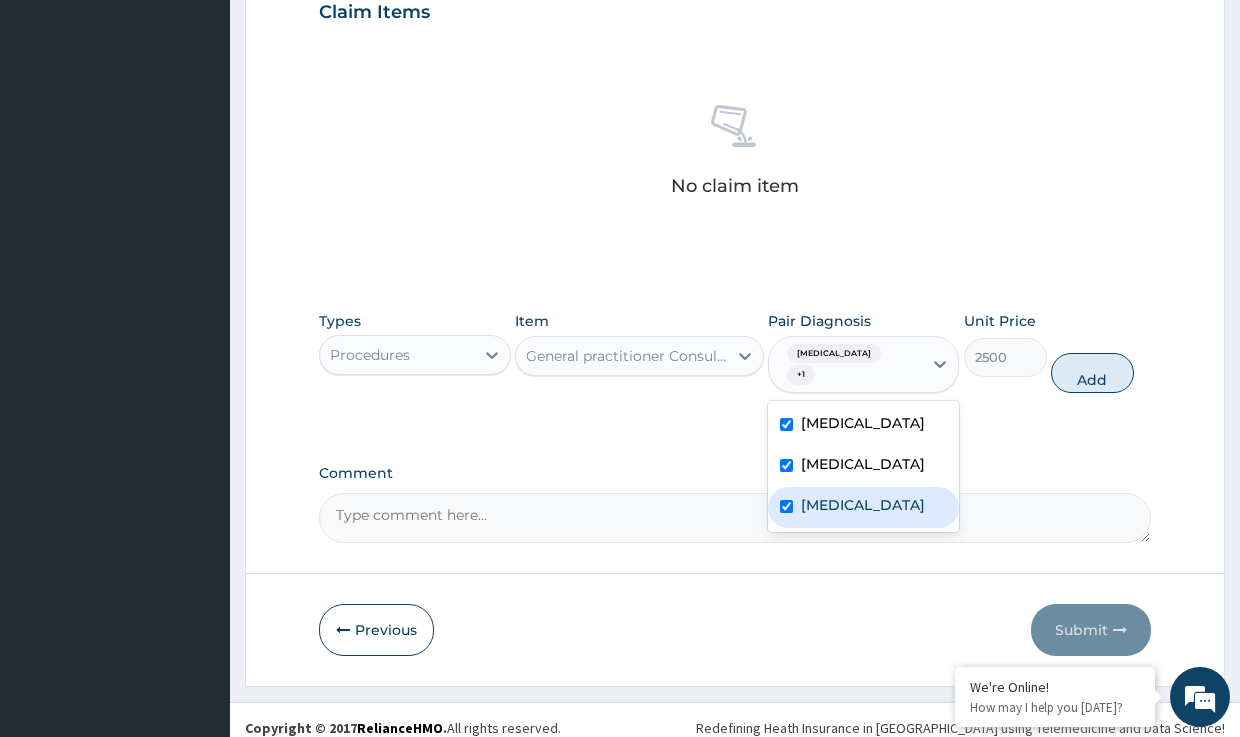 checkbox on "true" 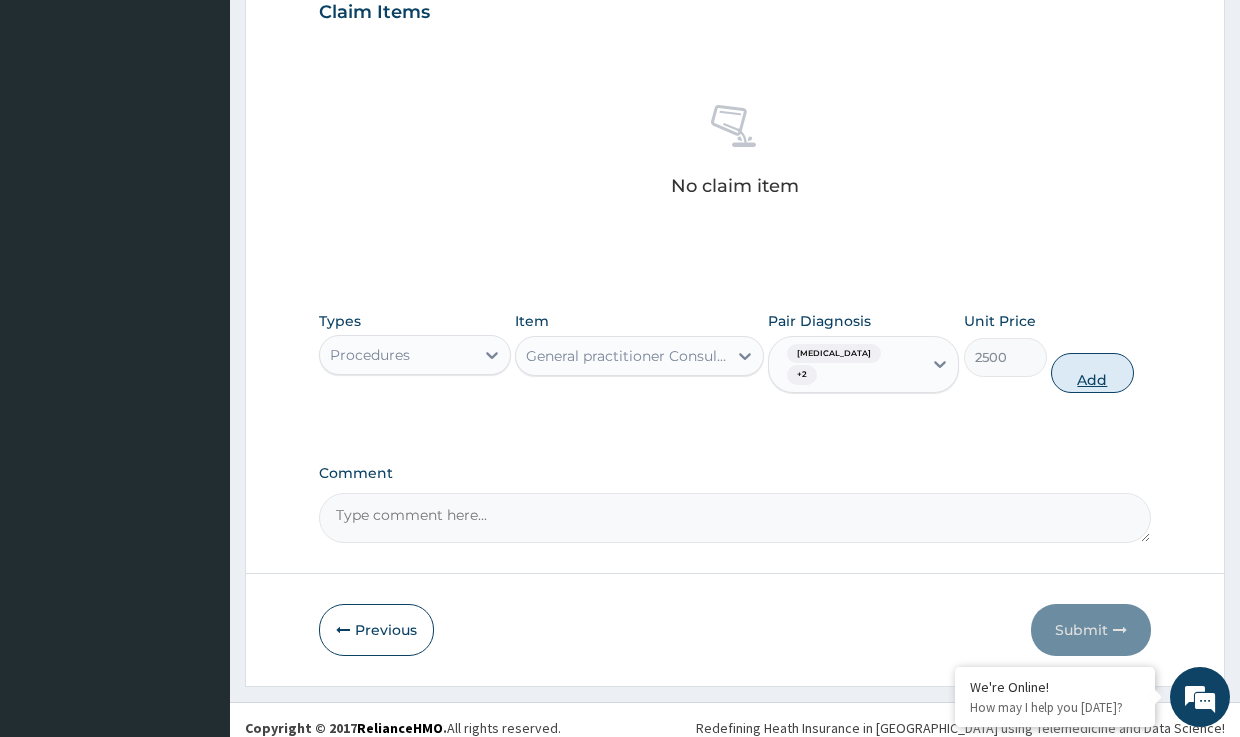 click on "Add" at bounding box center (1092, 373) 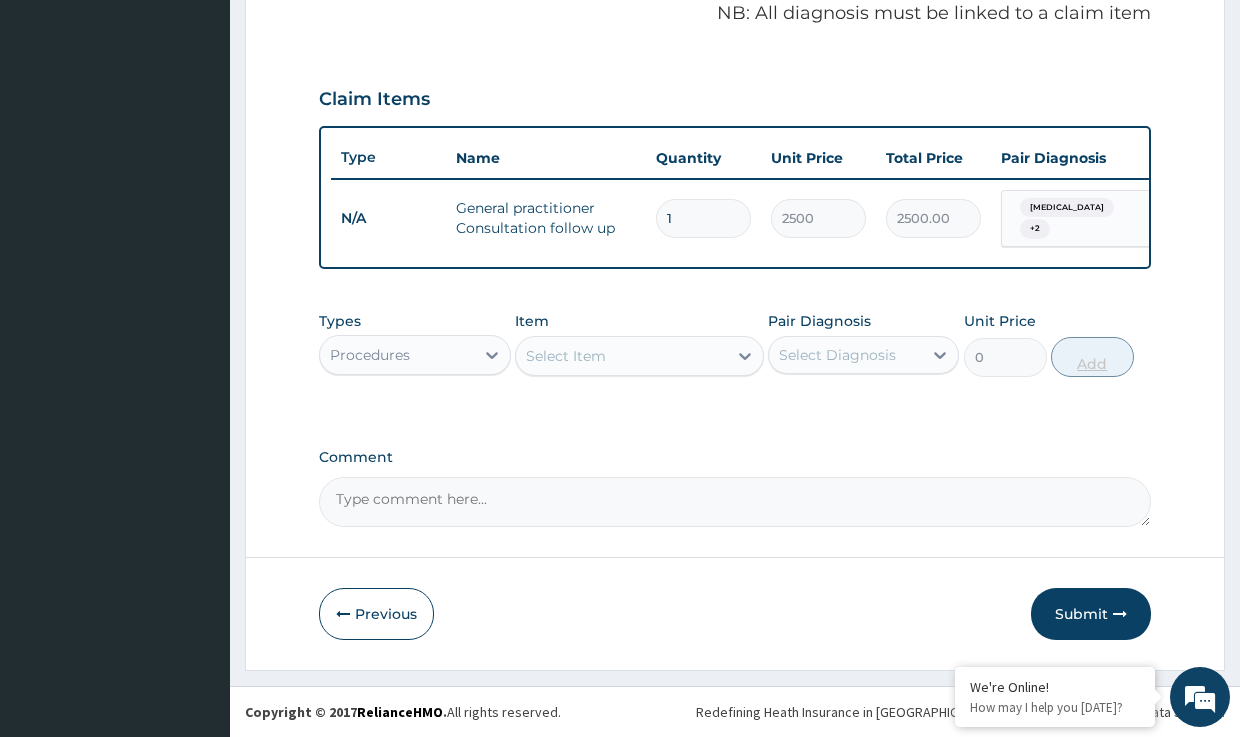 scroll, scrollTop: 635, scrollLeft: 0, axis: vertical 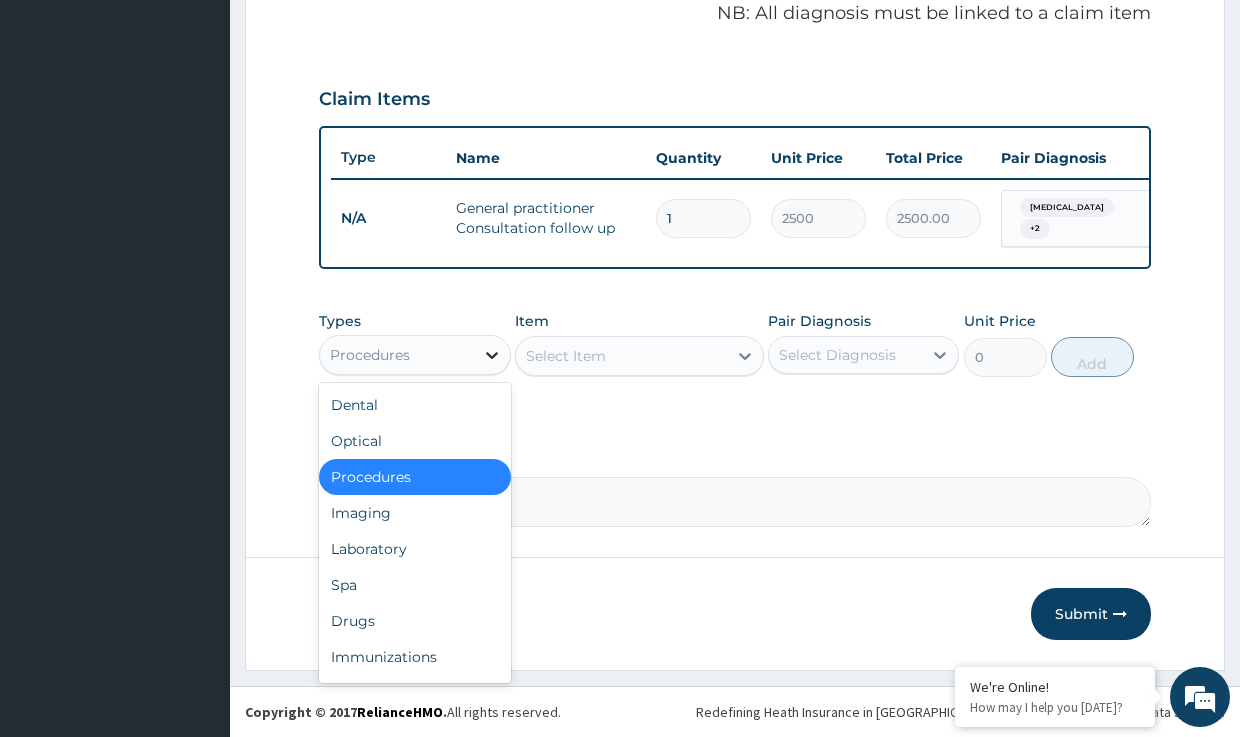 click at bounding box center (492, 355) 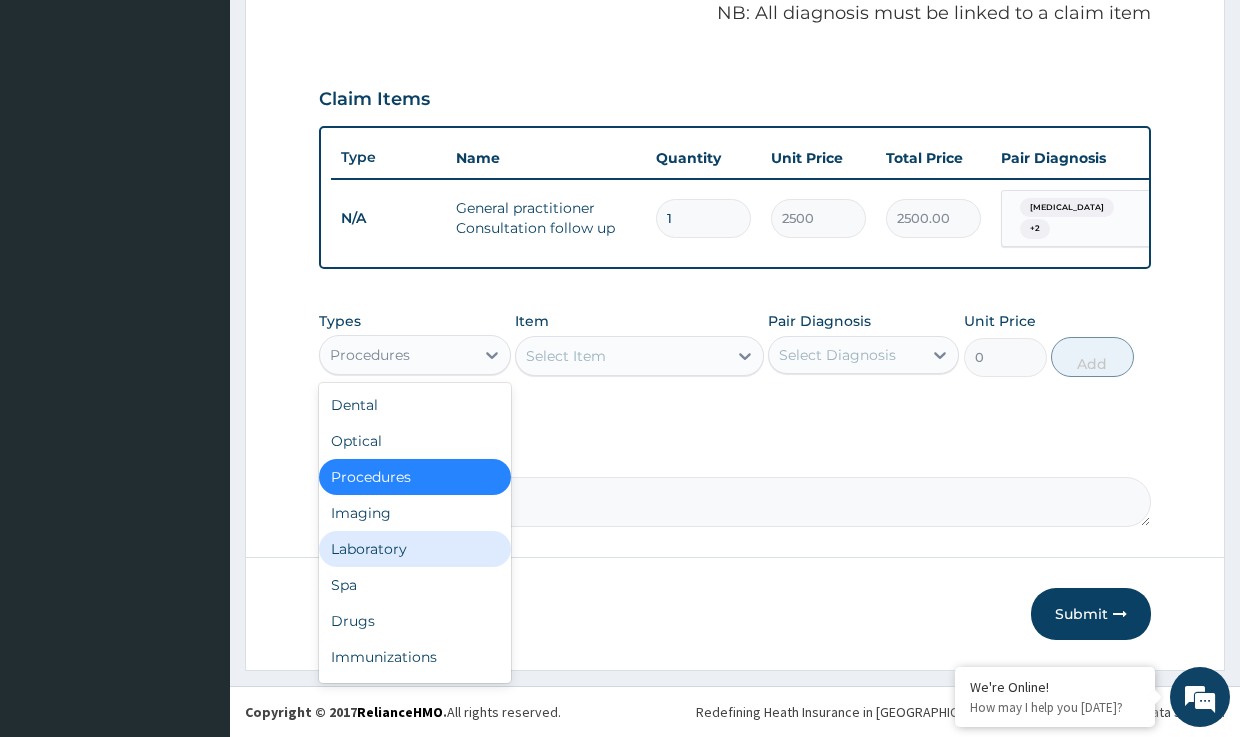 click on "Laboratory" at bounding box center (414, 549) 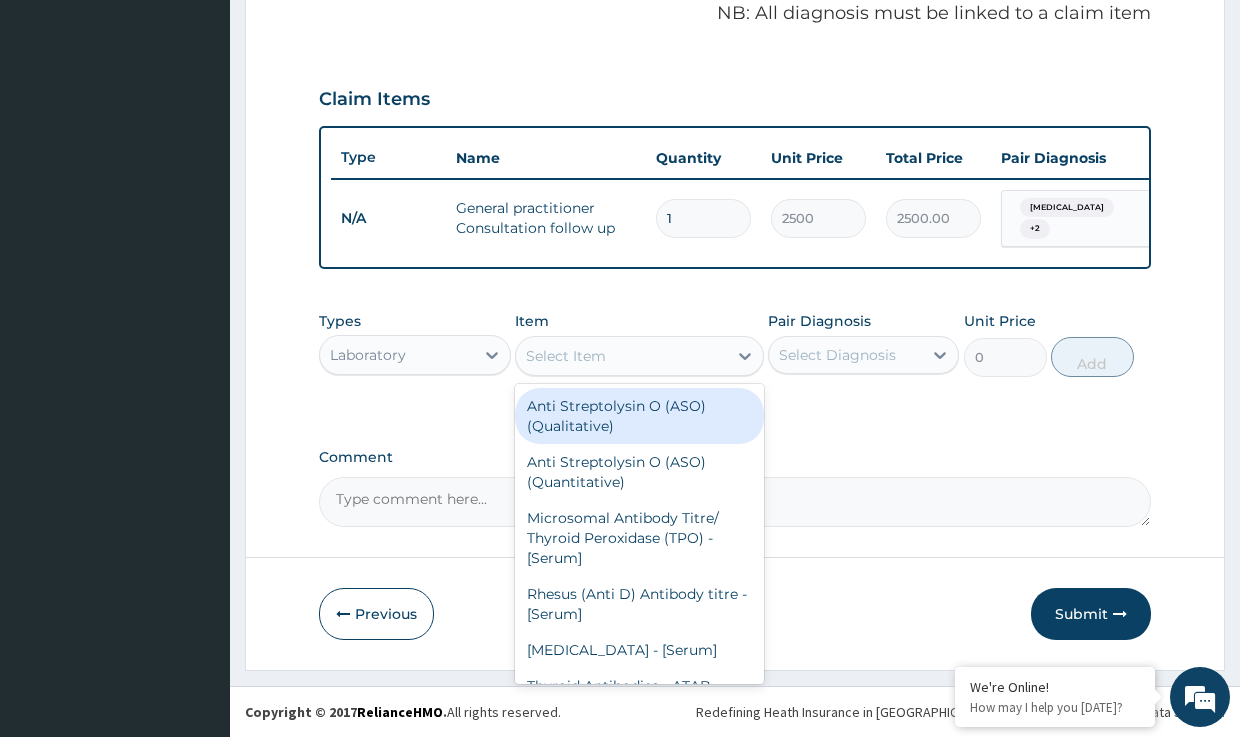 click on "Select Item" at bounding box center [566, 356] 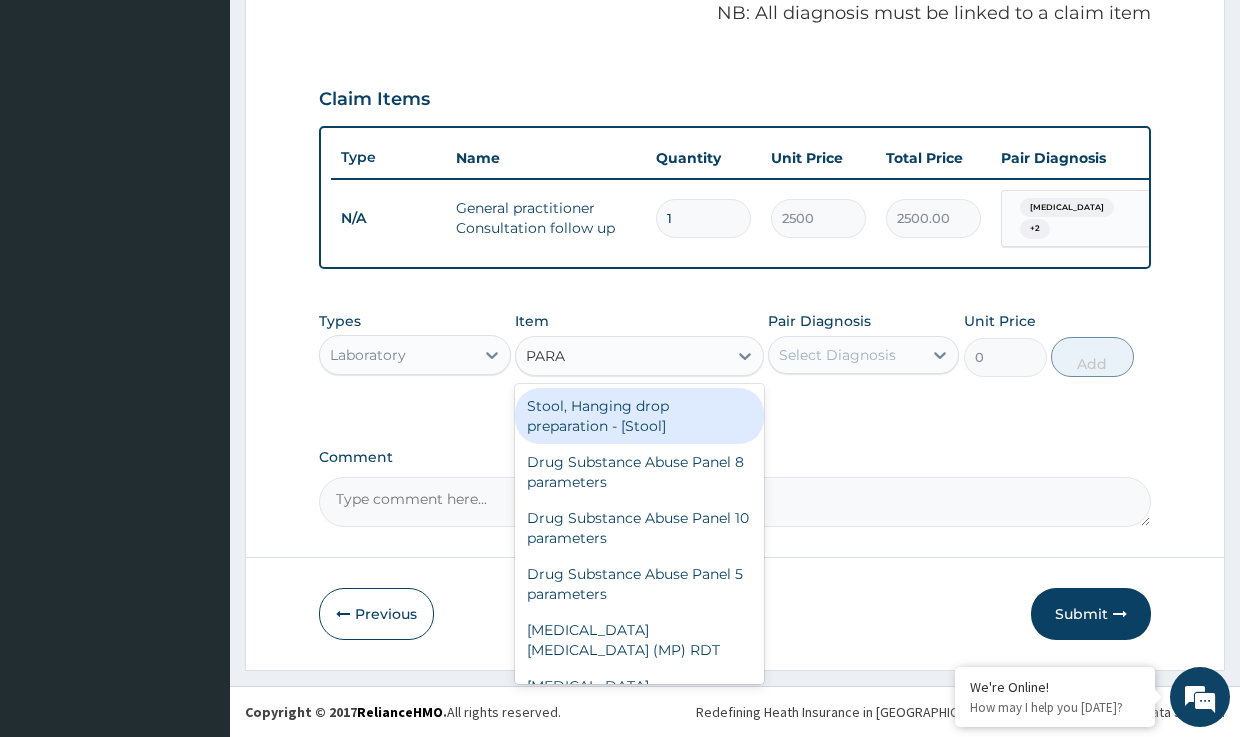 type on "PARAS" 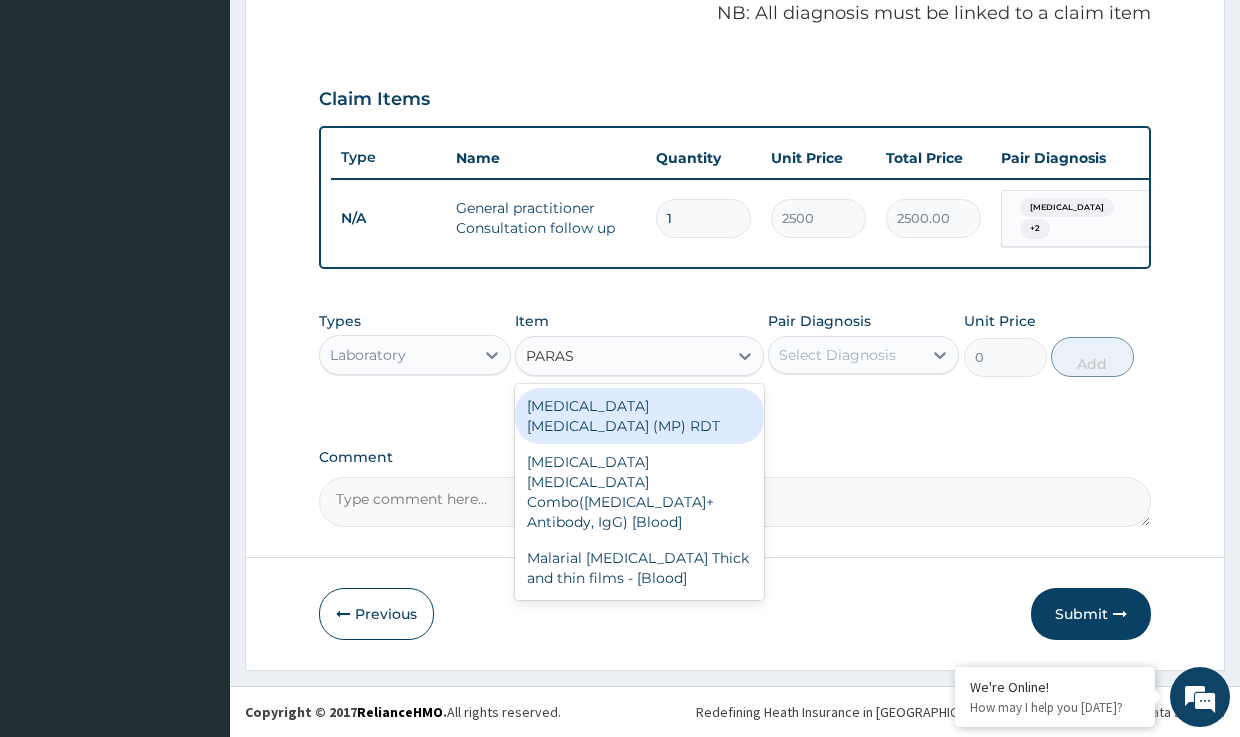click on "[MEDICAL_DATA] [MEDICAL_DATA] (MP) RDT" at bounding box center [639, 416] 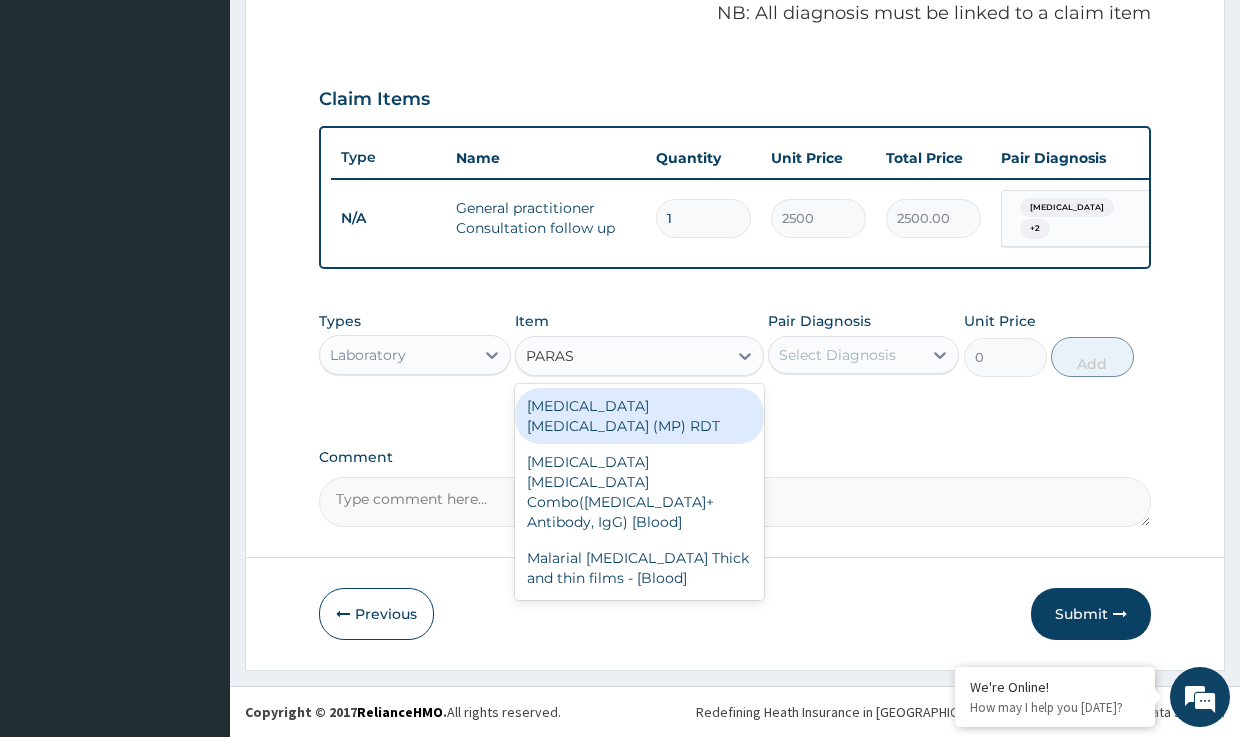 type 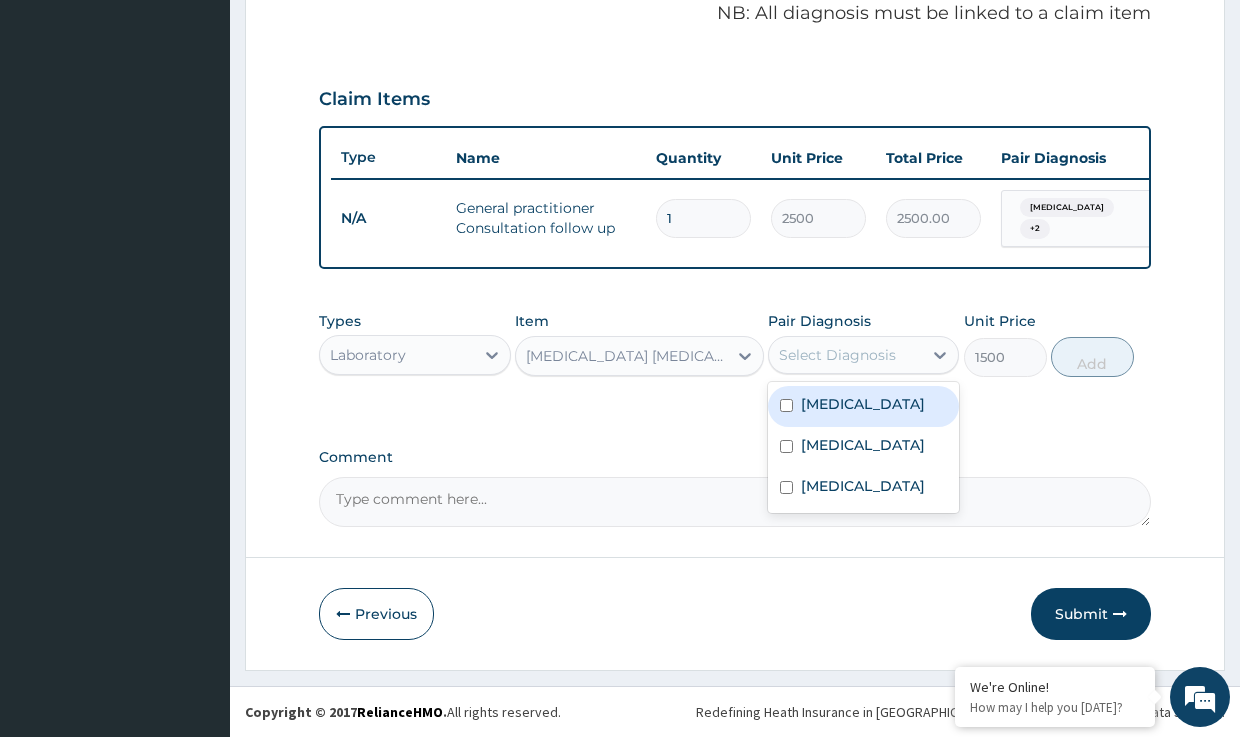 click on "Select Diagnosis" at bounding box center (837, 355) 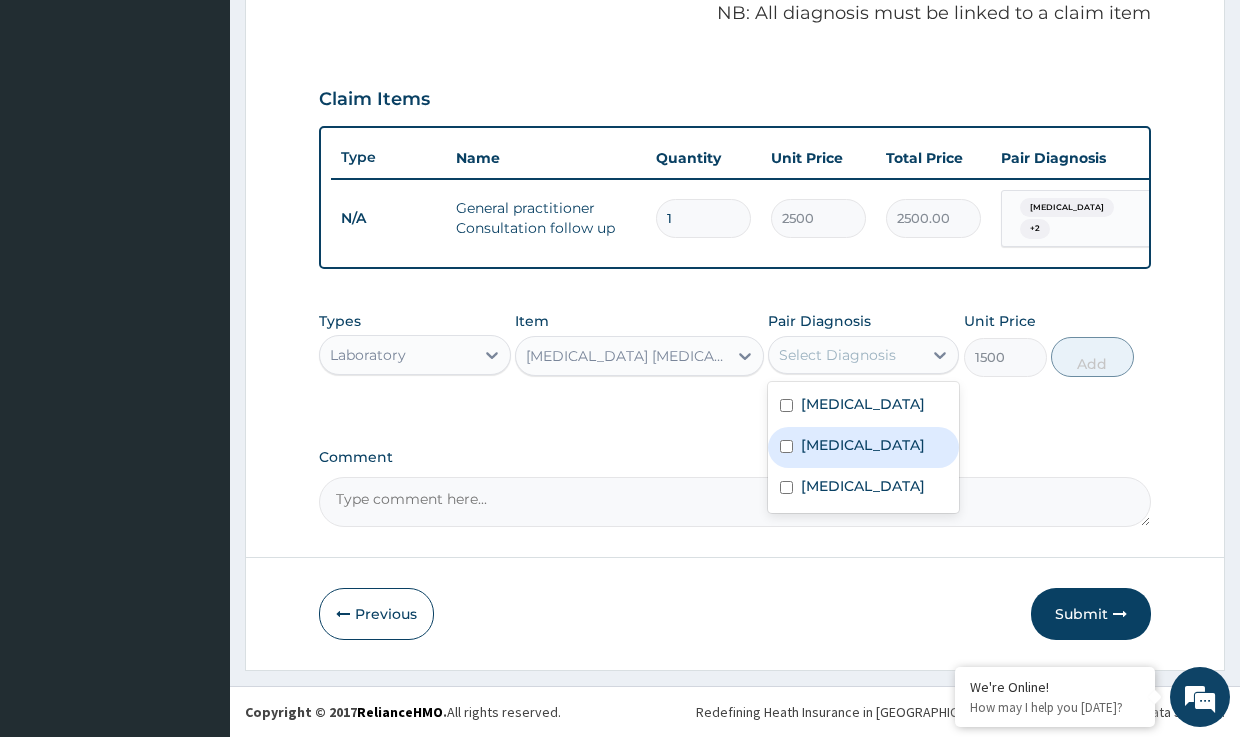 click on "[MEDICAL_DATA]" at bounding box center (863, 445) 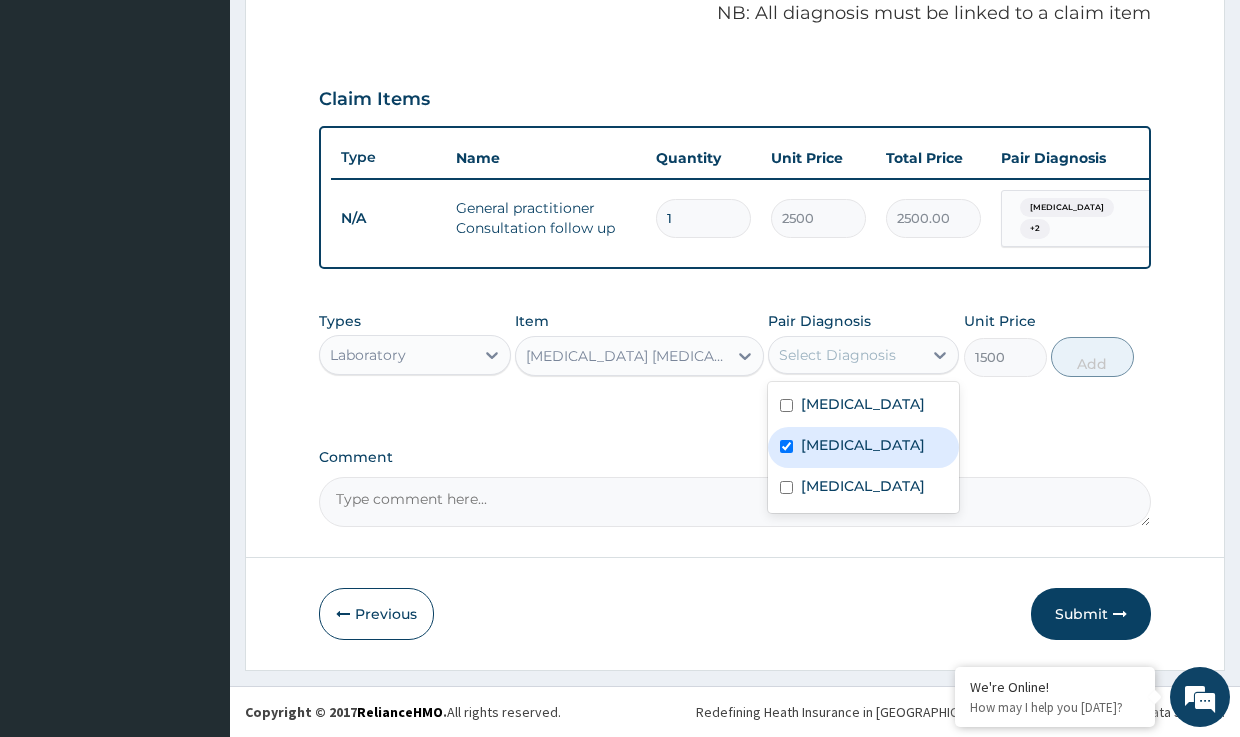 checkbox on "true" 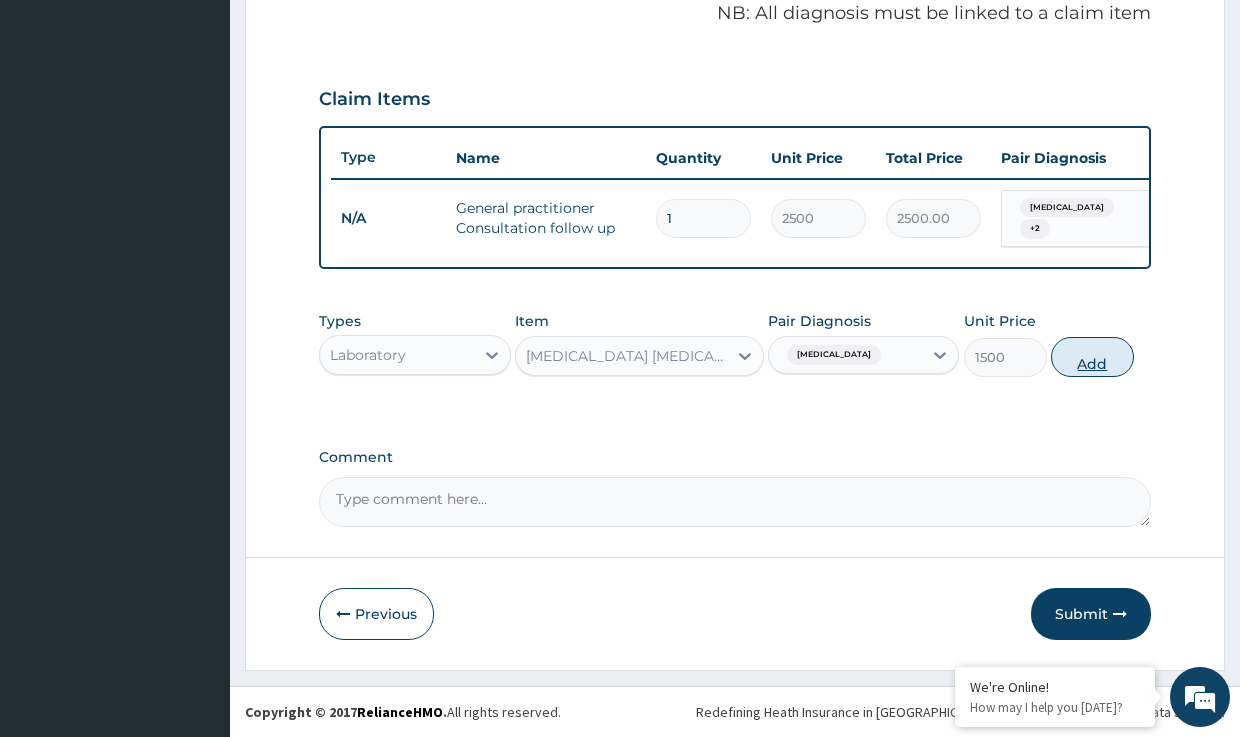 click on "Add" at bounding box center (1092, 357) 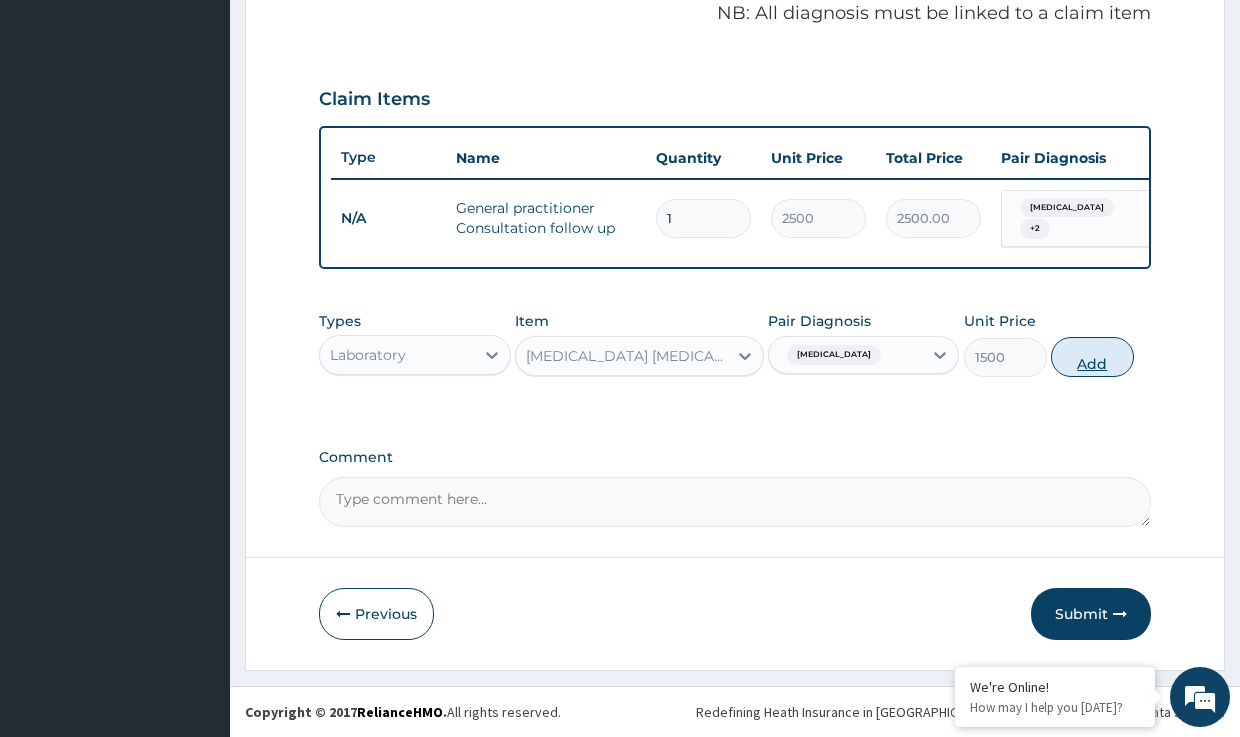 type on "0" 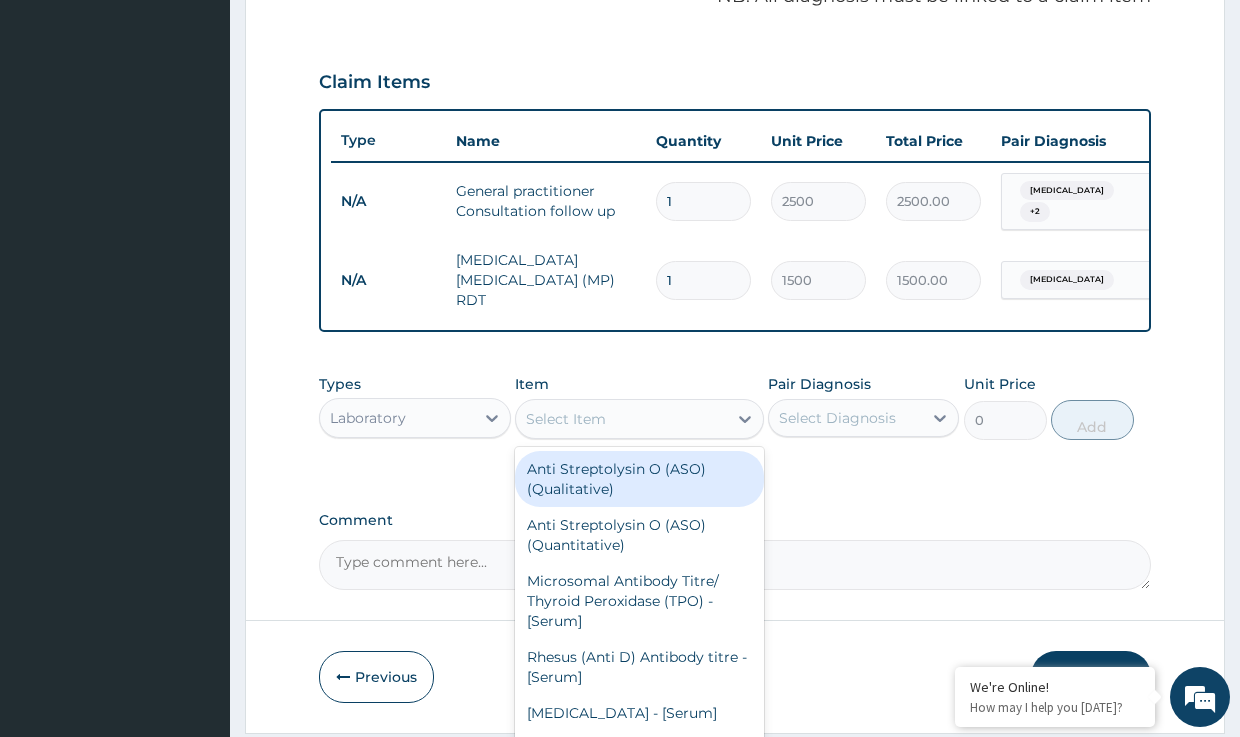 click on "Select Item" at bounding box center [566, 419] 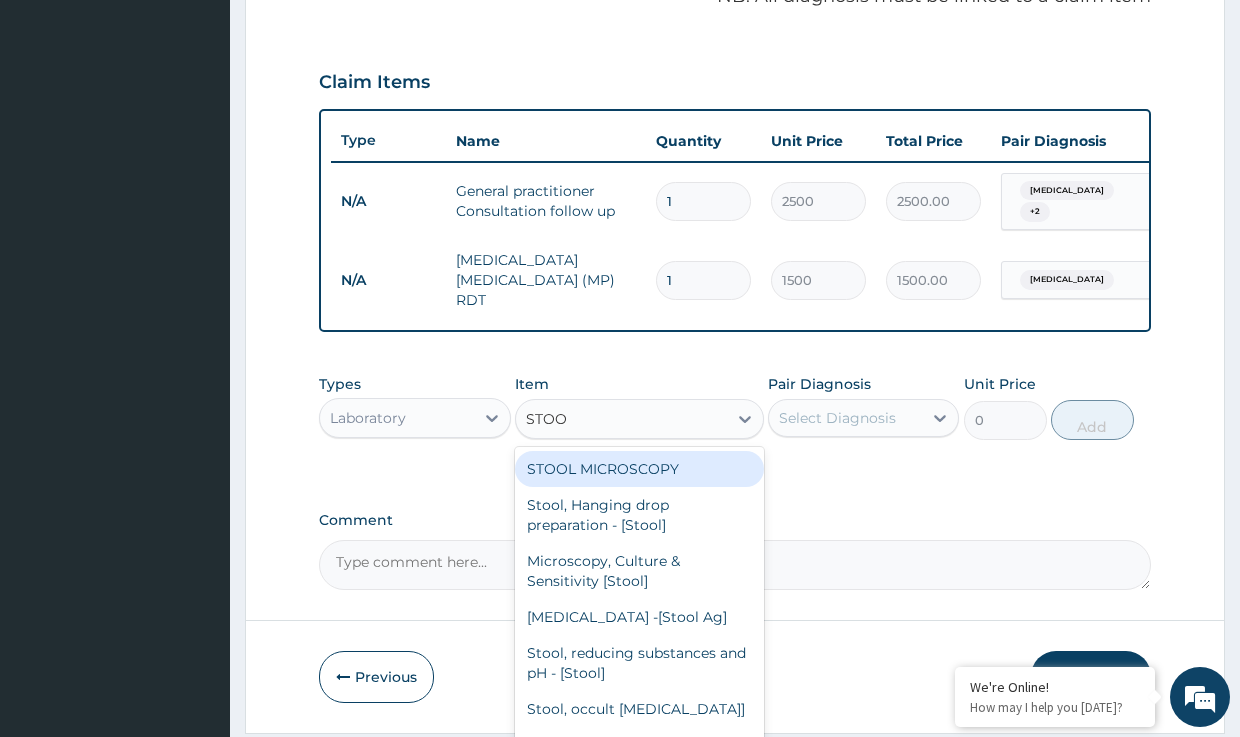 type on "STOOL" 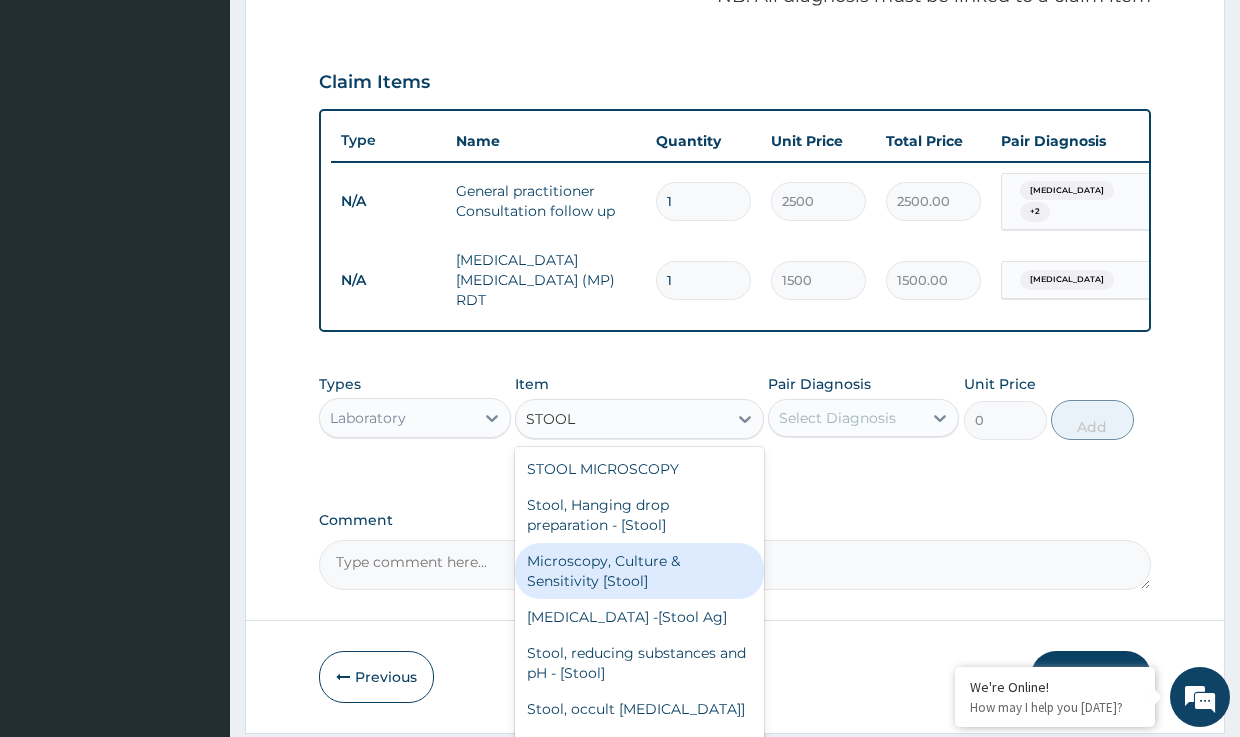 drag, startPoint x: 600, startPoint y: 586, endPoint x: 619, endPoint y: 575, distance: 21.954498 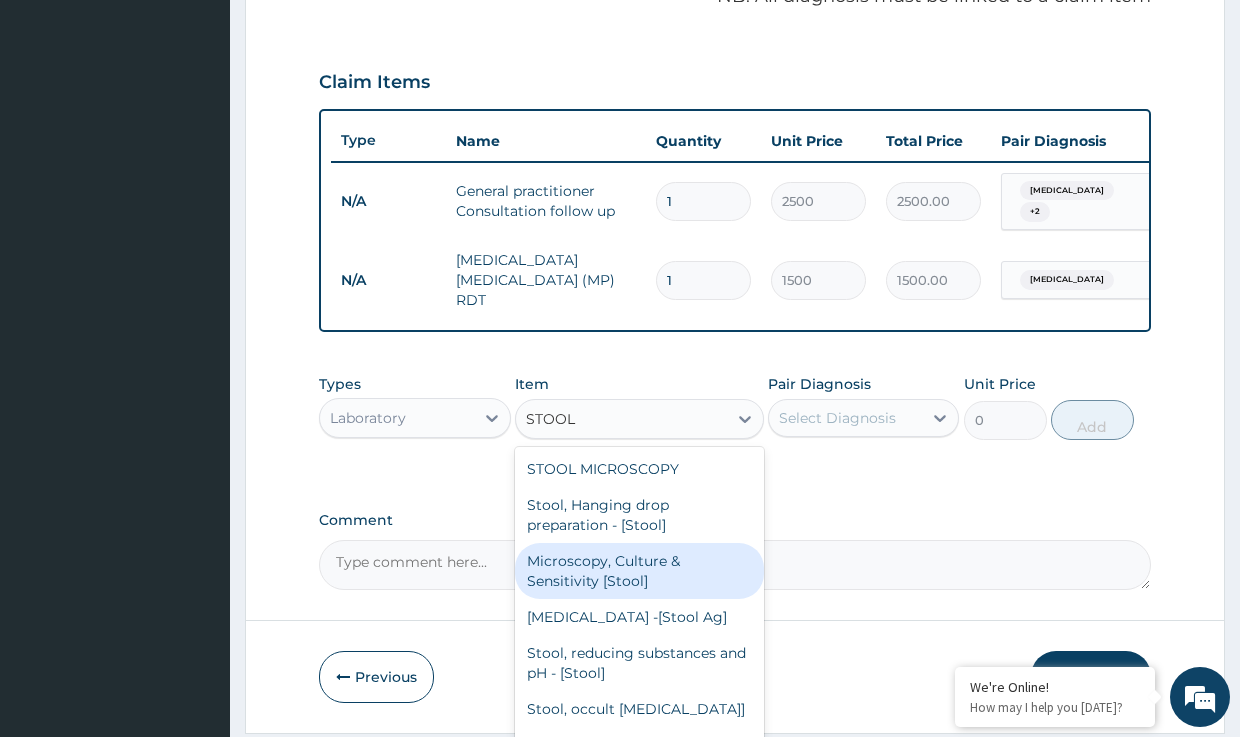 click on "Microscopy, Culture & Sensitivity [Stool]" at bounding box center [639, 571] 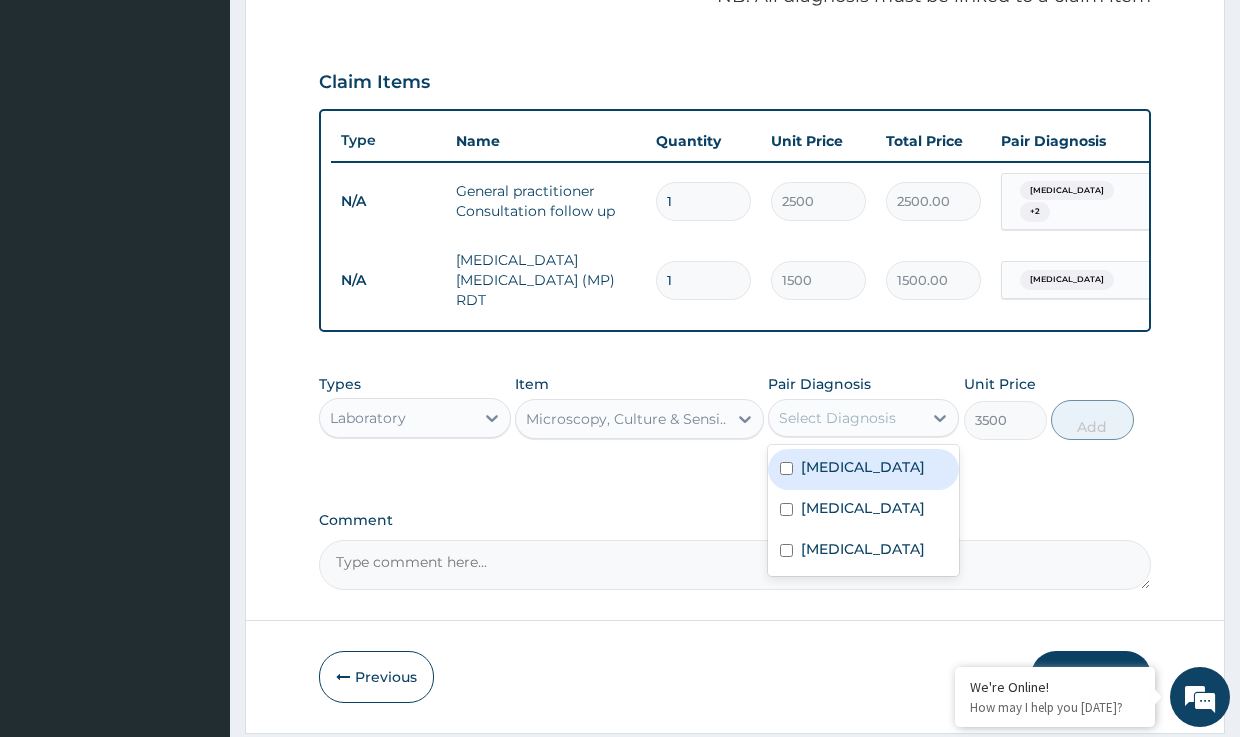 click on "Select Diagnosis" at bounding box center (837, 418) 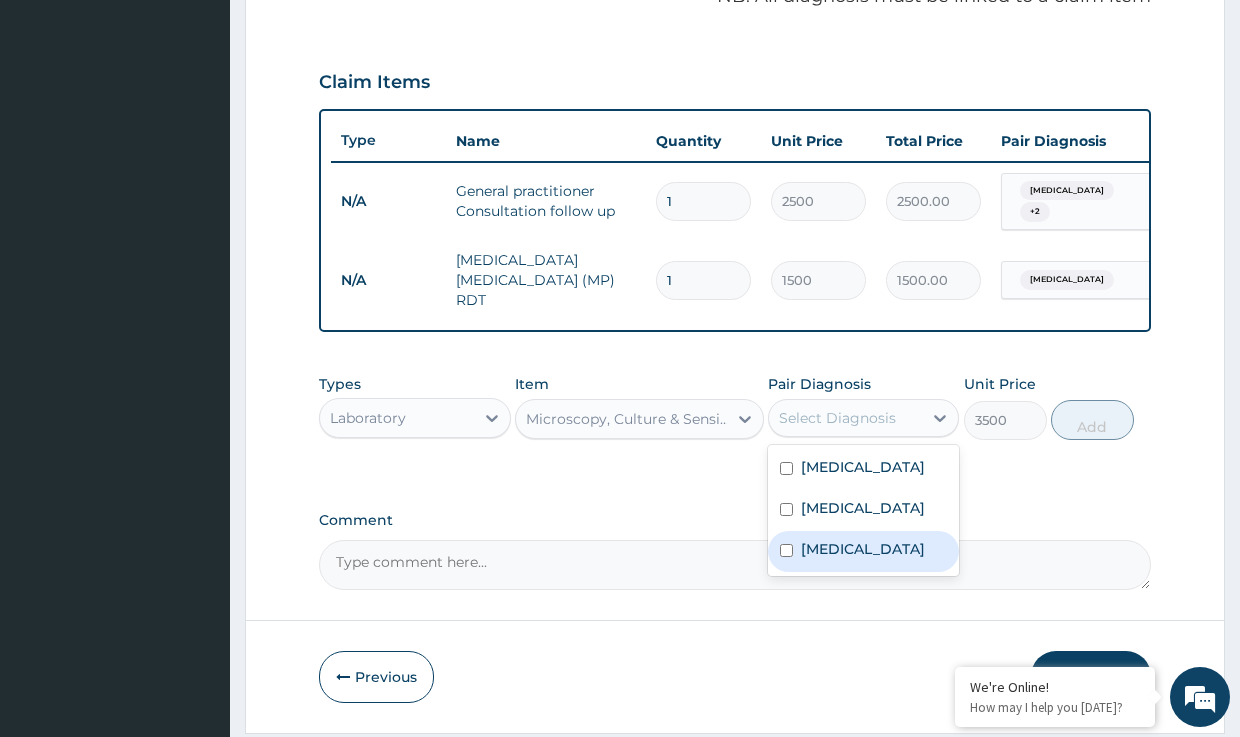 click on "[MEDICAL_DATA]" at bounding box center (863, 549) 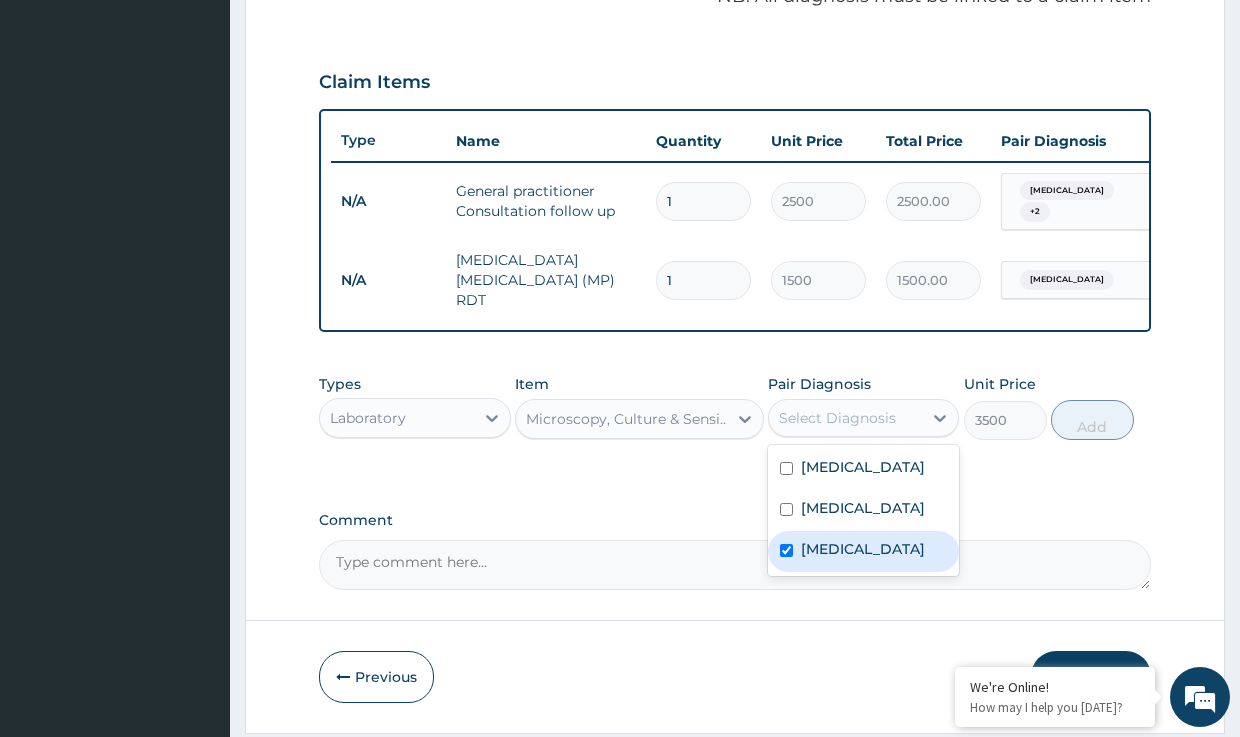 checkbox on "true" 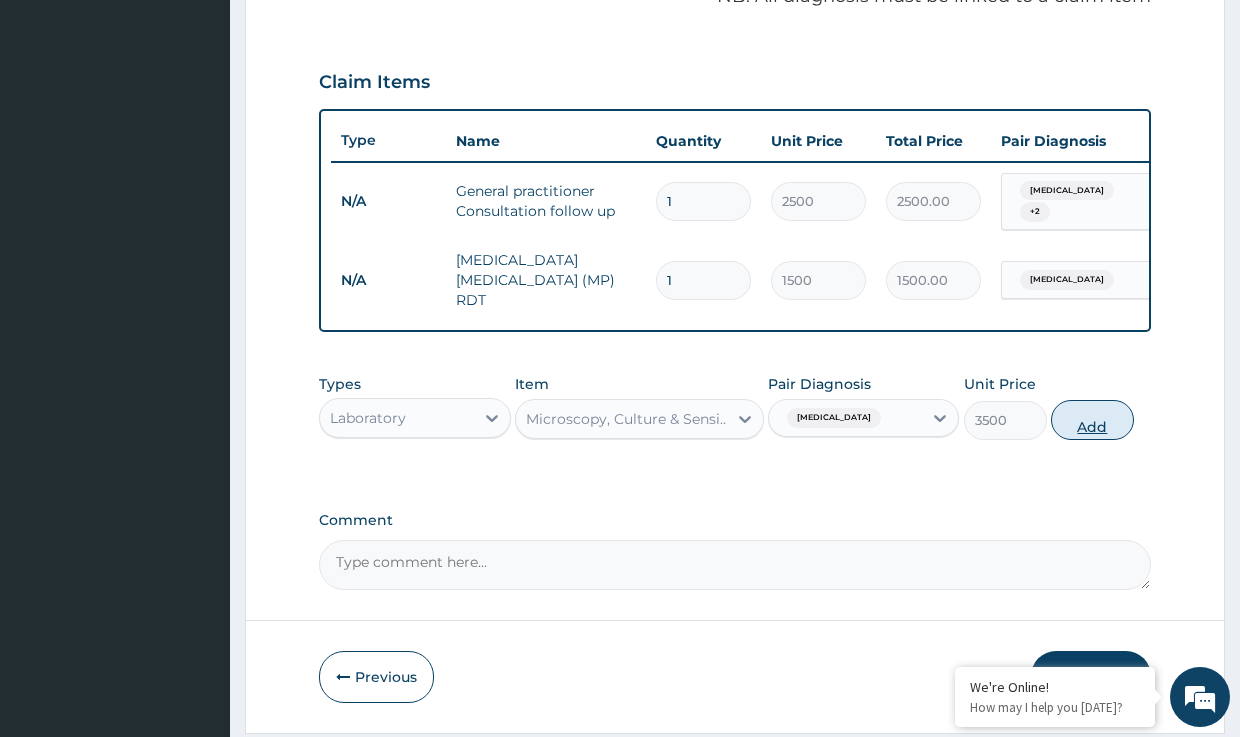 click on "Add" at bounding box center [1092, 420] 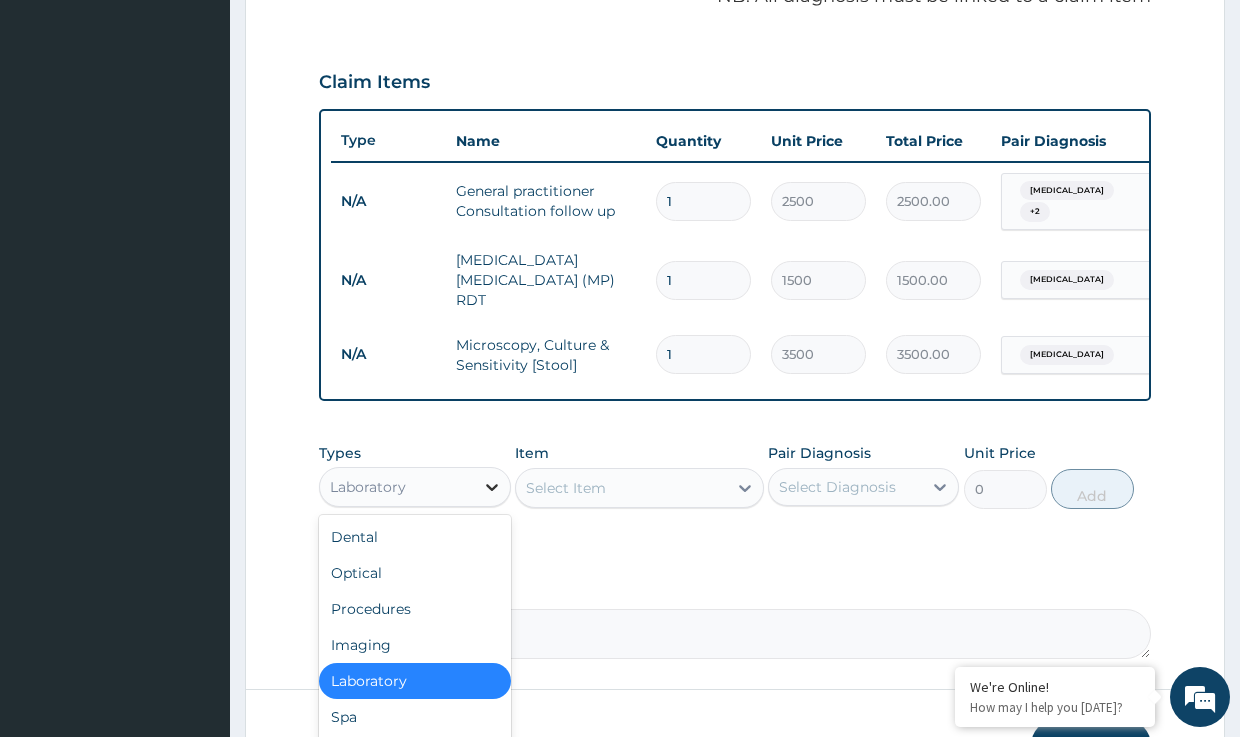 click 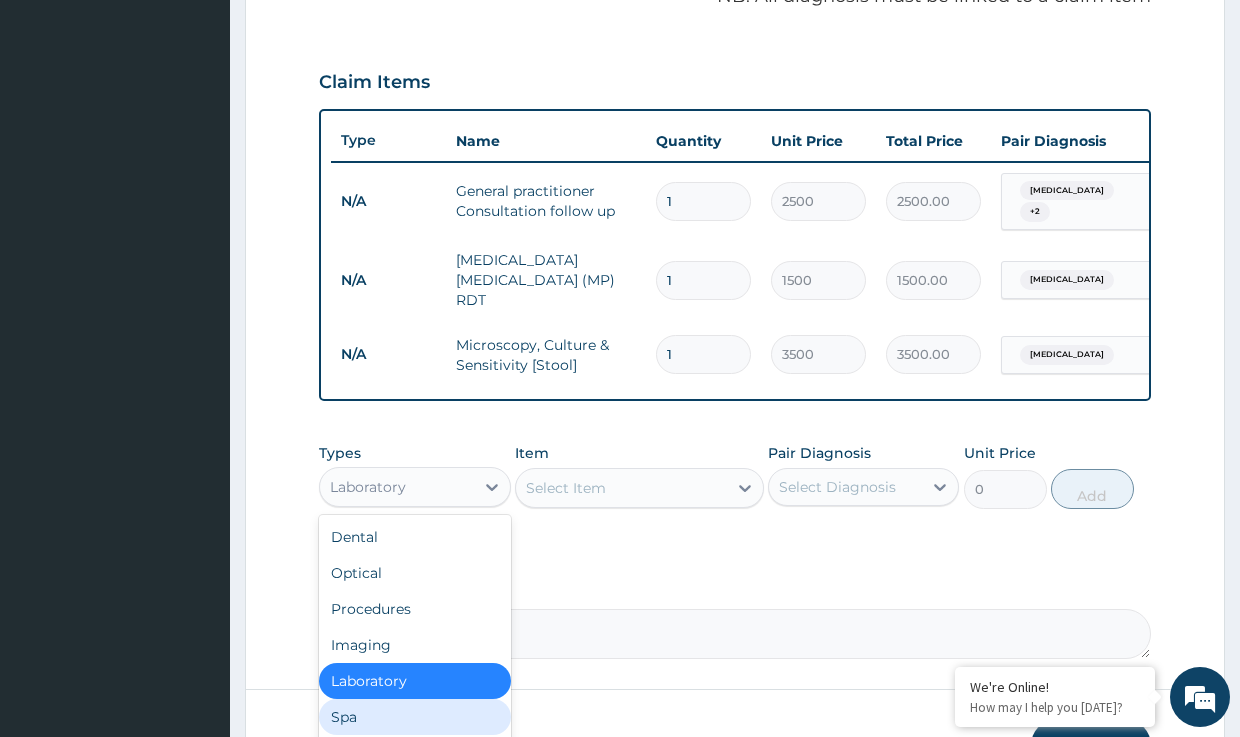 scroll, scrollTop: 68, scrollLeft: 0, axis: vertical 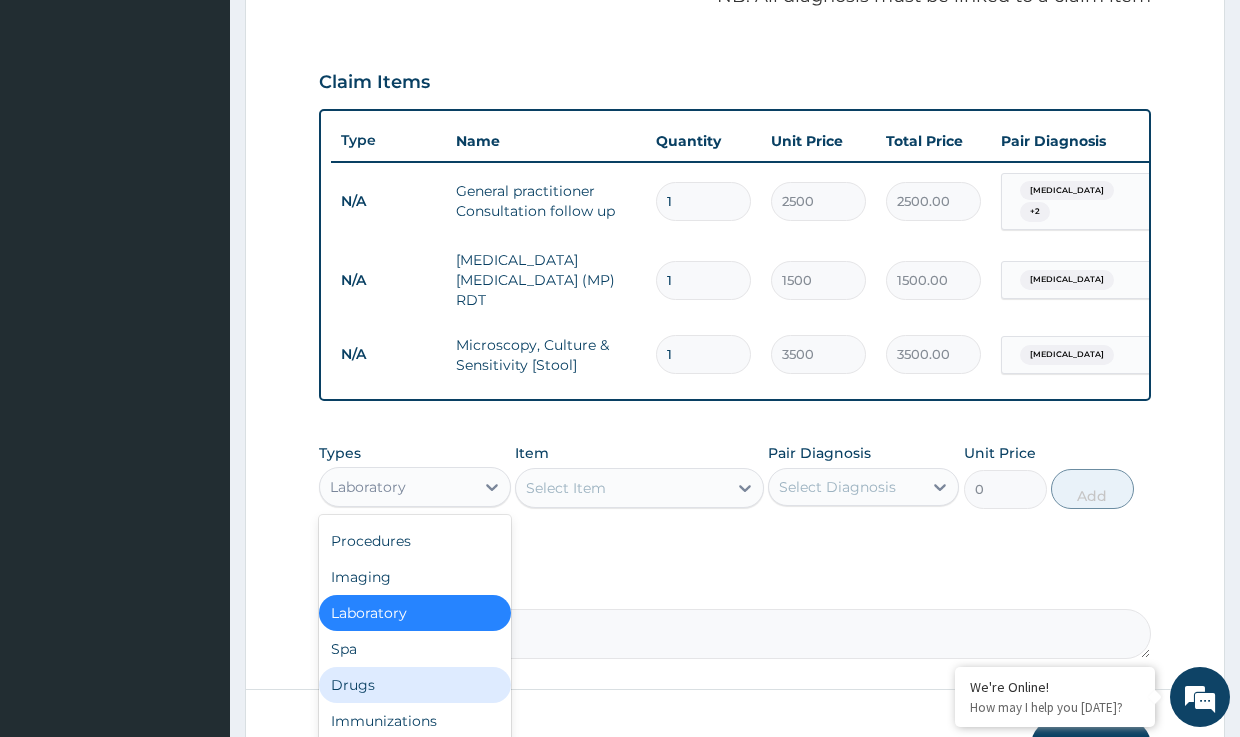 click on "Drugs" at bounding box center (414, 685) 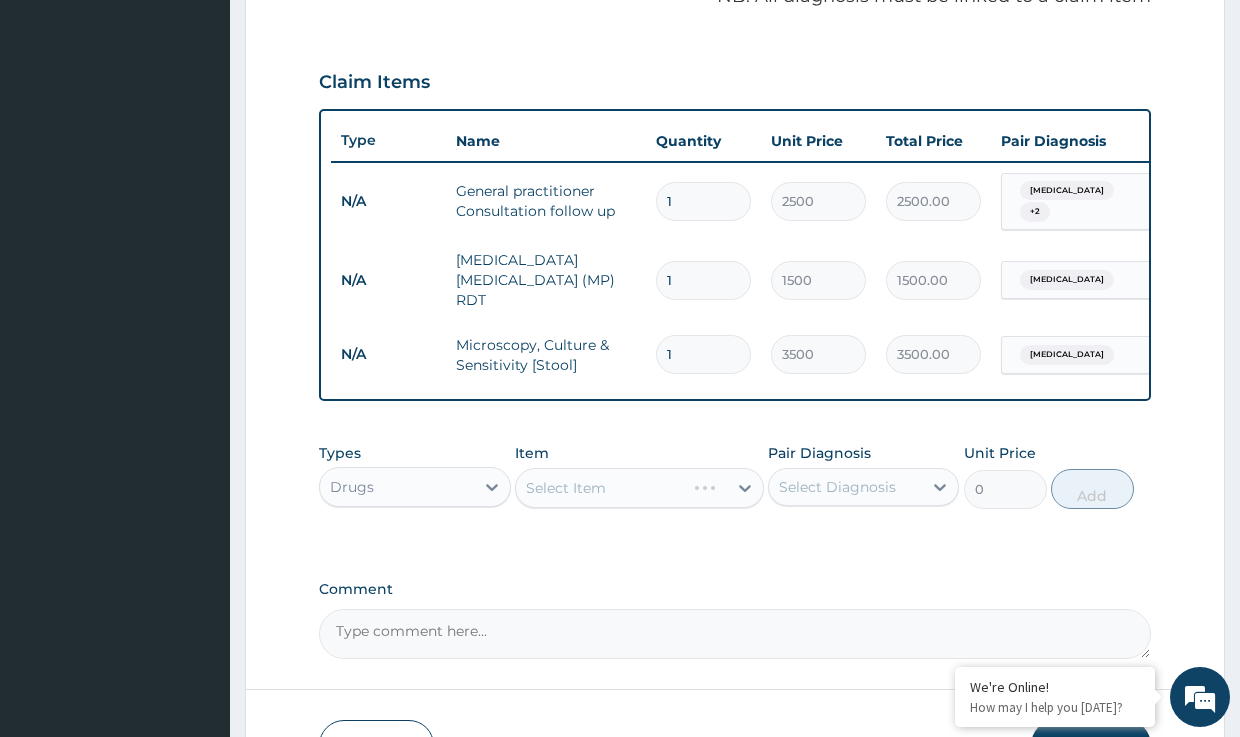 click on "Select Item" at bounding box center [639, 488] 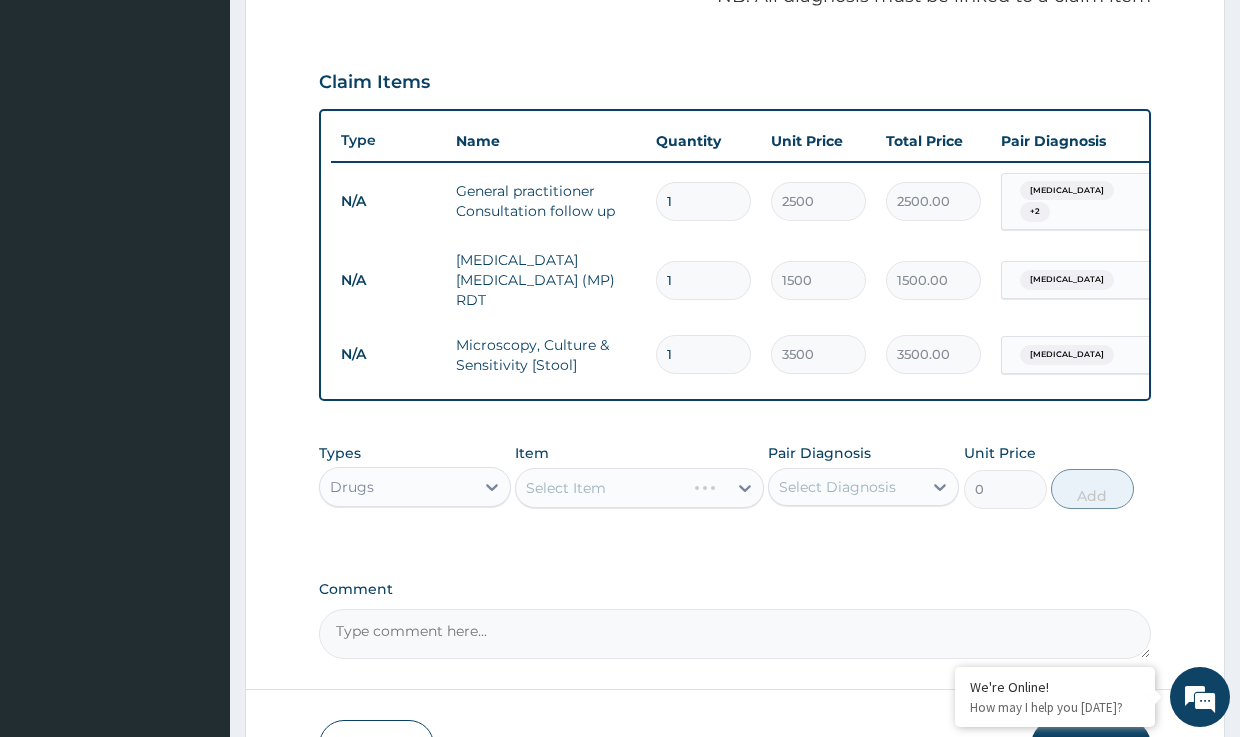 click on "Select Item" at bounding box center (639, 488) 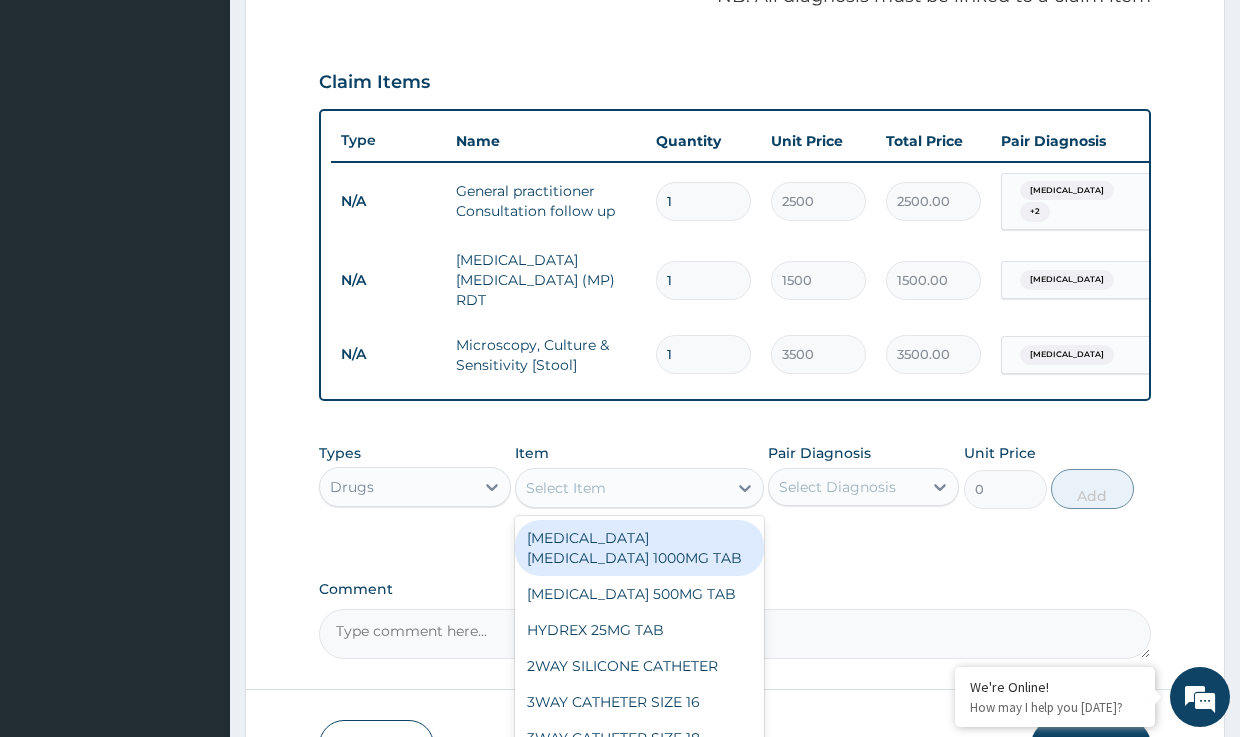click on "Select Item" at bounding box center [621, 488] 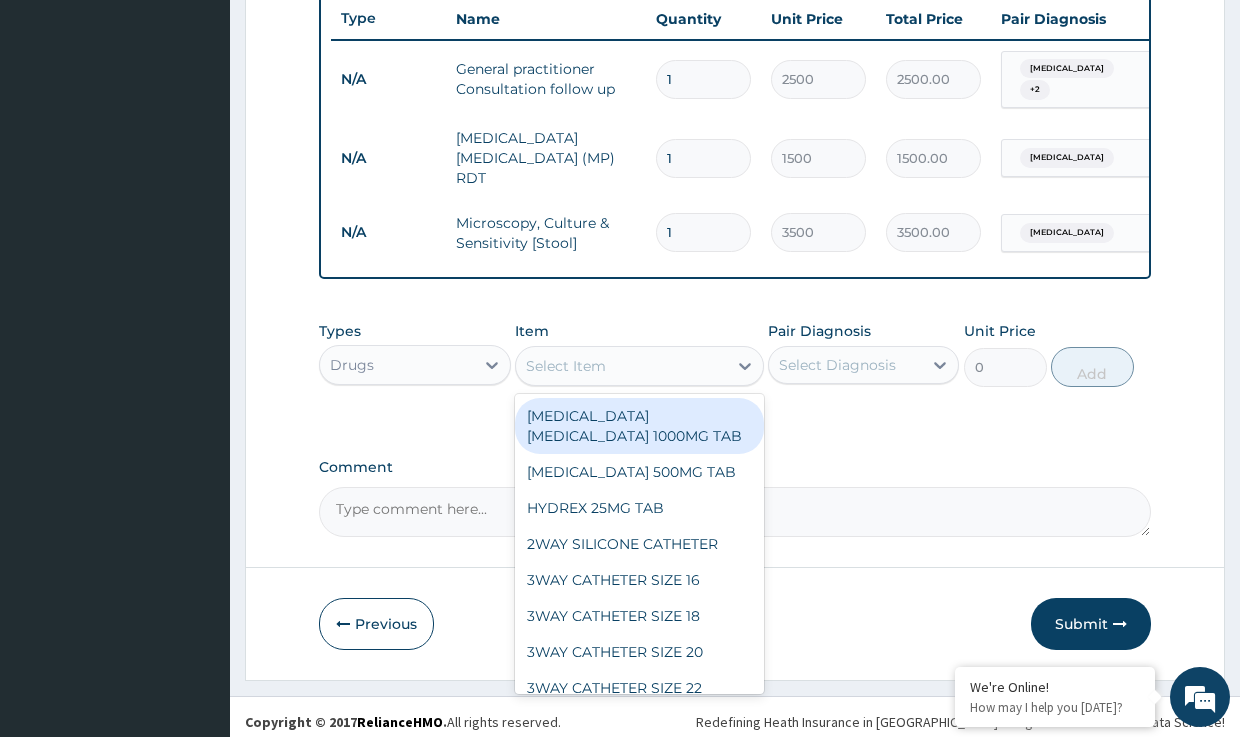 scroll, scrollTop: 773, scrollLeft: 0, axis: vertical 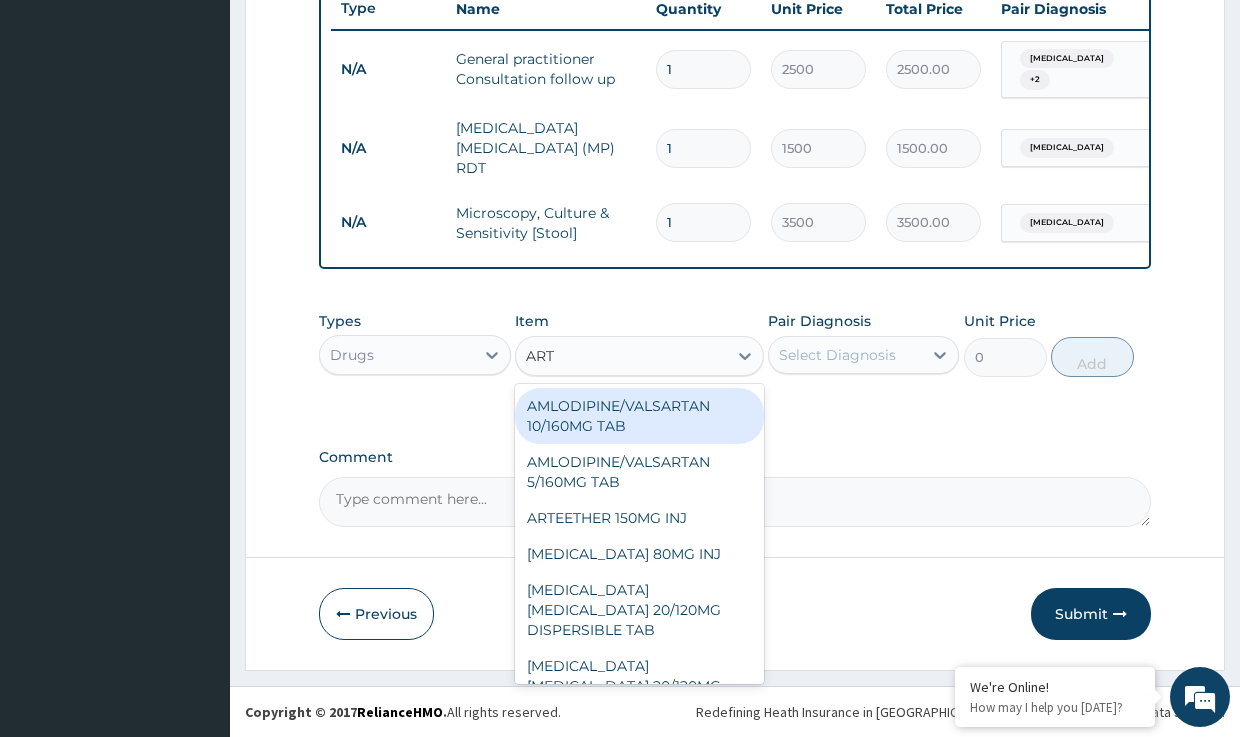 type on "ARTE" 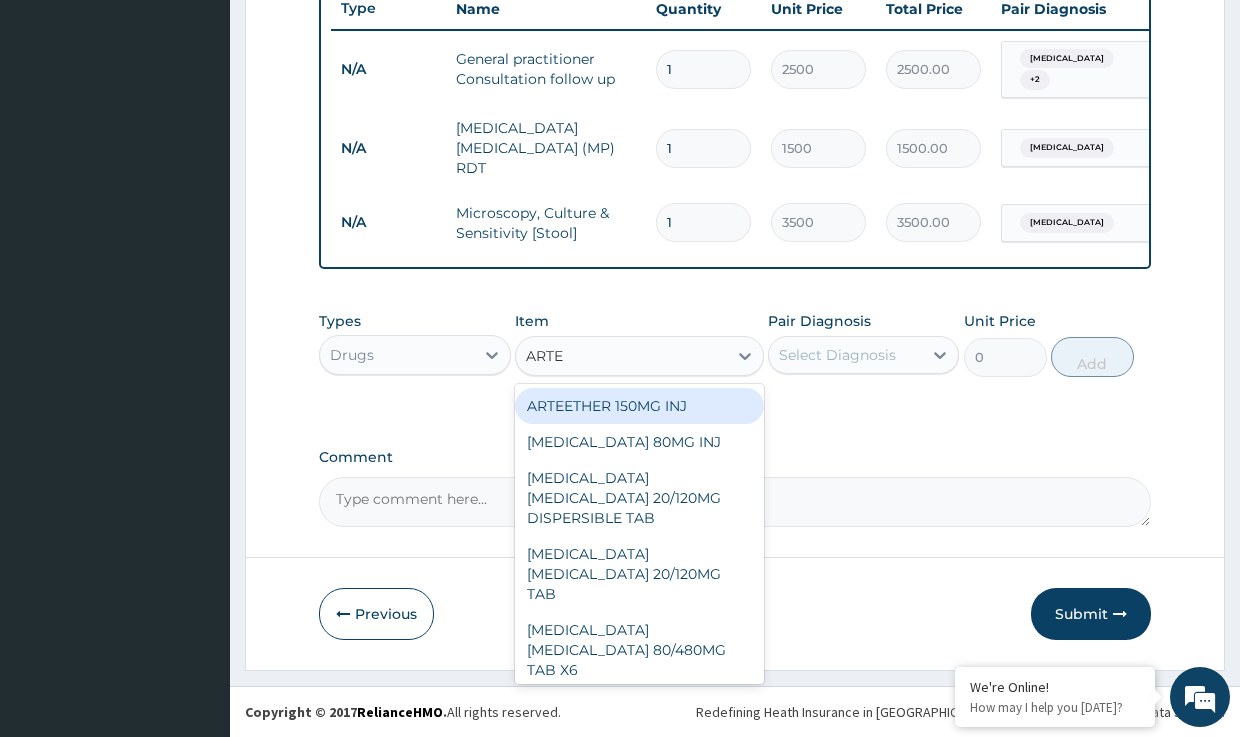 click on "ARTEETHER 150MG INJ" at bounding box center (639, 406) 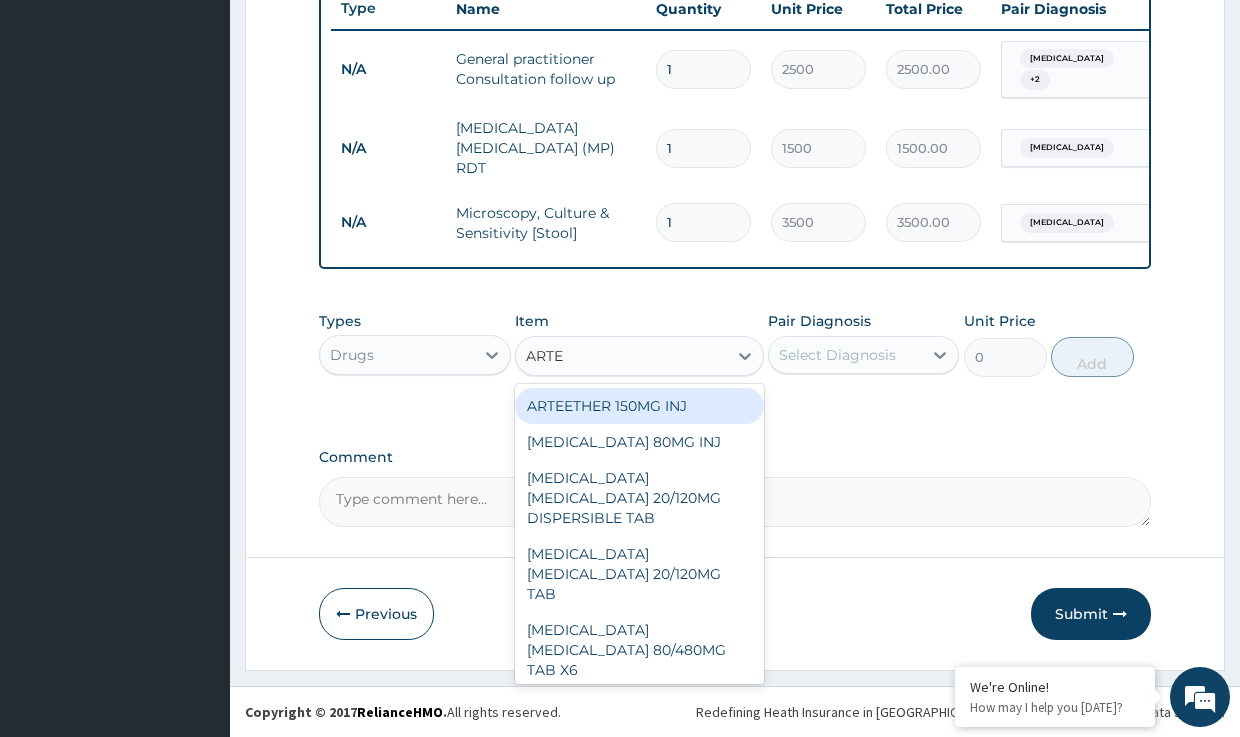 type 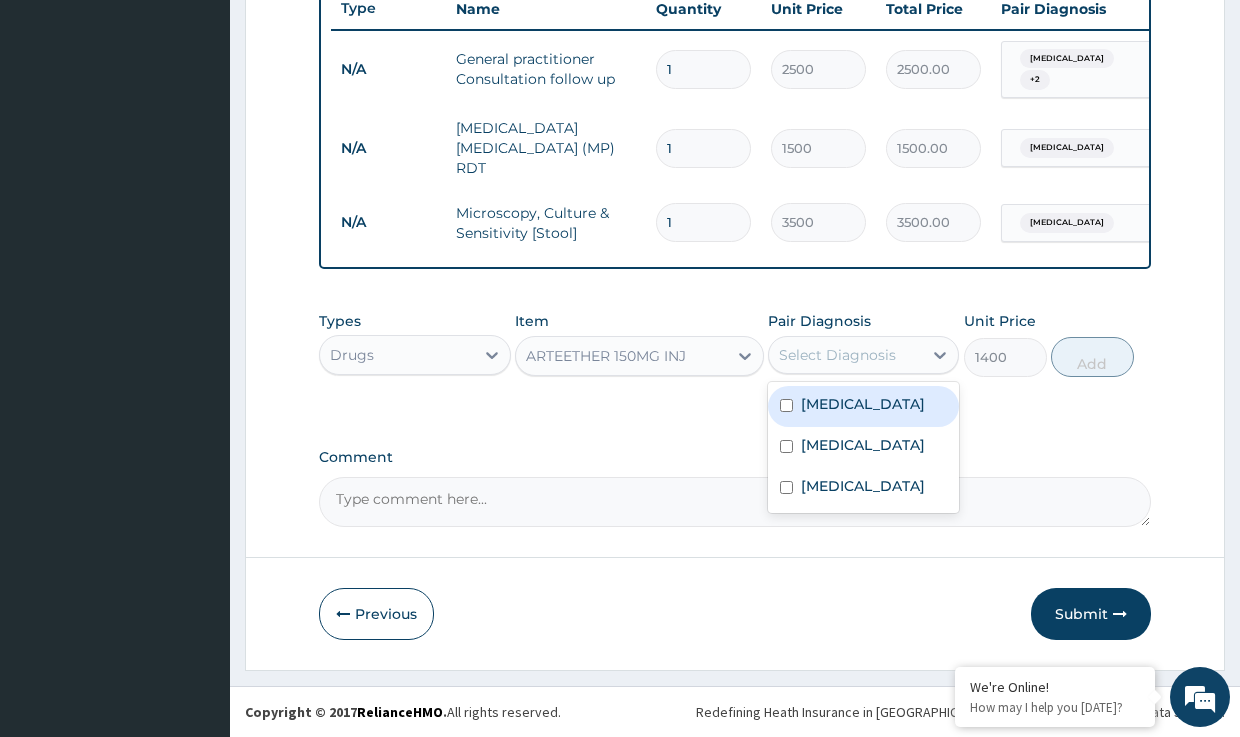 click on "Select Diagnosis" at bounding box center (863, 355) 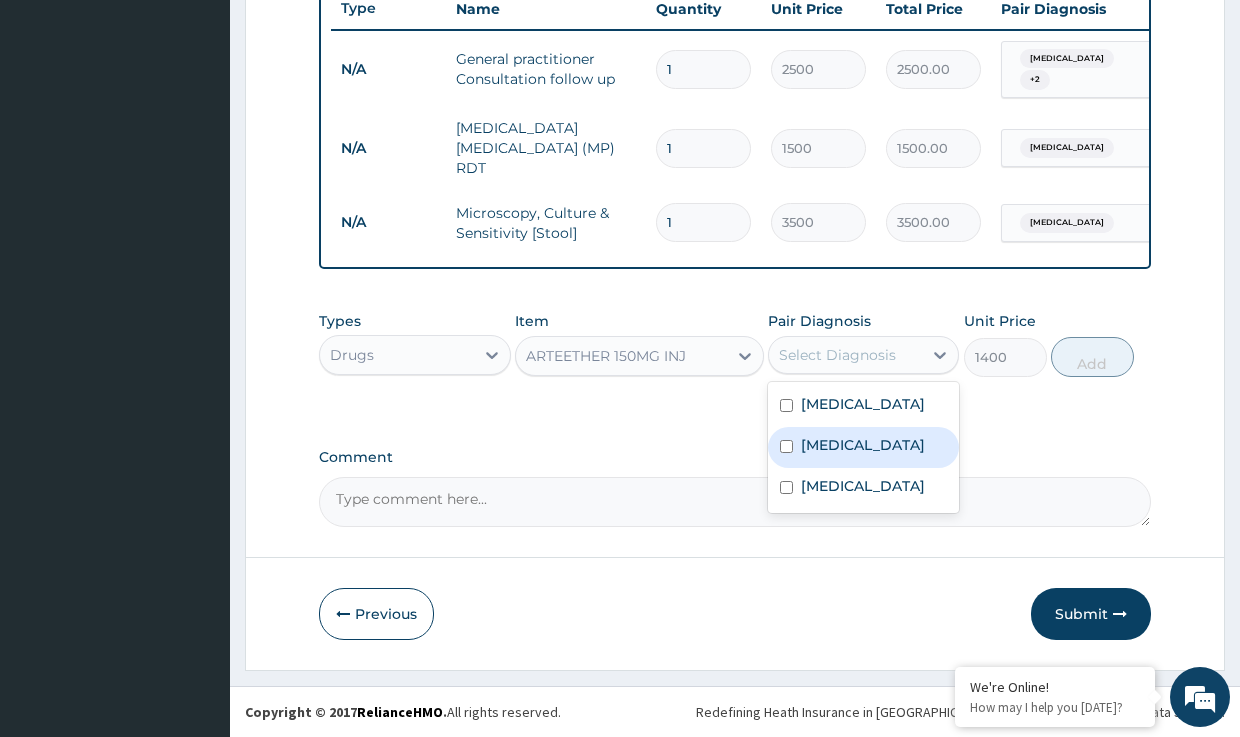 click on "[MEDICAL_DATA]" at bounding box center (863, 445) 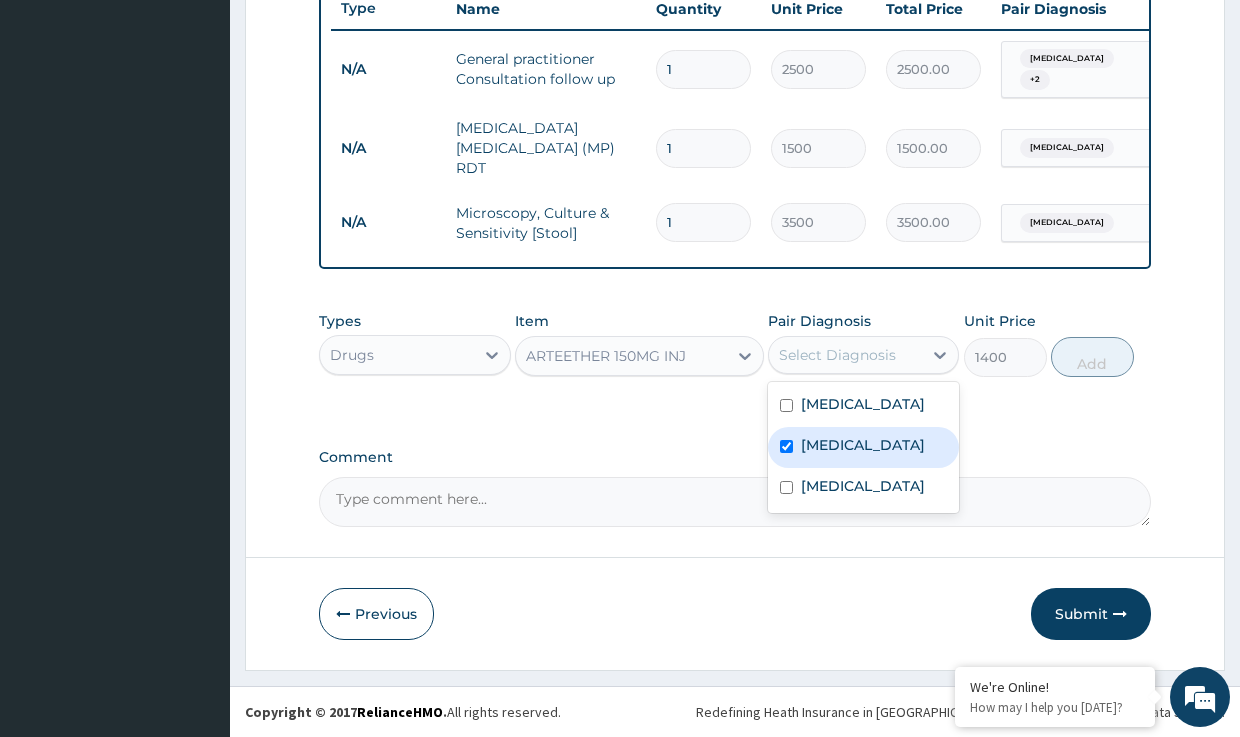 checkbox on "true" 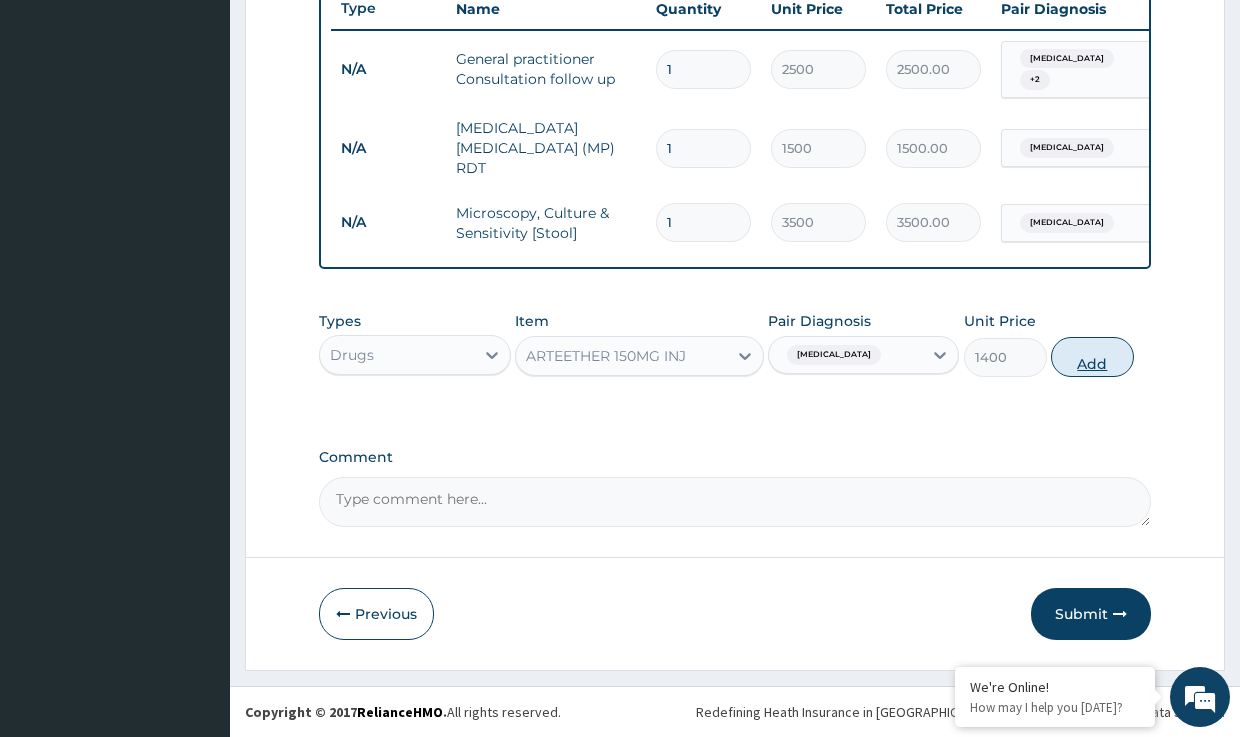 click on "Add" at bounding box center [1092, 357] 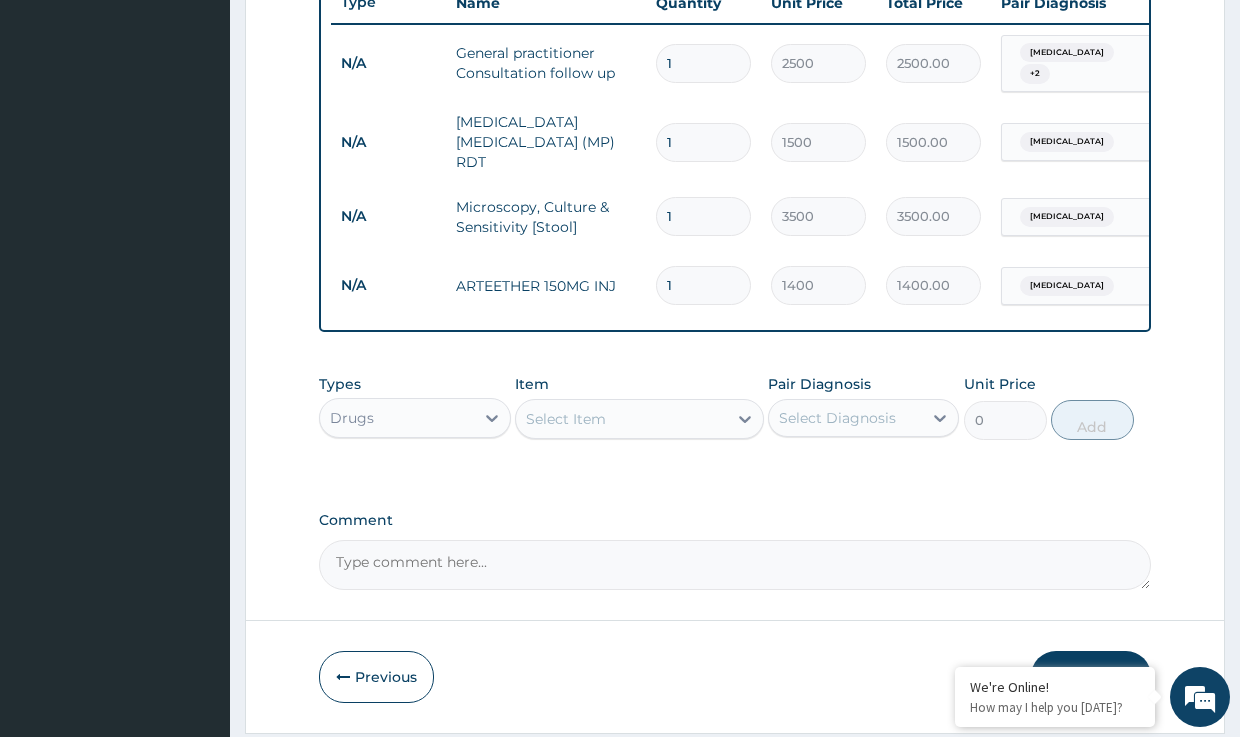 click on "Select Item" at bounding box center (566, 419) 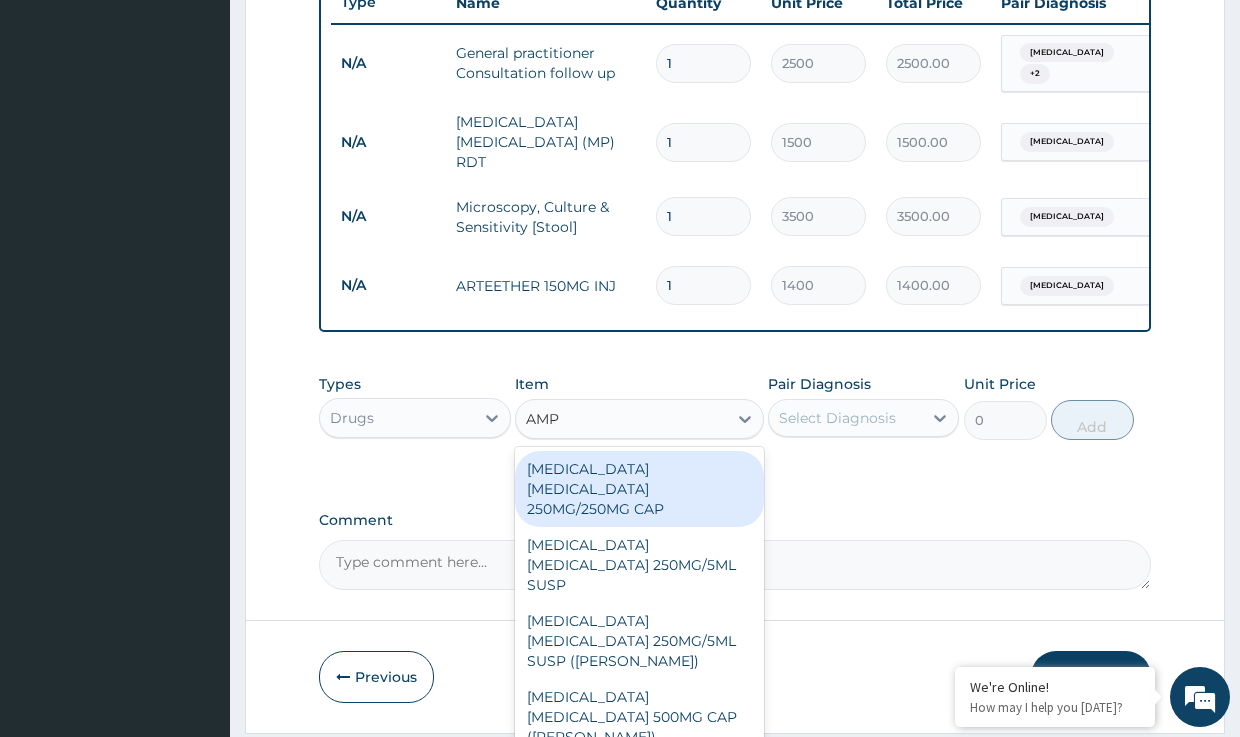 type on "AMPI" 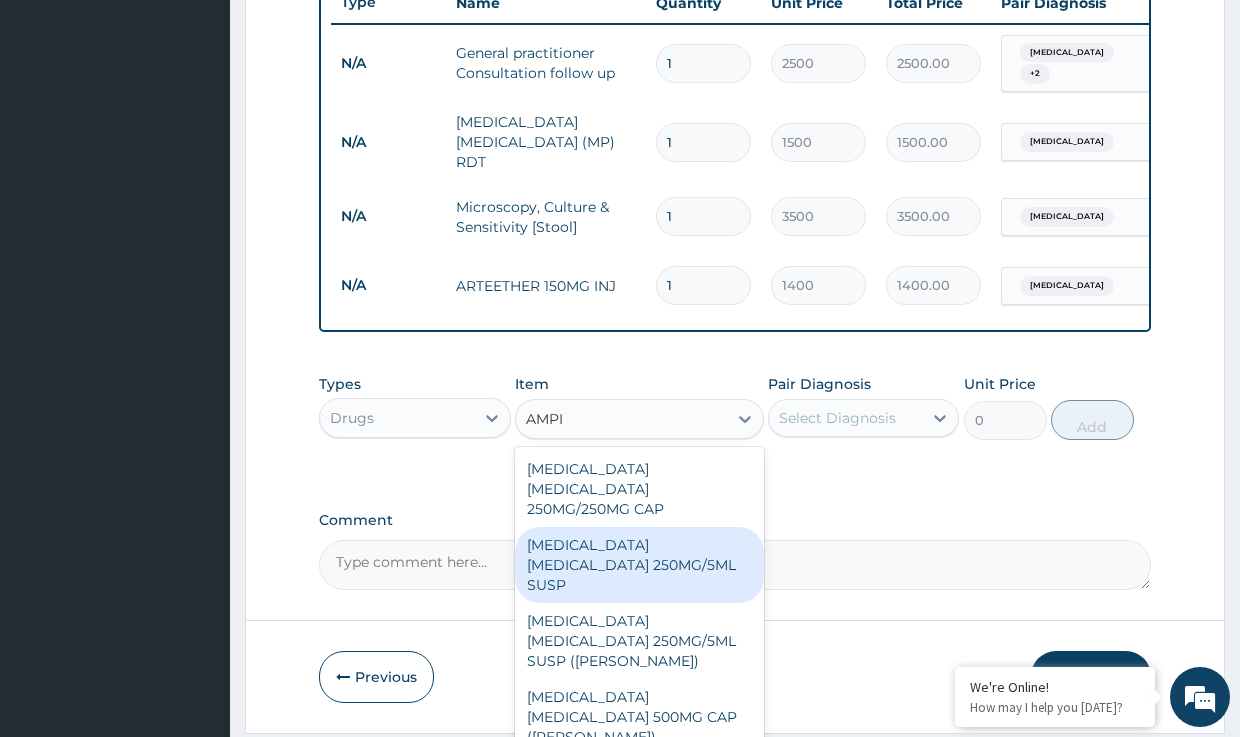 click on "[MEDICAL_DATA] [MEDICAL_DATA] 250MG/5ML SUSP" at bounding box center [639, 565] 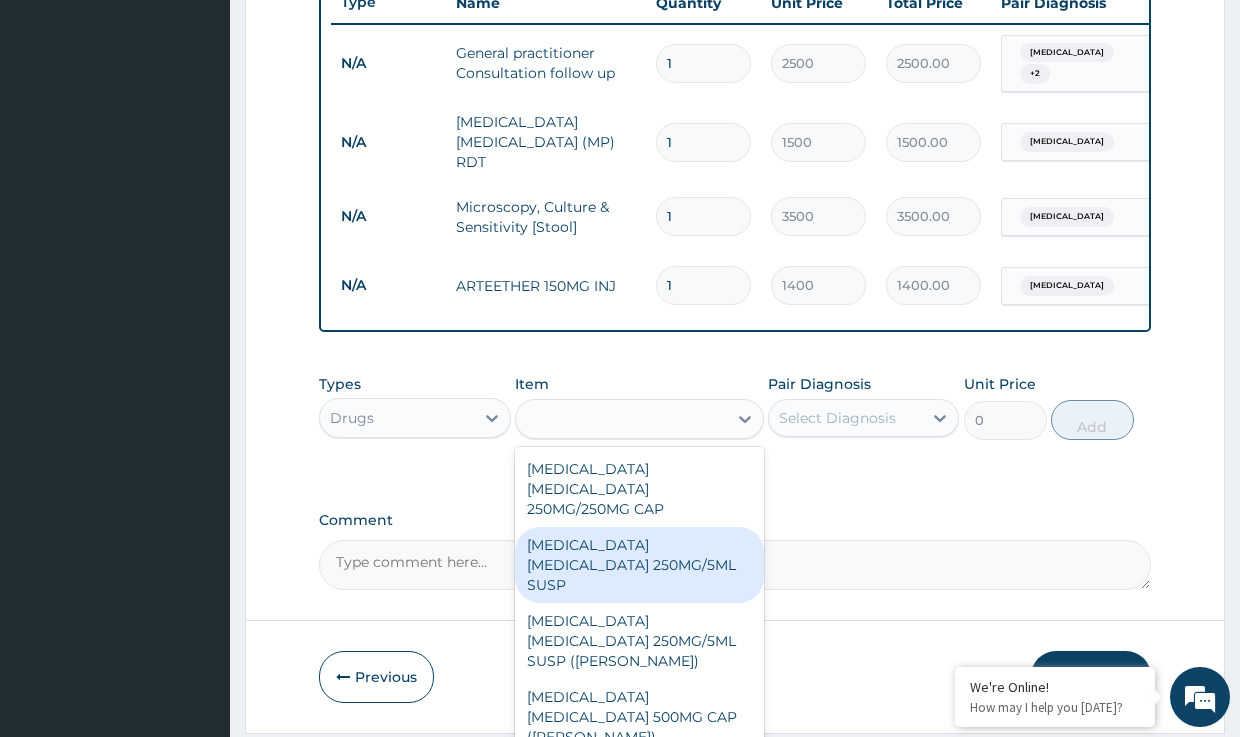 type on "630" 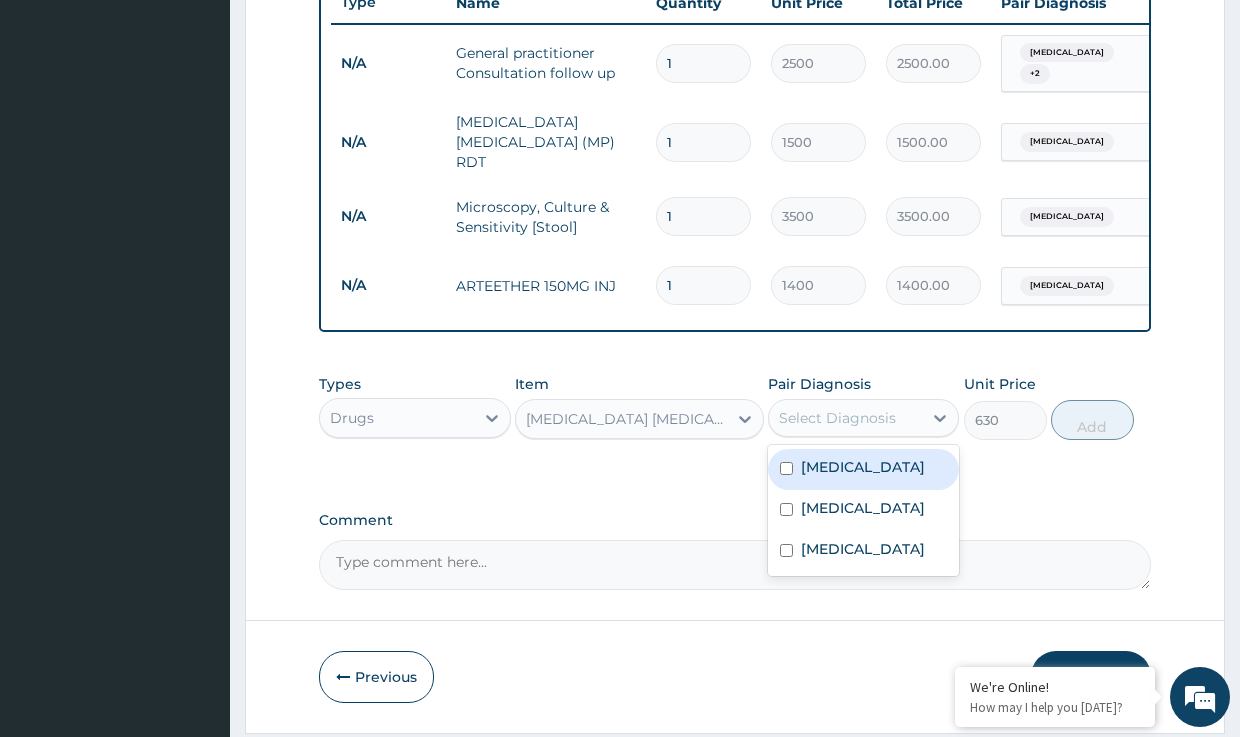 click on "Select Diagnosis" at bounding box center [837, 418] 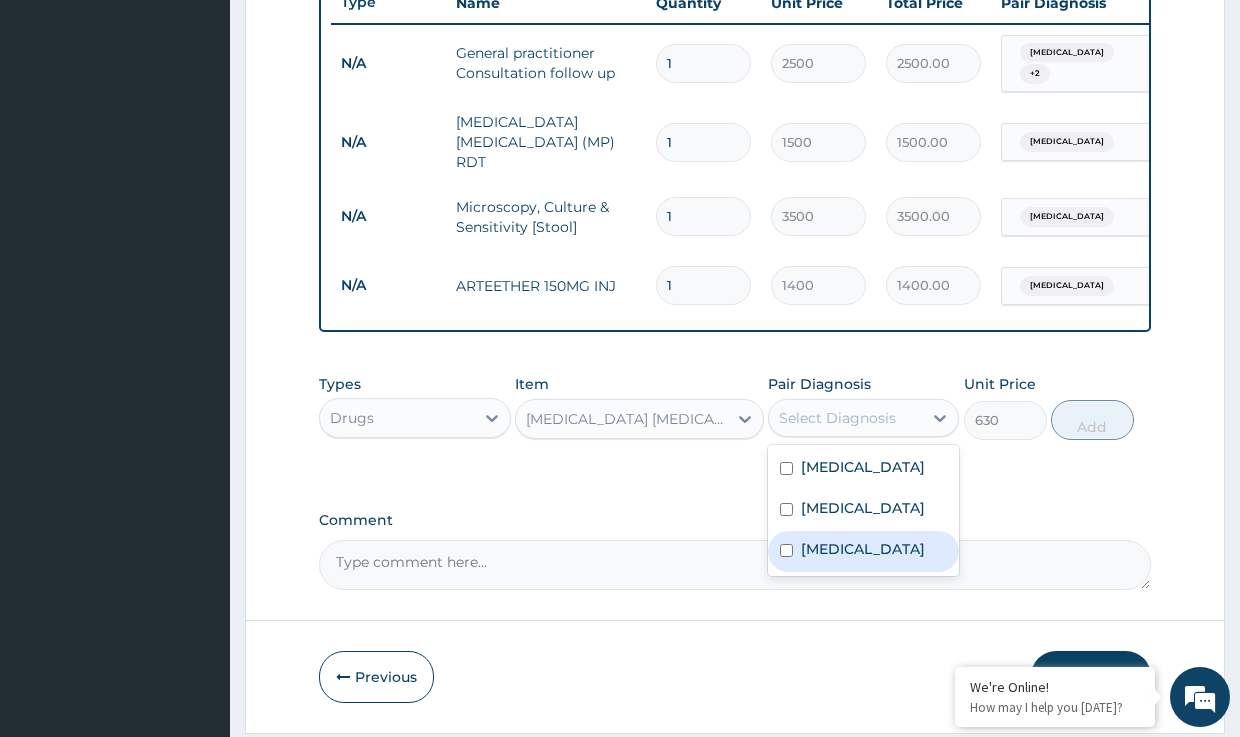 click on "[MEDICAL_DATA]" at bounding box center (863, 549) 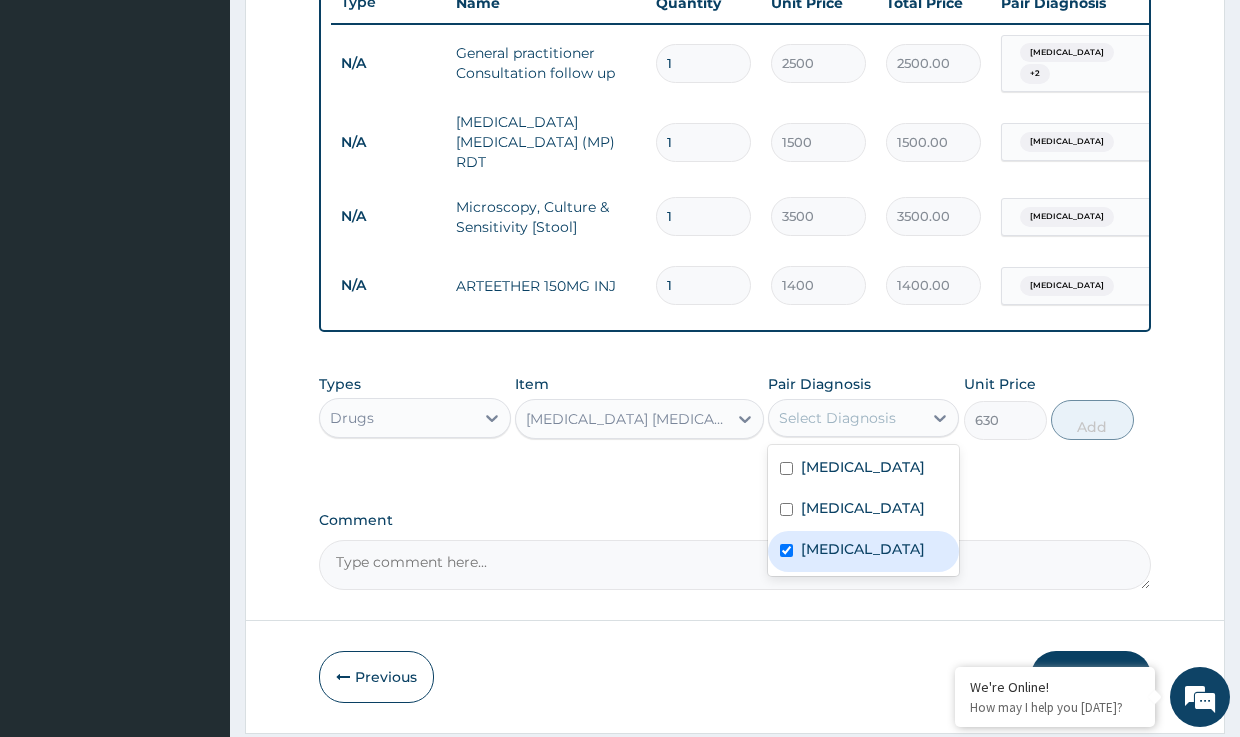 checkbox on "true" 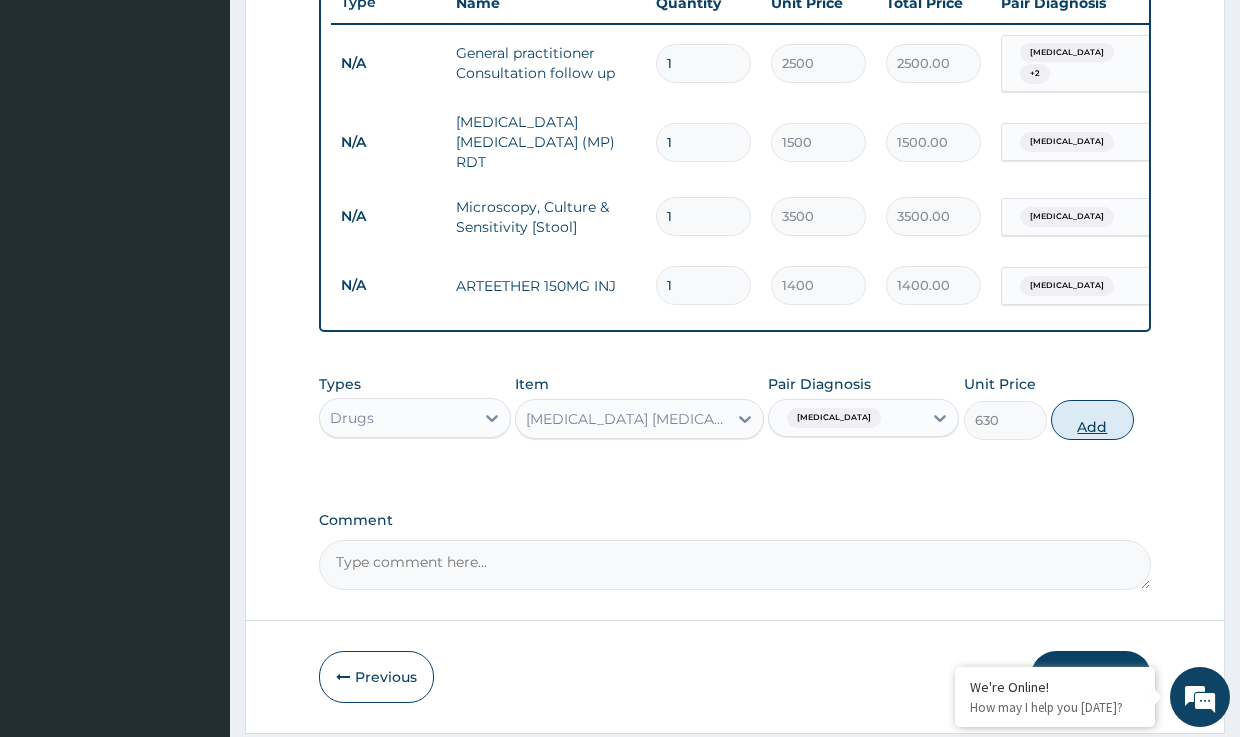 click on "Add" at bounding box center (1092, 420) 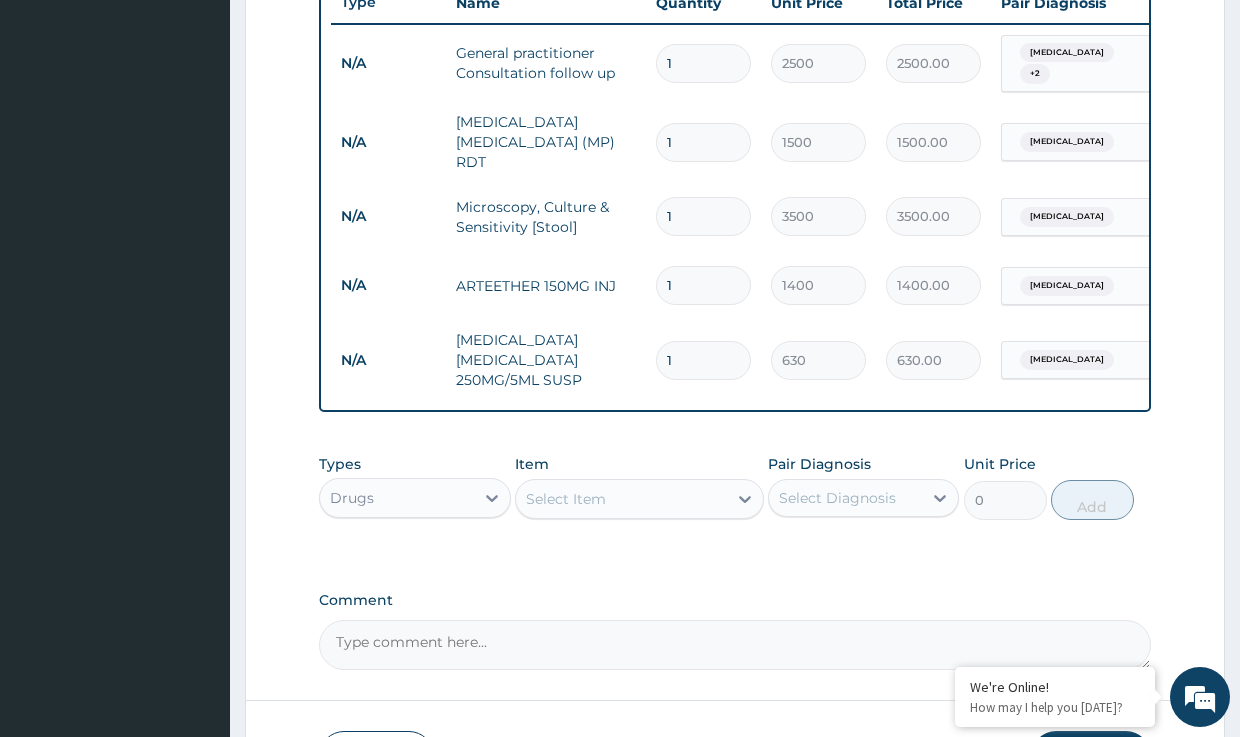 click on "Select Item" at bounding box center (566, 499) 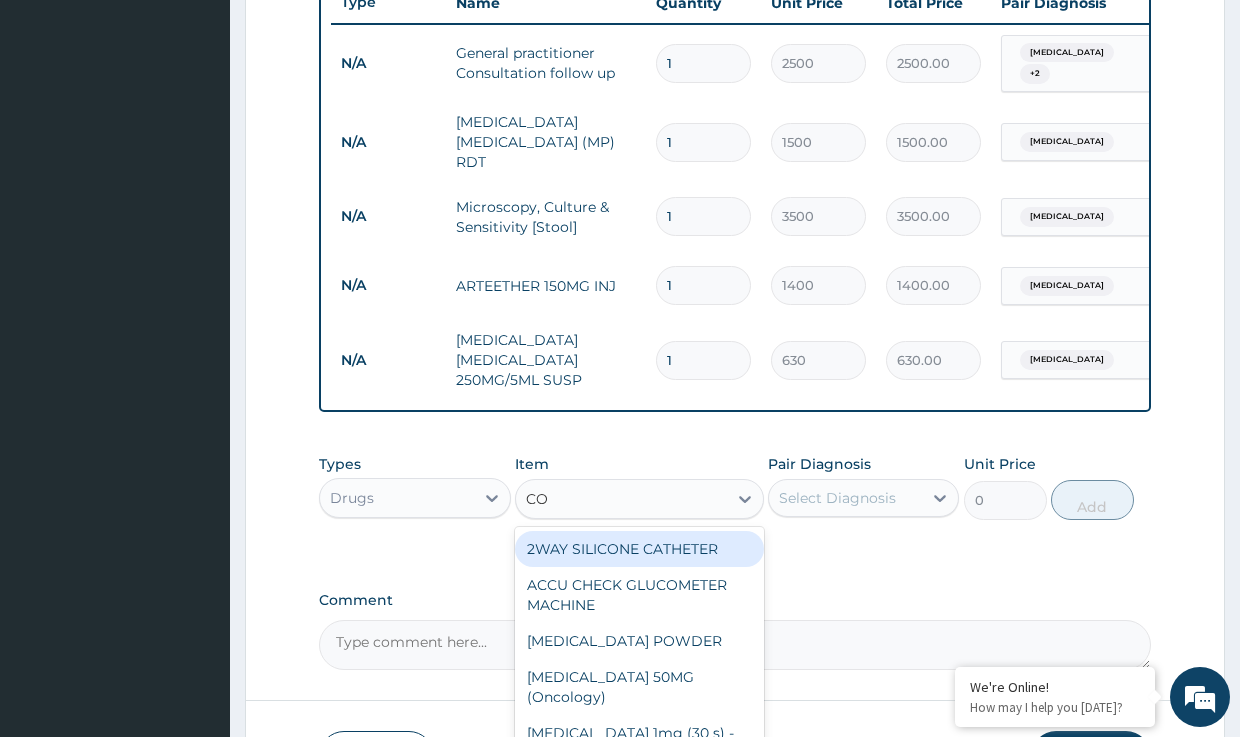 type on "C" 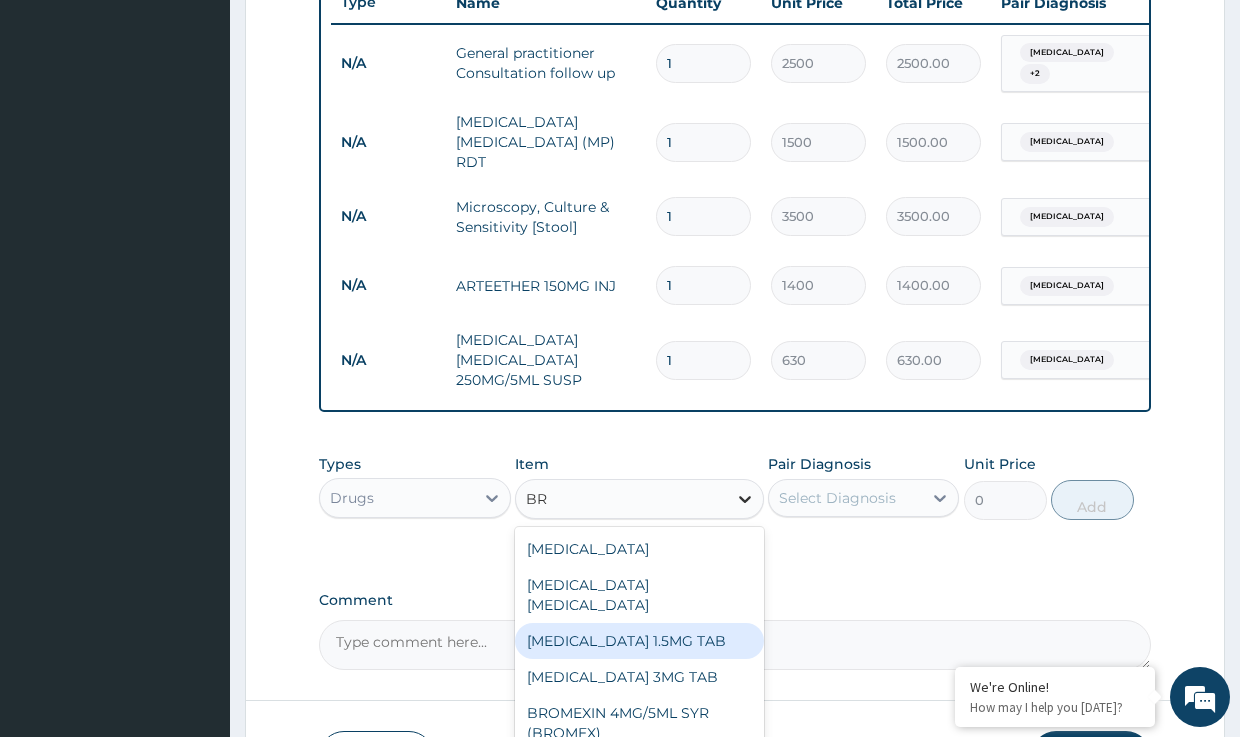 type on "B" 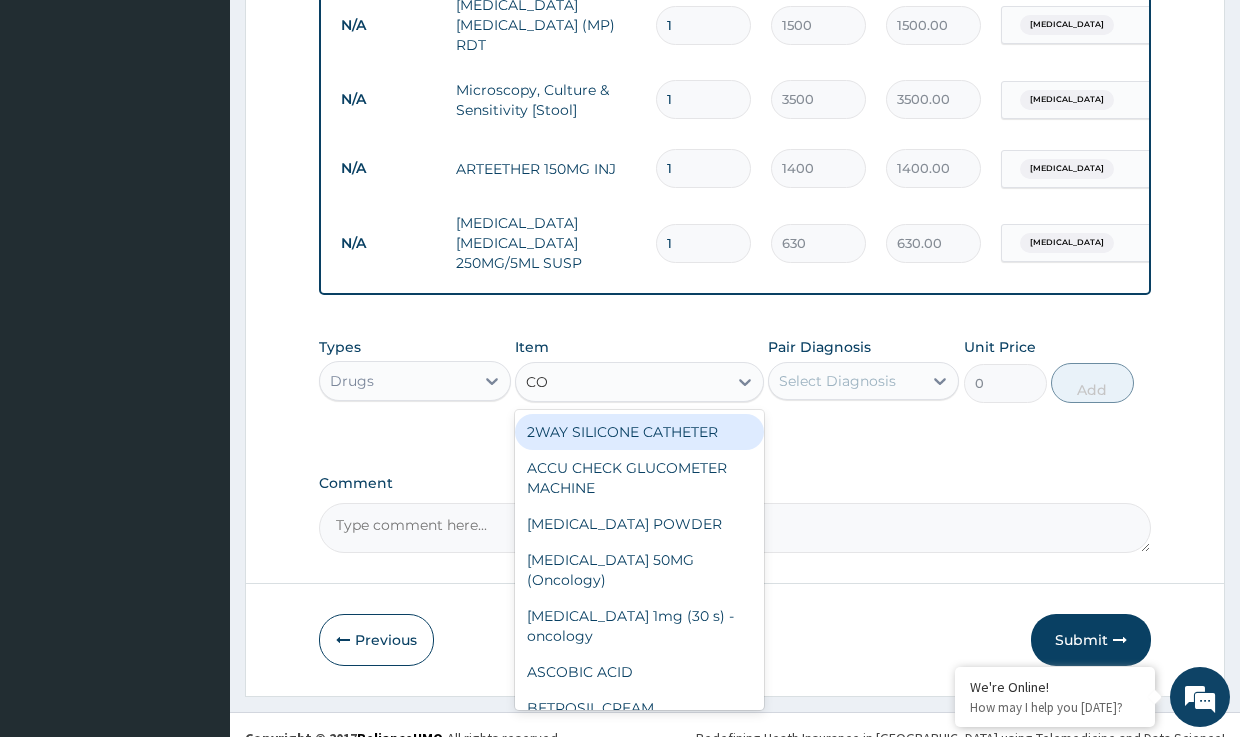 scroll, scrollTop: 911, scrollLeft: 0, axis: vertical 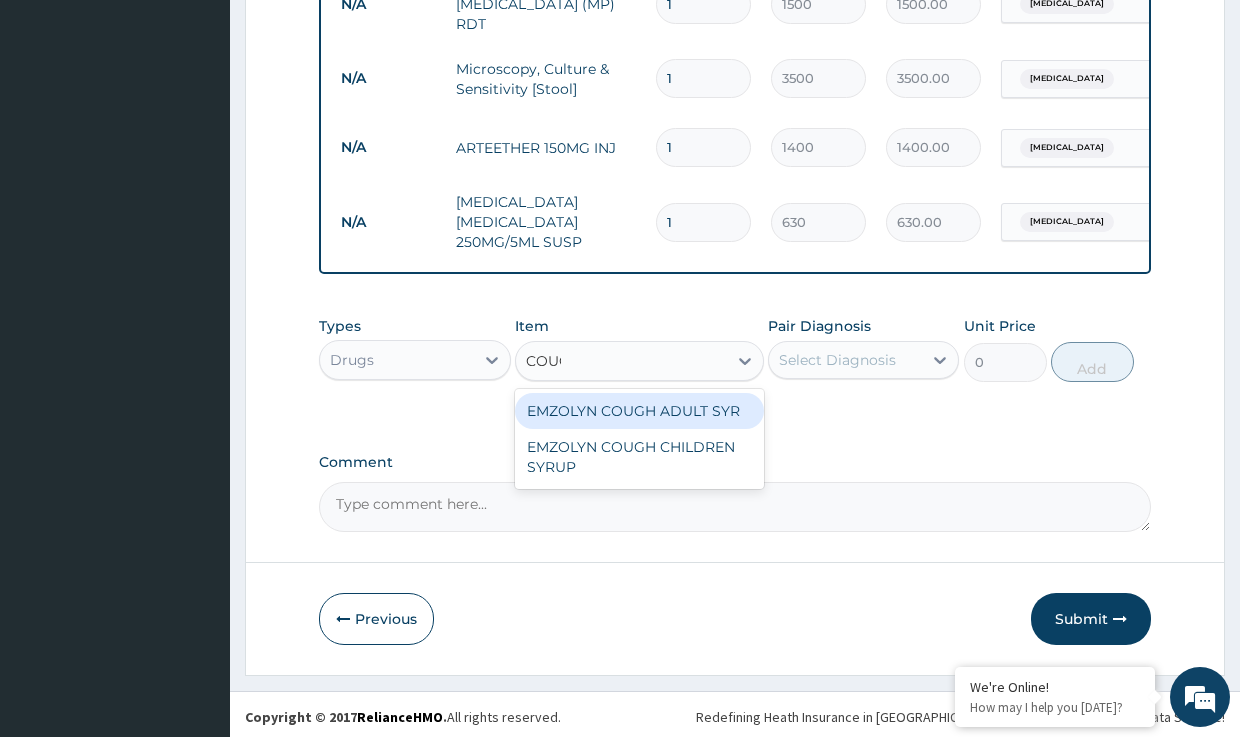 type on "COUGH" 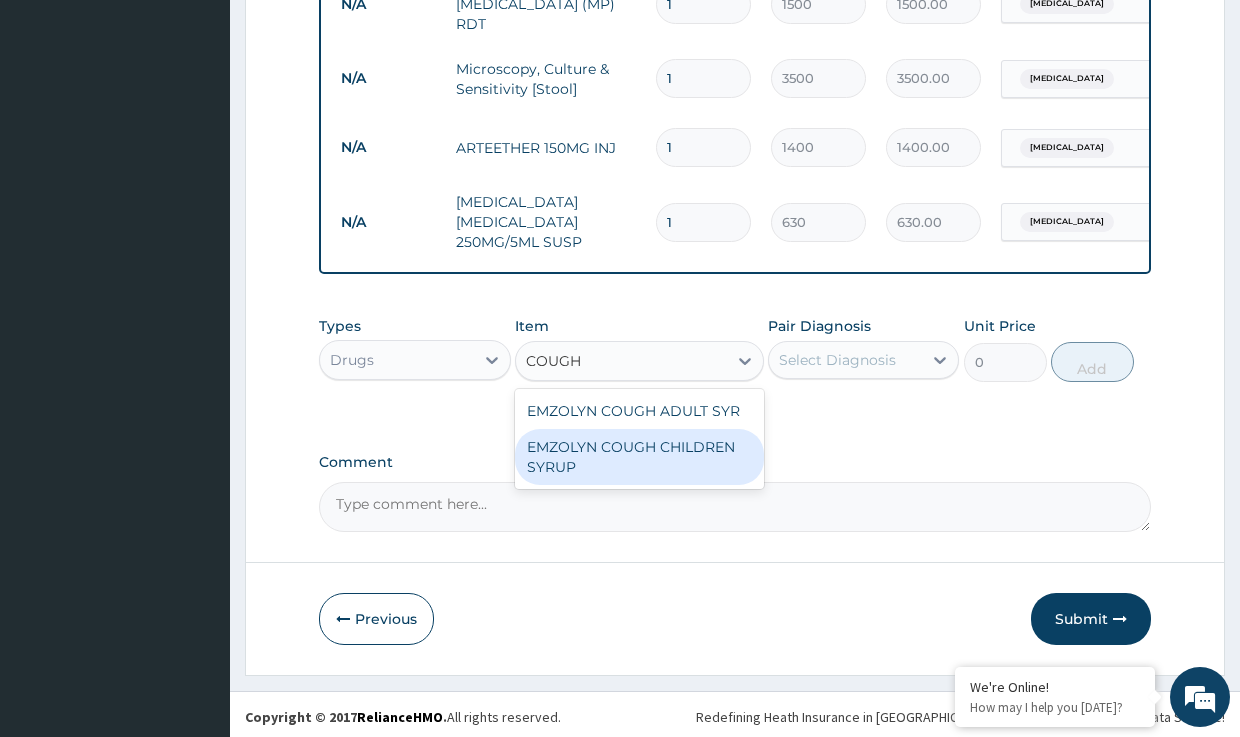 click on "EMZOLYN COUGH CHILDREN SYRUP" at bounding box center (639, 457) 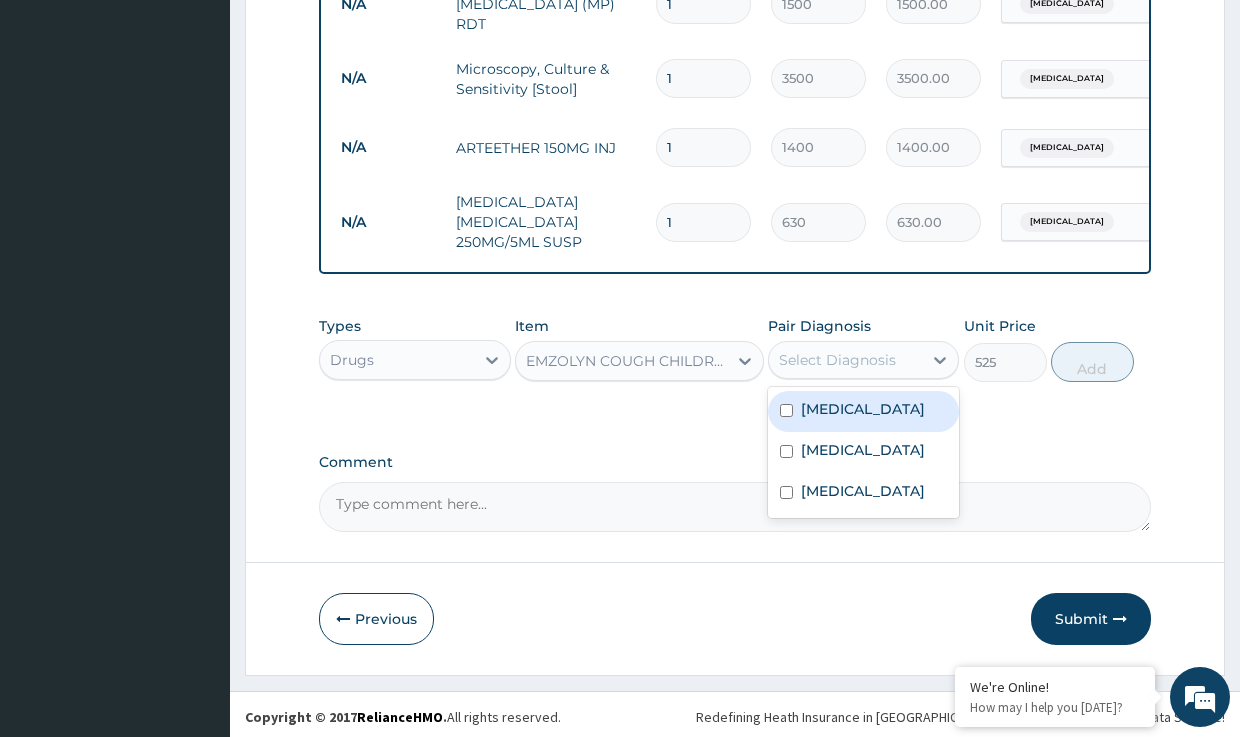 click on "Select Diagnosis" at bounding box center [837, 360] 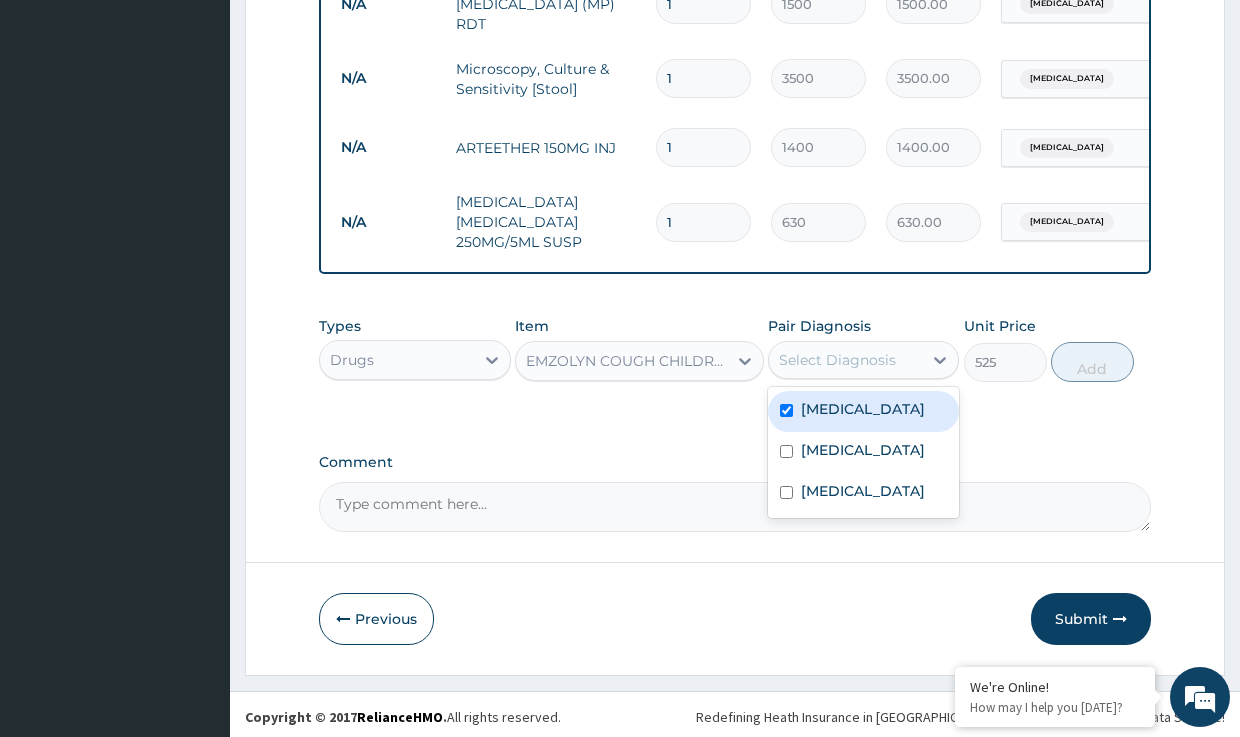 checkbox on "true" 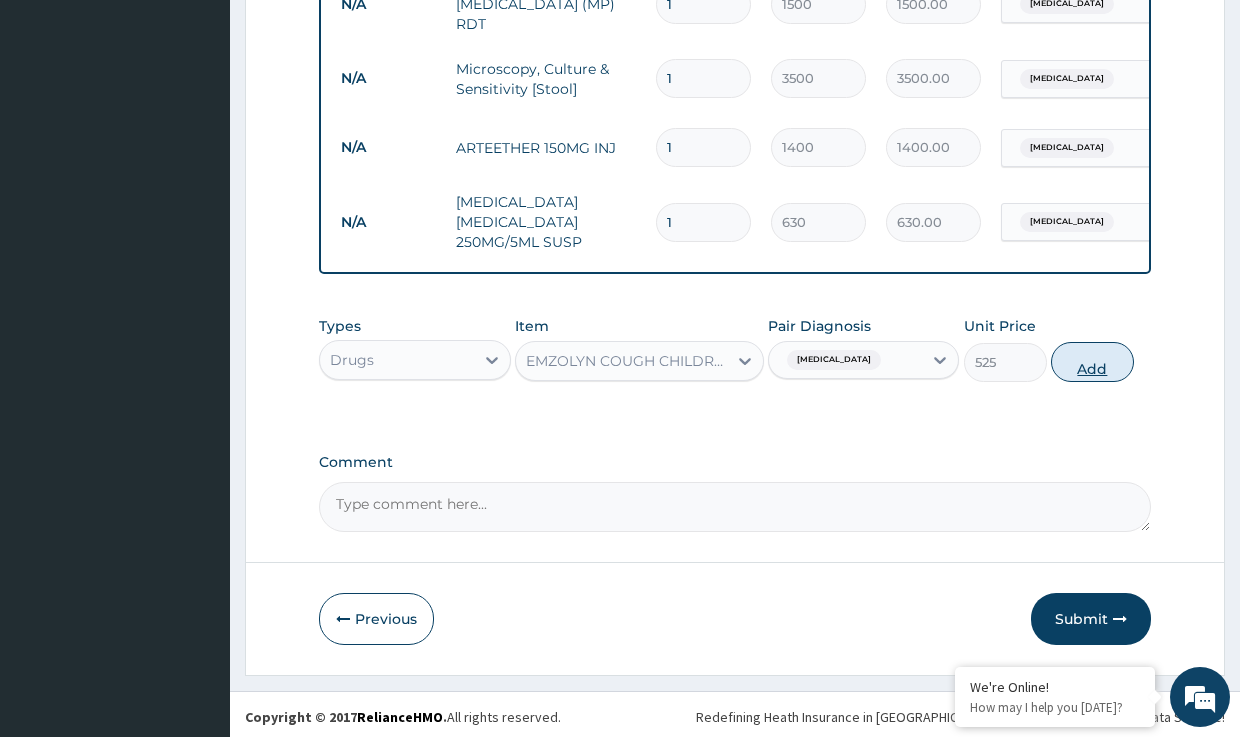 click on "Add" at bounding box center [1092, 362] 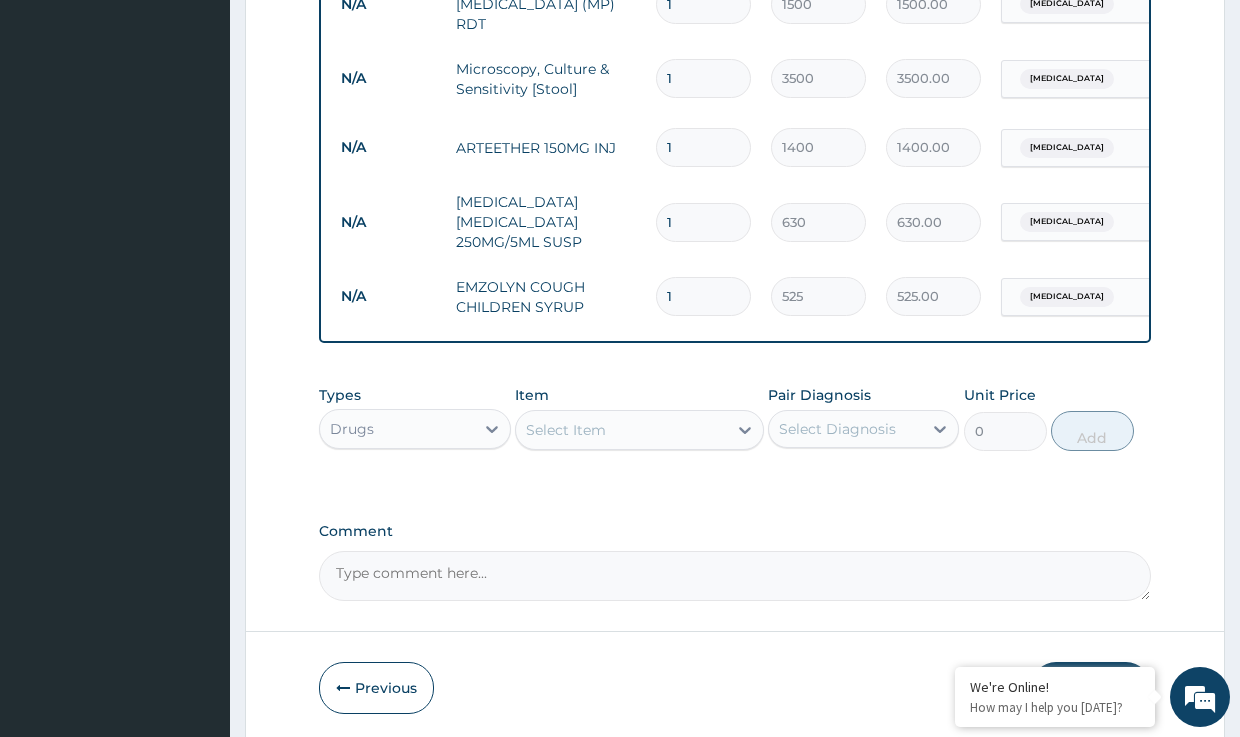click on "Select Item" at bounding box center (621, 430) 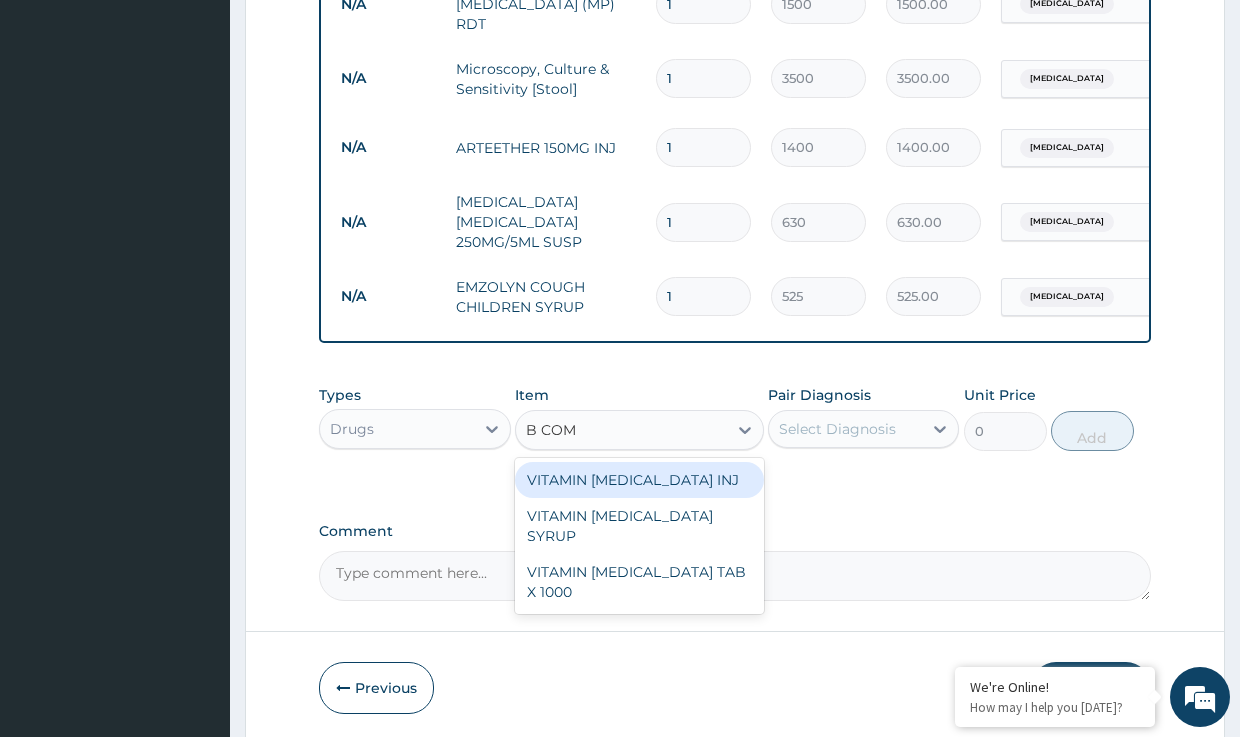 type on "B COMP" 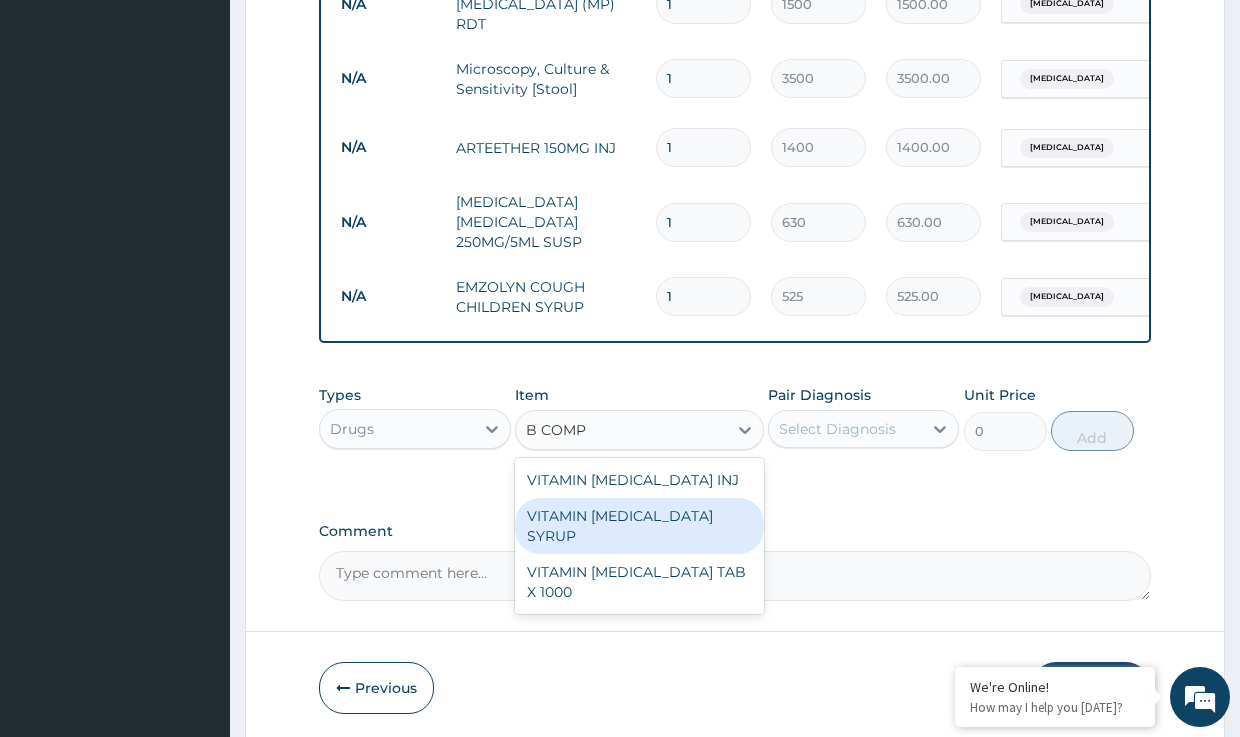 click on "VITAMIN [MEDICAL_DATA] SYRUP" at bounding box center (639, 526) 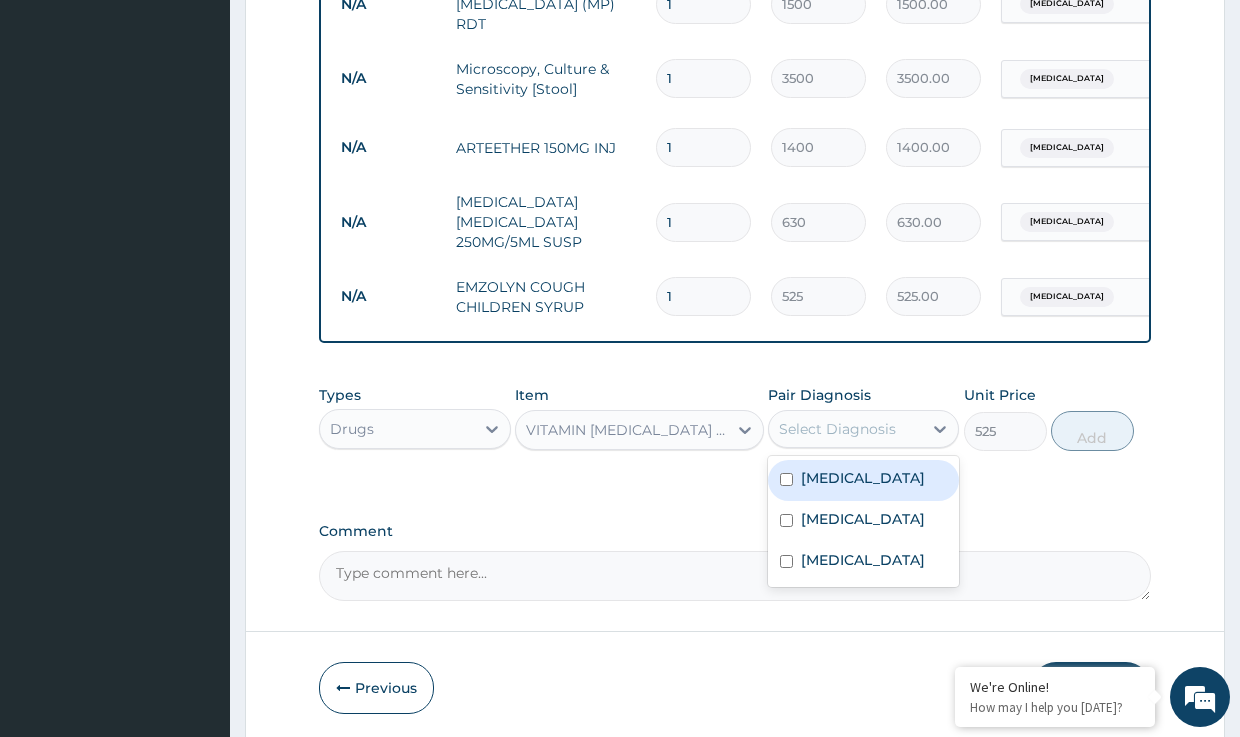 click on "Select Diagnosis" at bounding box center (837, 429) 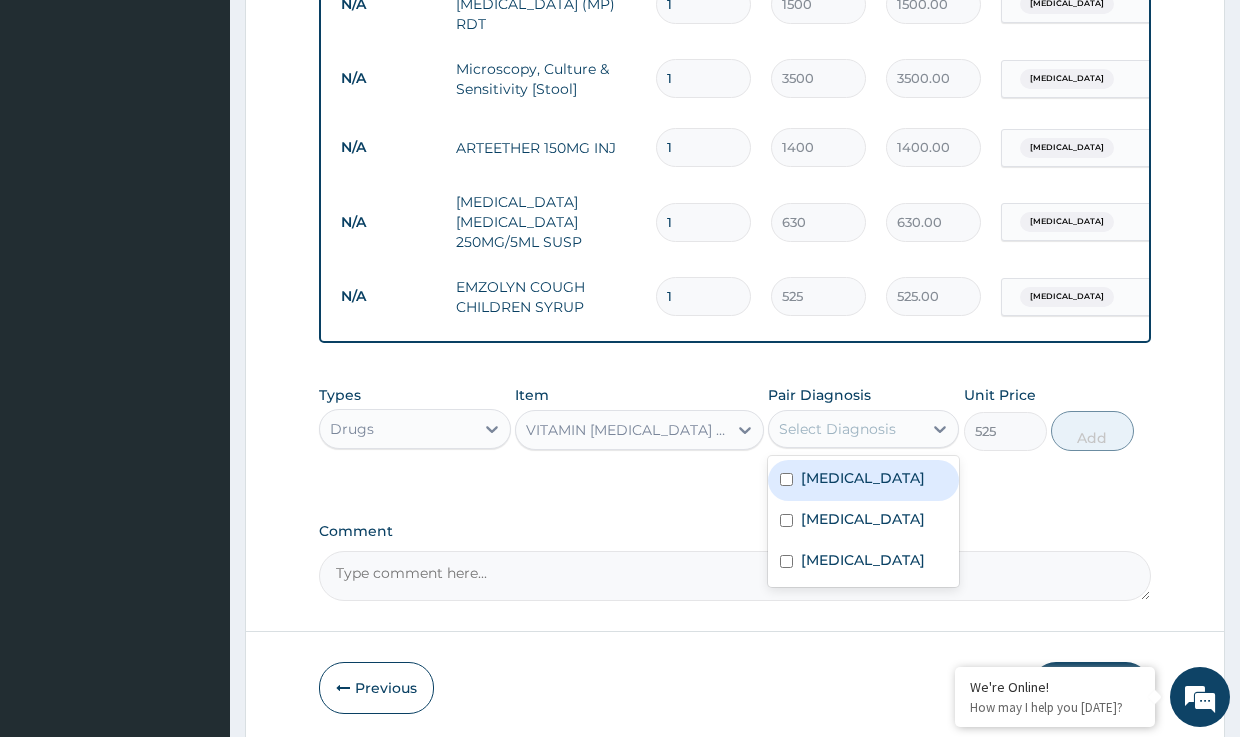 click on "[MEDICAL_DATA]" at bounding box center (863, 478) 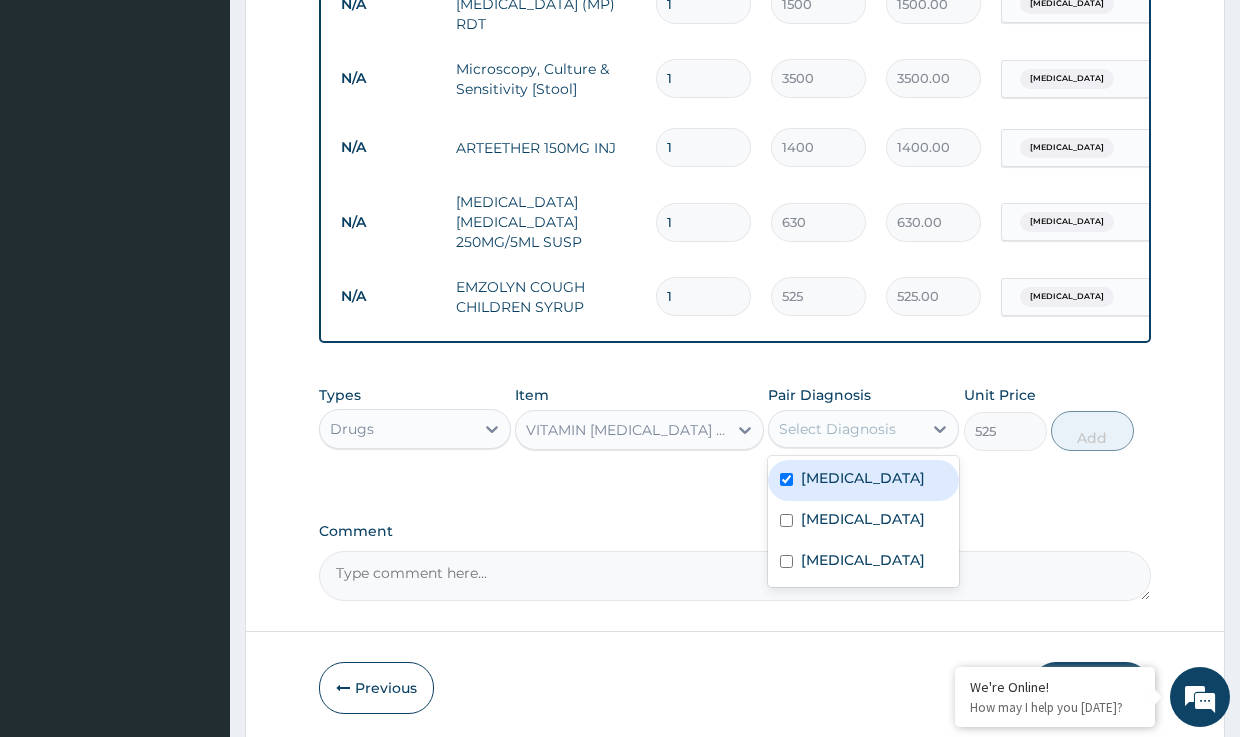 checkbox on "true" 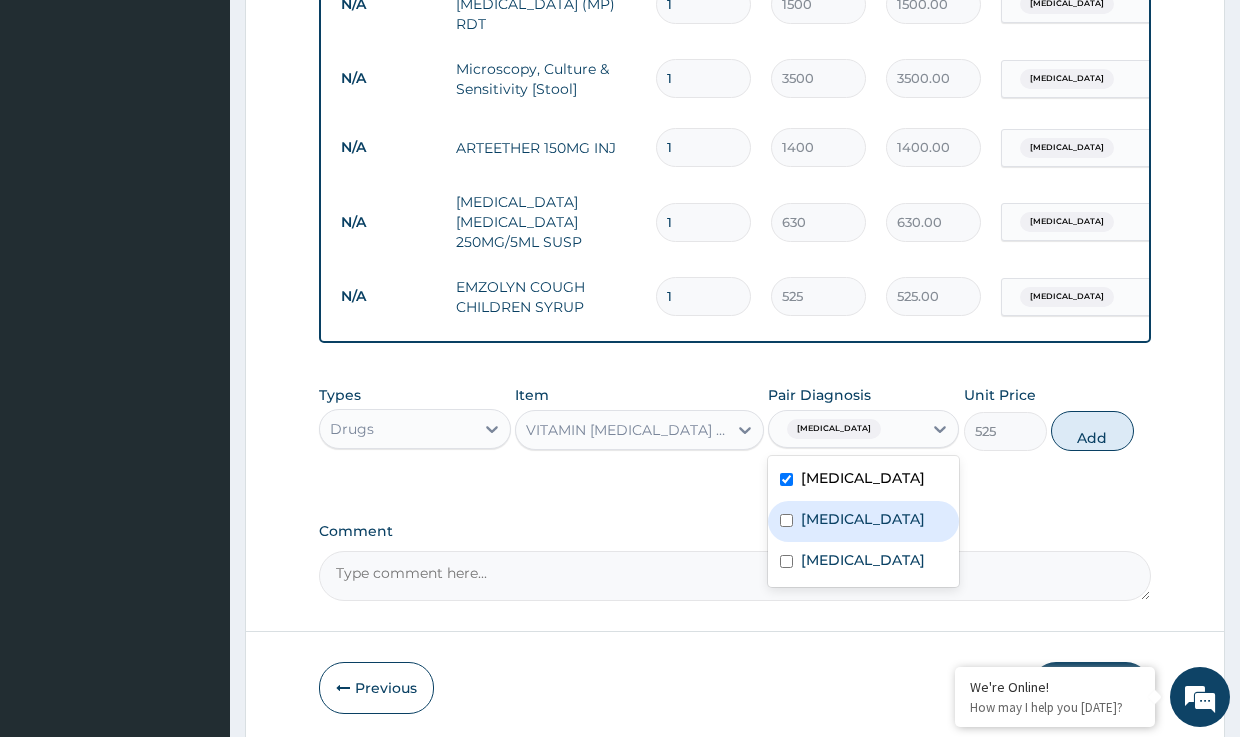click on "[MEDICAL_DATA]" at bounding box center (863, 519) 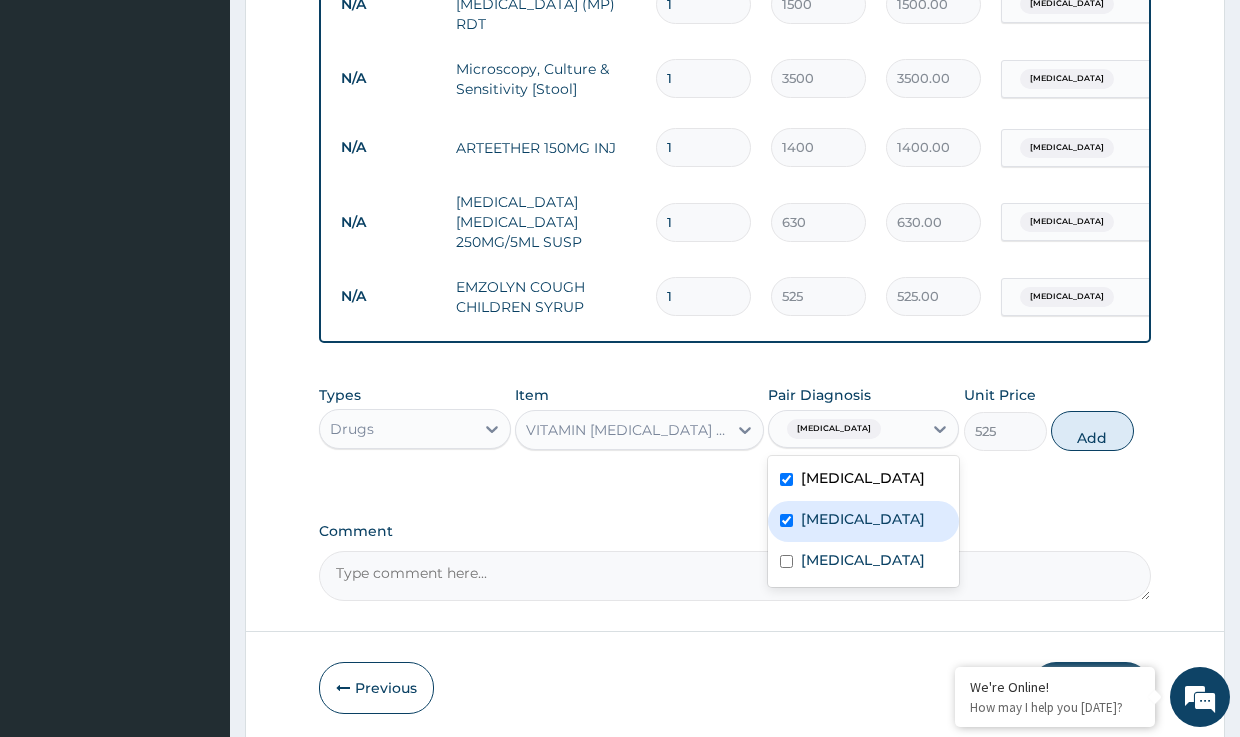 checkbox on "true" 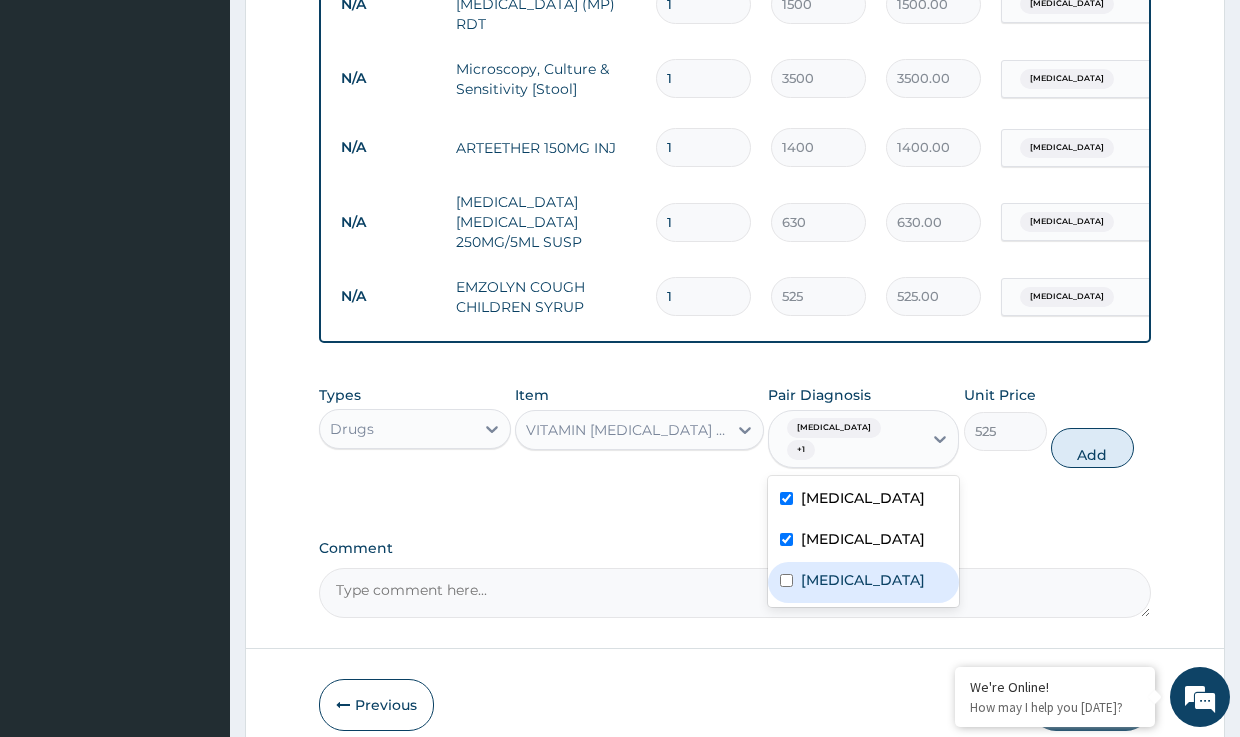 click on "[MEDICAL_DATA]" at bounding box center [863, 580] 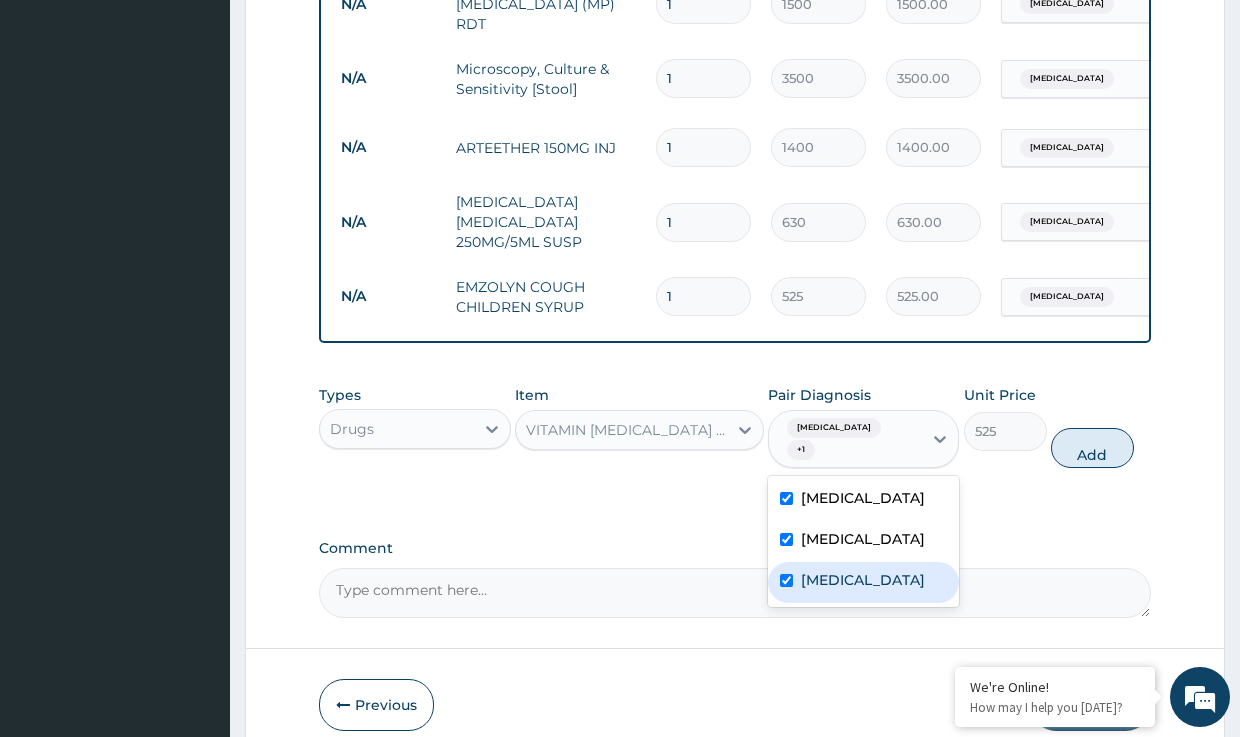 checkbox on "true" 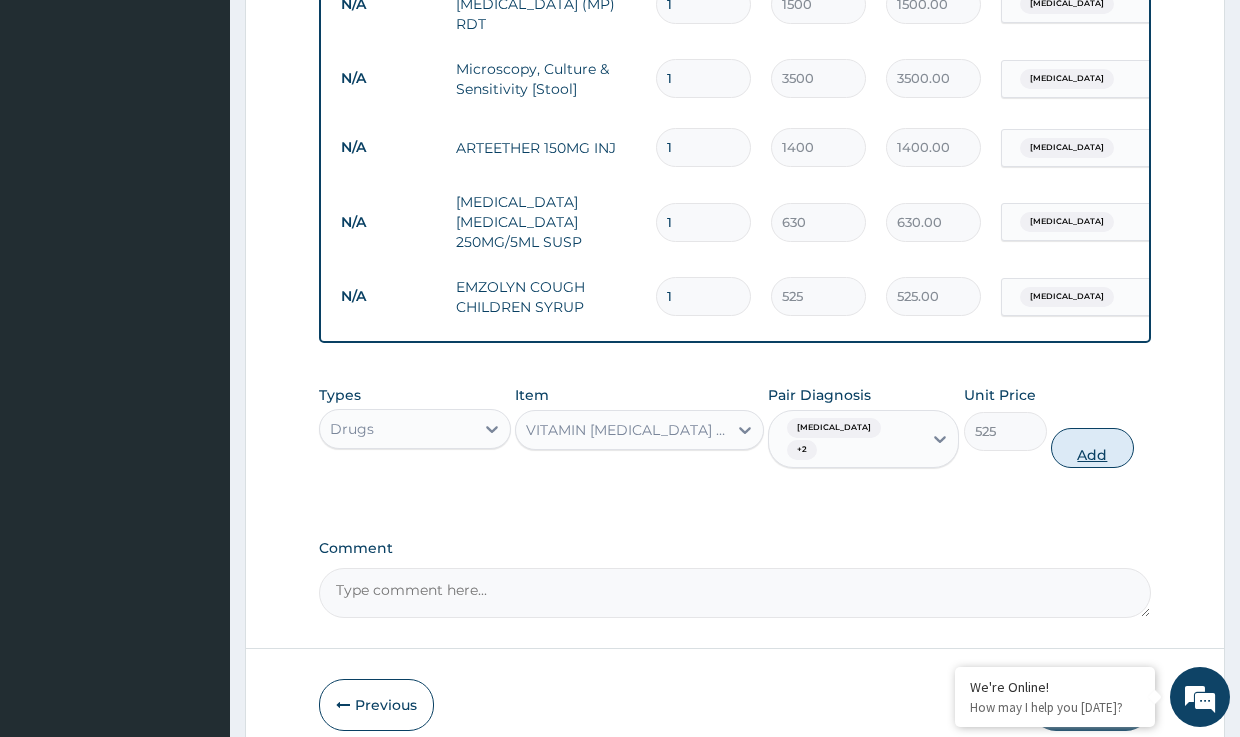 click on "Add" at bounding box center [1092, 448] 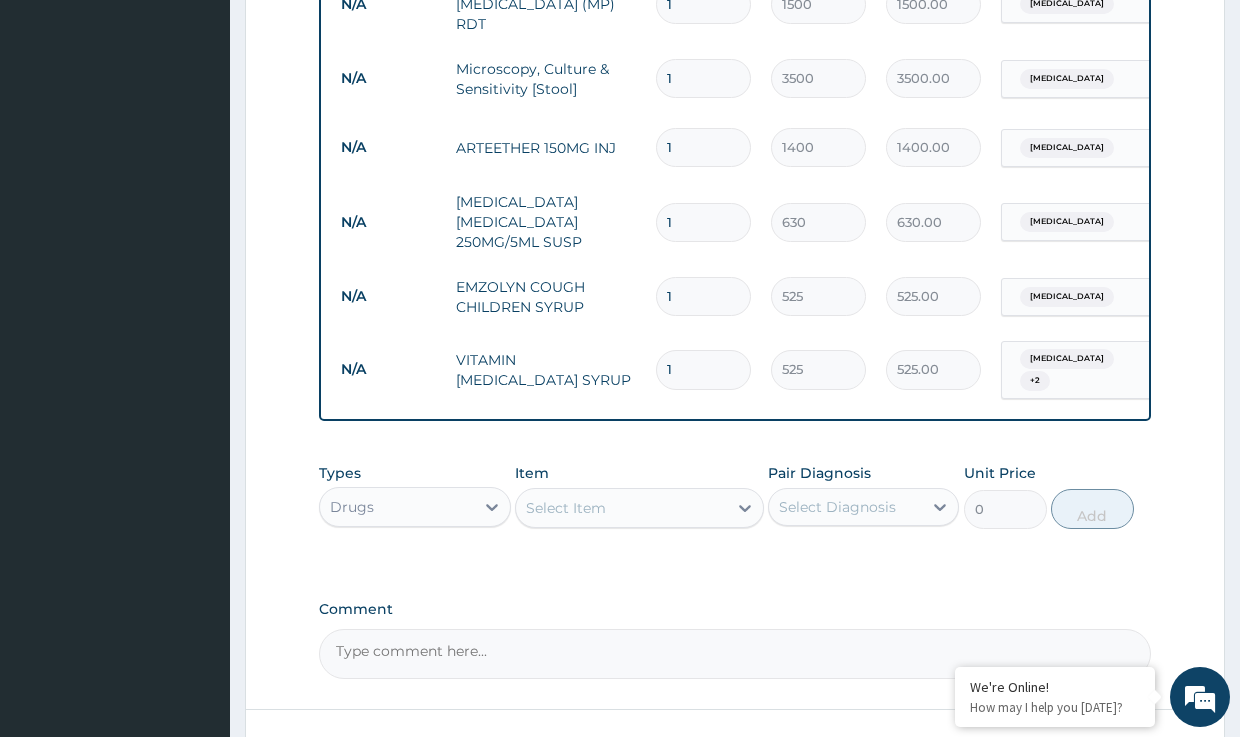 click on "Select Item" at bounding box center (621, 508) 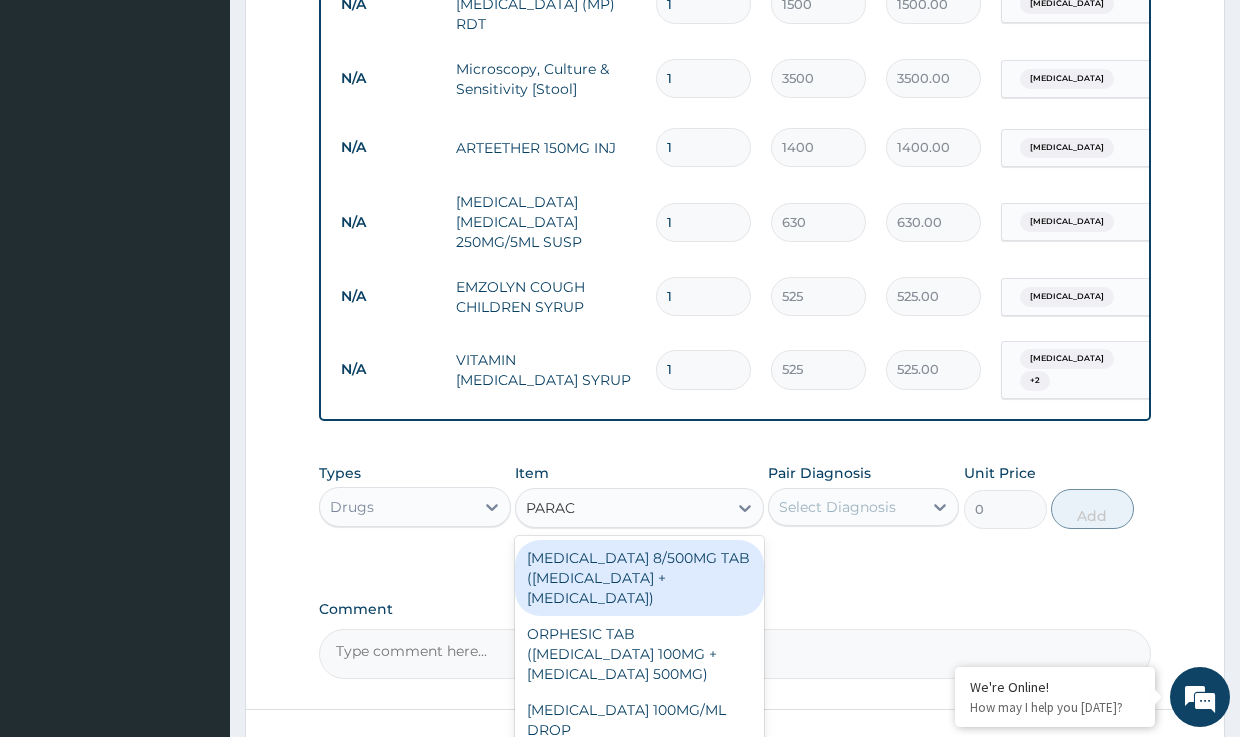 type on "PARACE" 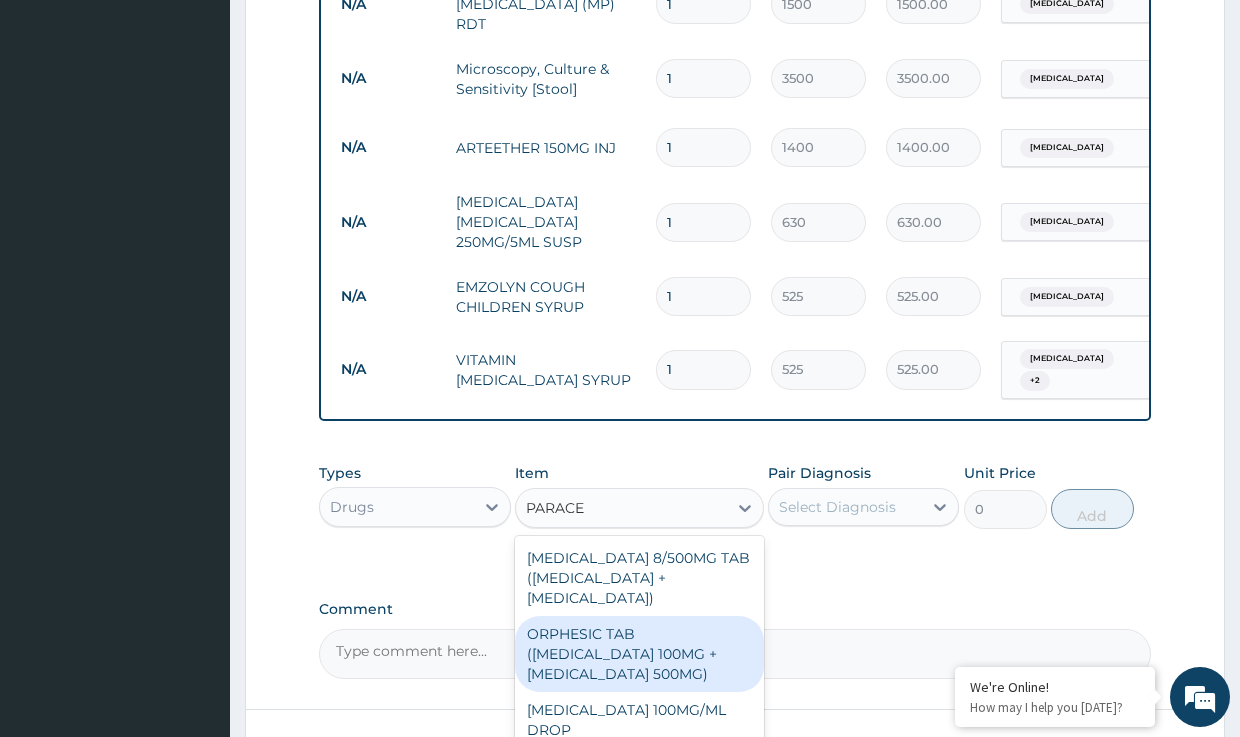 click on "ORPHESIC TAB ([MEDICAL_DATA] 100MG +[MEDICAL_DATA] 500MG)" at bounding box center (639, 654) 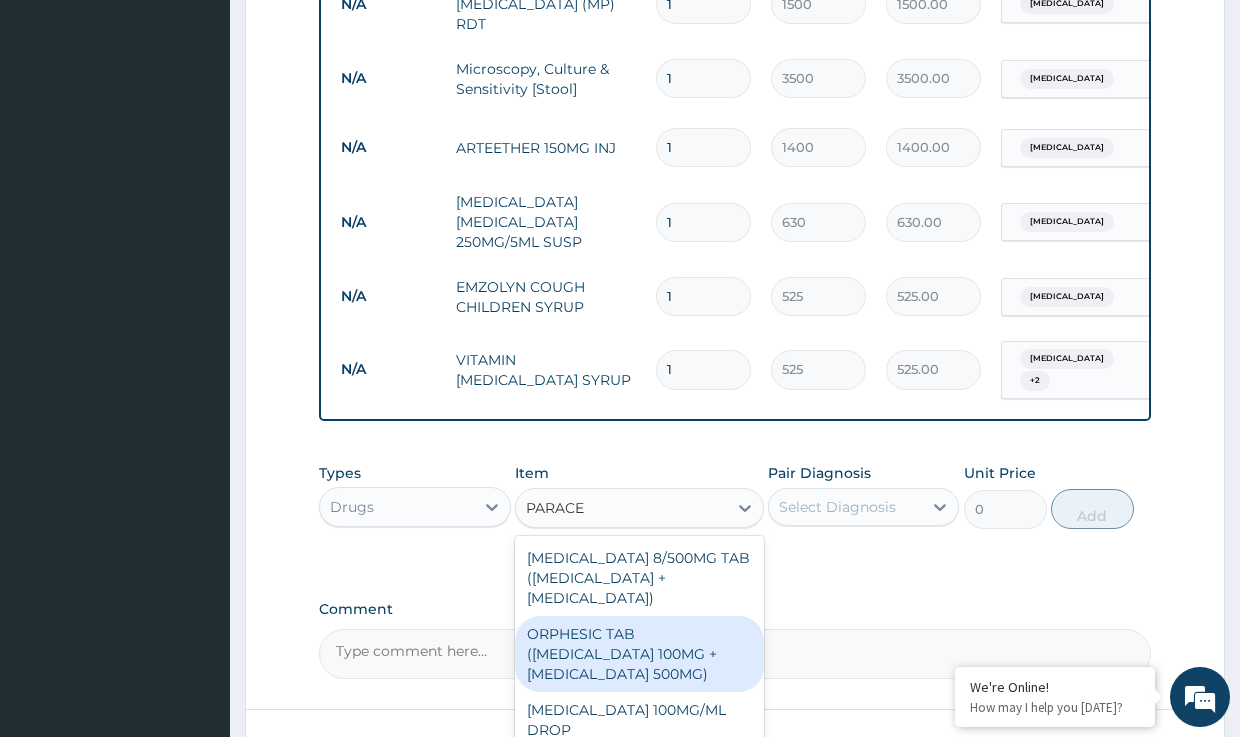type 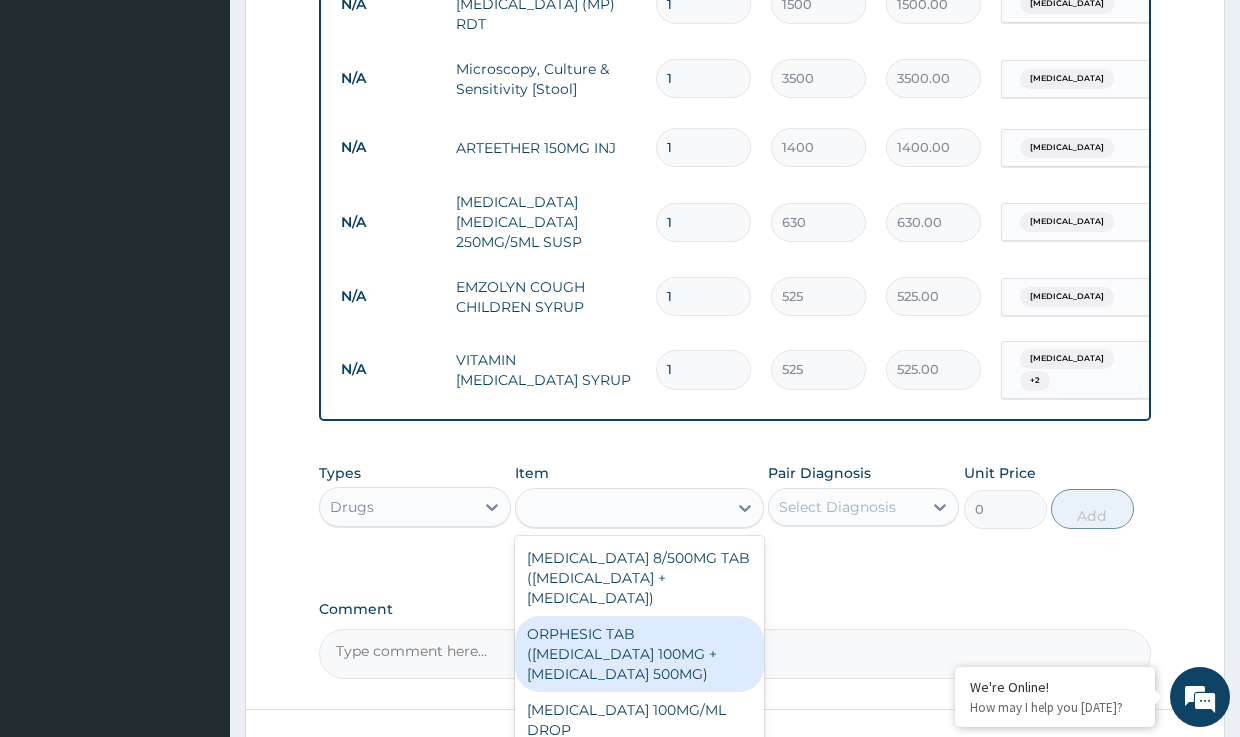 type on "37.8" 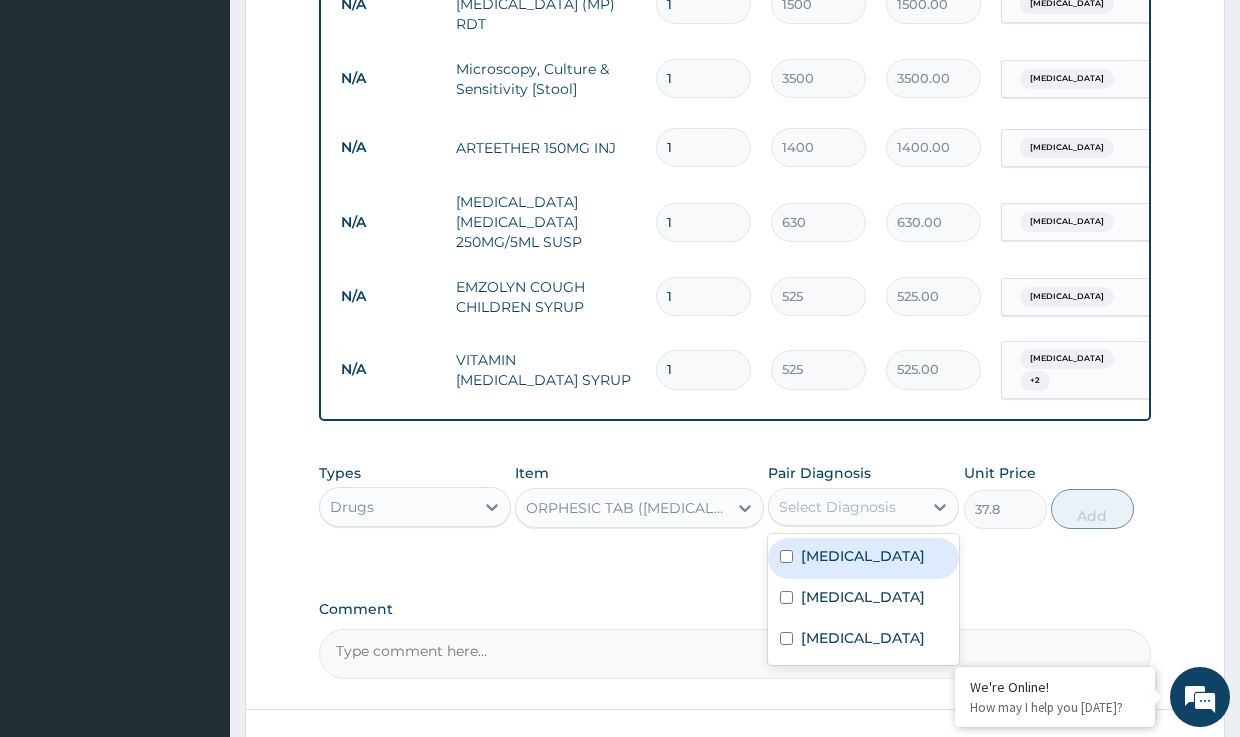click on "Select Diagnosis" at bounding box center [837, 507] 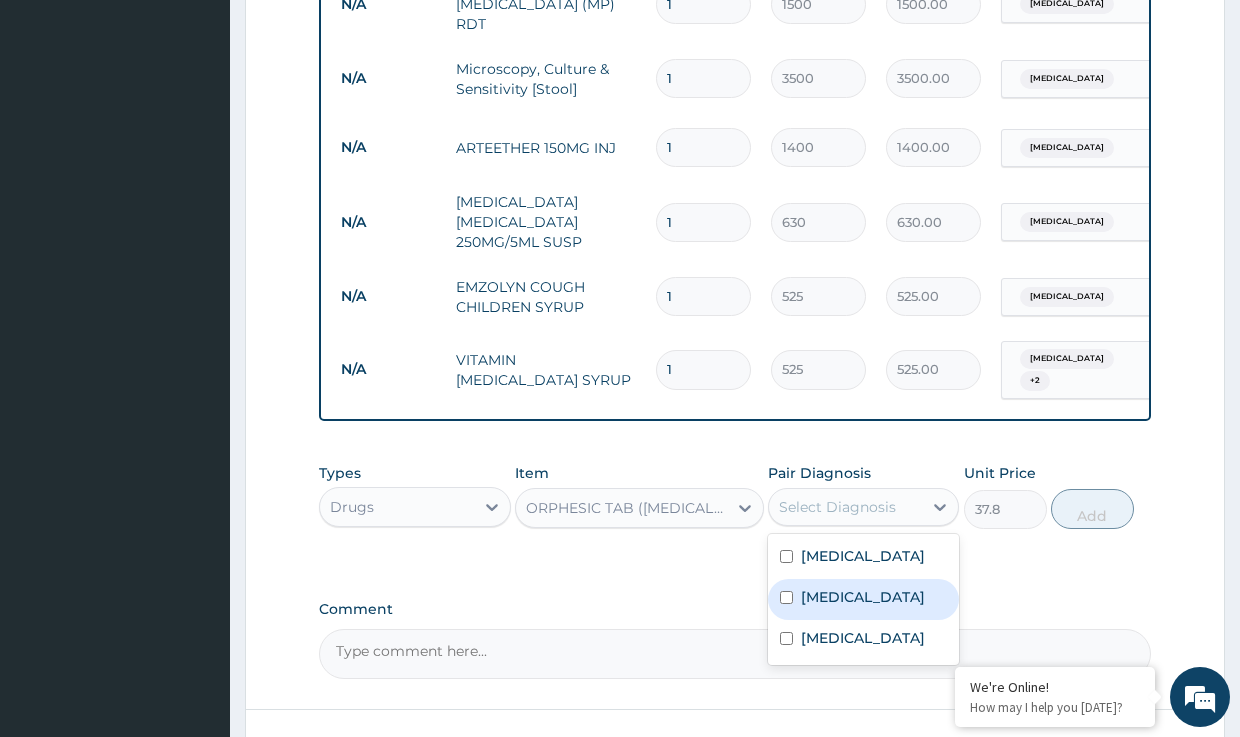 click on "[MEDICAL_DATA]" at bounding box center [863, 597] 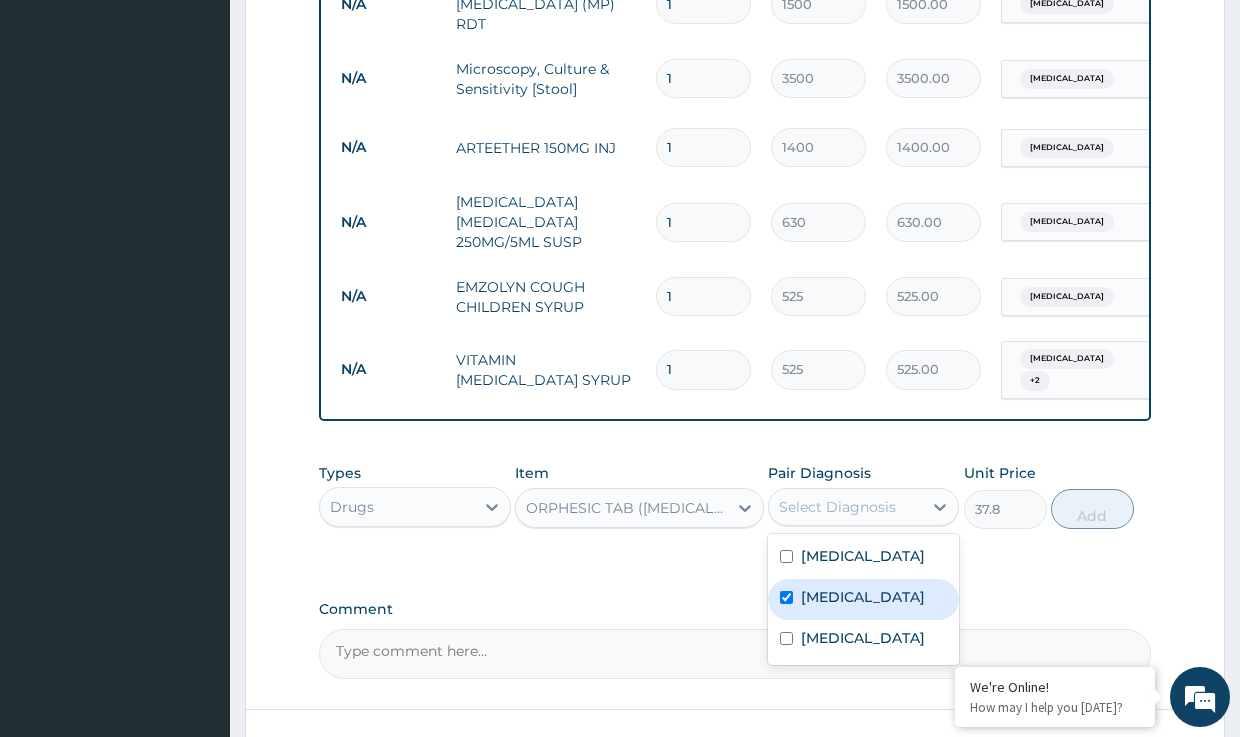 checkbox on "true" 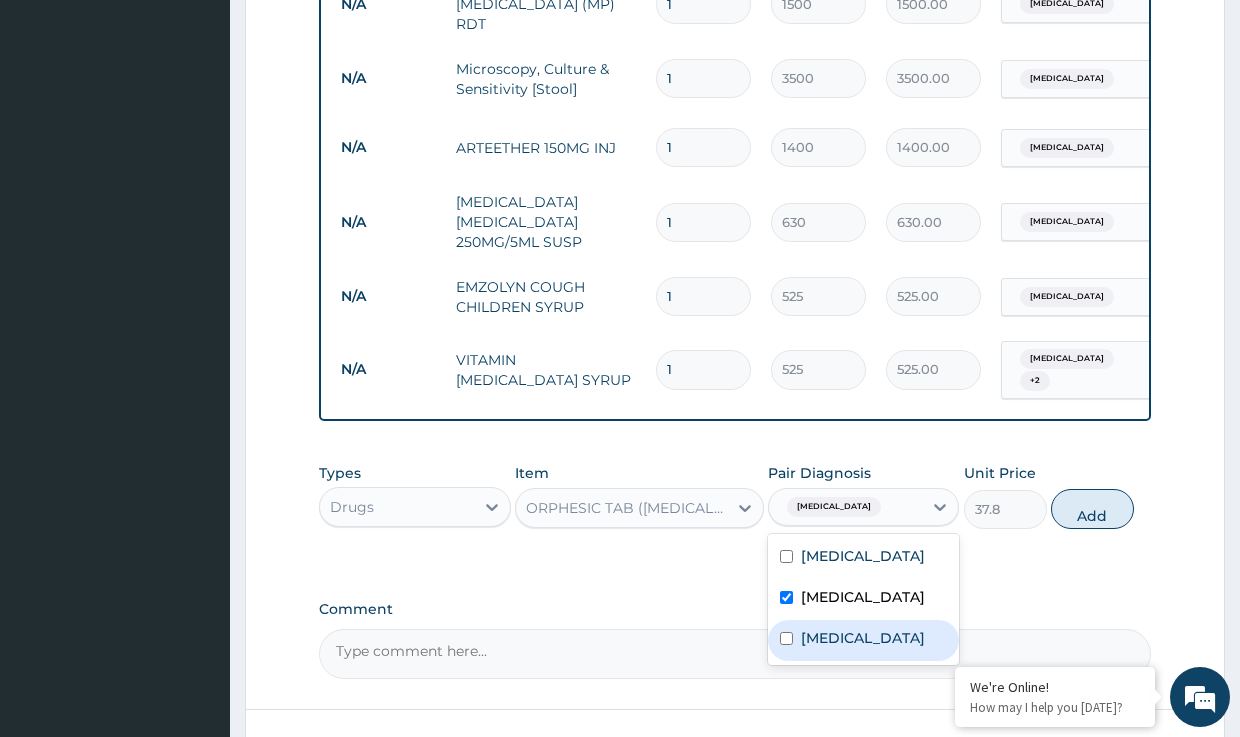 click on "[MEDICAL_DATA]" at bounding box center [863, 638] 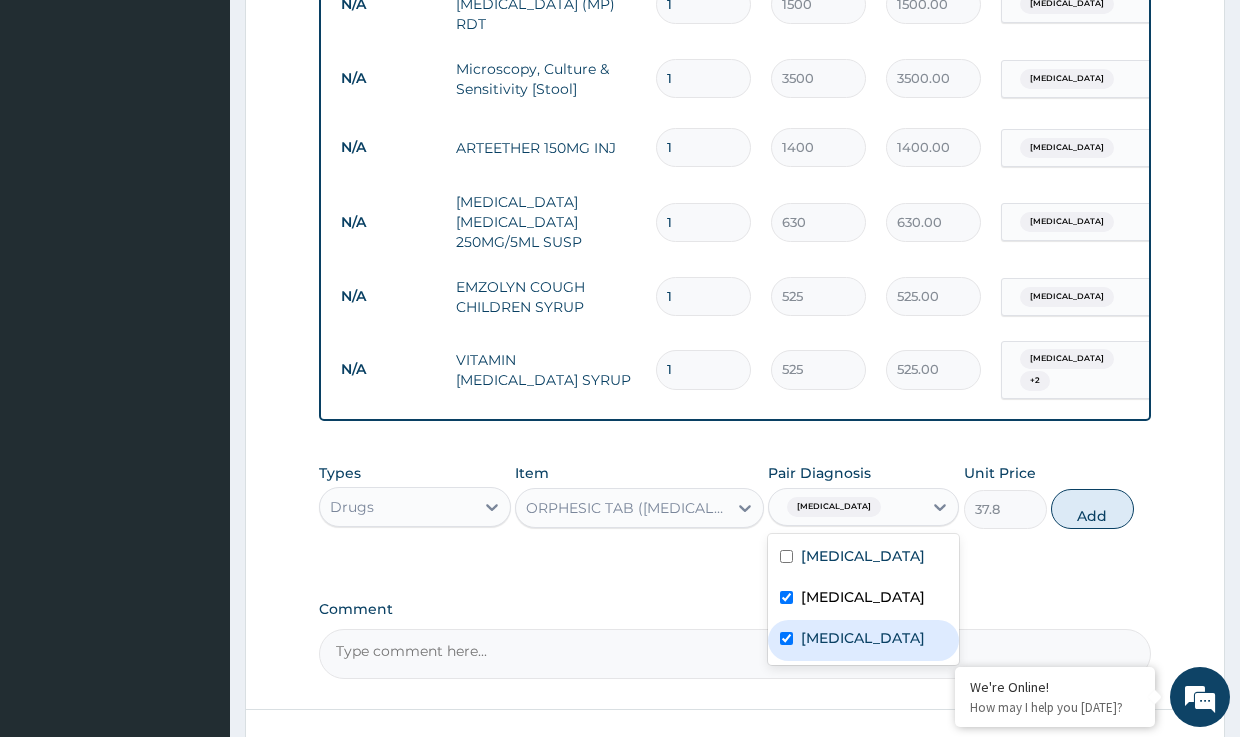 checkbox on "true" 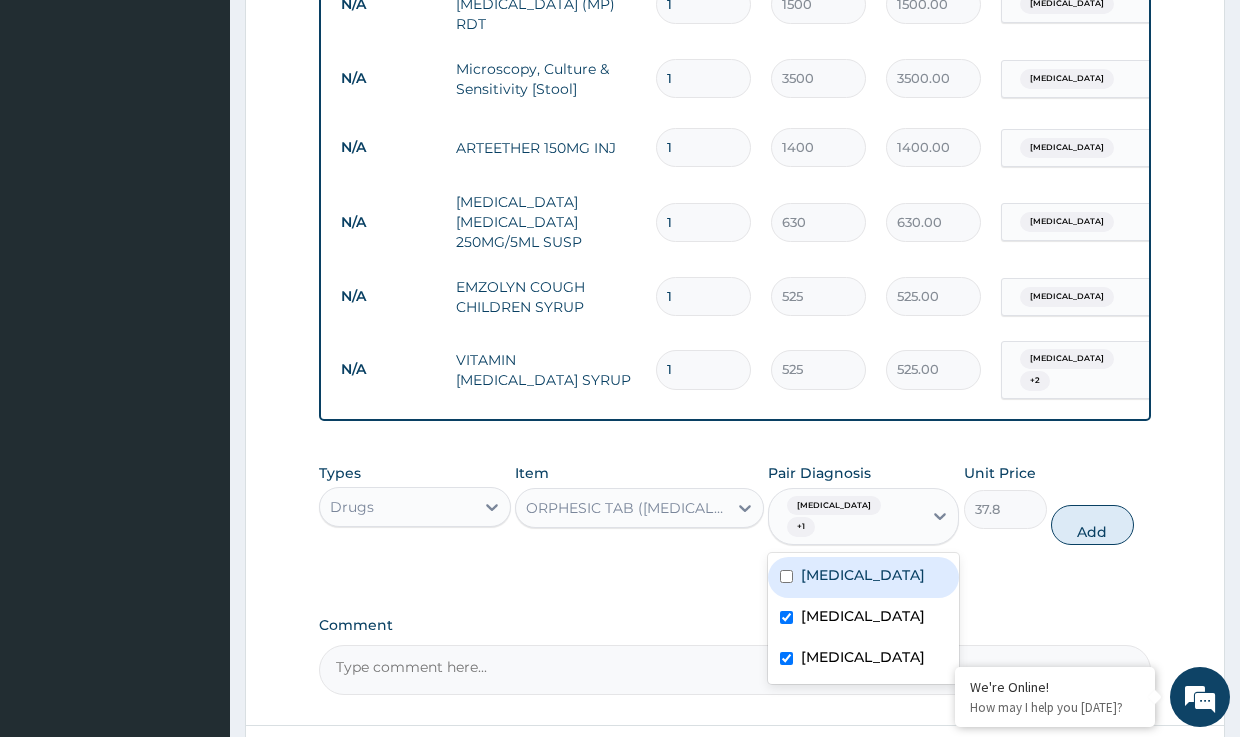 click on "[MEDICAL_DATA]" at bounding box center (863, 575) 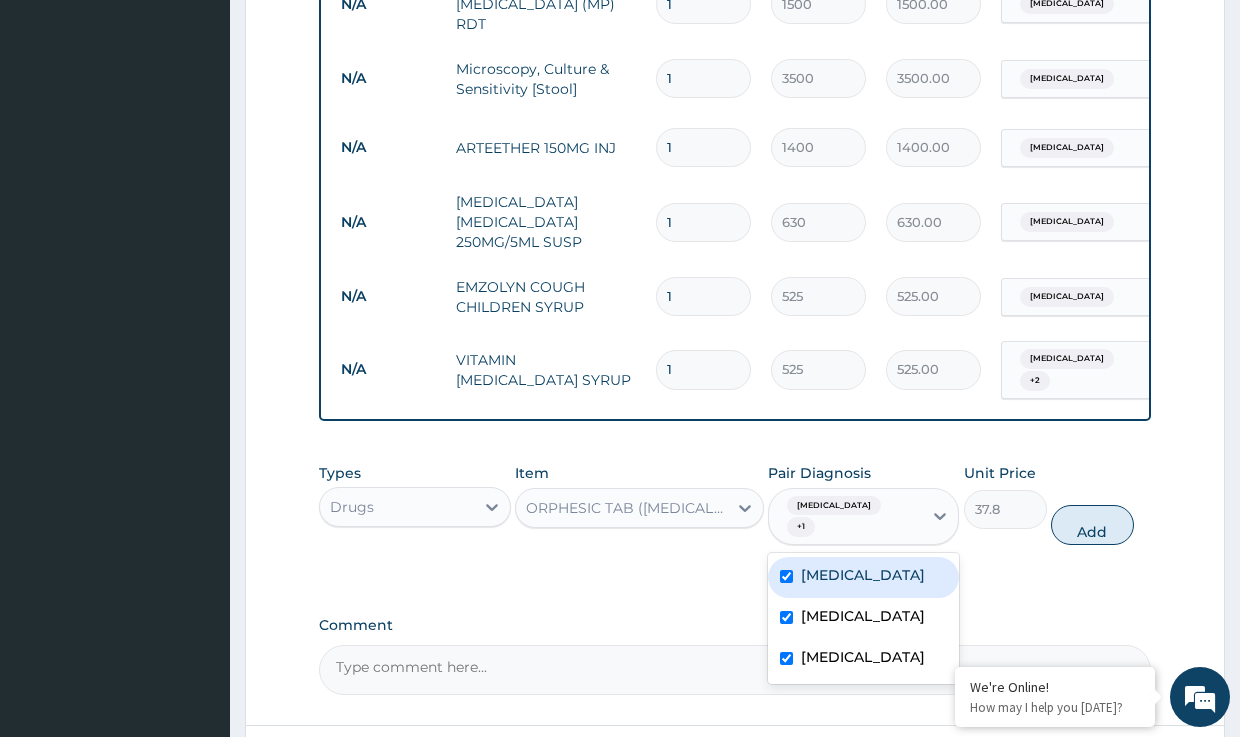 checkbox on "true" 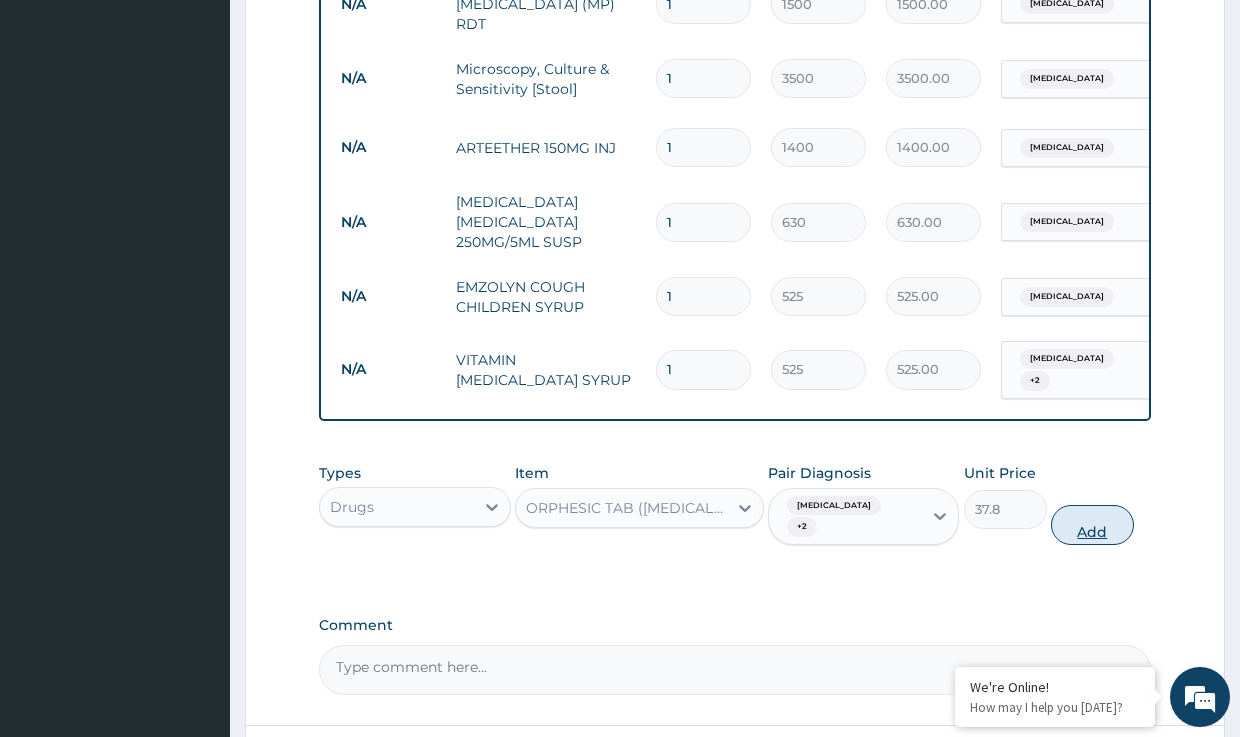 click on "Add" at bounding box center [1092, 525] 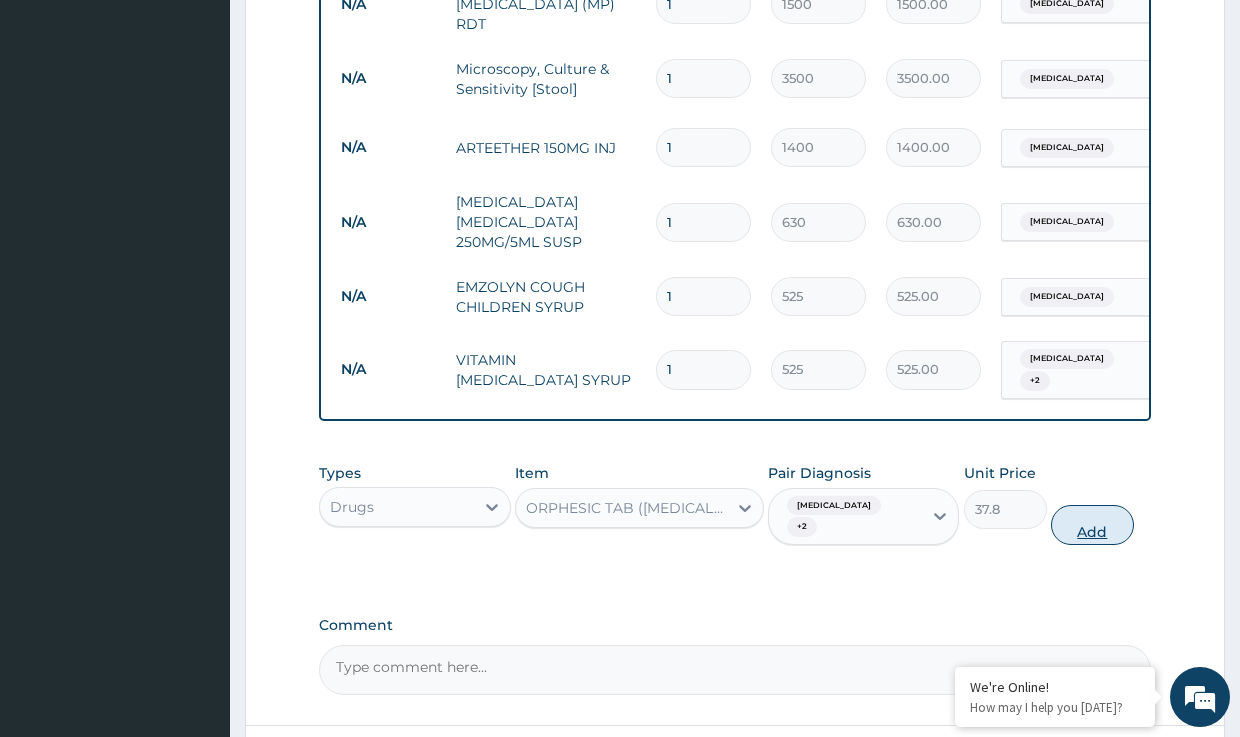 type on "0" 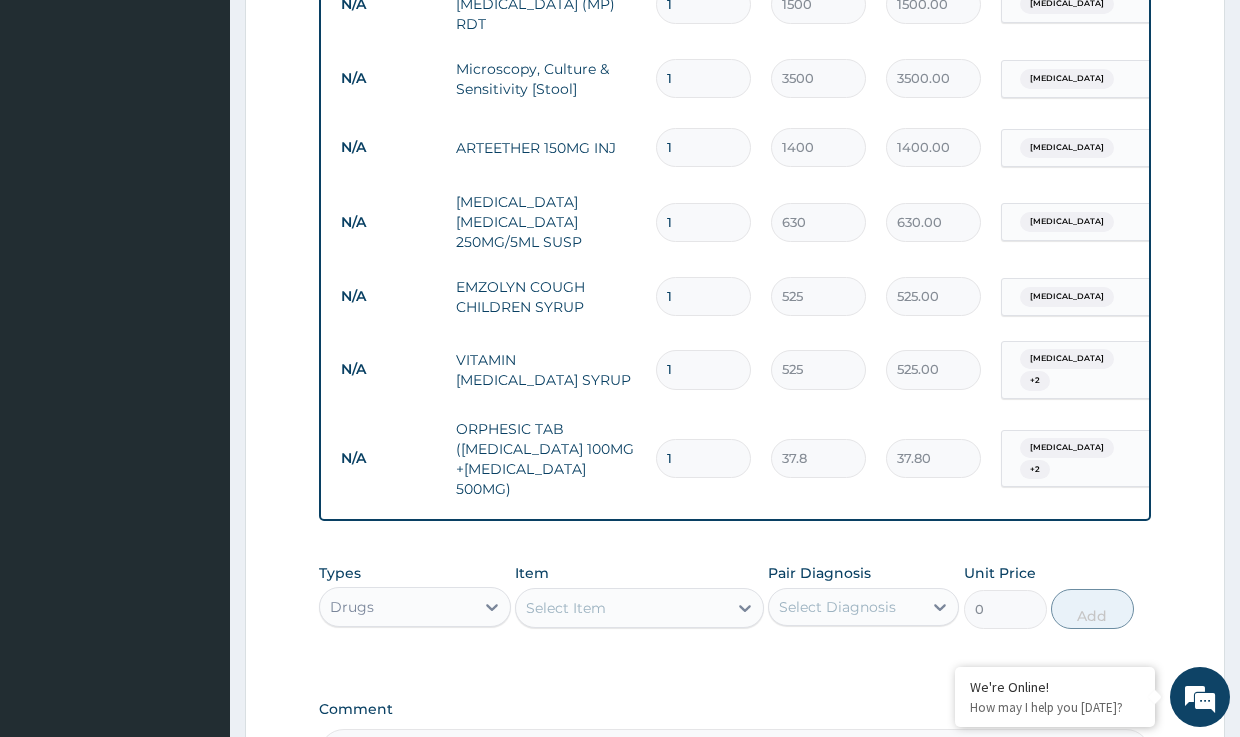 type on "12" 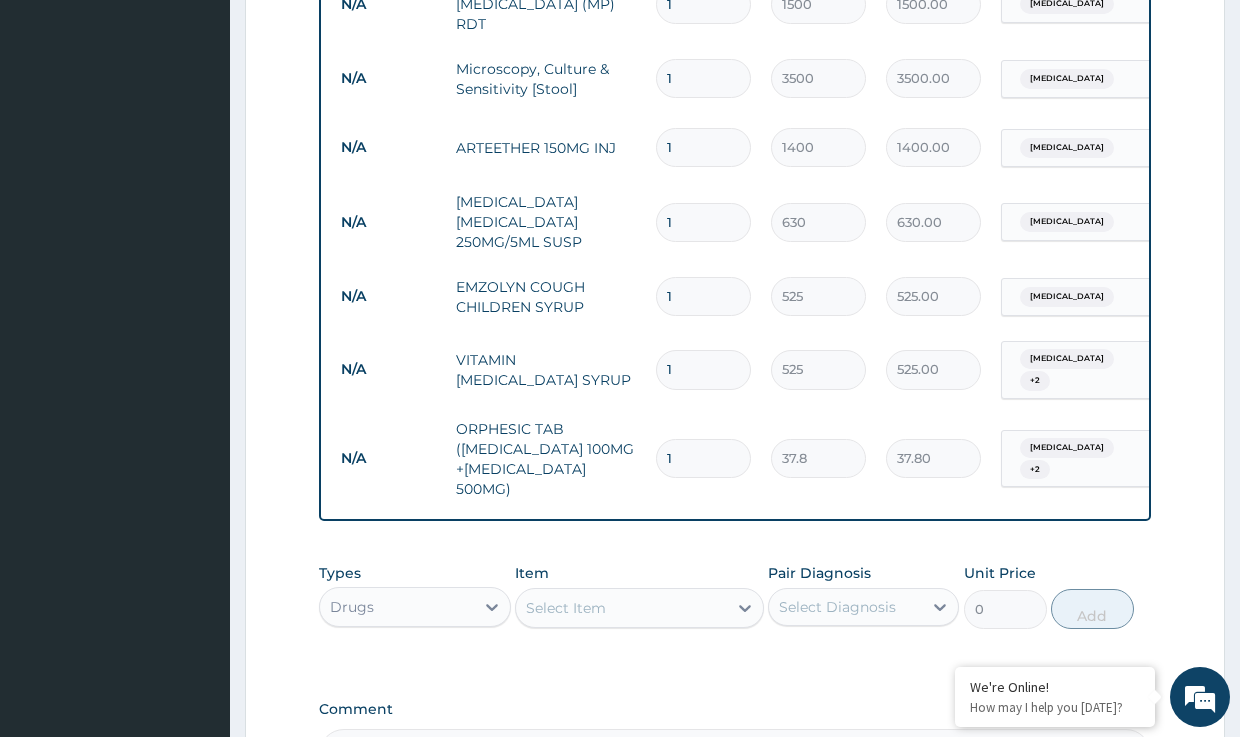 type on "453.60" 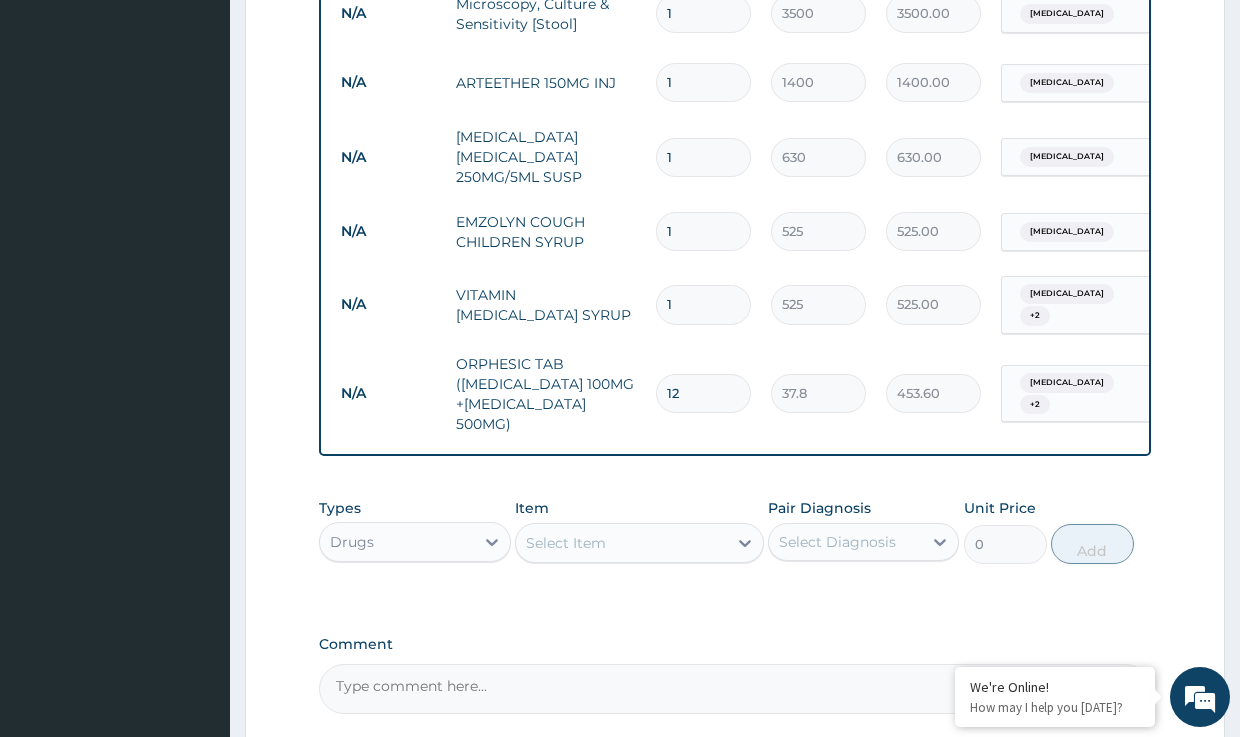 scroll, scrollTop: 1011, scrollLeft: 0, axis: vertical 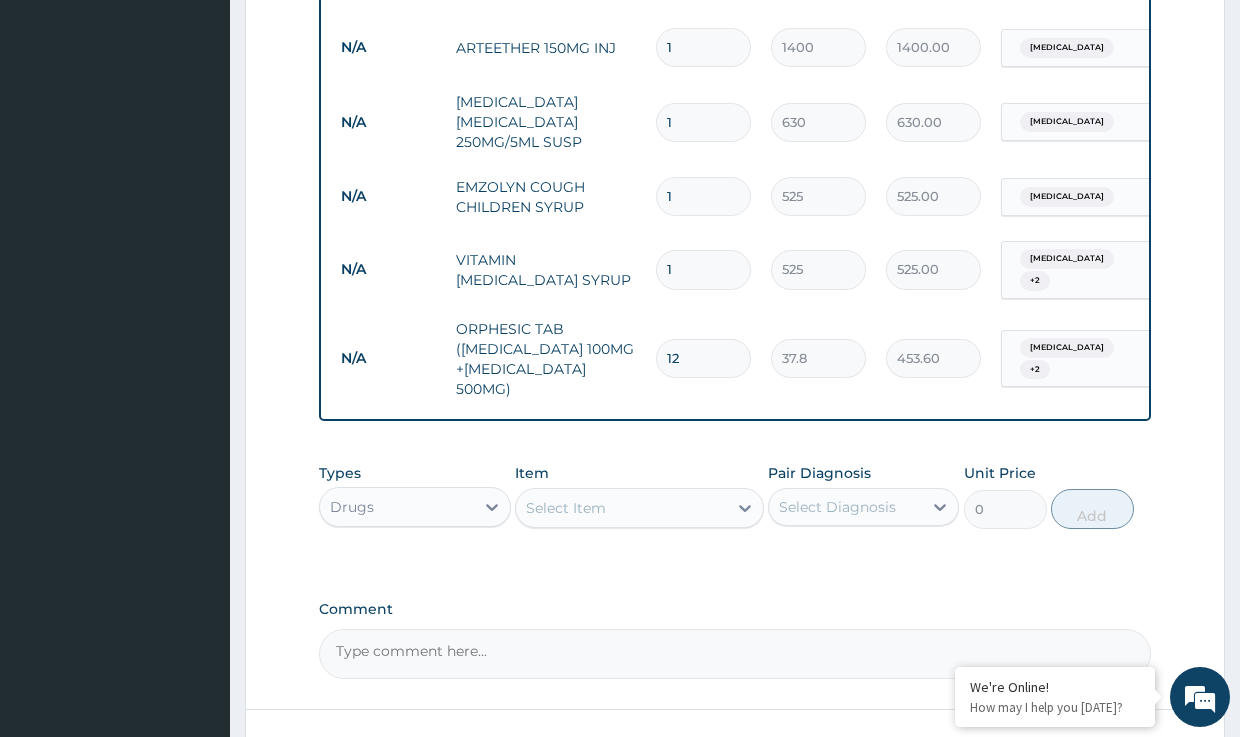 type on "12" 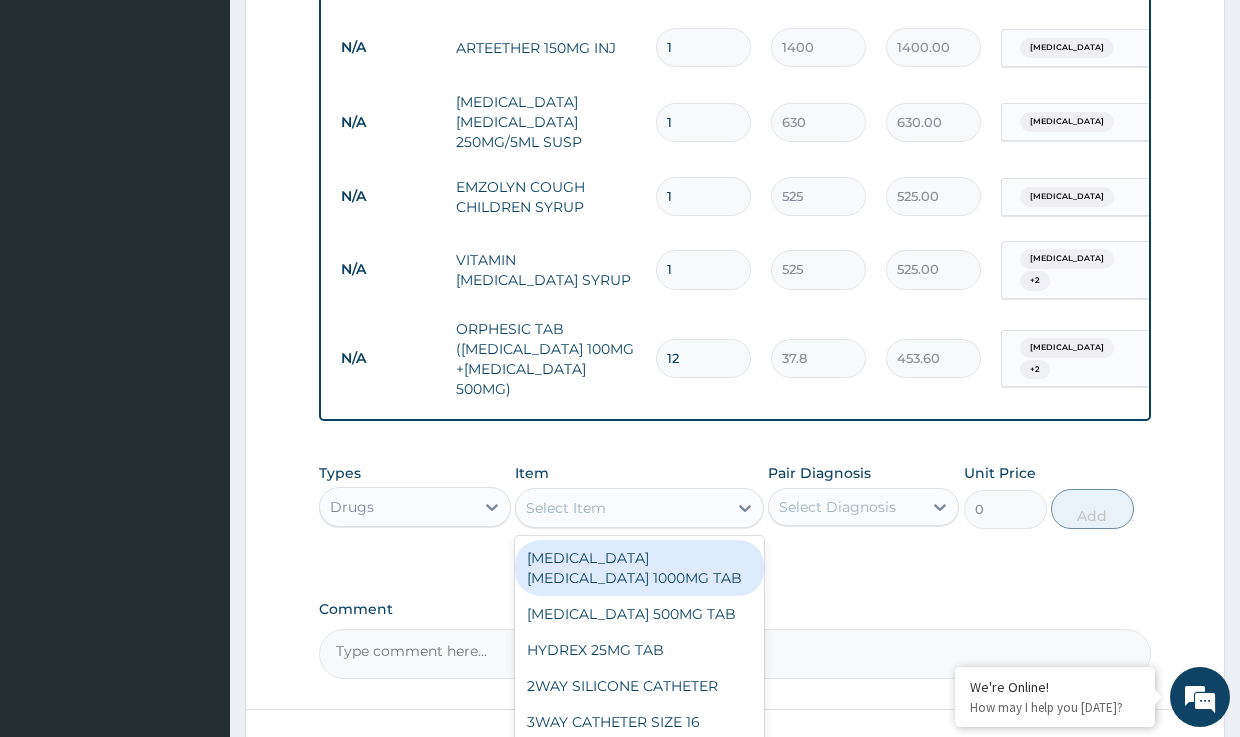 click on "Select Item" at bounding box center (621, 508) 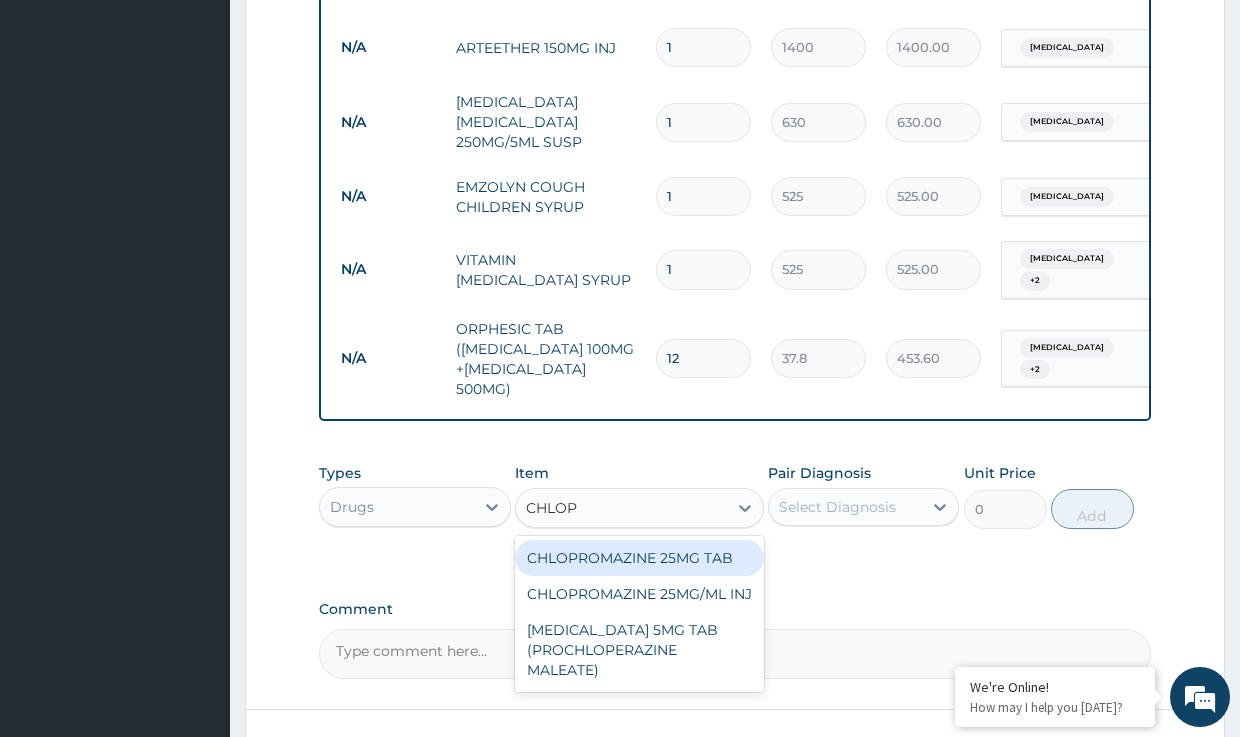 type on "CHLO" 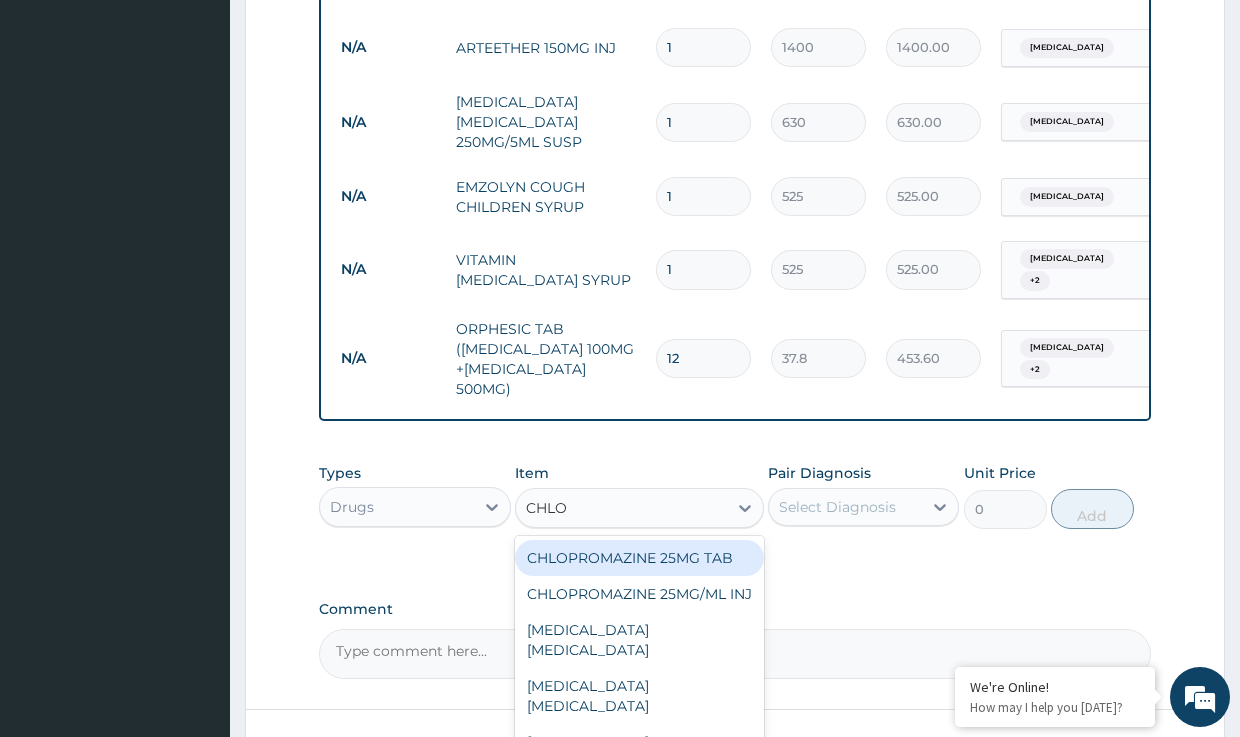 scroll, scrollTop: 1138, scrollLeft: 0, axis: vertical 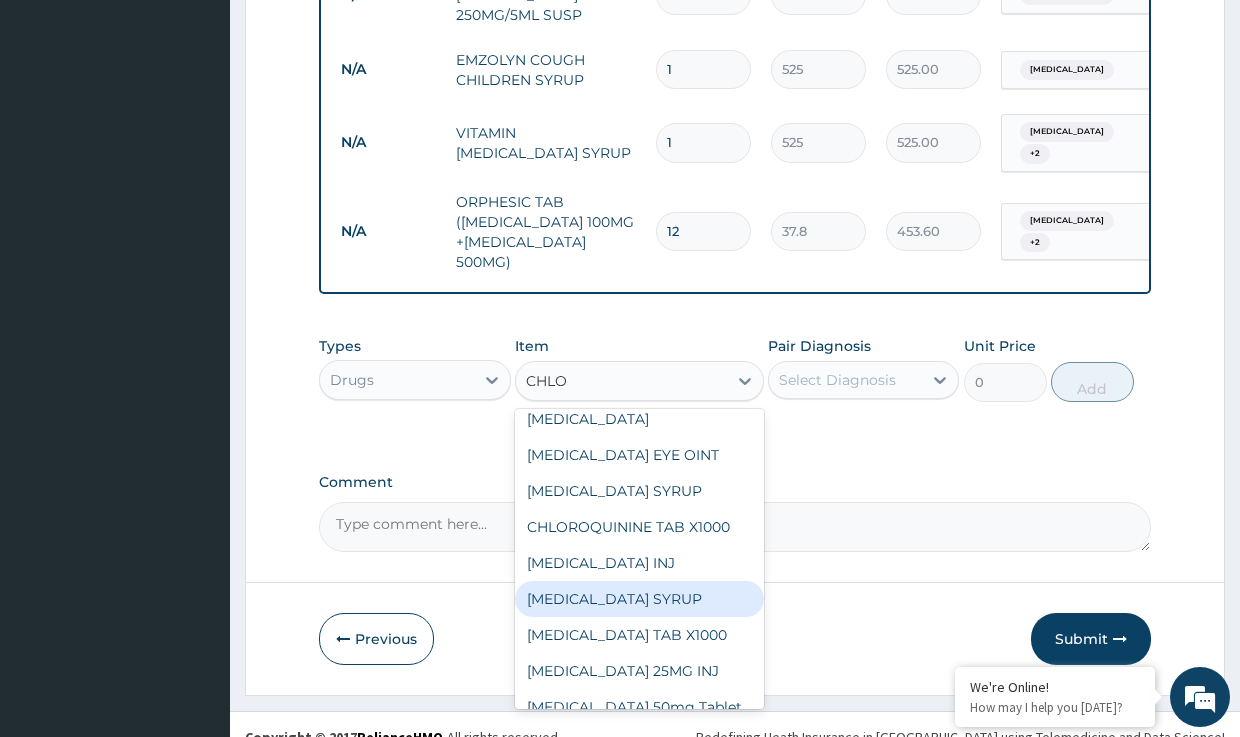 click on "[MEDICAL_DATA] SYRUP" at bounding box center (639, 599) 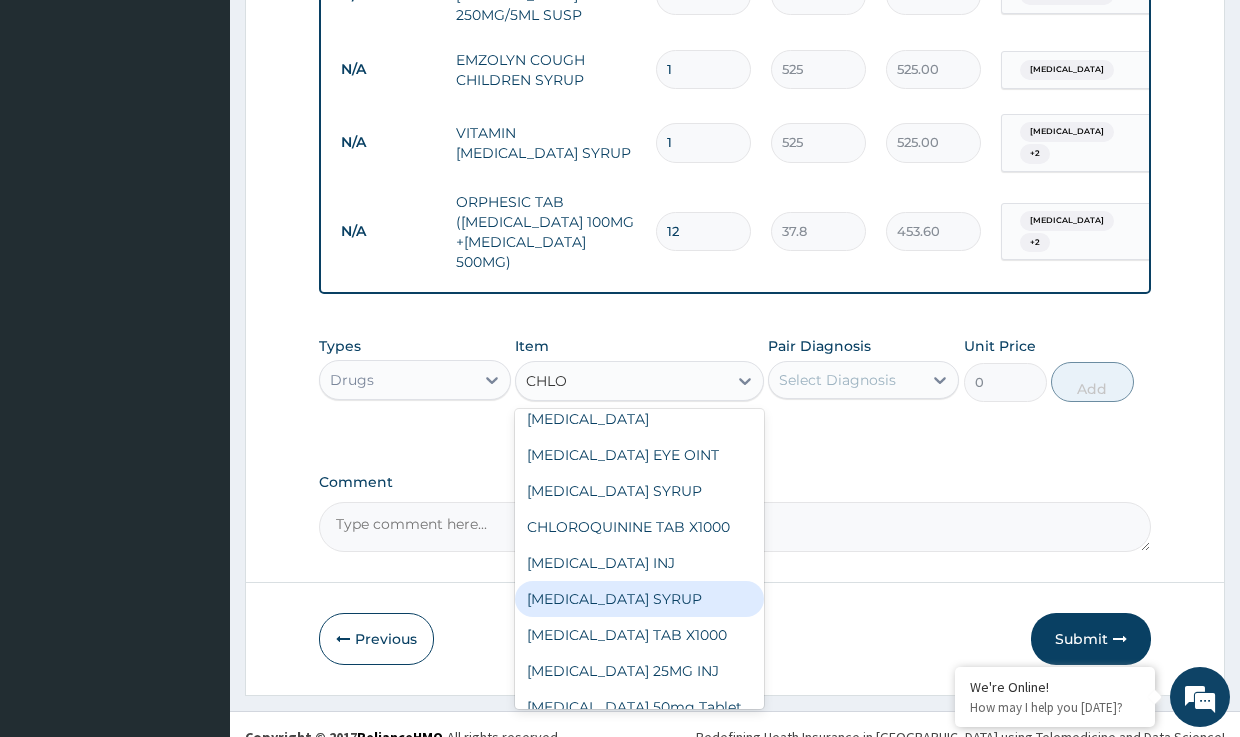 type 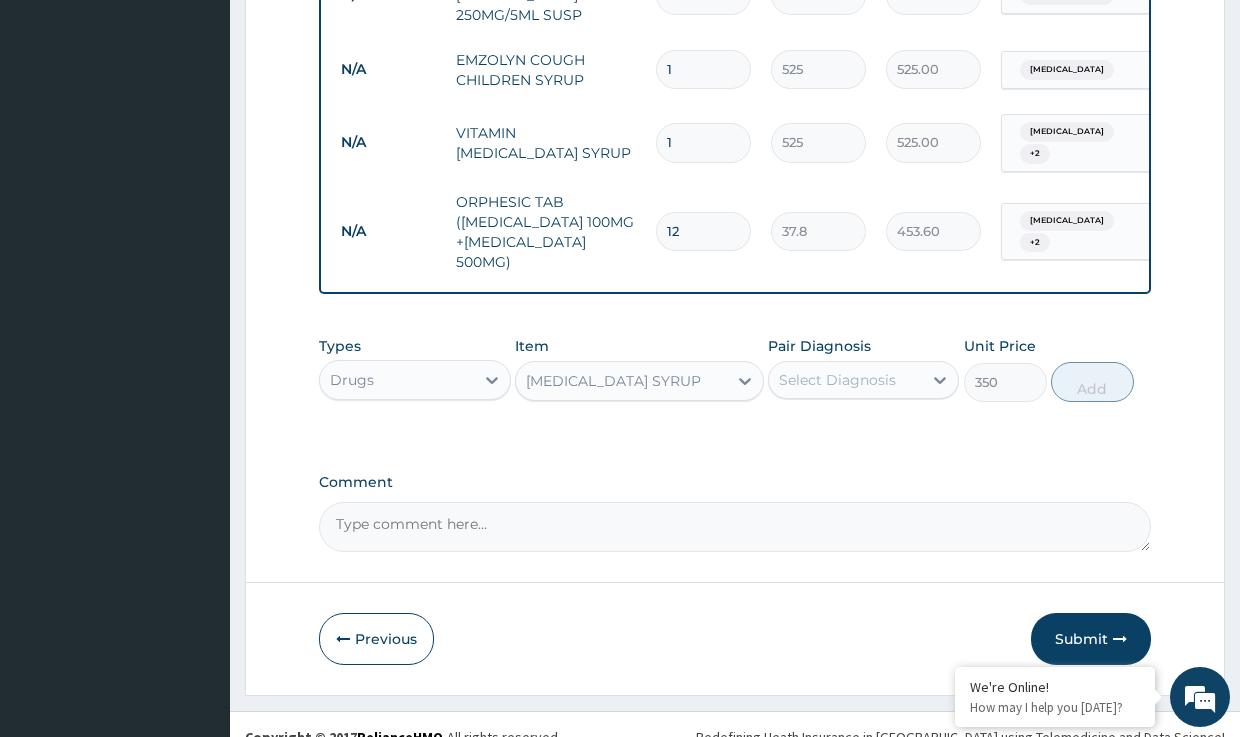 click on "Select Diagnosis" at bounding box center (837, 380) 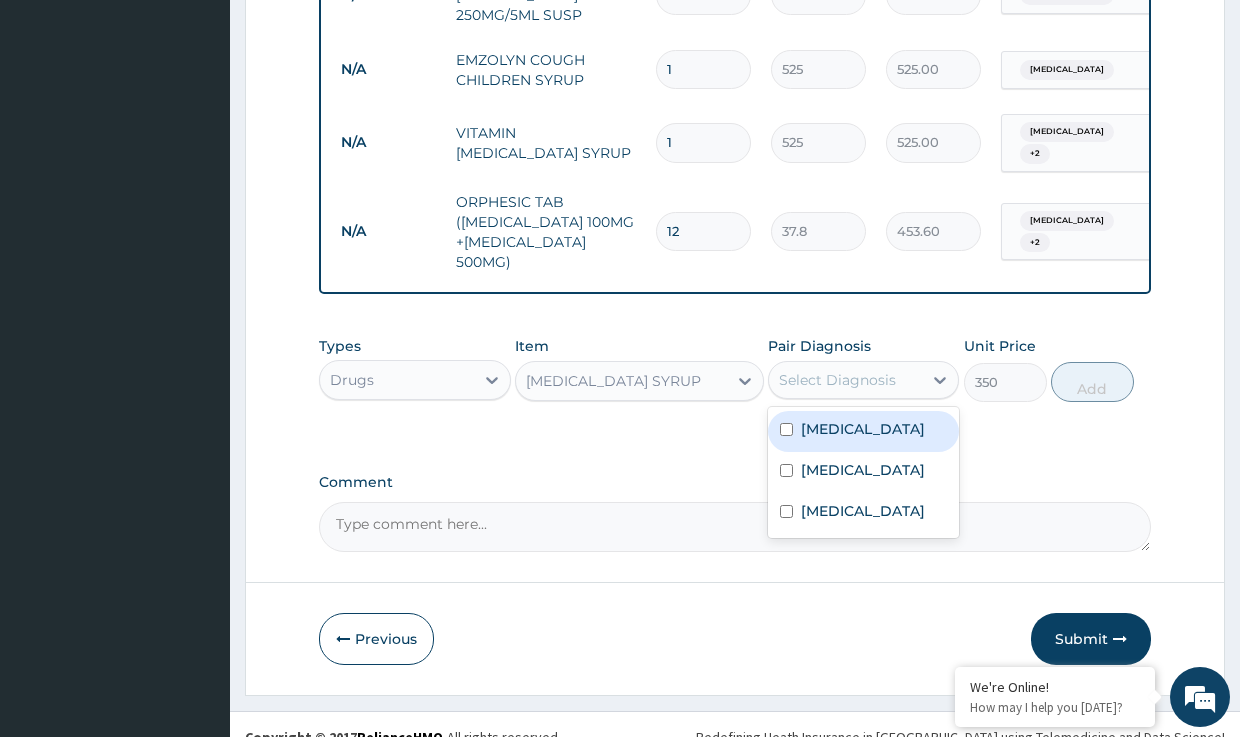 click on "[MEDICAL_DATA]" at bounding box center [863, 429] 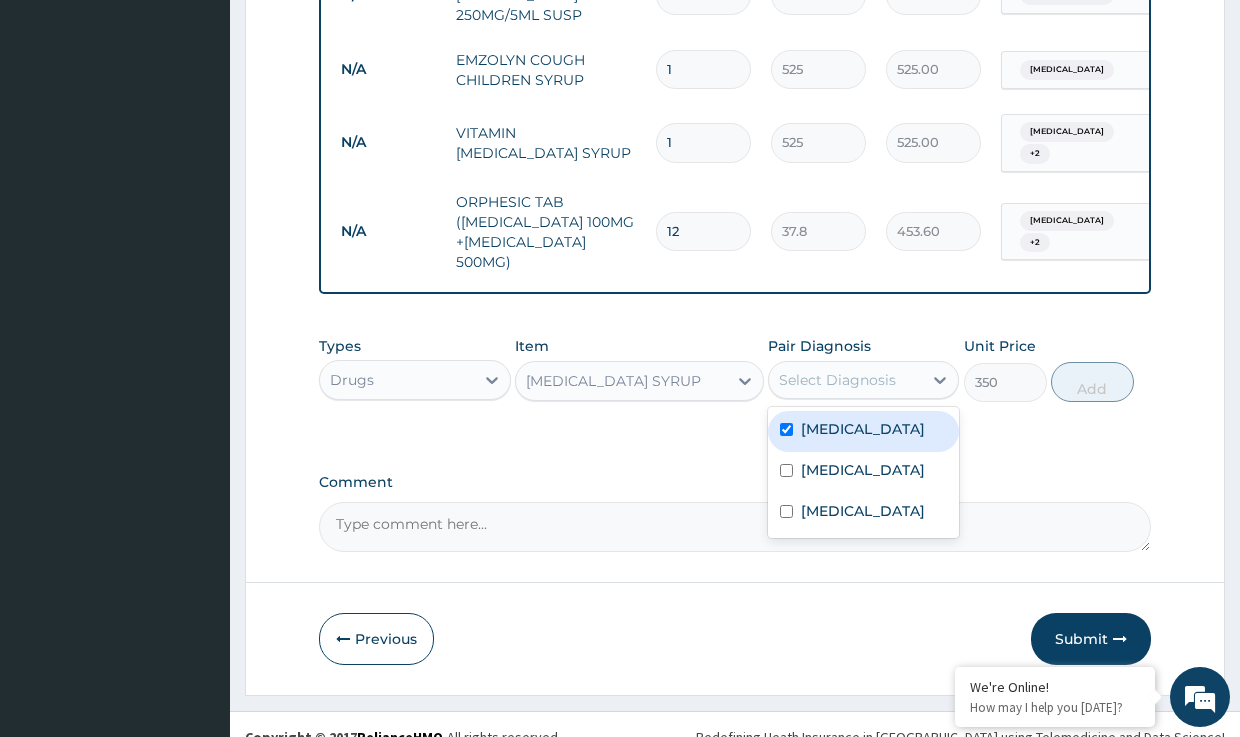 checkbox on "true" 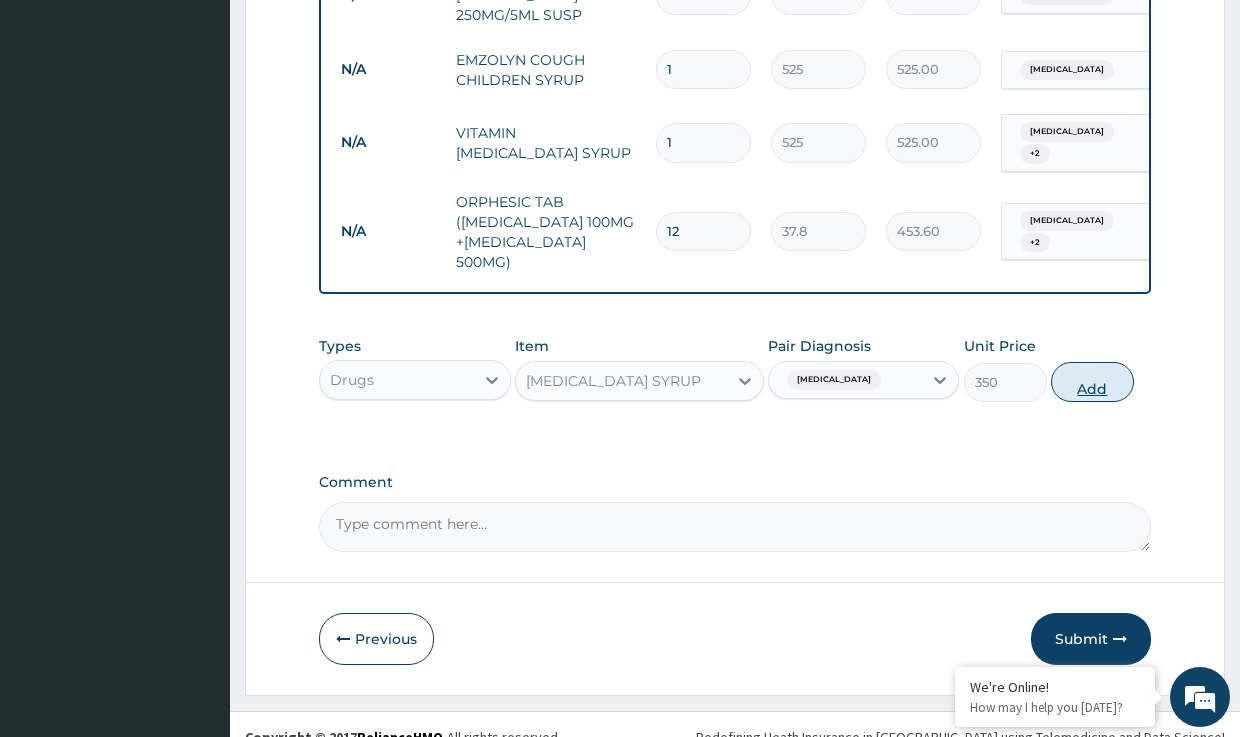 click on "Add" at bounding box center [1092, 382] 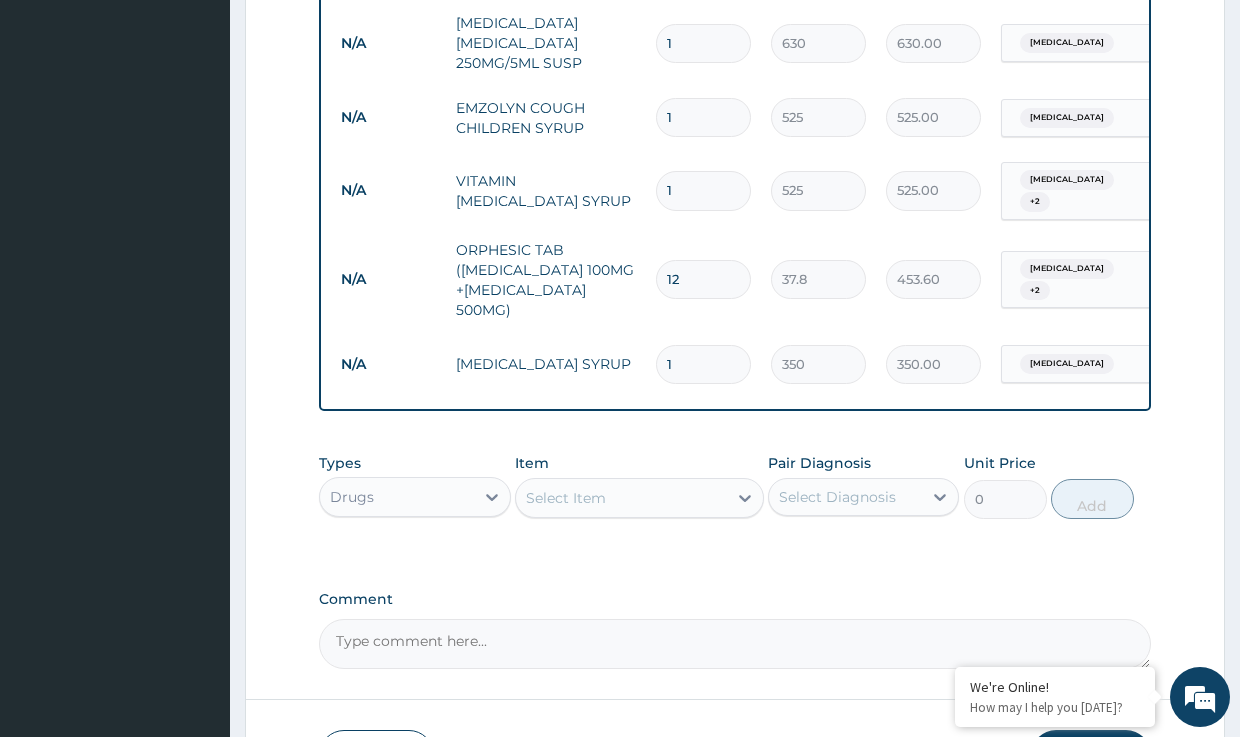 scroll, scrollTop: 1207, scrollLeft: 0, axis: vertical 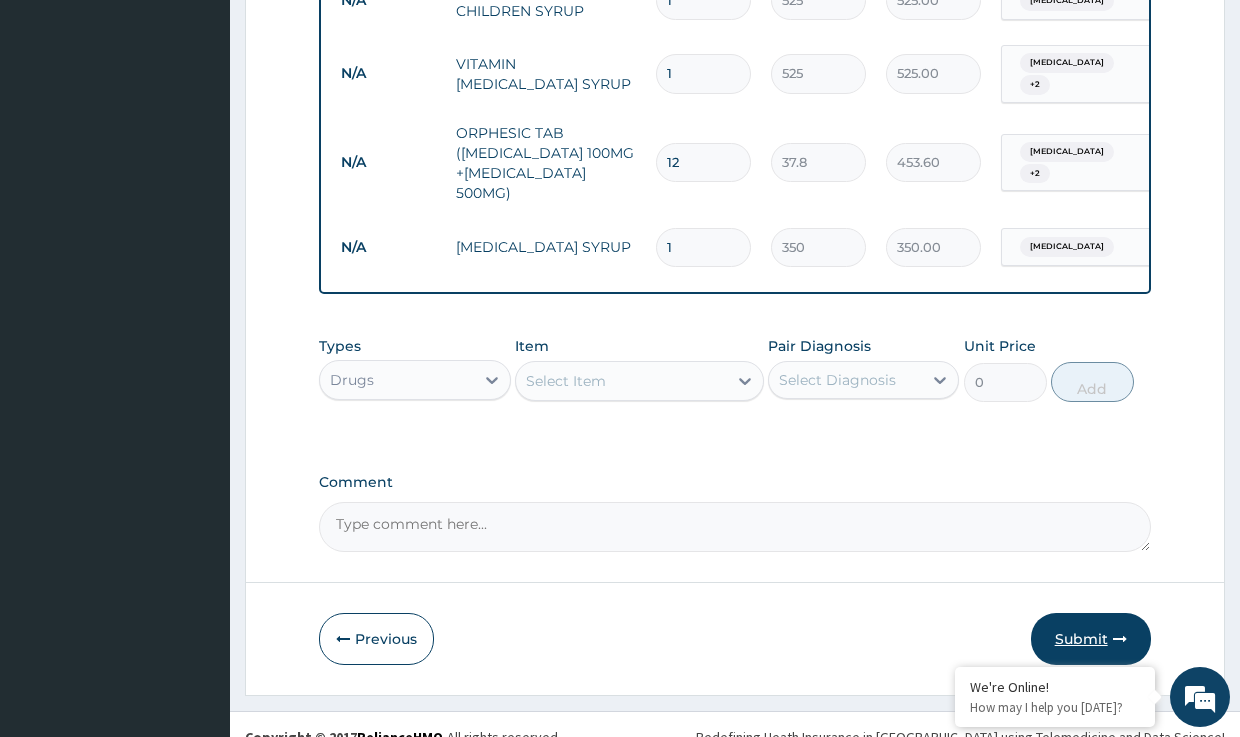 click on "Submit" at bounding box center (1091, 639) 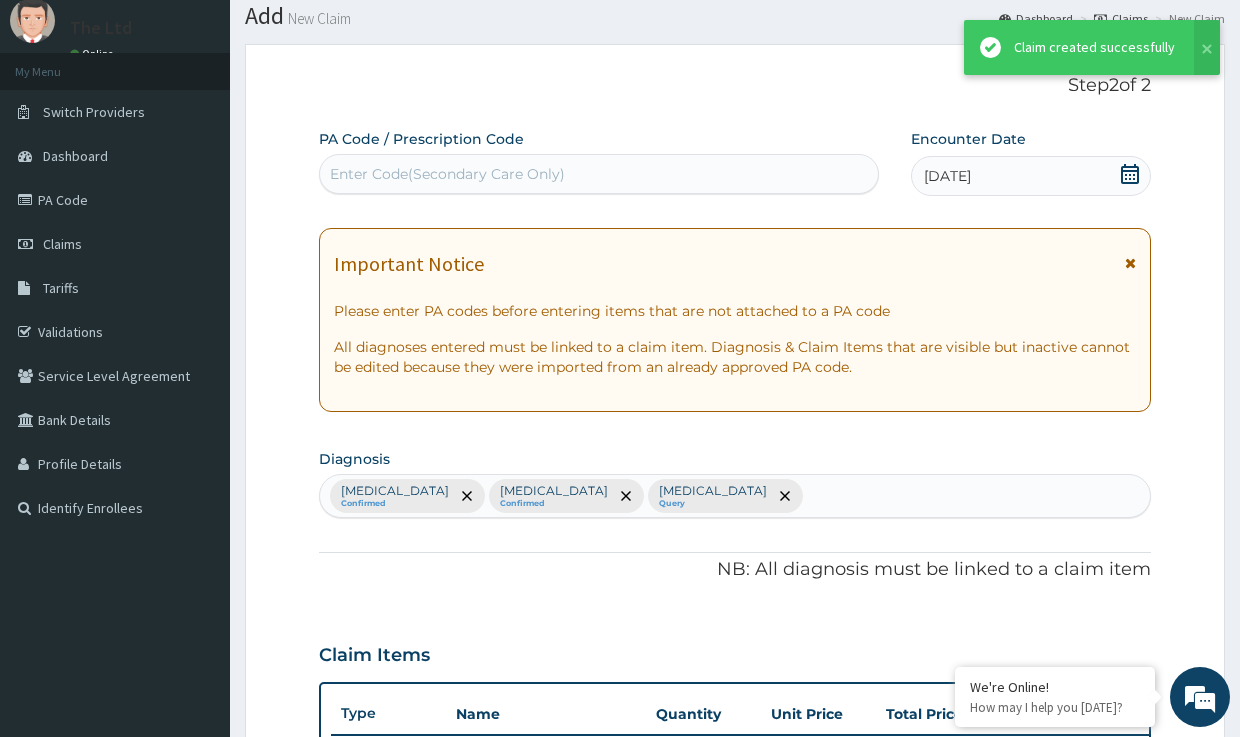scroll, scrollTop: 1207, scrollLeft: 0, axis: vertical 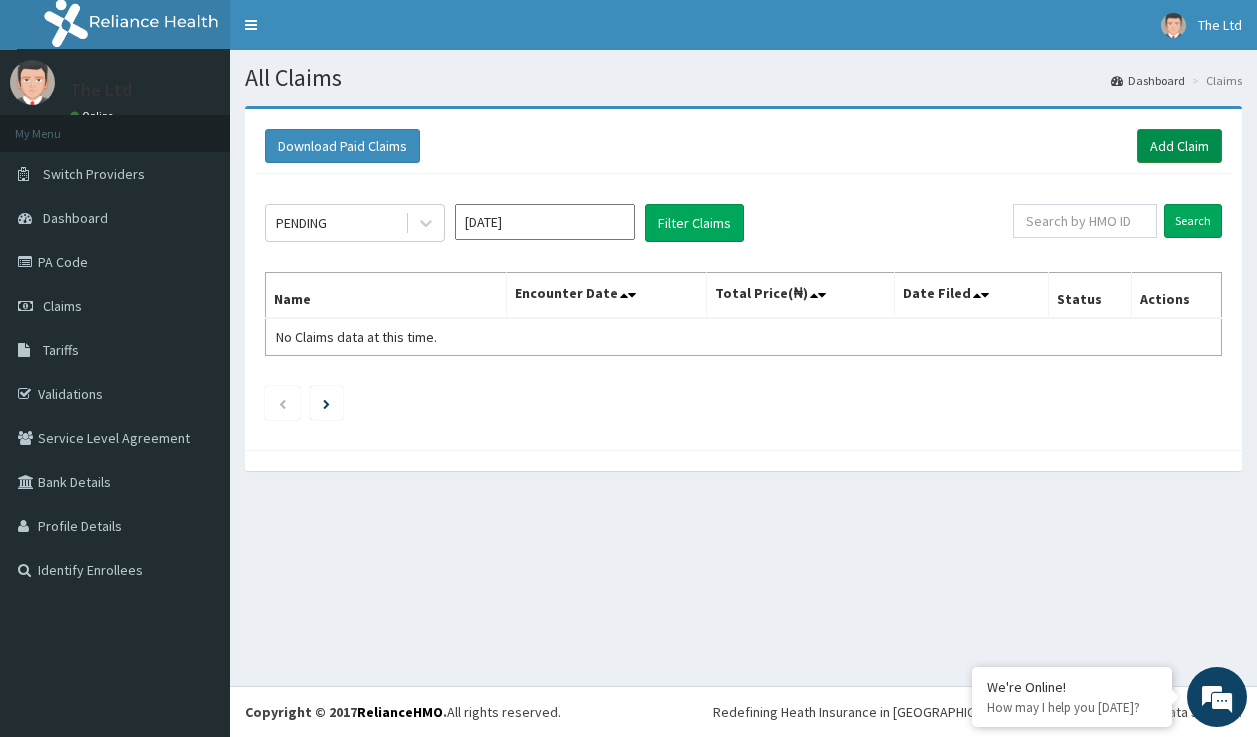 click on "Add Claim" at bounding box center [1179, 146] 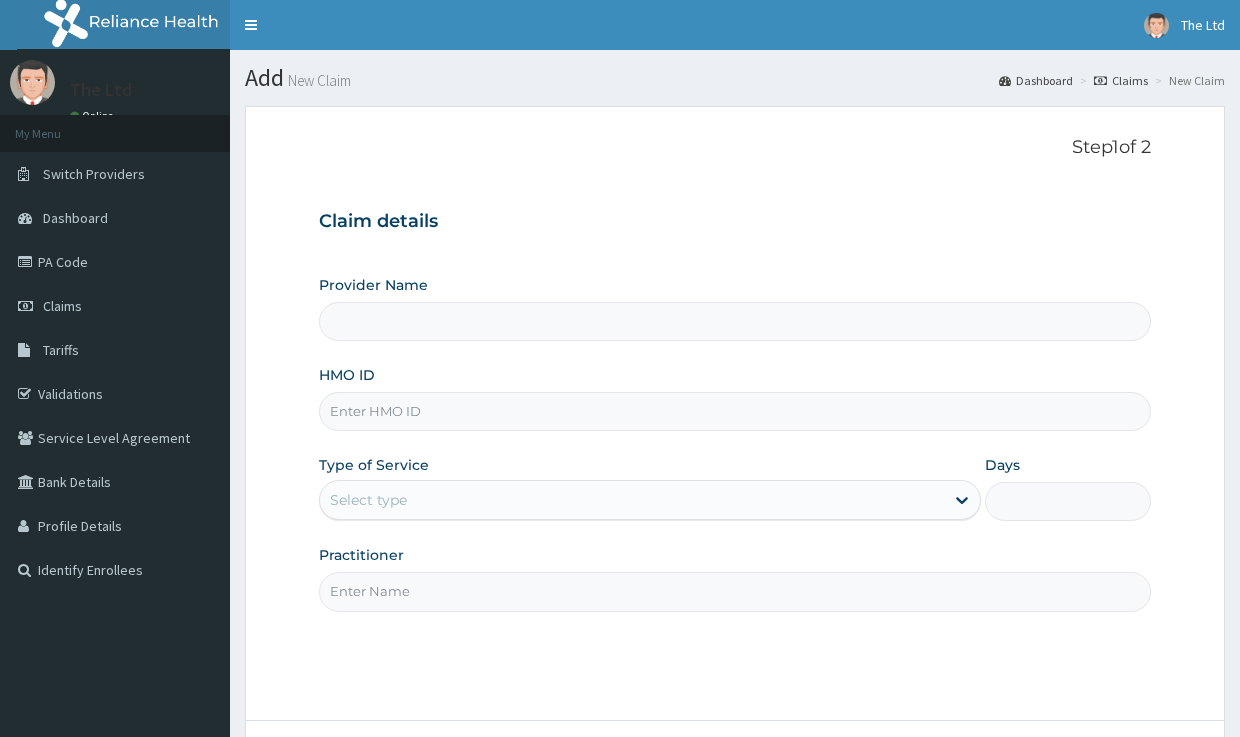 scroll, scrollTop: 0, scrollLeft: 0, axis: both 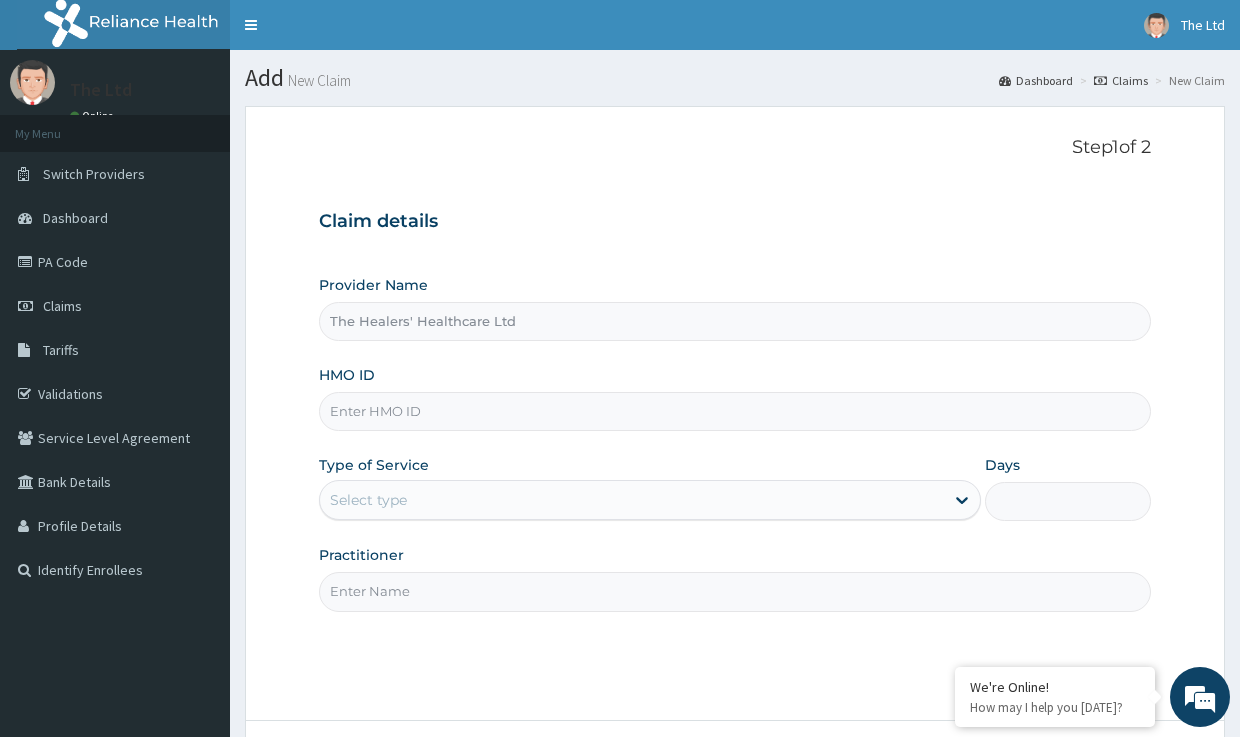 click on "HMO ID" at bounding box center [734, 411] 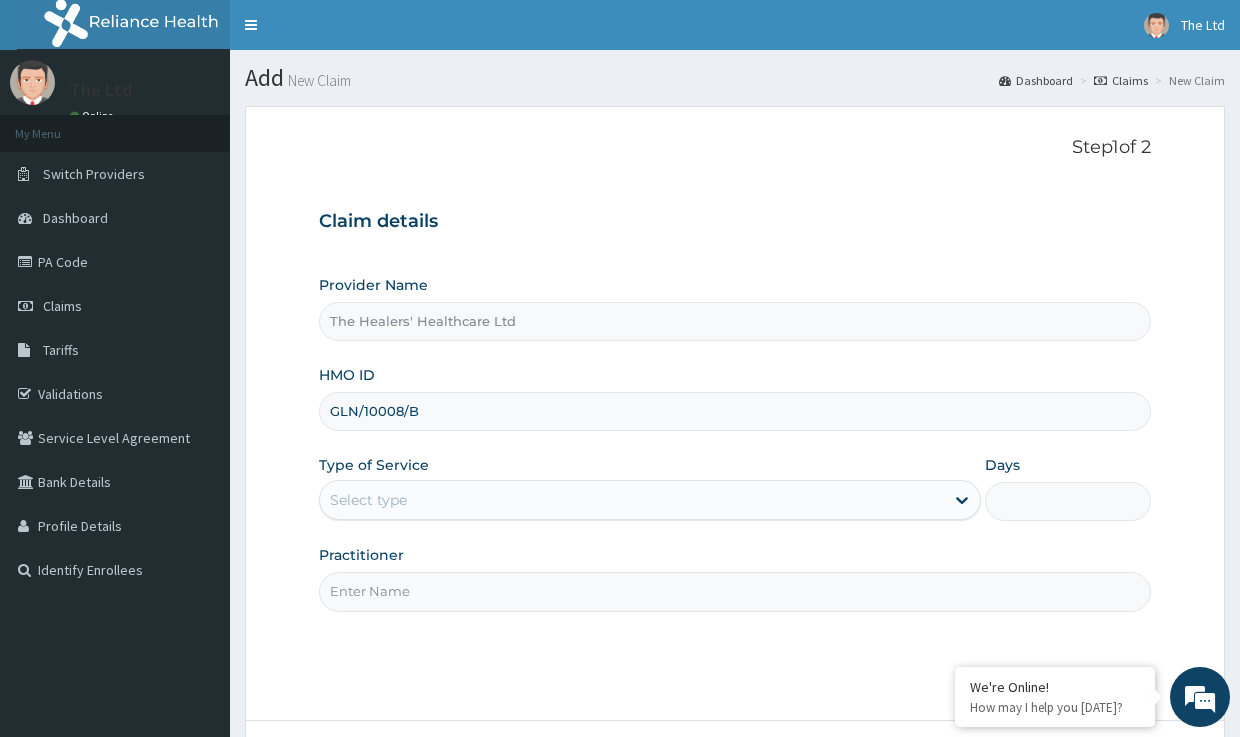 type on "GLN/10008/B" 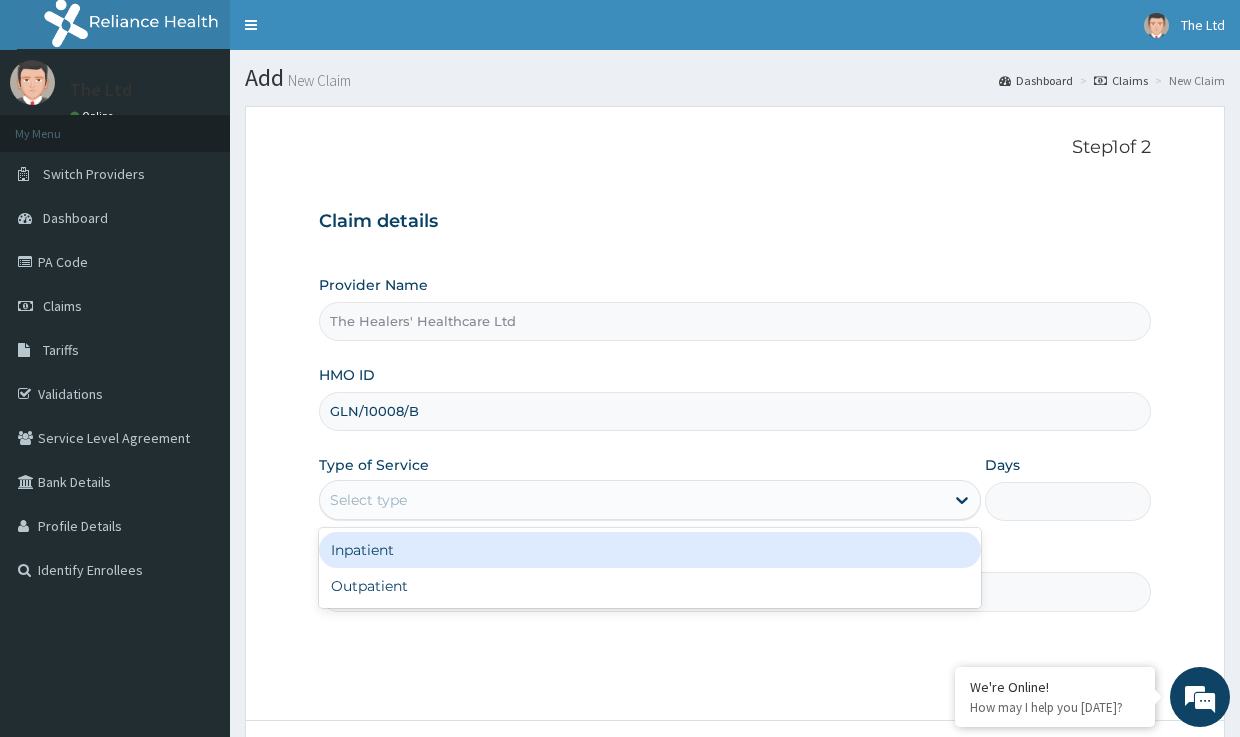 click on "Select type" at bounding box center (632, 500) 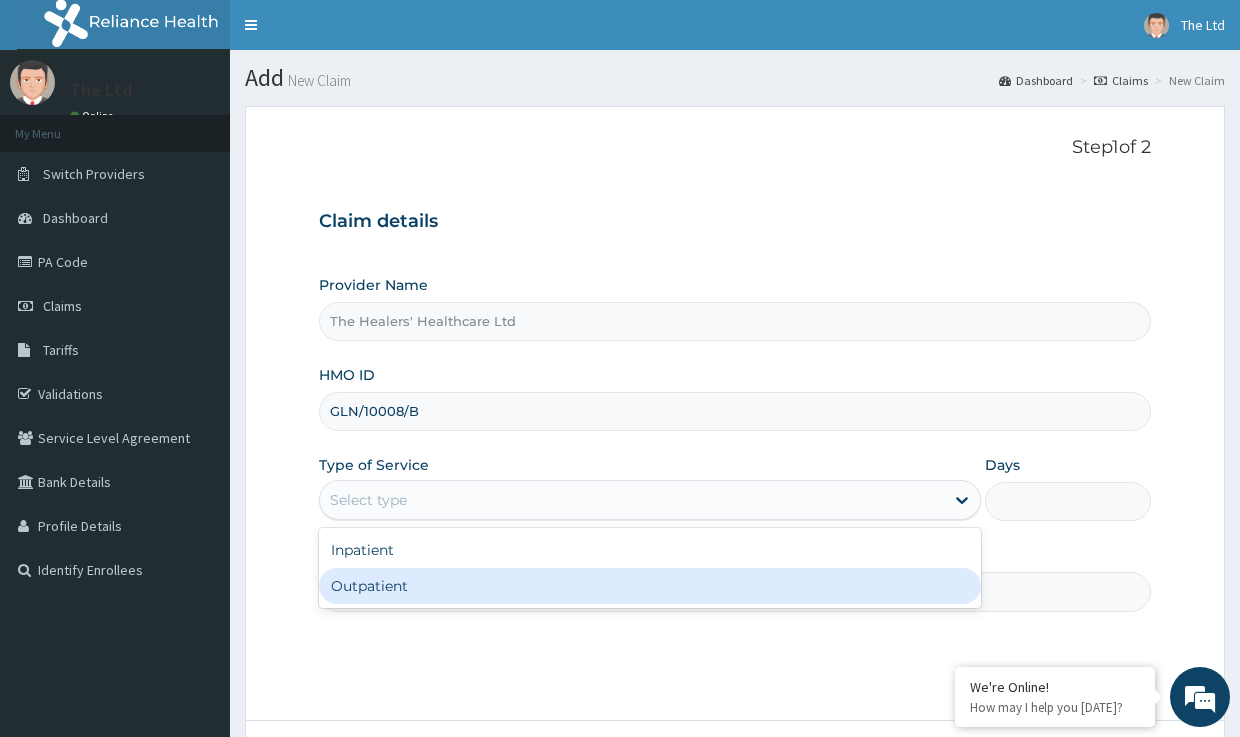 click on "Outpatient" at bounding box center [650, 586] 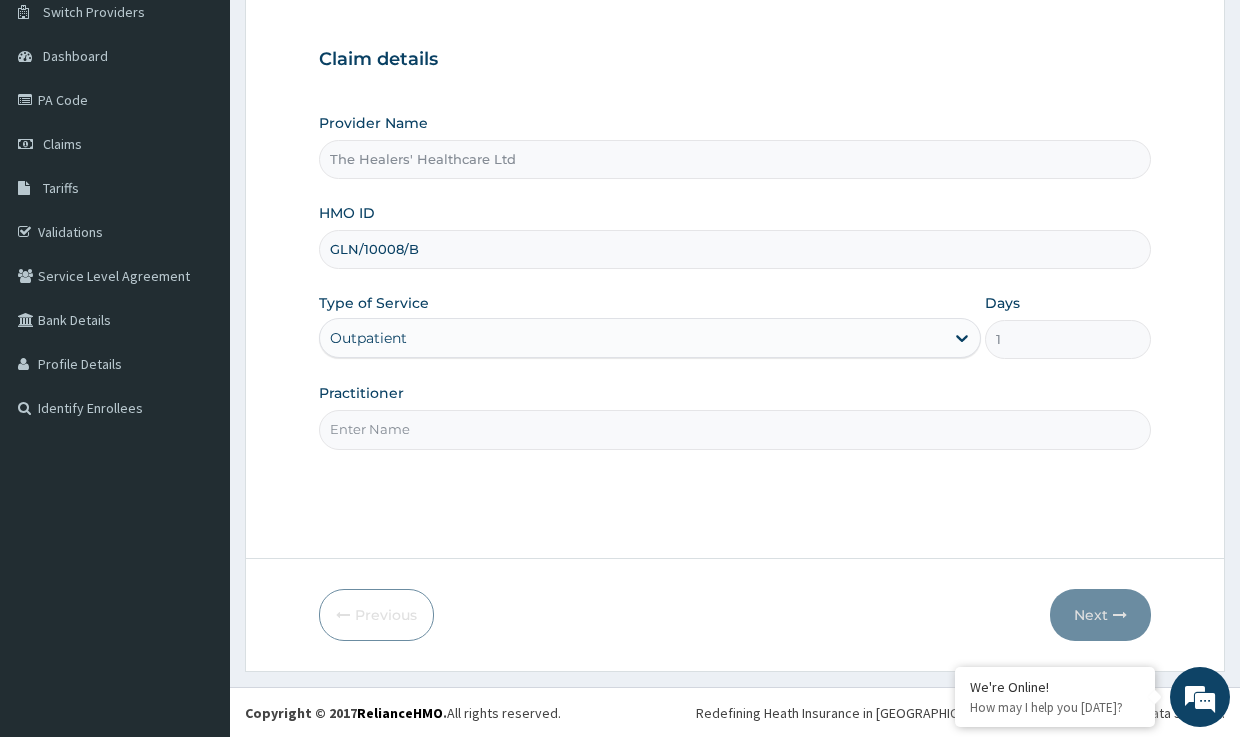 scroll, scrollTop: 163, scrollLeft: 0, axis: vertical 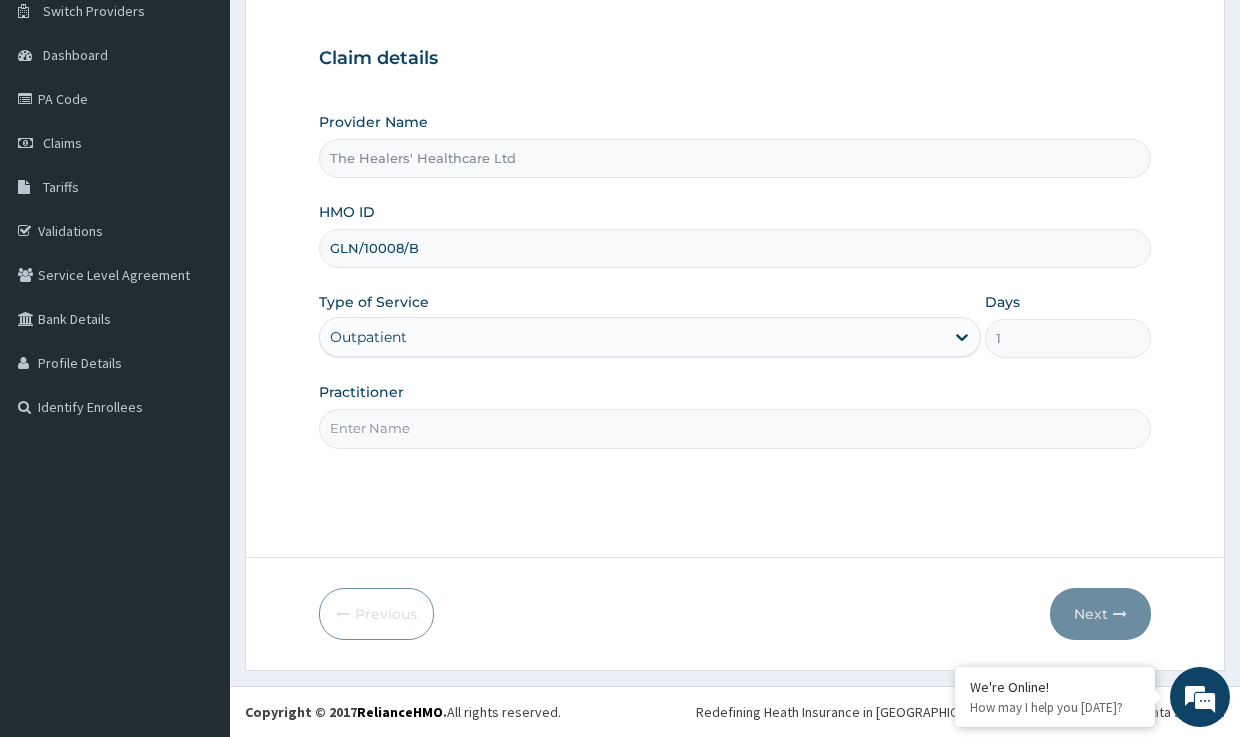 click on "Practitioner" at bounding box center [734, 428] 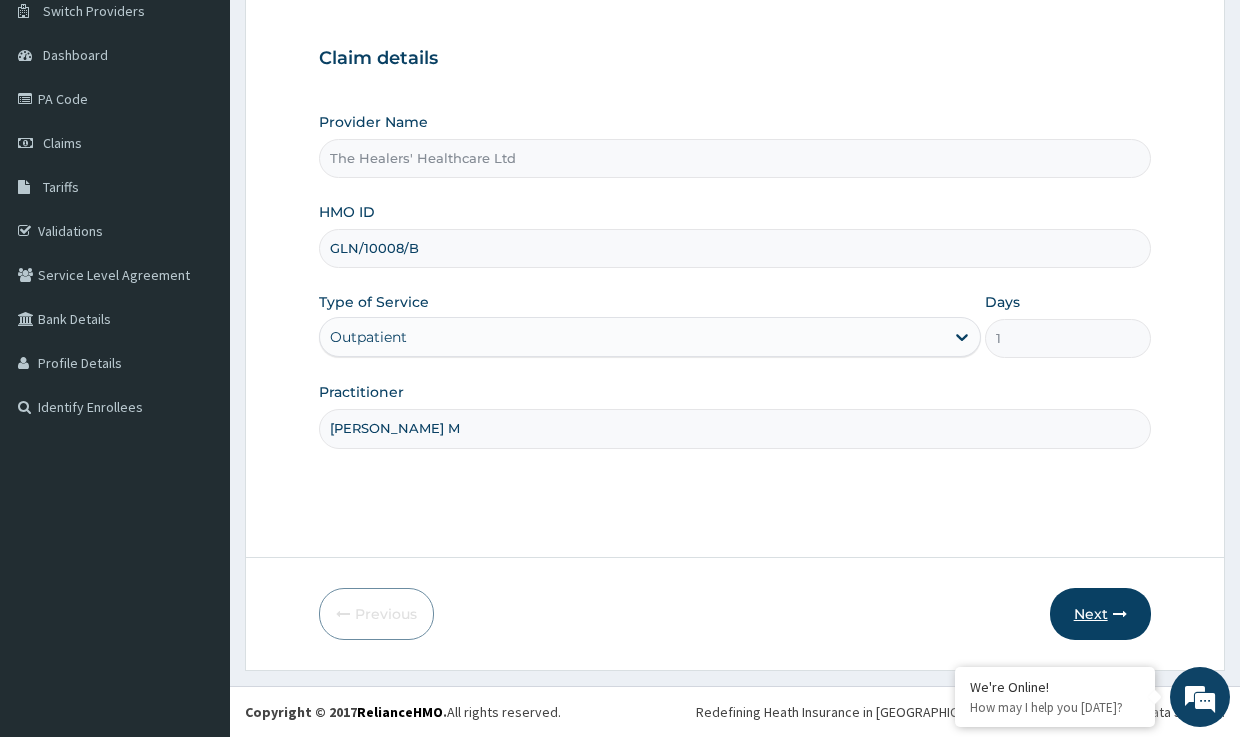 click on "Next" at bounding box center (1100, 614) 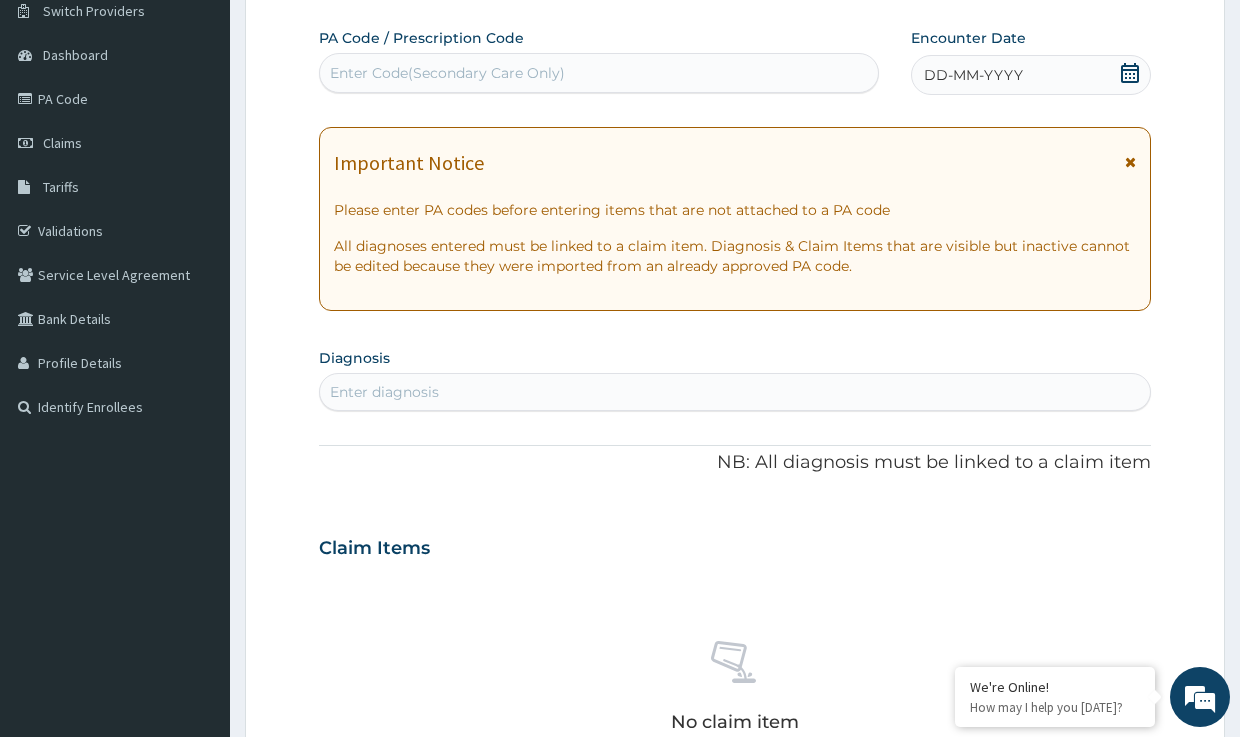 click on "DD-MM-YYYY" at bounding box center (1031, 75) 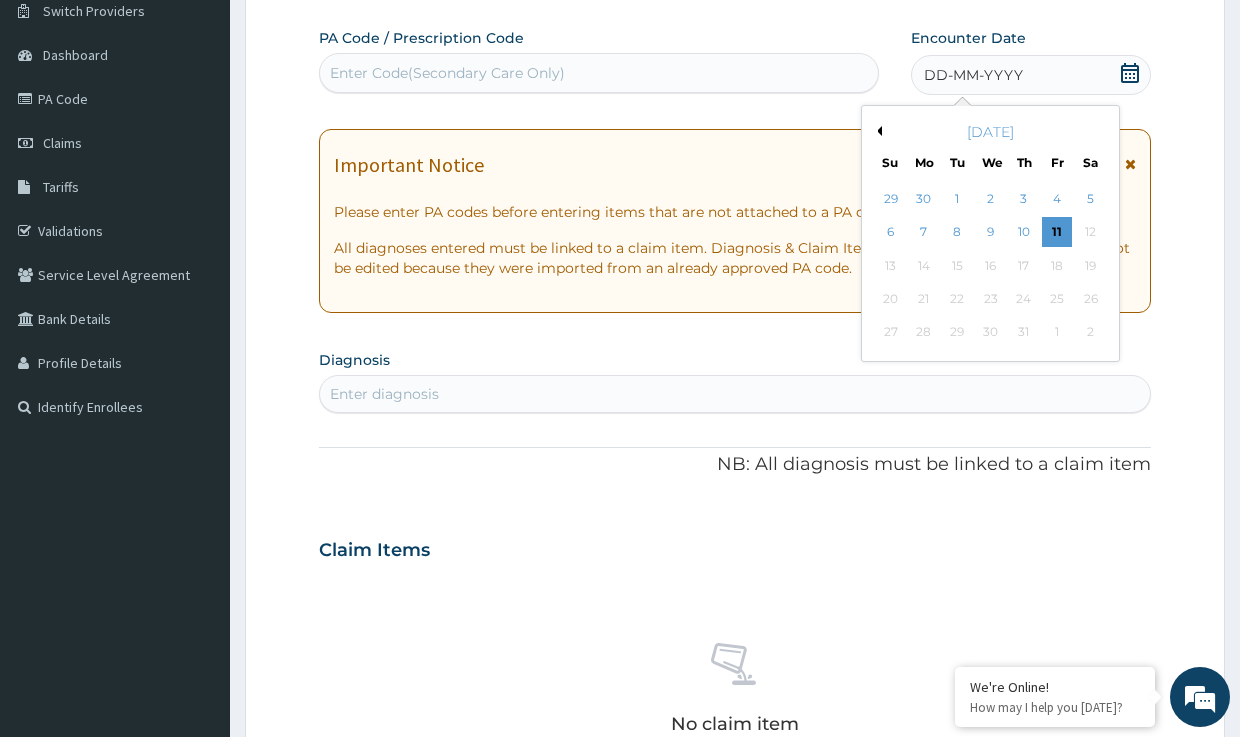 click on "Previous Month" at bounding box center (877, 131) 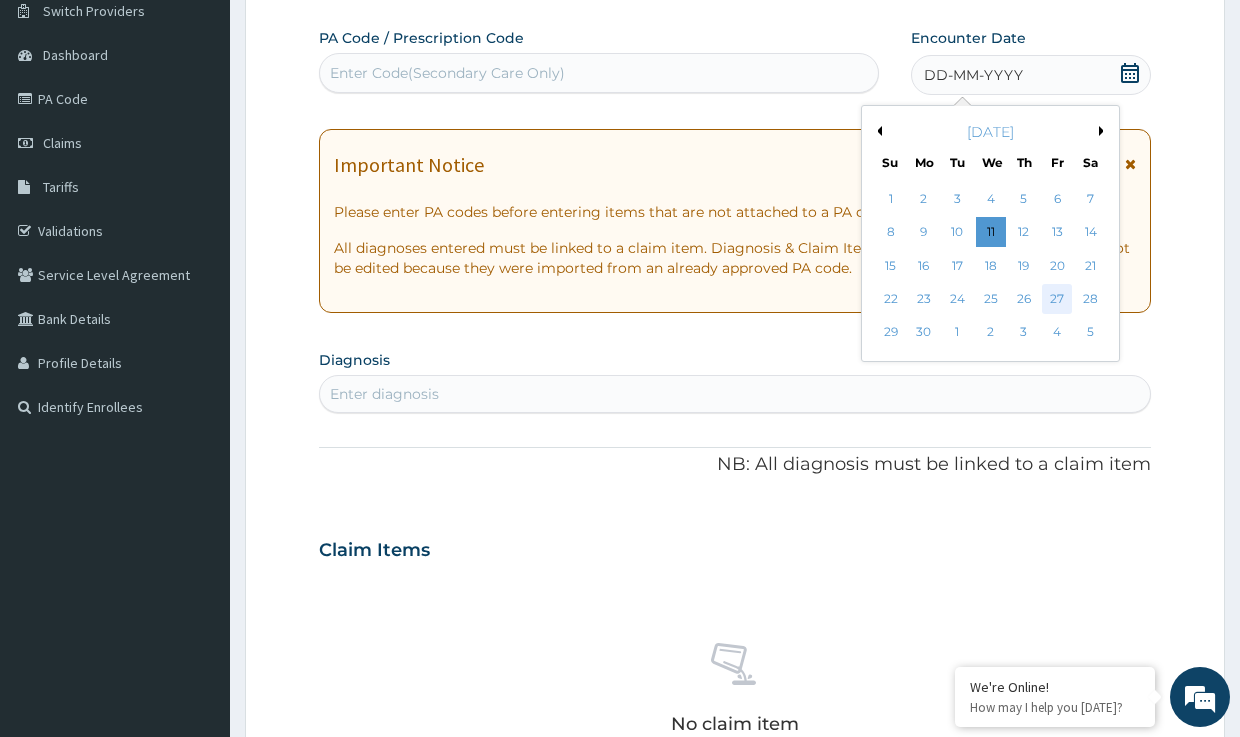 click on "27" at bounding box center [1057, 299] 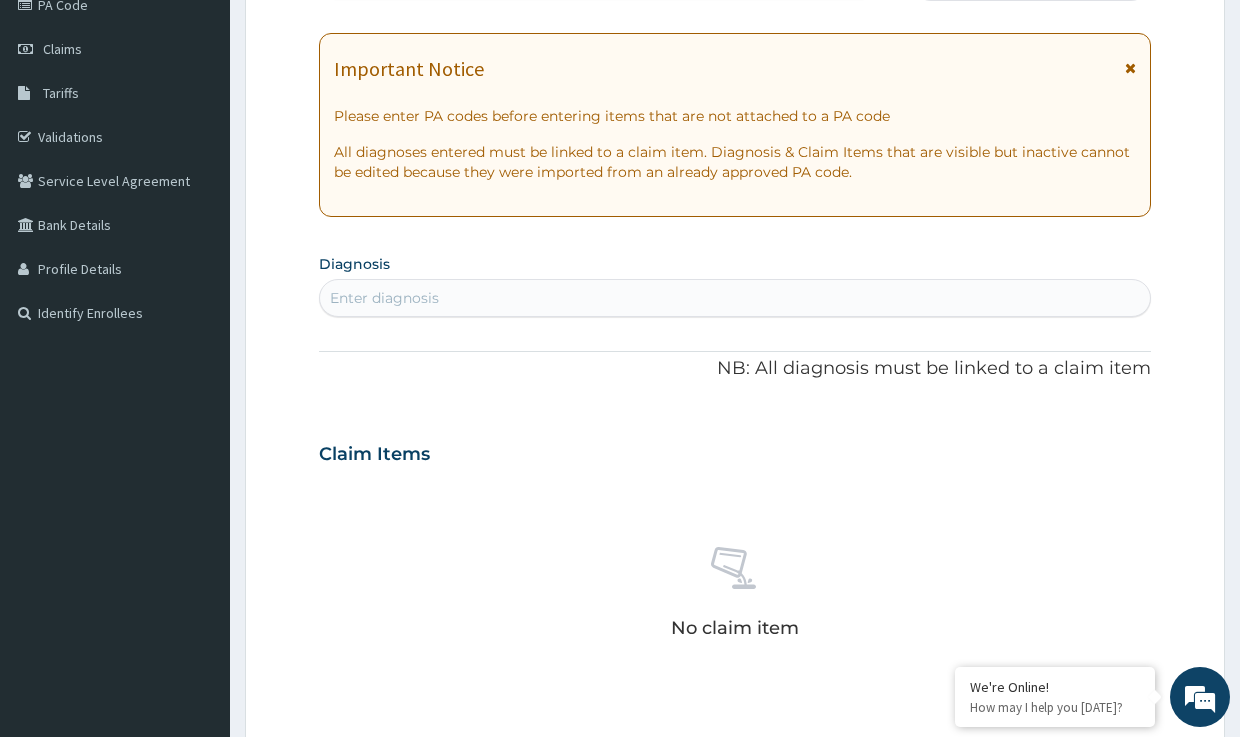 scroll, scrollTop: 463, scrollLeft: 0, axis: vertical 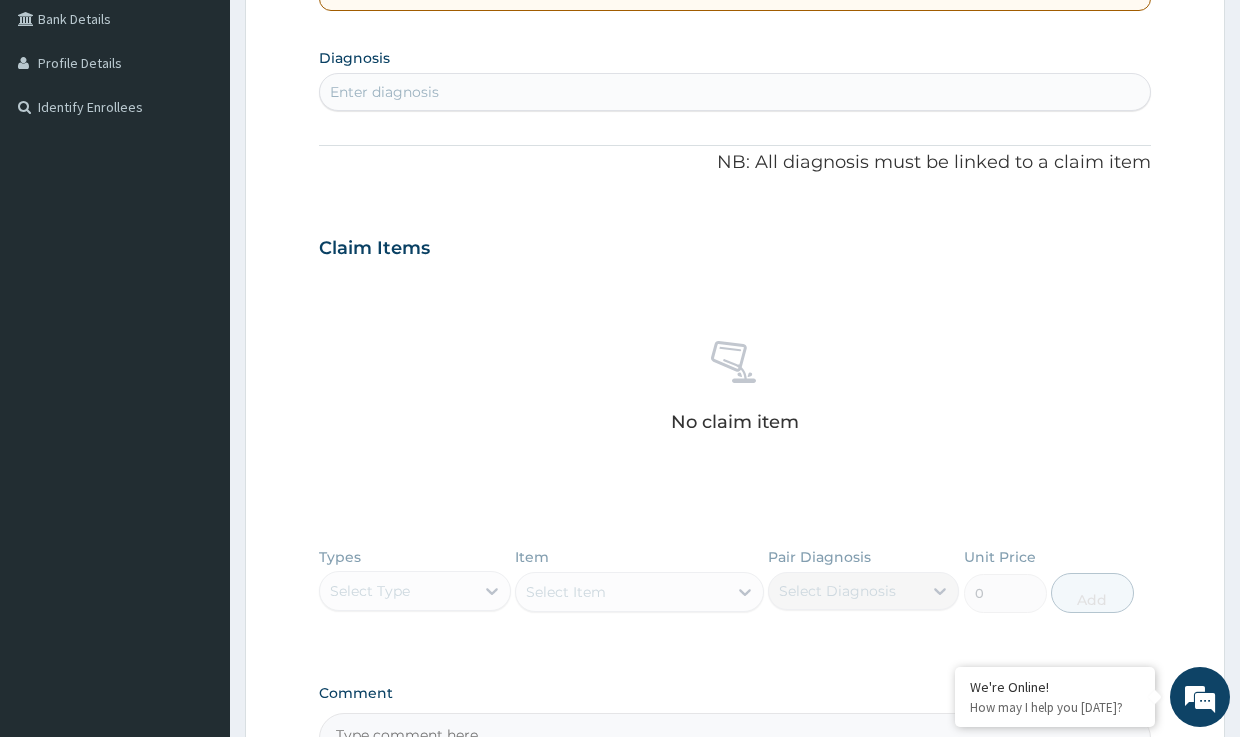 click on "Enter diagnosis" at bounding box center (734, 92) 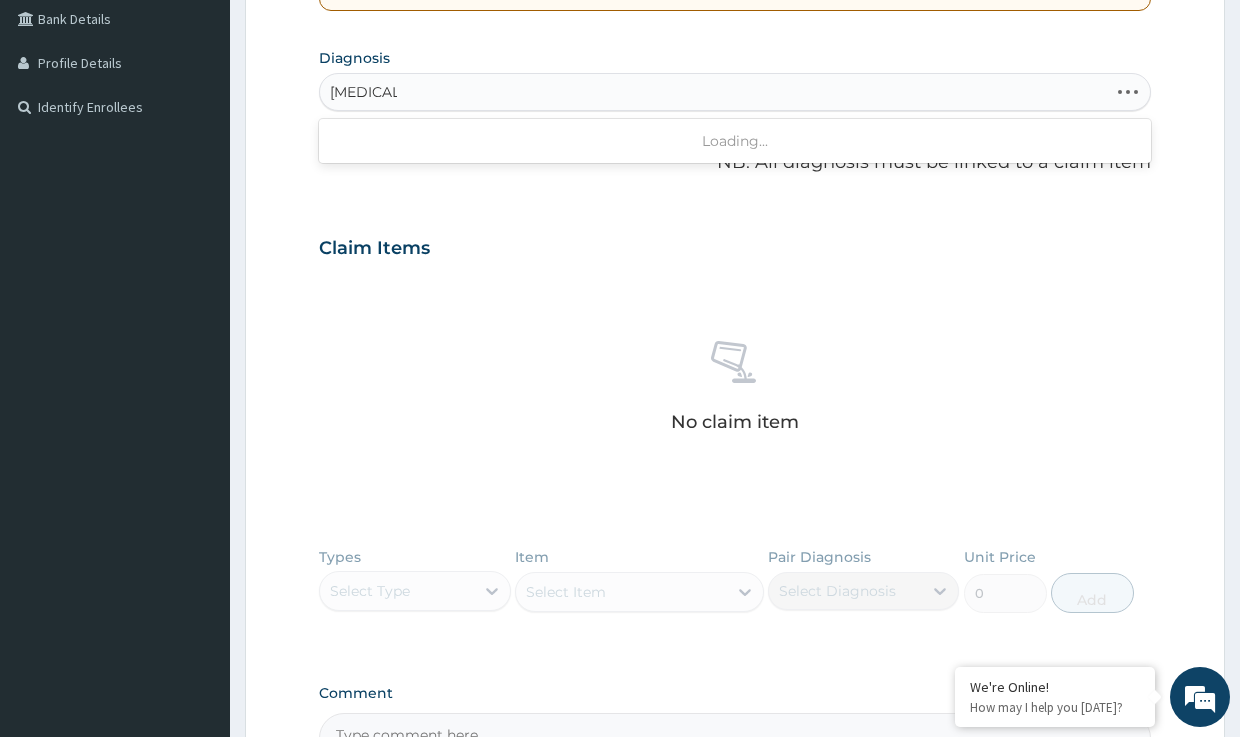 type on "[MEDICAL_DATA]" 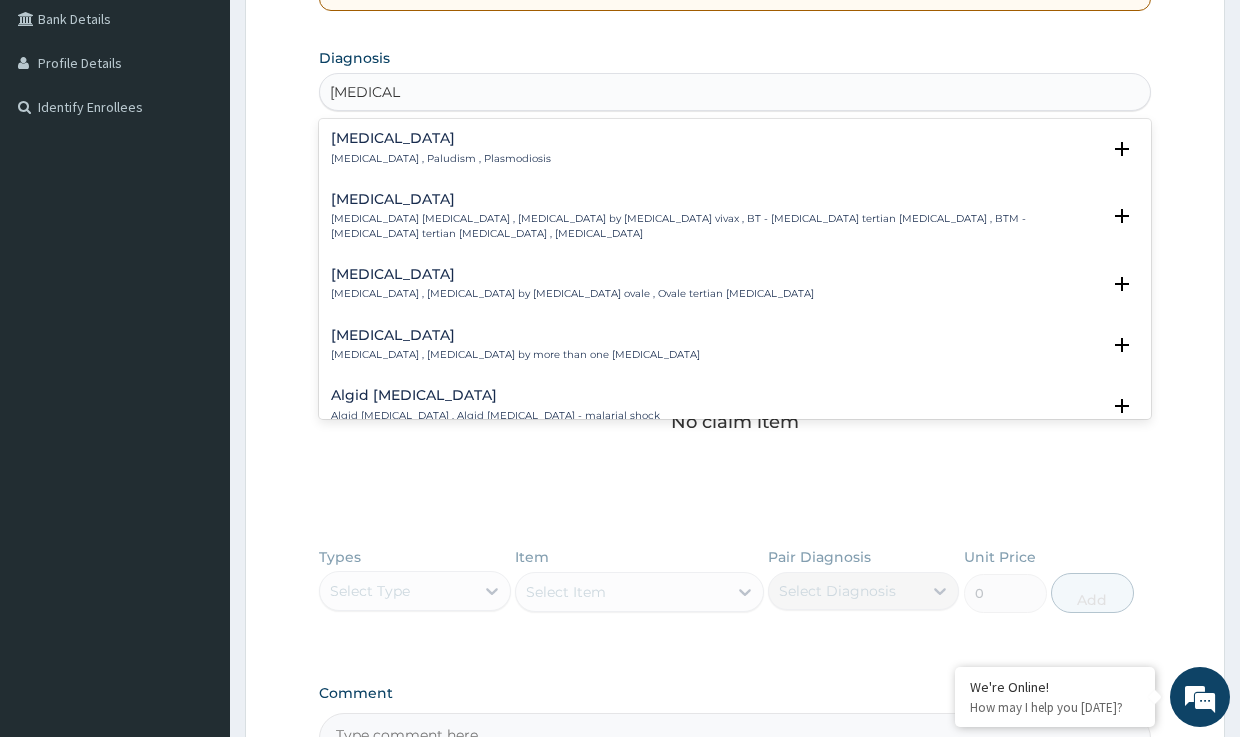 scroll, scrollTop: 100, scrollLeft: 0, axis: vertical 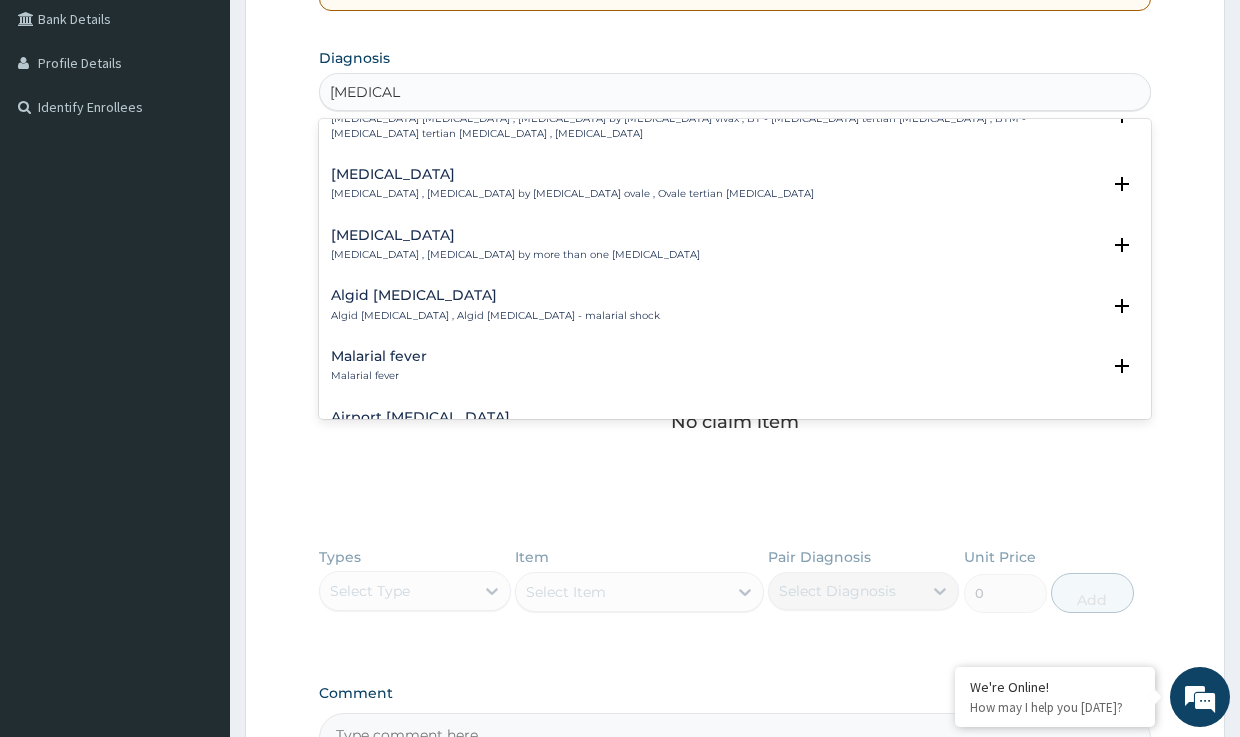 click on "Malarial fever" at bounding box center (379, 356) 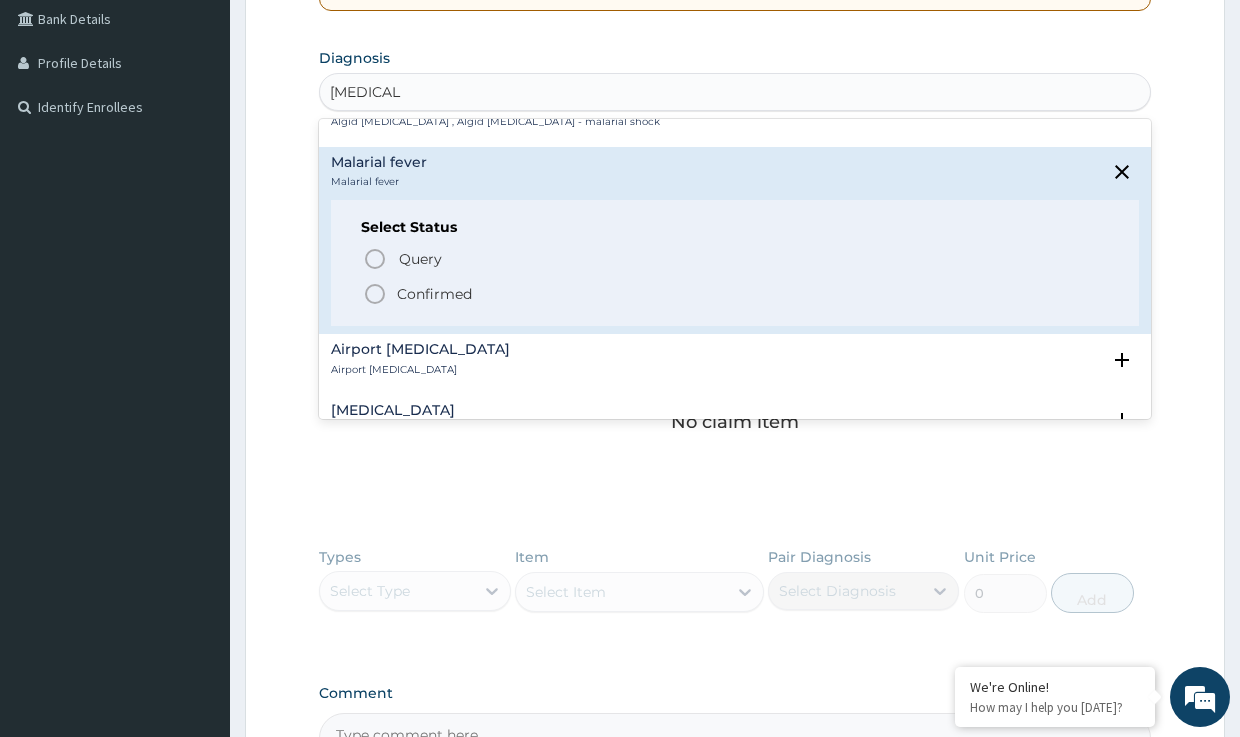 scroll, scrollTop: 300, scrollLeft: 0, axis: vertical 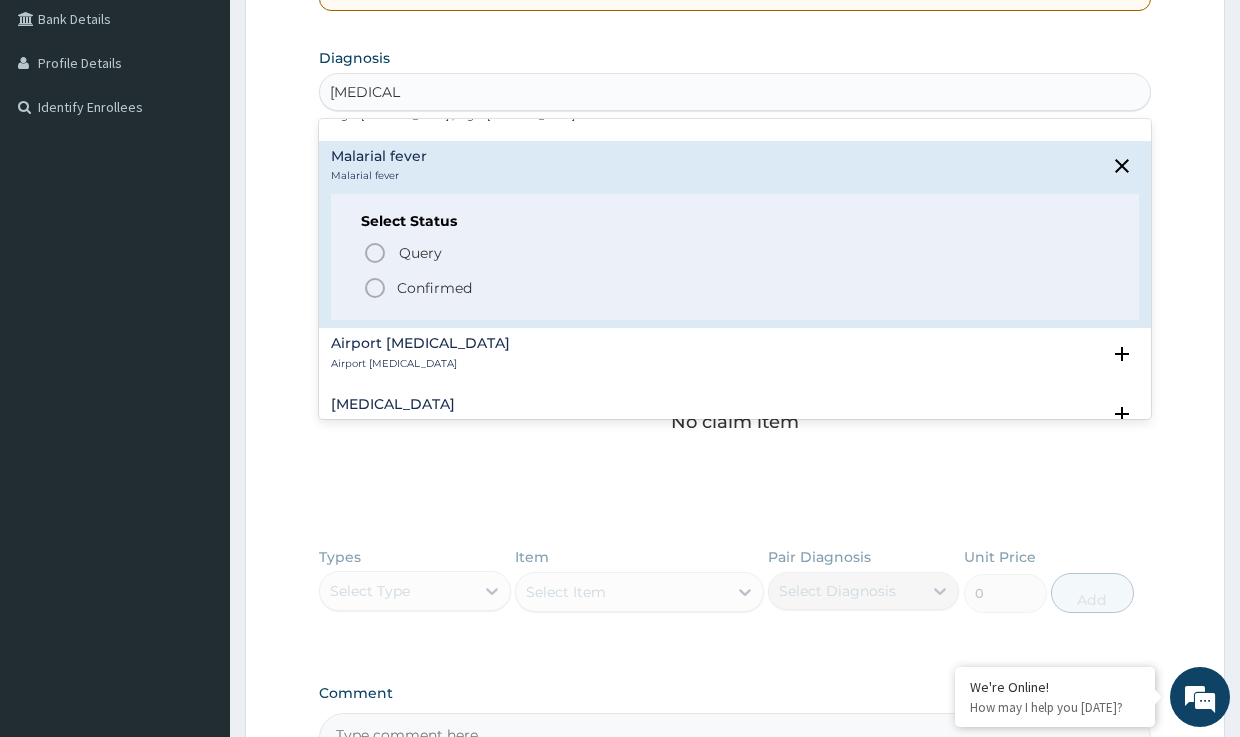 click 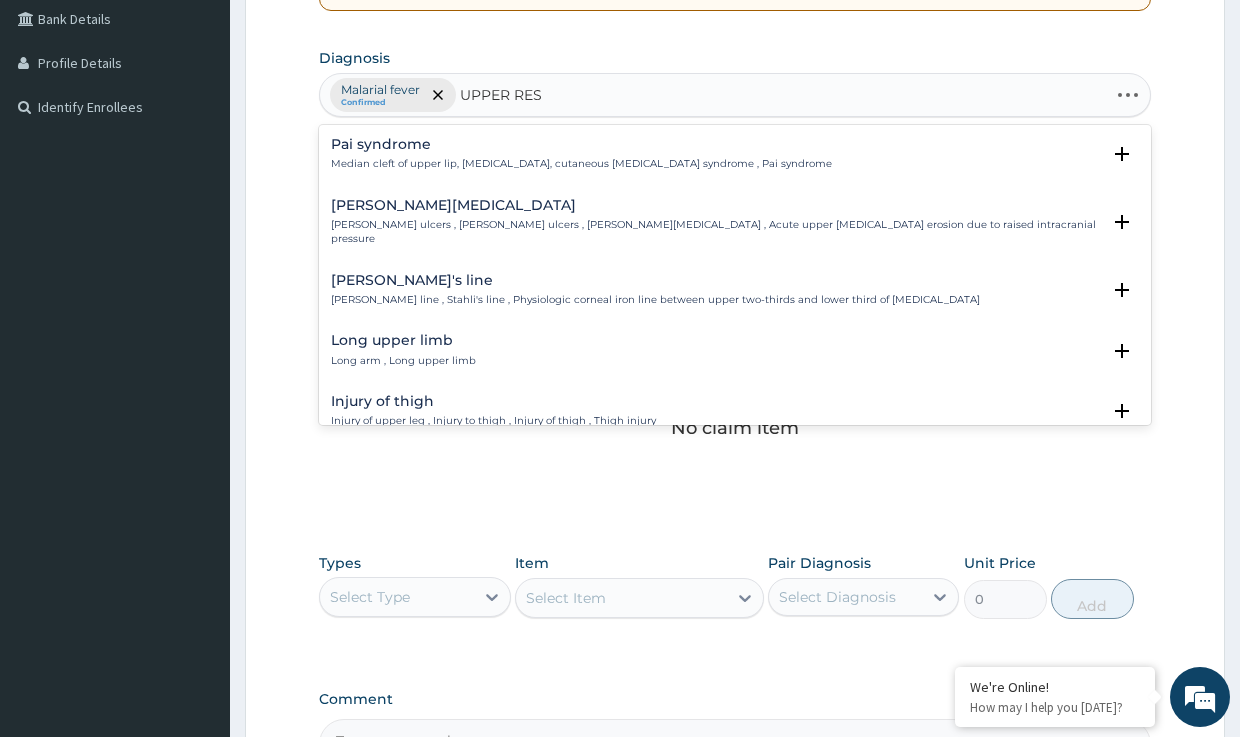 type on "UPPER RESP" 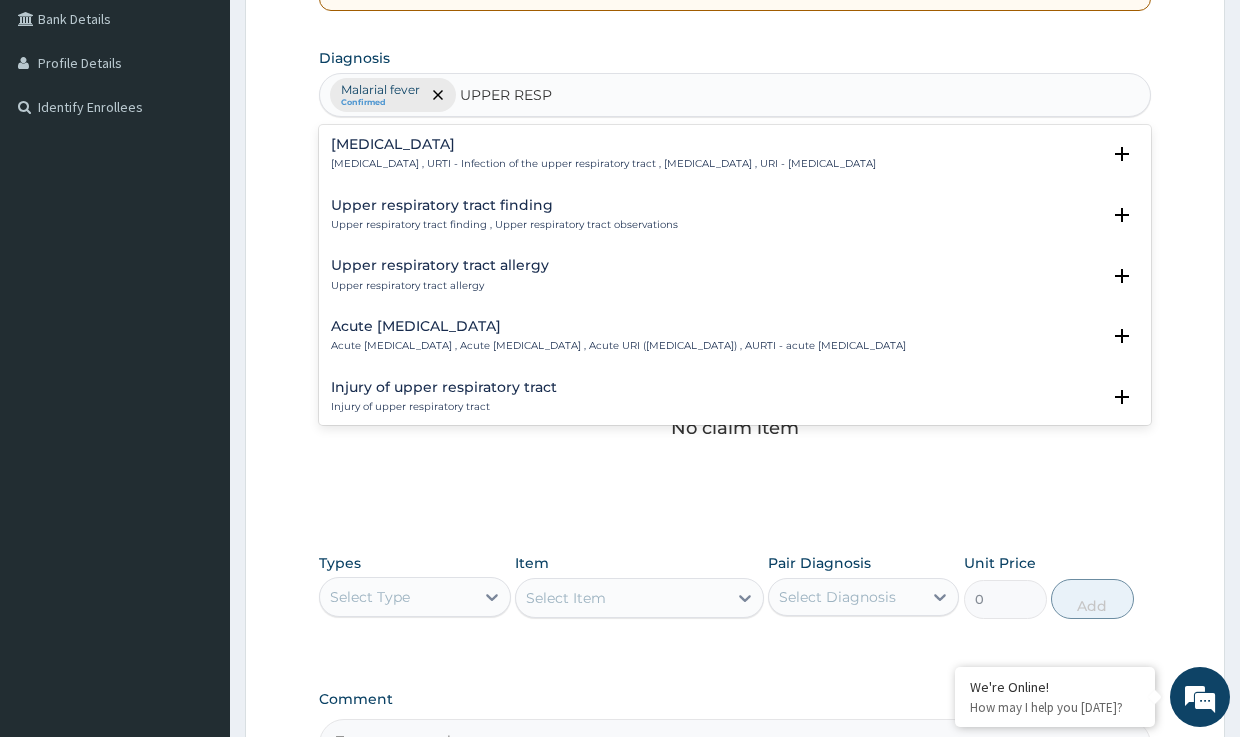 click on "[MEDICAL_DATA] [MEDICAL_DATA] , URTI - Infection of the upper respiratory tract , [MEDICAL_DATA] , URI - [MEDICAL_DATA] Select Status Query Query covers suspected (?), Keep in view (kiv), Ruled out (r/o) Confirmed" at bounding box center [734, 159] 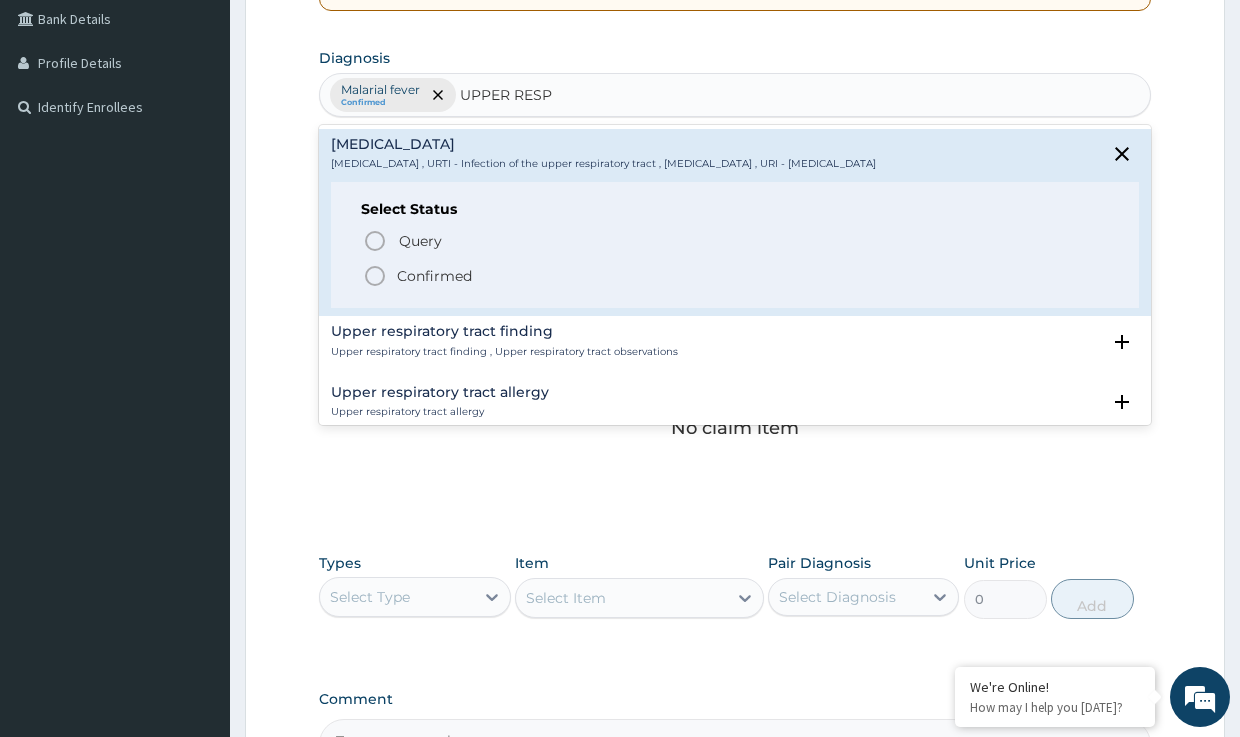 click 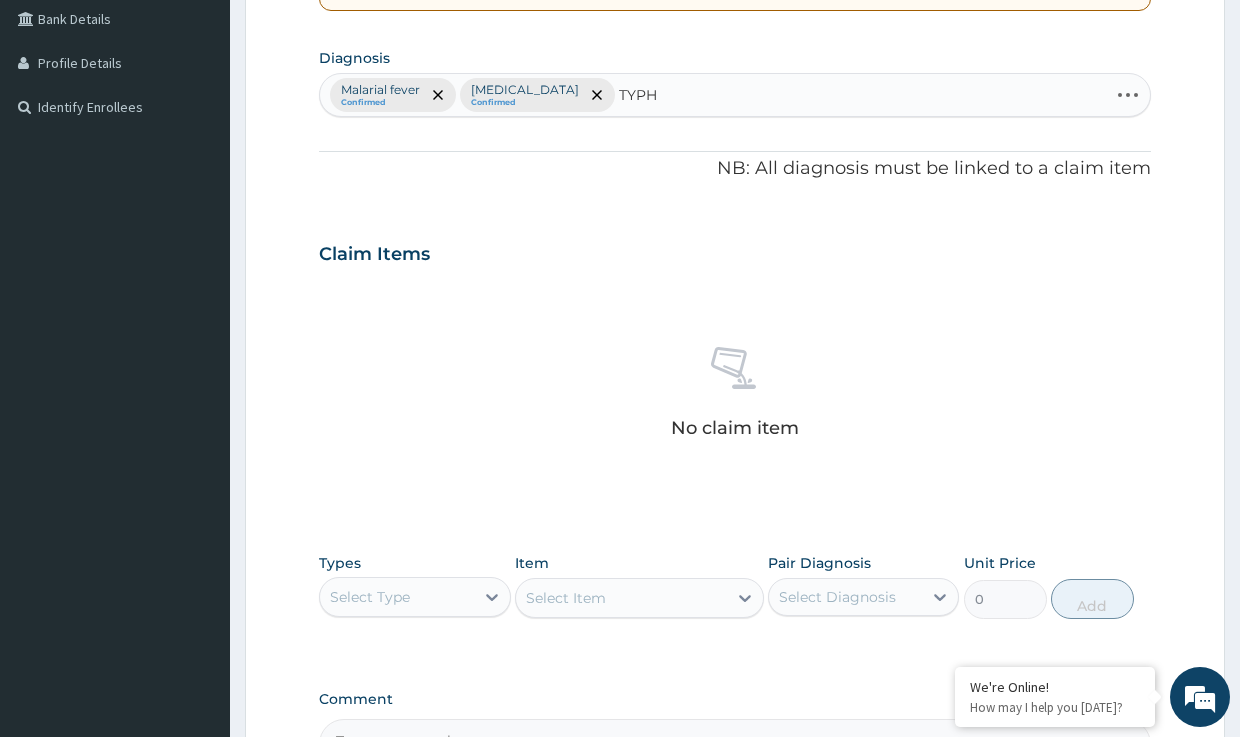 type on "TYPHO" 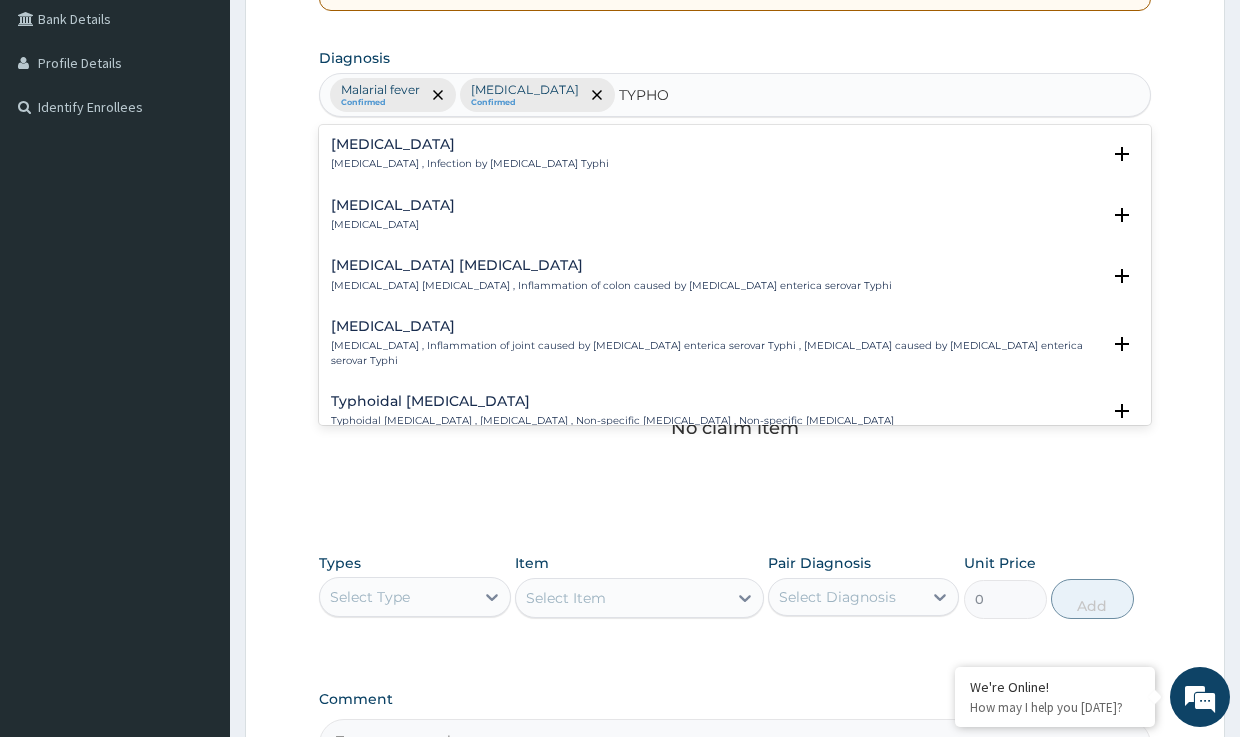 click on "[MEDICAL_DATA] , Infection by [MEDICAL_DATA] Typhi" at bounding box center [470, 164] 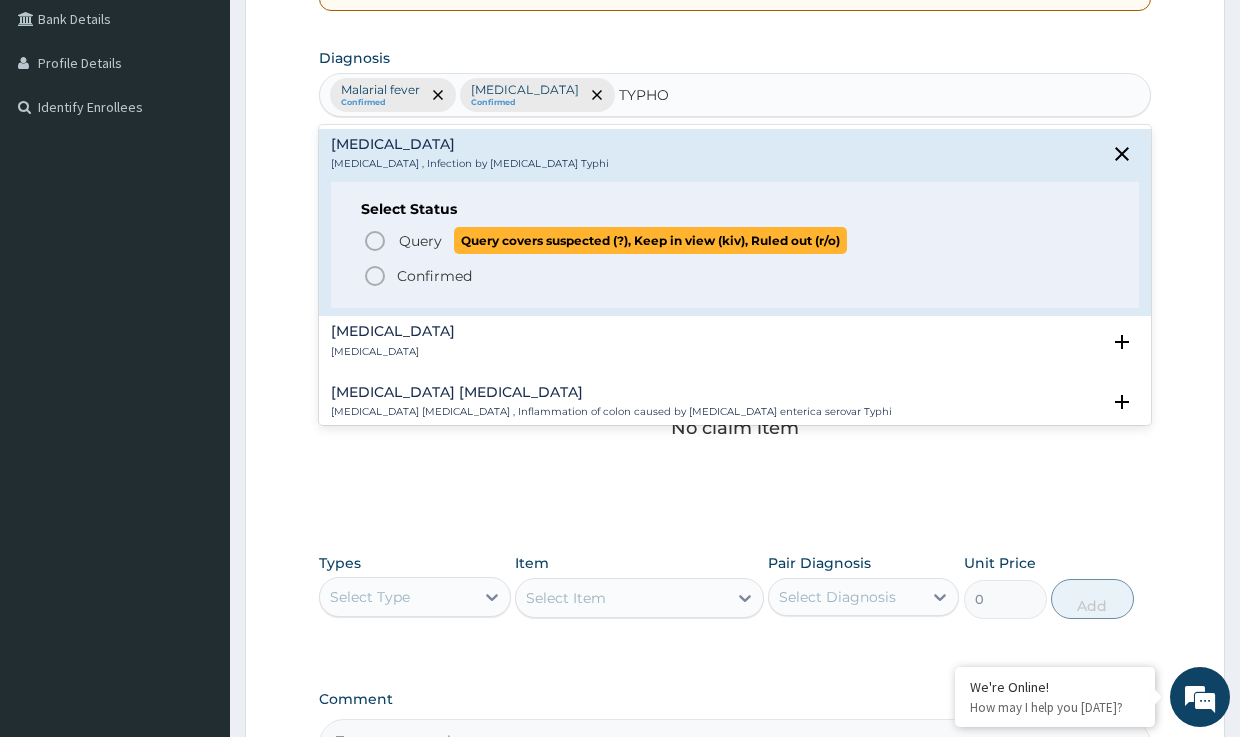 click 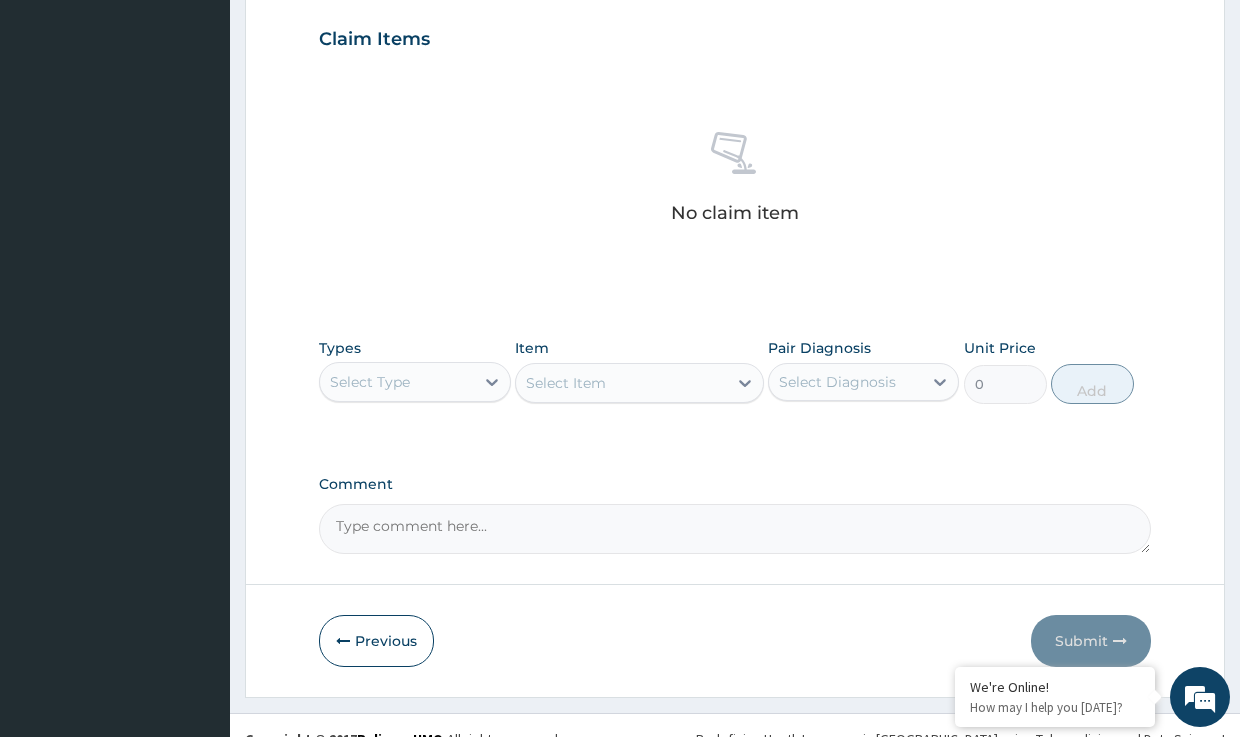 scroll, scrollTop: 705, scrollLeft: 0, axis: vertical 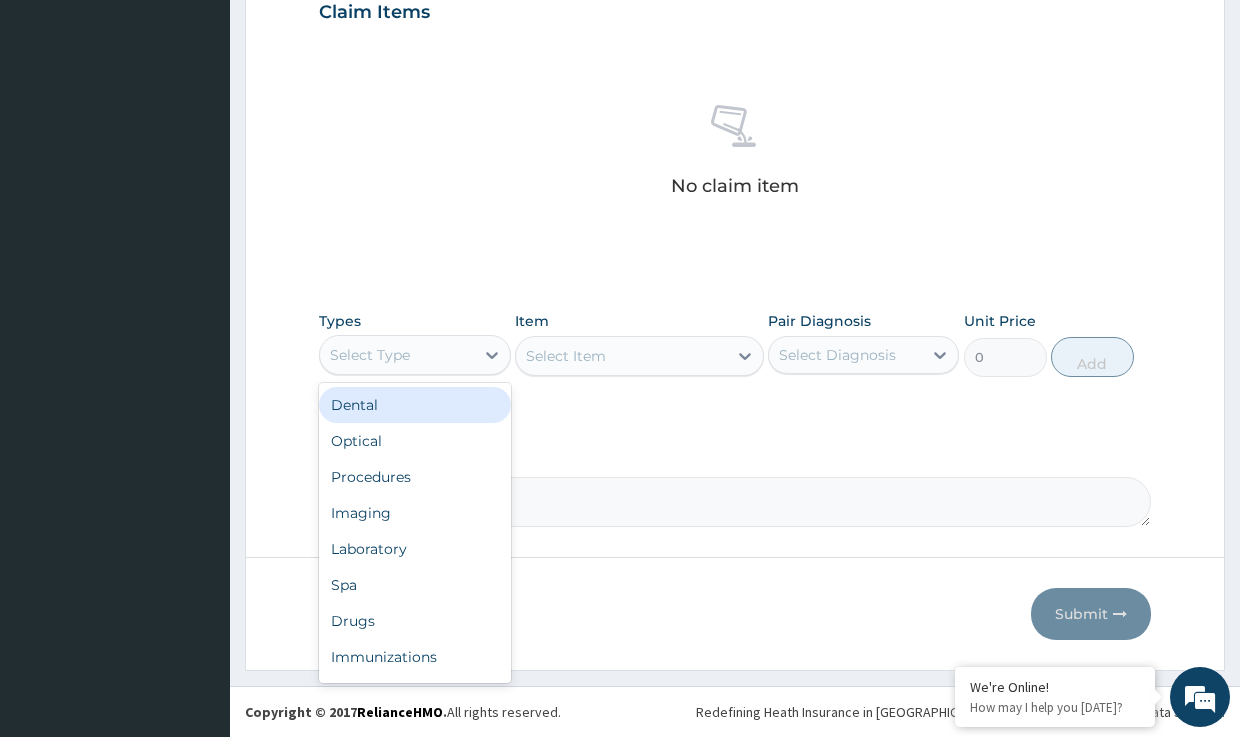 click on "Select Type" at bounding box center [396, 355] 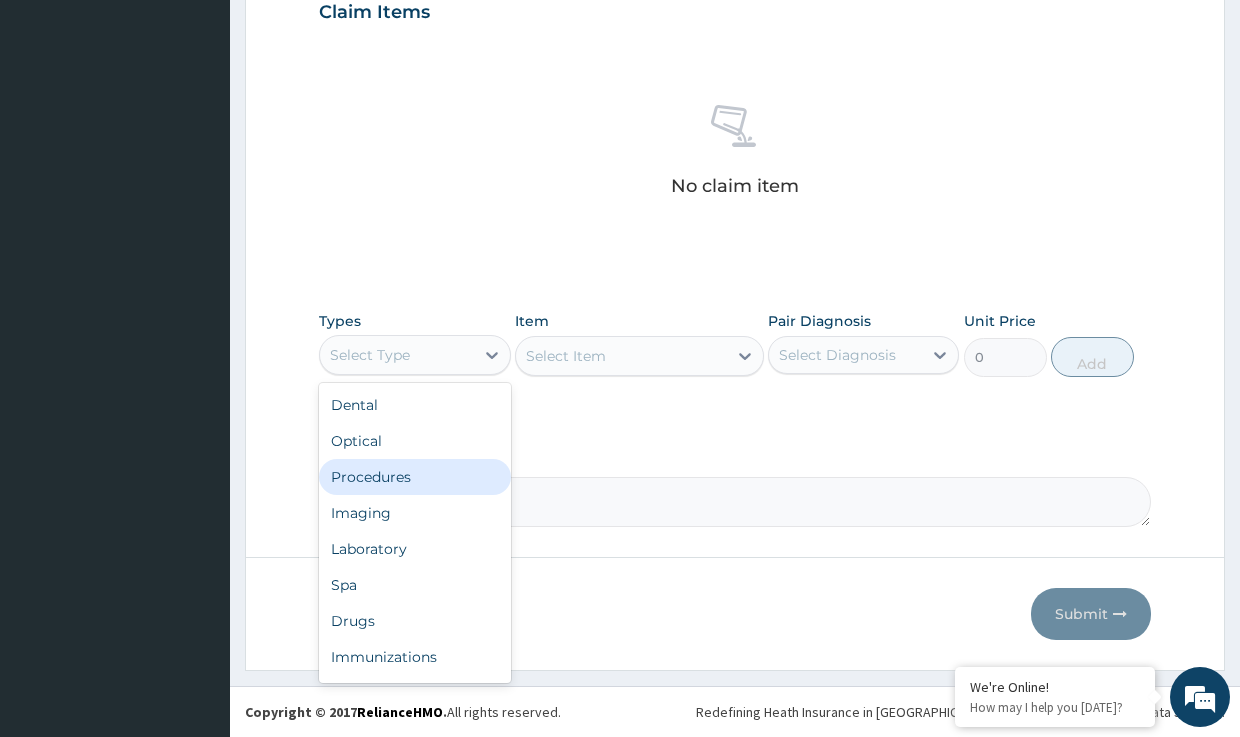 click on "Procedures" at bounding box center (414, 477) 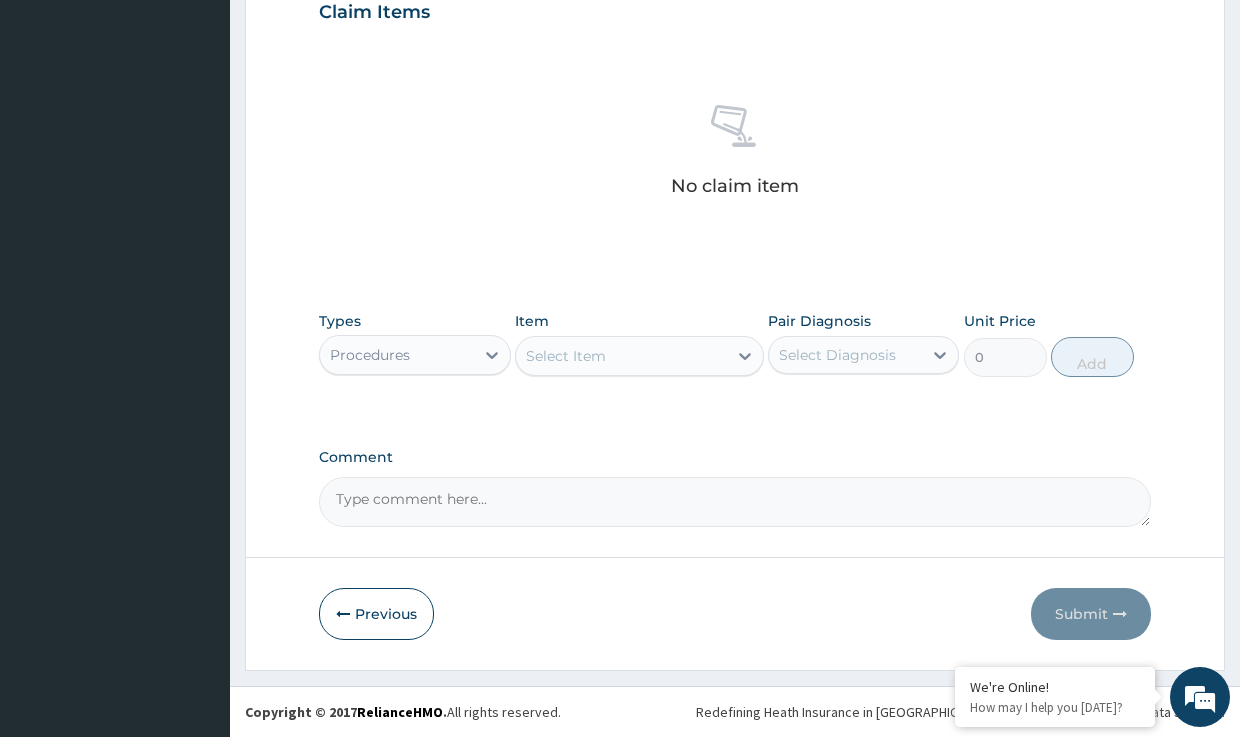 click on "Select Item" at bounding box center (621, 356) 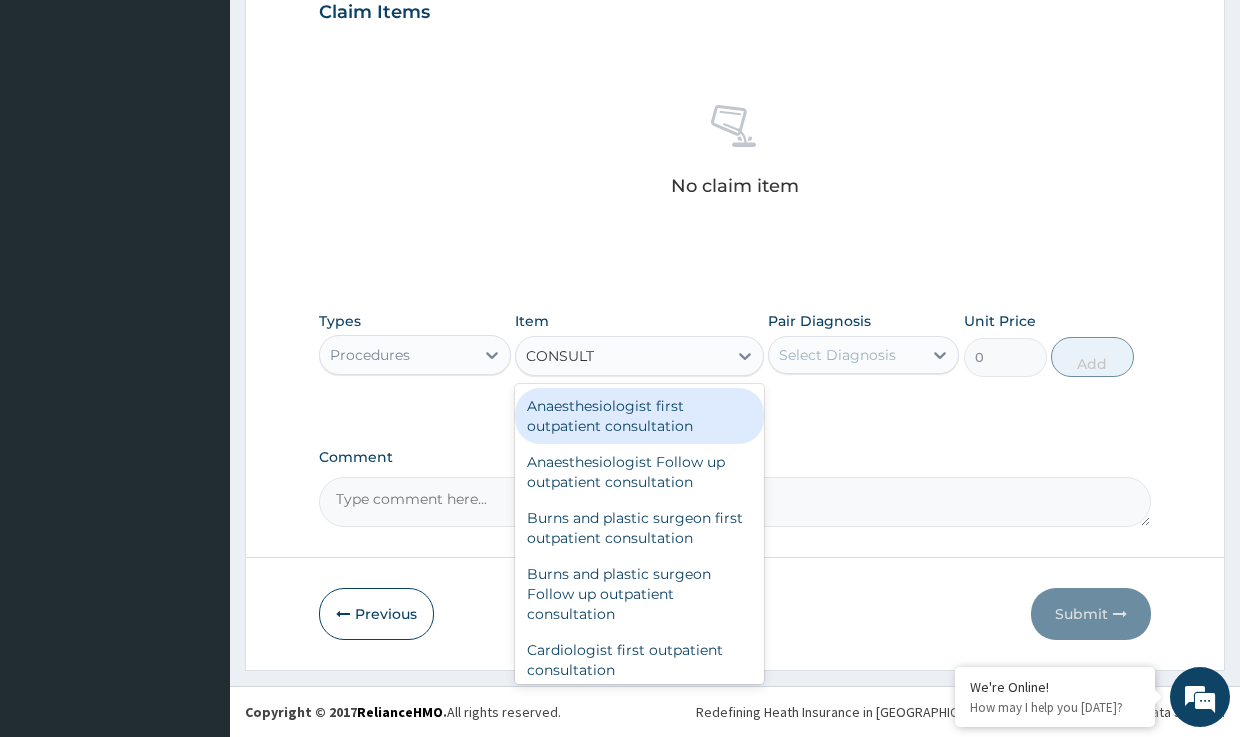 type on "CONSULTA" 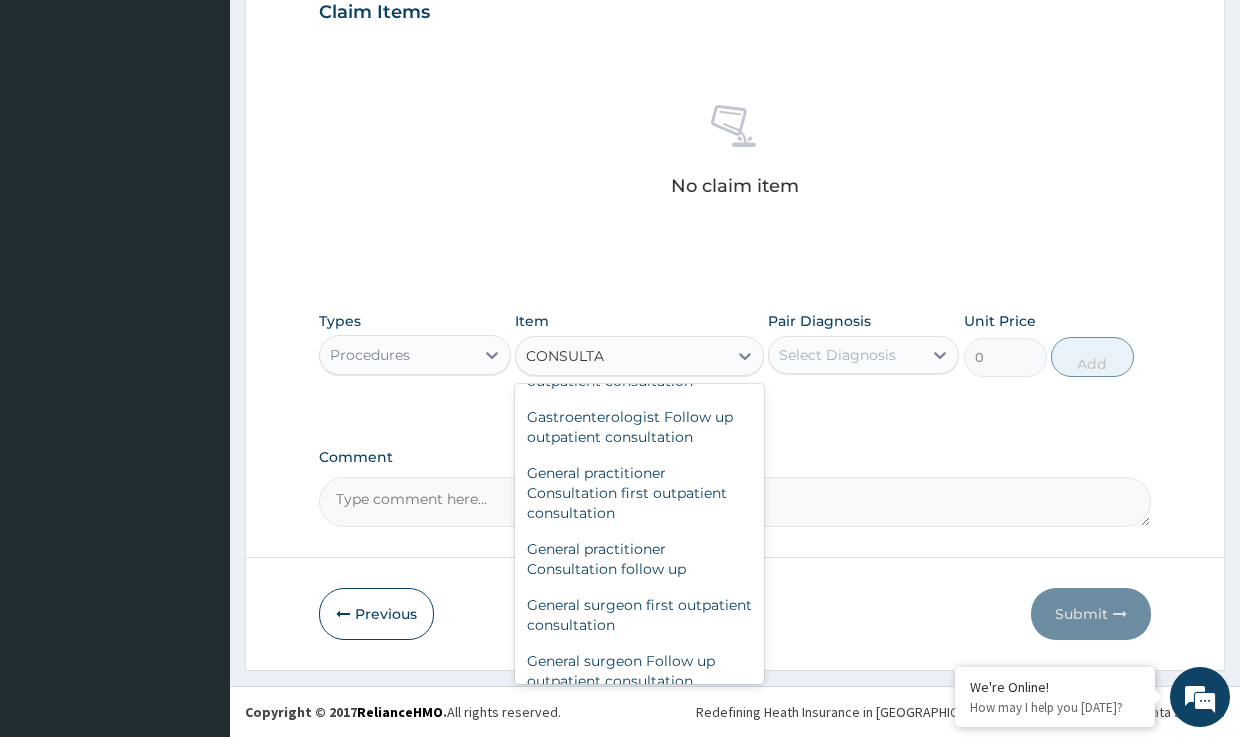 scroll, scrollTop: 1120, scrollLeft: 0, axis: vertical 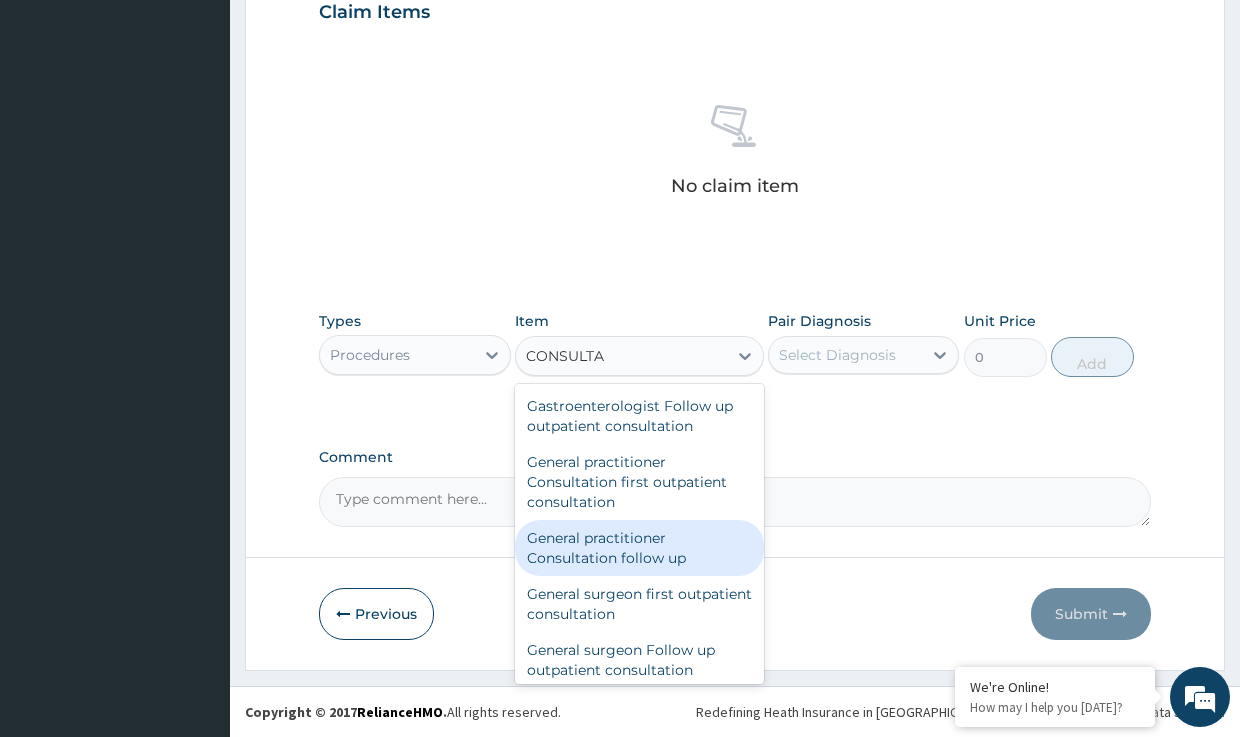 click on "General practitioner Consultation follow up" at bounding box center (639, 548) 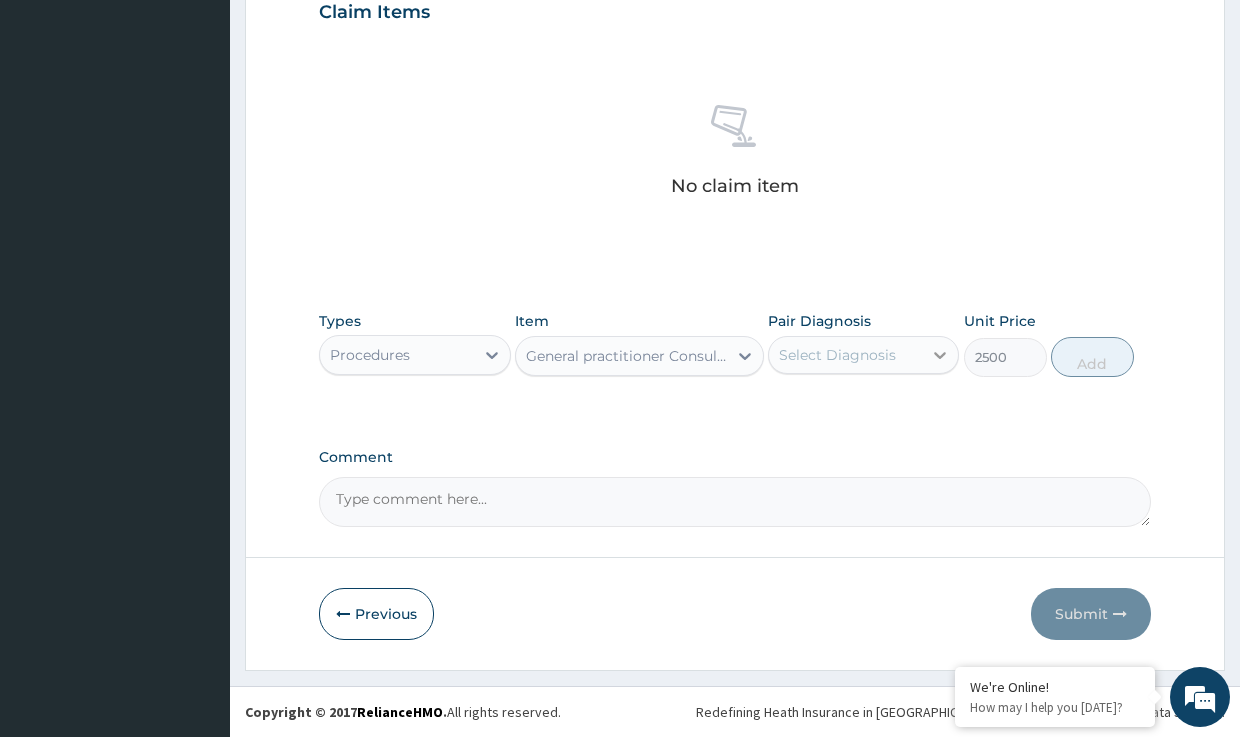 click 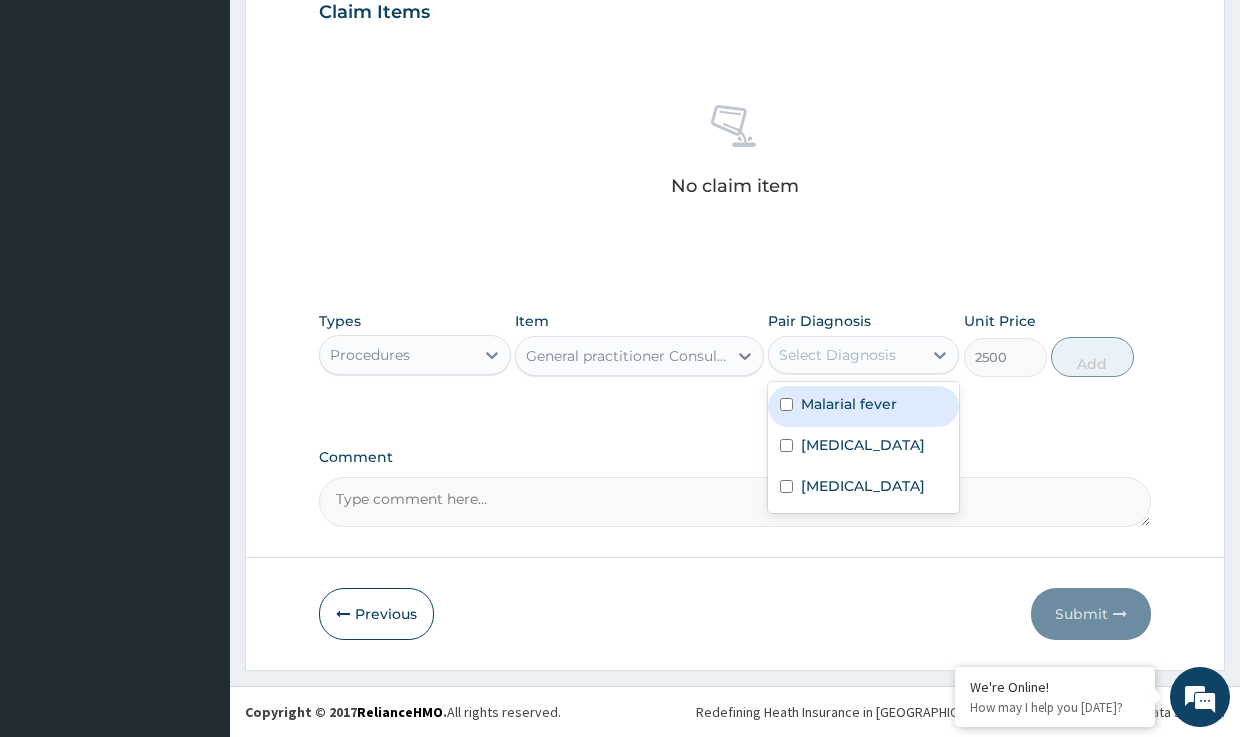 click on "Malarial fever" at bounding box center [849, 404] 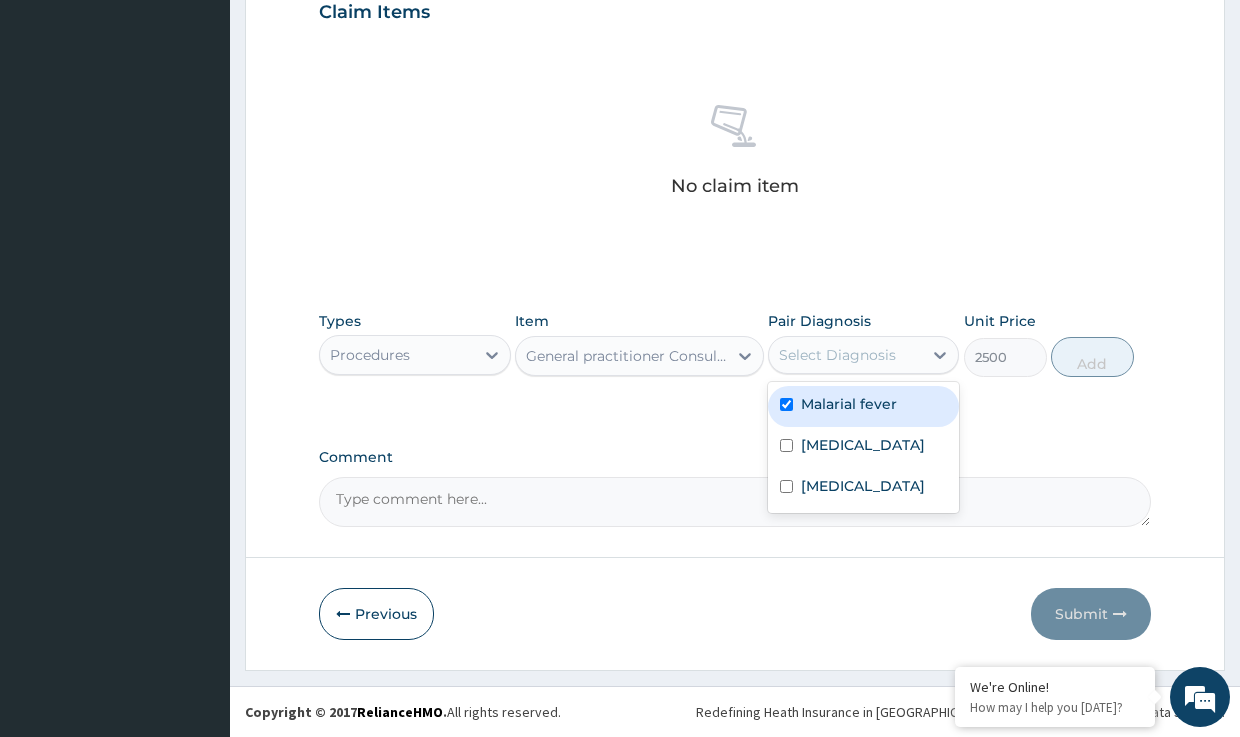checkbox on "true" 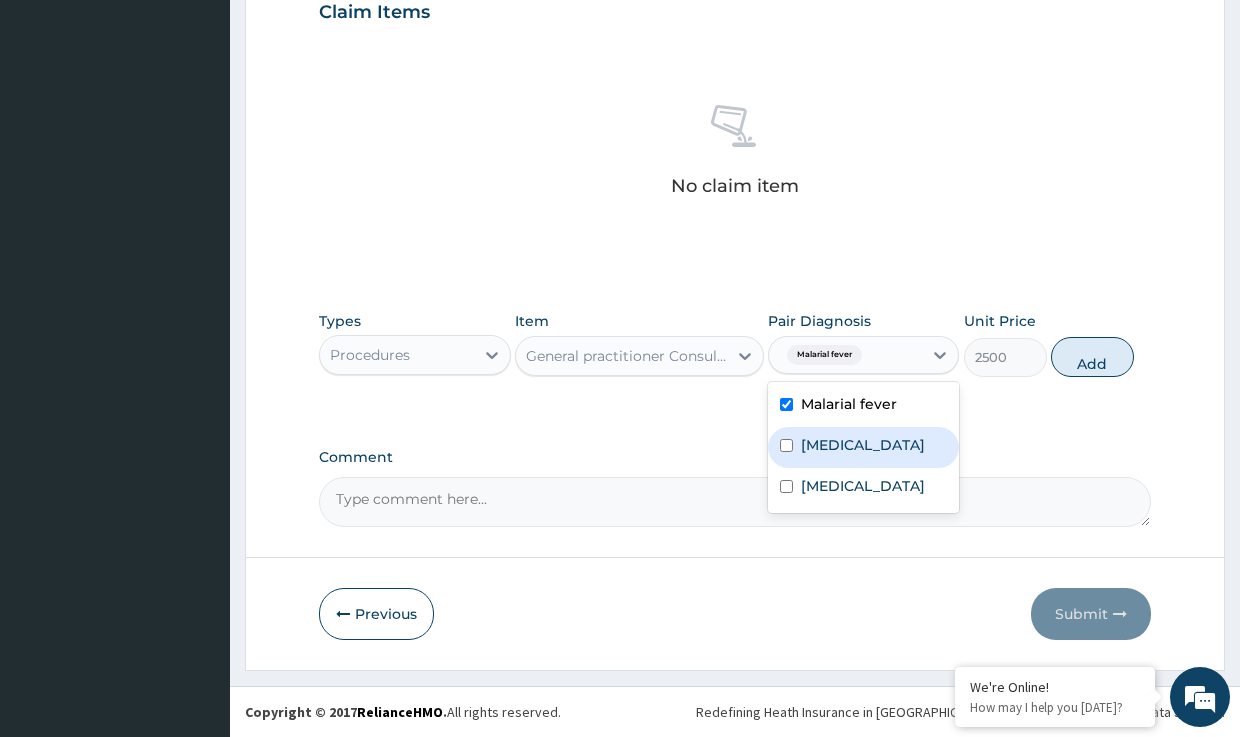 click on "[MEDICAL_DATA]" at bounding box center (863, 445) 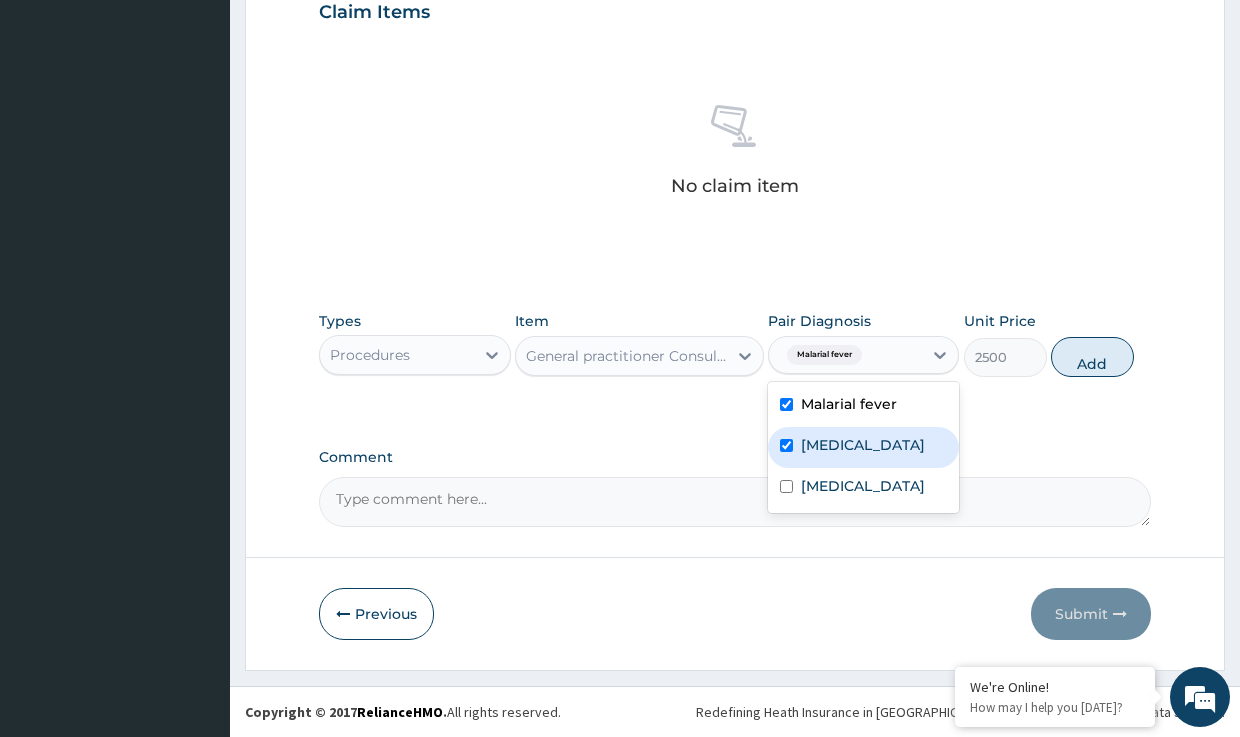 checkbox on "true" 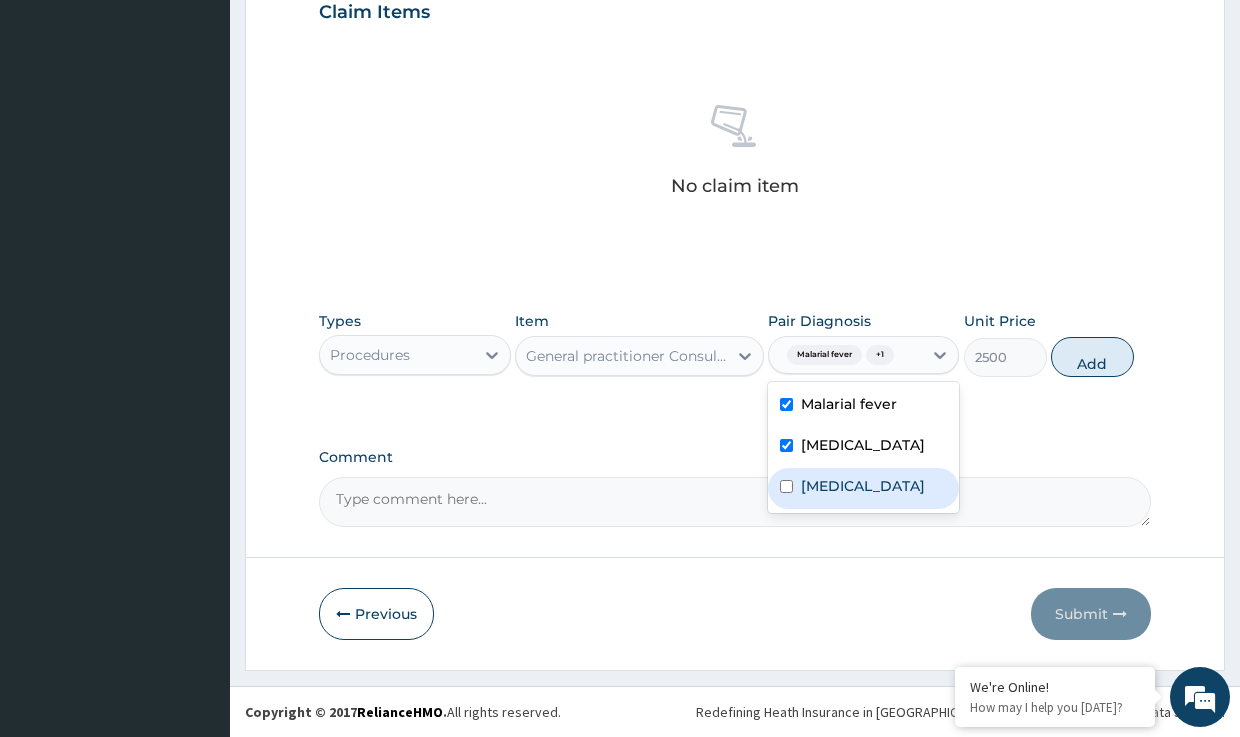 click on "[MEDICAL_DATA]" at bounding box center (863, 486) 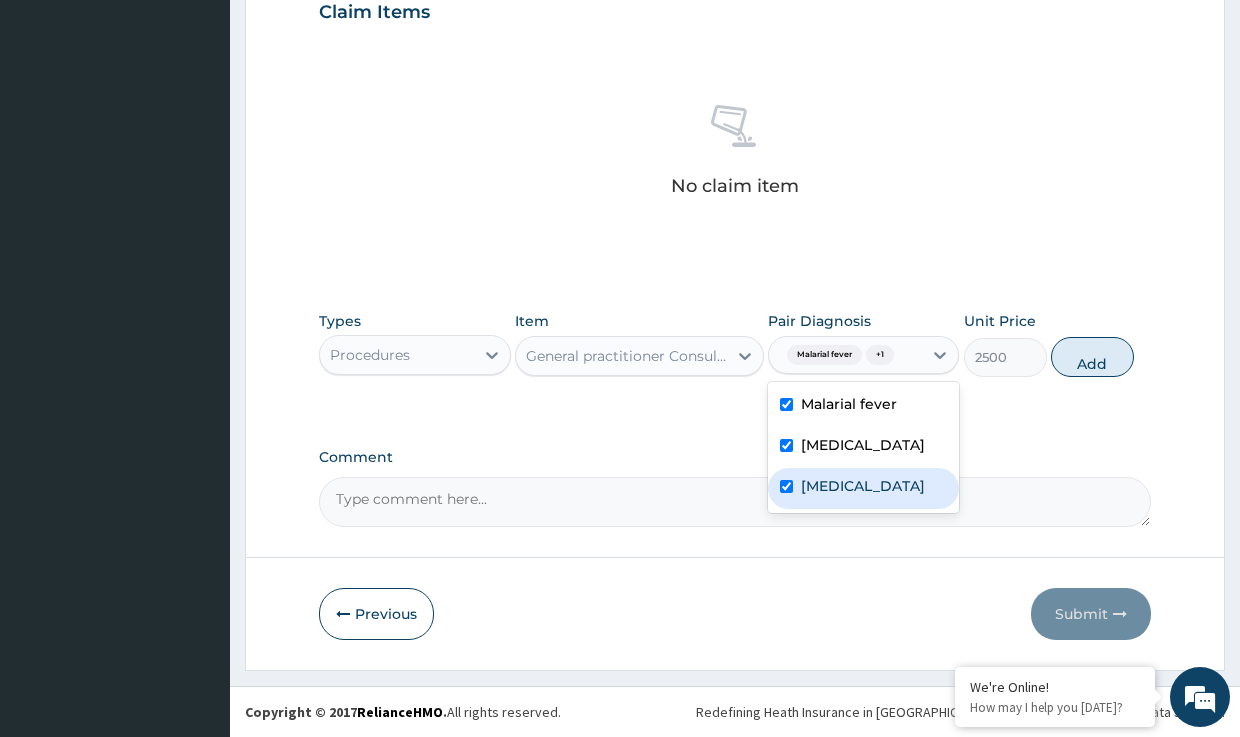 checkbox on "true" 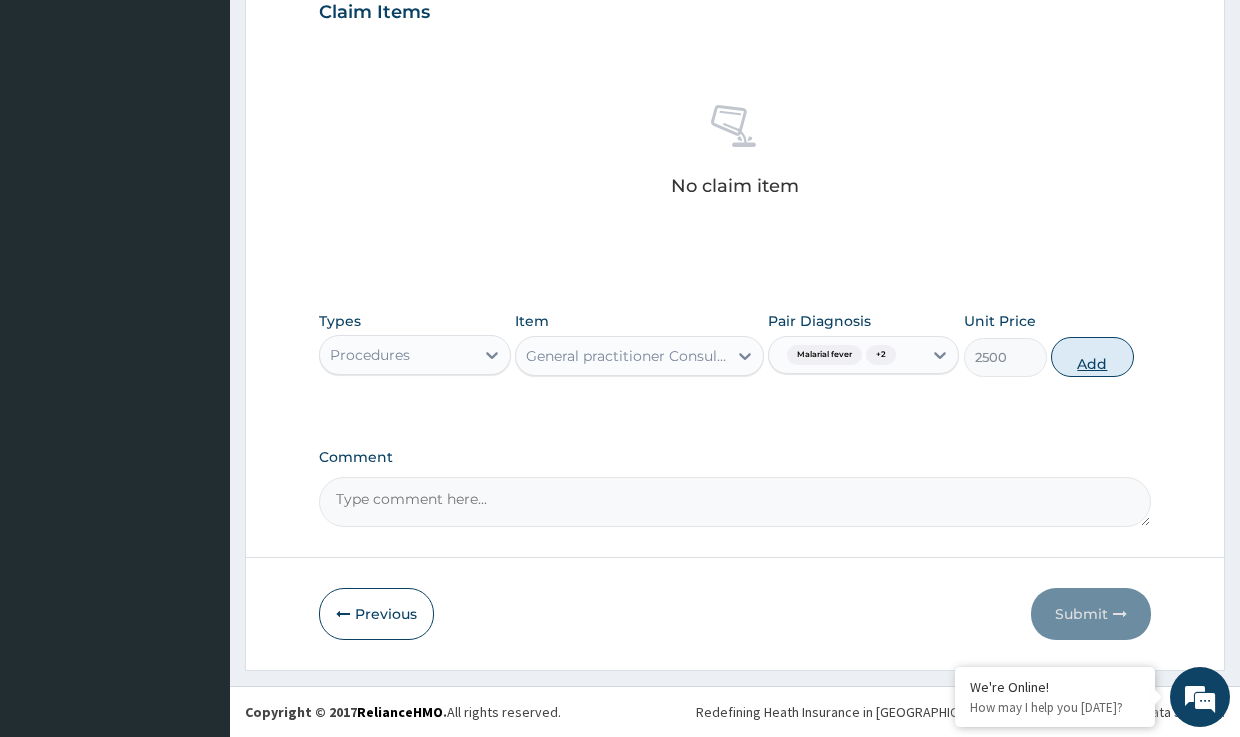 click on "Add" at bounding box center [1092, 357] 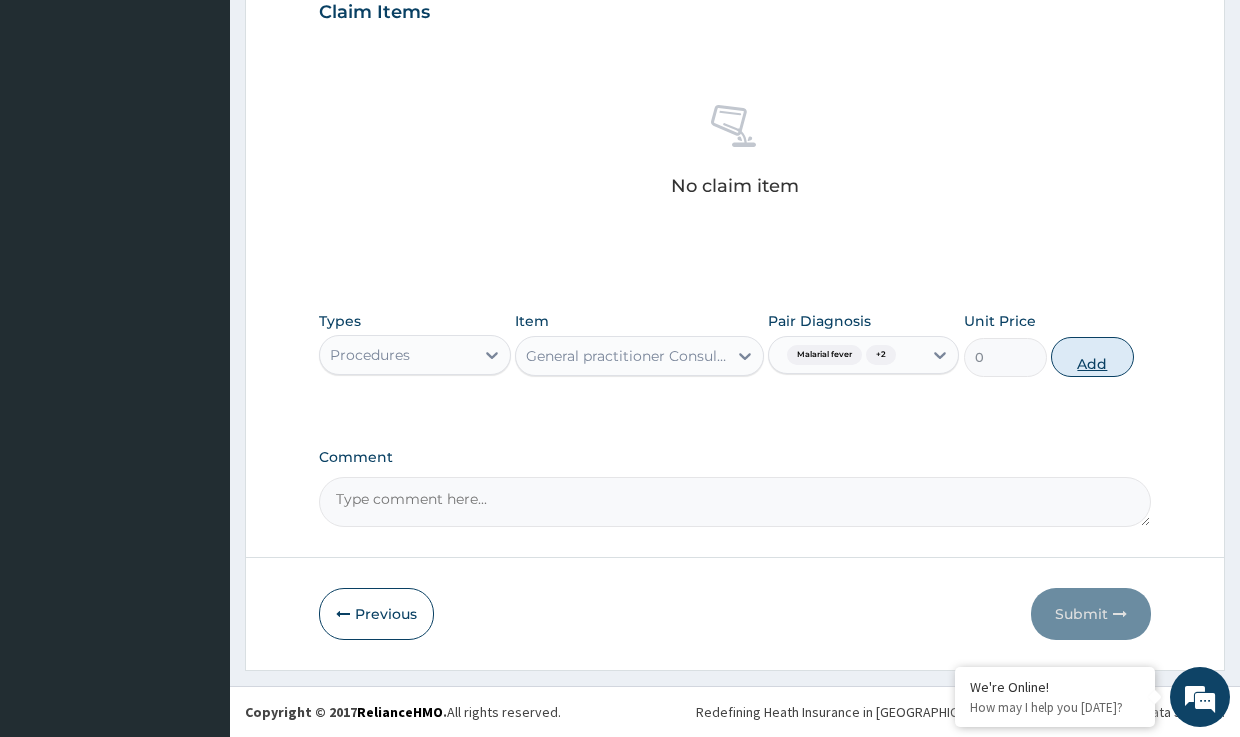scroll, scrollTop: 627, scrollLeft: 0, axis: vertical 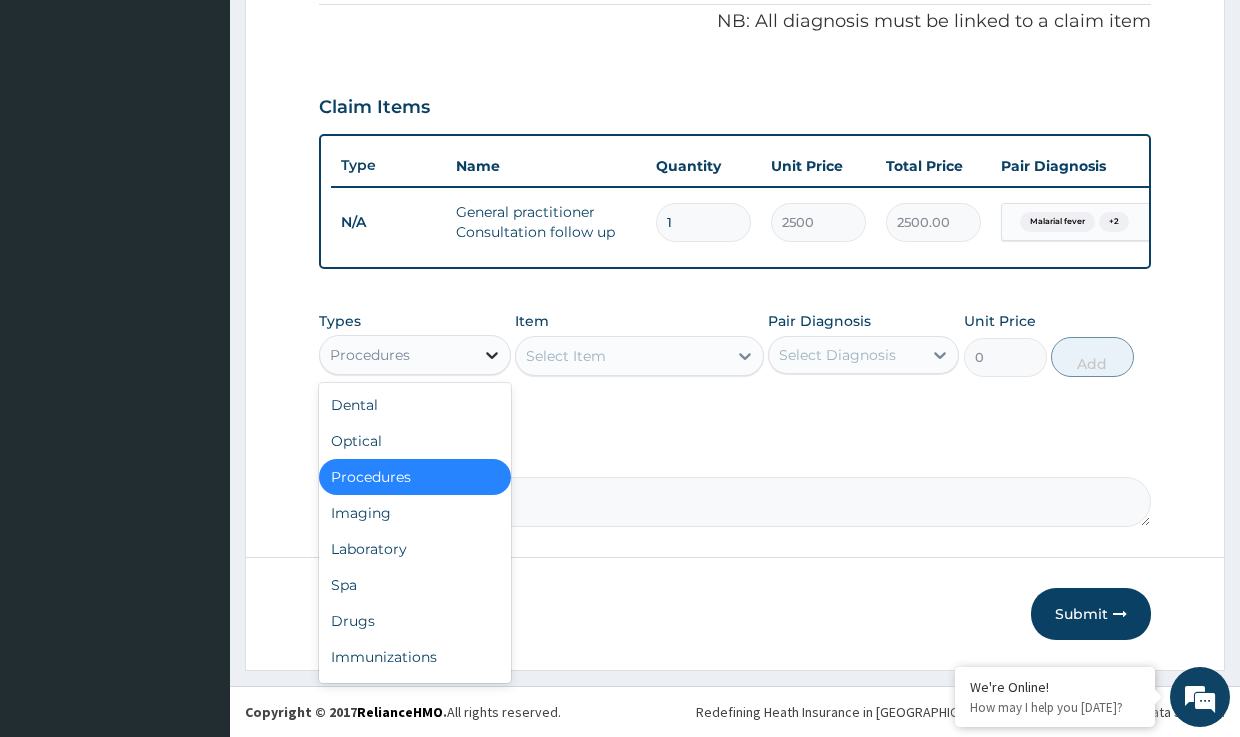 click 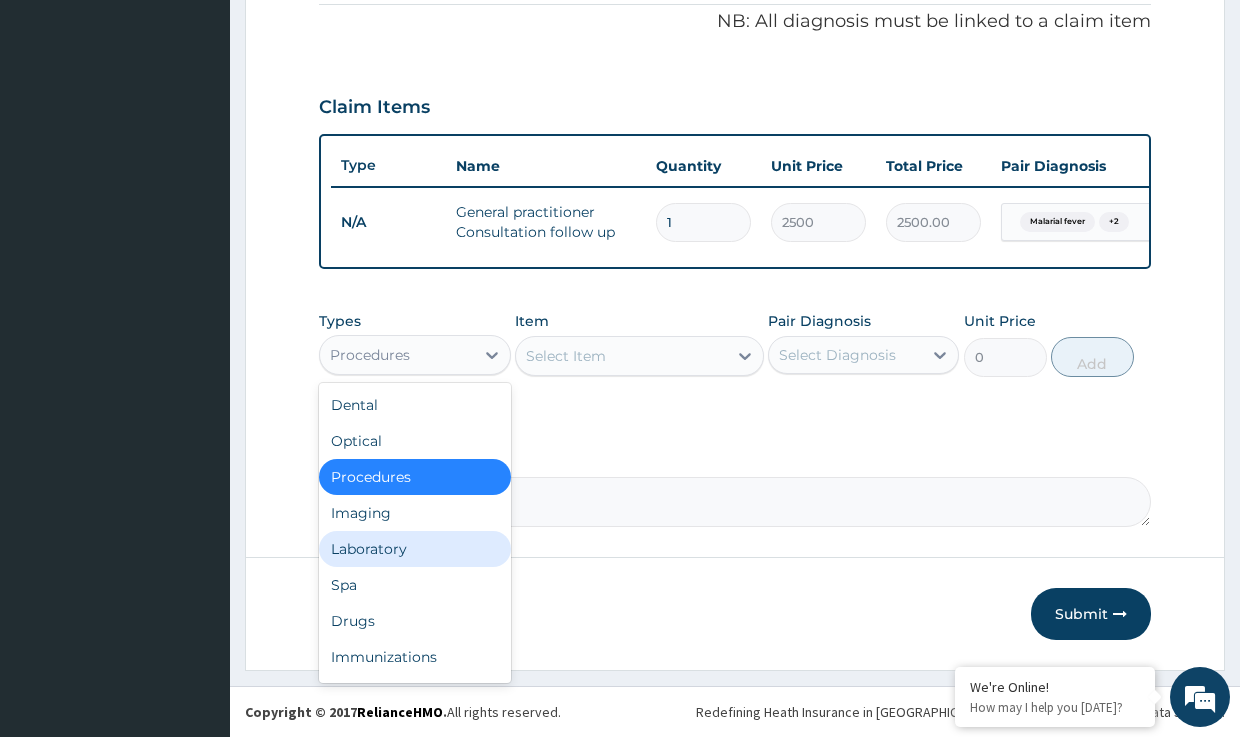 click on "Laboratory" at bounding box center [414, 549] 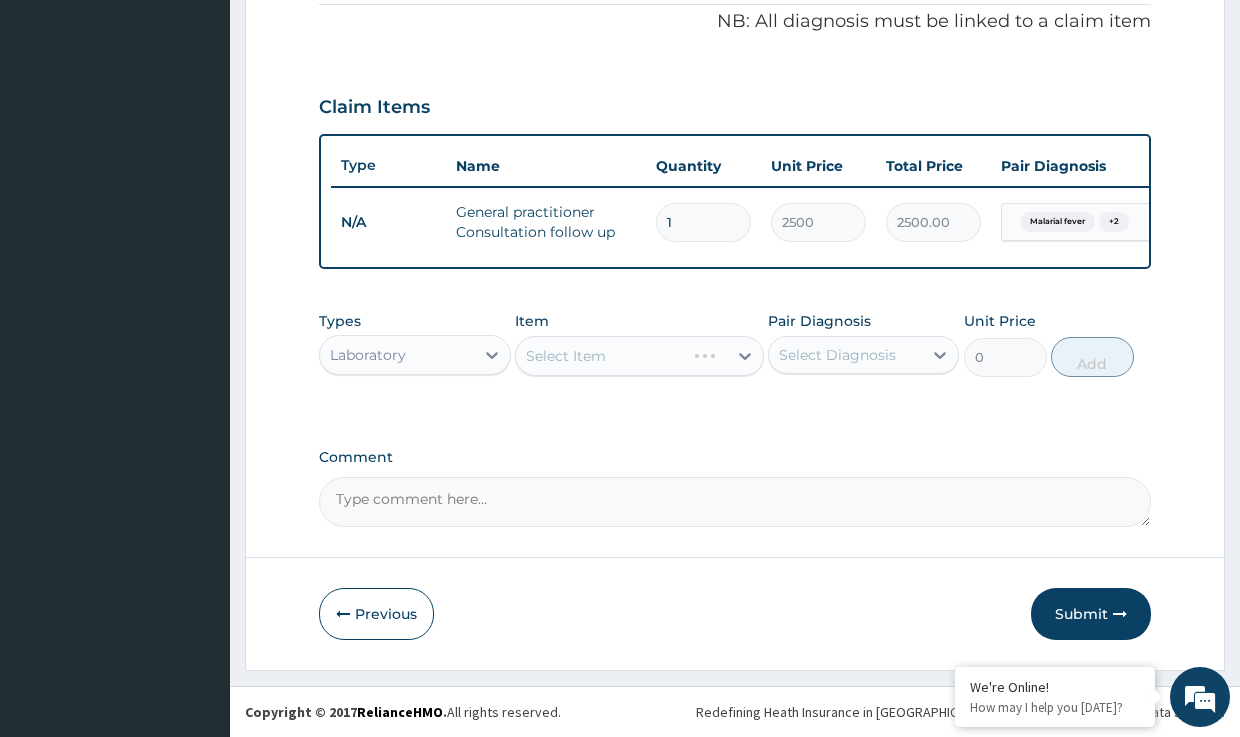 click on "Select Item" at bounding box center (639, 356) 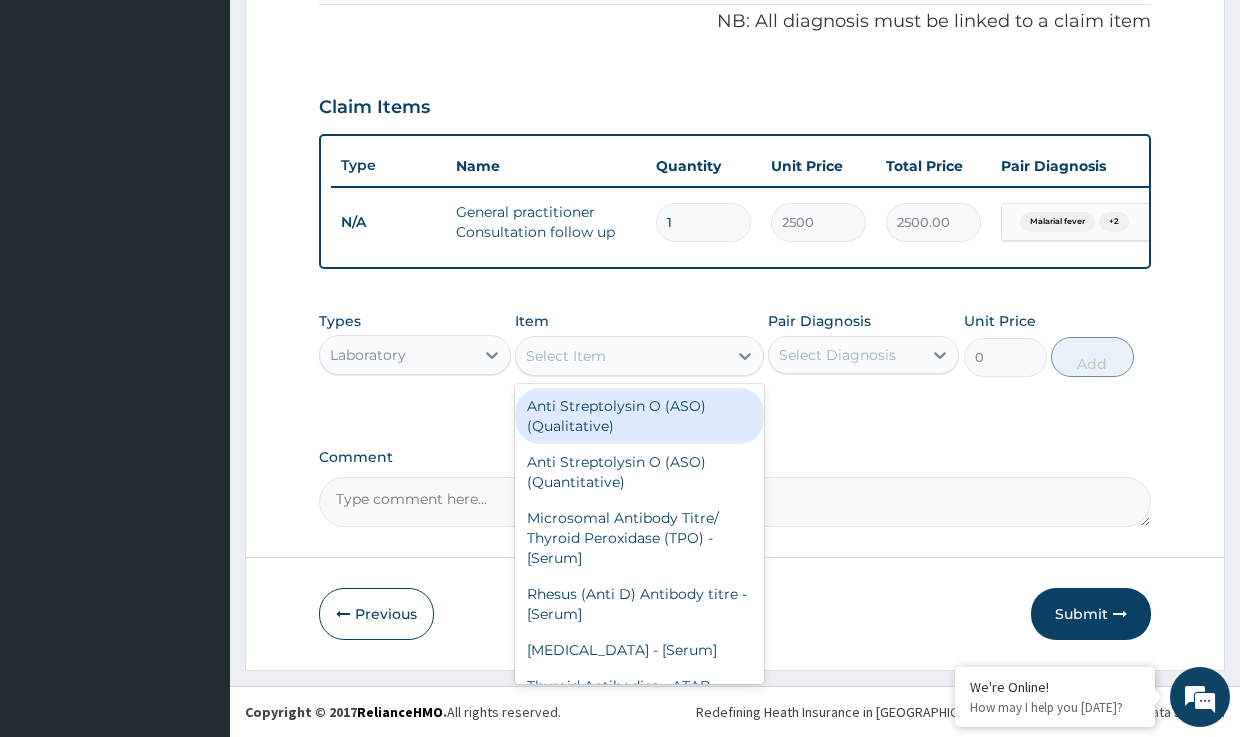 click on "Select Item" at bounding box center (566, 356) 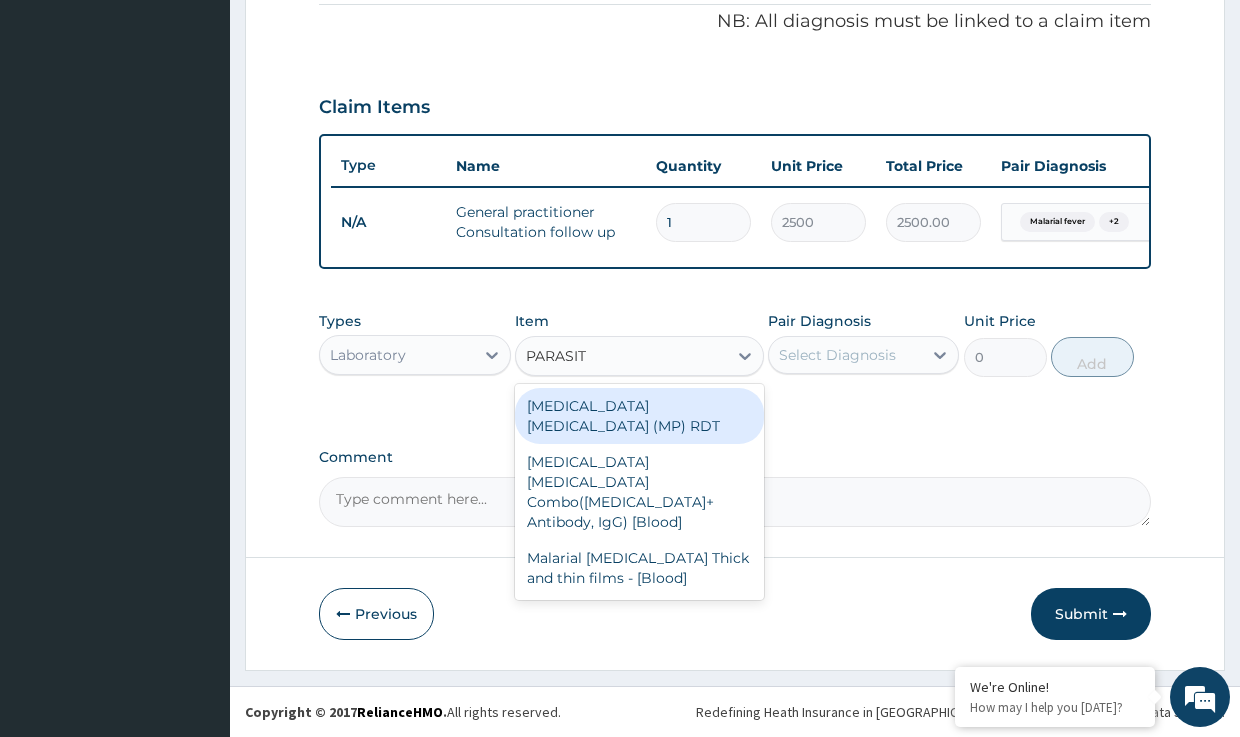type on "[MEDICAL_DATA]" 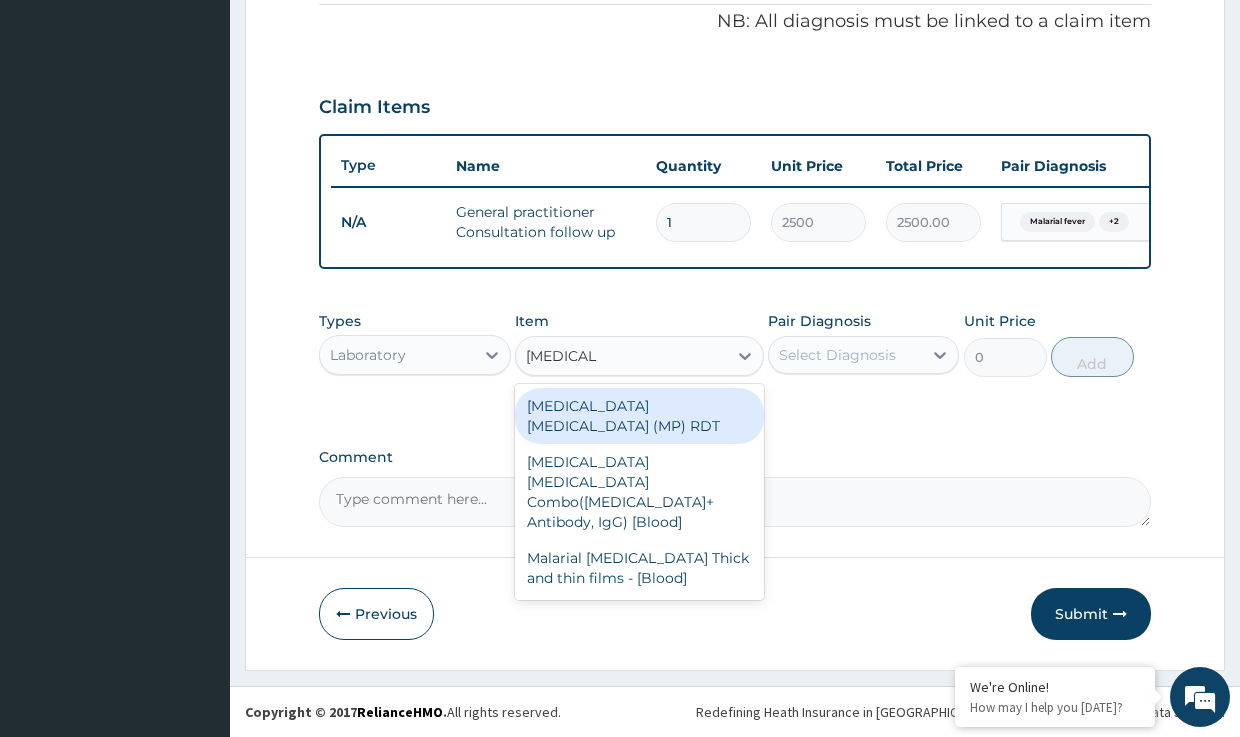 click on "[MEDICAL_DATA] [MEDICAL_DATA] (MP) RDT" at bounding box center [639, 416] 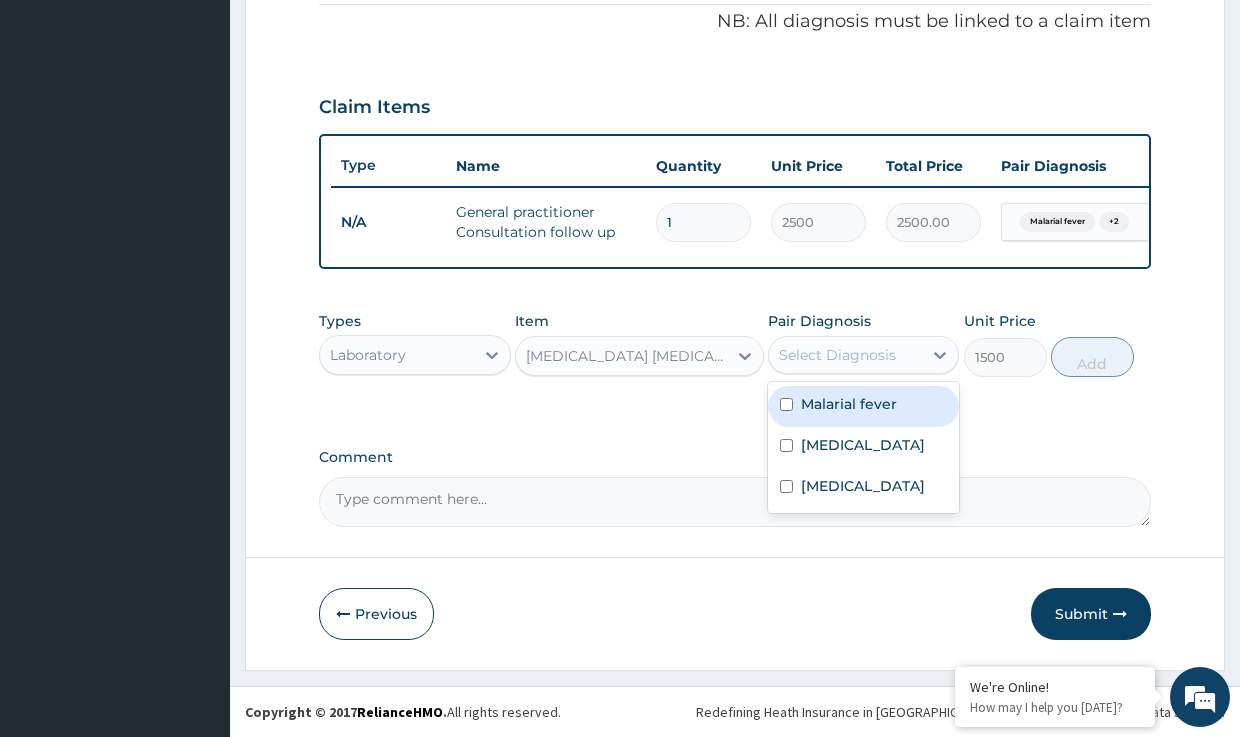 click on "Select Diagnosis" at bounding box center [837, 355] 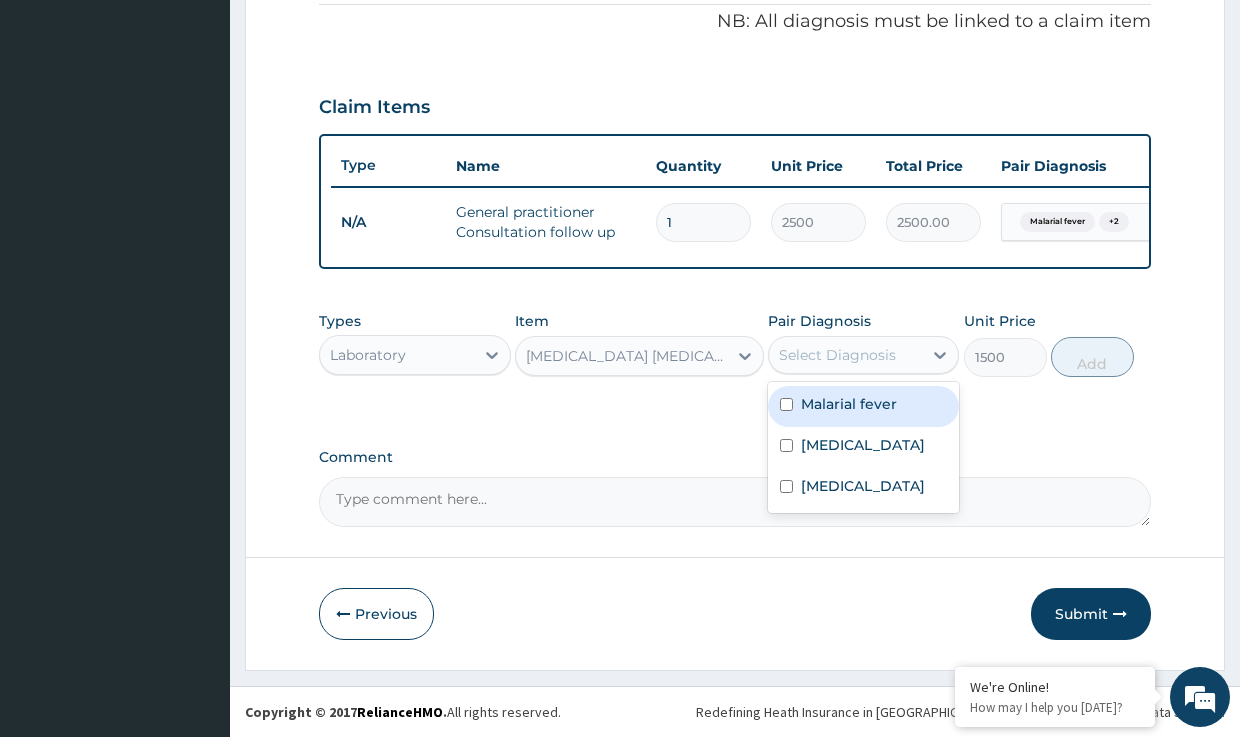 click on "Malarial fever" at bounding box center (849, 404) 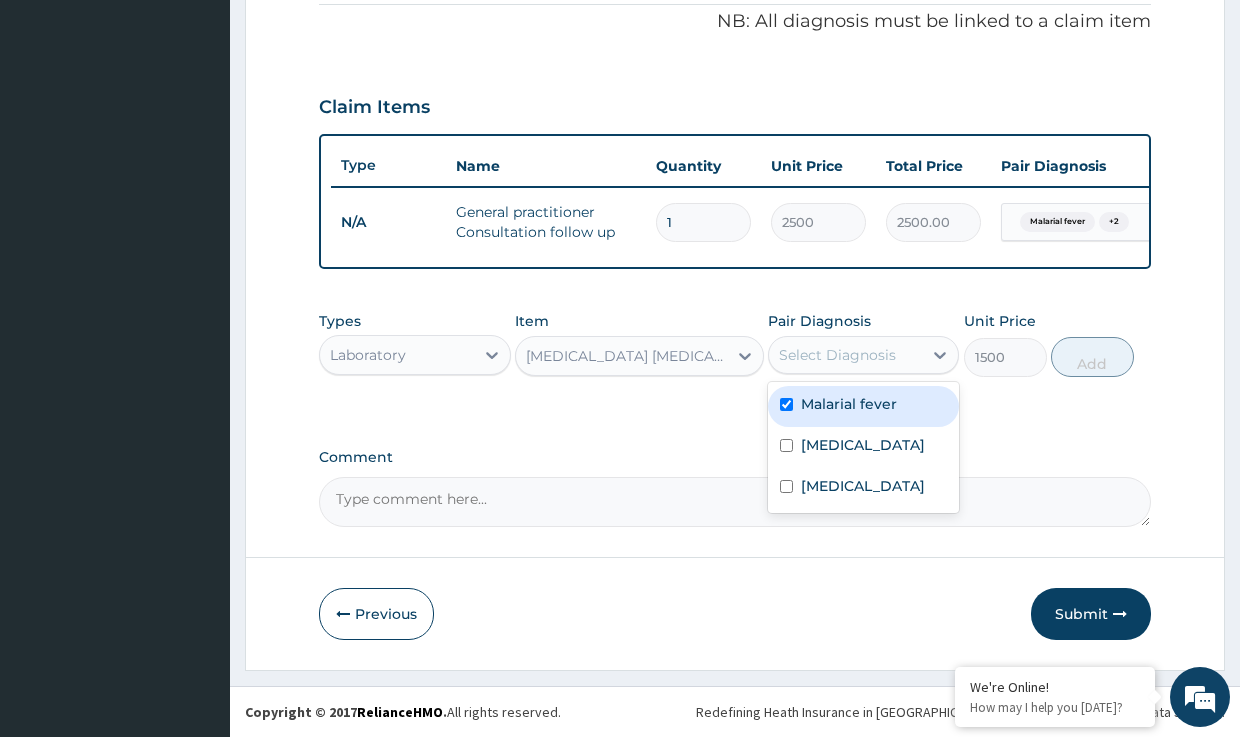 checkbox on "true" 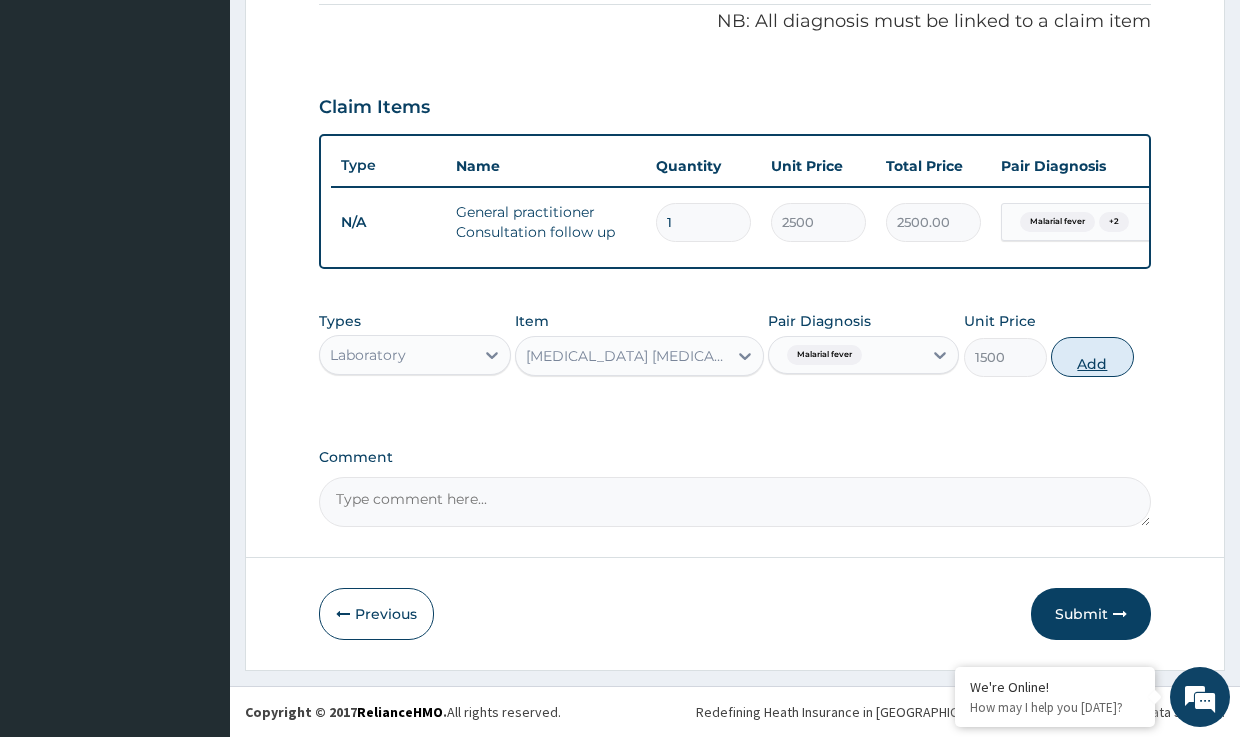 click on "Add" at bounding box center (1092, 357) 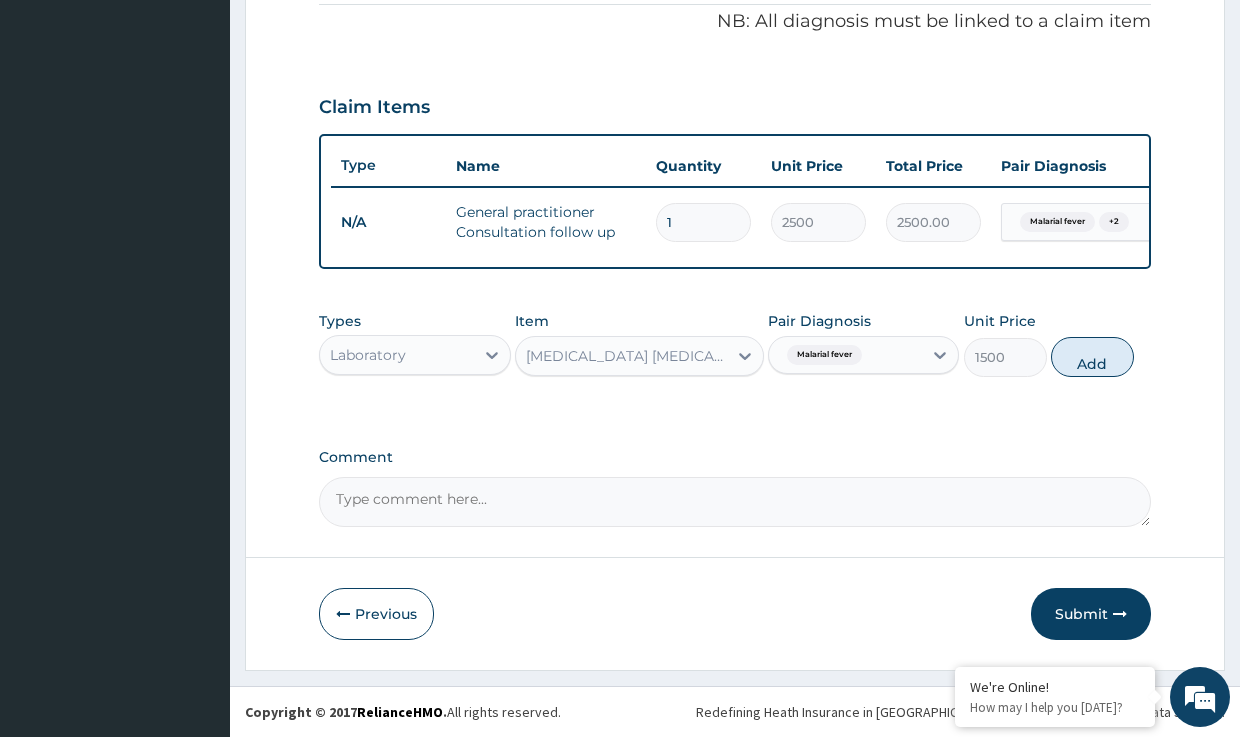 type on "0" 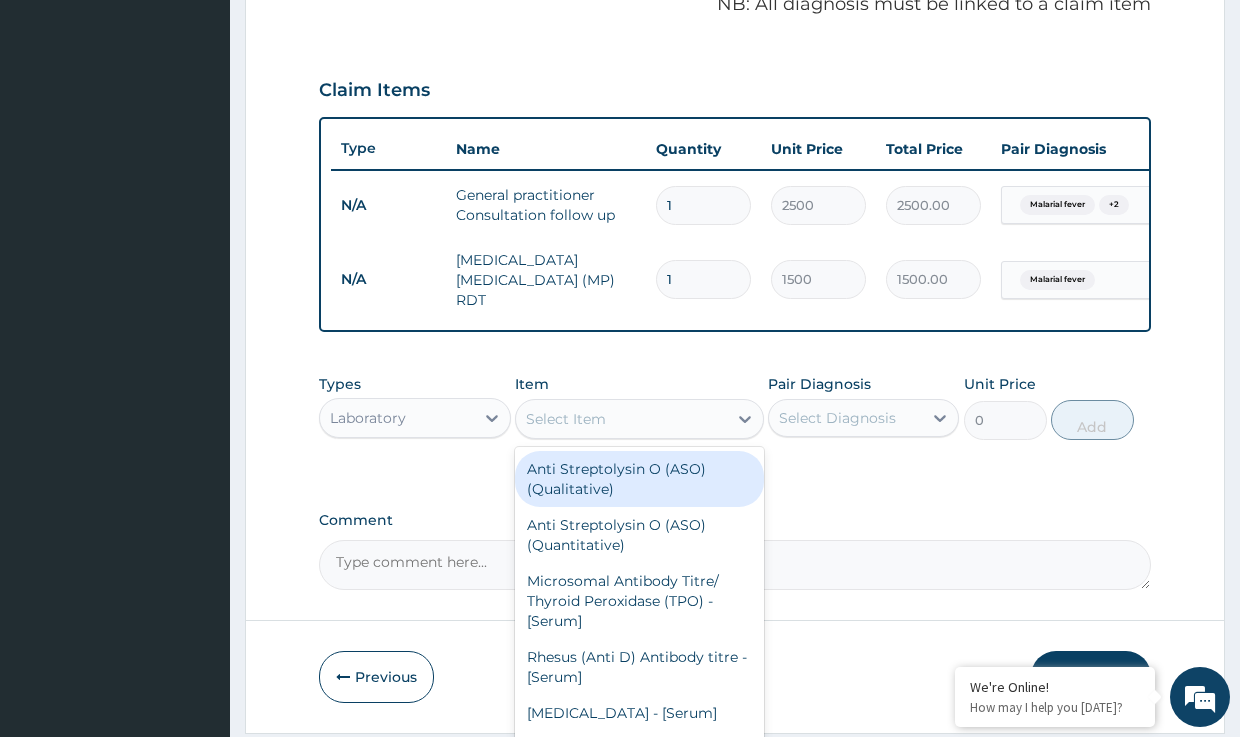 click on "Select Item" at bounding box center [566, 419] 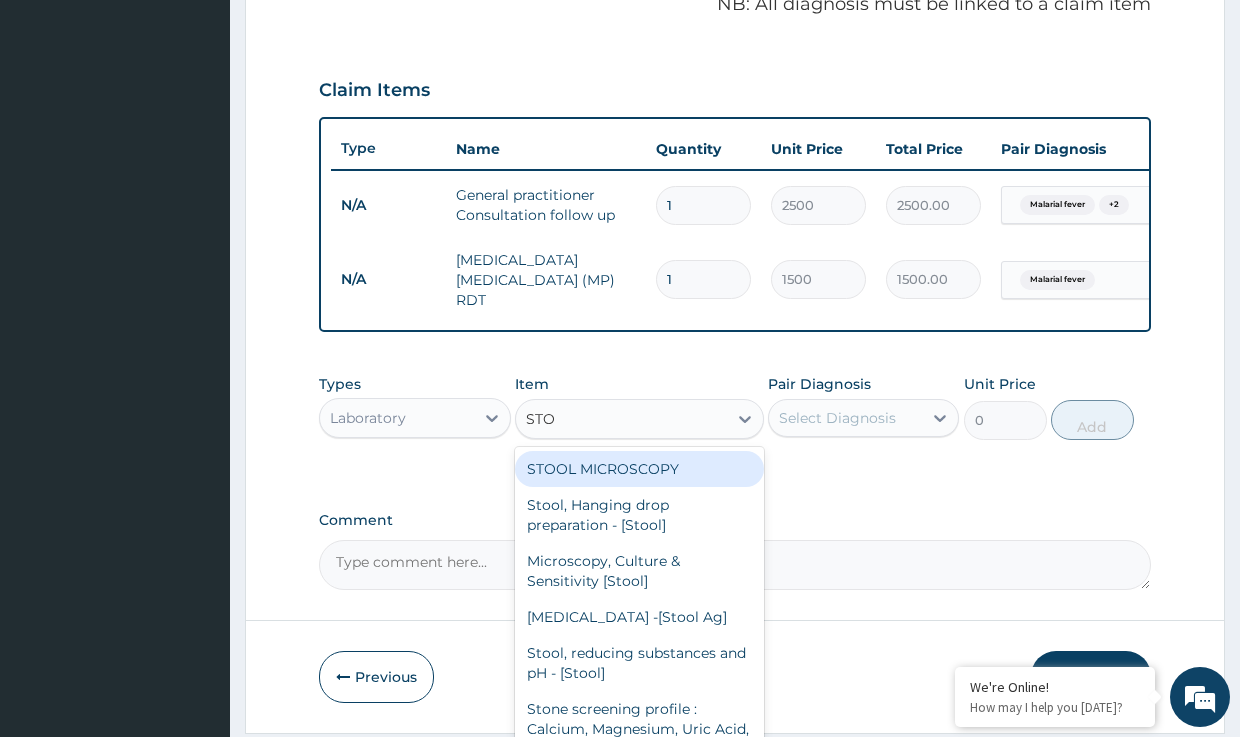type on "STOO" 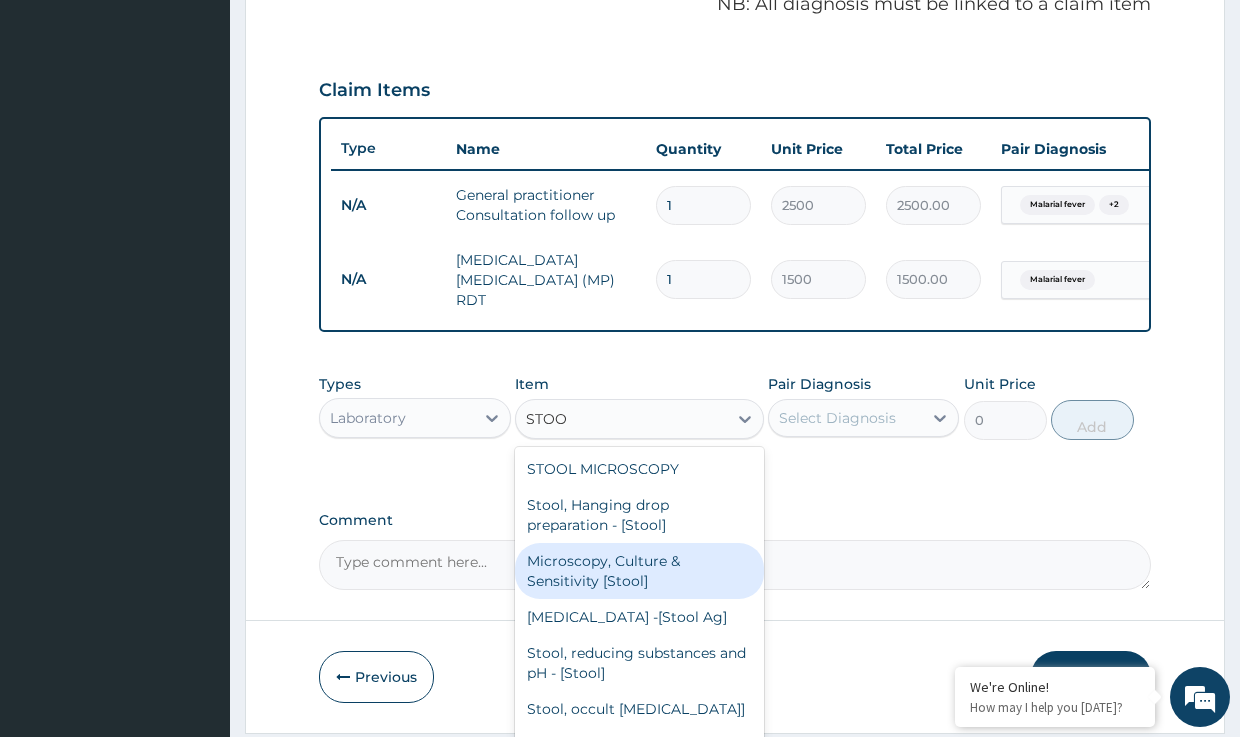 click on "Microscopy, Culture & Sensitivity [Stool]" at bounding box center [639, 571] 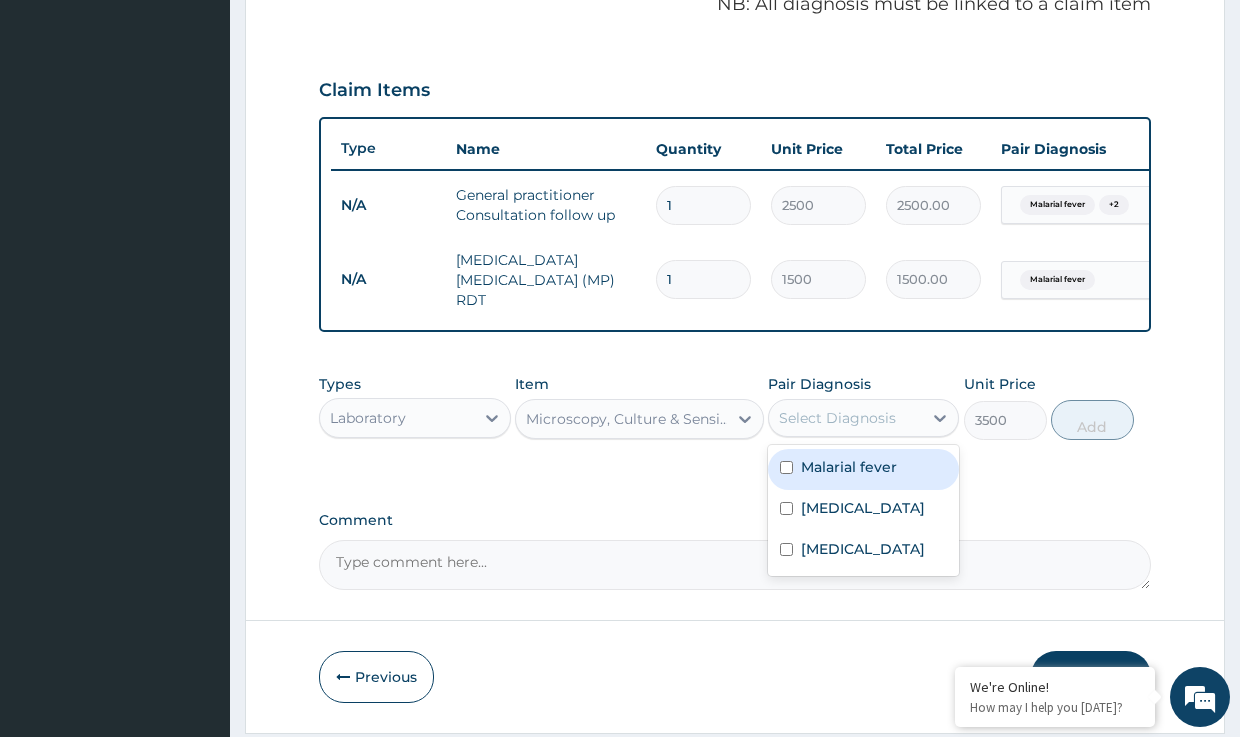 click on "Select Diagnosis" at bounding box center [837, 418] 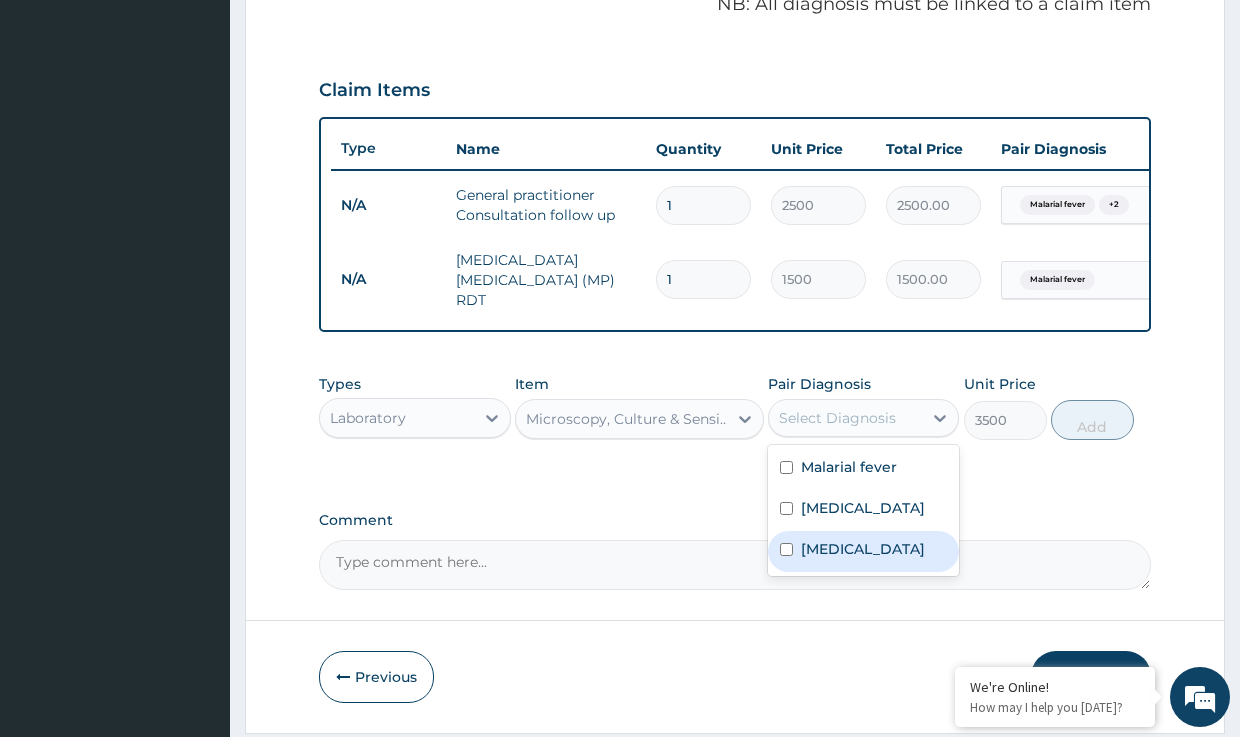 click on "[MEDICAL_DATA]" at bounding box center (863, 549) 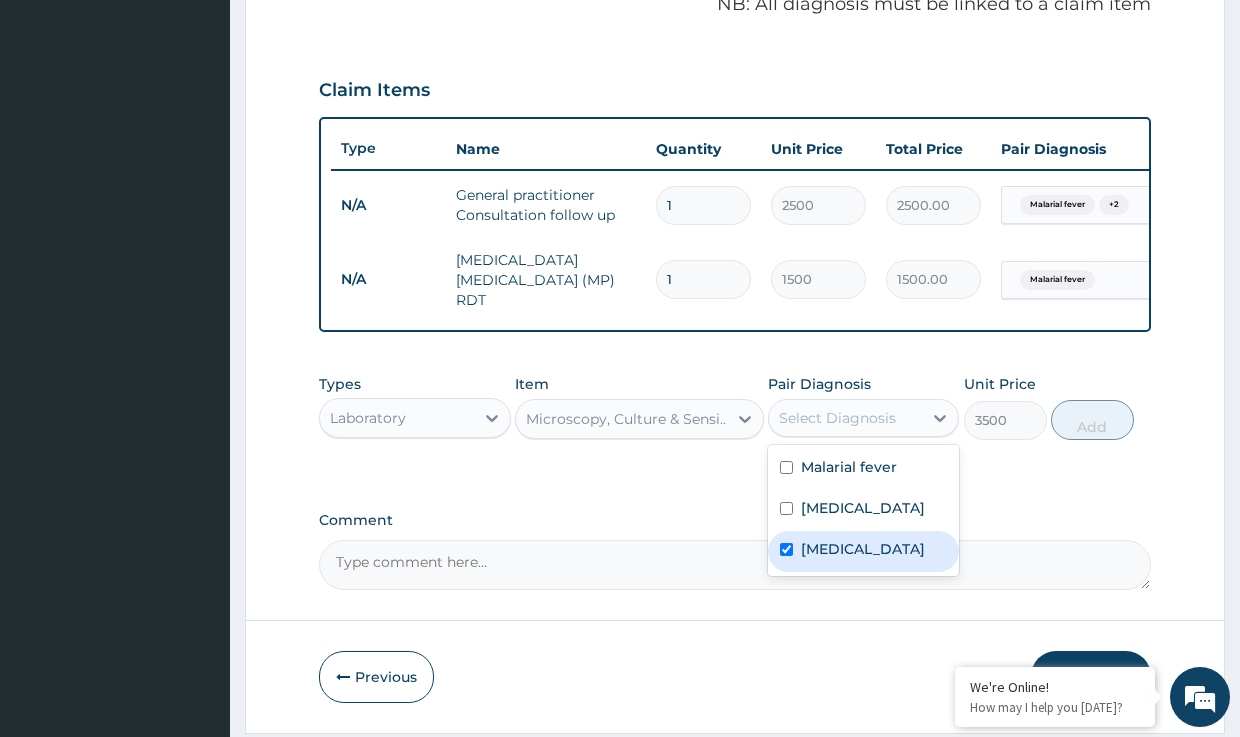 checkbox on "true" 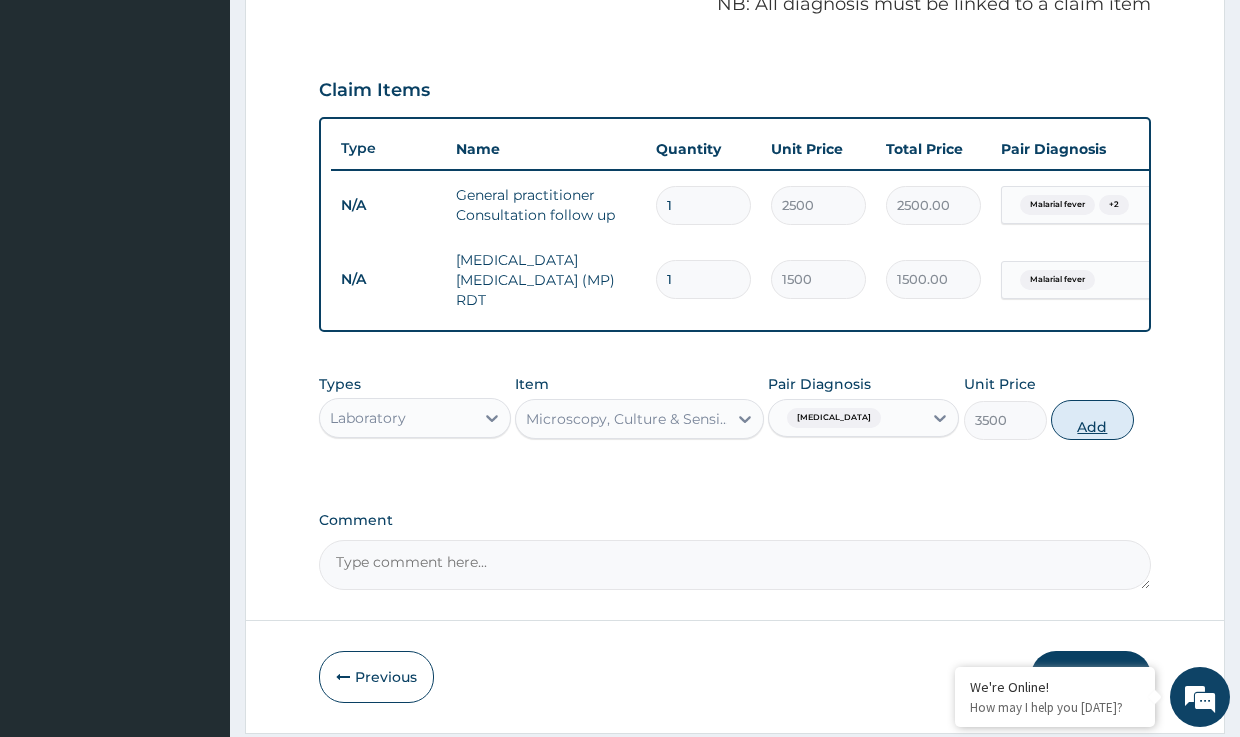 click on "Add" at bounding box center [1092, 420] 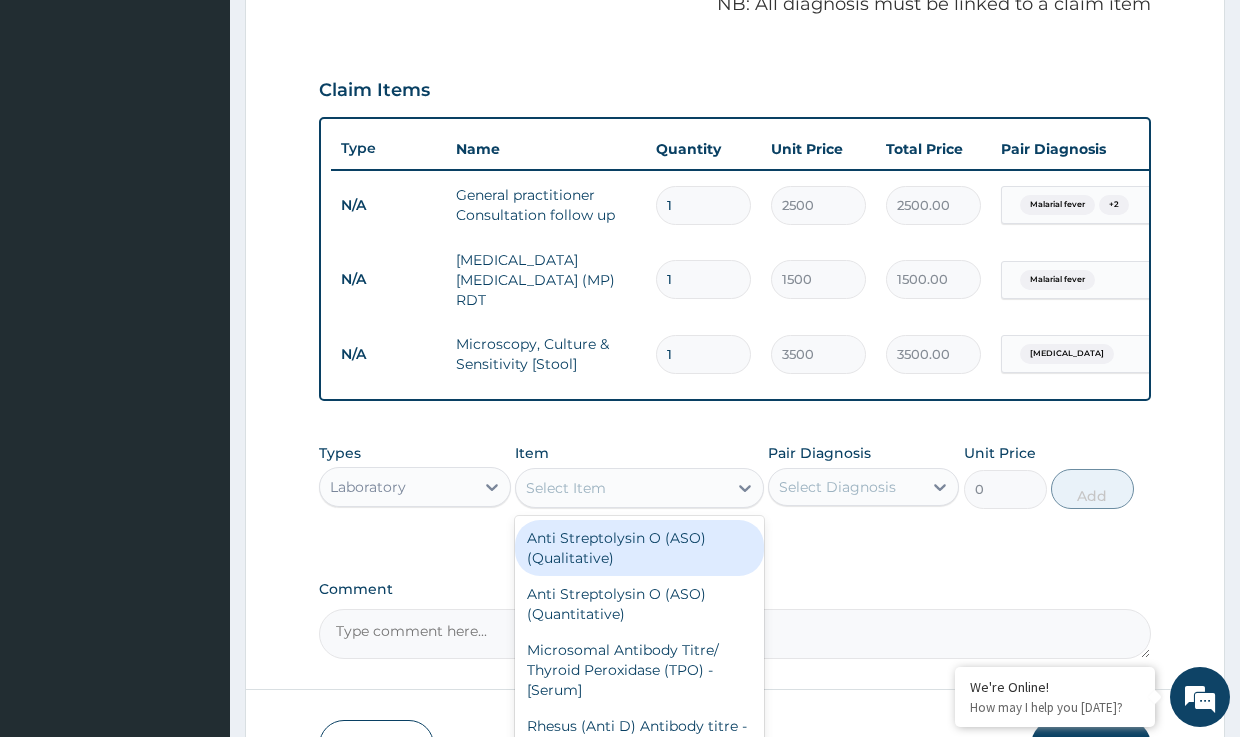 click on "Select Item" at bounding box center (566, 488) 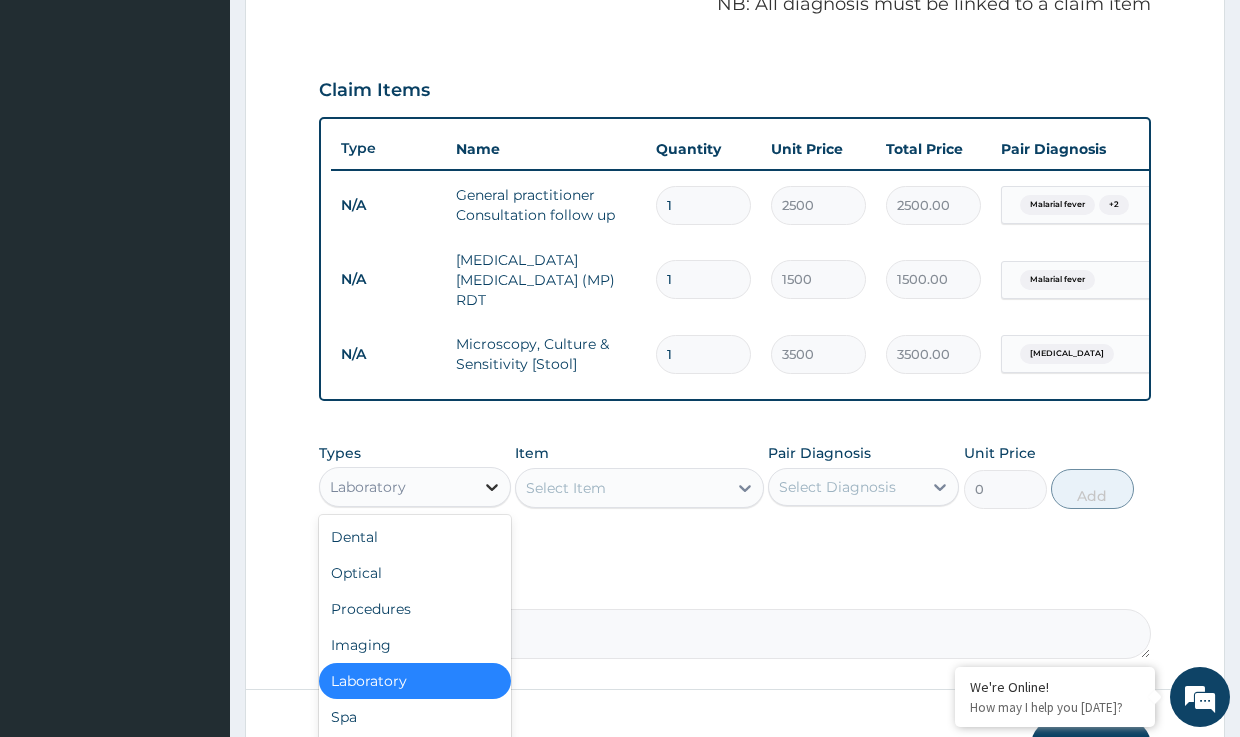click 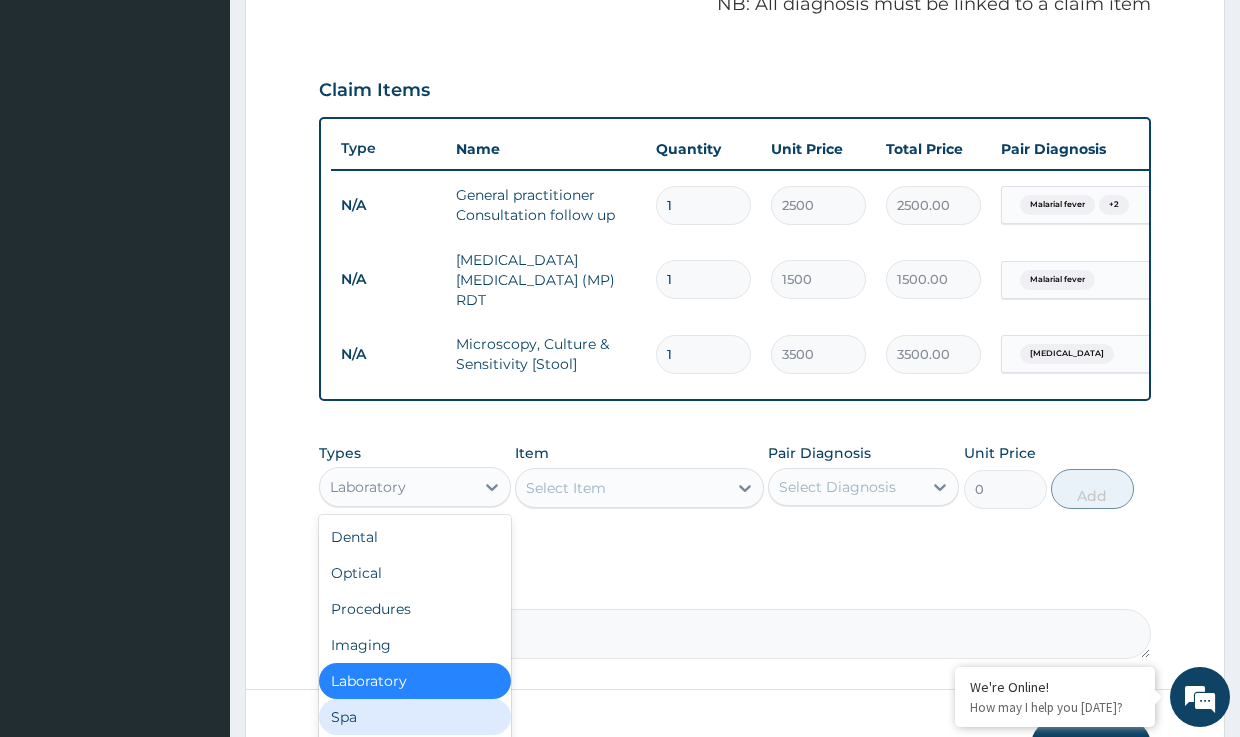 scroll, scrollTop: 68, scrollLeft: 0, axis: vertical 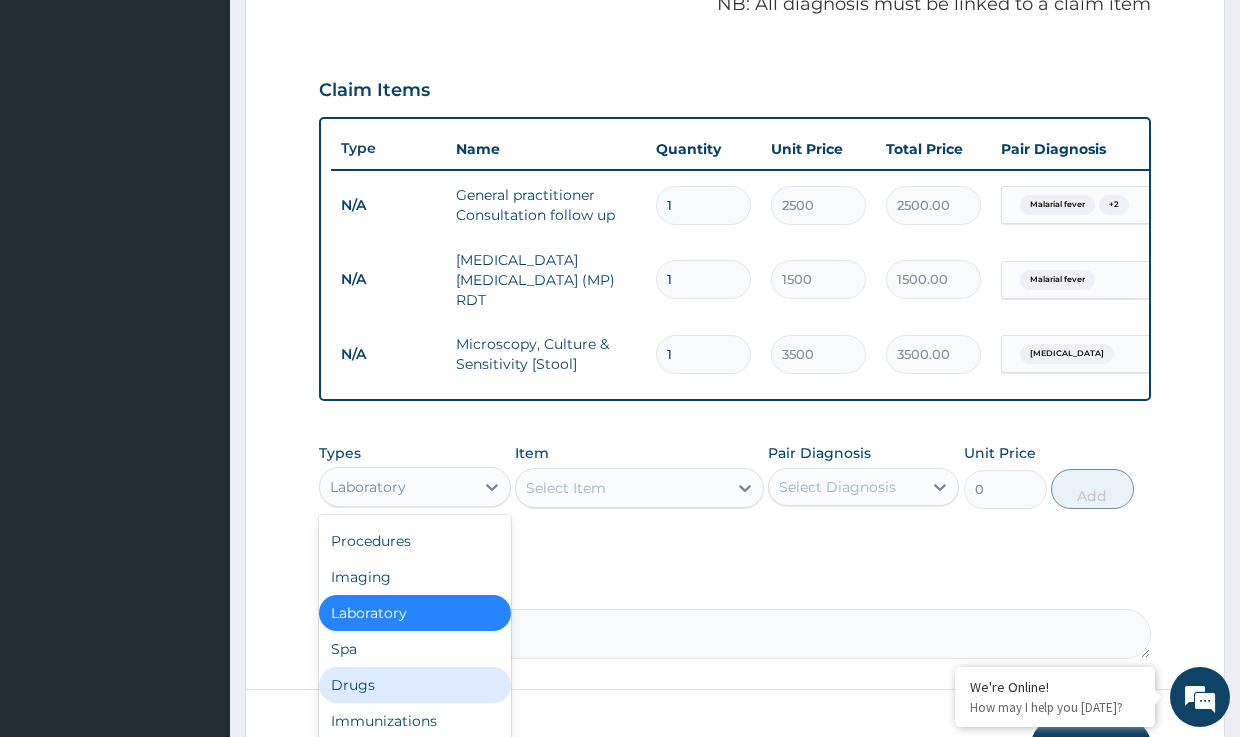 click on "Drugs" at bounding box center (414, 685) 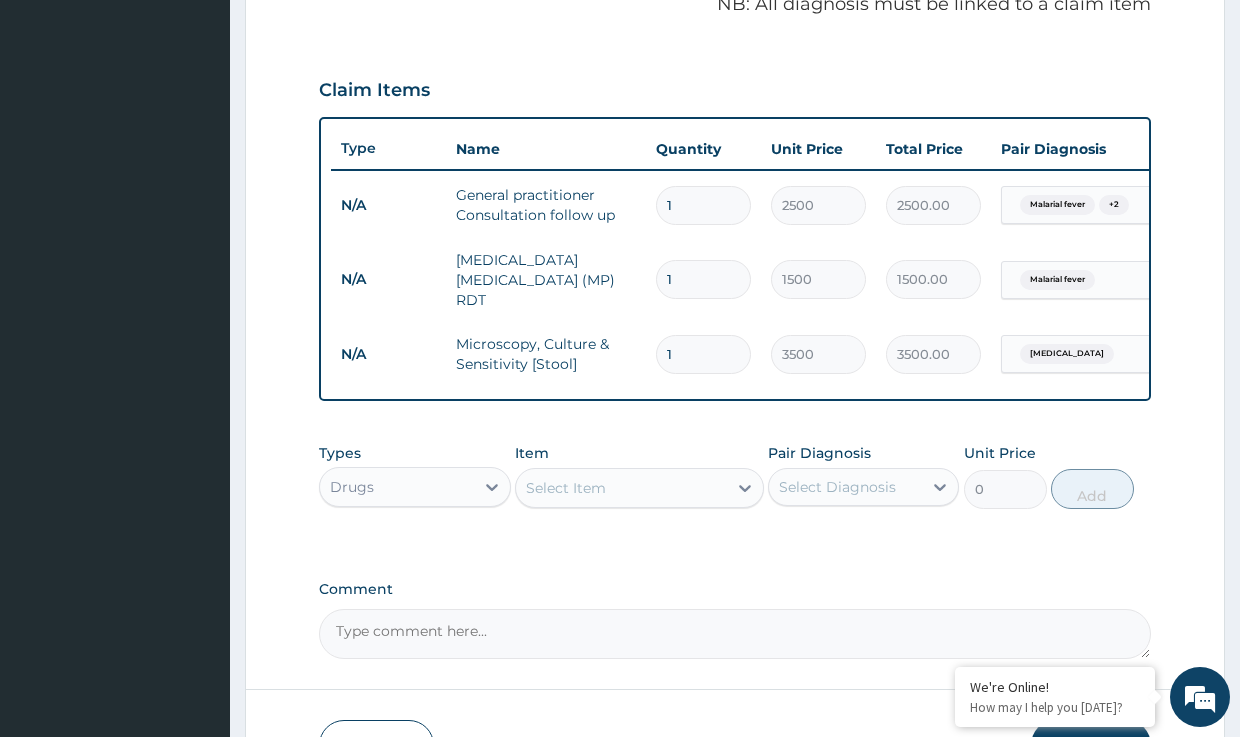click on "Select Item" at bounding box center [566, 488] 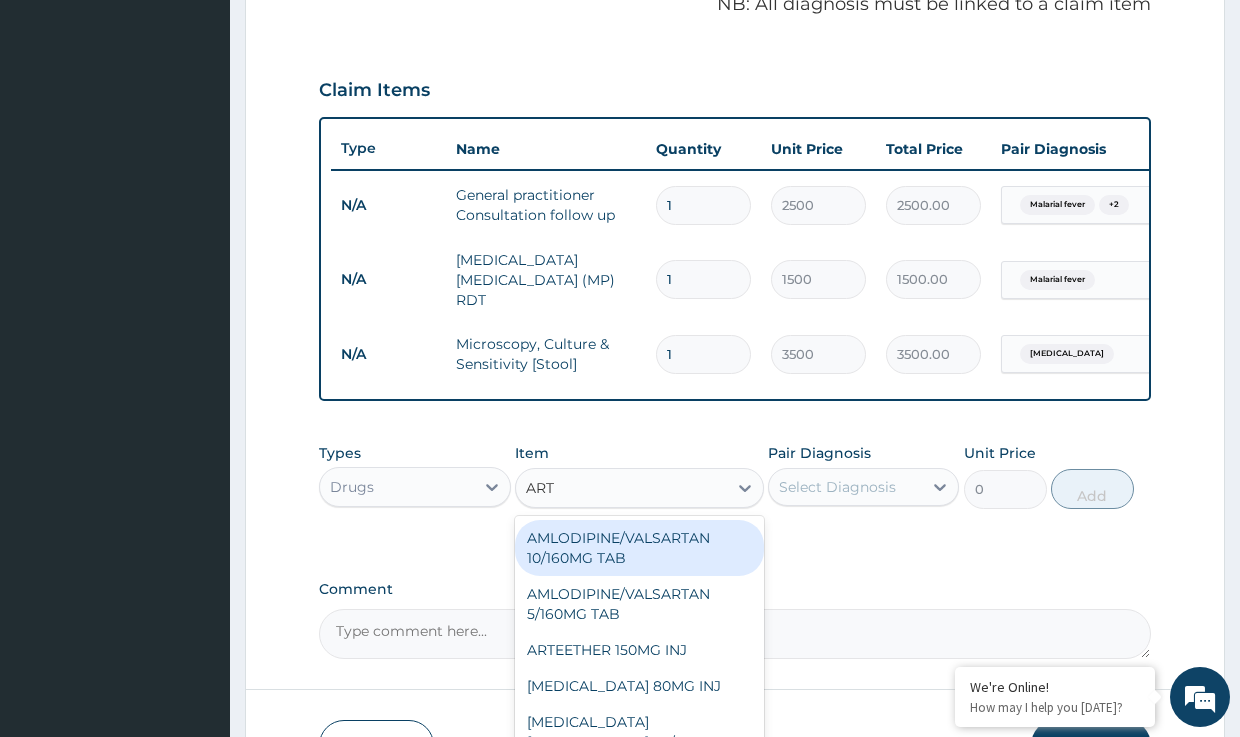 type on "ARTE" 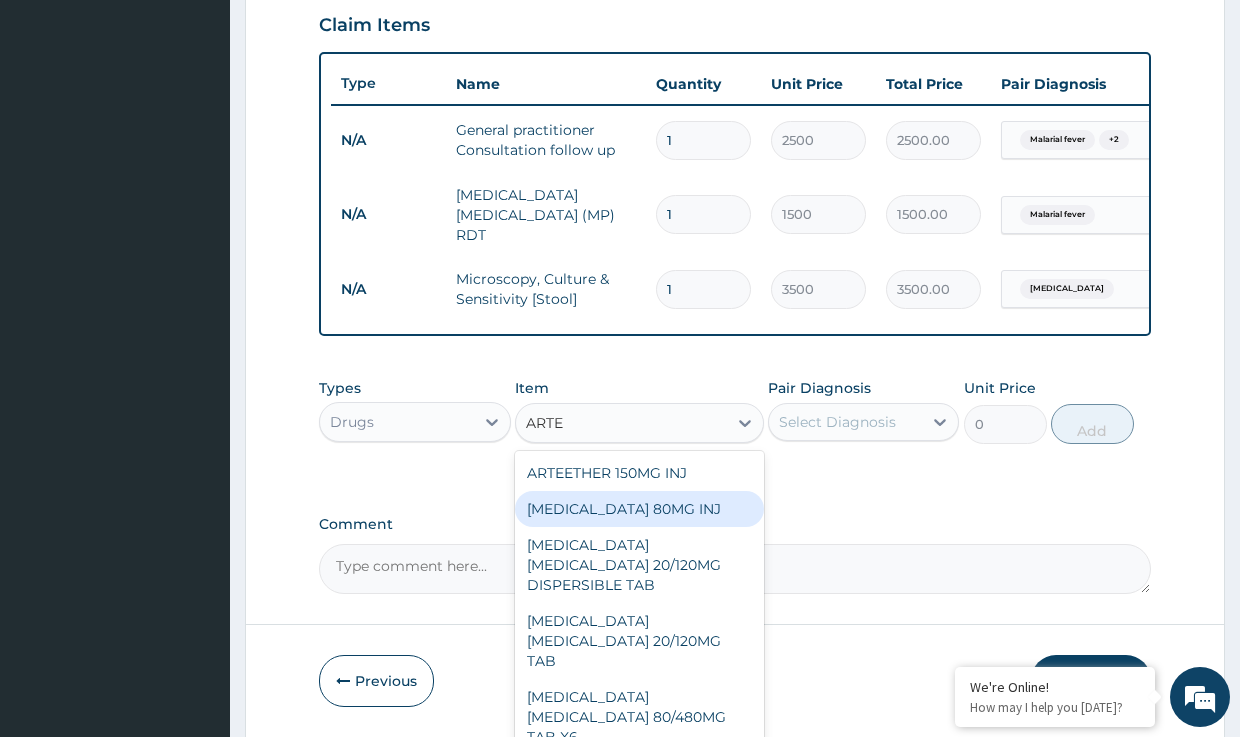 scroll, scrollTop: 727, scrollLeft: 0, axis: vertical 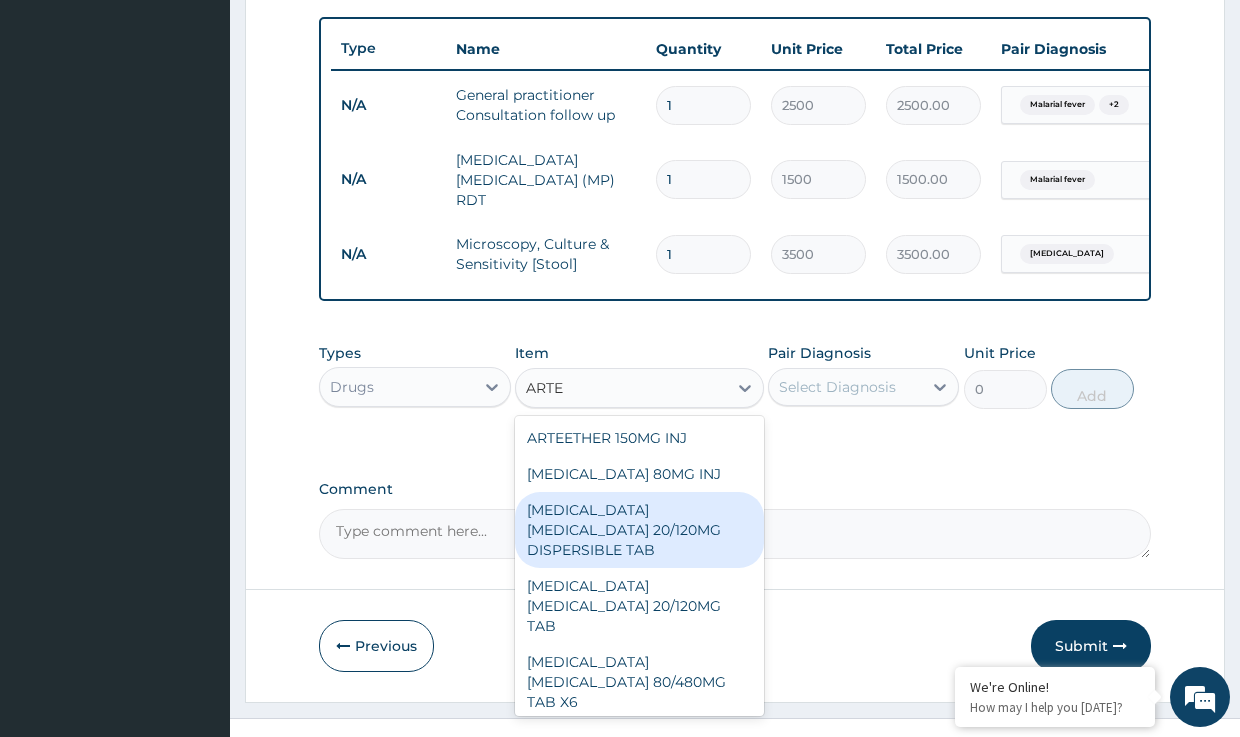 click on "[MEDICAL_DATA] [MEDICAL_DATA] 20/120MG DISPERSIBLE TAB" at bounding box center (639, 530) 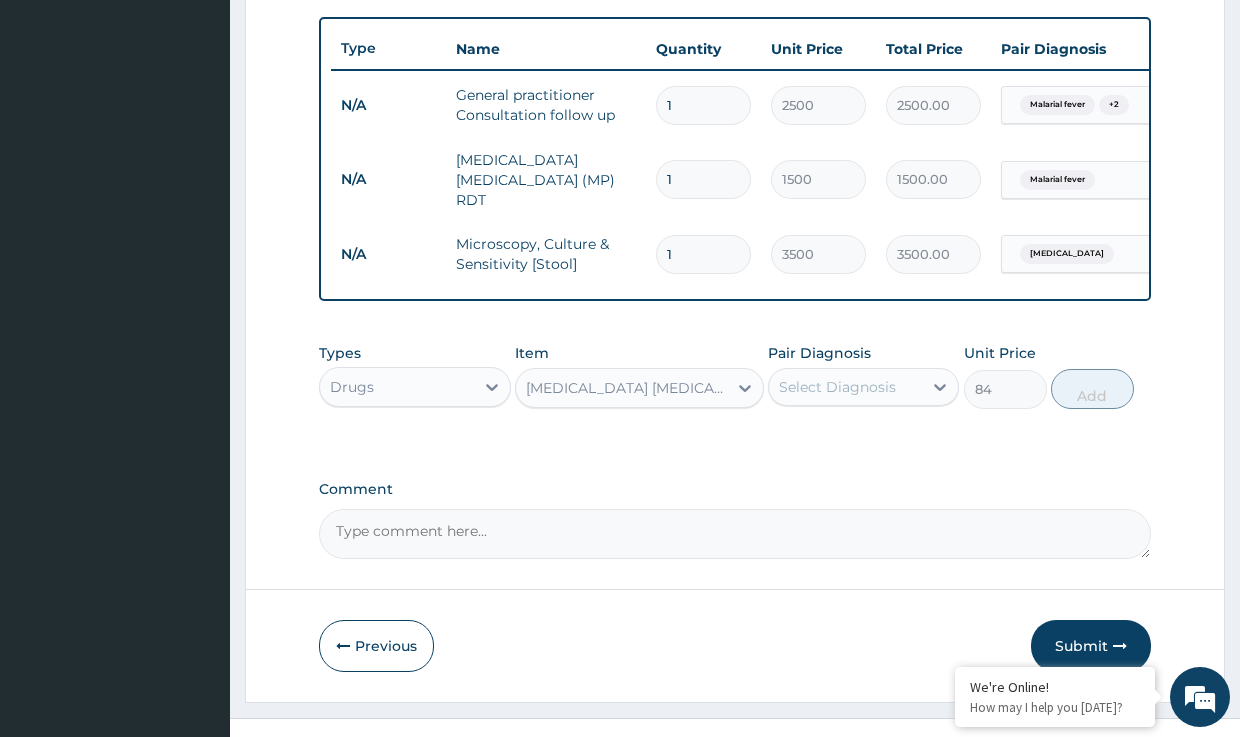 click on "Select Diagnosis" at bounding box center (837, 387) 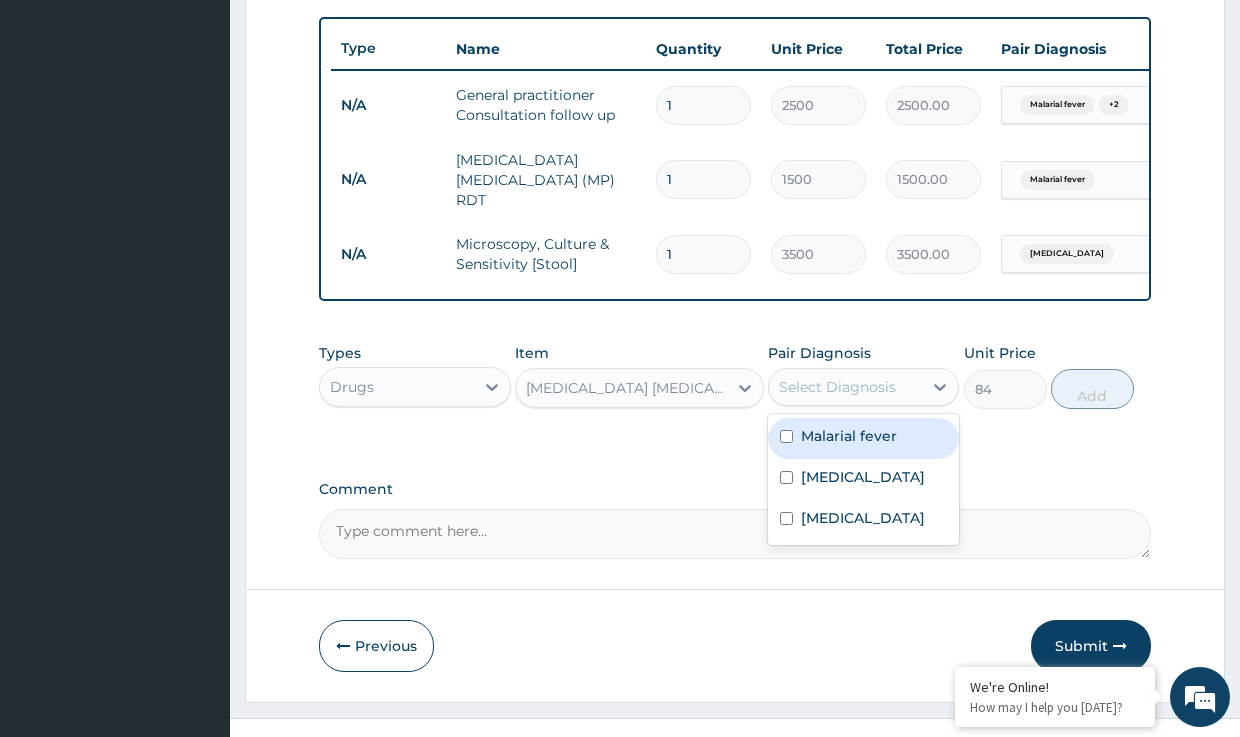 click on "Malarial fever" at bounding box center (849, 436) 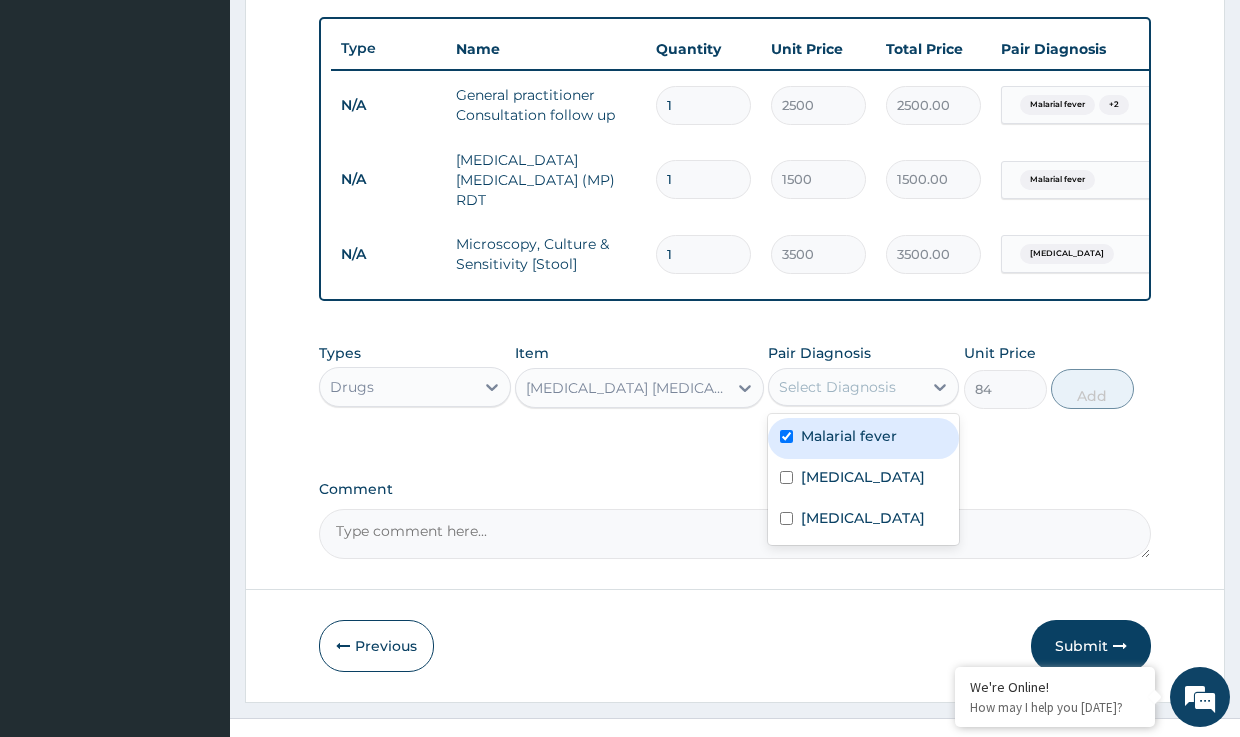 checkbox on "true" 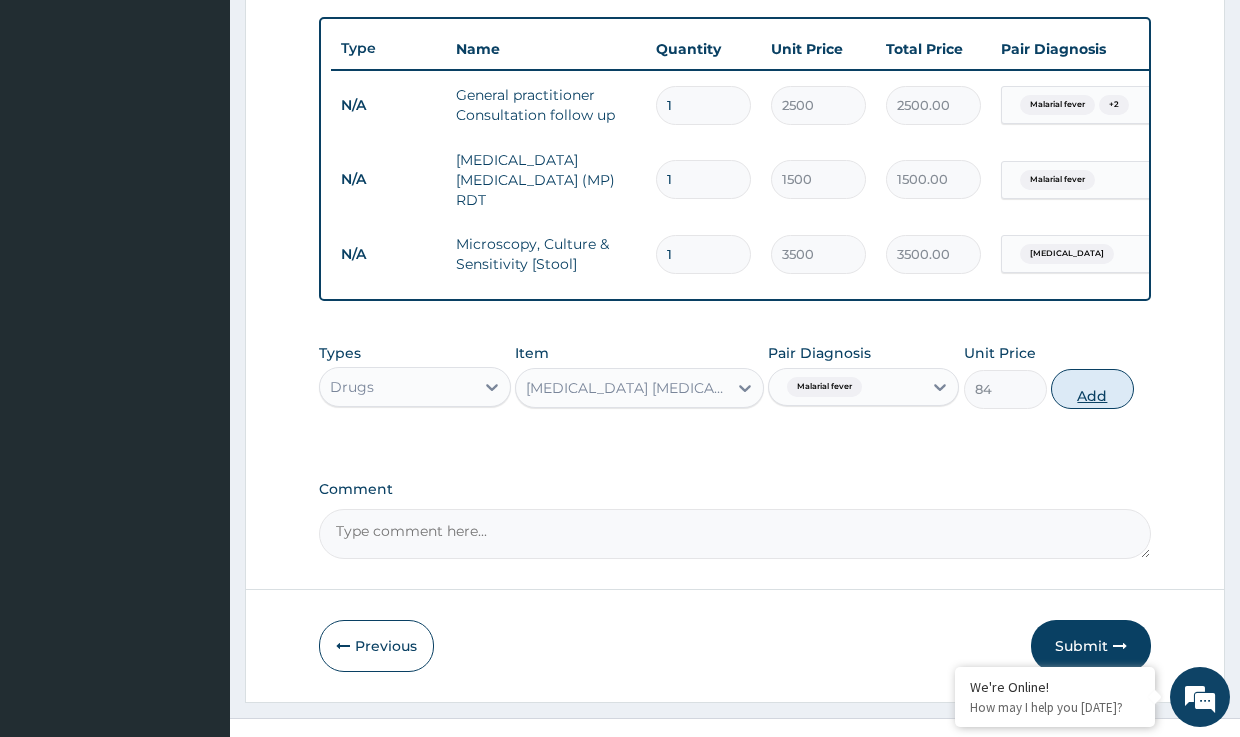 click on "Add" at bounding box center (1092, 389) 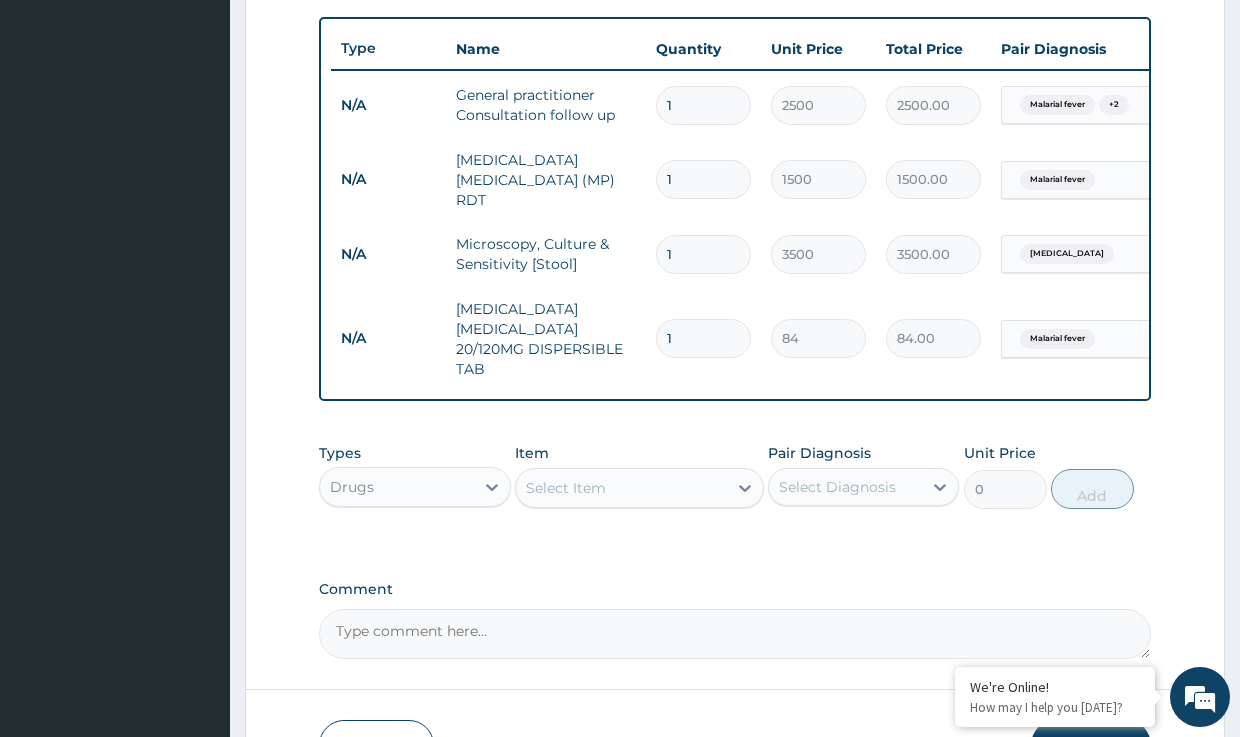 drag, startPoint x: 668, startPoint y: 322, endPoint x: 636, endPoint y: 318, distance: 32.24903 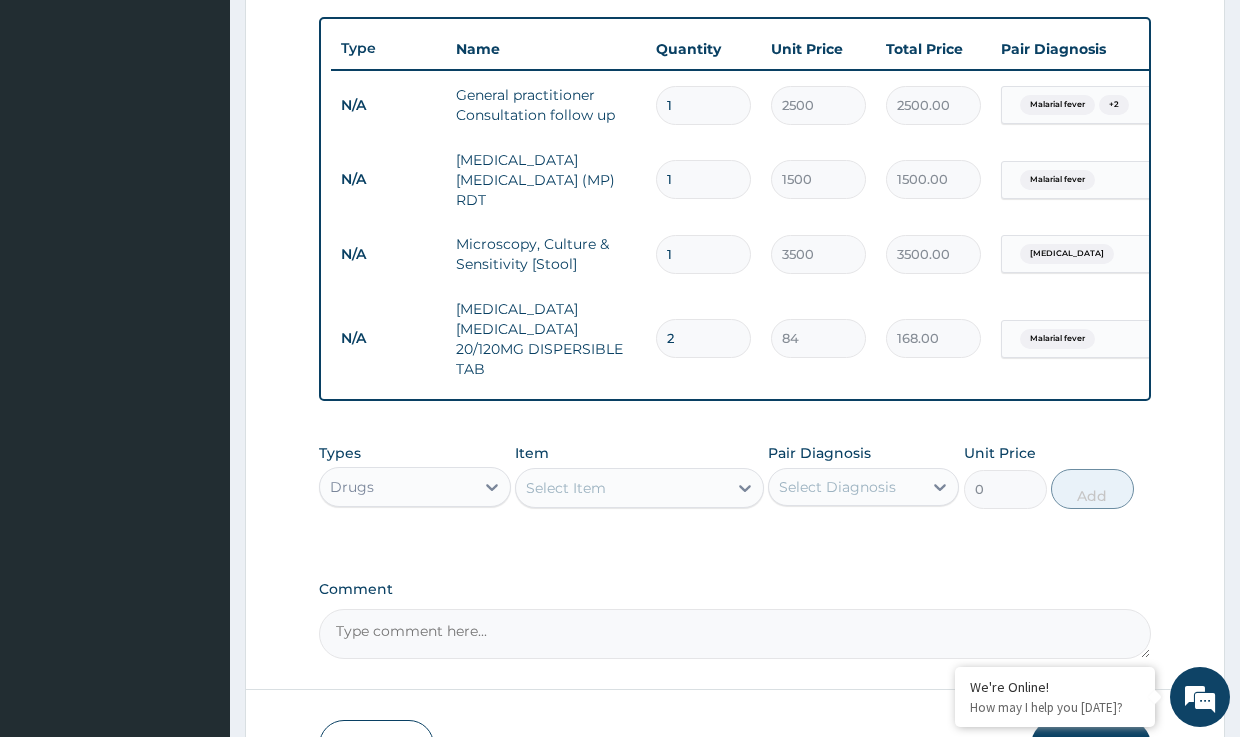 type on "24" 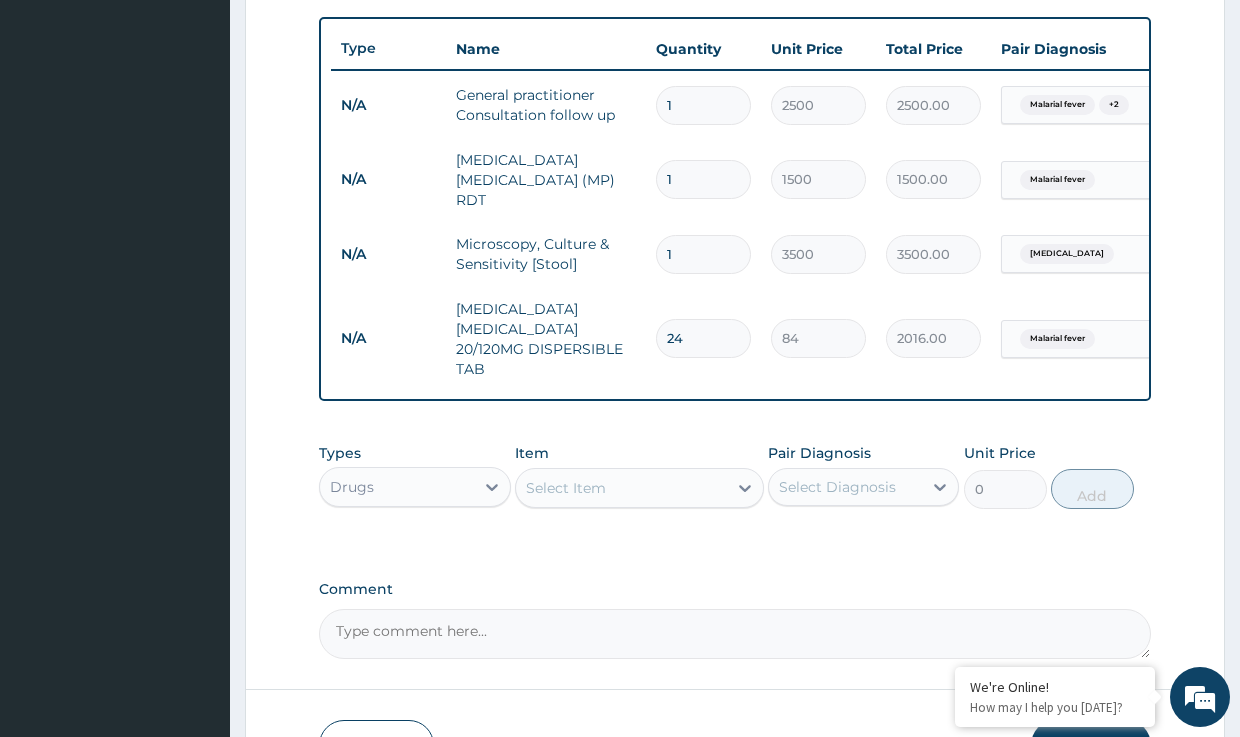 type on "24" 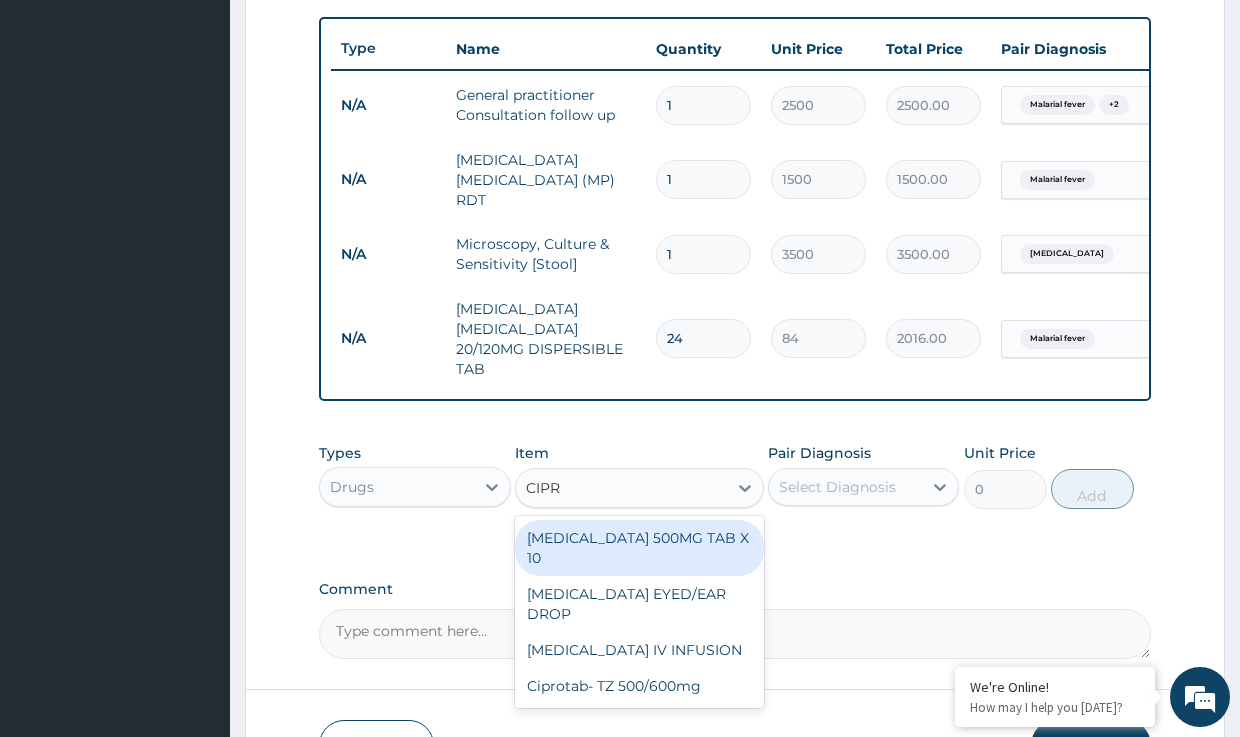 type on "[MEDICAL_DATA]" 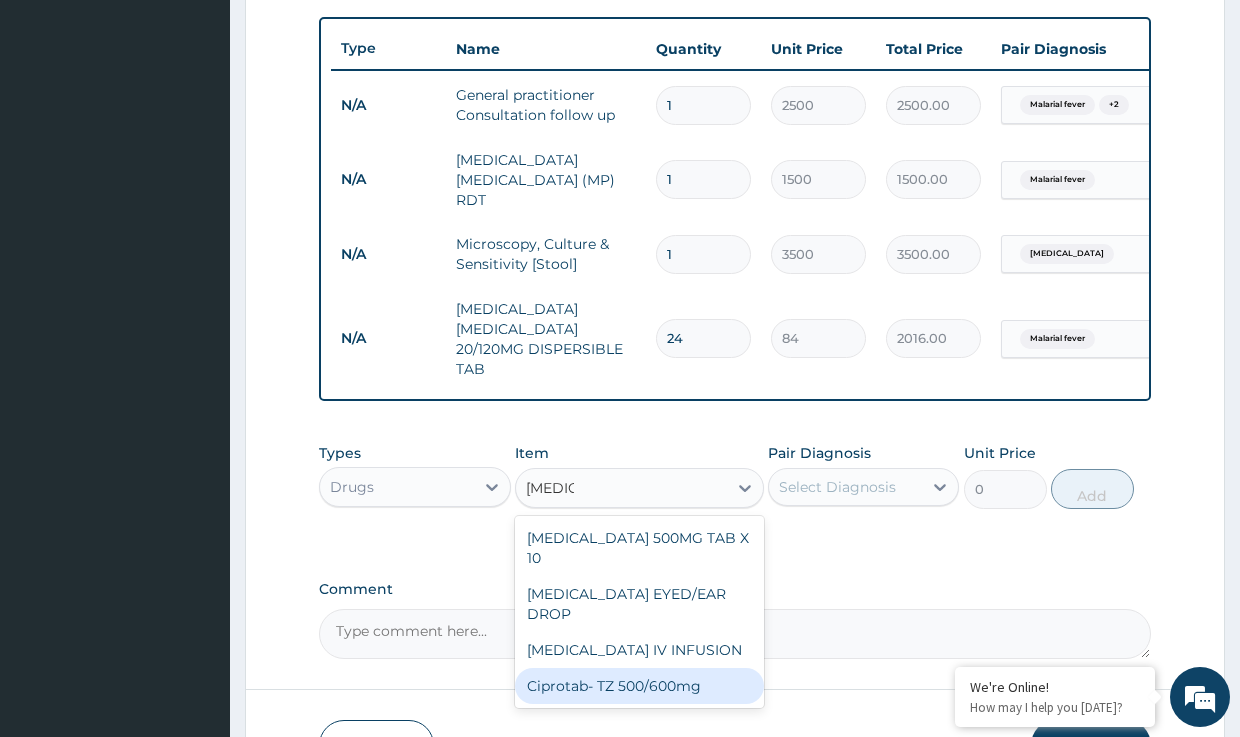click on "Ciprotab- TZ 500/600mg" at bounding box center [639, 686] 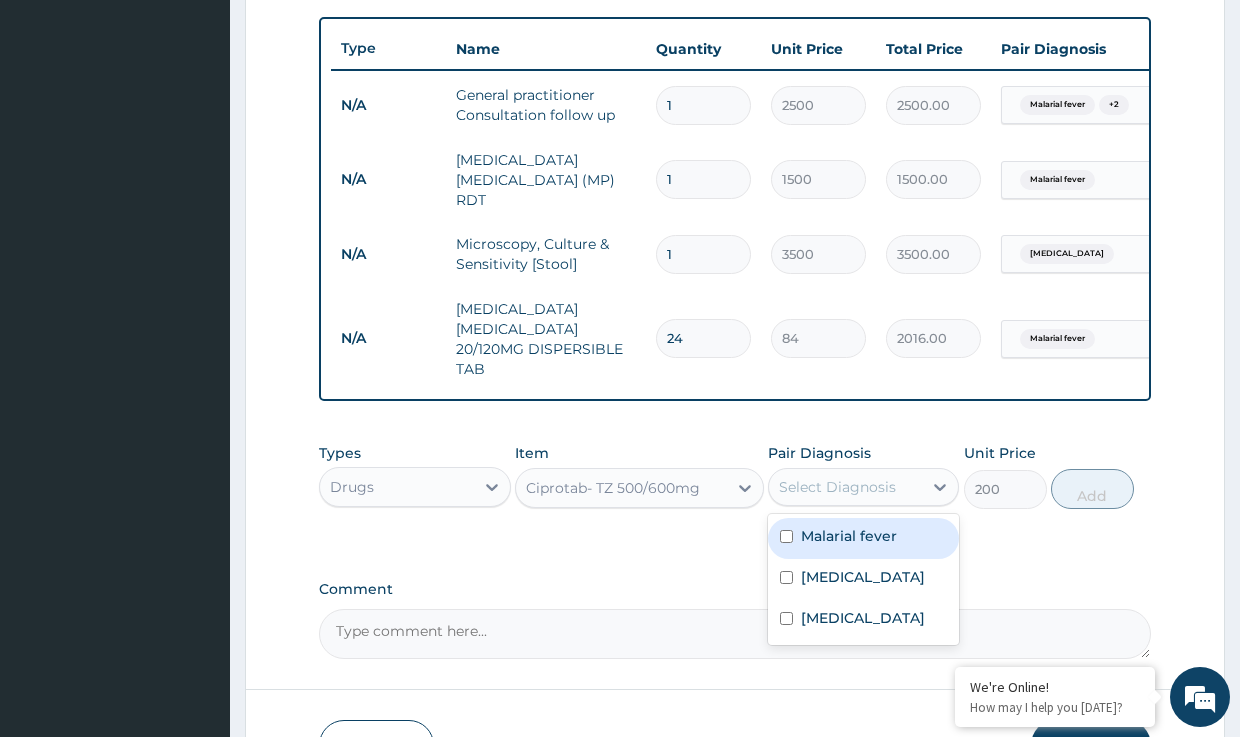 click on "Select Diagnosis" at bounding box center [837, 487] 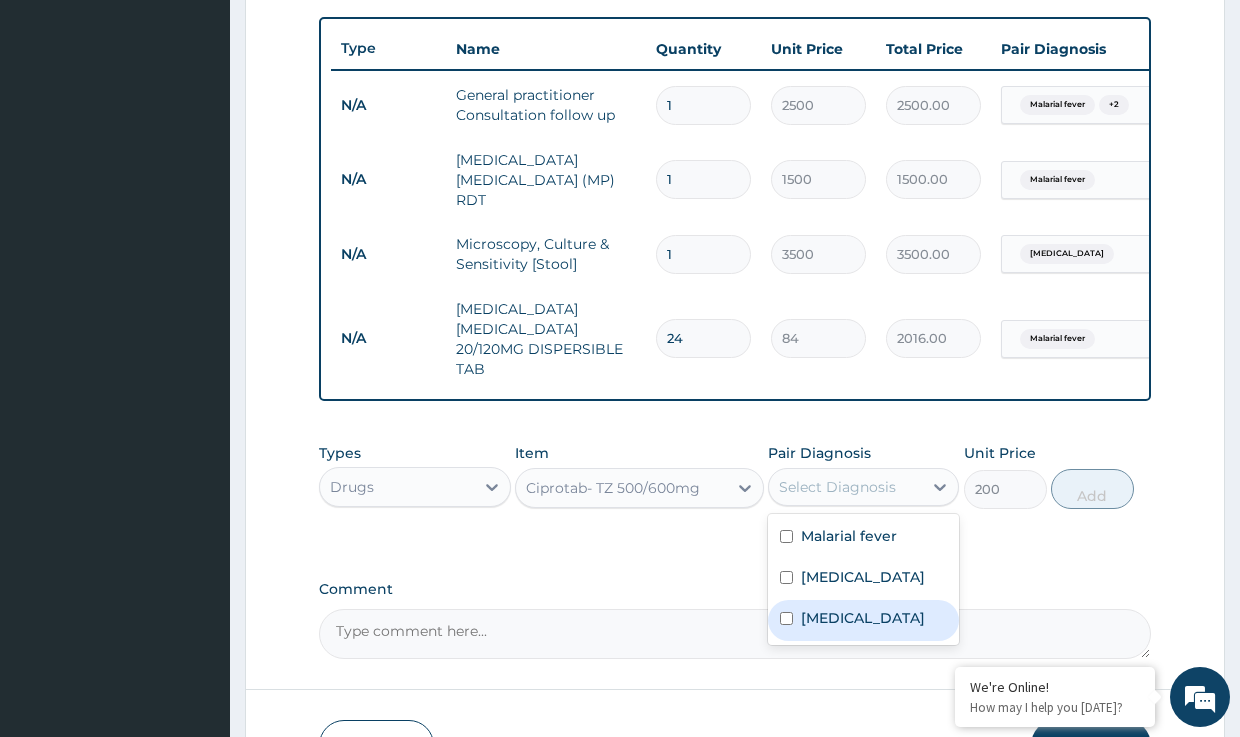 click on "[MEDICAL_DATA]" at bounding box center (863, 618) 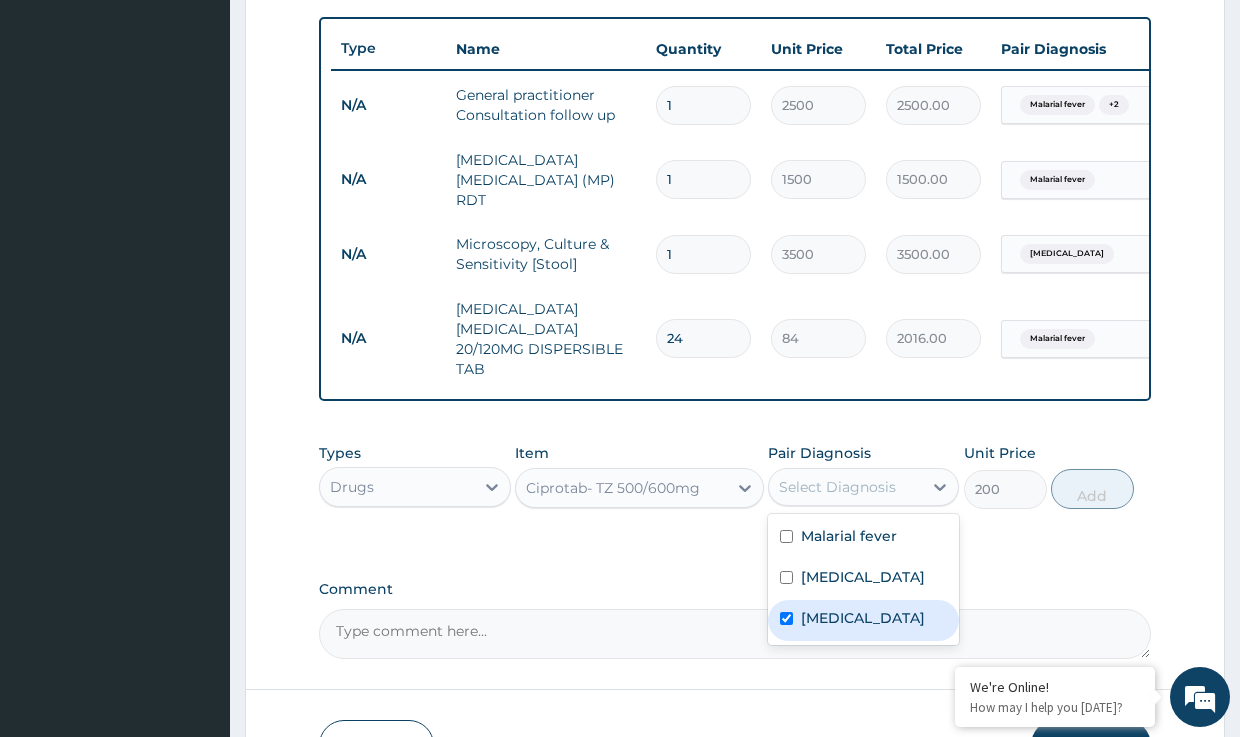 checkbox on "true" 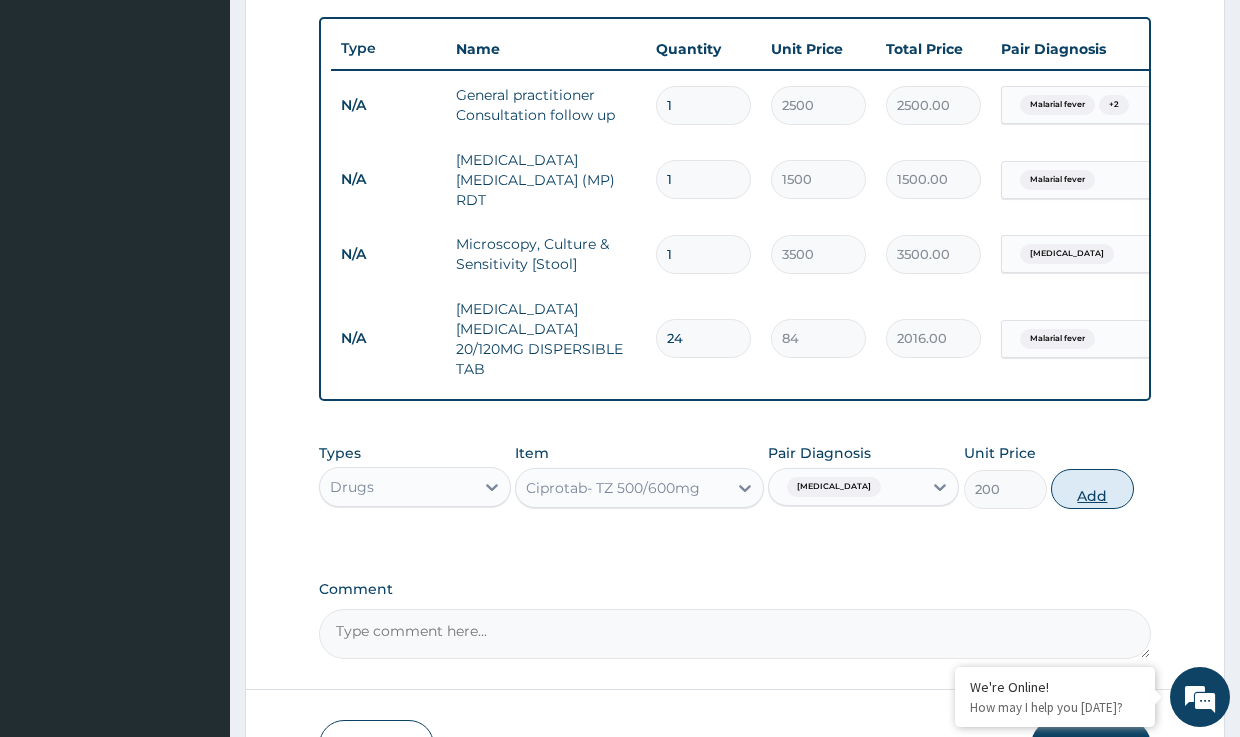 click on "Add" at bounding box center [1092, 489] 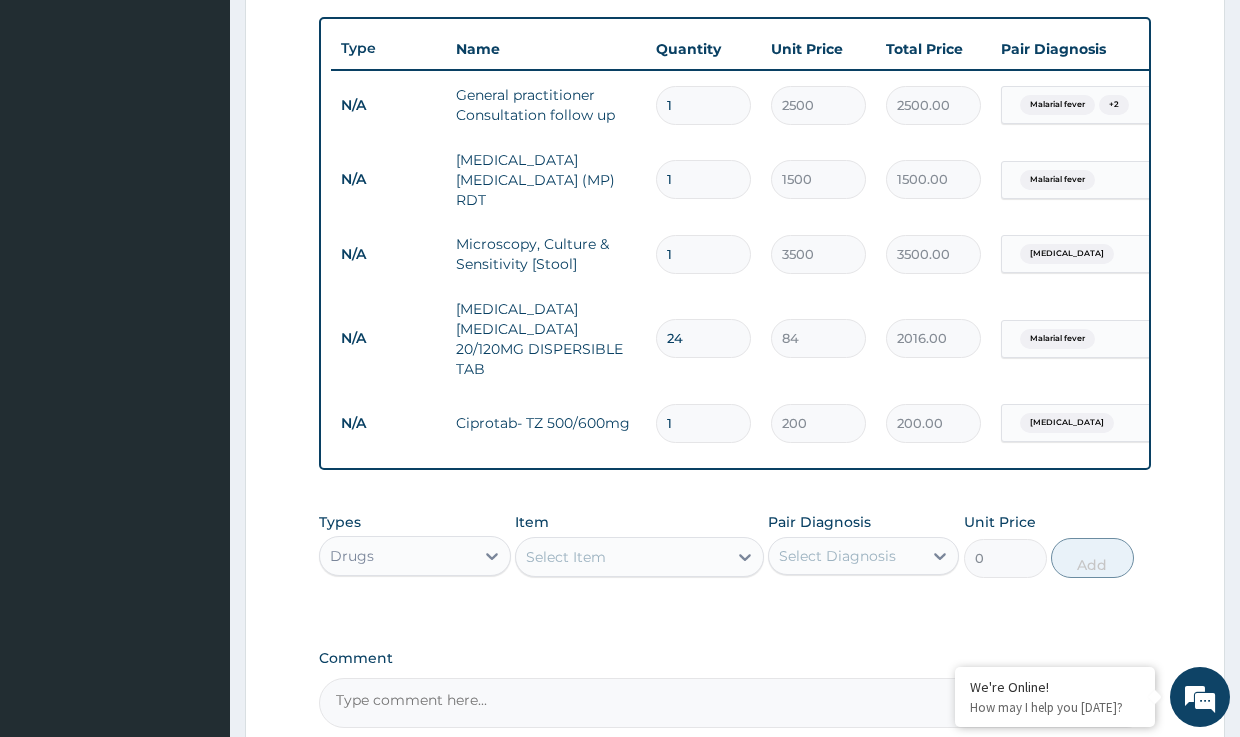 type on "14" 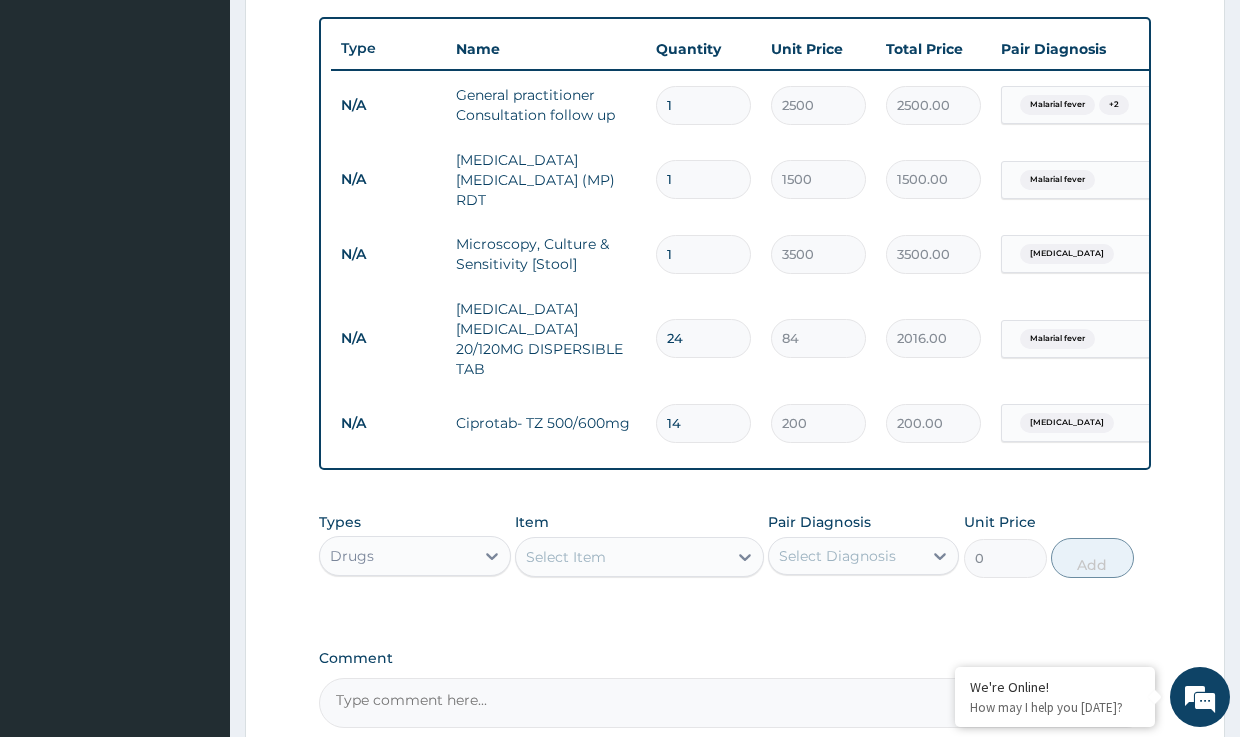 type on "2800.00" 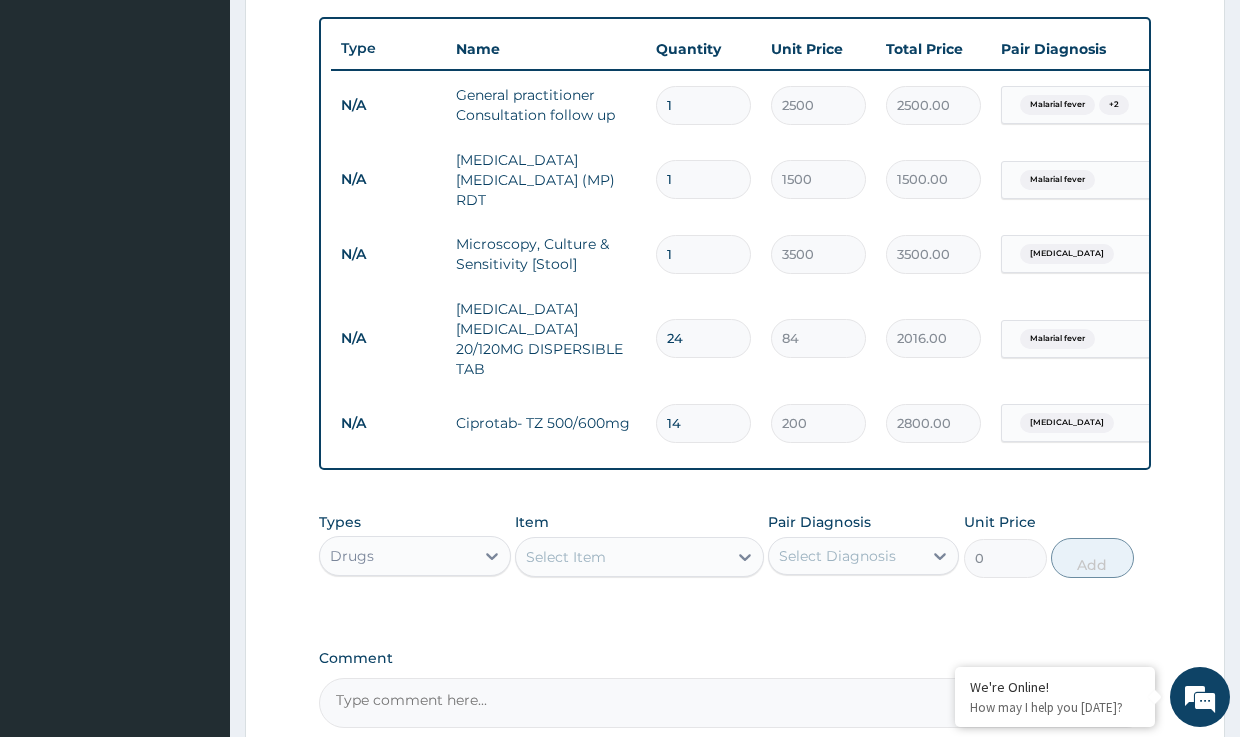 type on "14" 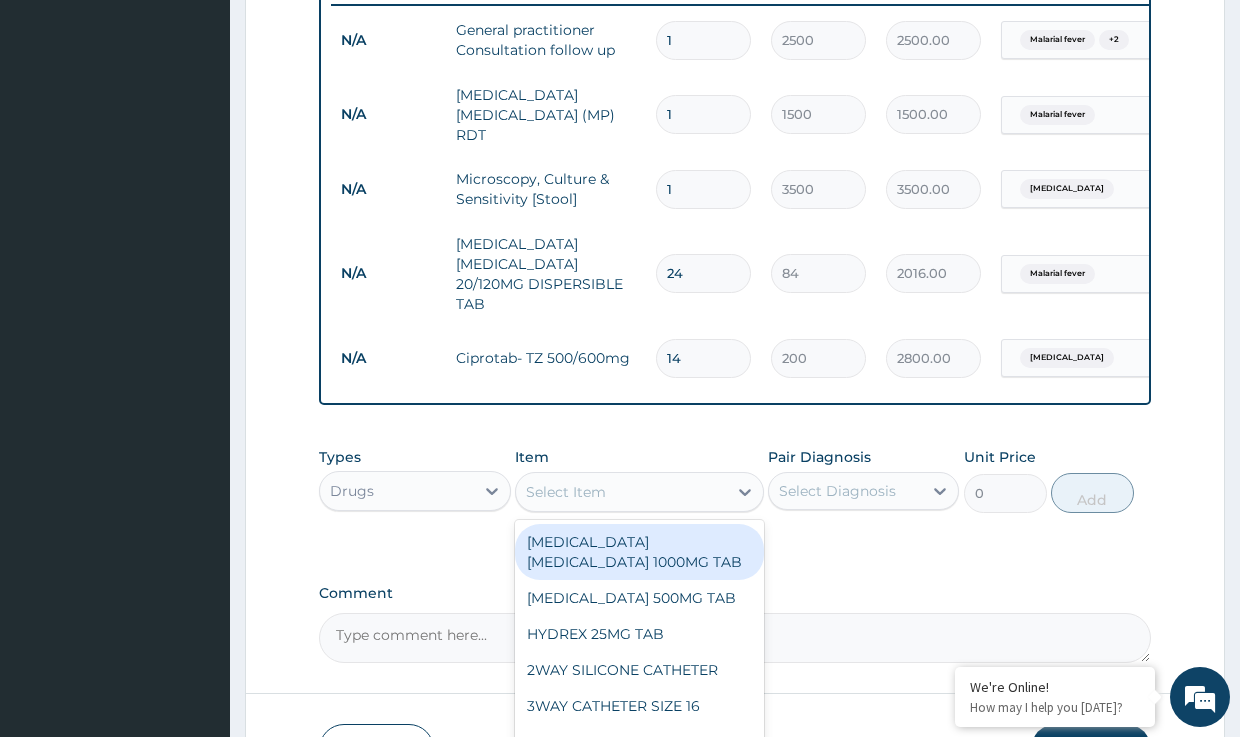scroll, scrollTop: 827, scrollLeft: 0, axis: vertical 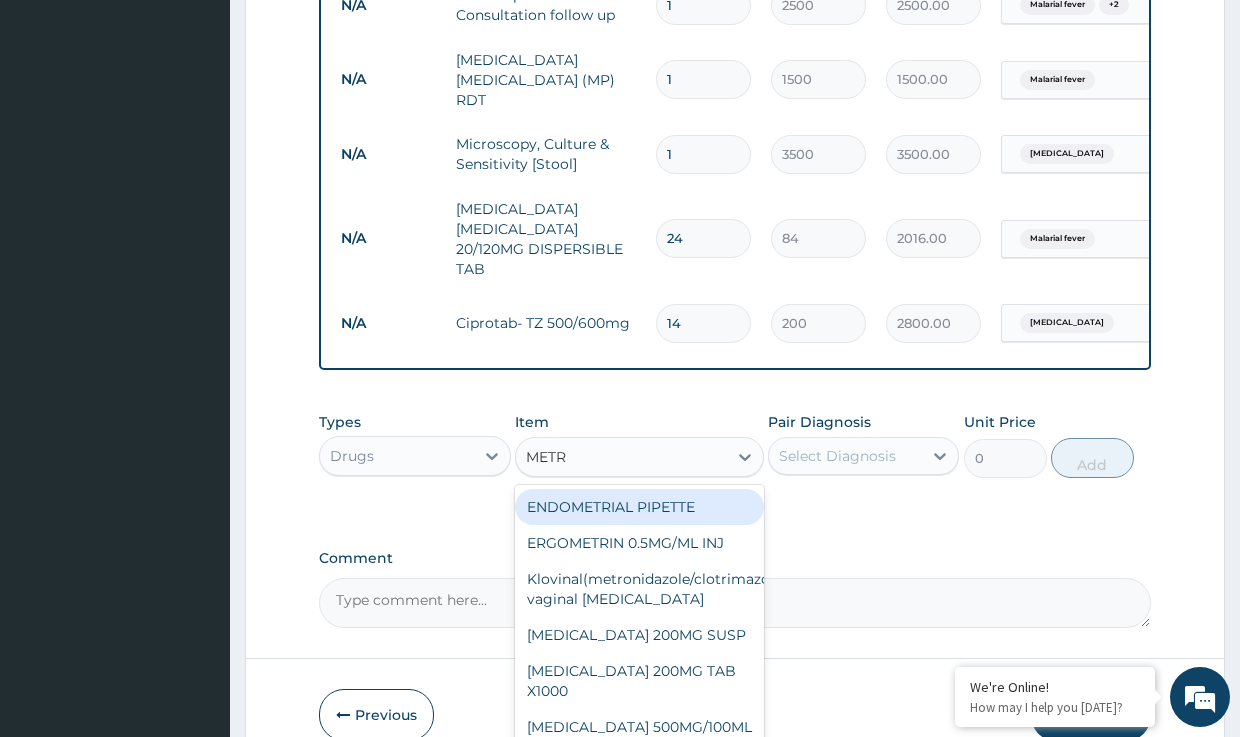 type on "METRO" 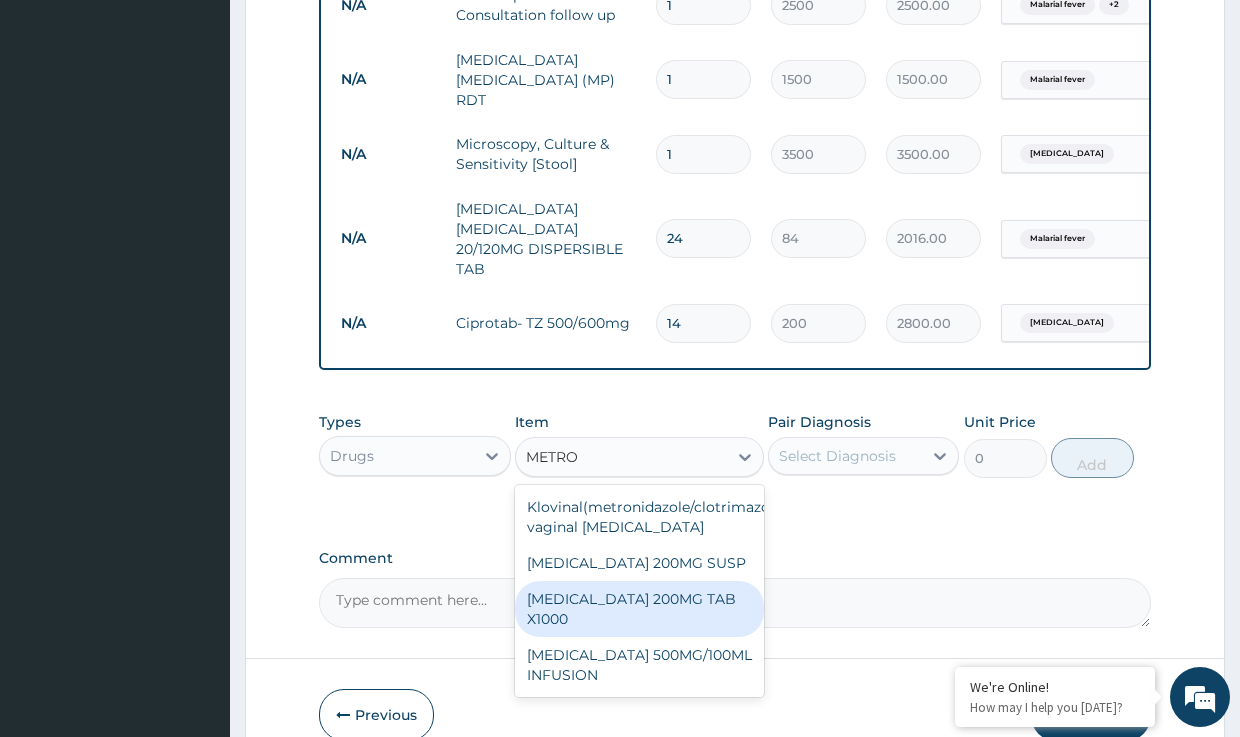 click on "METRONIDAZOLE 200MG TAB X1000" at bounding box center (639, 609) 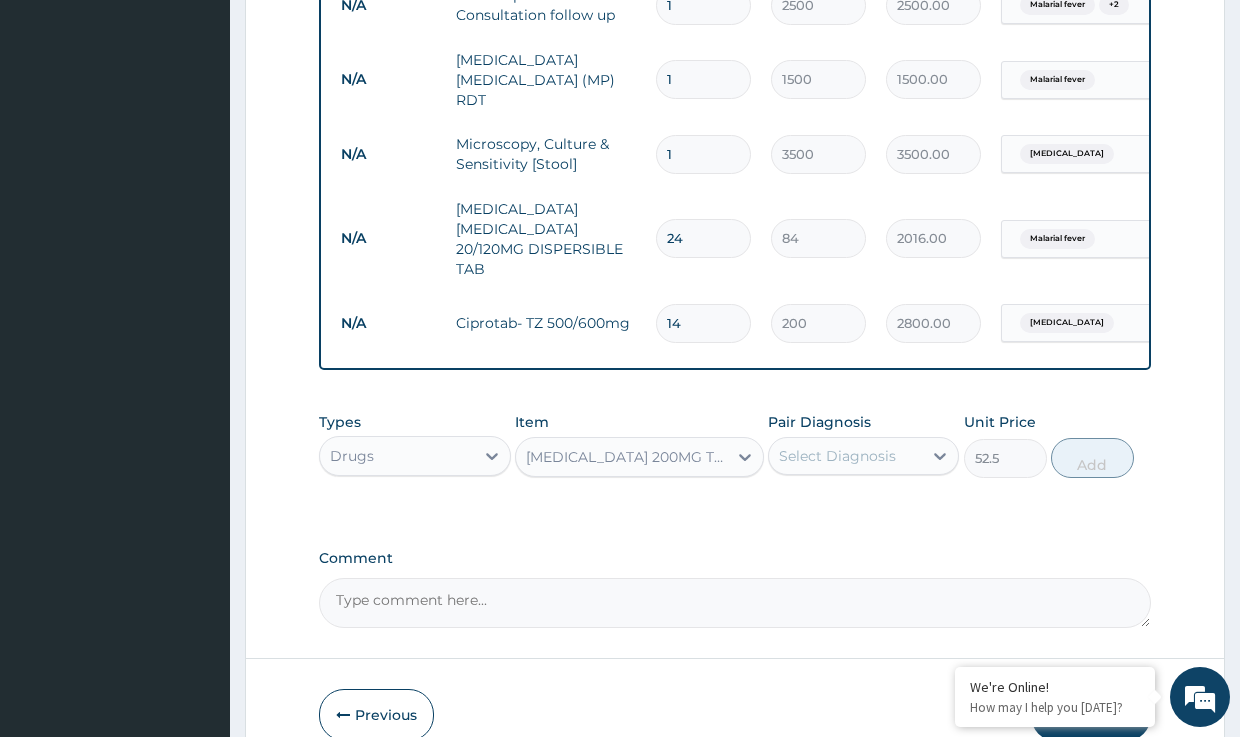 click on "Select Diagnosis" at bounding box center (837, 456) 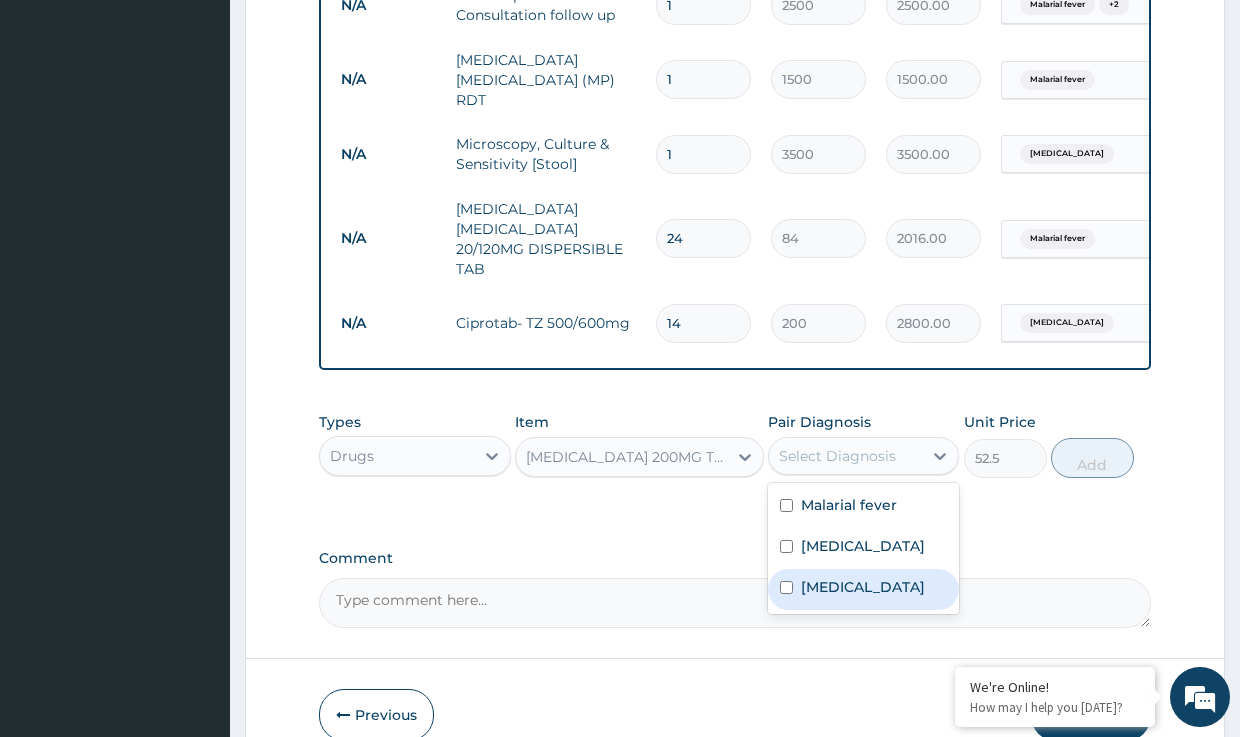 drag, startPoint x: 824, startPoint y: 609, endPoint x: 830, endPoint y: 578, distance: 31.575306 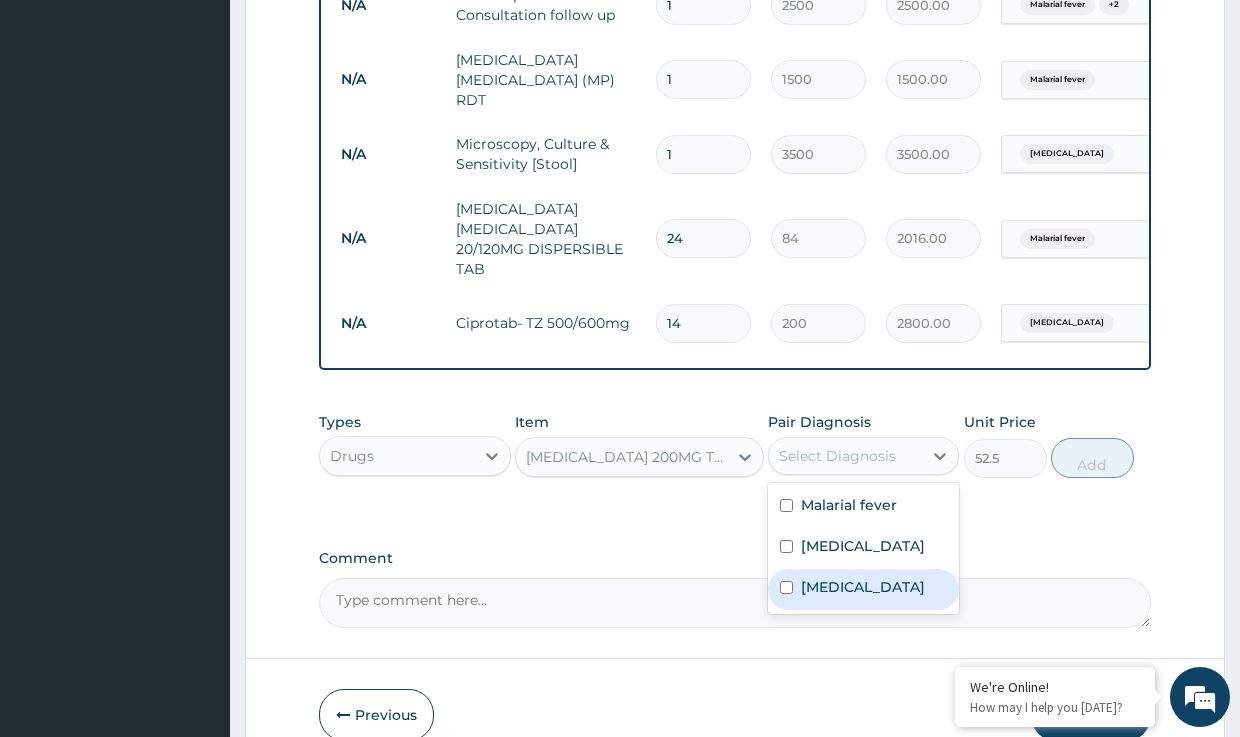 click on "Typhoid fever" at bounding box center (863, 587) 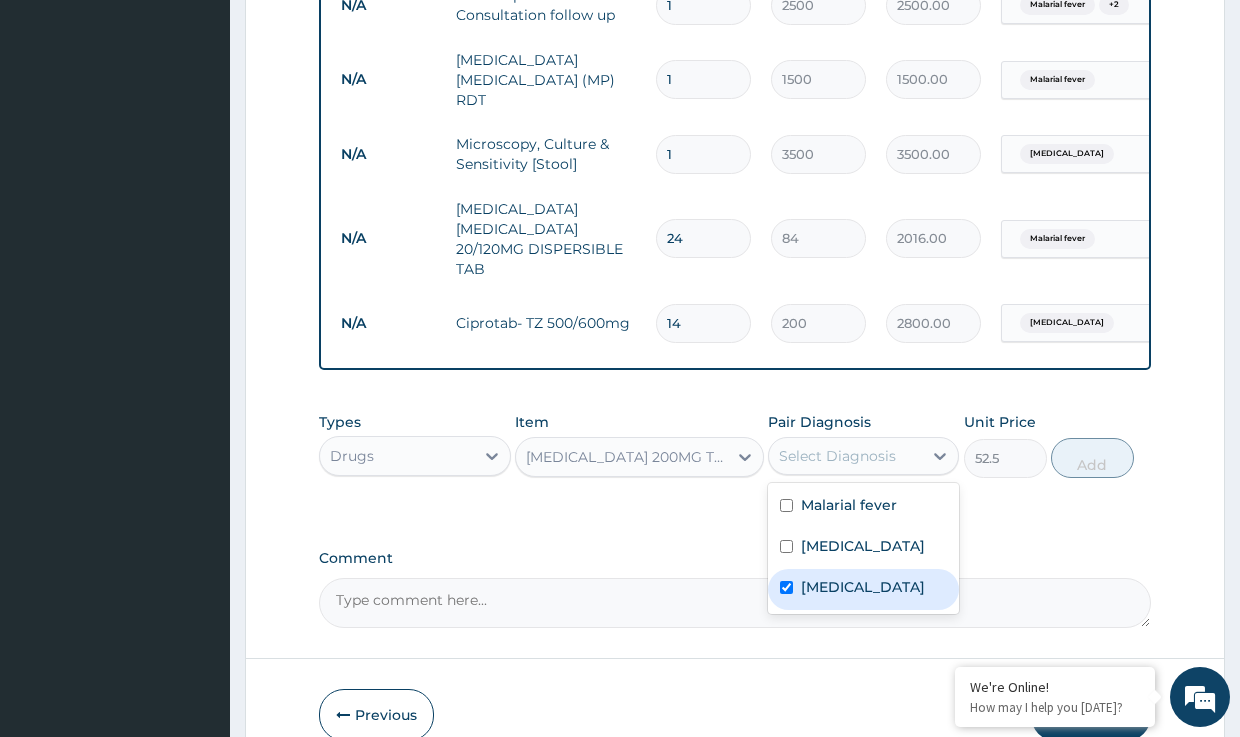 checkbox on "true" 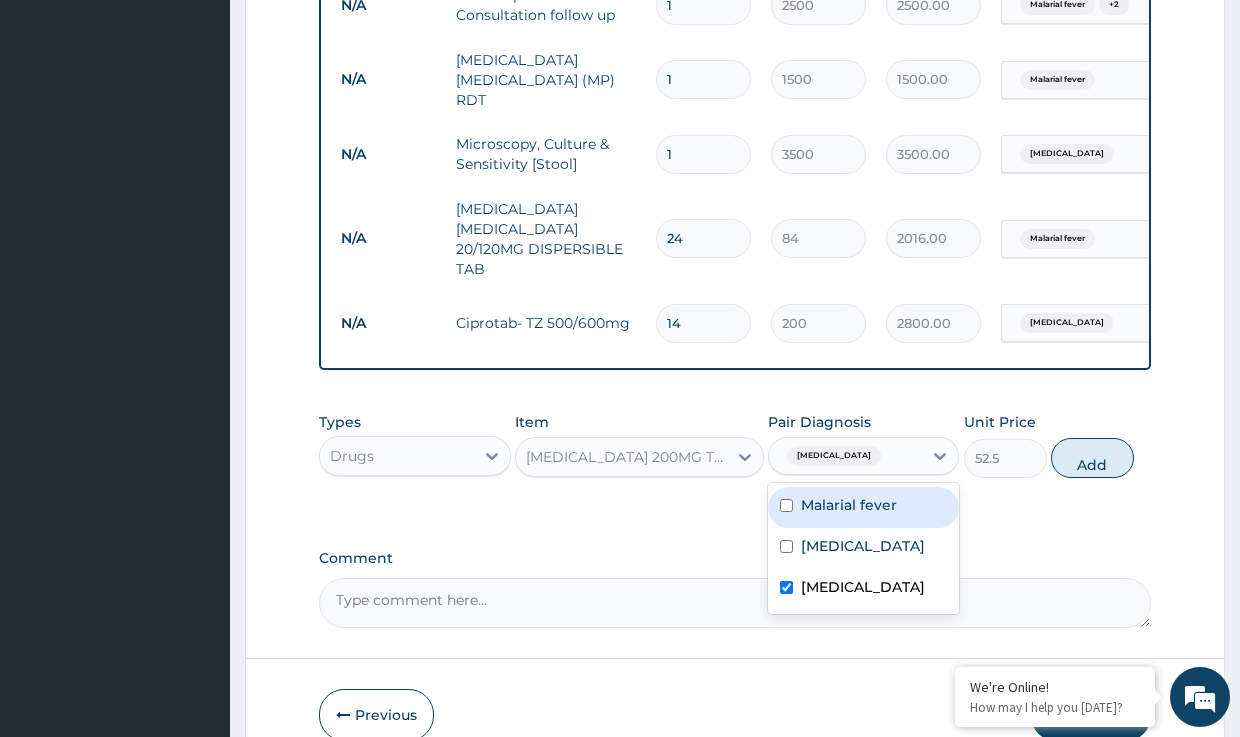 click on "Malarial fever" at bounding box center (849, 505) 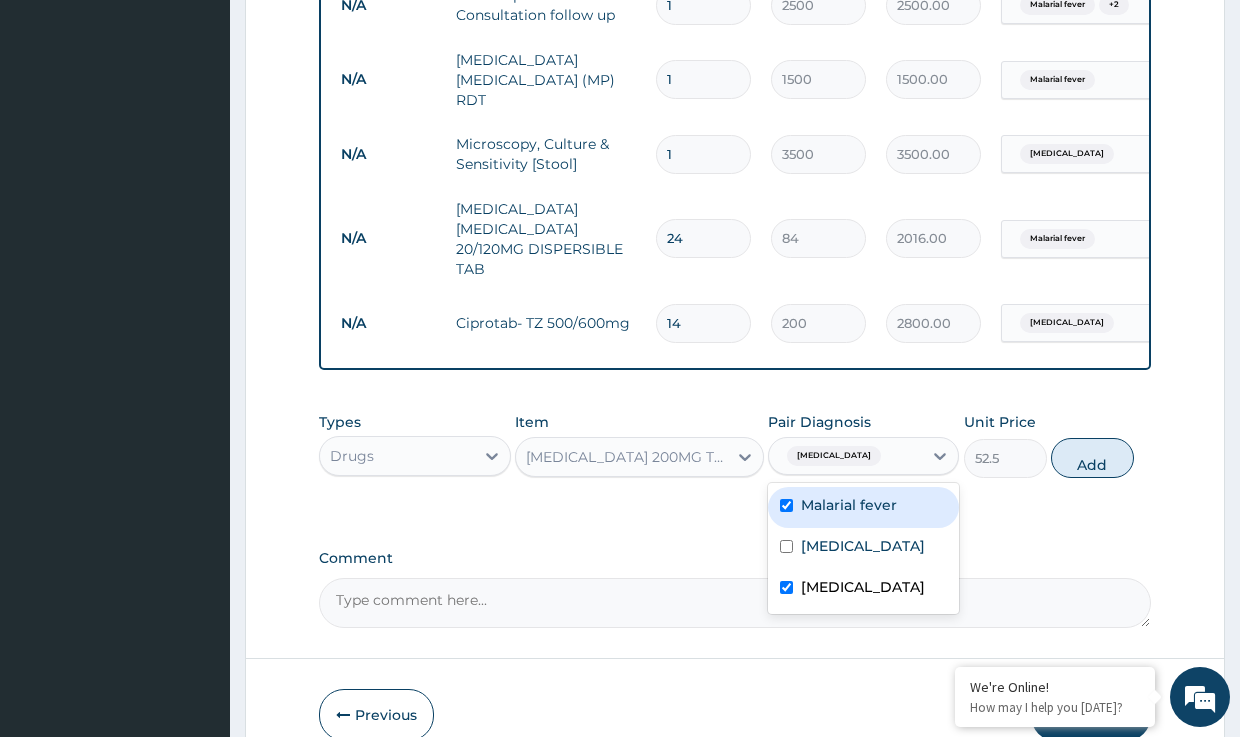 checkbox on "true" 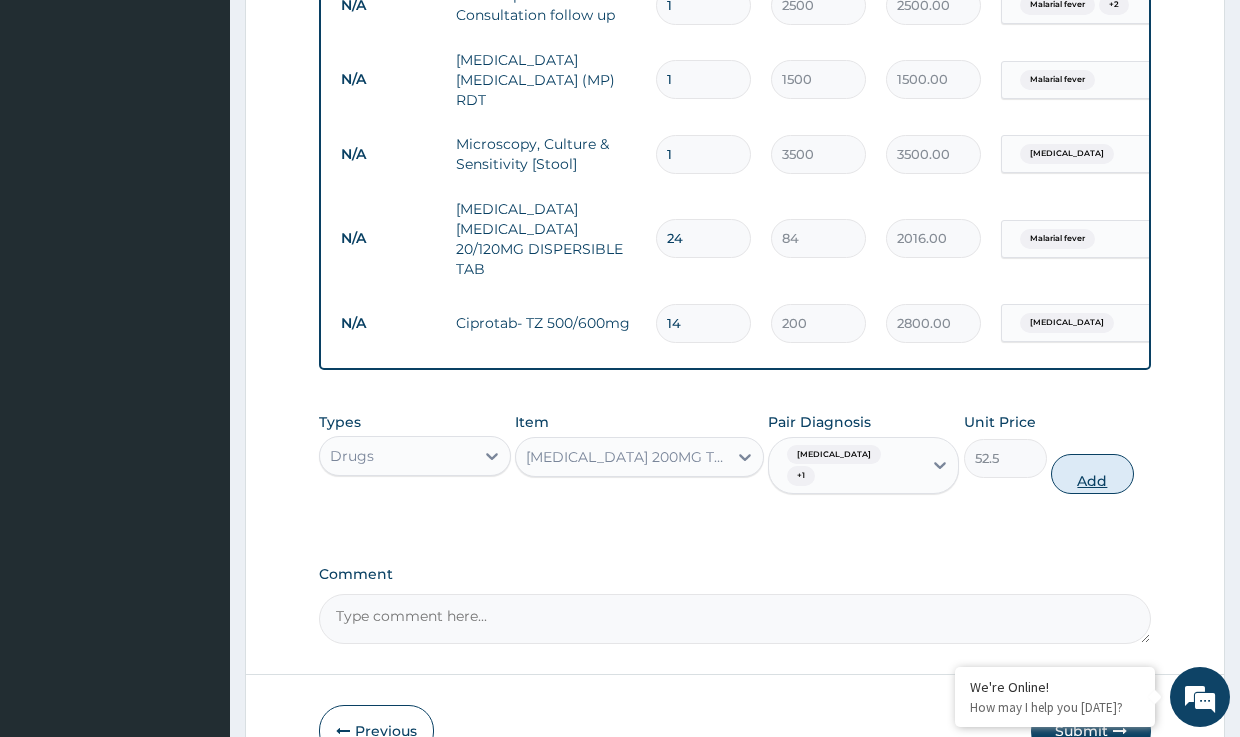 click on "Add" at bounding box center (1092, 474) 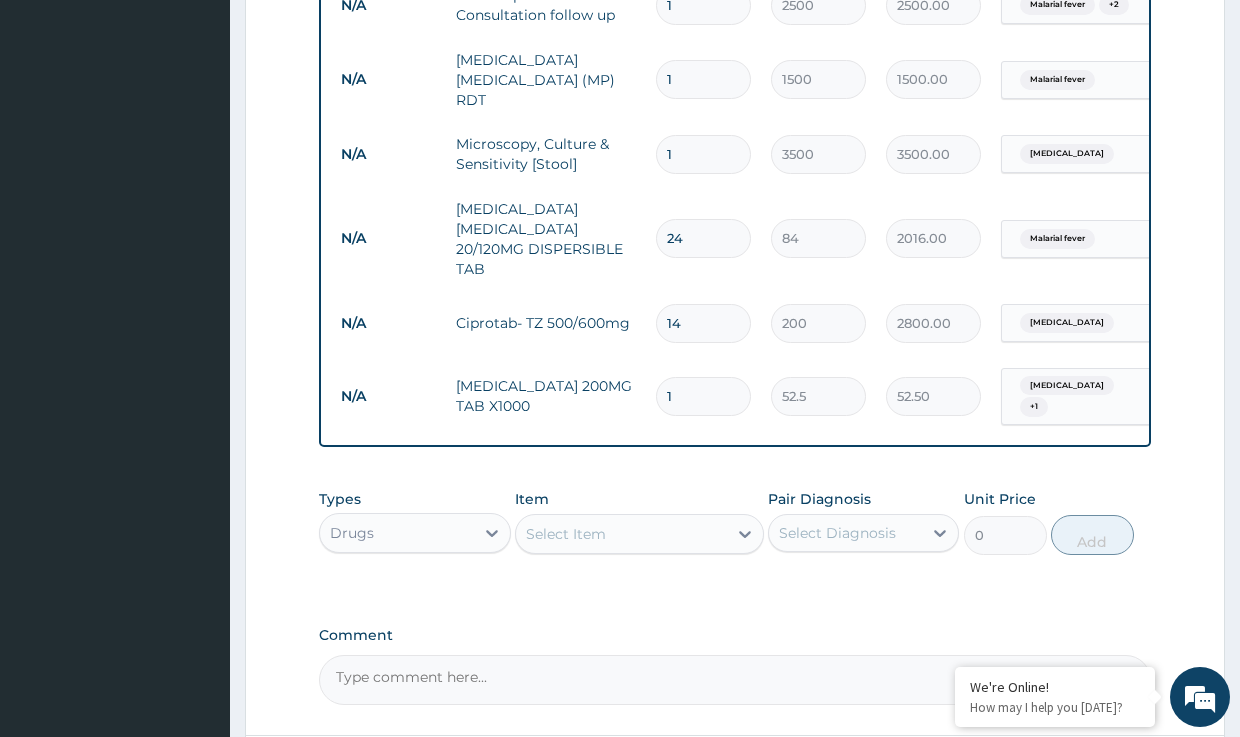 type 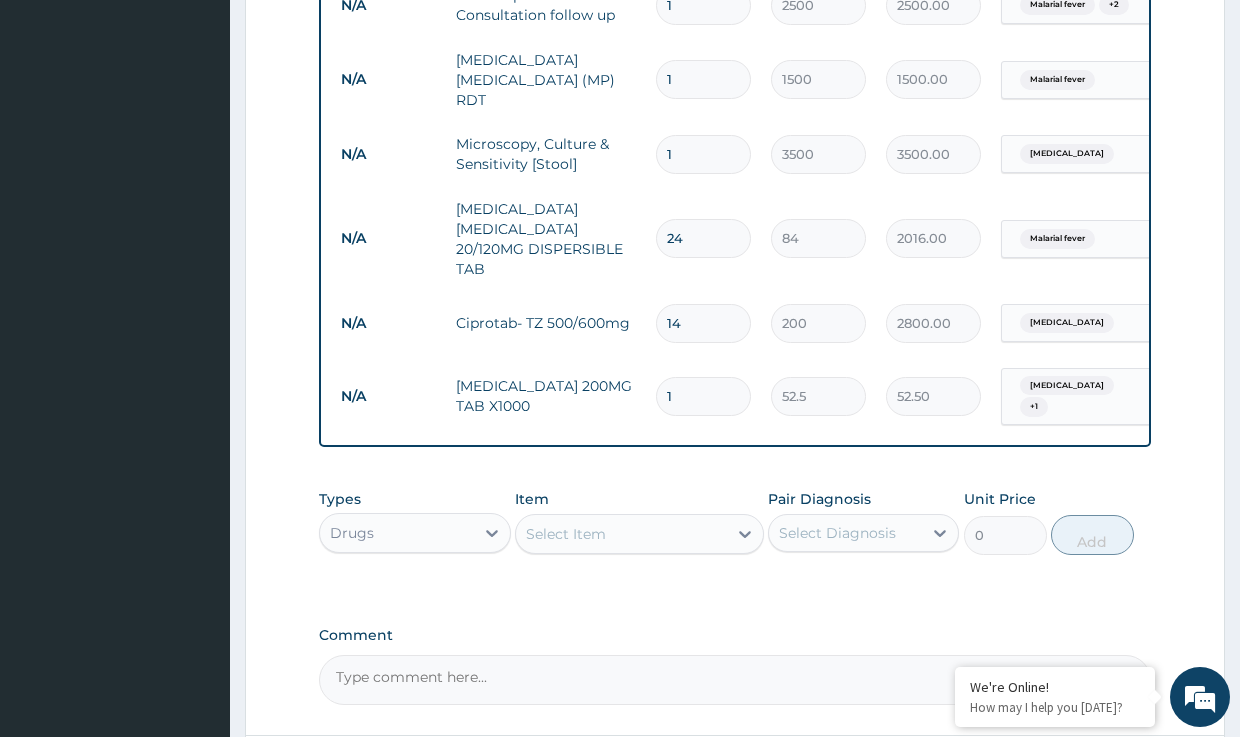 type on "0.00" 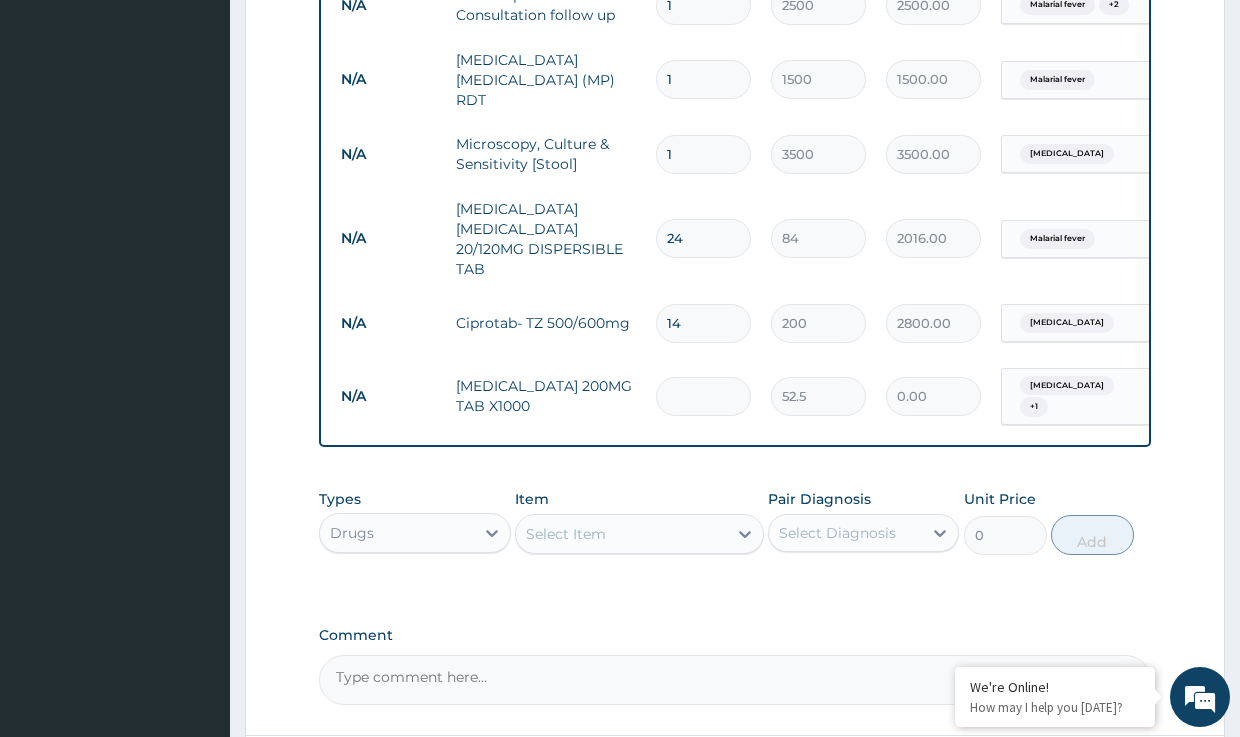 type on "4" 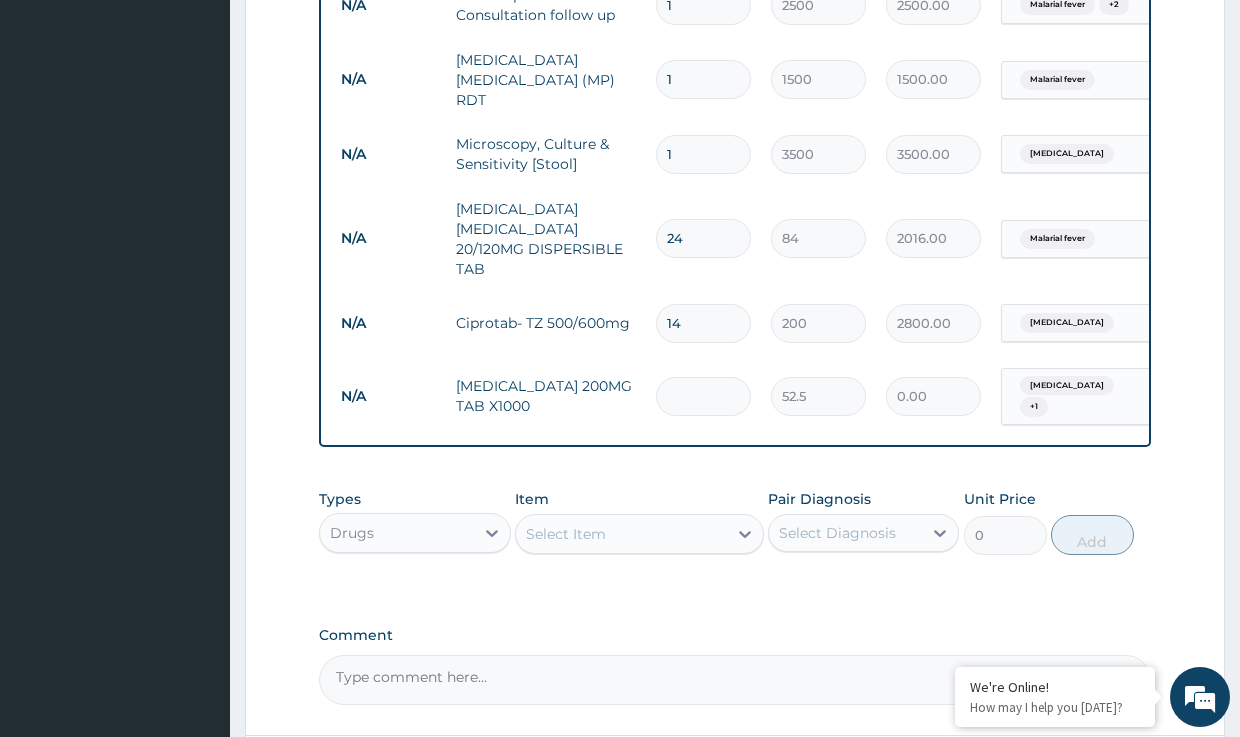 type on "210.00" 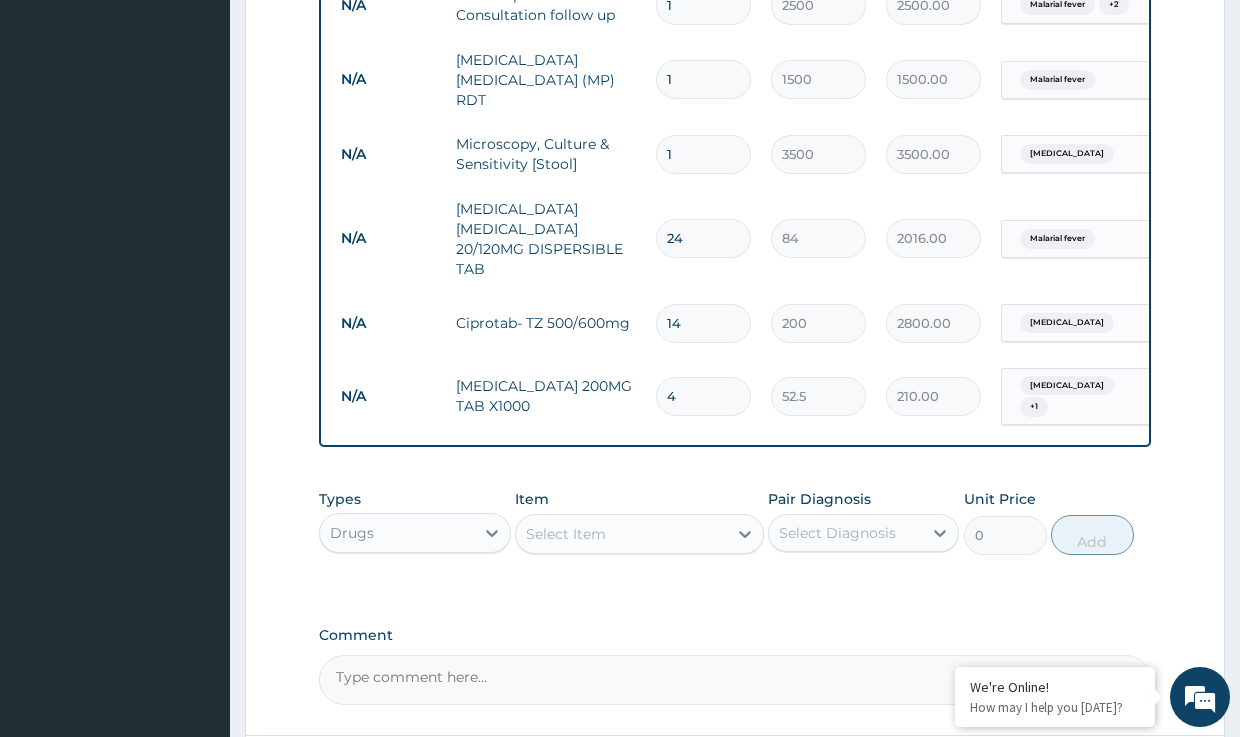 type on "42" 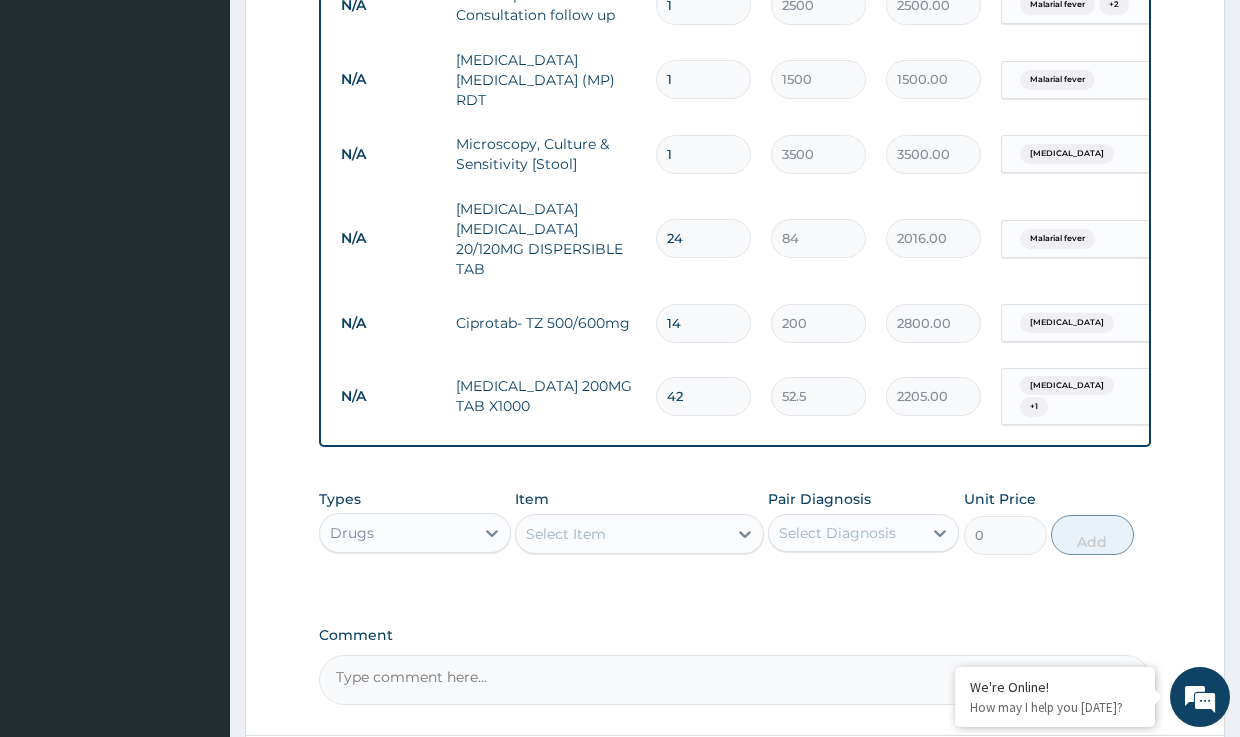 type on "42" 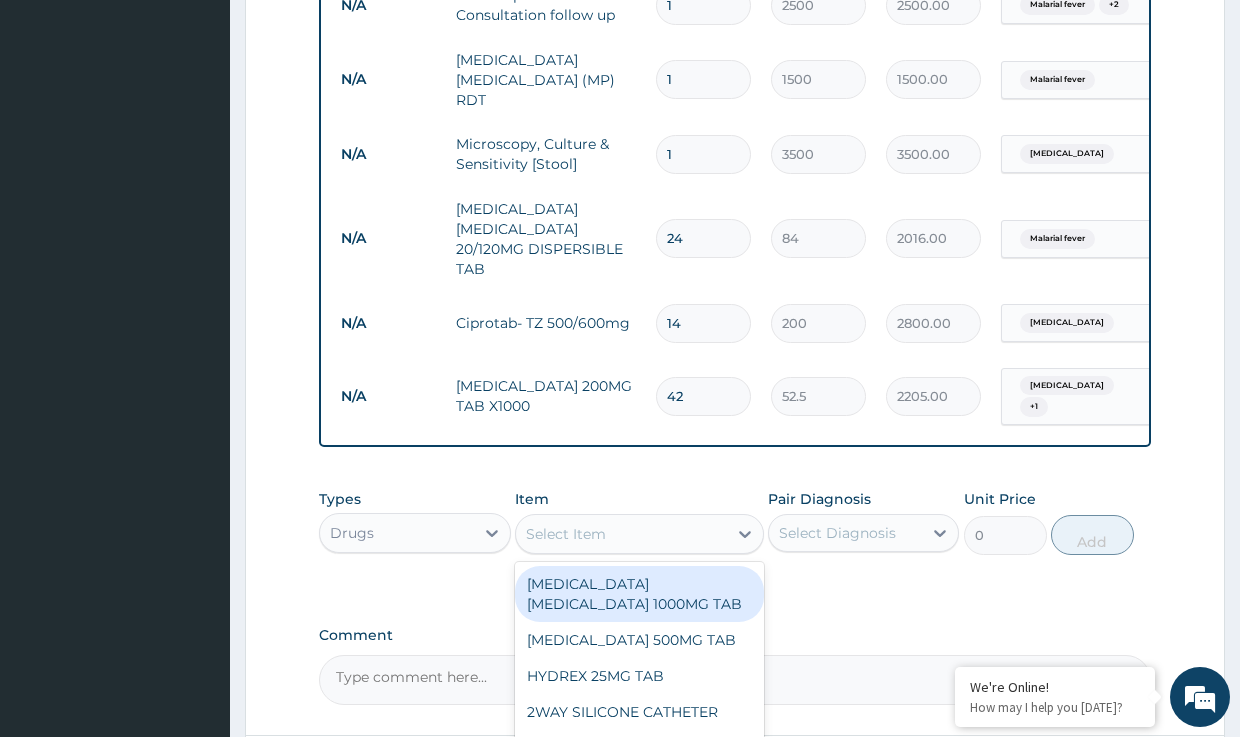 click on "Select Item" at bounding box center [621, 534] 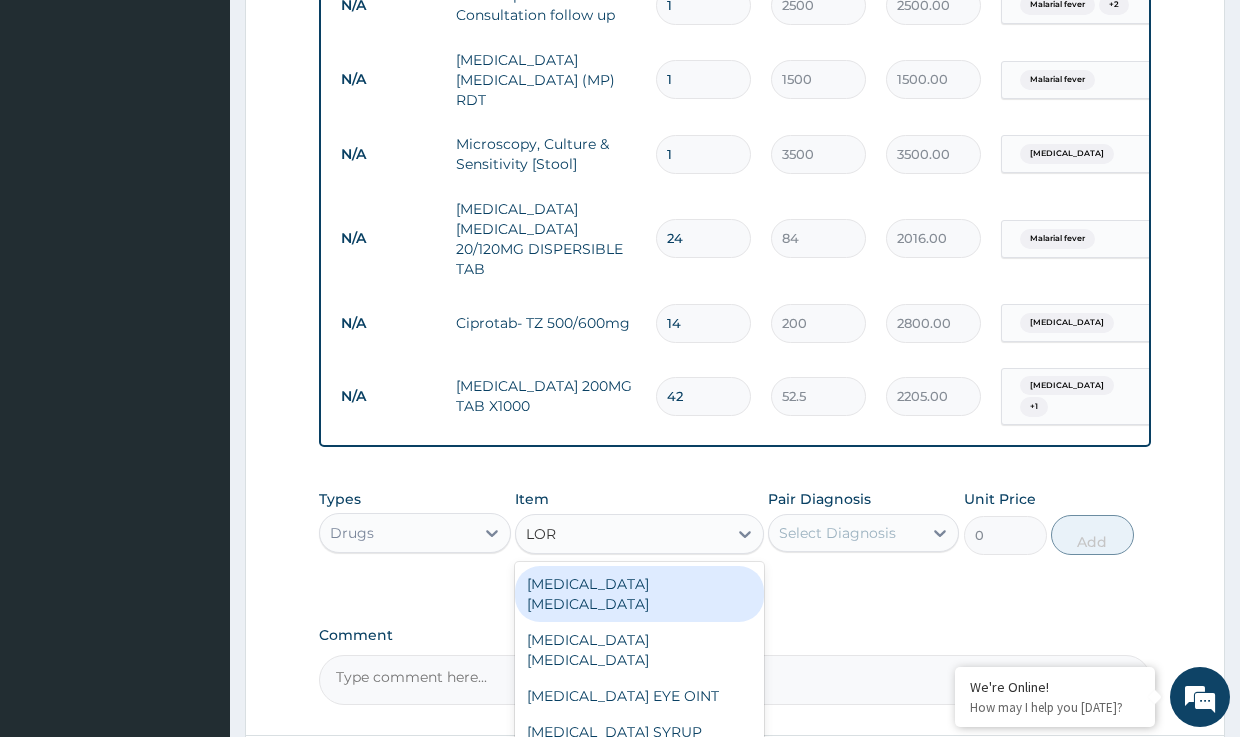 type on "LORA" 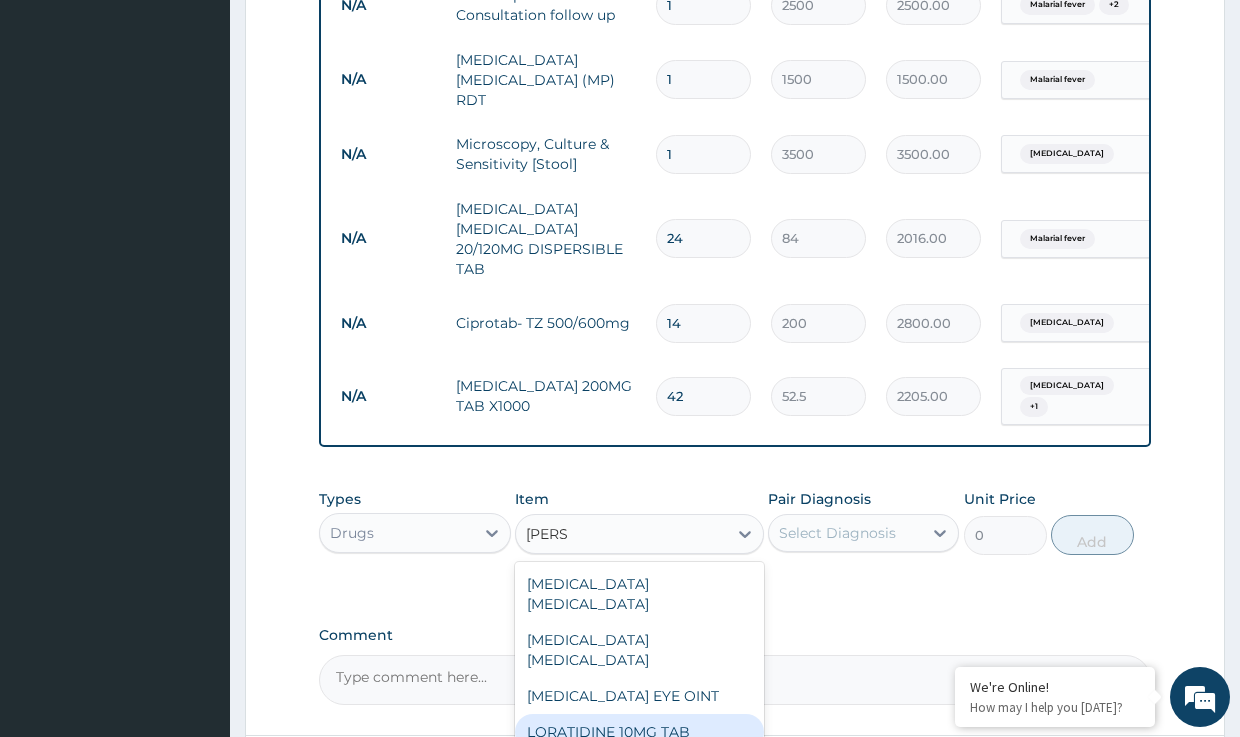 click on "LORATIDINE 10MG TAB" at bounding box center (639, 732) 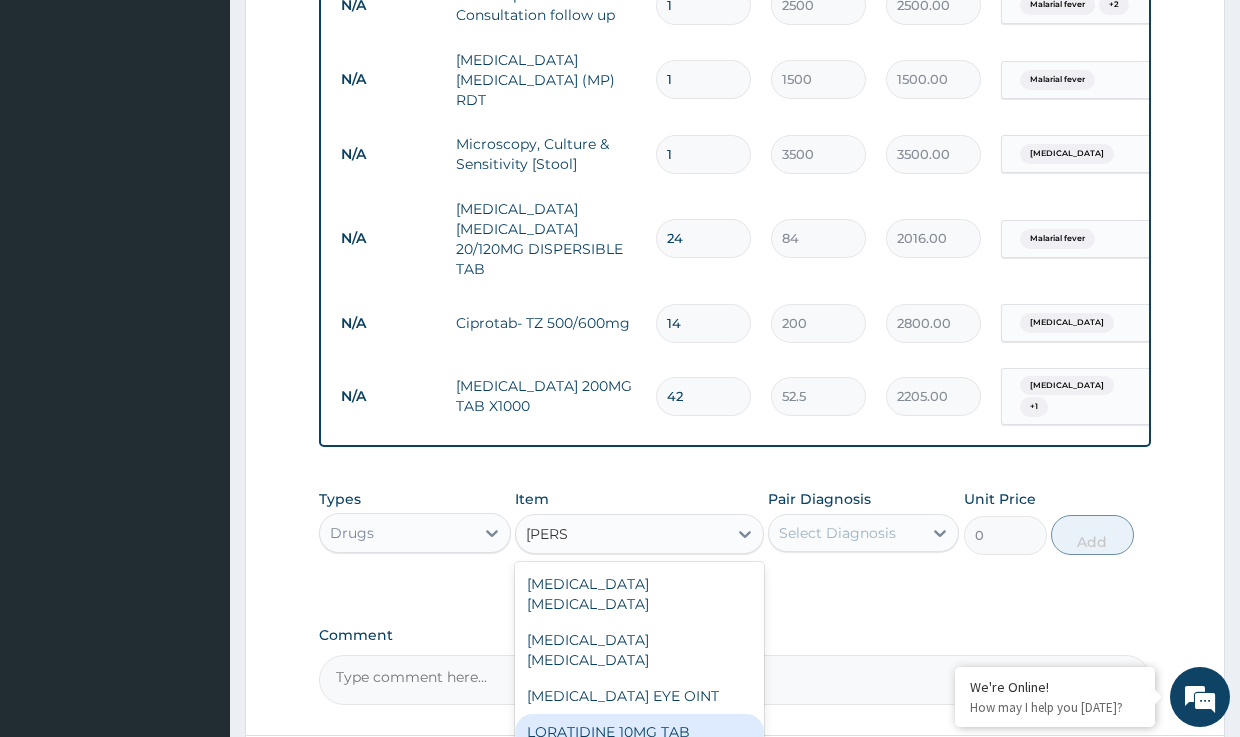 type 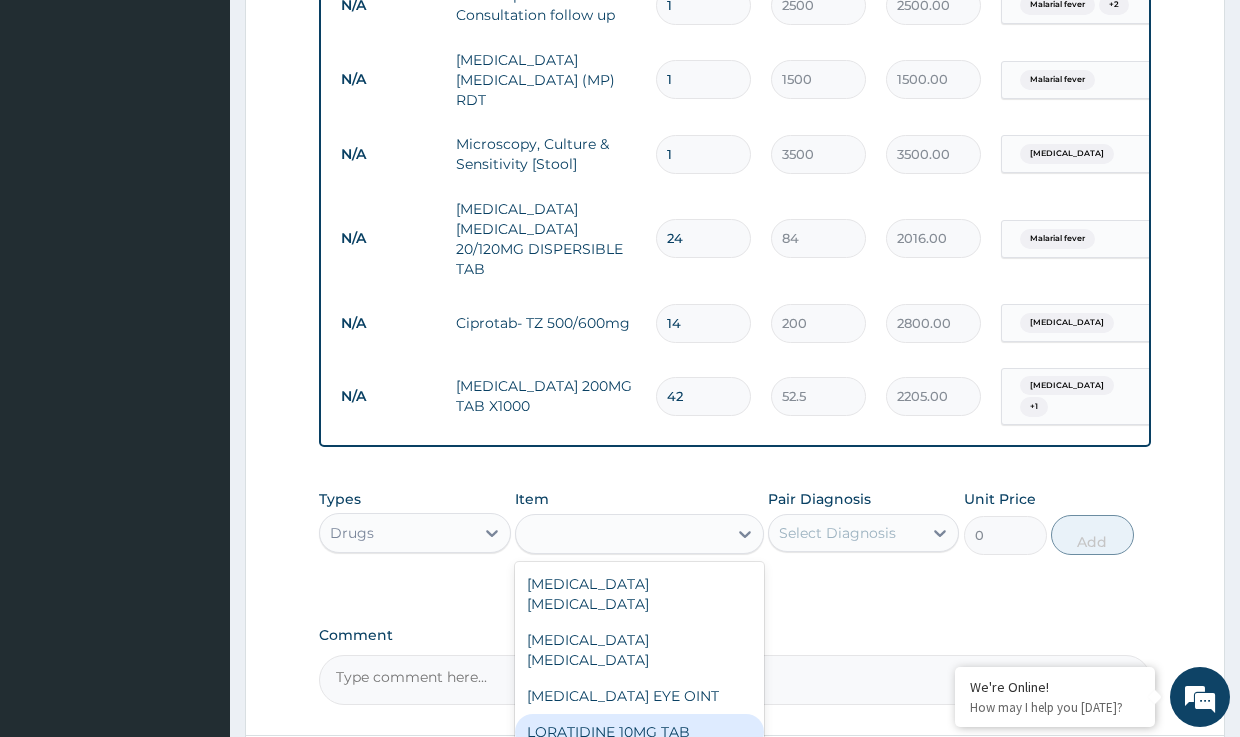 type on "52.5" 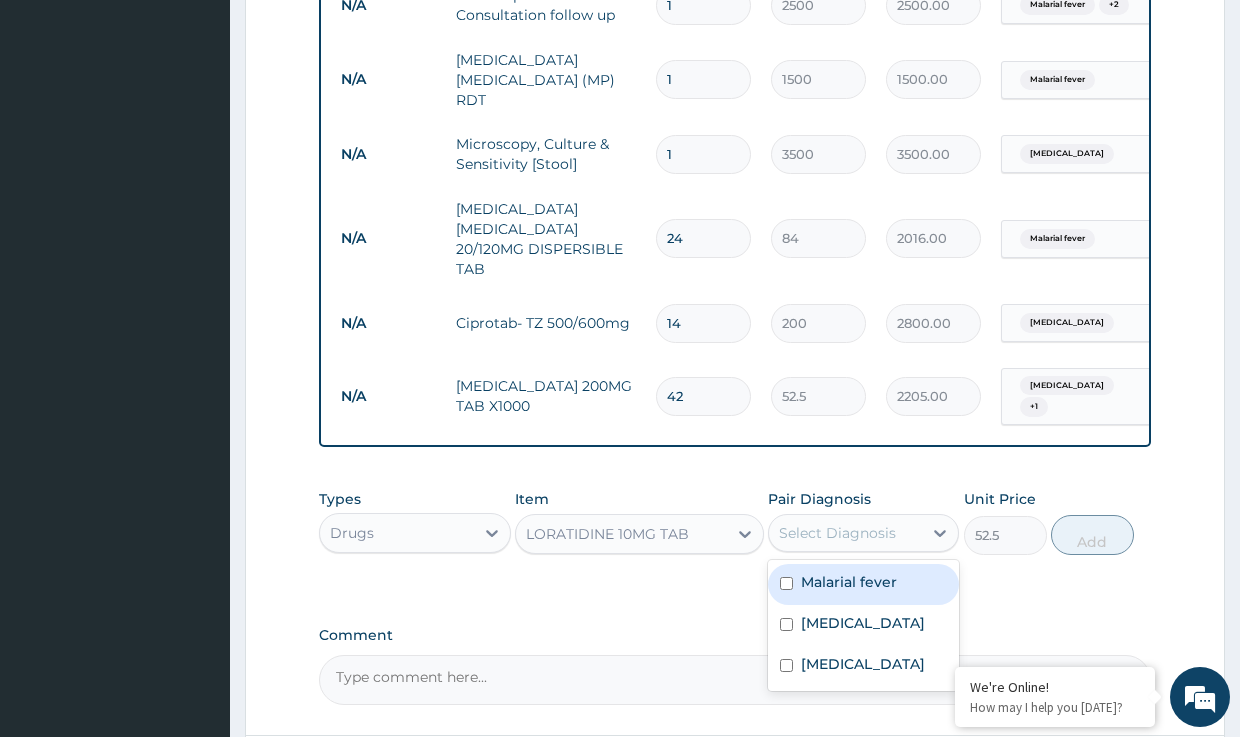 click on "Select Diagnosis" at bounding box center [837, 533] 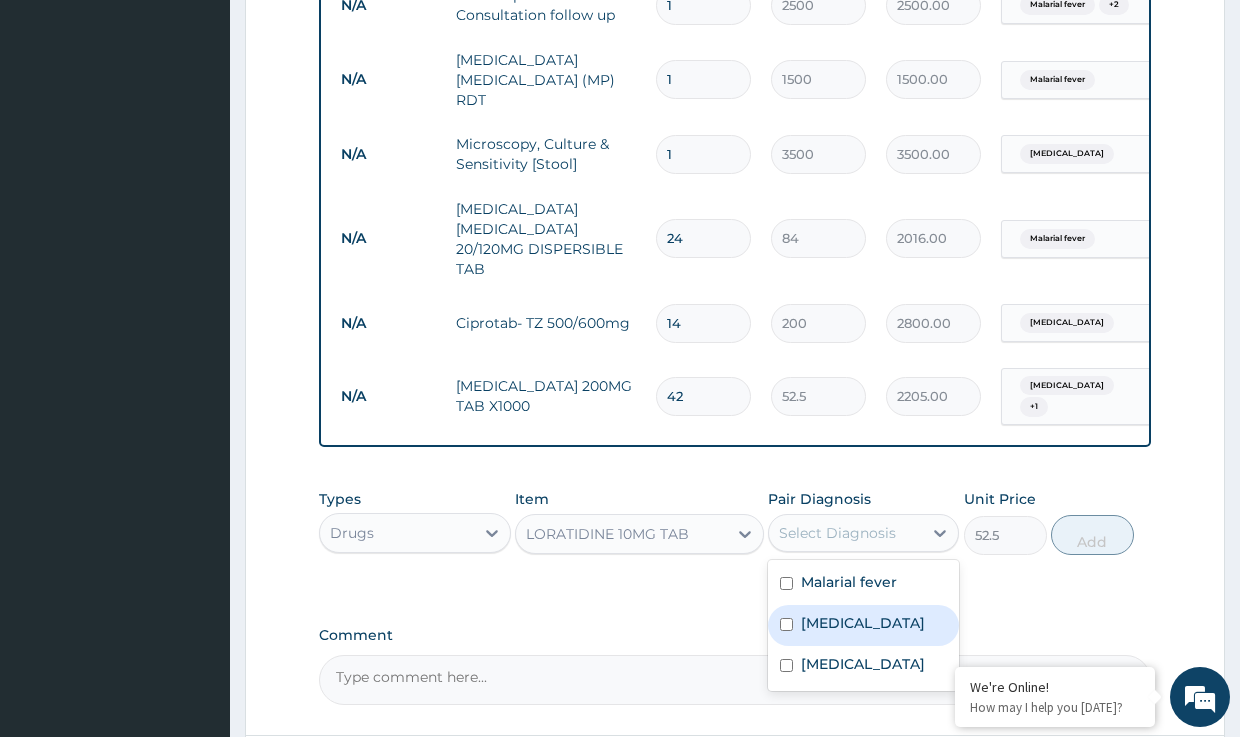 click on "Upper respiratory infection" at bounding box center [863, 623] 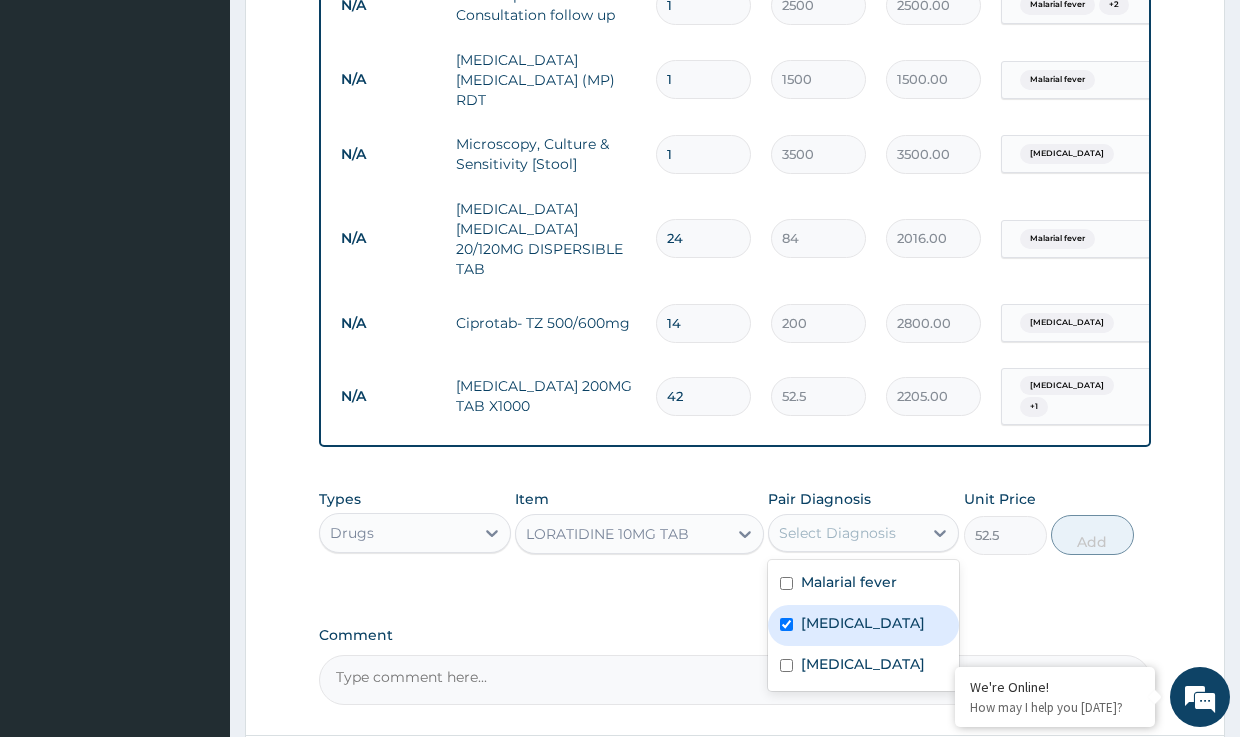 checkbox on "true" 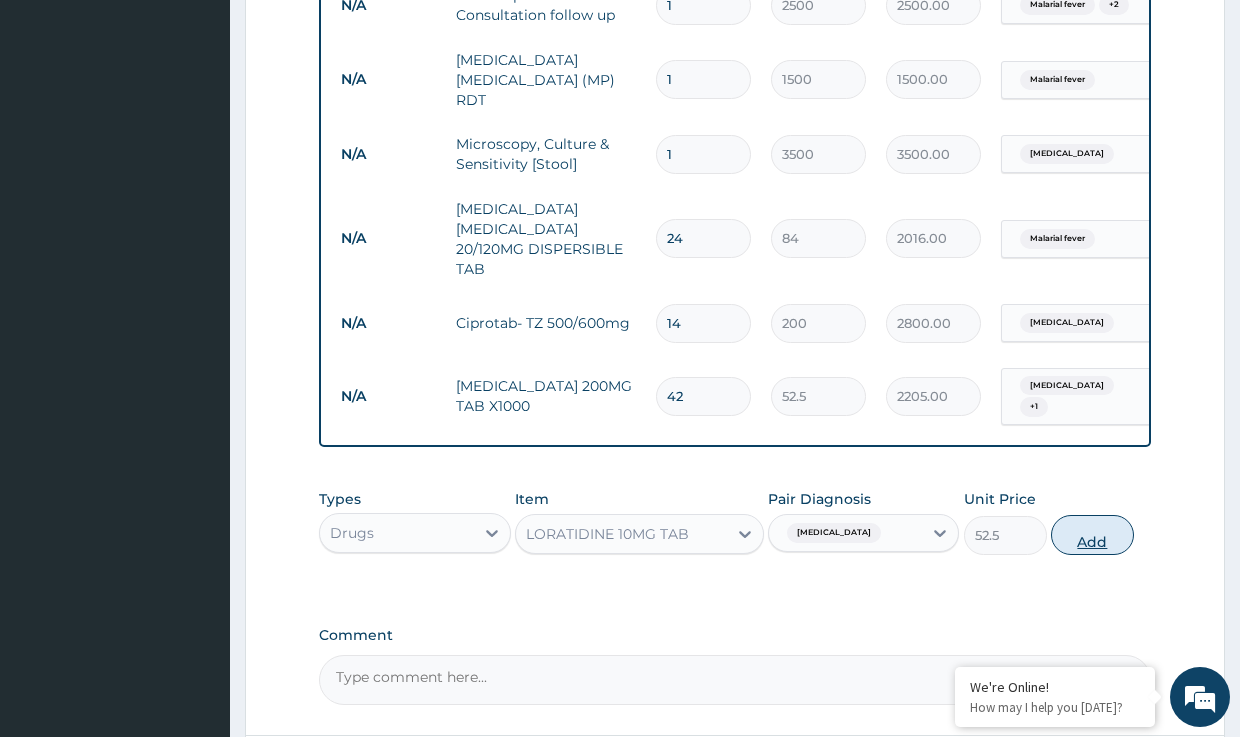 click on "Add" at bounding box center (1092, 535) 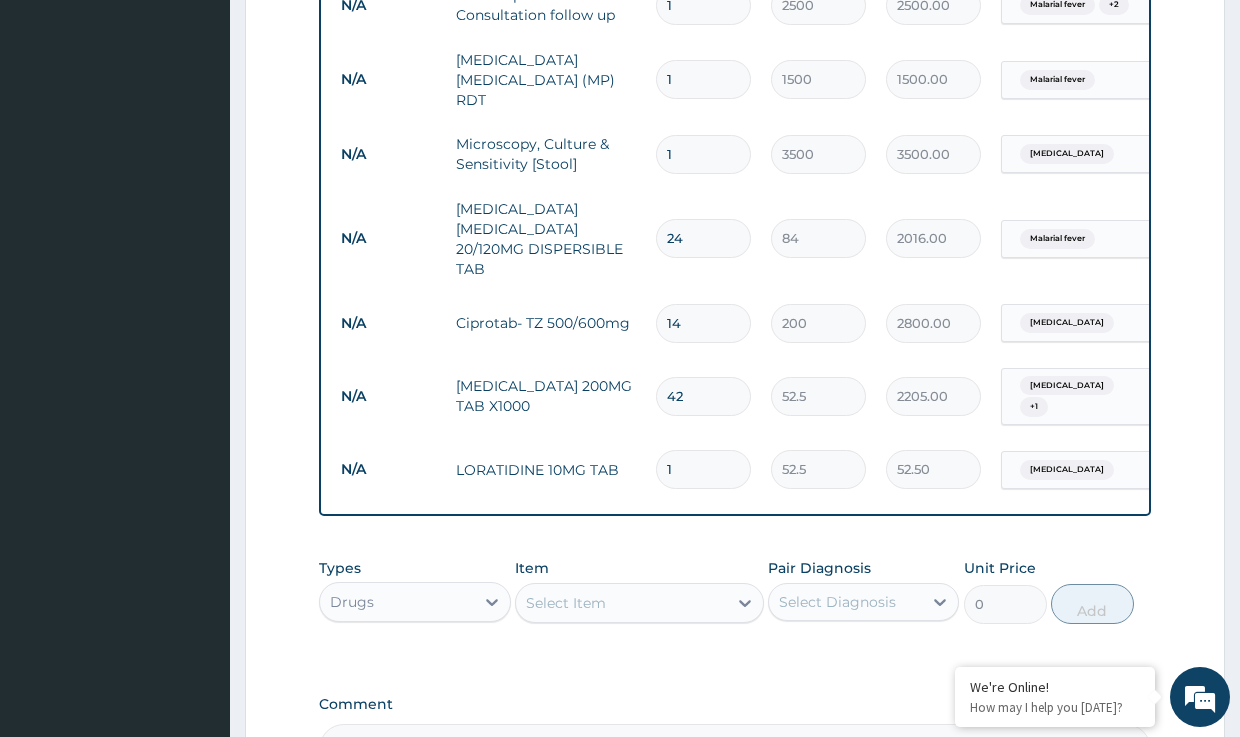 drag, startPoint x: 679, startPoint y: 450, endPoint x: 637, endPoint y: 446, distance: 42.190044 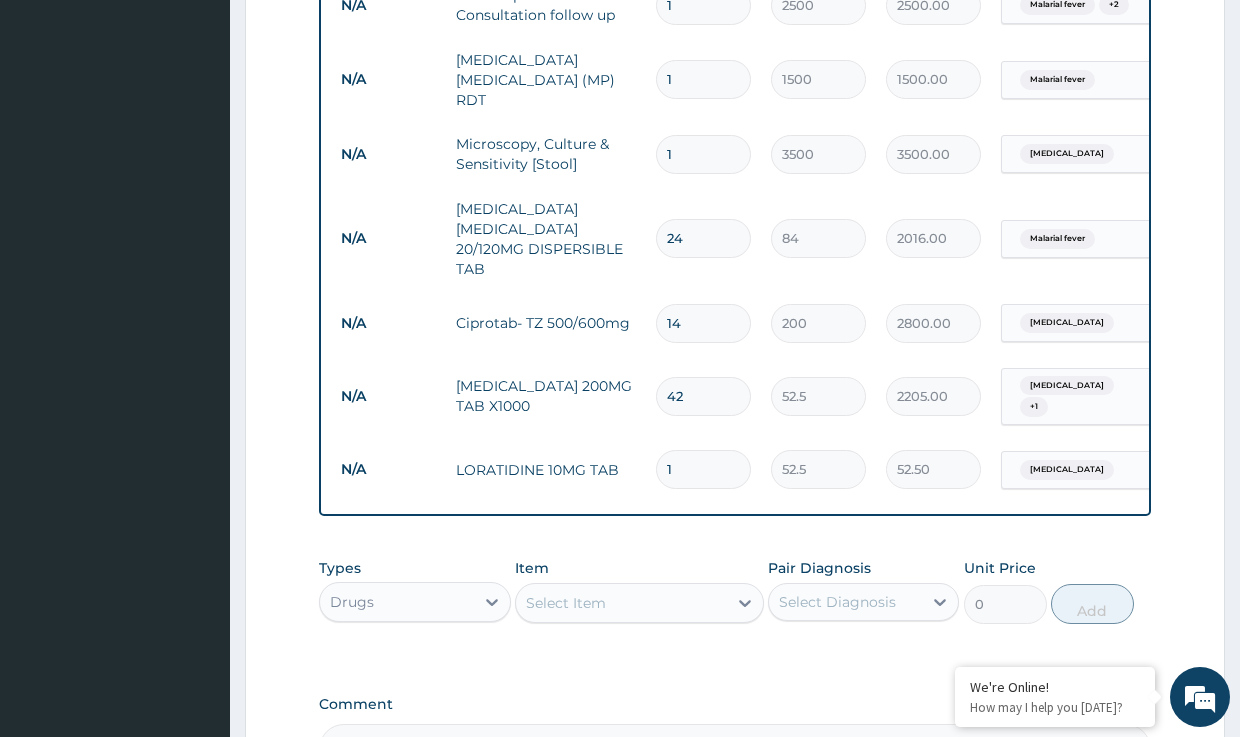 click on "N/A LORATIDINE 10MG TAB 1 52.5 52.50 Upper respiratory infection Delete" at bounding box center [821, 469] 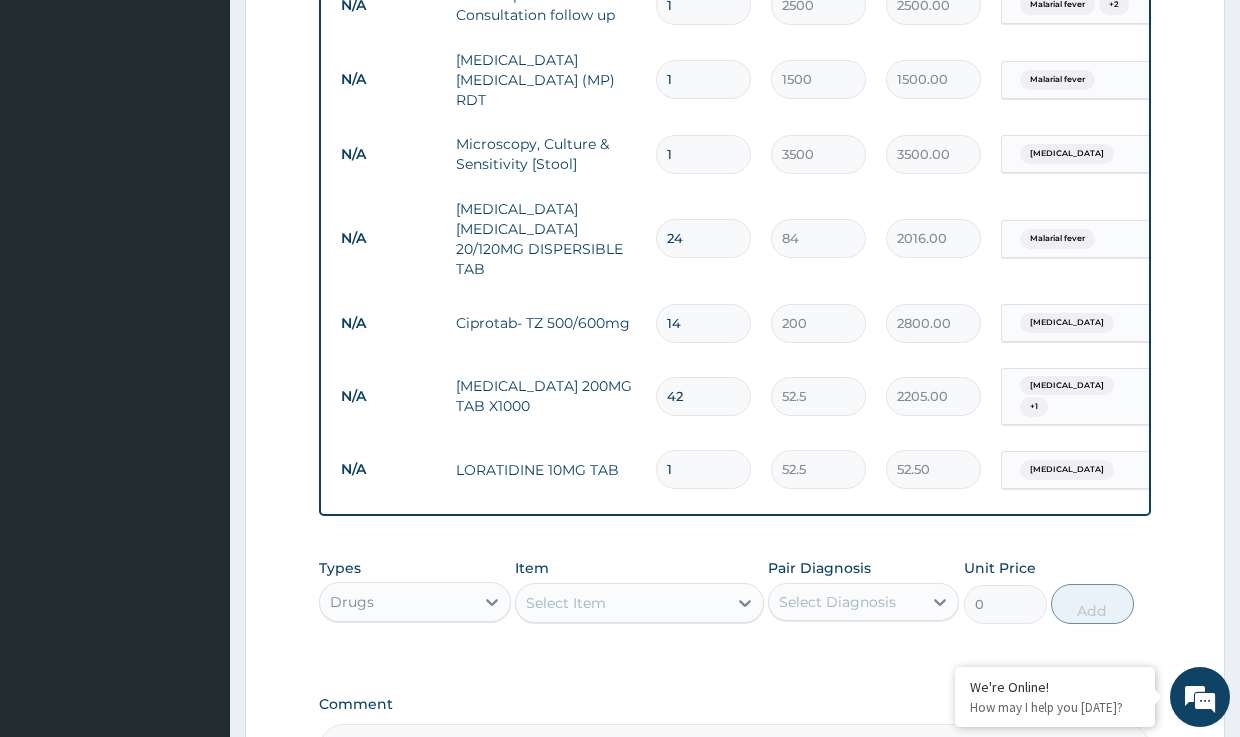 type on "5" 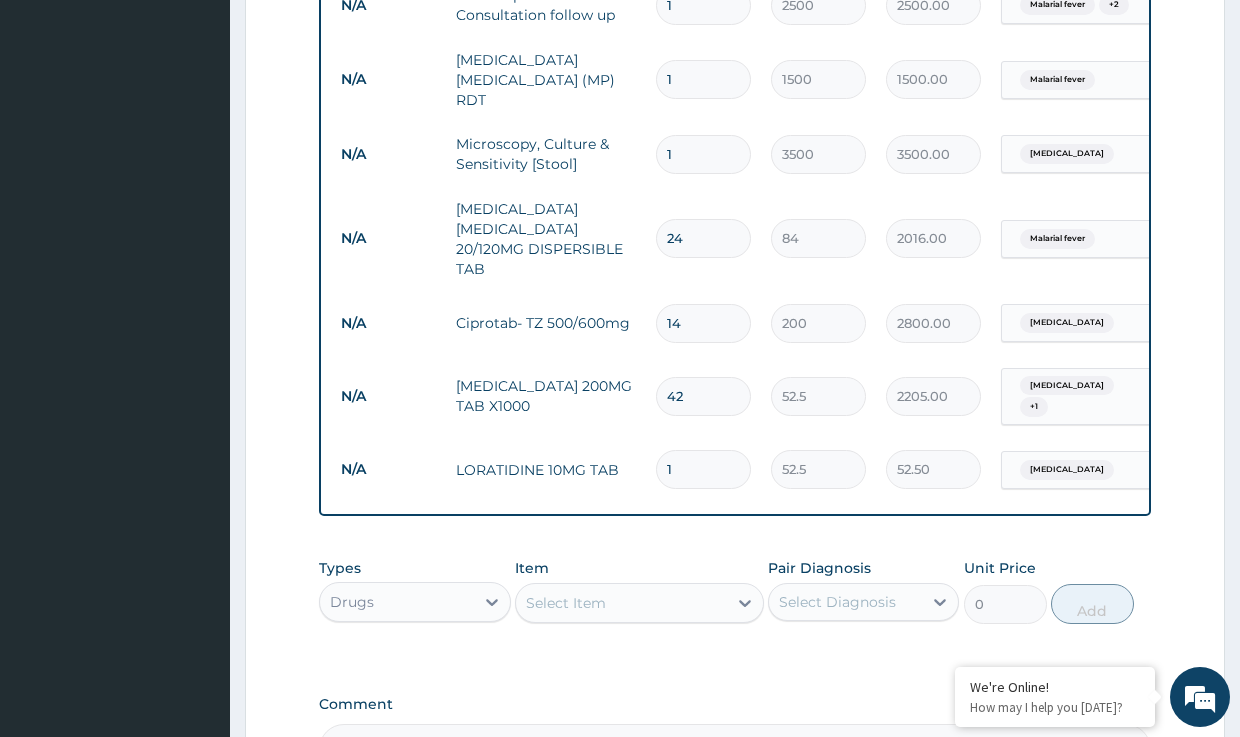 type on "262.50" 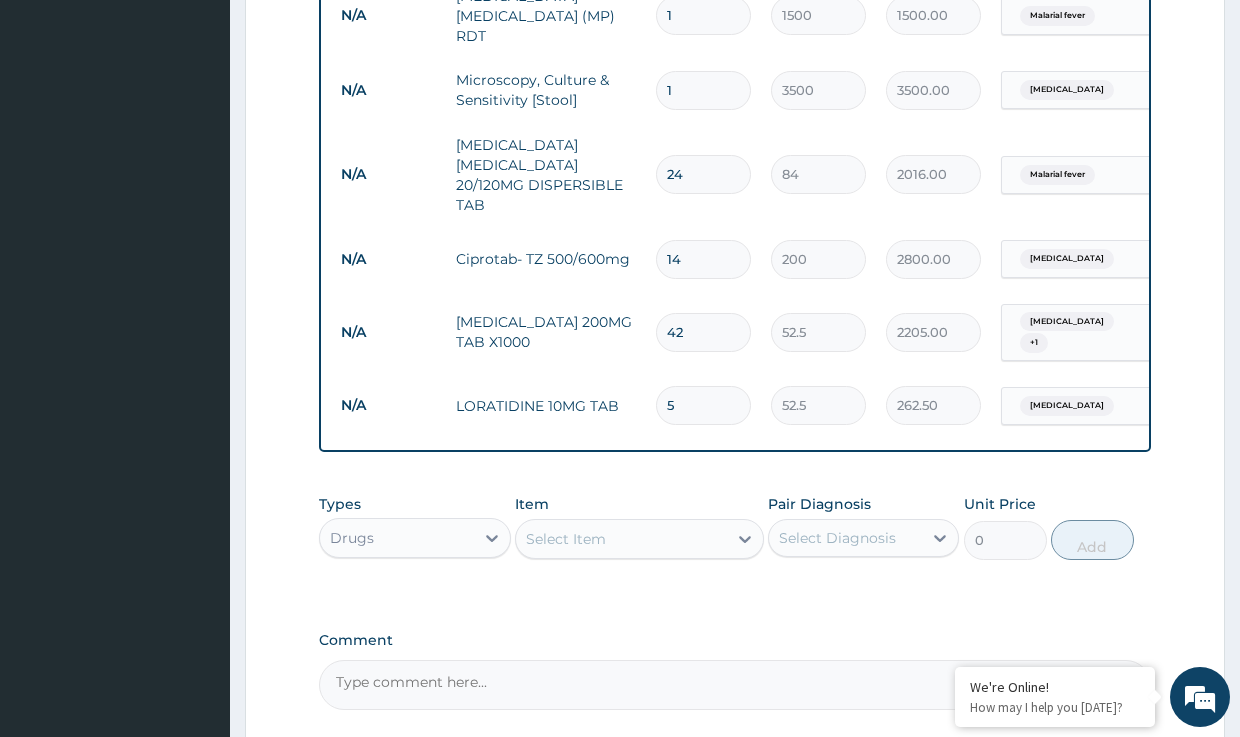 scroll, scrollTop: 927, scrollLeft: 0, axis: vertical 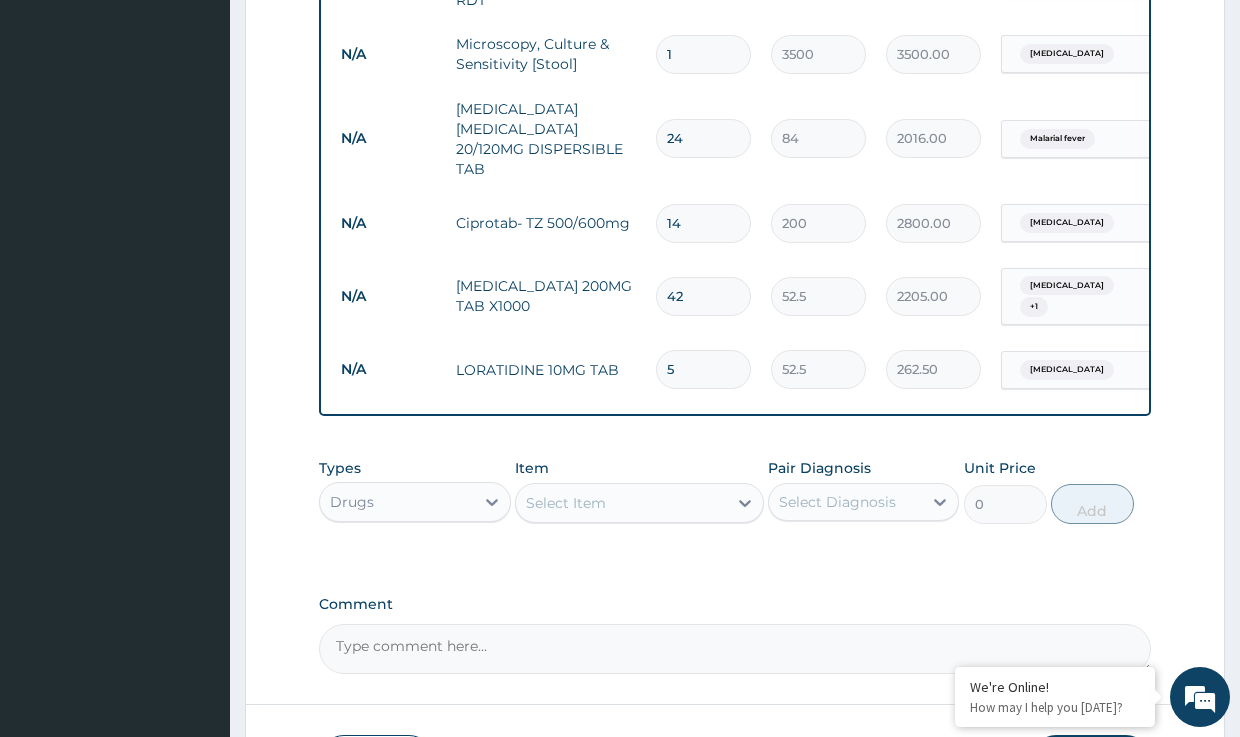 type on "5" 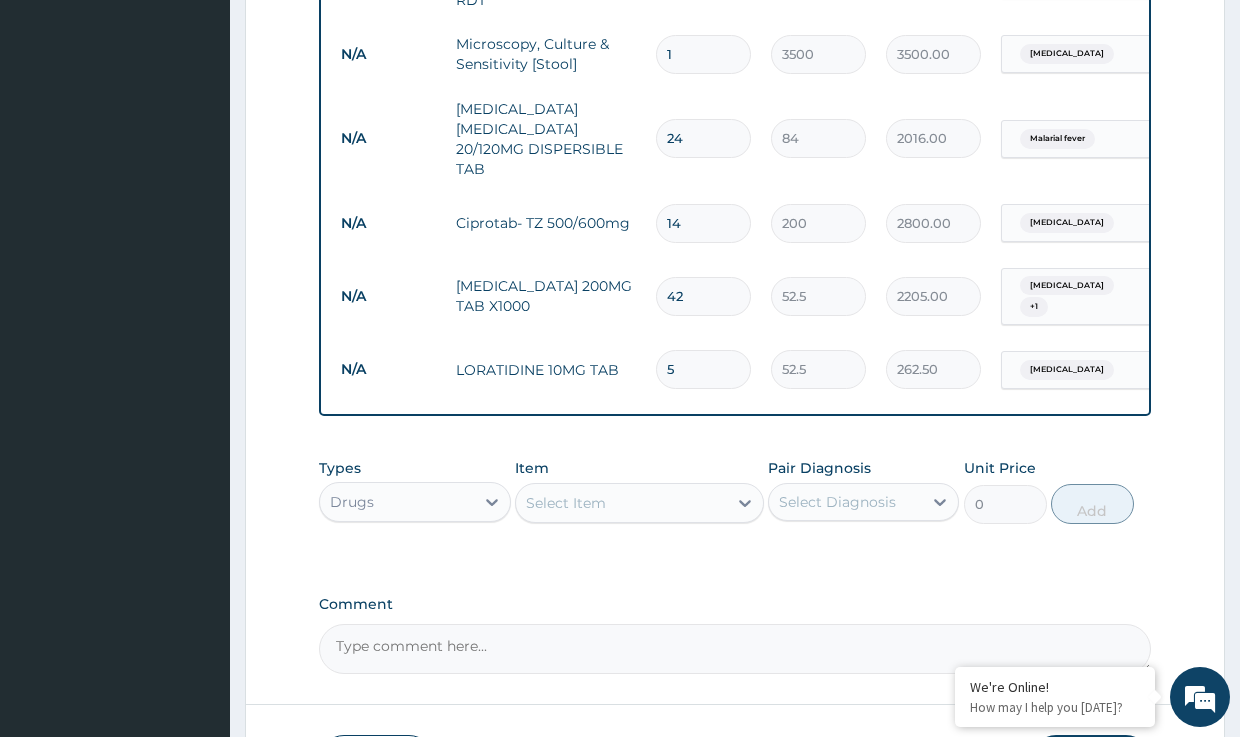 click on "Select Item" at bounding box center [566, 503] 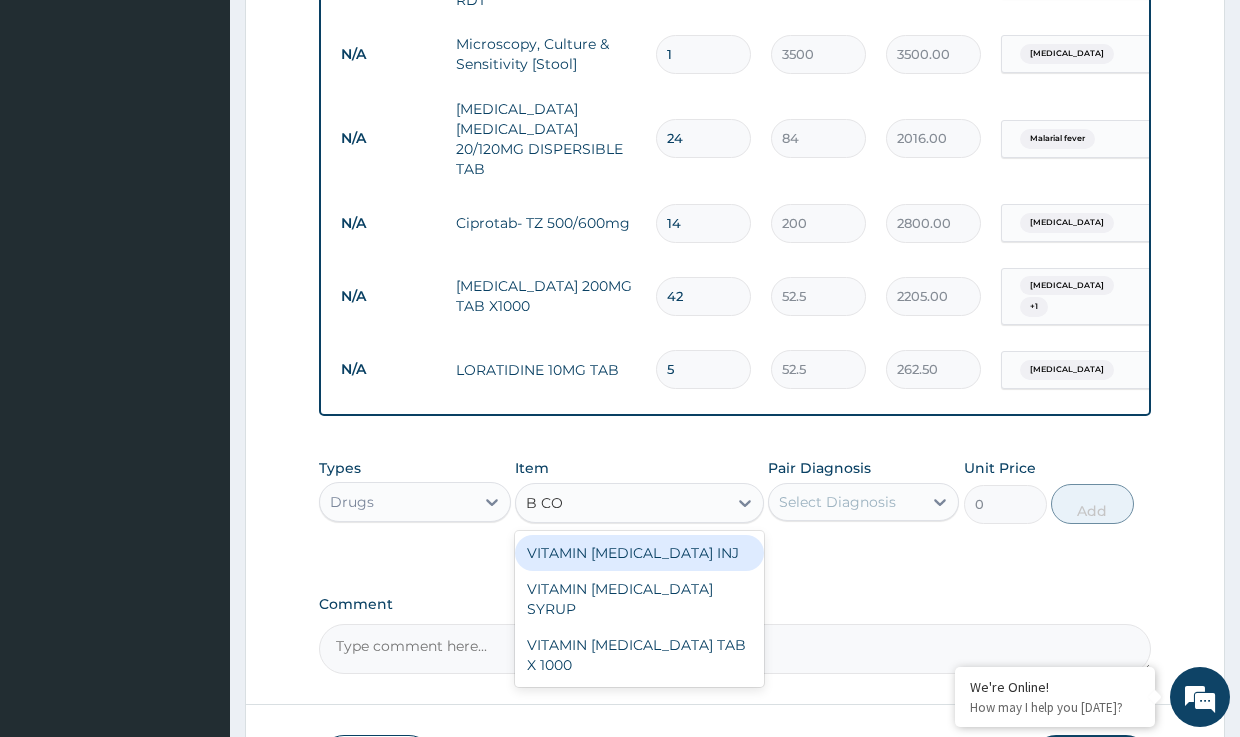 type on "B COM" 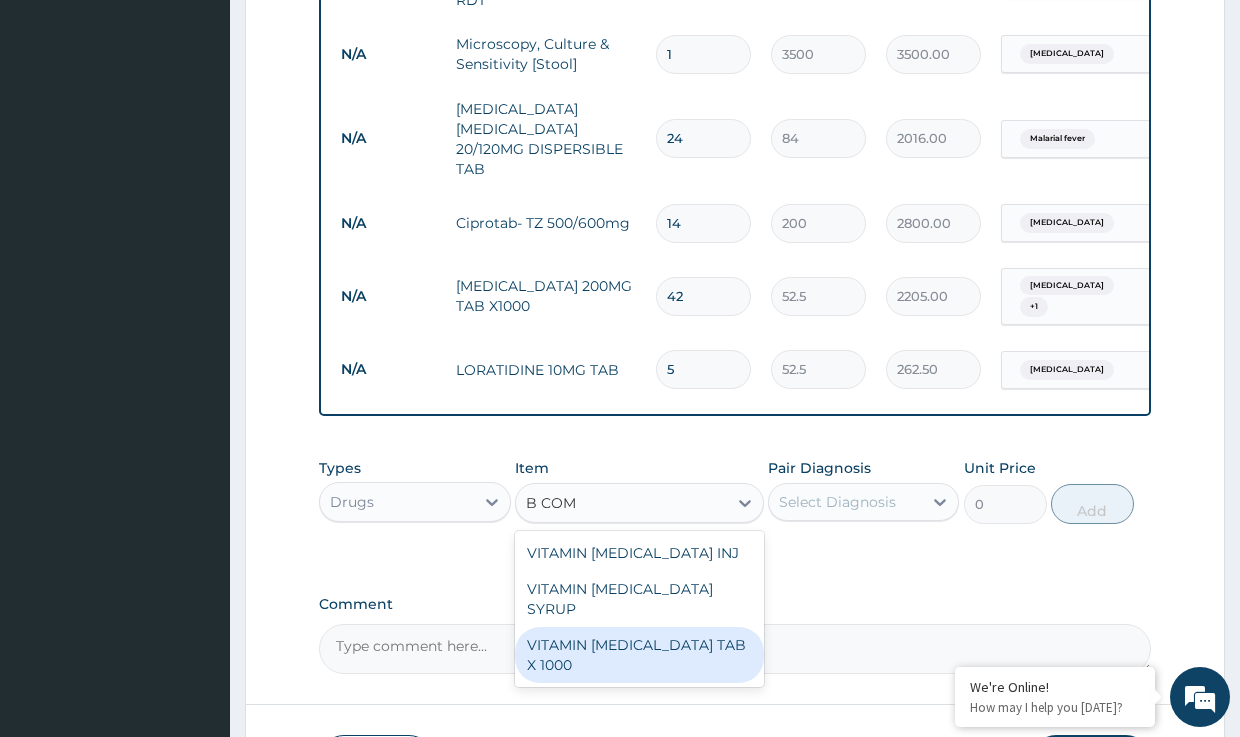 click on "VITAMIN [MEDICAL_DATA] TAB X 1000" at bounding box center (639, 655) 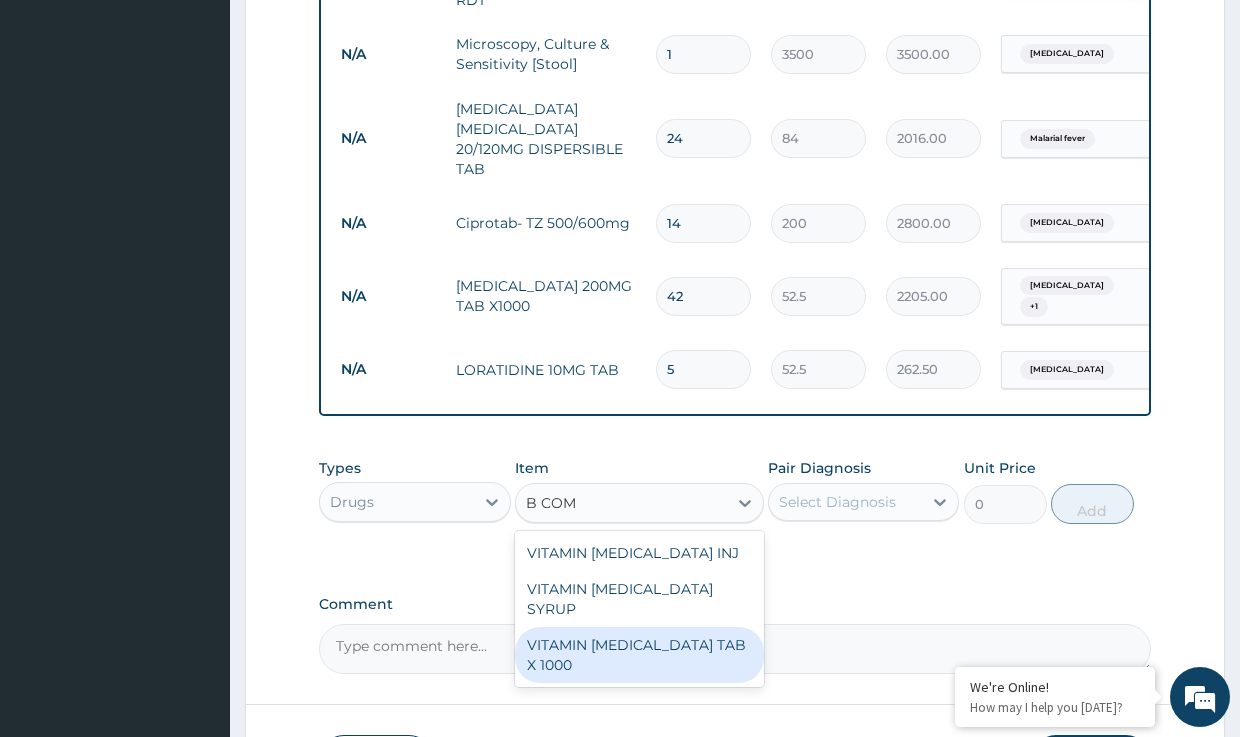 type 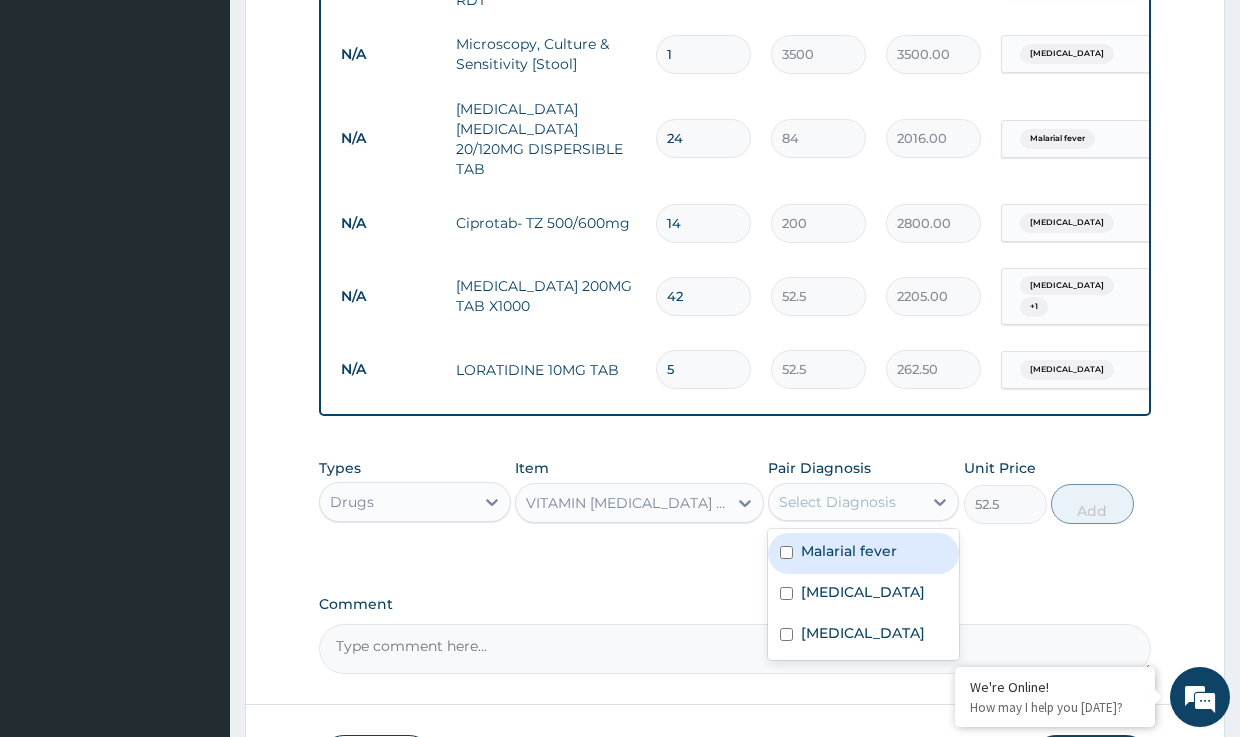 click on "Select Diagnosis" at bounding box center (837, 502) 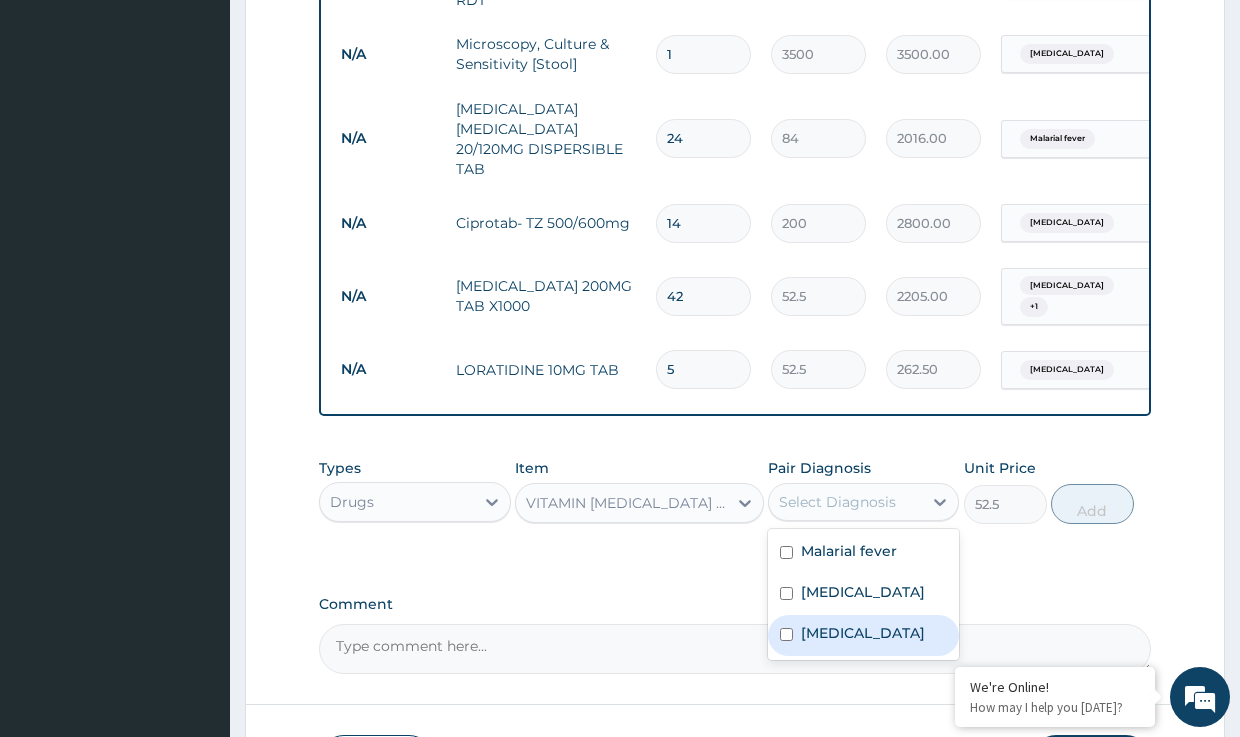 click on "[MEDICAL_DATA]" at bounding box center [863, 633] 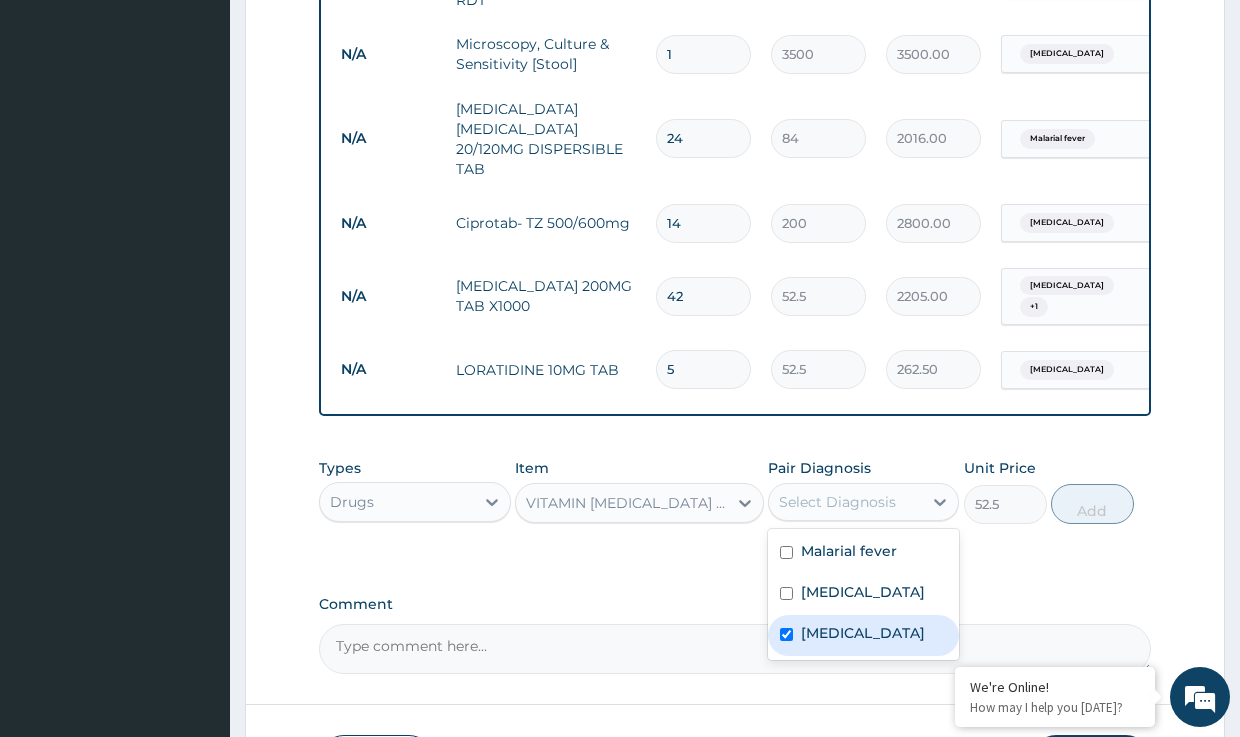 checkbox on "true" 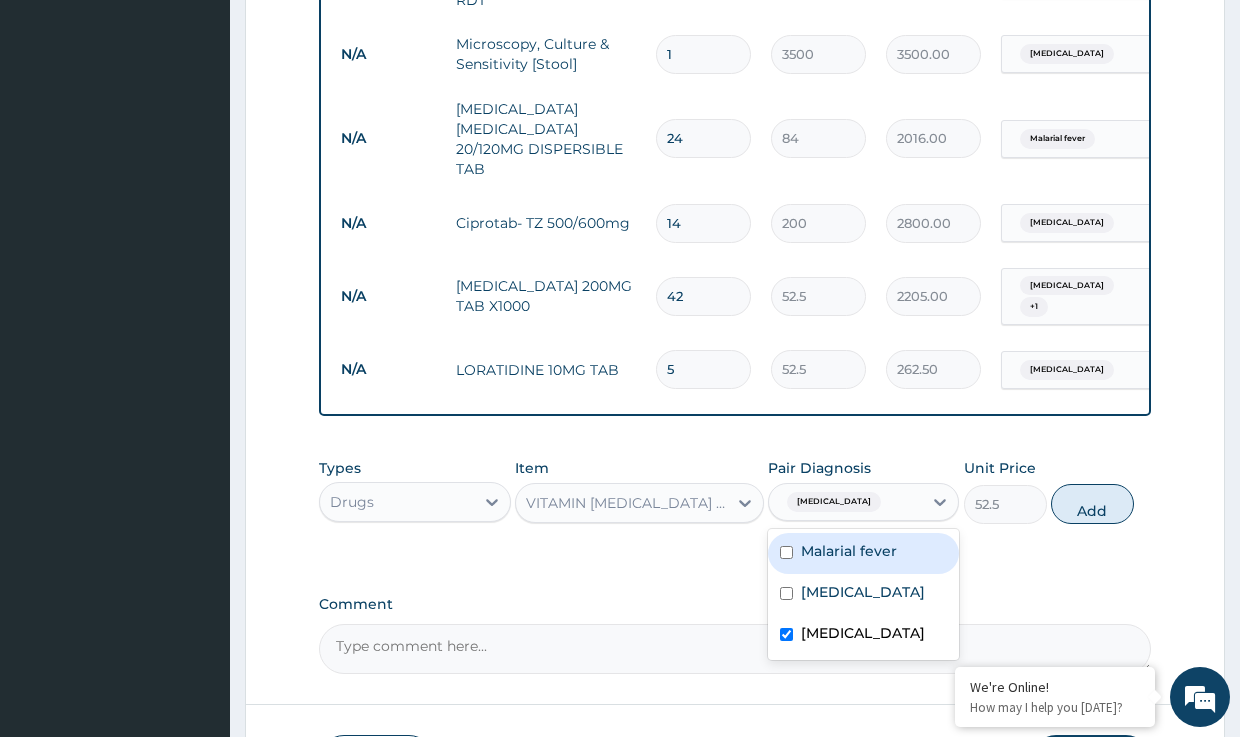 click on "Malarial fever" at bounding box center (849, 551) 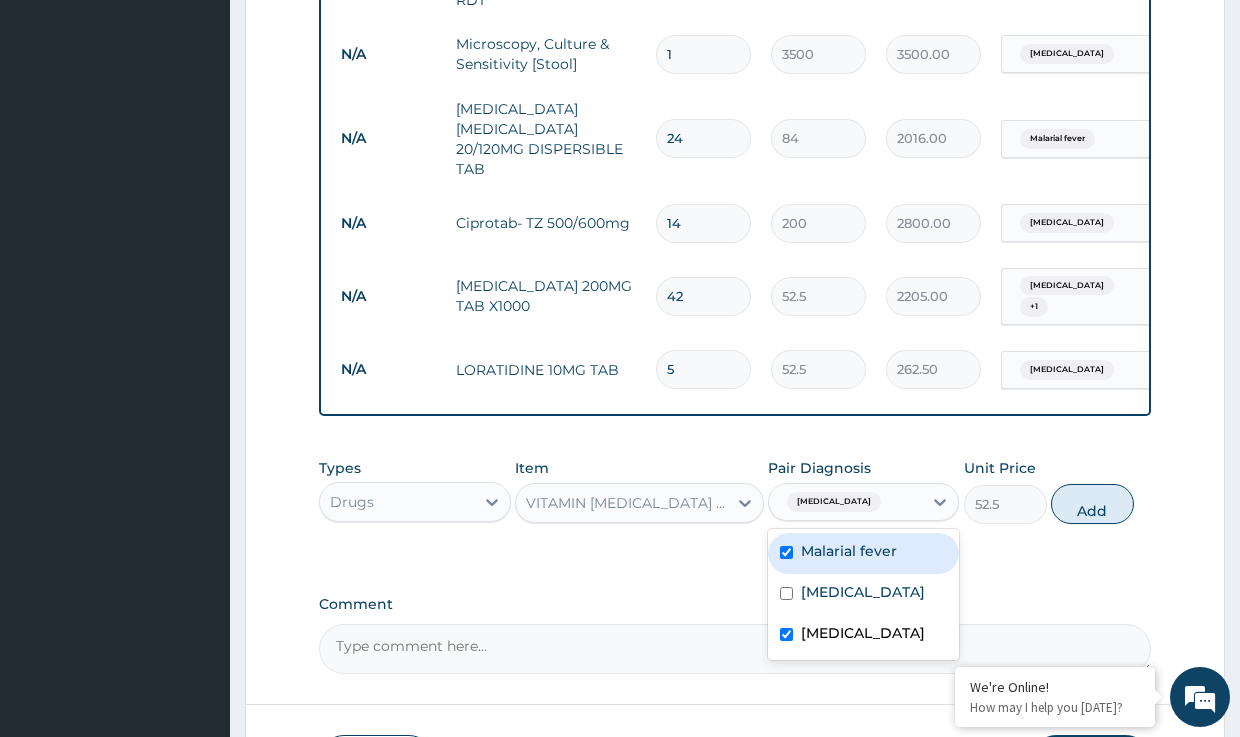 checkbox on "true" 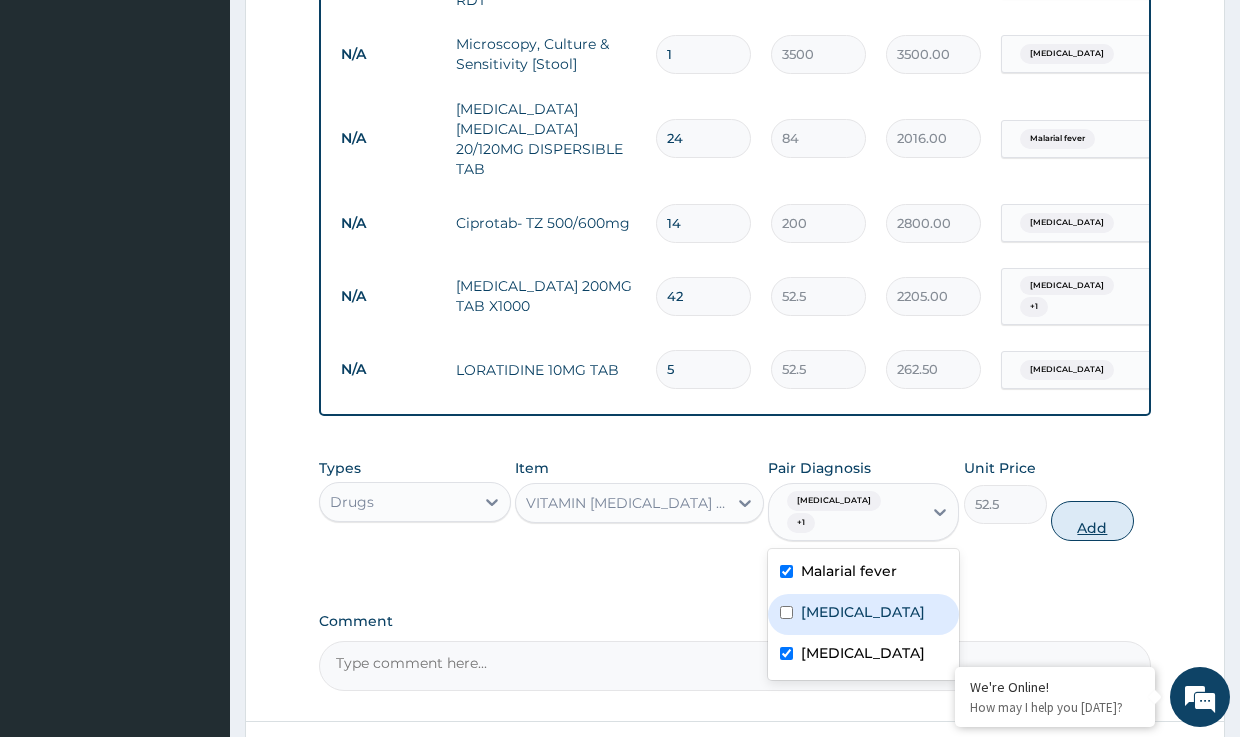 click on "Add" at bounding box center (1092, 521) 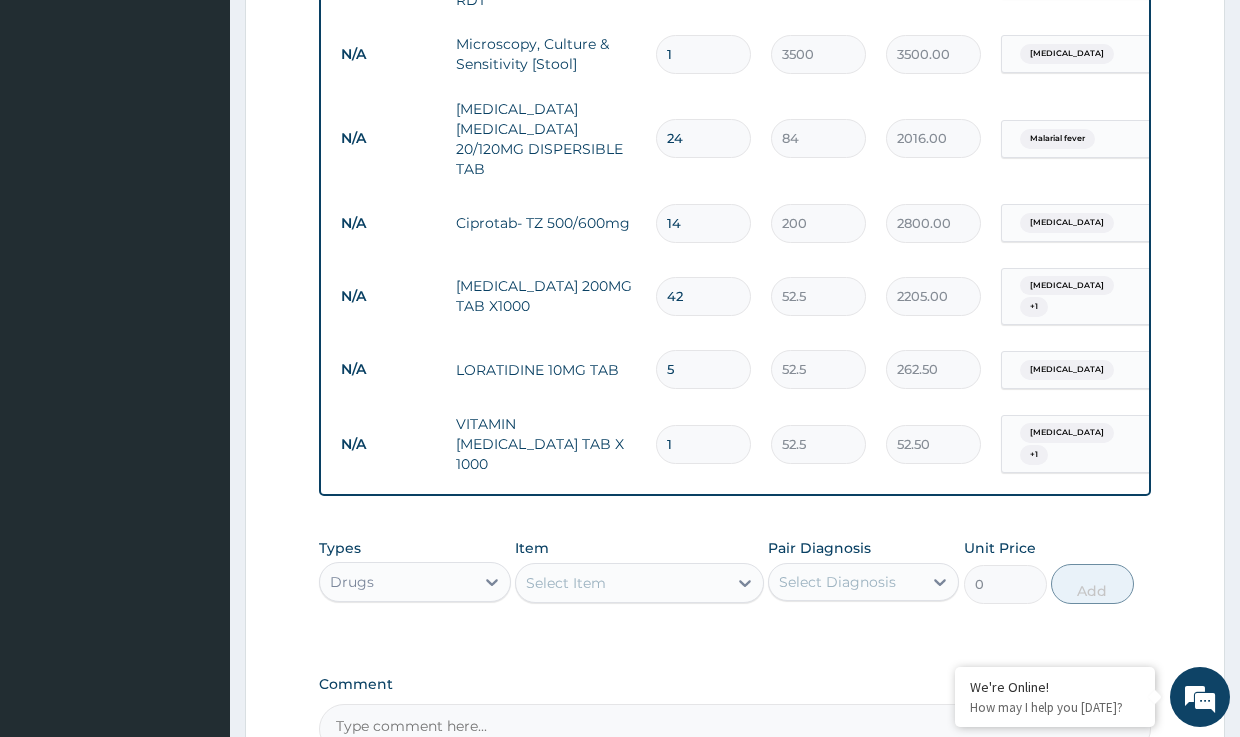 type 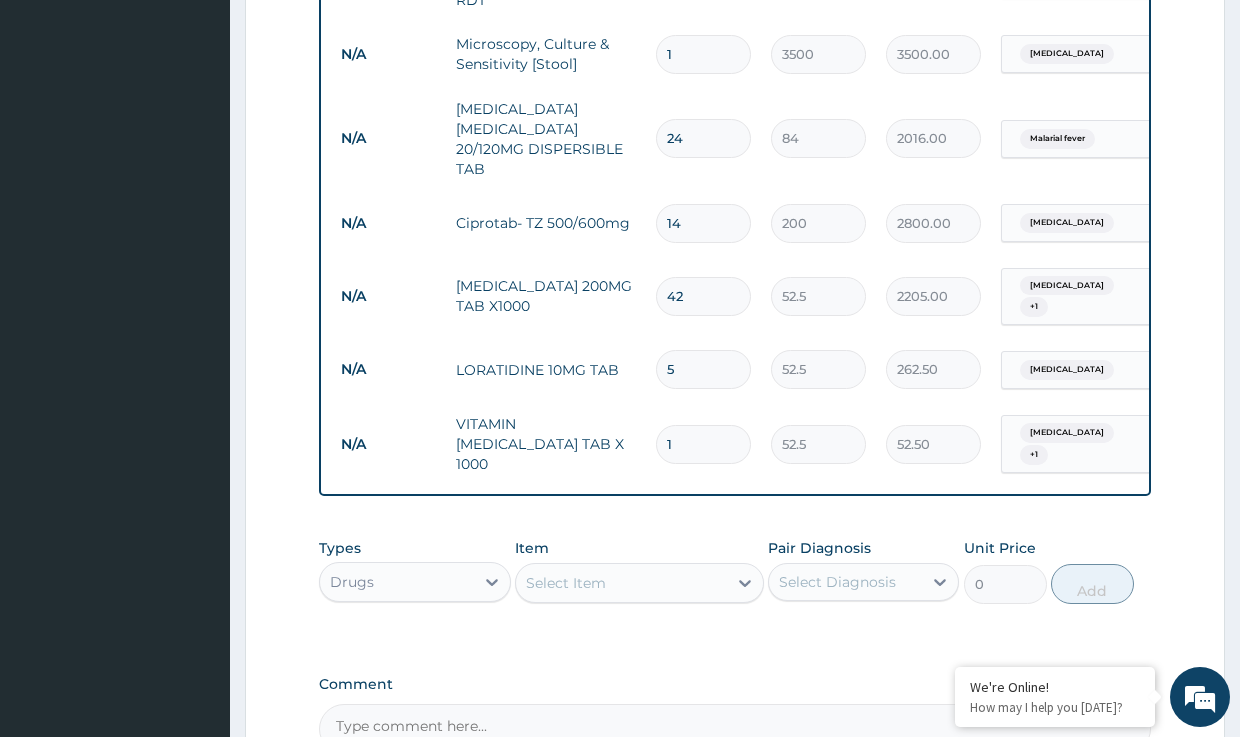 type on "0.00" 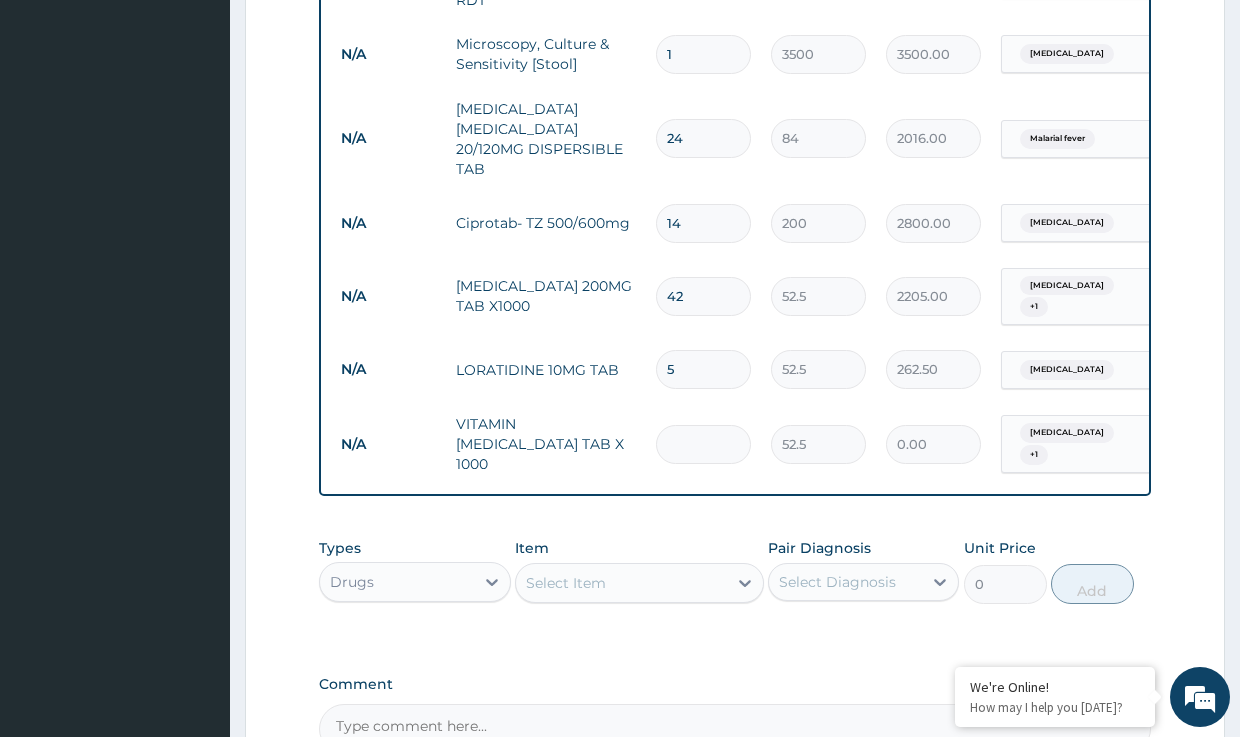type on "2" 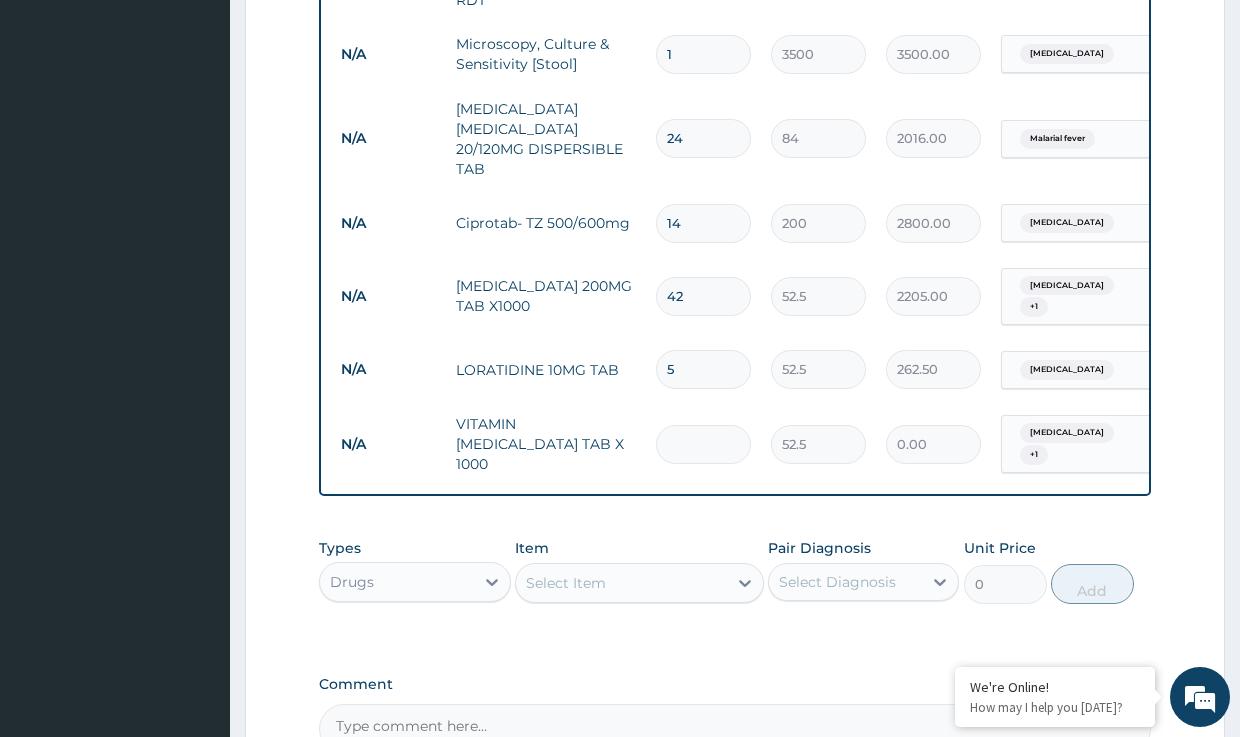 type on "105.00" 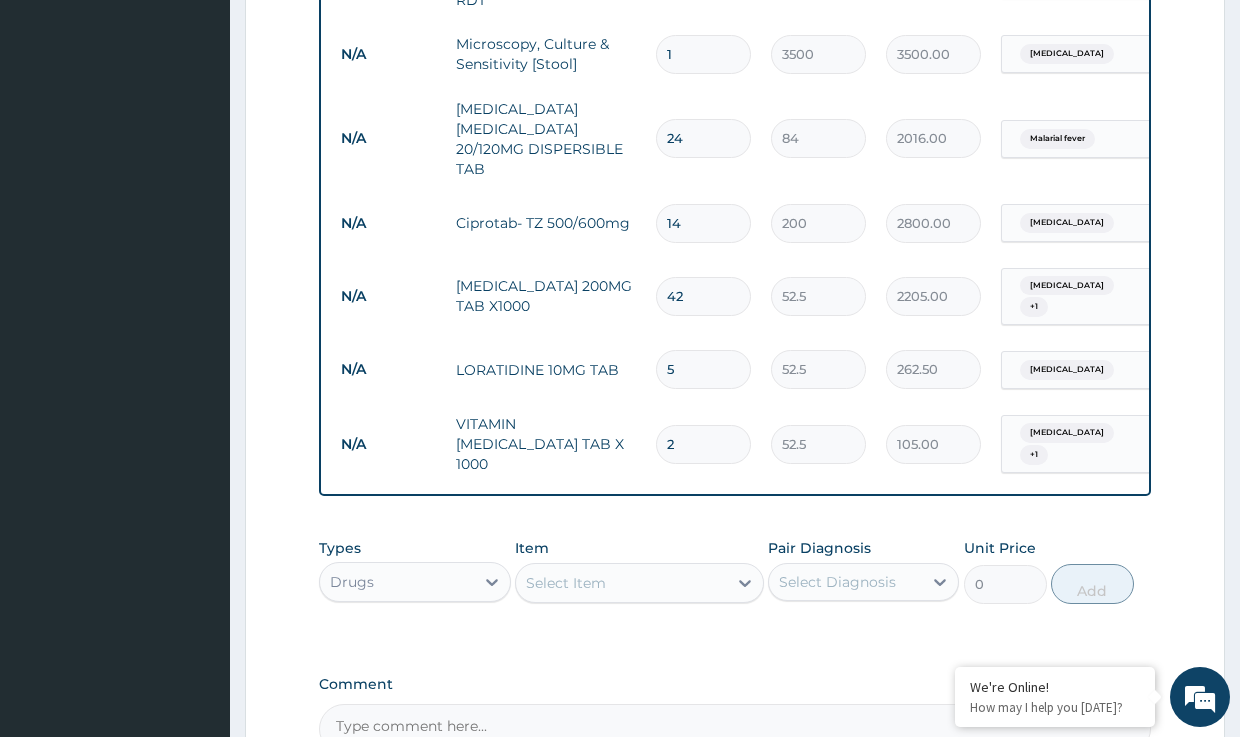 type on "21" 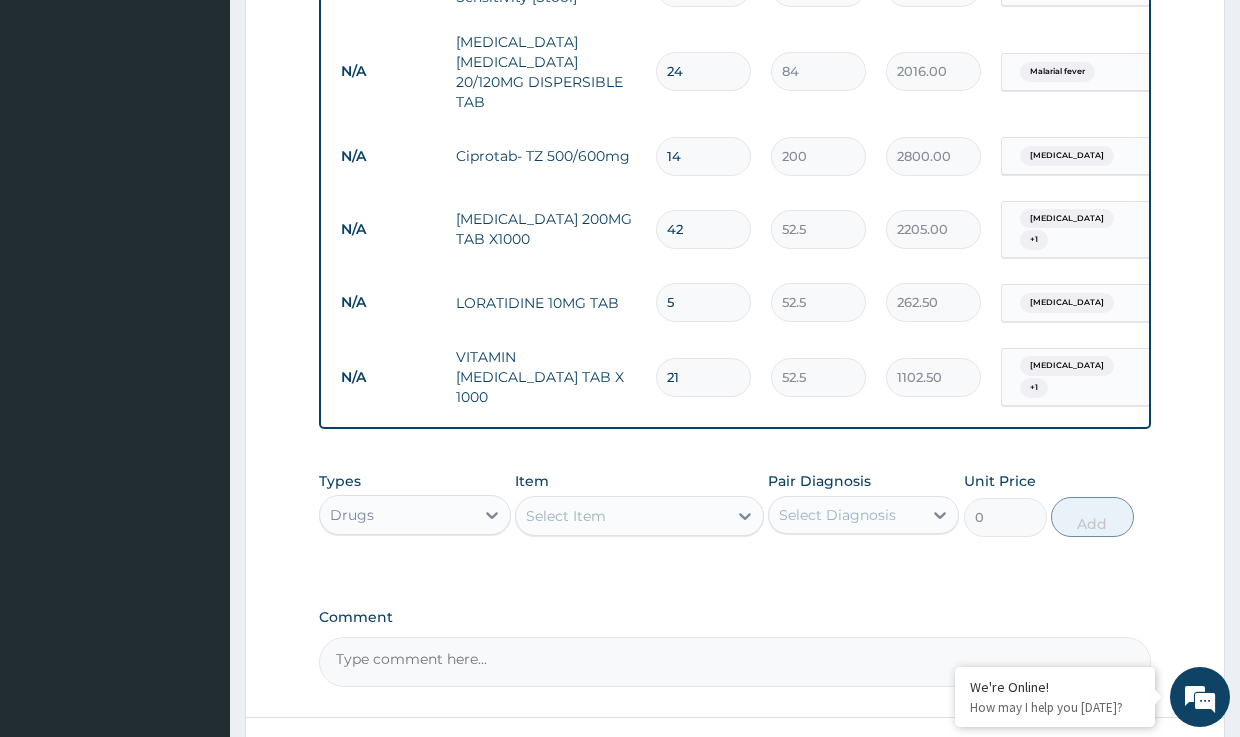 scroll, scrollTop: 1127, scrollLeft: 0, axis: vertical 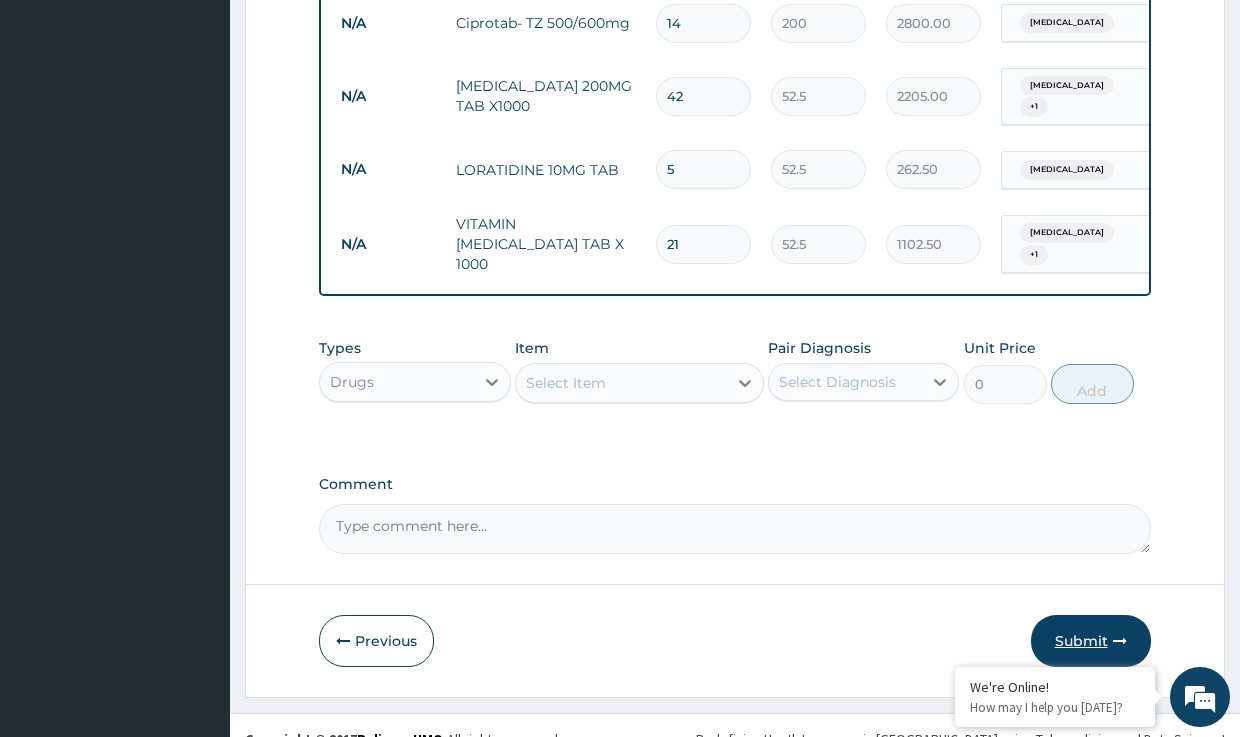 type on "21" 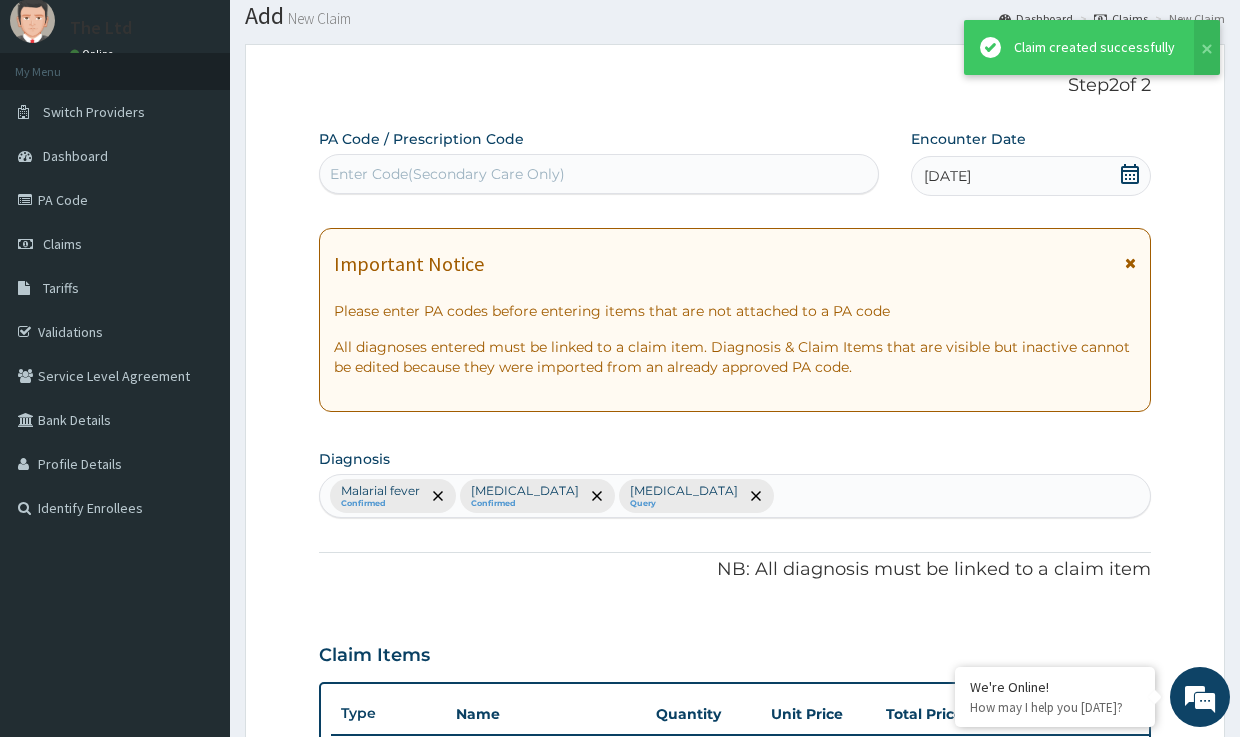 scroll, scrollTop: 1127, scrollLeft: 0, axis: vertical 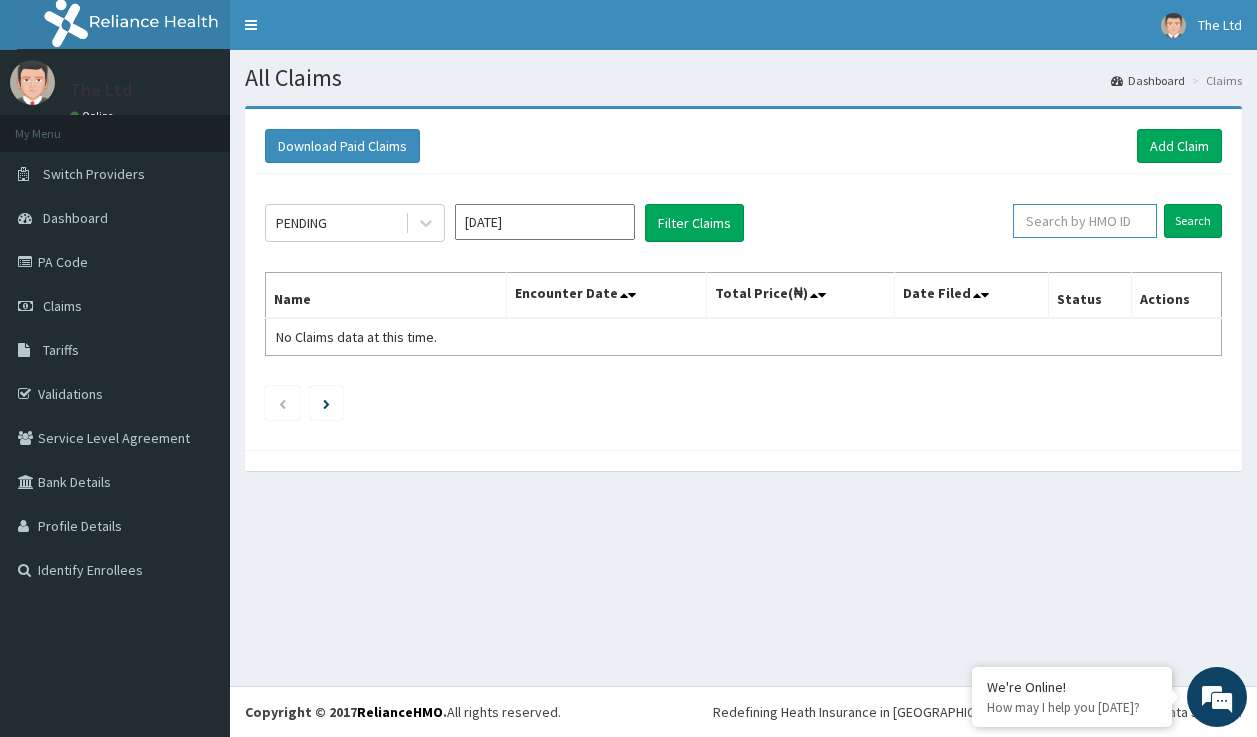 click at bounding box center [1085, 221] 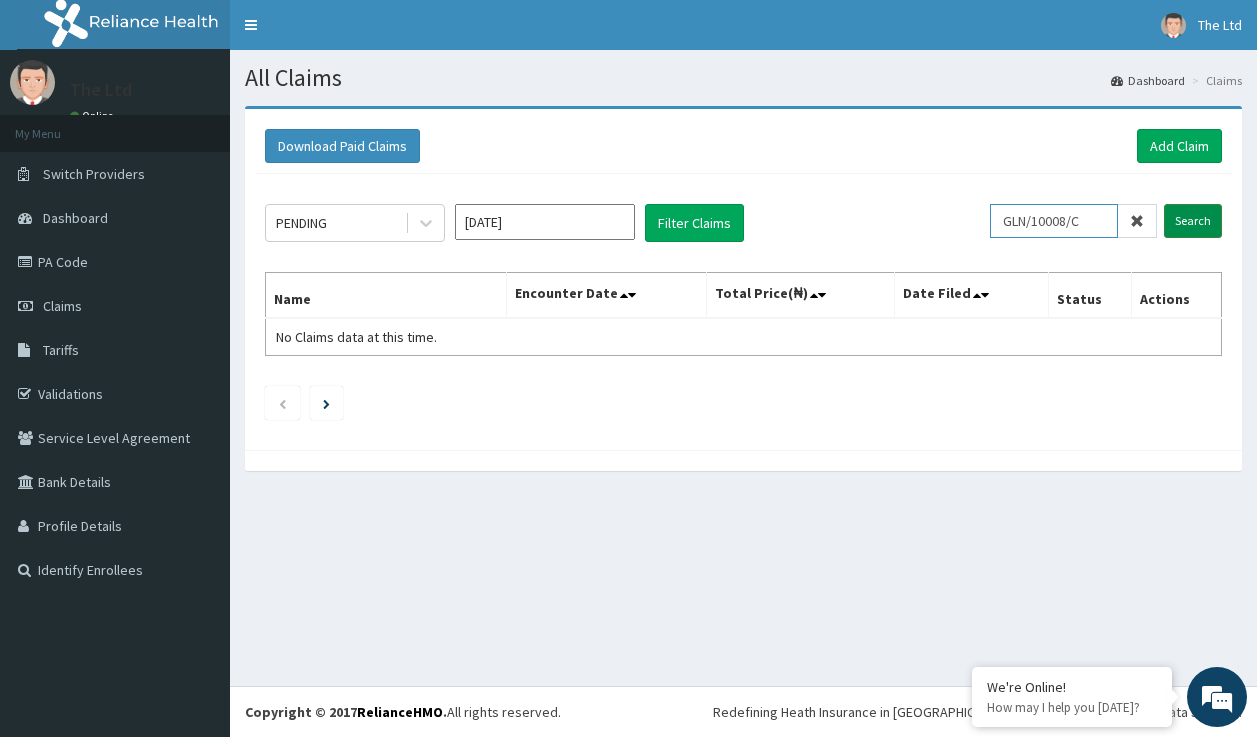 type on "GLN/10008/C" 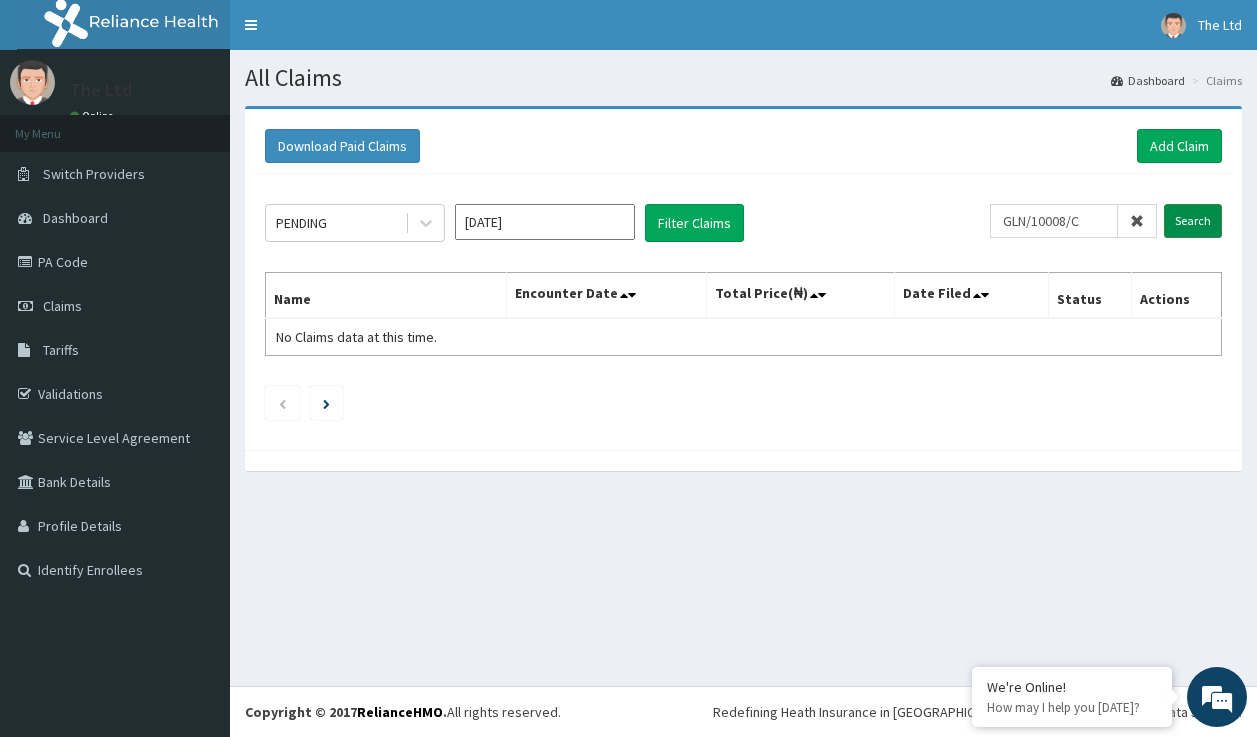 click on "Search" at bounding box center (1193, 221) 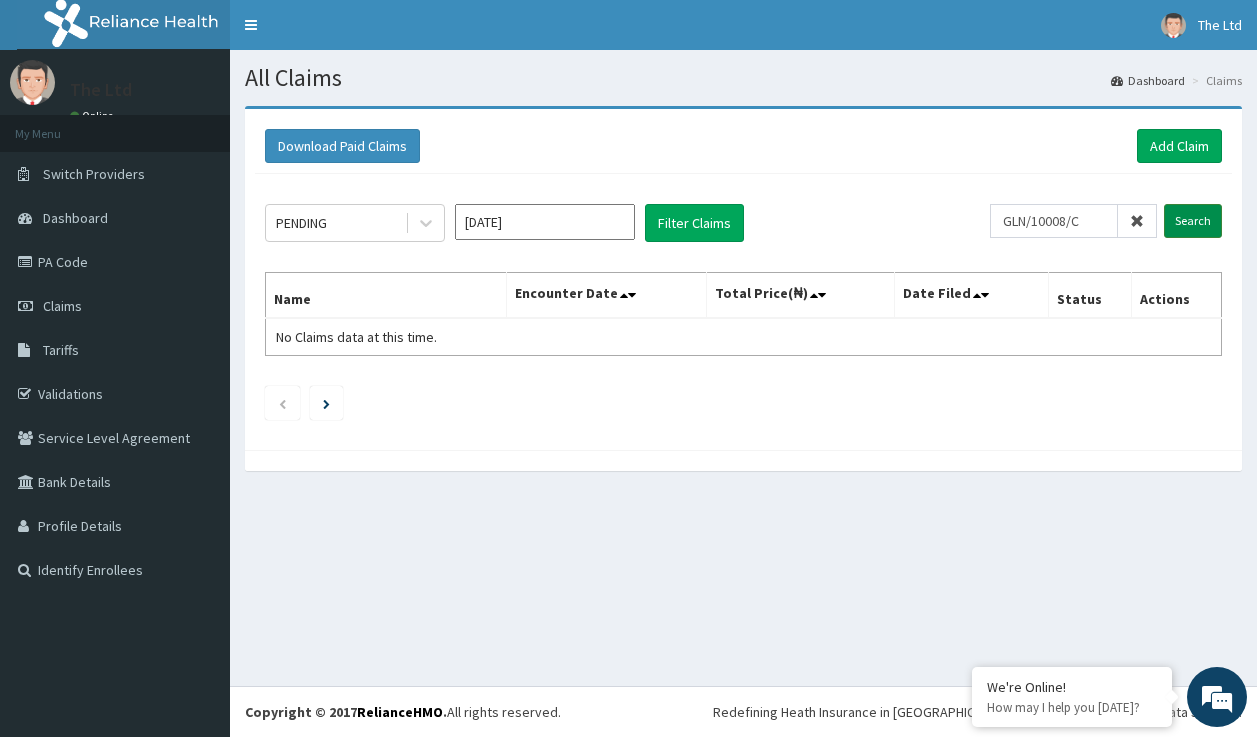 click on "Search" at bounding box center [1193, 221] 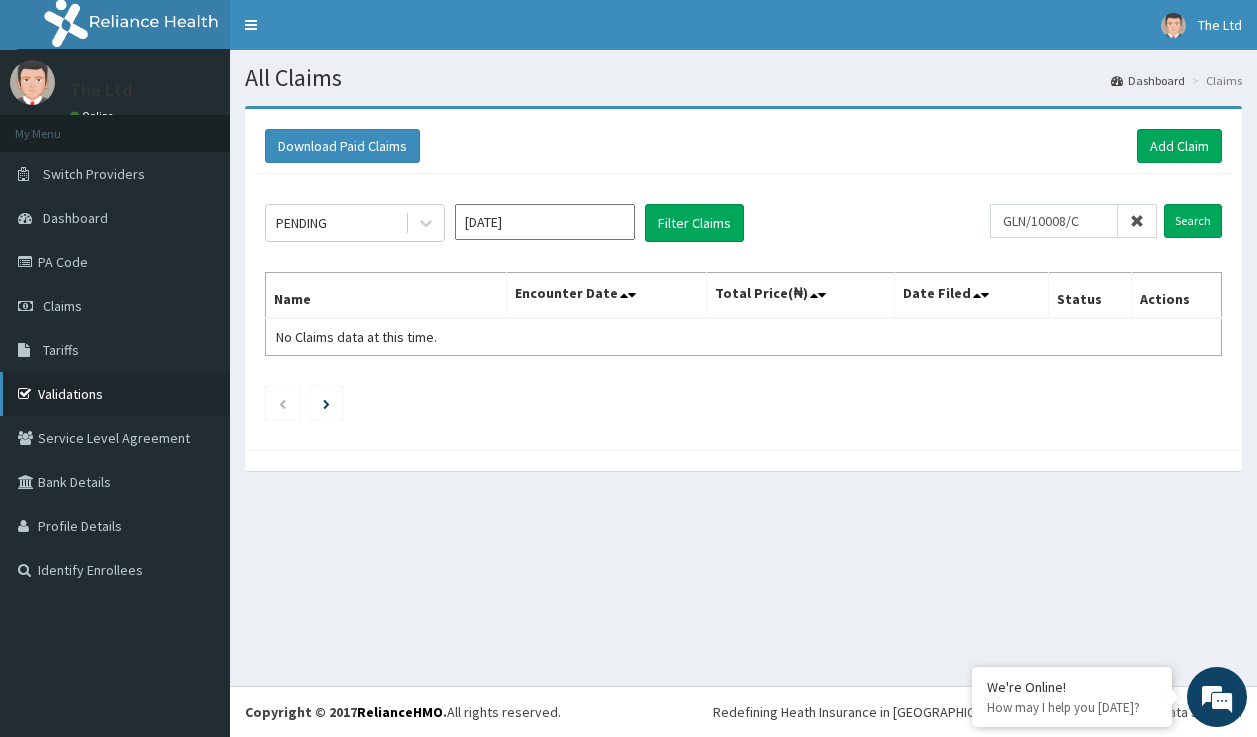 click on "Validations" at bounding box center (115, 394) 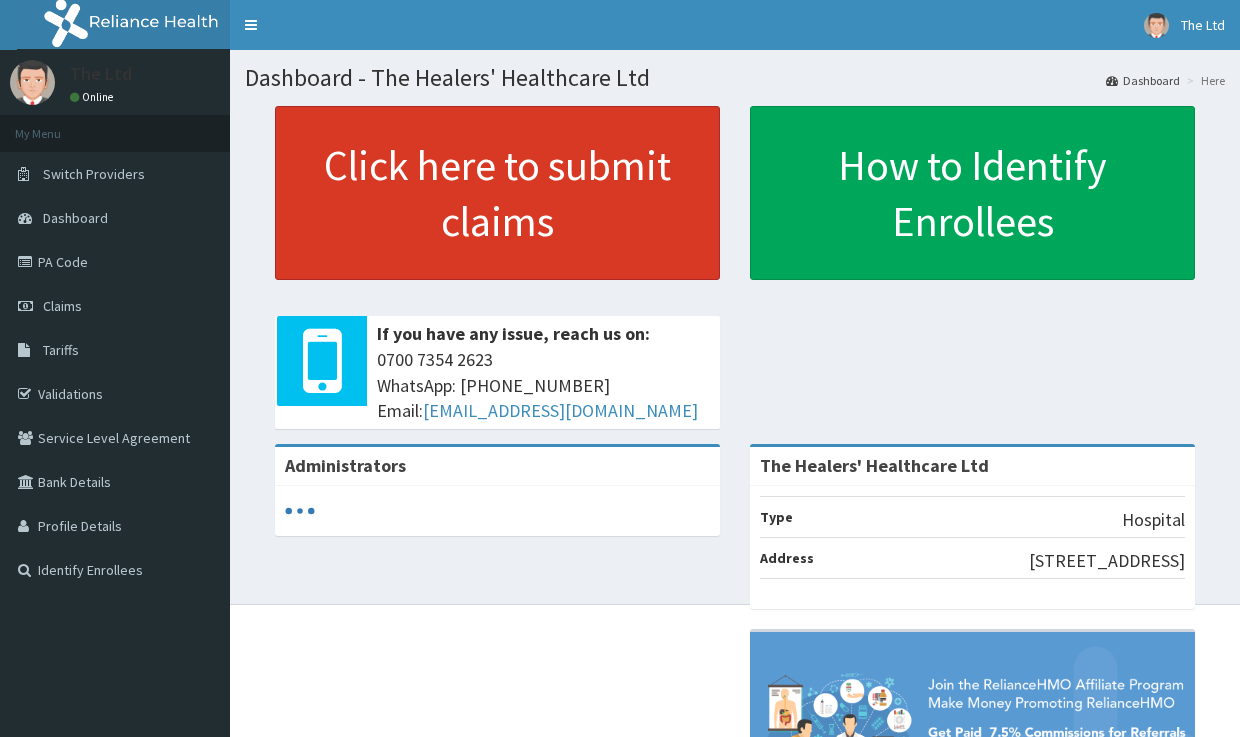 scroll, scrollTop: 0, scrollLeft: 0, axis: both 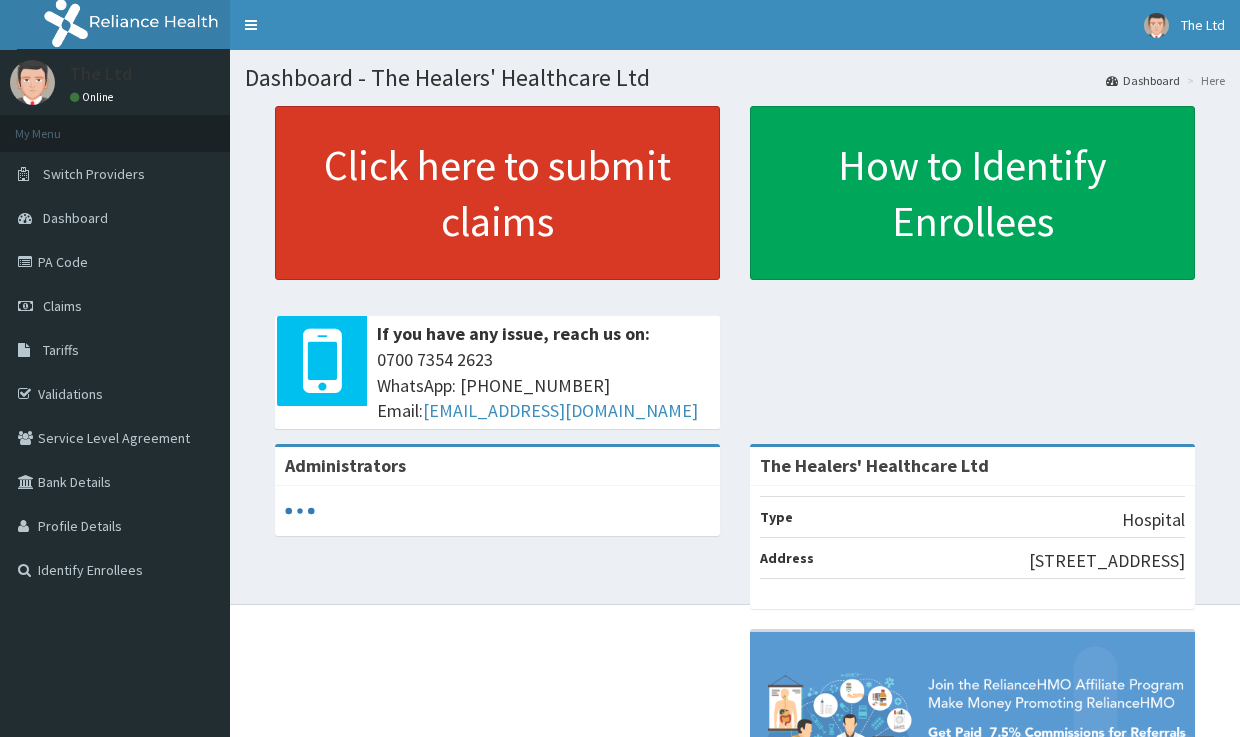 click on "Click here to submit claims" at bounding box center [497, 193] 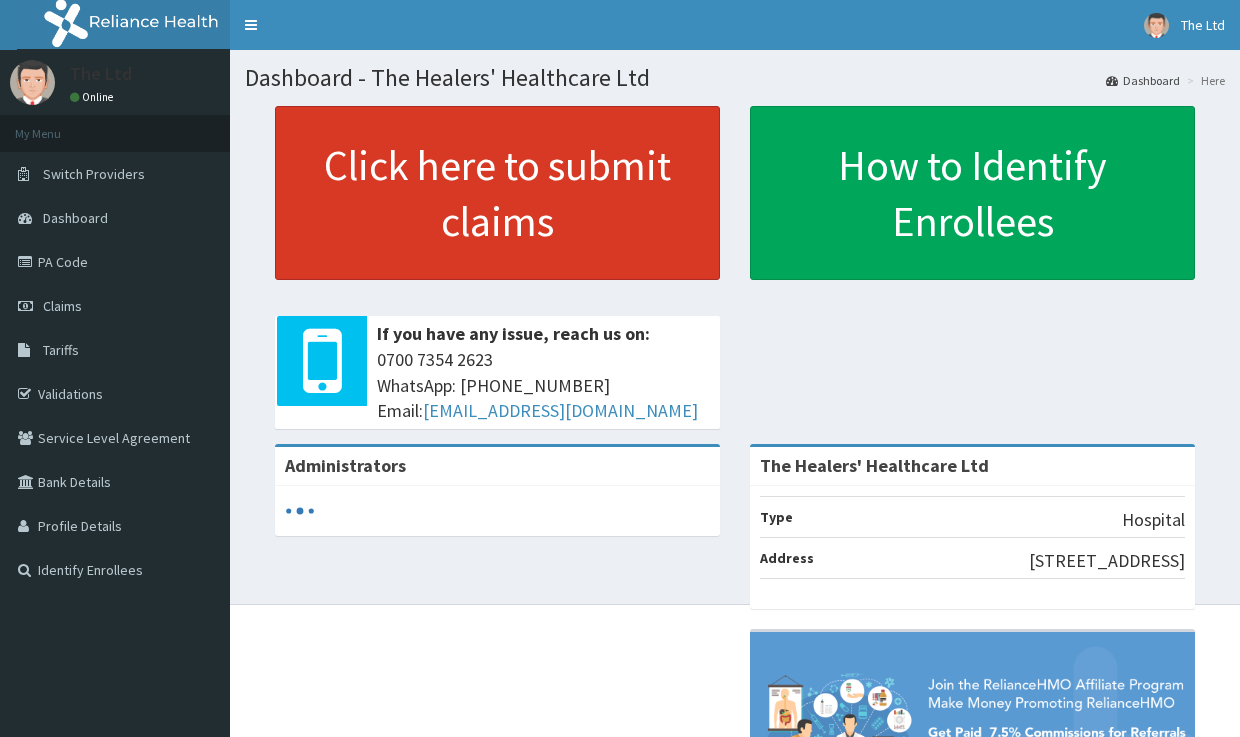 click on "Click here to submit claims" at bounding box center (497, 193) 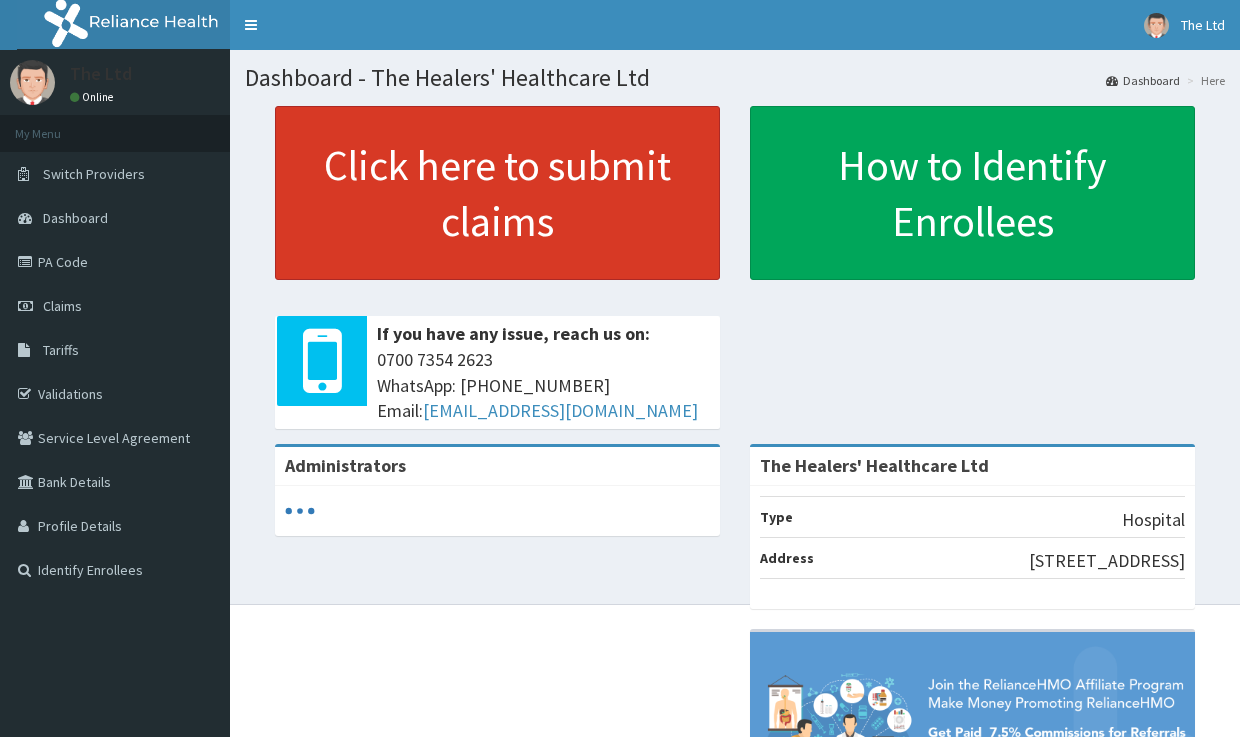 scroll, scrollTop: 0, scrollLeft: 0, axis: both 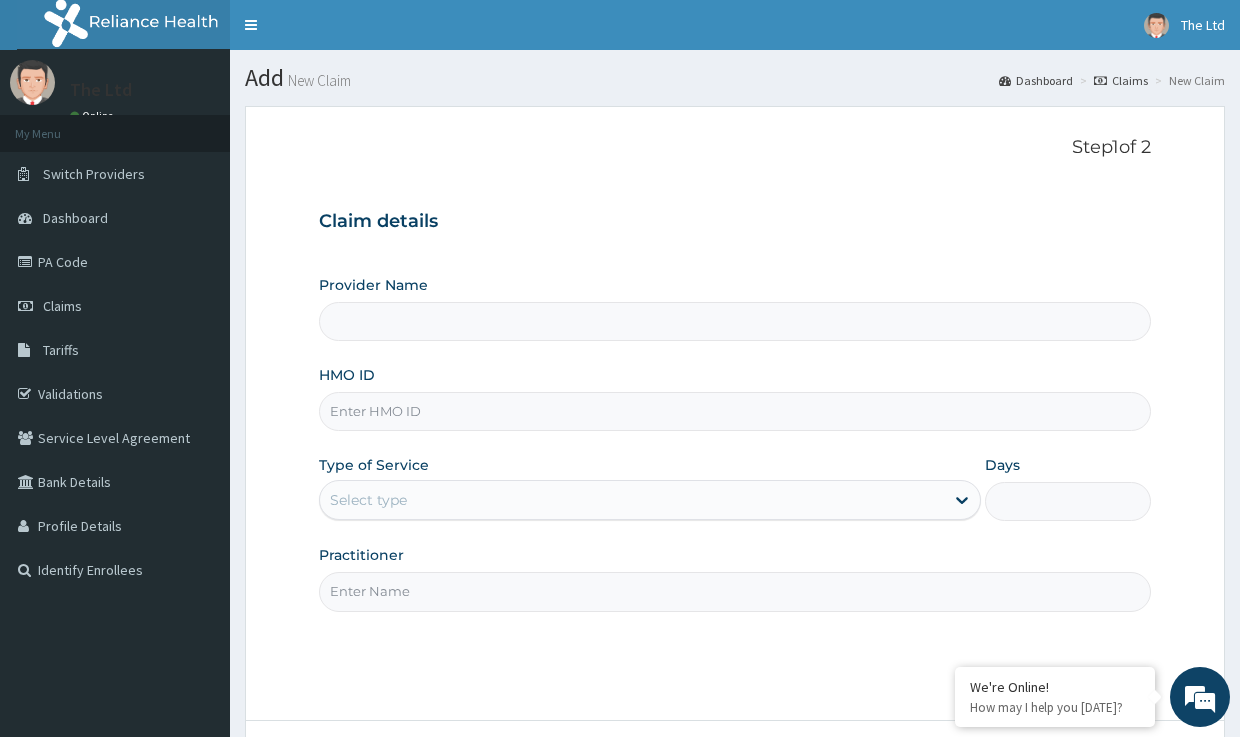 type on "The Healers' Healthcare Ltd" 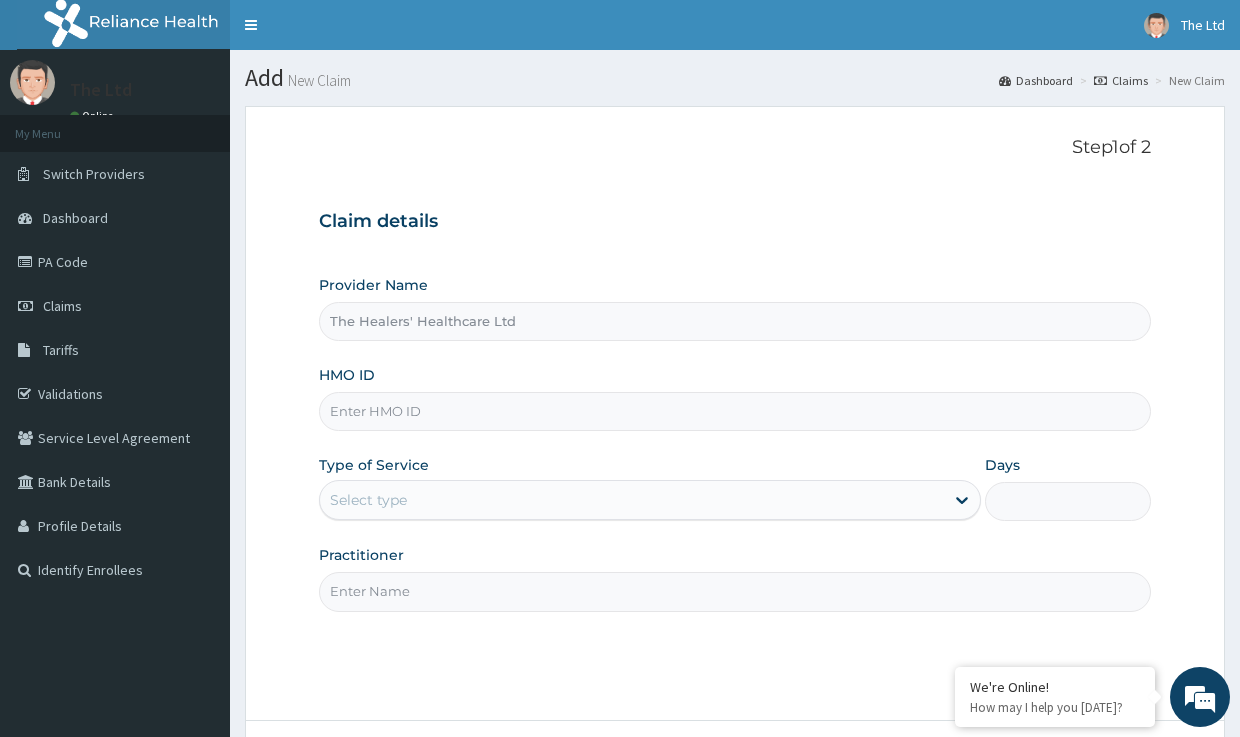 click on "HMO ID" at bounding box center (734, 411) 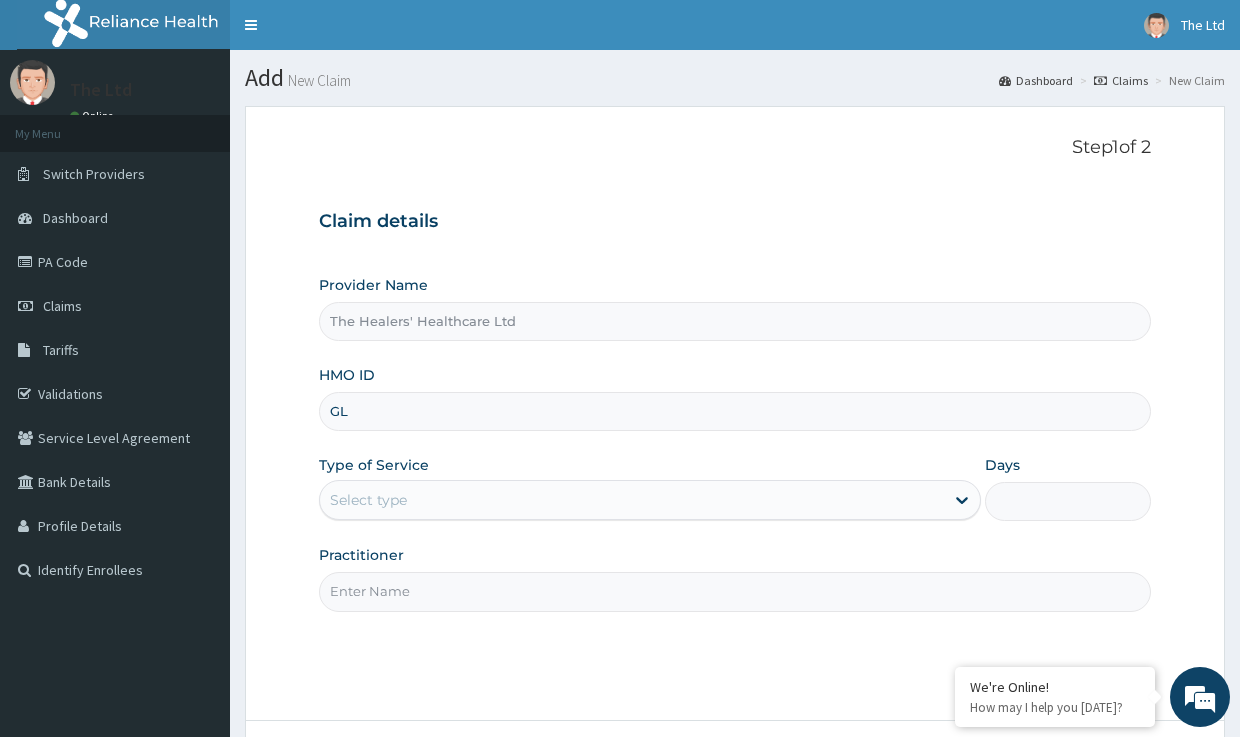 scroll, scrollTop: 0, scrollLeft: 0, axis: both 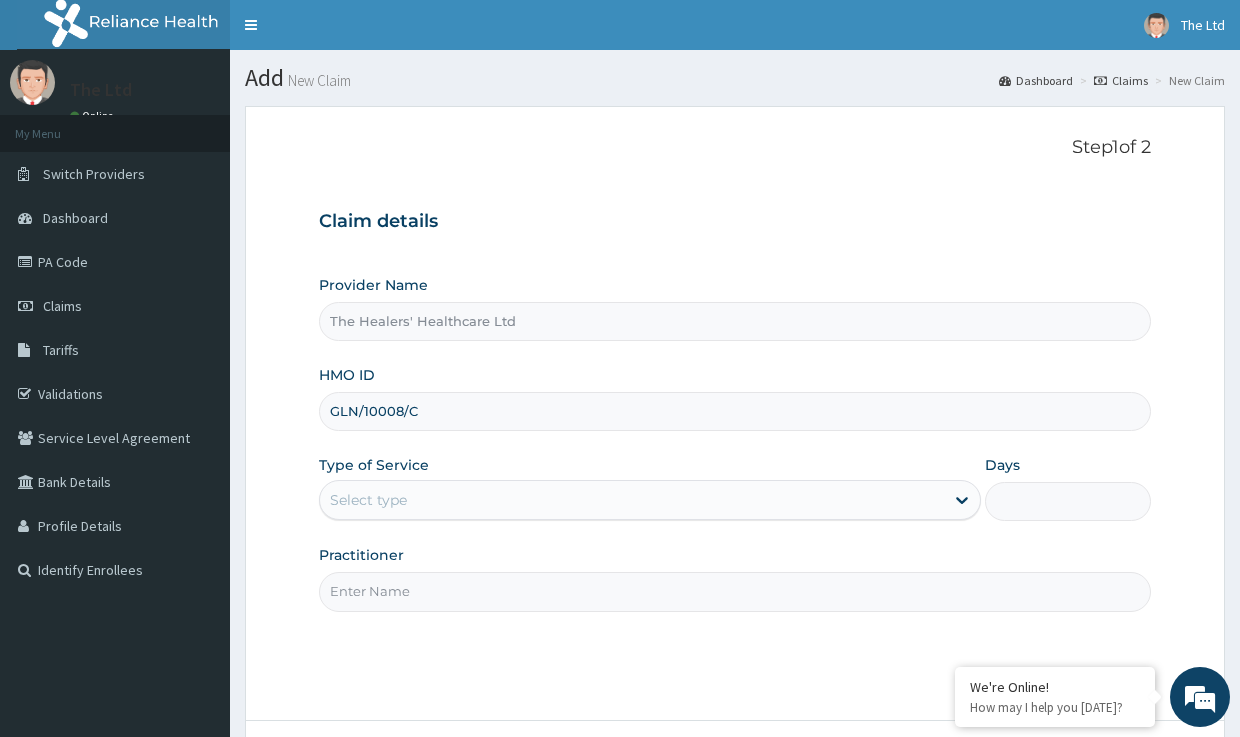 type on "GLN/10008/C" 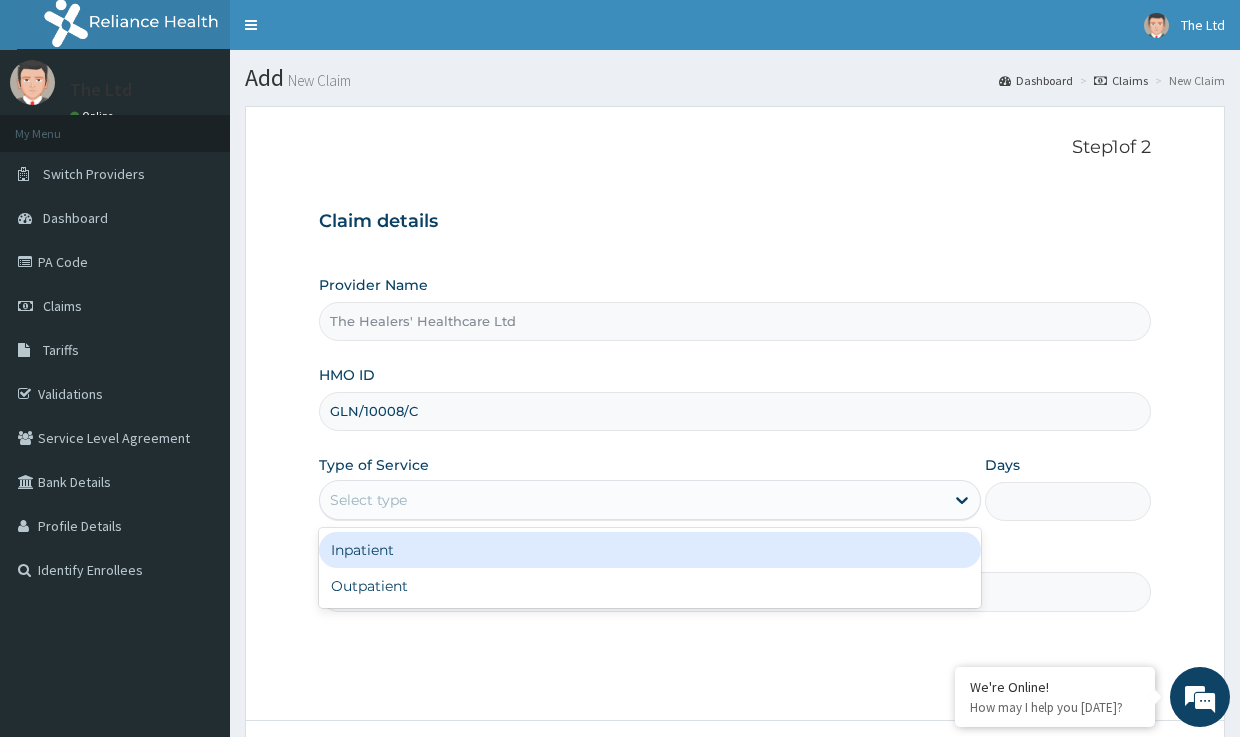 click on "Select type" at bounding box center [632, 500] 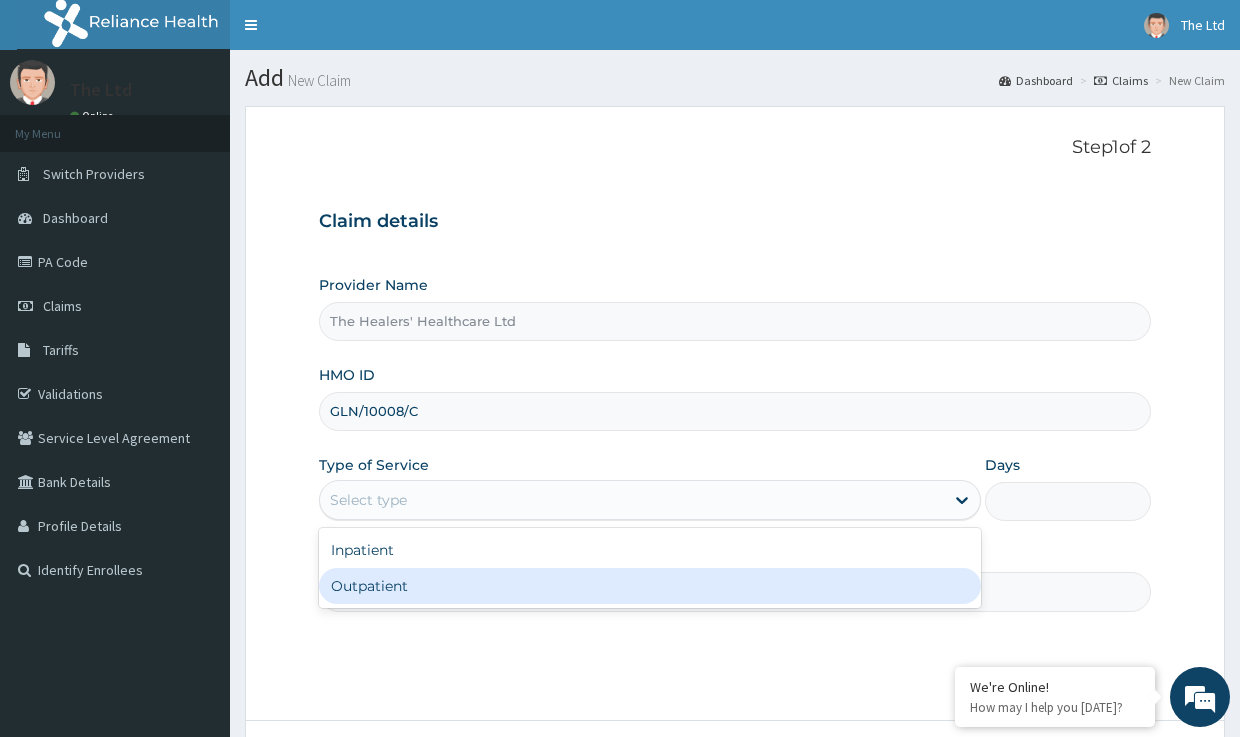 click on "Outpatient" at bounding box center [650, 586] 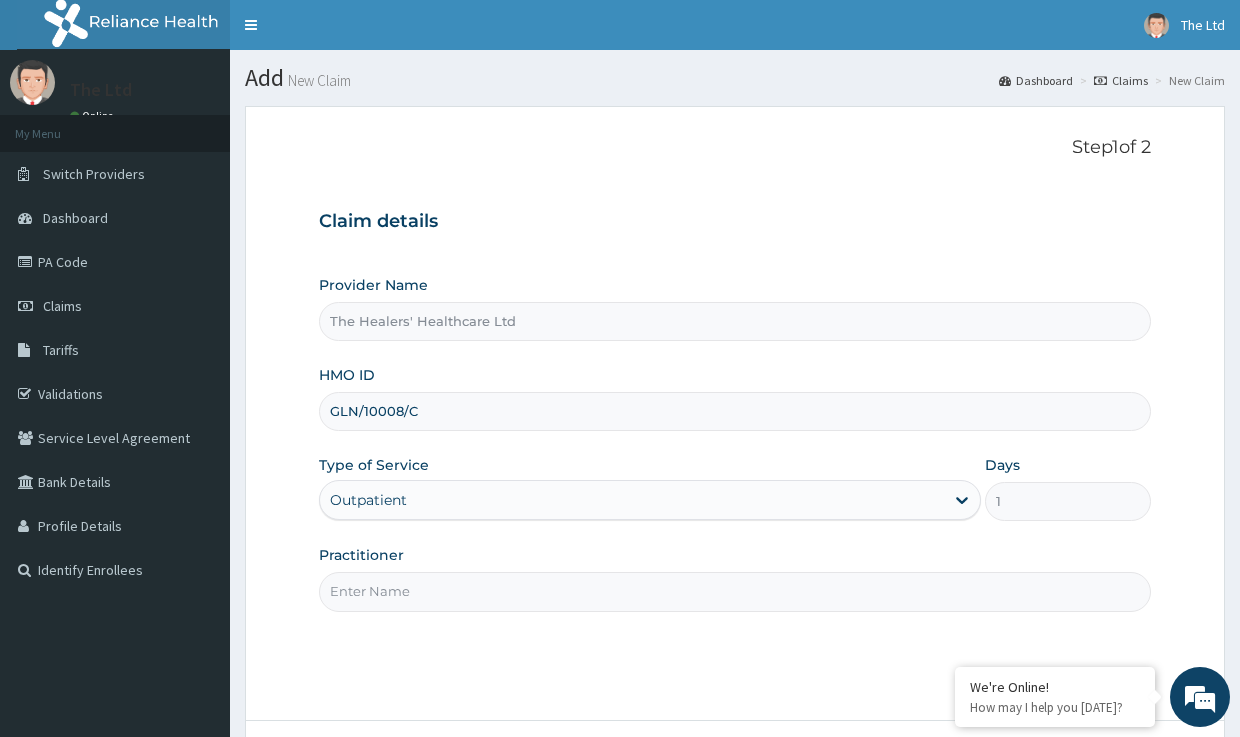click on "Practitioner" at bounding box center (734, 591) 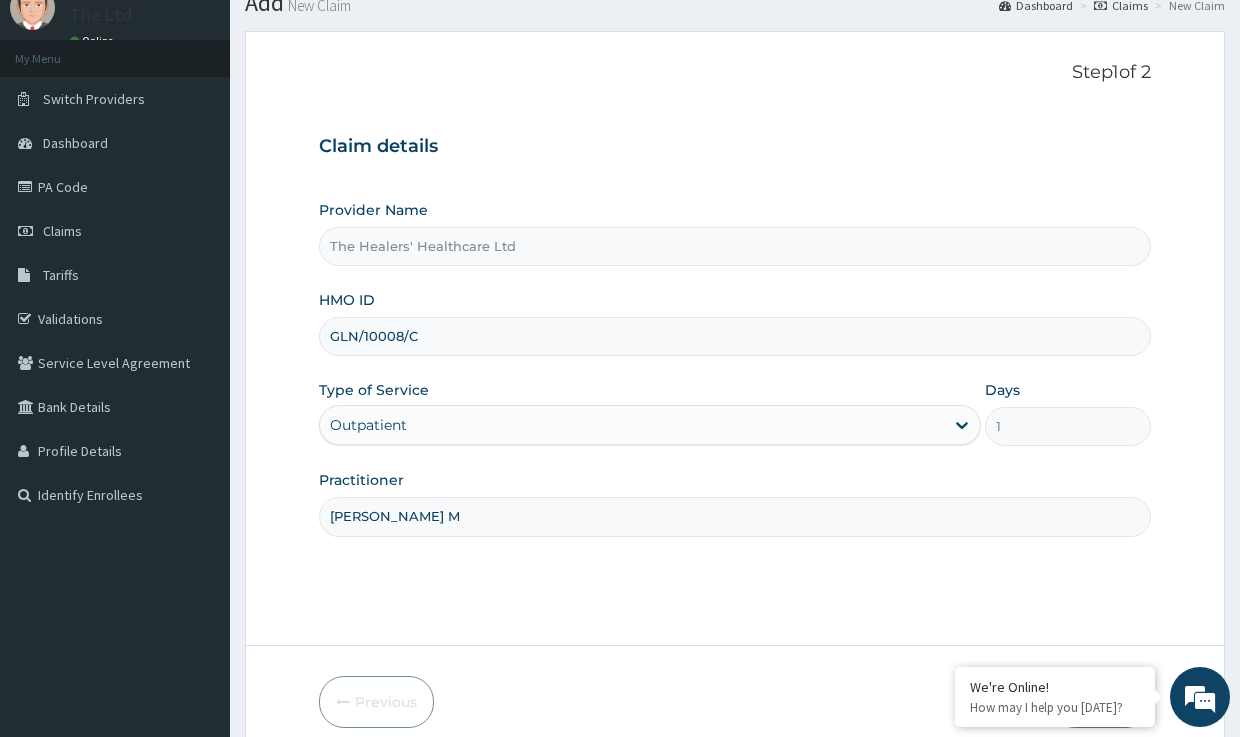 scroll, scrollTop: 163, scrollLeft: 0, axis: vertical 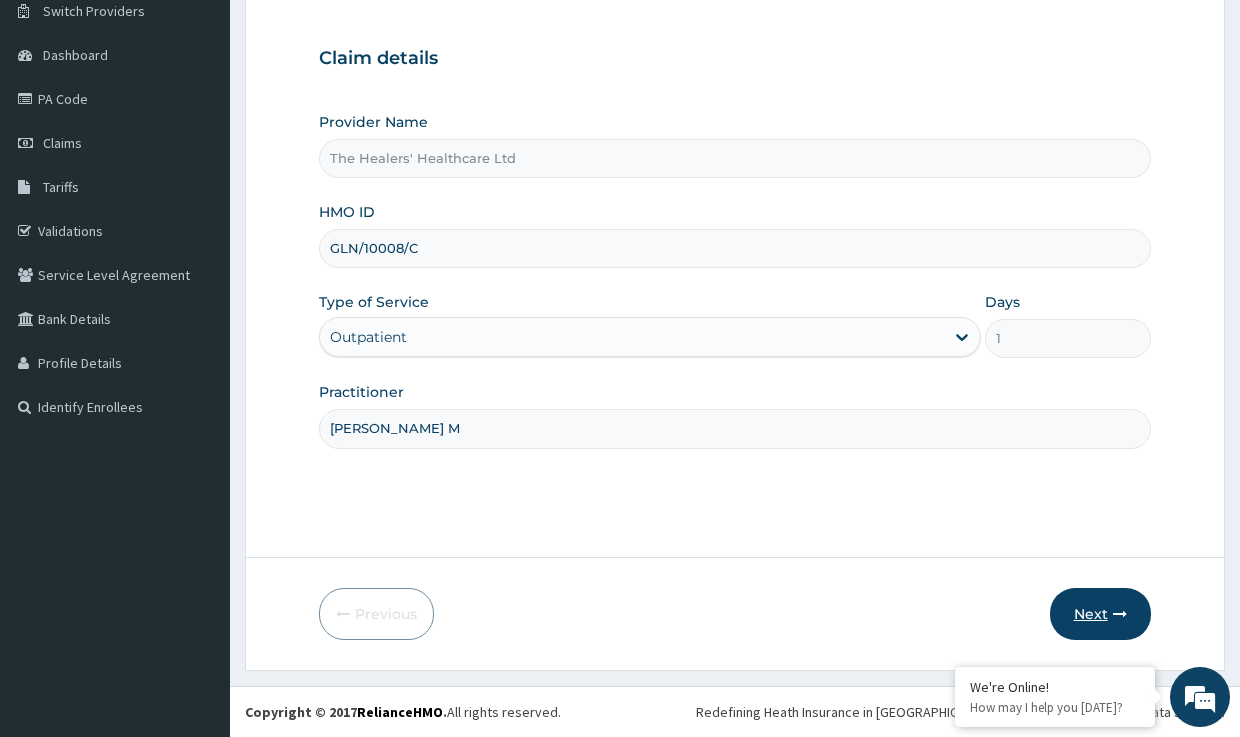 click on "Next" at bounding box center (1100, 614) 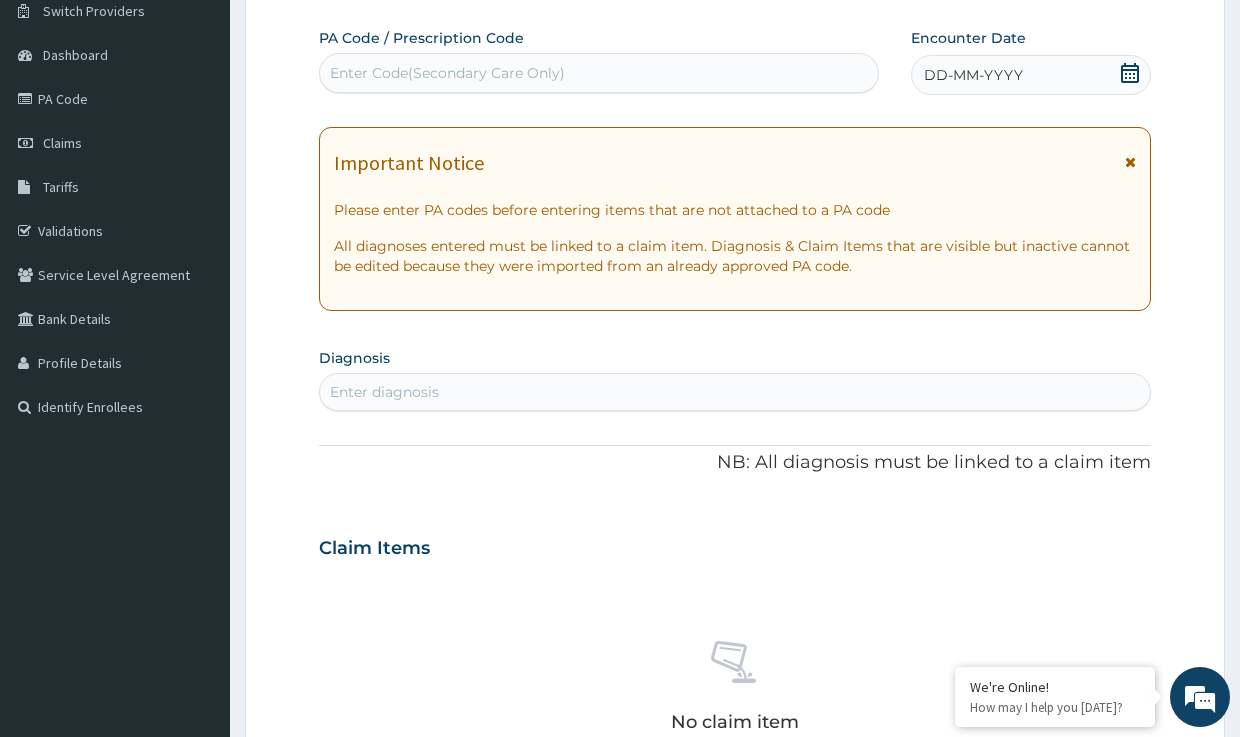 click on "DD-MM-YYYY" at bounding box center [973, 75] 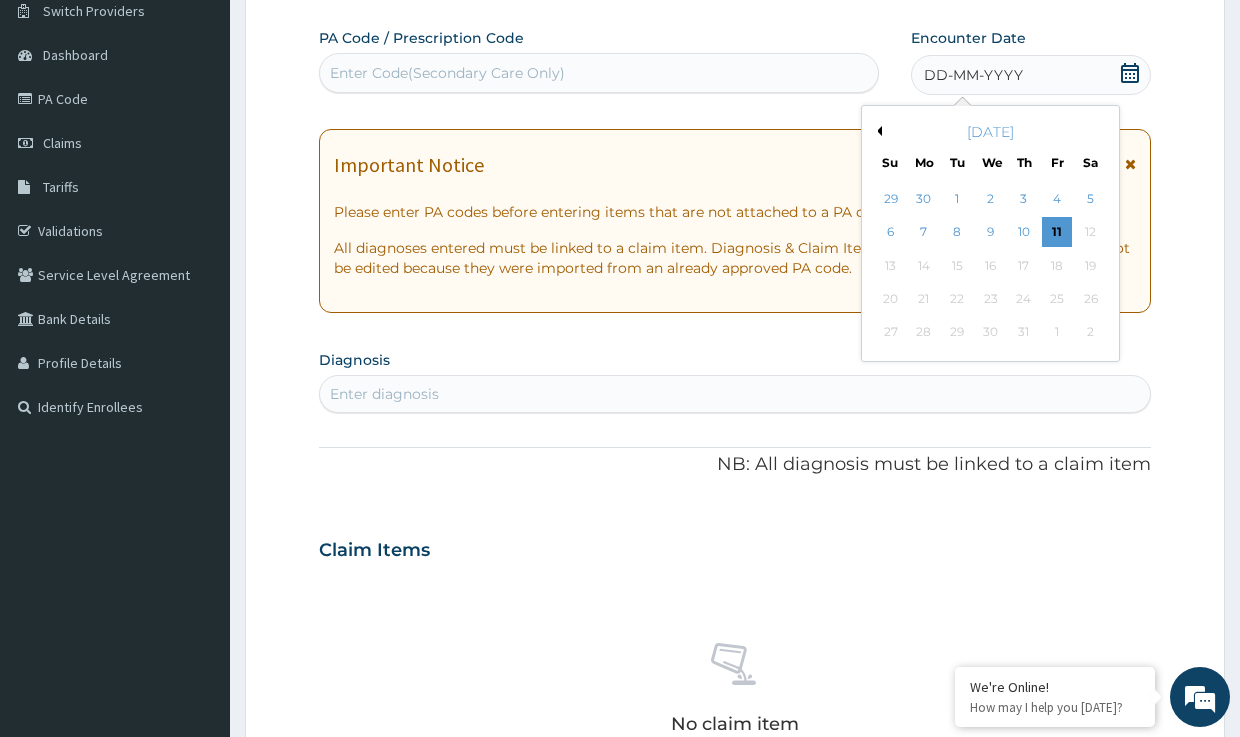 click on "Previous Month" at bounding box center (877, 131) 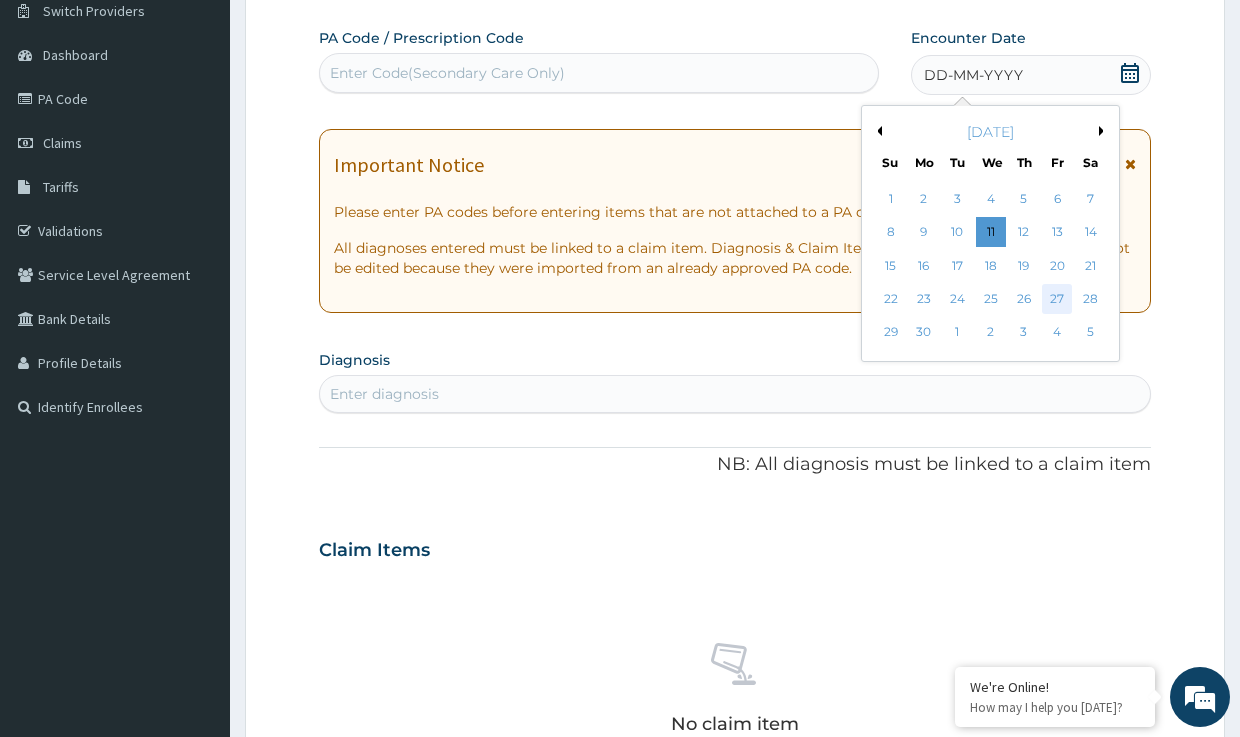click on "27" at bounding box center [1057, 299] 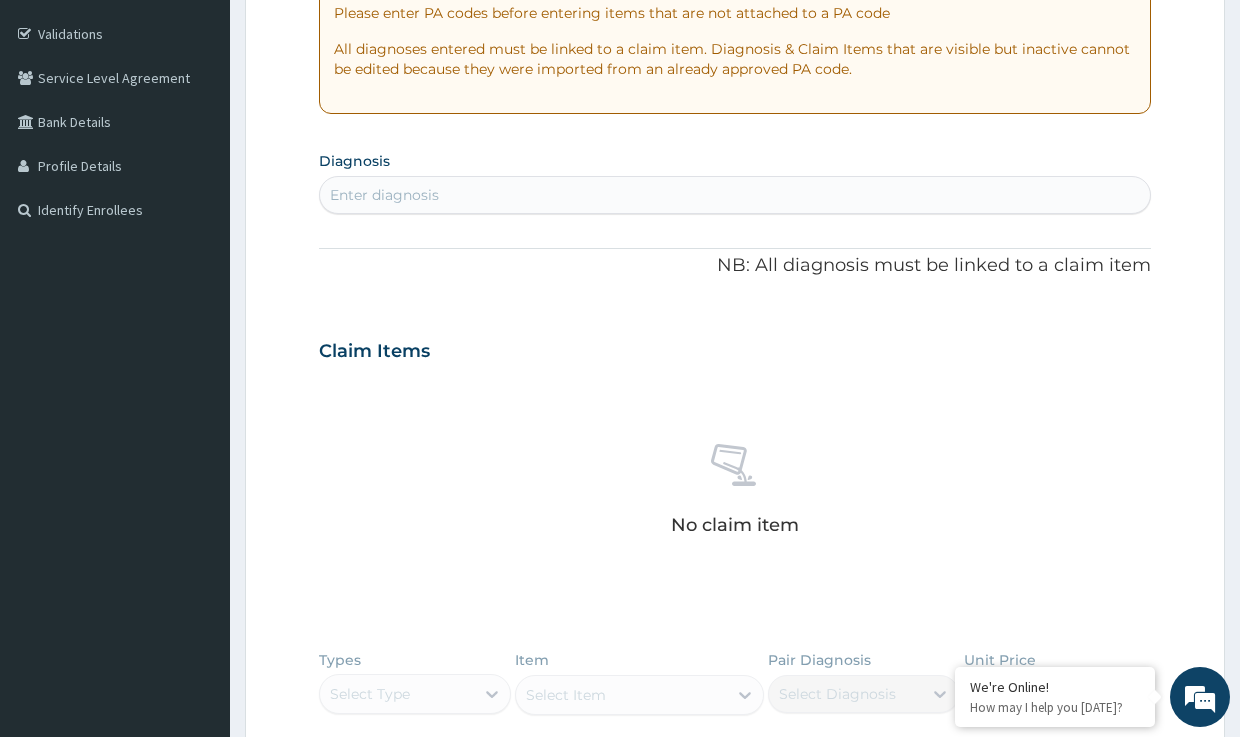 scroll, scrollTop: 363, scrollLeft: 0, axis: vertical 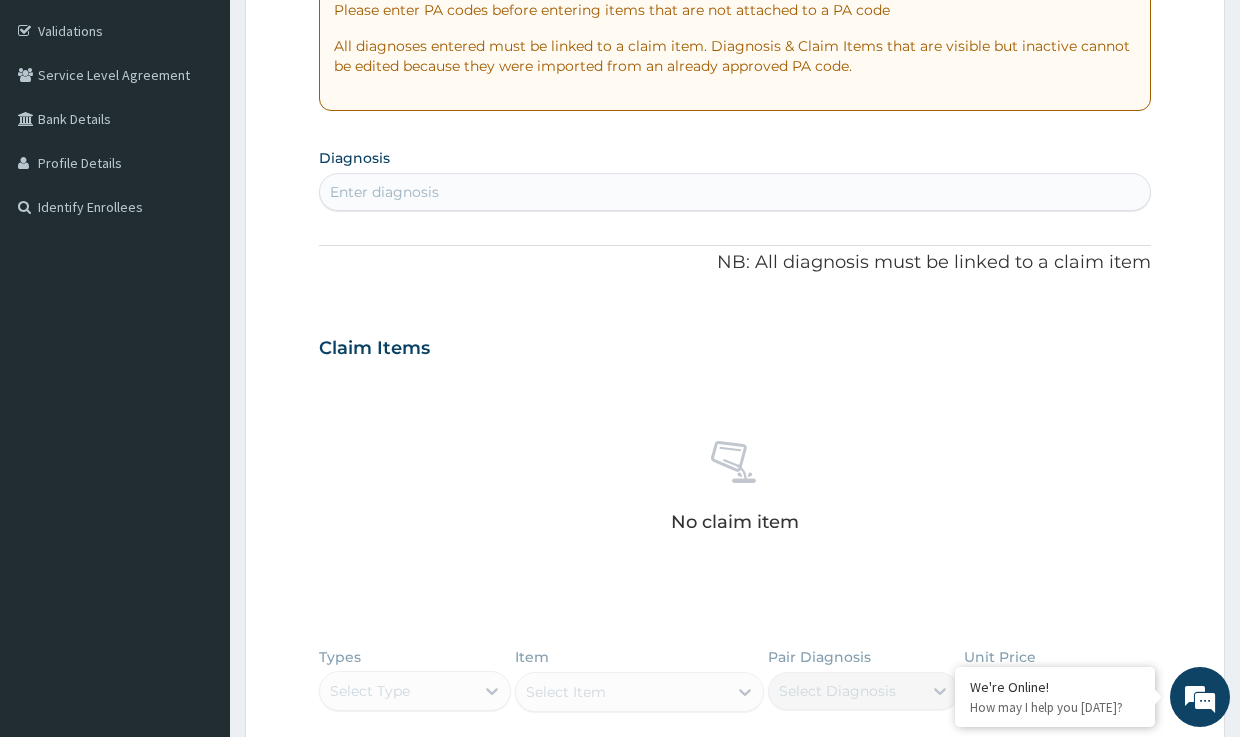 click on "Enter diagnosis" at bounding box center [384, 192] 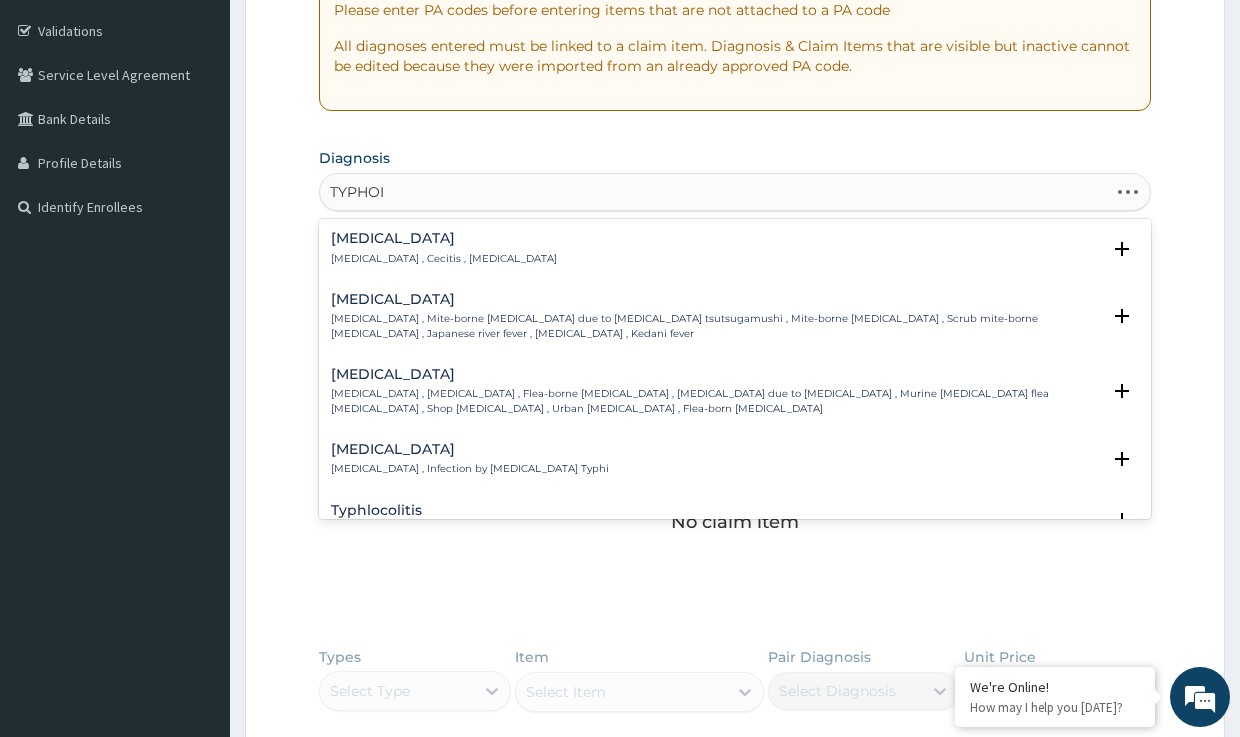 type on "TYPHOID" 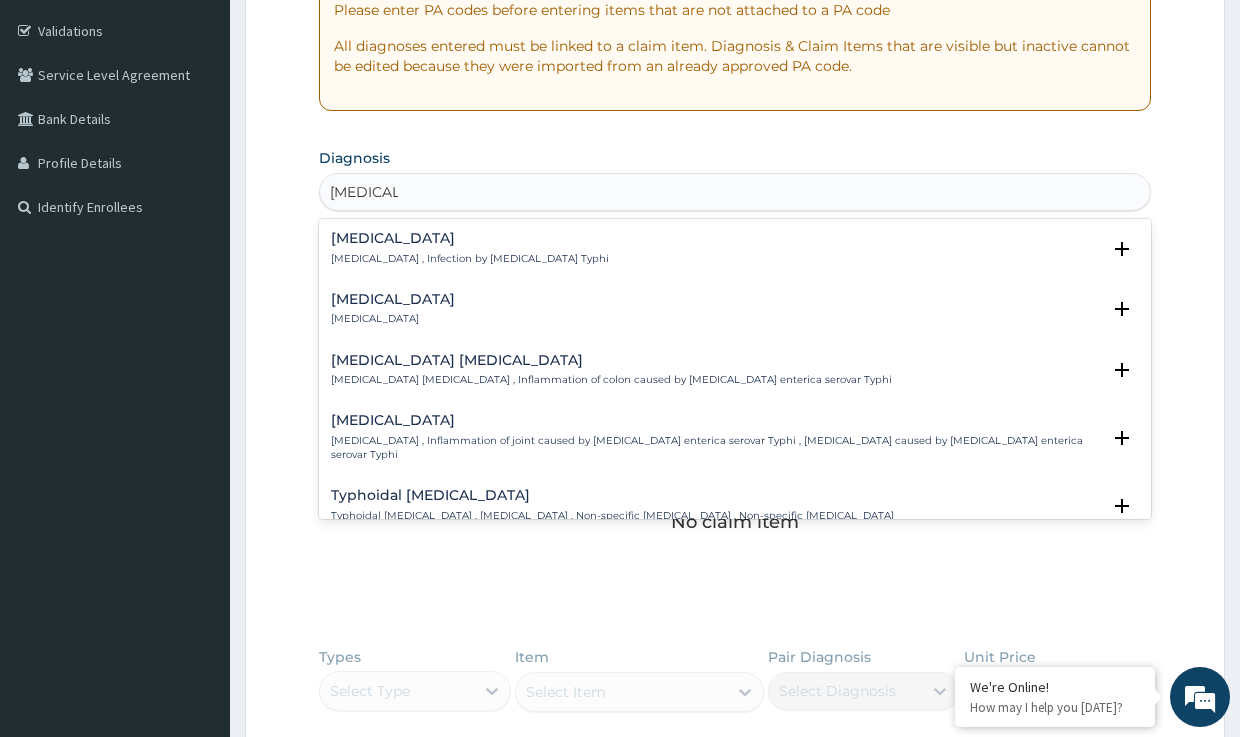 click on "Typhoid fever" at bounding box center (470, 238) 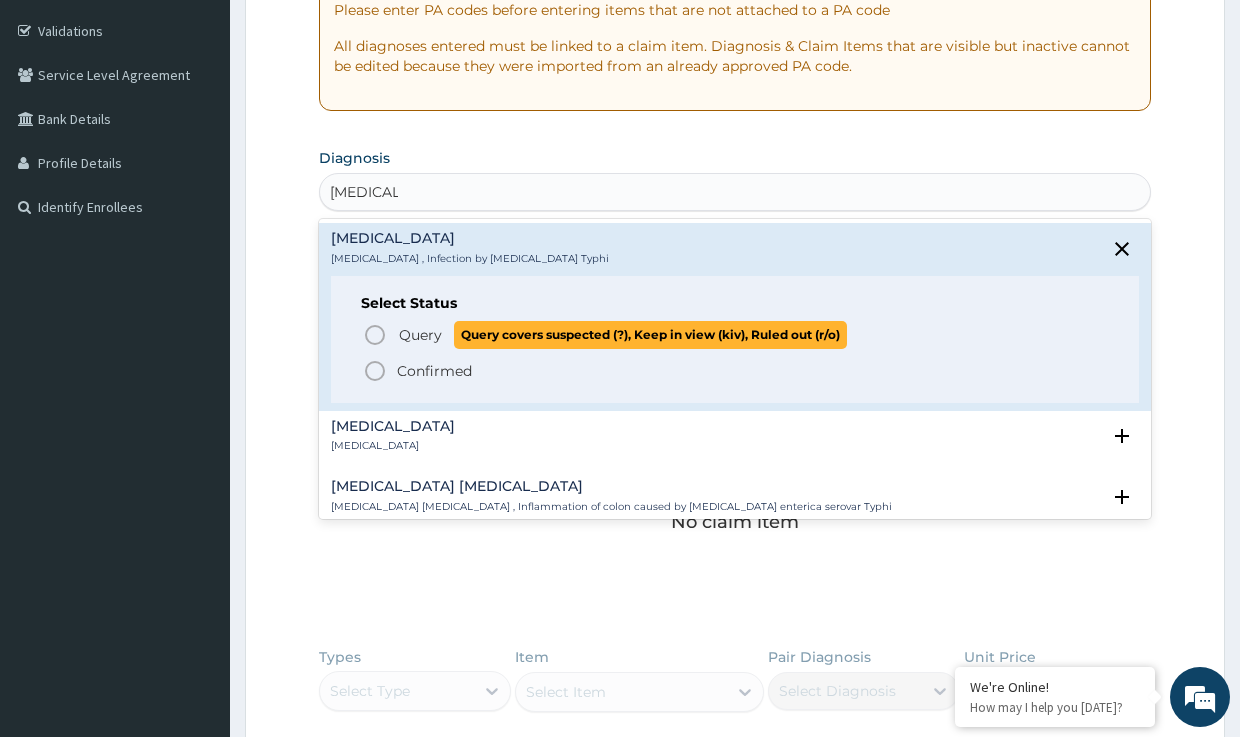 click 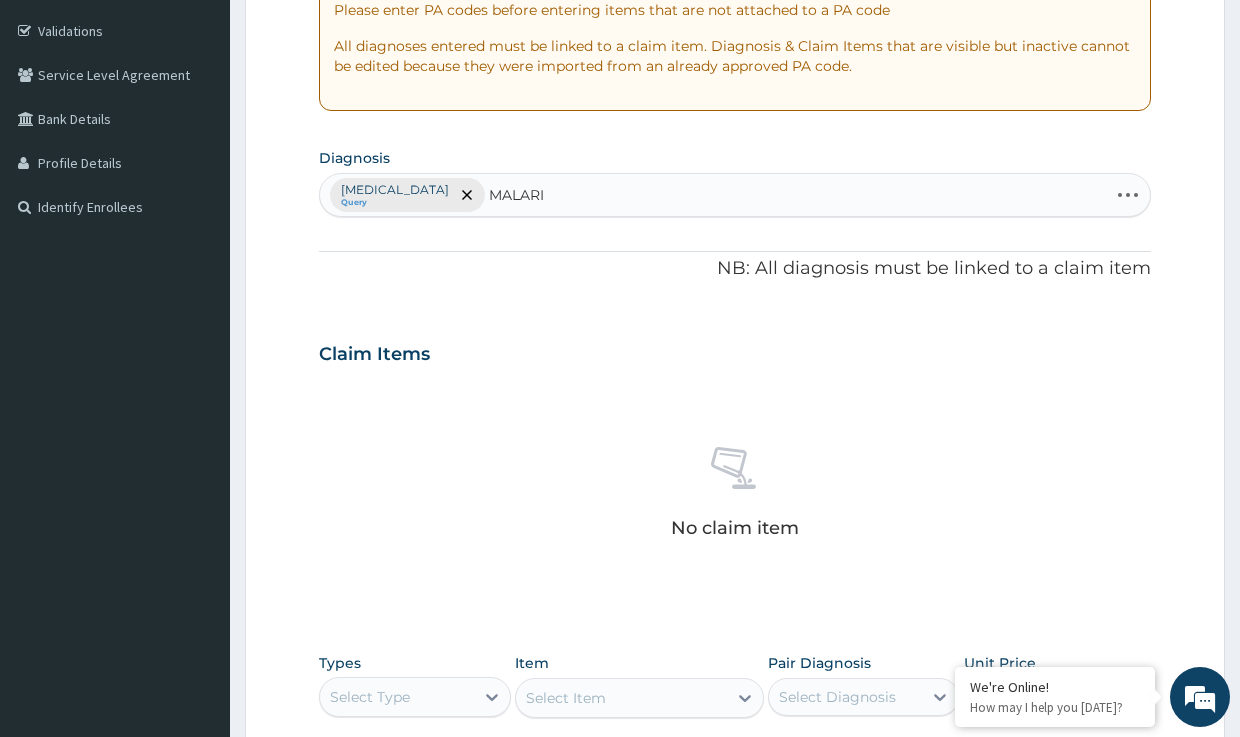 type on "MALARIA" 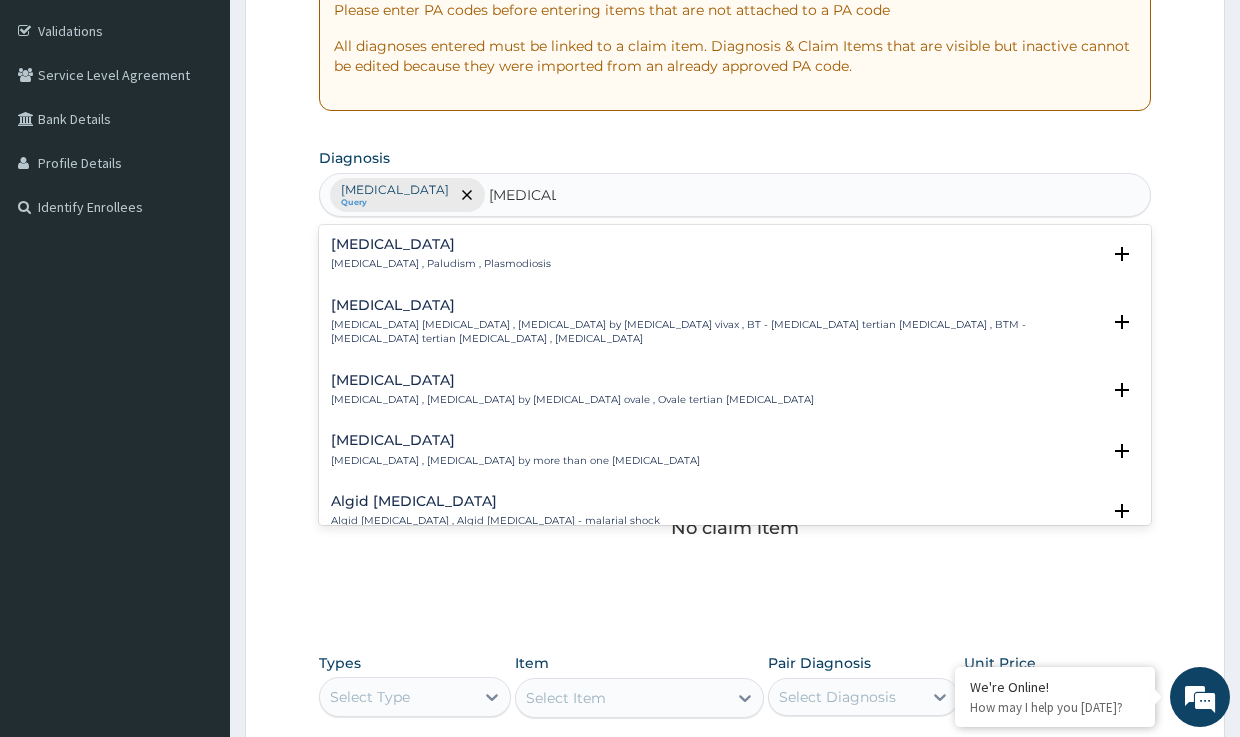 scroll, scrollTop: 100, scrollLeft: 0, axis: vertical 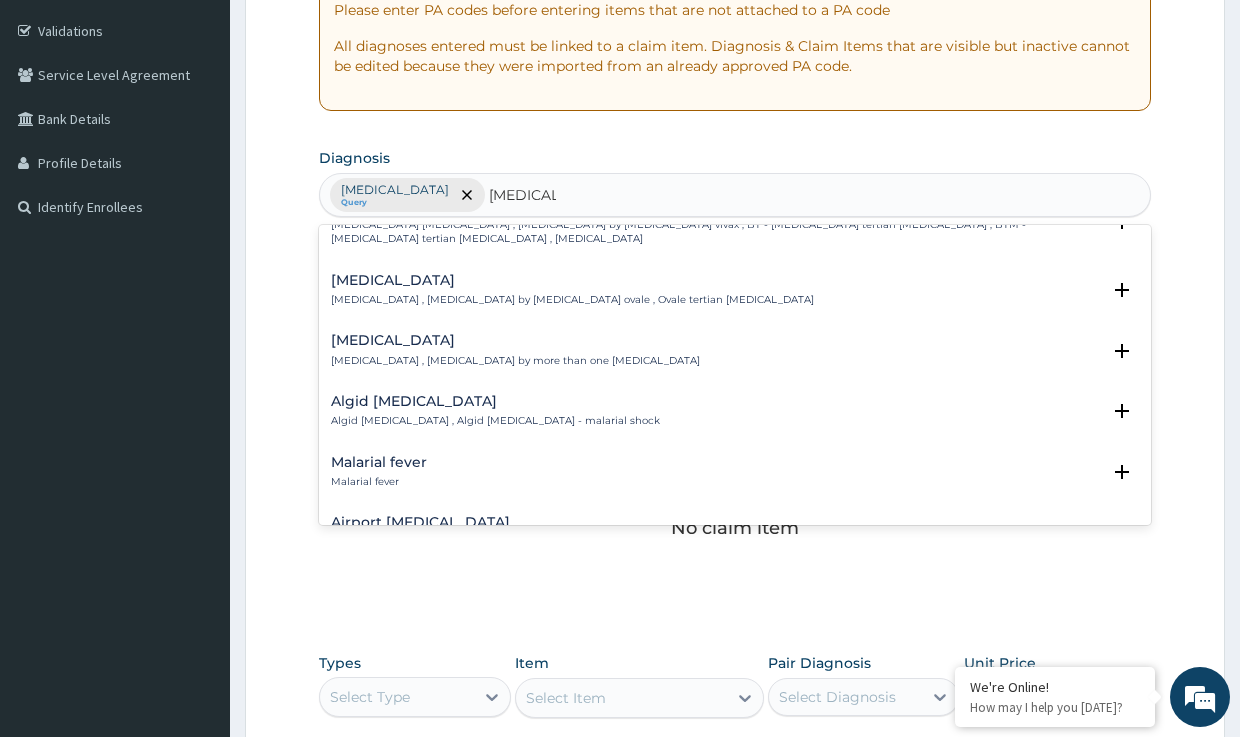 click on "Malarial fever" at bounding box center [379, 462] 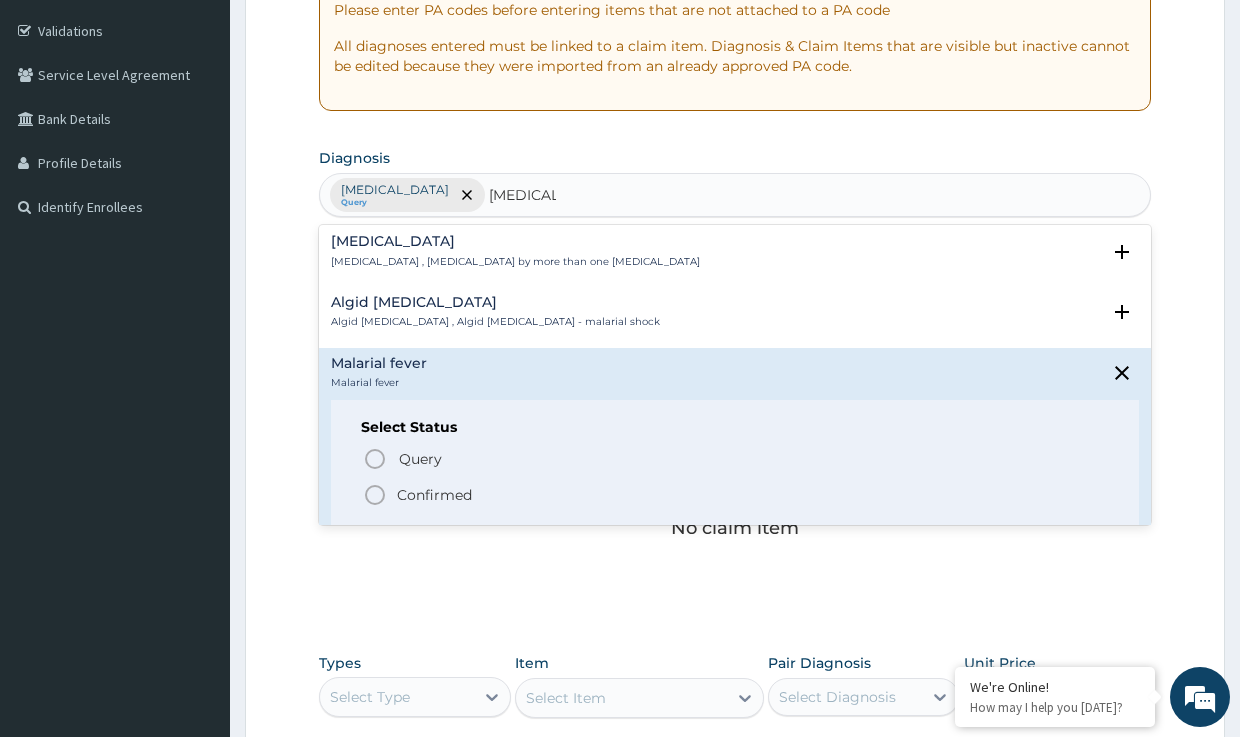 scroll, scrollTop: 200, scrollLeft: 0, axis: vertical 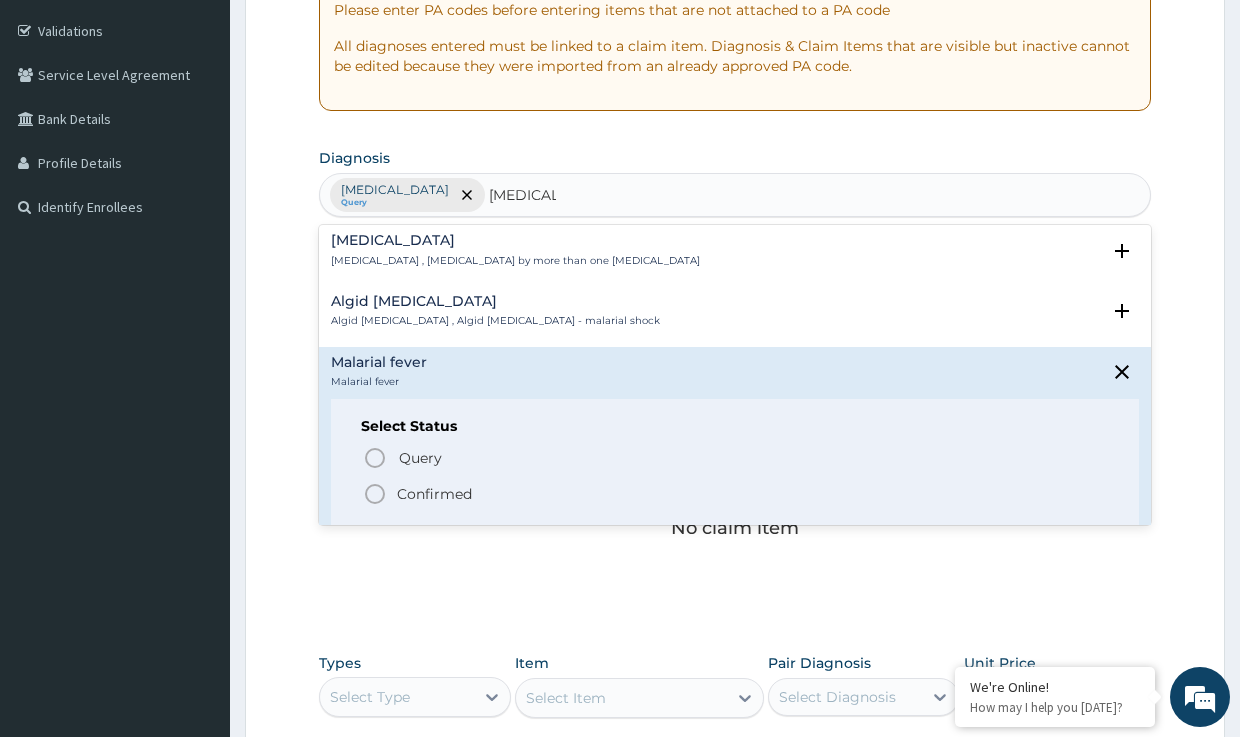 click 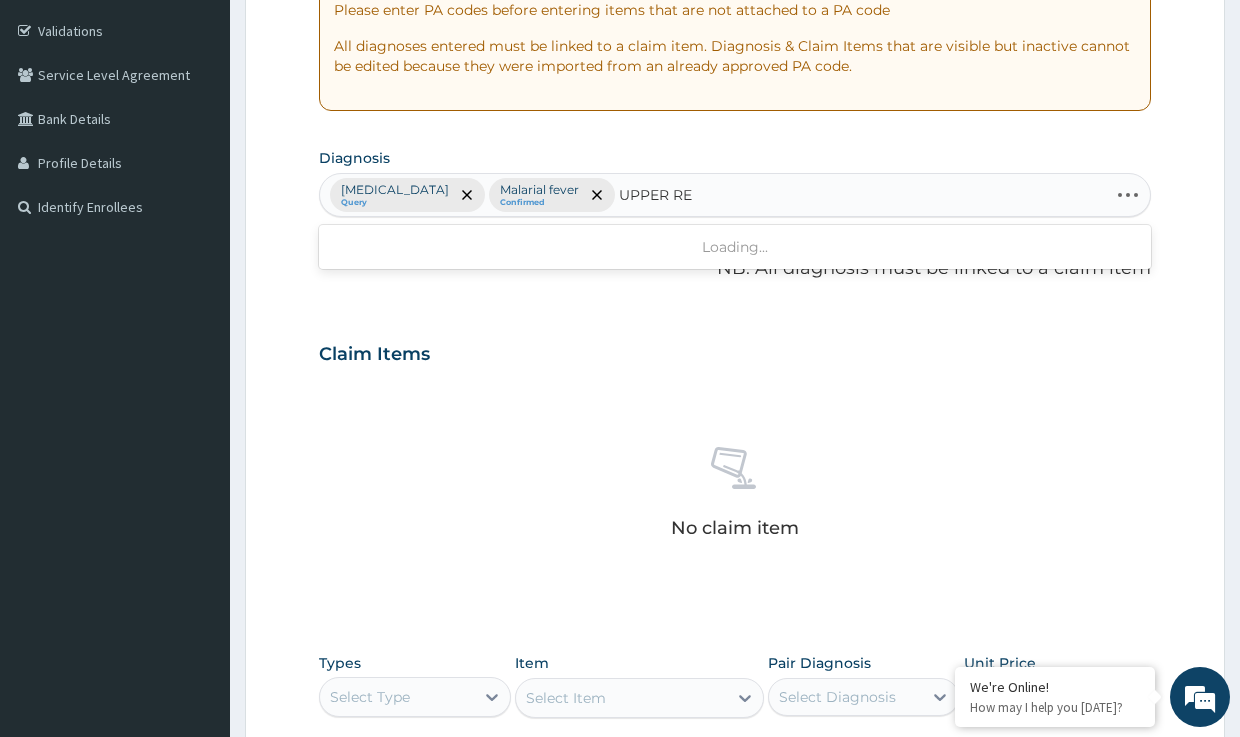 type on "UPPER RES" 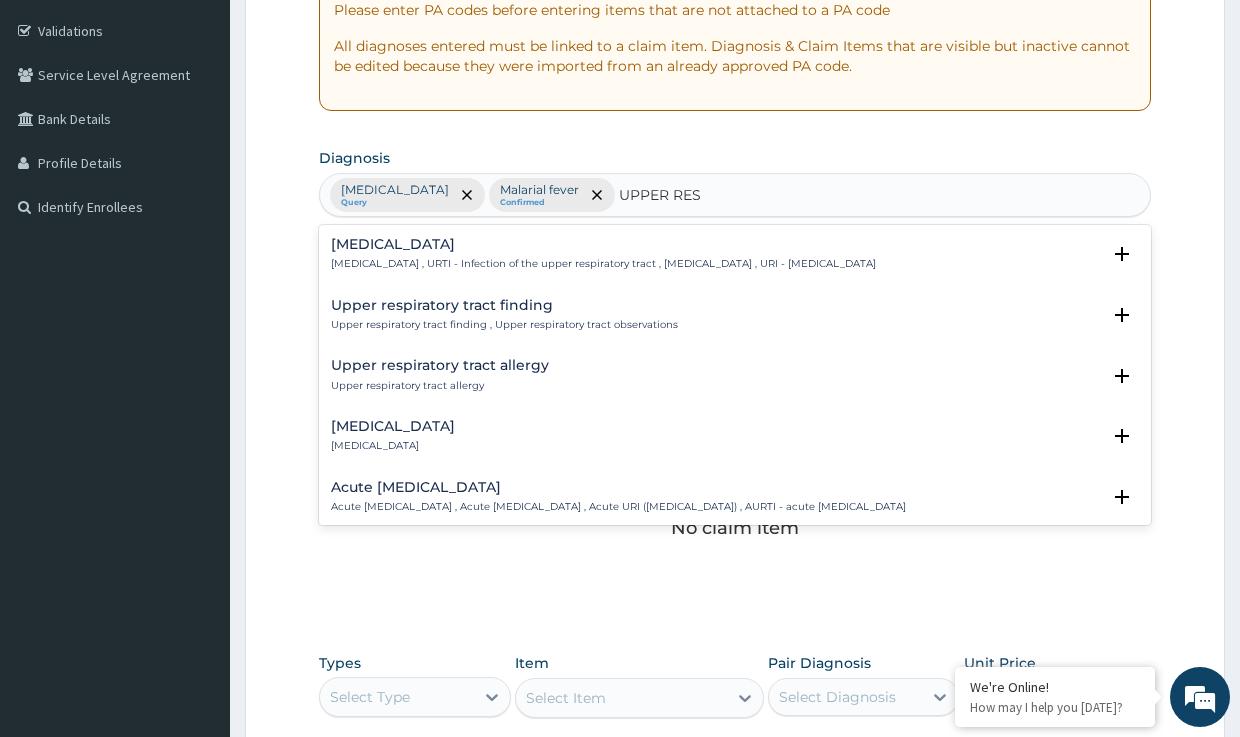 click on "Upper respiratory infection" at bounding box center [603, 244] 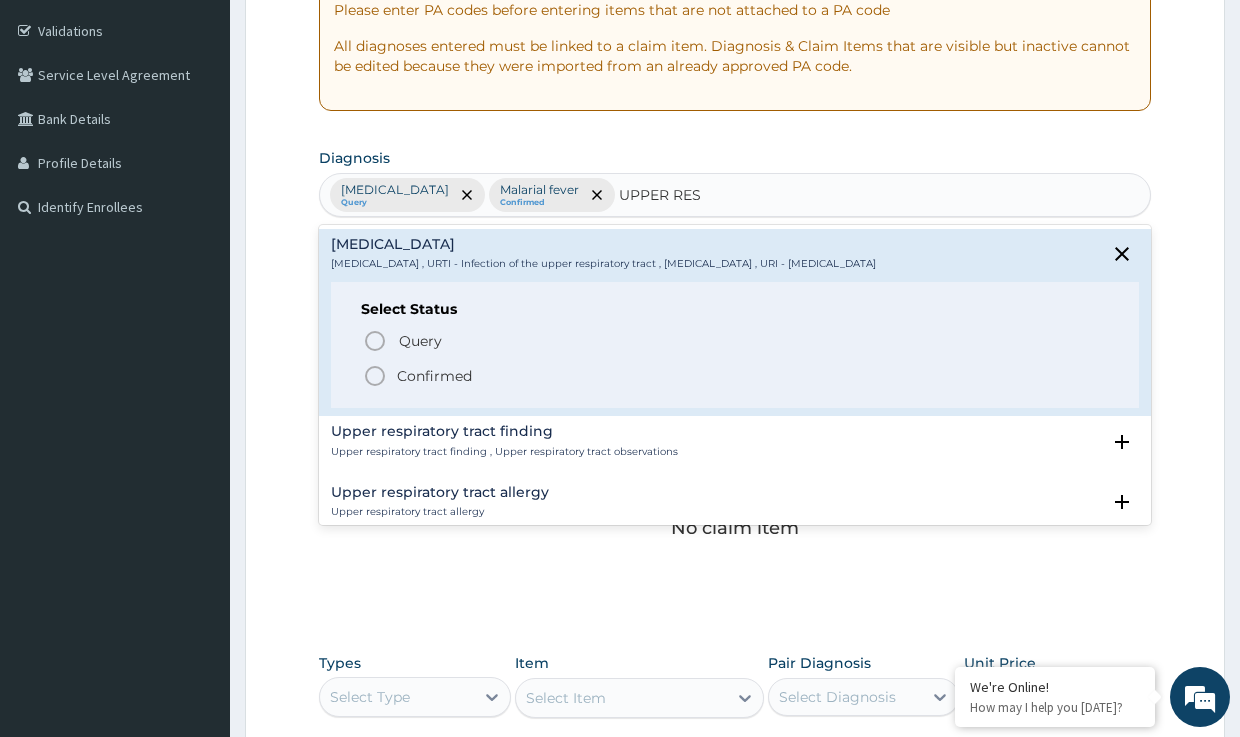 click 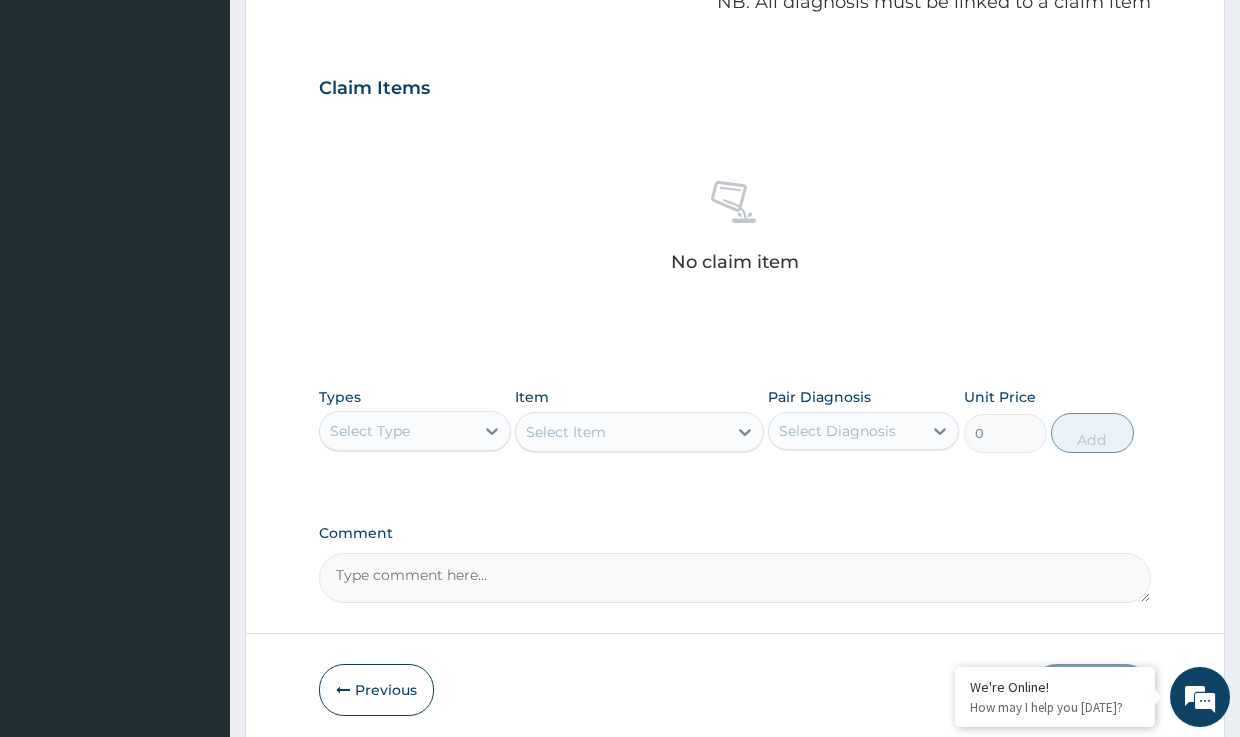 scroll, scrollTop: 705, scrollLeft: 0, axis: vertical 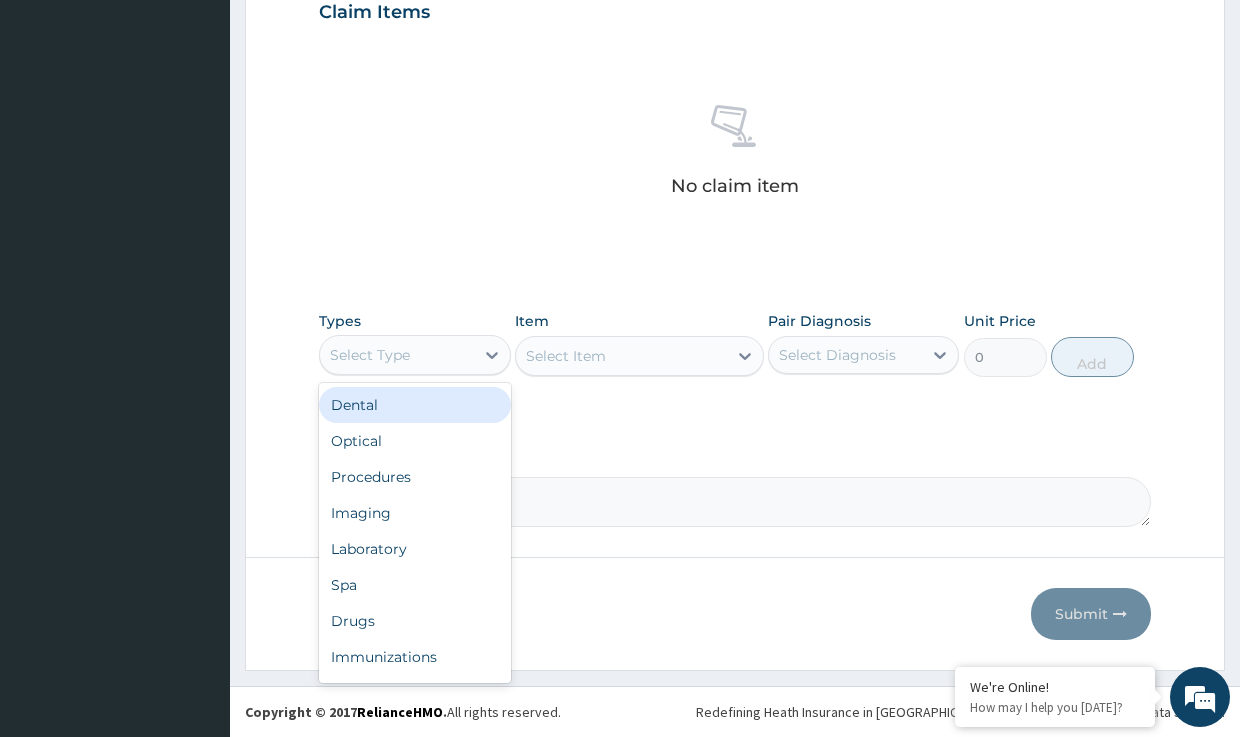 click on "Select Type" at bounding box center (396, 355) 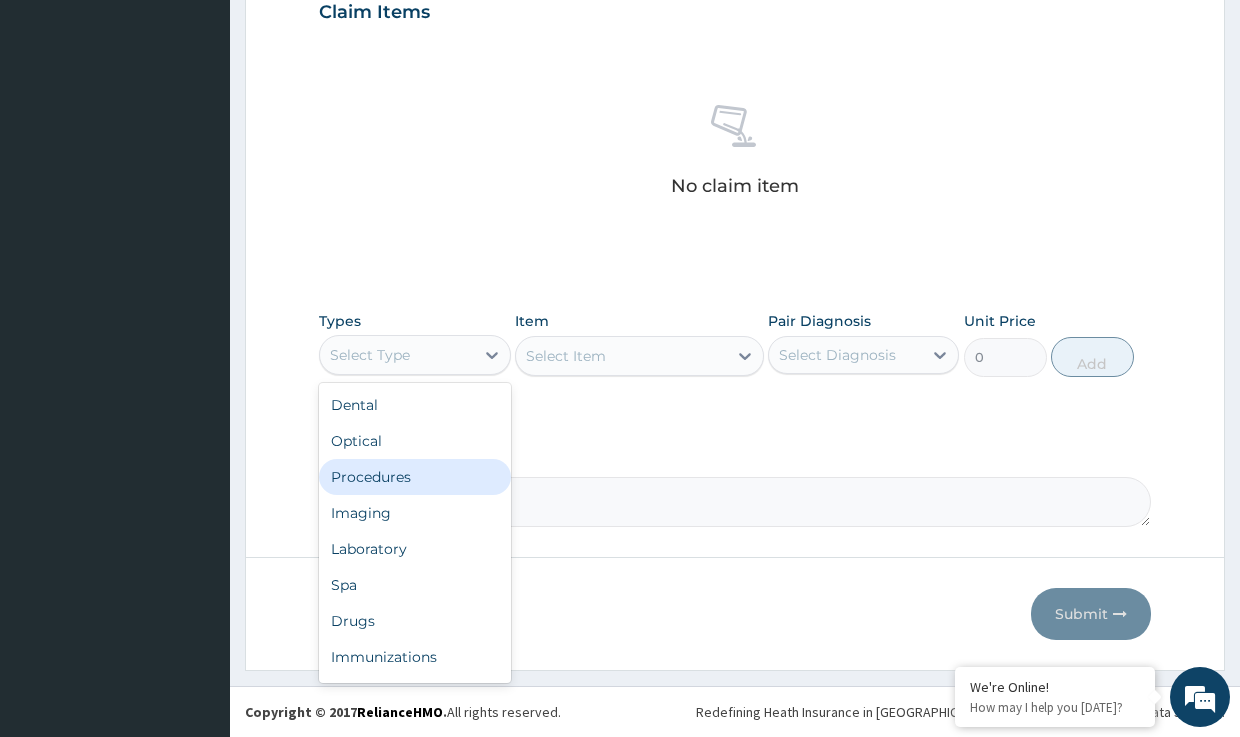 click on "Procedures" at bounding box center [414, 477] 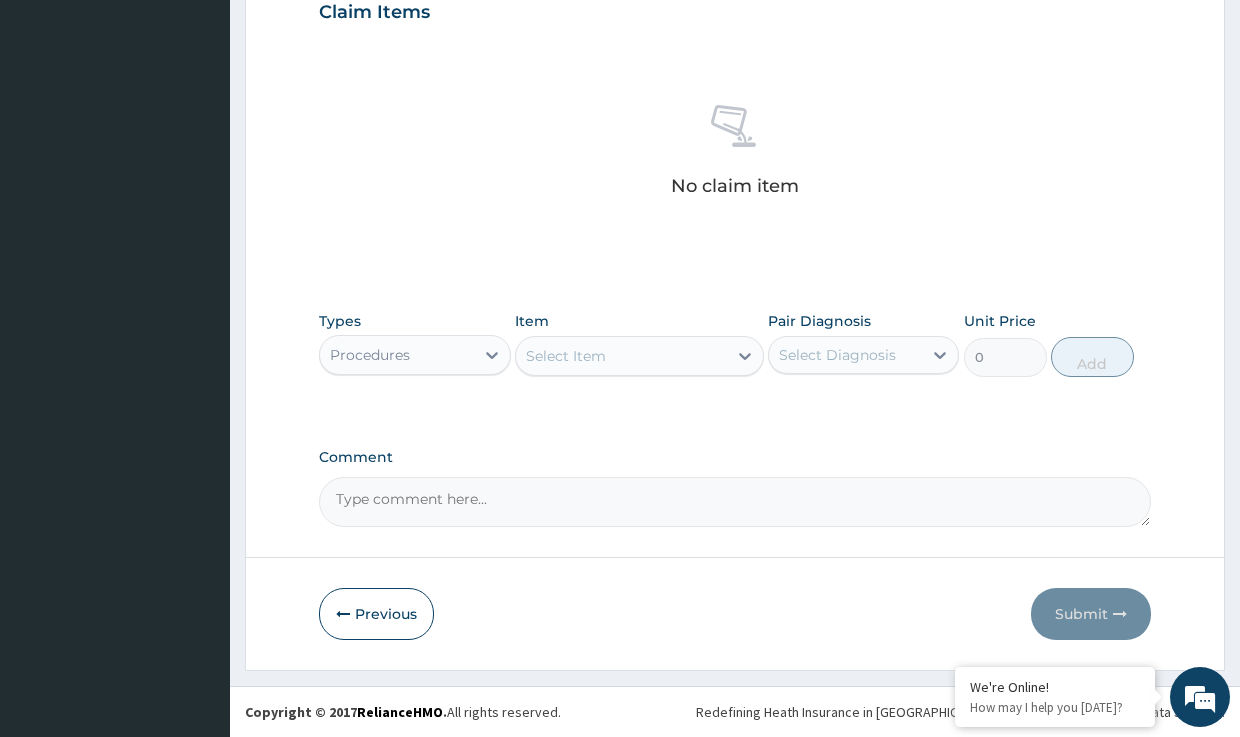 click on "Select Item" at bounding box center (566, 356) 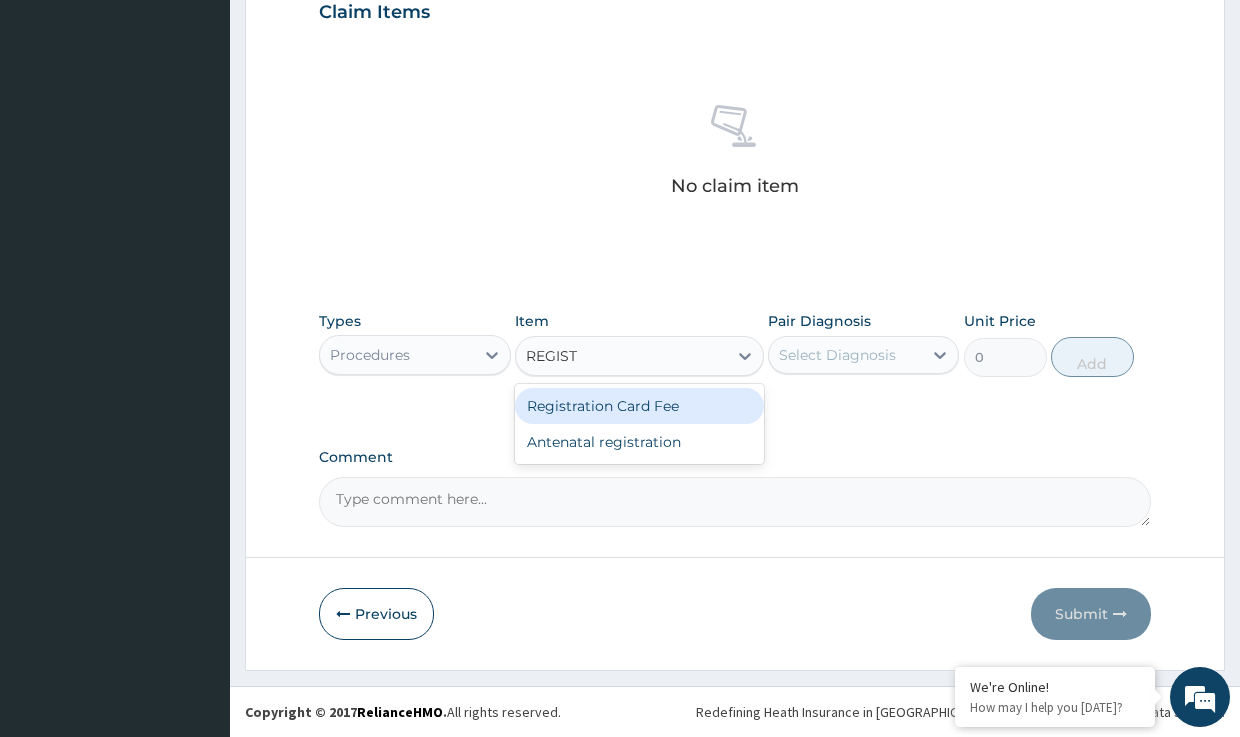 type on "REGISTR" 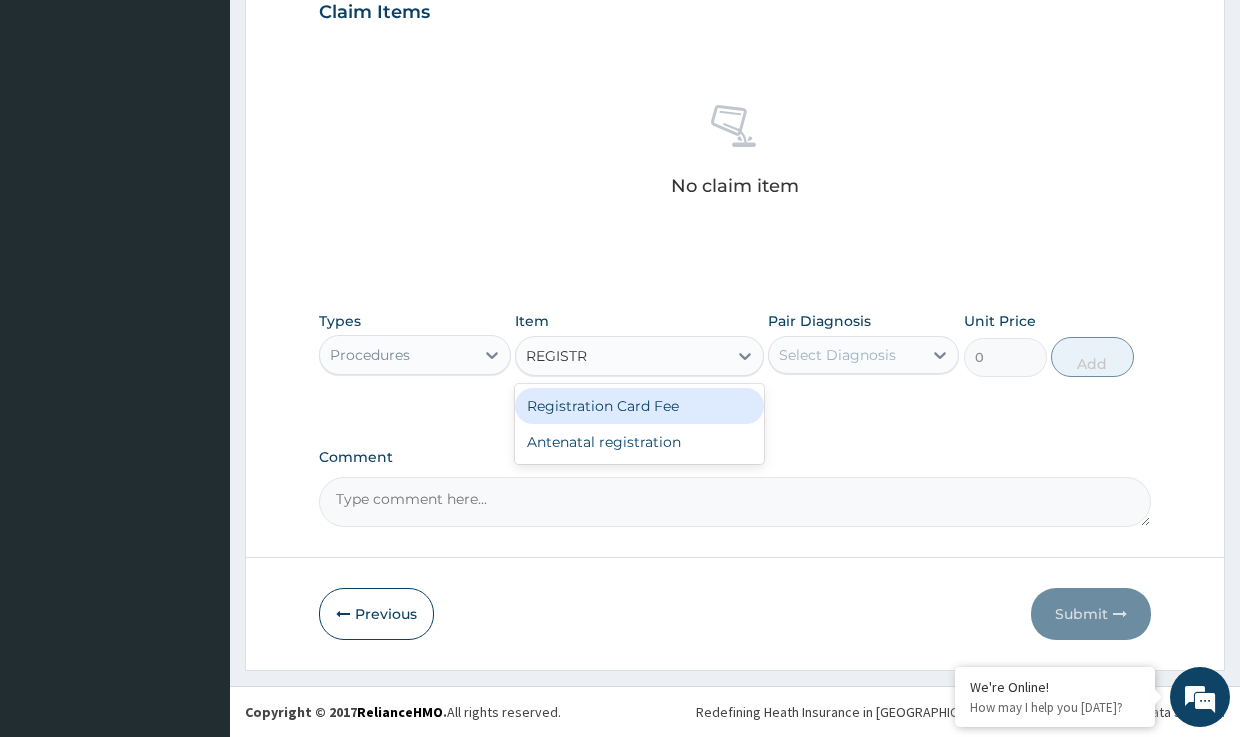 click on "Registration Card Fee" at bounding box center [639, 406] 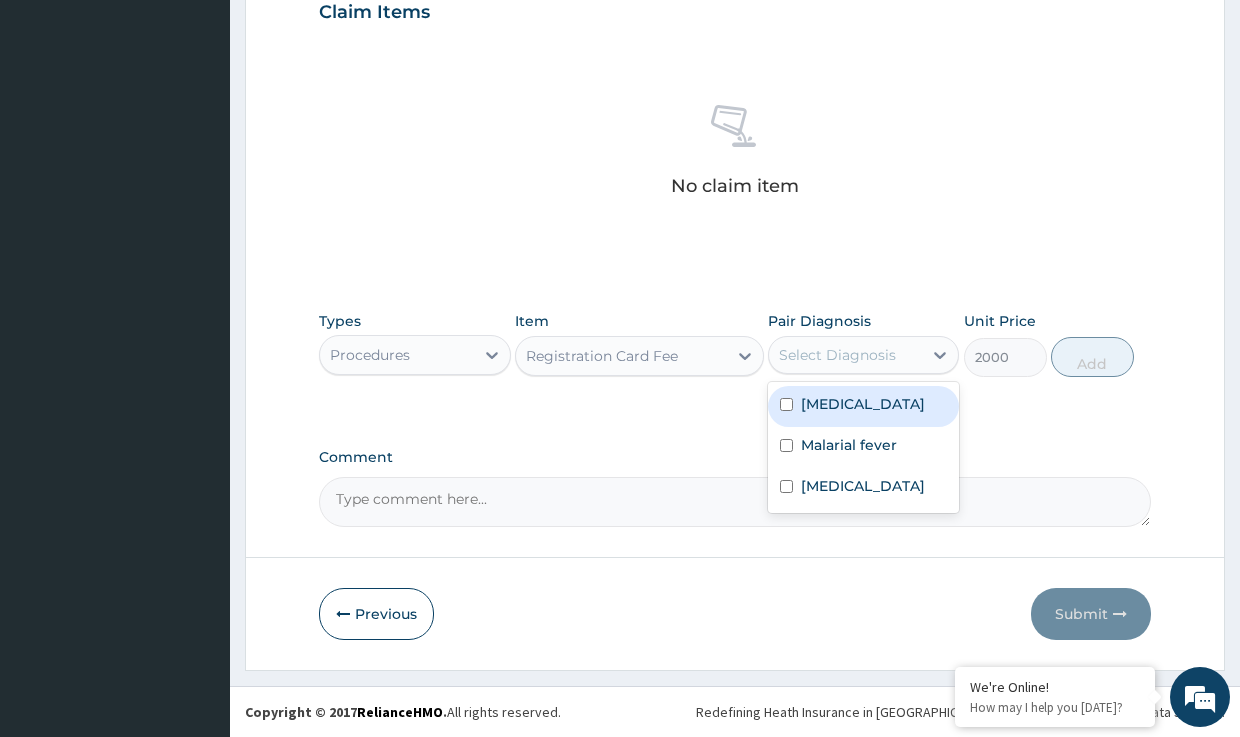 click on "Select Diagnosis" at bounding box center (837, 355) 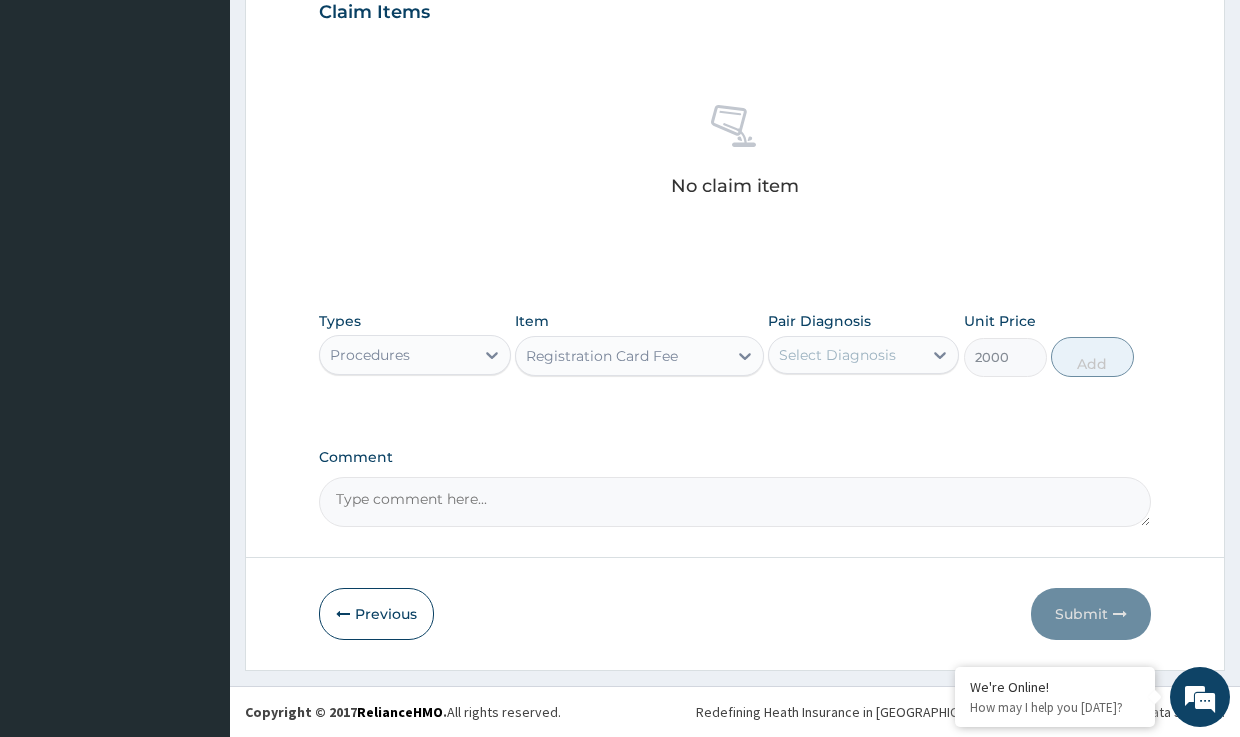 click on "Select Diagnosis" at bounding box center [837, 355] 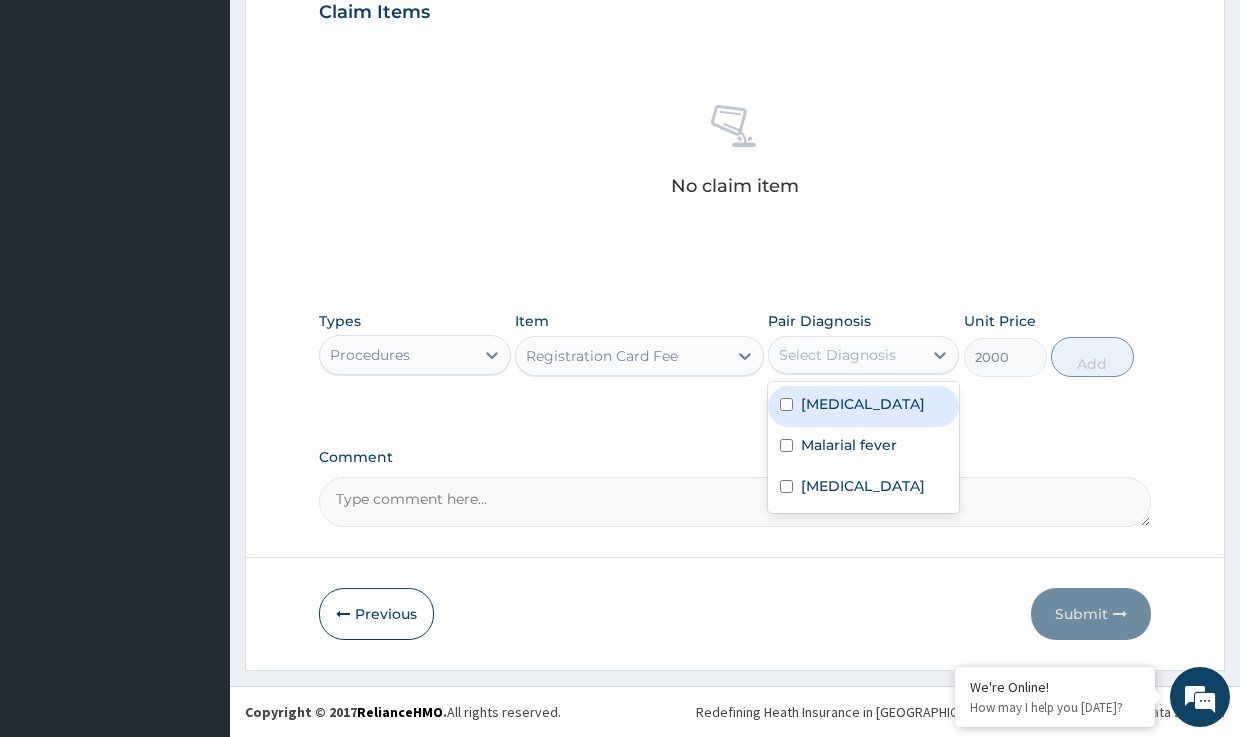 click on "Typhoid fever" at bounding box center (863, 404) 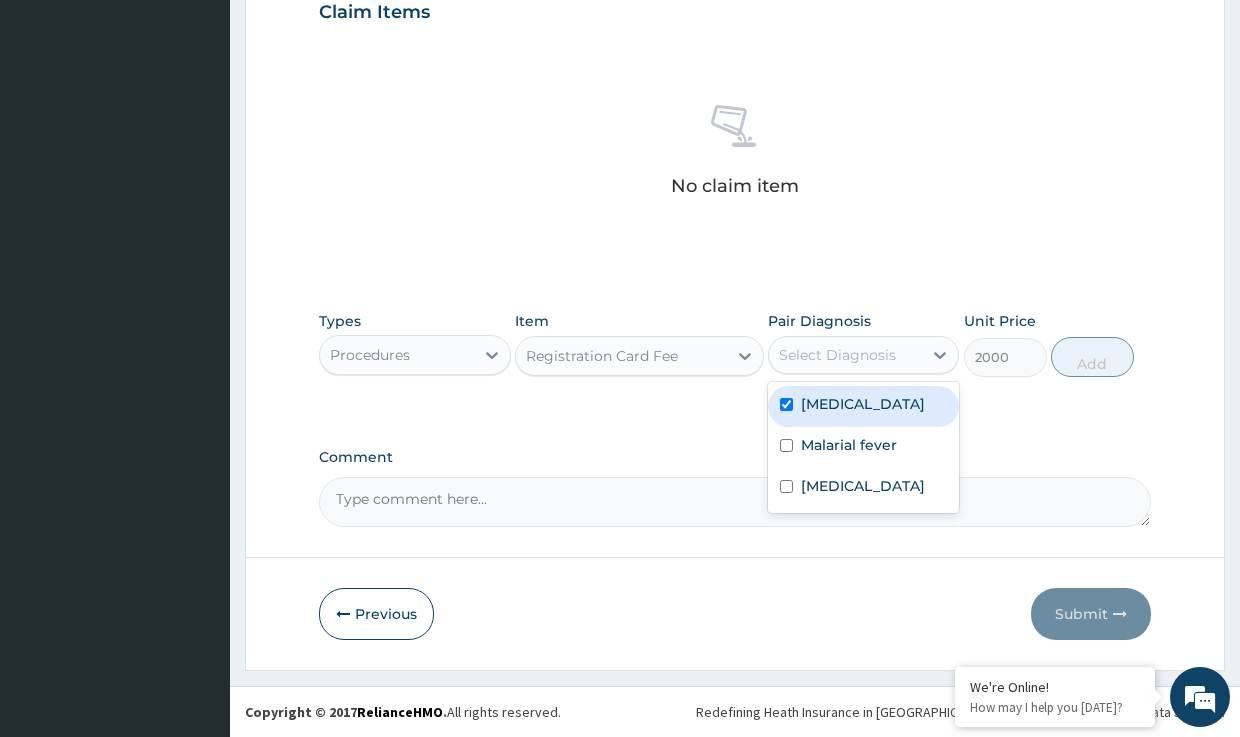 checkbox on "true" 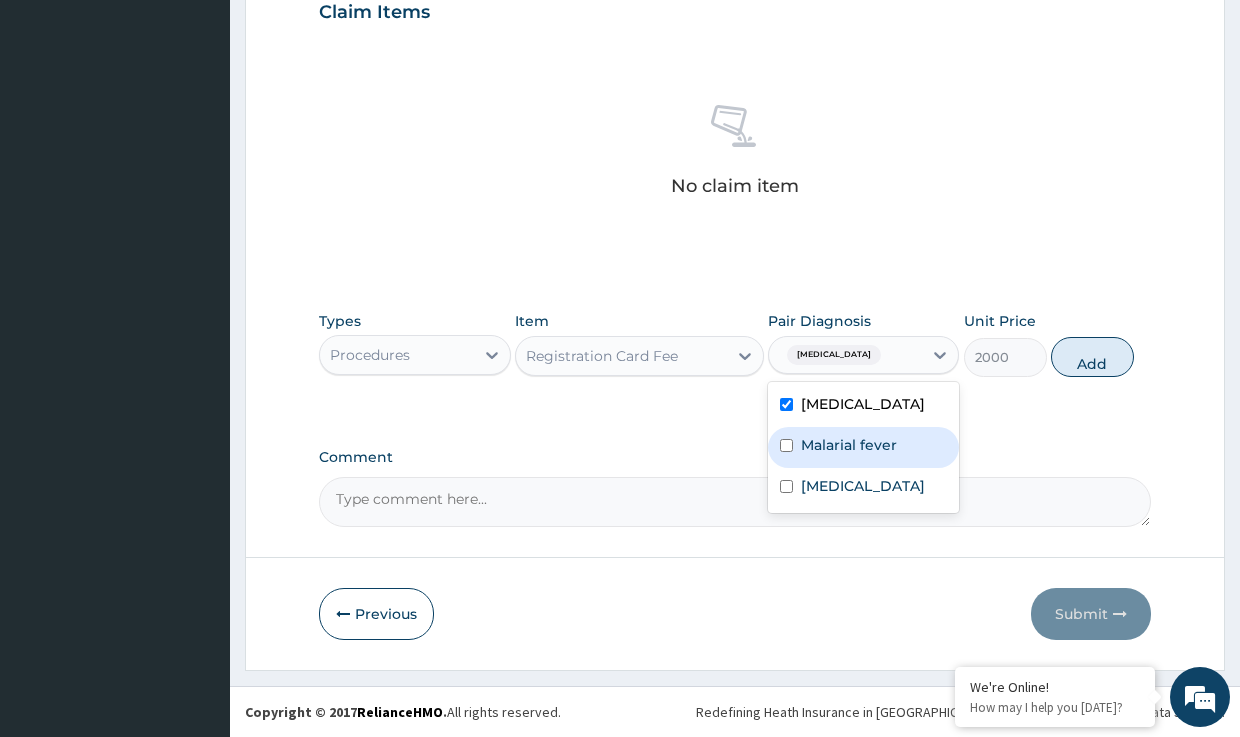 click on "Malarial fever" at bounding box center (849, 445) 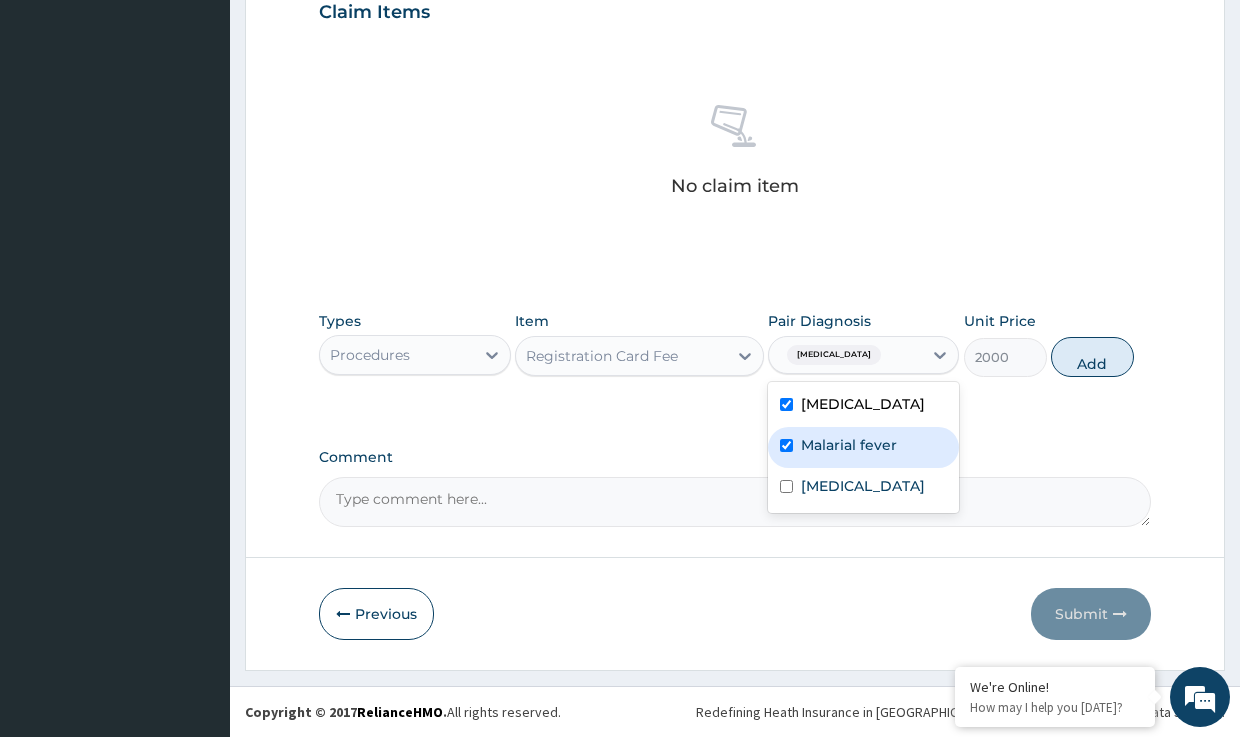checkbox on "true" 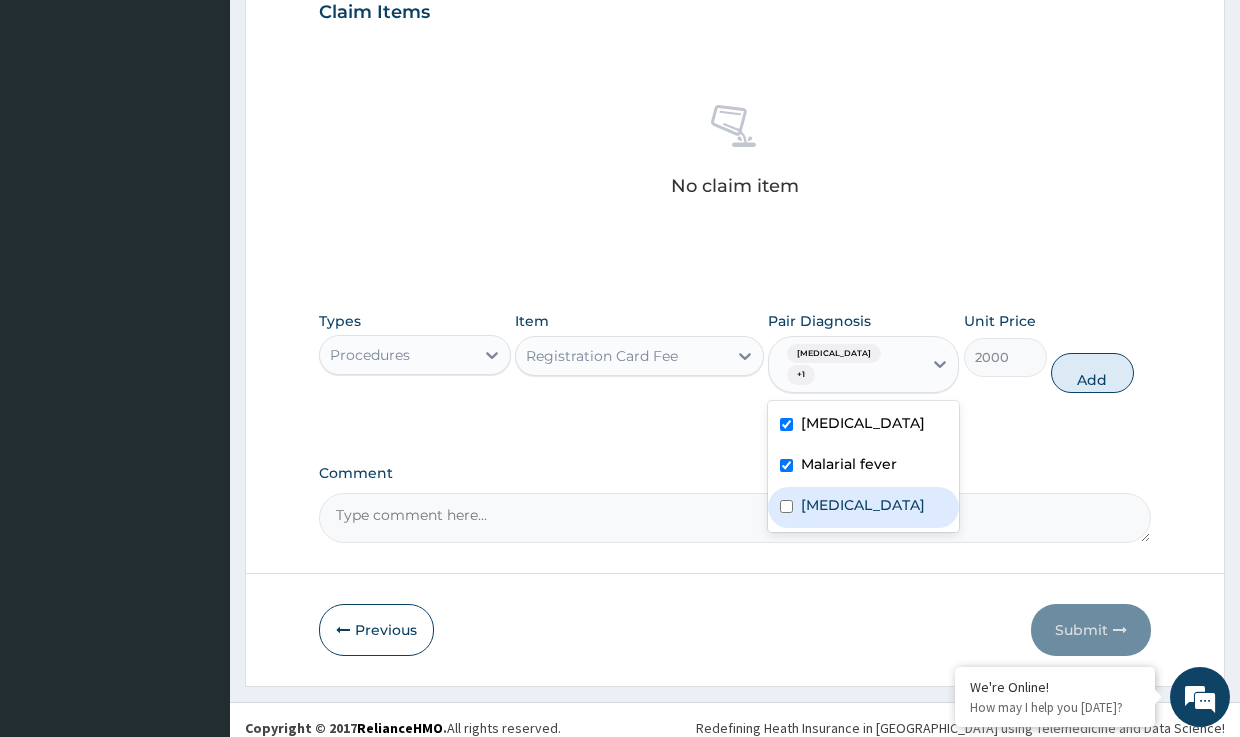 click on "Upper respiratory infection" at bounding box center [863, 505] 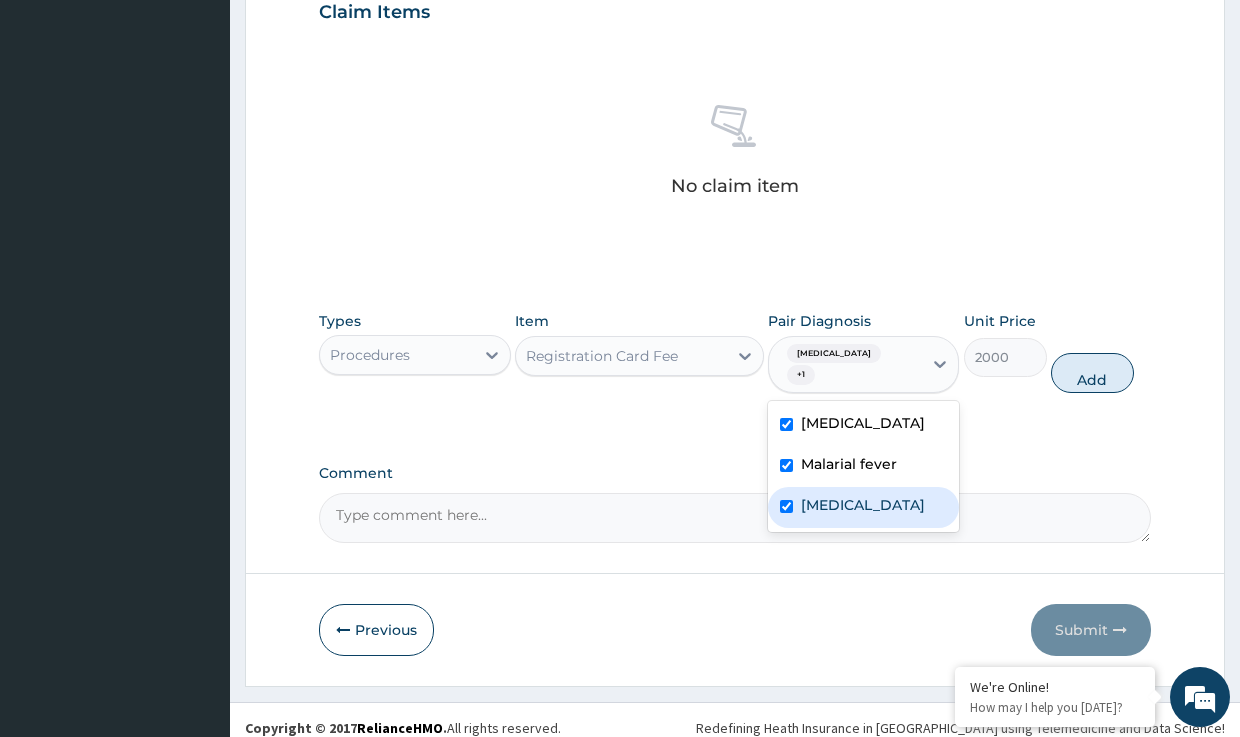 checkbox on "true" 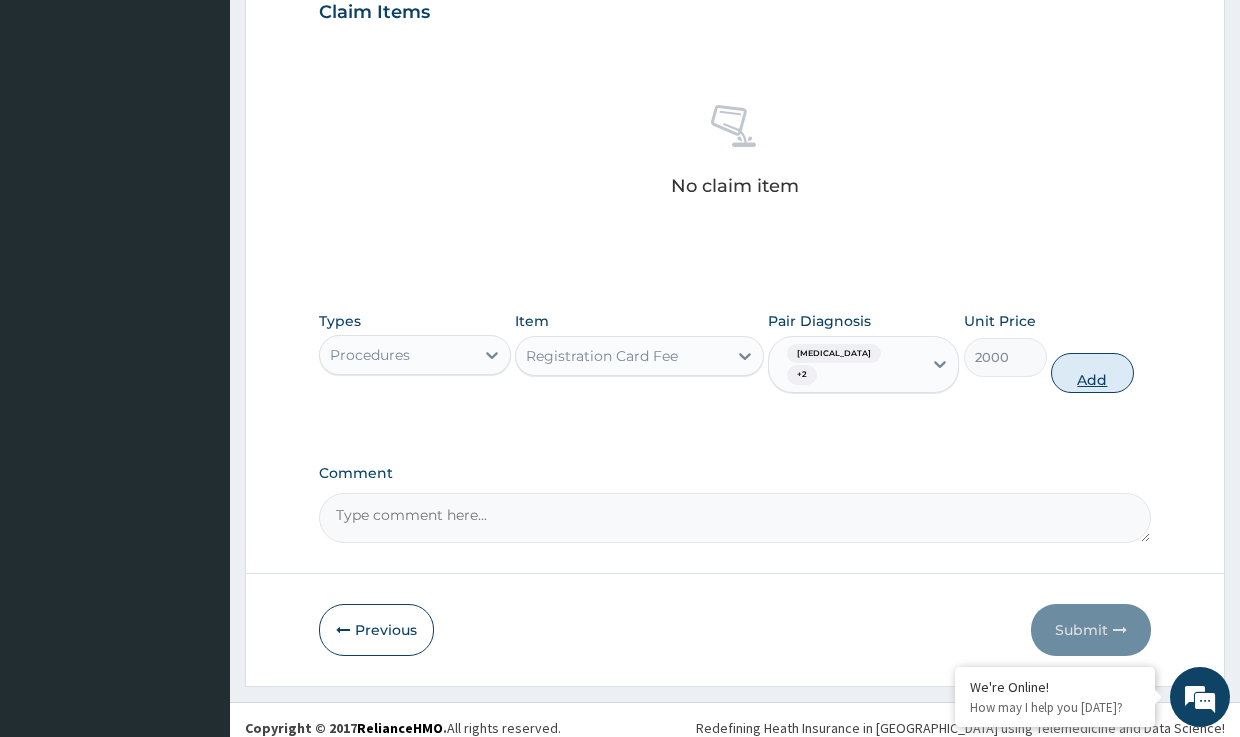 click on "Add" at bounding box center (1092, 373) 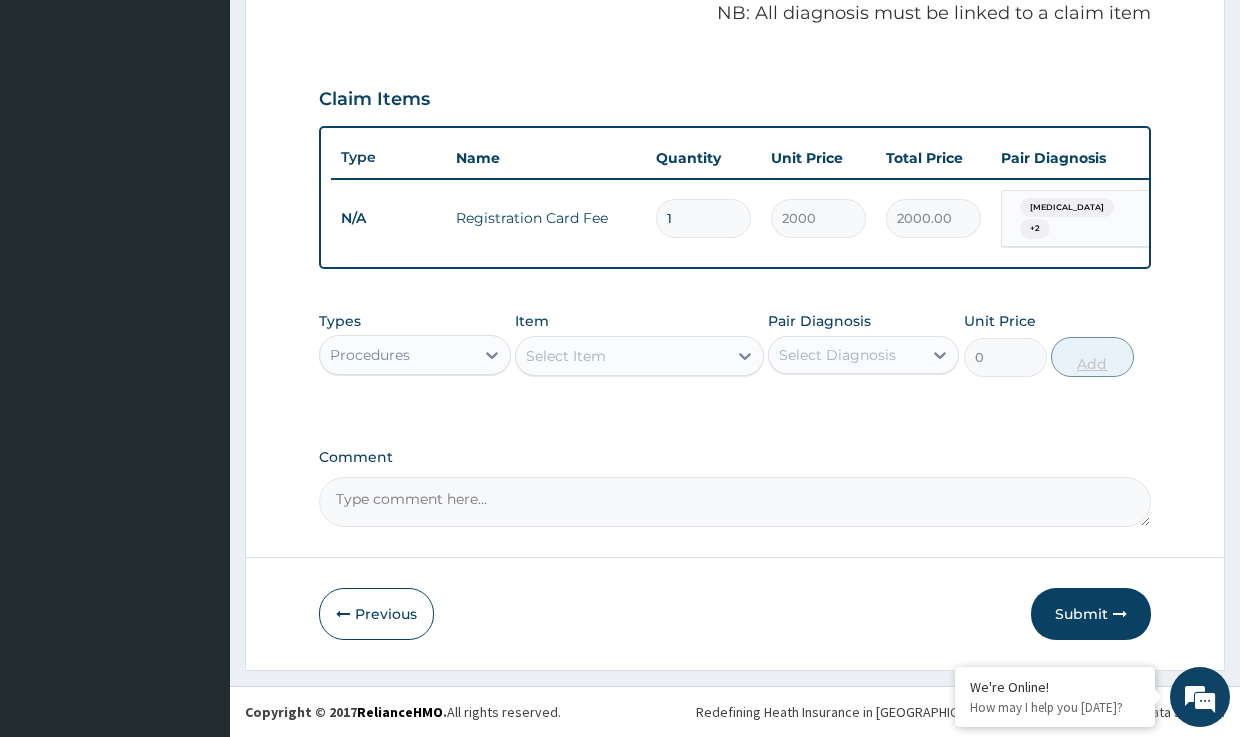 scroll, scrollTop: 627, scrollLeft: 0, axis: vertical 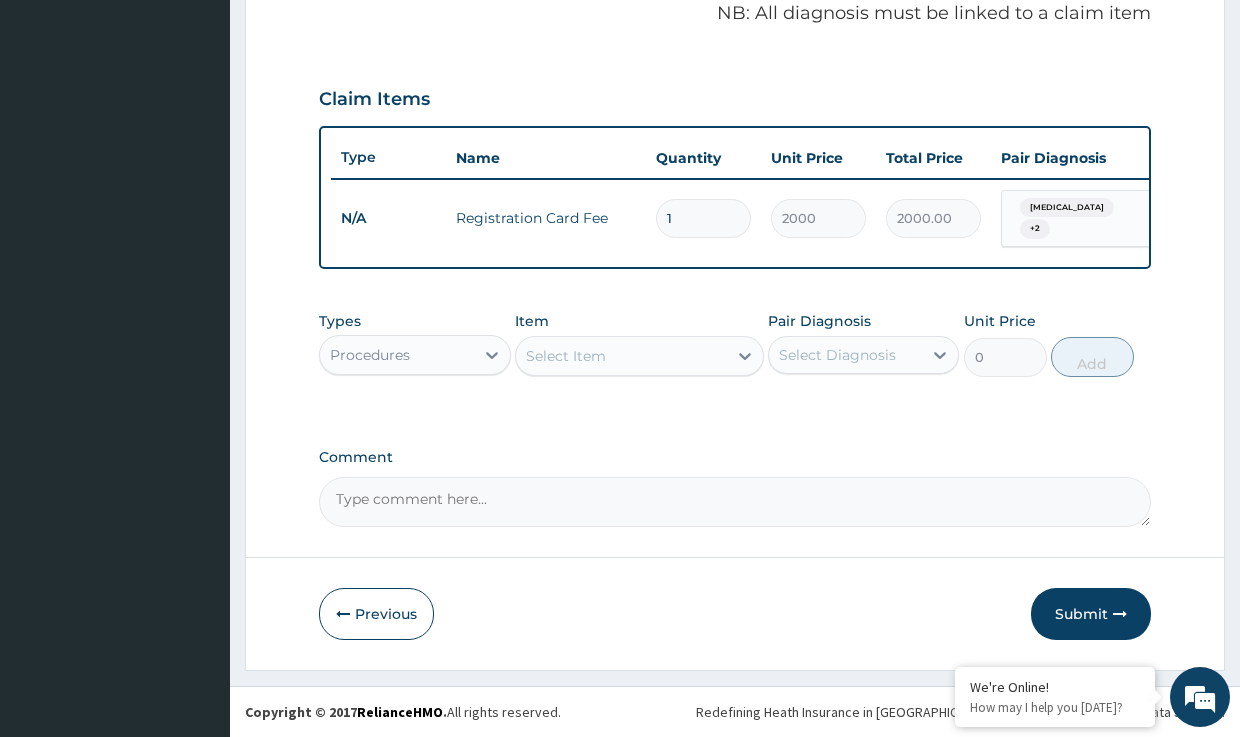 click on "Select Item" at bounding box center (566, 356) 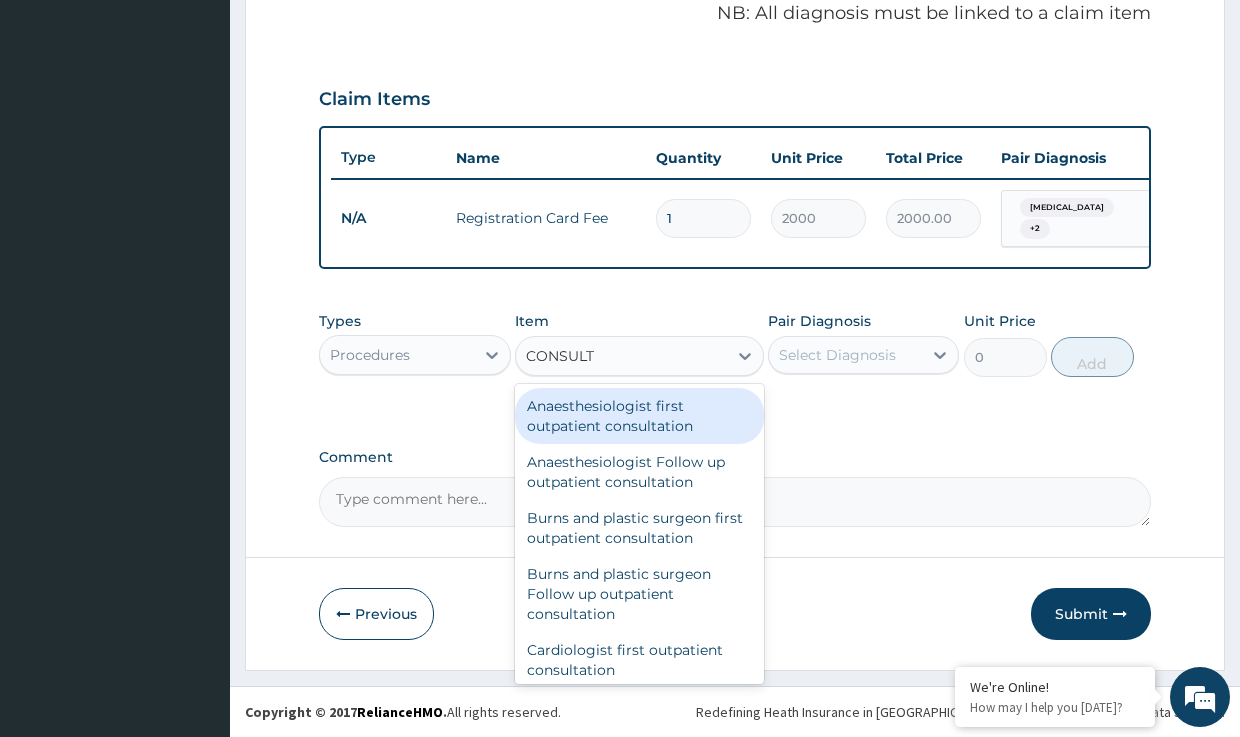 type on "CONSULTA" 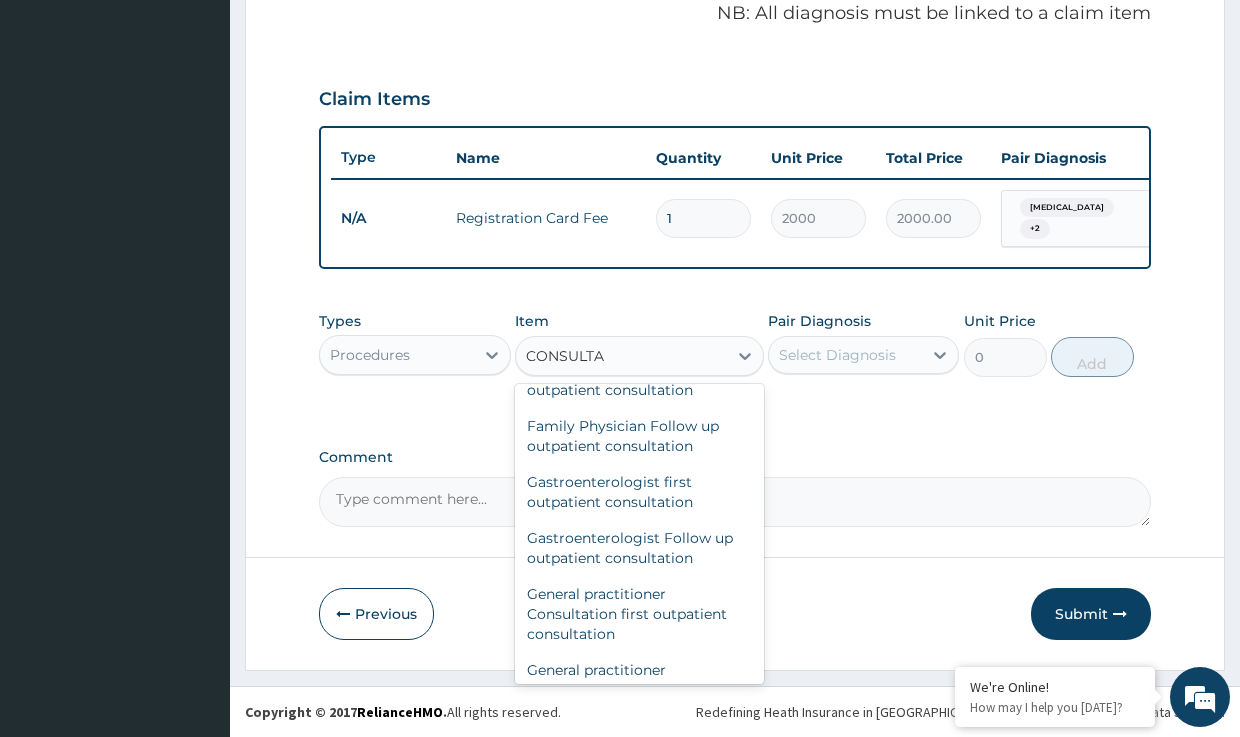 scroll, scrollTop: 1000, scrollLeft: 0, axis: vertical 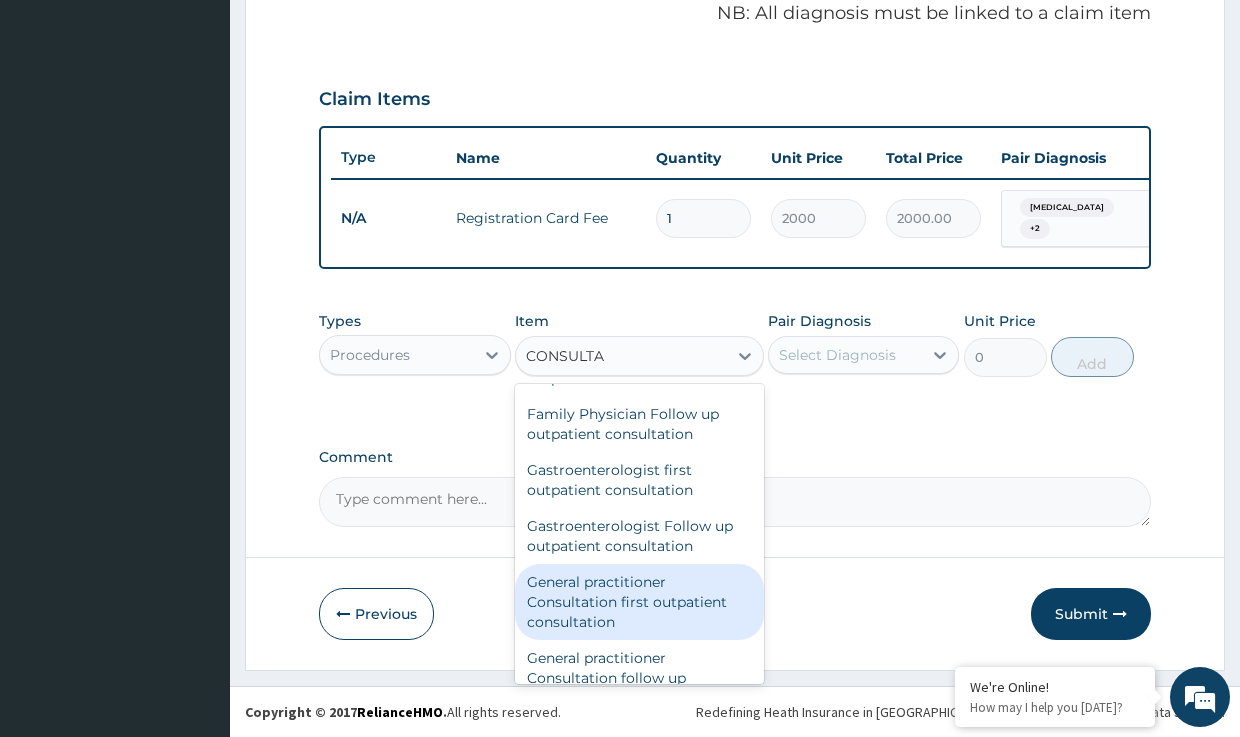 click on "General practitioner Consultation first outpatient consultation" at bounding box center [639, 602] 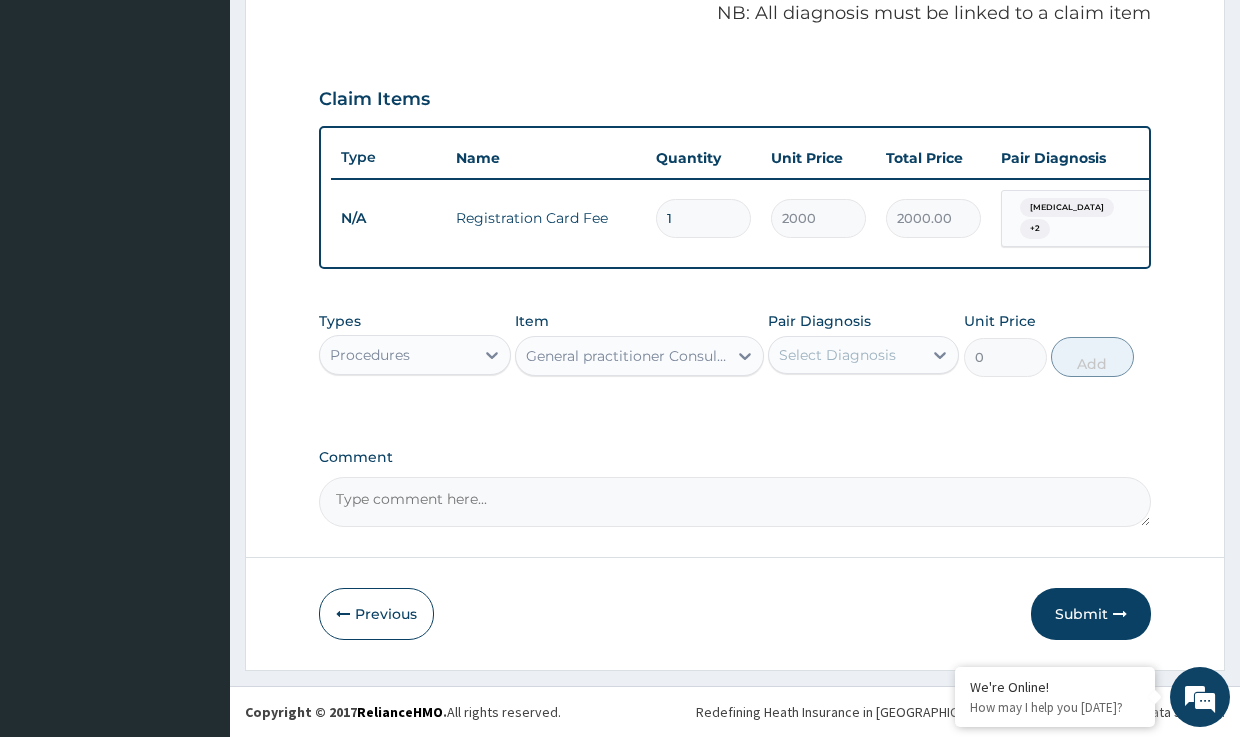 type 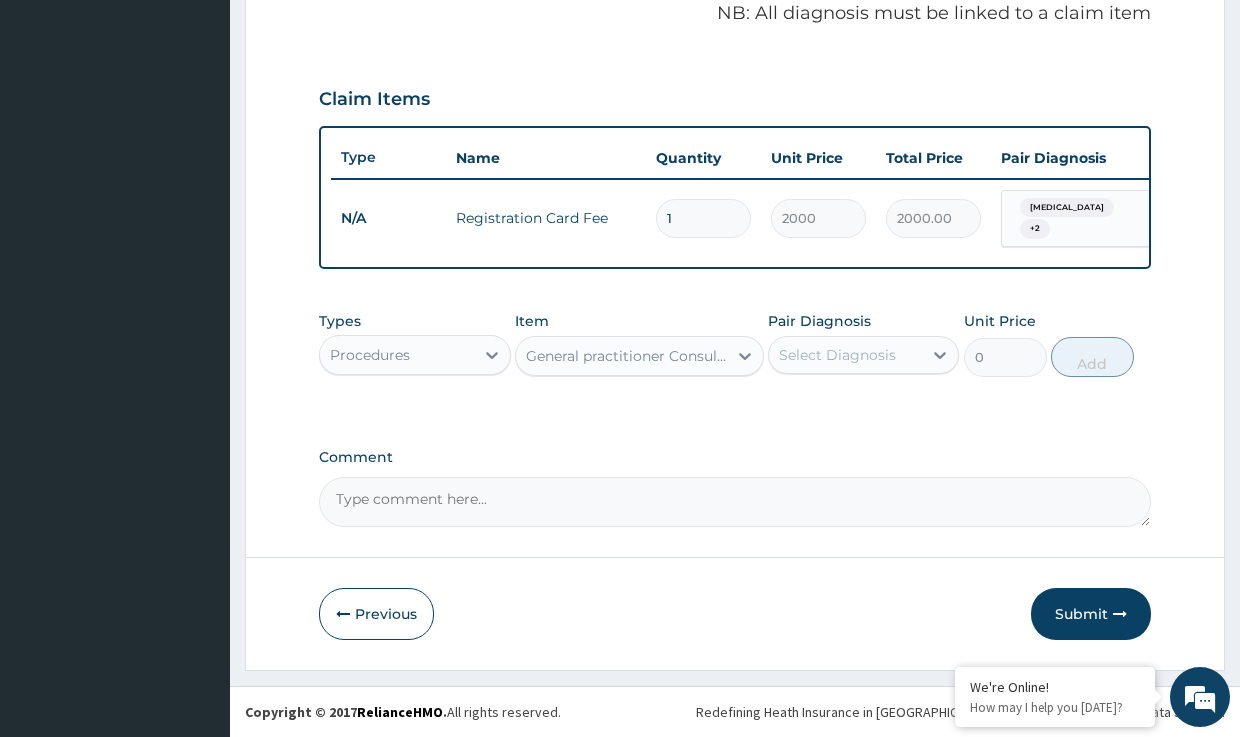 type on "3000" 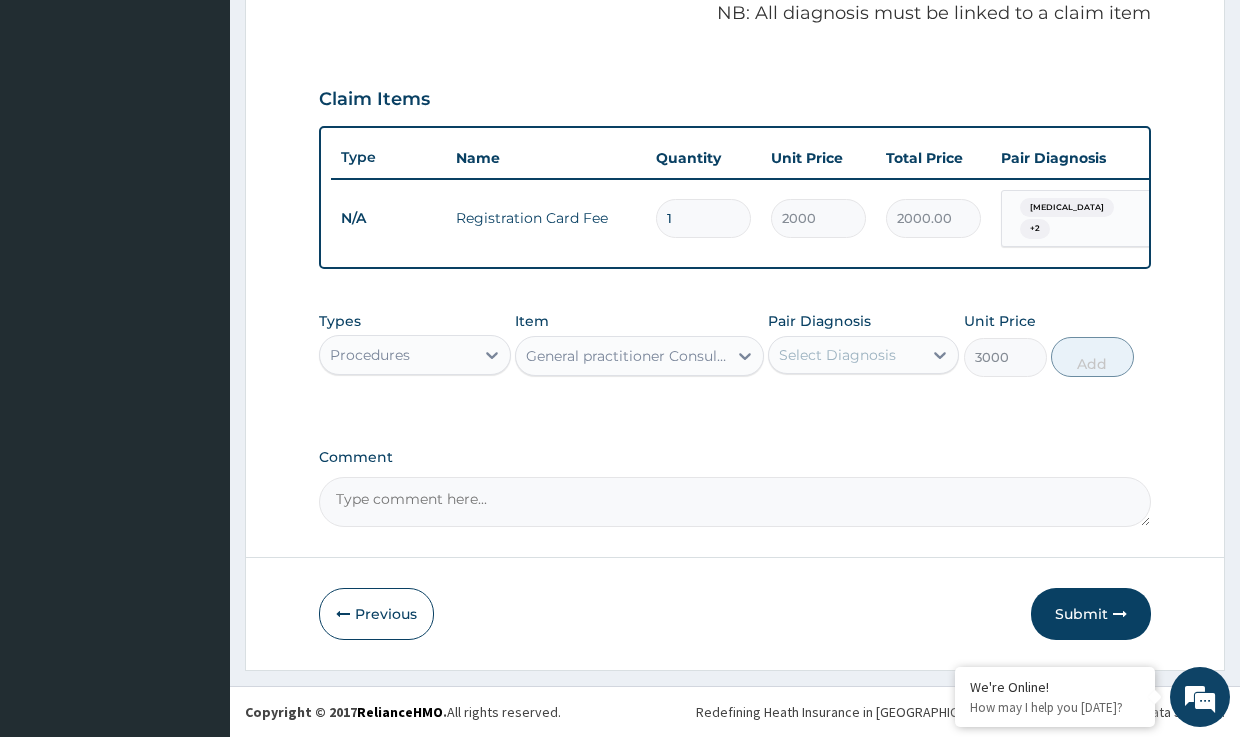 click on "Select Diagnosis" at bounding box center [837, 355] 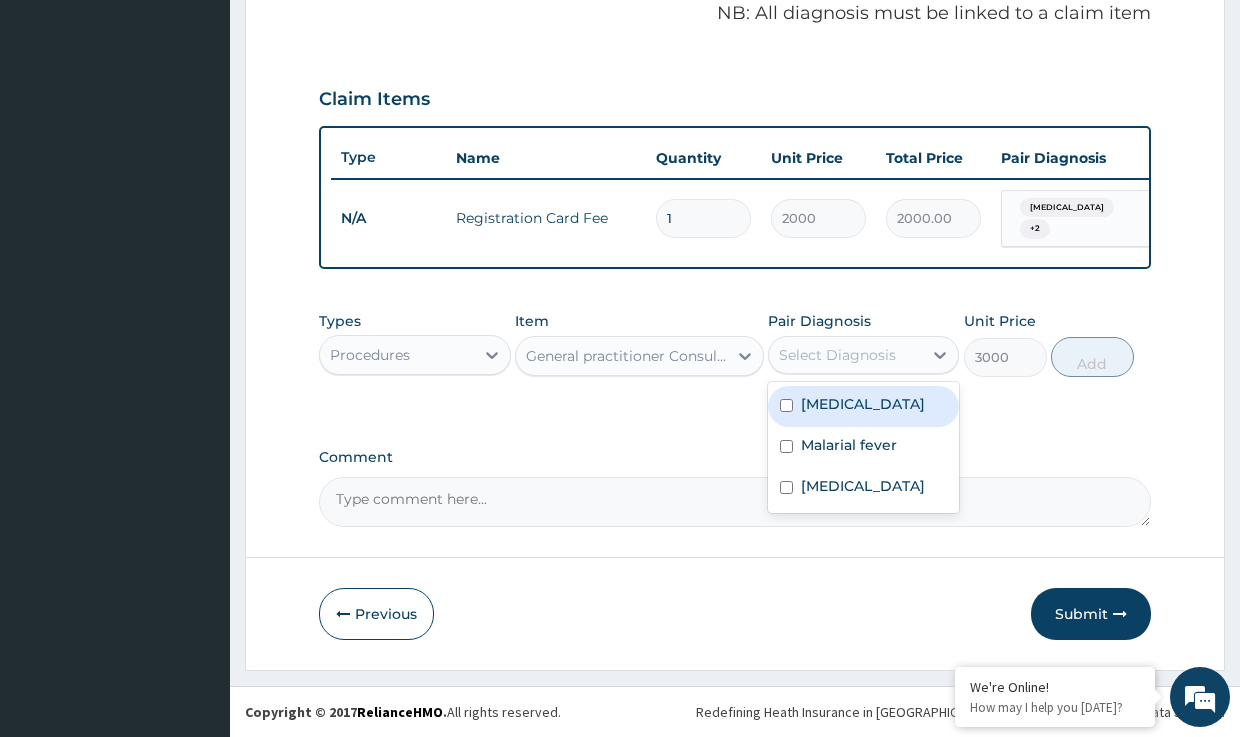 click on "Typhoid fever" at bounding box center (863, 404) 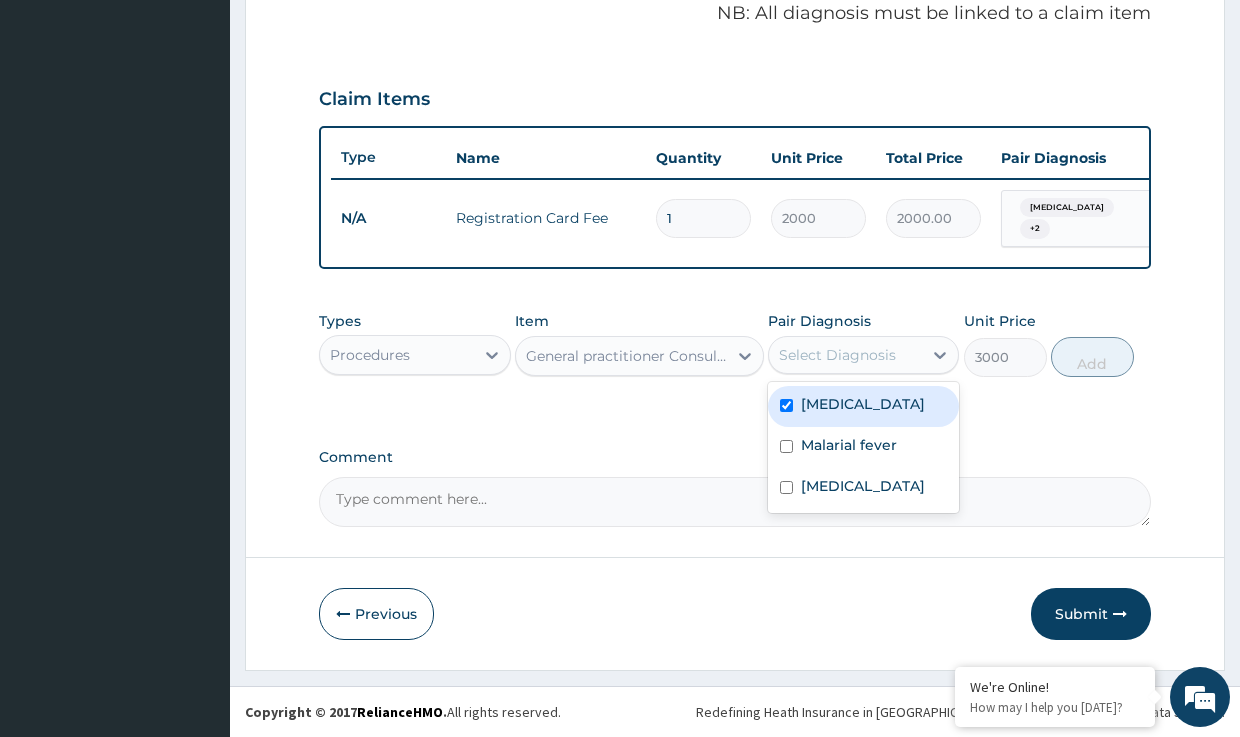 checkbox on "true" 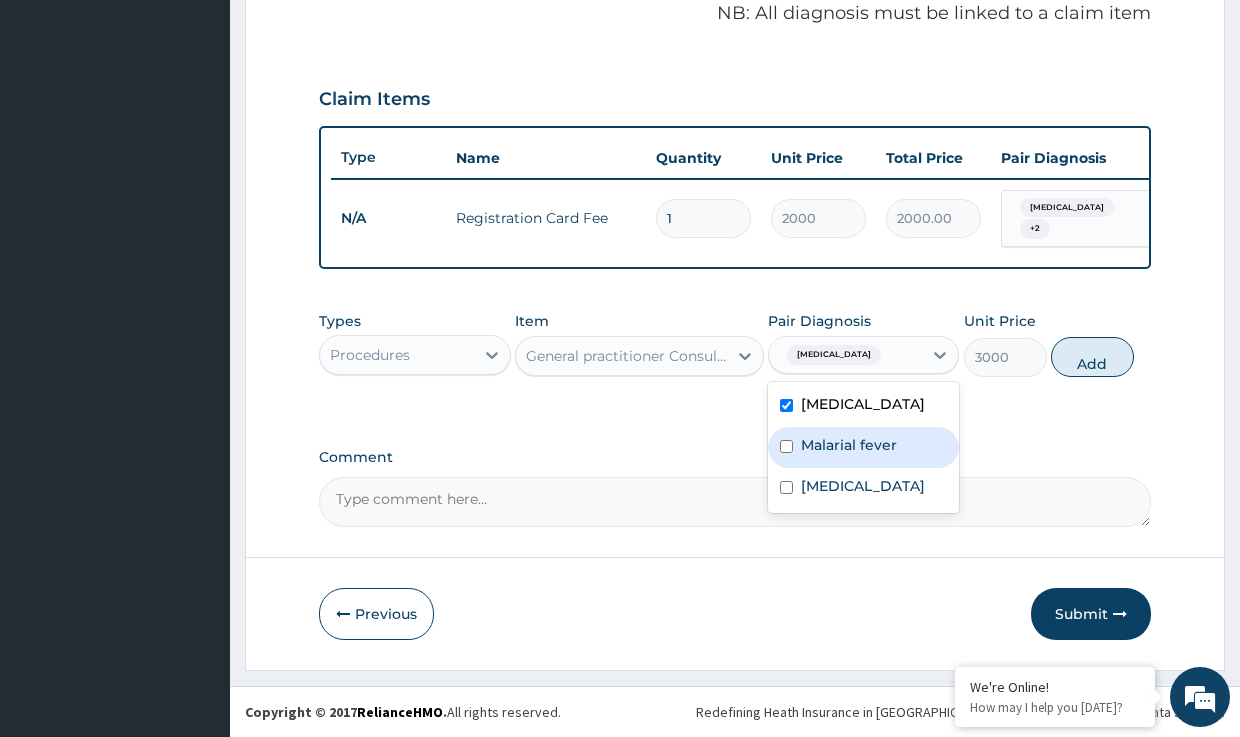drag, startPoint x: 820, startPoint y: 439, endPoint x: 829, endPoint y: 469, distance: 31.320919 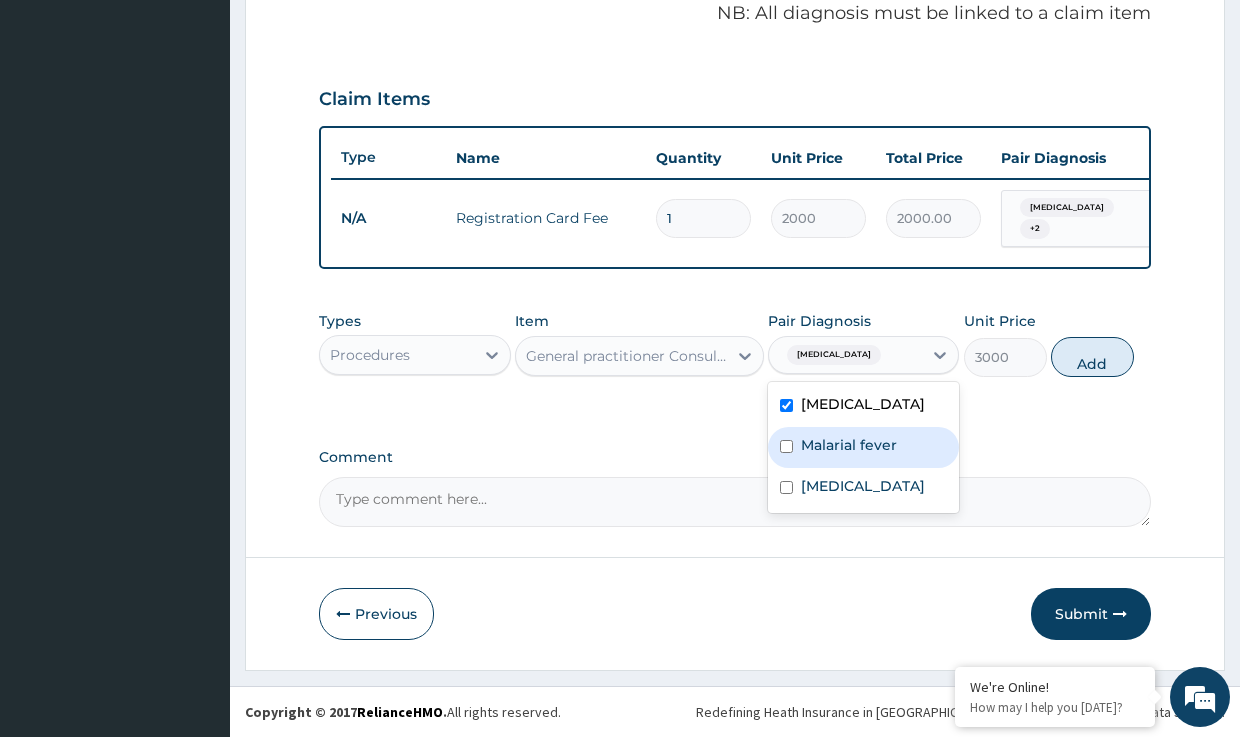 click on "Malarial fever" at bounding box center [849, 445] 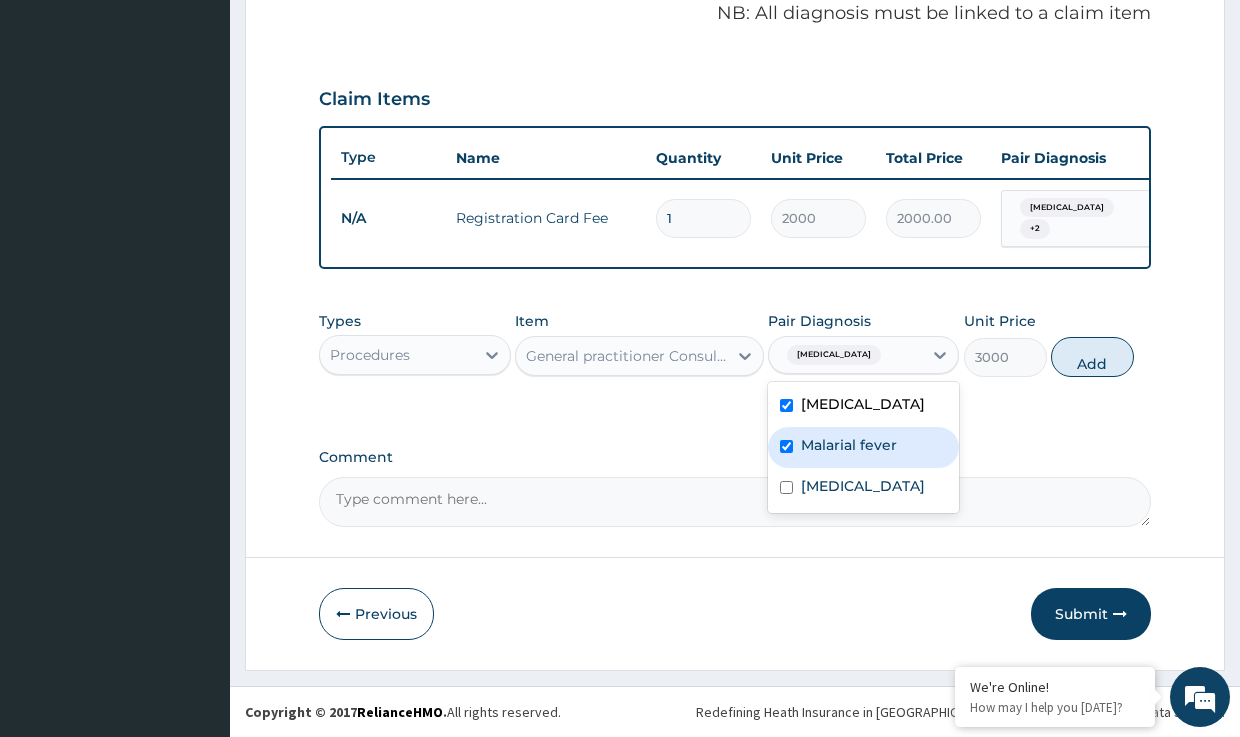 checkbox on "true" 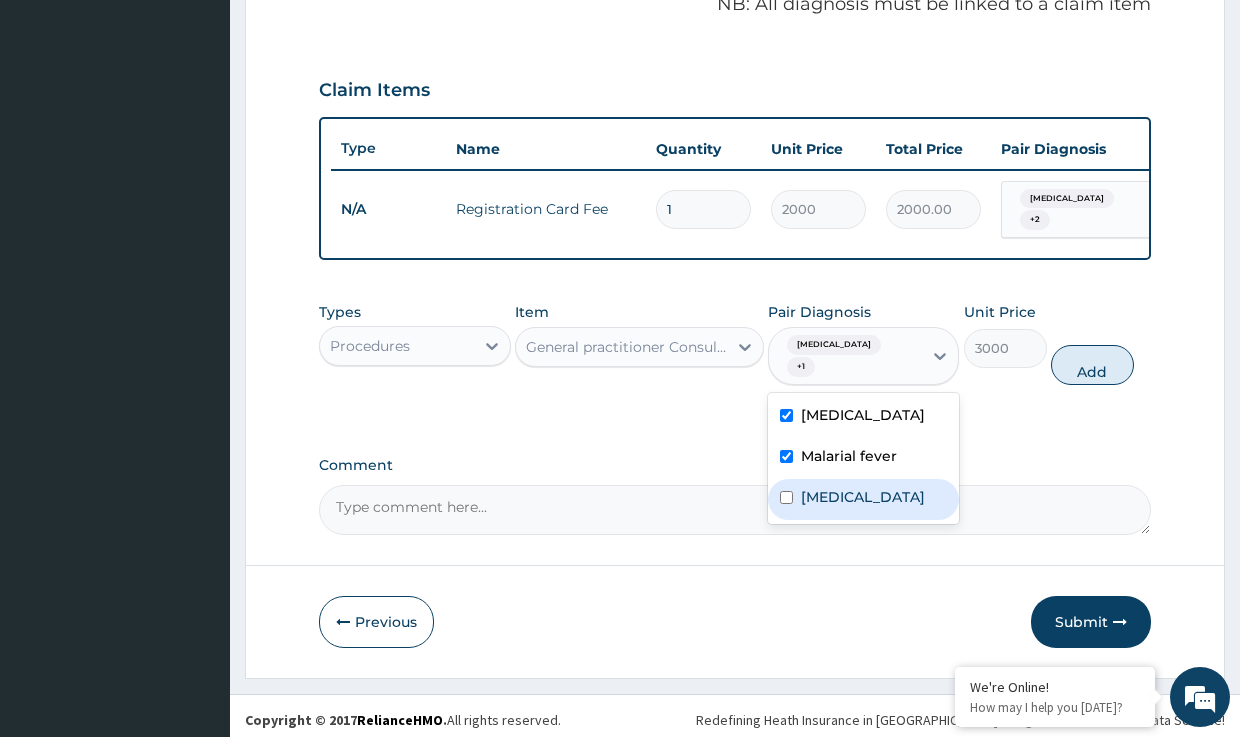 click on "Upper respiratory infection" at bounding box center (863, 497) 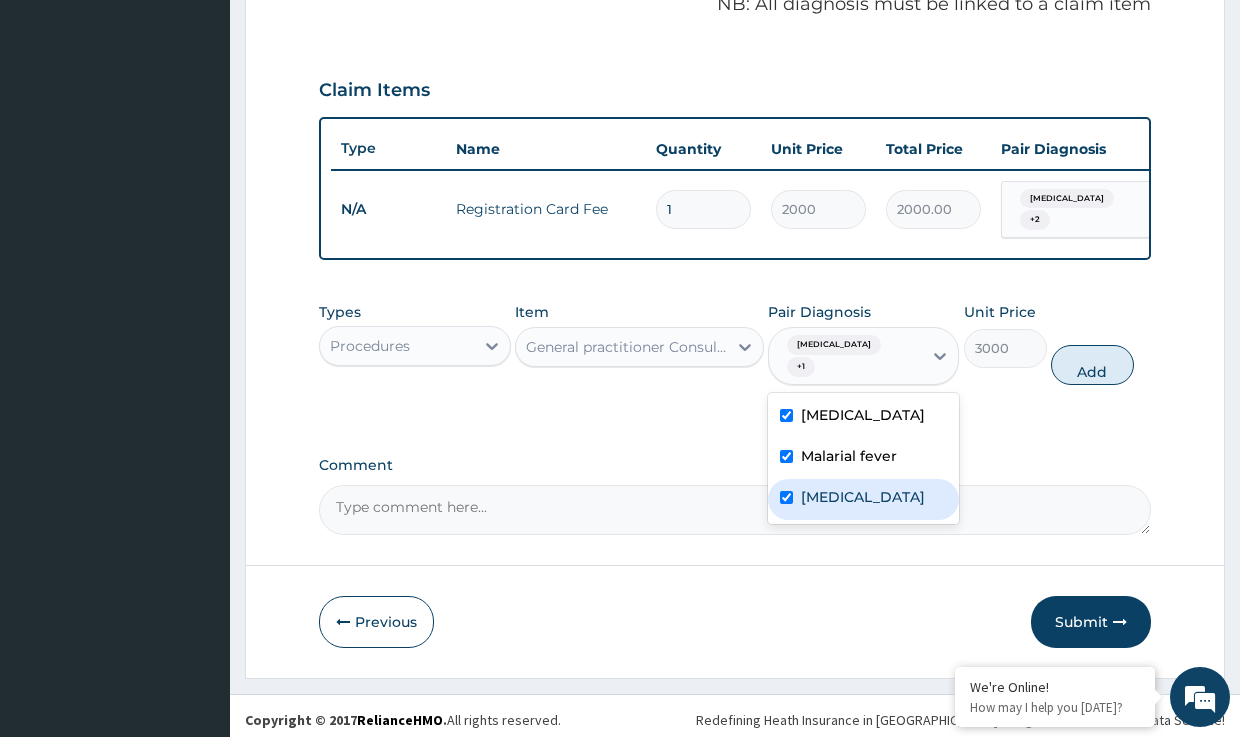 checkbox on "true" 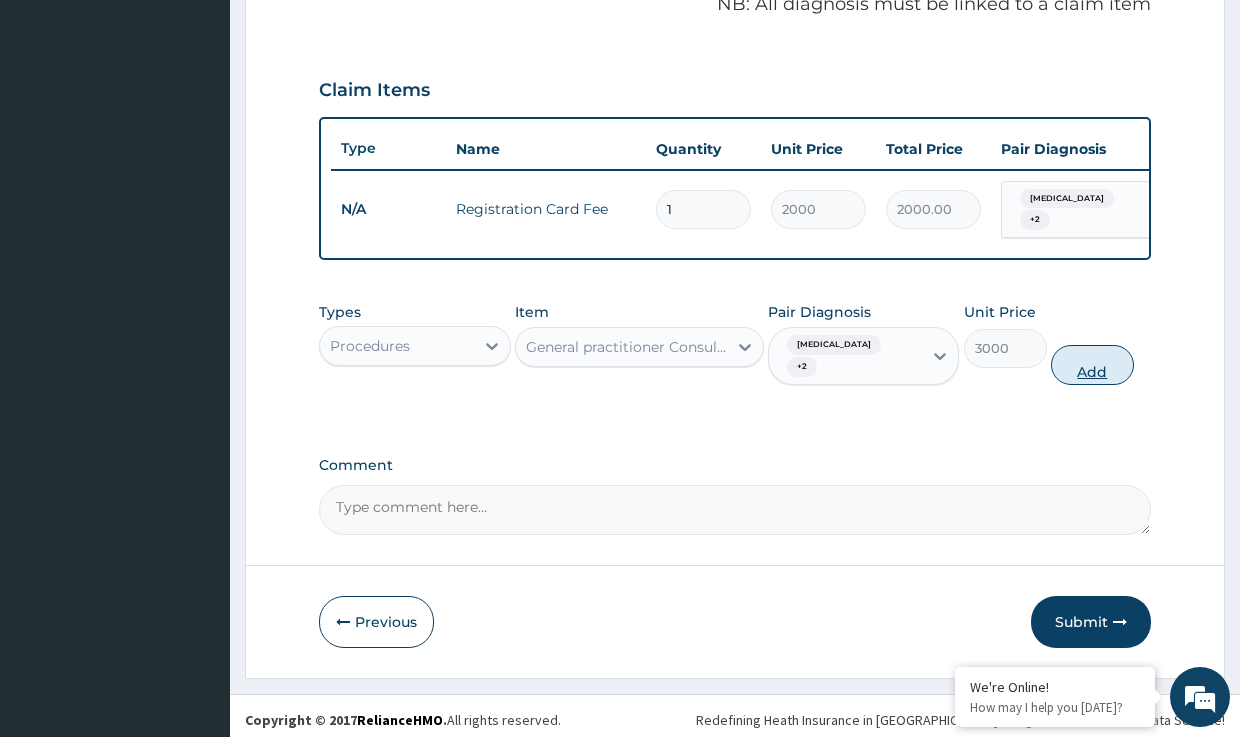 click on "Add" at bounding box center [1092, 365] 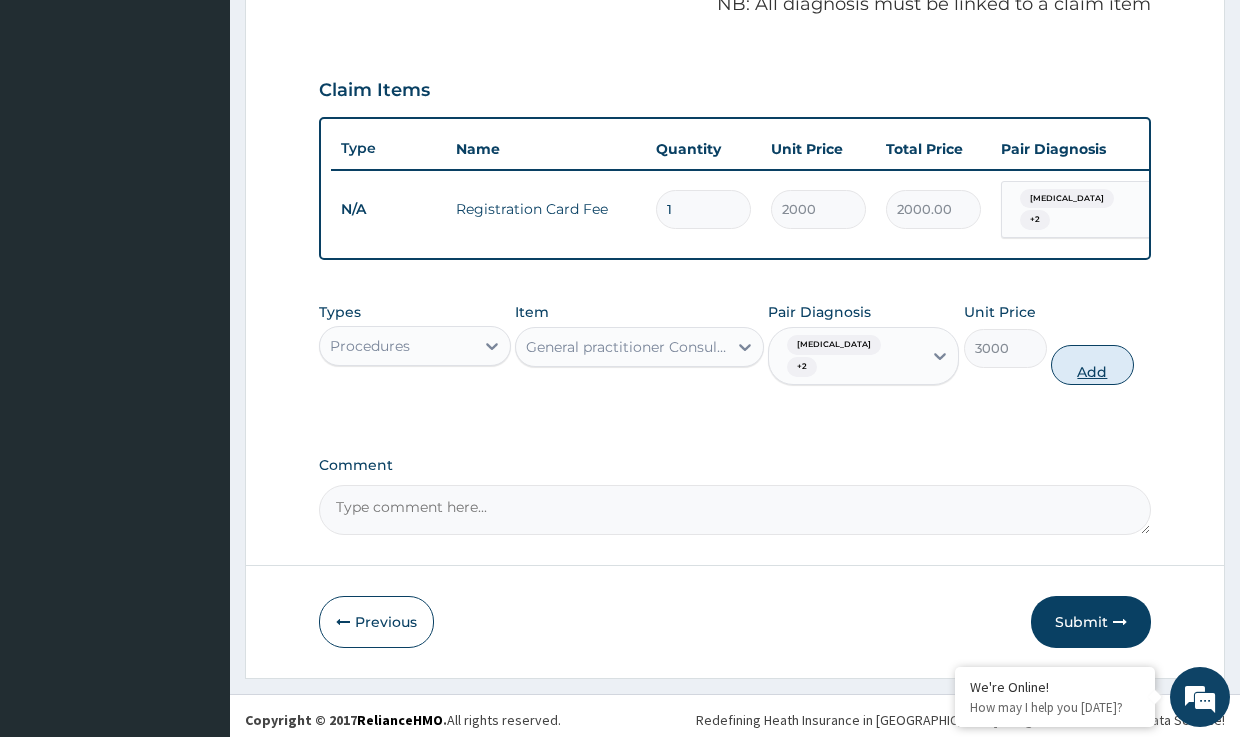 type on "0" 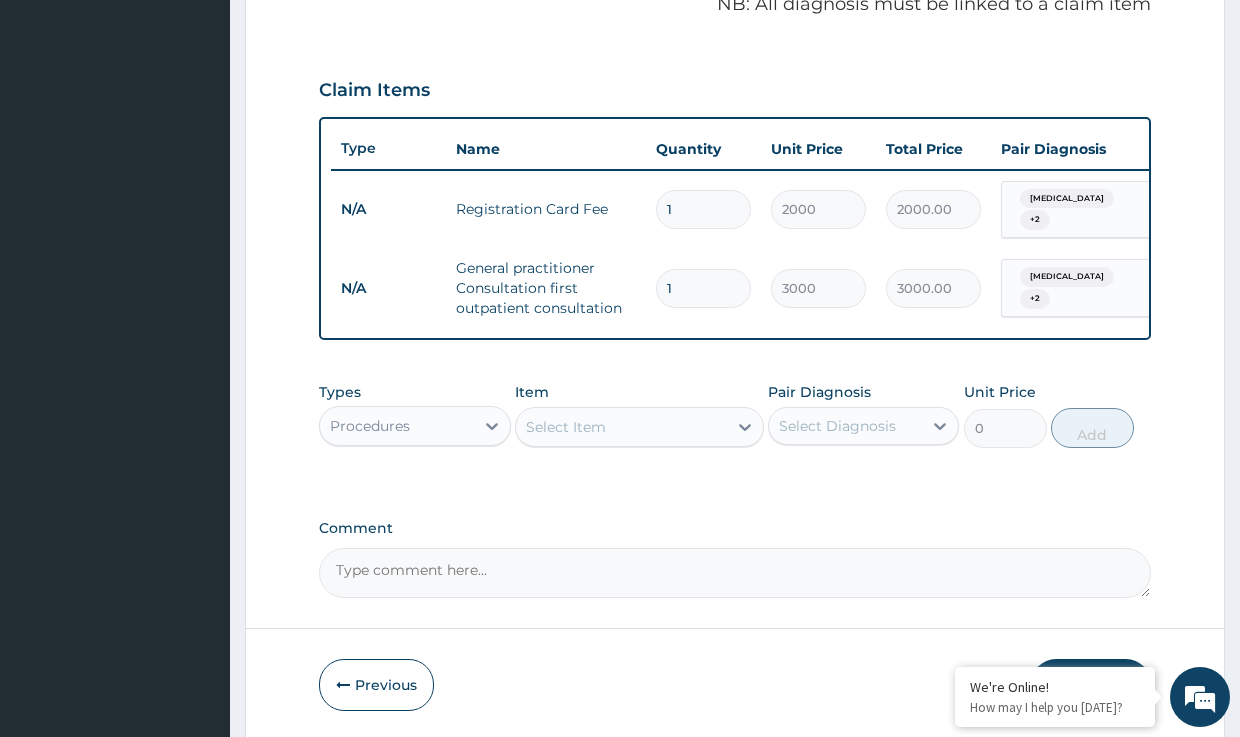 click on "Procedures" at bounding box center (396, 426) 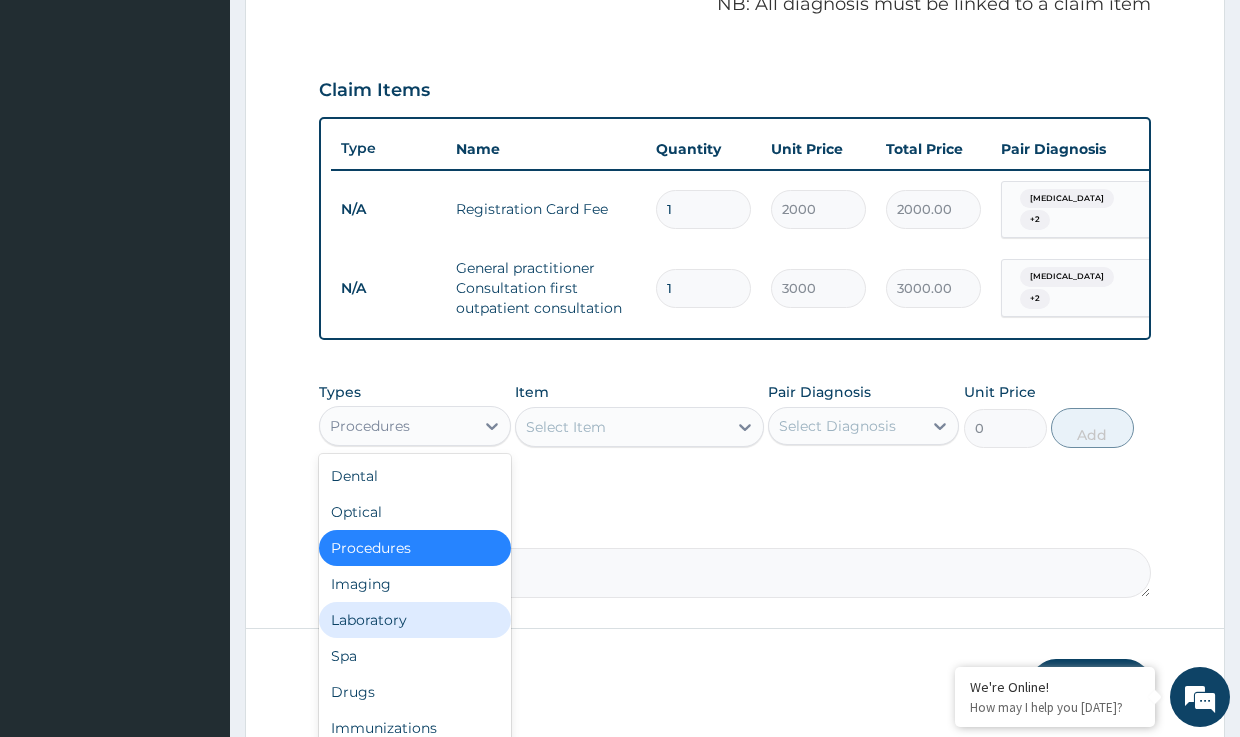 click on "Laboratory" at bounding box center [414, 620] 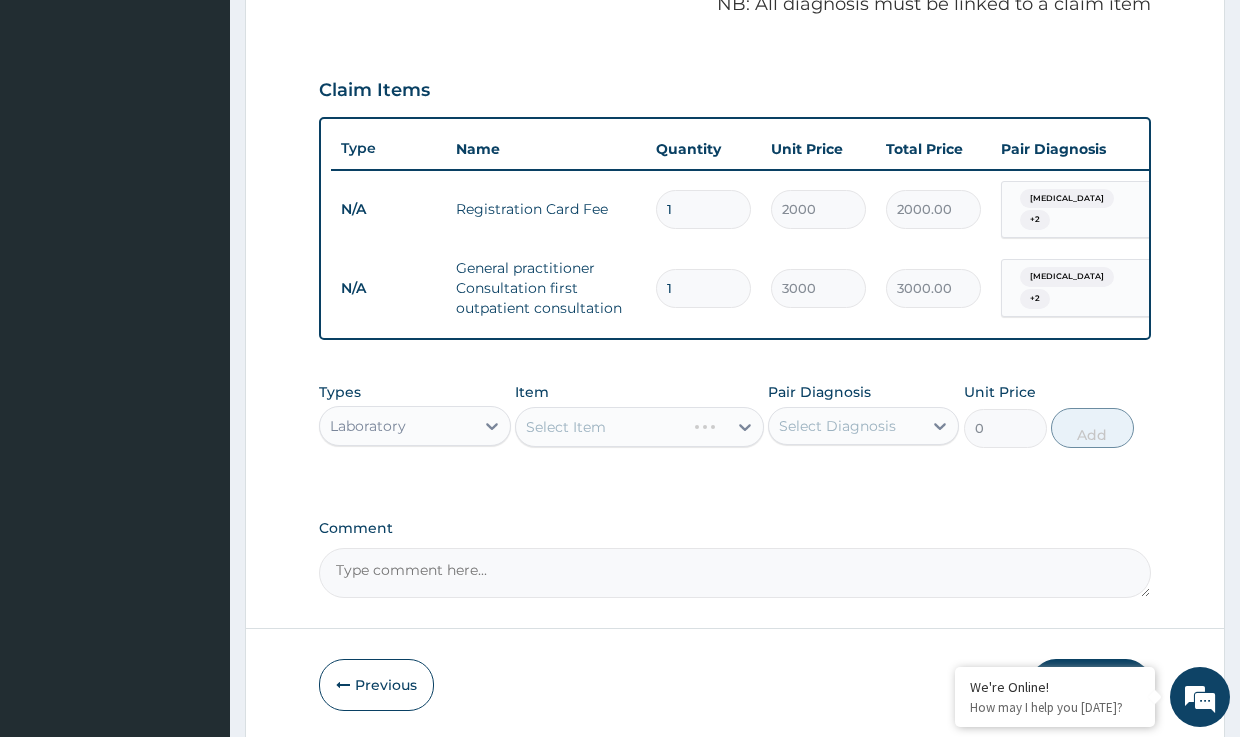 click on "Select Item" at bounding box center (639, 427) 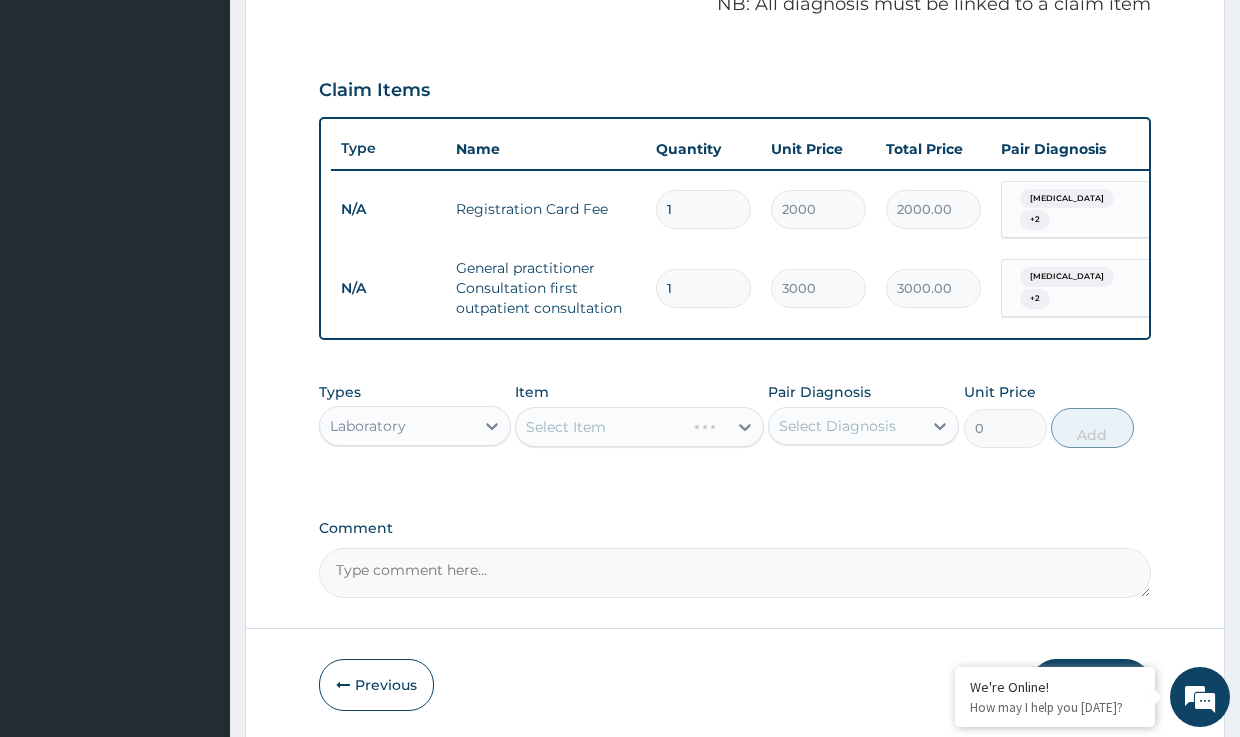 click on "Select Item" at bounding box center [639, 427] 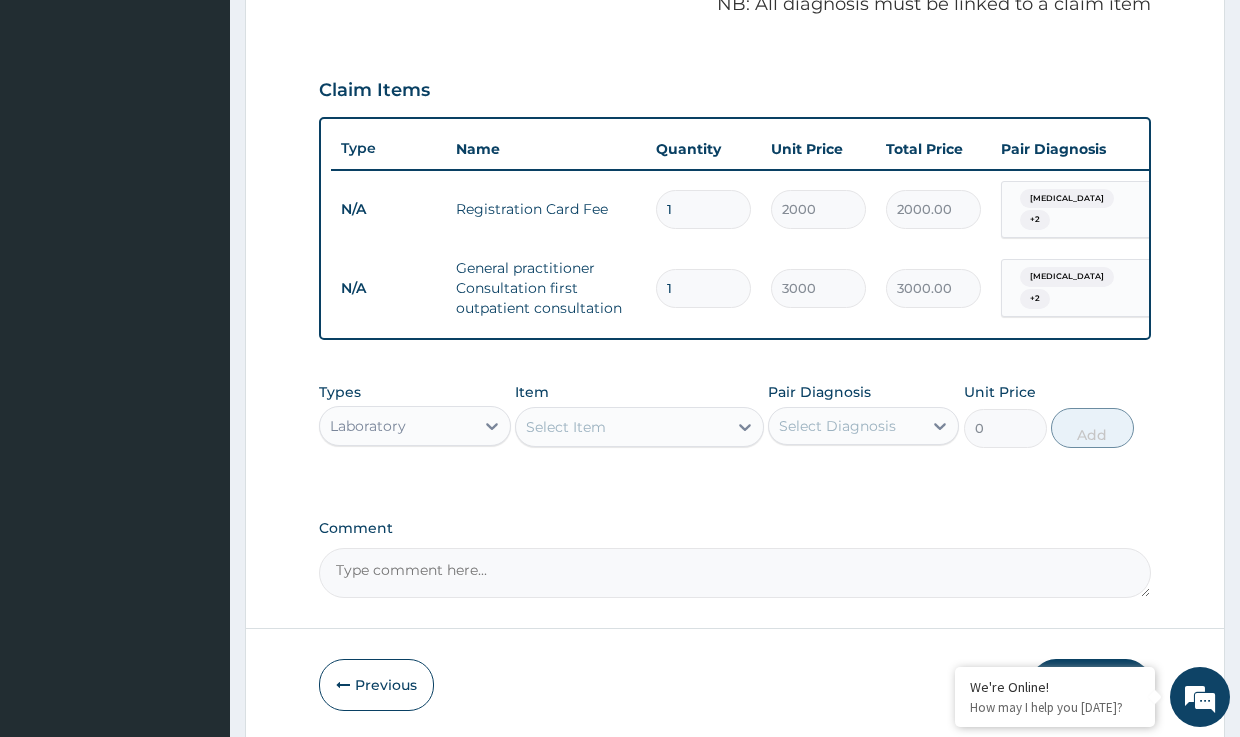click on "Select Item" at bounding box center (566, 427) 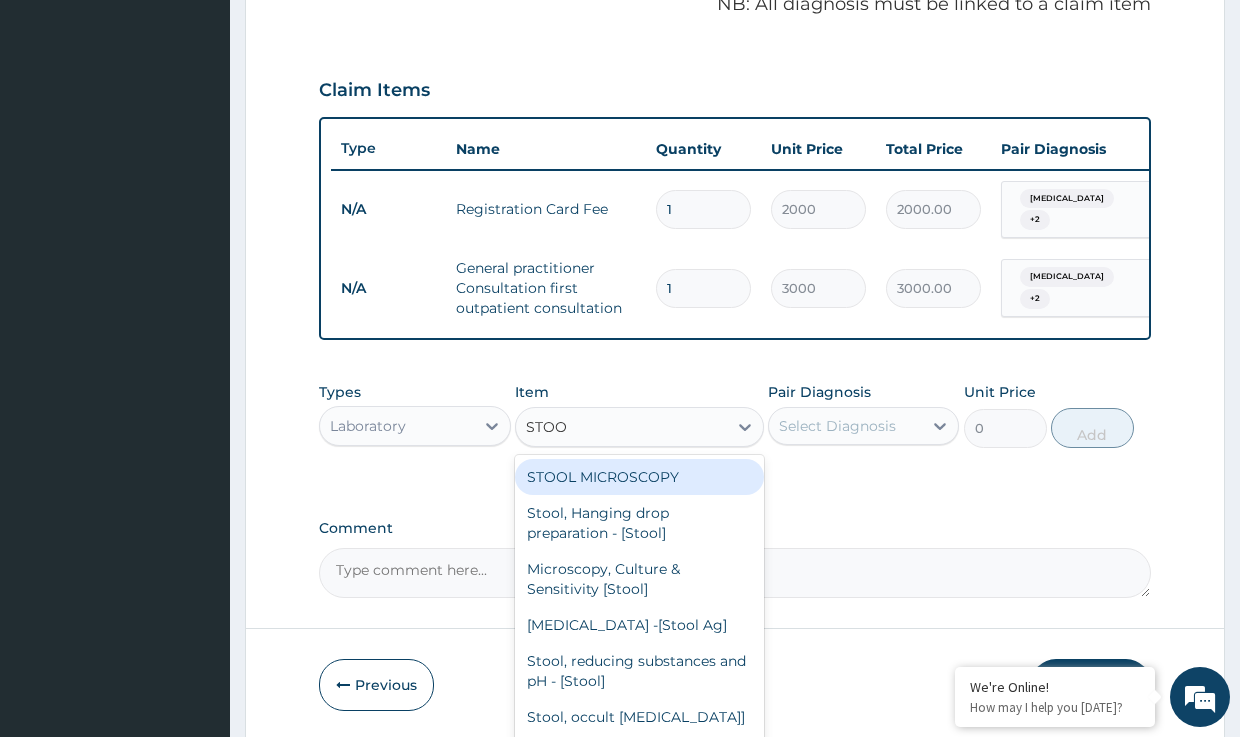 type on "STOOL" 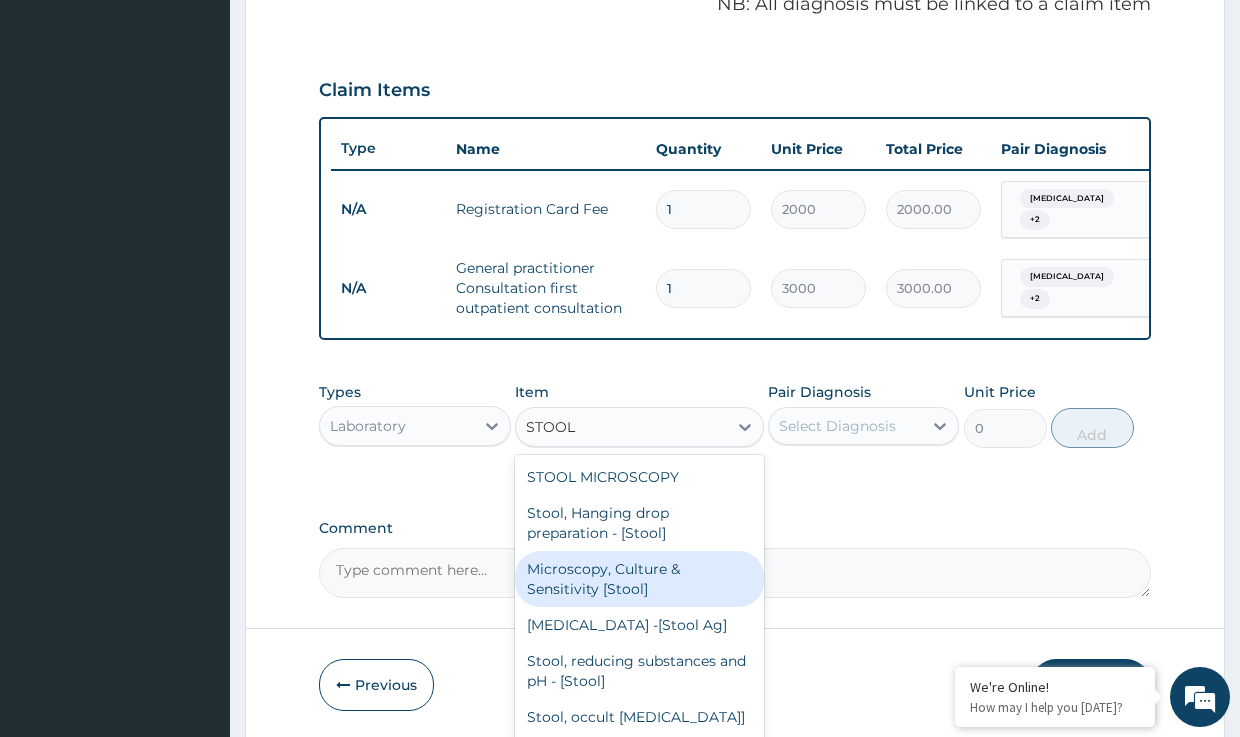 click on "Microscopy, Culture & Sensitivity [Stool]" at bounding box center (639, 579) 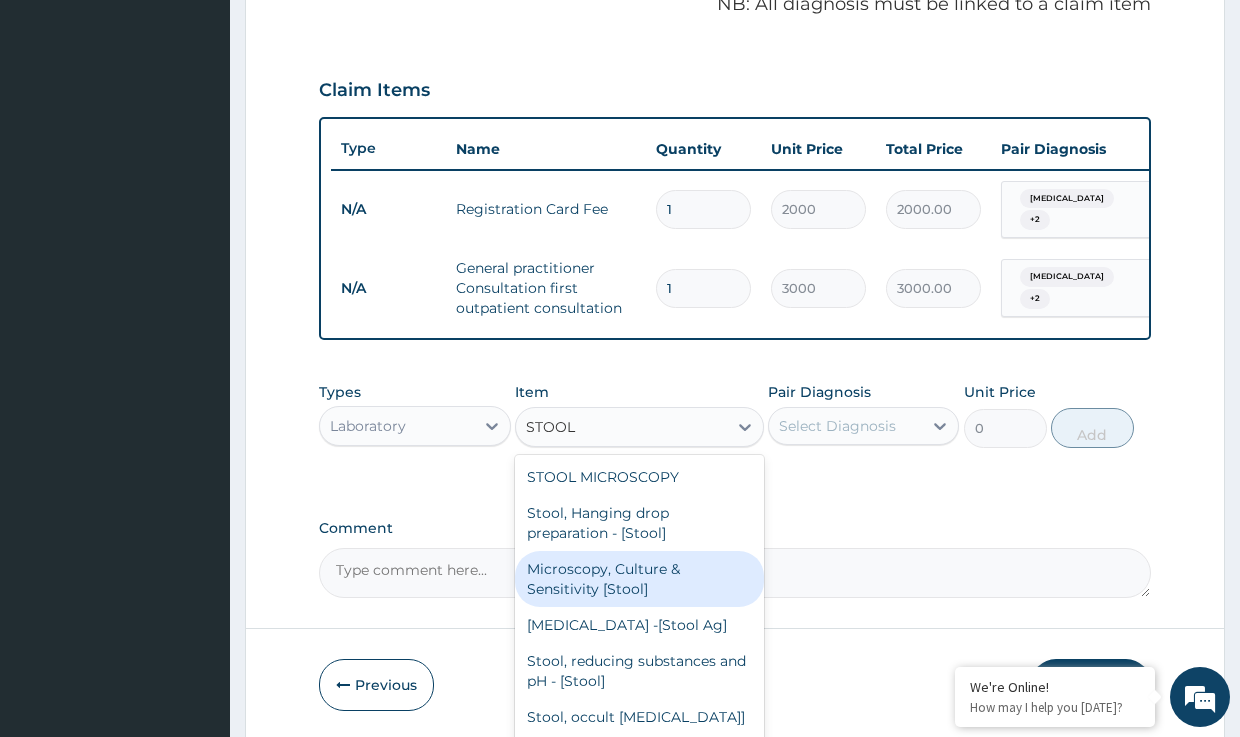type 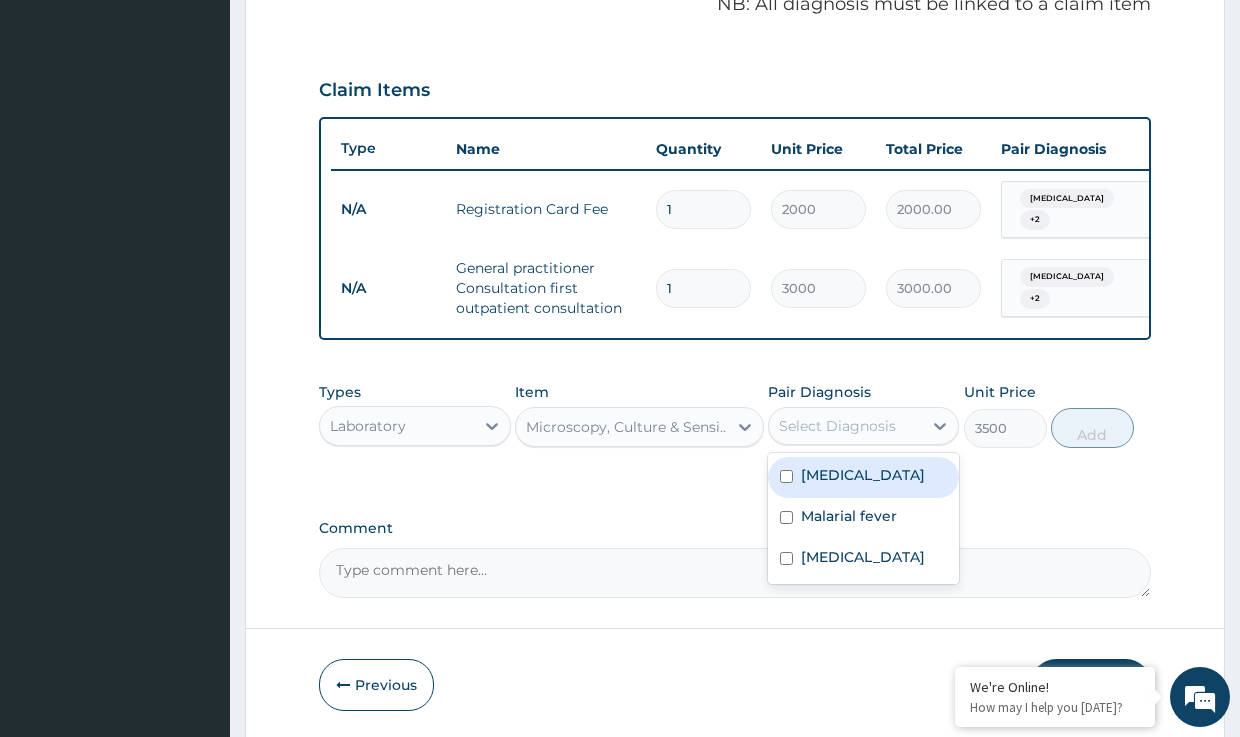 click on "Select Diagnosis" at bounding box center (837, 426) 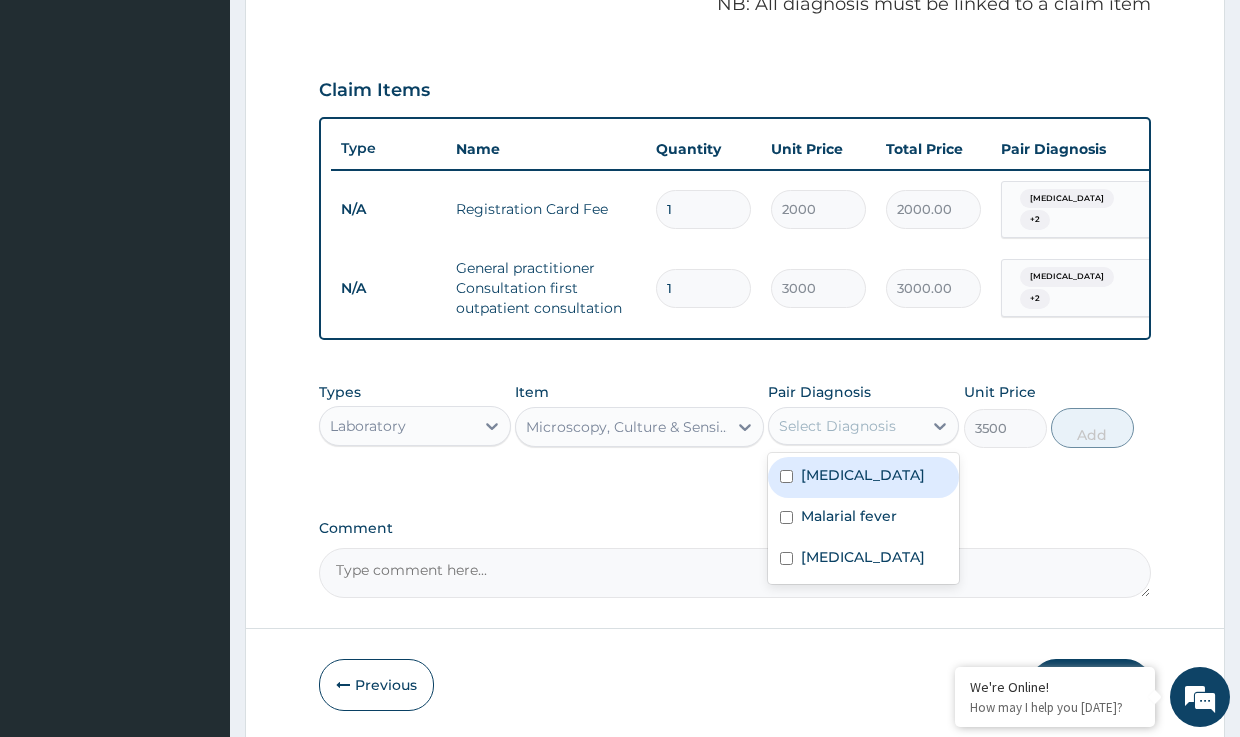 click on "Typhoid fever" at bounding box center [863, 475] 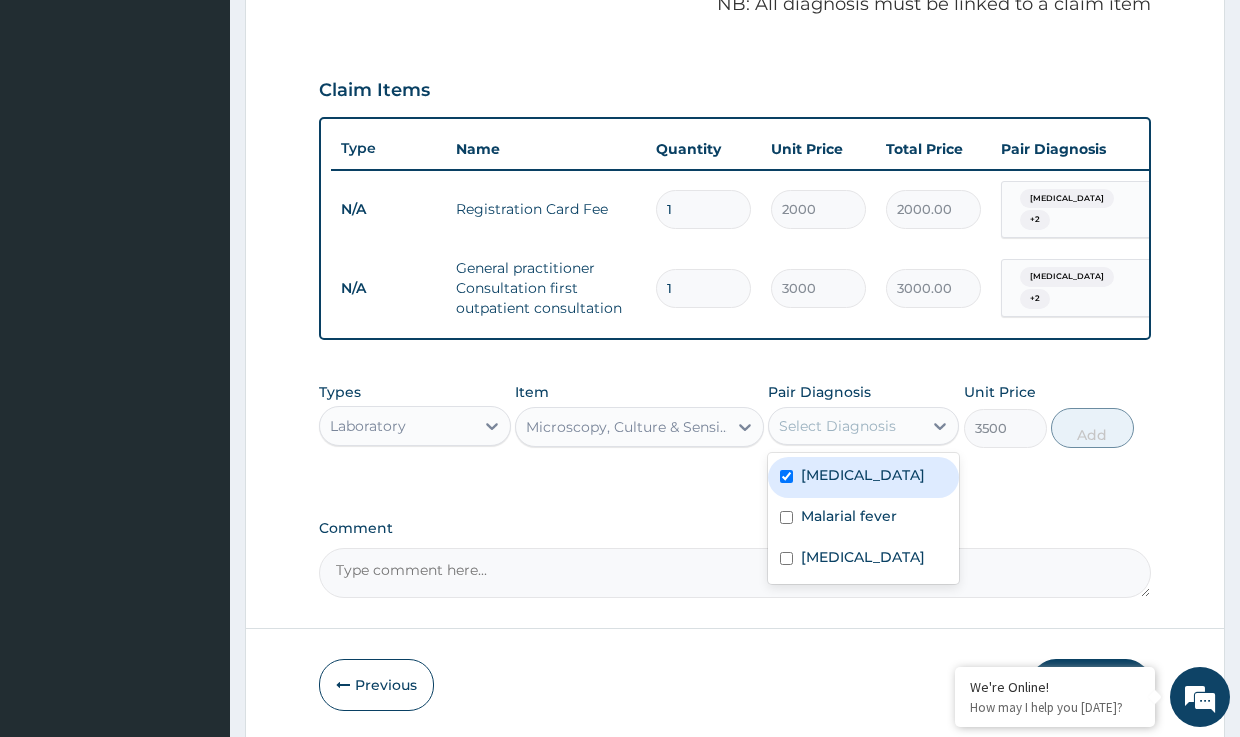 checkbox on "true" 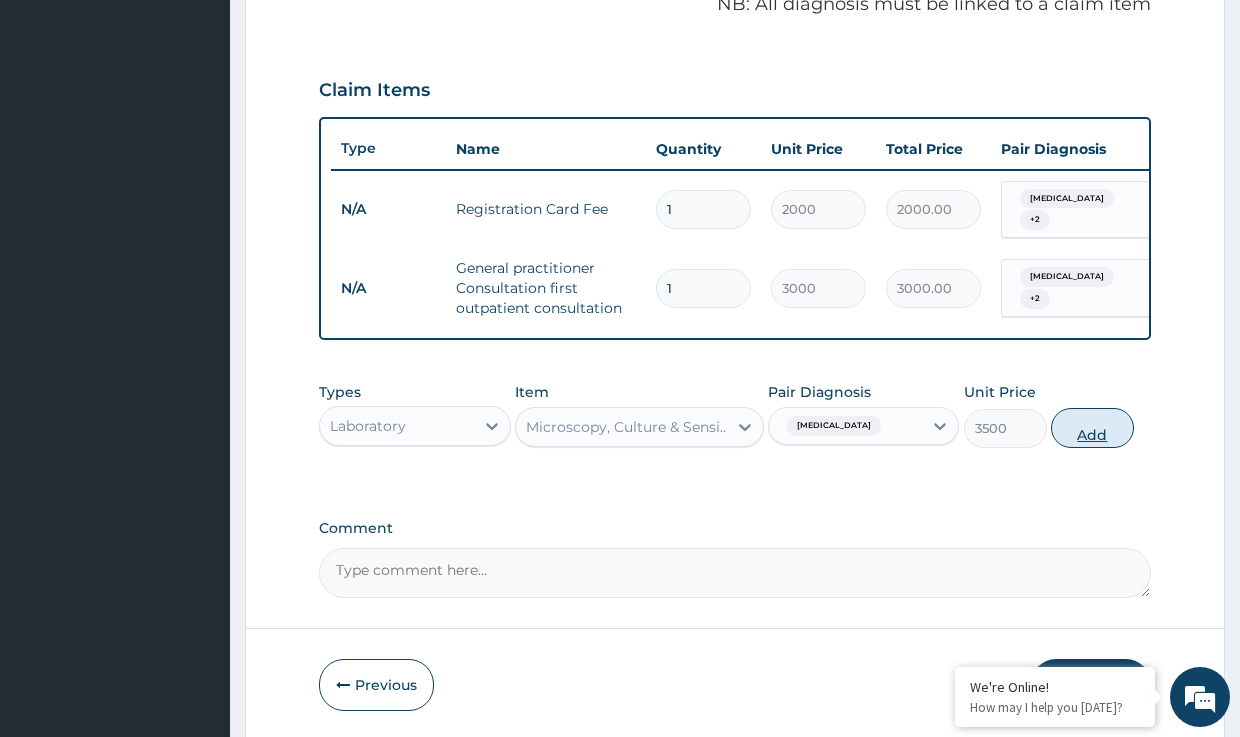 click on "Add" at bounding box center [1092, 428] 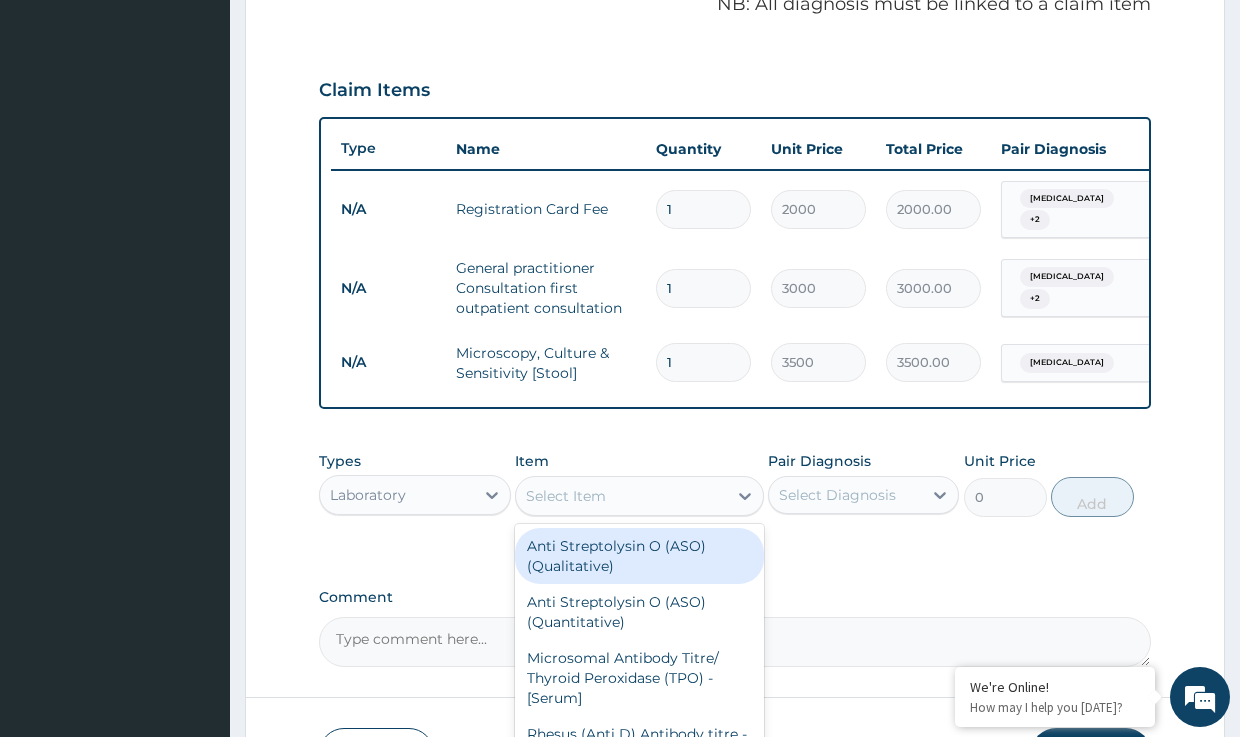 click on "Select Item" at bounding box center (566, 496) 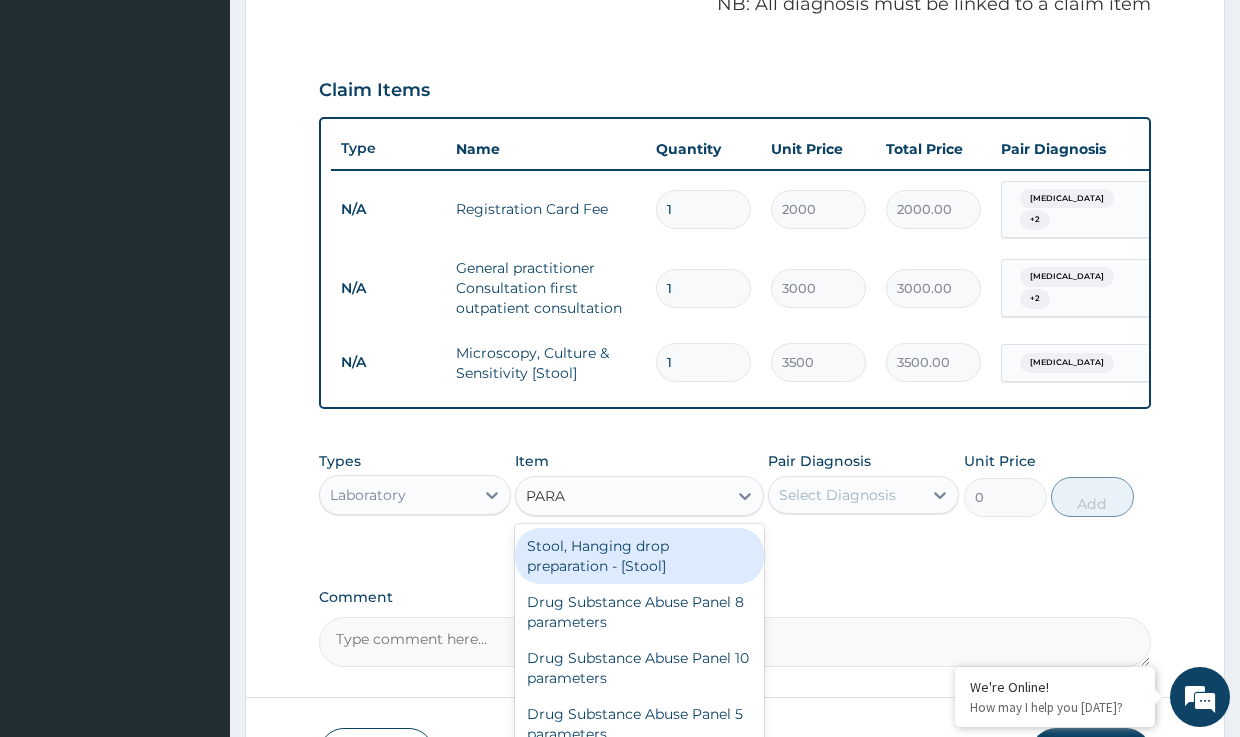type on "PARAS" 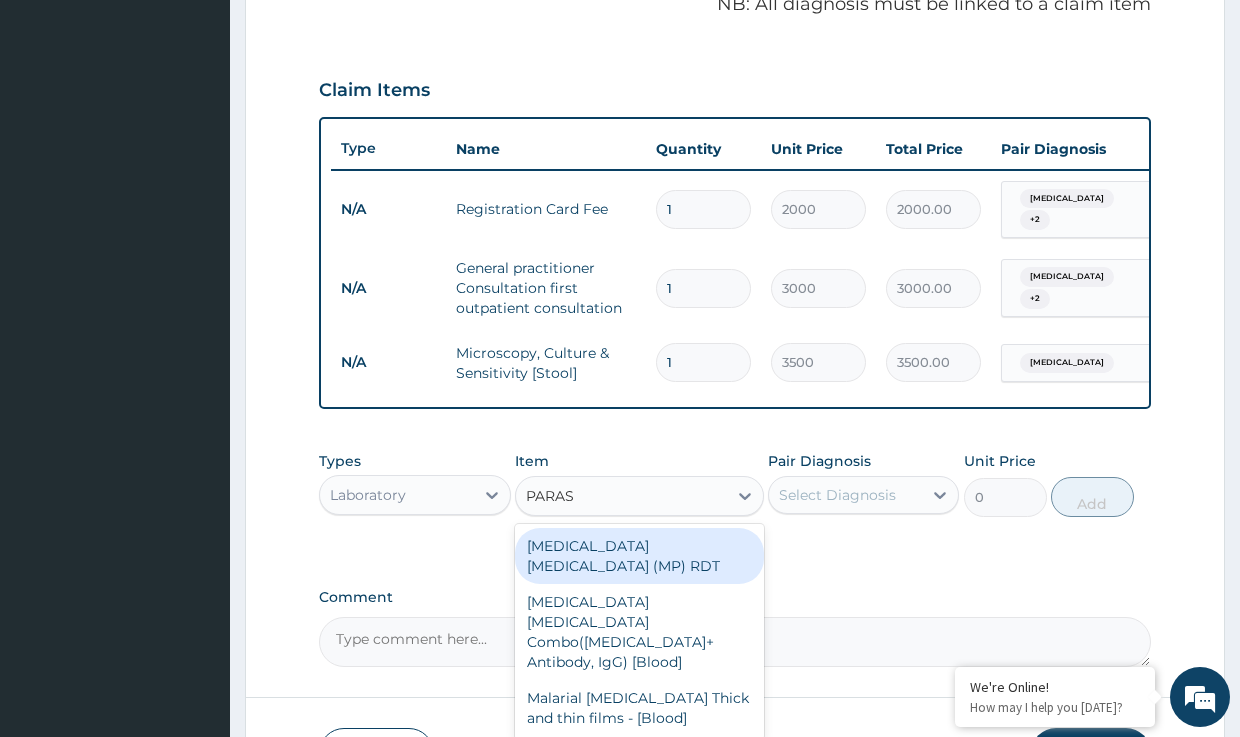 click on "MALARIA PARASITE (MP) RDT" at bounding box center (639, 556) 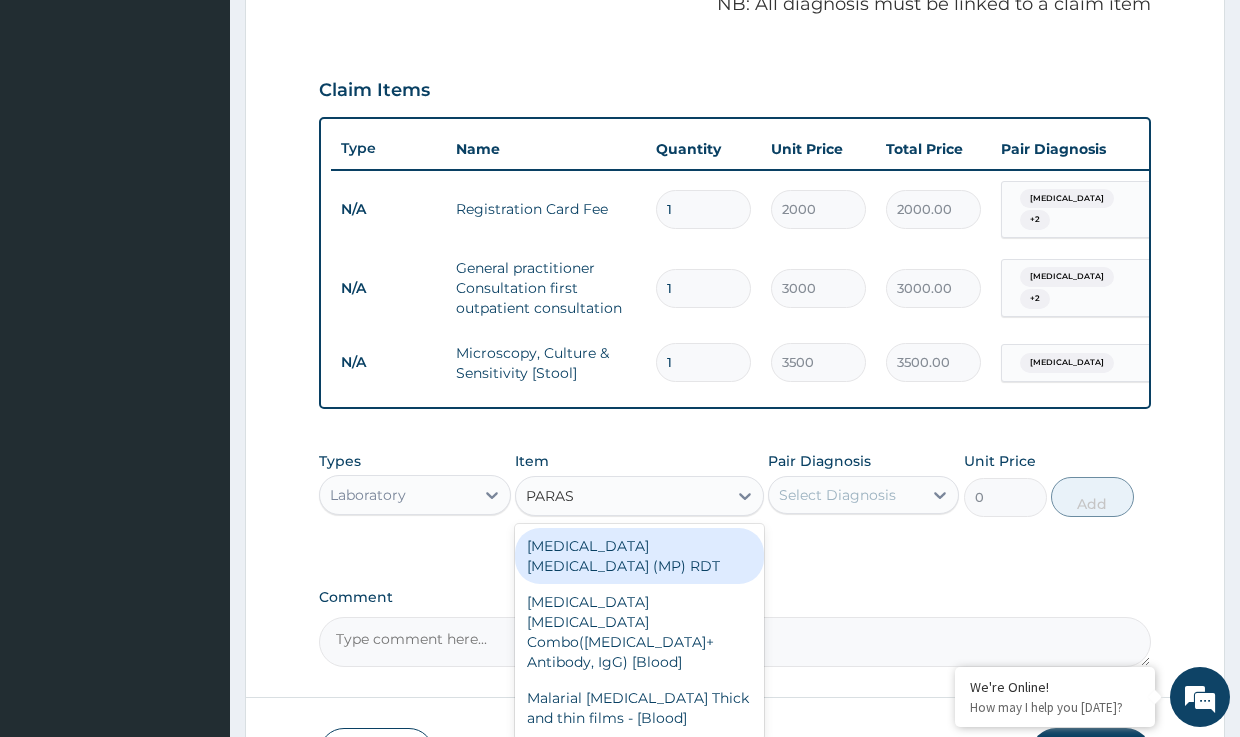 type 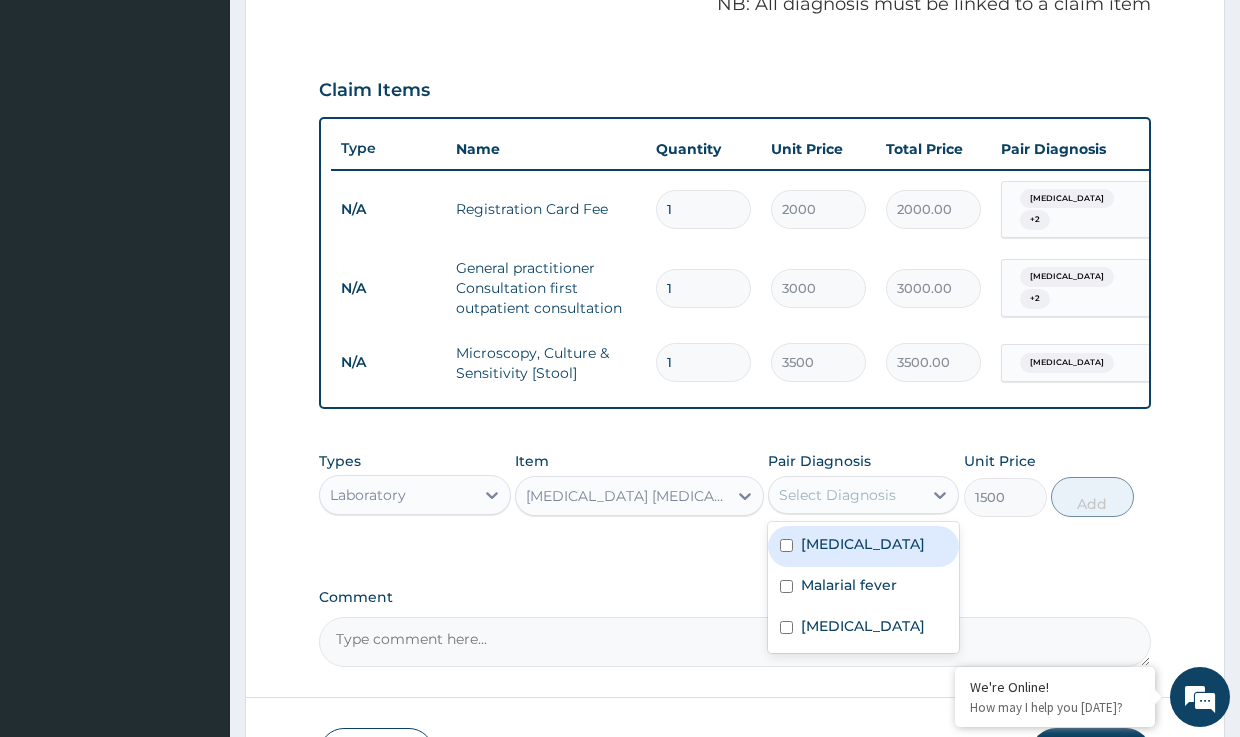 click on "Select Diagnosis" at bounding box center [837, 495] 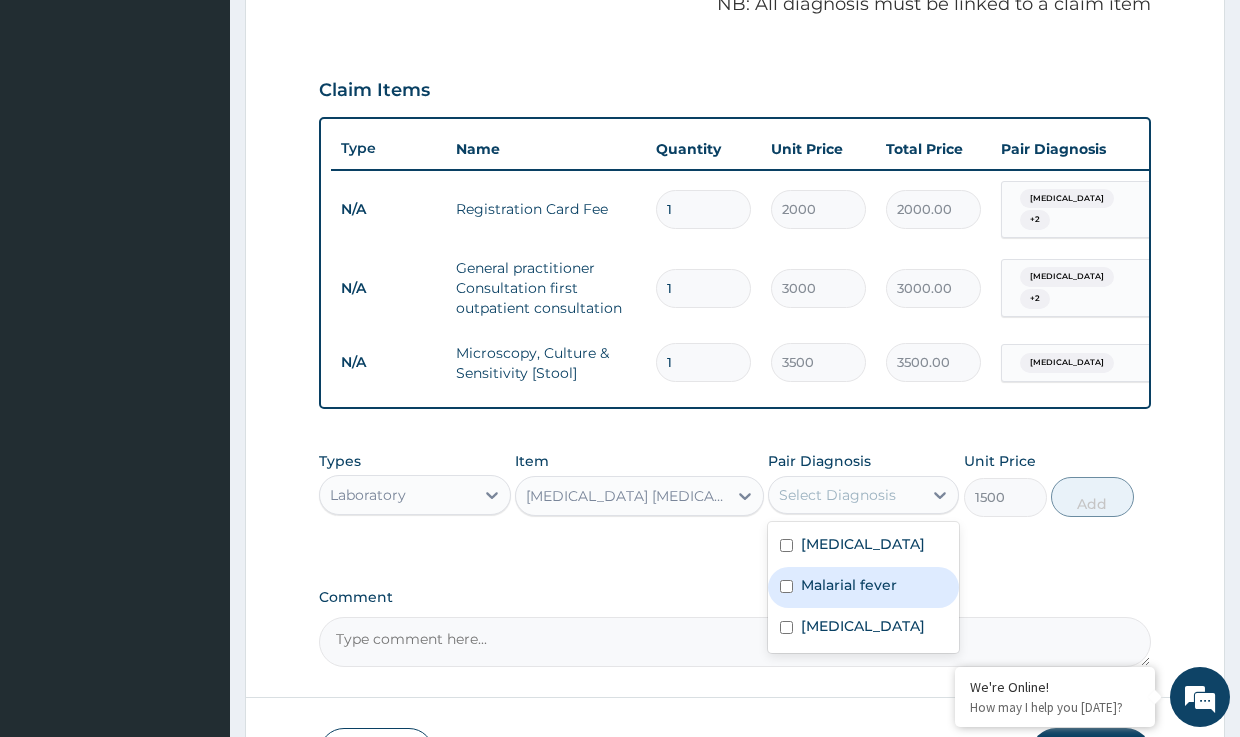 click on "Malarial fever" at bounding box center [849, 585] 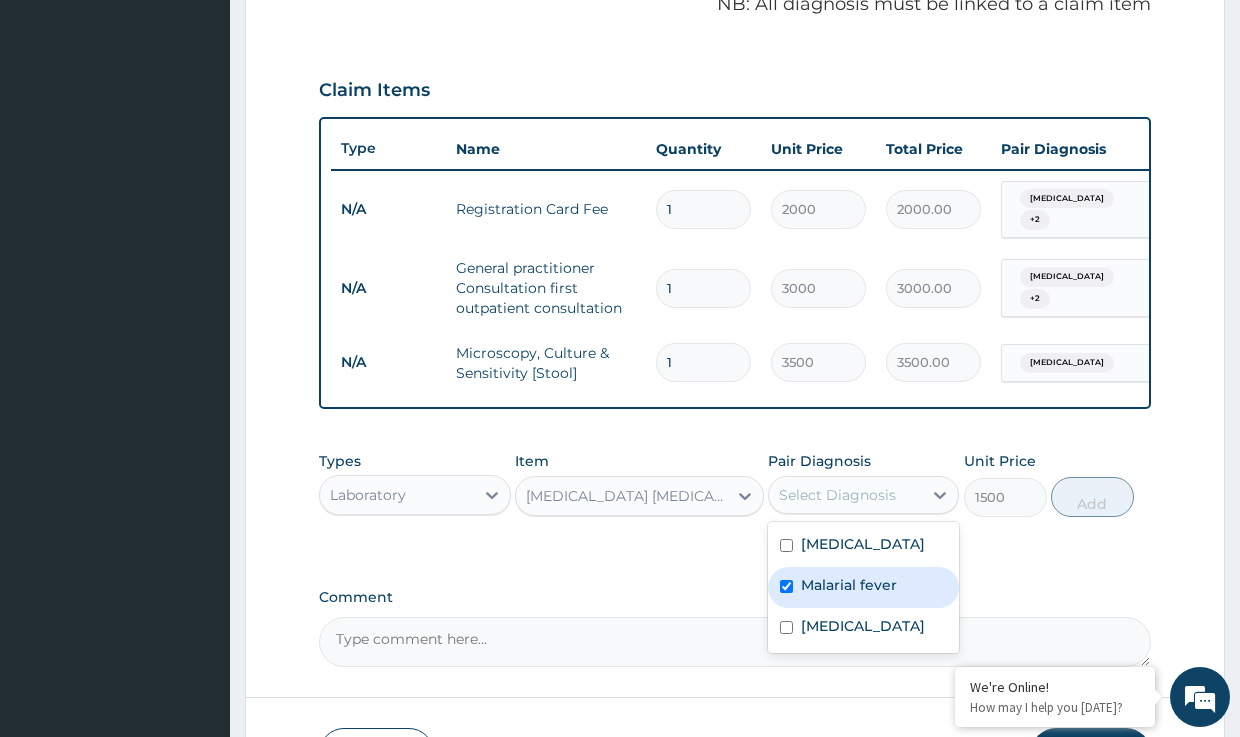 checkbox on "true" 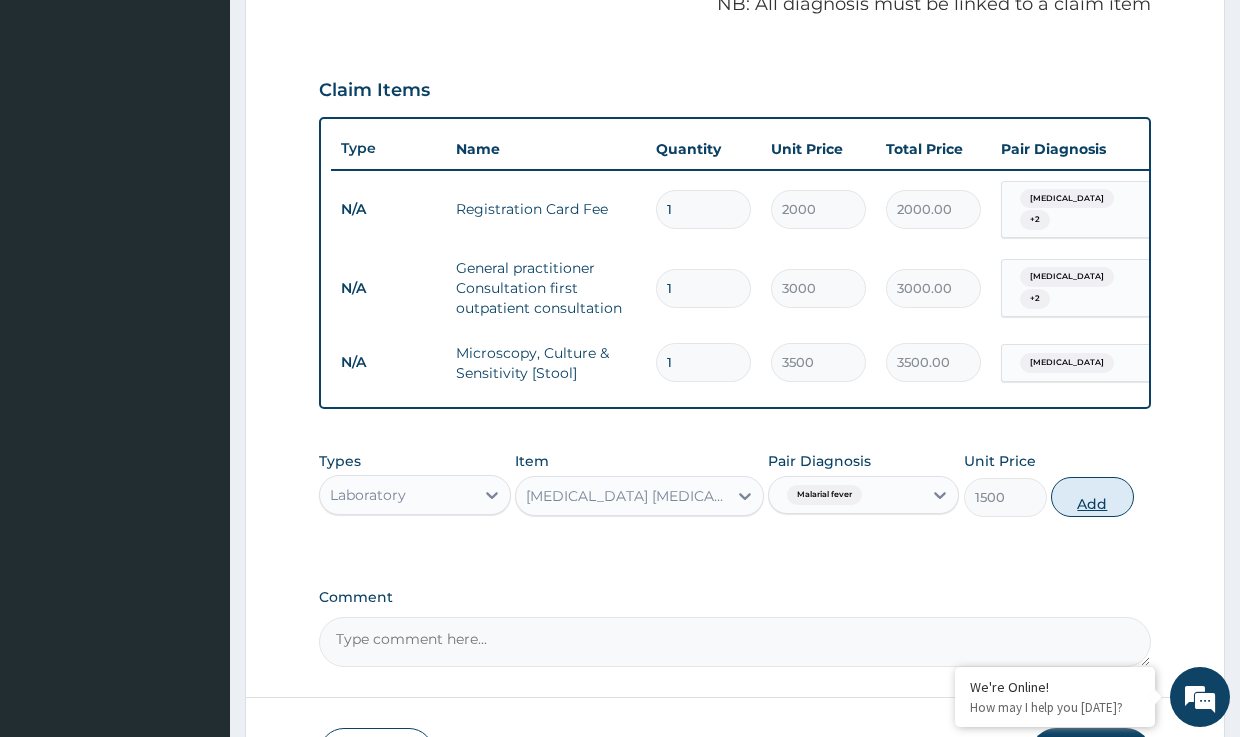 click on "Add" at bounding box center (1092, 497) 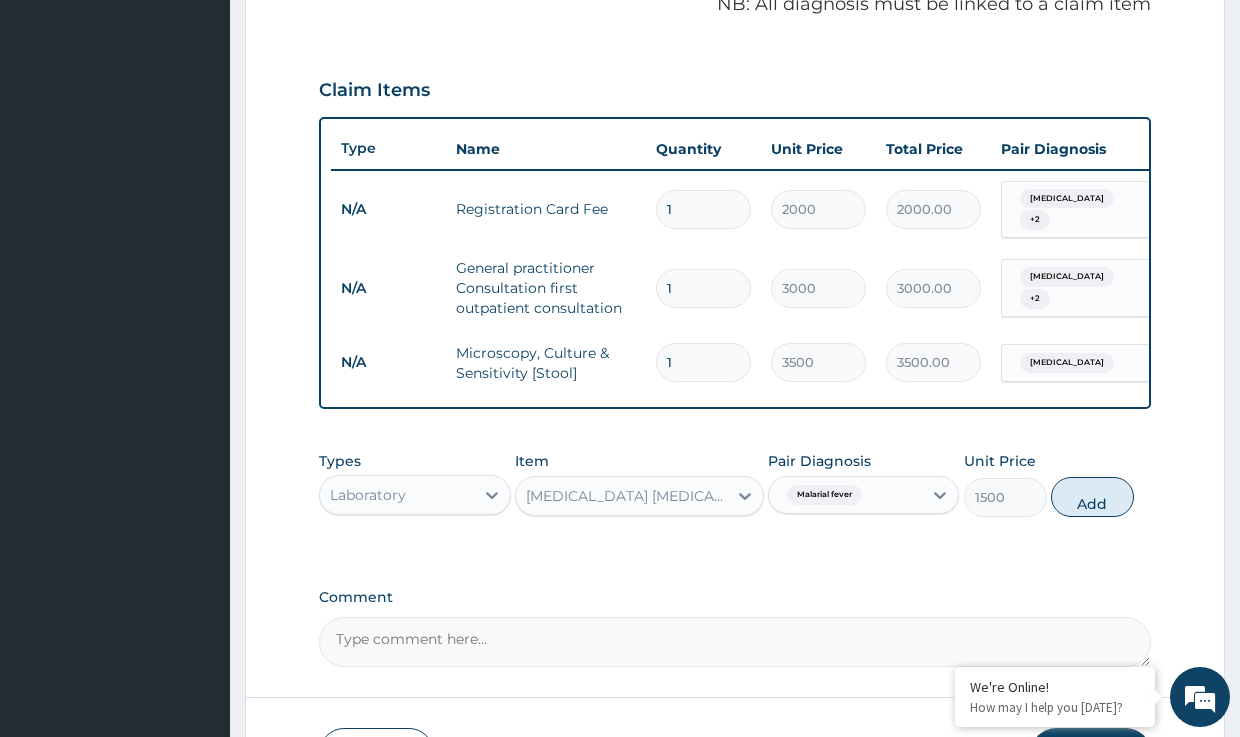 type on "0" 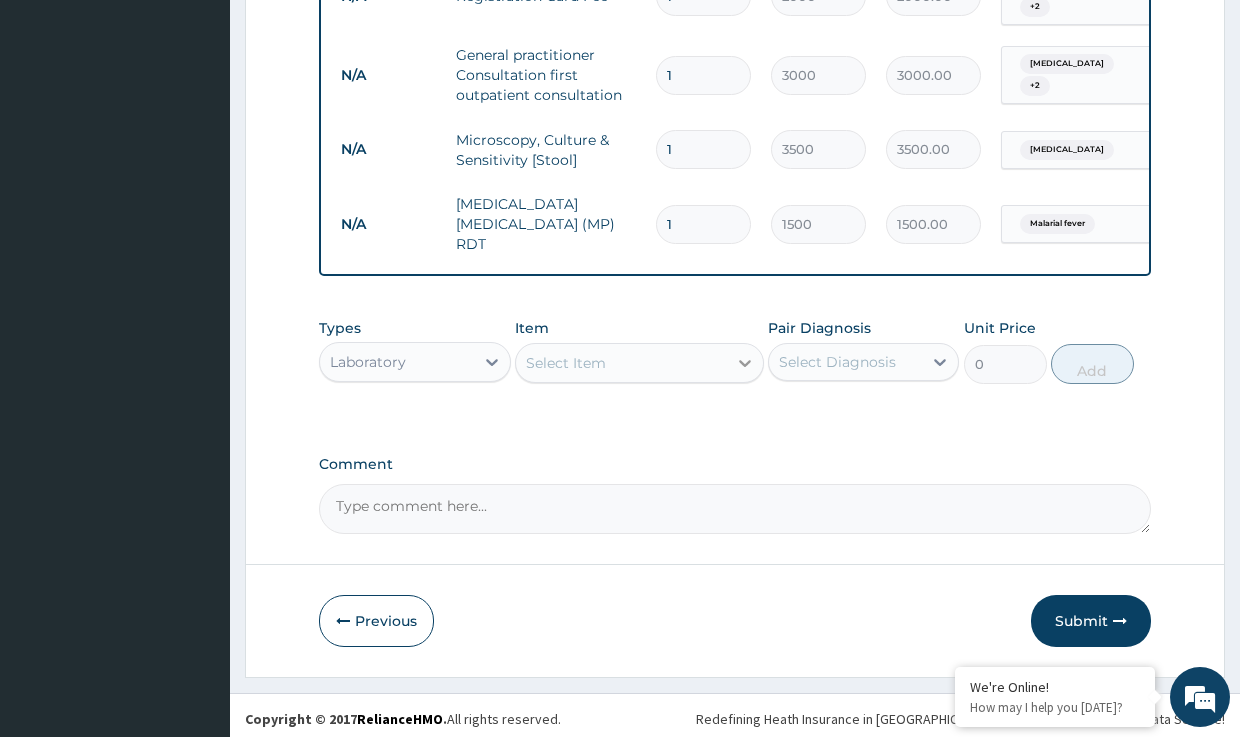 scroll, scrollTop: 845, scrollLeft: 0, axis: vertical 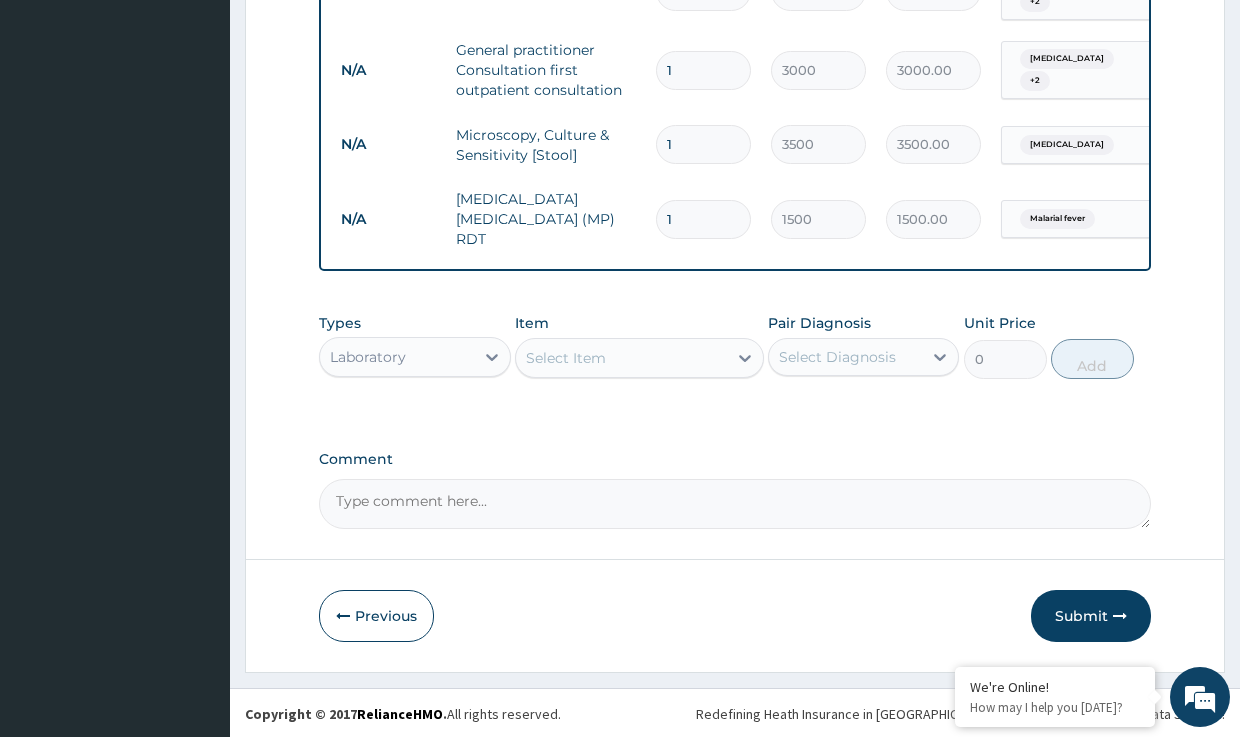 click on "Laboratory" at bounding box center [396, 357] 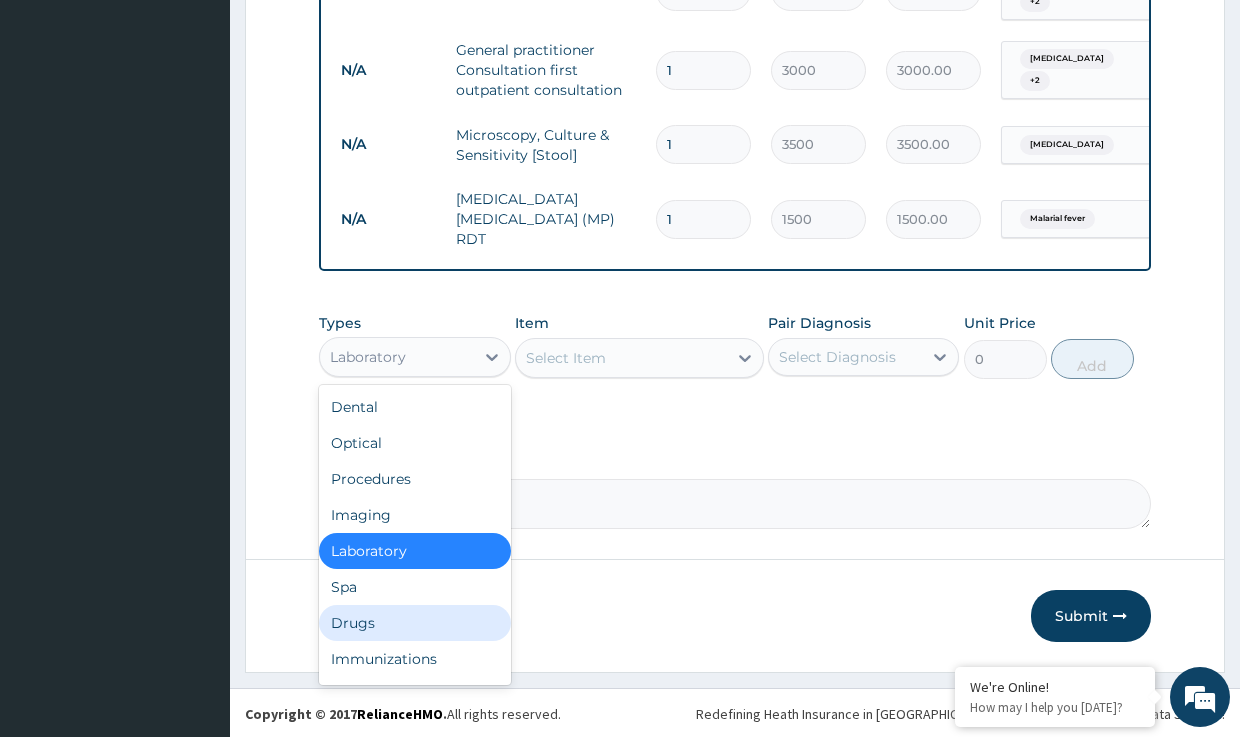 click on "Drugs" at bounding box center [414, 623] 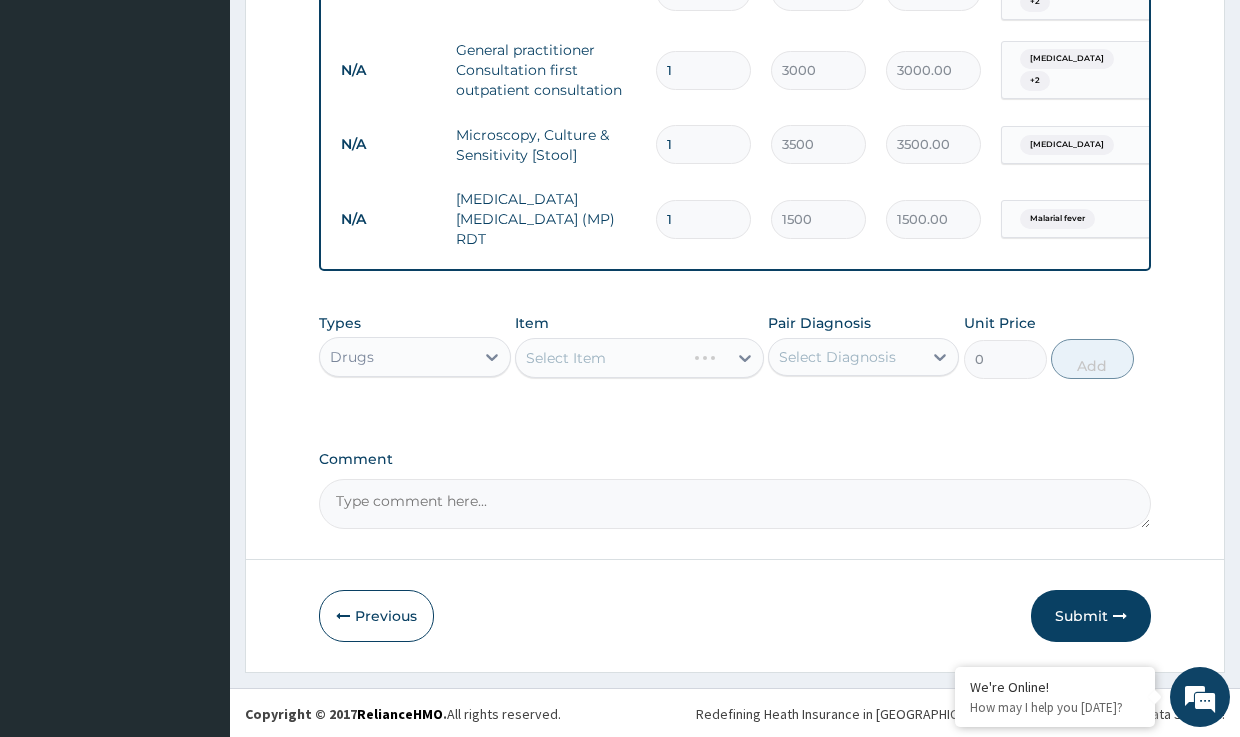 click on "Select Item" at bounding box center [639, 358] 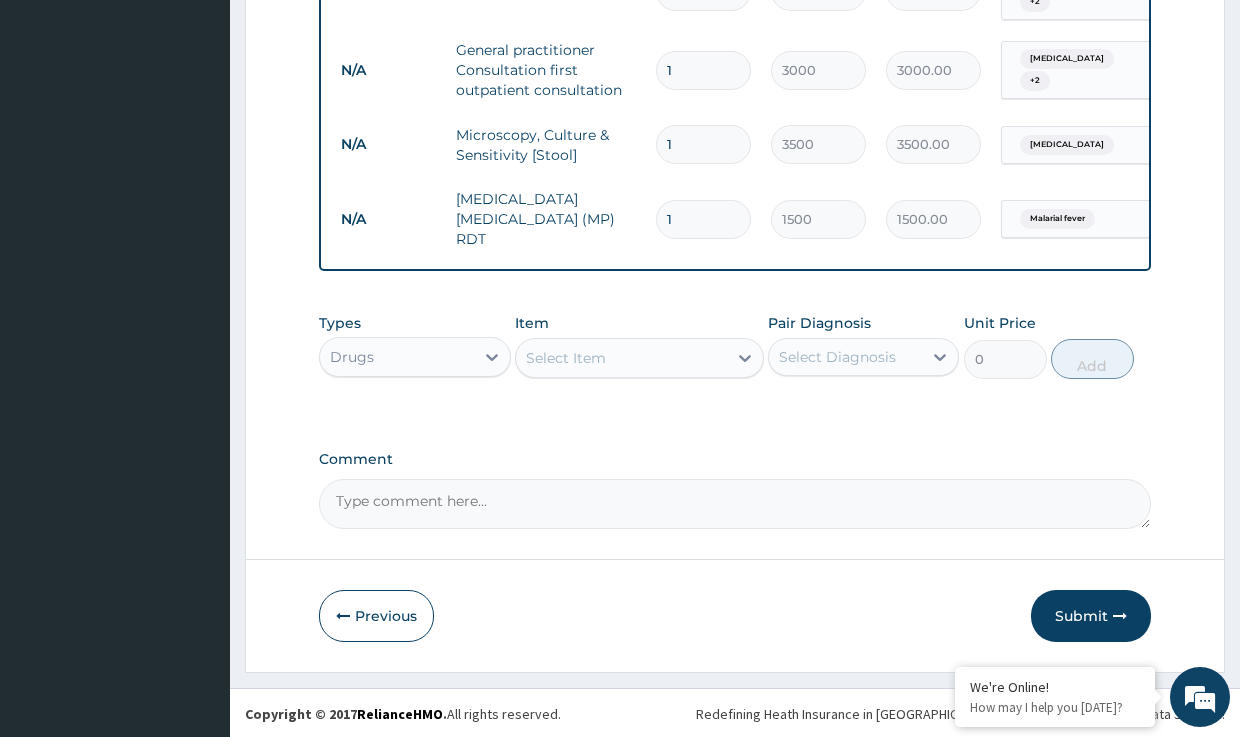 click on "Select Item" at bounding box center [566, 358] 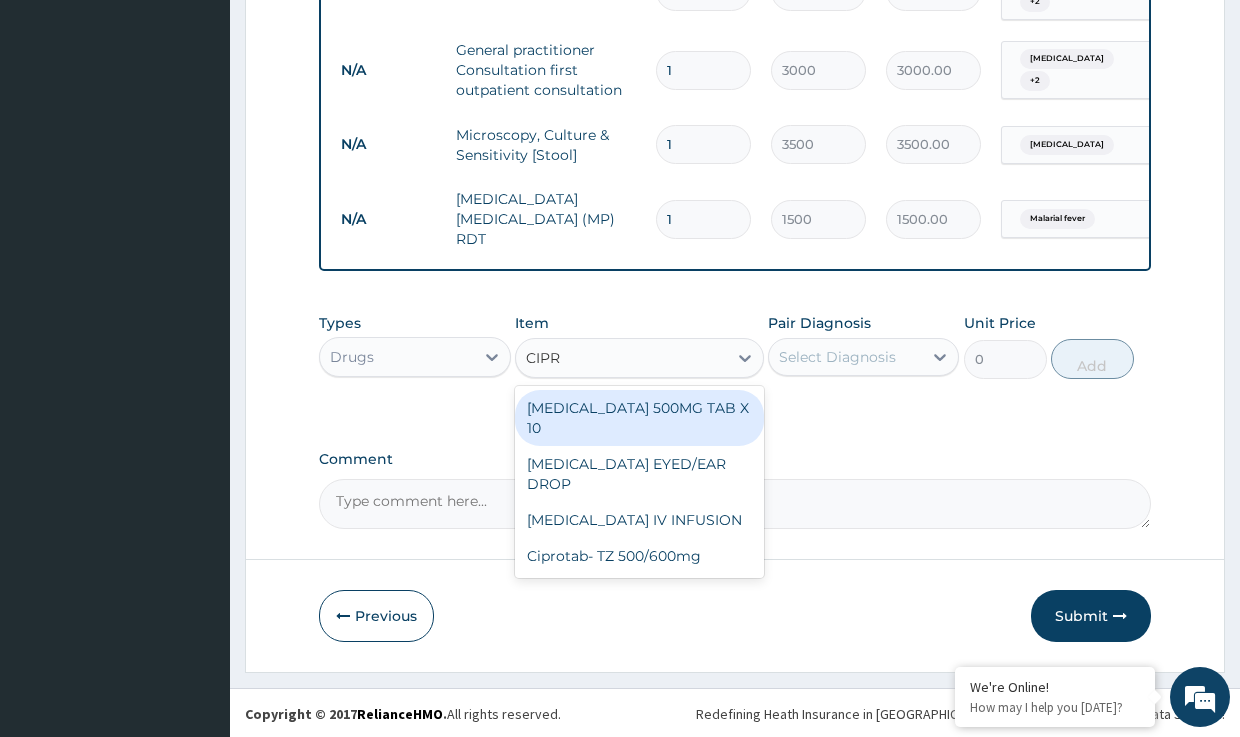 type on "CIPRO" 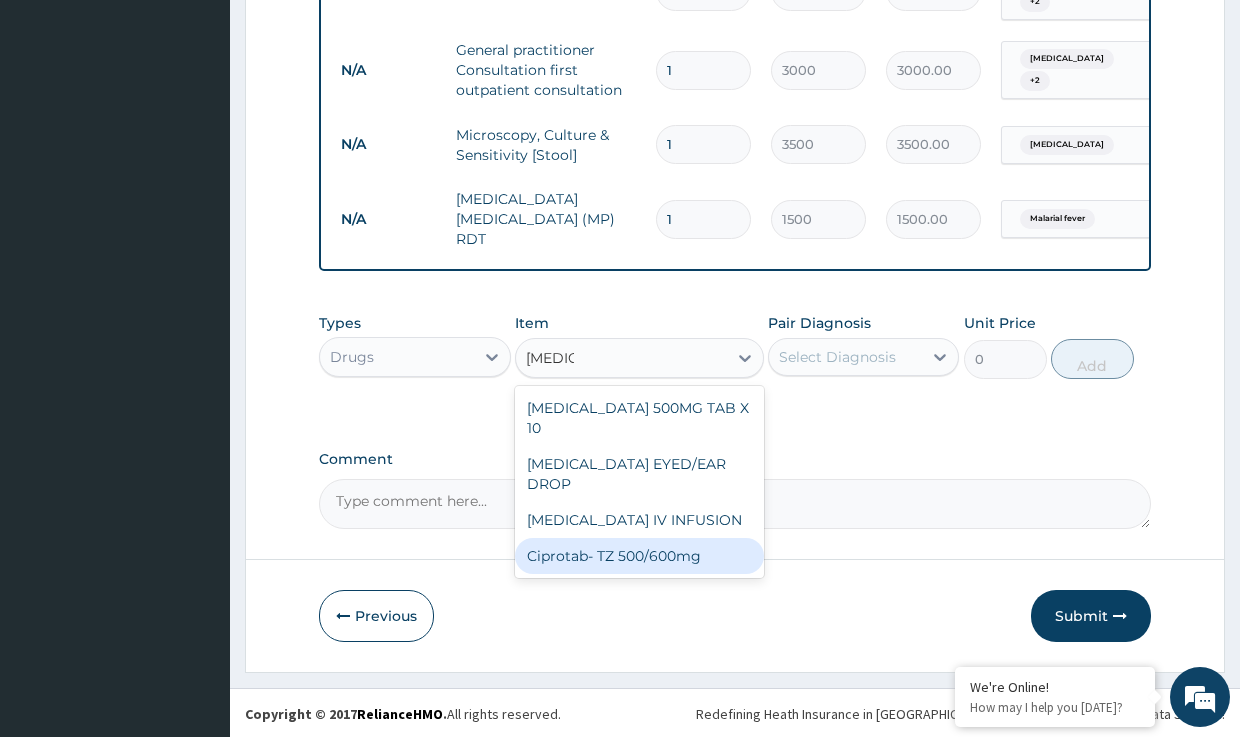 click on "Ciprotab- TZ 500/600mg" at bounding box center (639, 556) 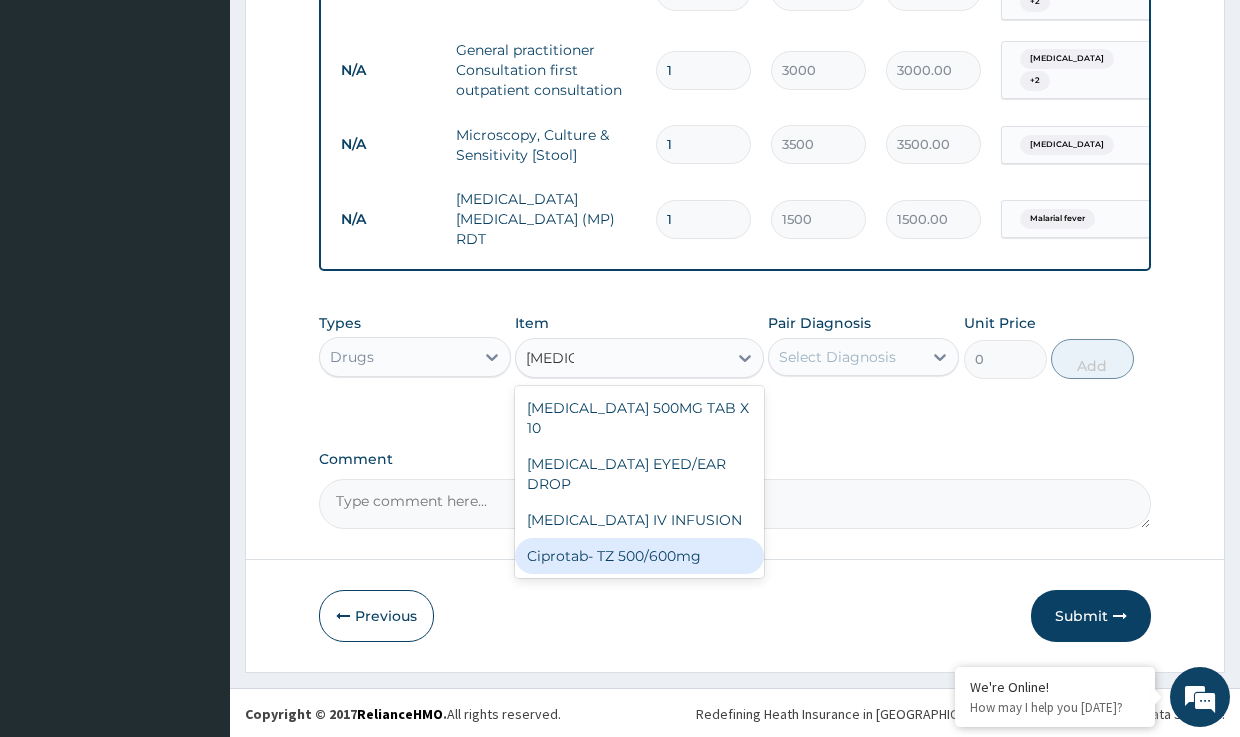 type 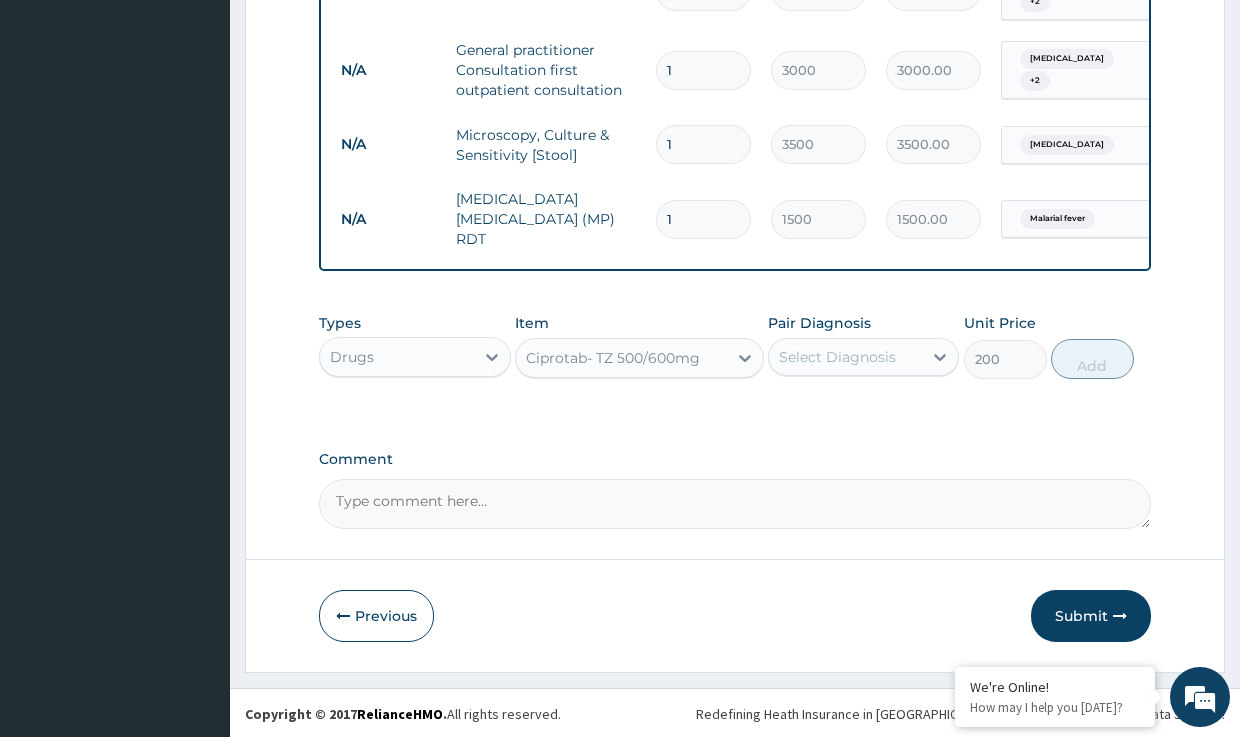 click on "Select Diagnosis" at bounding box center [837, 357] 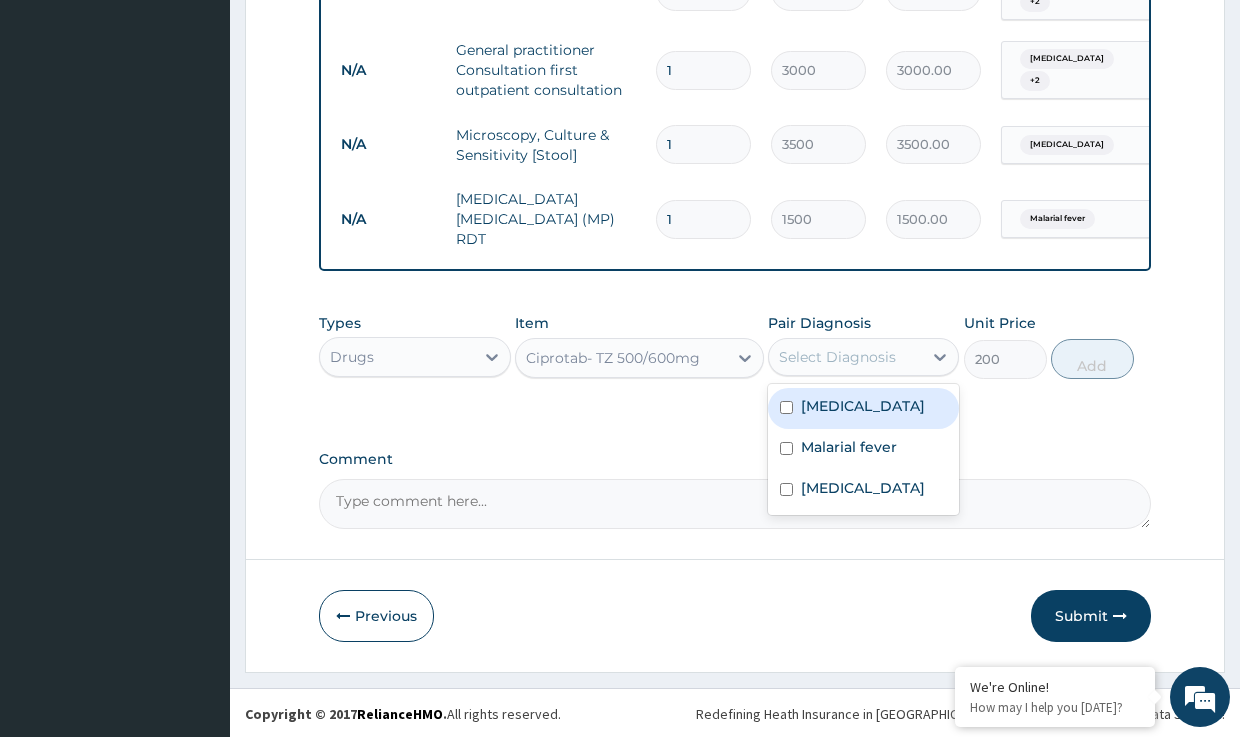 click on "Typhoid fever" at bounding box center (863, 406) 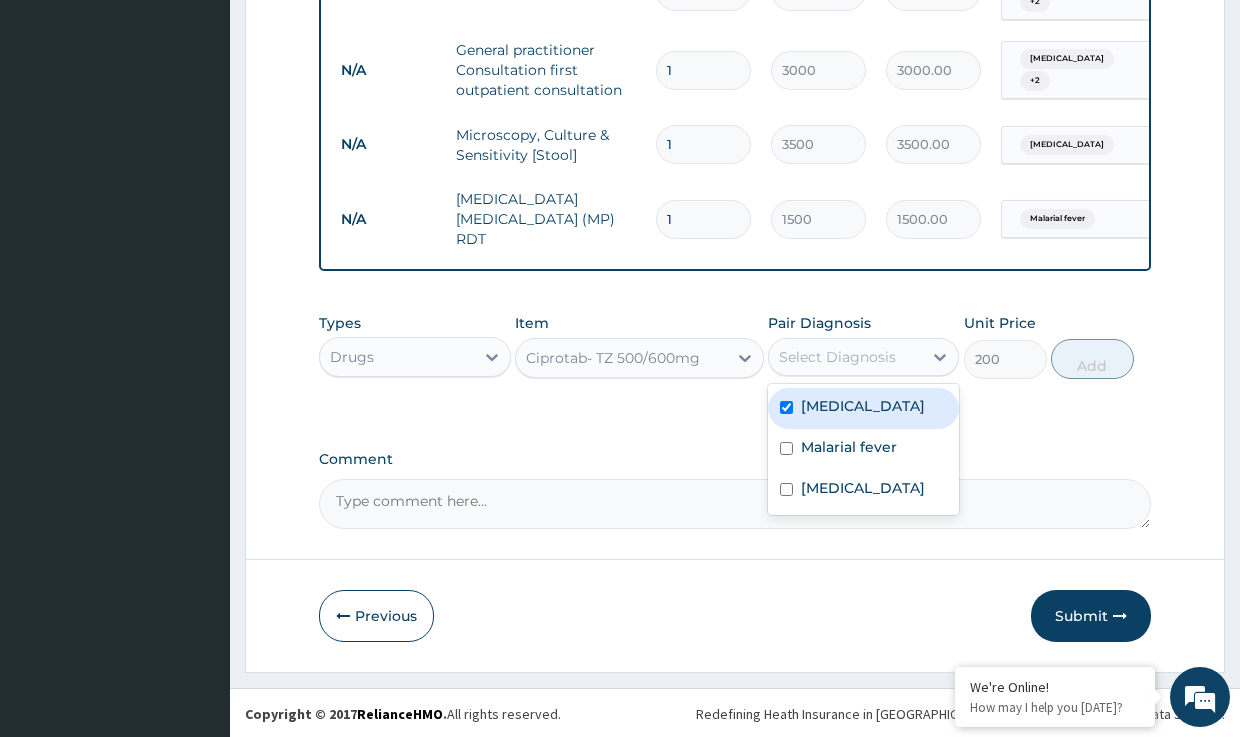 checkbox on "true" 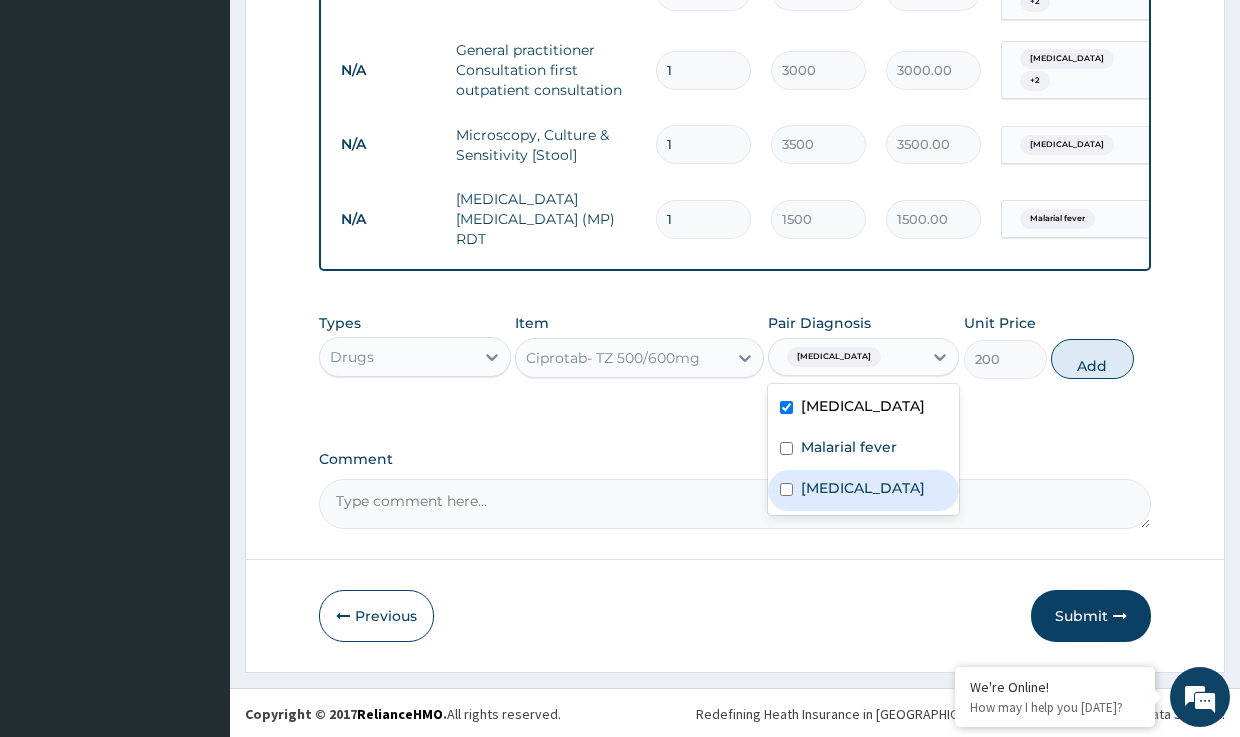 click on "Upper respiratory infection" at bounding box center [863, 488] 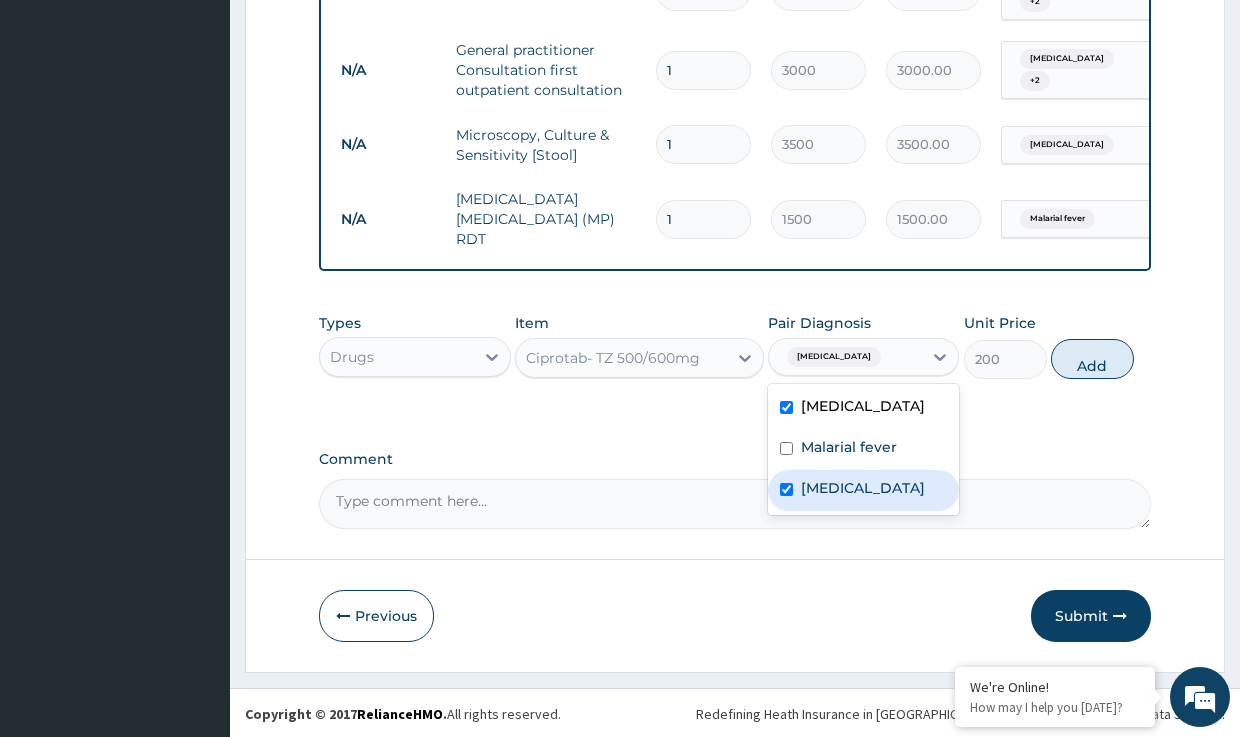 checkbox on "true" 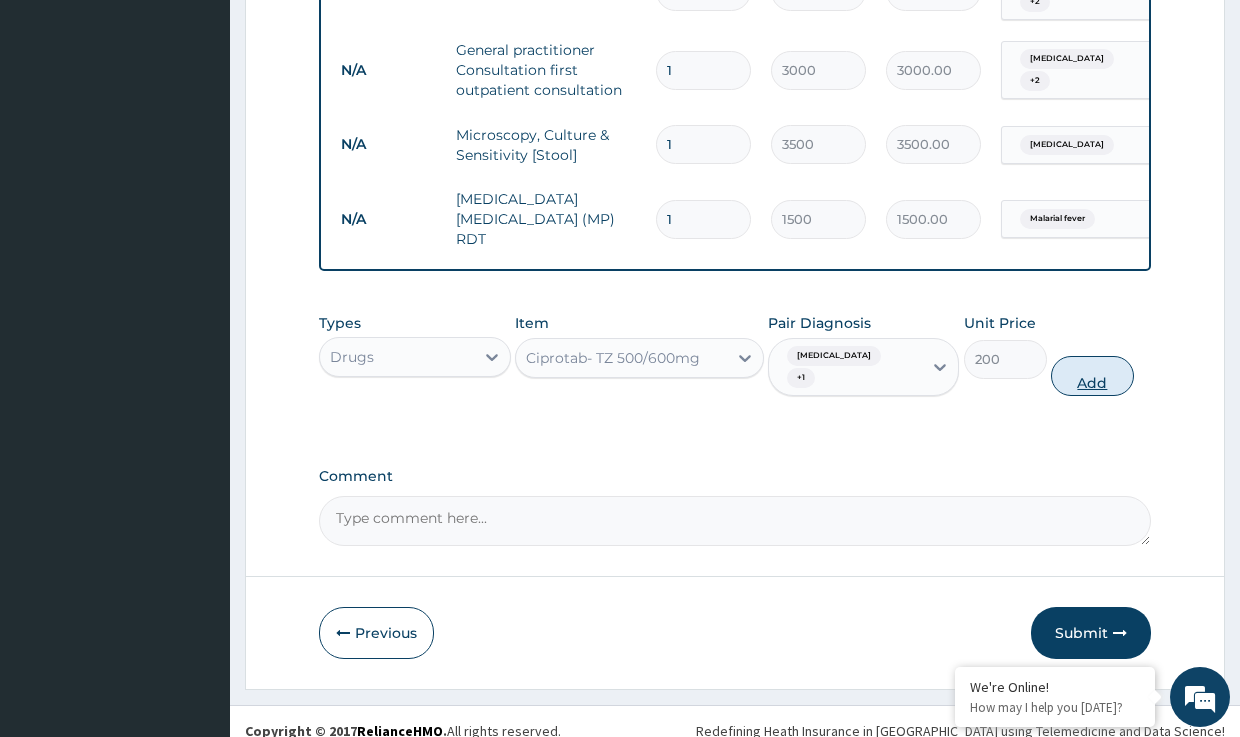 click on "Add" at bounding box center [1092, 376] 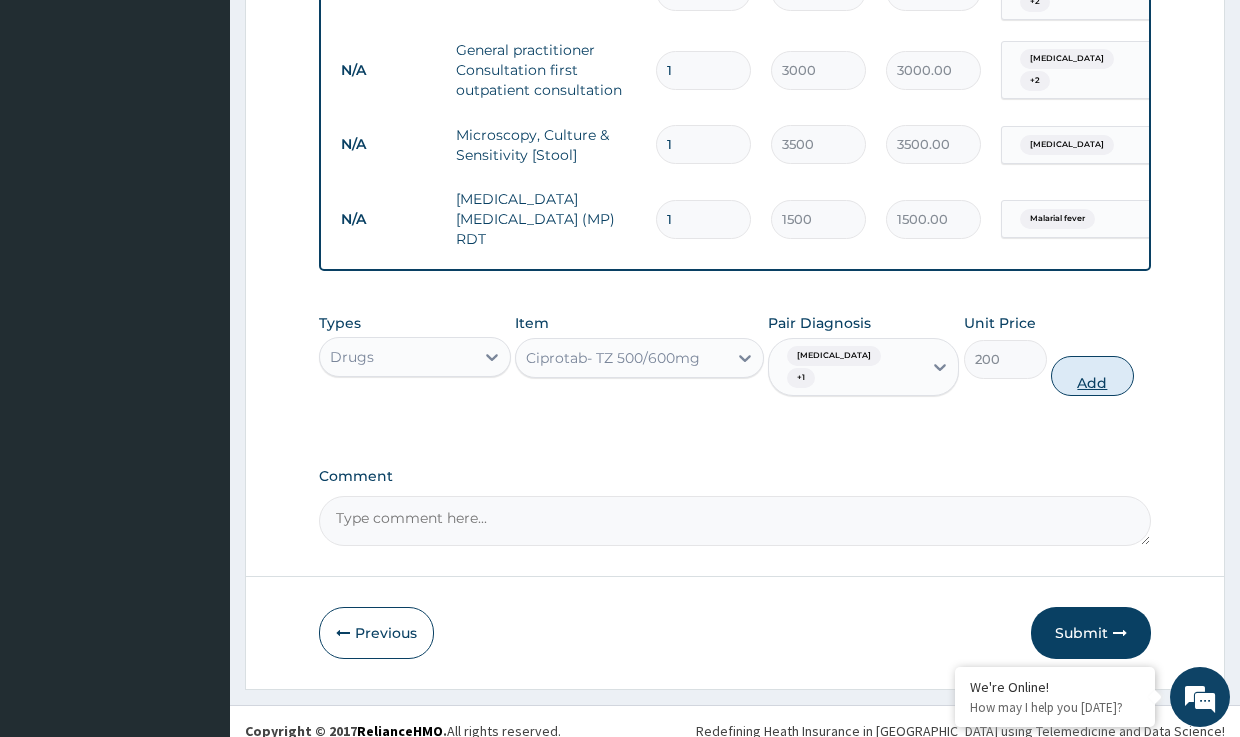 type on "0" 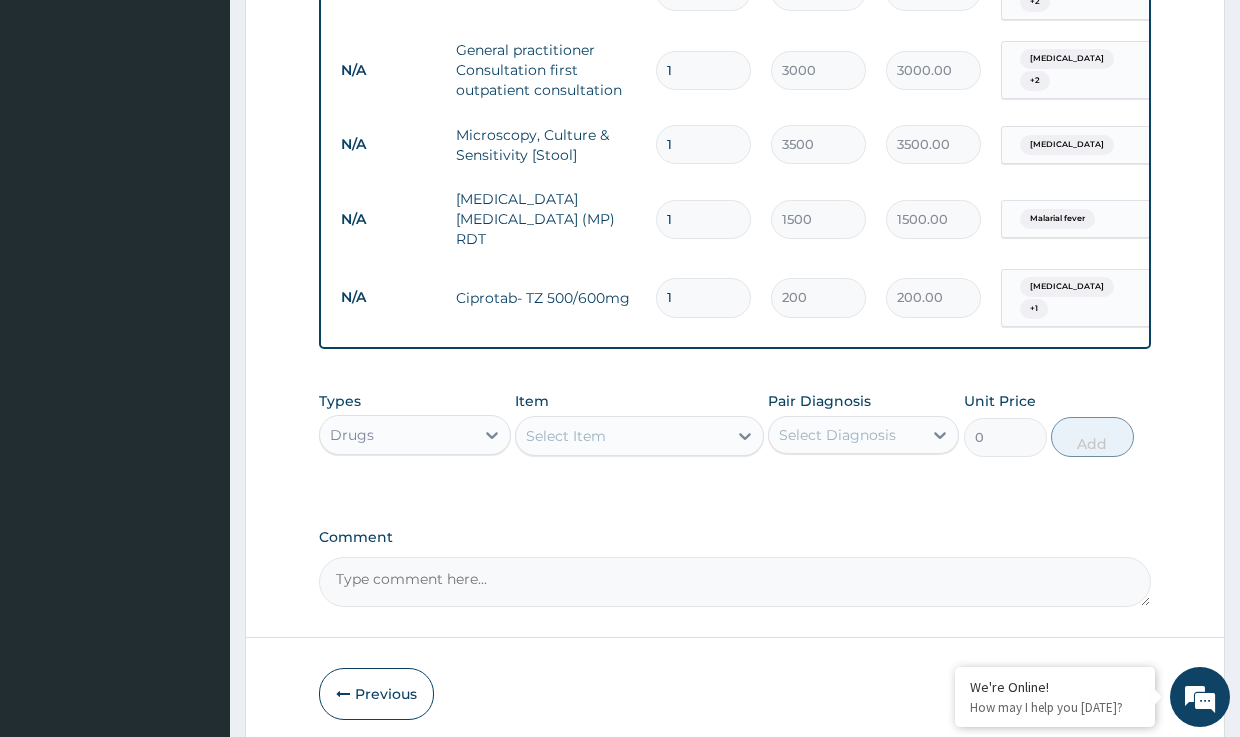 type on "14" 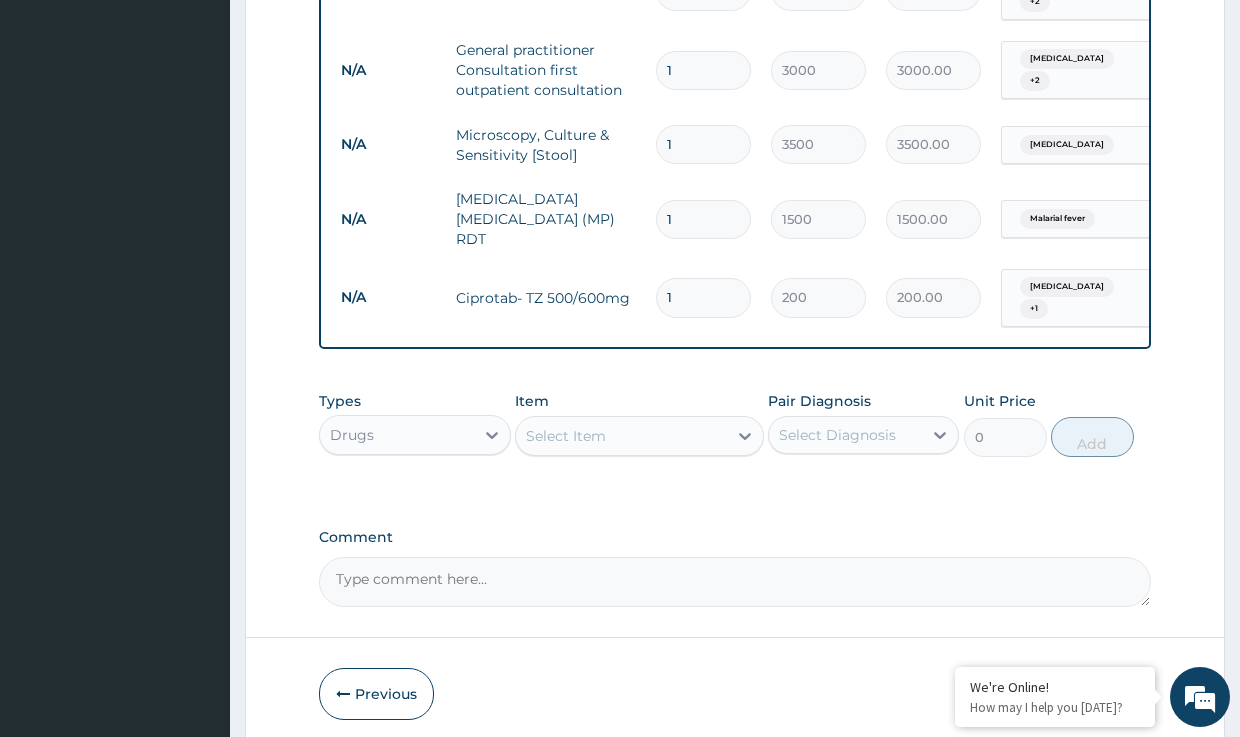 type on "2800.00" 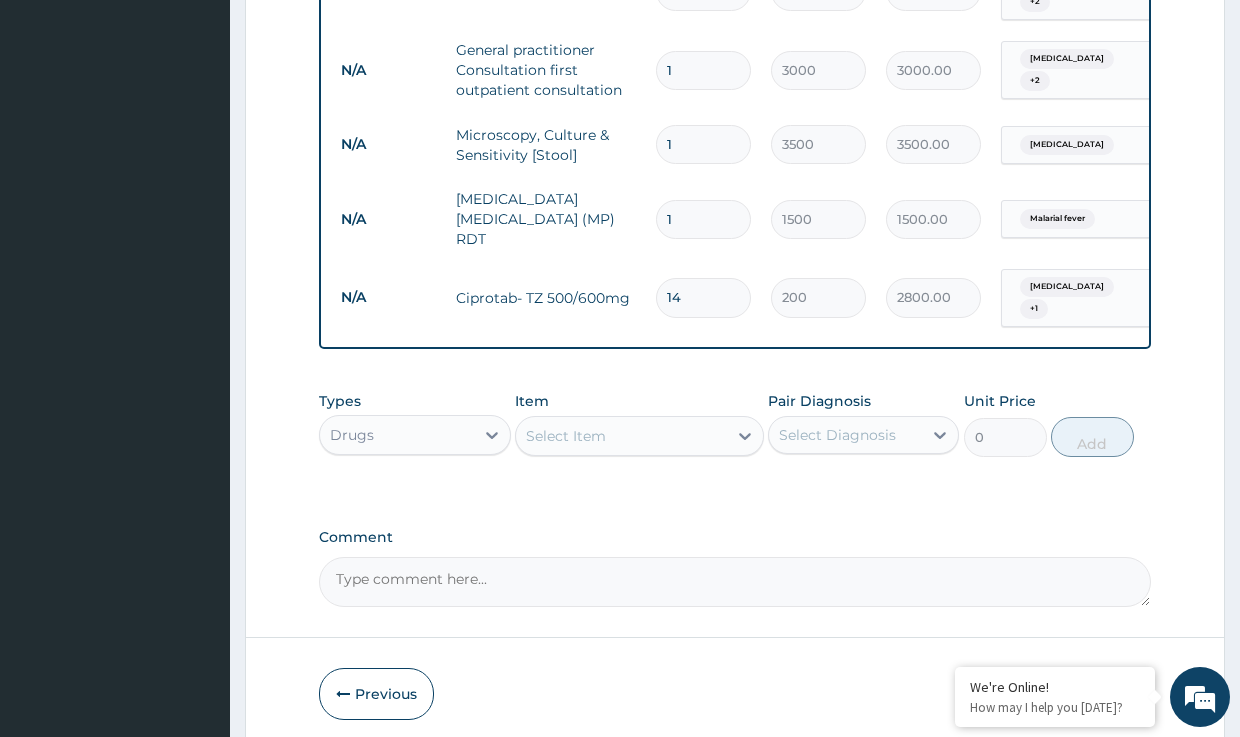 type on "14" 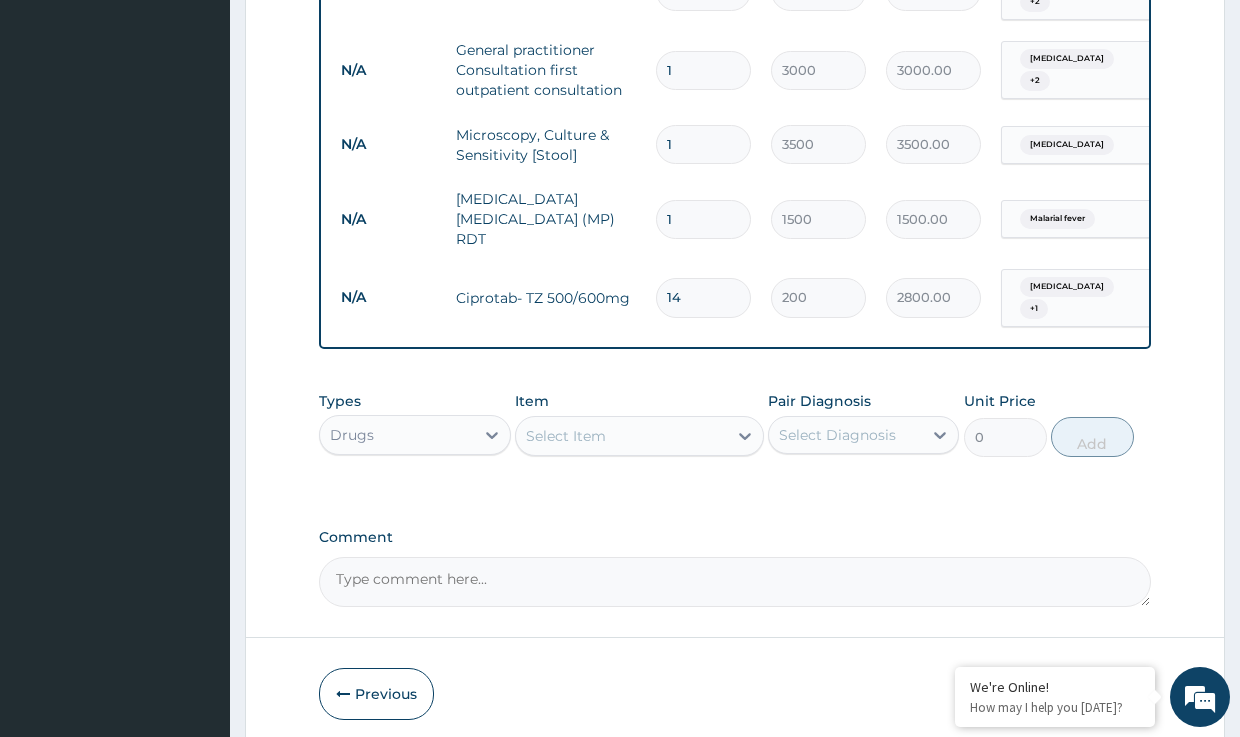 click on "Select Item" at bounding box center (566, 436) 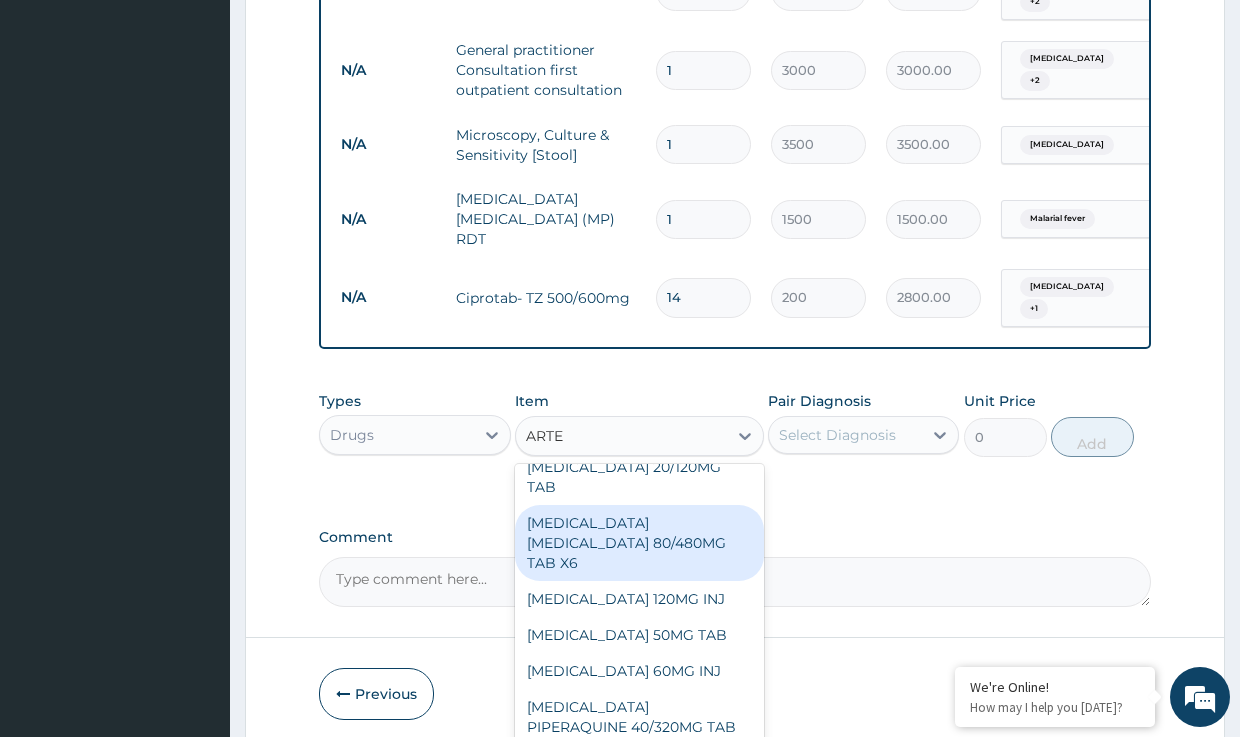 scroll, scrollTop: 200, scrollLeft: 0, axis: vertical 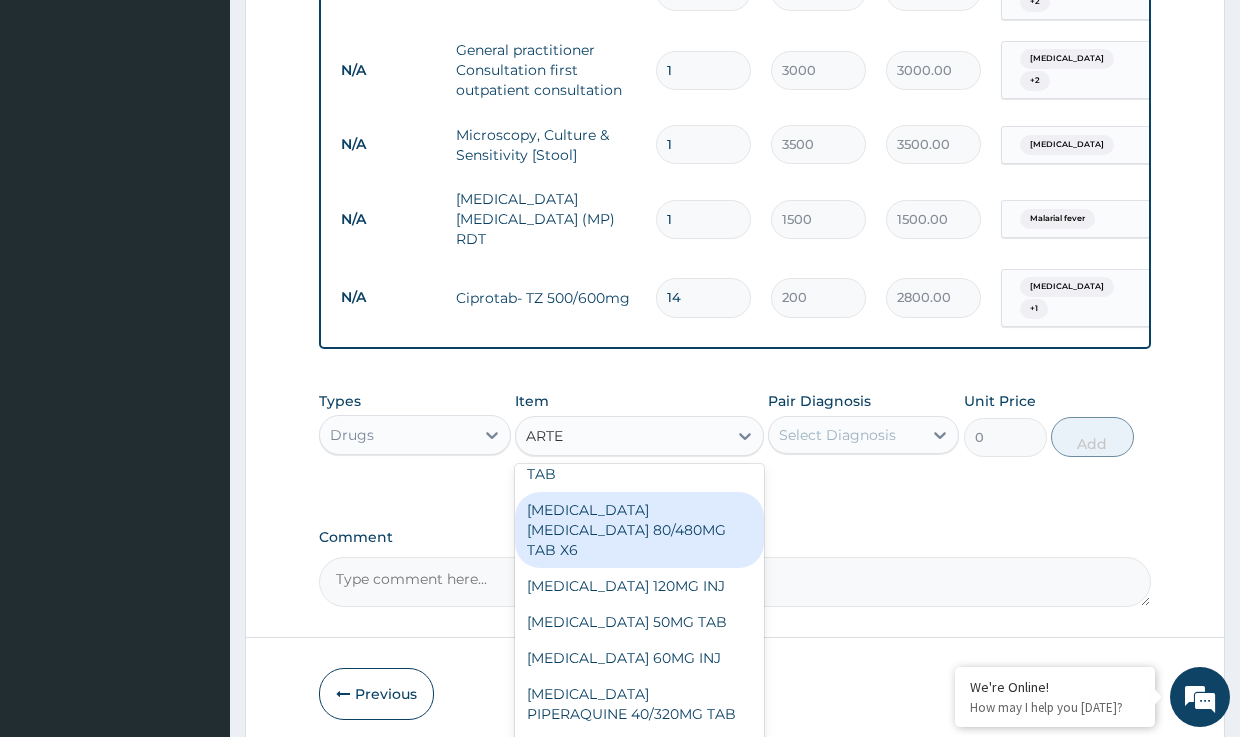 type on "ARTEM" 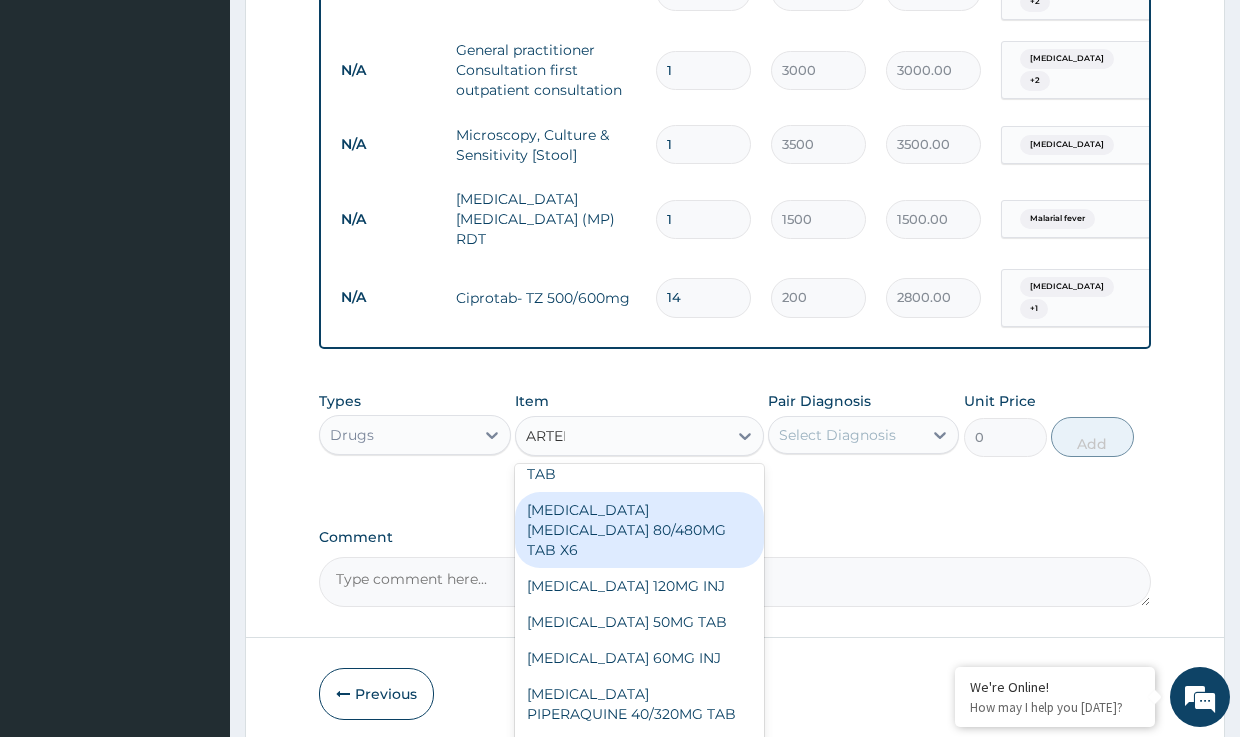 scroll, scrollTop: 28, scrollLeft: 0, axis: vertical 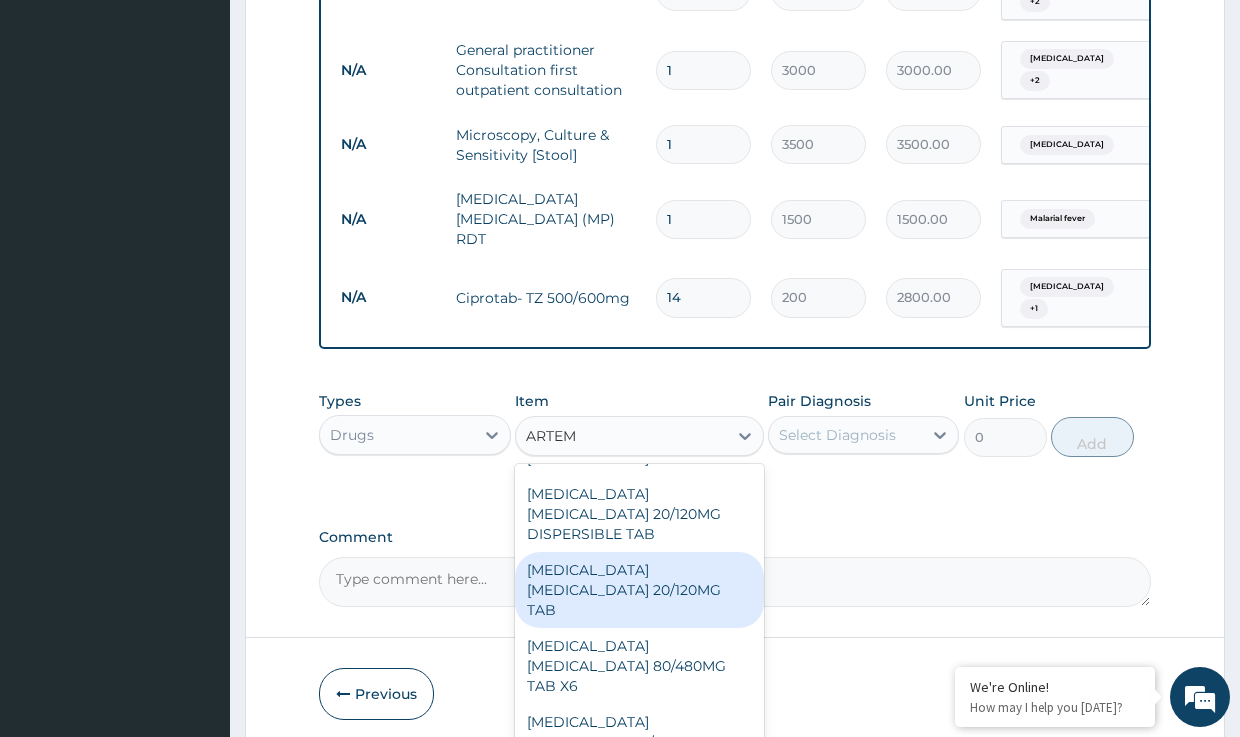 click on "ARTEMETHER LUMEFANTRINE 20/120MG TAB" at bounding box center (639, 590) 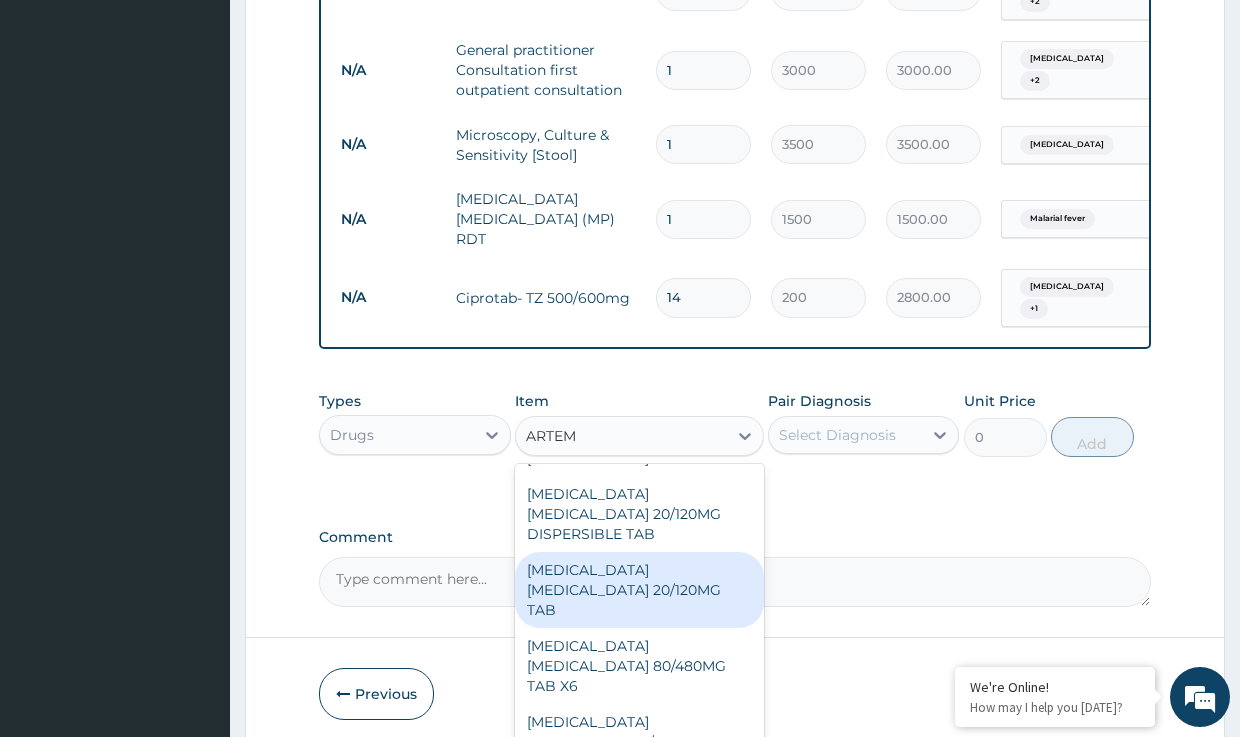 type 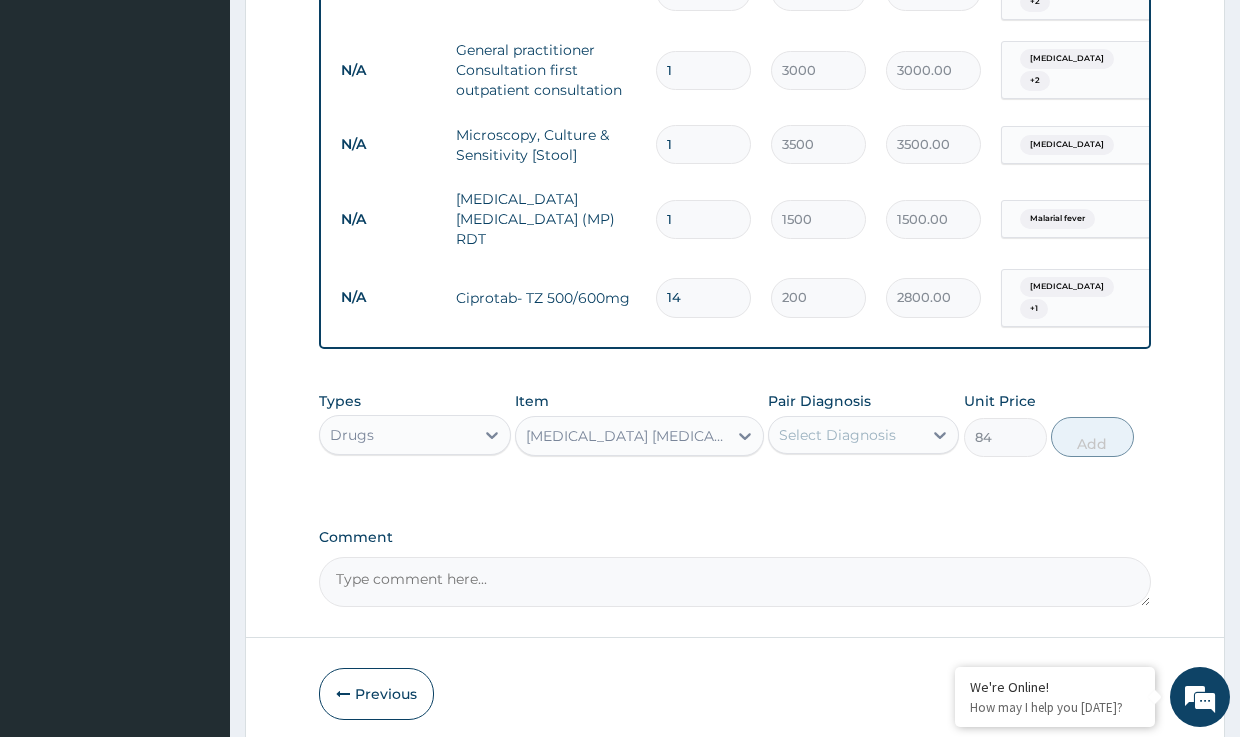 click on "Select Diagnosis" at bounding box center [837, 435] 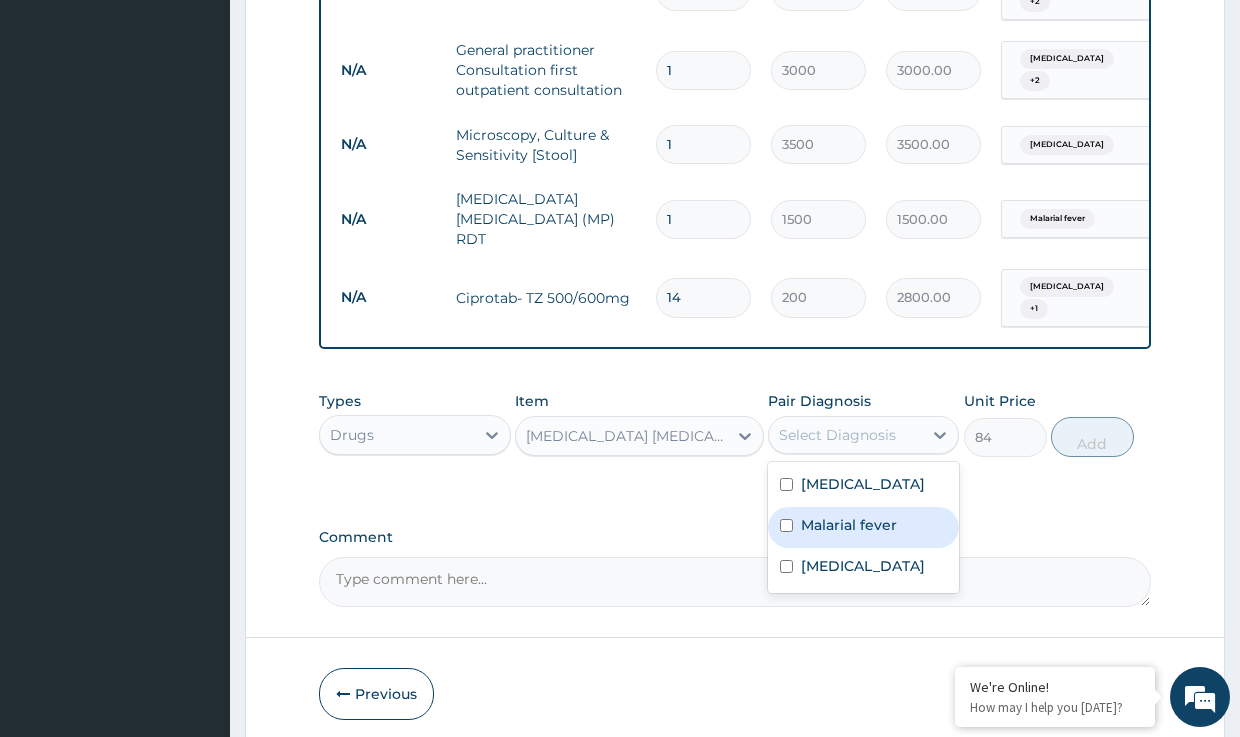 click on "Malarial fever" at bounding box center (849, 525) 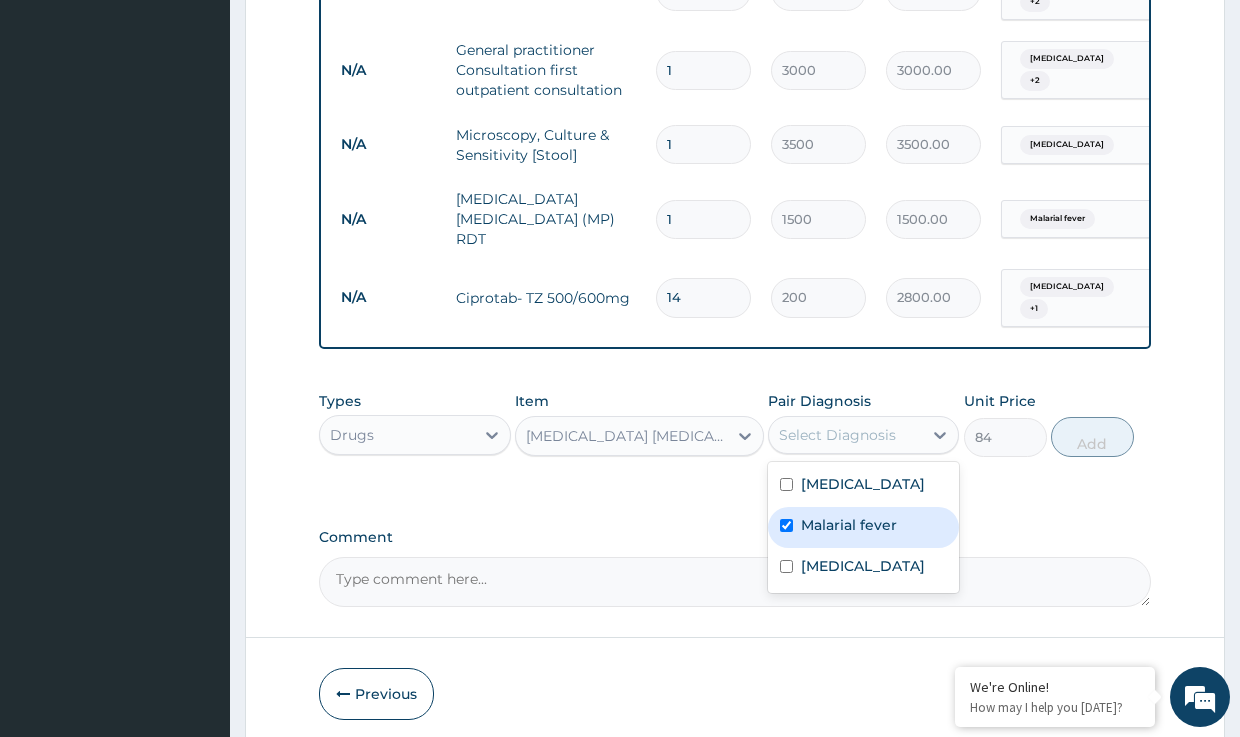 checkbox on "true" 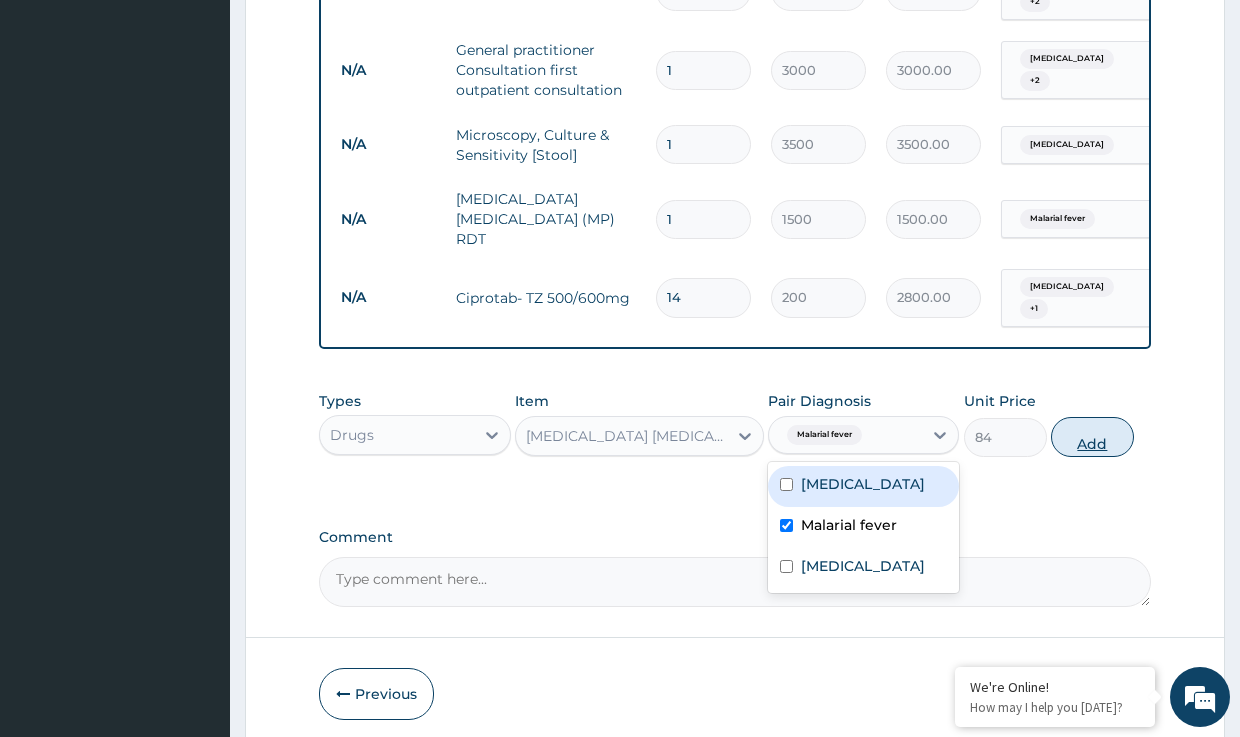 click on "Add" at bounding box center (1092, 437) 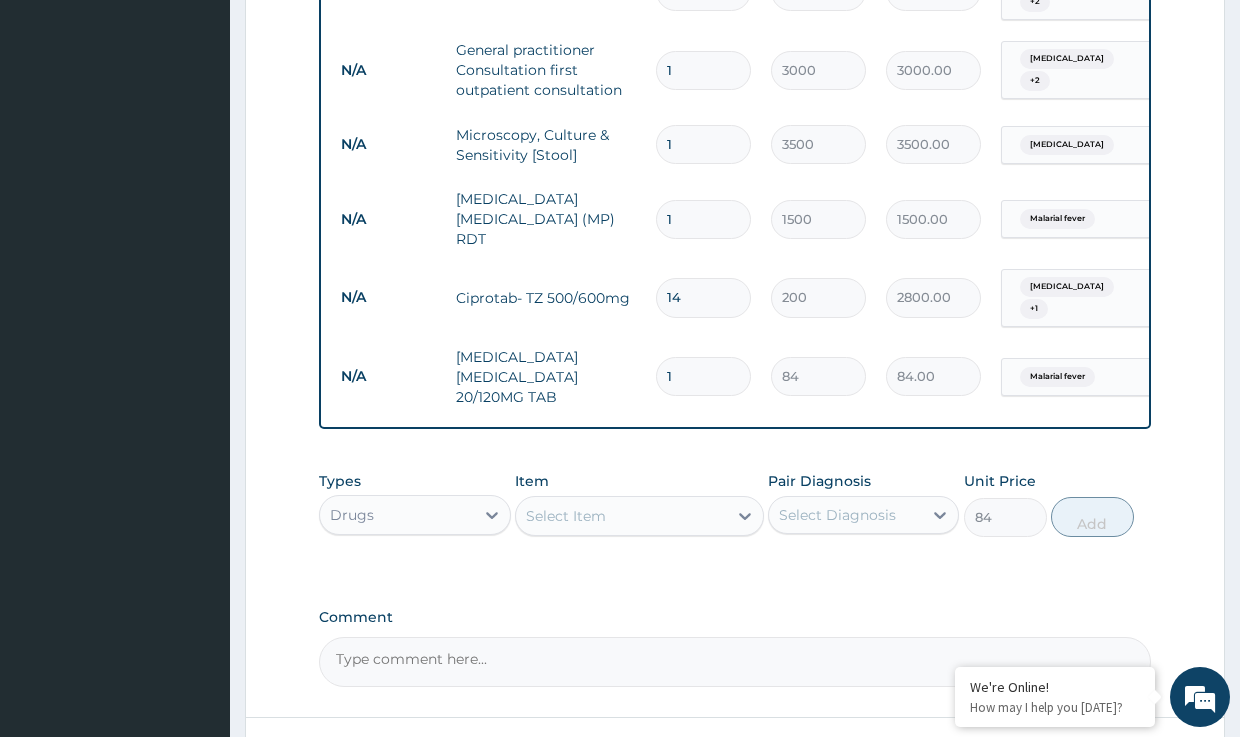 type on "0" 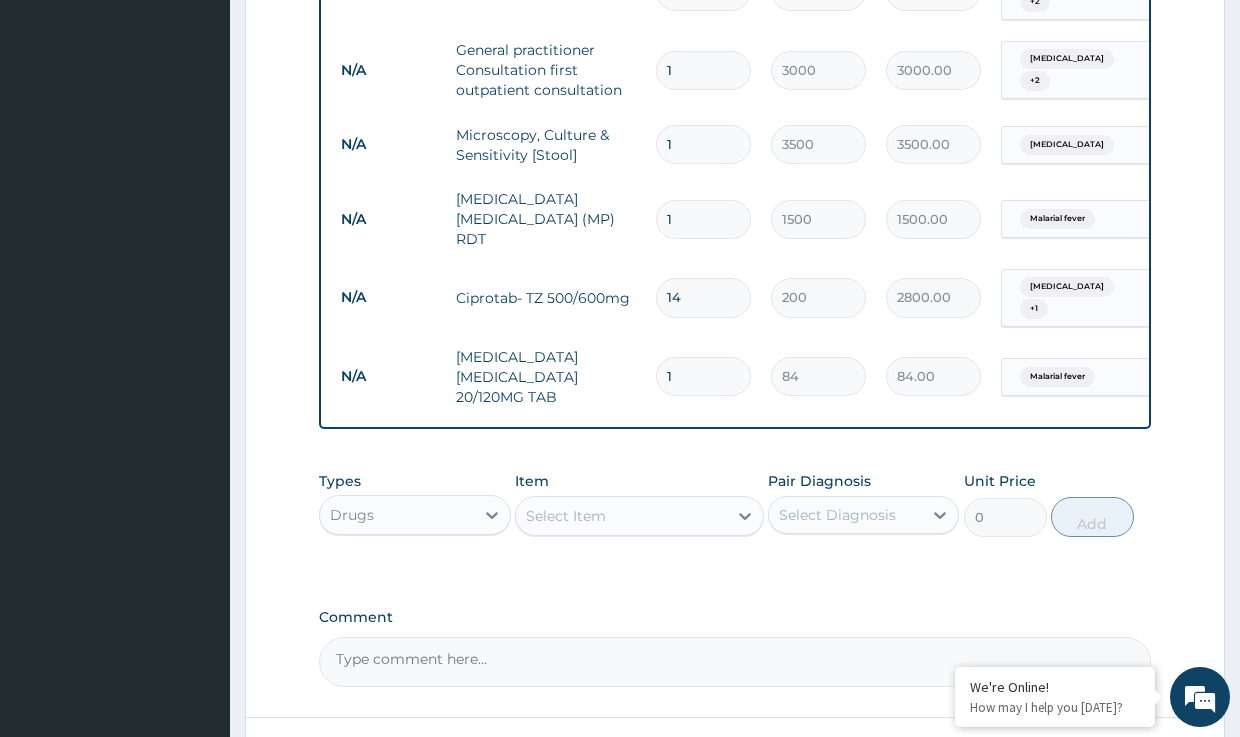 type on "18" 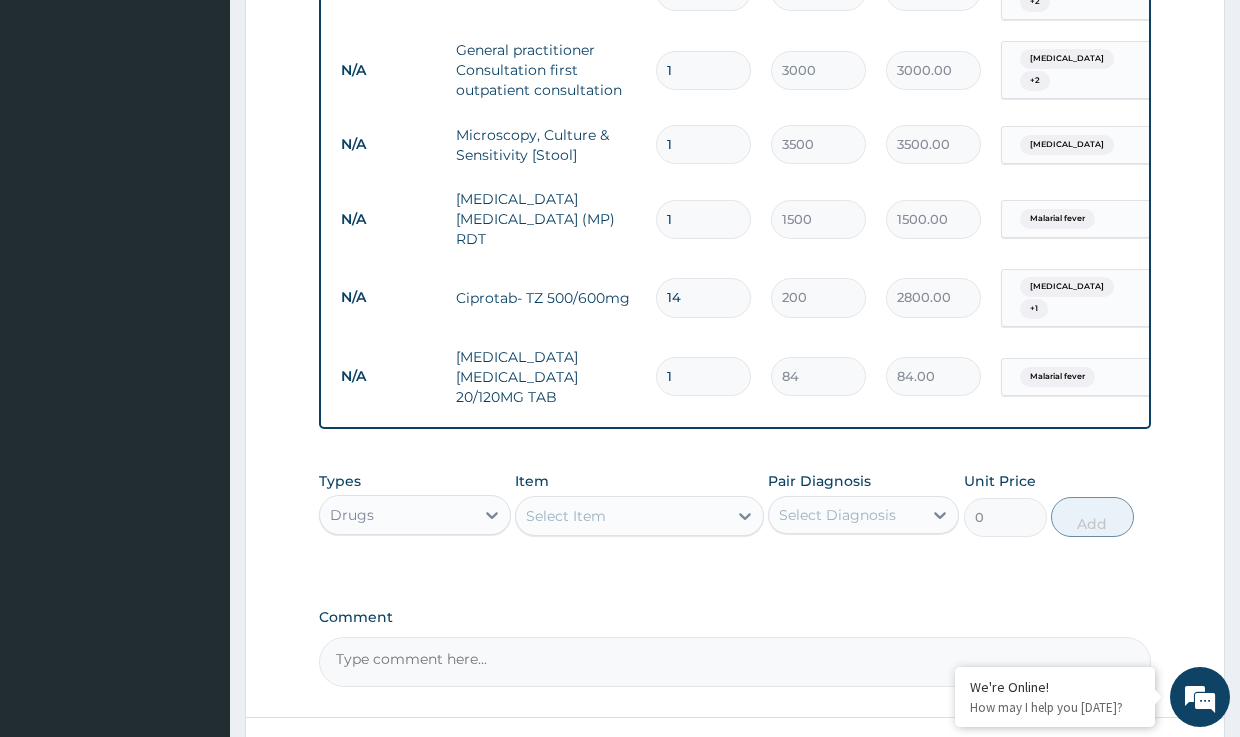 type on "1512.00" 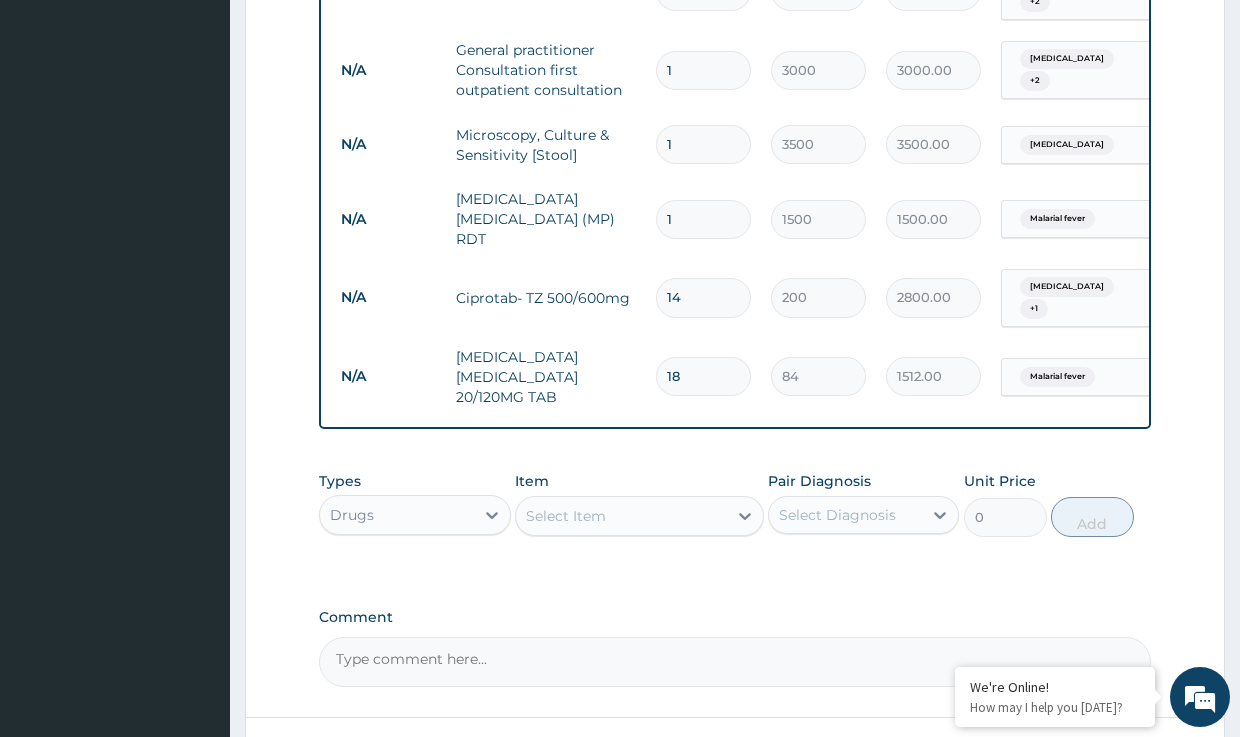 type on "18" 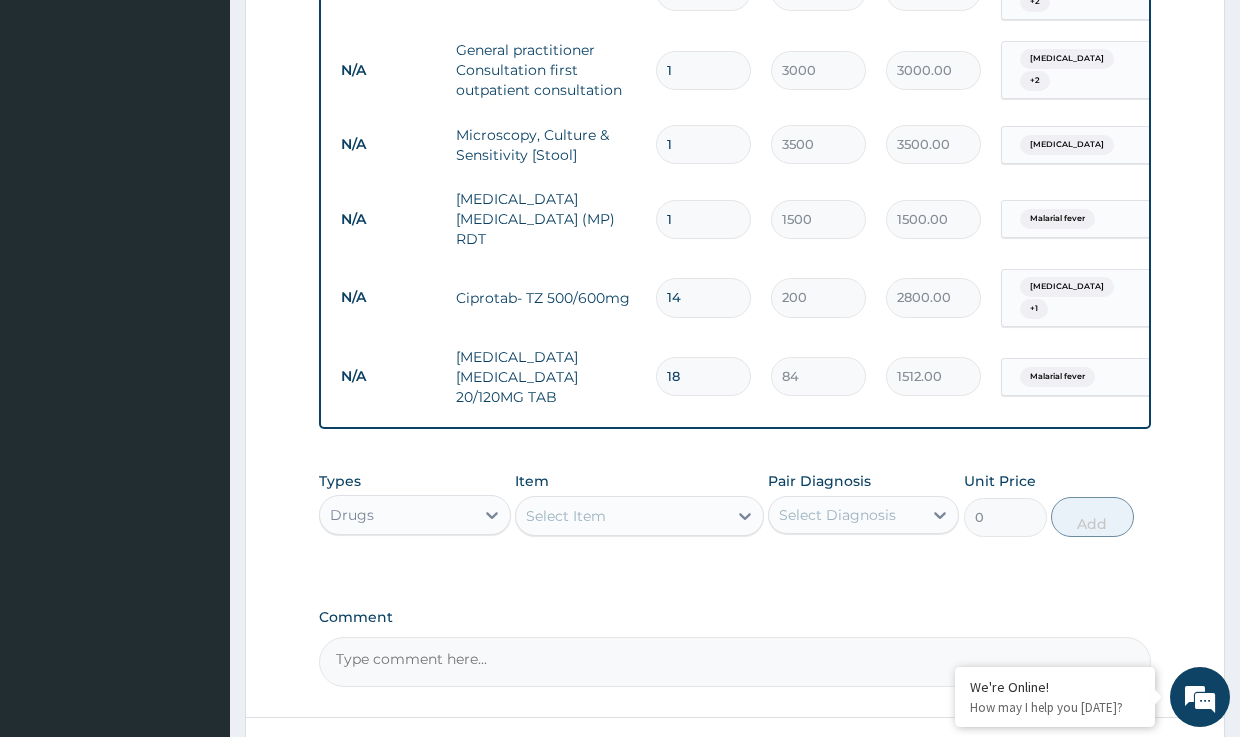 click on "Select Item" at bounding box center (566, 516) 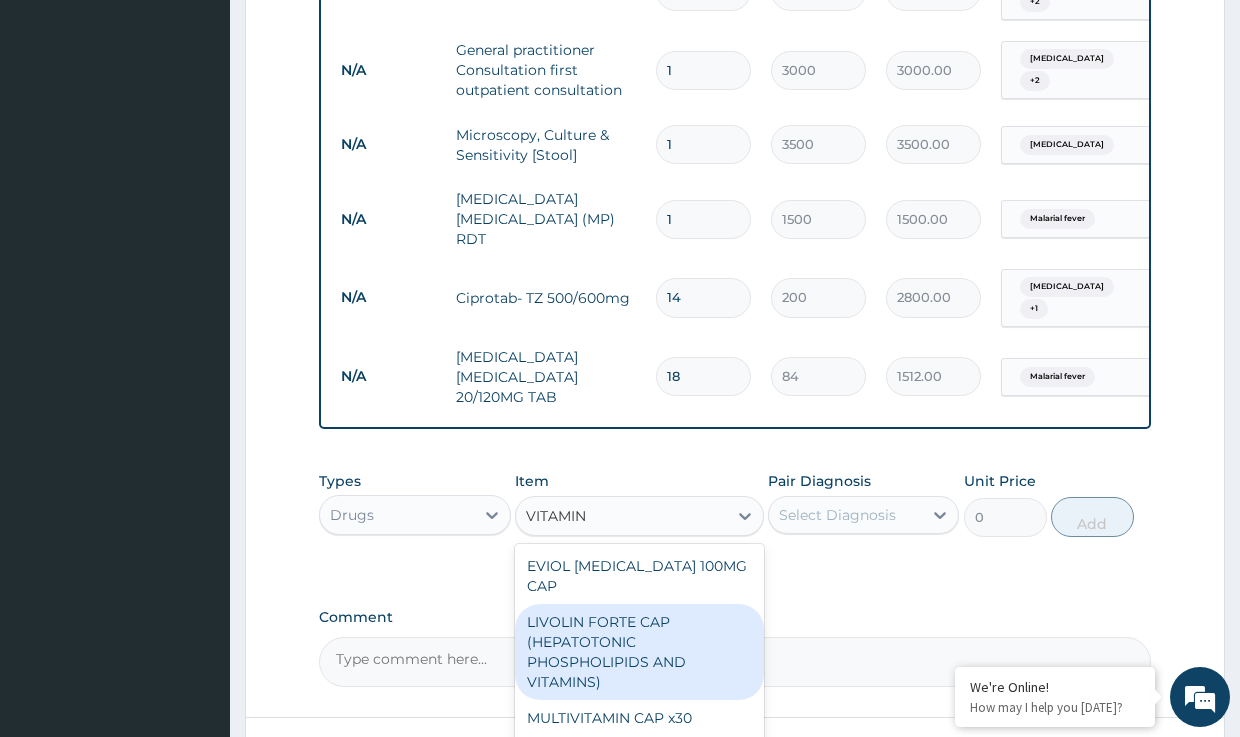 type on "VITAMIN C" 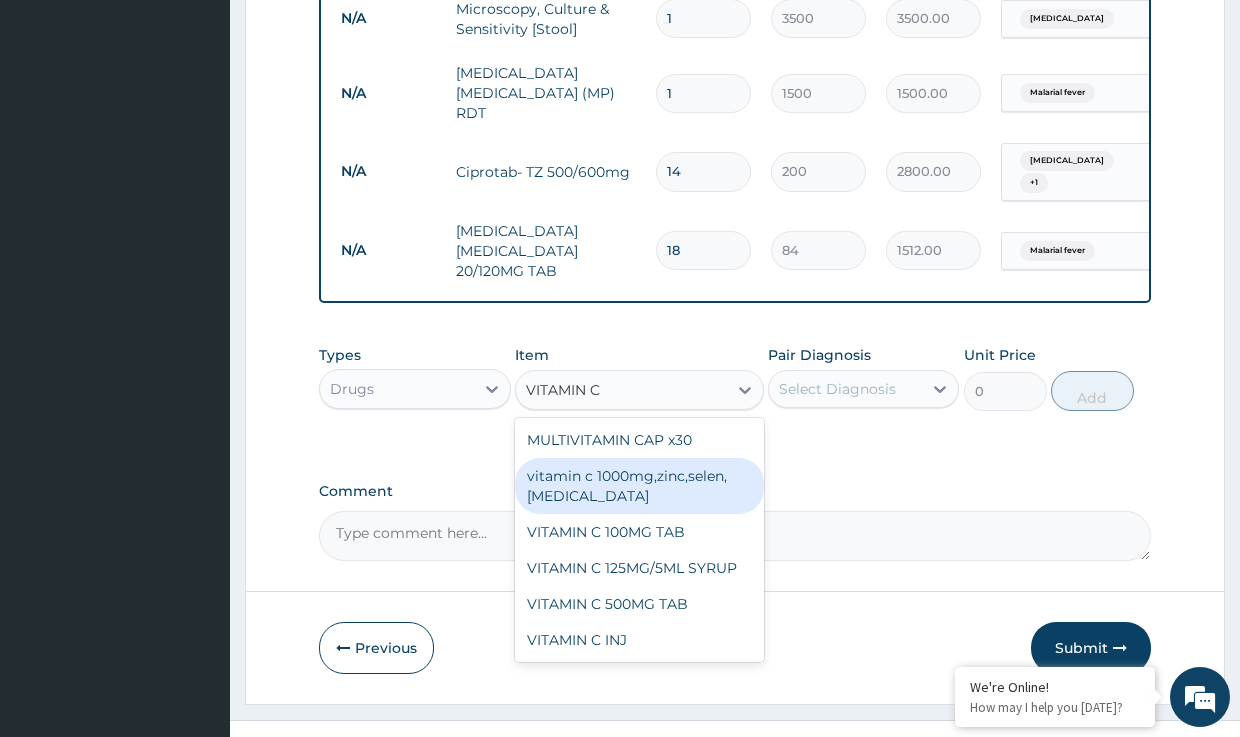 scroll, scrollTop: 994, scrollLeft: 0, axis: vertical 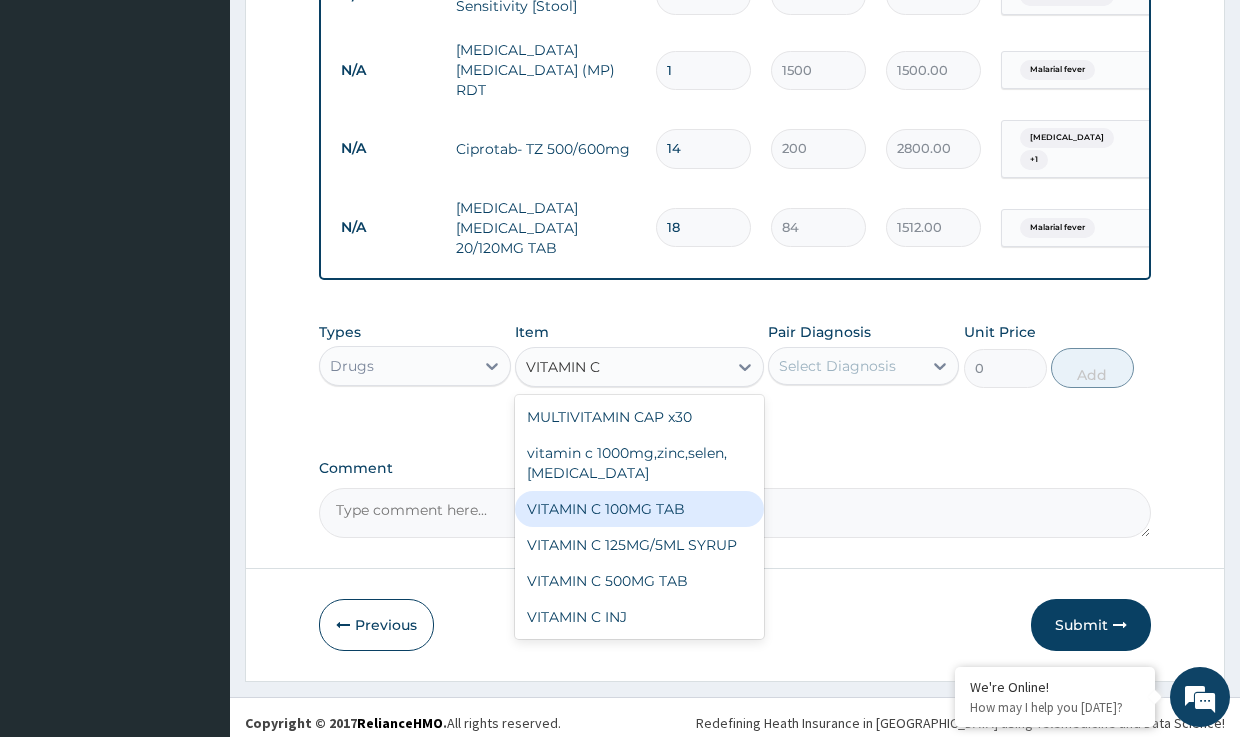 click on "VITAMIN C 100MG TAB" at bounding box center [639, 509] 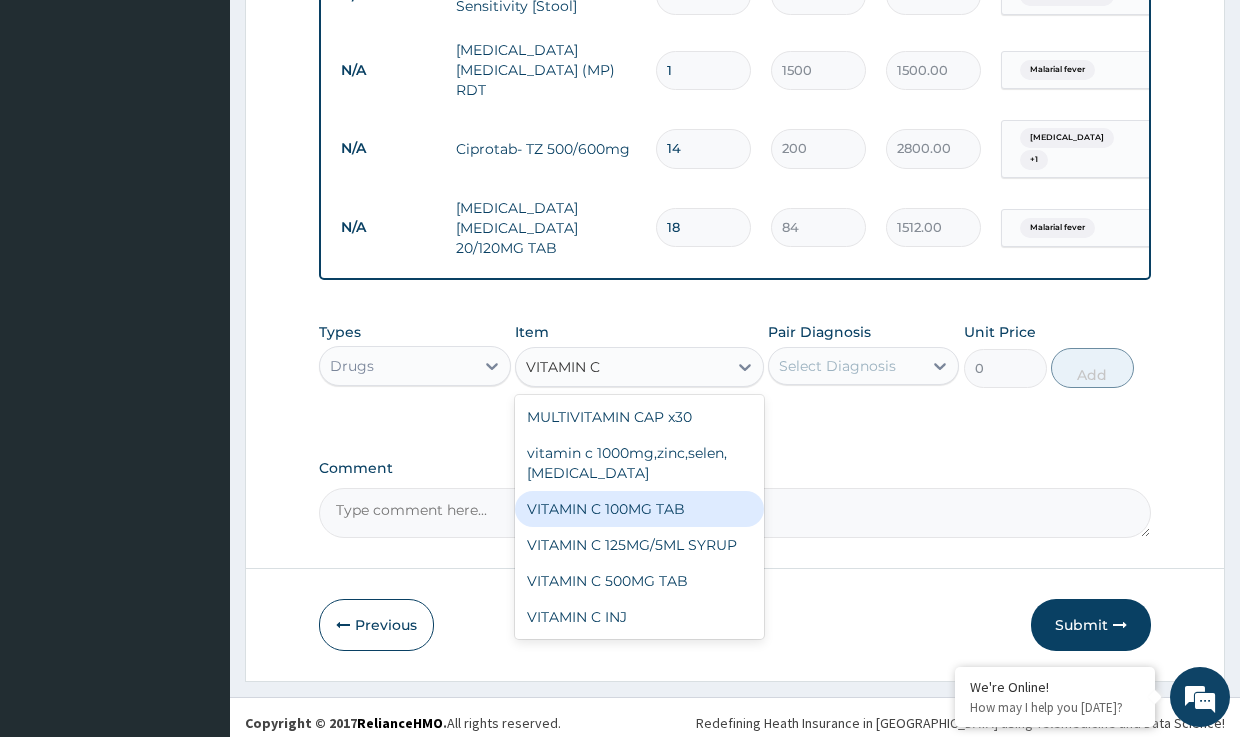 type 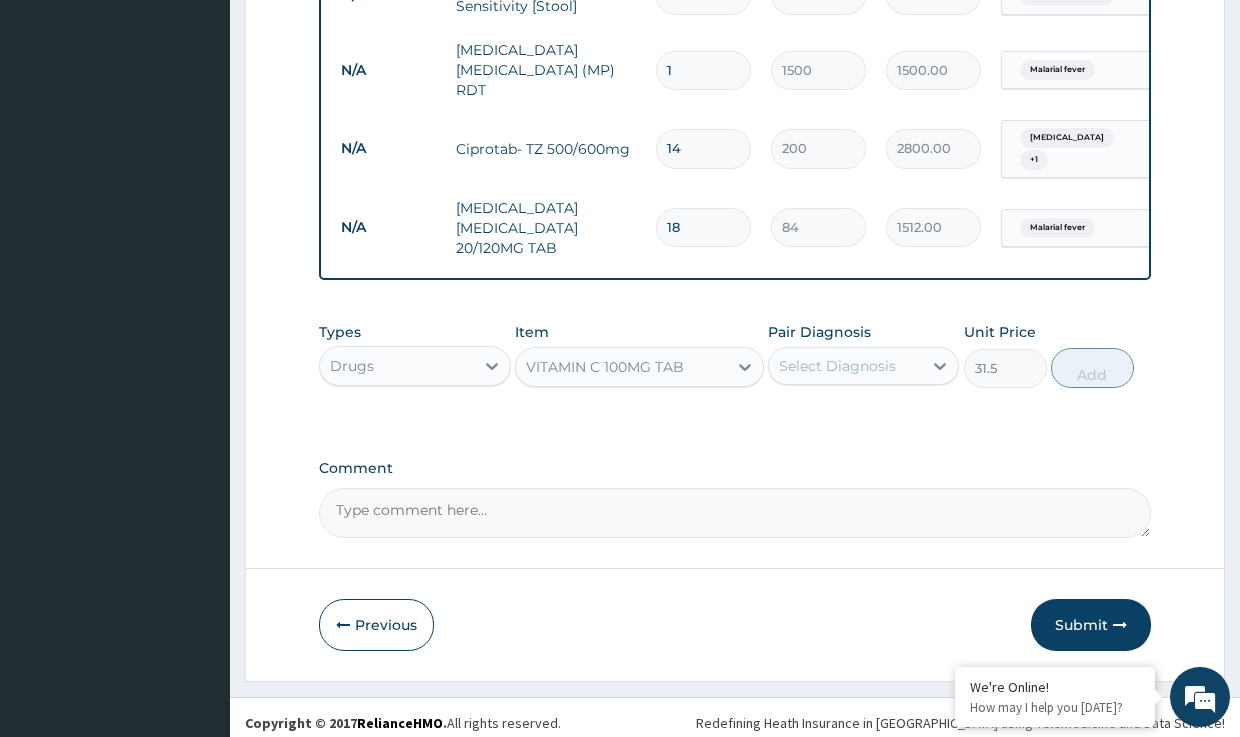 click on "Select Diagnosis" at bounding box center [837, 366] 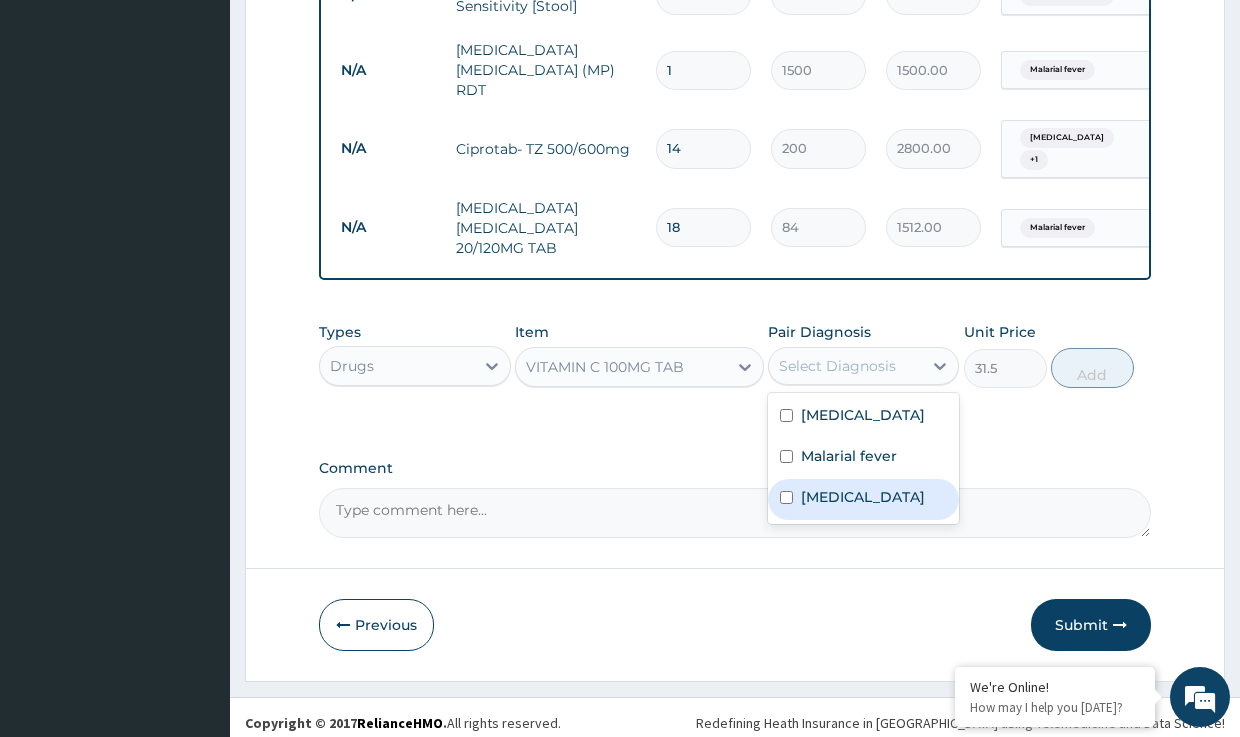 click on "Upper respiratory infection" at bounding box center [863, 497] 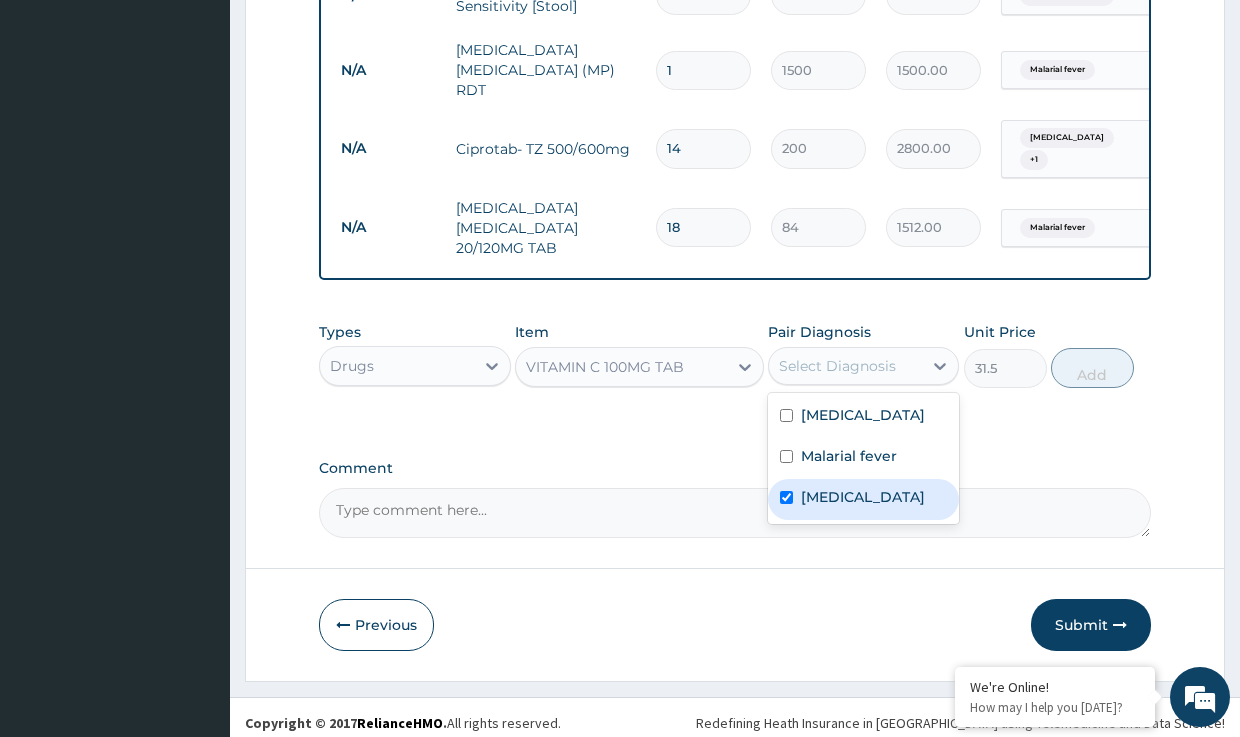 checkbox on "true" 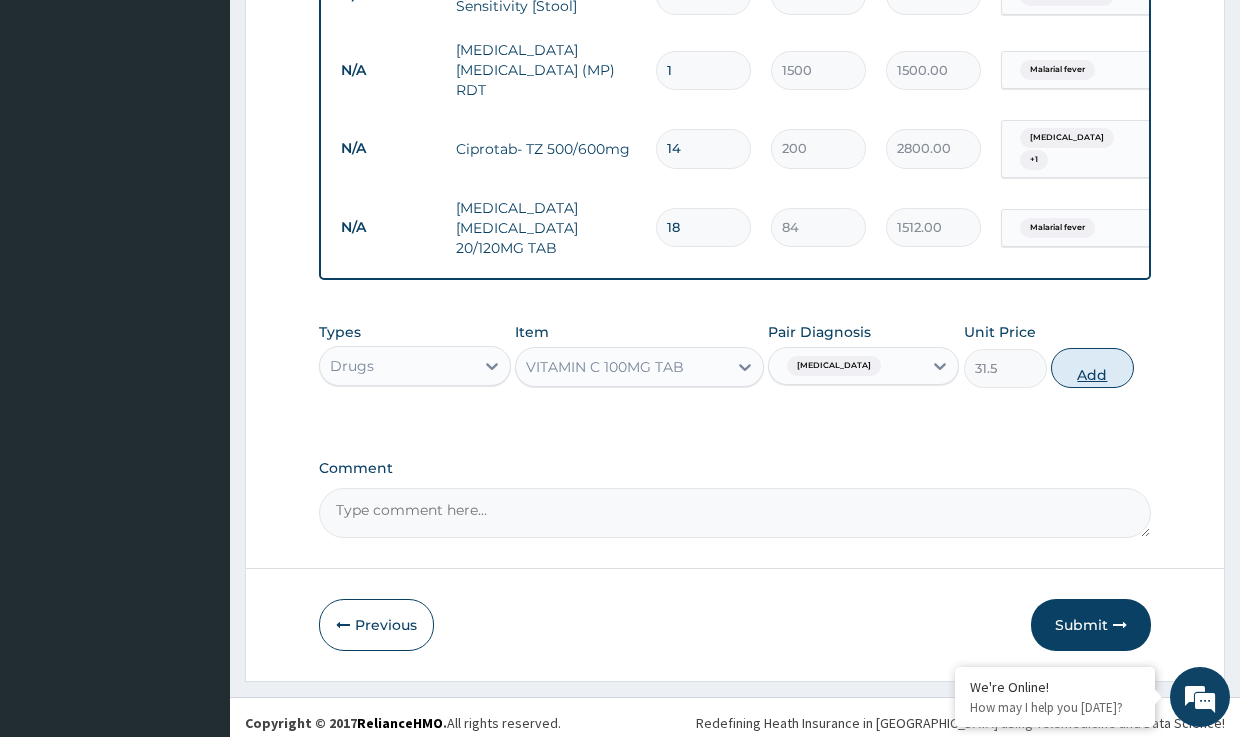 click on "Add" at bounding box center [1092, 368] 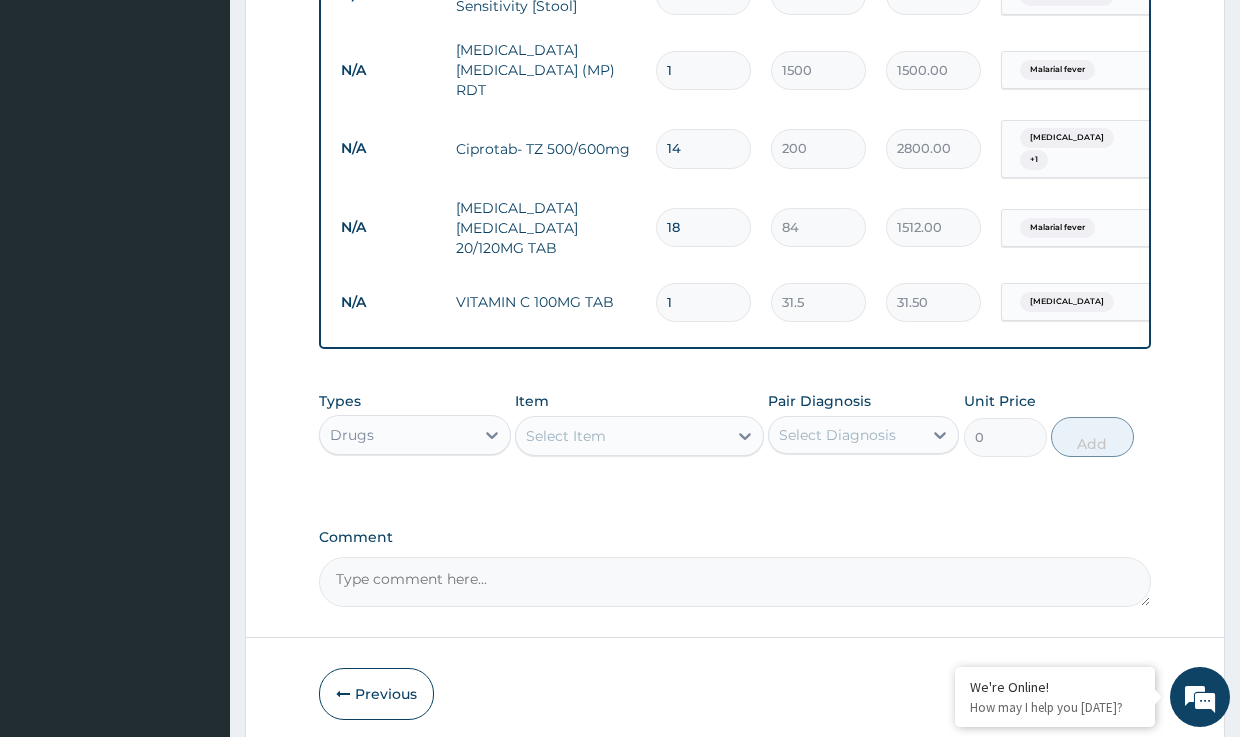 drag, startPoint x: 680, startPoint y: 277, endPoint x: 629, endPoint y: 268, distance: 51.78803 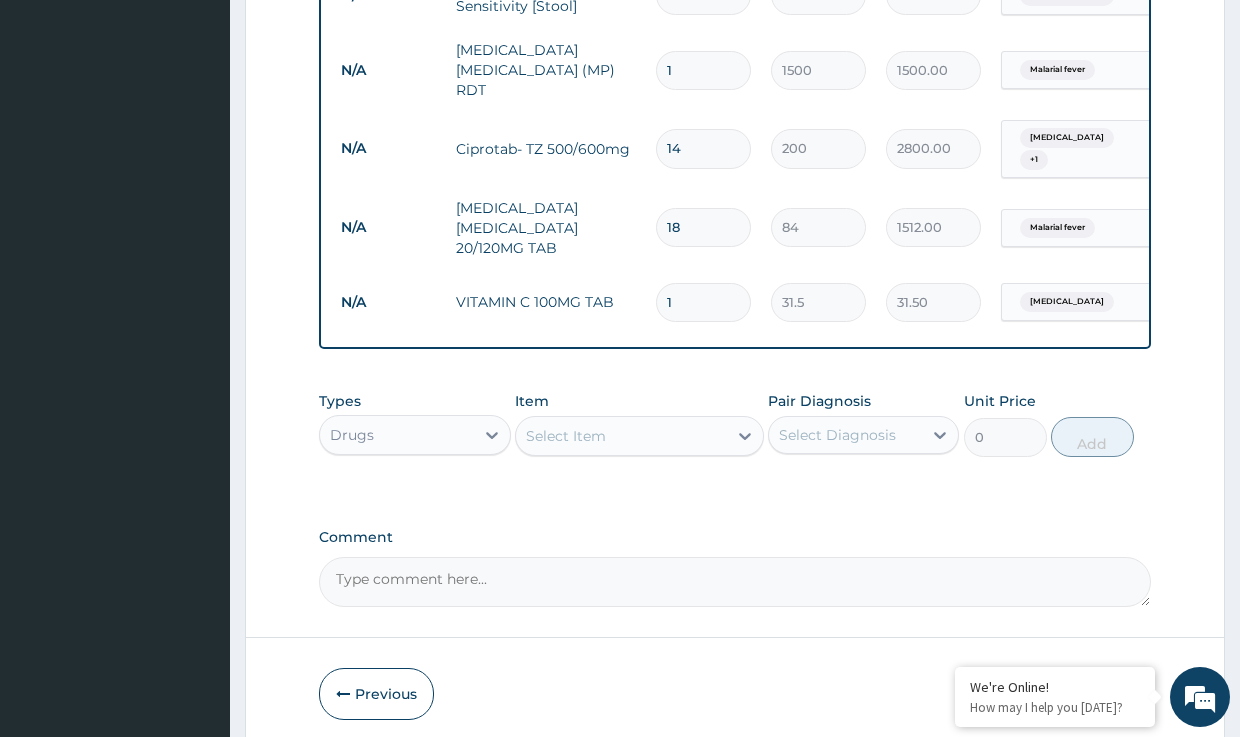 click on "N/A VITAMIN C 100MG TAB 1 31.5 31.50 Upper respiratory infection Delete" at bounding box center [821, 302] 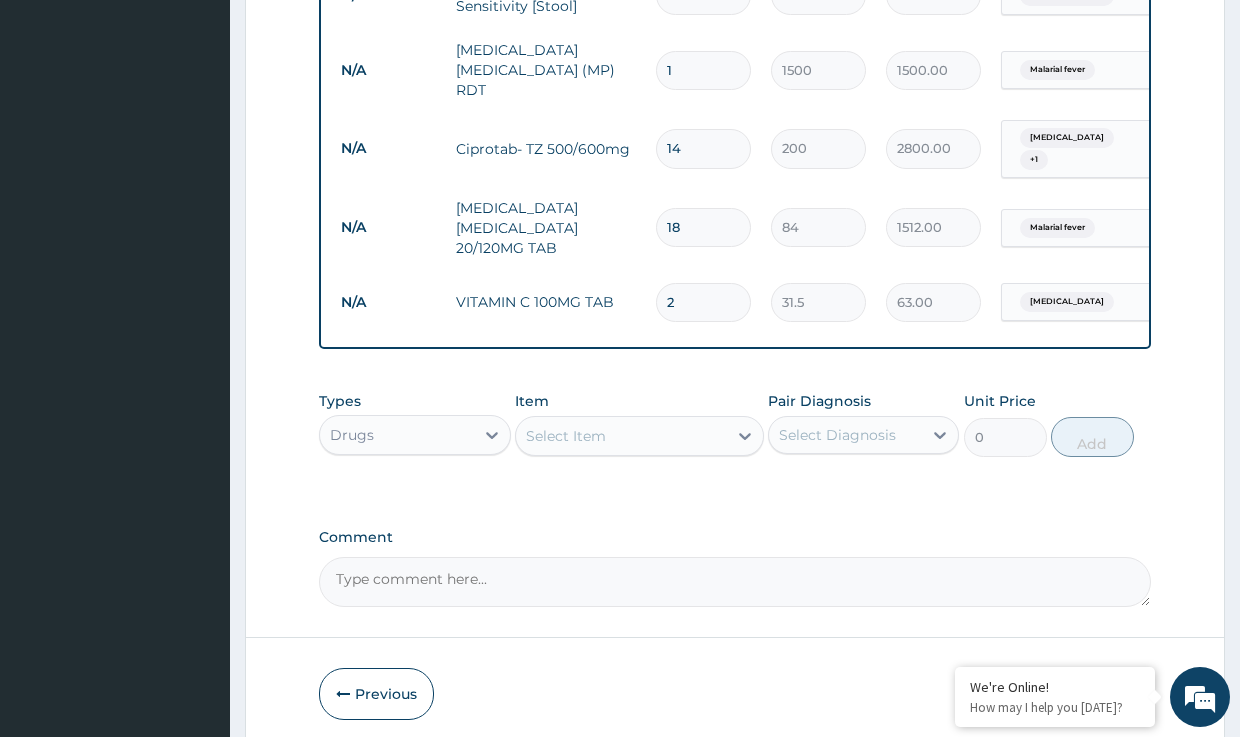 type on "21" 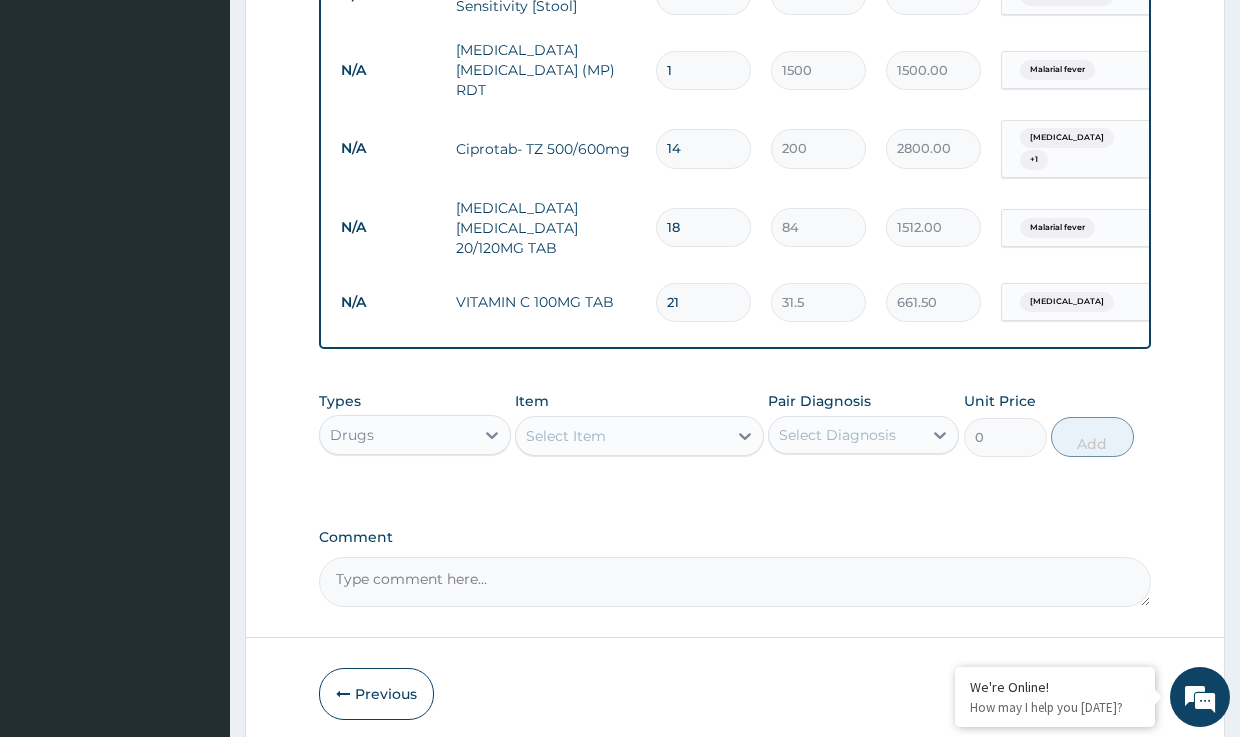 type on "21" 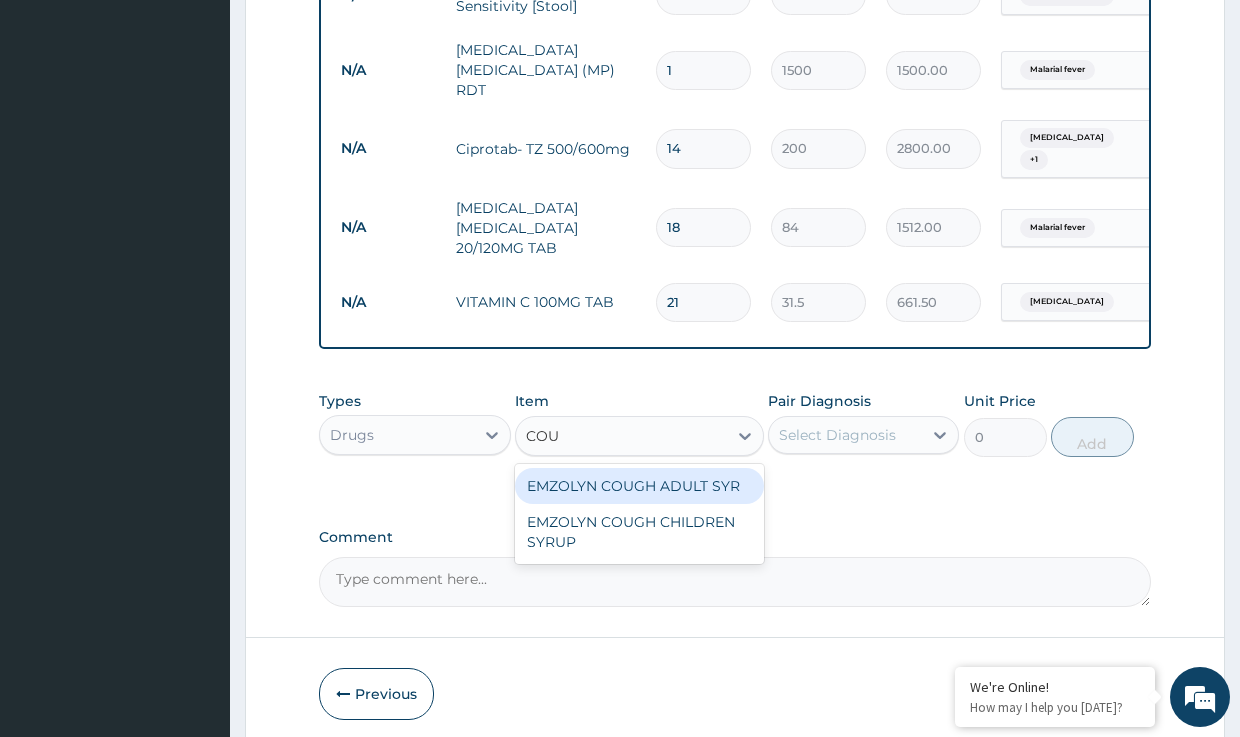 type on "COUG" 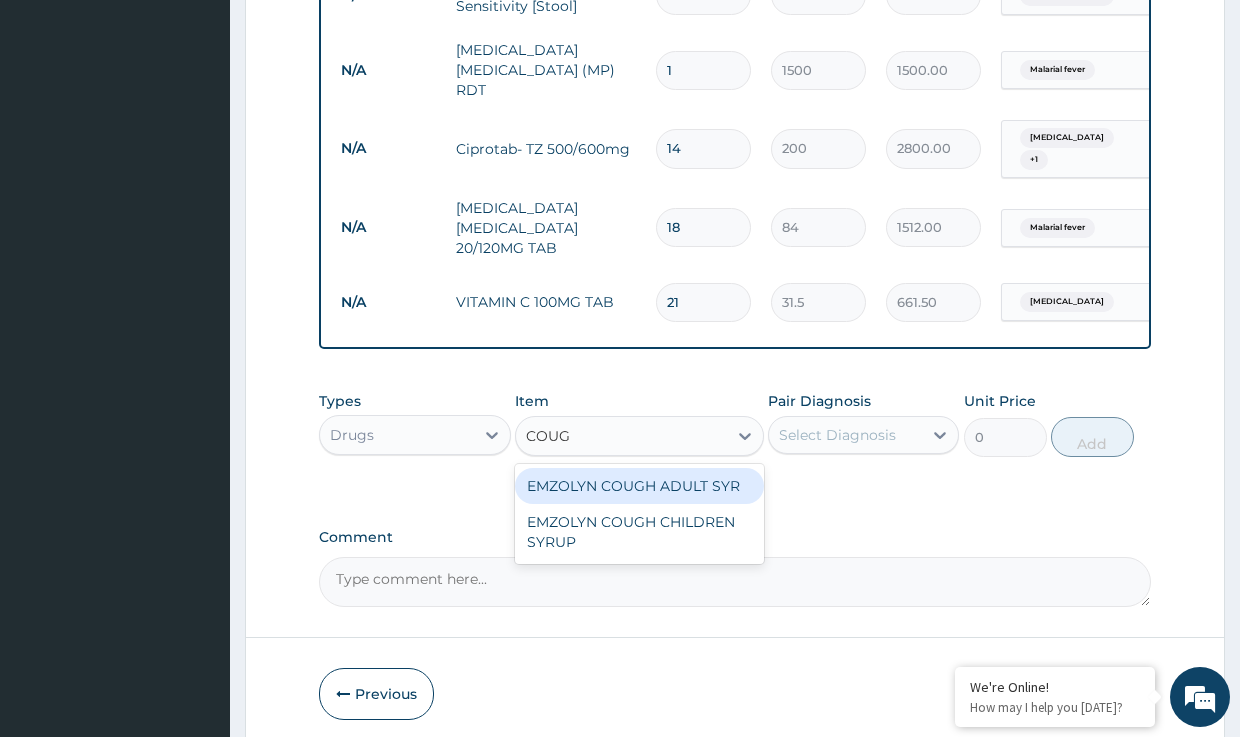 click on "EMZOLYN COUGH ADULT SYR" at bounding box center [639, 486] 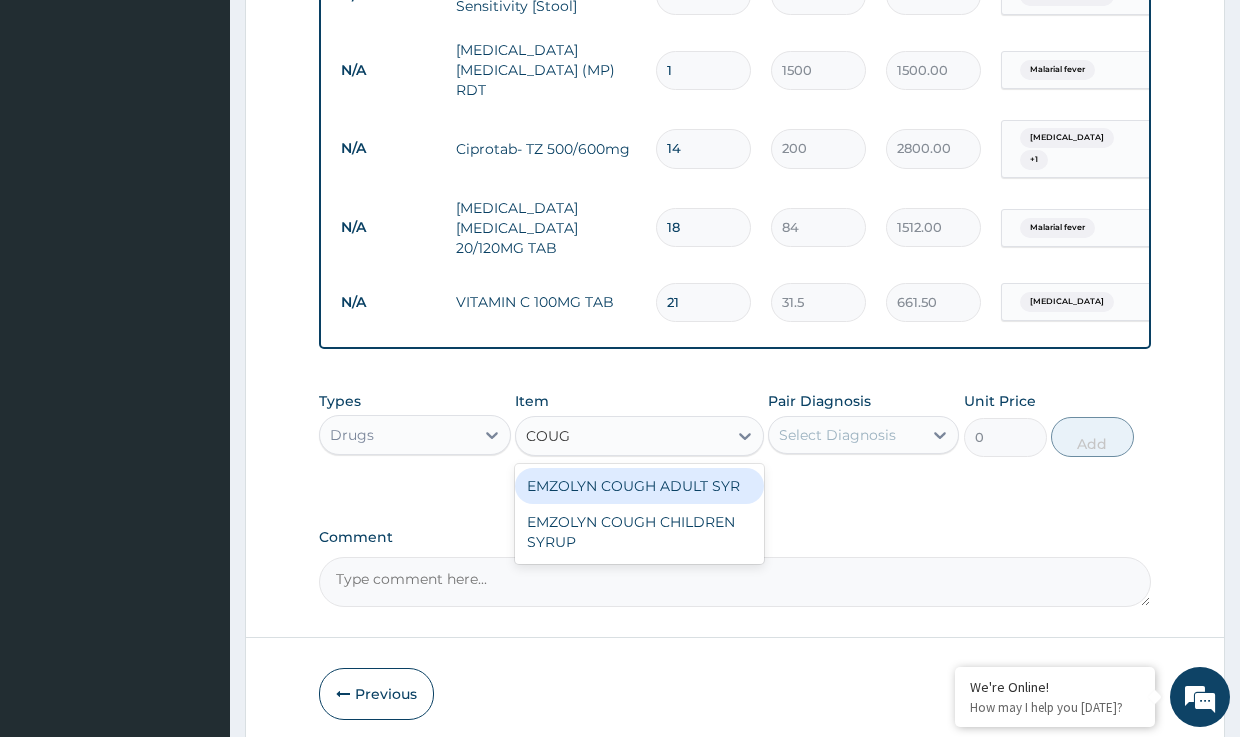 type 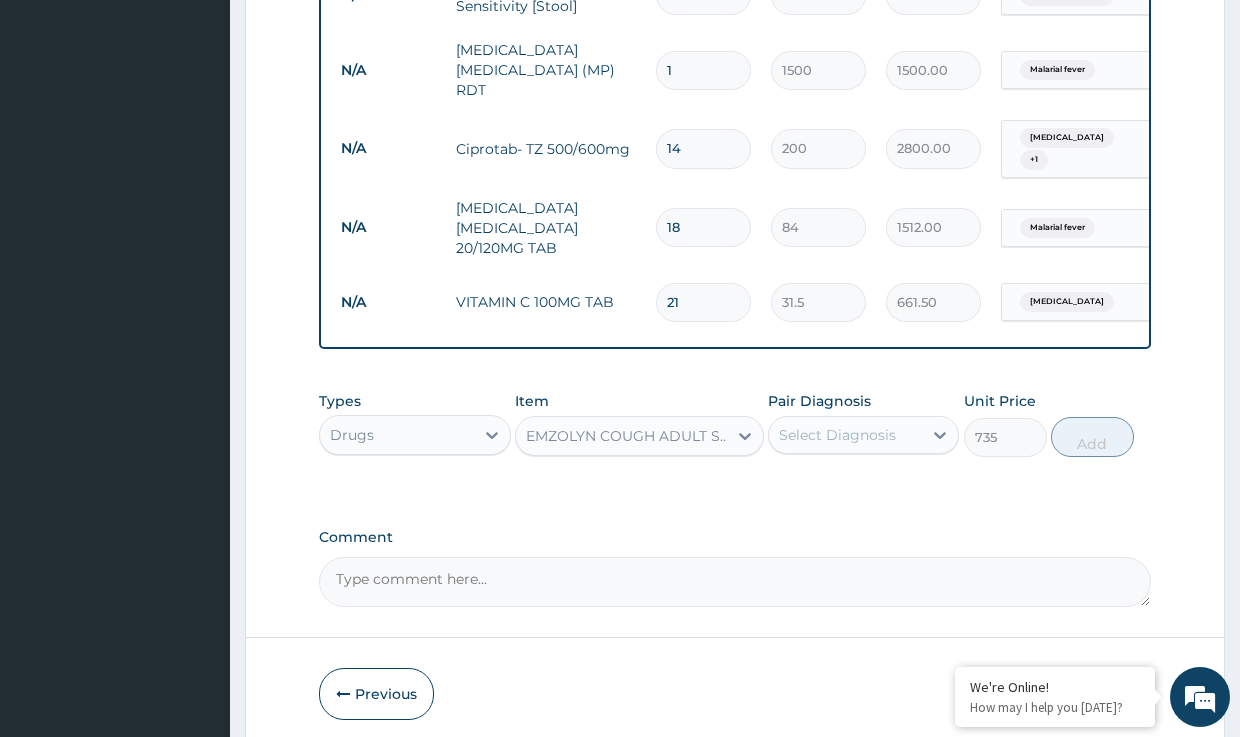 click on "Select Diagnosis" at bounding box center (837, 435) 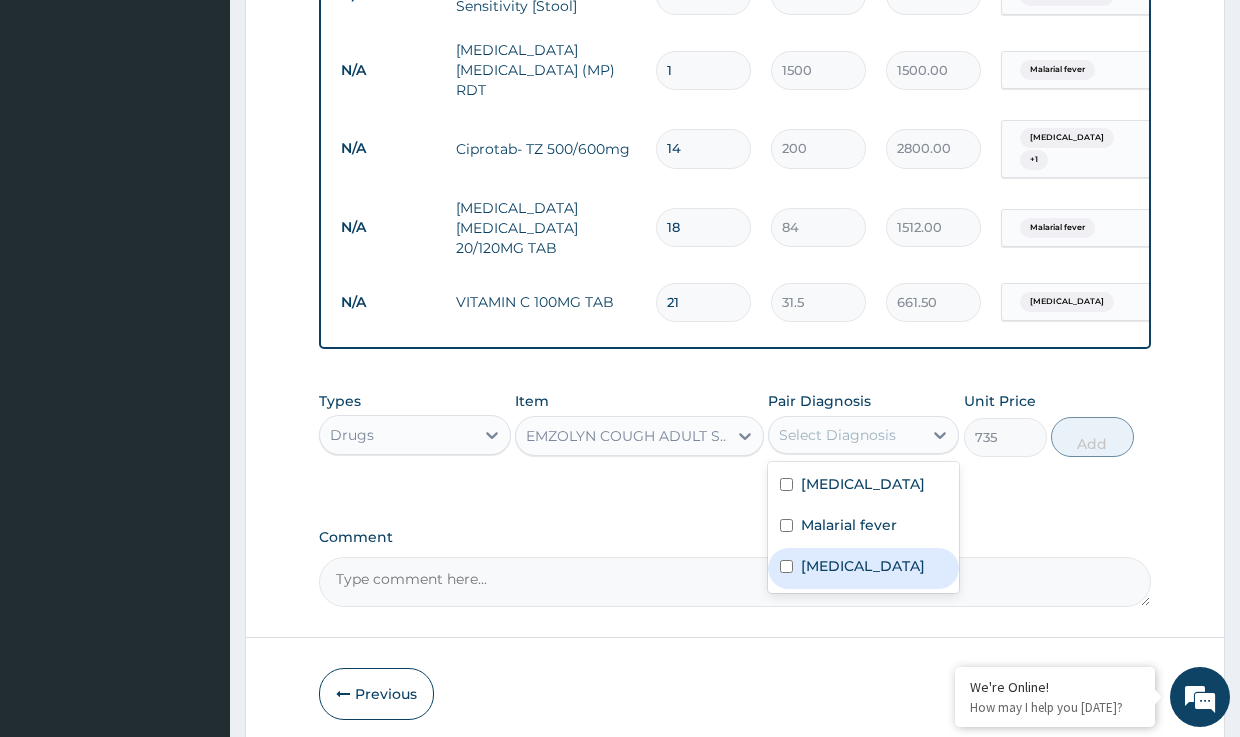 click on "Upper respiratory infection" at bounding box center (863, 566) 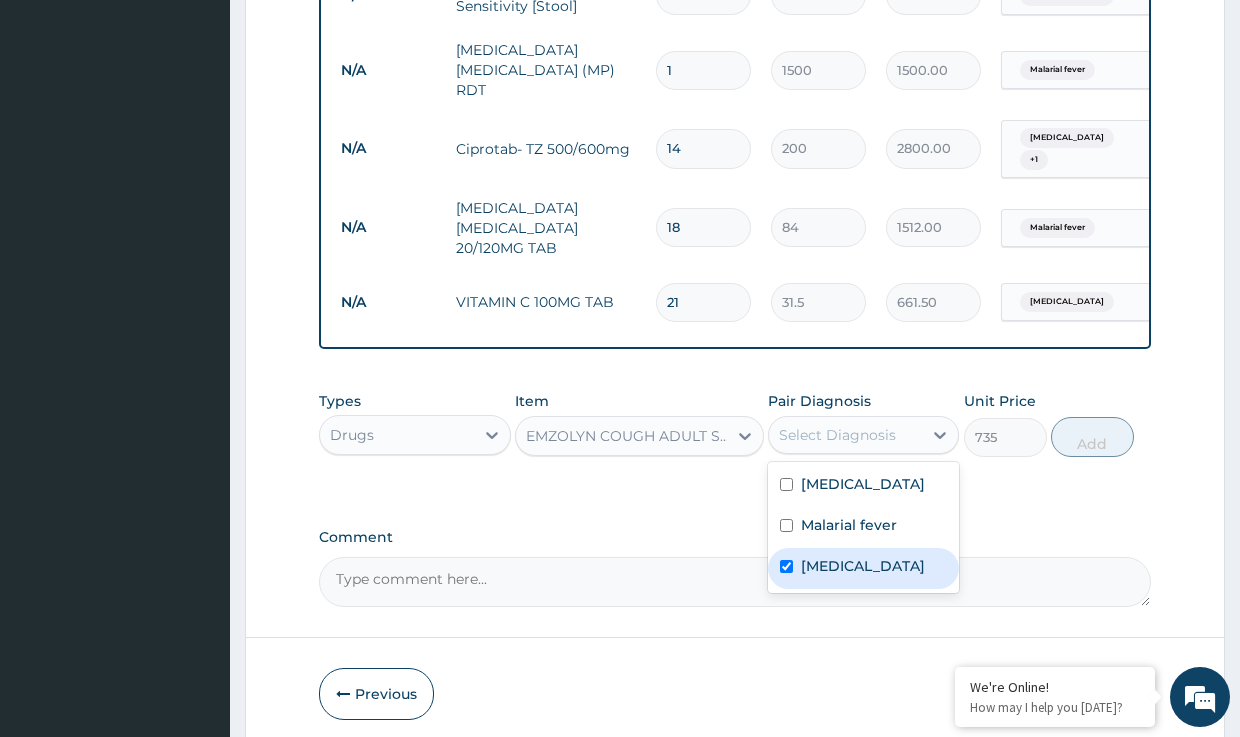 checkbox on "true" 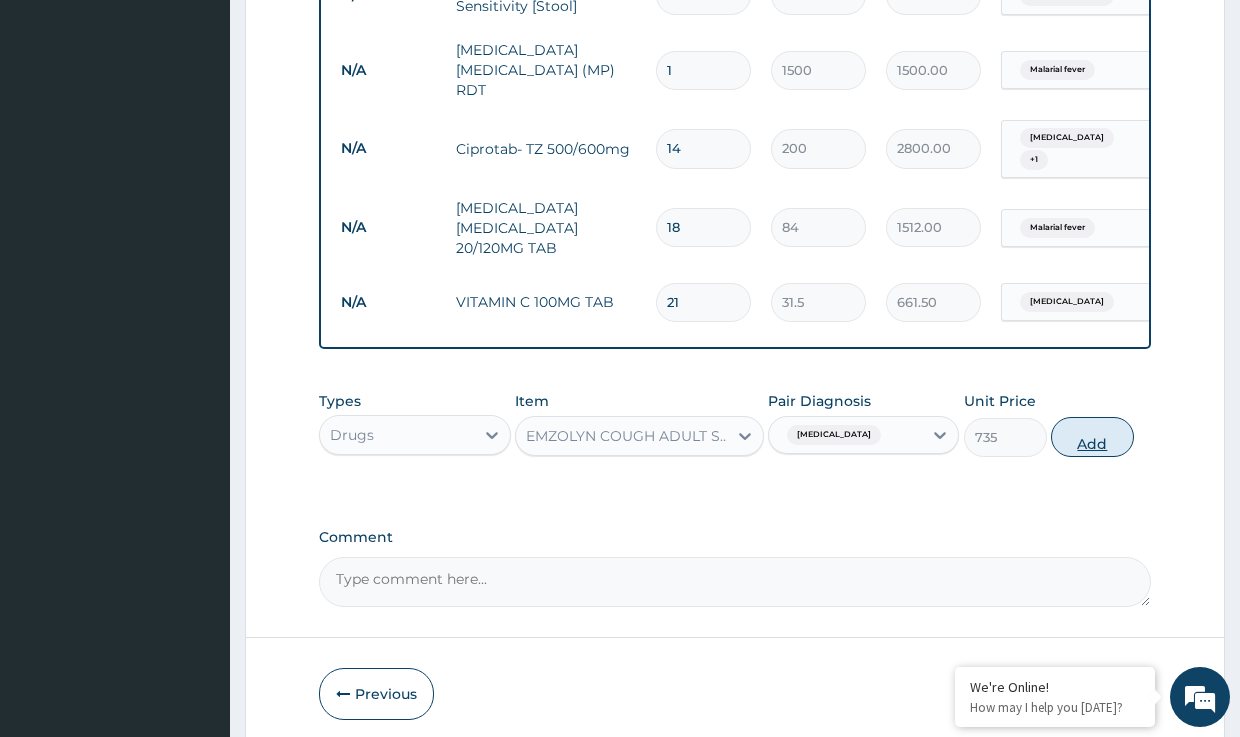 click on "Add" at bounding box center (1092, 437) 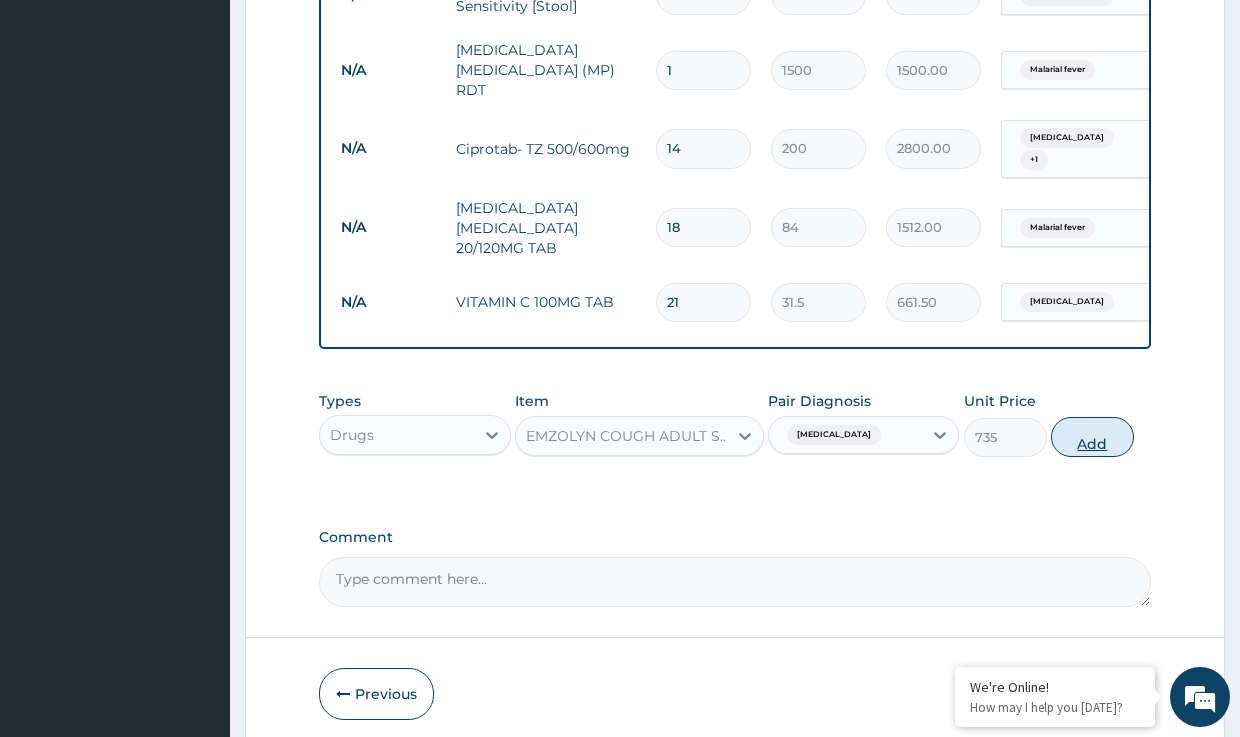 type on "0" 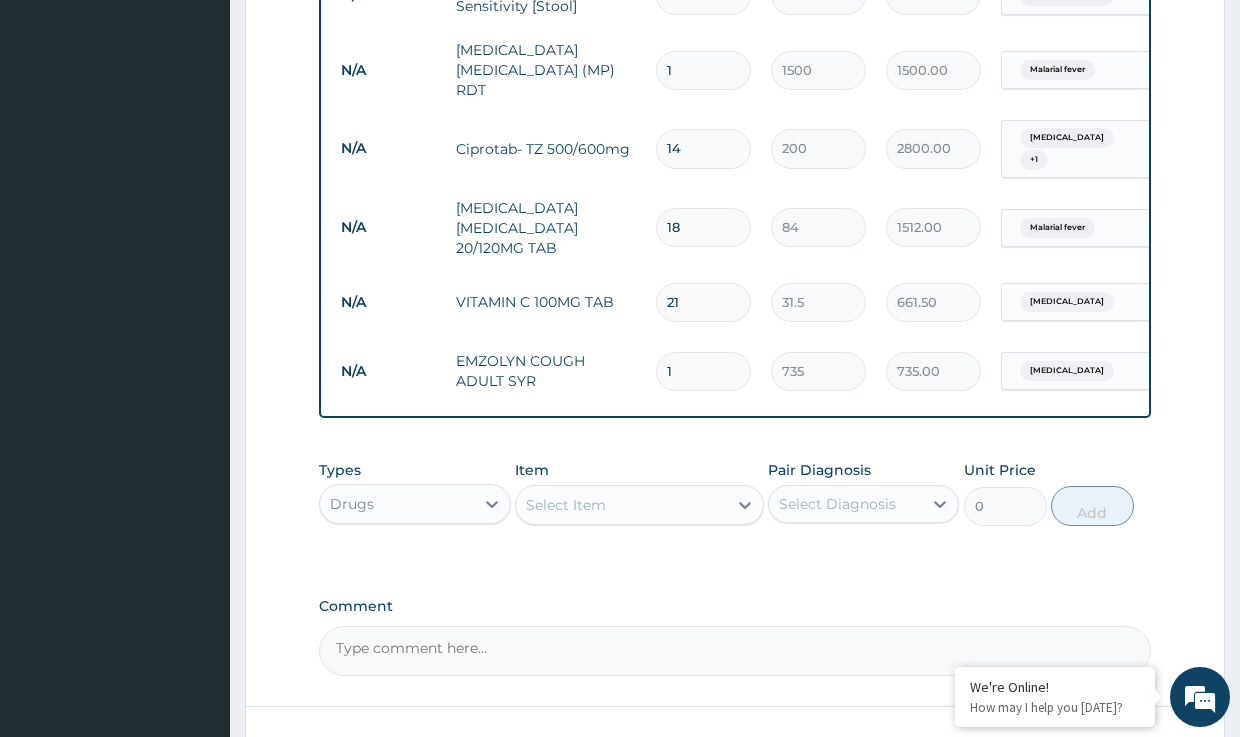 click on "Select Item" at bounding box center [566, 505] 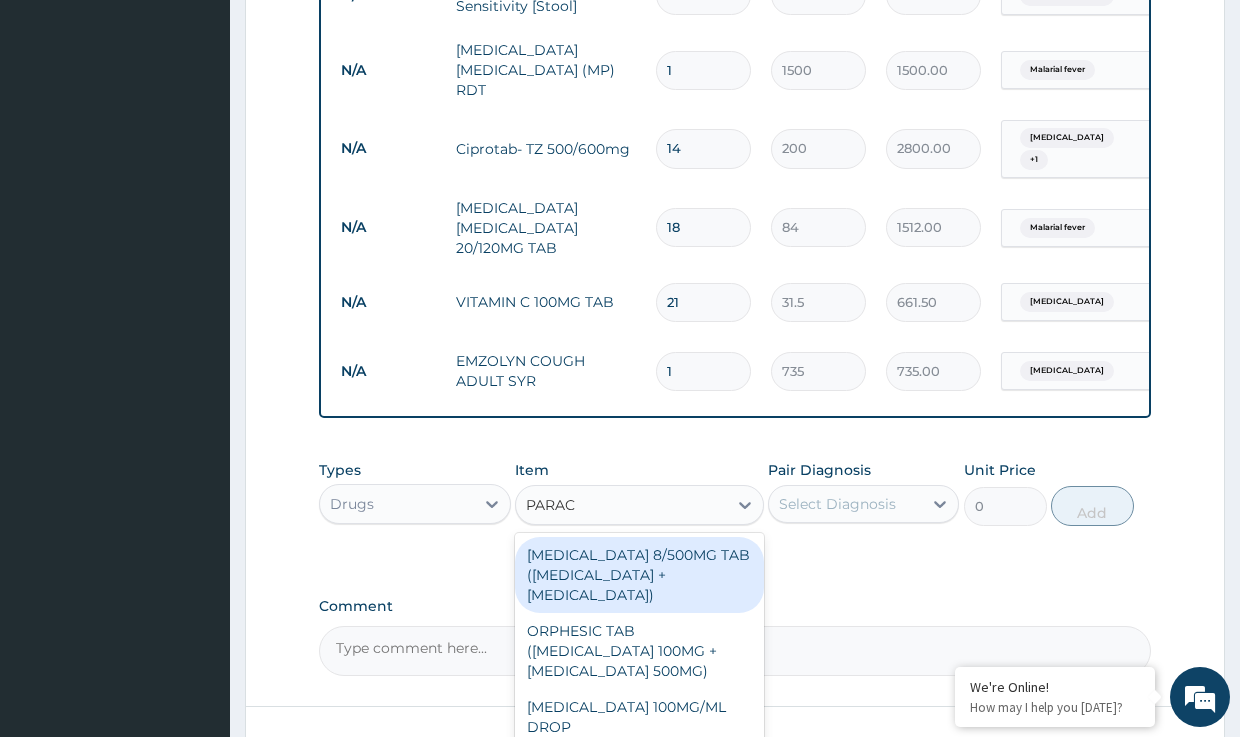 type on "PARACE" 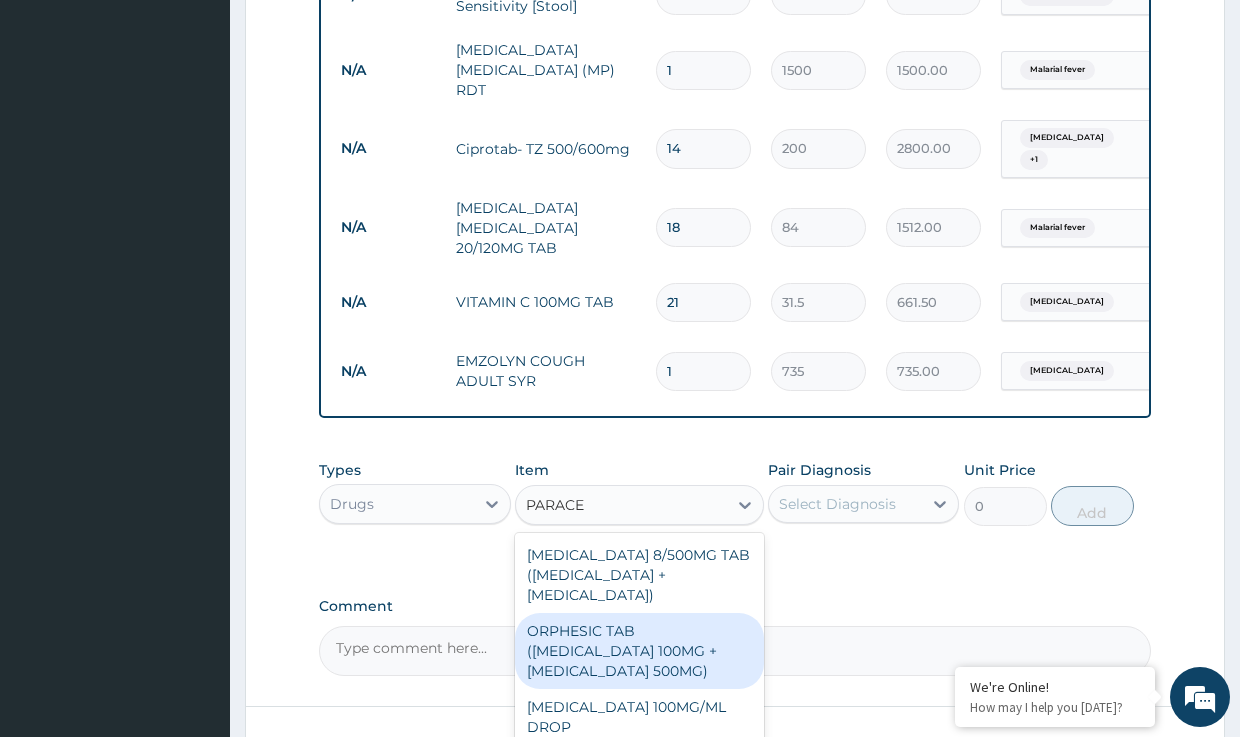 click on "ORPHESIC TAB (ORPHENADRINE 100MG +PARACETAMOL 500MG)" at bounding box center [639, 651] 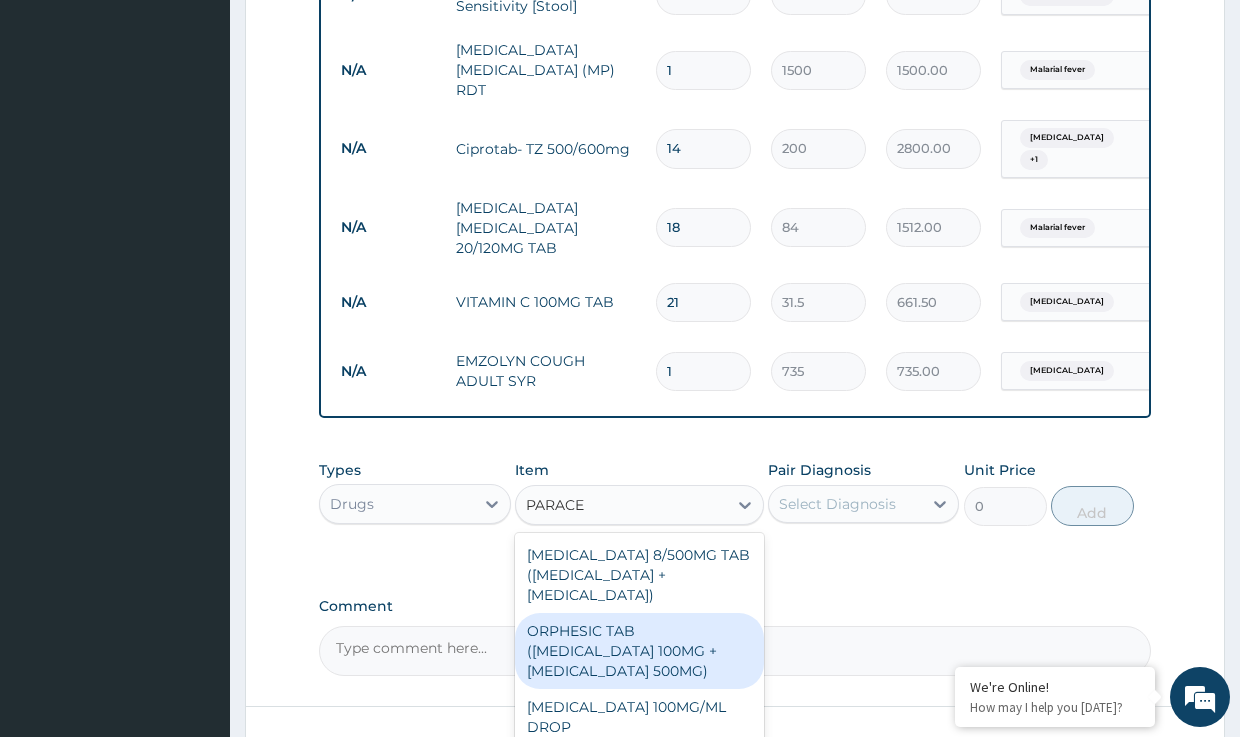 type 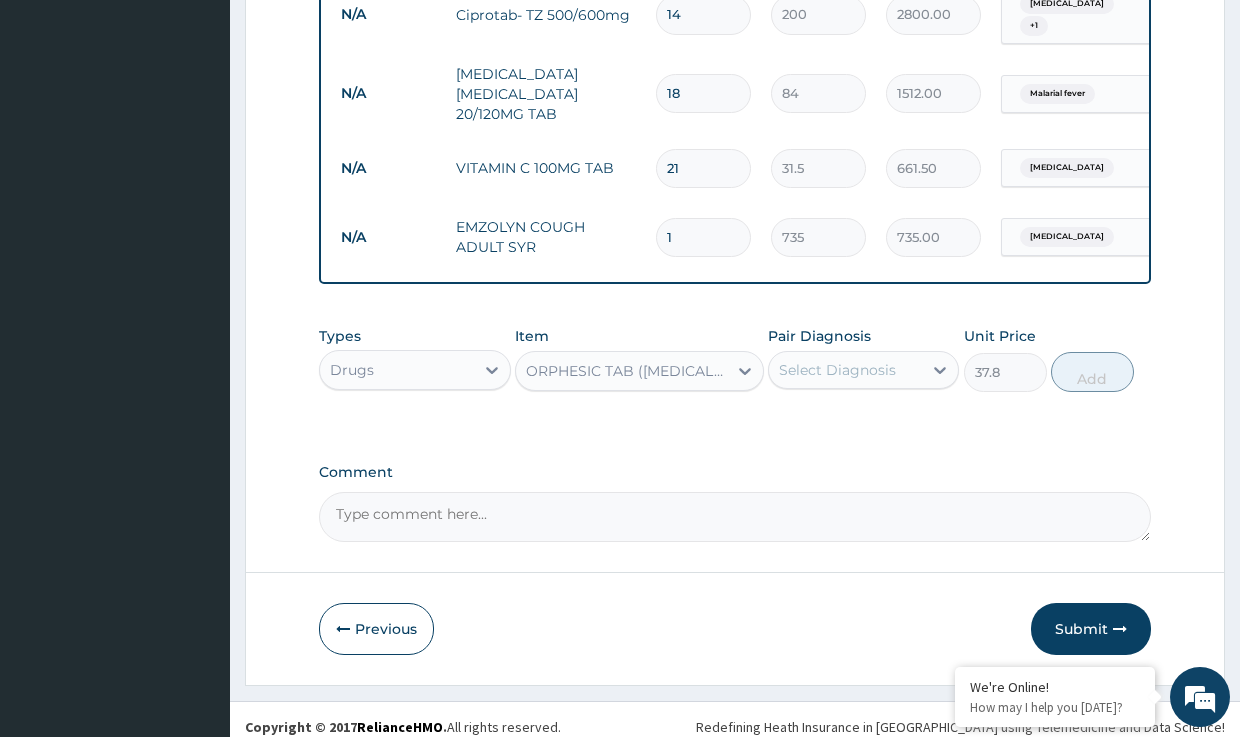 scroll, scrollTop: 1132, scrollLeft: 0, axis: vertical 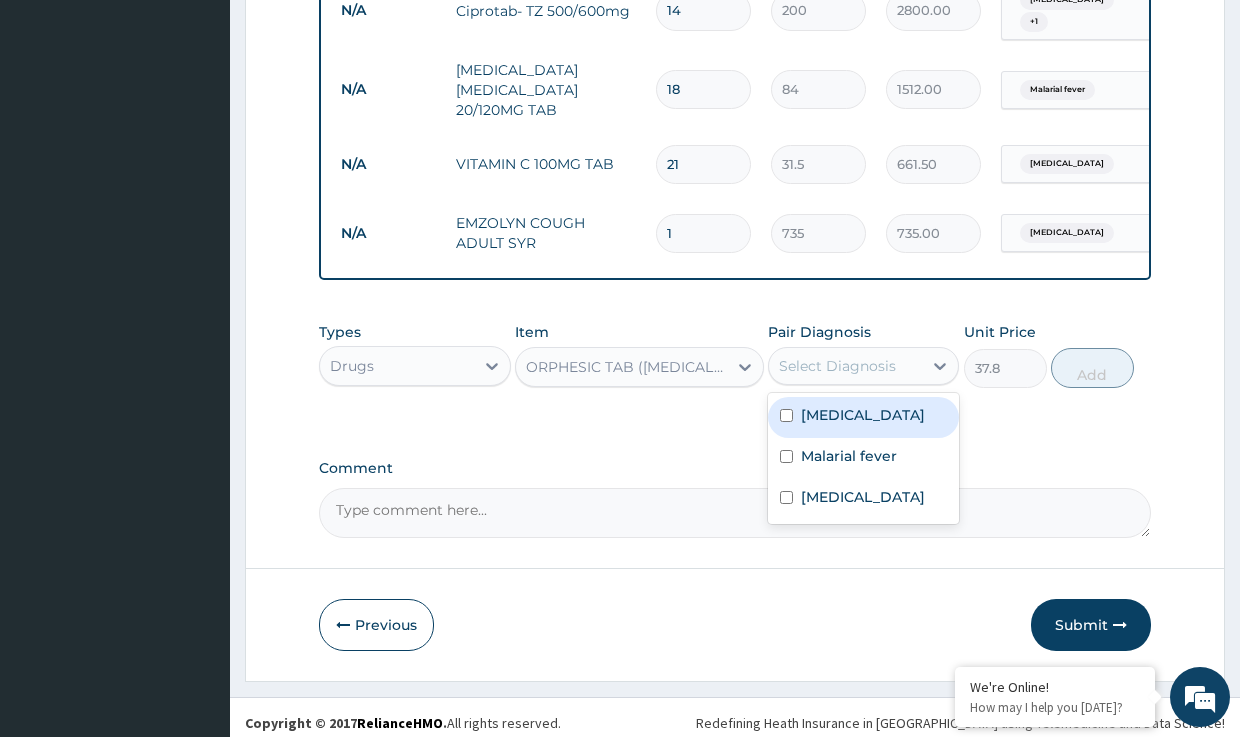 click on "Select Diagnosis" at bounding box center [837, 366] 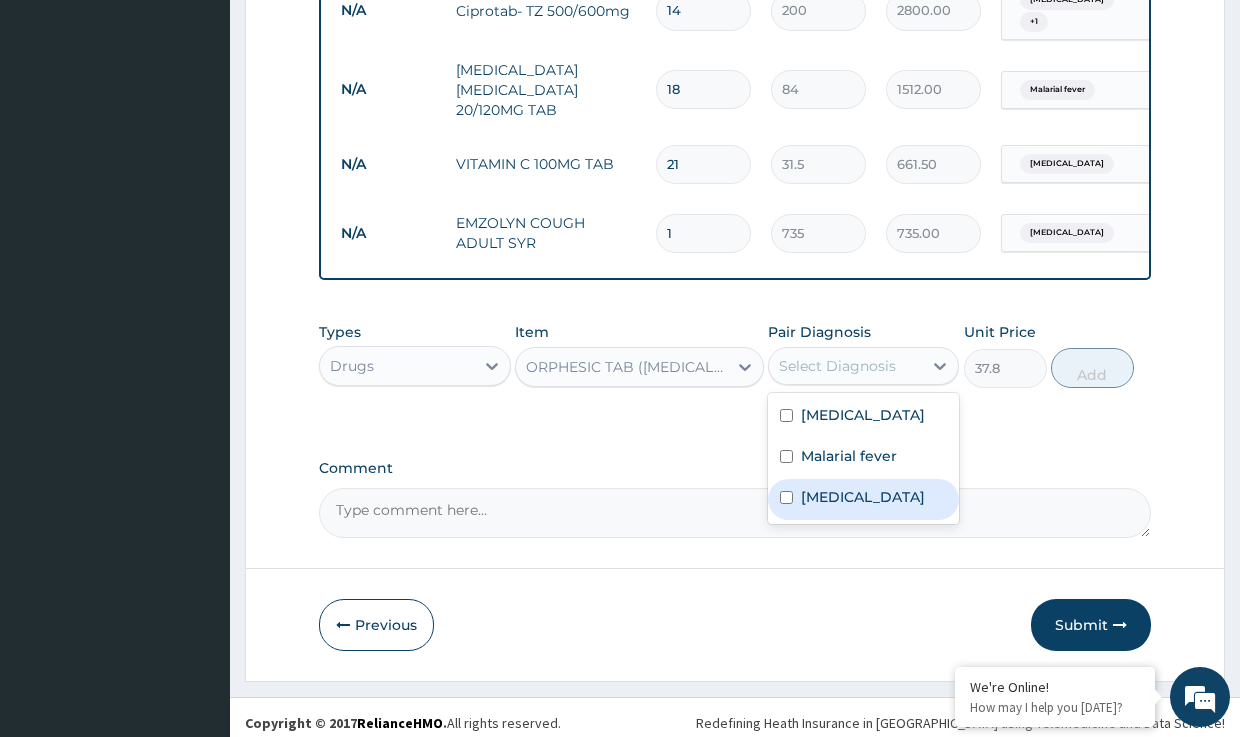 drag, startPoint x: 832, startPoint y: 491, endPoint x: 824, endPoint y: 464, distance: 28.160255 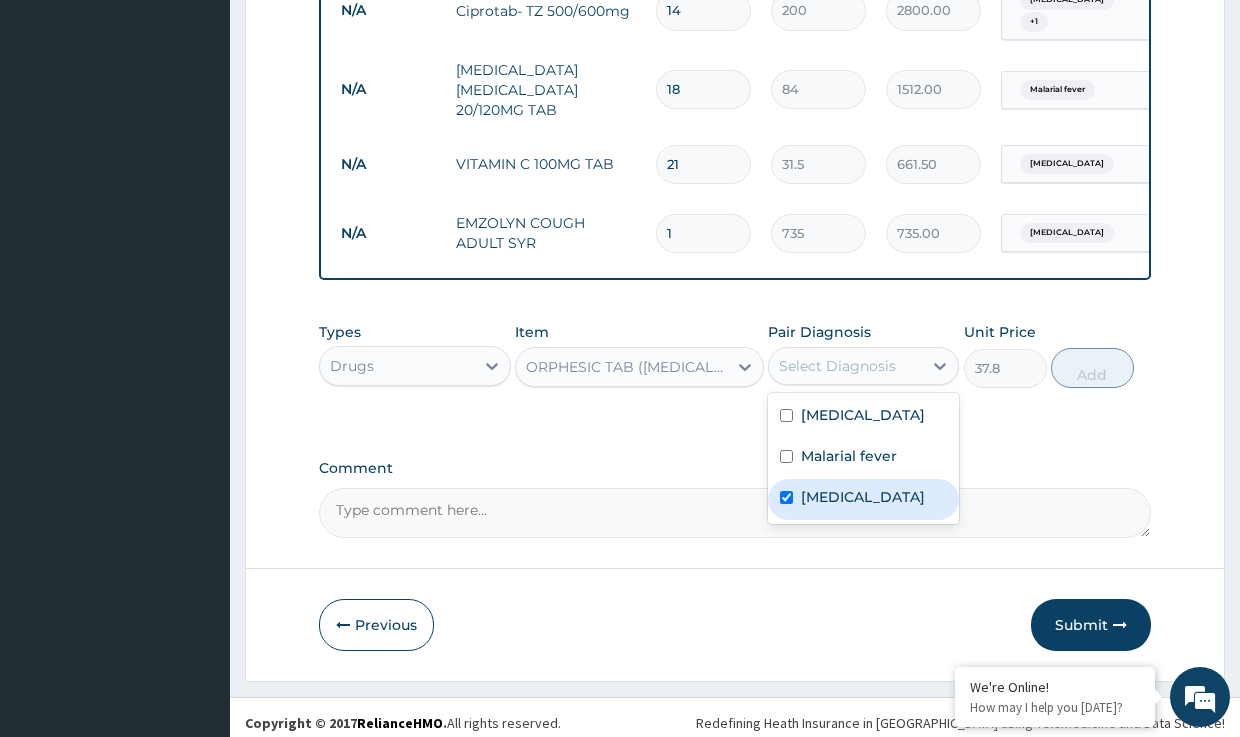 checkbox on "true" 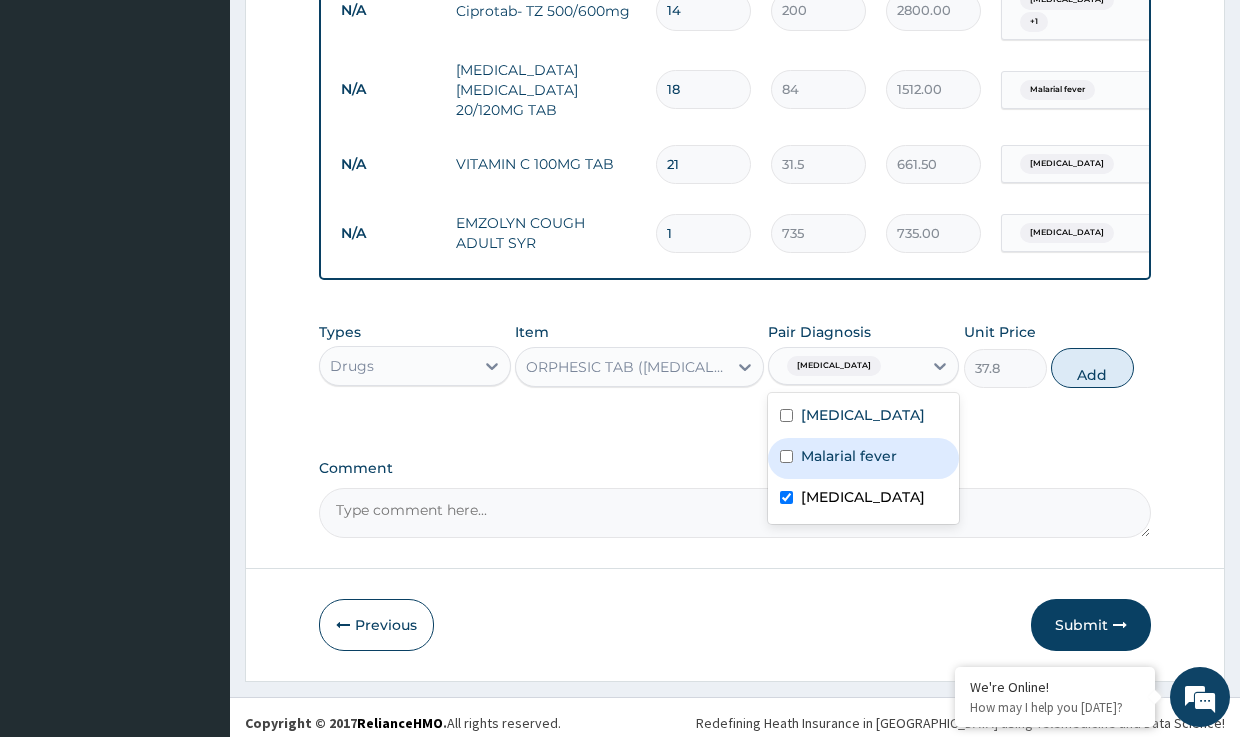 drag, startPoint x: 823, startPoint y: 452, endPoint x: 825, endPoint y: 427, distance: 25.079872 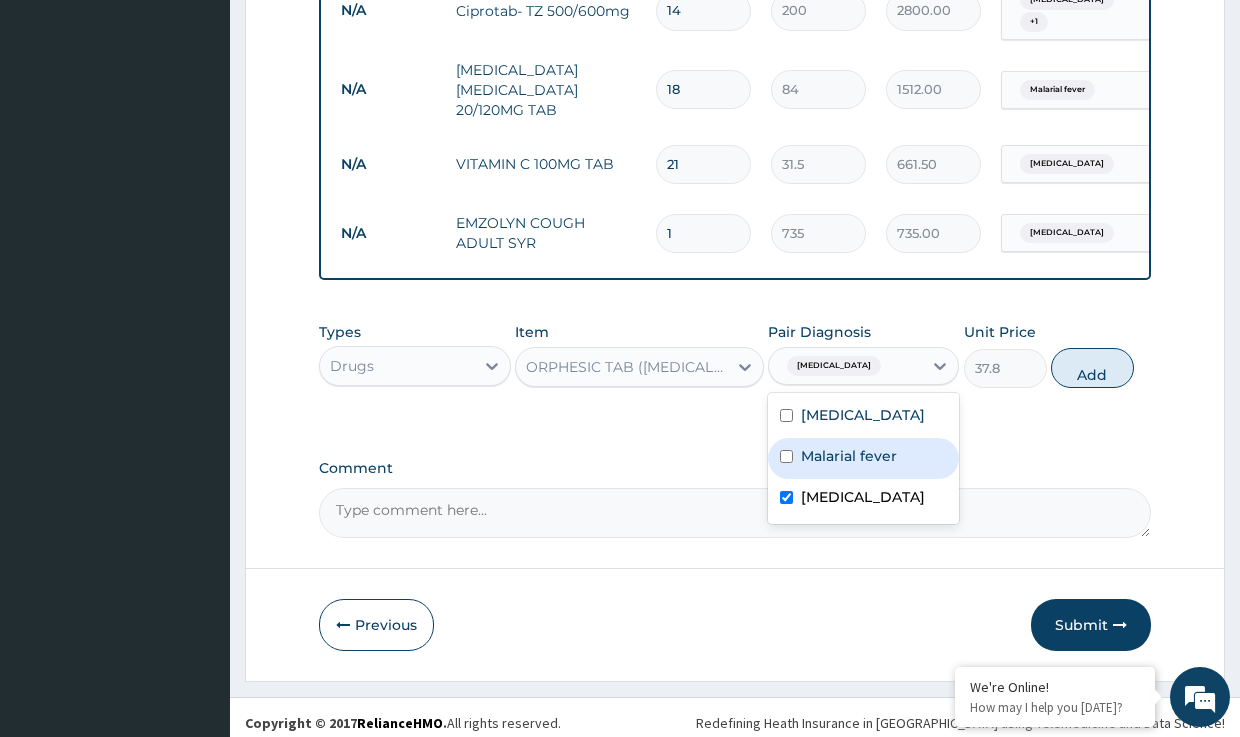click on "Malarial fever" at bounding box center (849, 456) 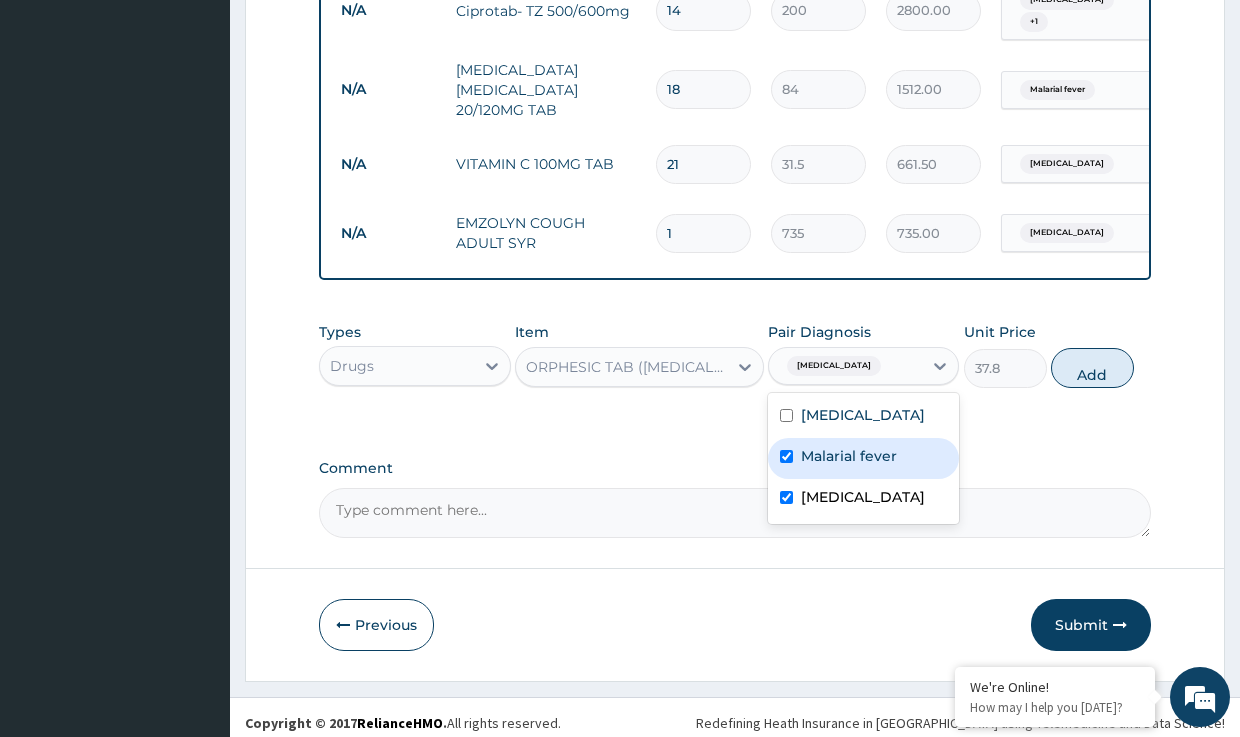 checkbox on "true" 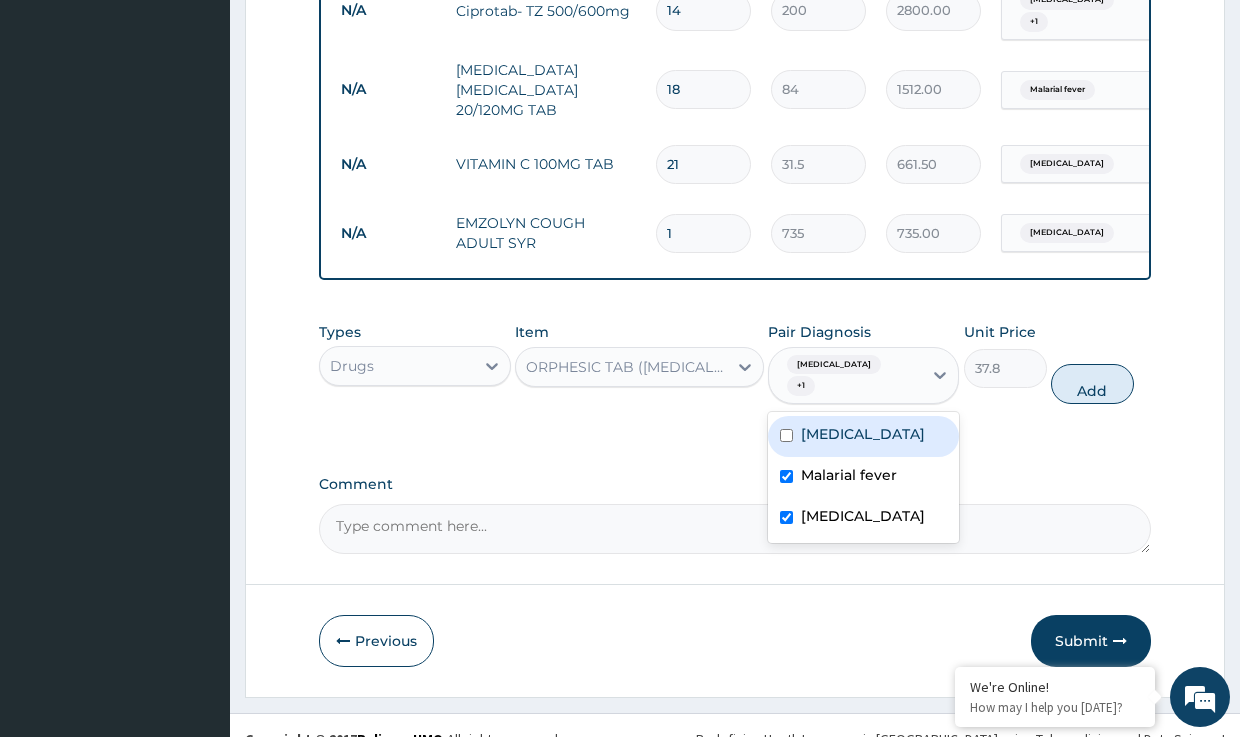 click on "Typhoid fever" at bounding box center [863, 436] 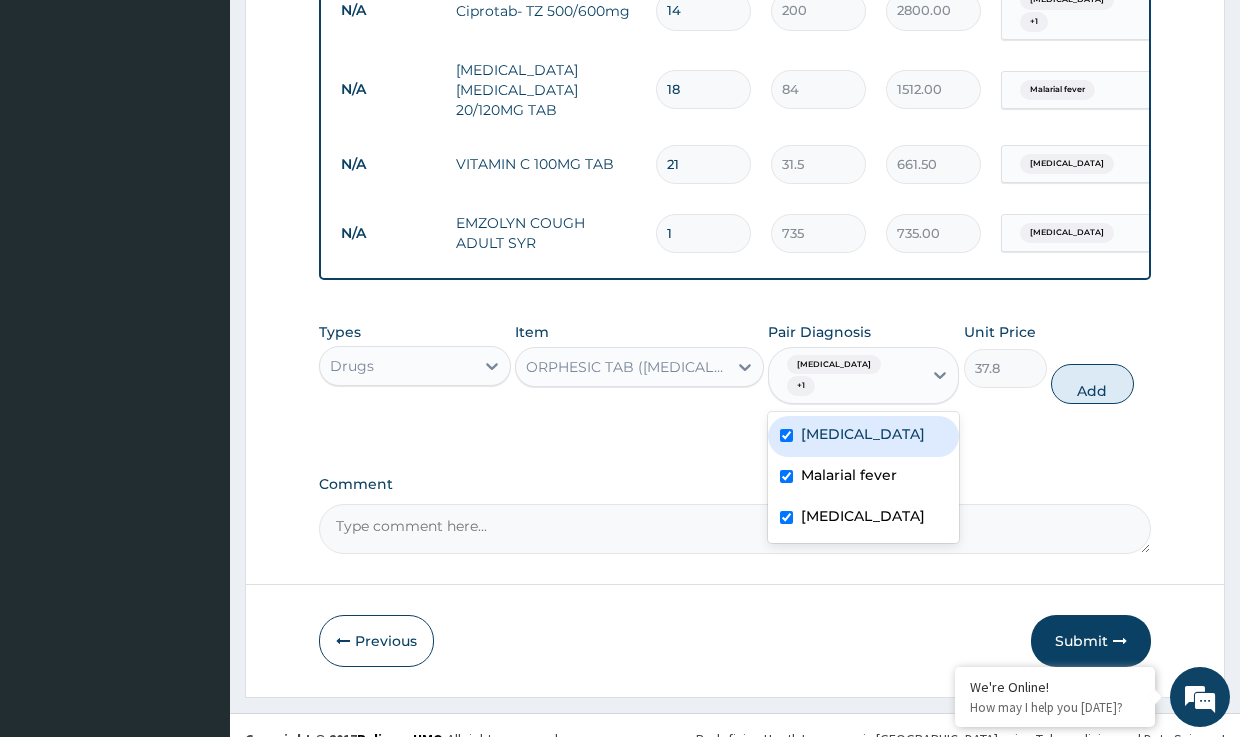 checkbox on "true" 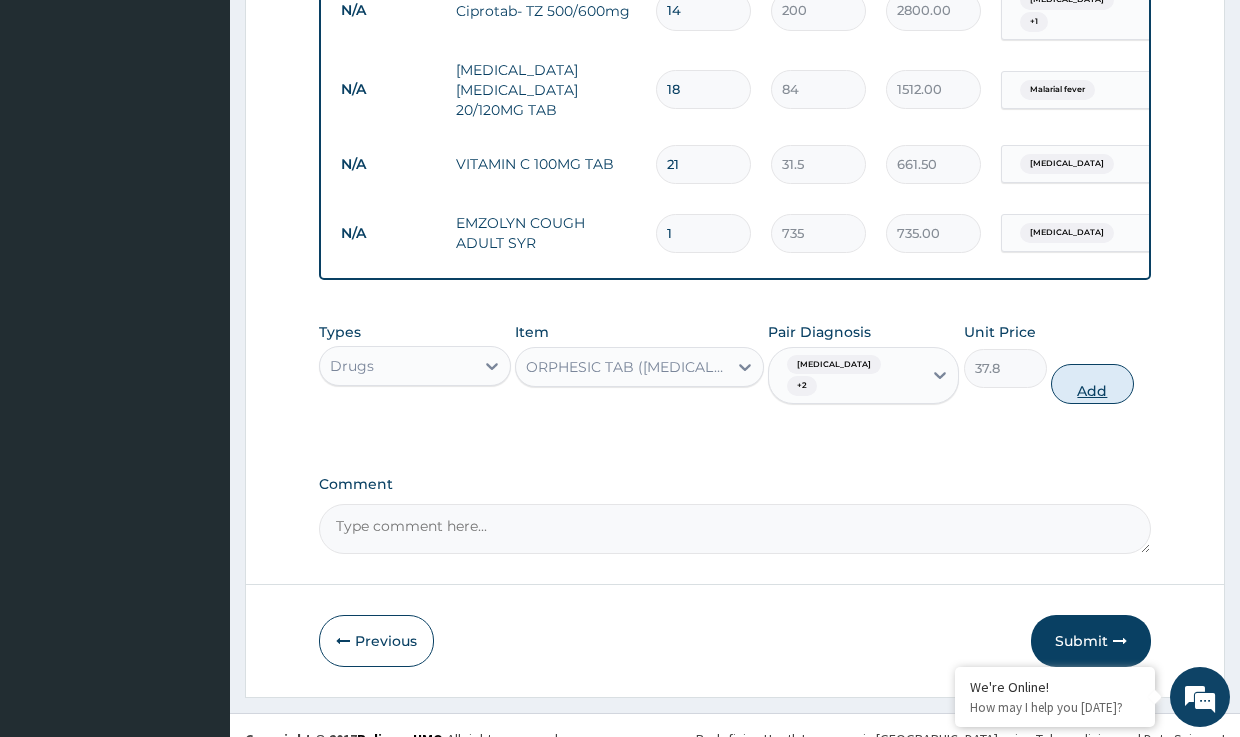 click on "Add" at bounding box center (1092, 384) 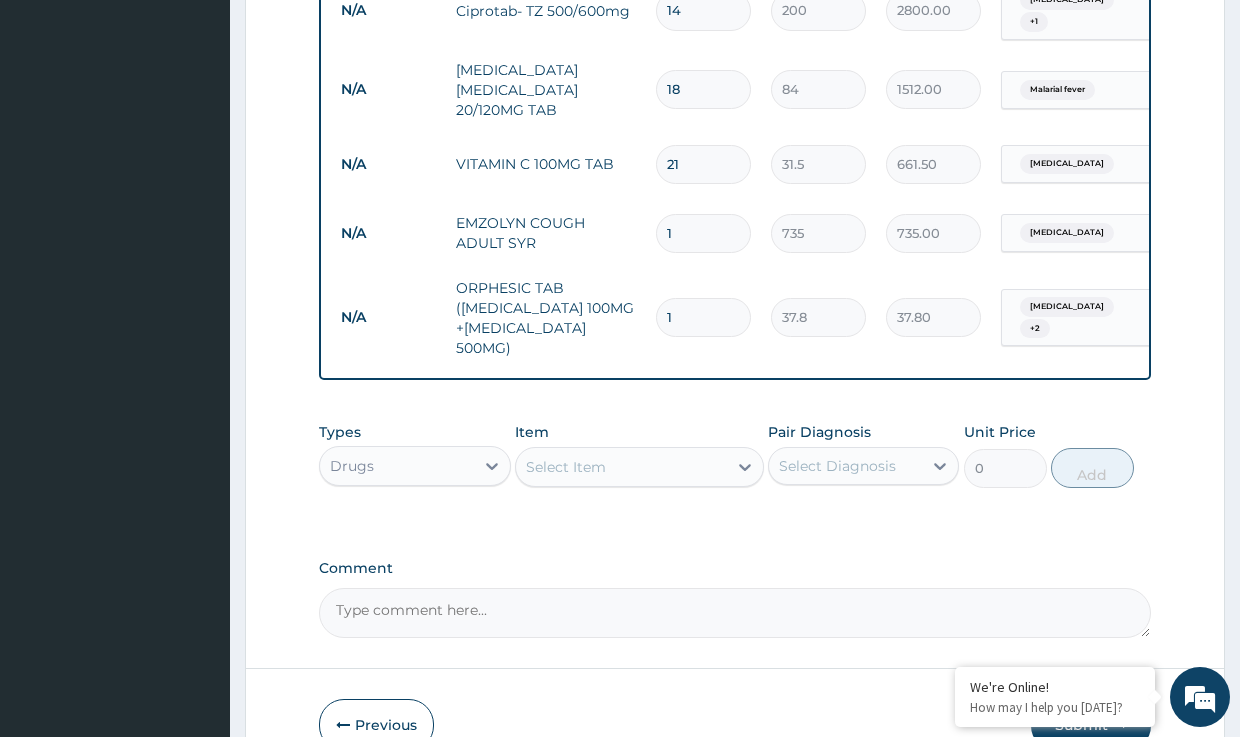 type on "12" 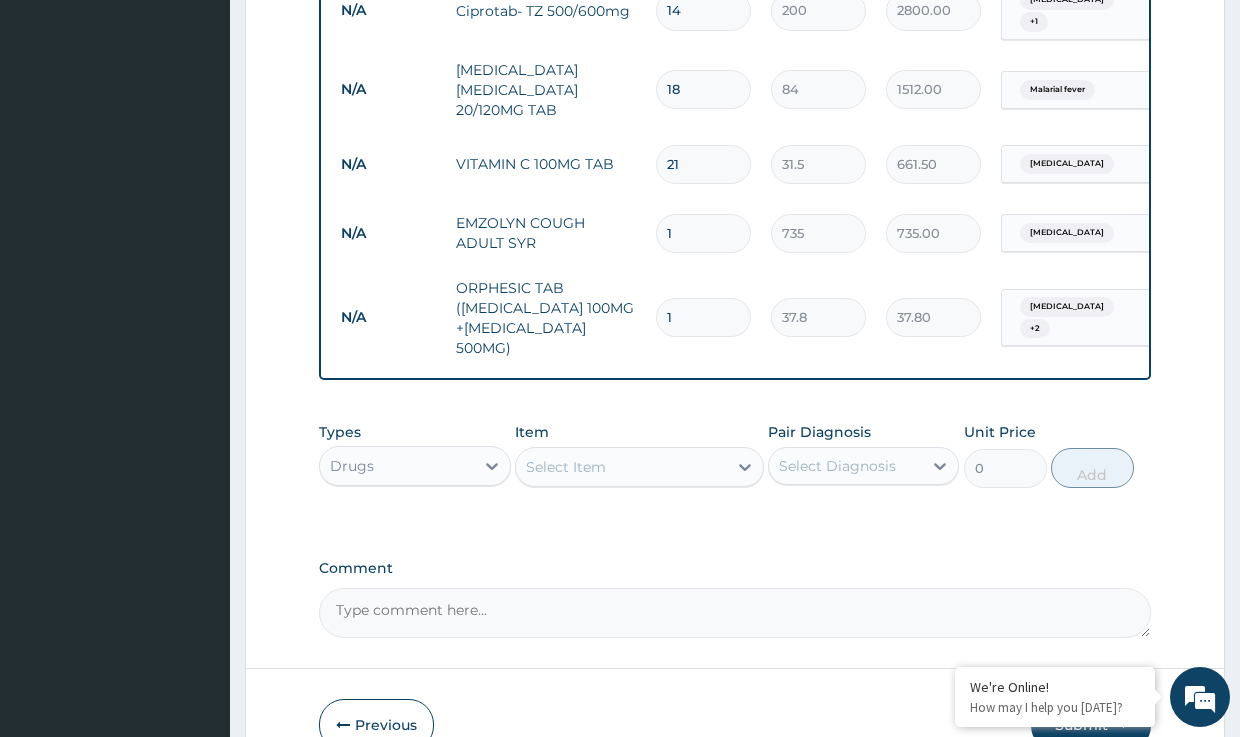 type on "453.60" 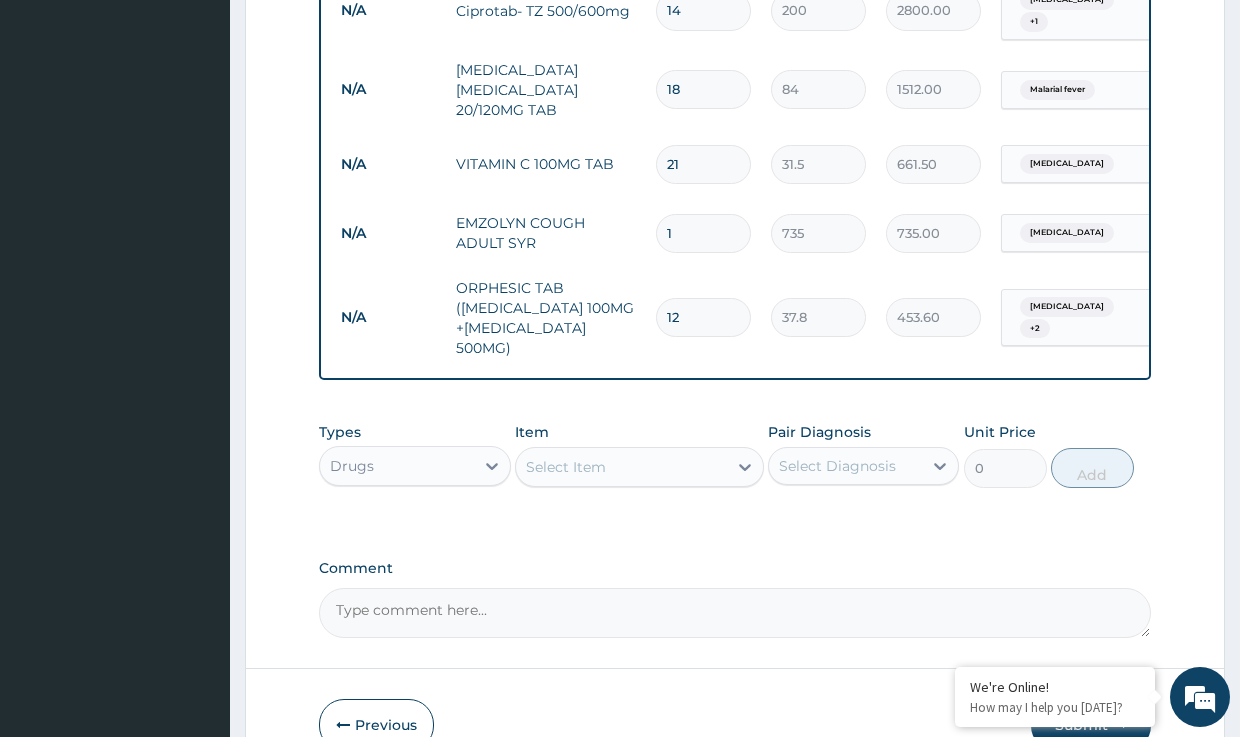 type on "12" 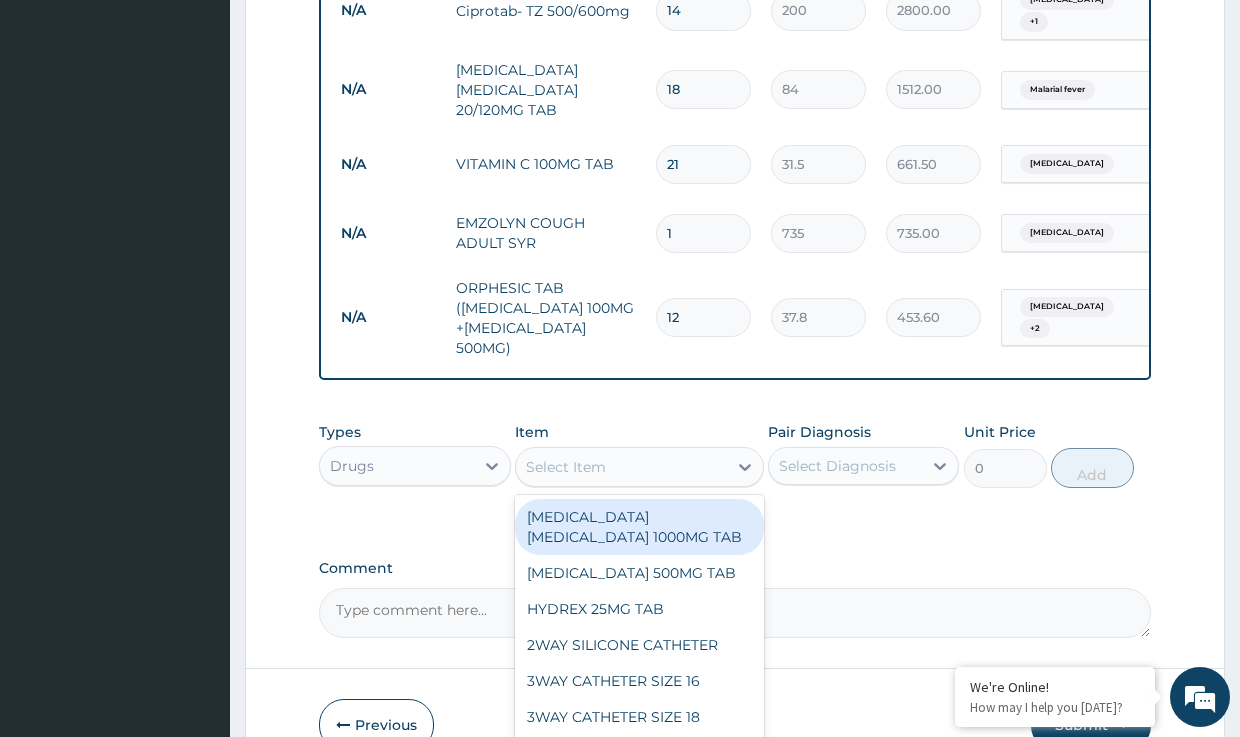 click on "Comment" at bounding box center [734, 568] 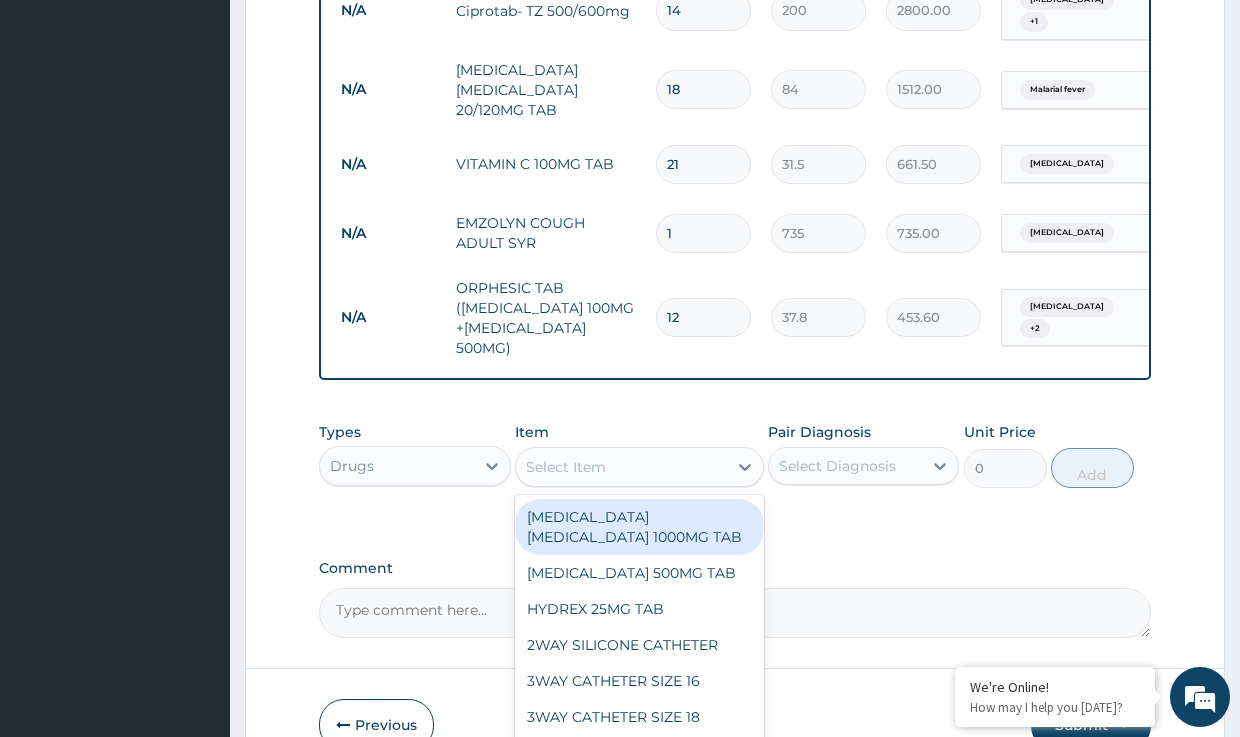 click on "Comment" at bounding box center (734, 613) 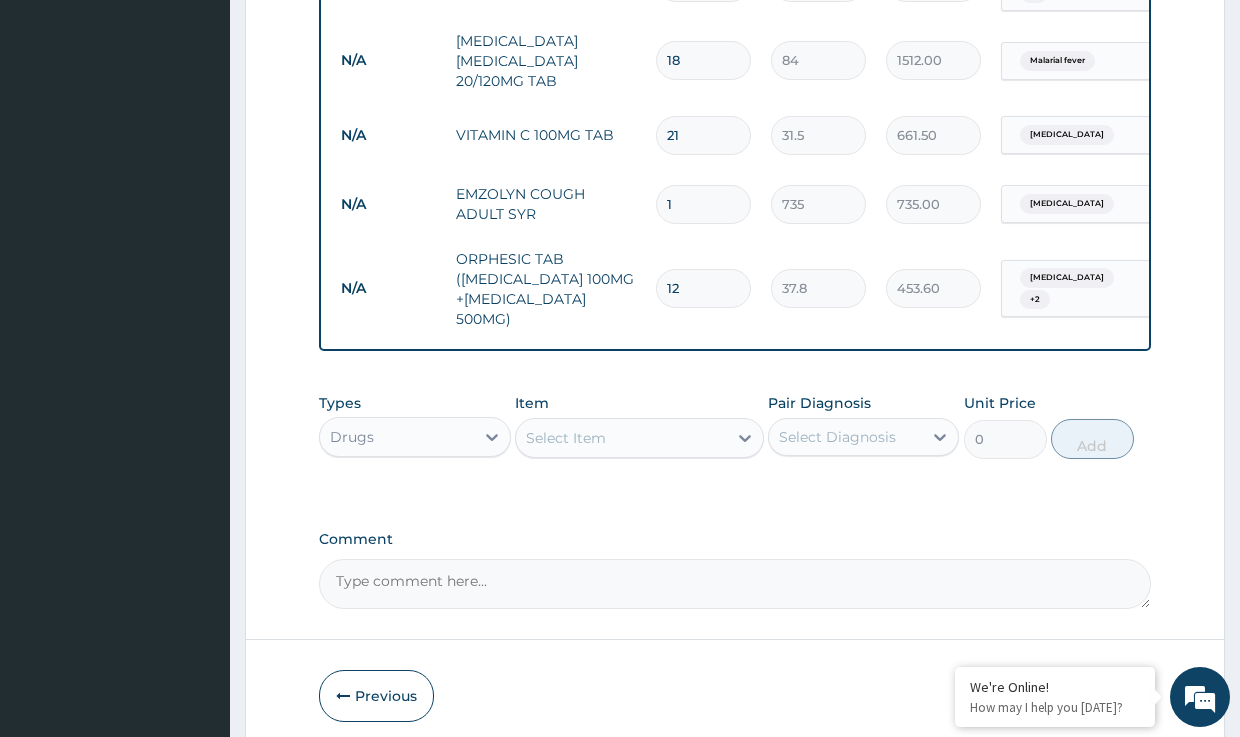 scroll, scrollTop: 1212, scrollLeft: 0, axis: vertical 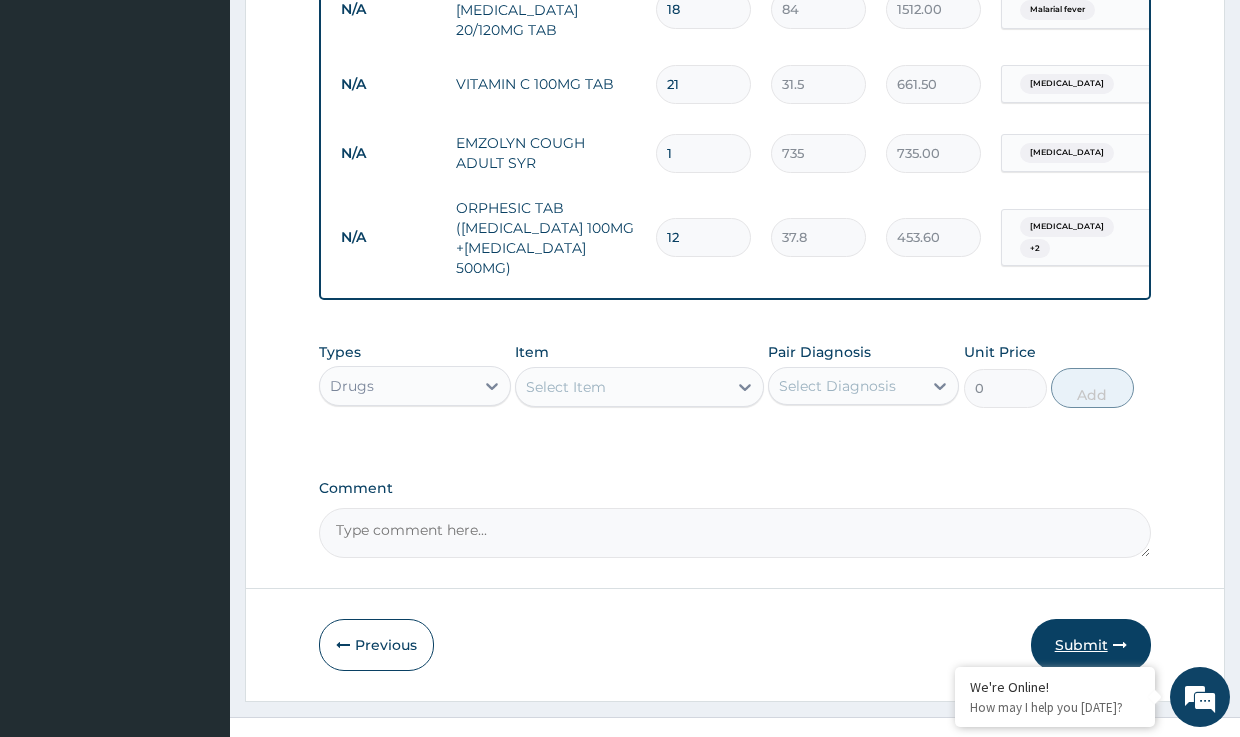 click on "Submit" at bounding box center [1091, 645] 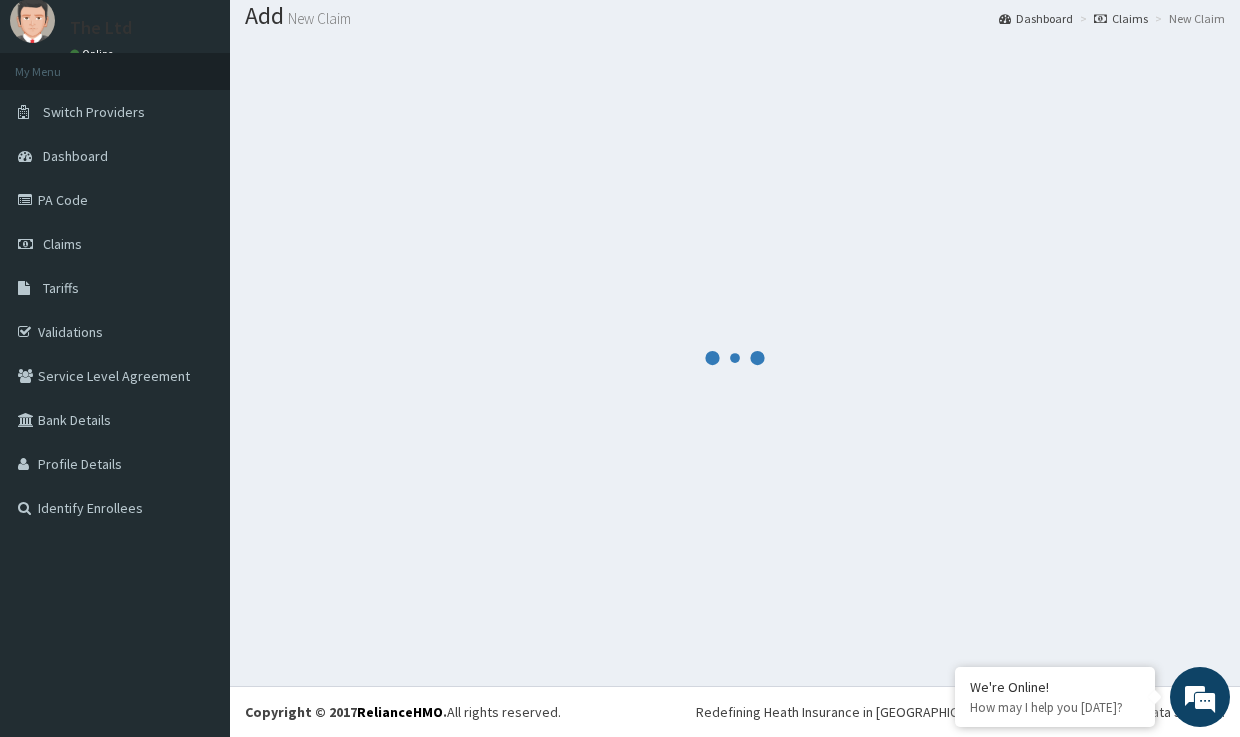 scroll, scrollTop: 1212, scrollLeft: 0, axis: vertical 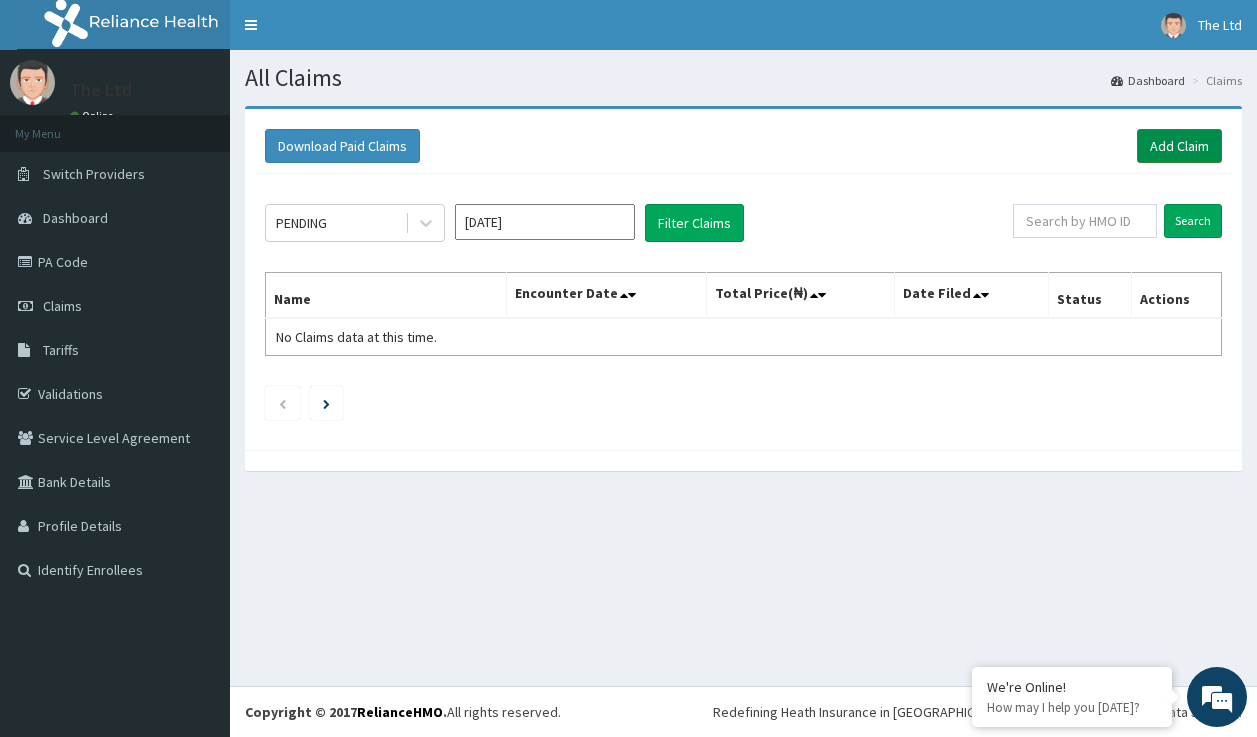 click on "Add Claim" at bounding box center [1179, 146] 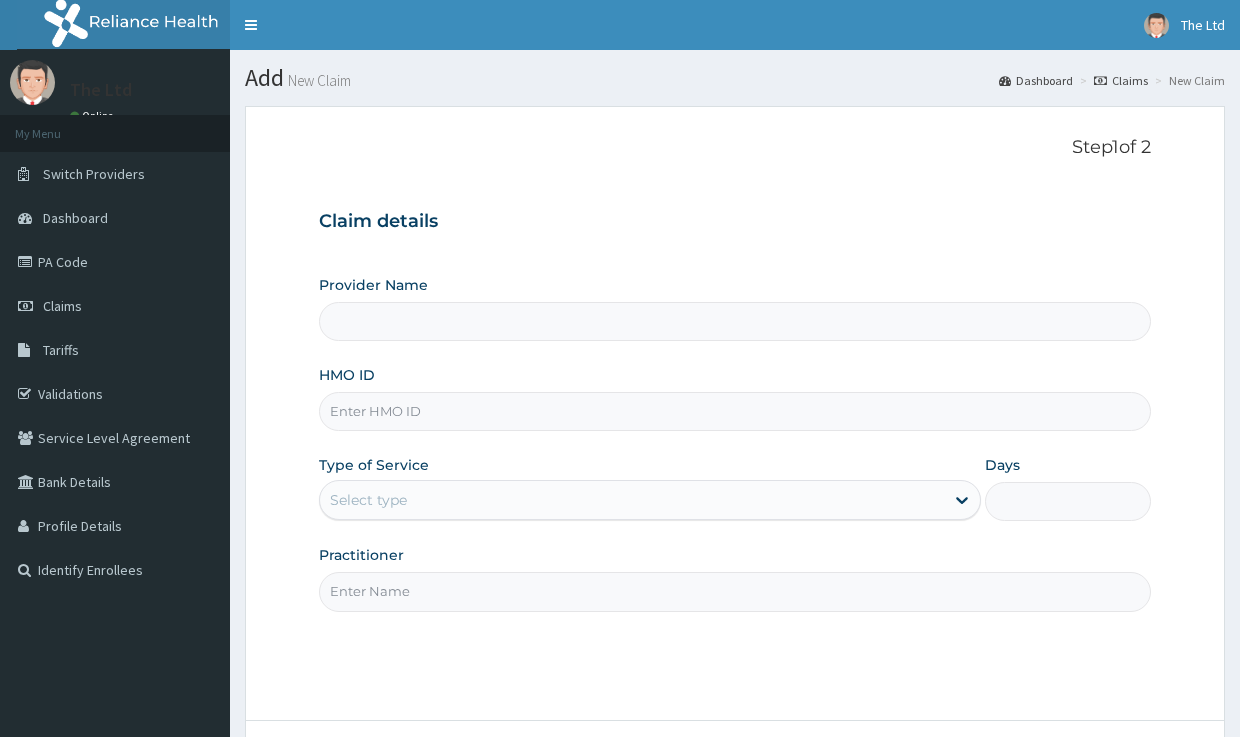scroll, scrollTop: 0, scrollLeft: 0, axis: both 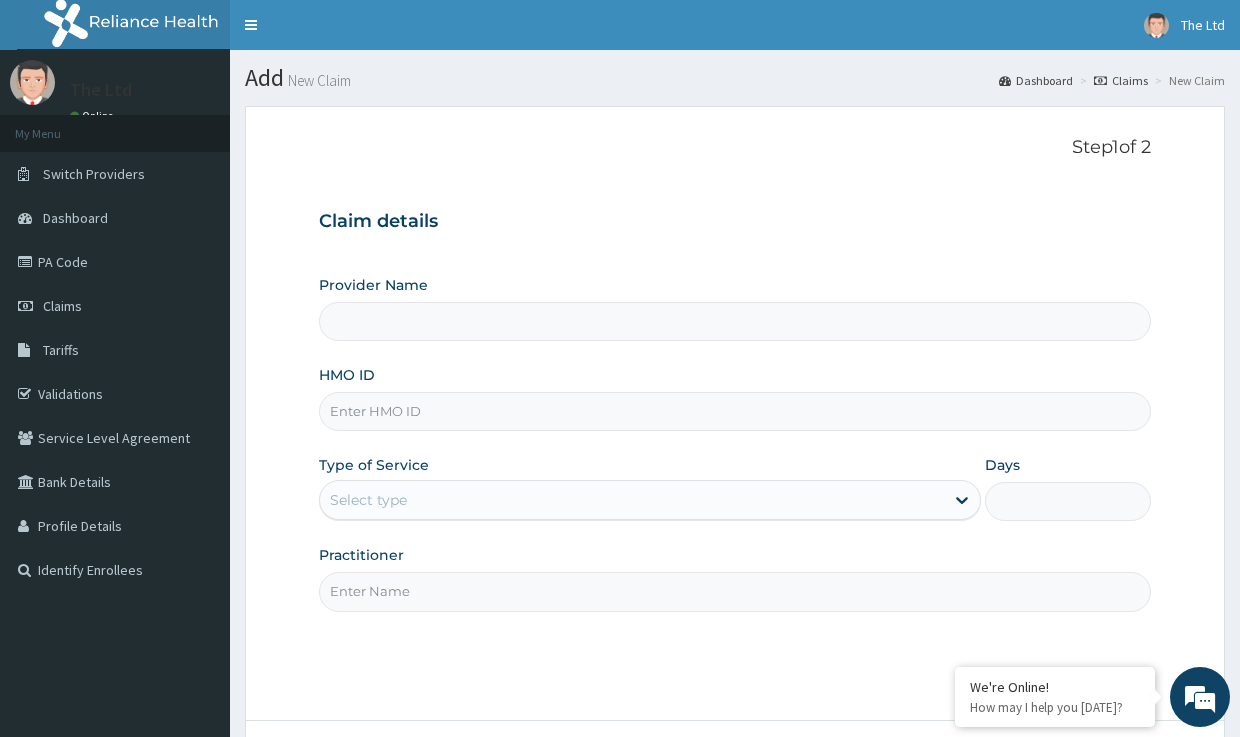 type on "The Healers' Healthcare Ltd" 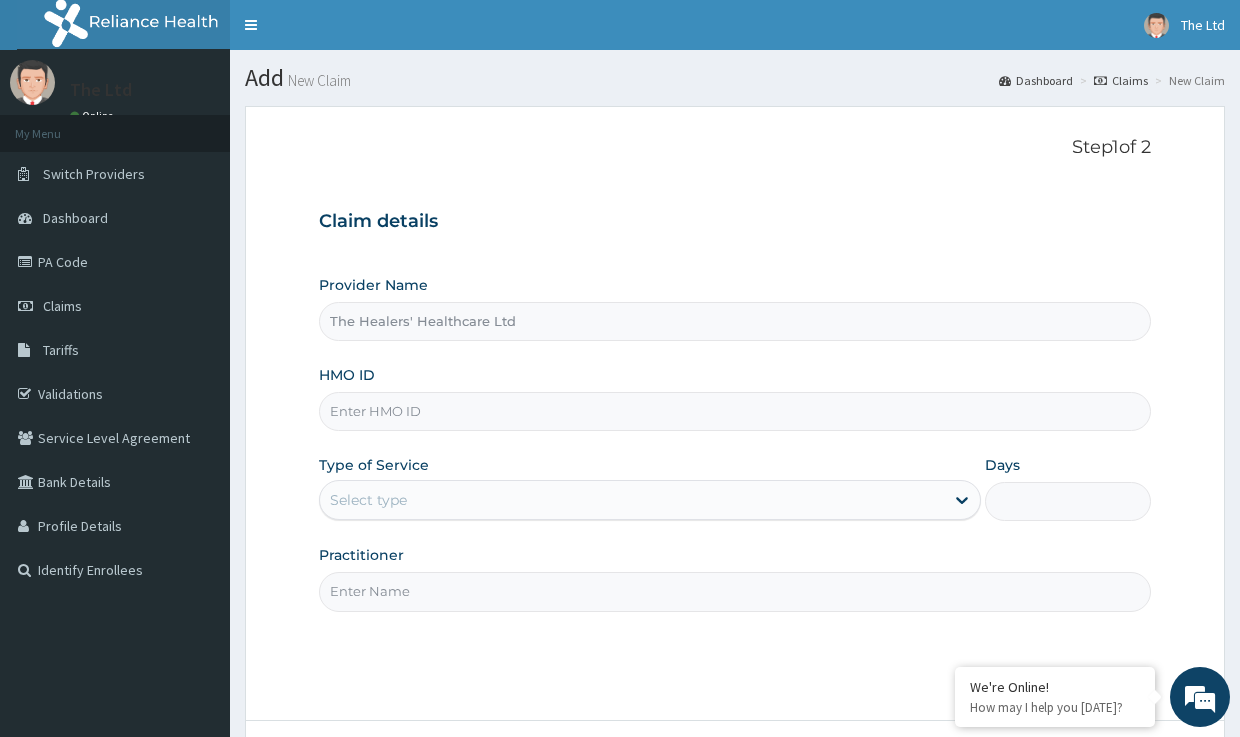 click on "HMO ID" at bounding box center (734, 411) 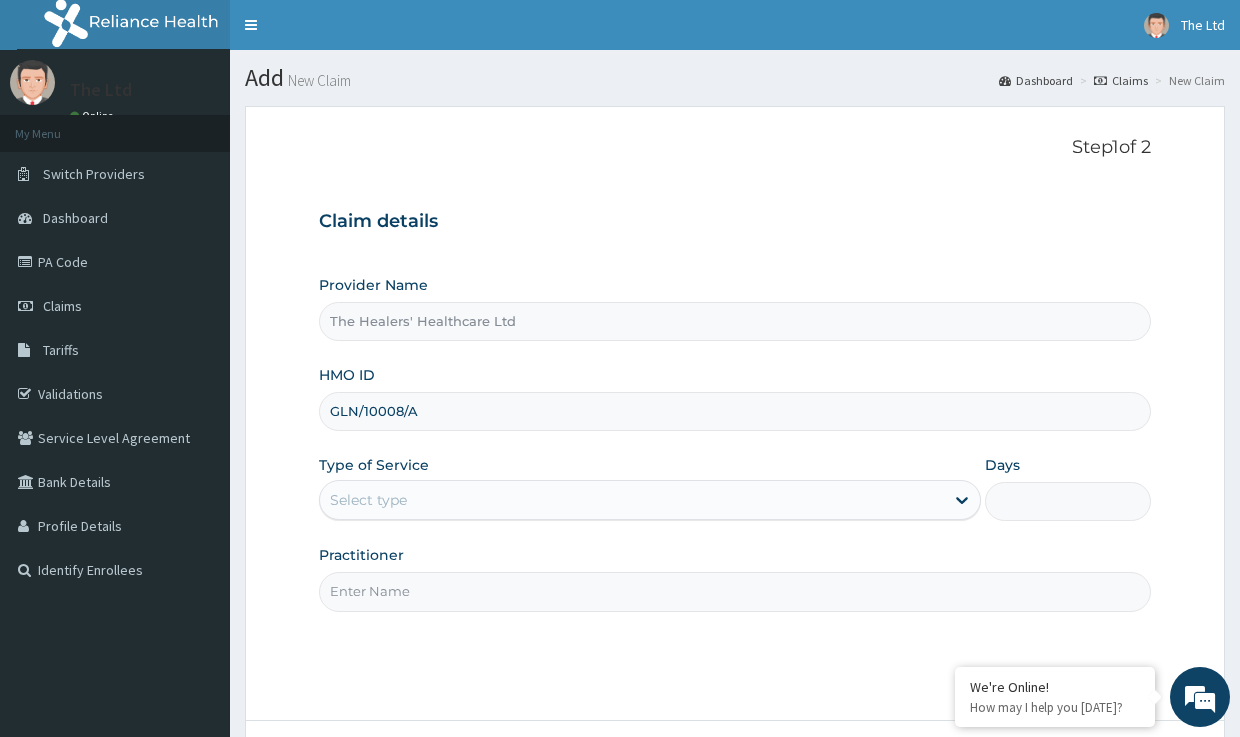 type on "GLN/10008/A" 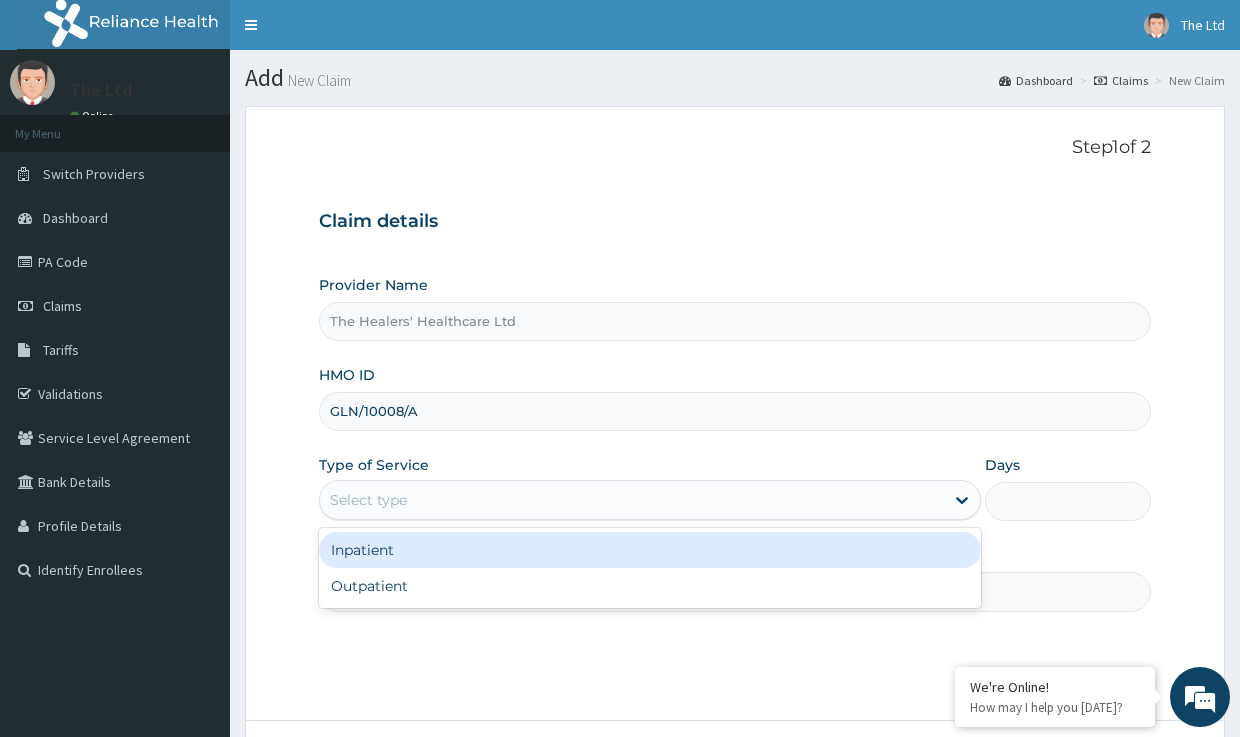 click on "Select type" at bounding box center (632, 500) 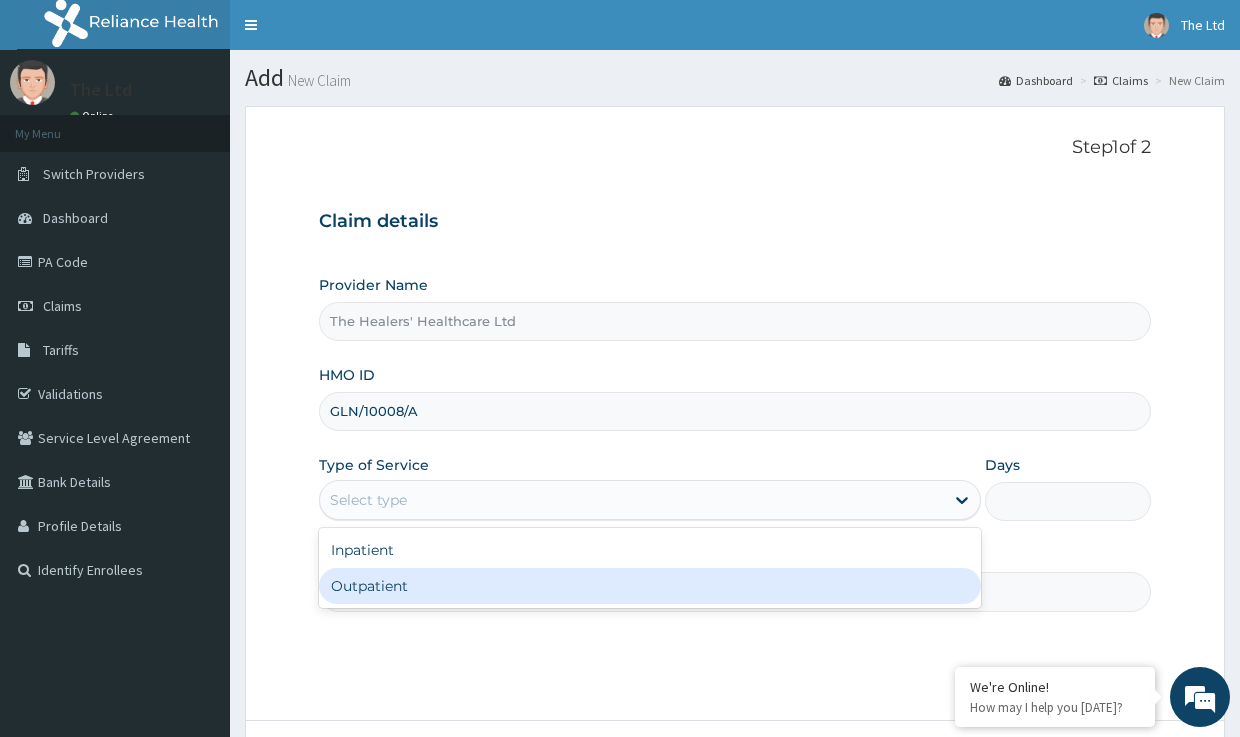 click on "Outpatient" at bounding box center [650, 586] 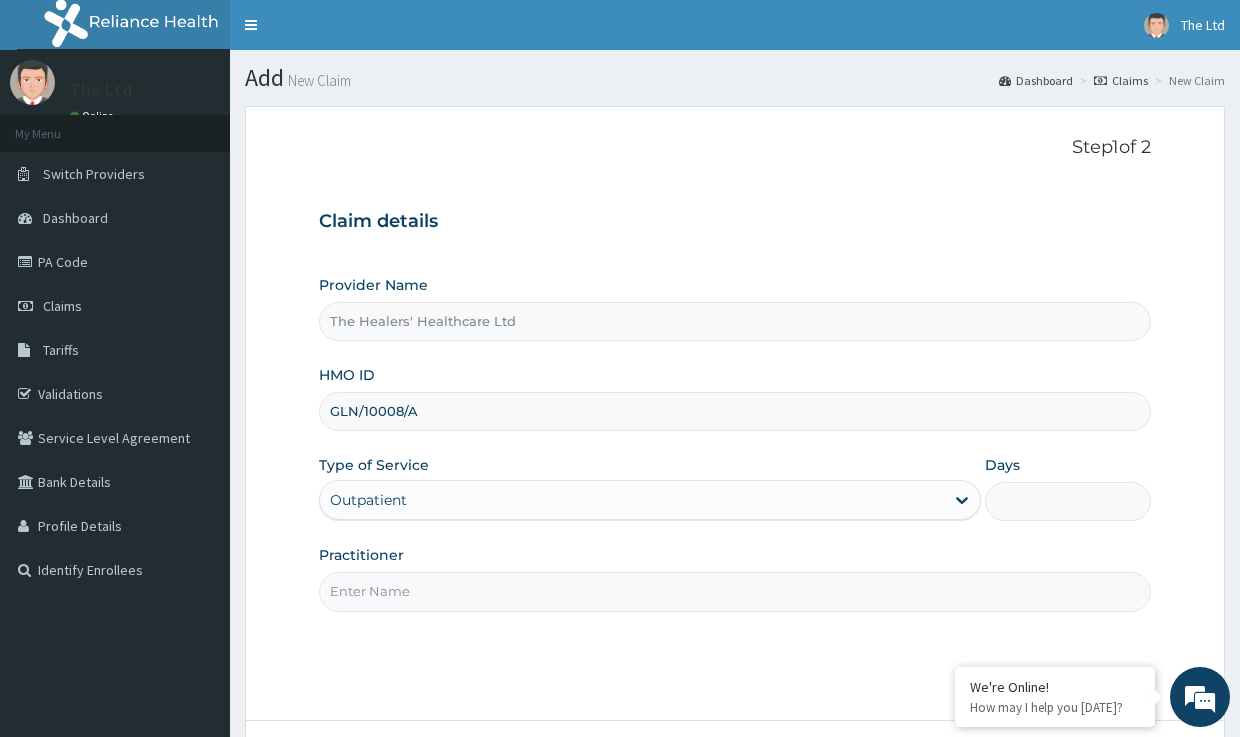 type on "1" 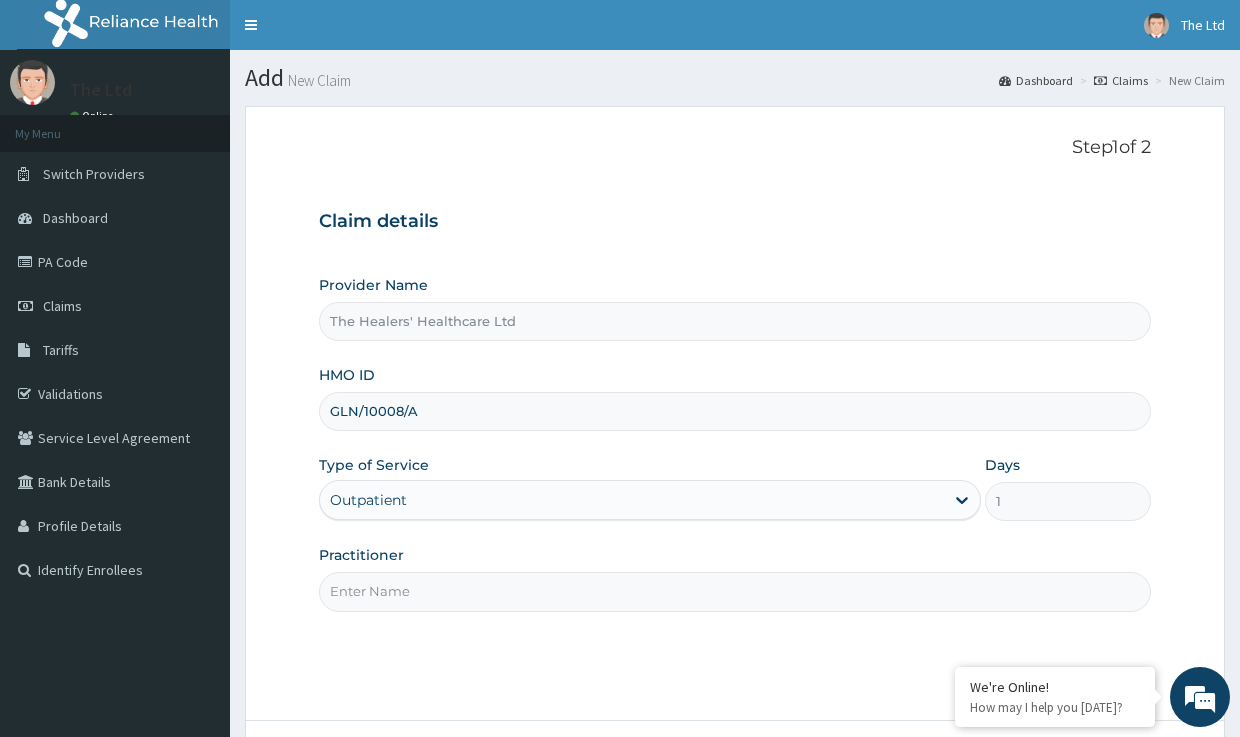 click on "Practitioner" at bounding box center [734, 591] 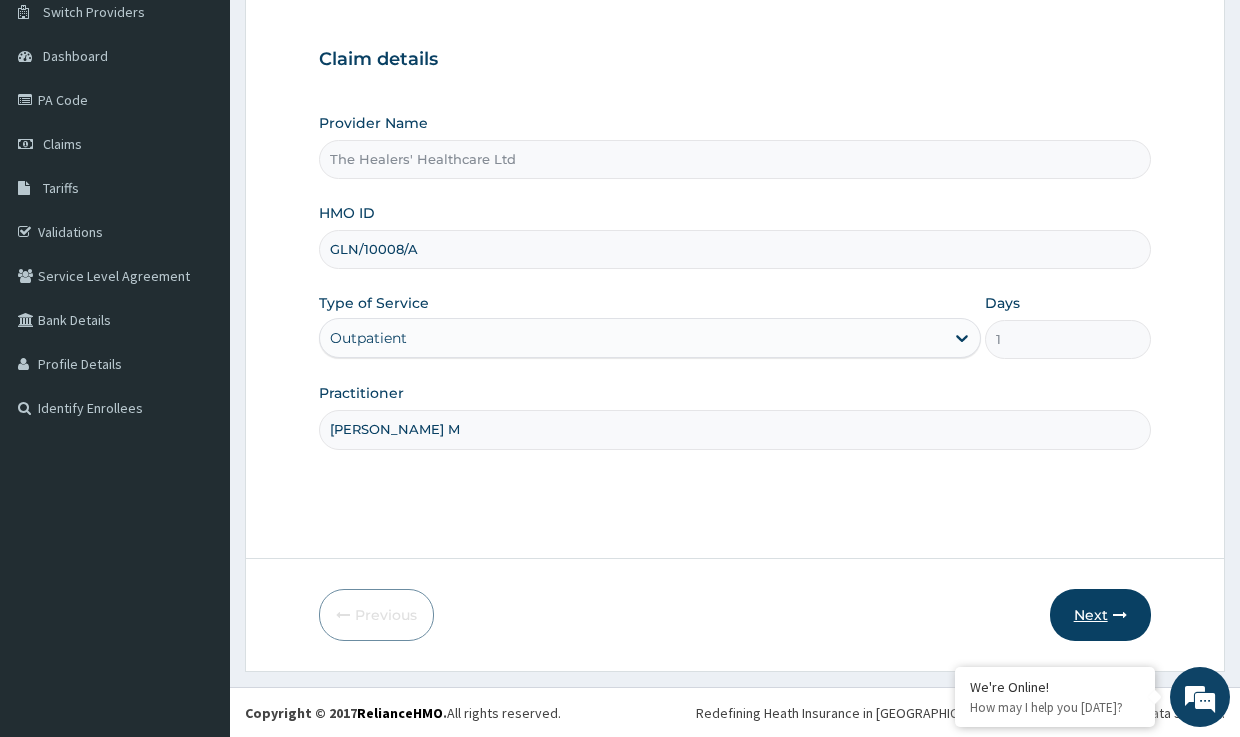 scroll, scrollTop: 163, scrollLeft: 0, axis: vertical 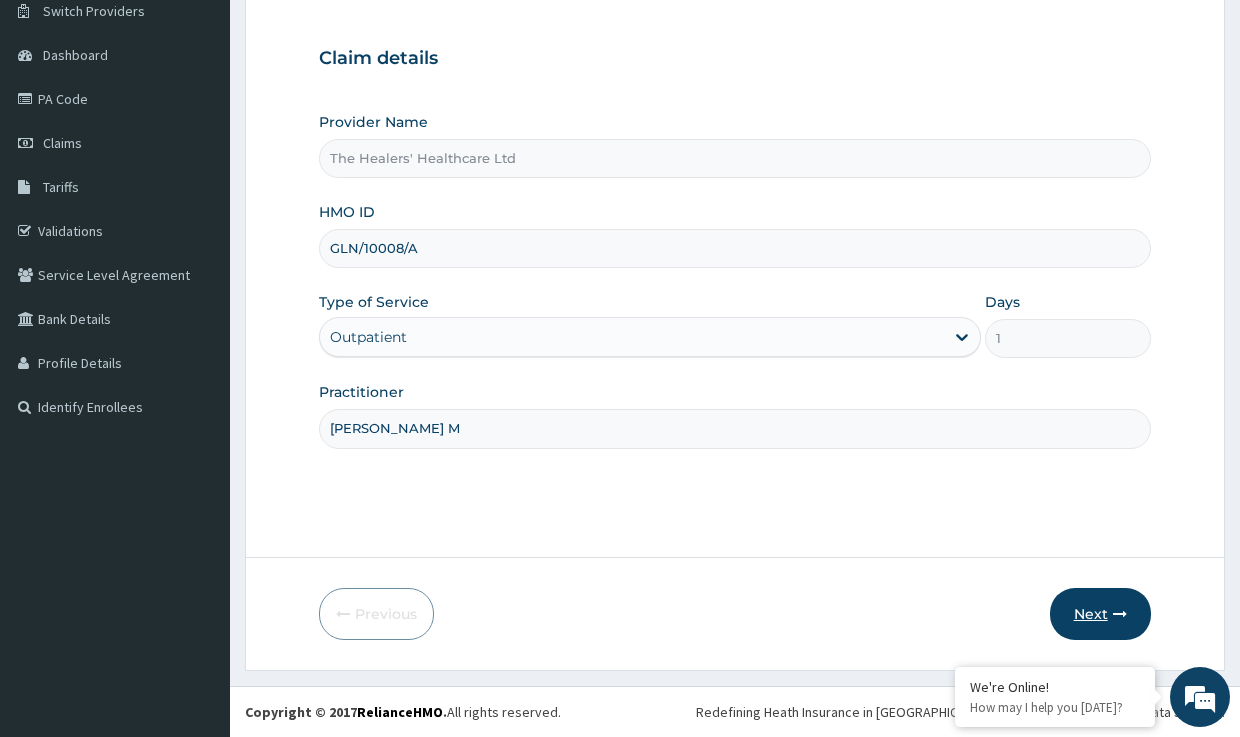 click on "Next" at bounding box center [1100, 614] 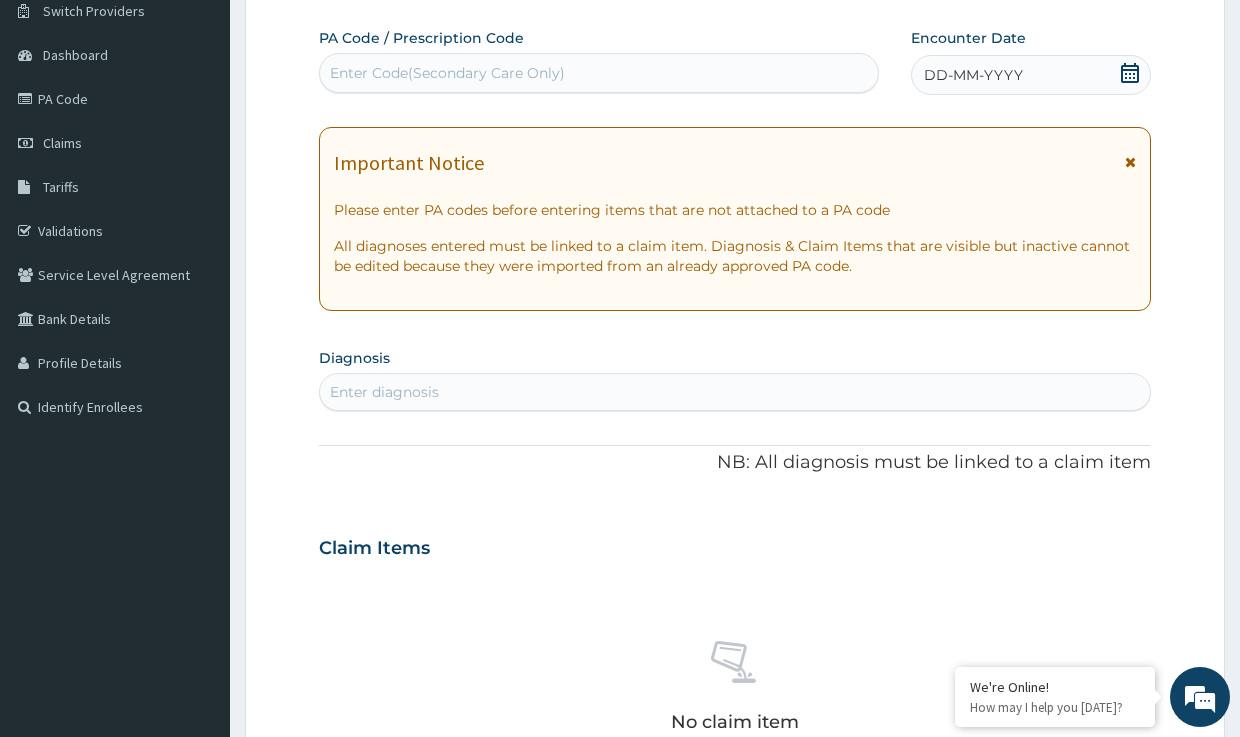 drag, startPoint x: 935, startPoint y: 87, endPoint x: 957, endPoint y: 124, distance: 43.046486 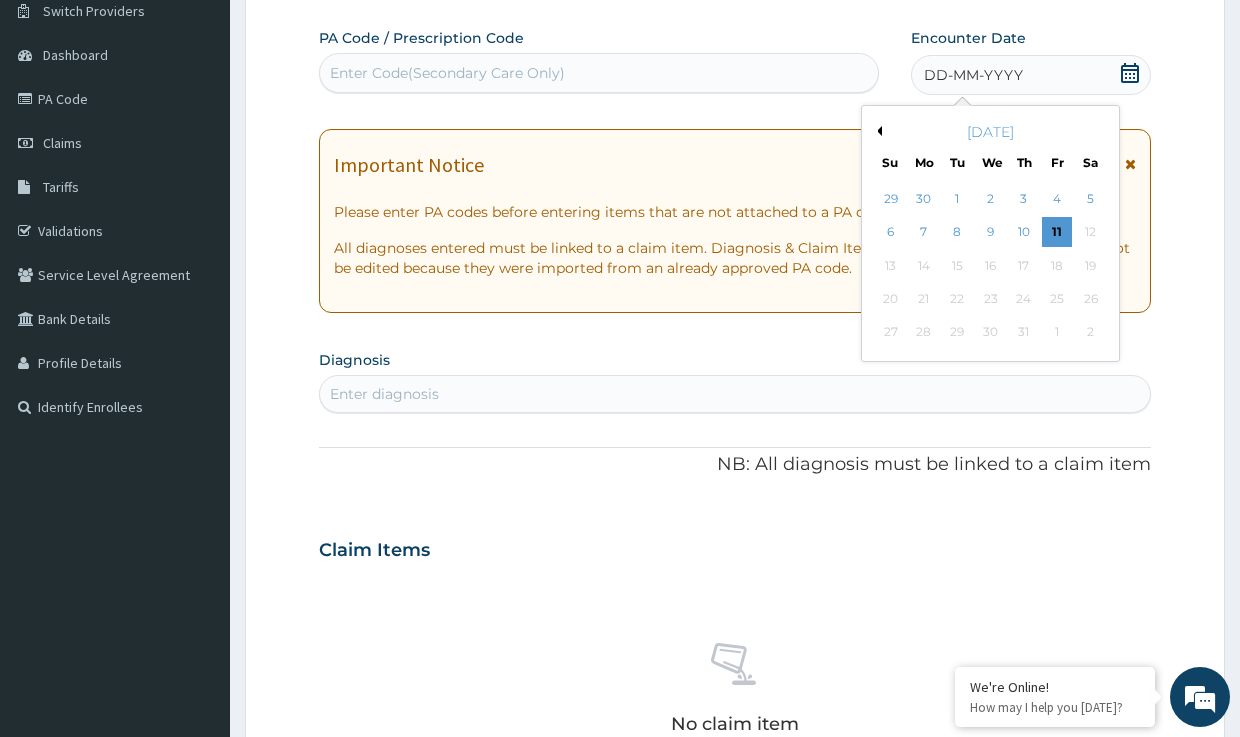 click on "Previous Month" at bounding box center [877, 131] 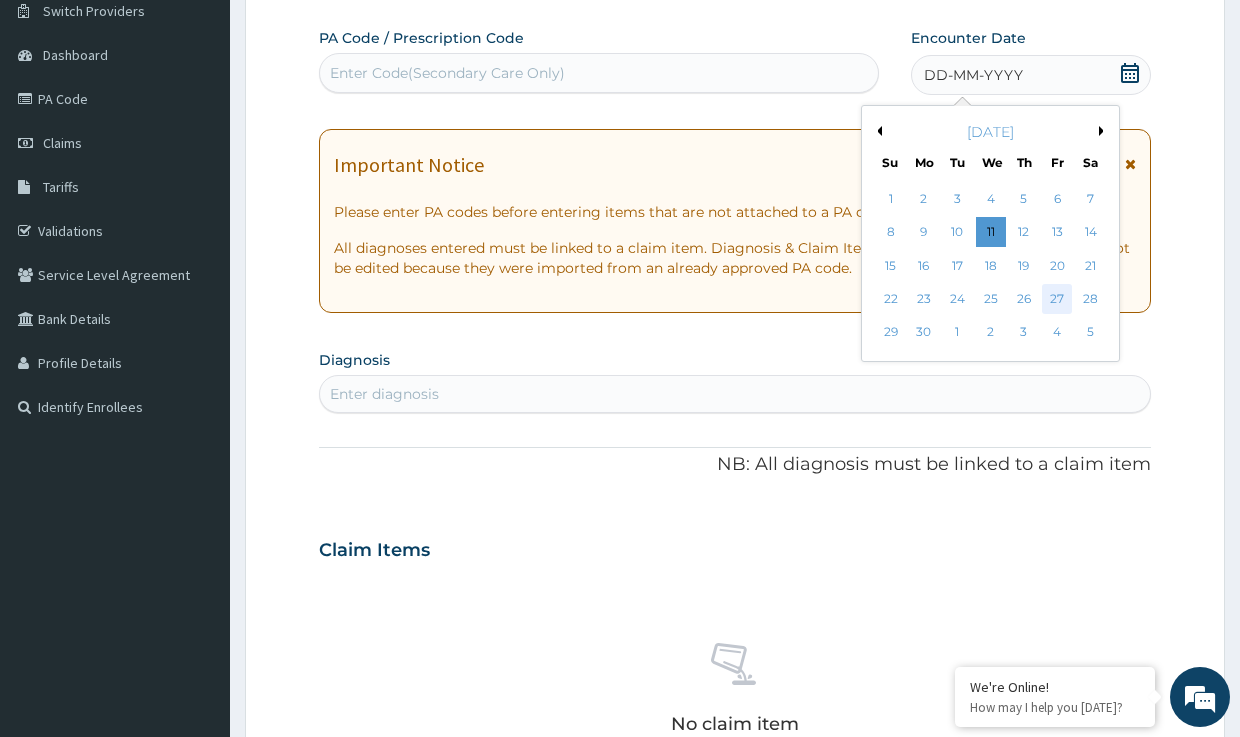 click on "27" at bounding box center [1057, 299] 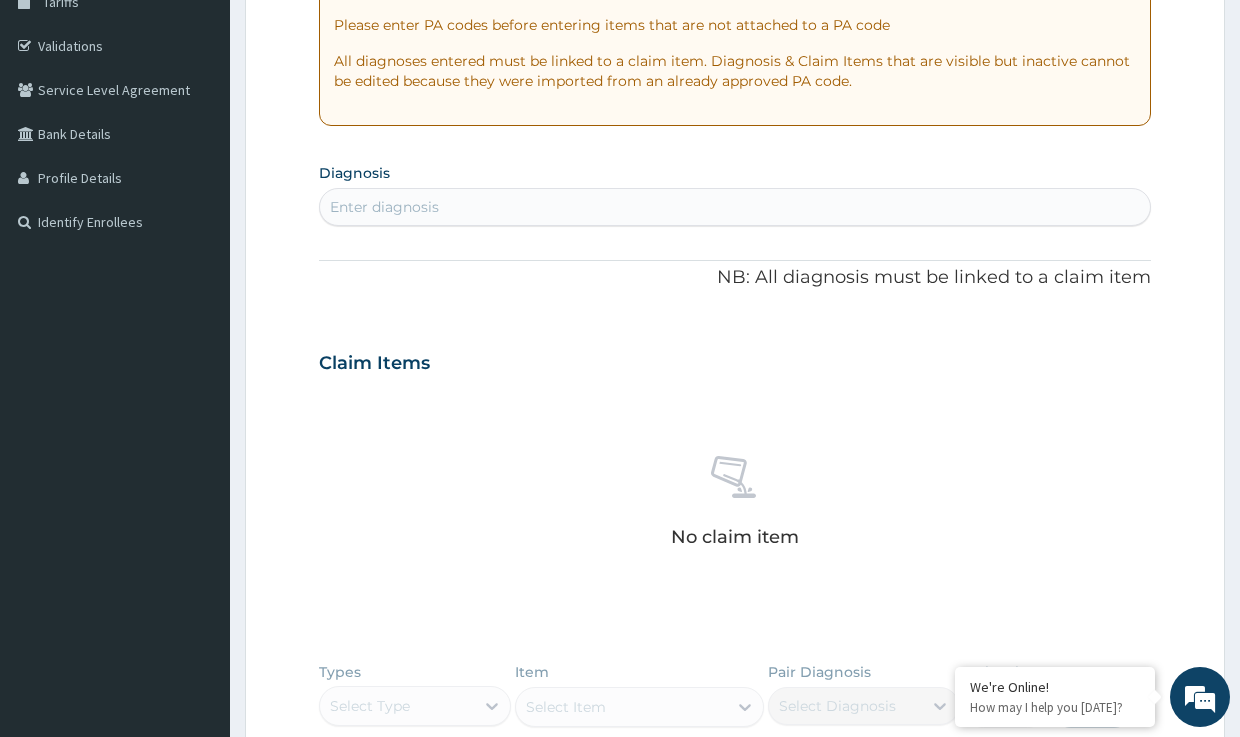 scroll, scrollTop: 363, scrollLeft: 0, axis: vertical 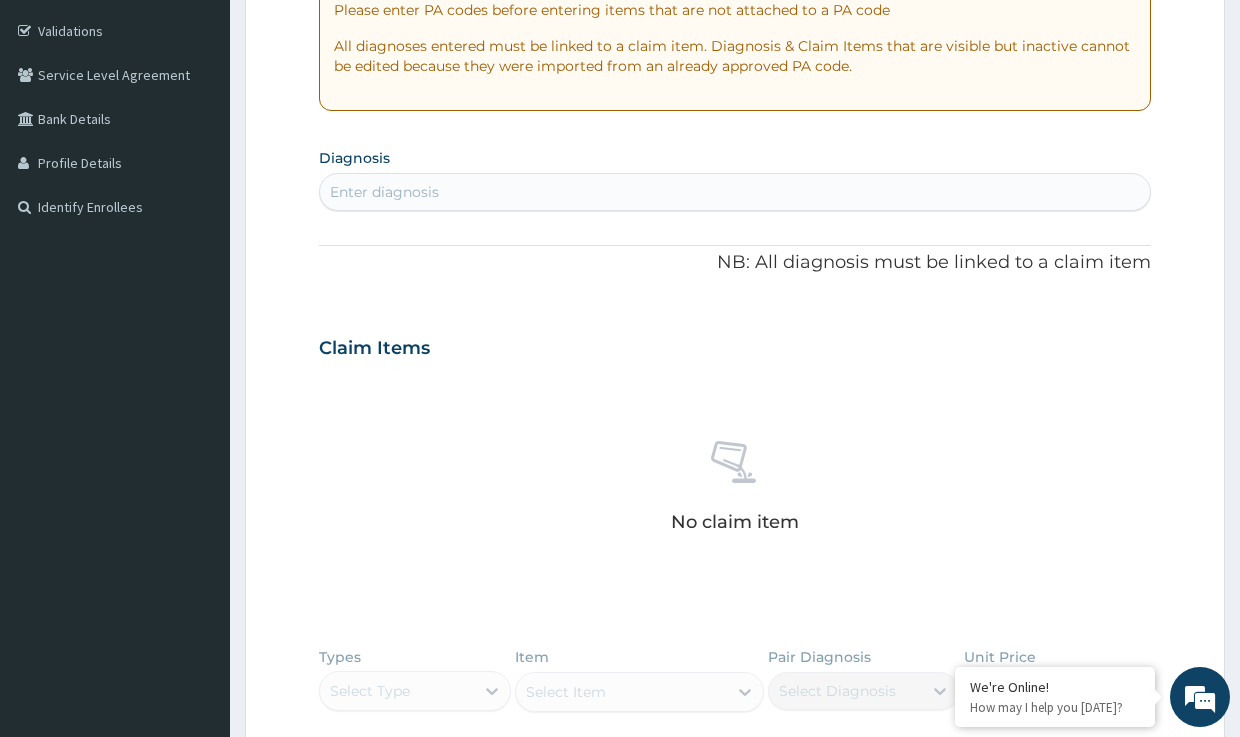 click on "Enter diagnosis" at bounding box center [384, 192] 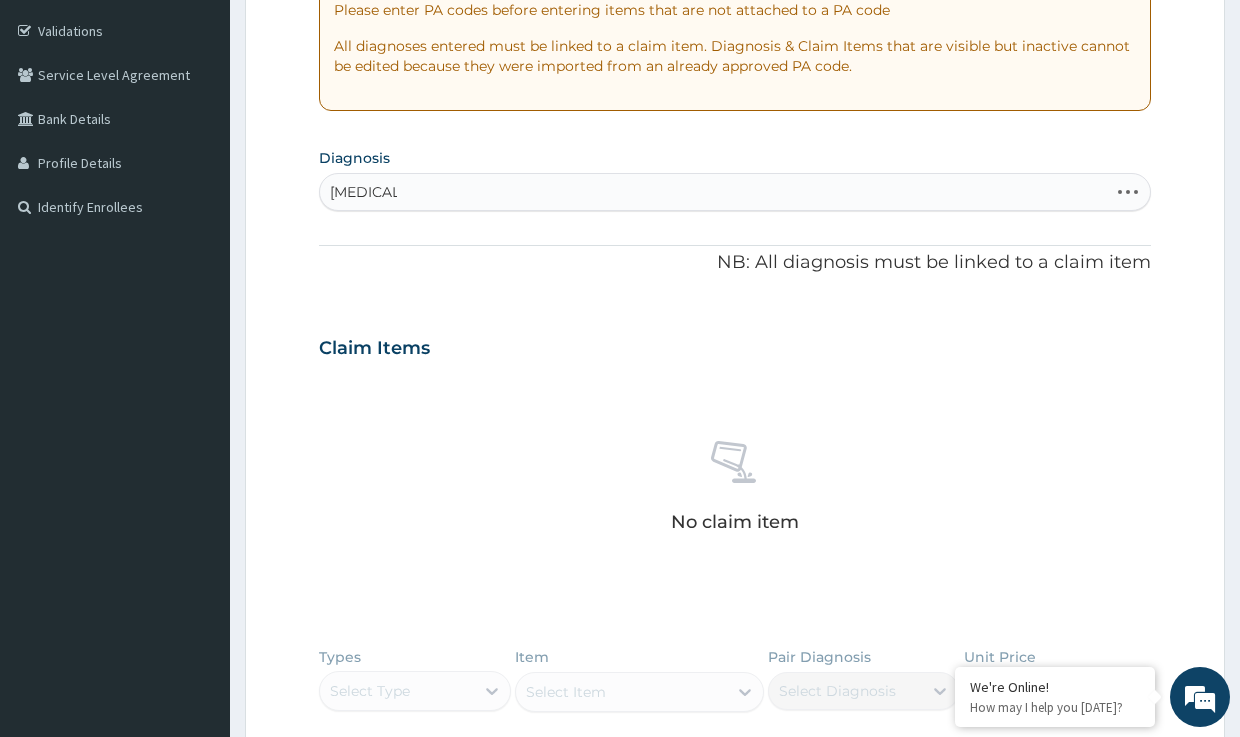 type on "MALARIA" 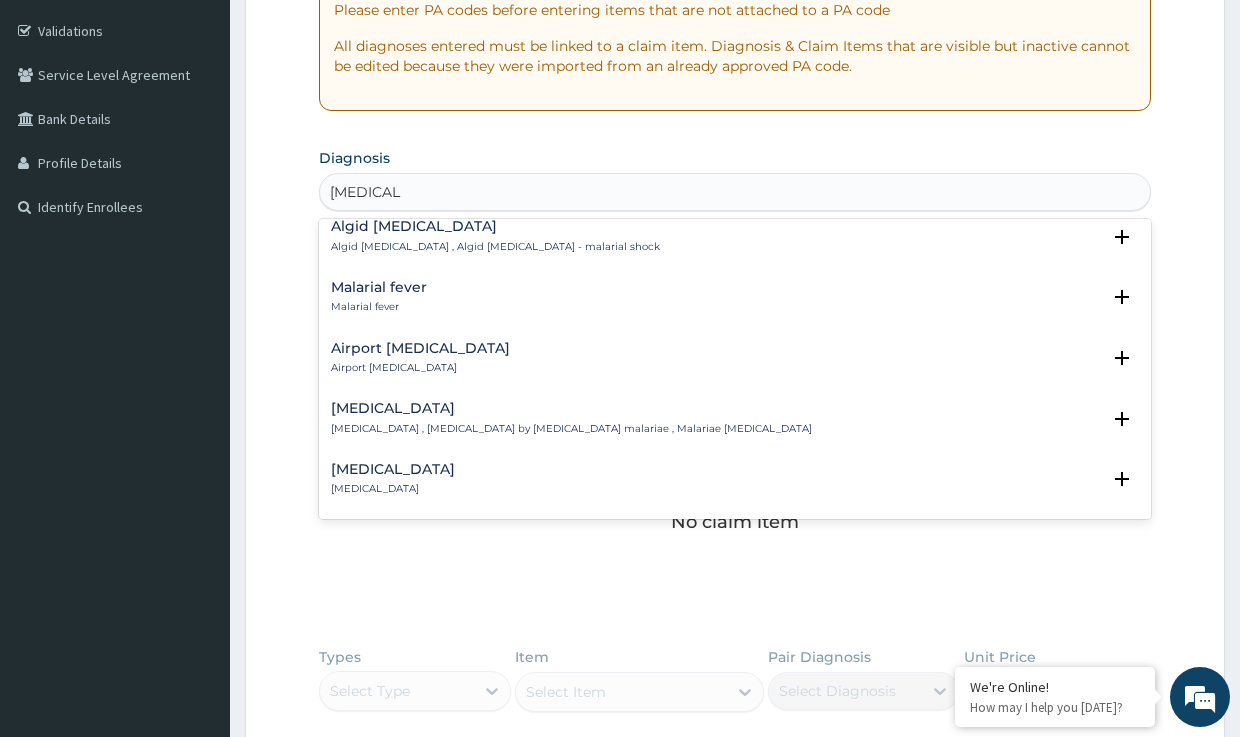 scroll, scrollTop: 300, scrollLeft: 0, axis: vertical 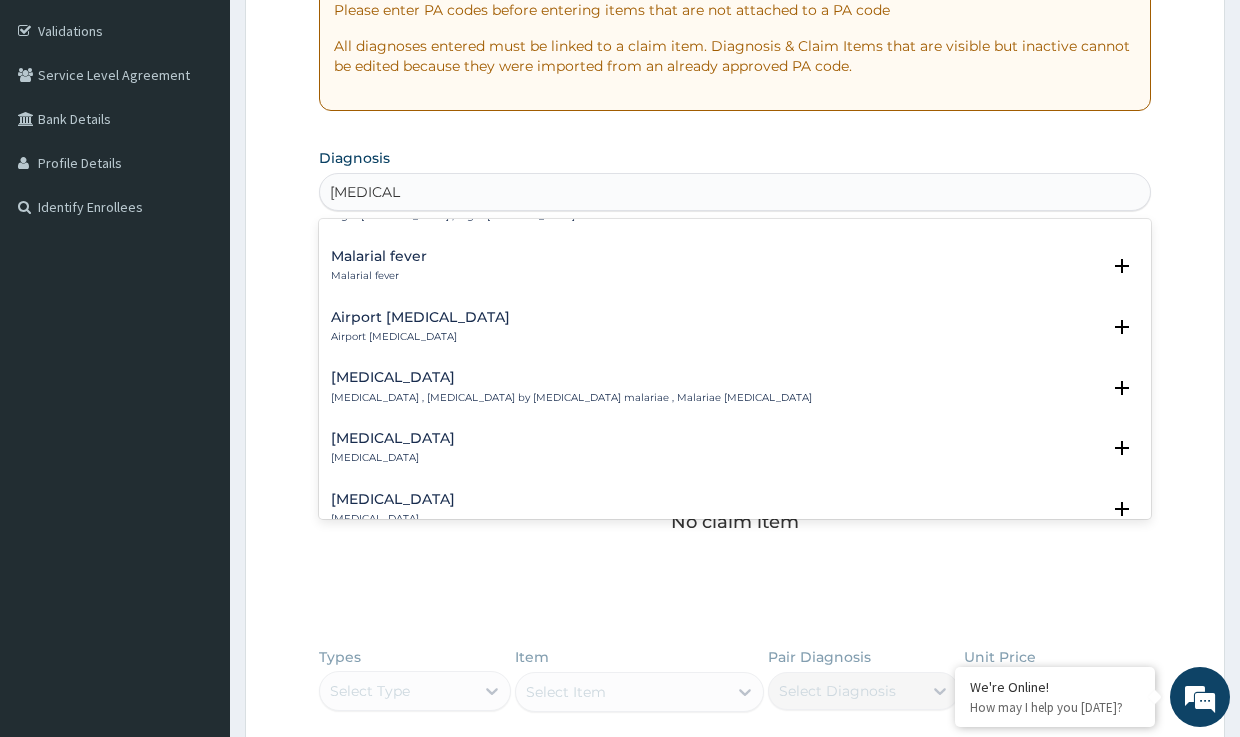 click on "Malarial fever" at bounding box center [379, 256] 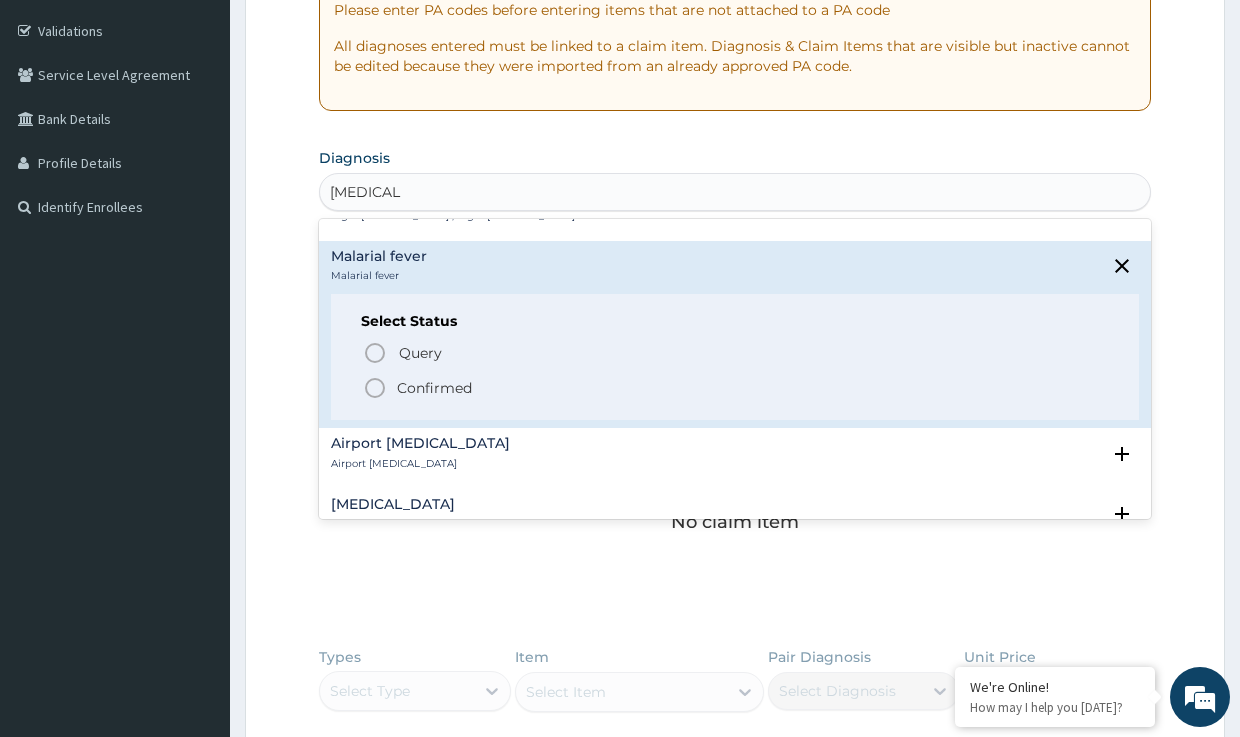 click 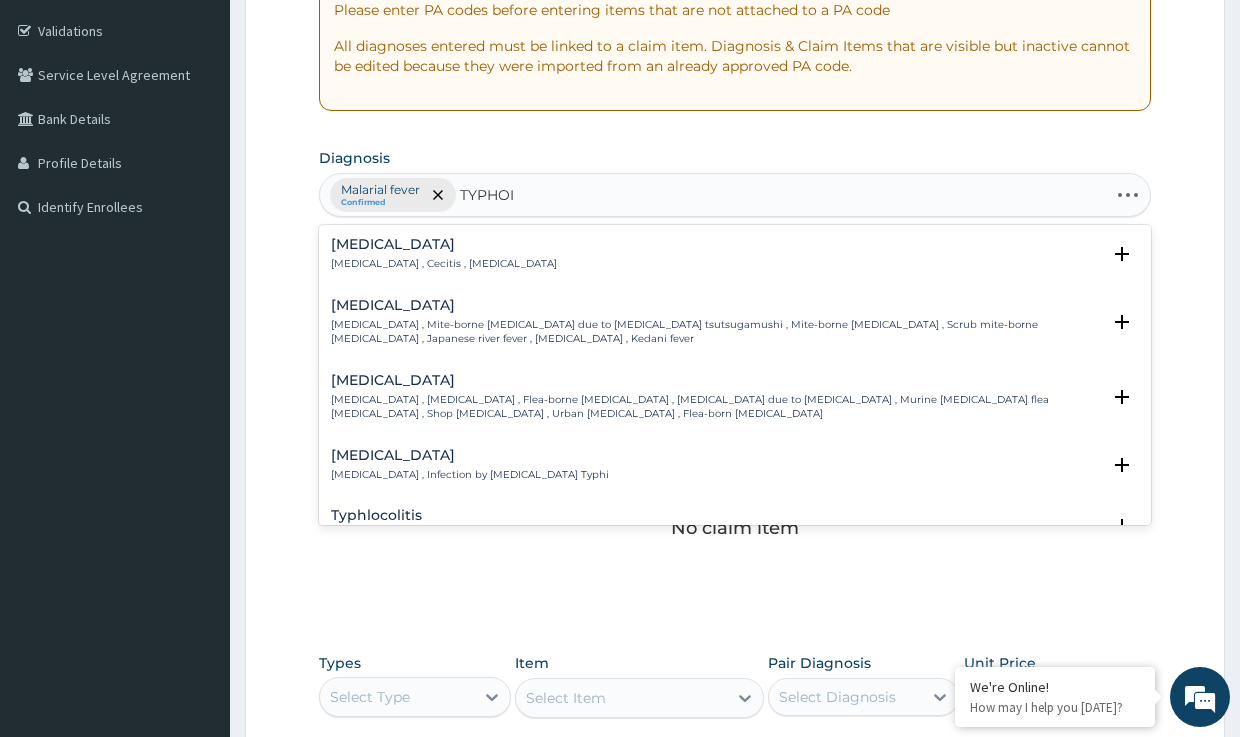 type on "TYPHOID" 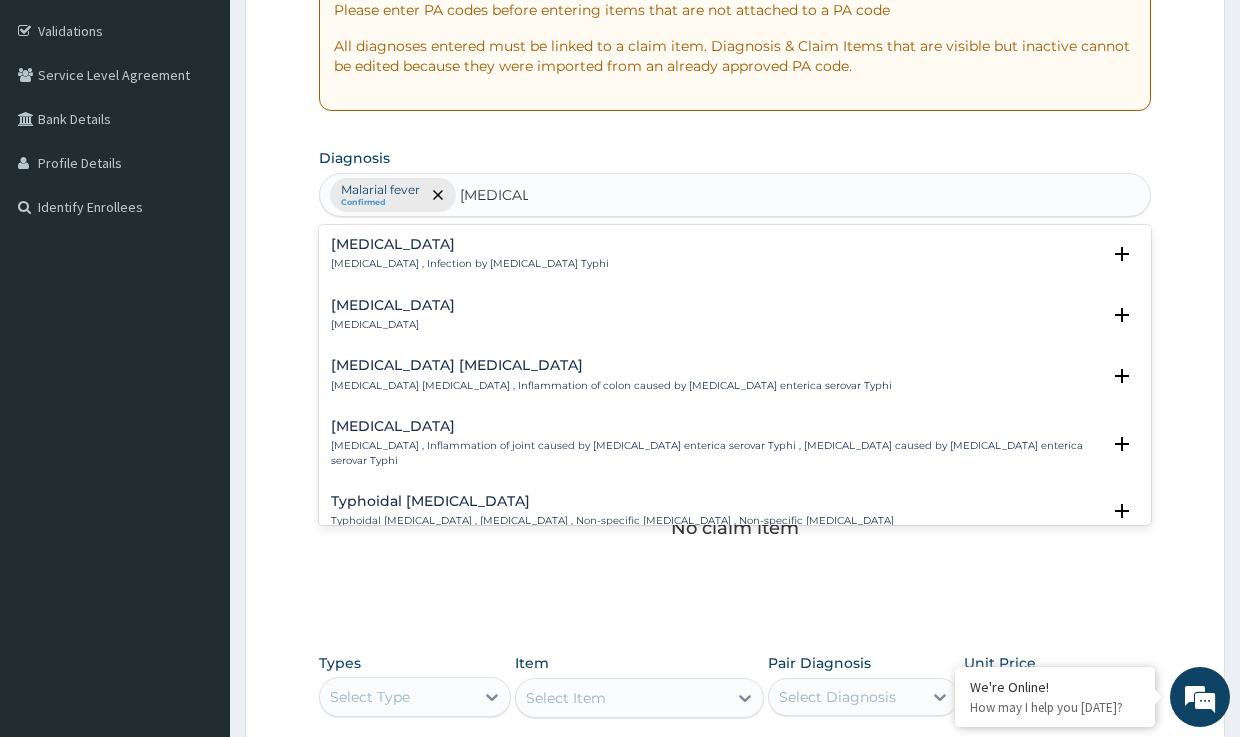 click on "Typhoid fever" at bounding box center [470, 244] 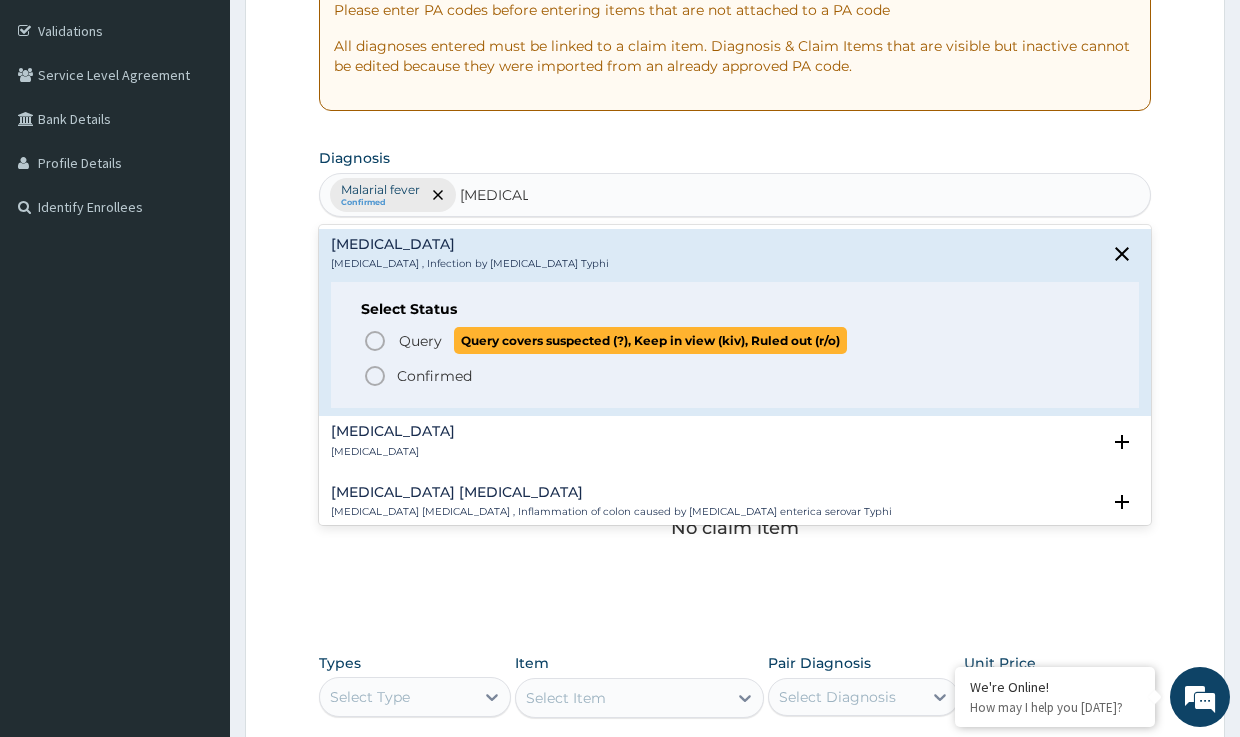 click 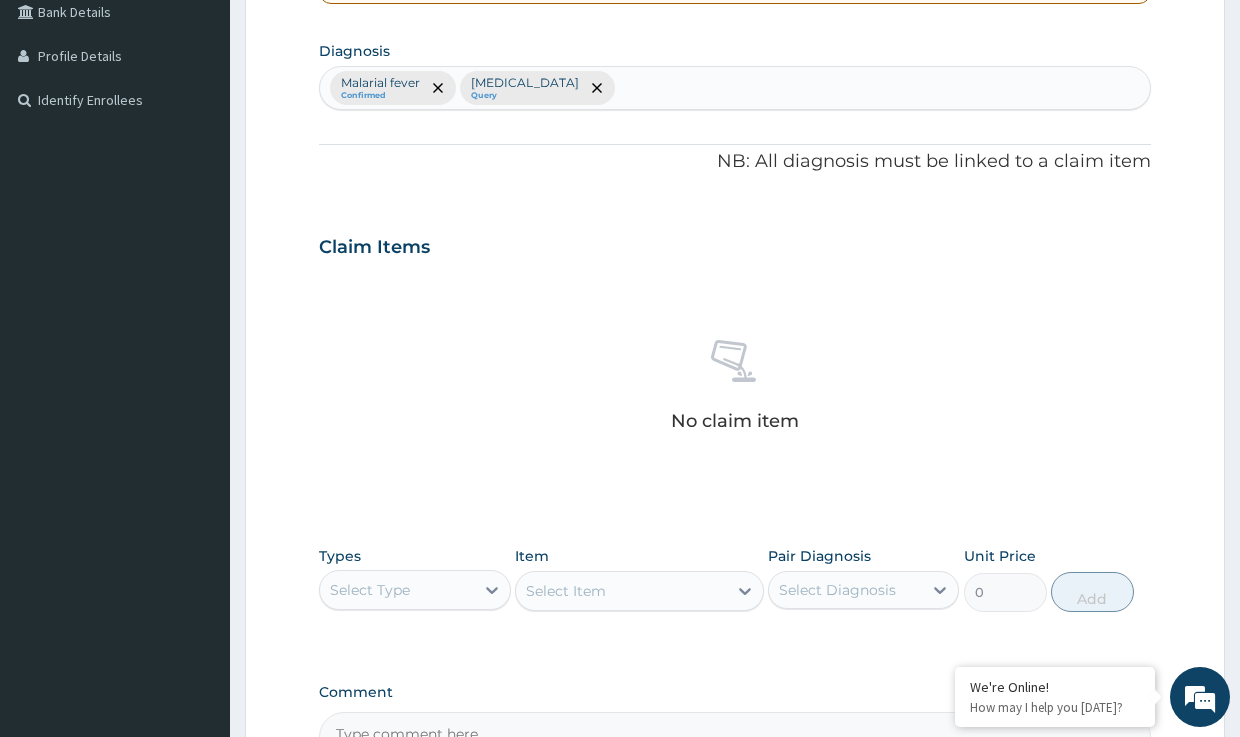 scroll, scrollTop: 663, scrollLeft: 0, axis: vertical 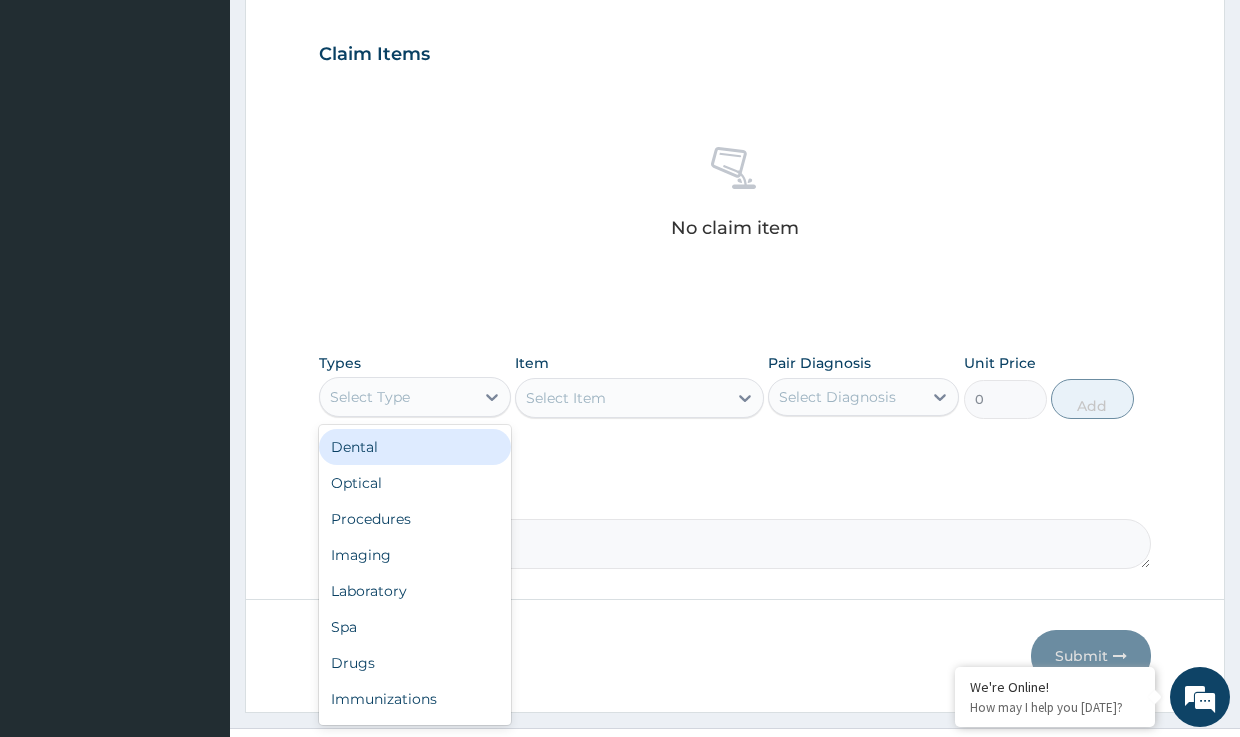 click on "Select Type" at bounding box center (370, 397) 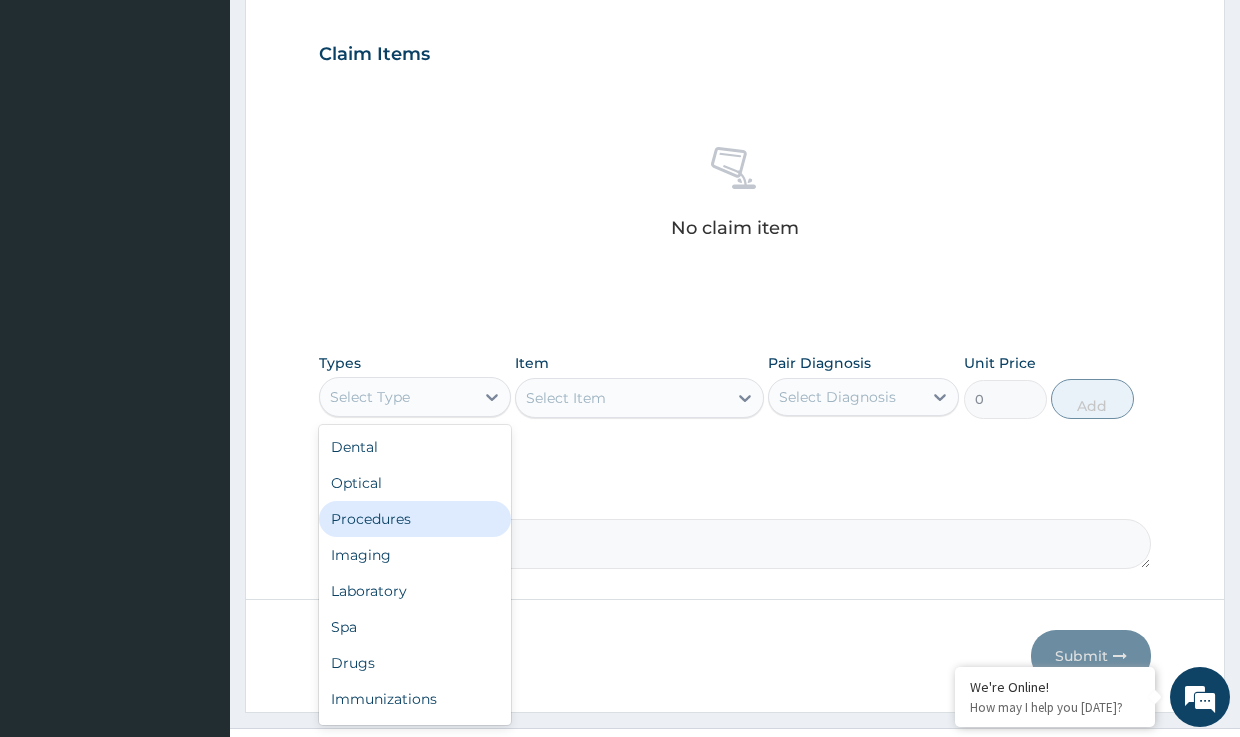 click on "Procedures" at bounding box center (414, 519) 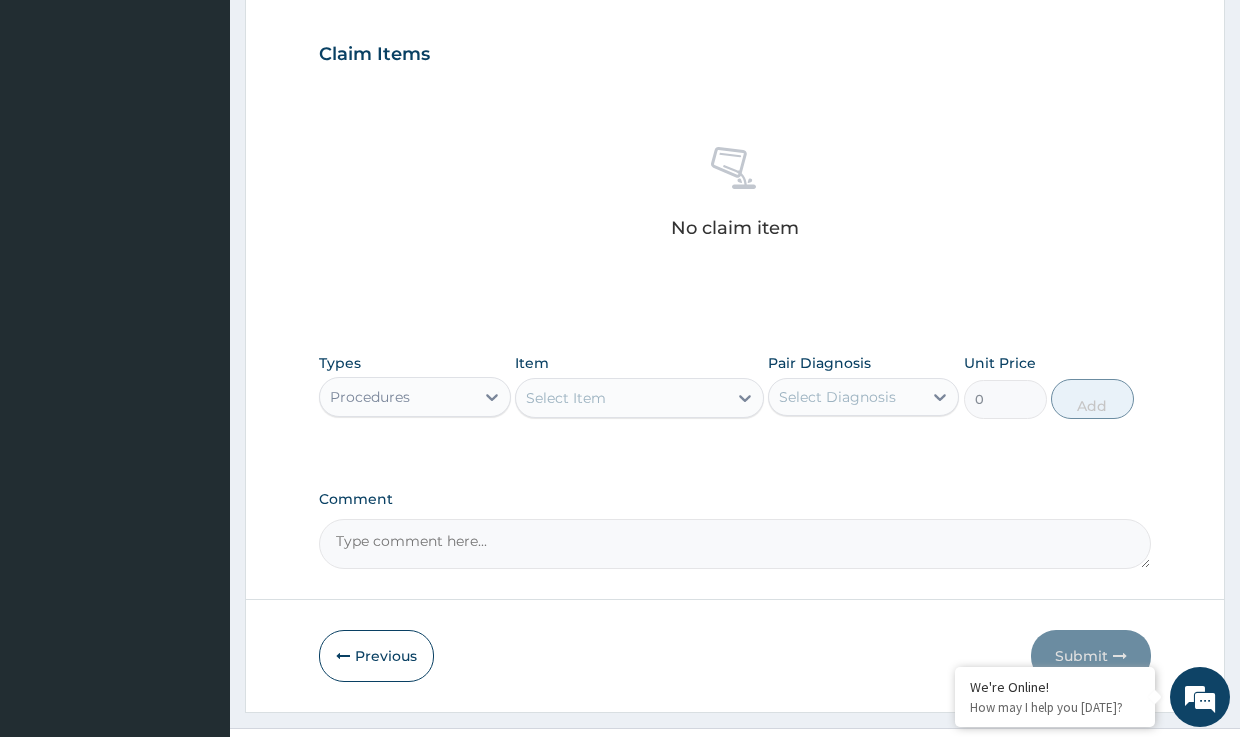 click on "Select Item" at bounding box center (621, 398) 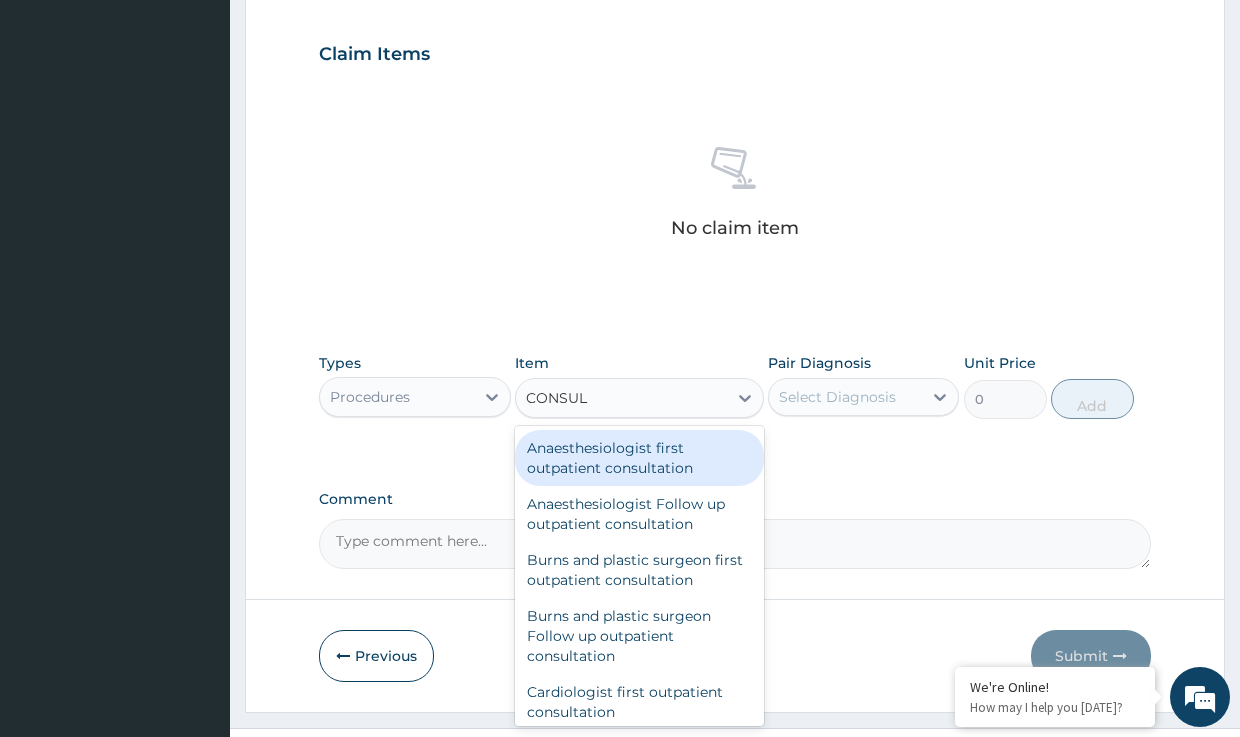 type on "CONSULT" 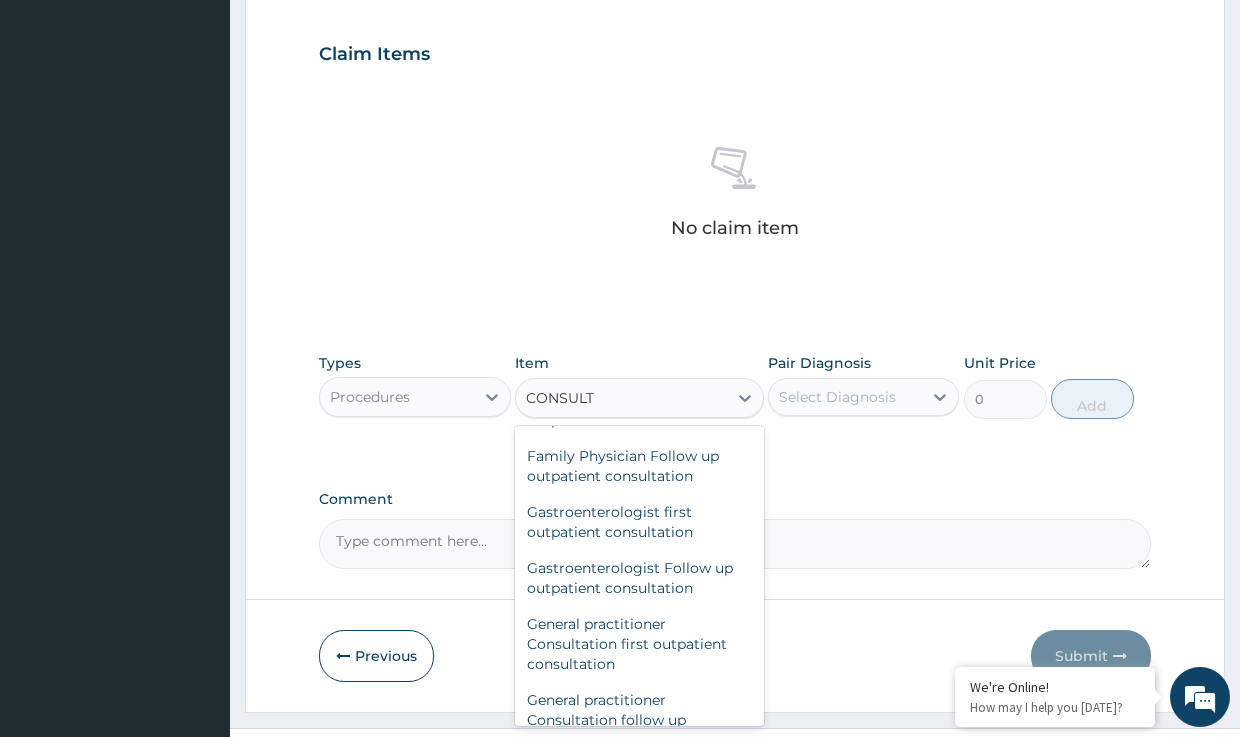 scroll, scrollTop: 1040, scrollLeft: 0, axis: vertical 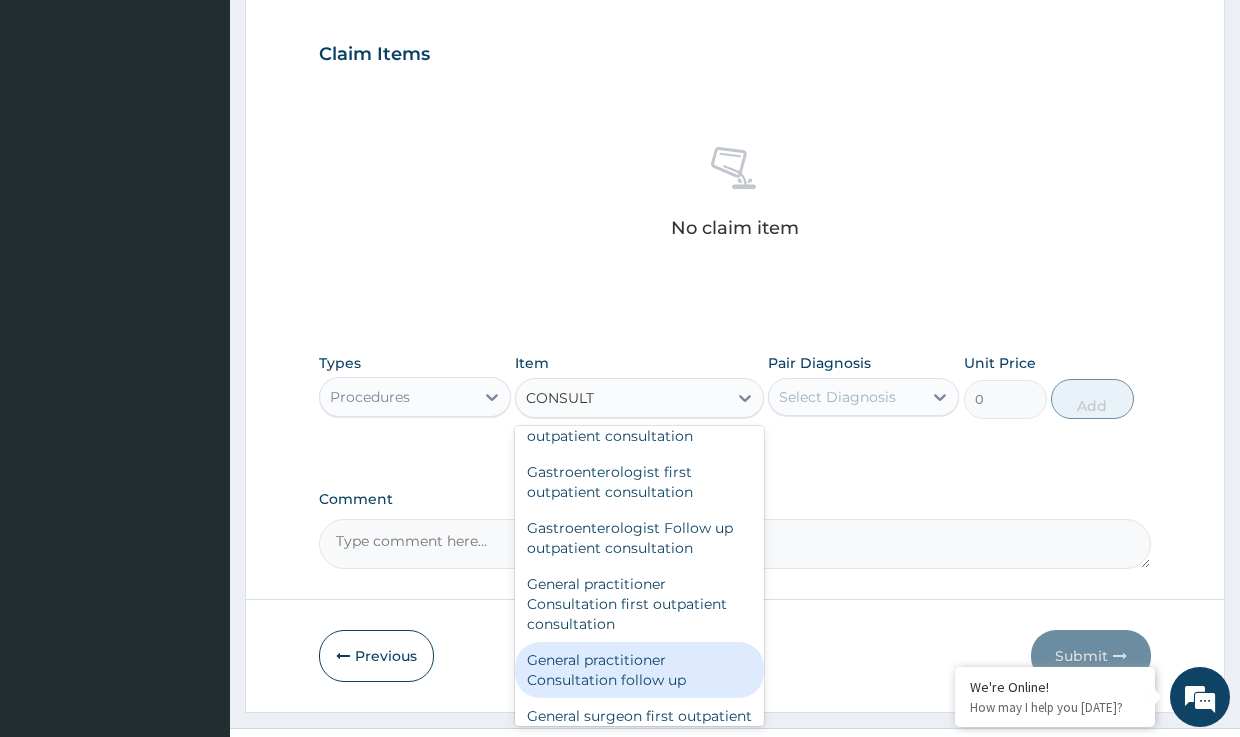 click on "General practitioner Consultation follow up" at bounding box center [639, 670] 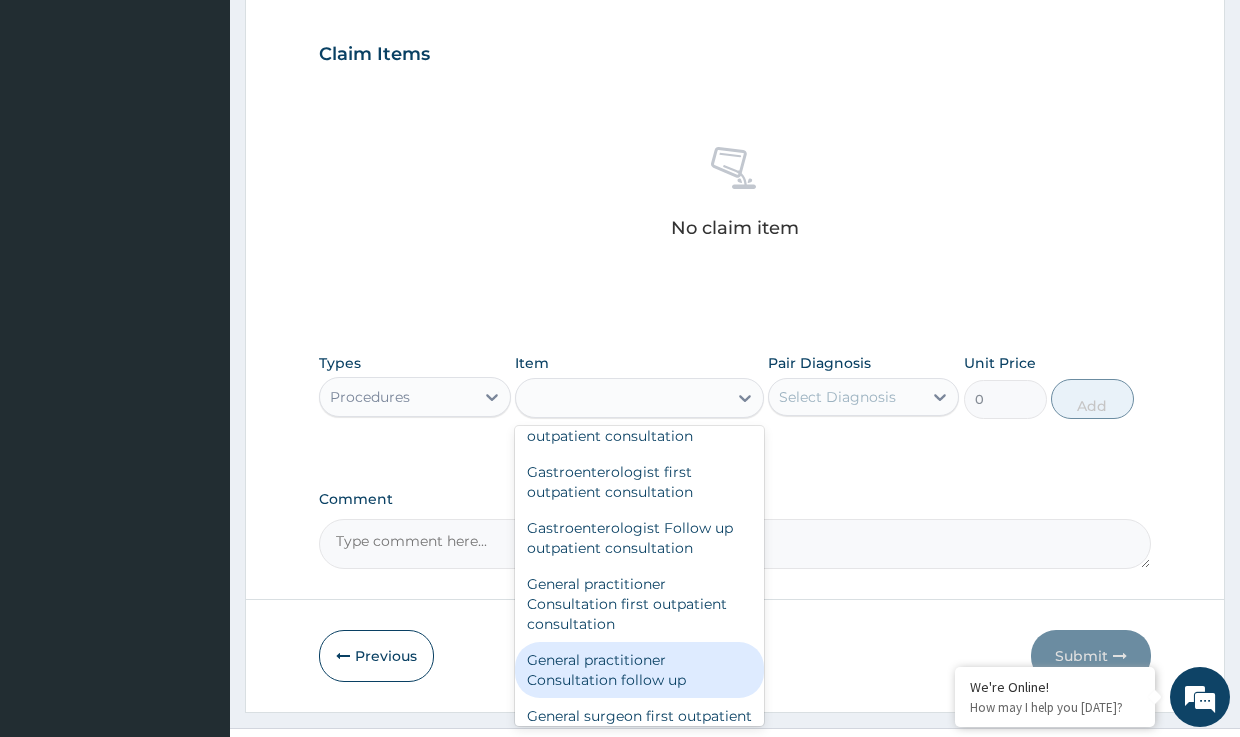 type on "2500" 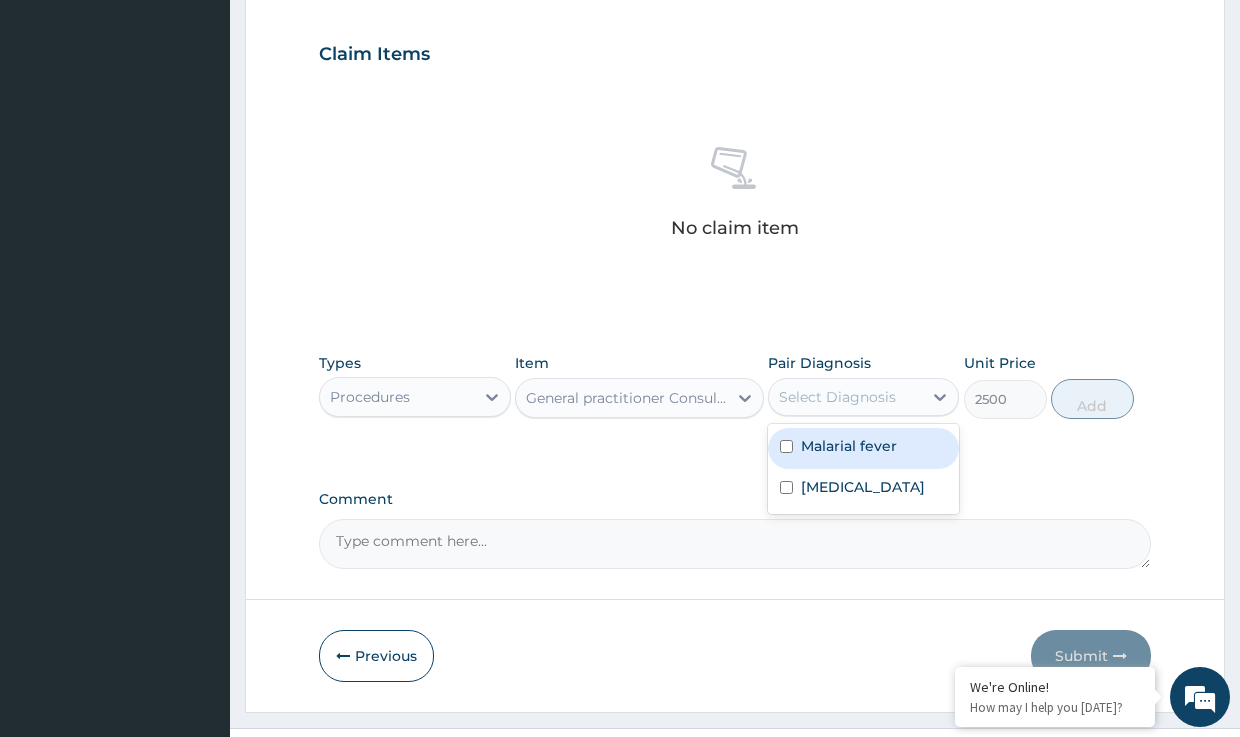 click on "Select Diagnosis" at bounding box center [837, 397] 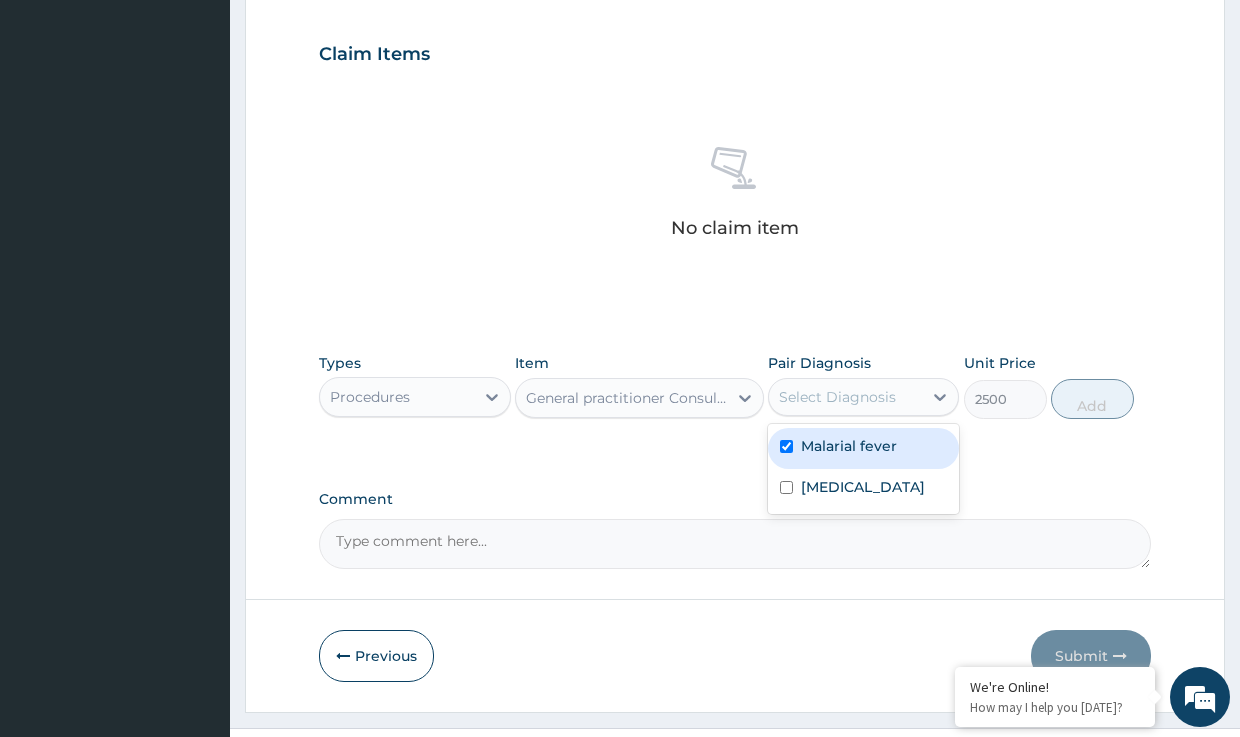 checkbox on "true" 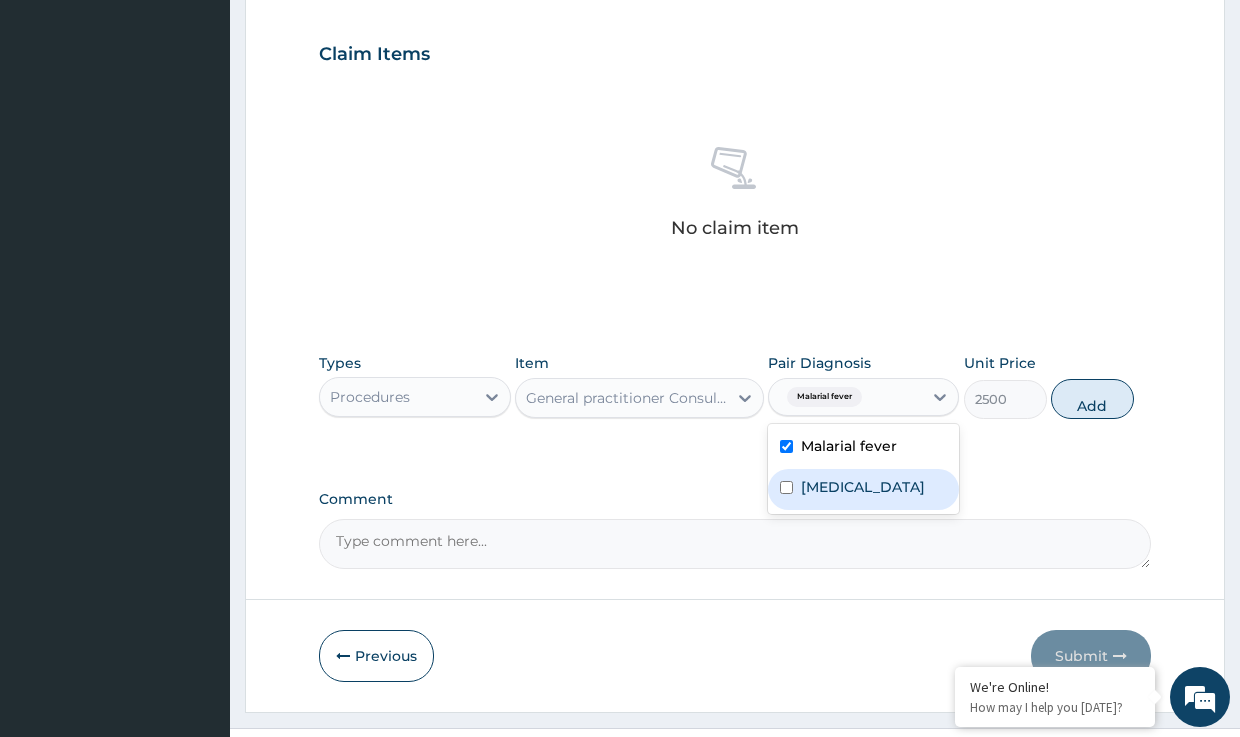 click on "Typhoid fever" at bounding box center (863, 487) 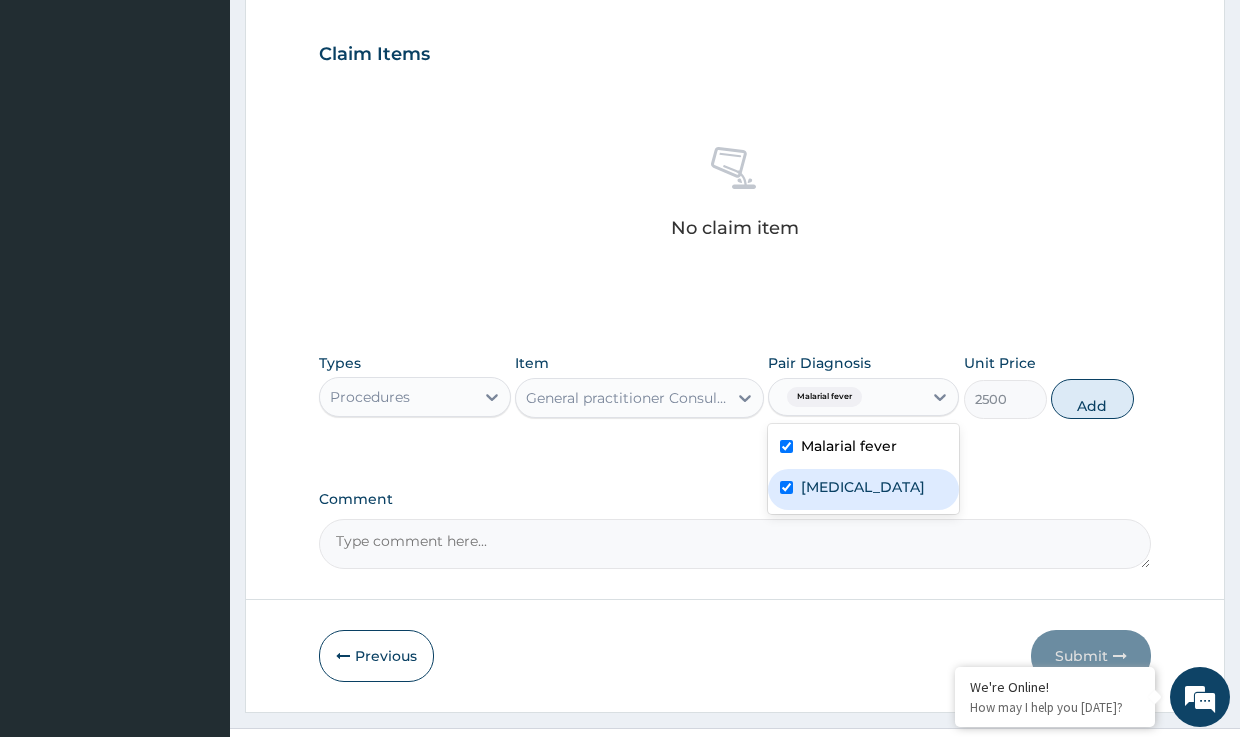 checkbox on "true" 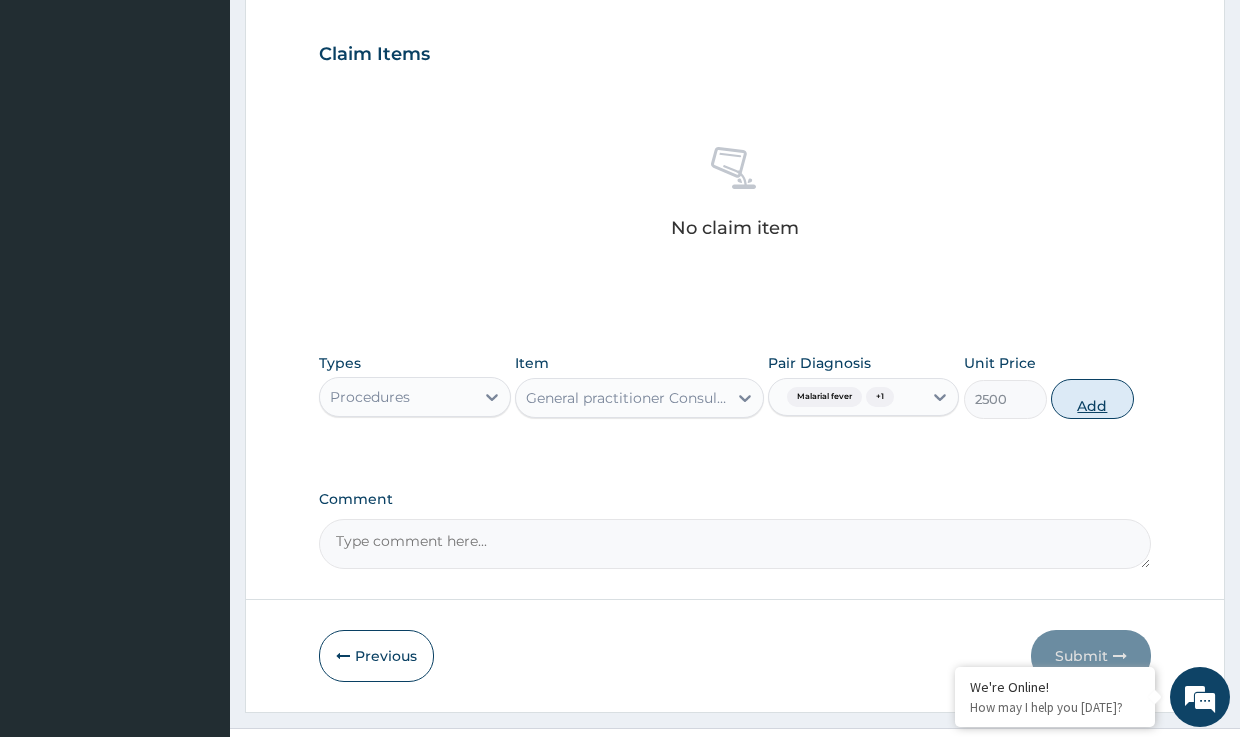 click on "Add" at bounding box center [1092, 399] 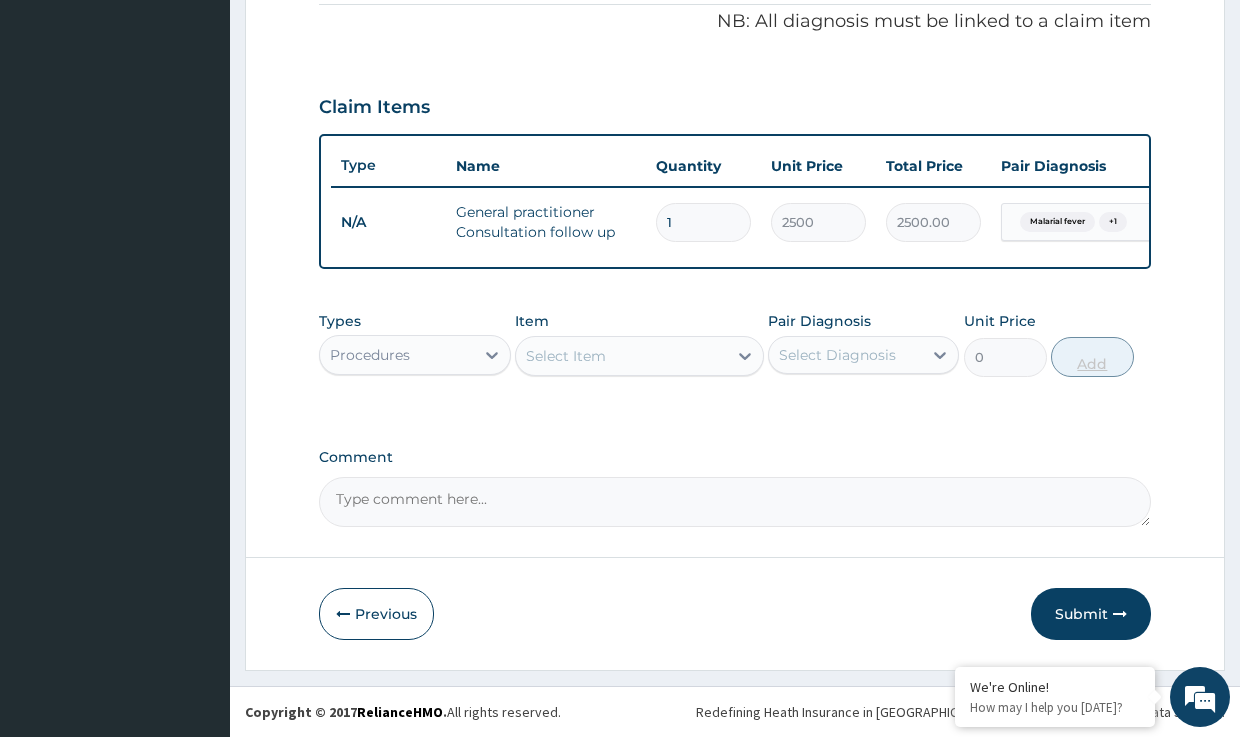 scroll, scrollTop: 627, scrollLeft: 0, axis: vertical 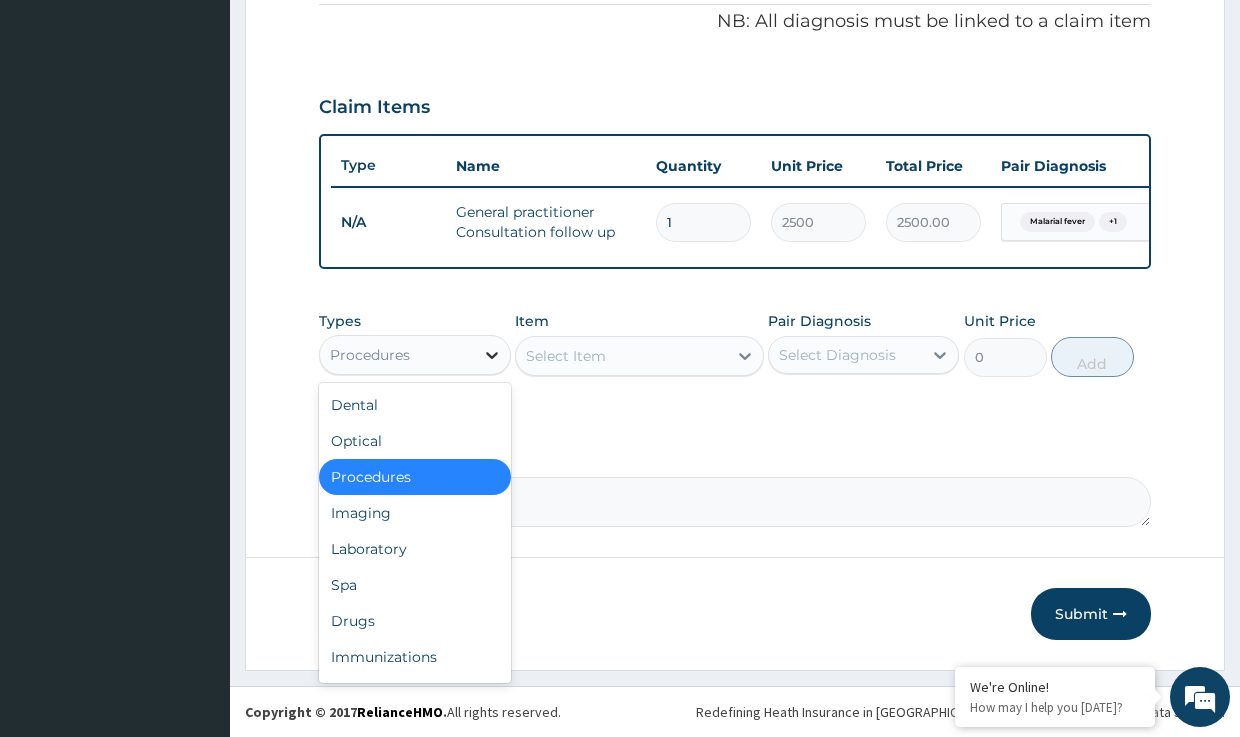 click 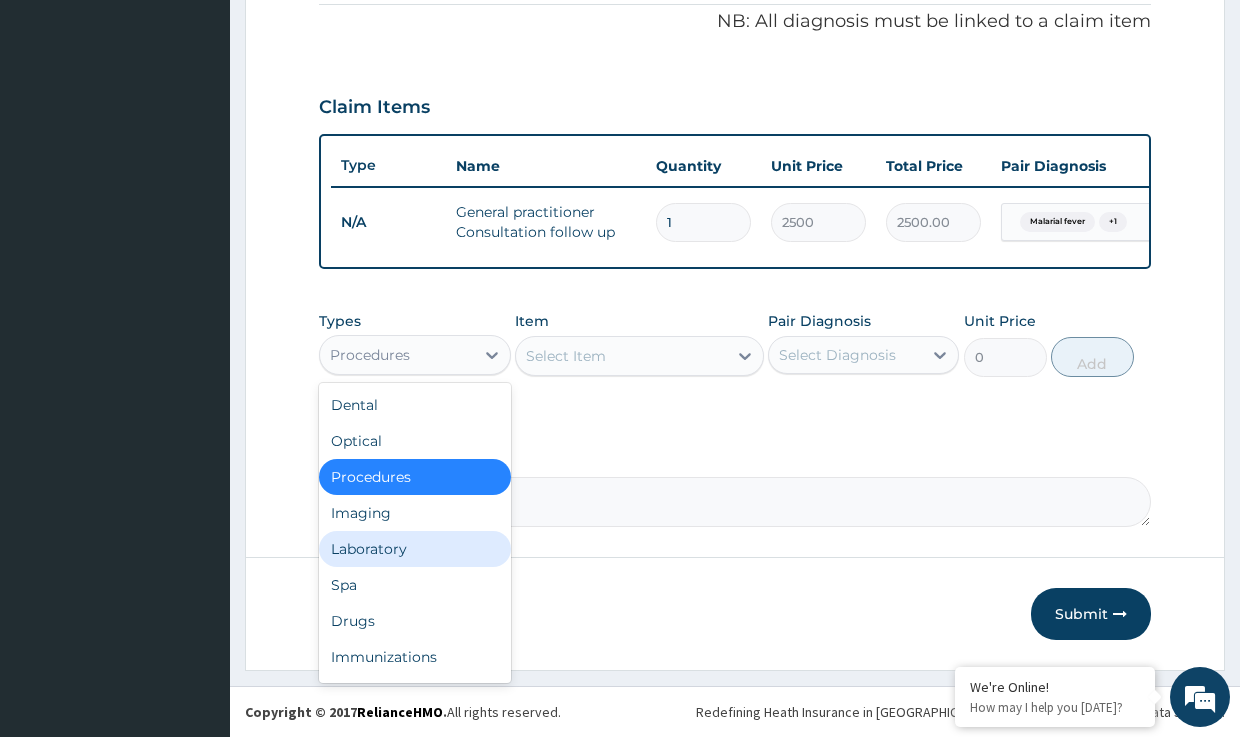 click on "Laboratory" at bounding box center (414, 549) 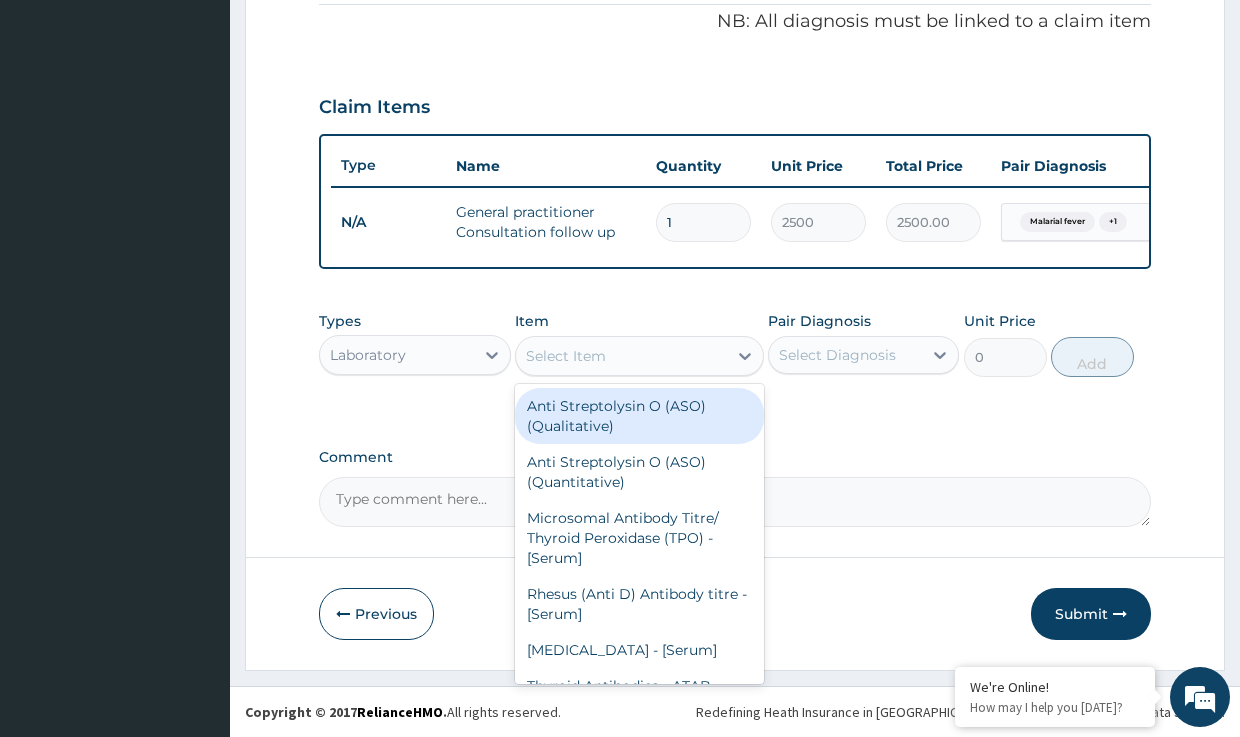 click on "Select Item" at bounding box center (621, 356) 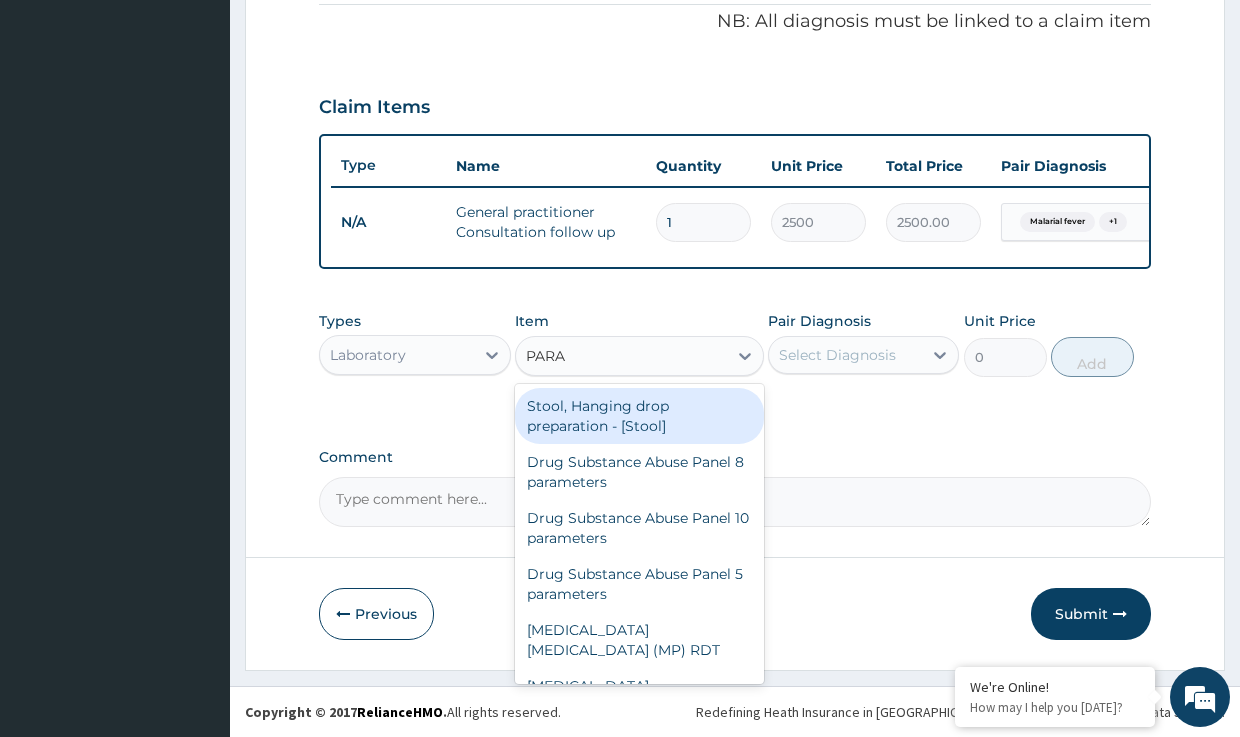 type on "PARAS" 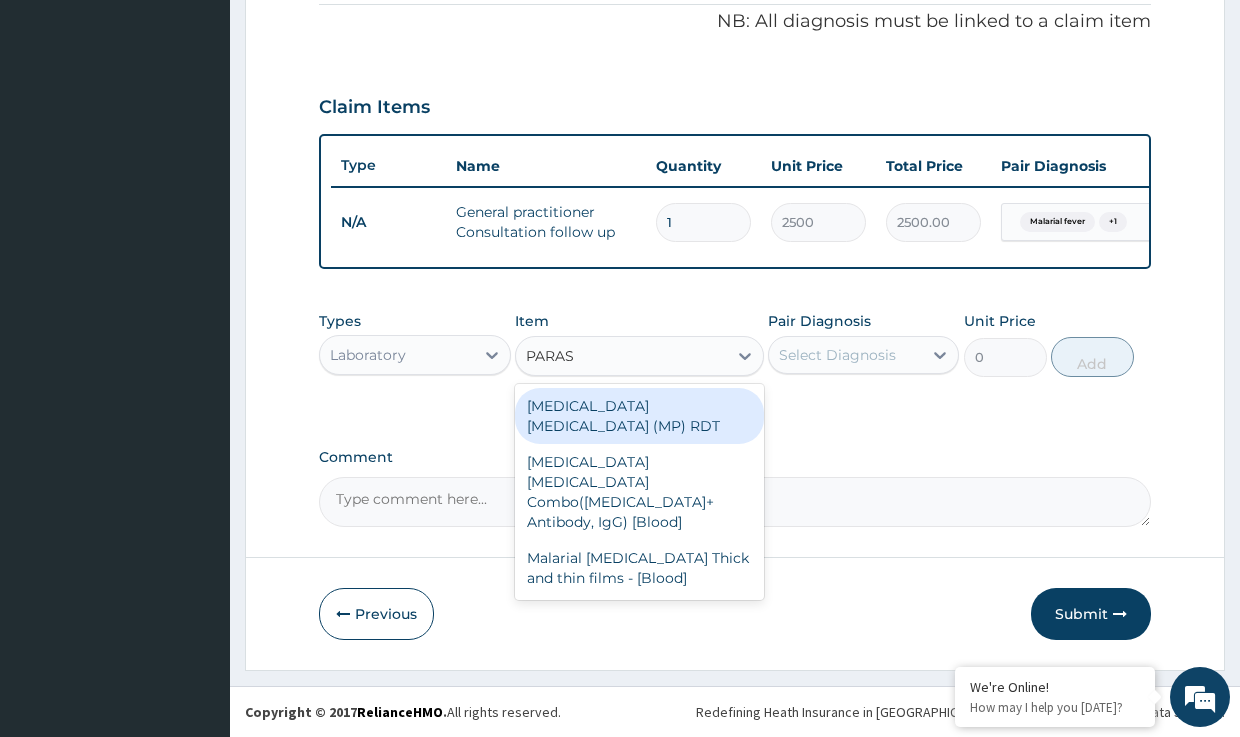 click on "MALARIA PARASITE (MP) RDT" at bounding box center [639, 416] 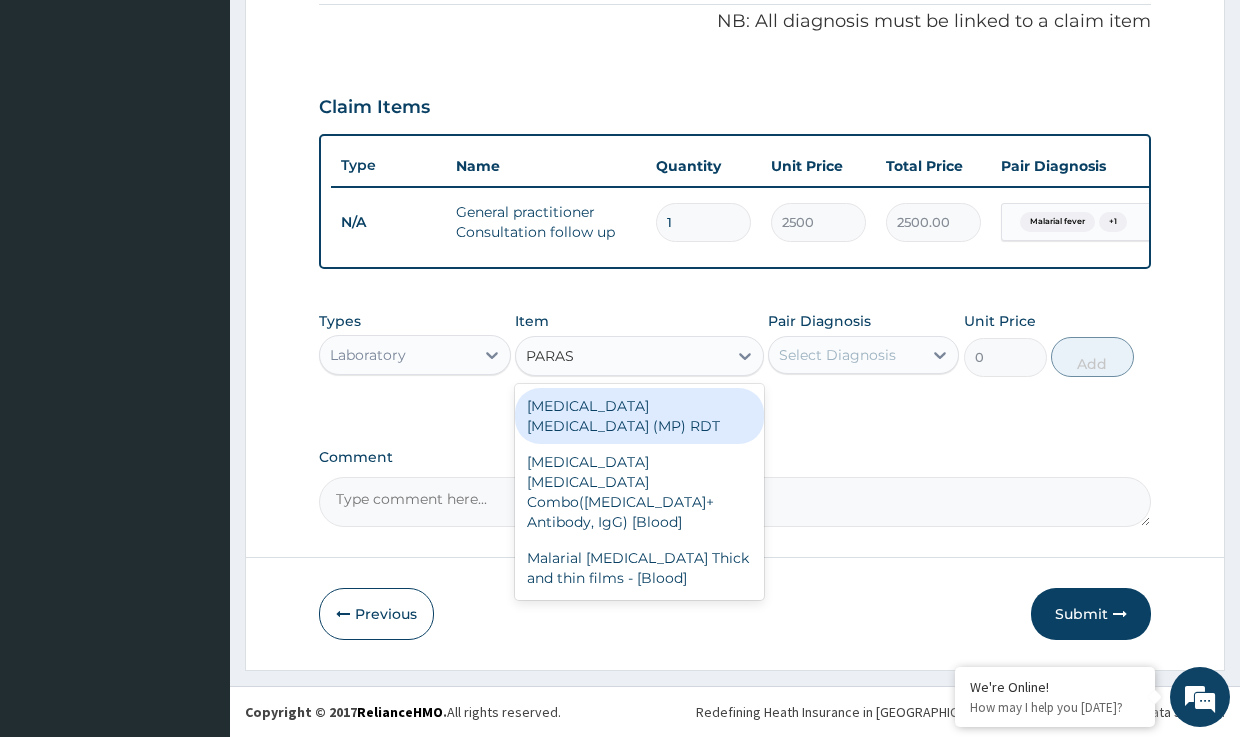 type 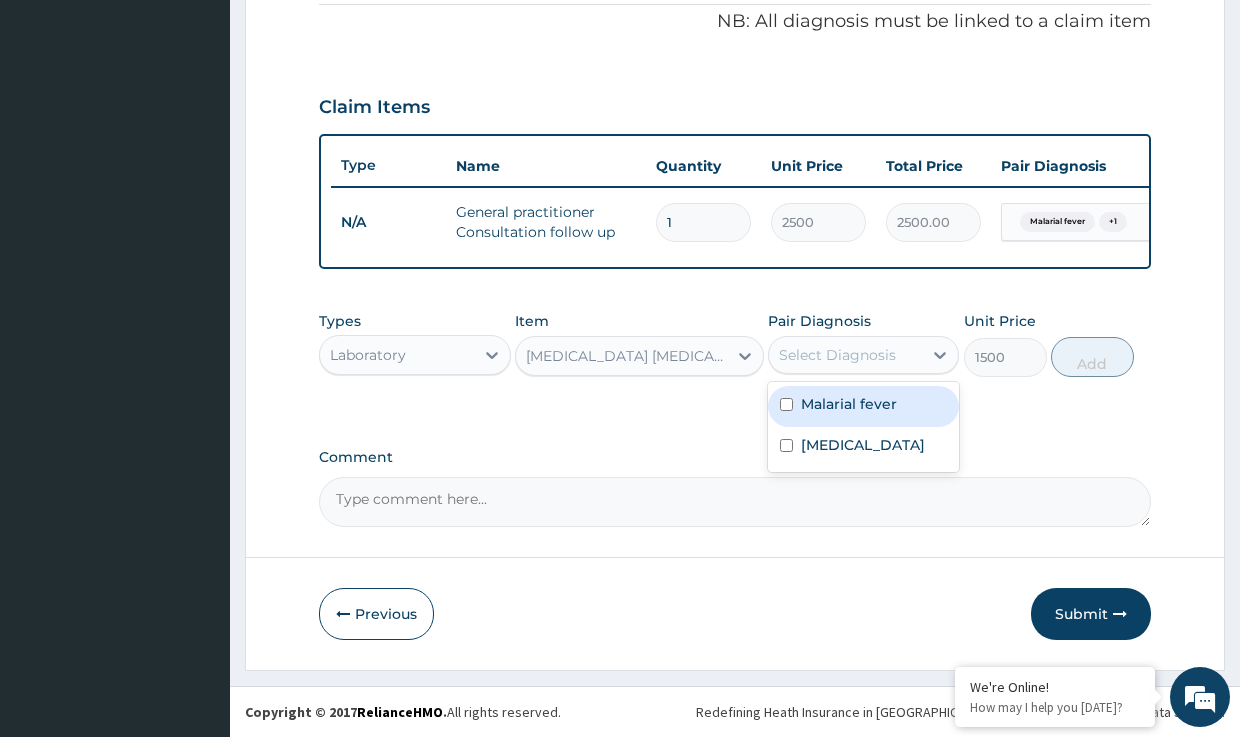 click on "Select Diagnosis" at bounding box center (837, 355) 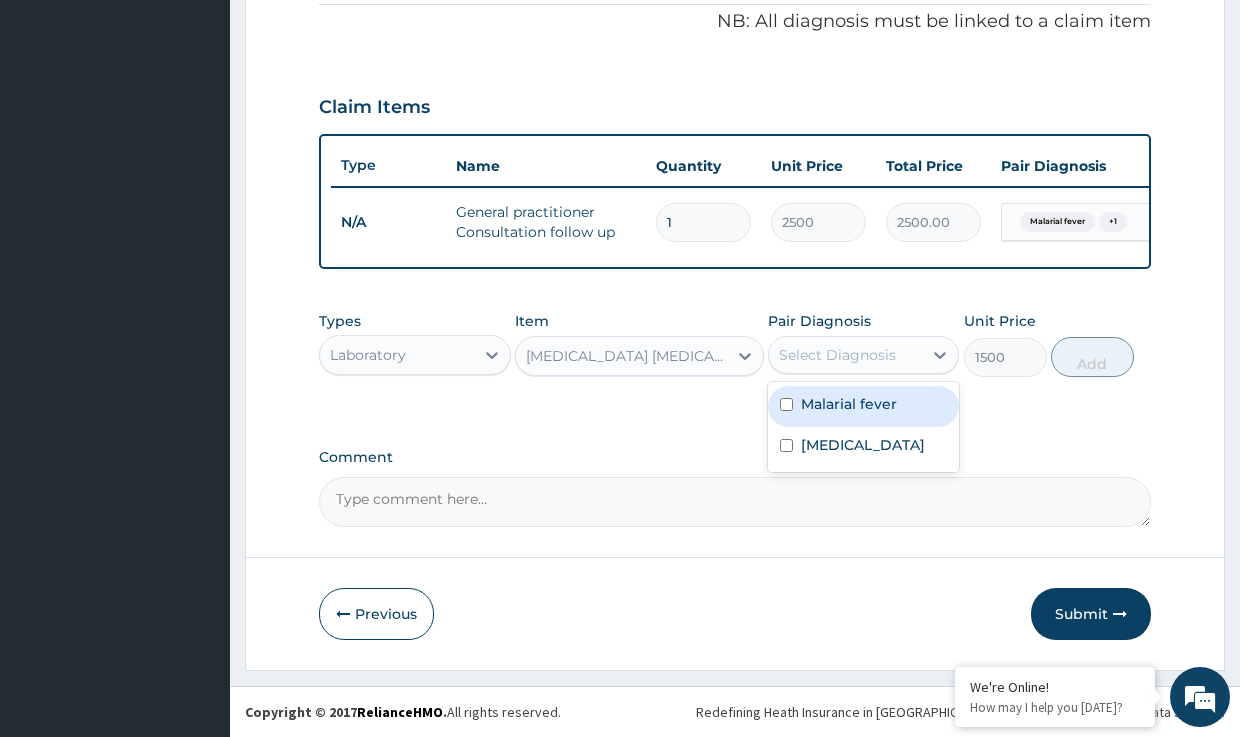 click on "Malarial fever" at bounding box center [849, 404] 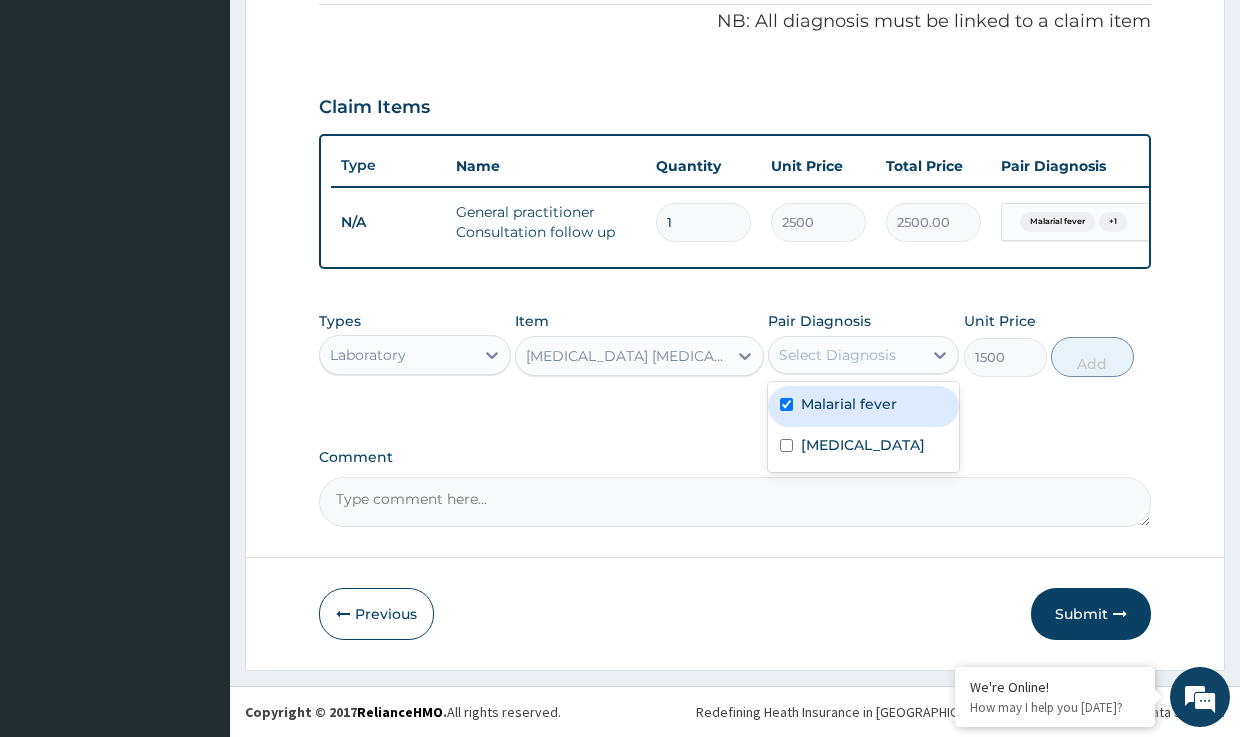checkbox on "true" 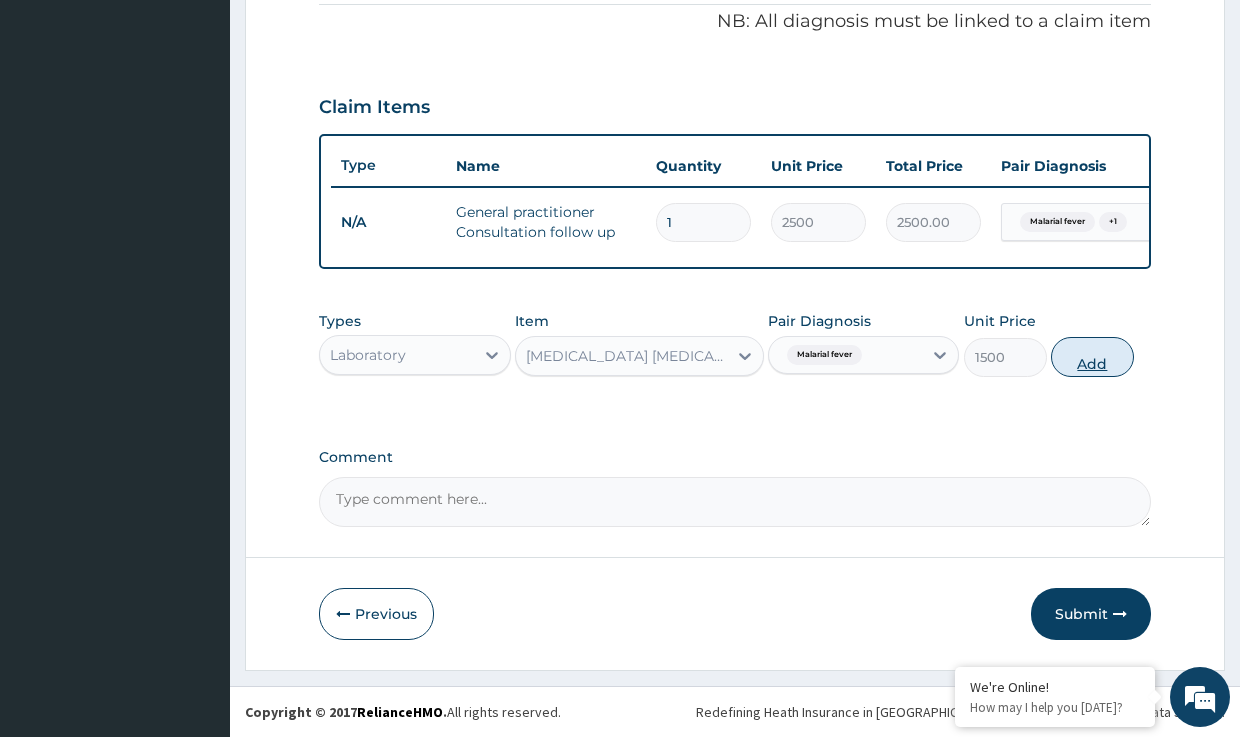 click on "Add" at bounding box center [1092, 357] 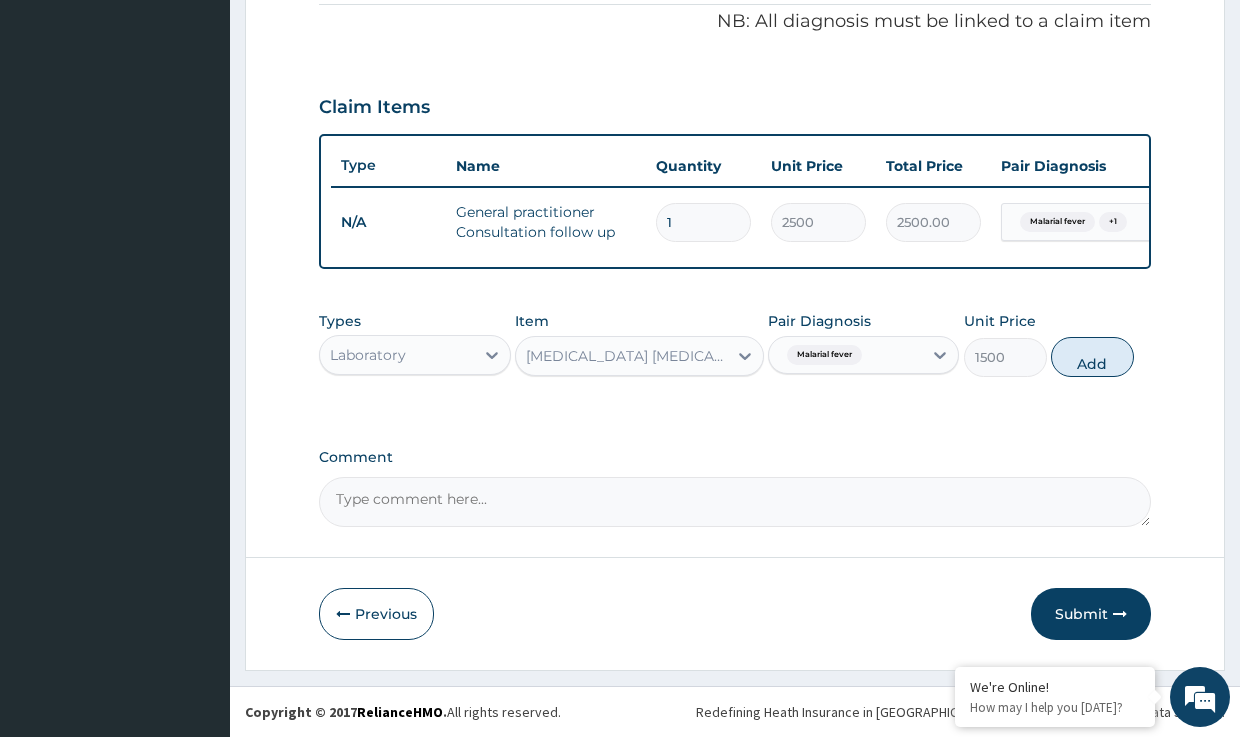 type on "0" 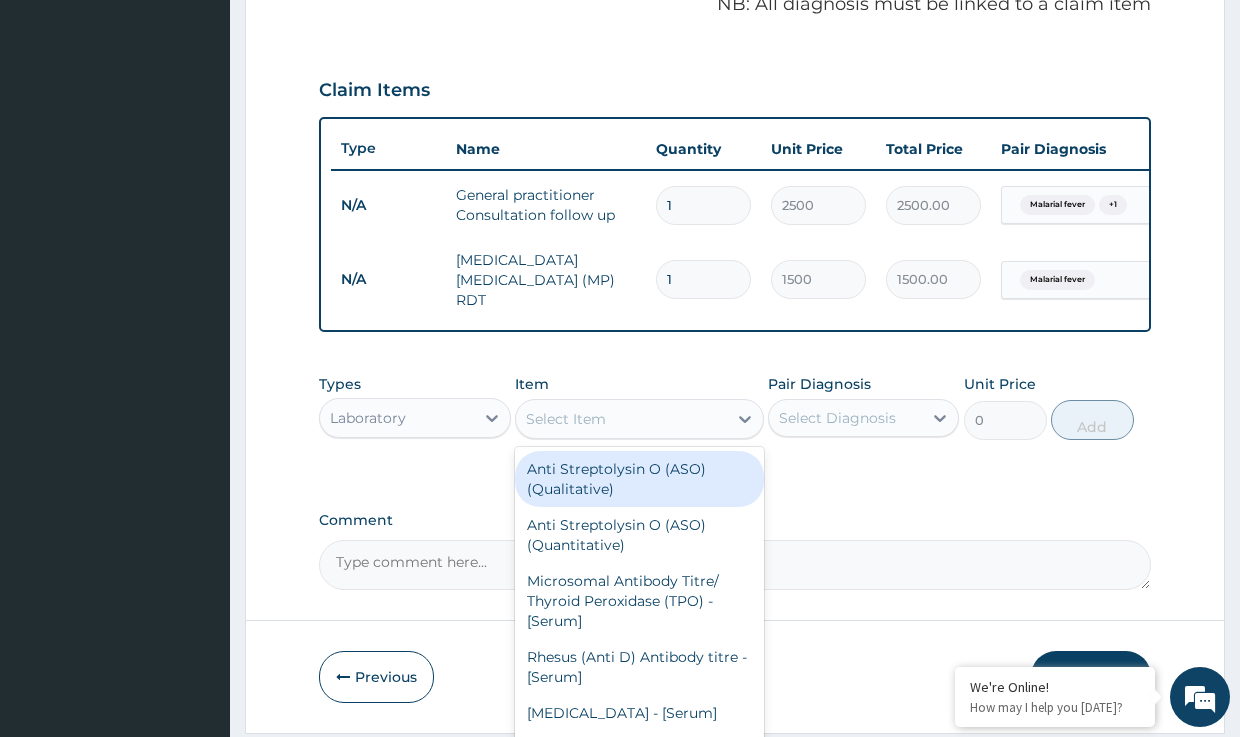 click on "Select Item" at bounding box center [621, 419] 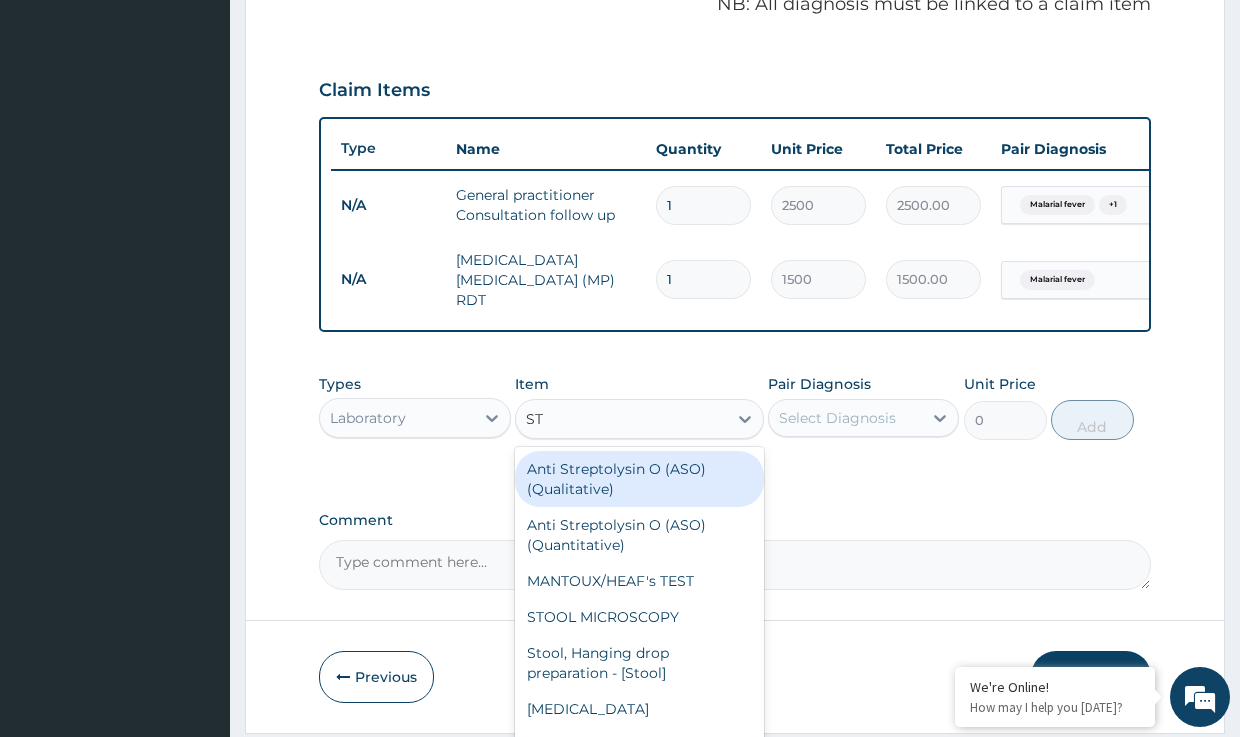 type on "STO" 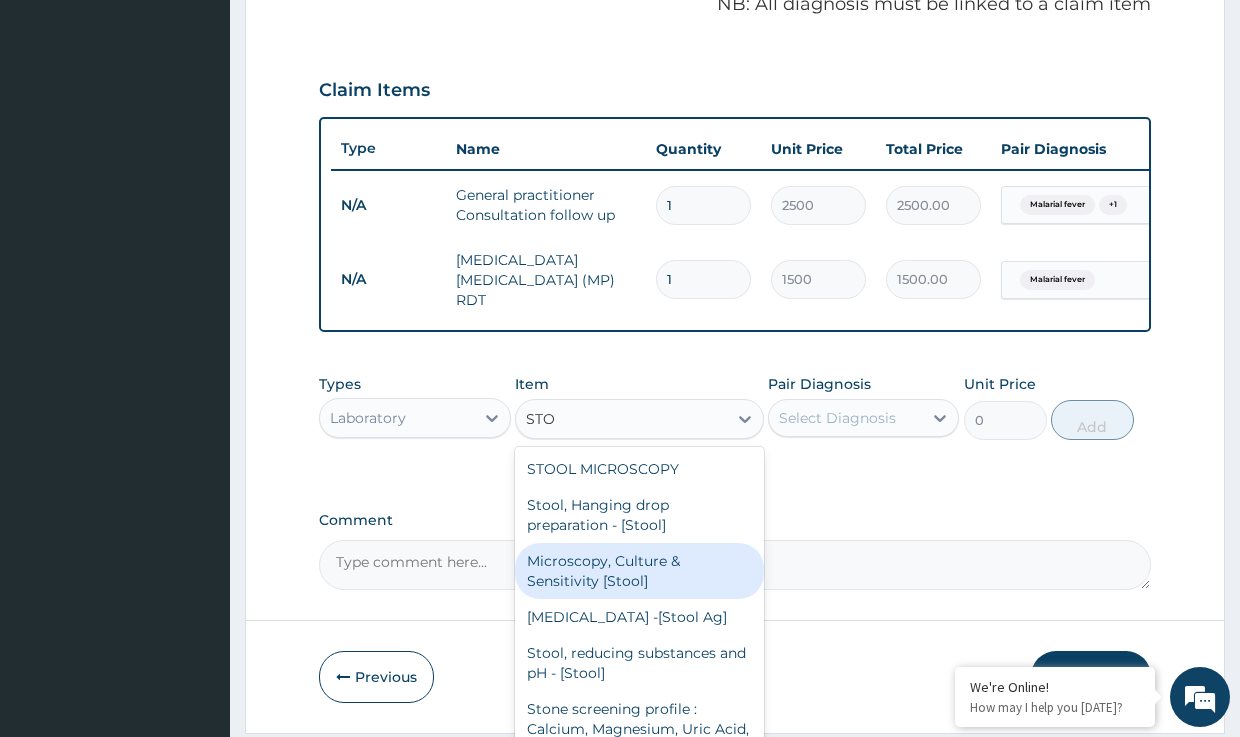 click on "Microscopy, Culture & Sensitivity [Stool]" at bounding box center (639, 571) 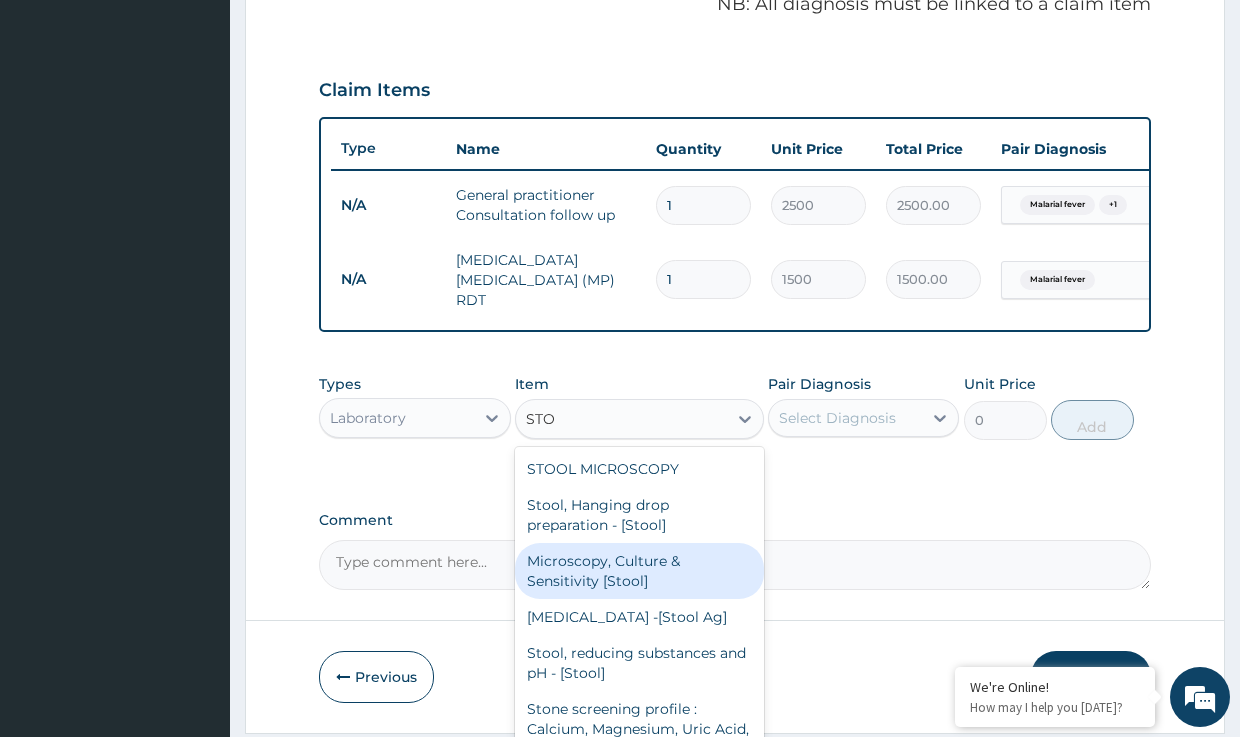 type 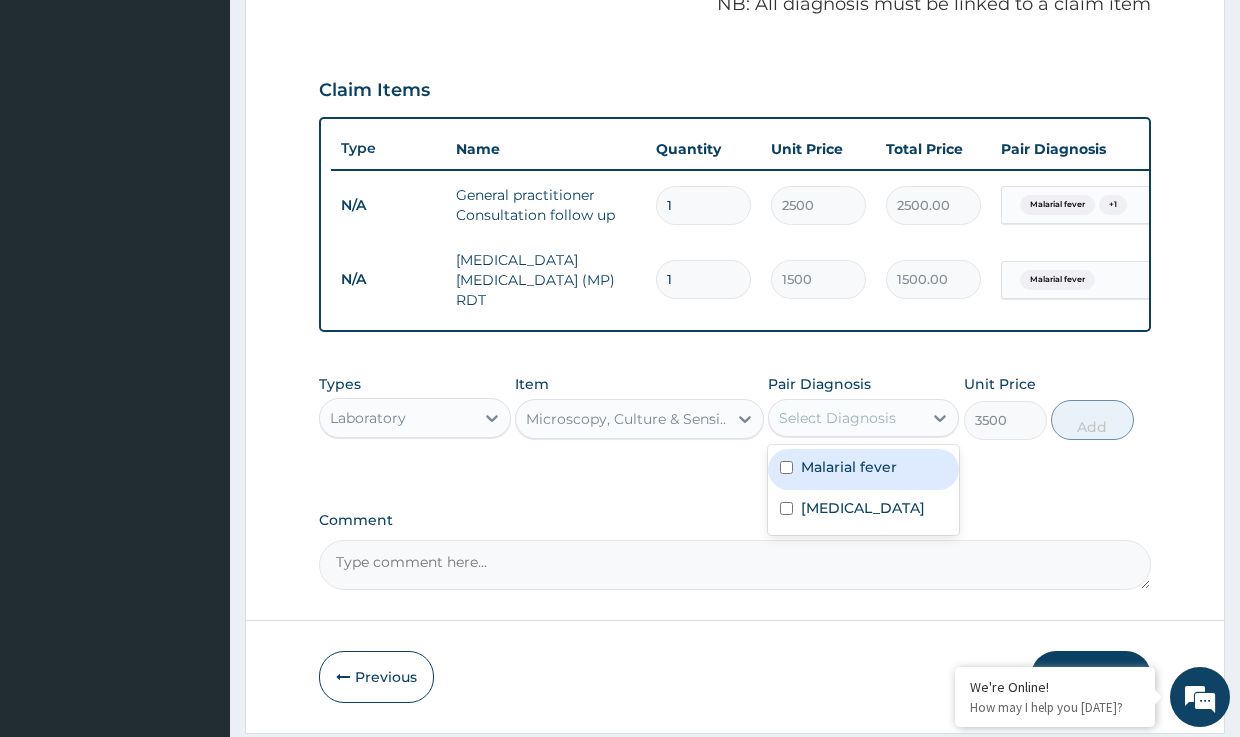 click on "Select Diagnosis" at bounding box center [845, 418] 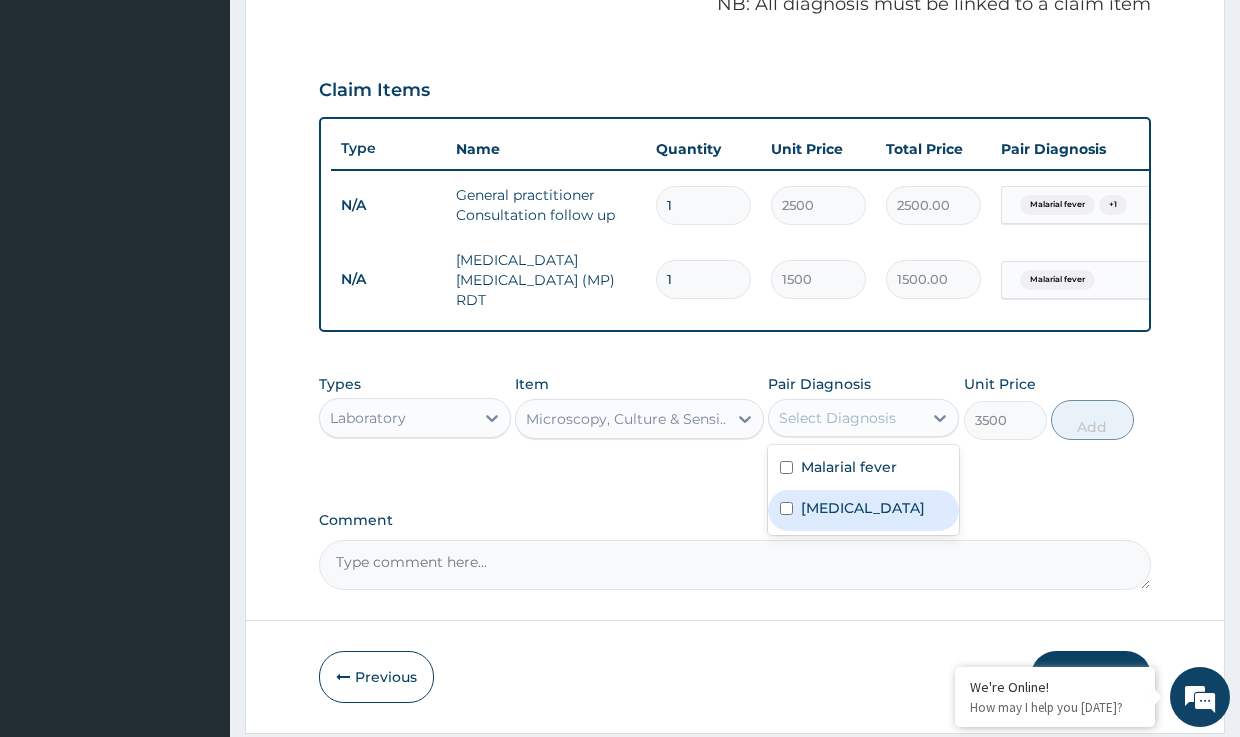 click on "Typhoid fever" at bounding box center [863, 508] 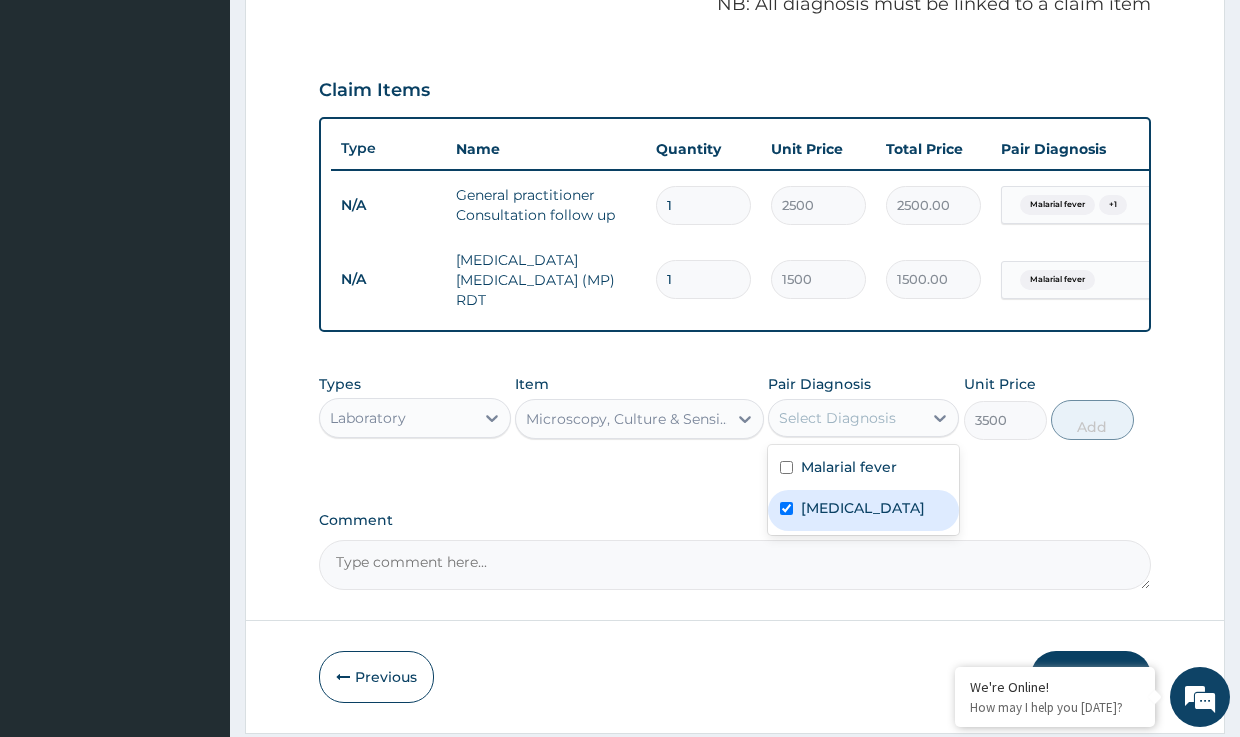checkbox on "true" 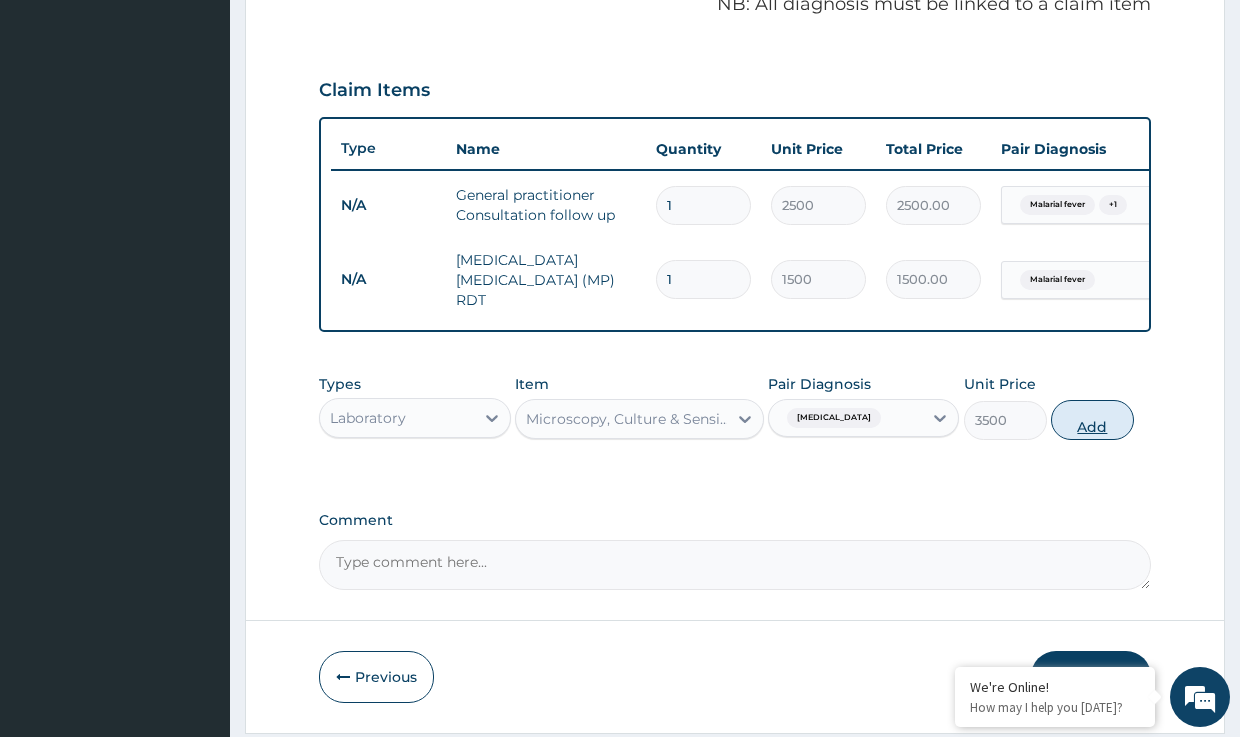 click on "Add" at bounding box center [1092, 420] 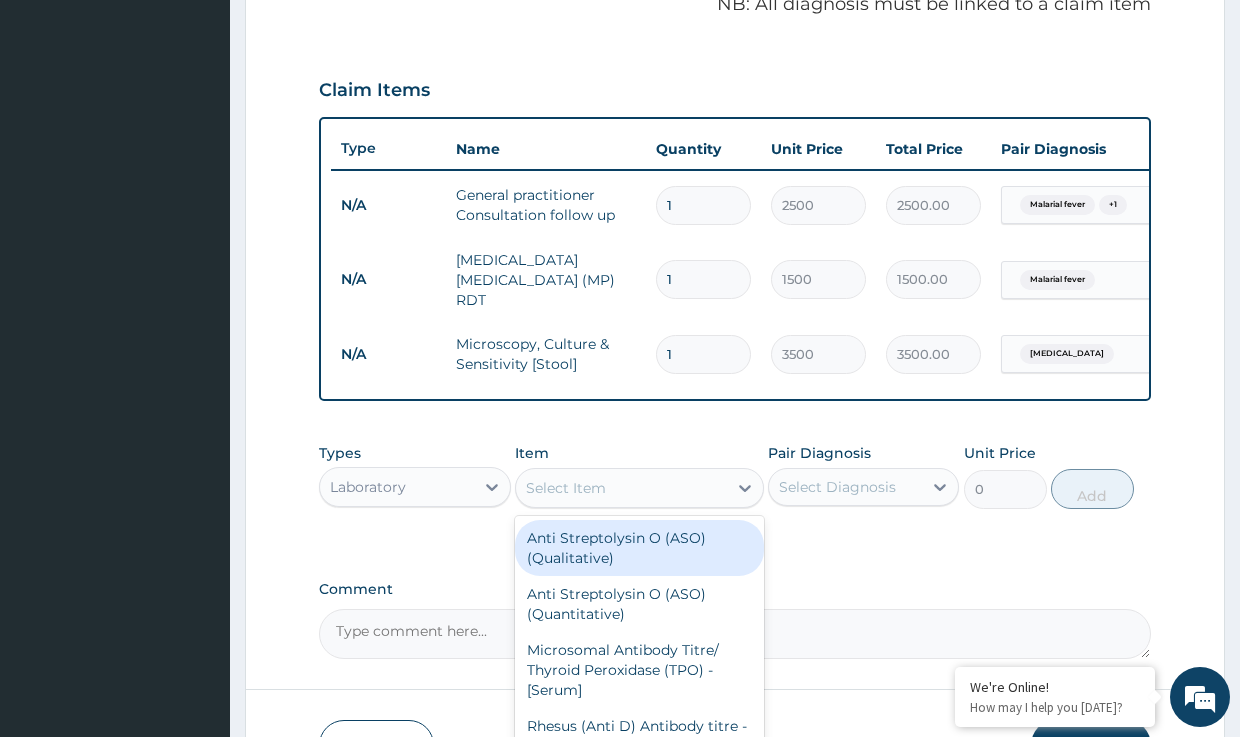 click on "Select Item" at bounding box center (566, 488) 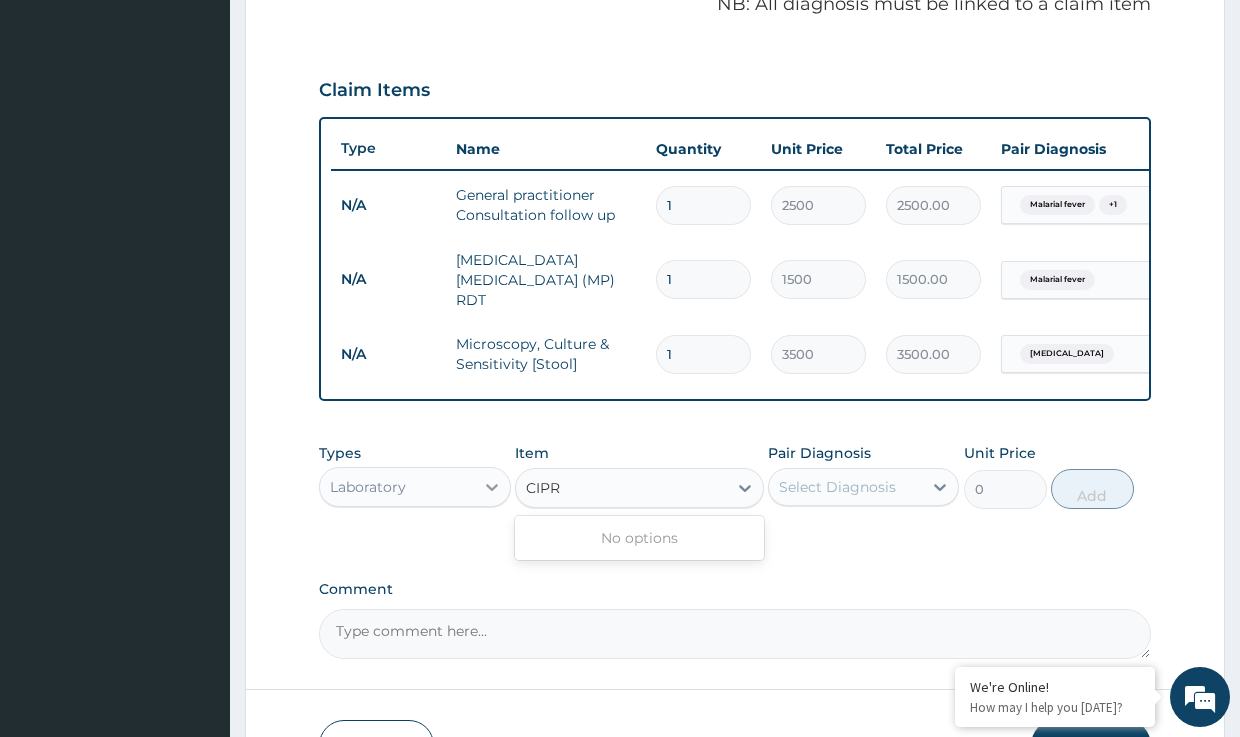 type on "CIPR" 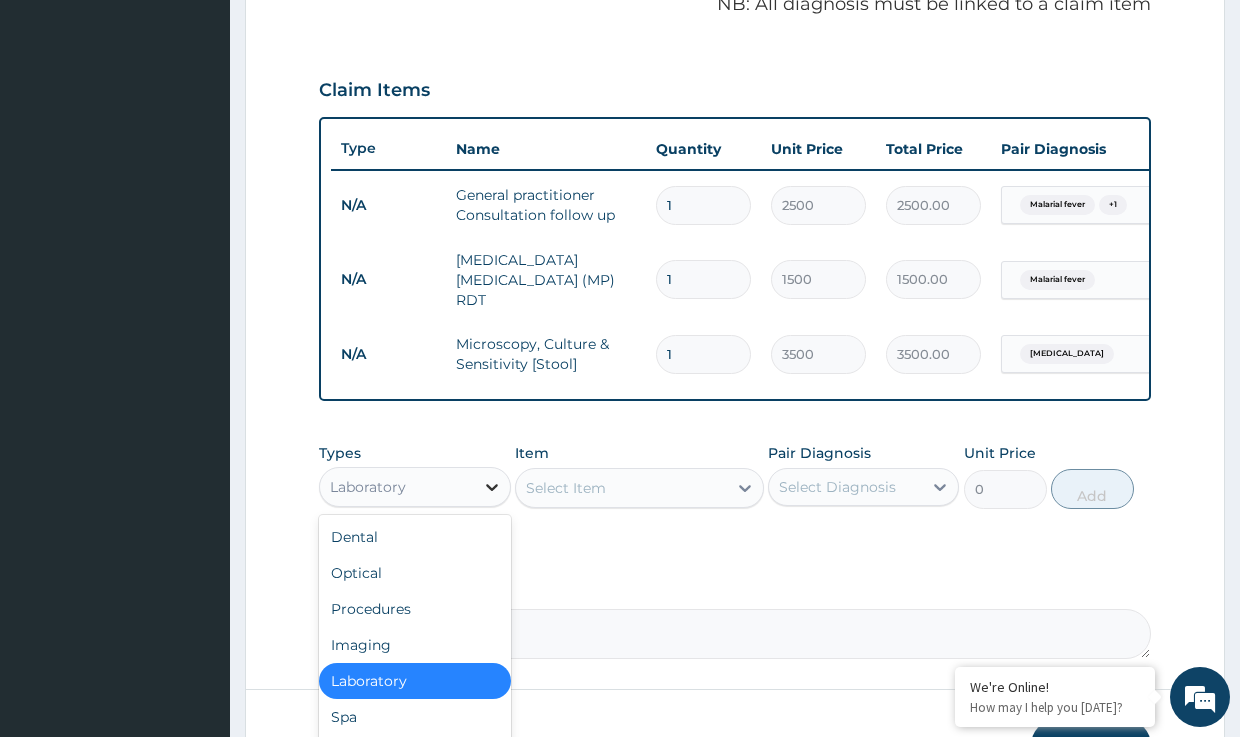 click 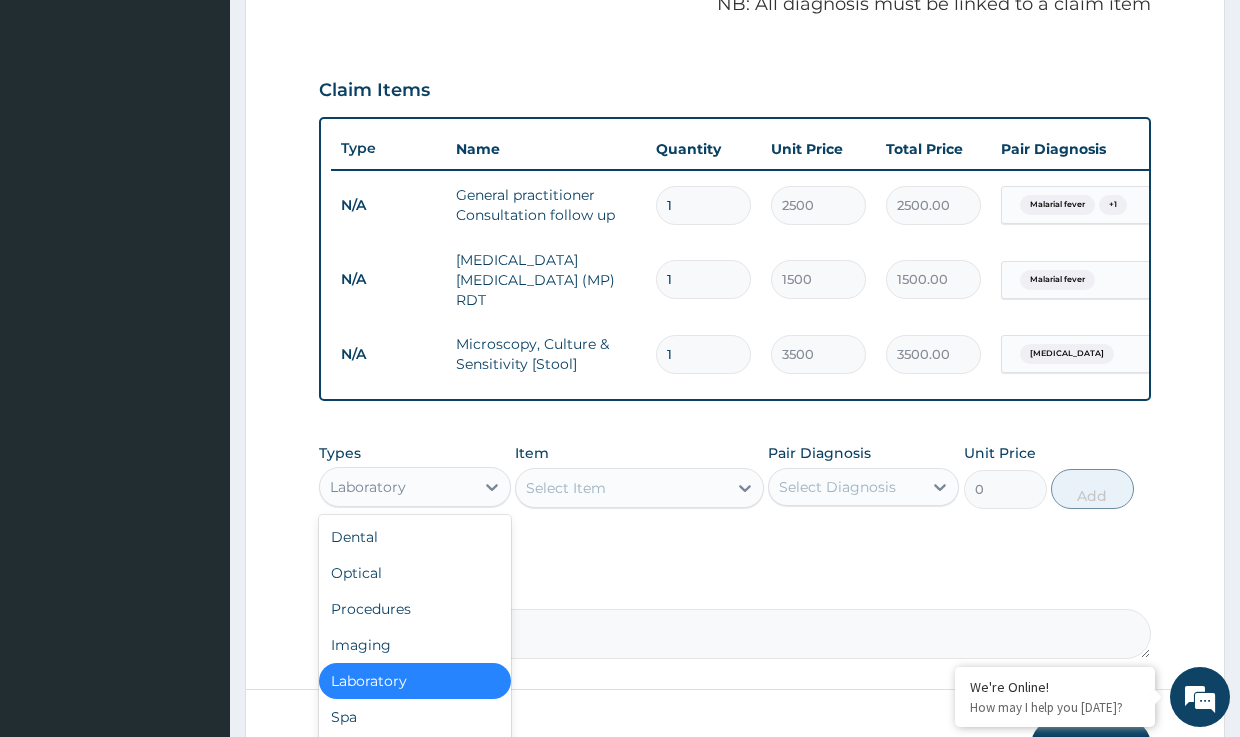 scroll, scrollTop: 68, scrollLeft: 0, axis: vertical 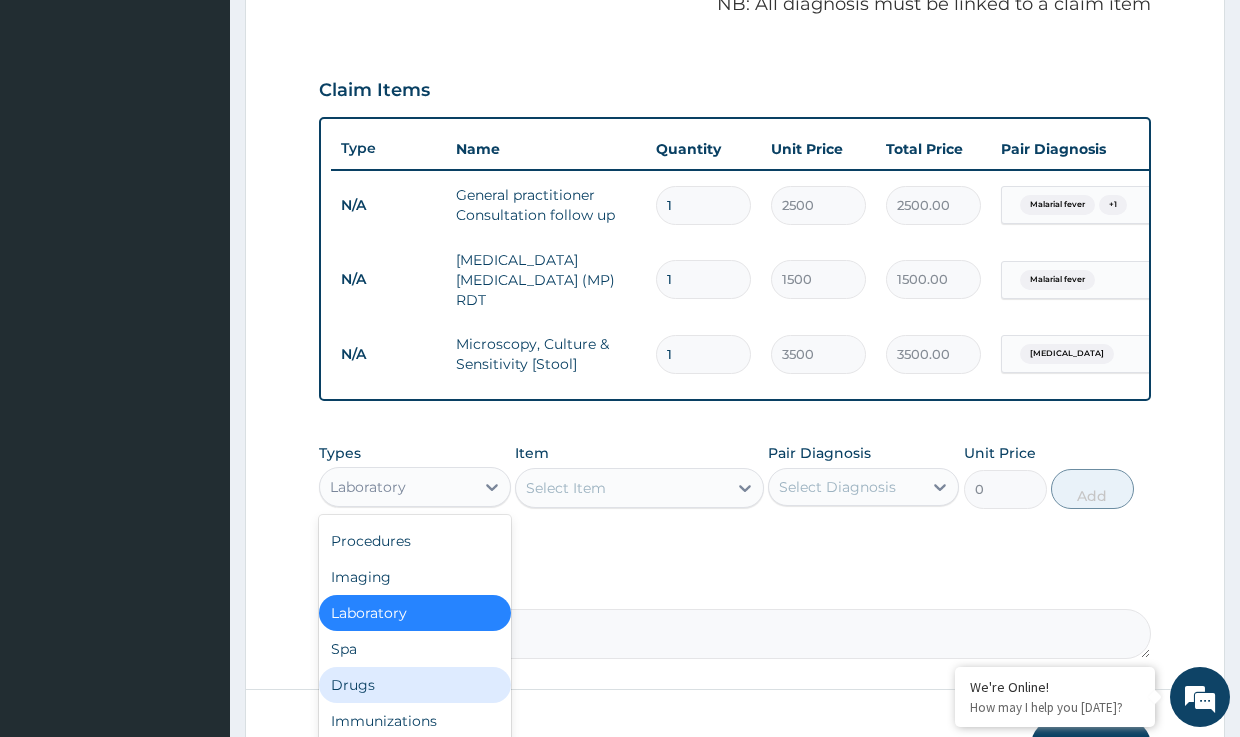 click on "Drugs" at bounding box center [414, 685] 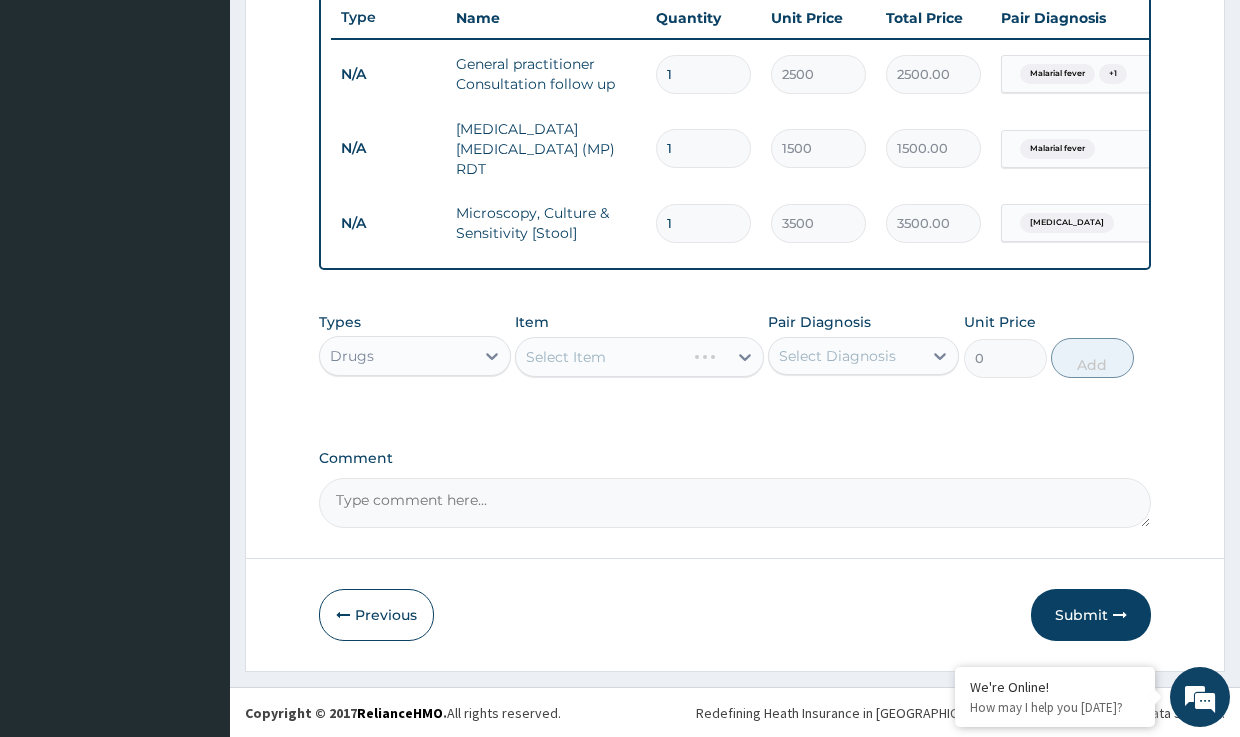 scroll, scrollTop: 765, scrollLeft: 0, axis: vertical 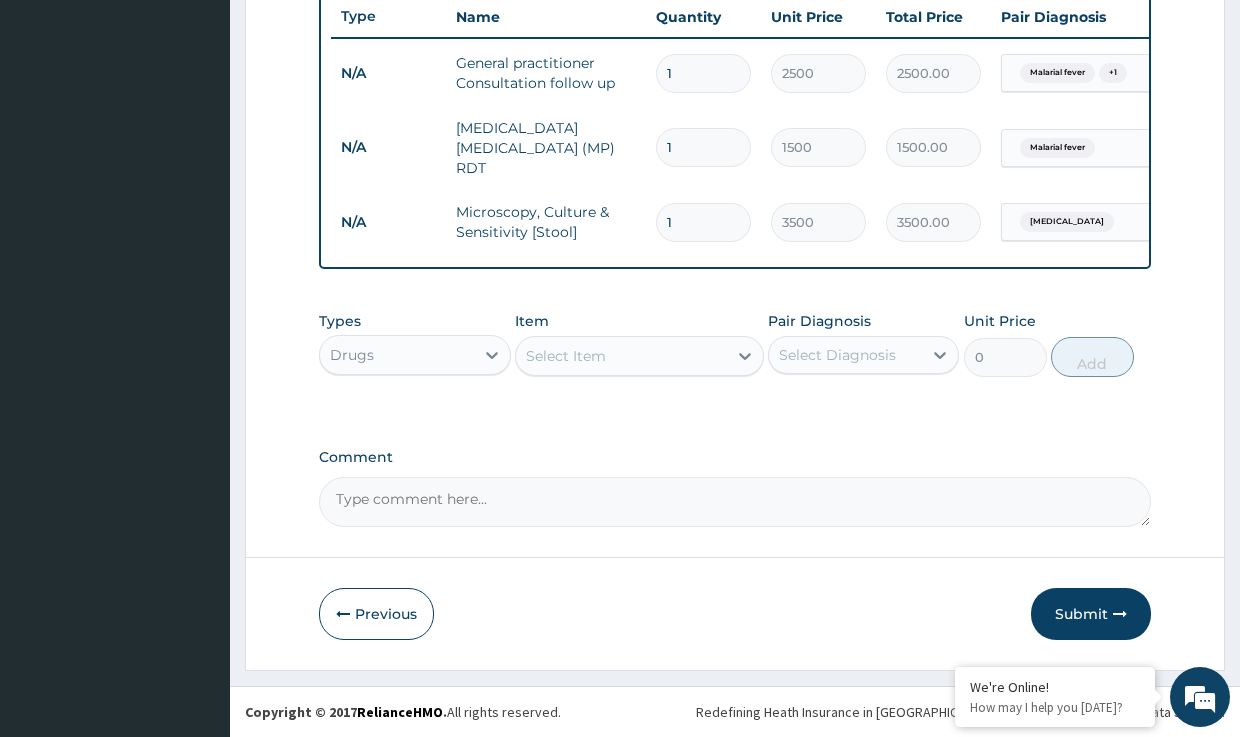 click on "Select Item" at bounding box center [566, 356] 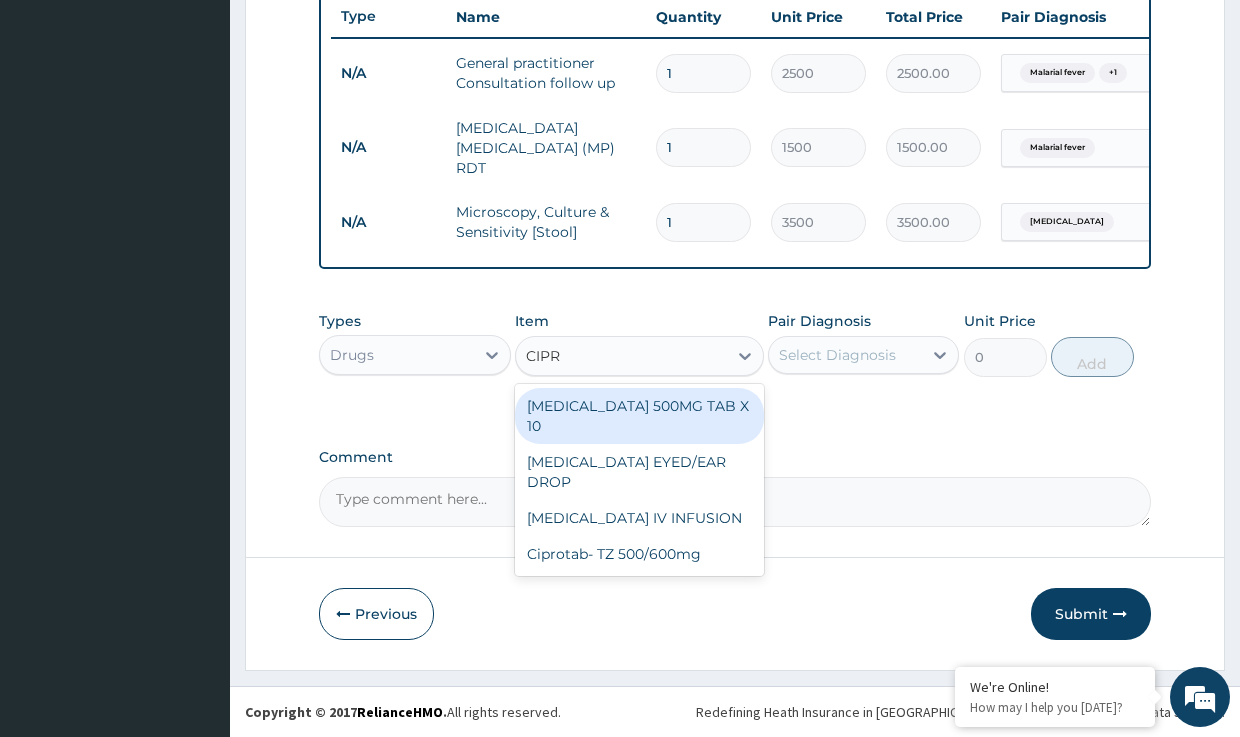 type on "CIPRO" 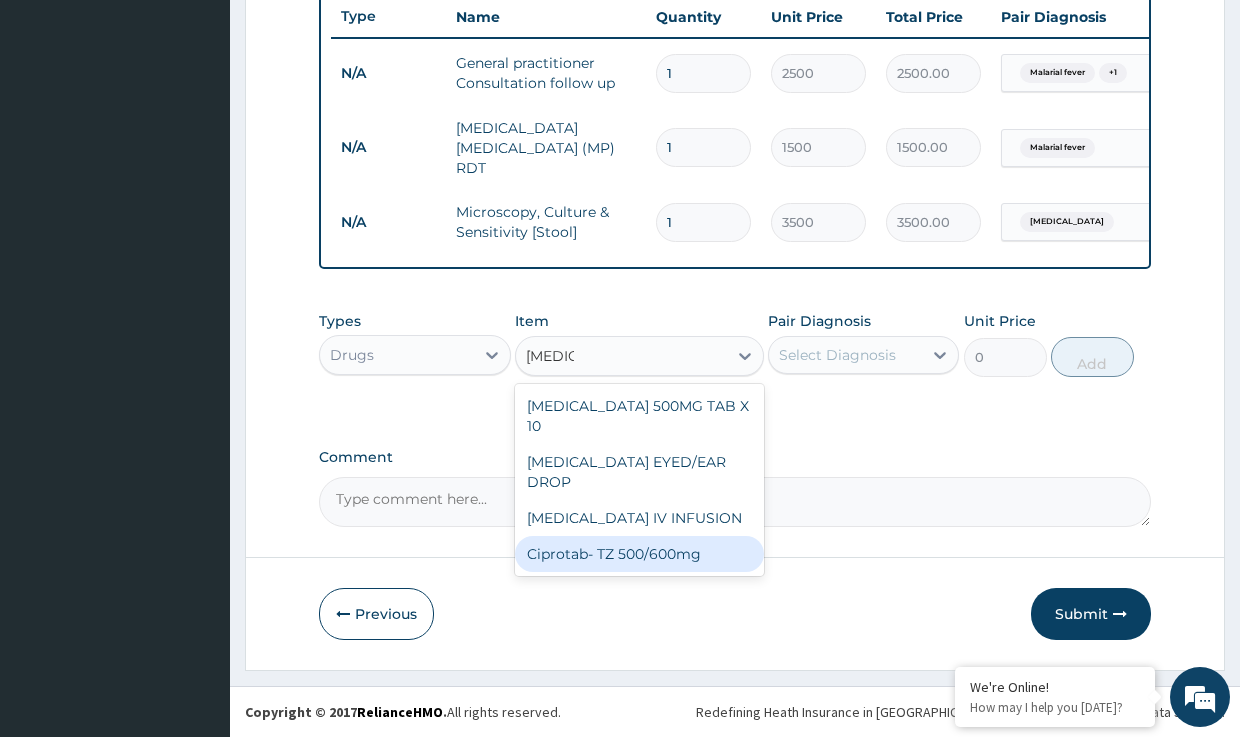 click on "Ciprotab- TZ 500/600mg" at bounding box center [639, 554] 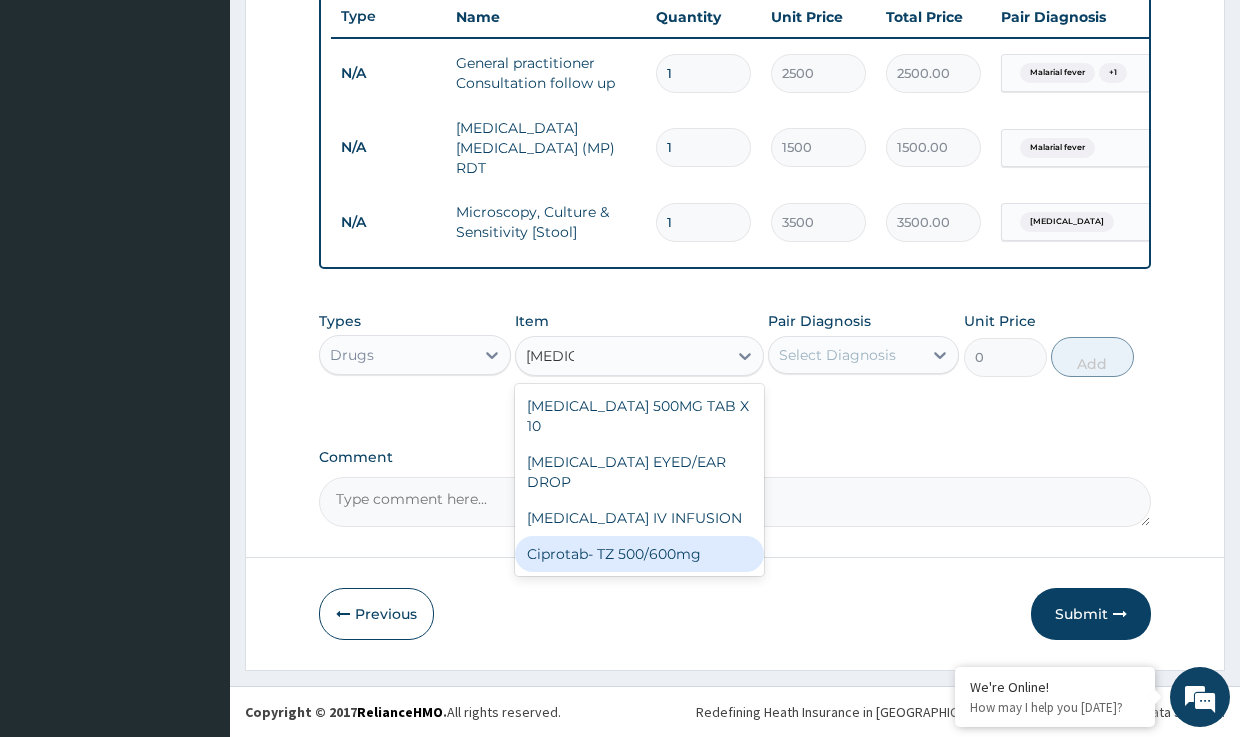 type 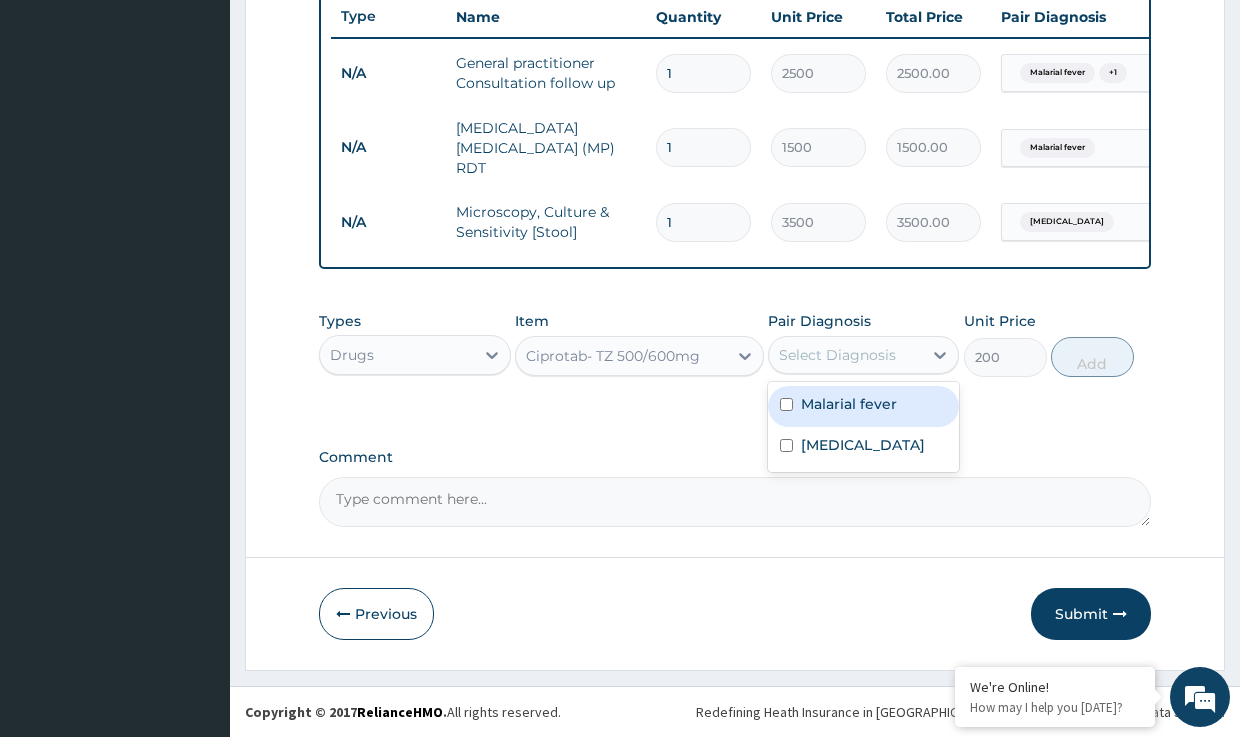 click on "Select Diagnosis" at bounding box center (837, 355) 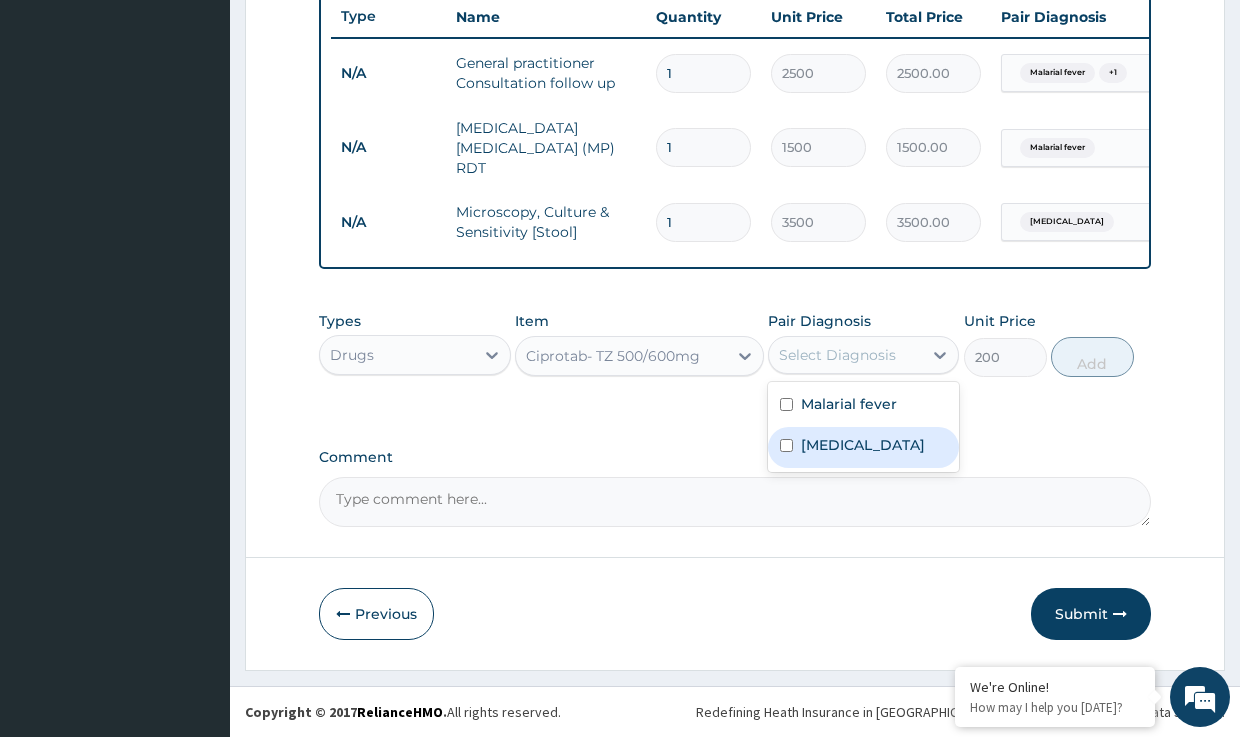 click on "Typhoid fever" at bounding box center (863, 445) 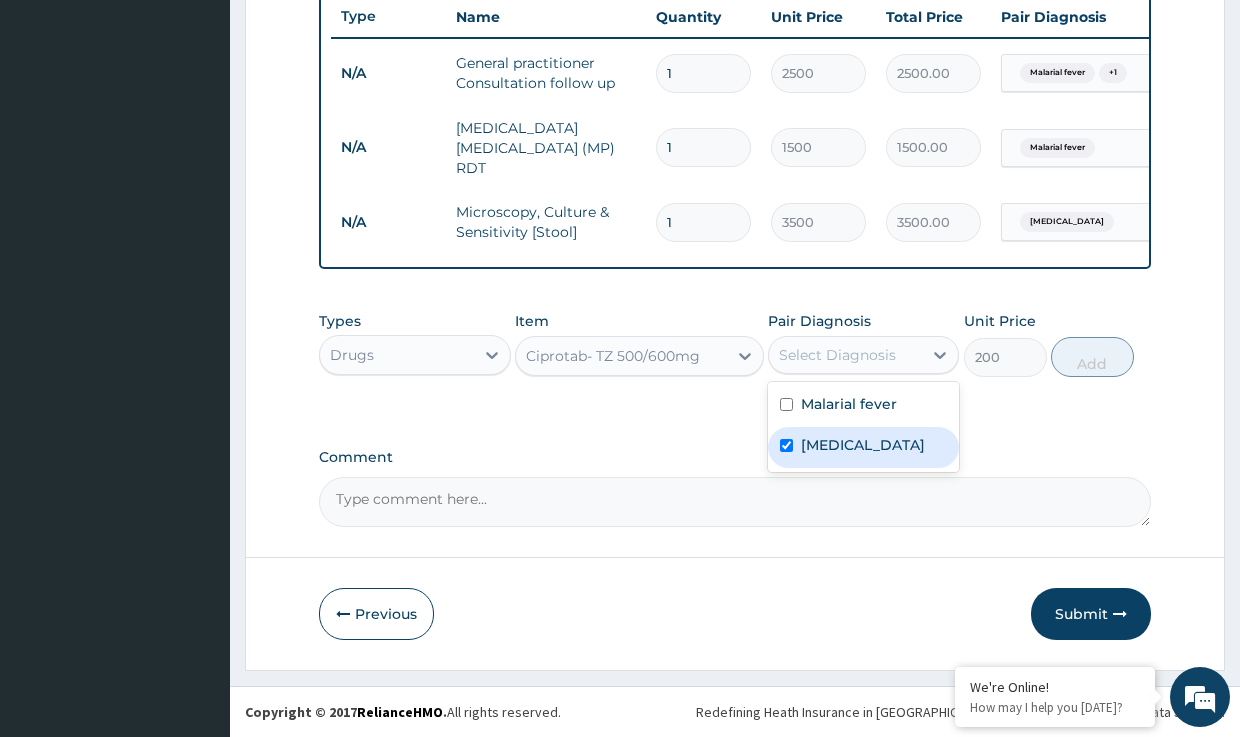 checkbox on "true" 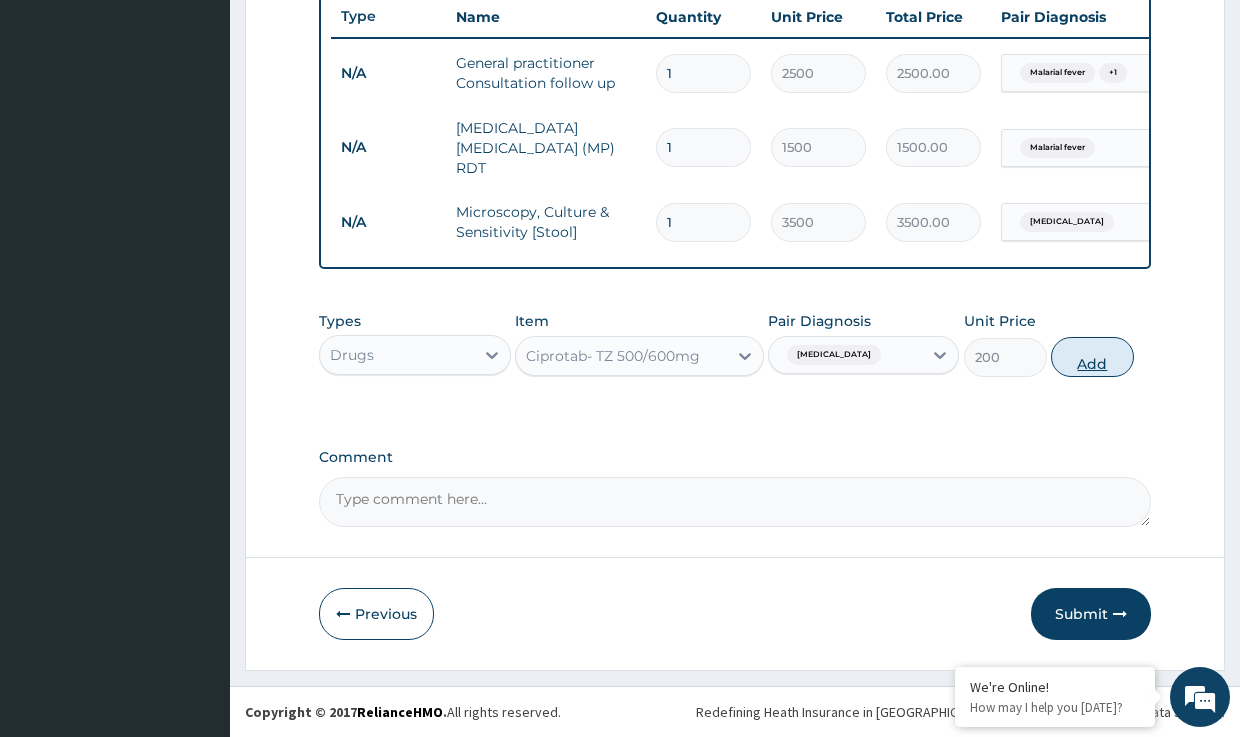 click on "Add" at bounding box center (1092, 357) 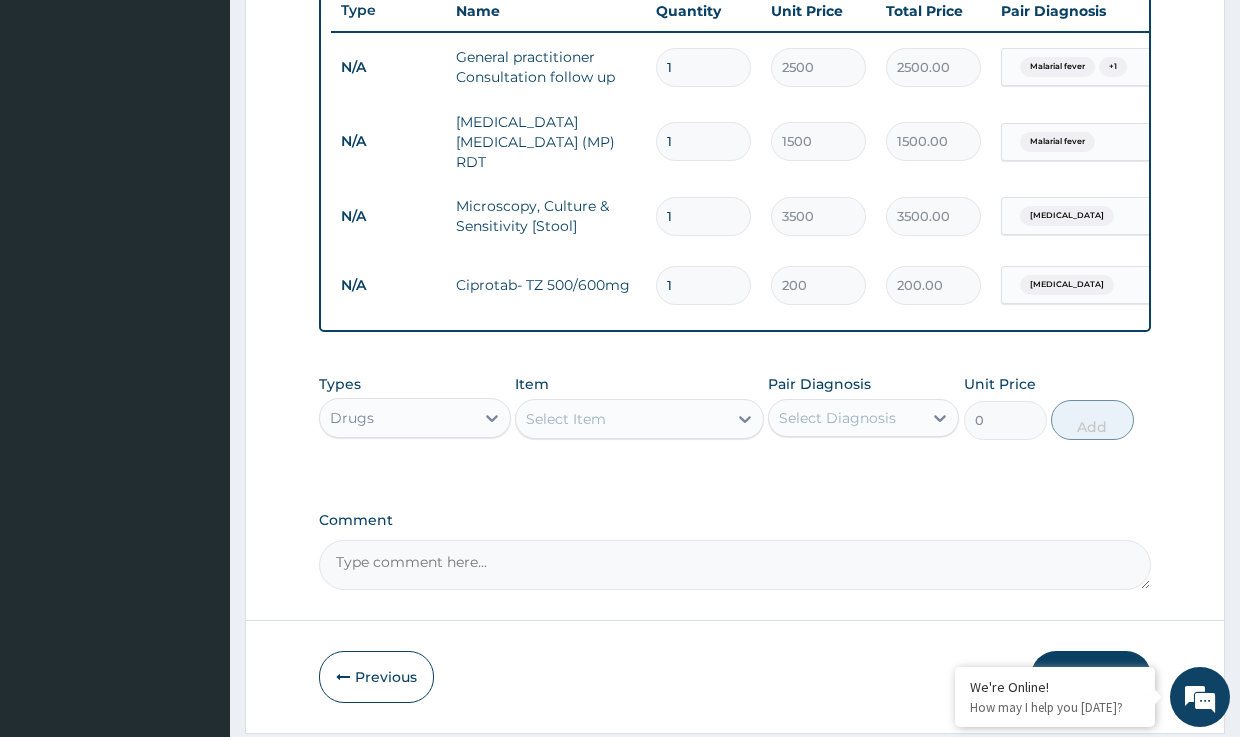 type on "14" 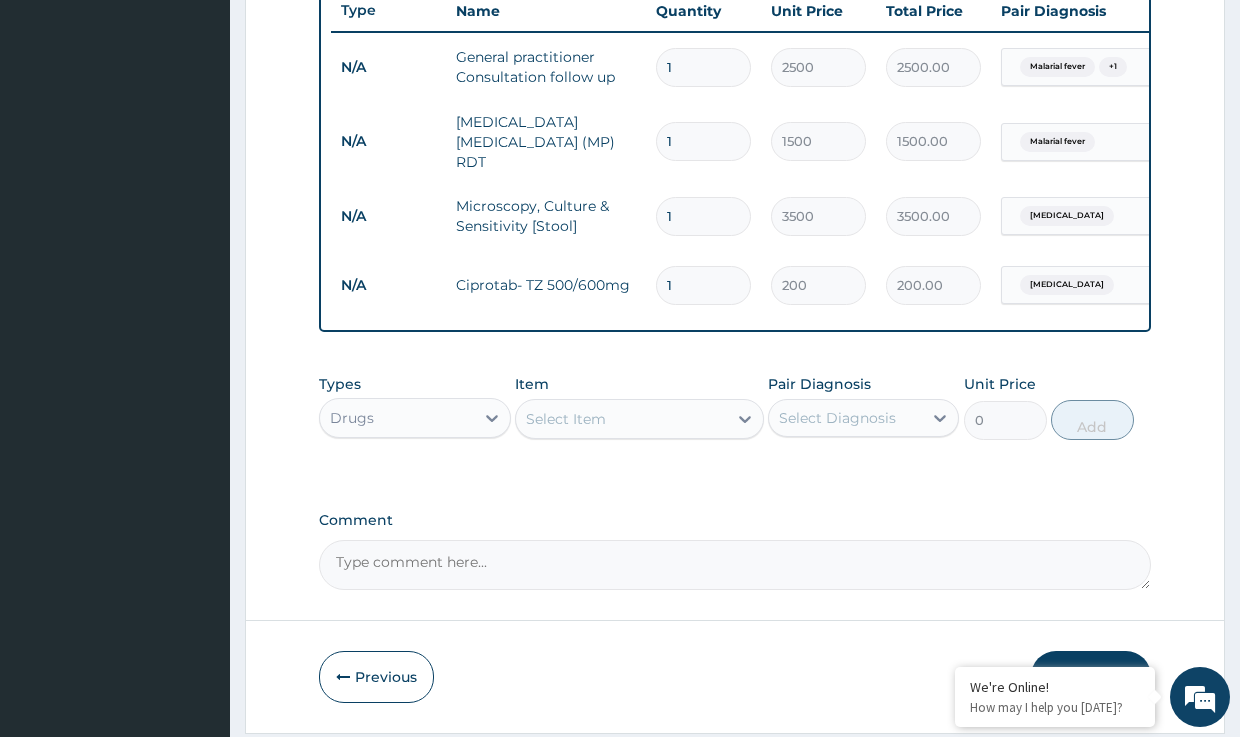 type on "2800.00" 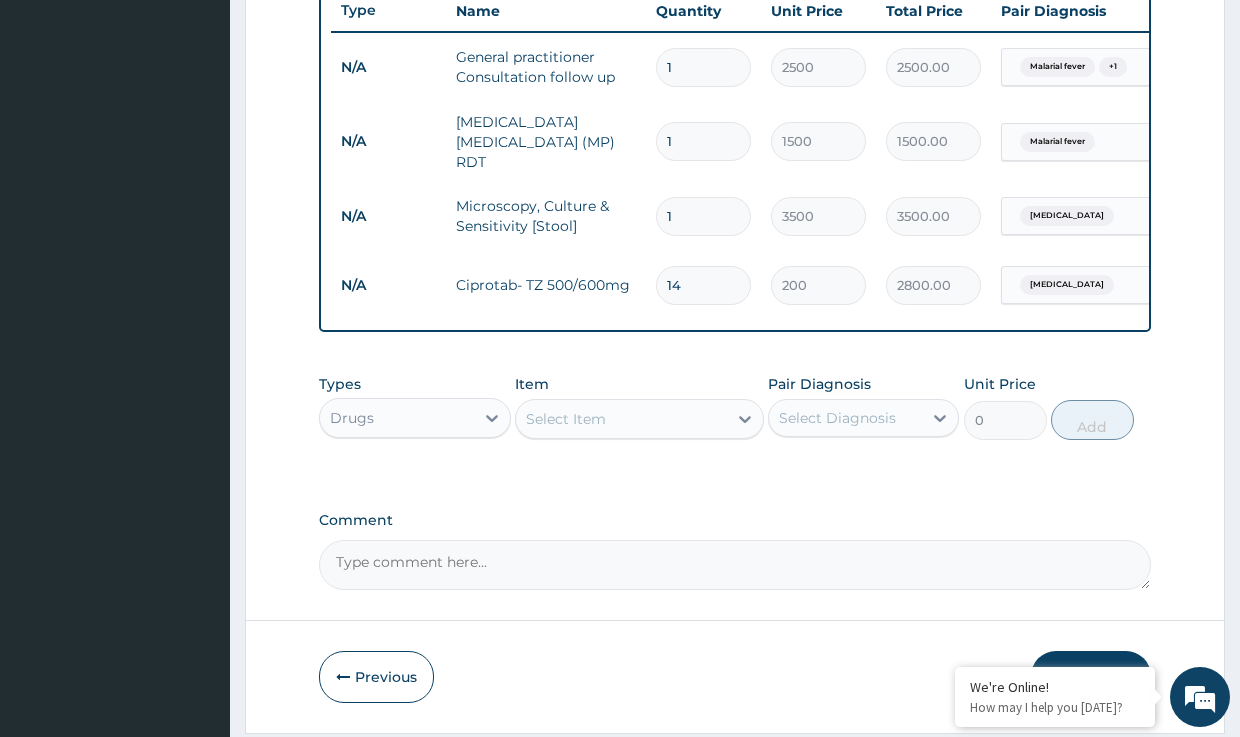 type on "14" 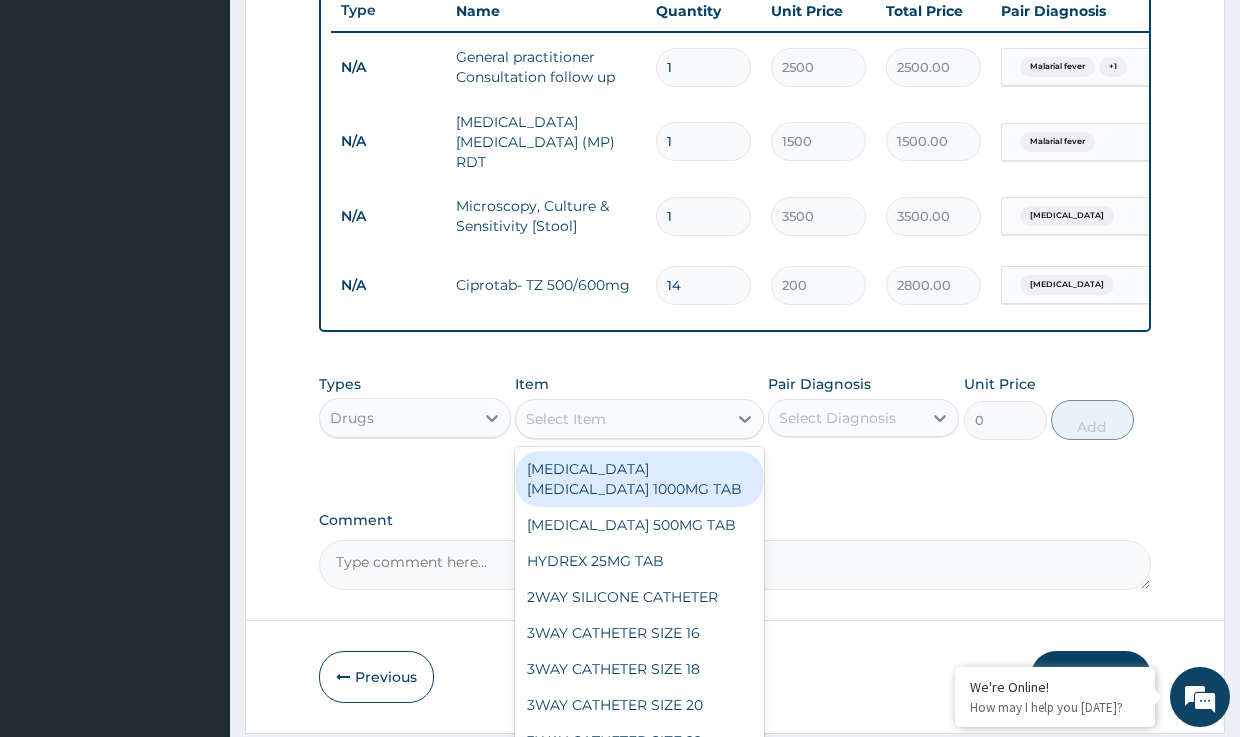 click on "Select Item" at bounding box center (566, 419) 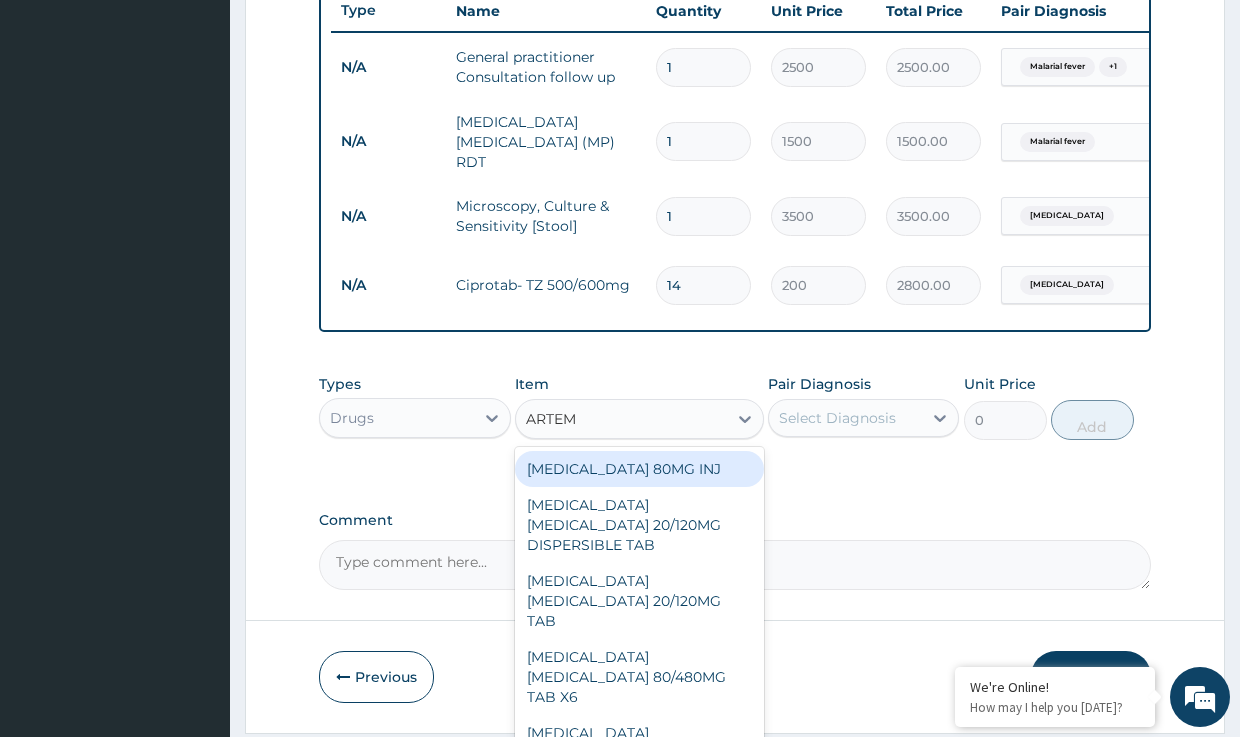 type on "ARTEME" 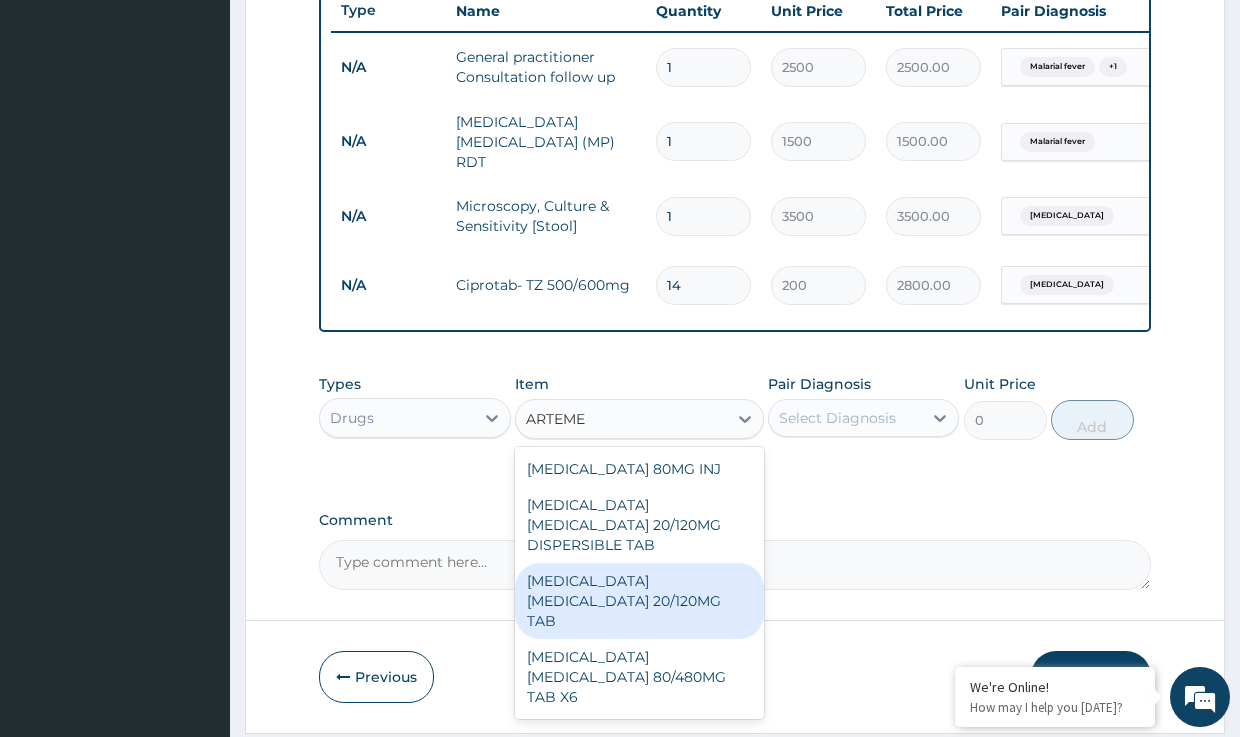 click on "ARTEMETHER LUMEFANTRINE 20/120MG TAB" at bounding box center [639, 601] 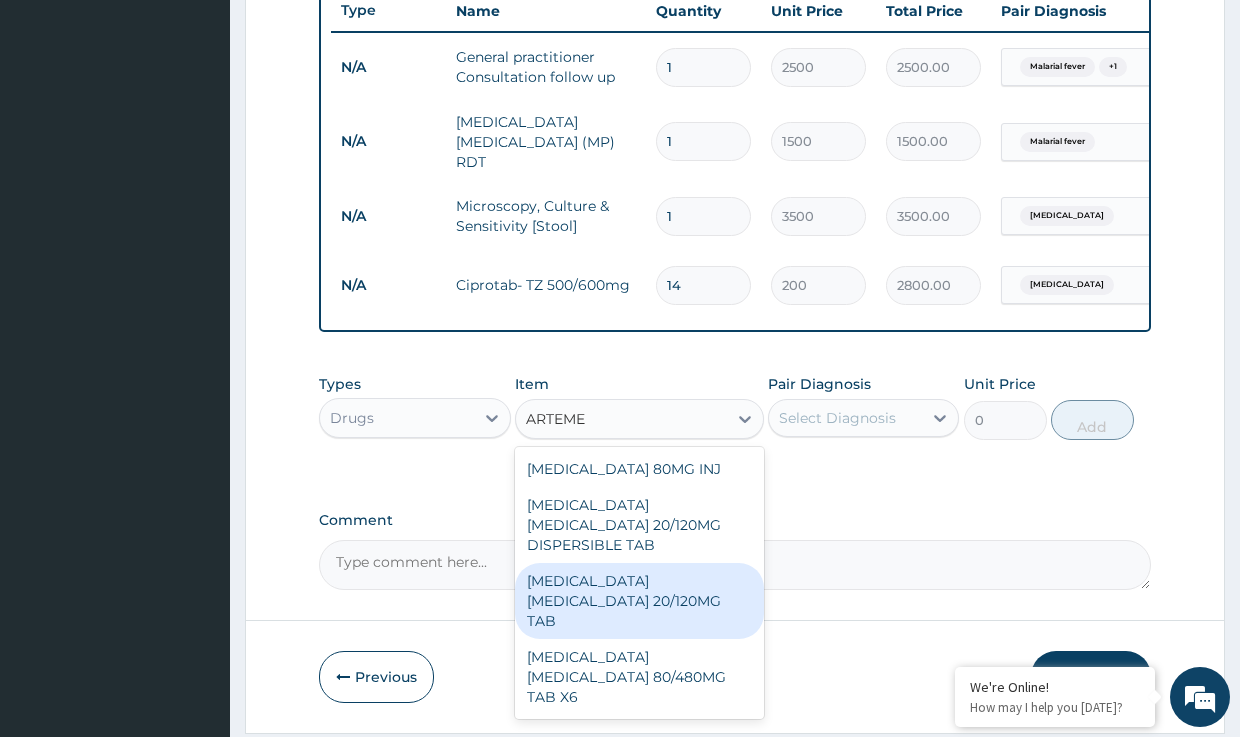 type 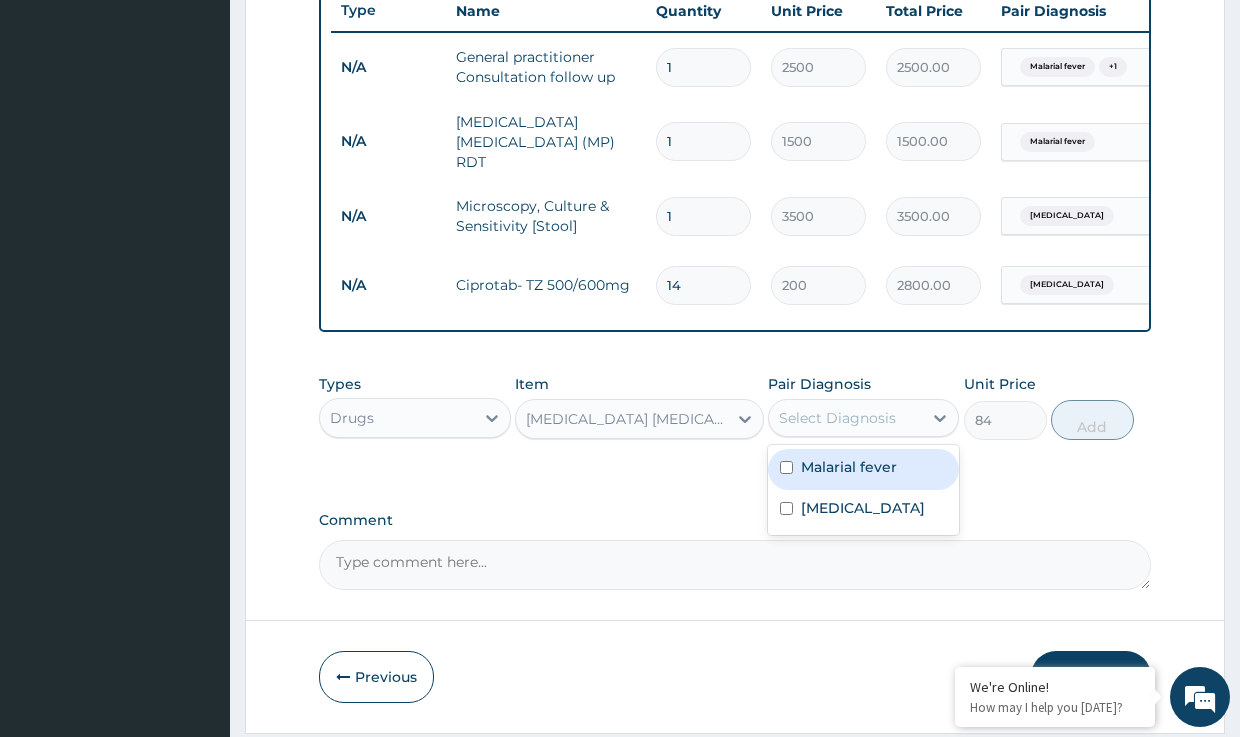click on "Select Diagnosis" at bounding box center [837, 418] 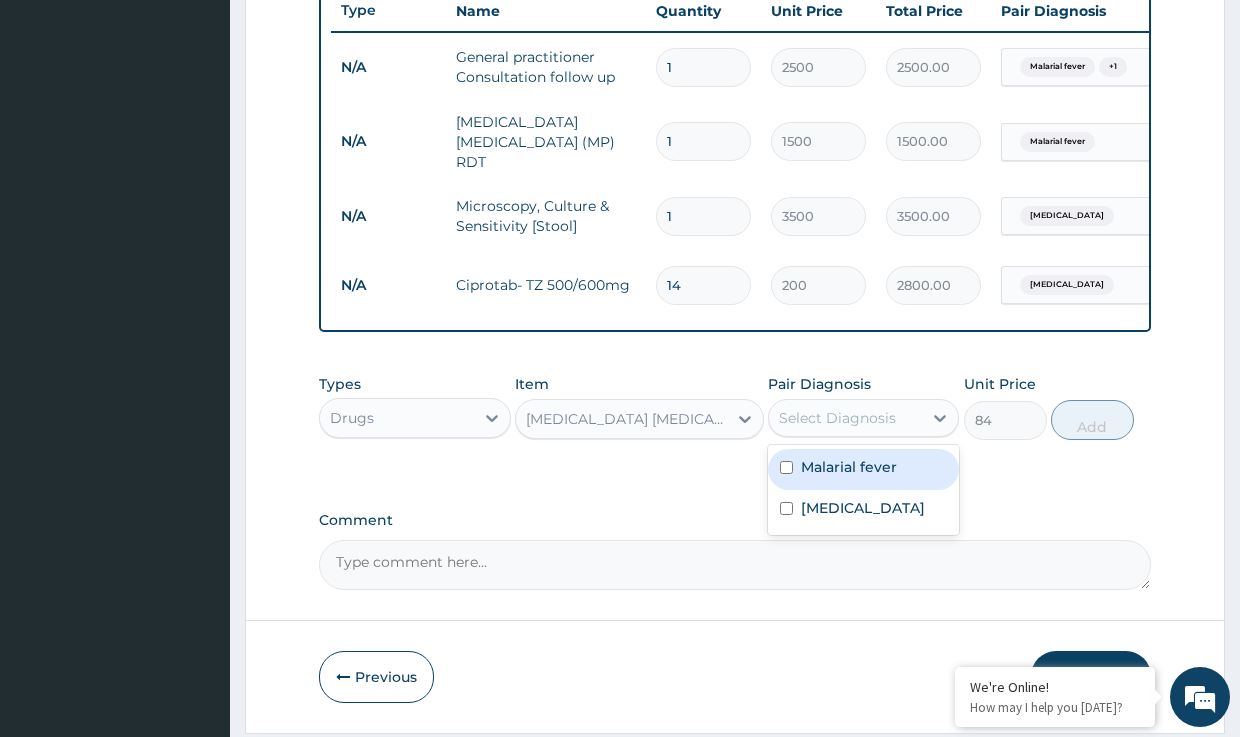 click on "Malarial fever" at bounding box center [849, 467] 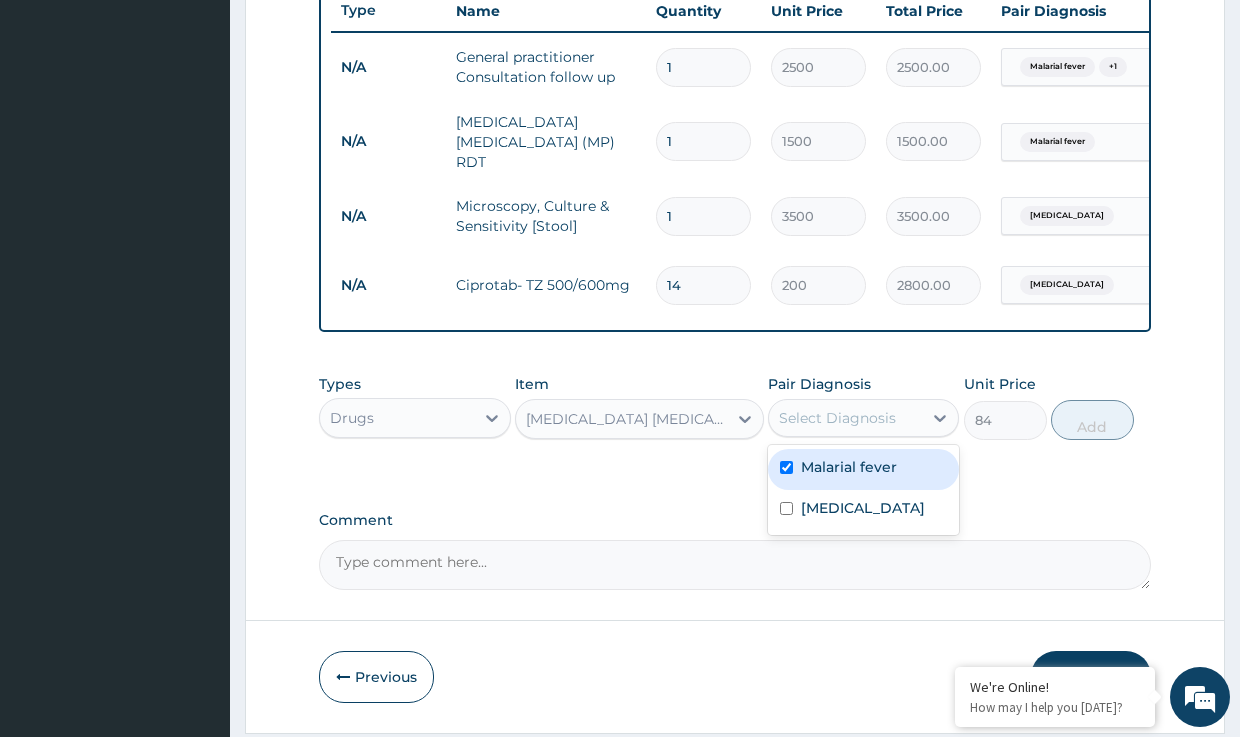 checkbox on "true" 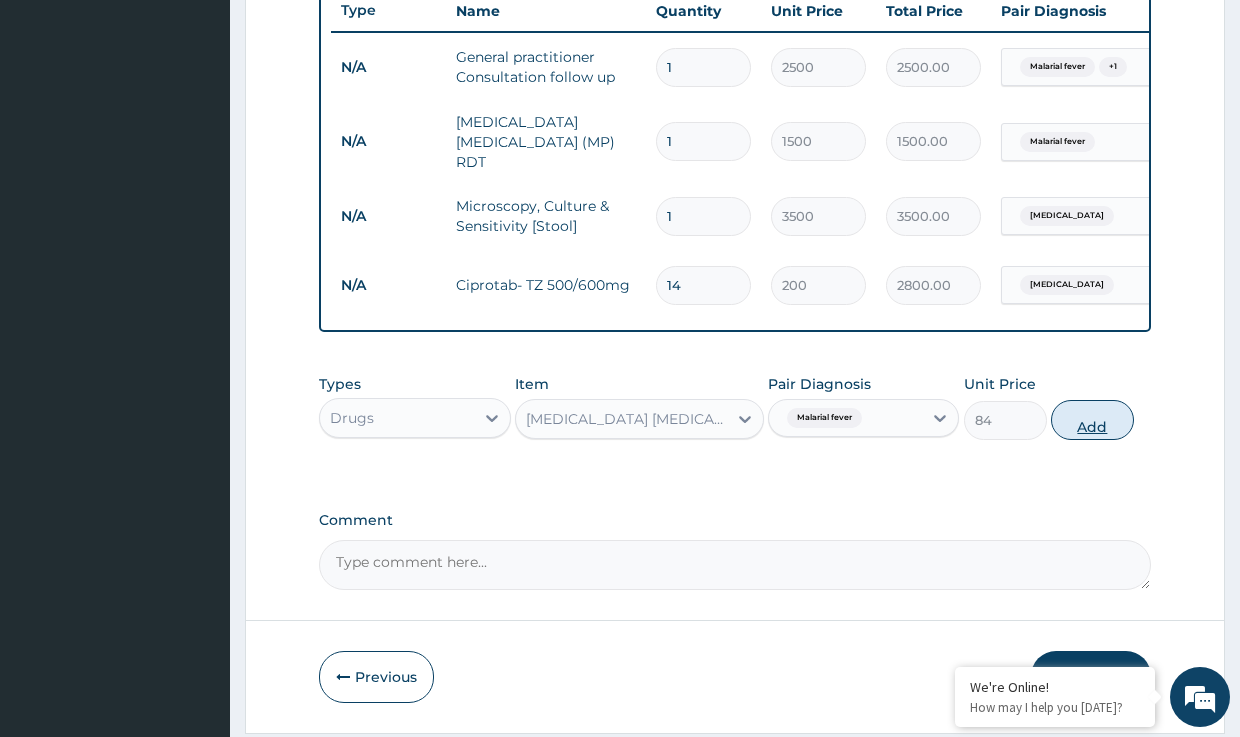 click on "Add" at bounding box center (1092, 420) 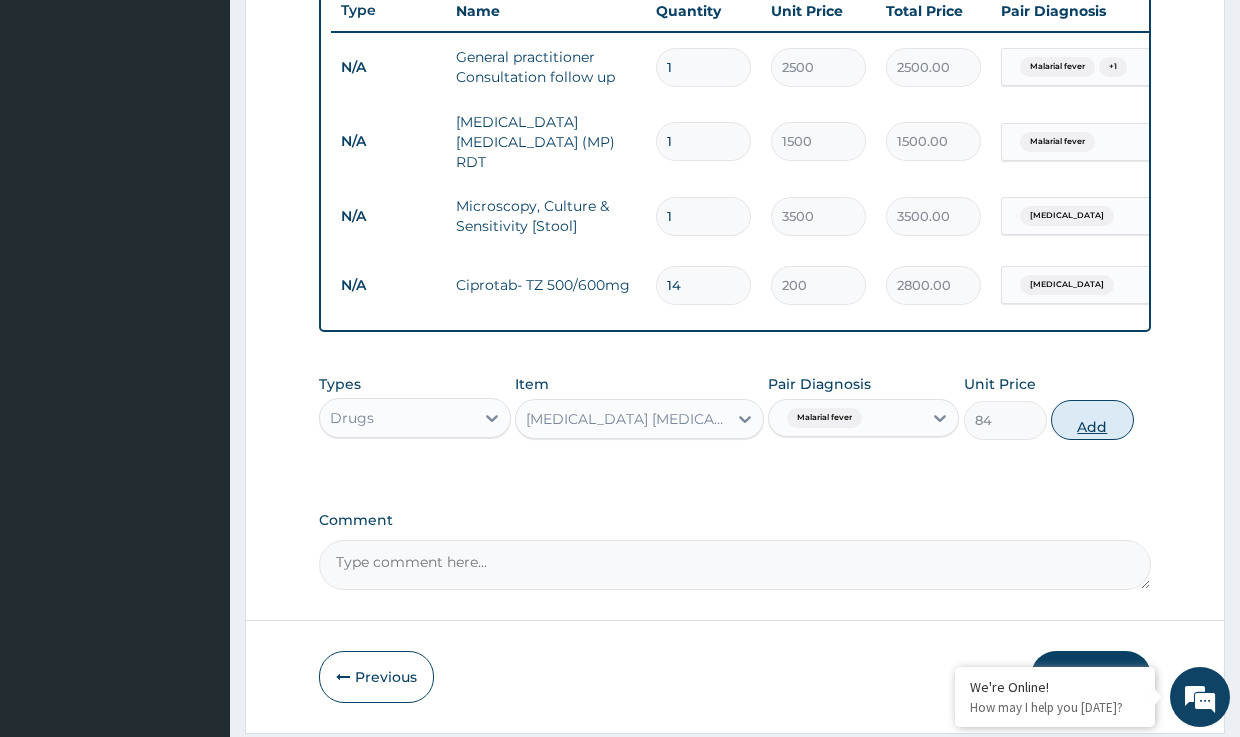 type on "0" 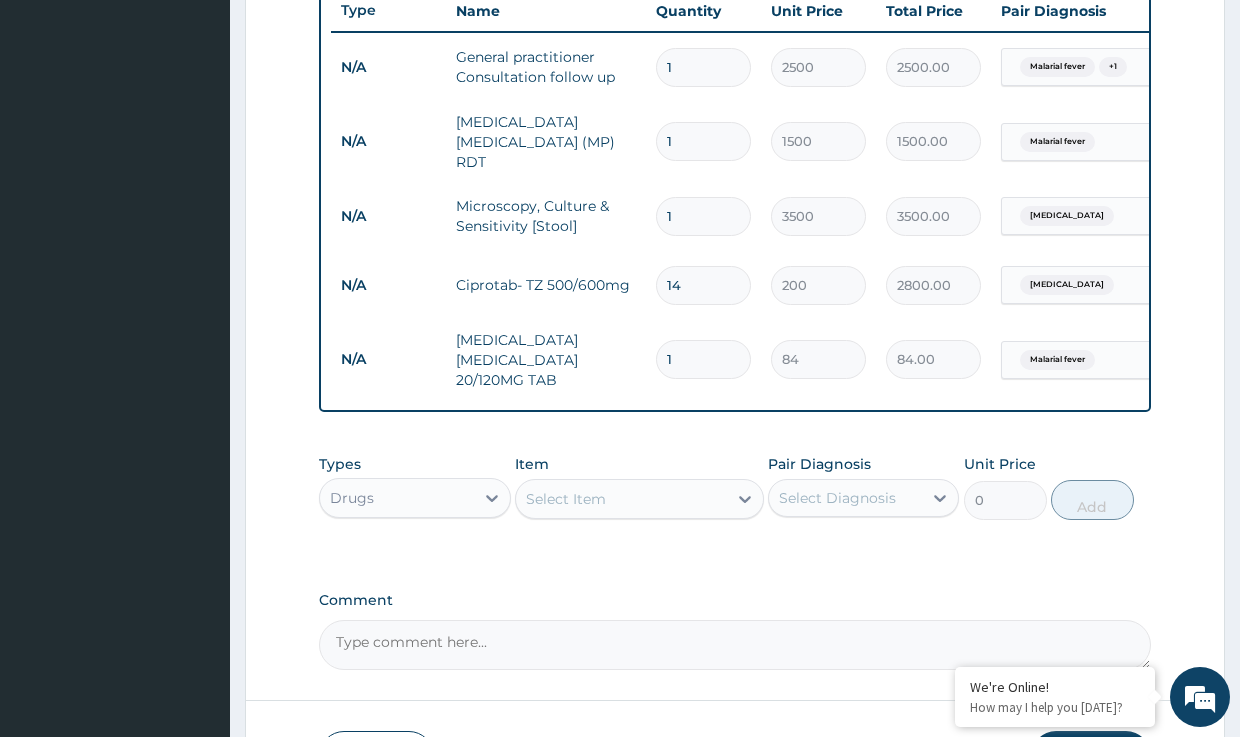 drag, startPoint x: 685, startPoint y: 350, endPoint x: 605, endPoint y: 345, distance: 80.1561 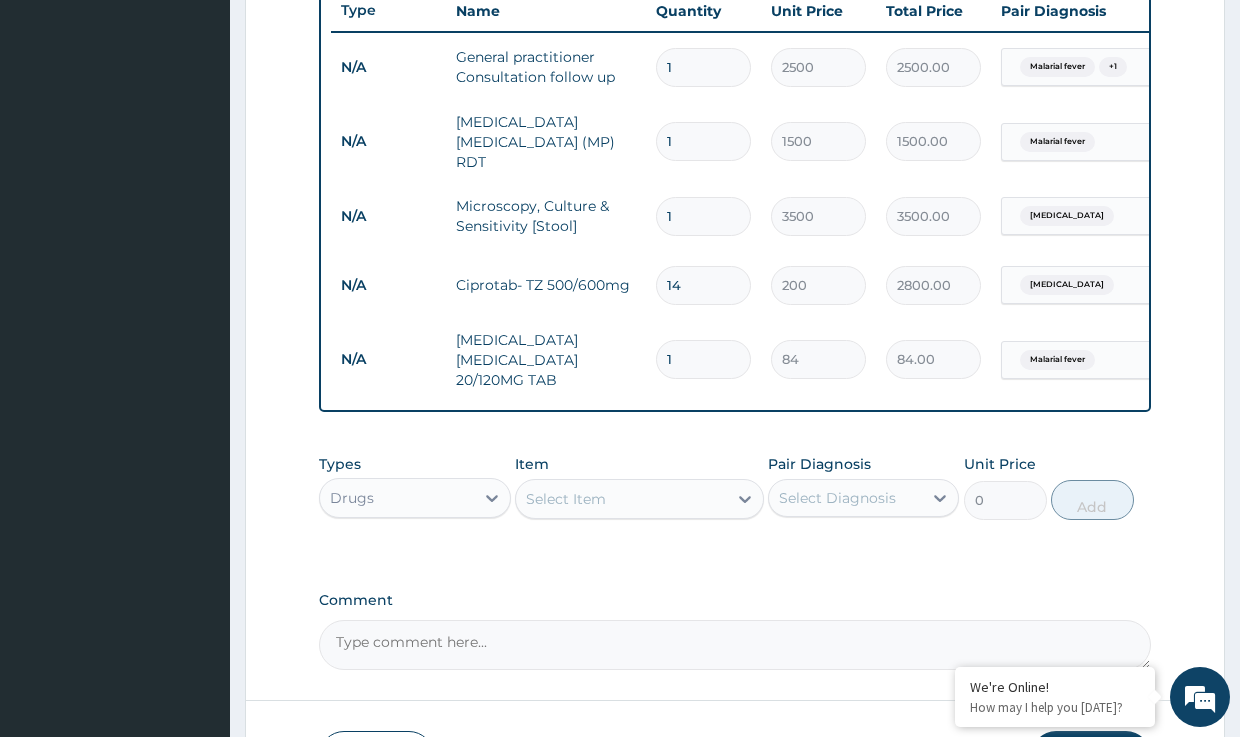 click on "N/A ARTEMETHER LUMEFANTRINE 20/120MG TAB 1 84 84.00 Malarial fever Delete" at bounding box center (821, 360) 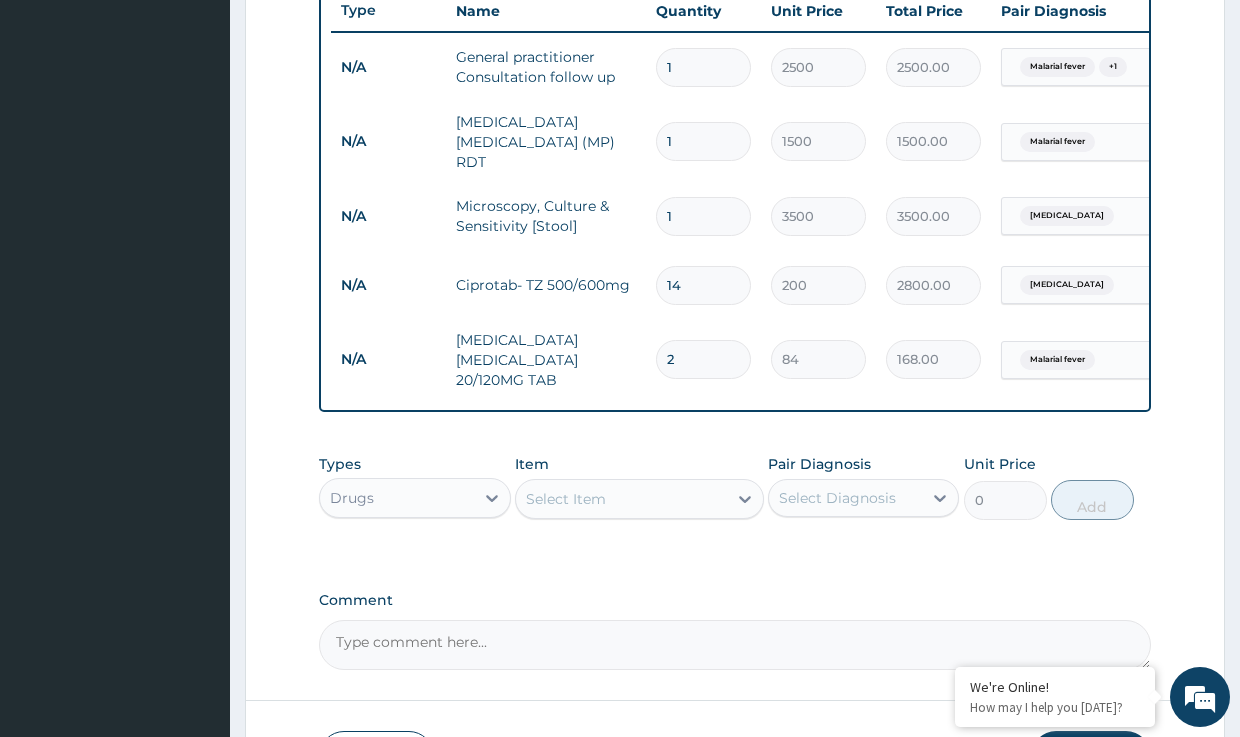type on "24" 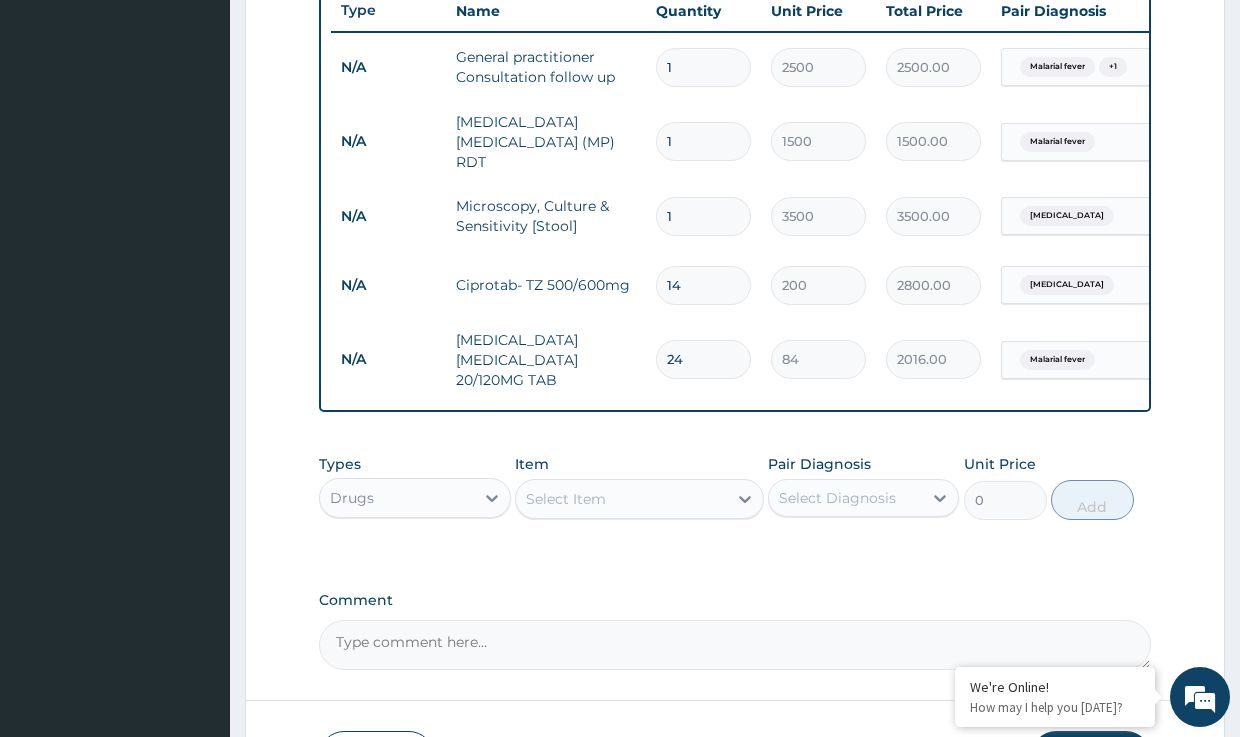 type on "24" 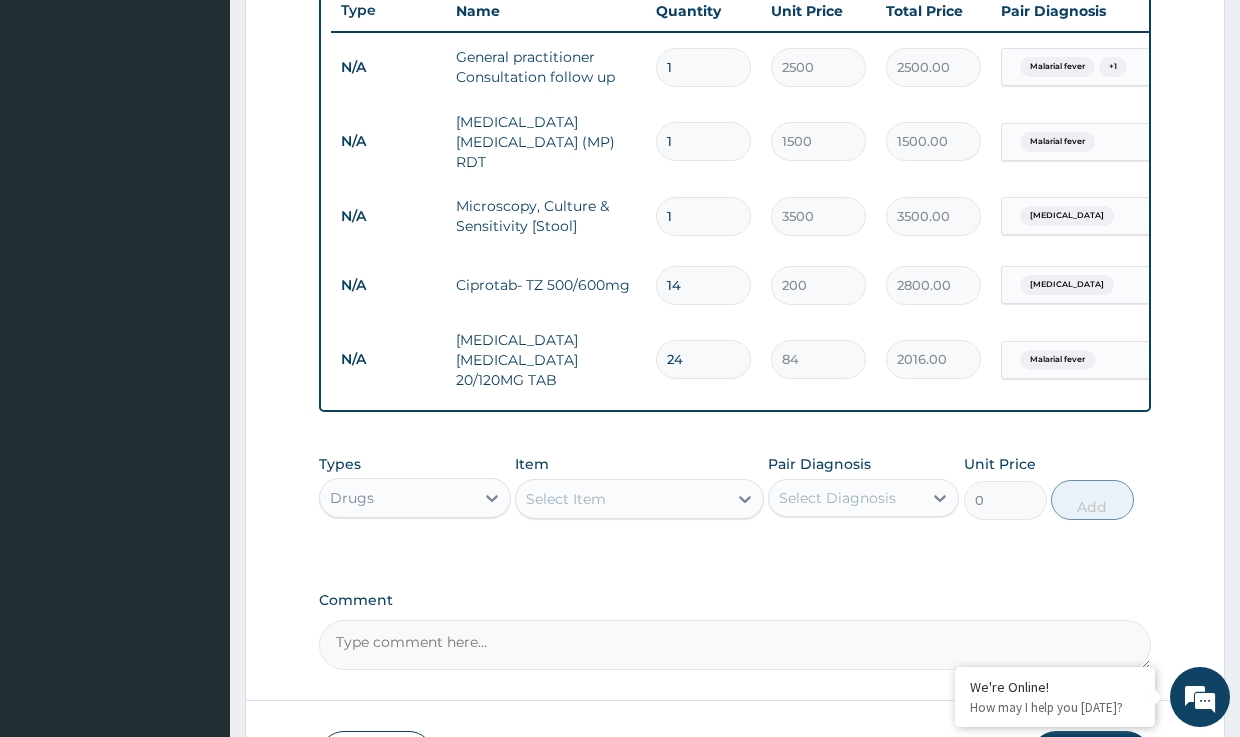 click on "Select Item" at bounding box center (621, 499) 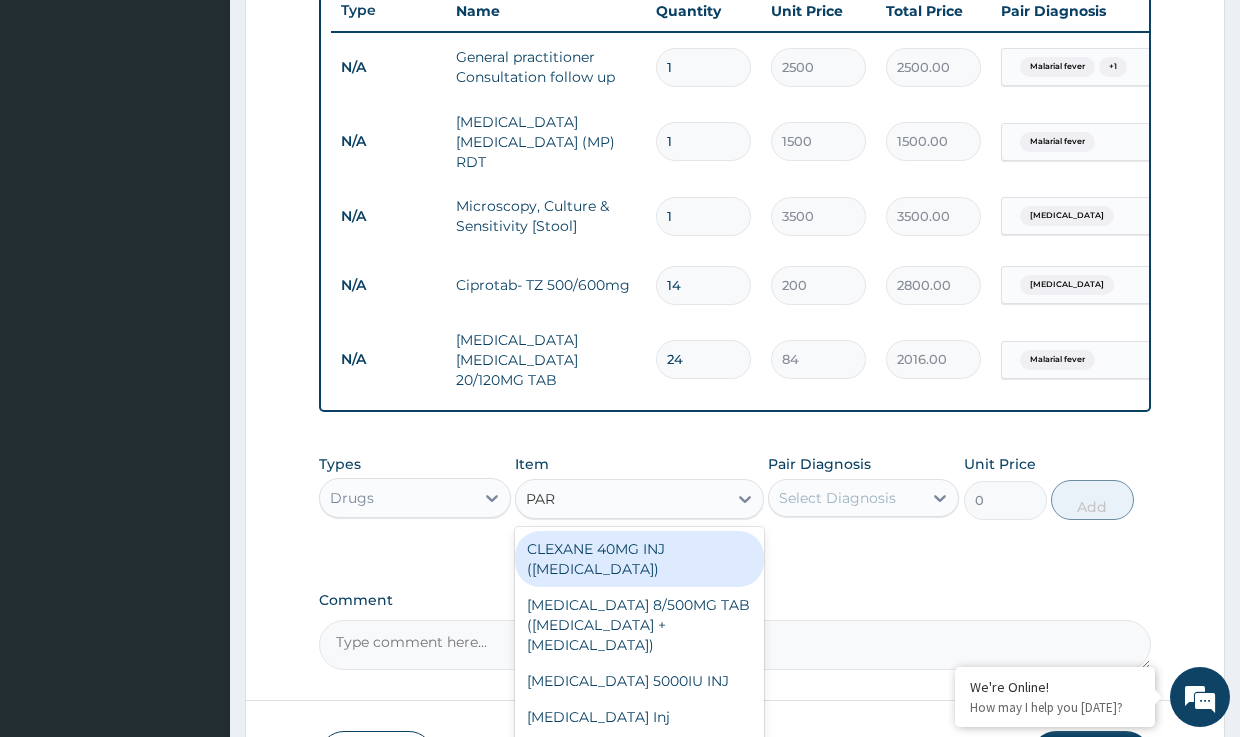 type on "PARA" 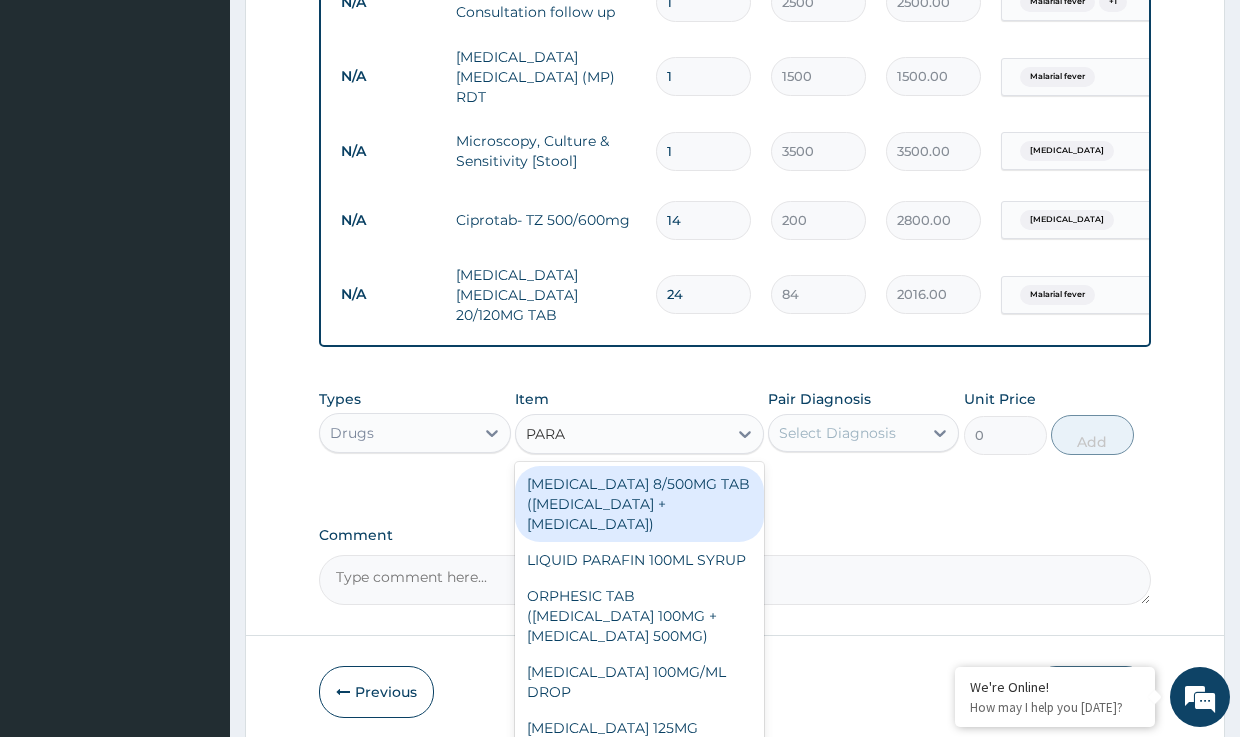 scroll, scrollTop: 865, scrollLeft: 0, axis: vertical 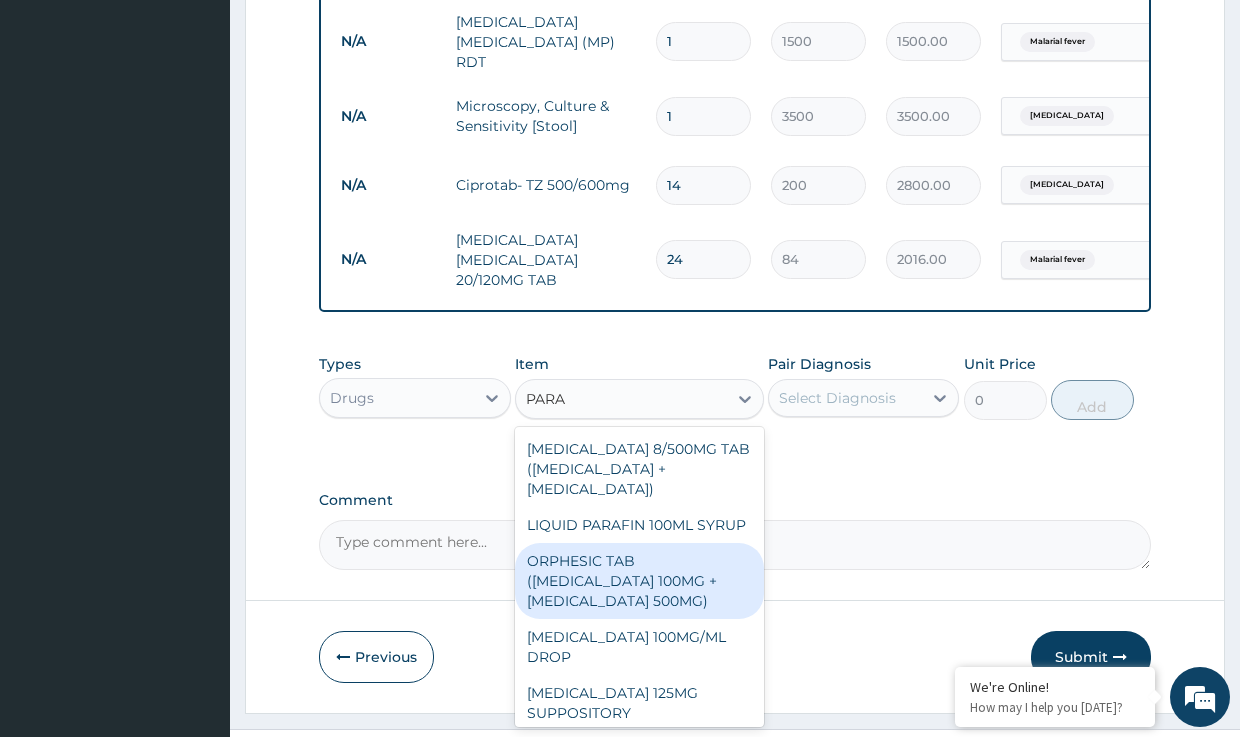 click on "ORPHESIC TAB (ORPHENADRINE 100MG +PARACETAMOL 500MG)" at bounding box center [639, 581] 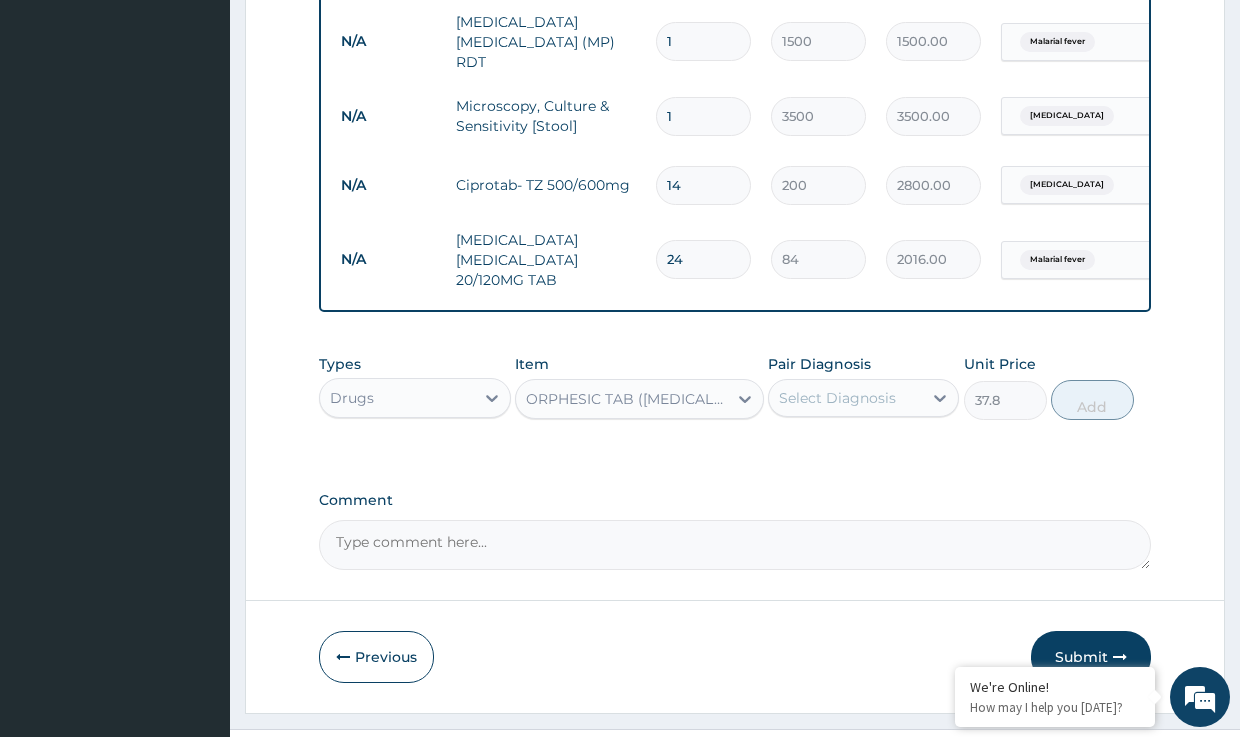 click on "Select Diagnosis" at bounding box center [837, 398] 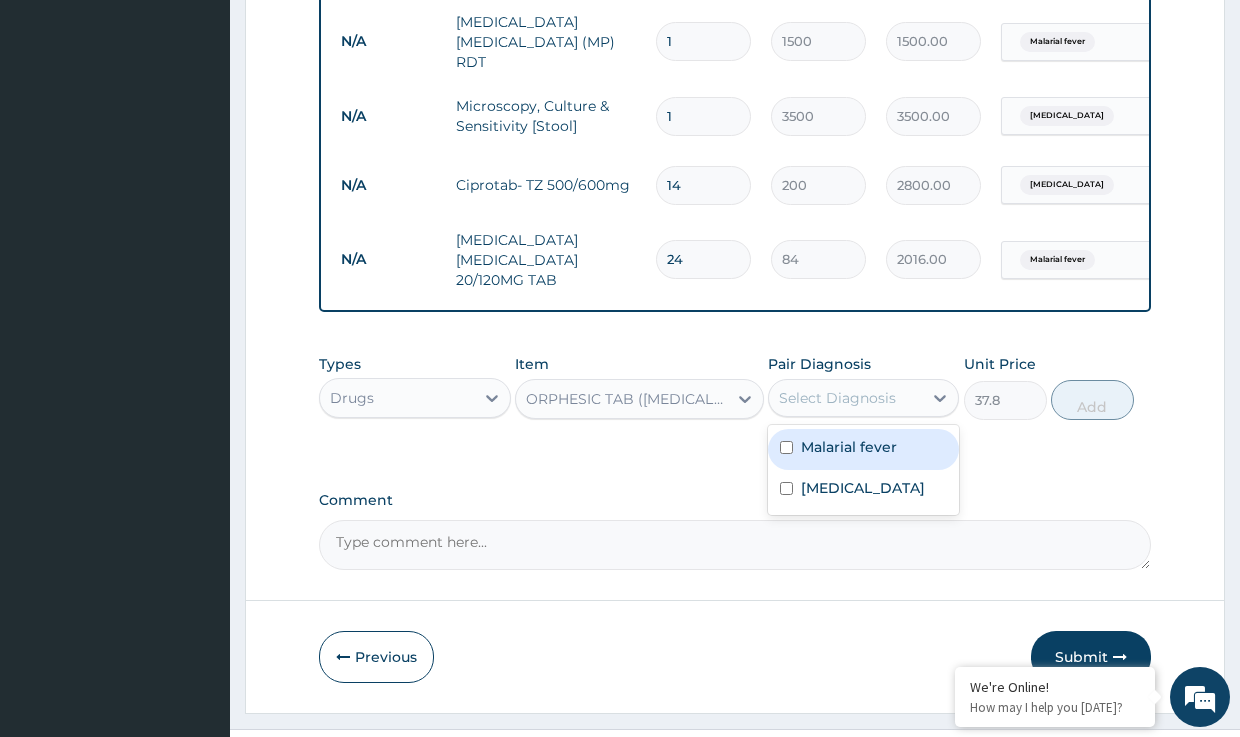 click on "Malarial fever" at bounding box center (849, 447) 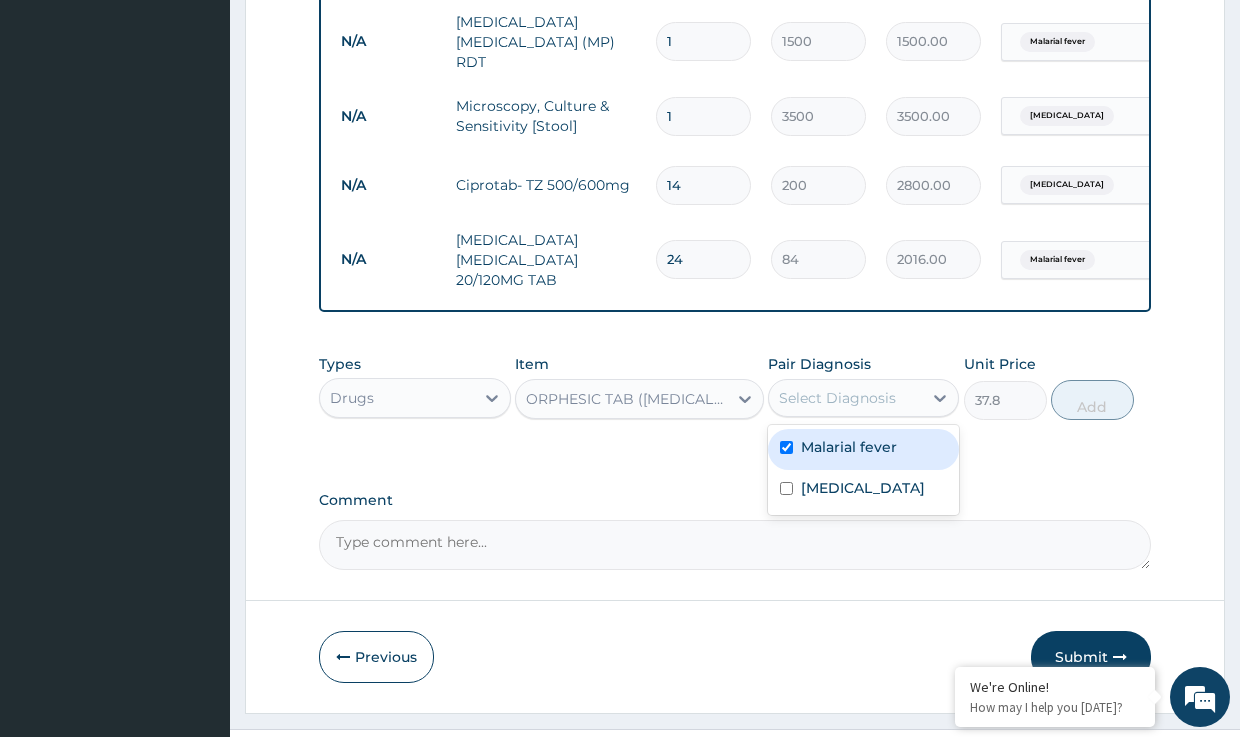 checkbox on "true" 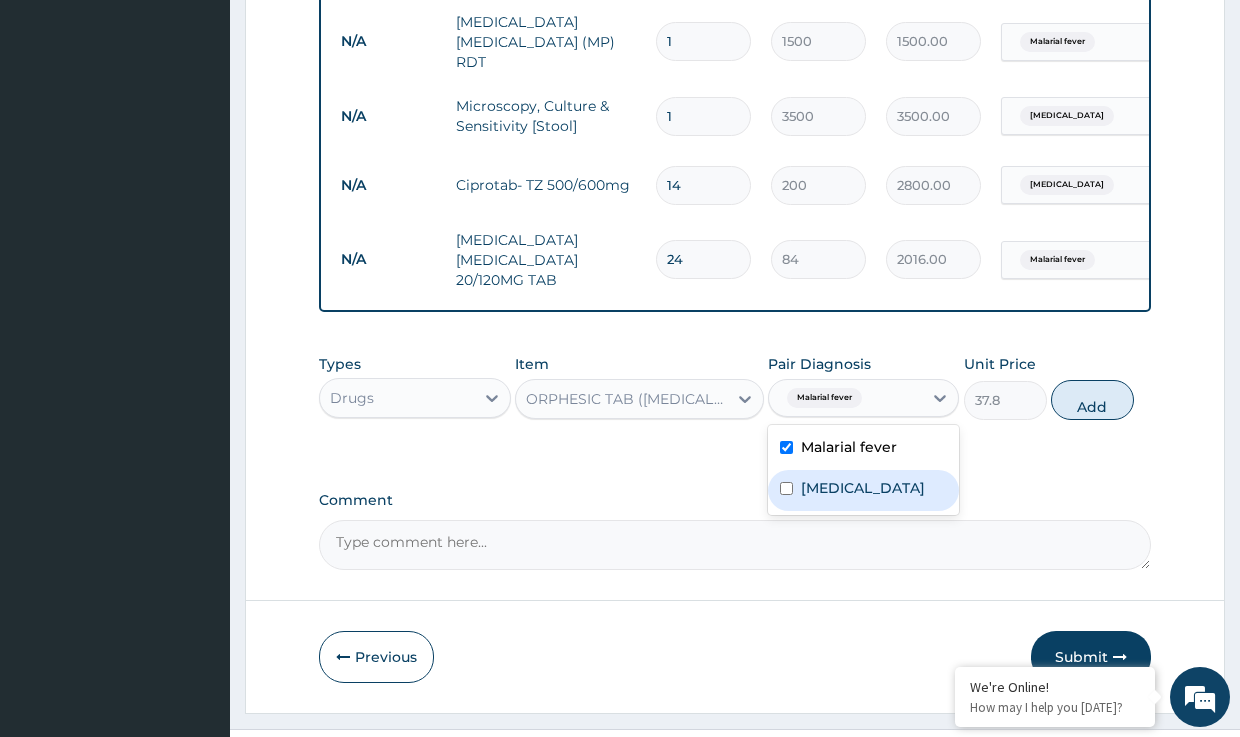 click on "Typhoid fever" at bounding box center (863, 488) 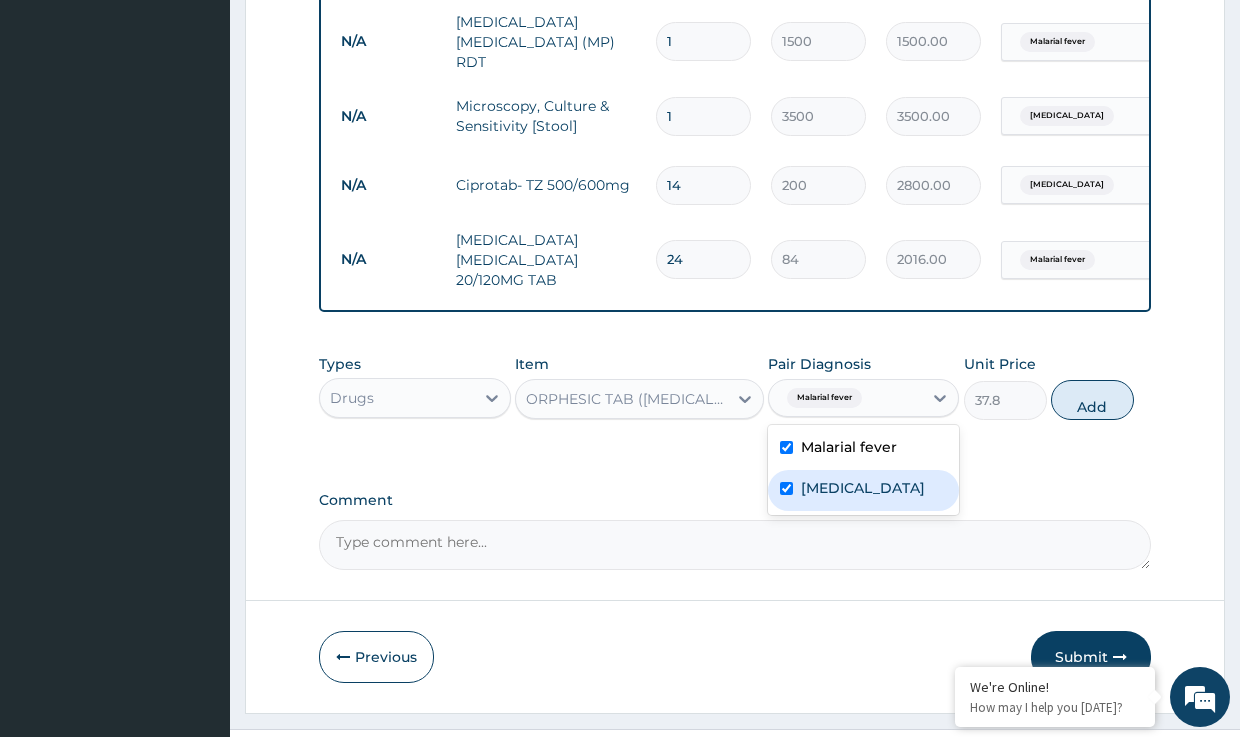 checkbox on "true" 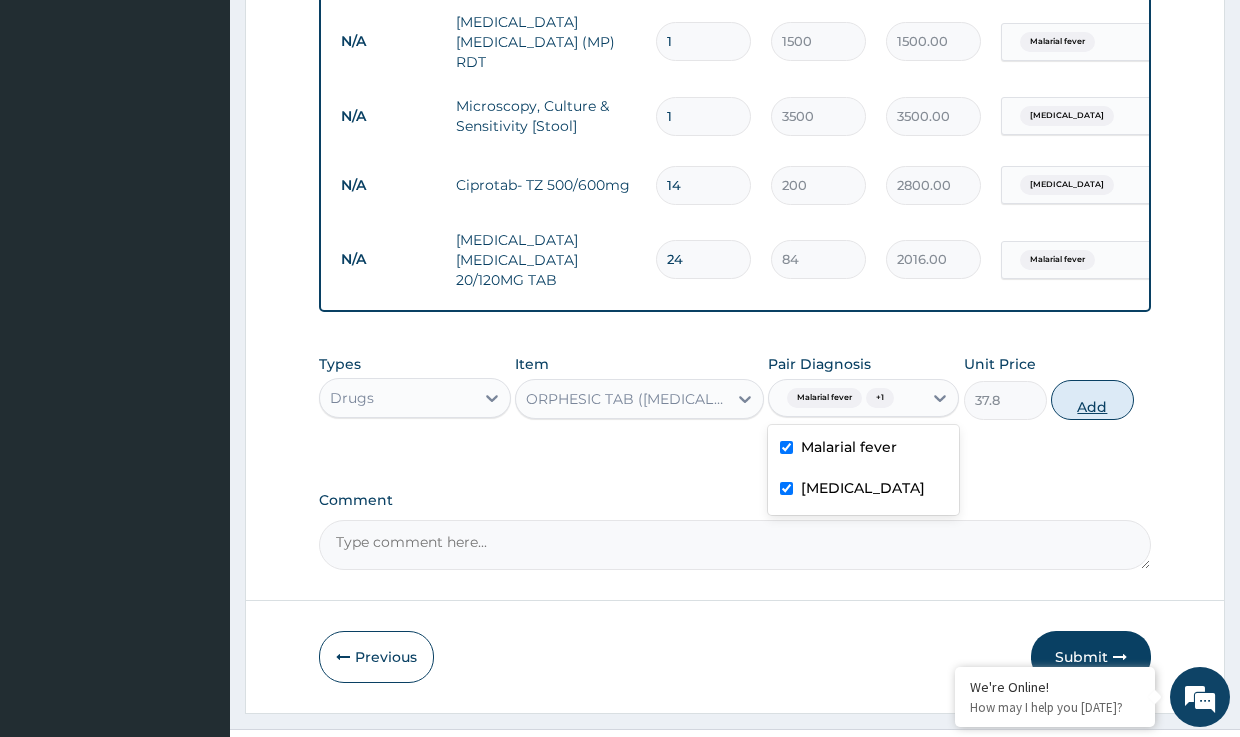 click on "Add" at bounding box center [1092, 400] 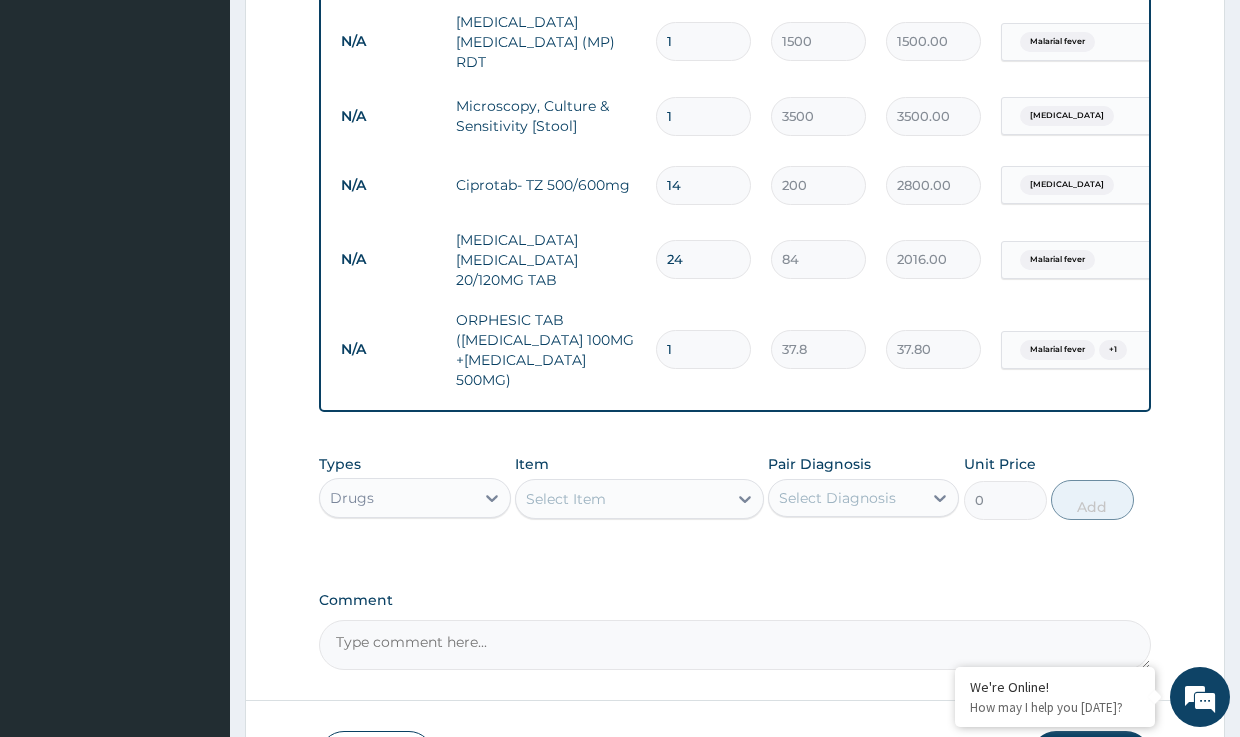 drag, startPoint x: 679, startPoint y: 328, endPoint x: 630, endPoint y: 319, distance: 49.819675 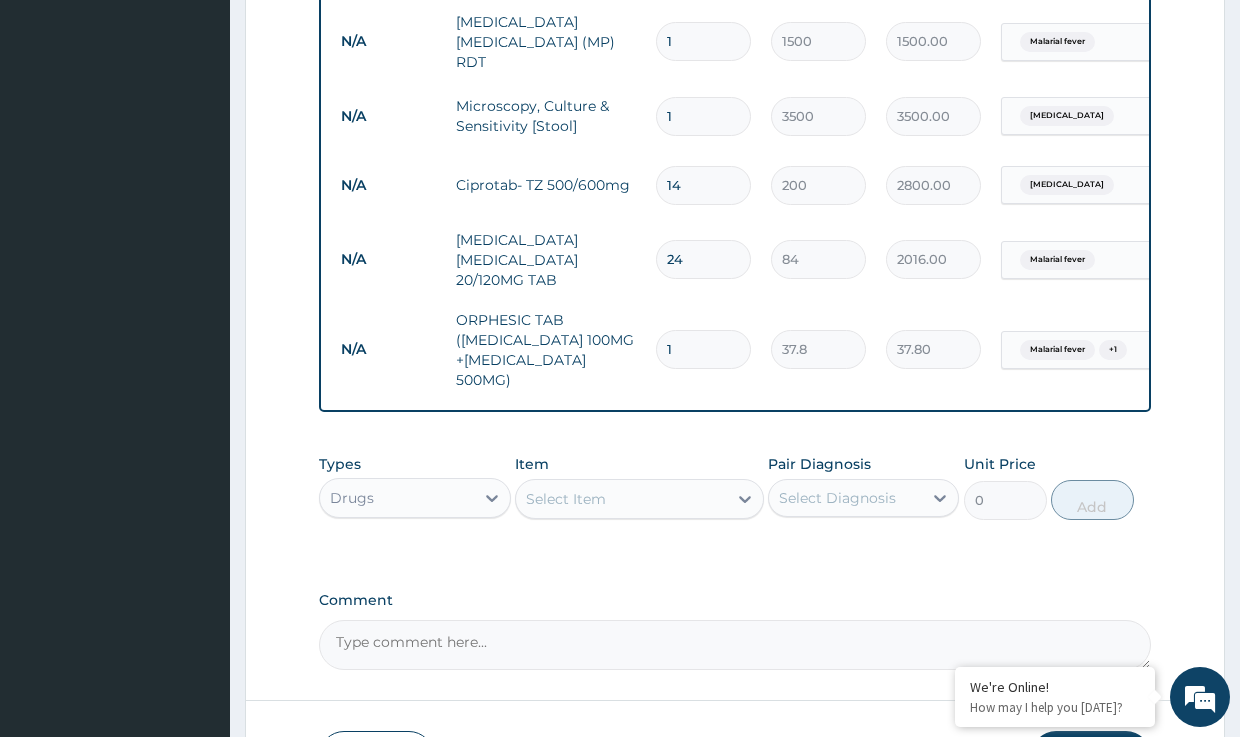 click on "N/A ORPHESIC TAB (ORPHENADRINE 100MG +PARACETAMOL 500MG)  1 37.8 37.80 Malarial fever  + 1 Delete" at bounding box center (821, 350) 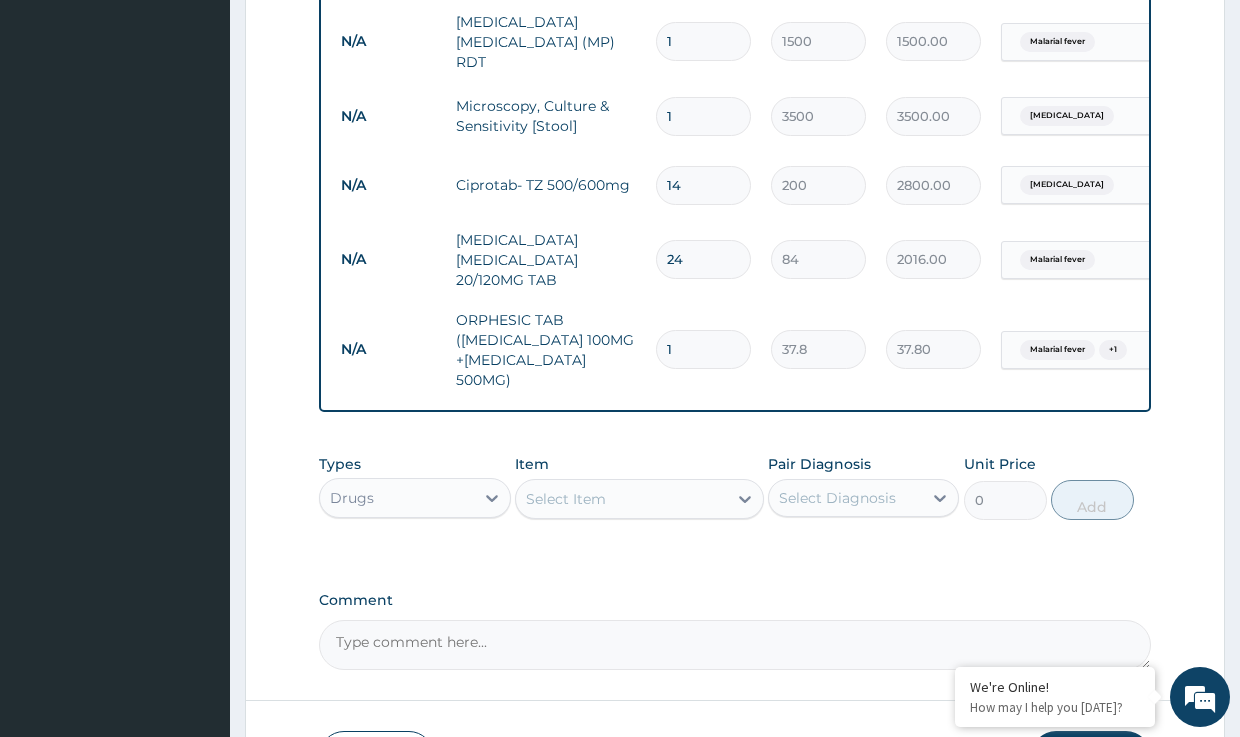 type on "18" 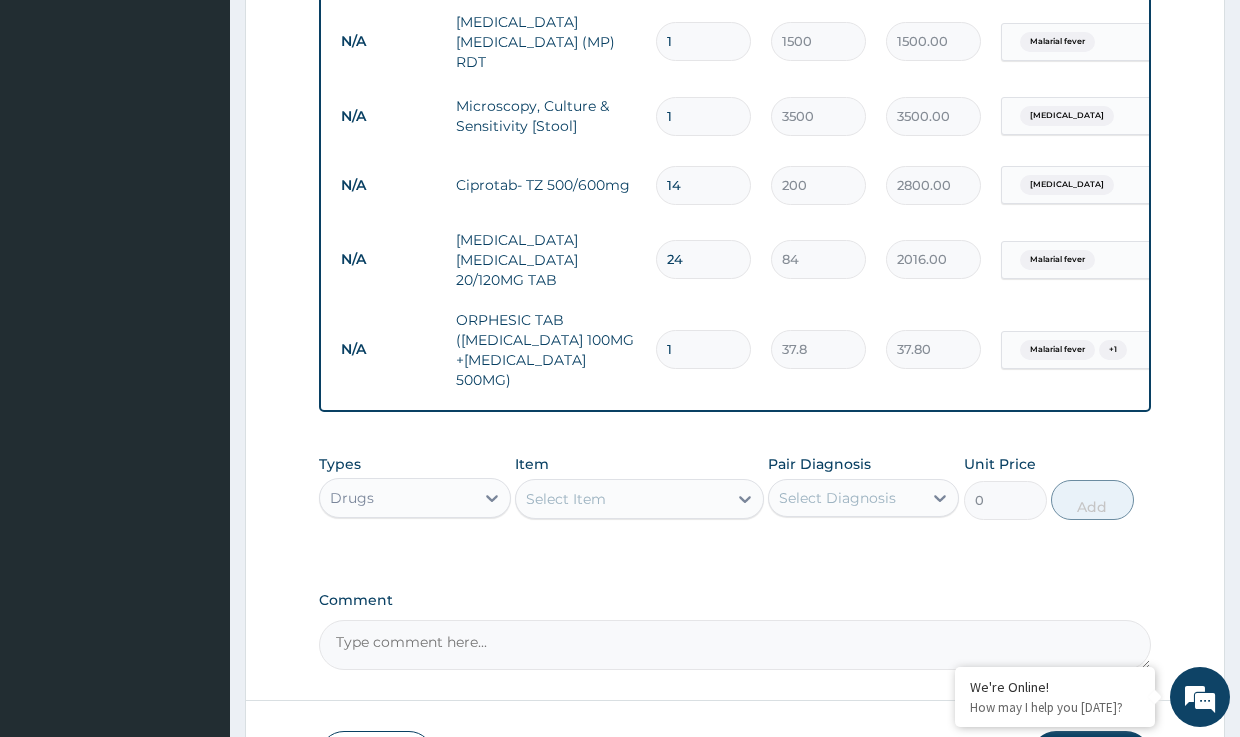 type on "680.40" 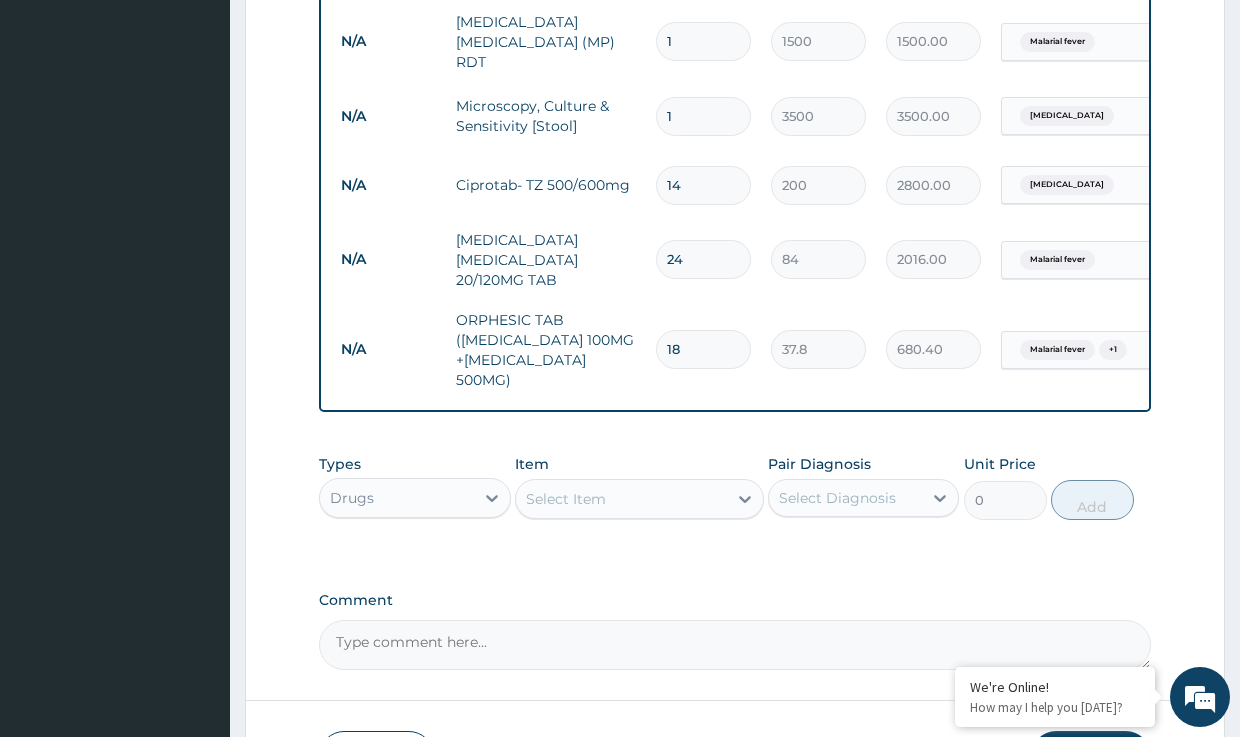type on "18" 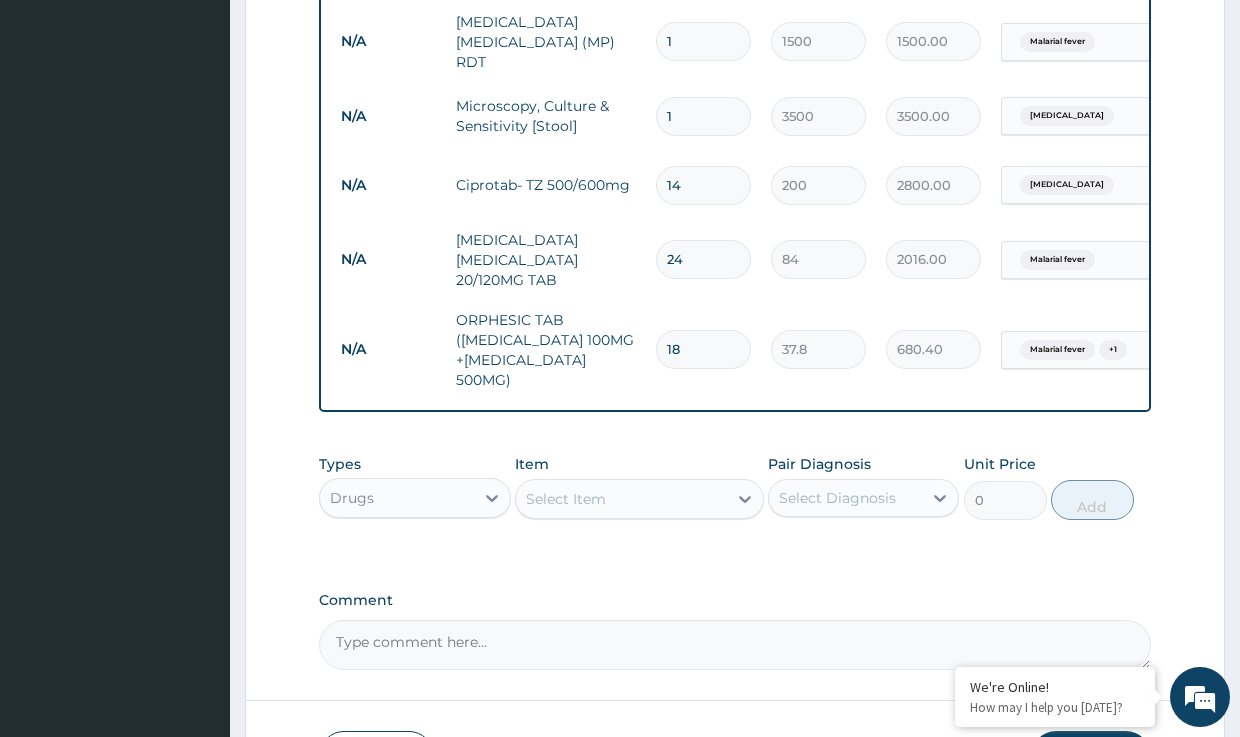 click on "Select Item" at bounding box center (566, 499) 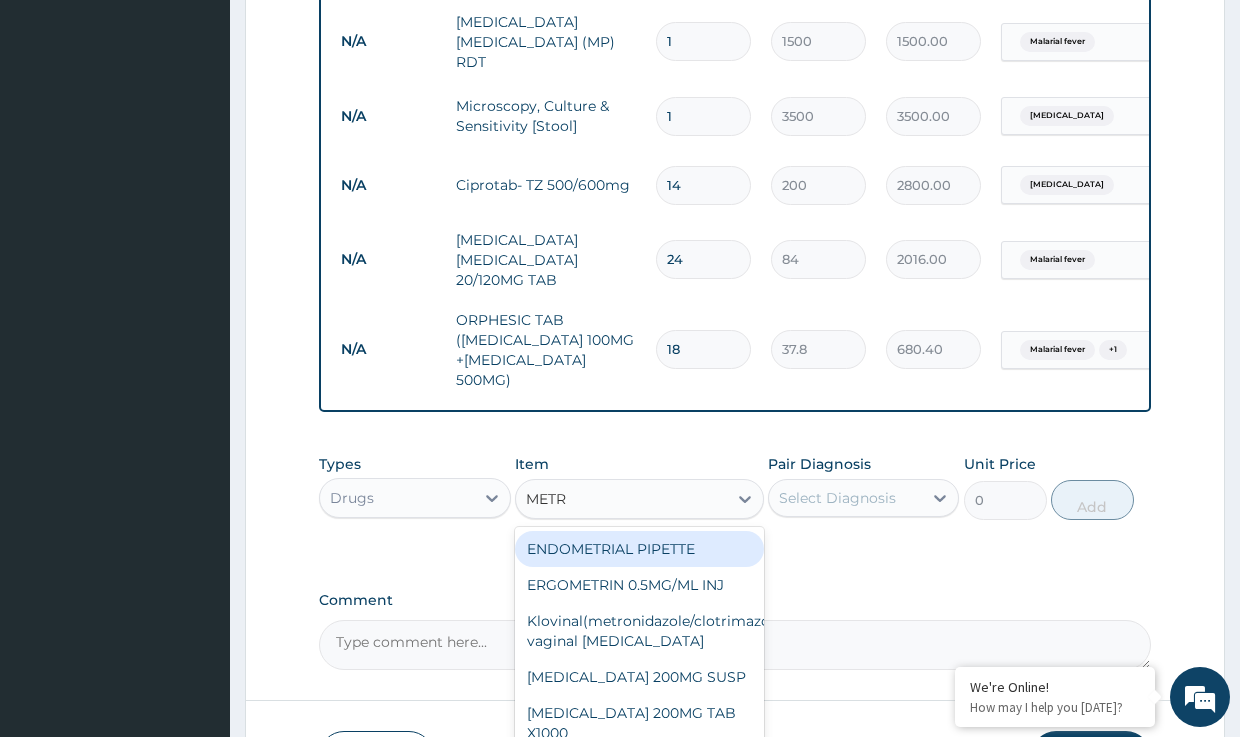 type on "METRO" 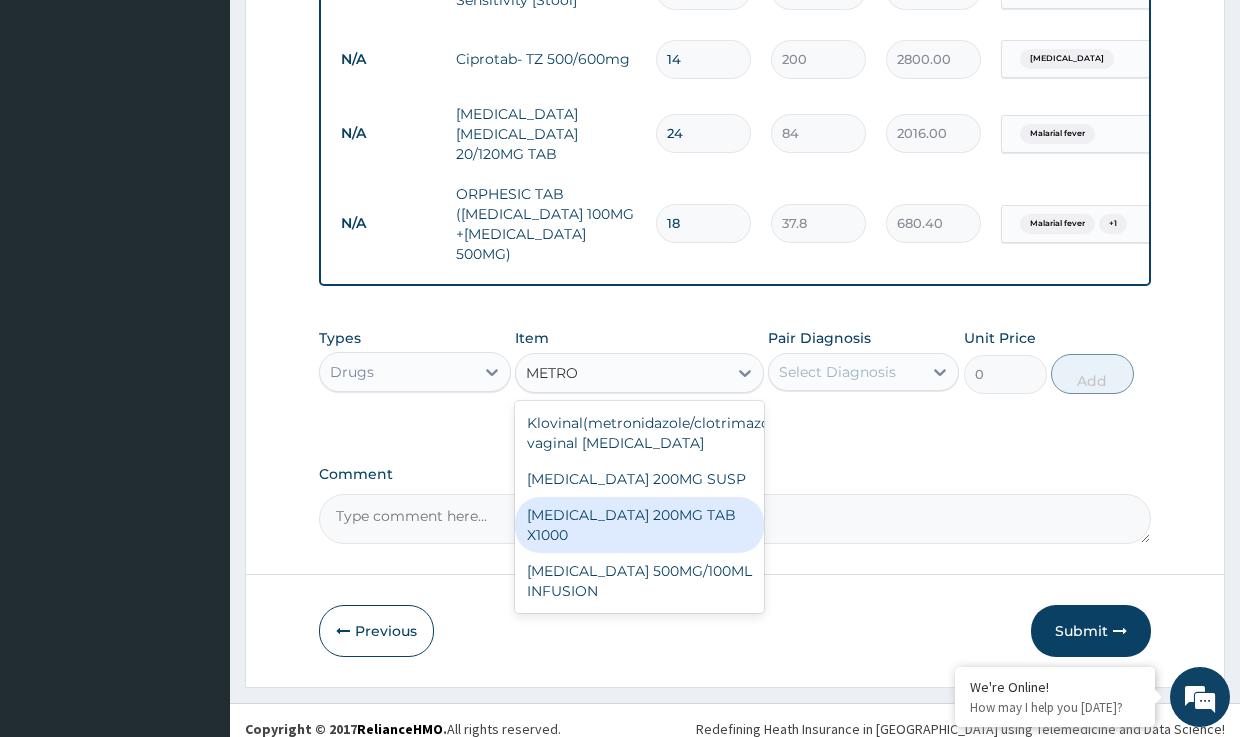 scroll, scrollTop: 994, scrollLeft: 0, axis: vertical 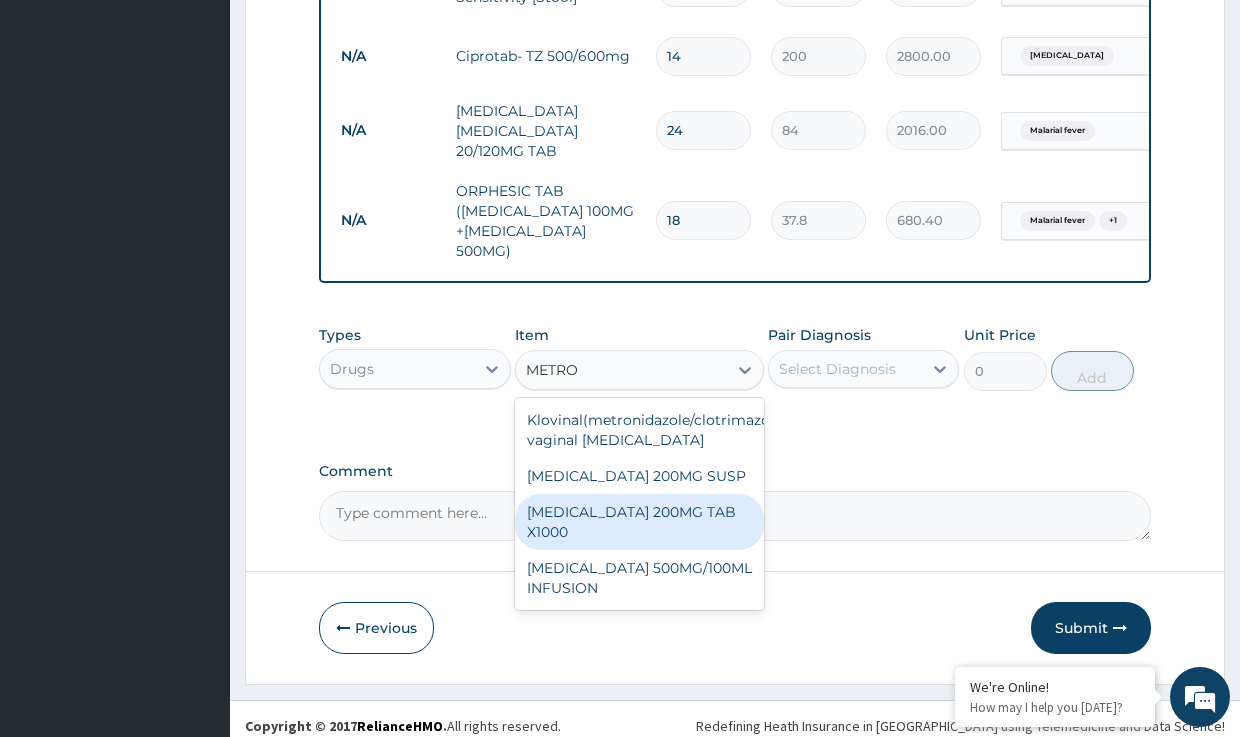 click on "METRONIDAZOLE 200MG TAB X1000" at bounding box center (639, 522) 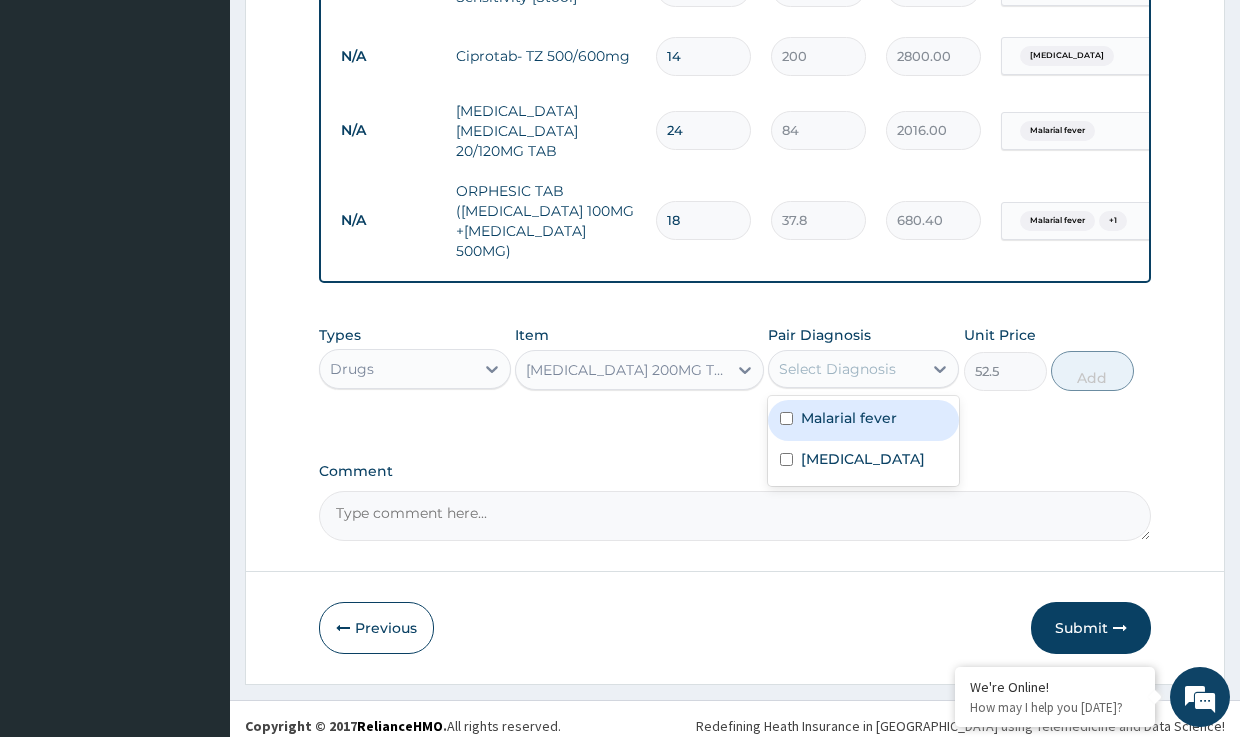 click on "Select Diagnosis" at bounding box center [837, 369] 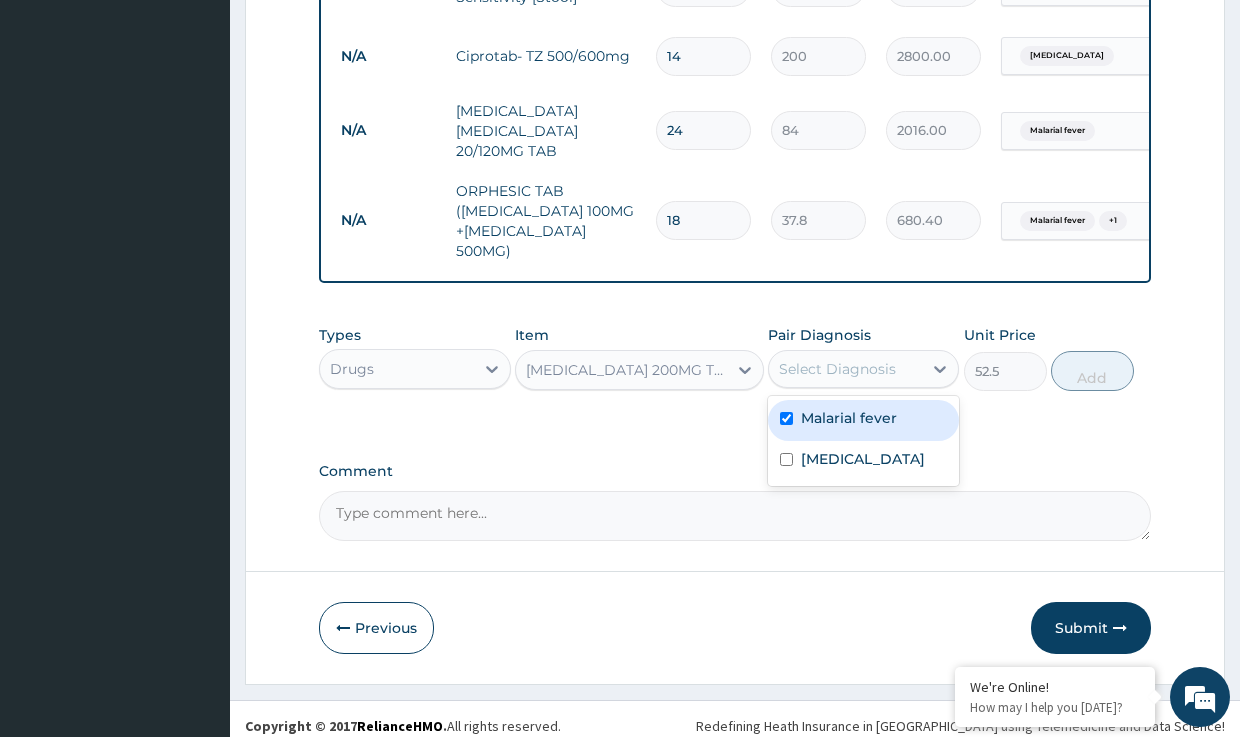 checkbox on "true" 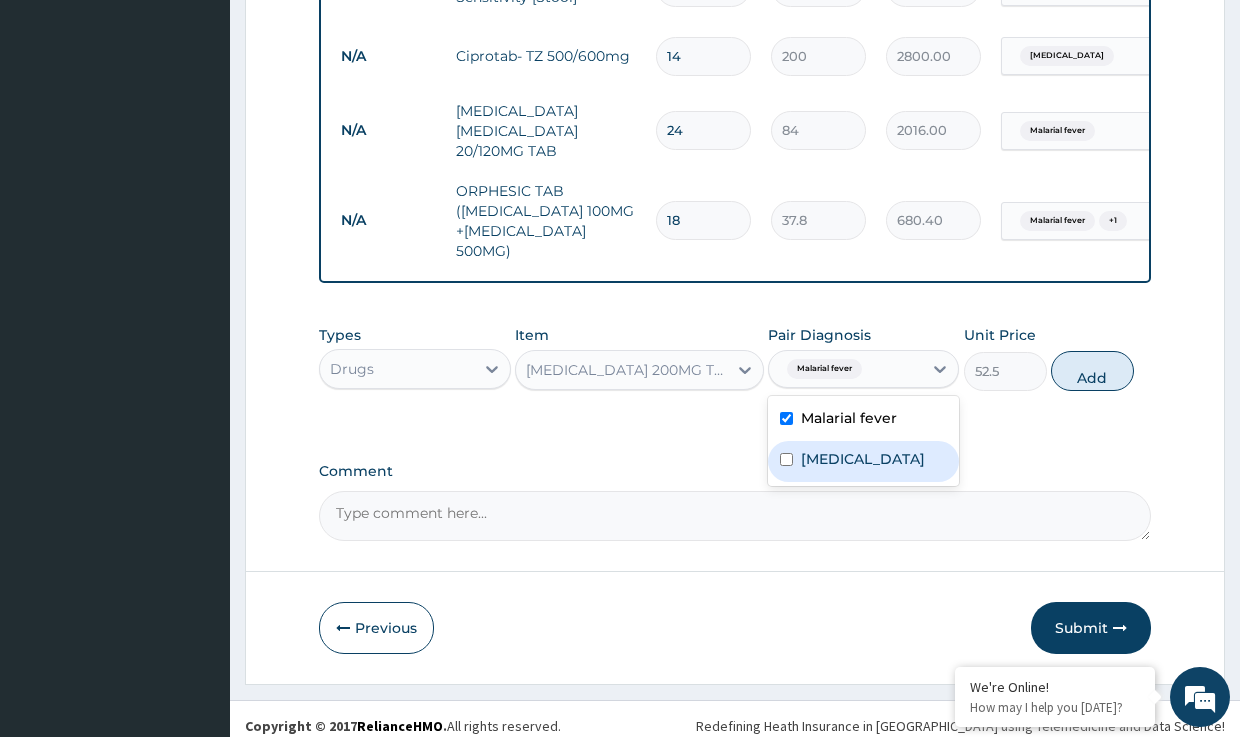 click on "Typhoid fever" at bounding box center (863, 459) 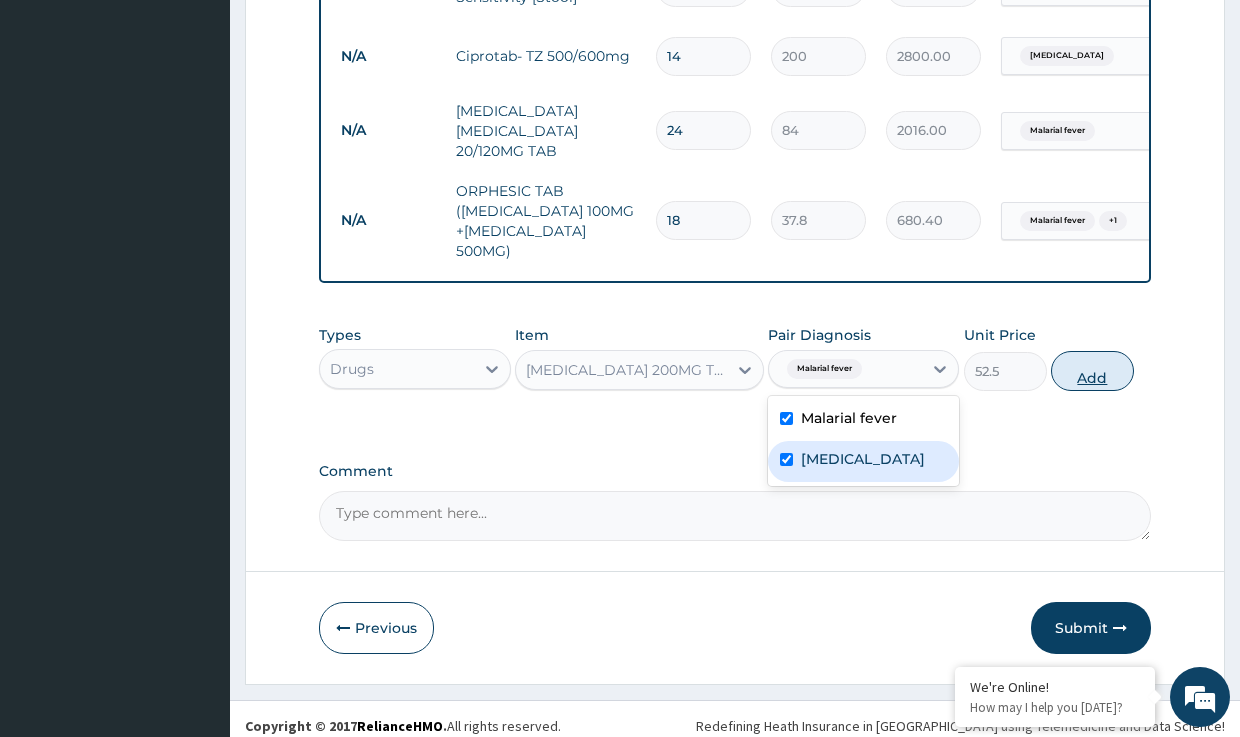 checkbox on "true" 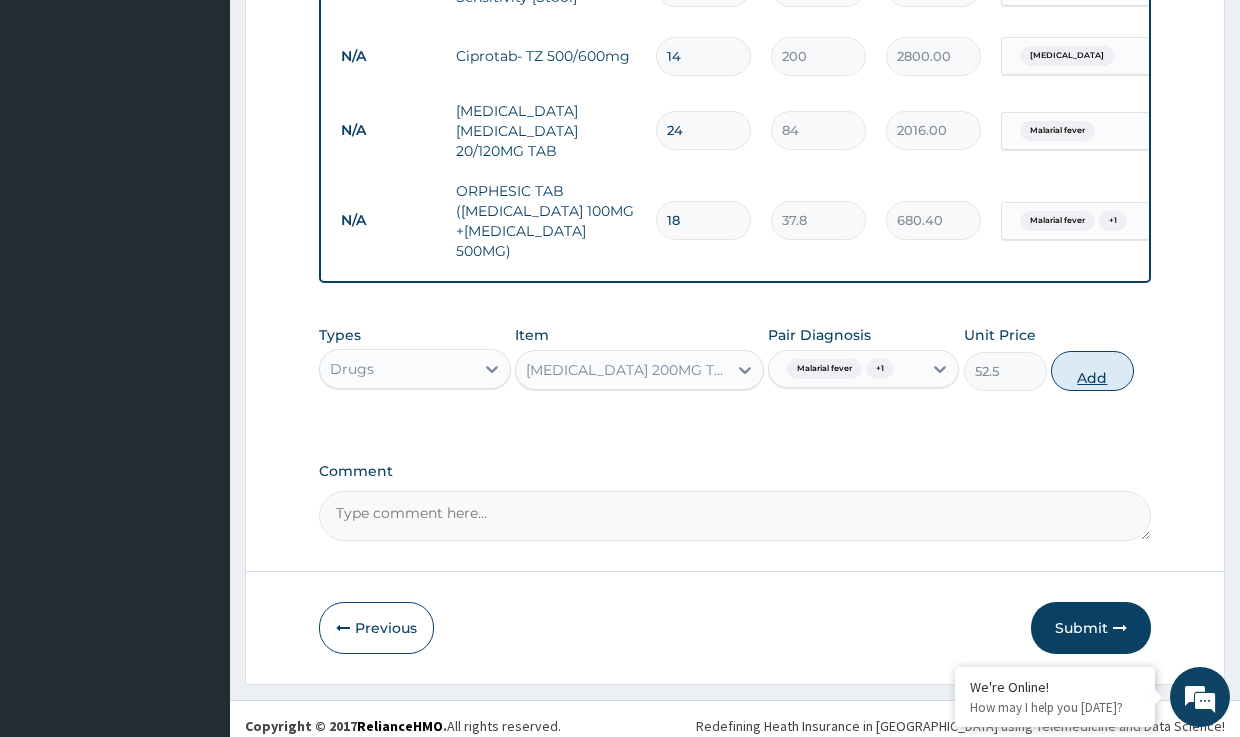 click on "Add" at bounding box center [1092, 371] 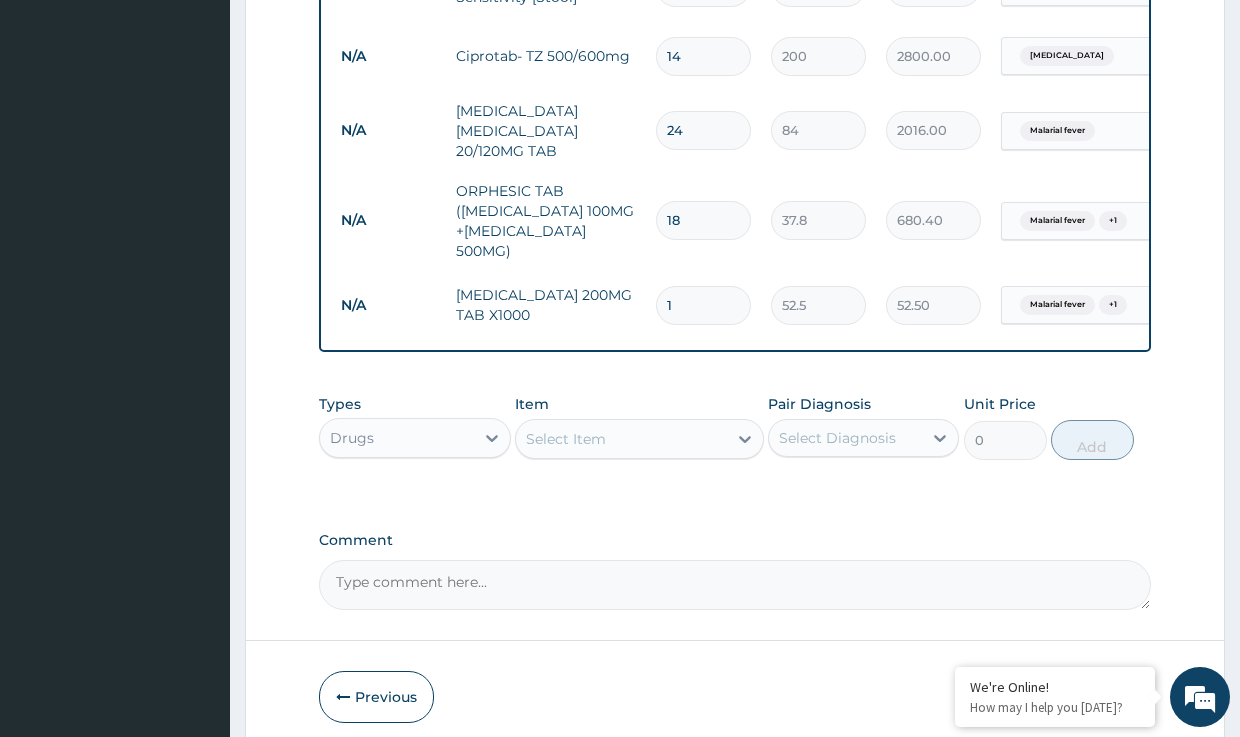 drag, startPoint x: 687, startPoint y: 271, endPoint x: 616, endPoint y: 270, distance: 71.00704 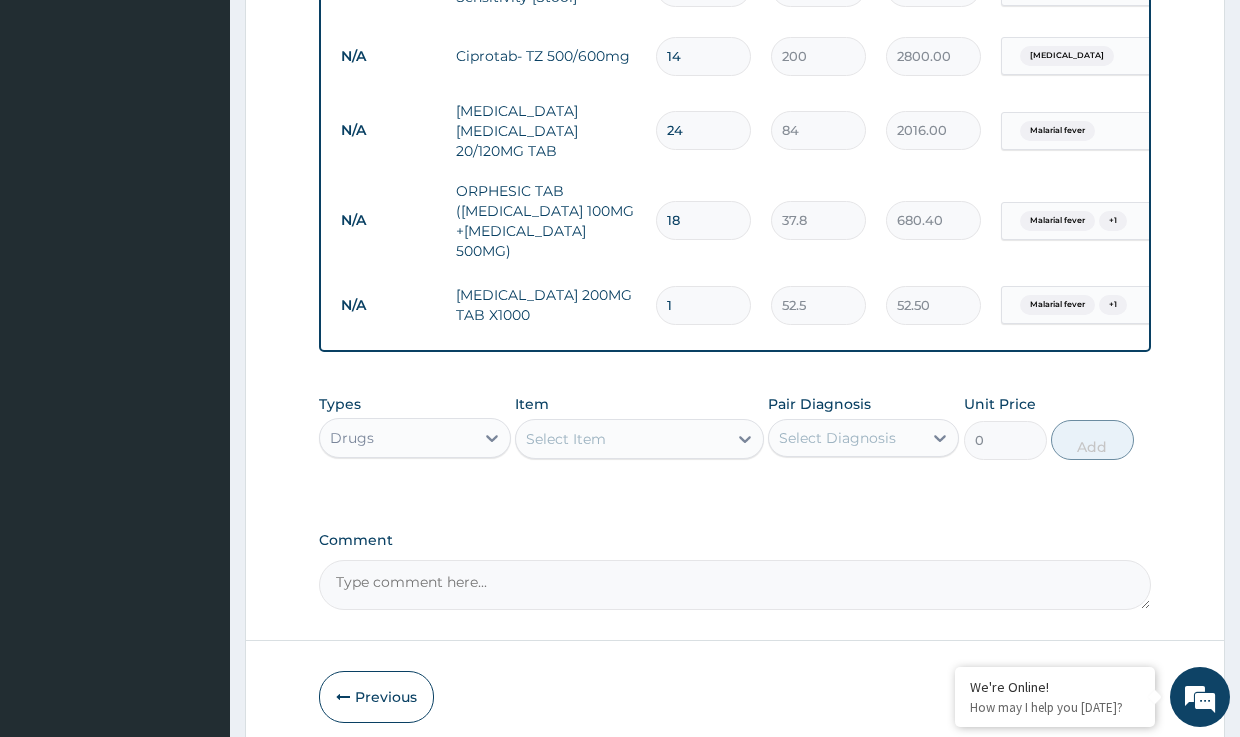 click on "N/A METRONIDAZOLE 200MG TAB X1000 1 52.5 52.50 Malarial fever  + 1 Delete" at bounding box center (821, 305) 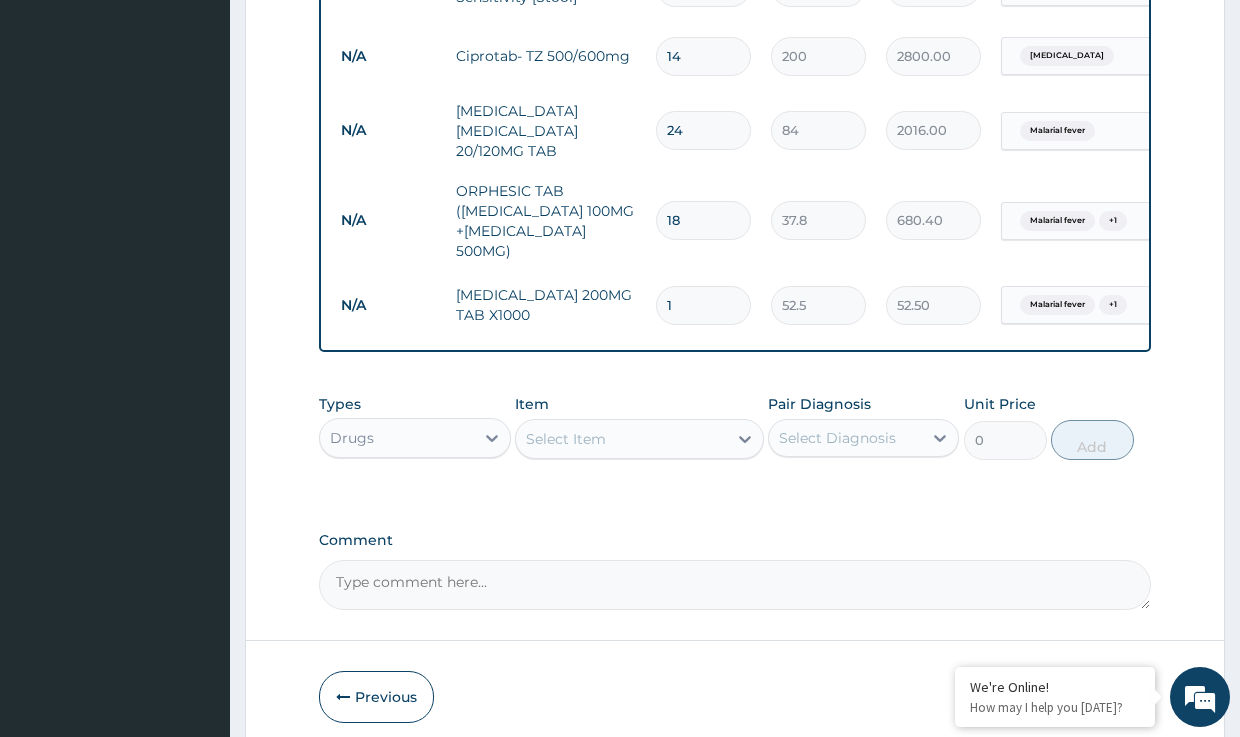 type on "4" 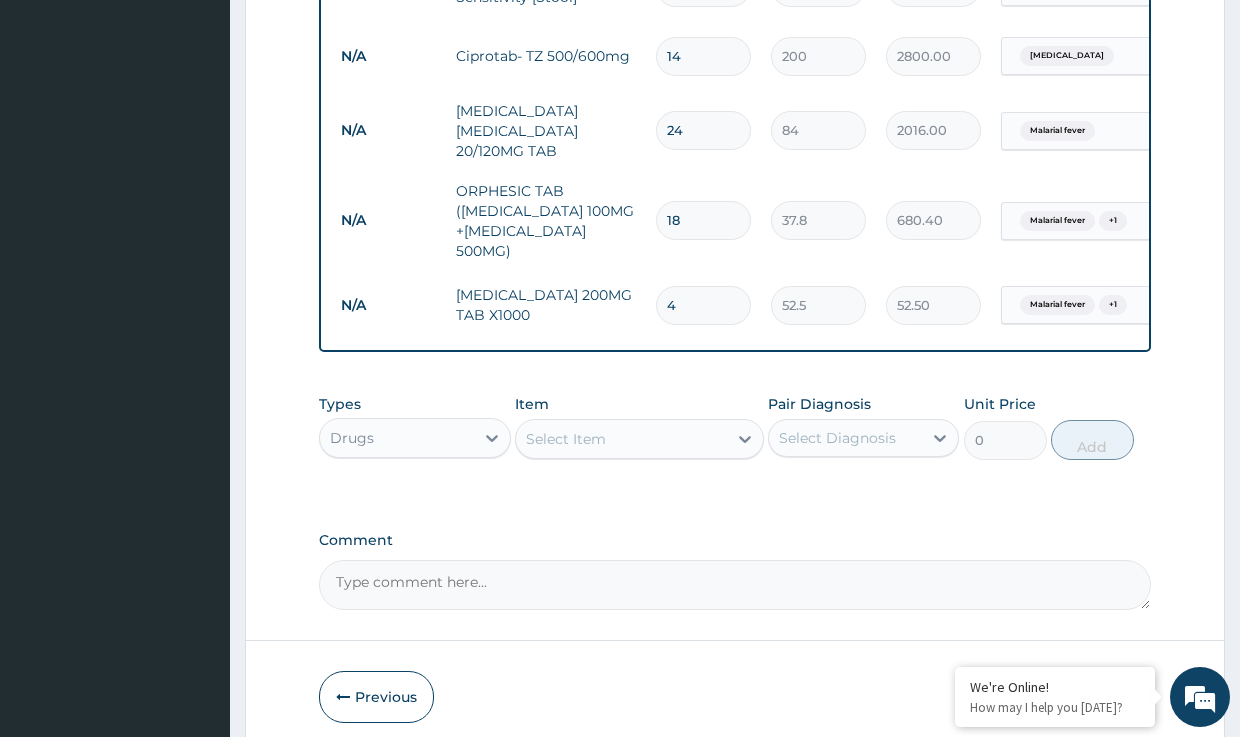 type on "210.00" 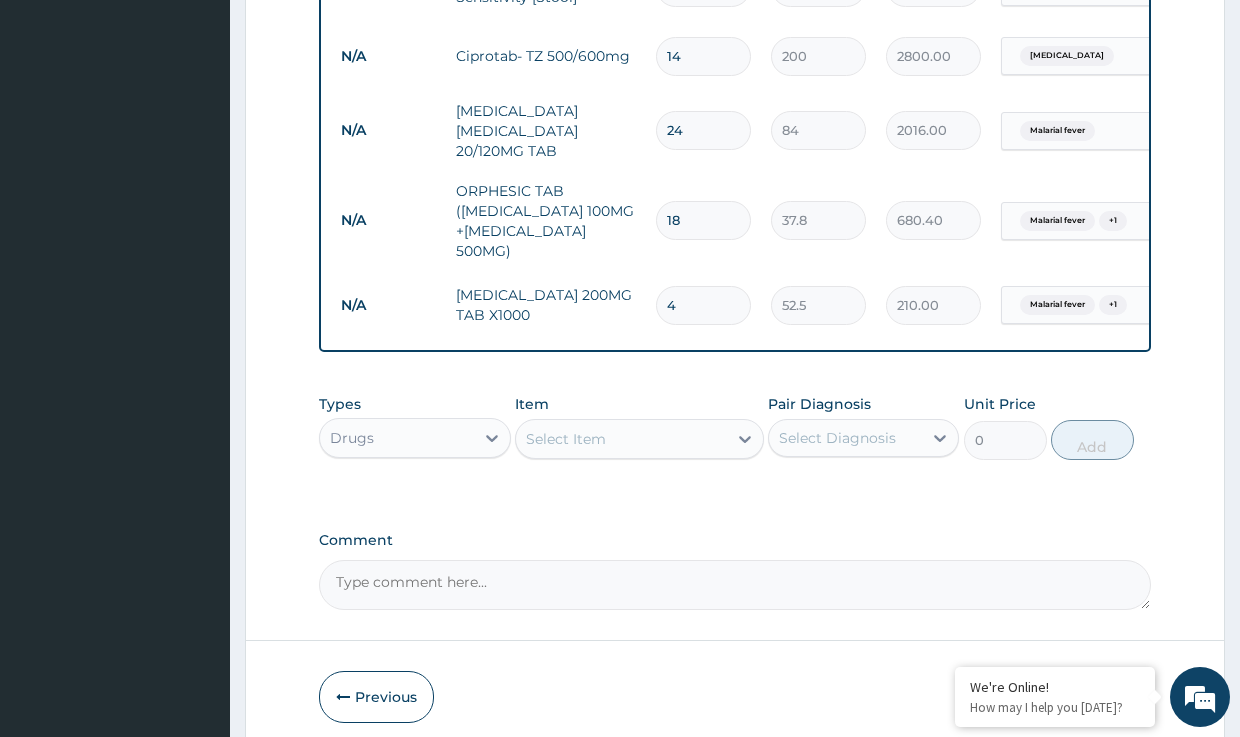 type on "42" 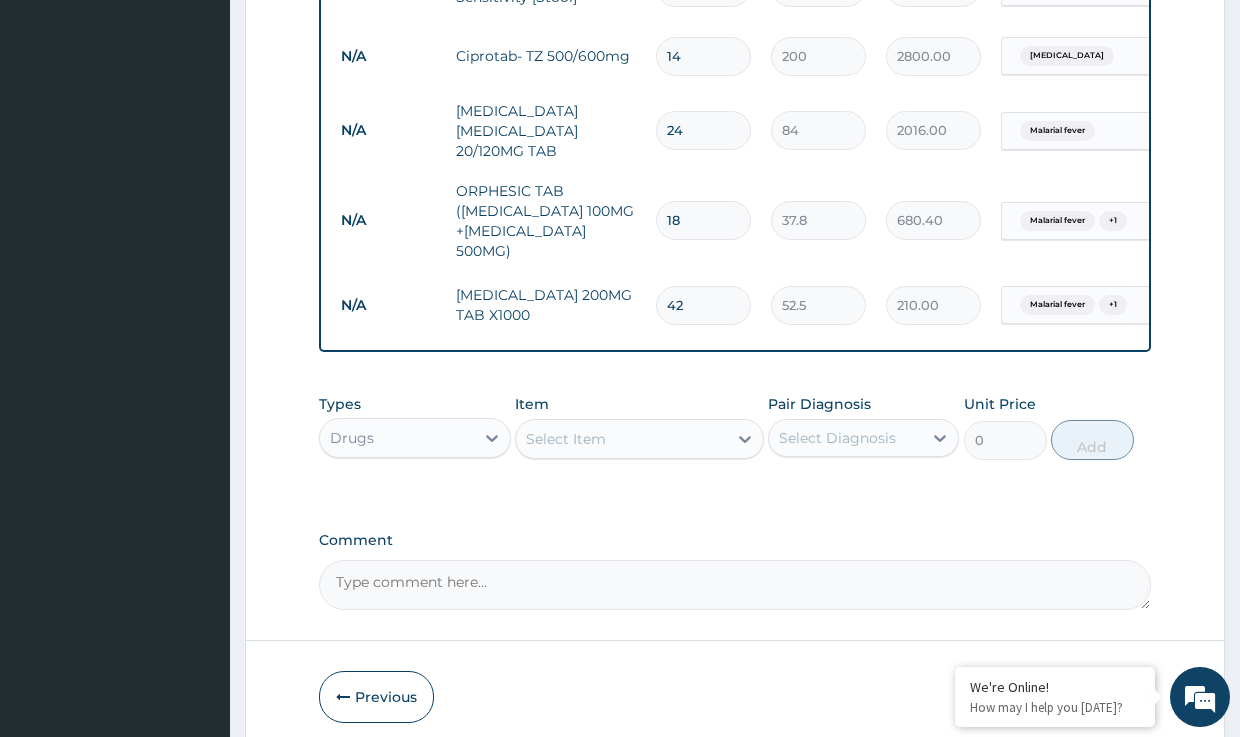 type on "2205.00" 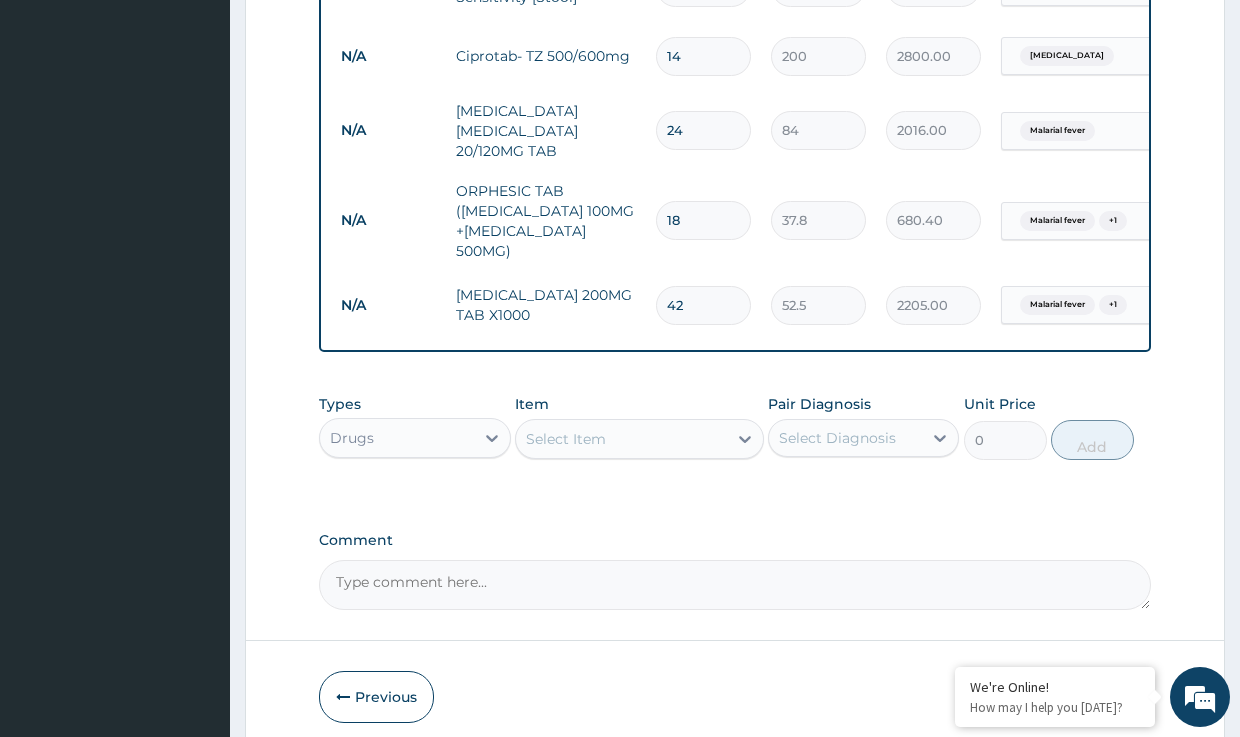 type on "42" 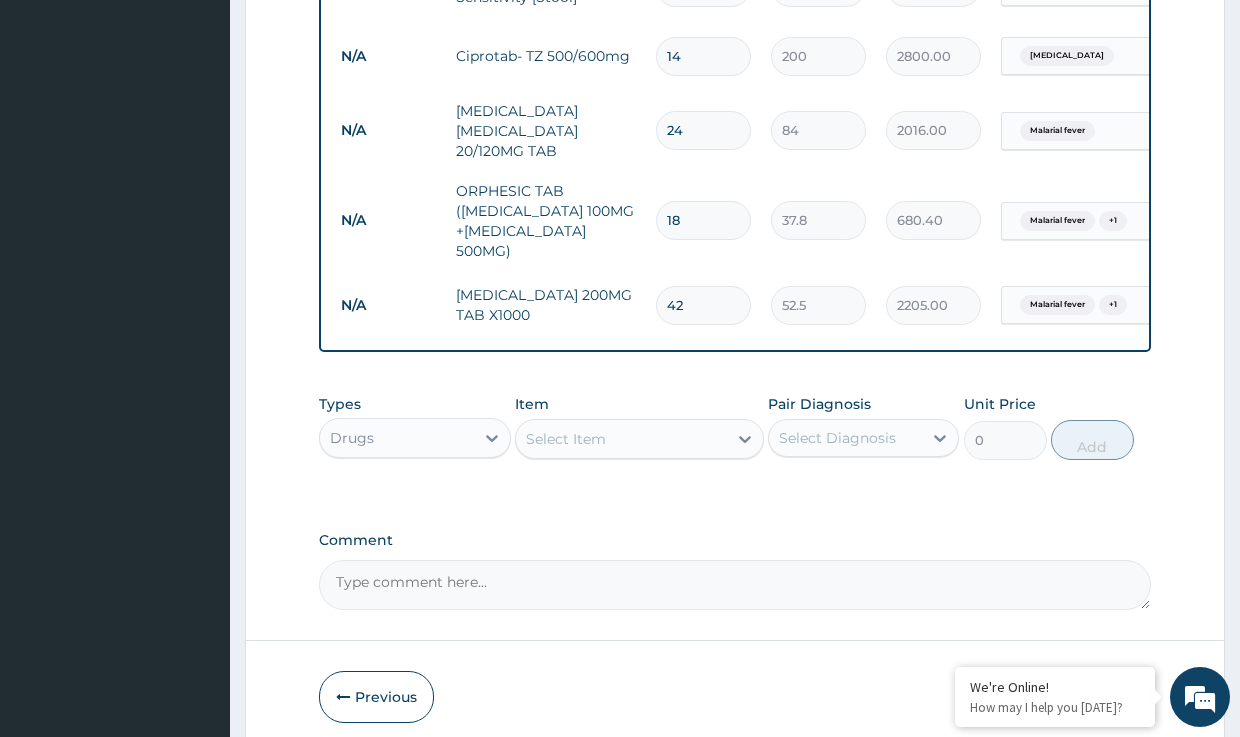 click on "Select Item" at bounding box center [621, 439] 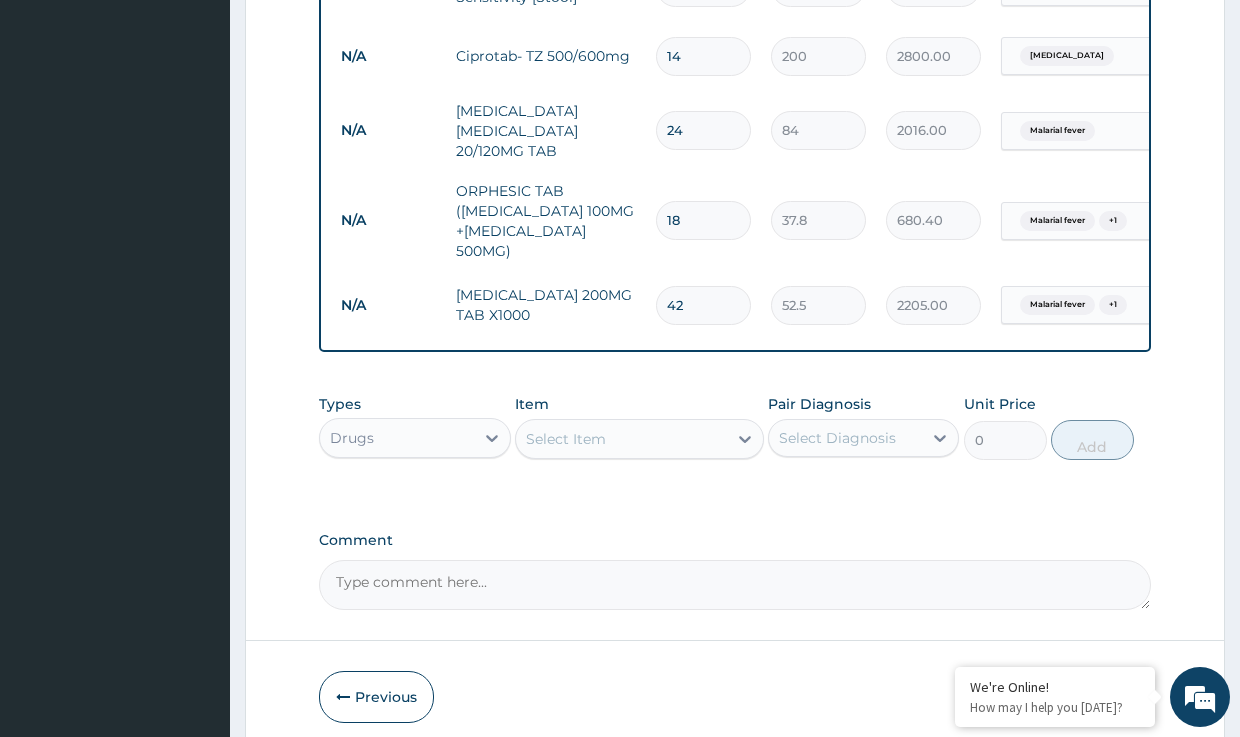 click on "PA Code / Prescription Code Enter Code(Secondary Care Only) Encounter Date 27-06-2025 Important Notice Please enter PA codes before entering items that are not attached to a PA code   All diagnoses entered must be linked to a claim item. Diagnosis & Claim Items that are visible but inactive cannot be edited because they were imported from an already approved PA code. Diagnosis Malarial fever Confirmed Typhoid fever Query NB: All diagnosis must be linked to a claim item Claim Items Type Name Quantity Unit Price Total Price Pair Diagnosis Actions N/A General practitioner Consultation follow up 1 2500 2500.00 Malarial fever  + 1 Delete N/A MALARIA PARASITE (MP) RDT 1 1500 1500.00 Malarial fever Delete N/A Microscopy, Culture & Sensitivity [Stool] 1 3500 3500.00 Typhoid fever Delete N/A Ciprotab- TZ 500/600mg 14 200 2800.00 Typhoid fever Delete N/A ARTEMETHER LUMEFANTRINE 20/120MG TAB 24 84 2016.00 Malarial fever Delete N/A ORPHESIC TAB (ORPHENADRINE 100MG +PARACETAMOL 500MG)  18 37.8 680.40 Malarial fever  + 1 1" at bounding box center [734, -97] 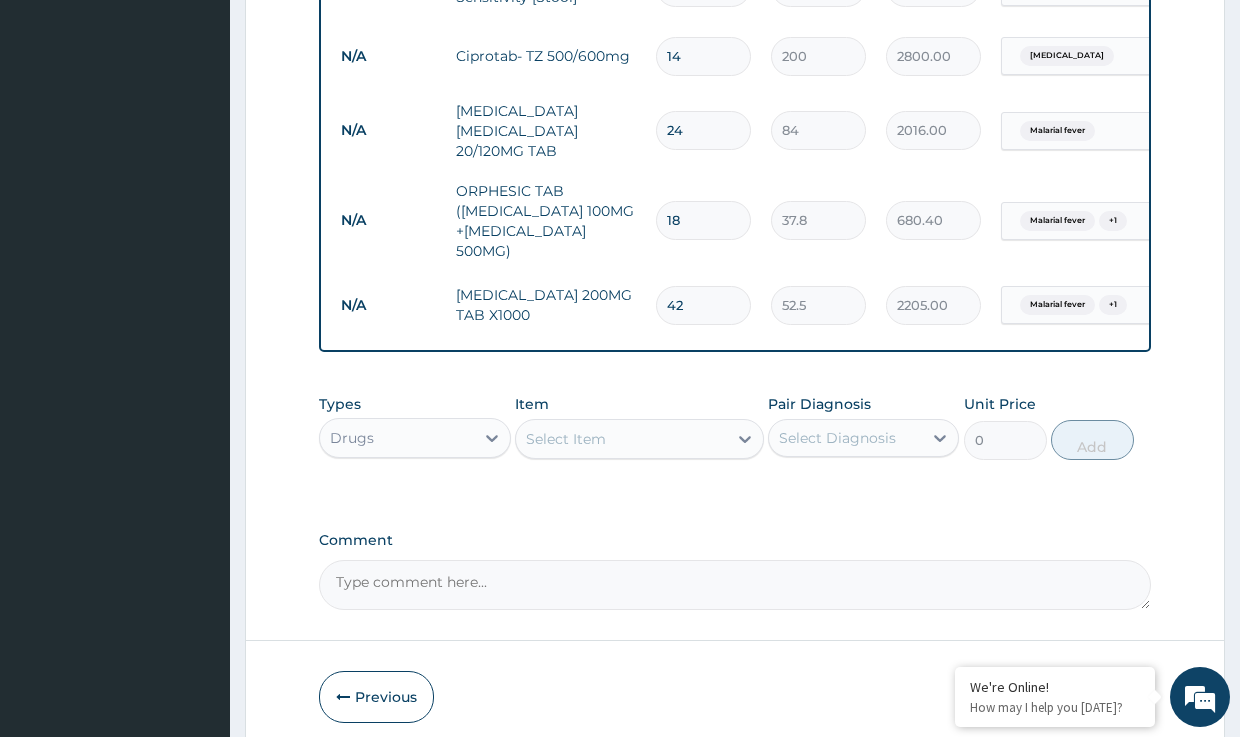 scroll, scrollTop: 1063, scrollLeft: 0, axis: vertical 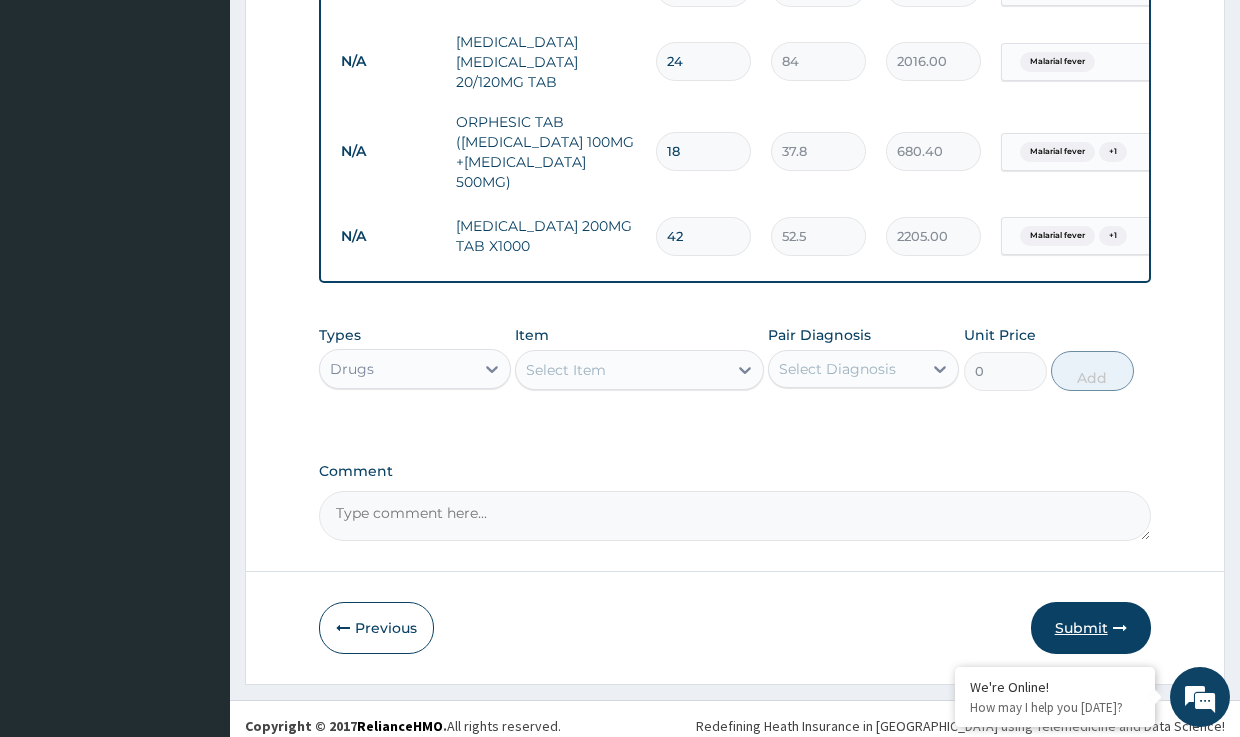 click on "Submit" at bounding box center (1091, 628) 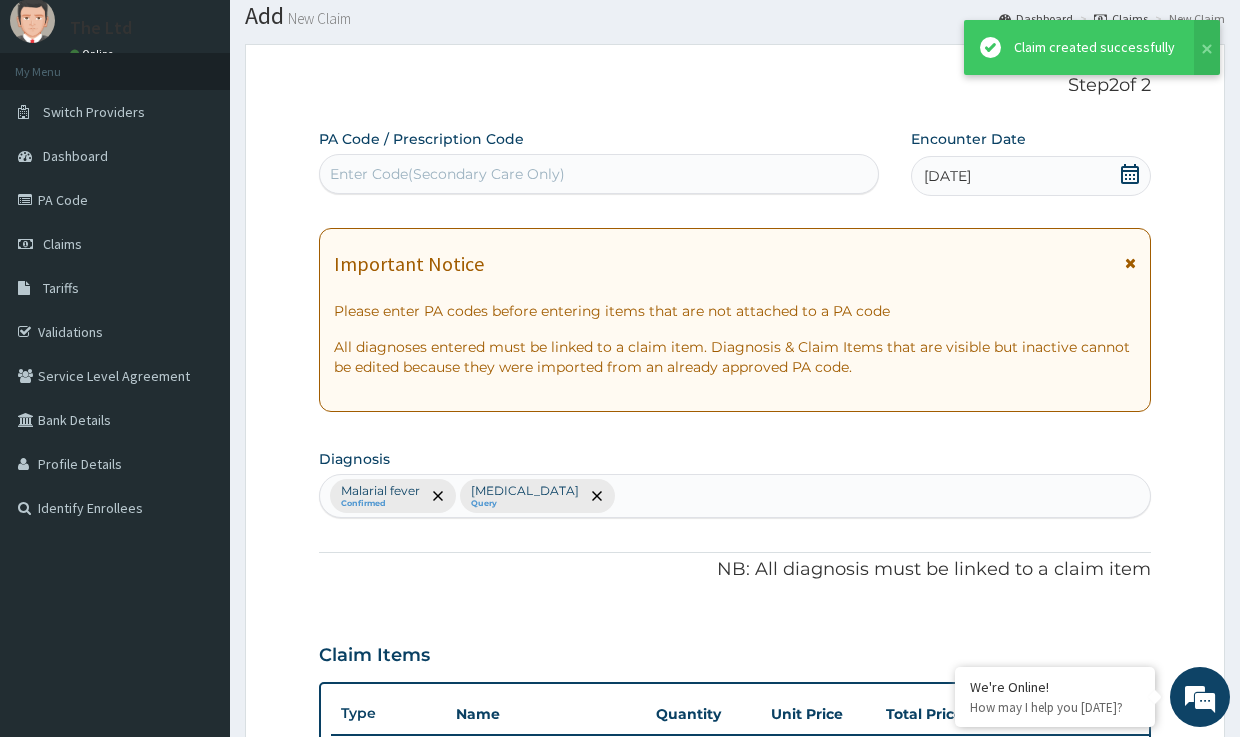 scroll, scrollTop: 1063, scrollLeft: 0, axis: vertical 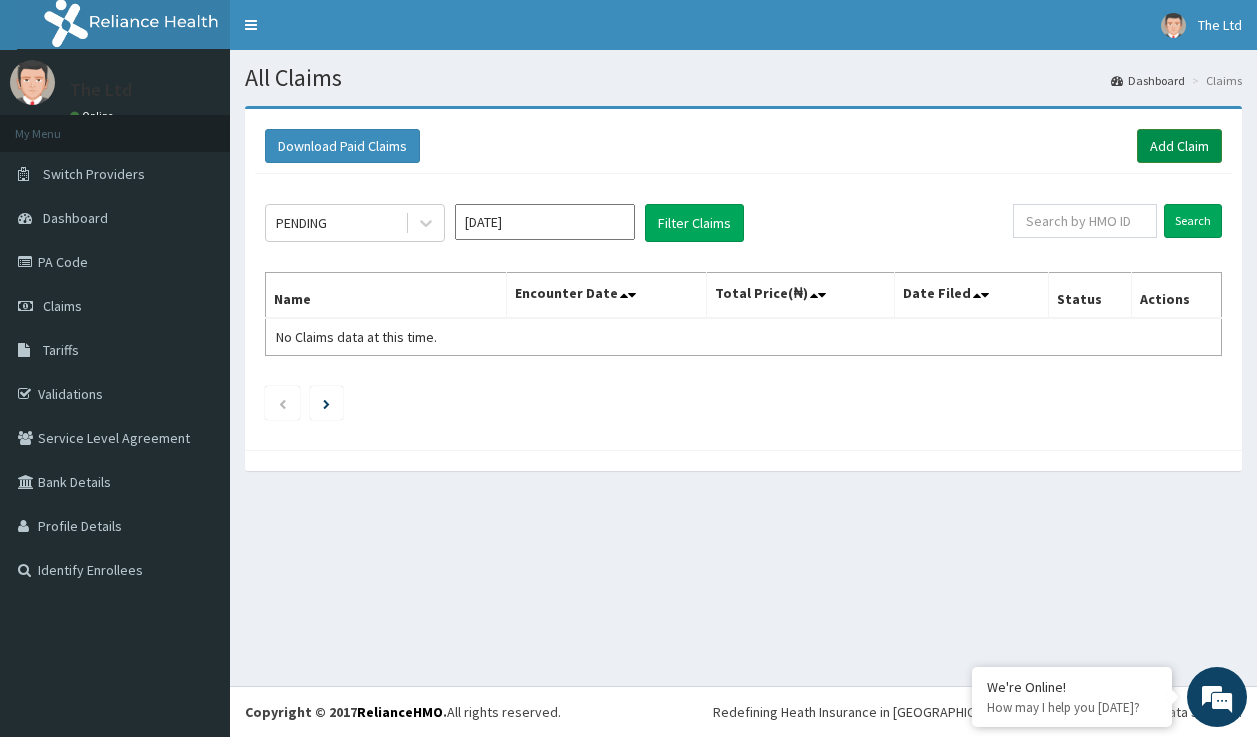 click on "Add Claim" at bounding box center (1179, 146) 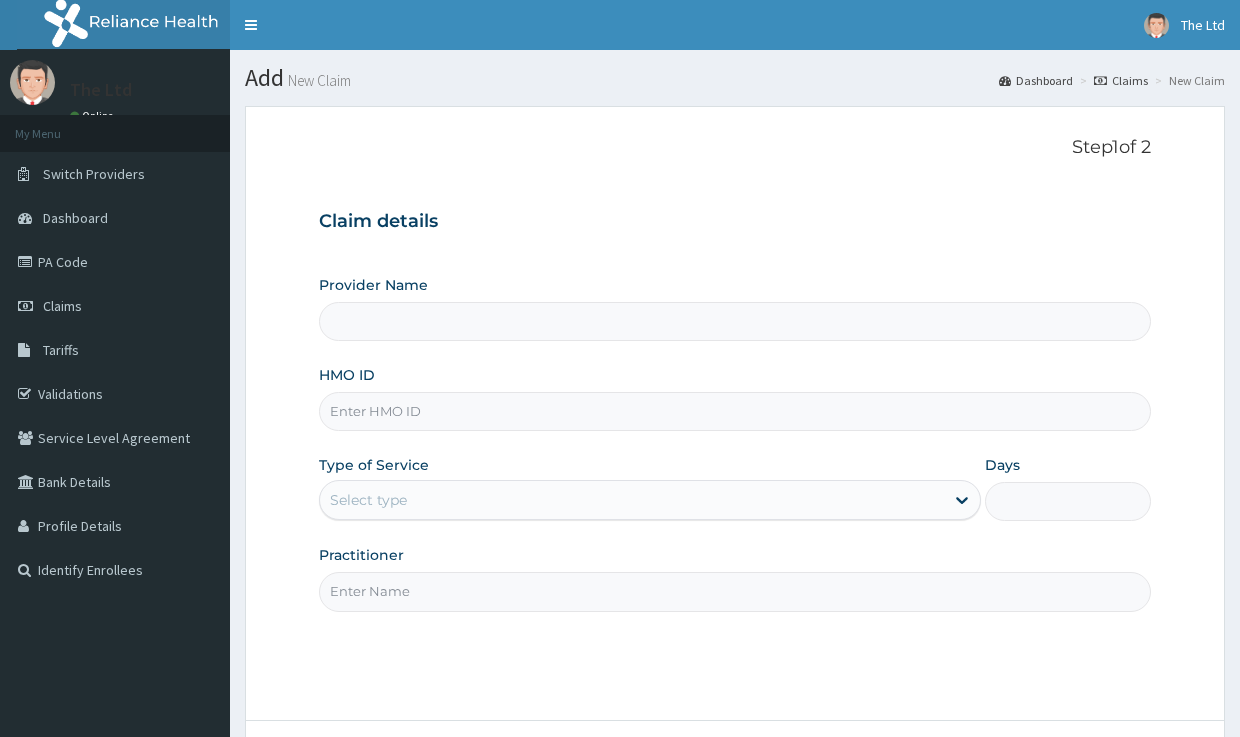 scroll, scrollTop: 0, scrollLeft: 0, axis: both 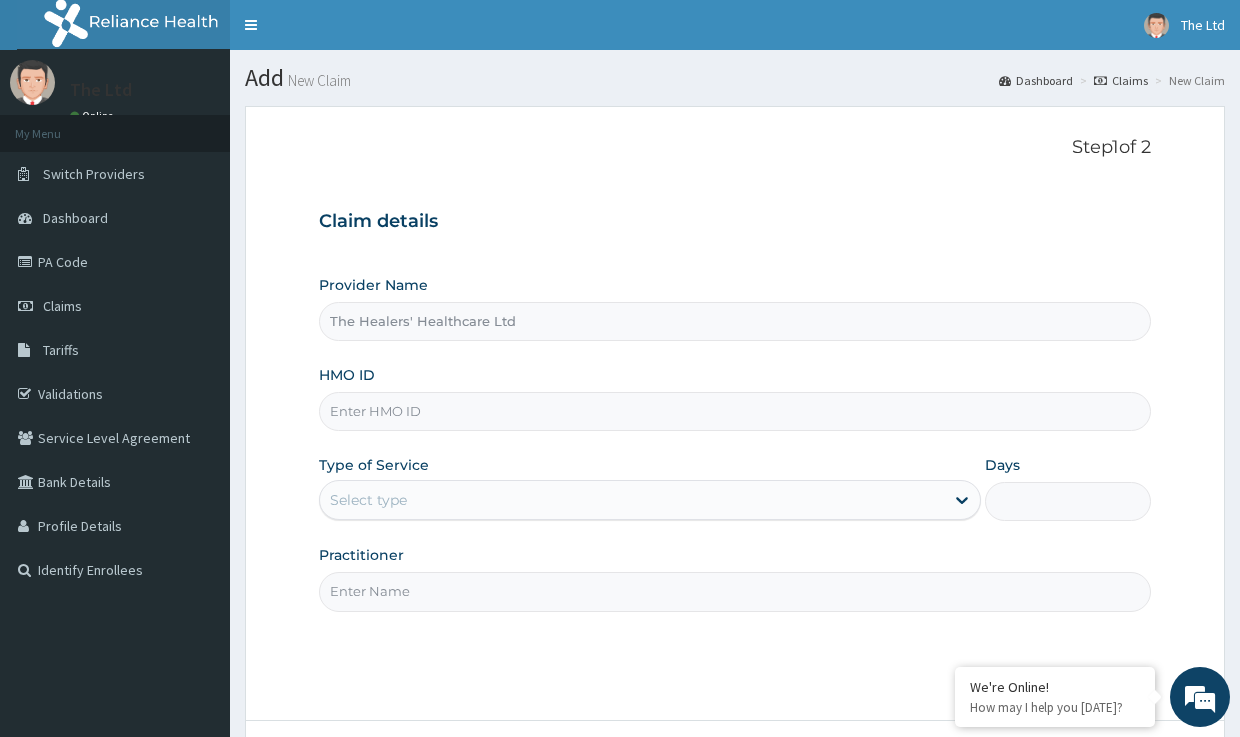 click on "HMO ID" at bounding box center [734, 411] 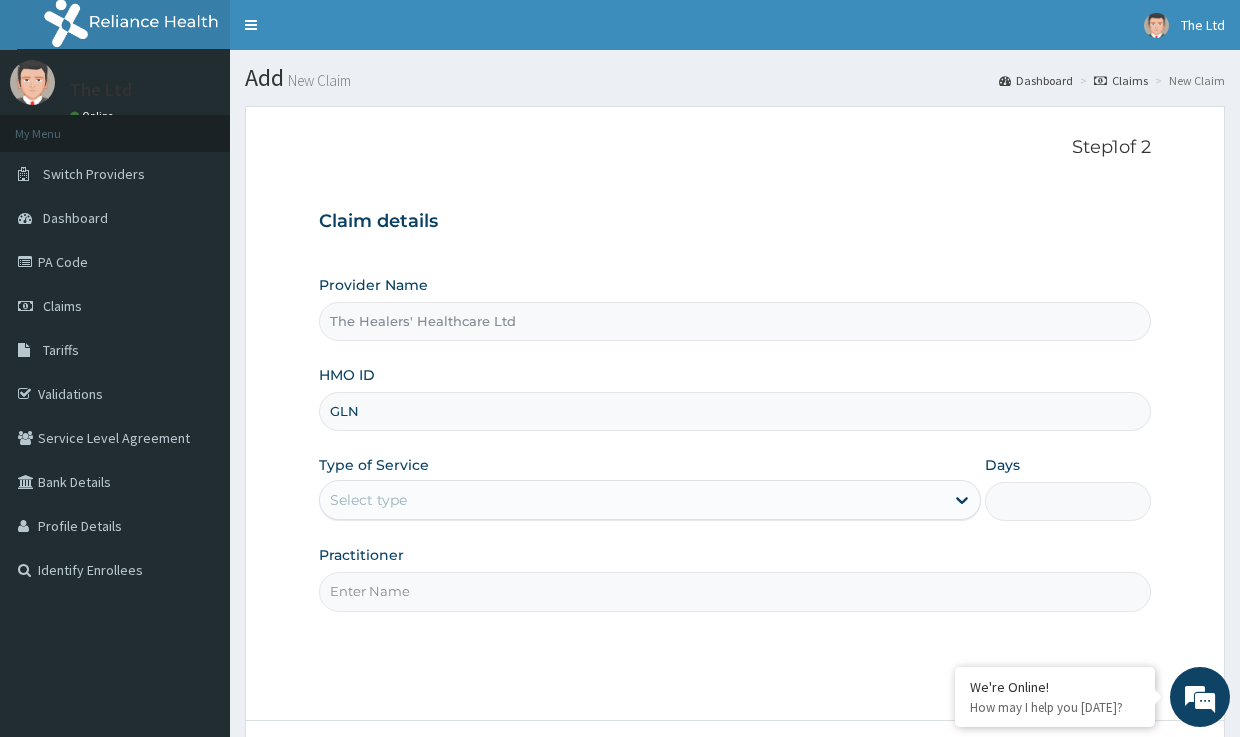 scroll, scrollTop: 0, scrollLeft: 0, axis: both 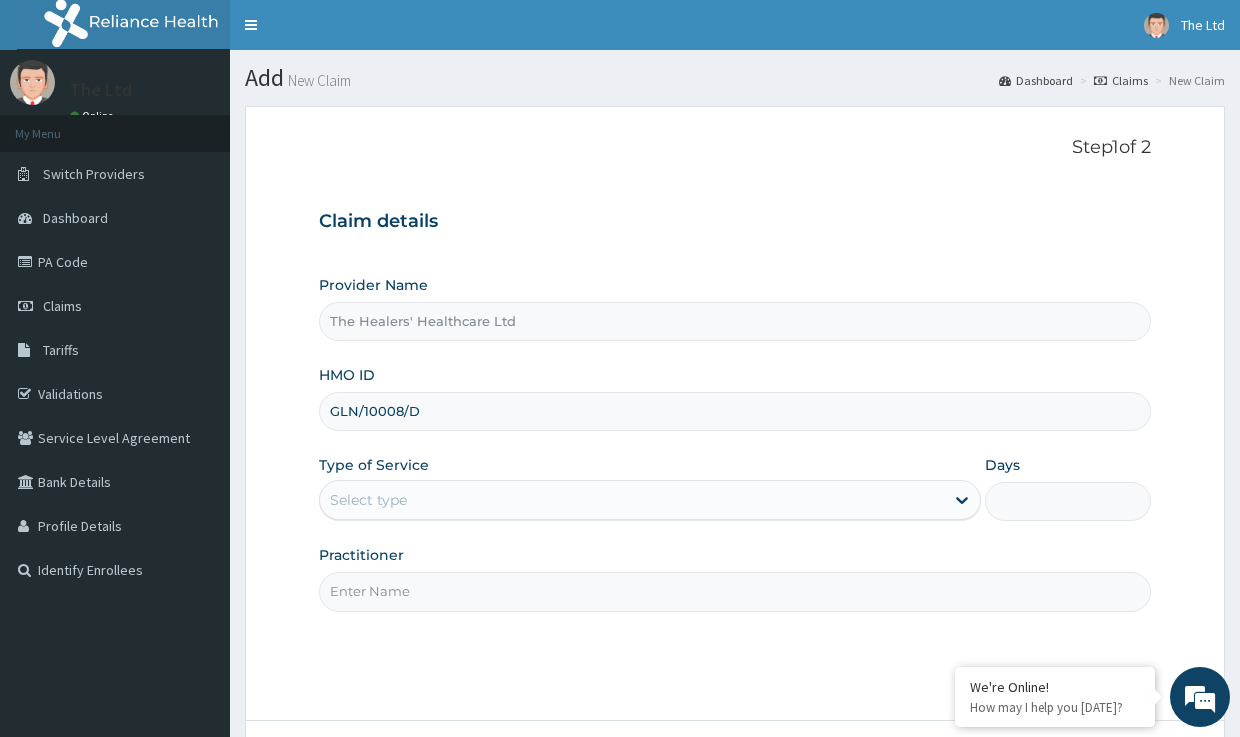 type on "GLN/10008/D" 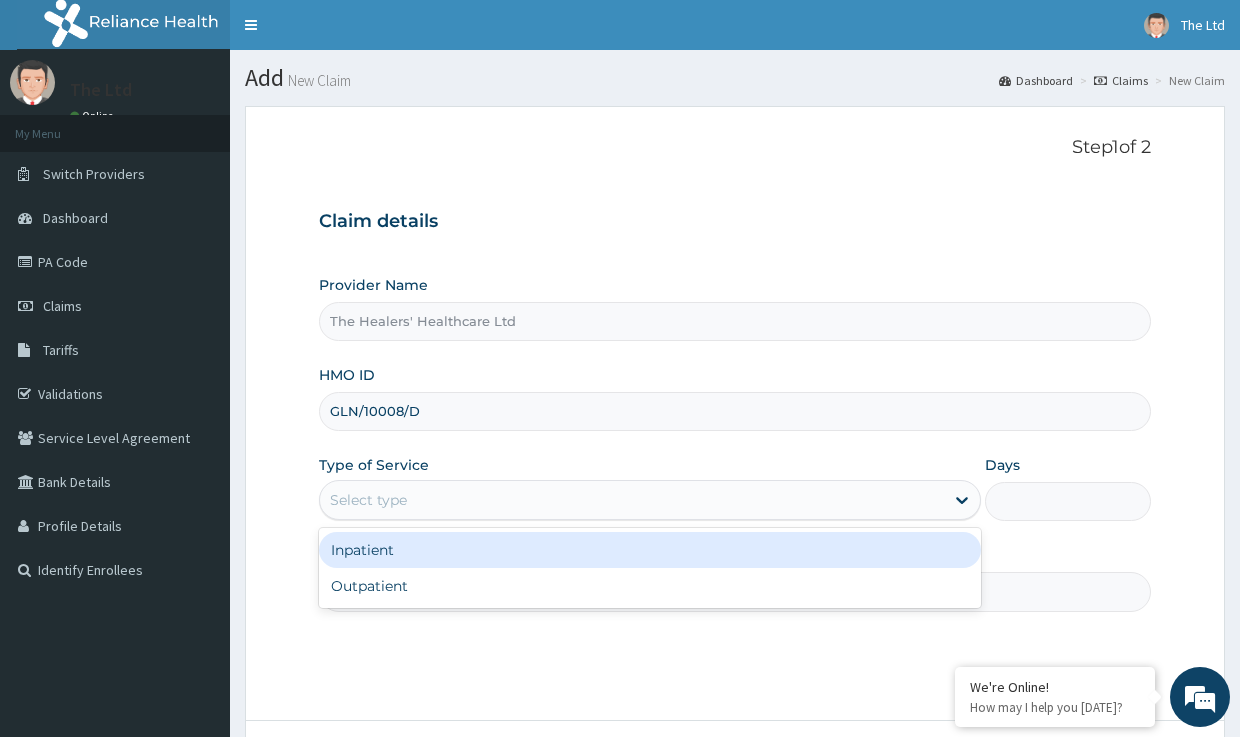click on "Select type" at bounding box center [632, 500] 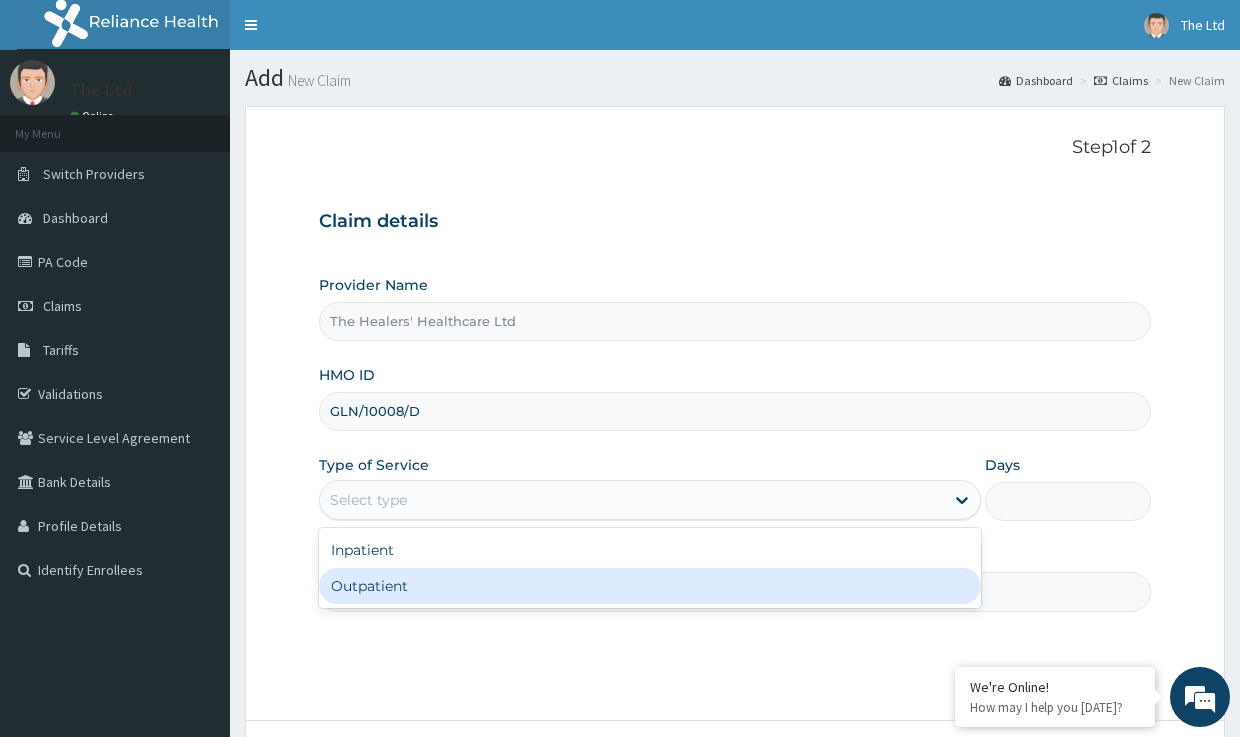 click on "Outpatient" at bounding box center (650, 586) 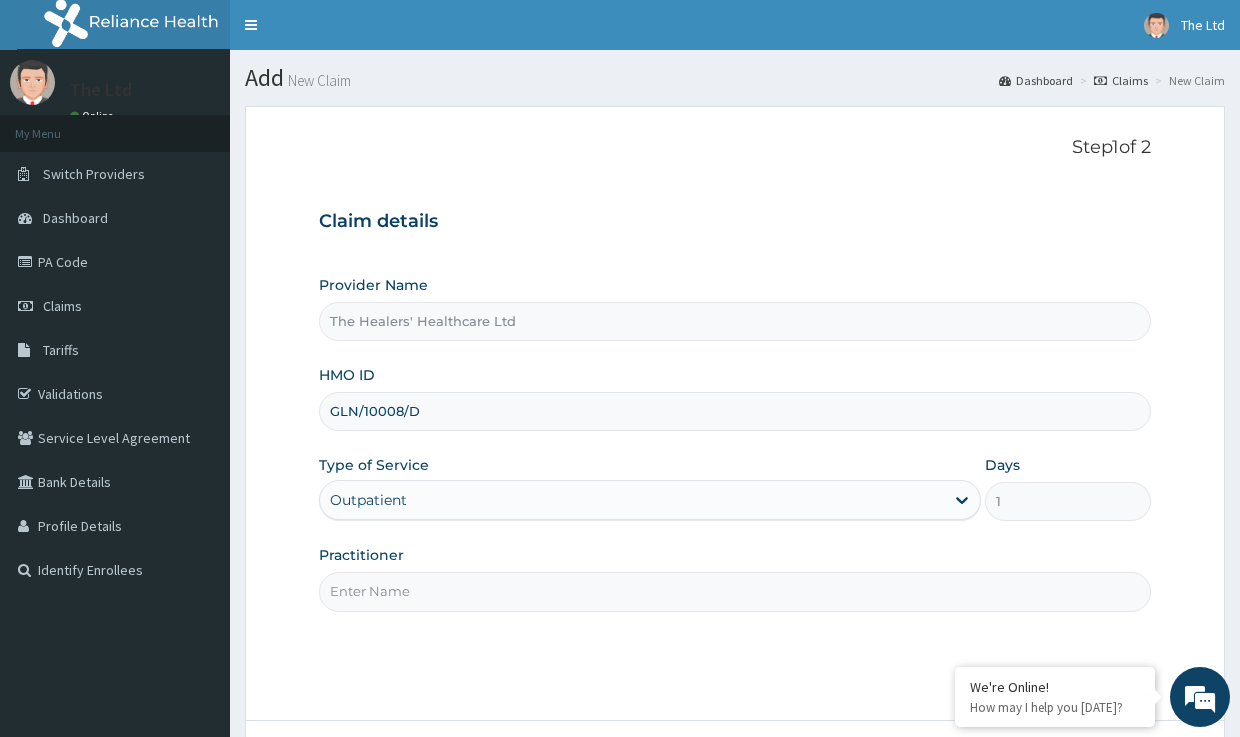 click on "Practitioner" at bounding box center (734, 591) 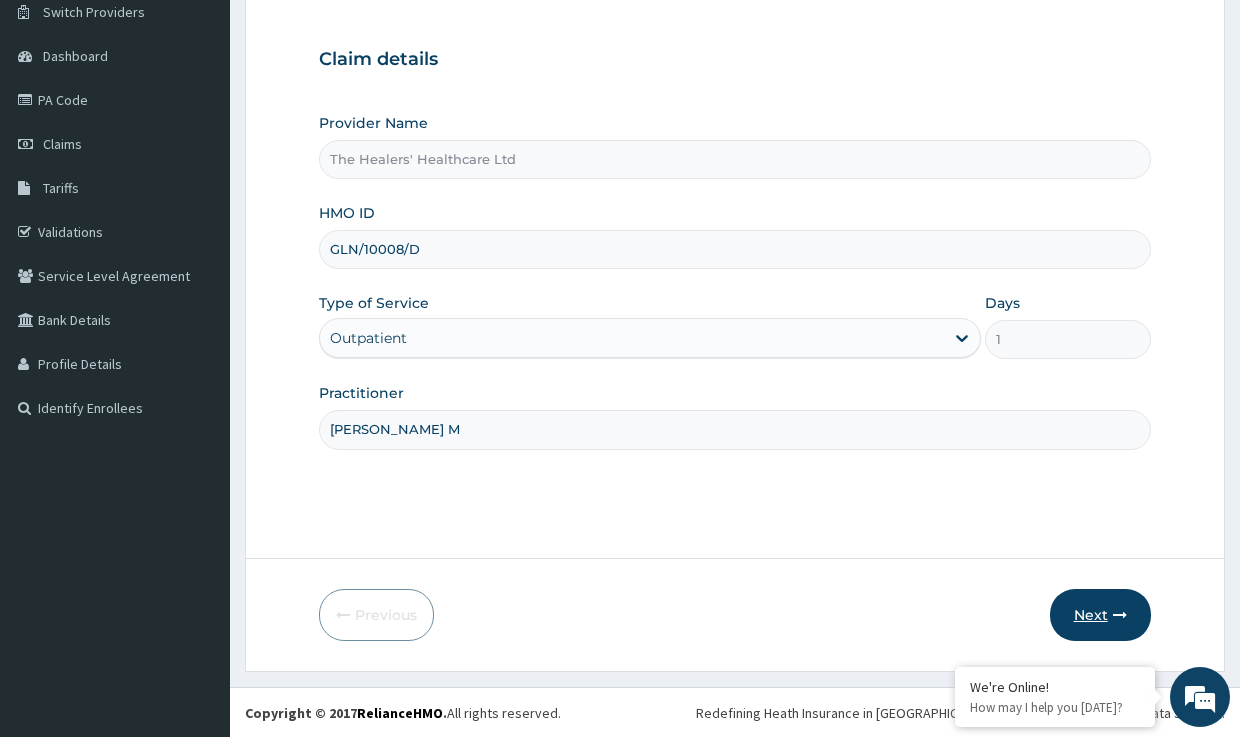 scroll, scrollTop: 163, scrollLeft: 0, axis: vertical 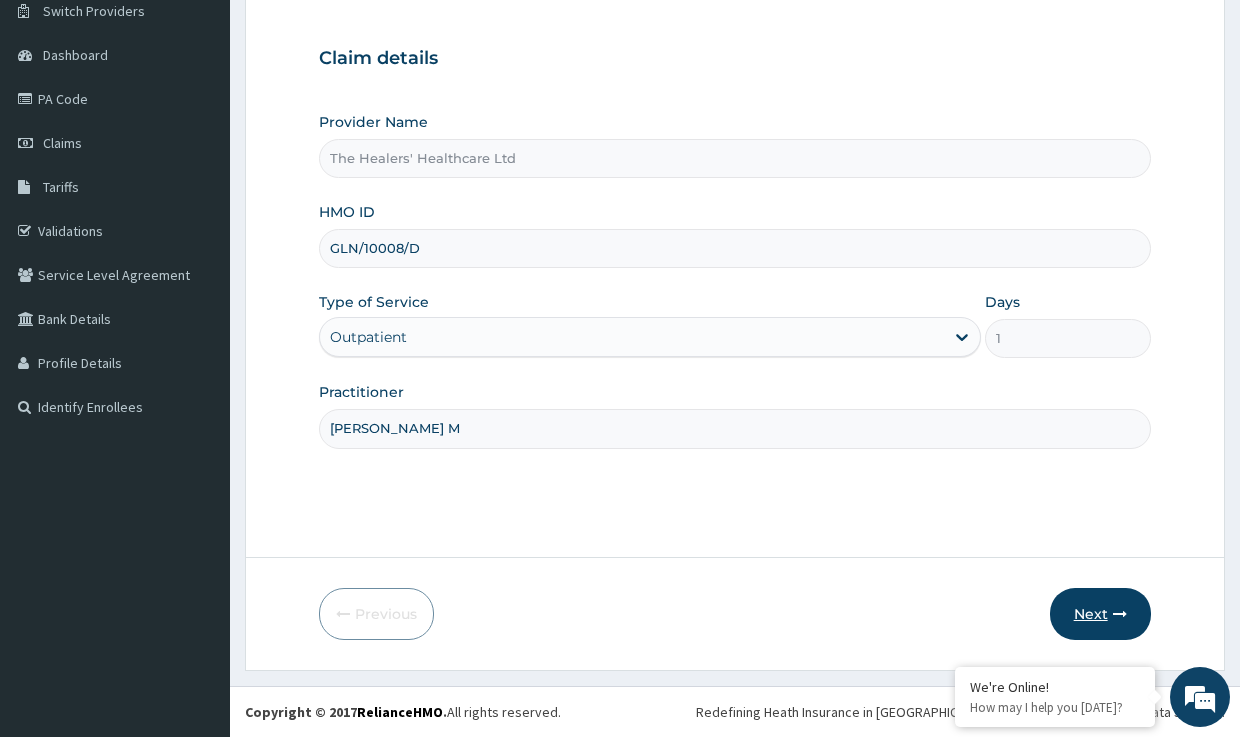 click on "Next" at bounding box center (1100, 614) 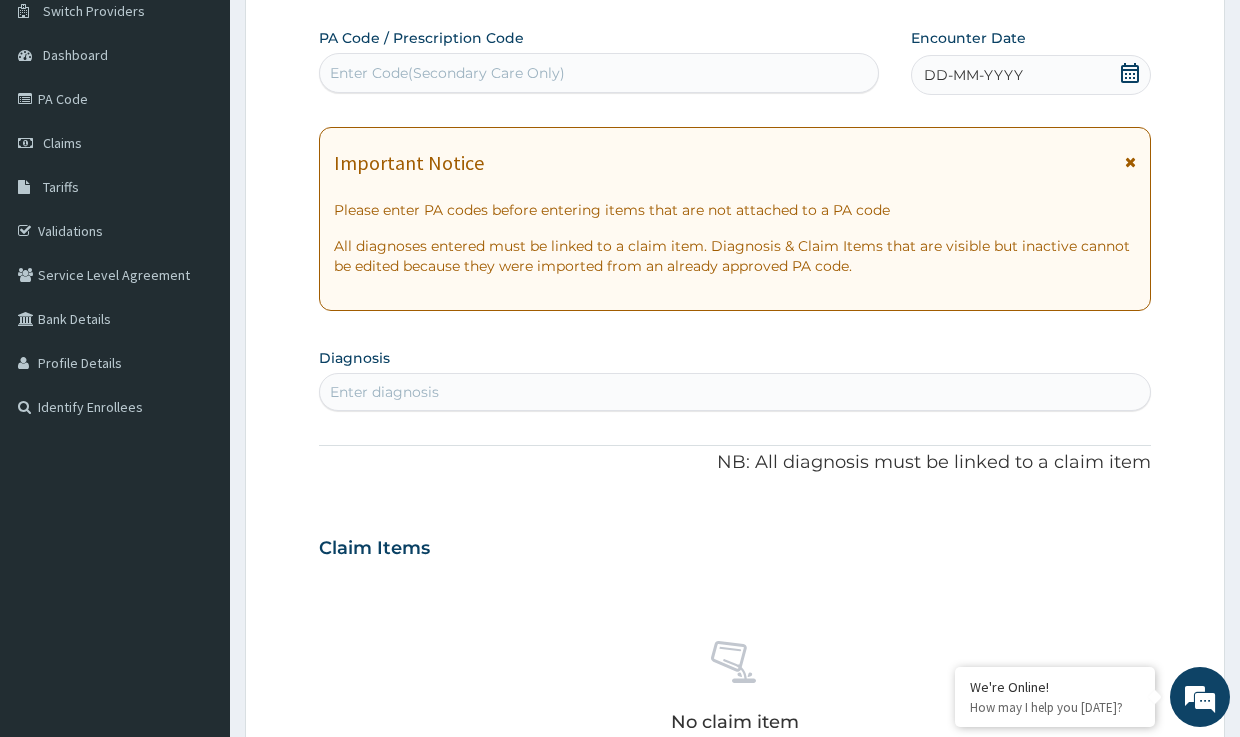 click on "DD-MM-YYYY" at bounding box center [973, 75] 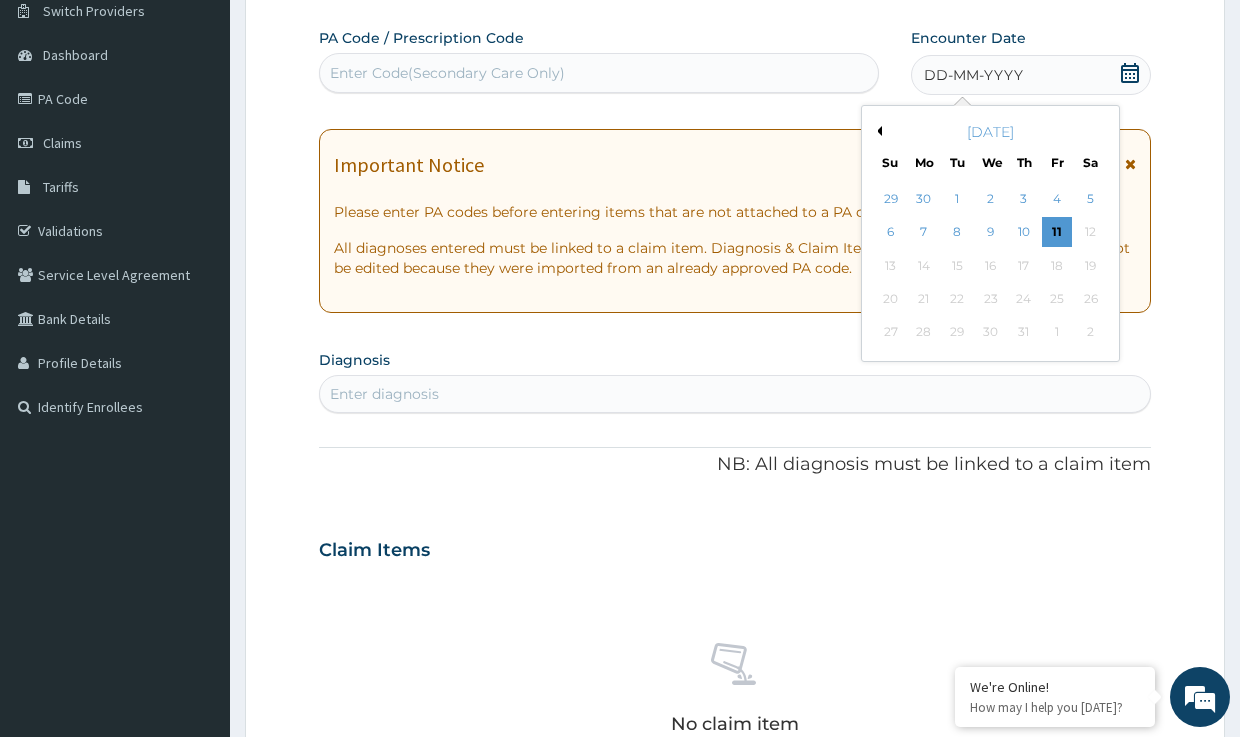 click on "Previous Month" at bounding box center [877, 131] 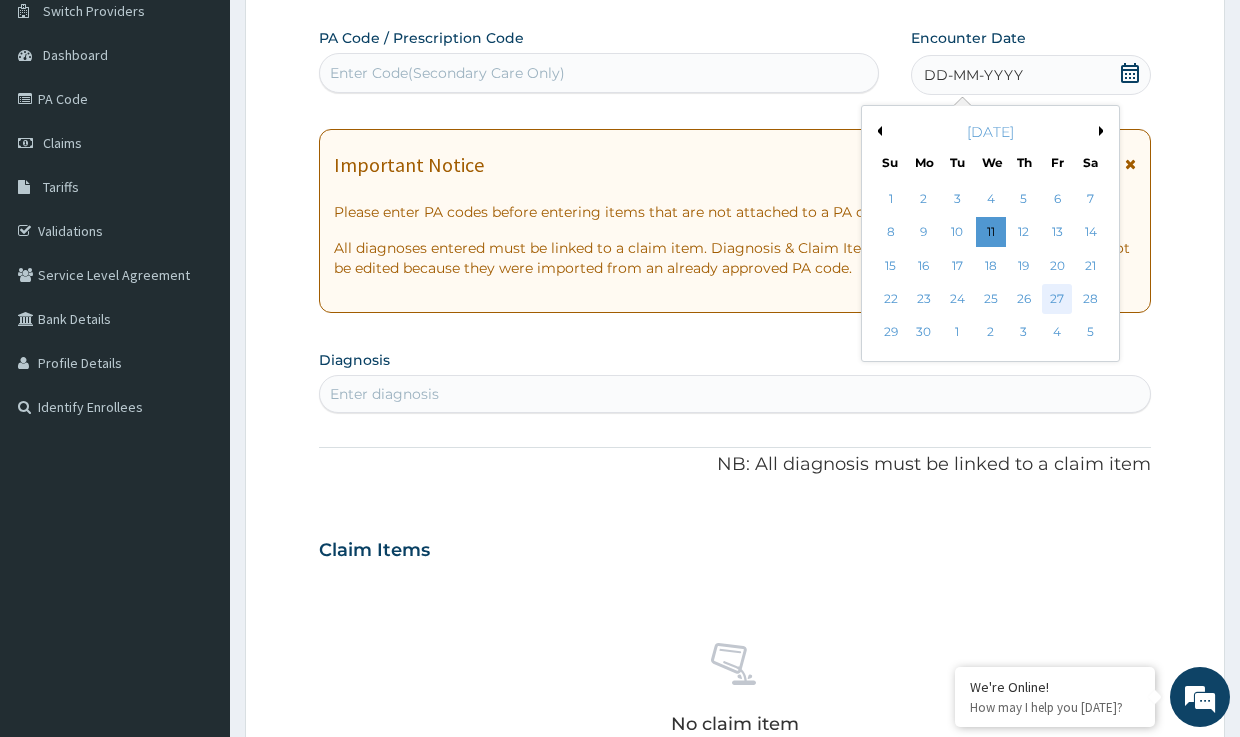 click on "27" at bounding box center (1057, 299) 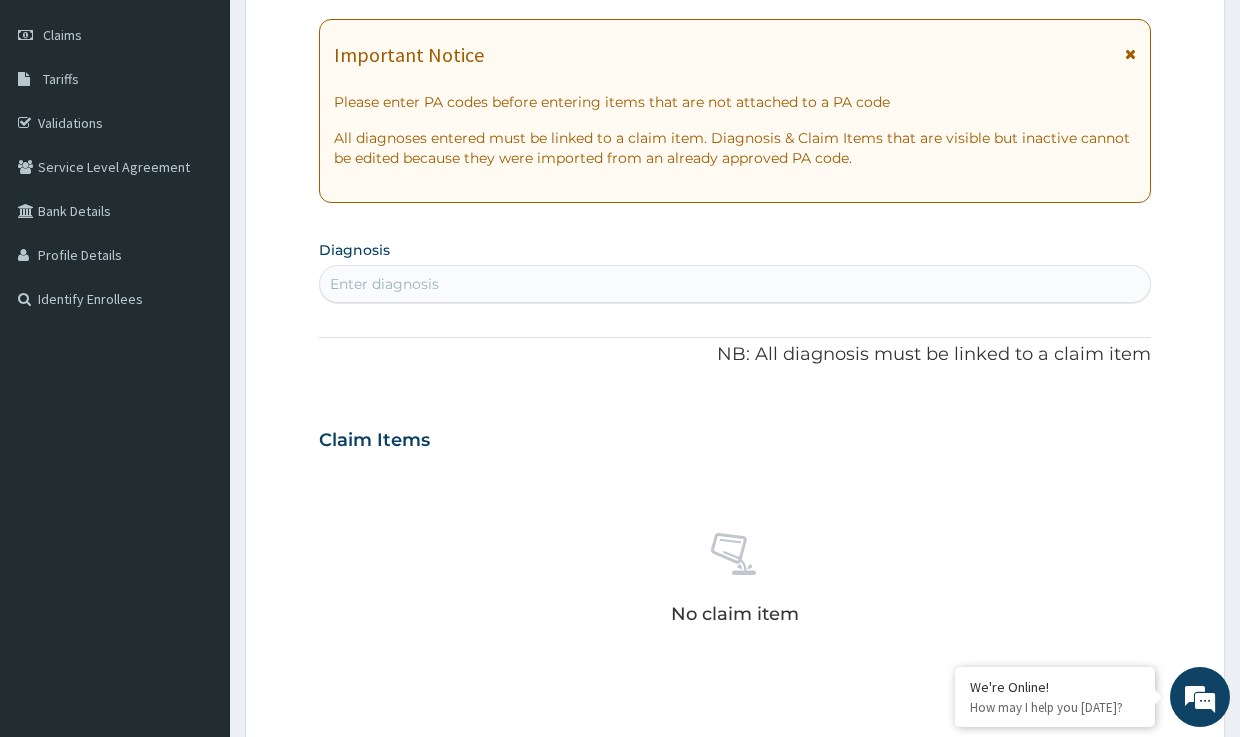 scroll, scrollTop: 463, scrollLeft: 0, axis: vertical 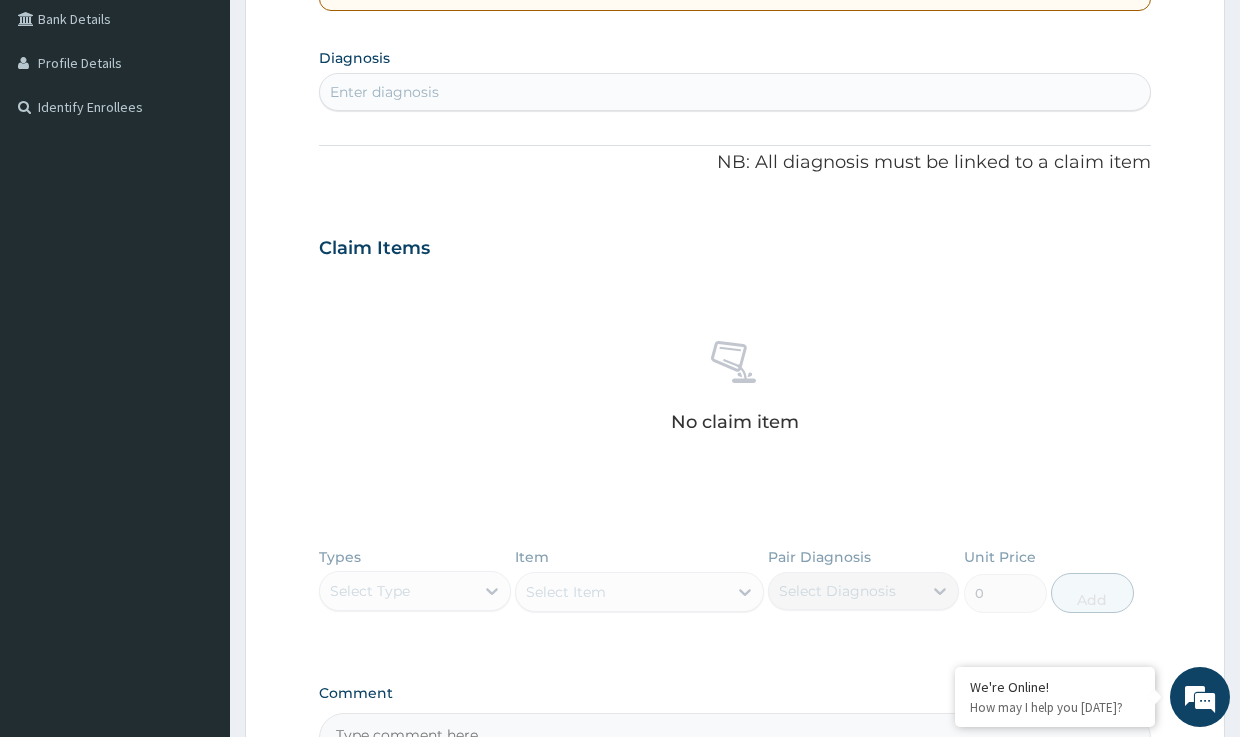 click on "Enter diagnosis" at bounding box center [384, 92] 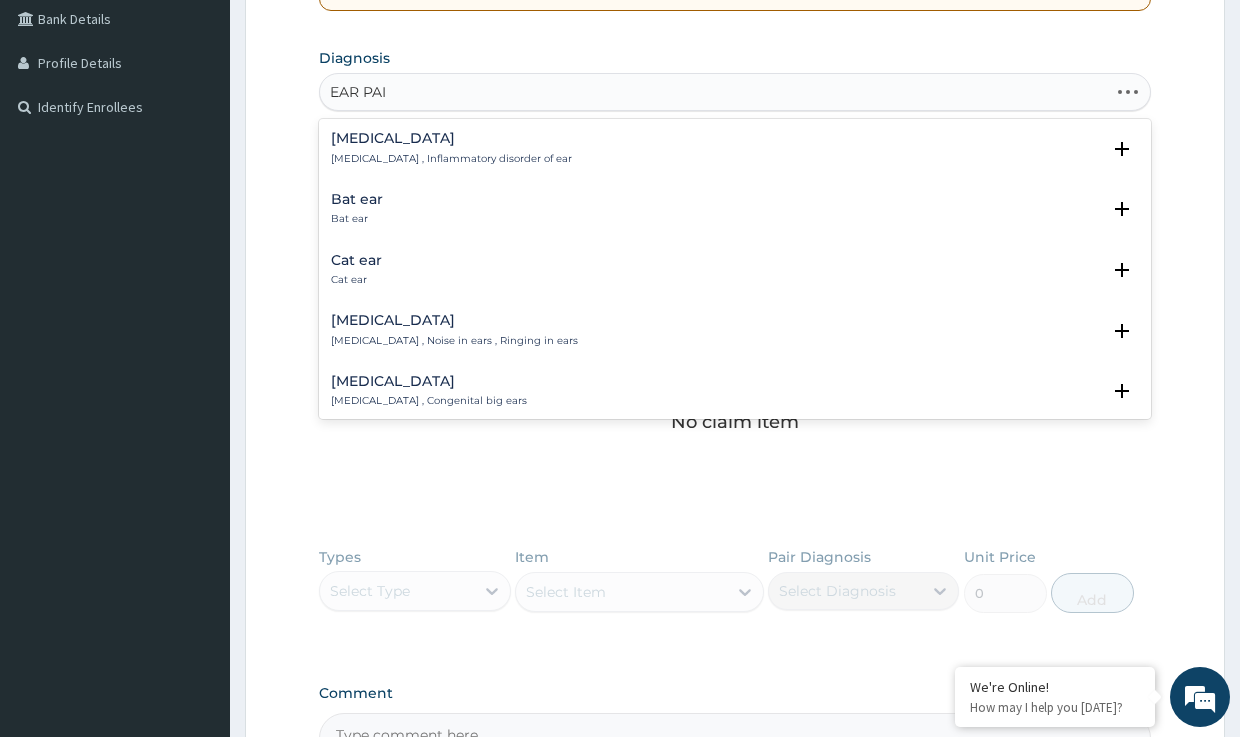 type on "EAR PAIN" 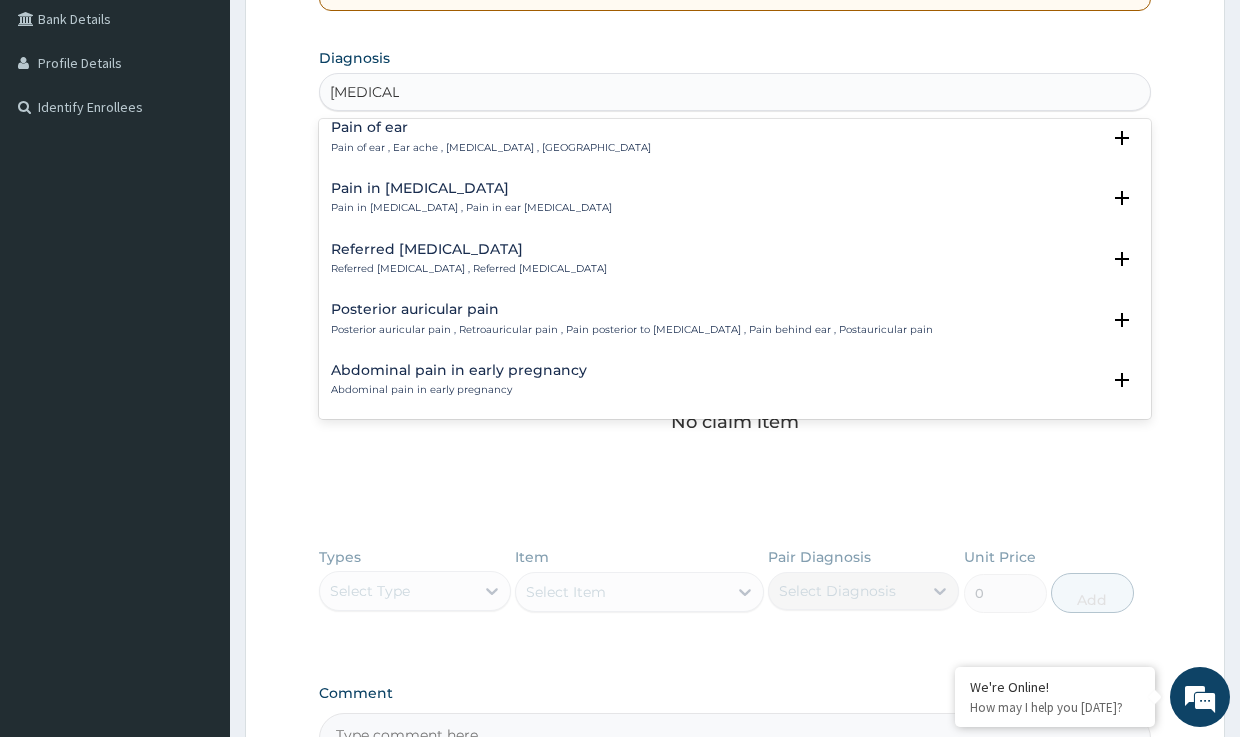 scroll, scrollTop: 0, scrollLeft: 0, axis: both 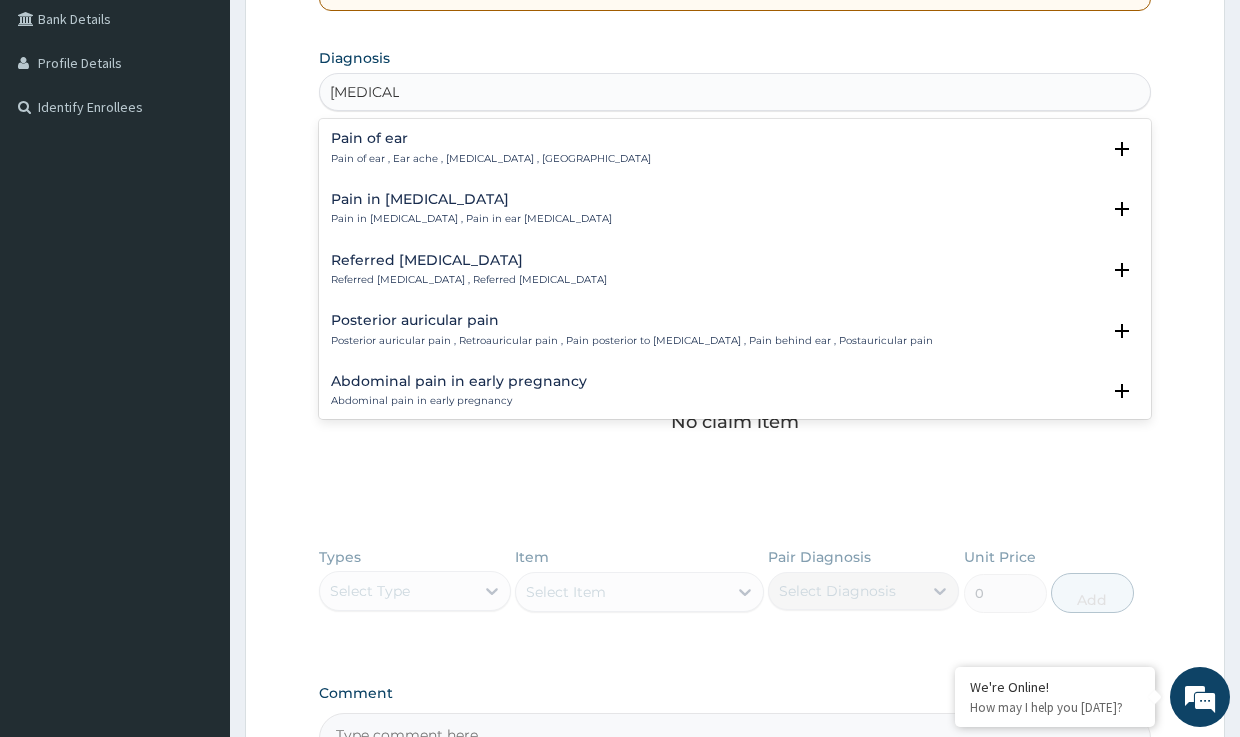 click on "Pain of ear" at bounding box center (491, 138) 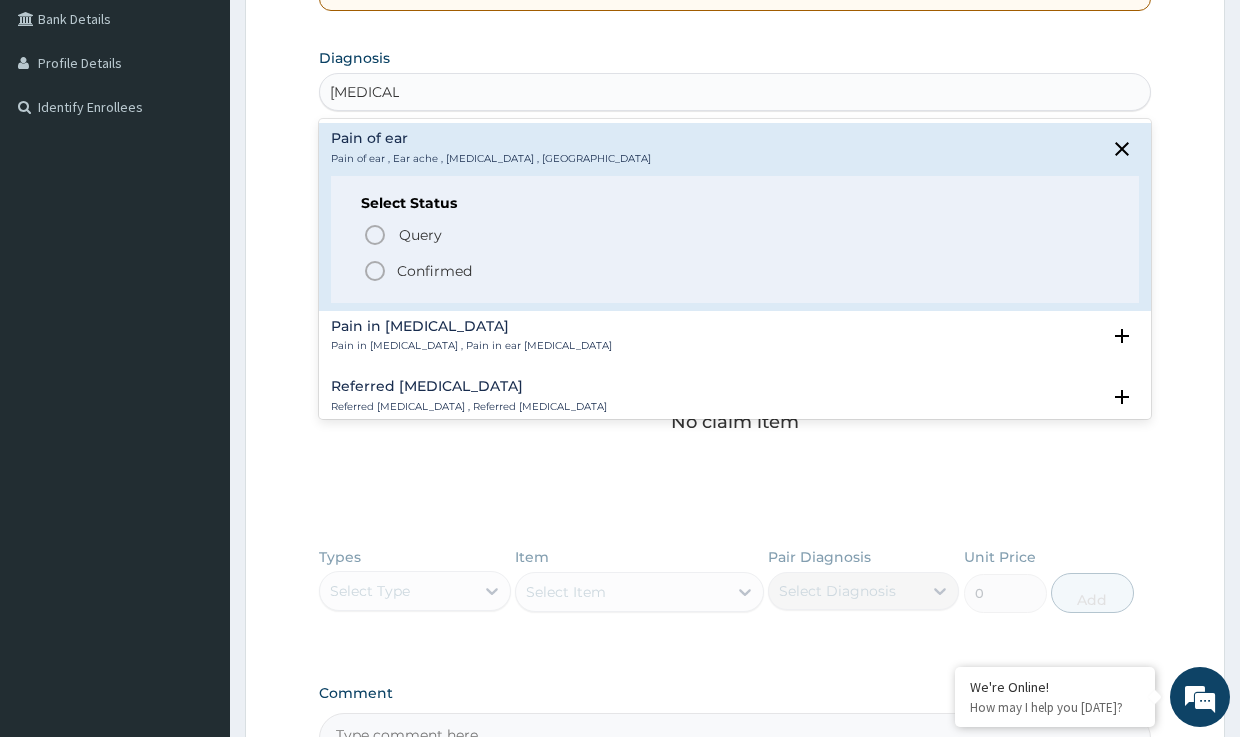 click 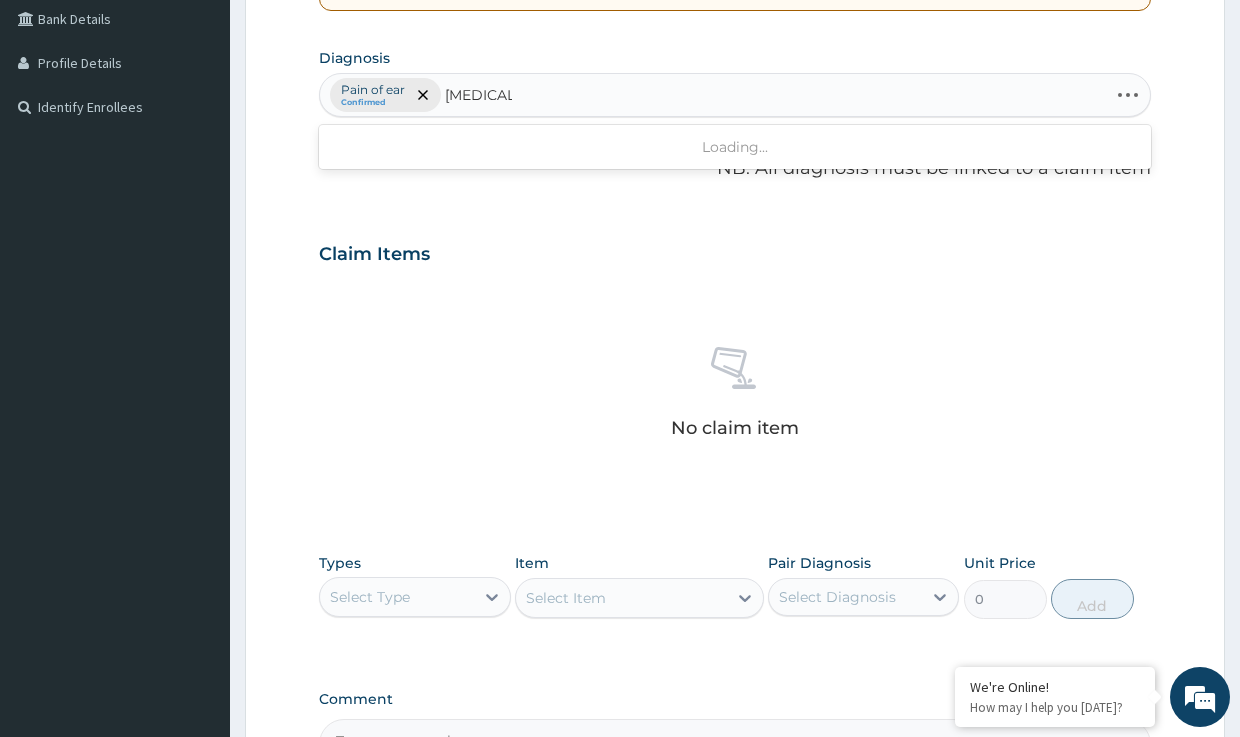 type on "MALARIA" 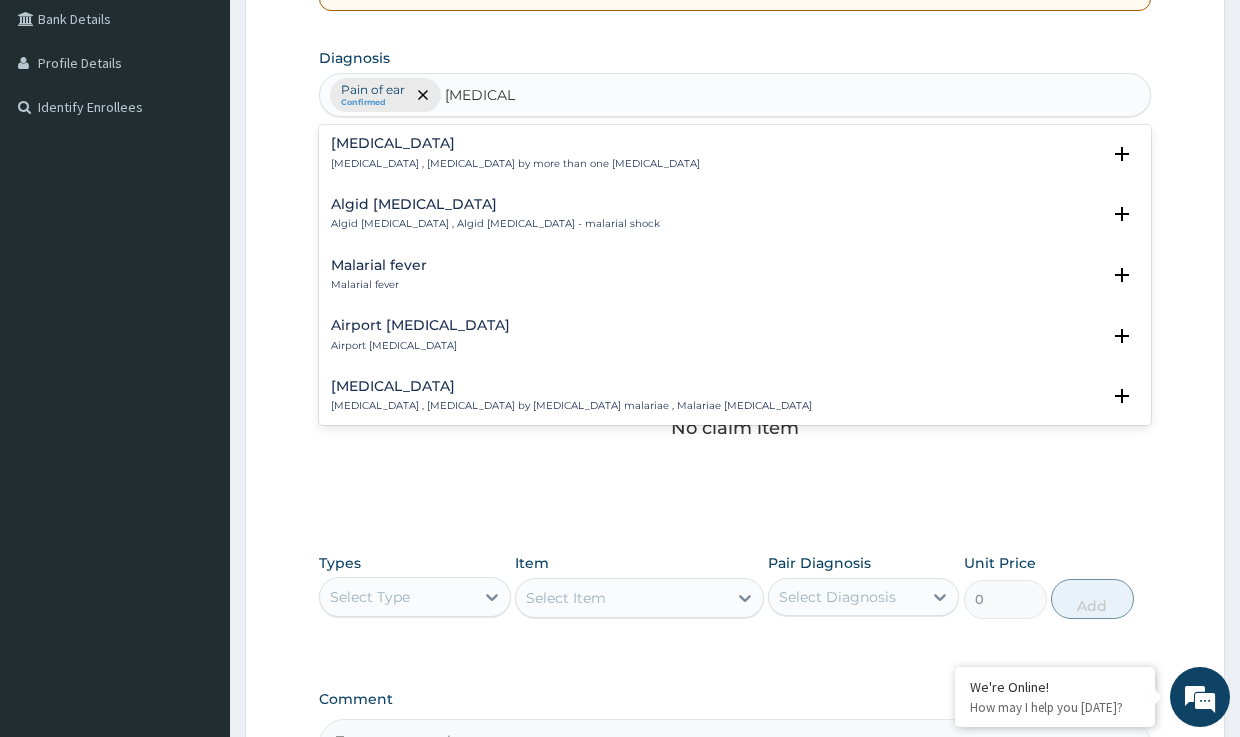 scroll, scrollTop: 200, scrollLeft: 0, axis: vertical 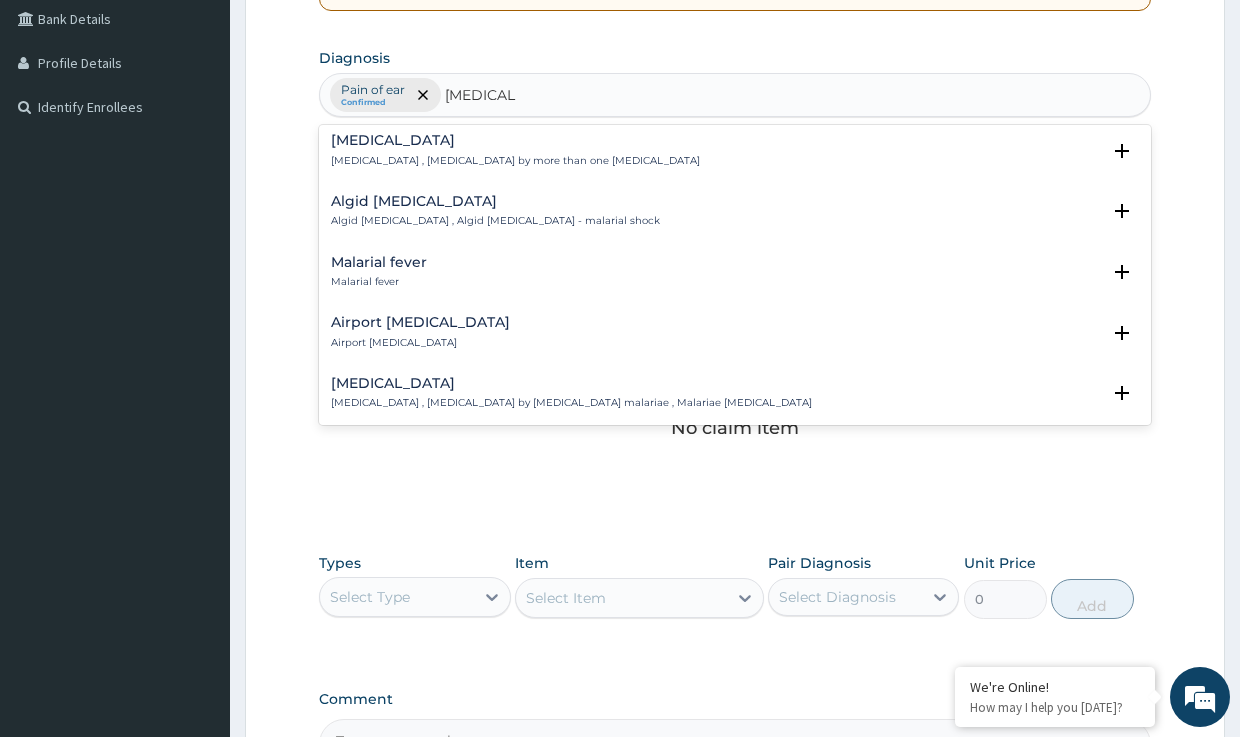 click on "Malarial fever" at bounding box center [379, 262] 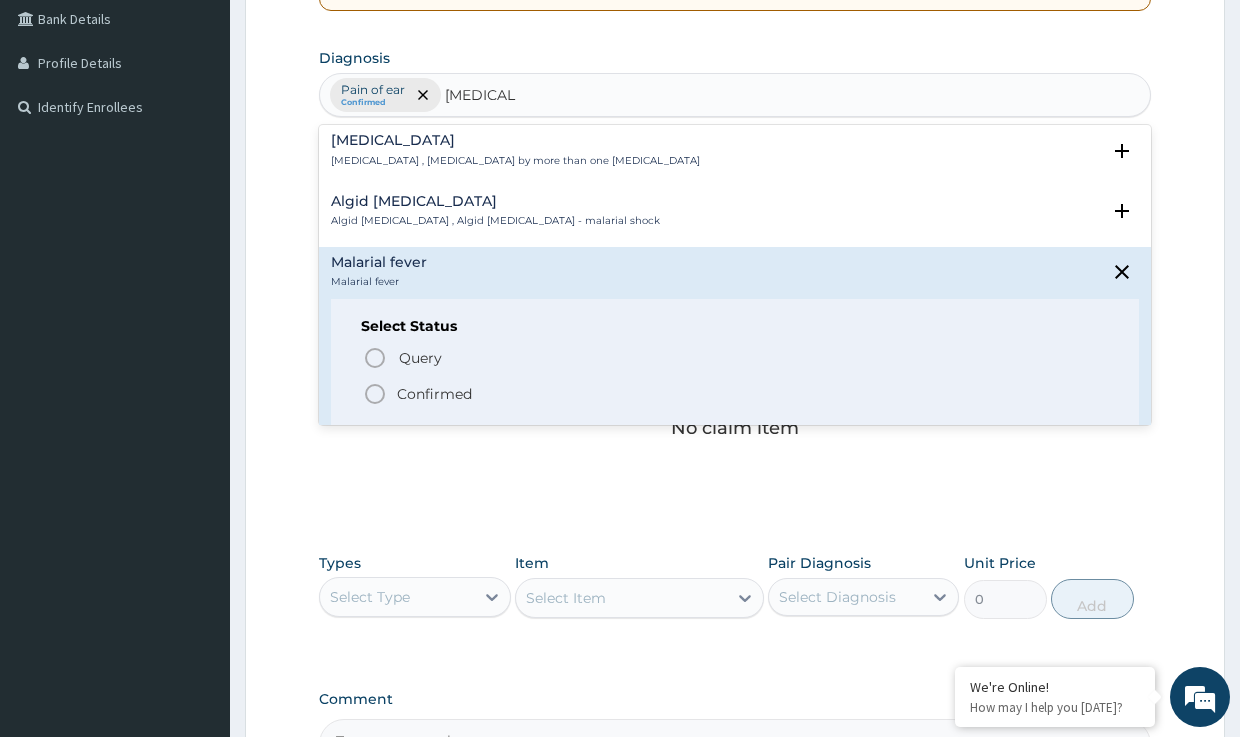 click 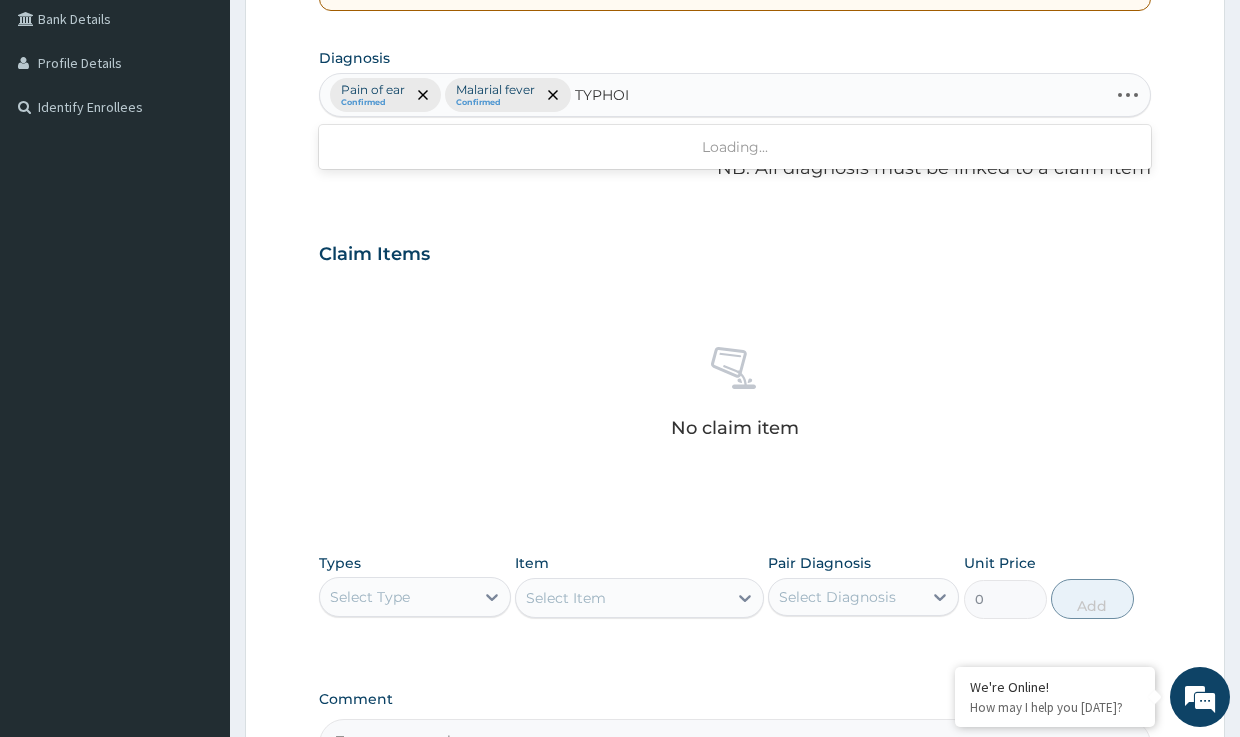 type on "TYPHOID" 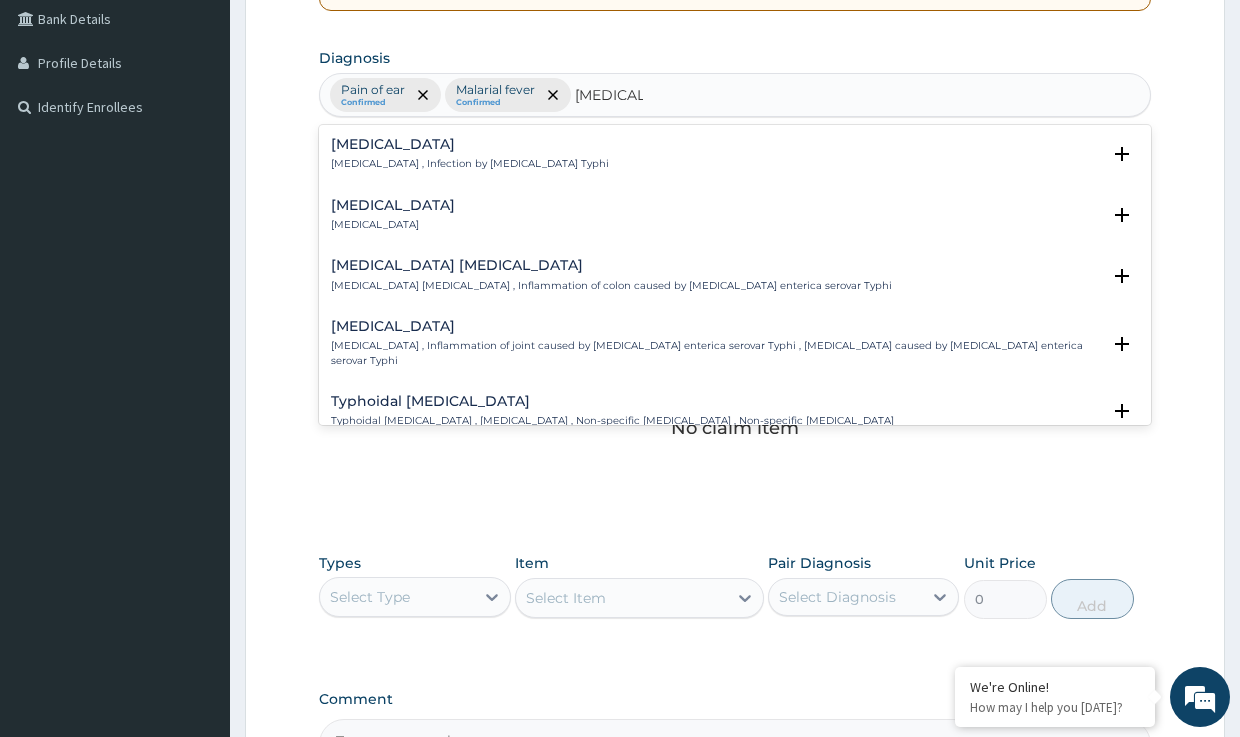 click on "Typhoid fever Typhoid fever , Infection by Salmonella Typhi" at bounding box center (470, 154) 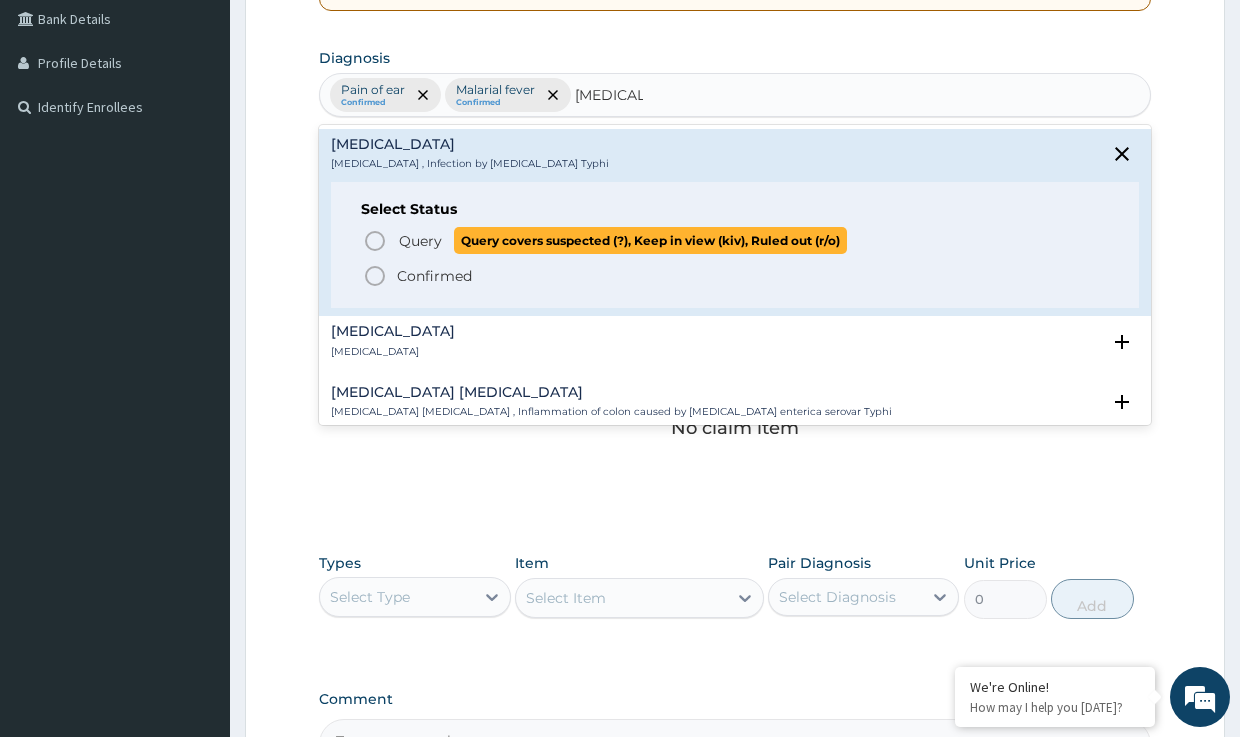 click 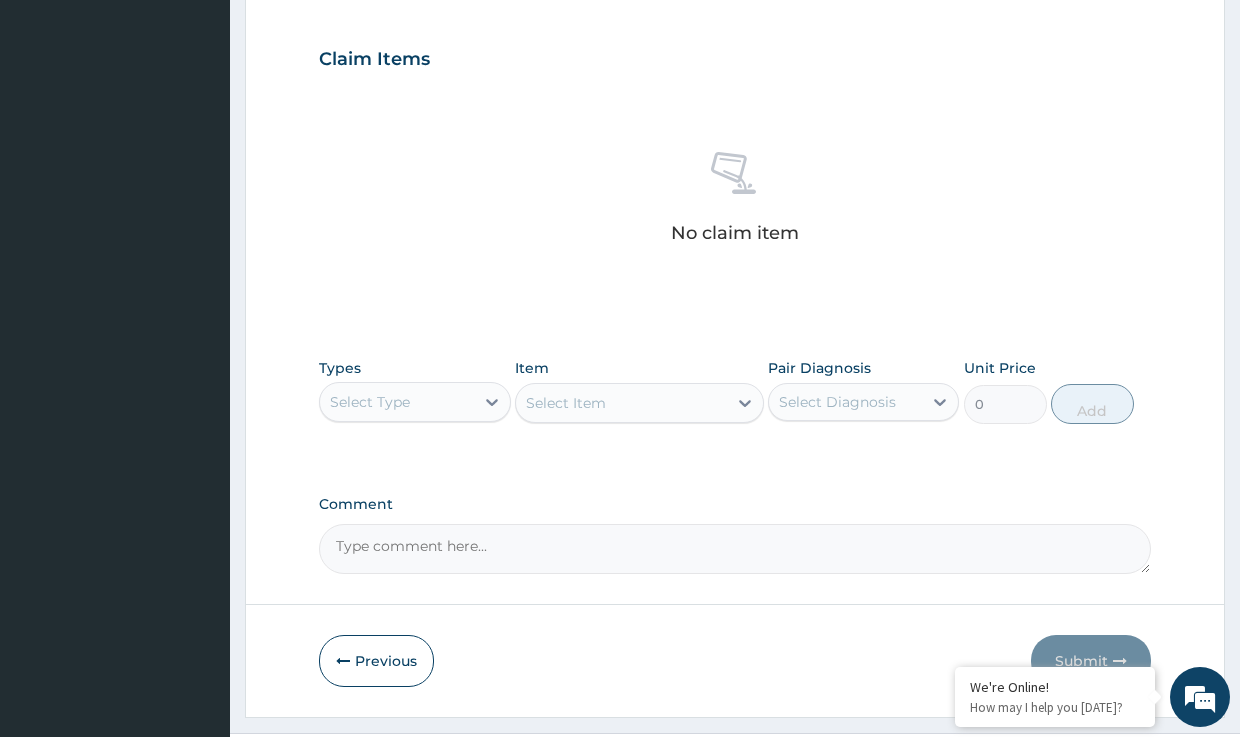 scroll, scrollTop: 663, scrollLeft: 0, axis: vertical 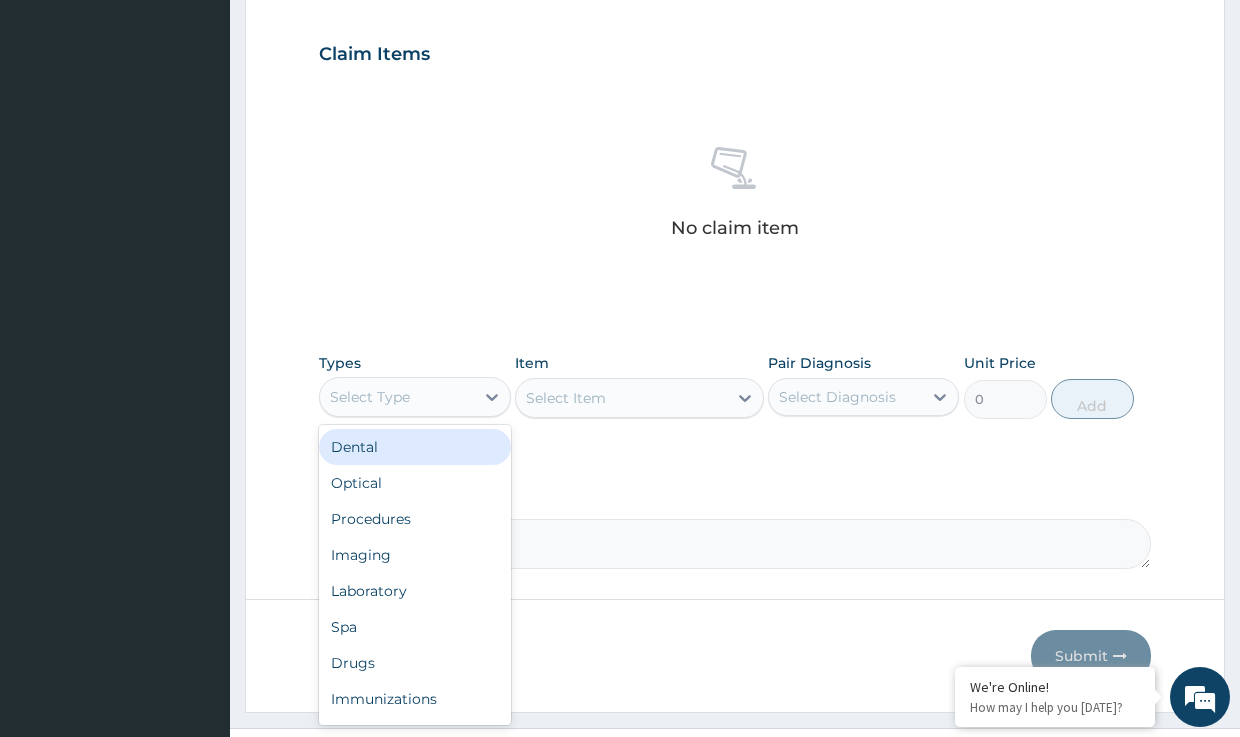 click on "Select Type" at bounding box center [396, 397] 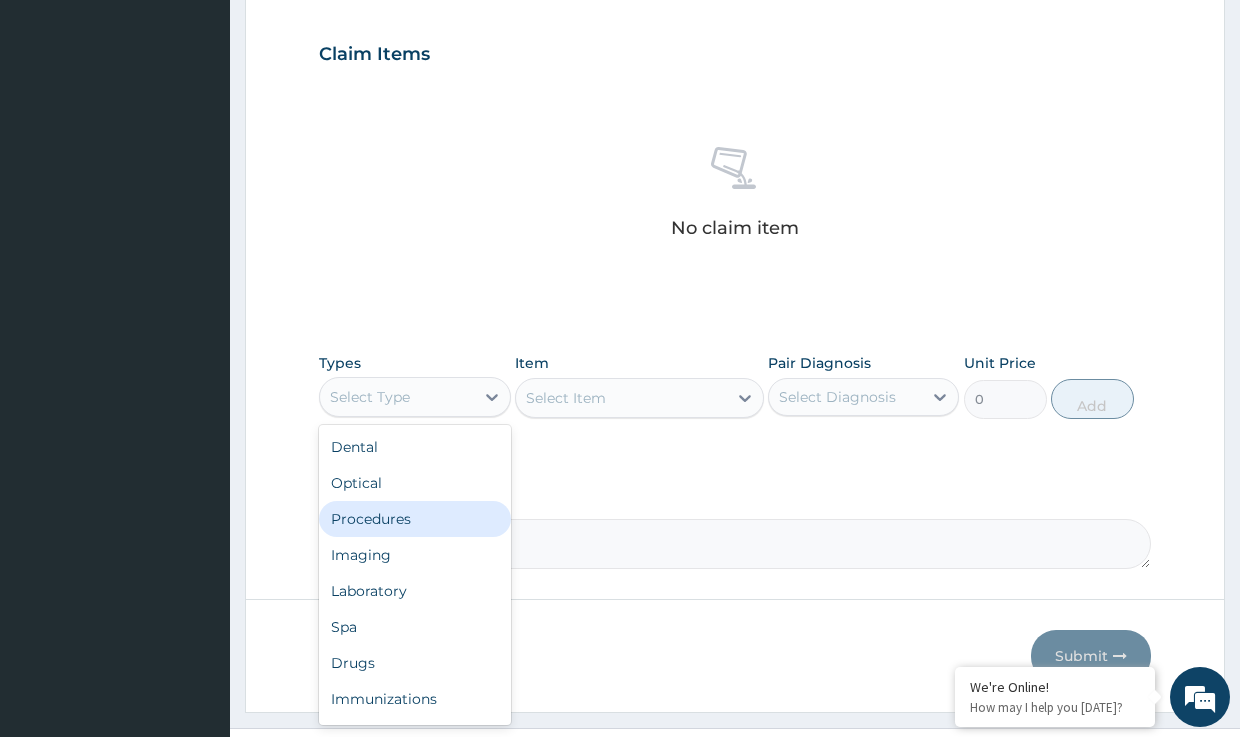 click on "Procedures" at bounding box center [414, 519] 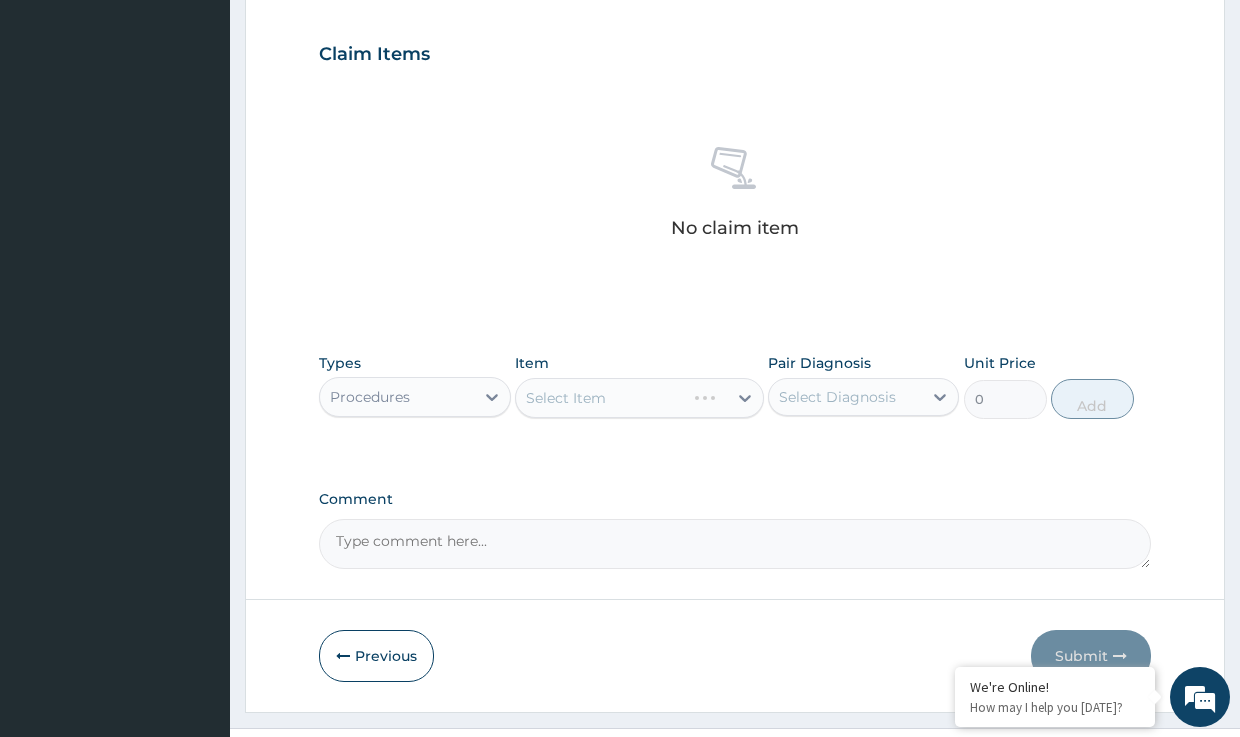 click on "Select Item" at bounding box center [639, 398] 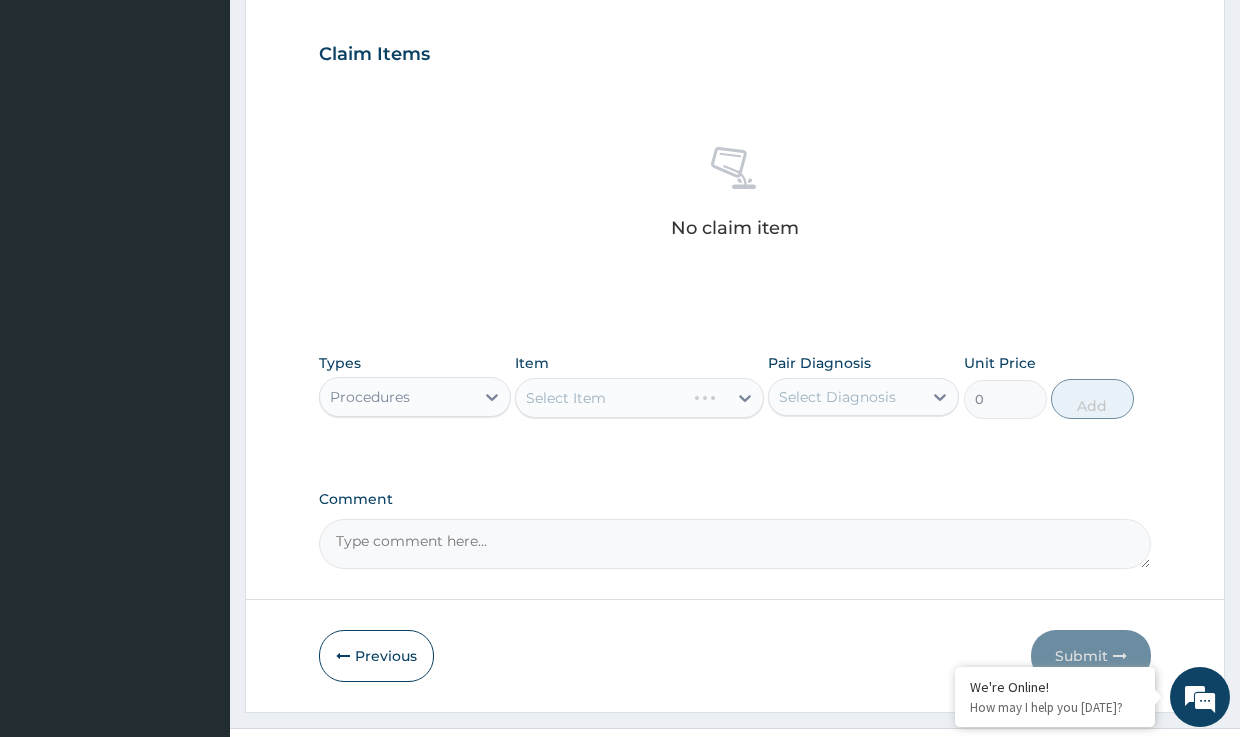 click on "Select Item" at bounding box center [639, 398] 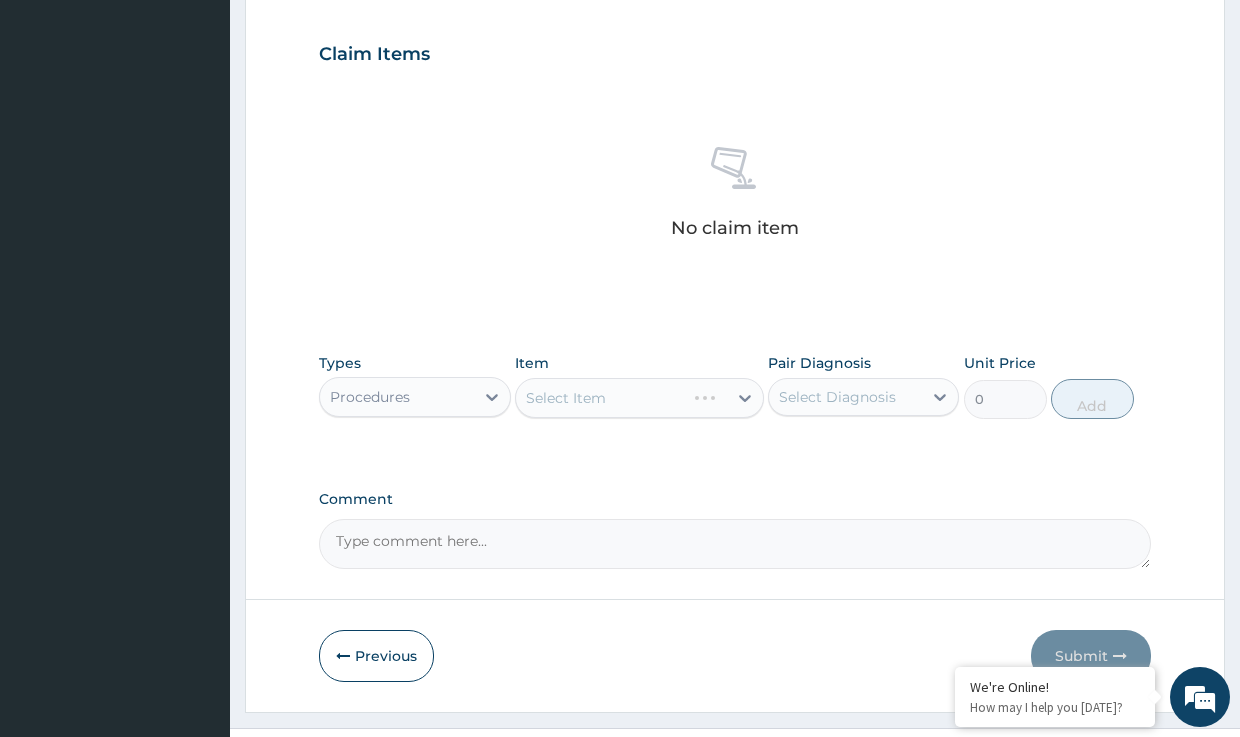 click on "Select Item" at bounding box center [639, 398] 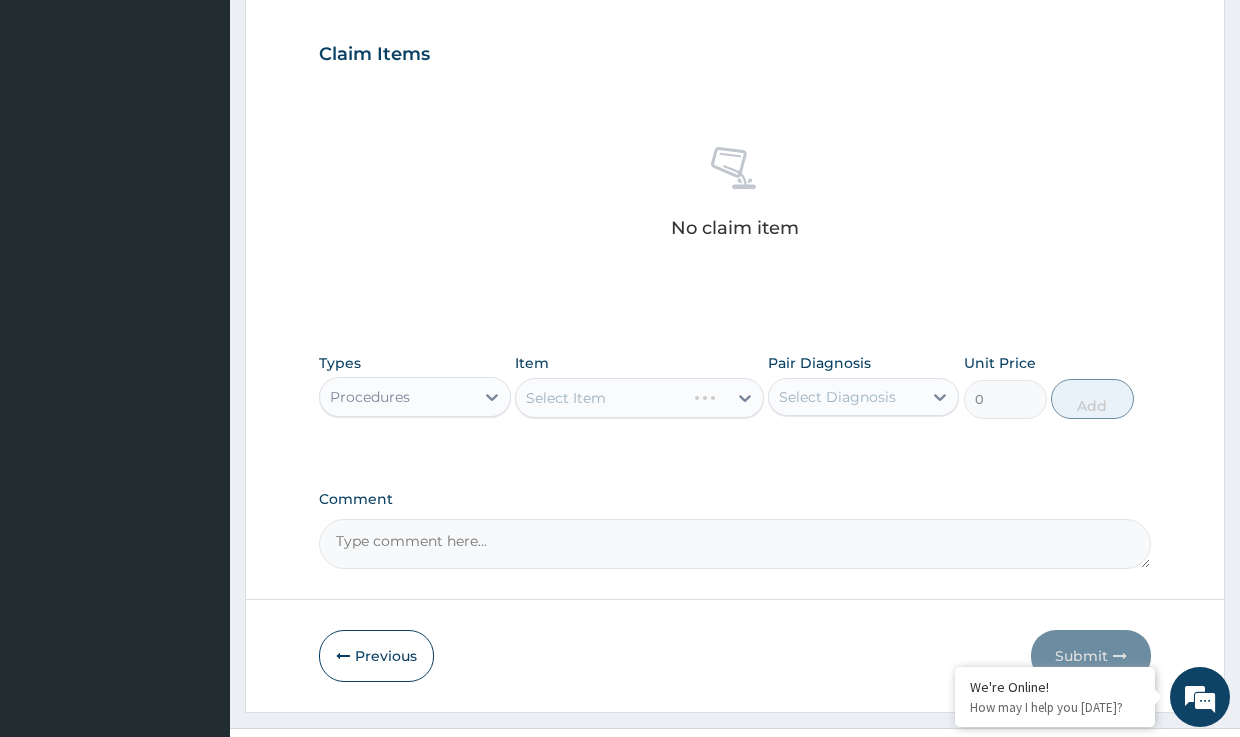 click on "Select Item" at bounding box center [639, 398] 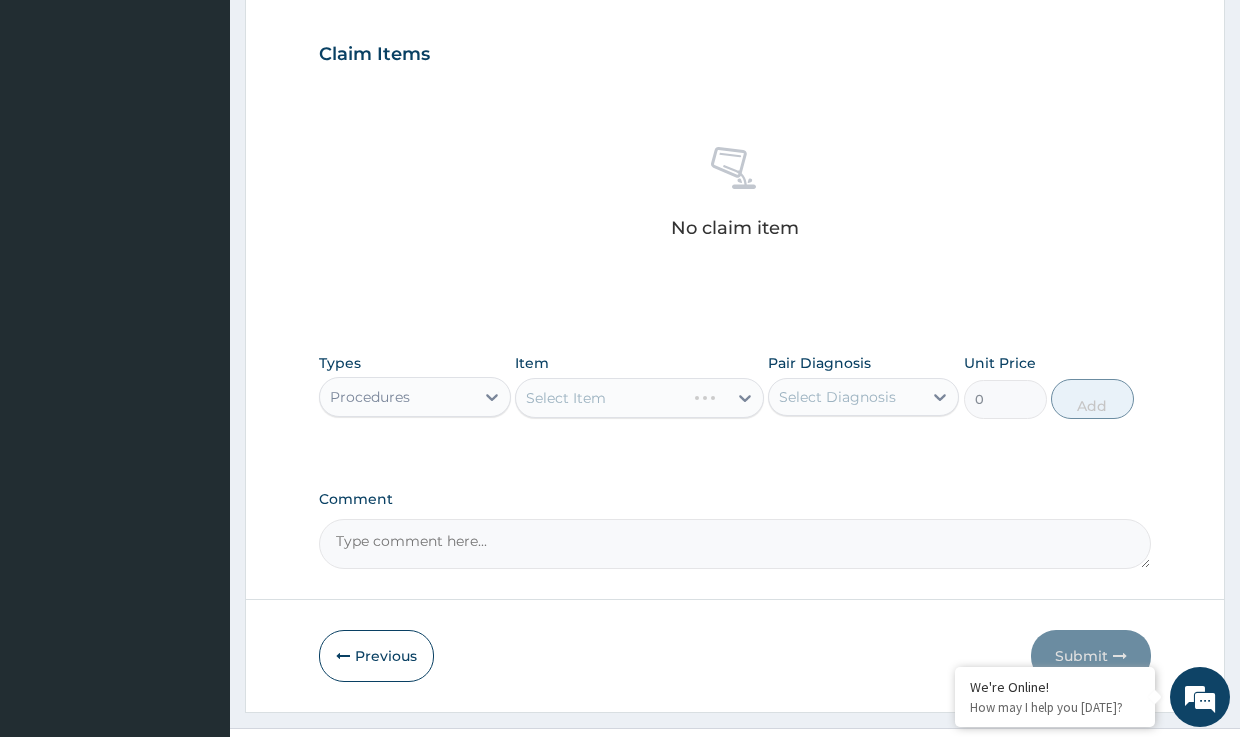 click on "Select Item" at bounding box center (639, 398) 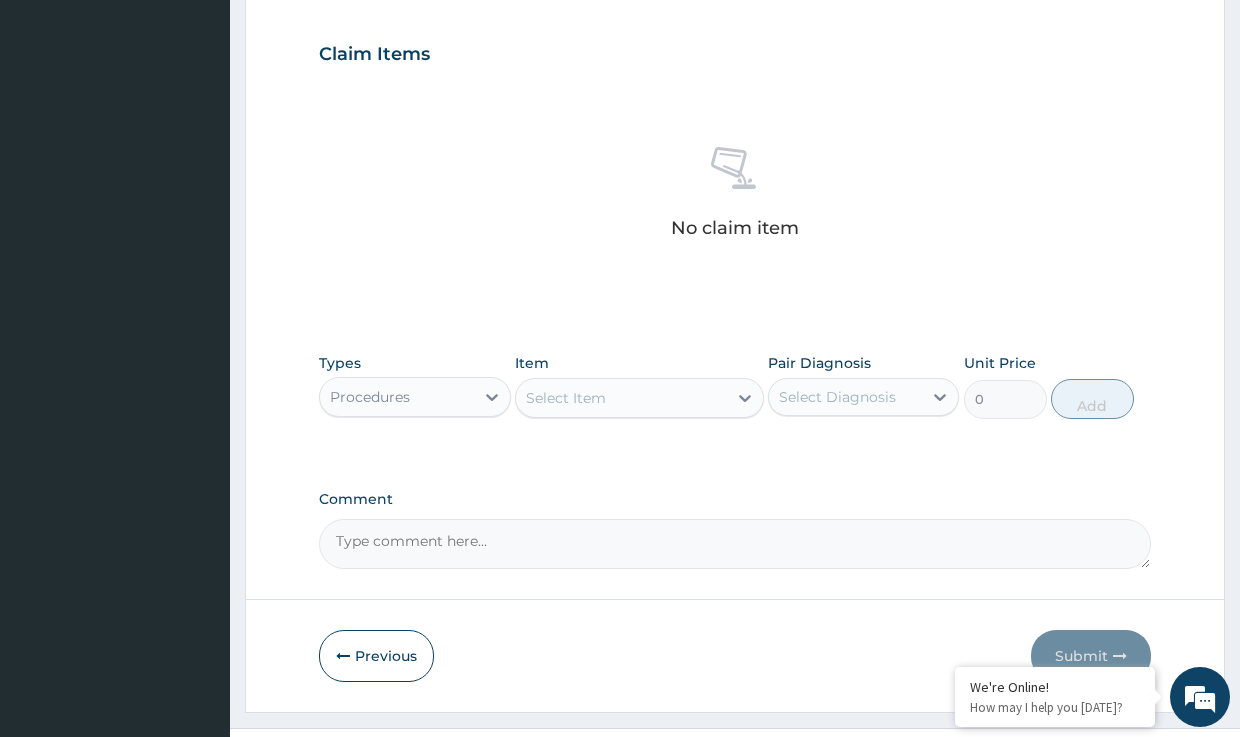 drag, startPoint x: 600, startPoint y: 390, endPoint x: 645, endPoint y: 397, distance: 45.54119 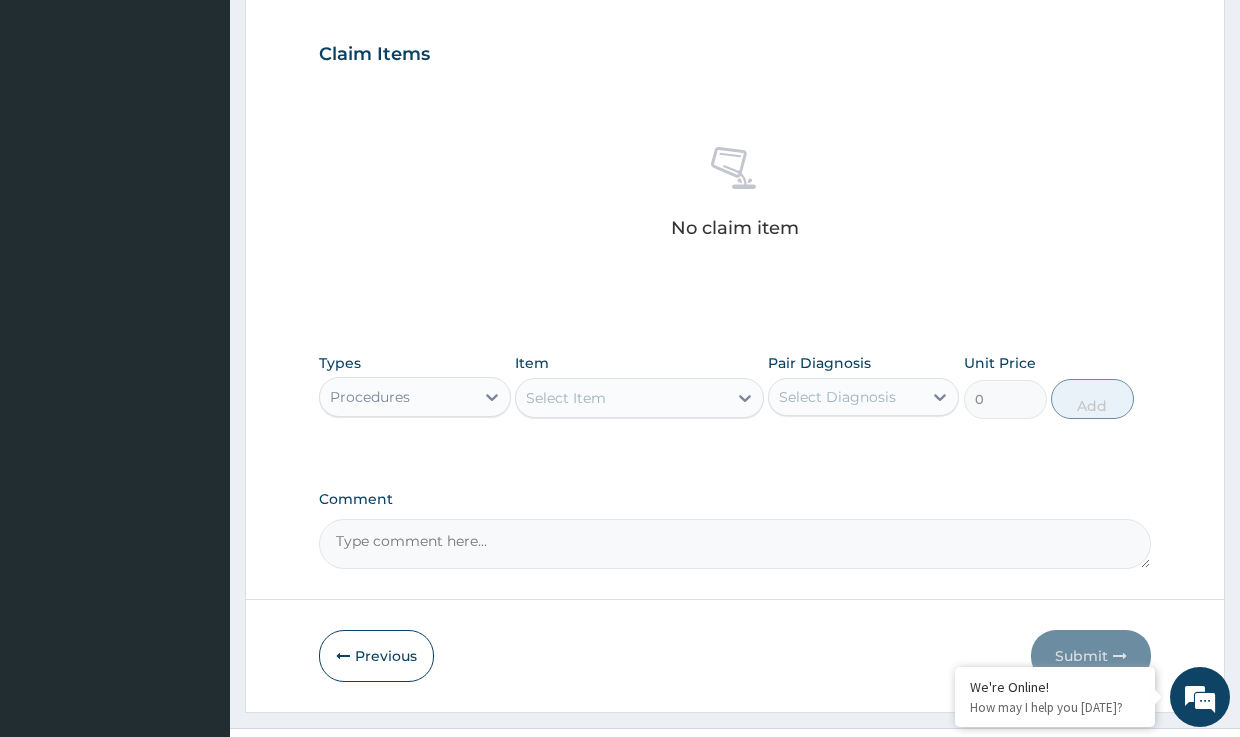 type on "G" 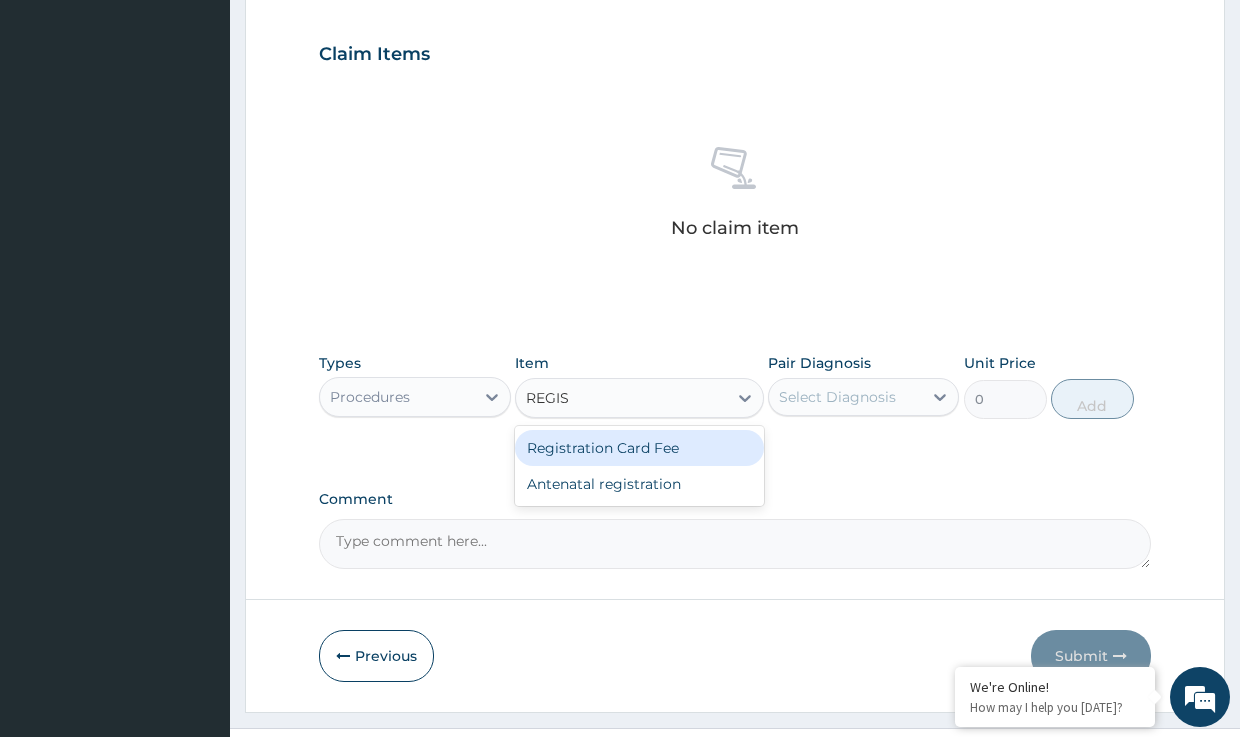 type on "REGIST" 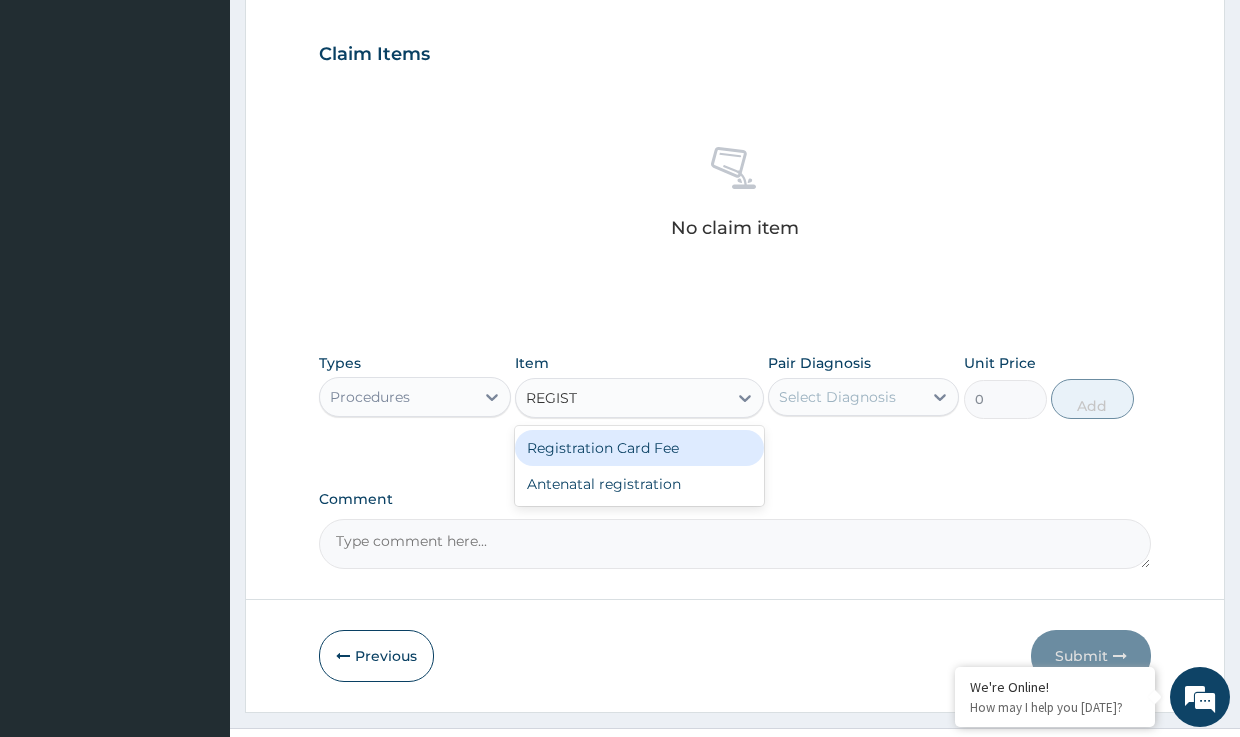 click on "Registration Card Fee" at bounding box center [639, 448] 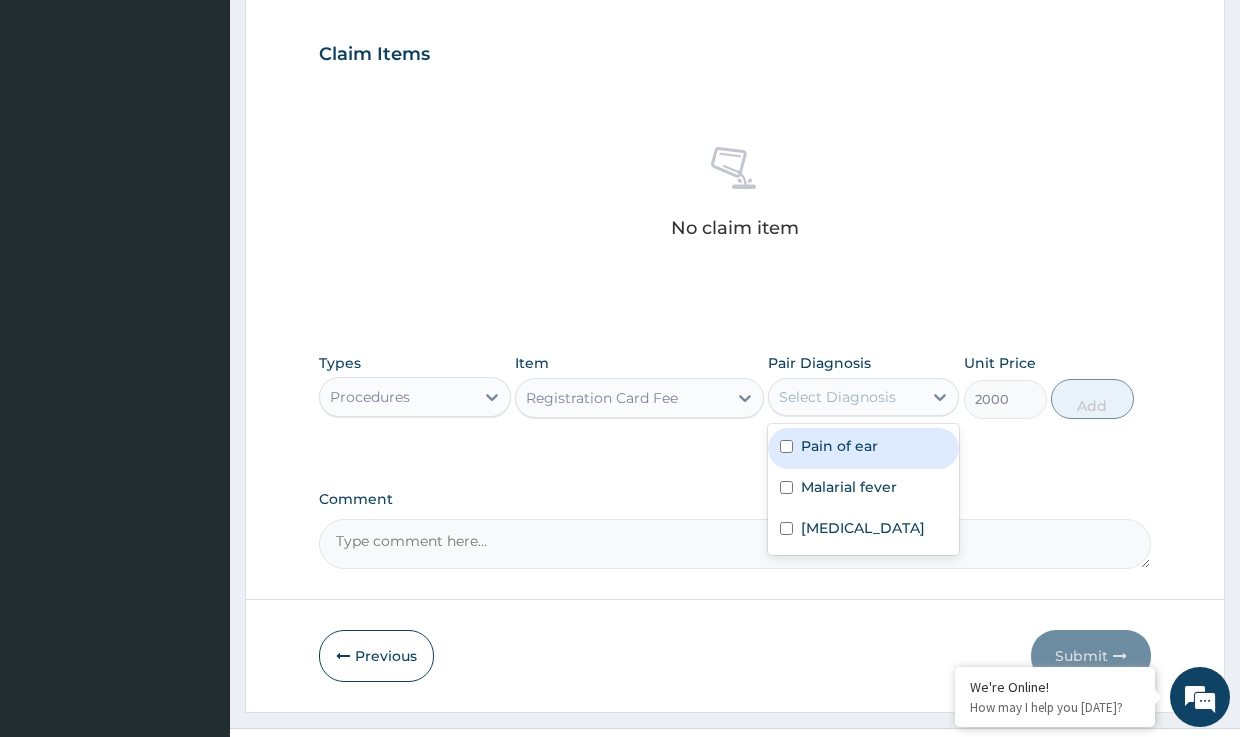 click on "Select Diagnosis" at bounding box center (837, 397) 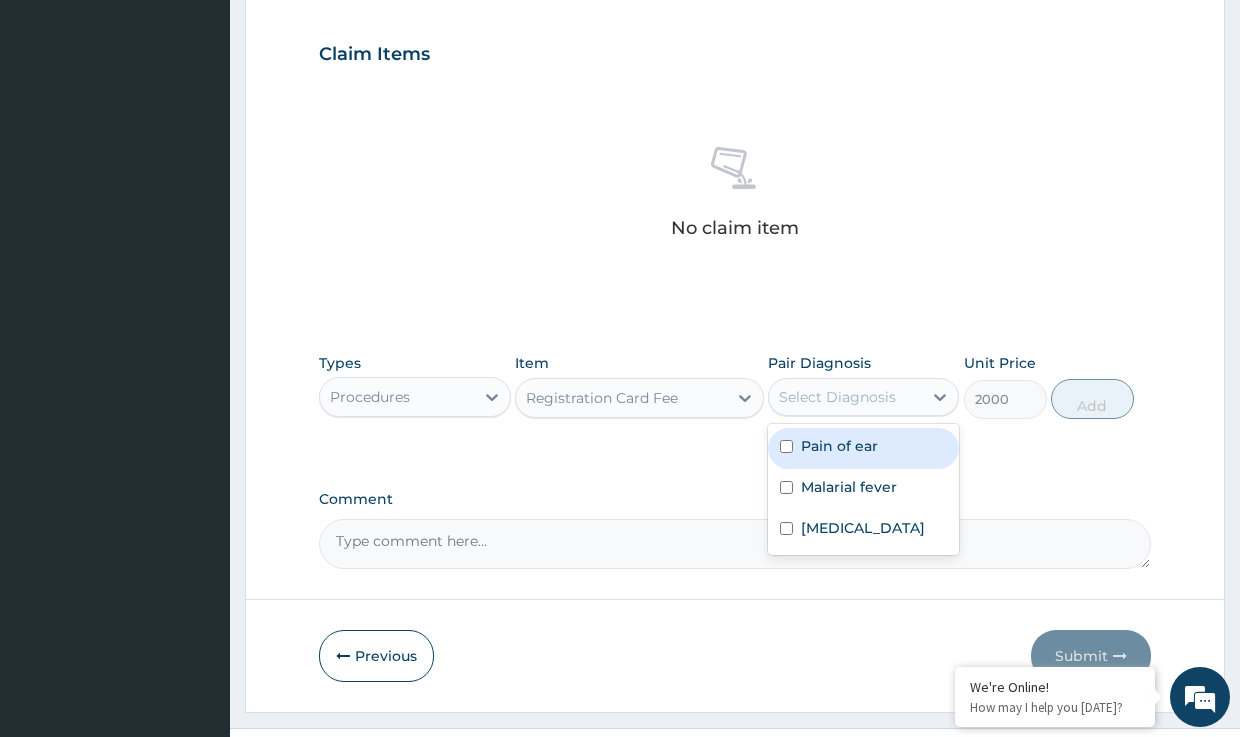 click on "Pain of ear" at bounding box center (839, 446) 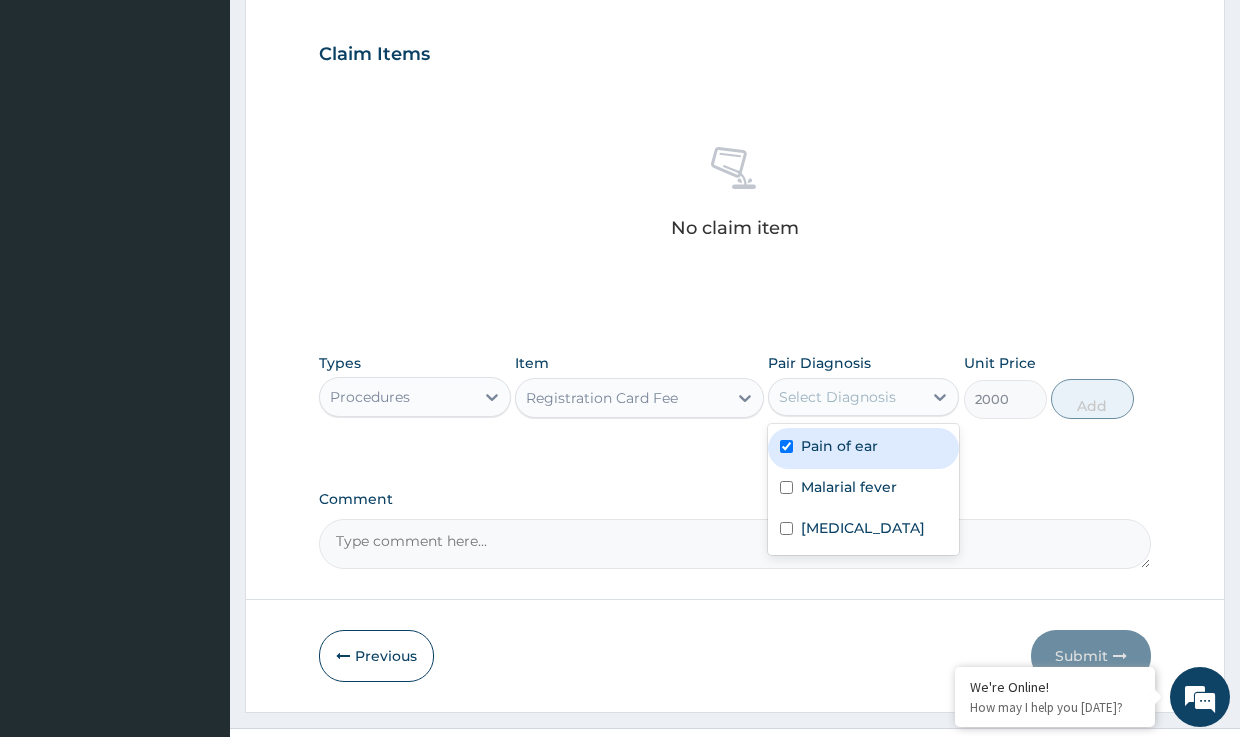 checkbox on "true" 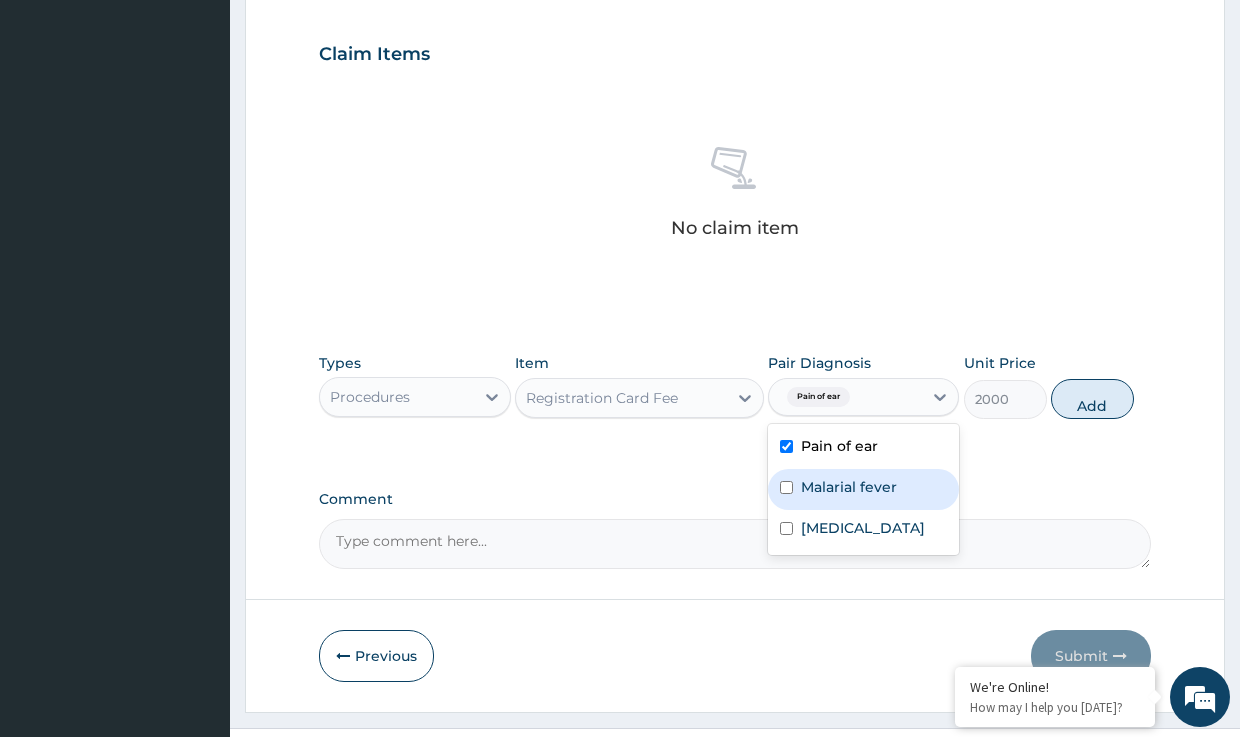 click on "Malarial fever" at bounding box center [849, 487] 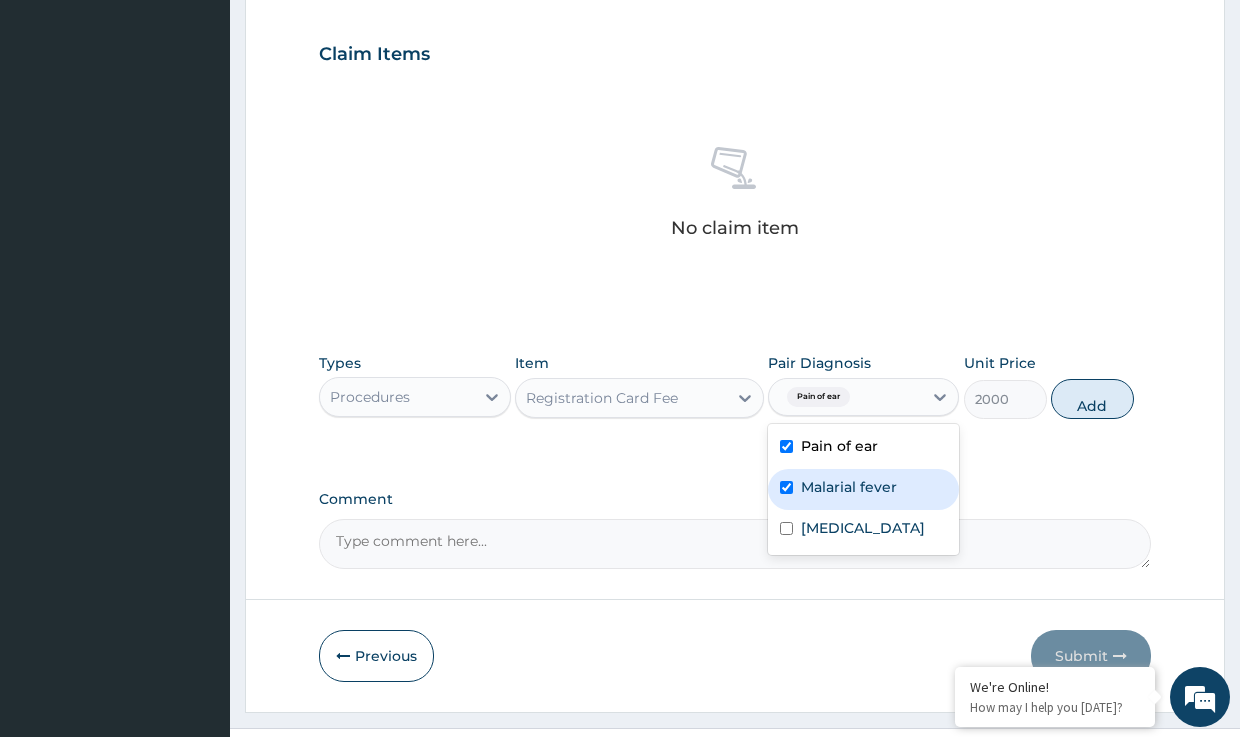 checkbox on "true" 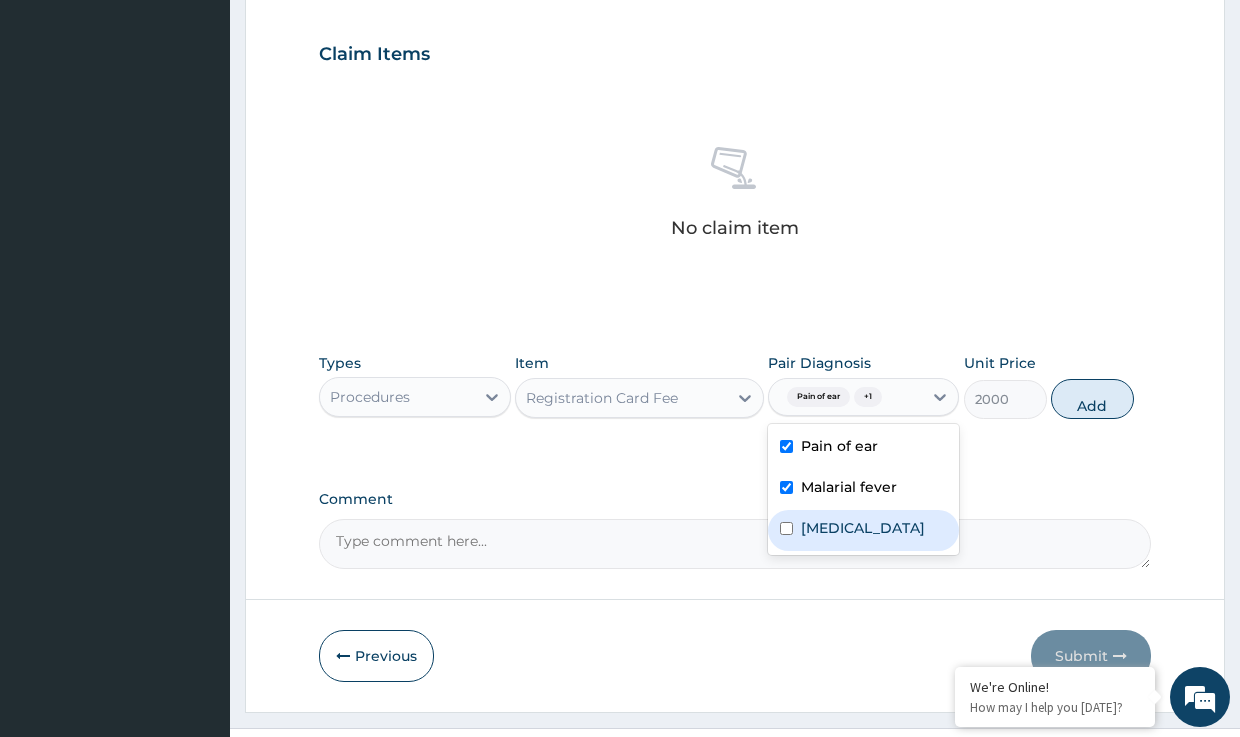 click on "Typhoid fever" at bounding box center [863, 528] 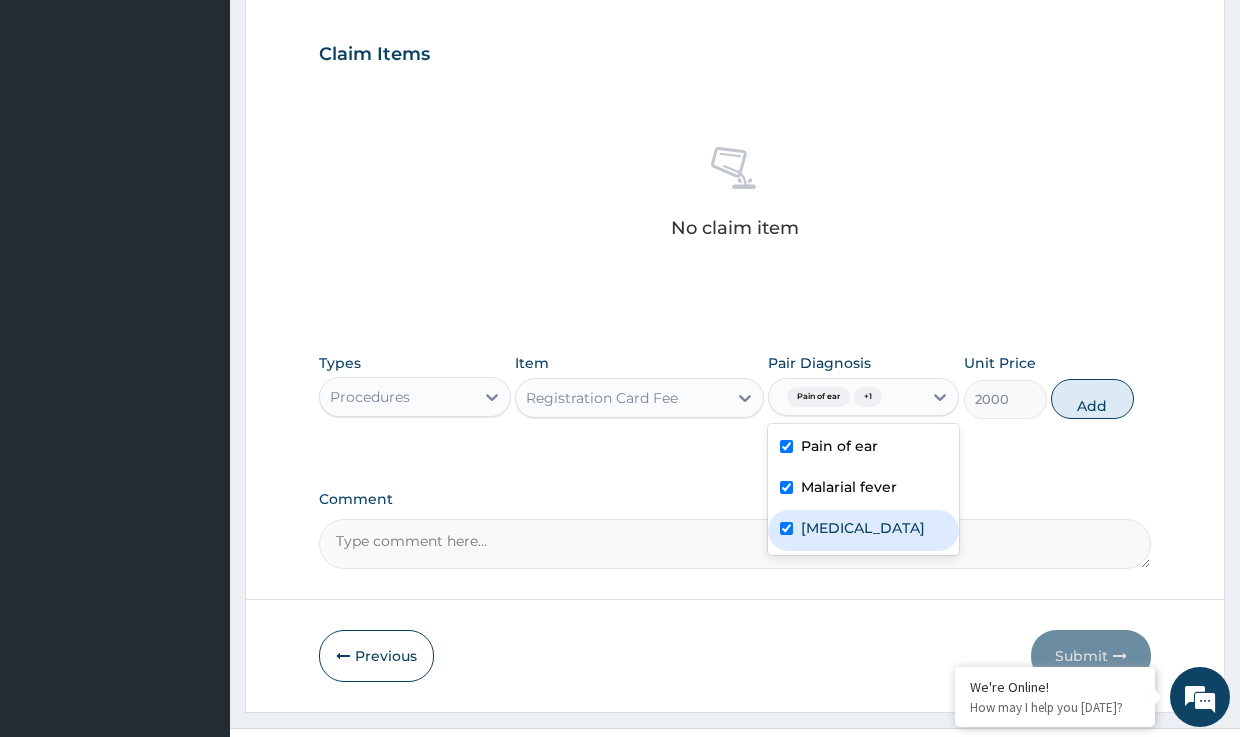 checkbox on "true" 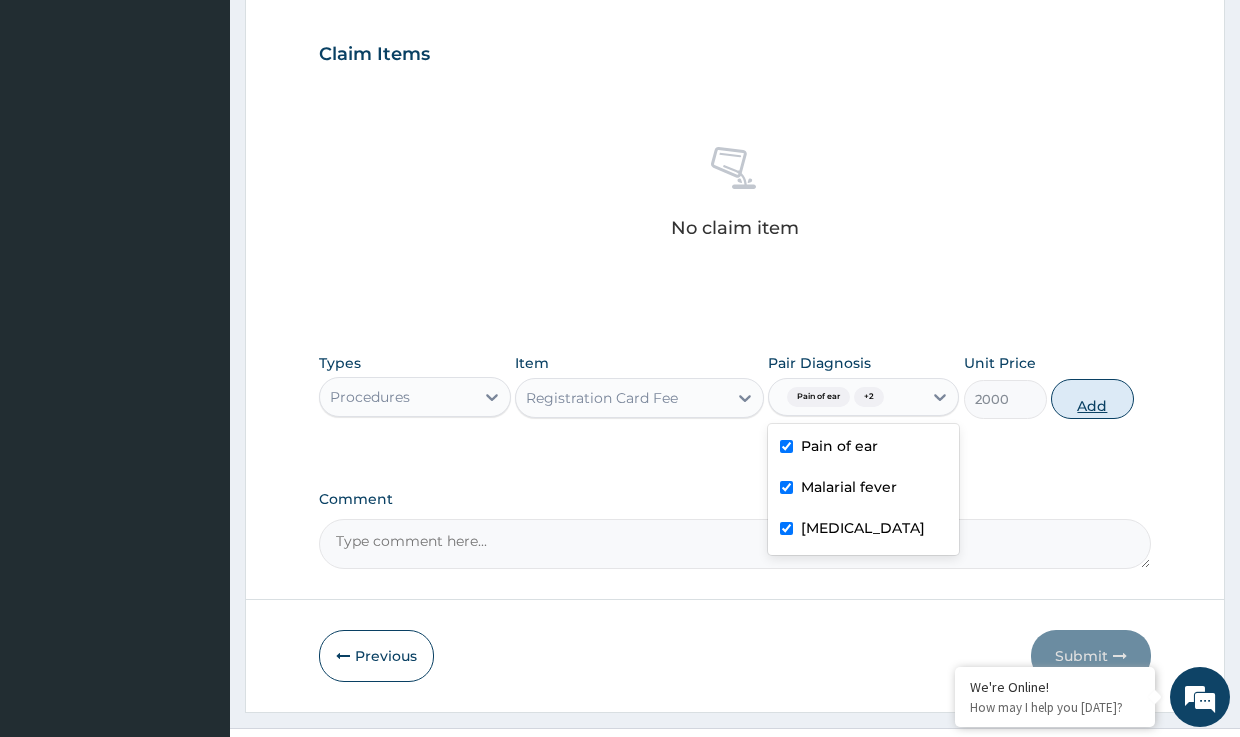 click on "Add" at bounding box center [1092, 399] 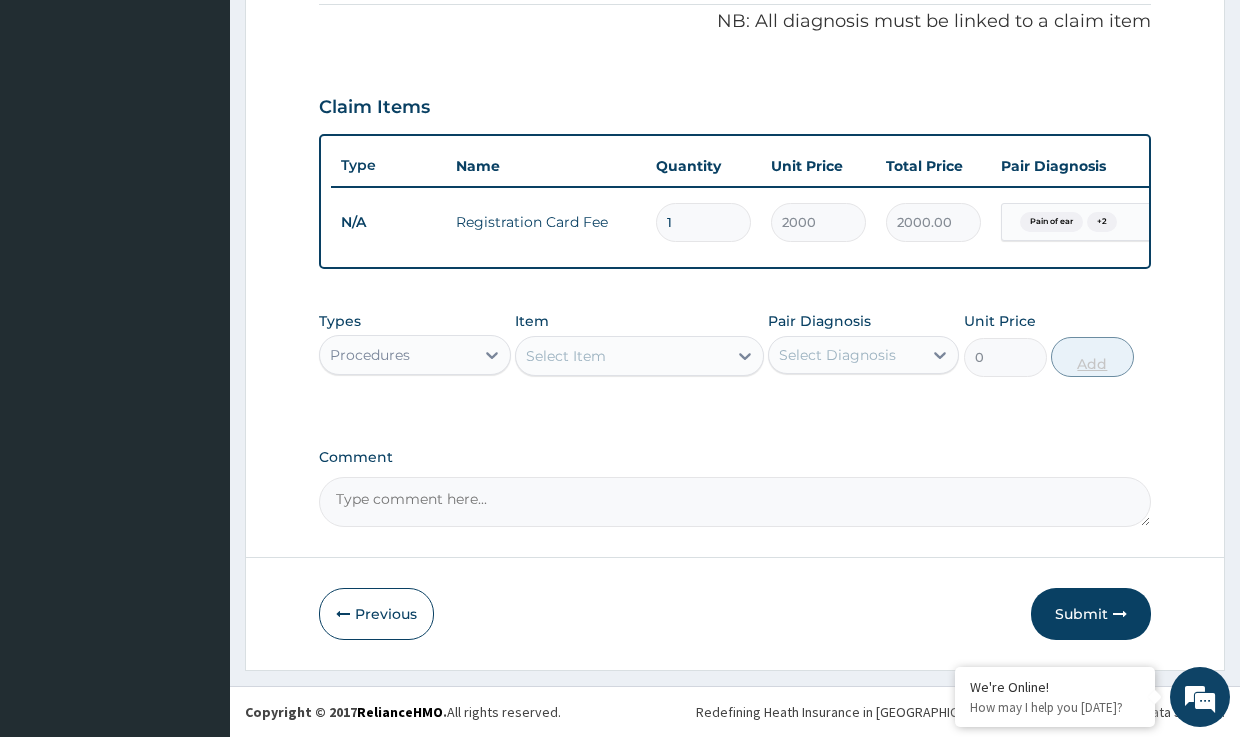 scroll, scrollTop: 627, scrollLeft: 0, axis: vertical 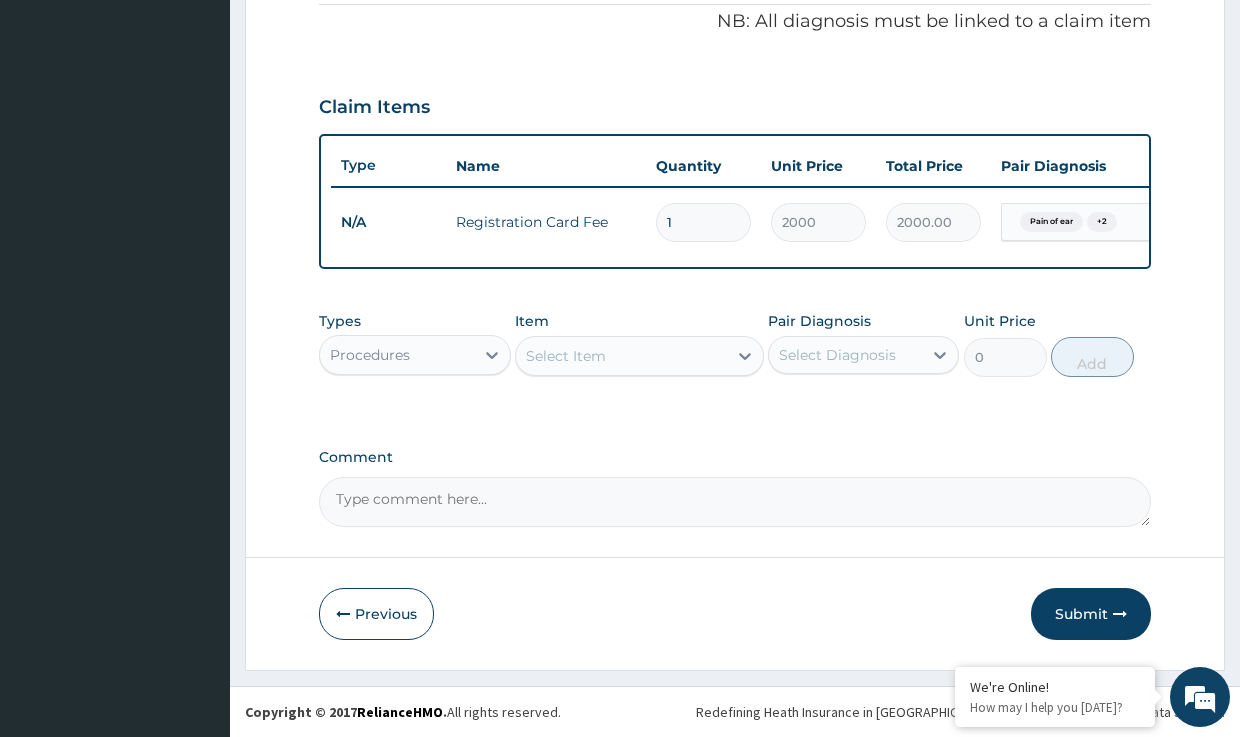 click on "Select Item" at bounding box center (566, 356) 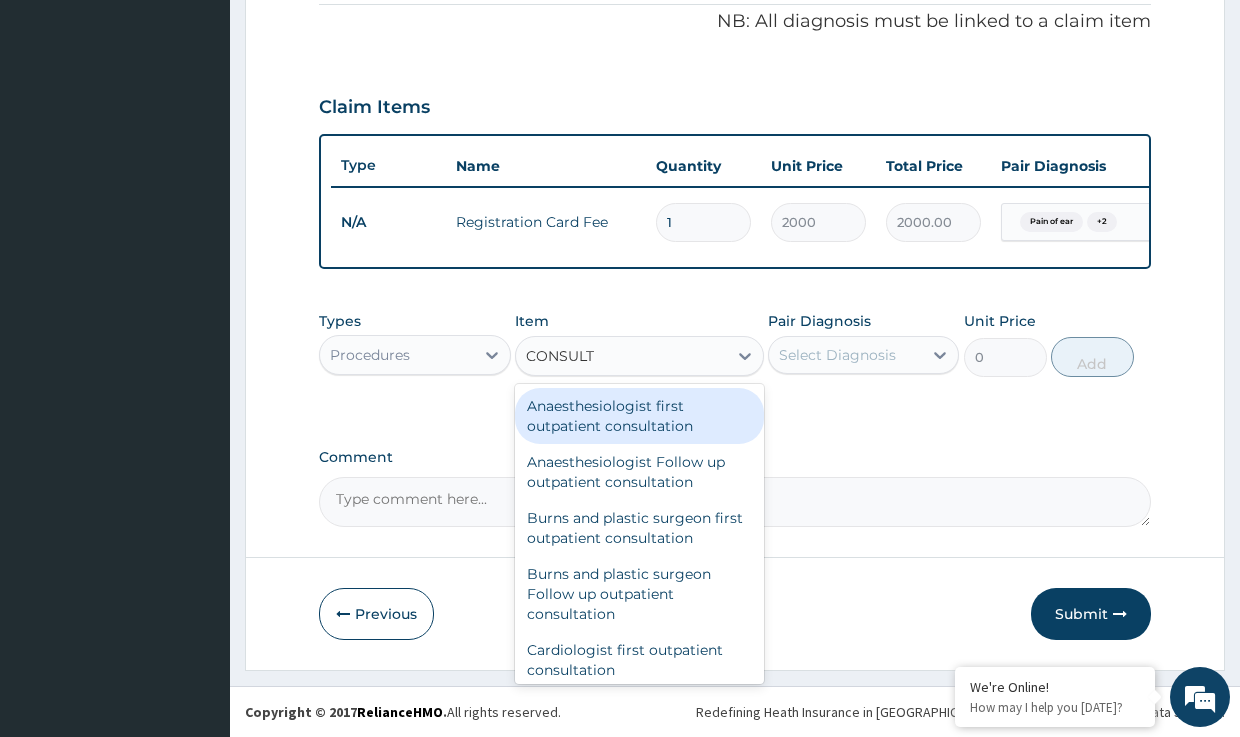 type on "CONSULTA" 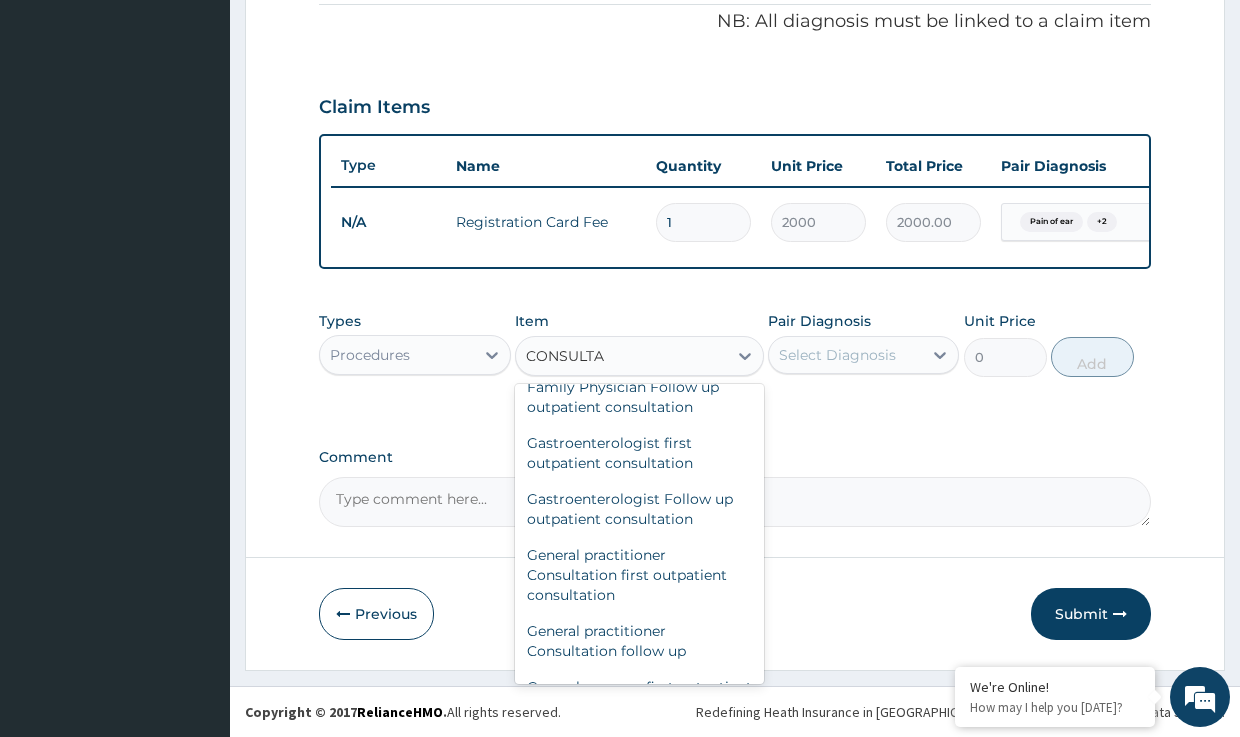 scroll, scrollTop: 1040, scrollLeft: 0, axis: vertical 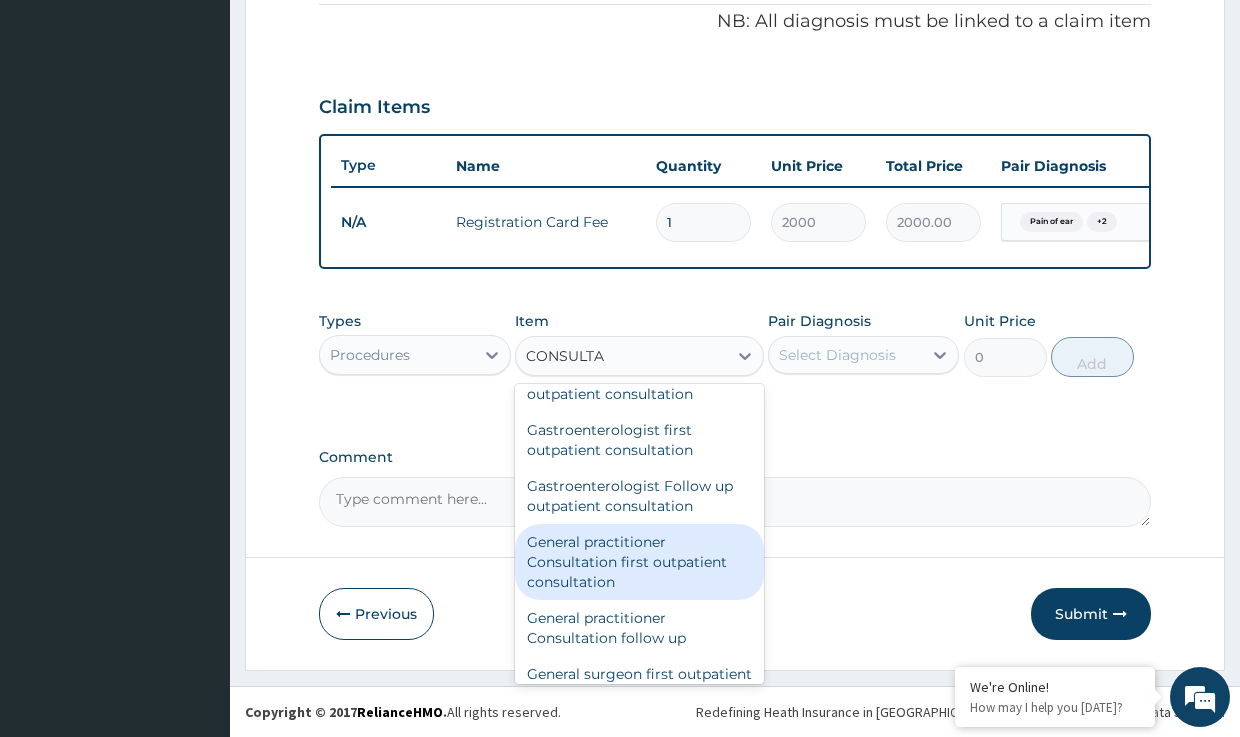 click on "General practitioner Consultation first outpatient consultation" at bounding box center [639, 562] 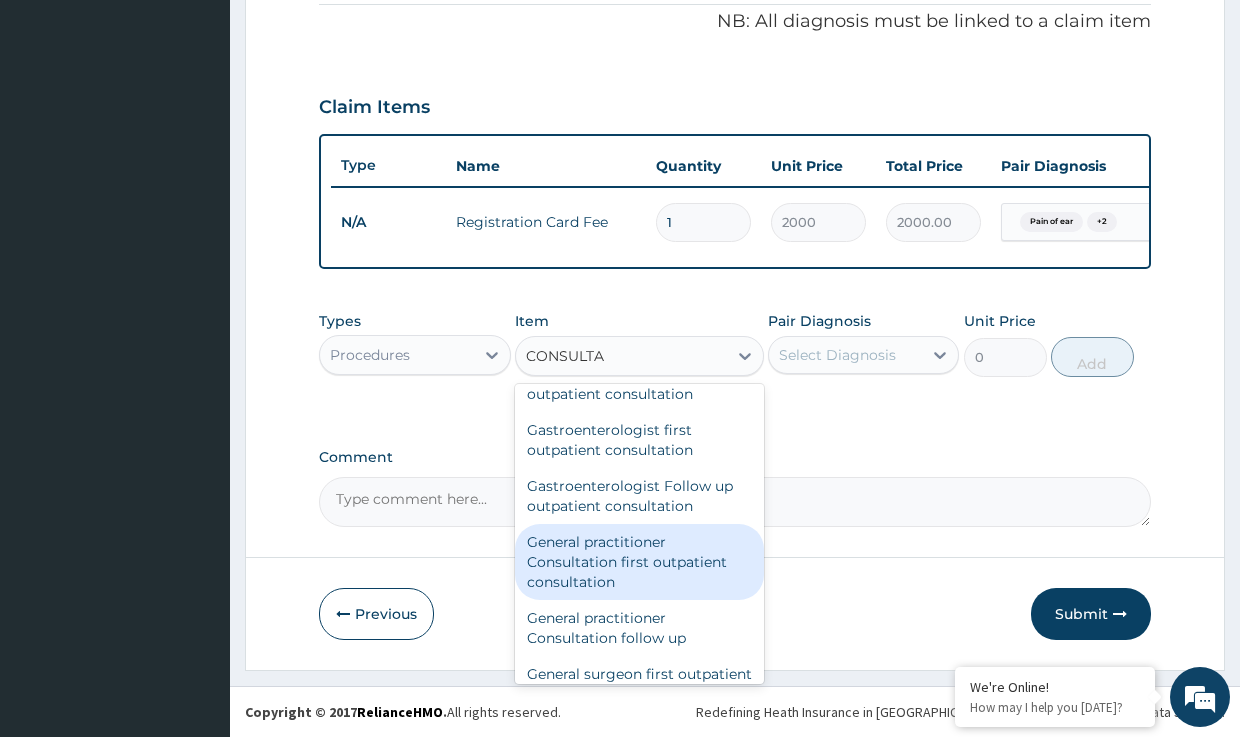 type 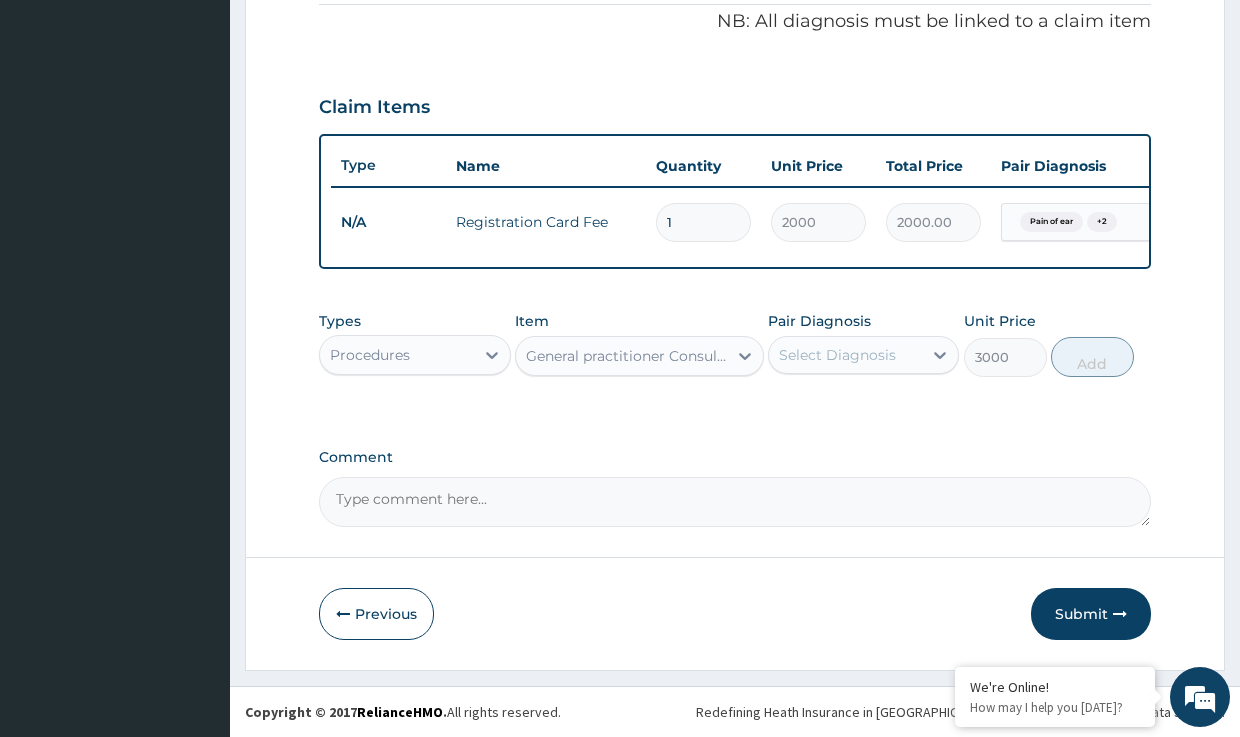click on "Select Diagnosis" at bounding box center [837, 355] 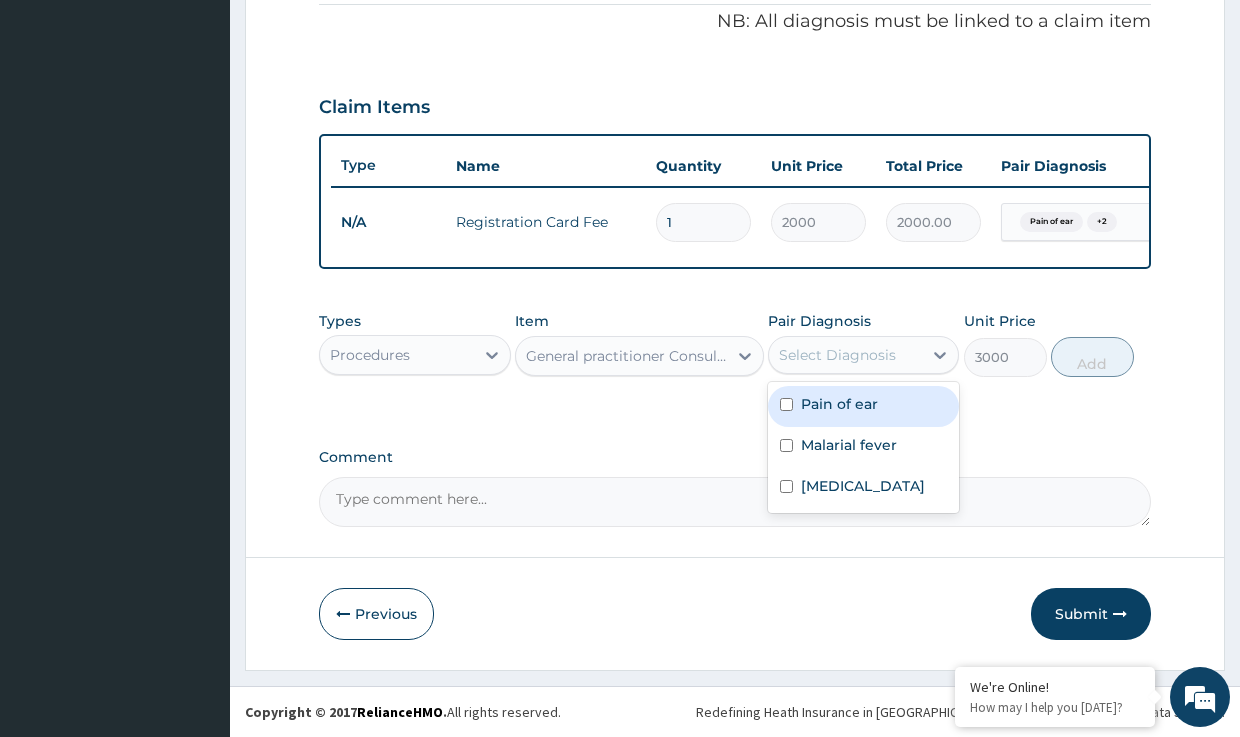 click on "Pain of ear" at bounding box center (839, 404) 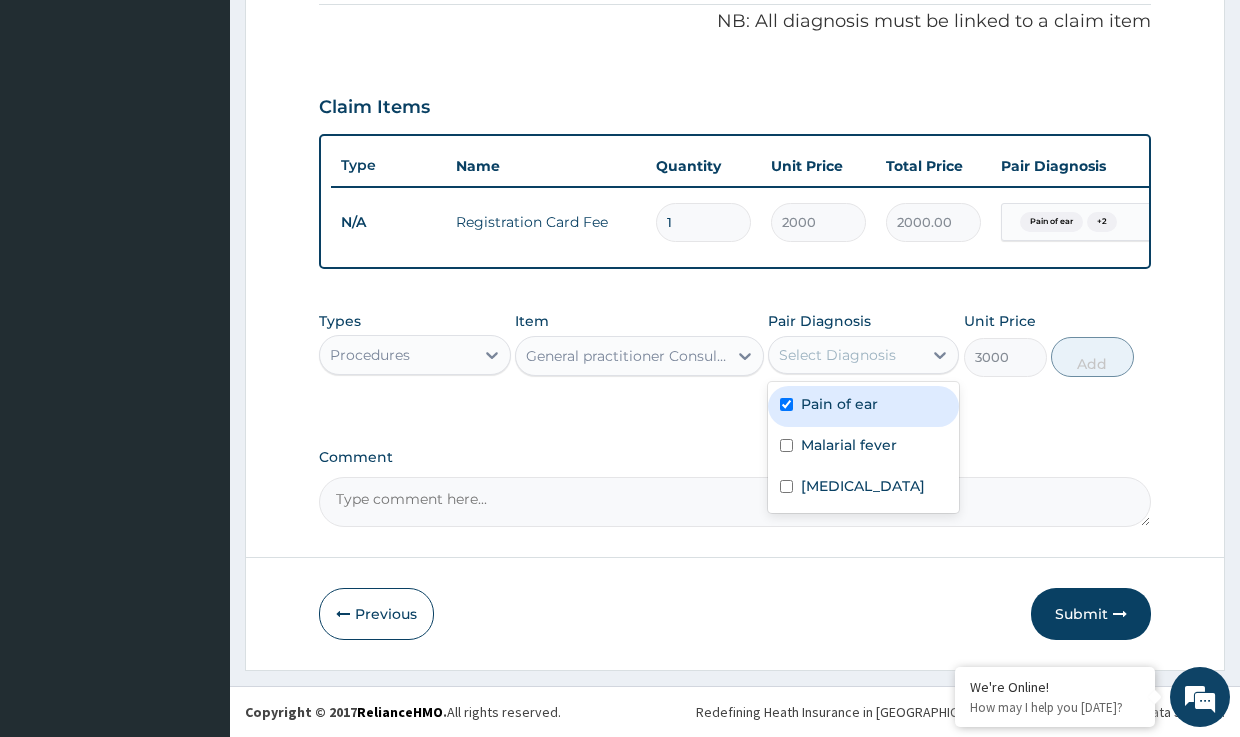 checkbox on "true" 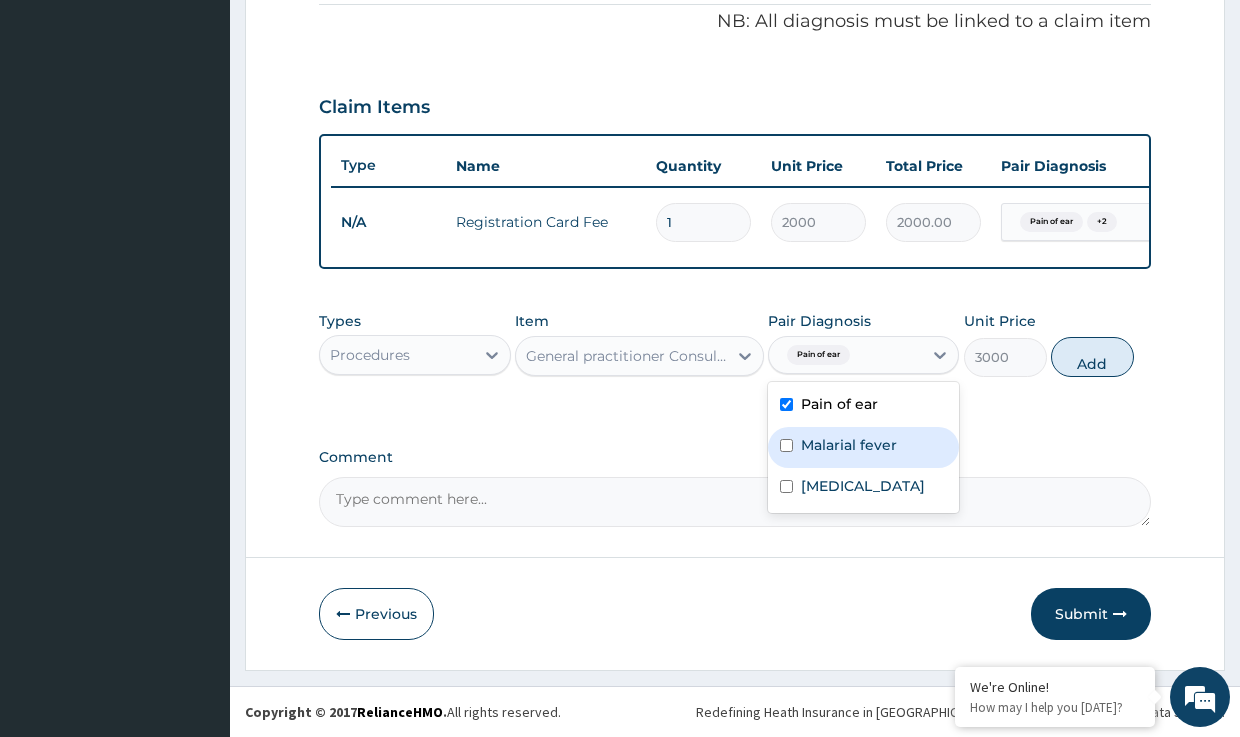 click on "Malarial fever" at bounding box center (849, 445) 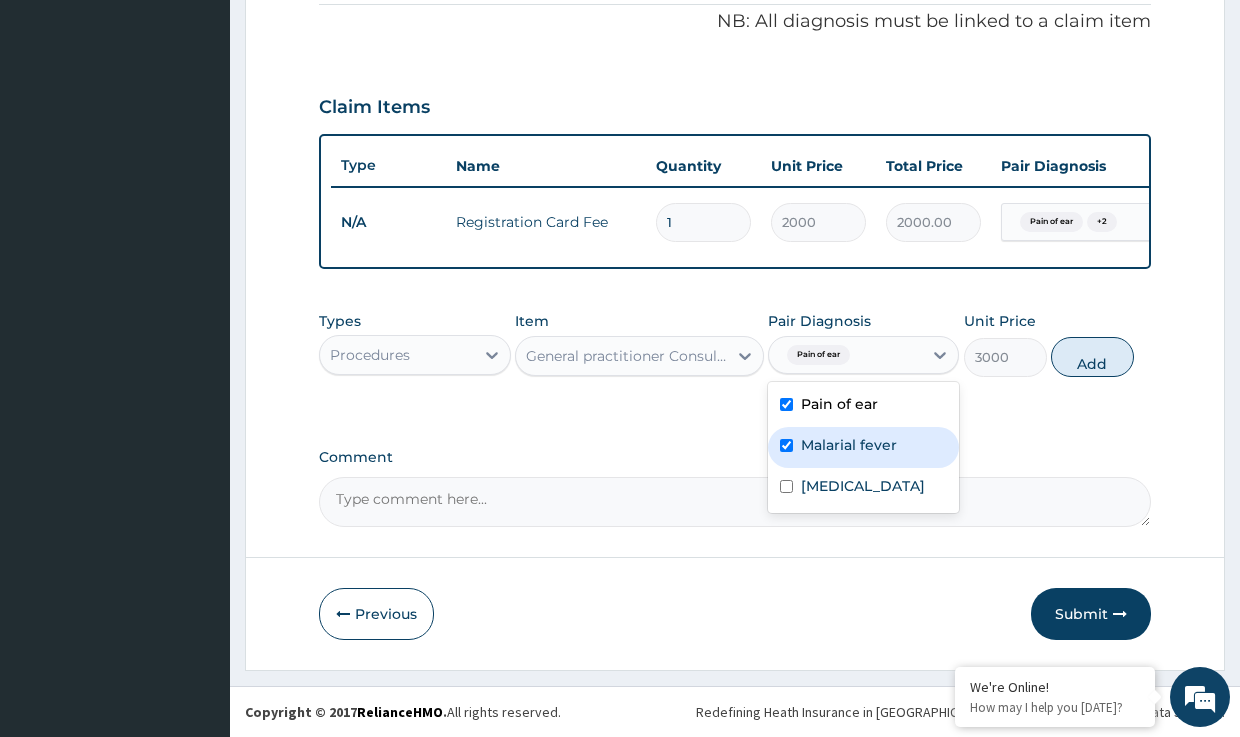 checkbox on "true" 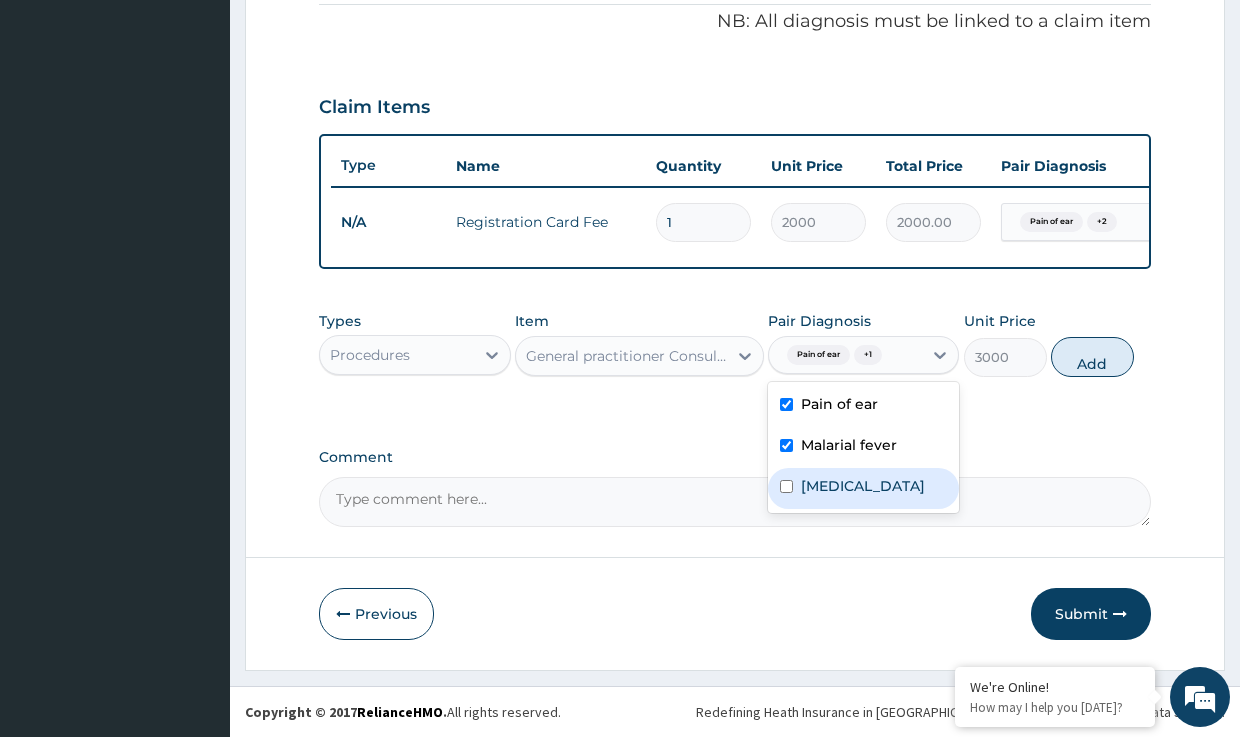 click on "Typhoid fever" at bounding box center (863, 486) 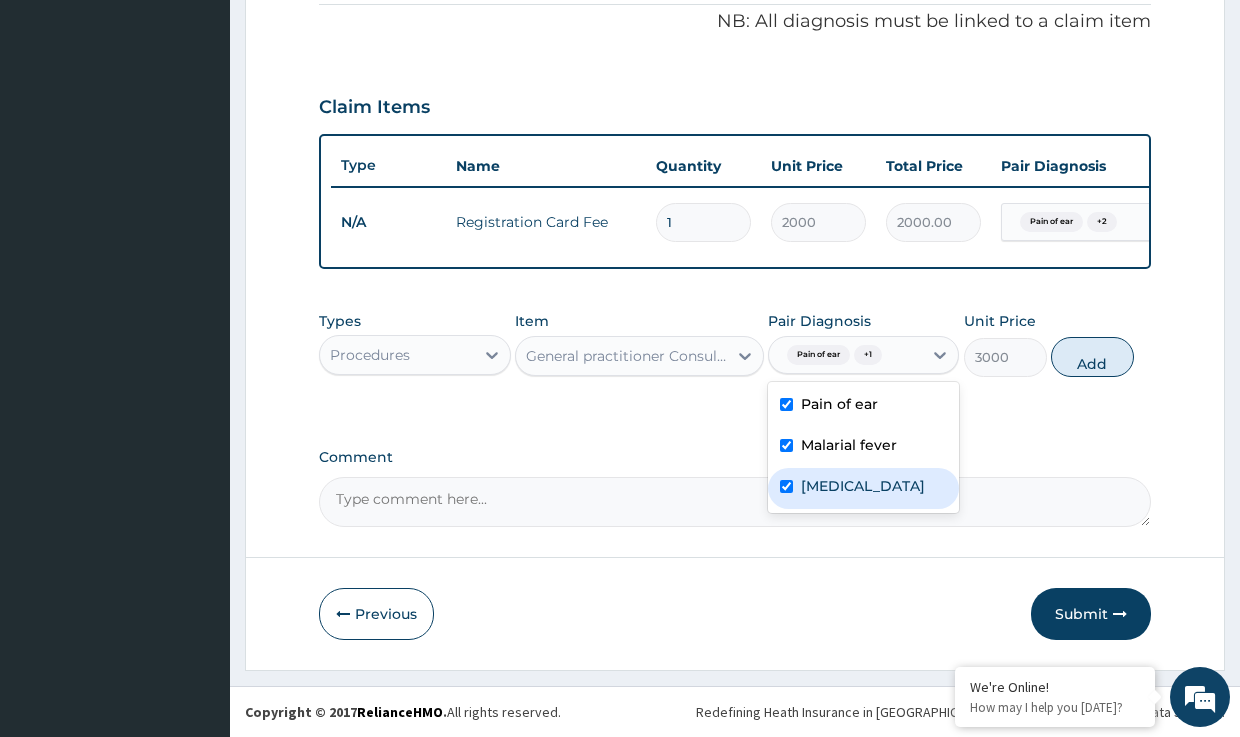 checkbox on "true" 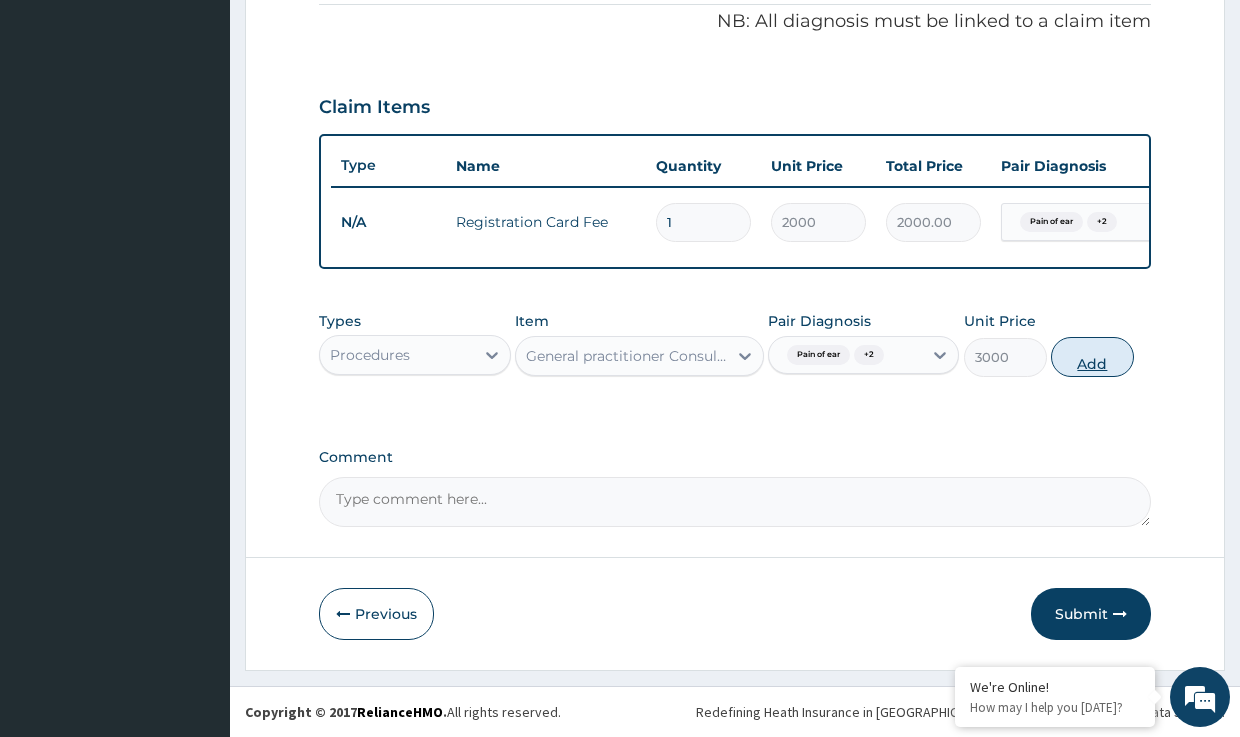 click on "Add" at bounding box center (1092, 357) 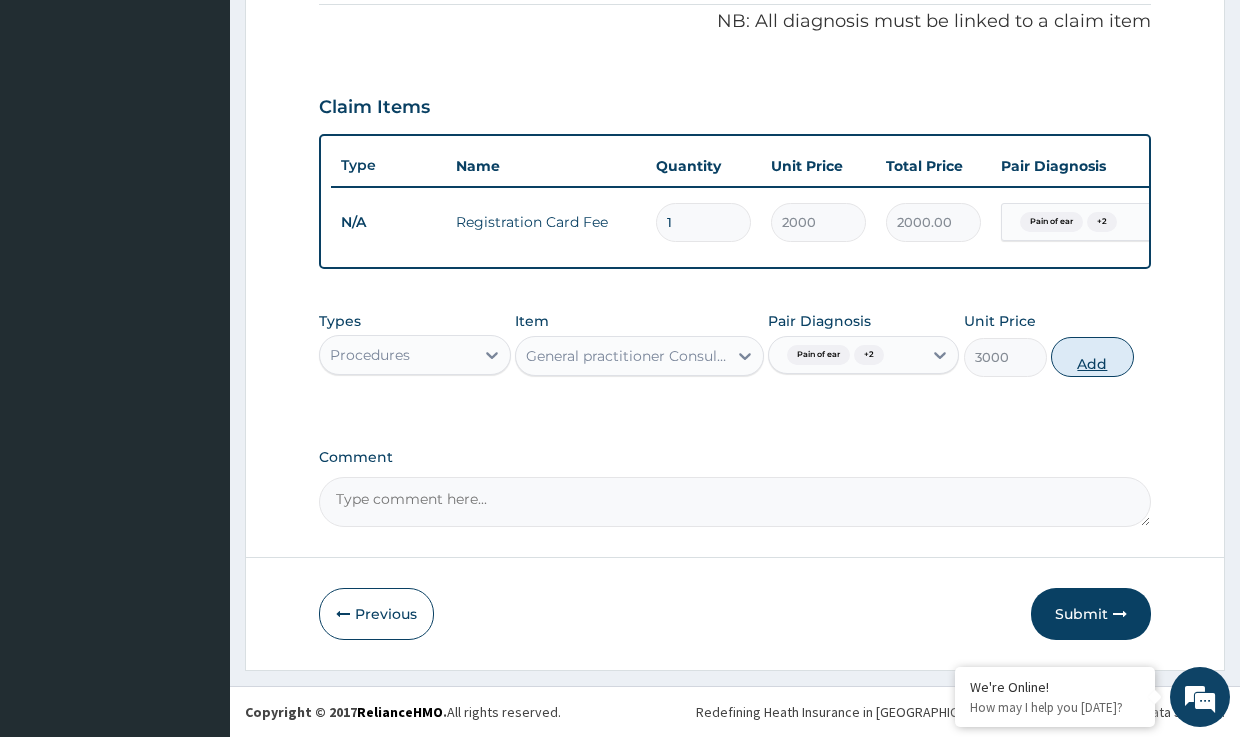 type on "0" 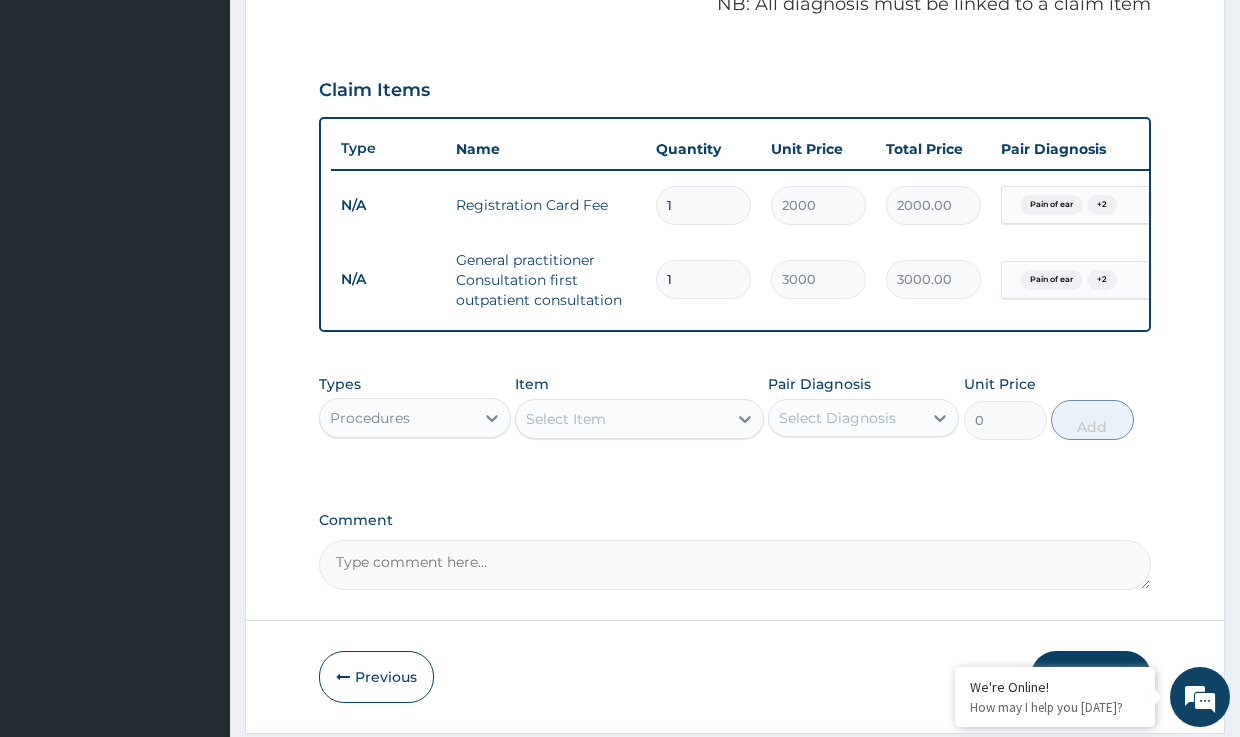 click on "Select Item" at bounding box center [566, 419] 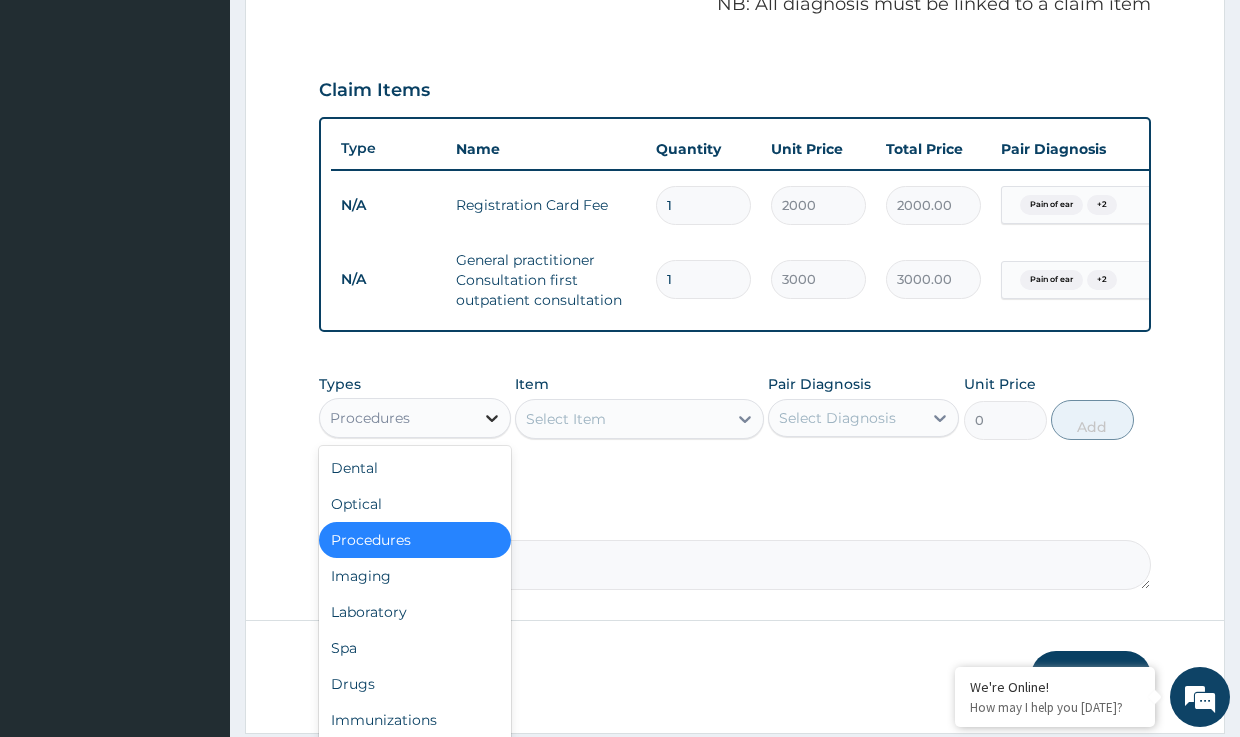 click 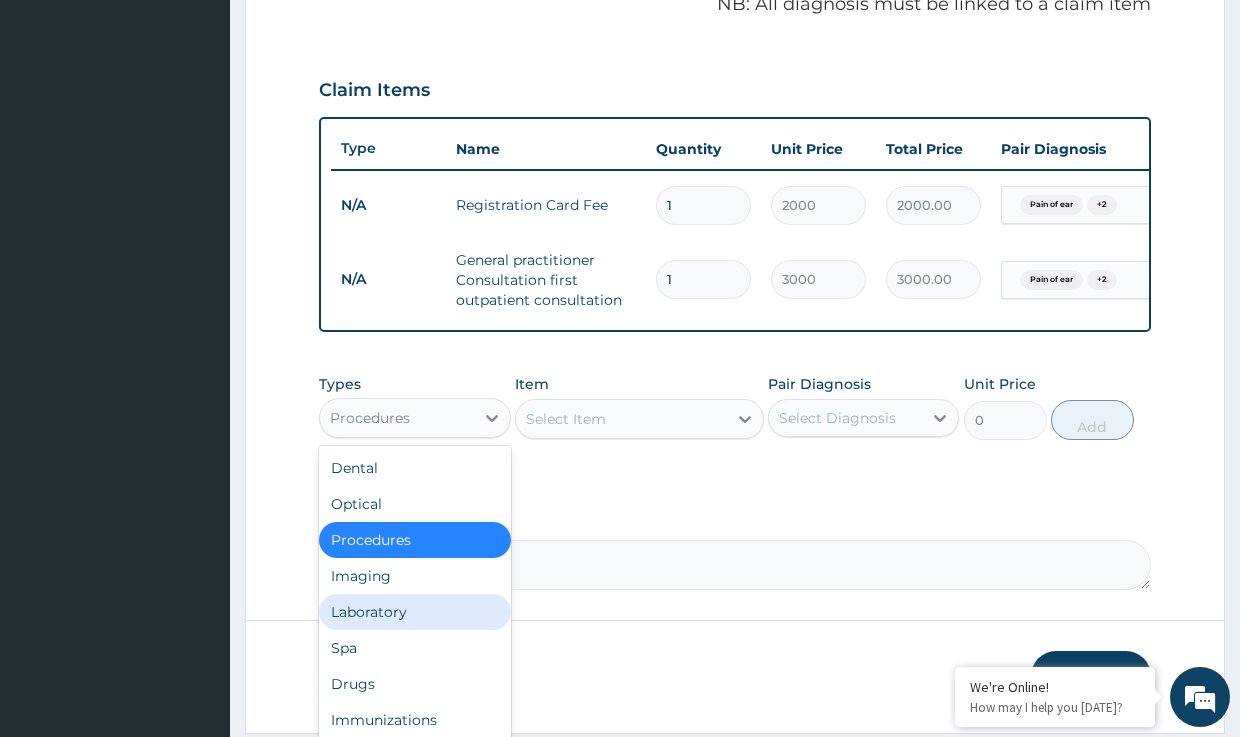 click on "Laboratory" at bounding box center (414, 612) 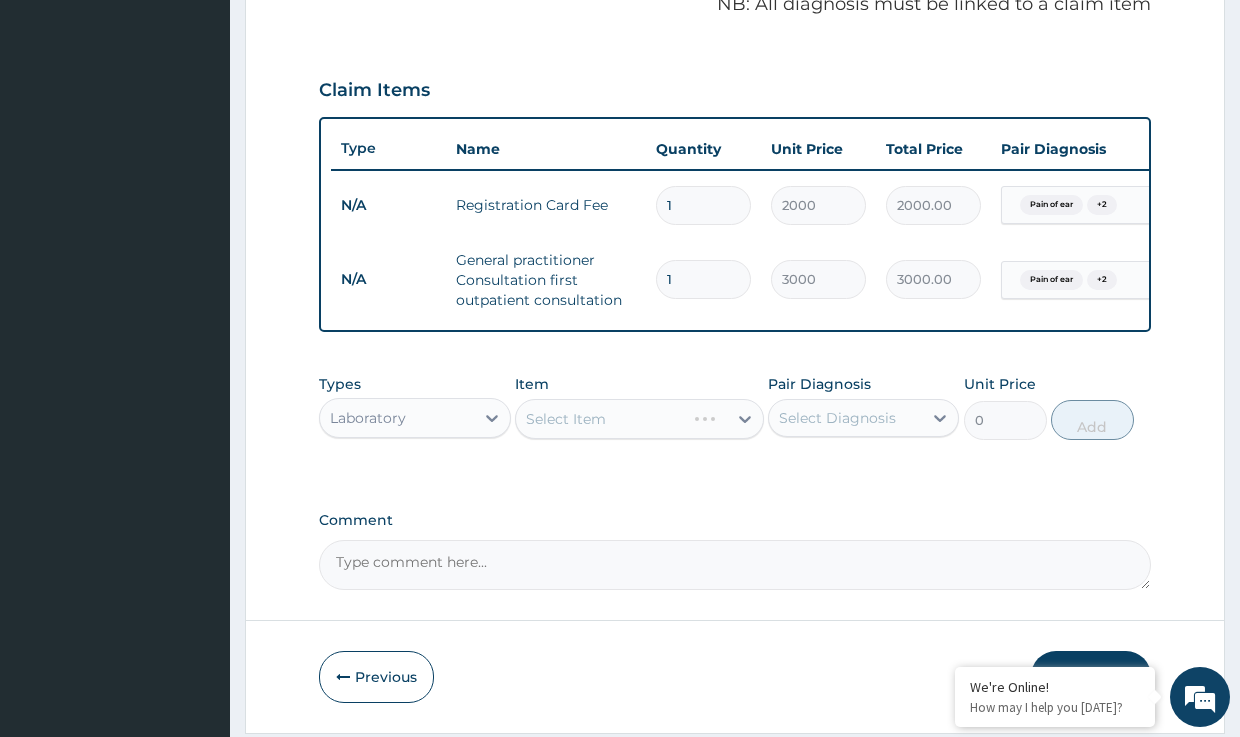 click on "Select Item" at bounding box center (639, 419) 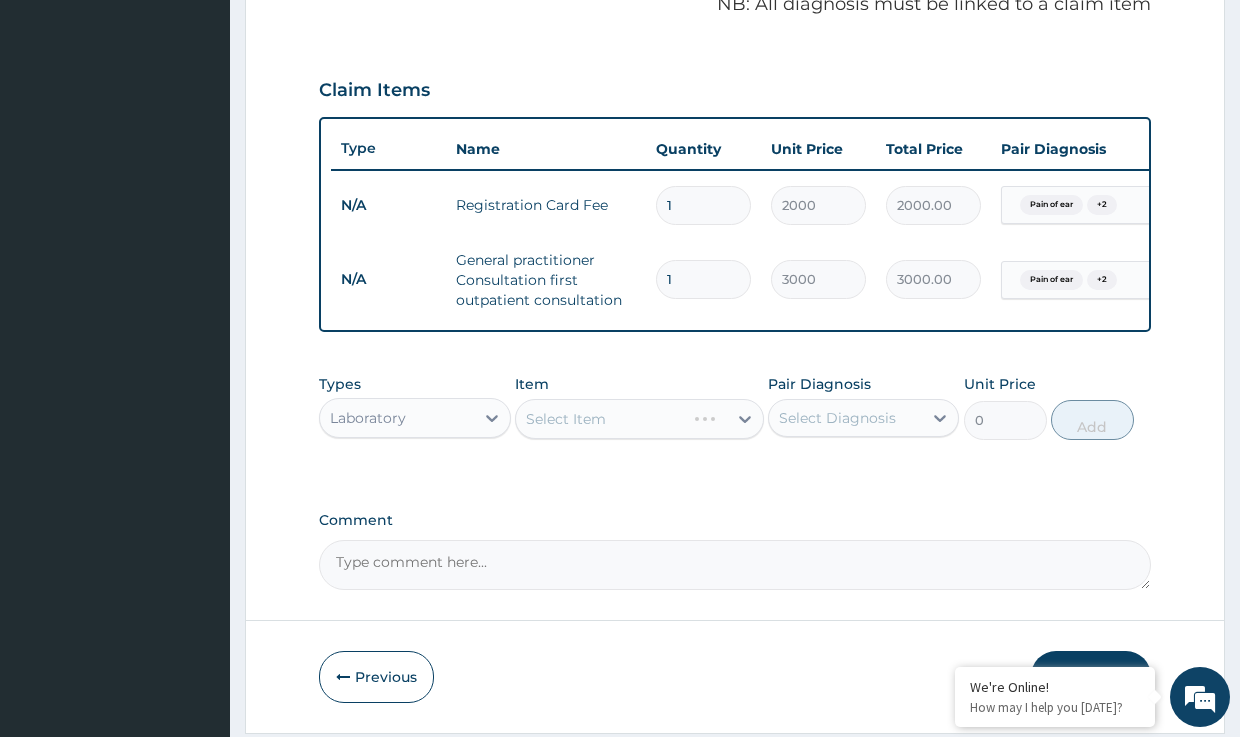 click on "Select Item" at bounding box center [639, 419] 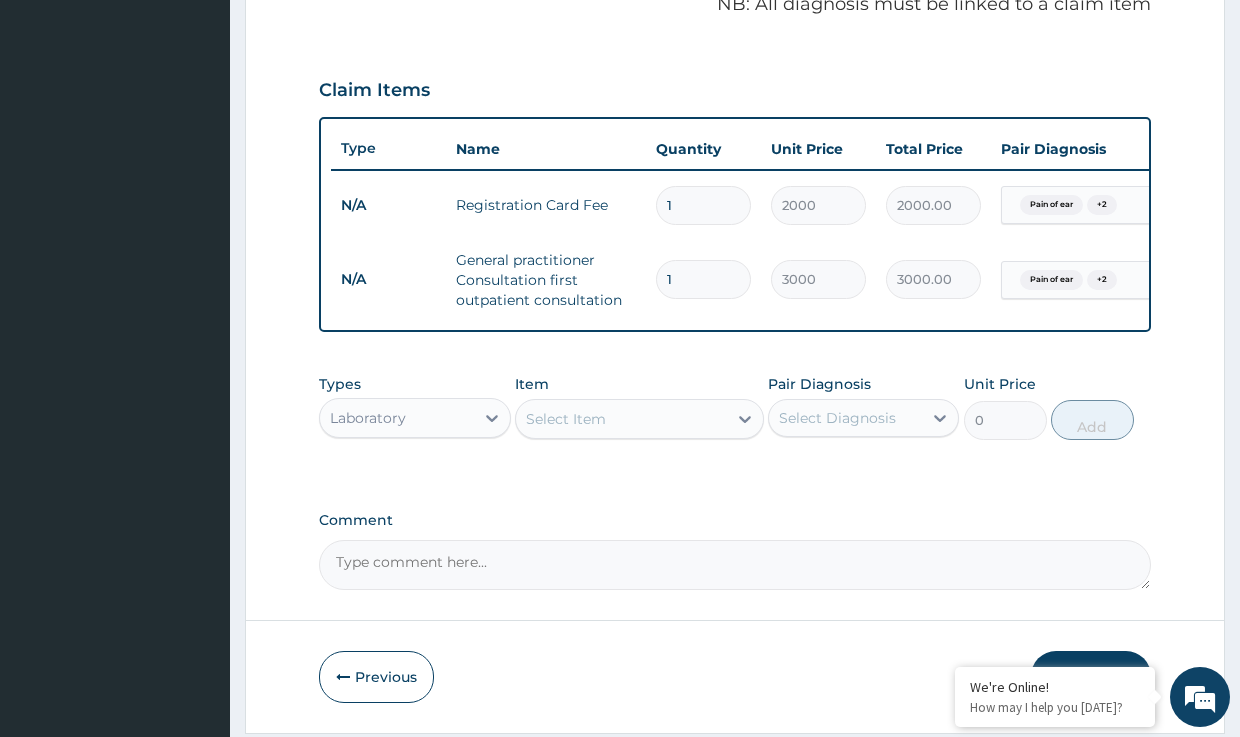 click on "Select Item" at bounding box center (639, 419) 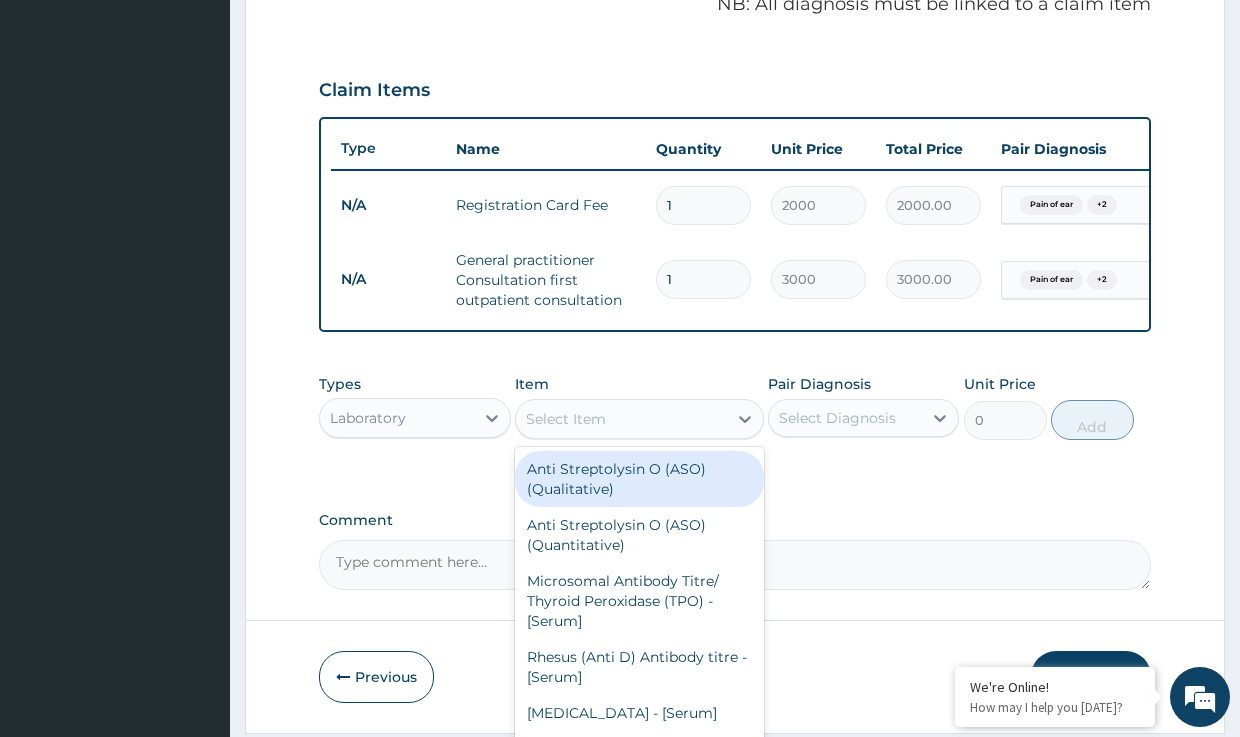 click on "Select Item" at bounding box center (621, 419) 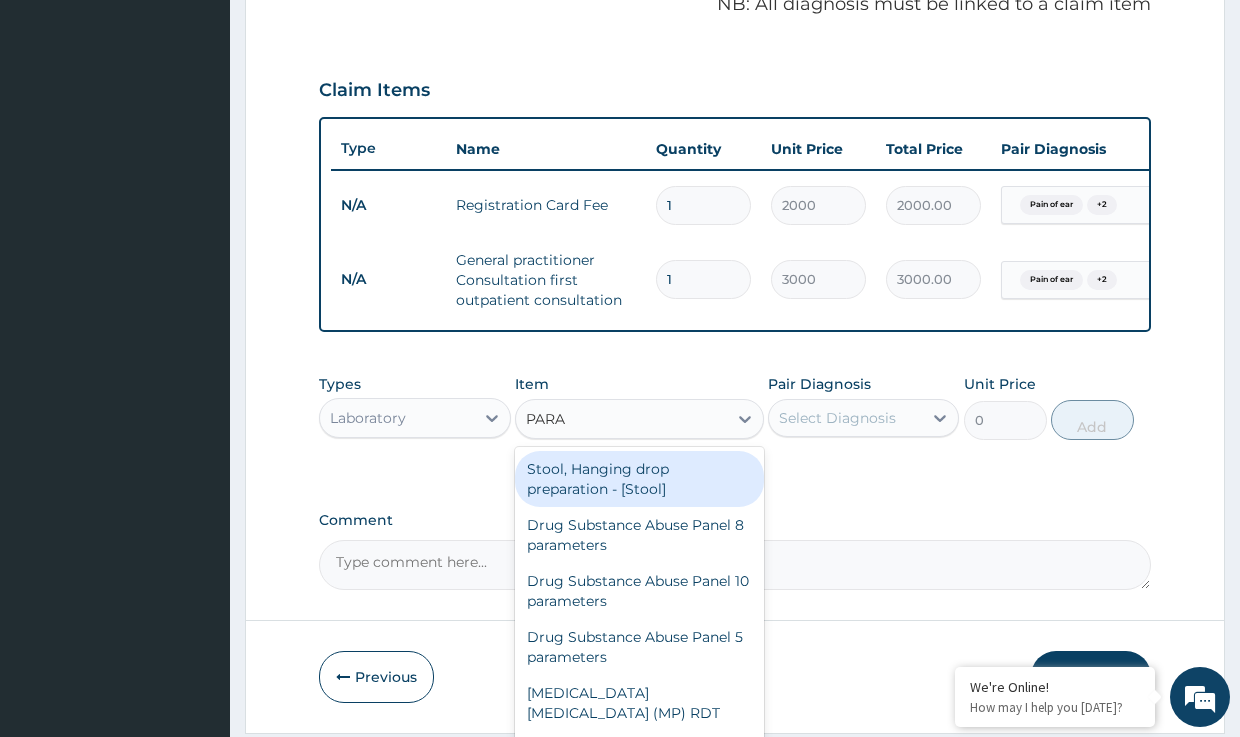 type on "PARAS" 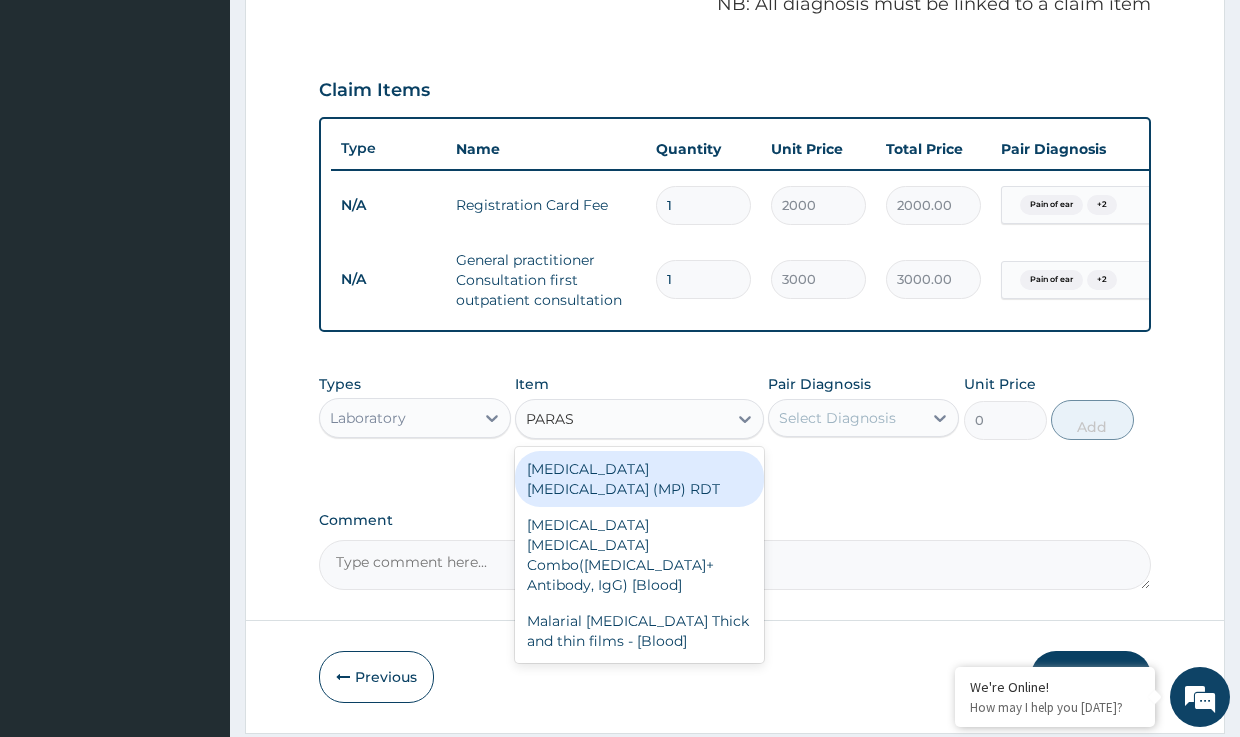 click on "MALARIA PARASITE (MP) RDT" at bounding box center [639, 479] 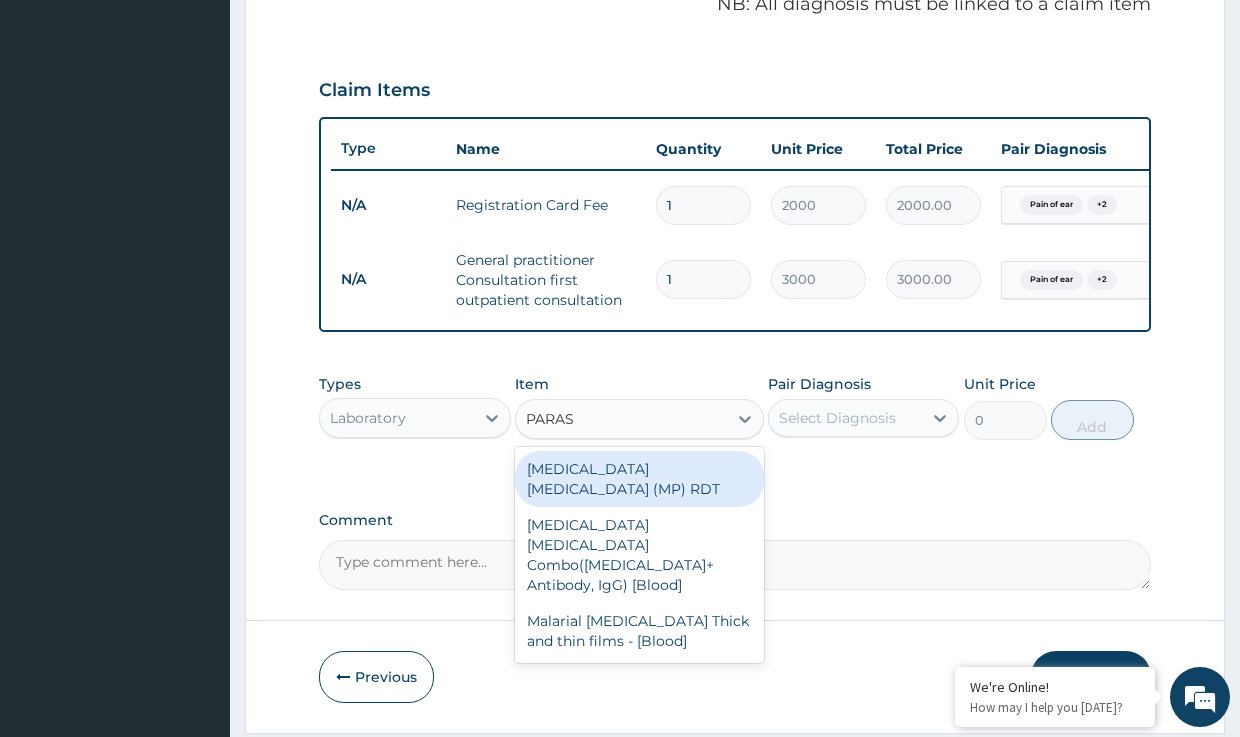 type 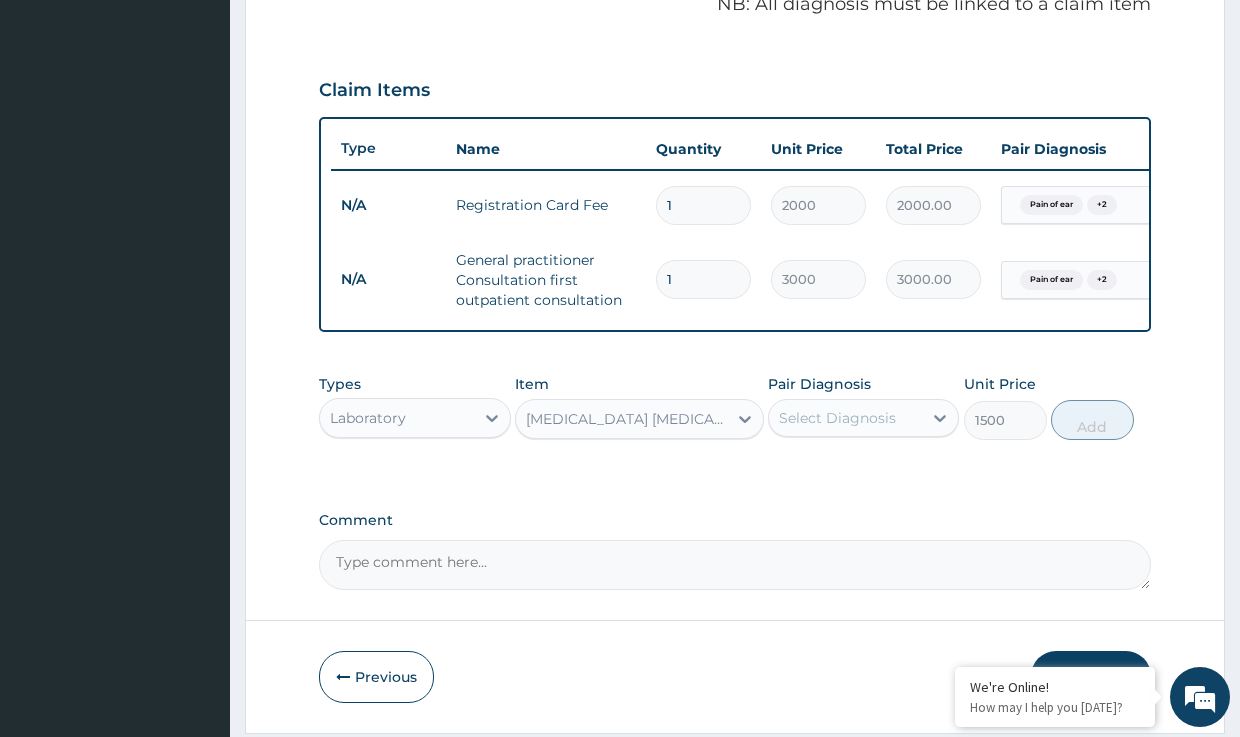 click on "Select Diagnosis" at bounding box center (837, 418) 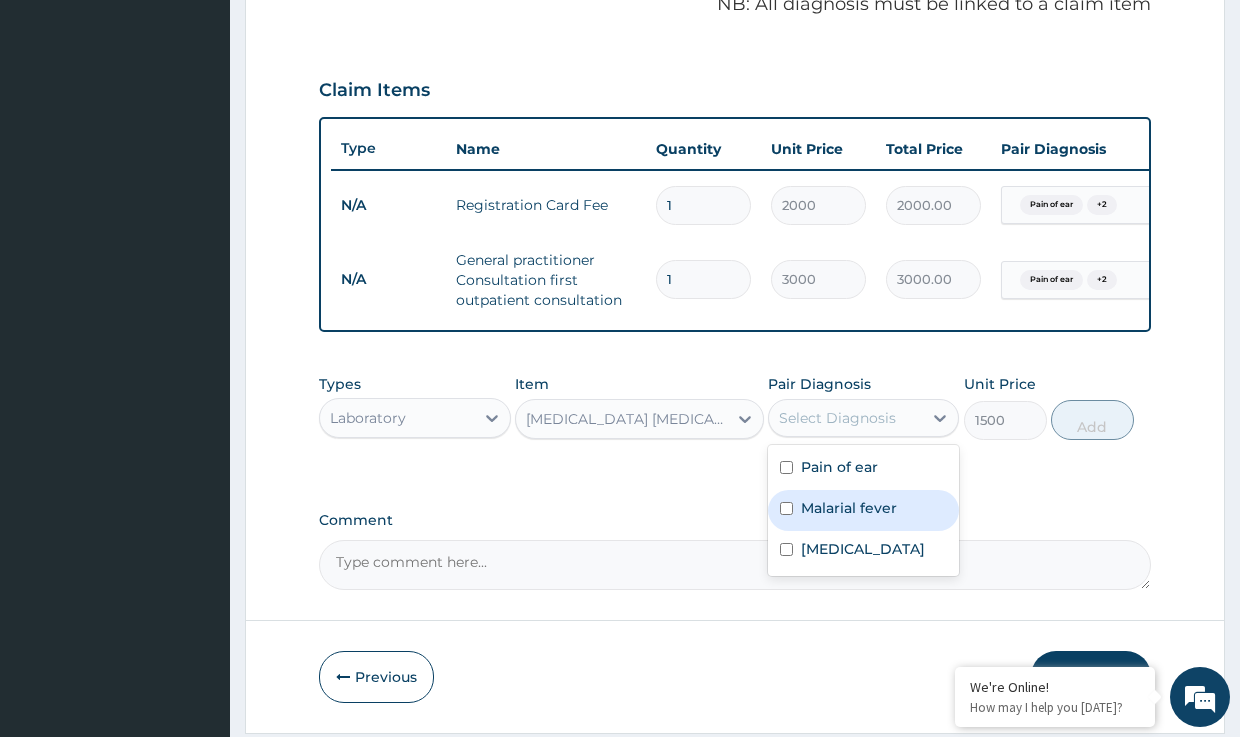 click on "Malarial fever" at bounding box center [849, 508] 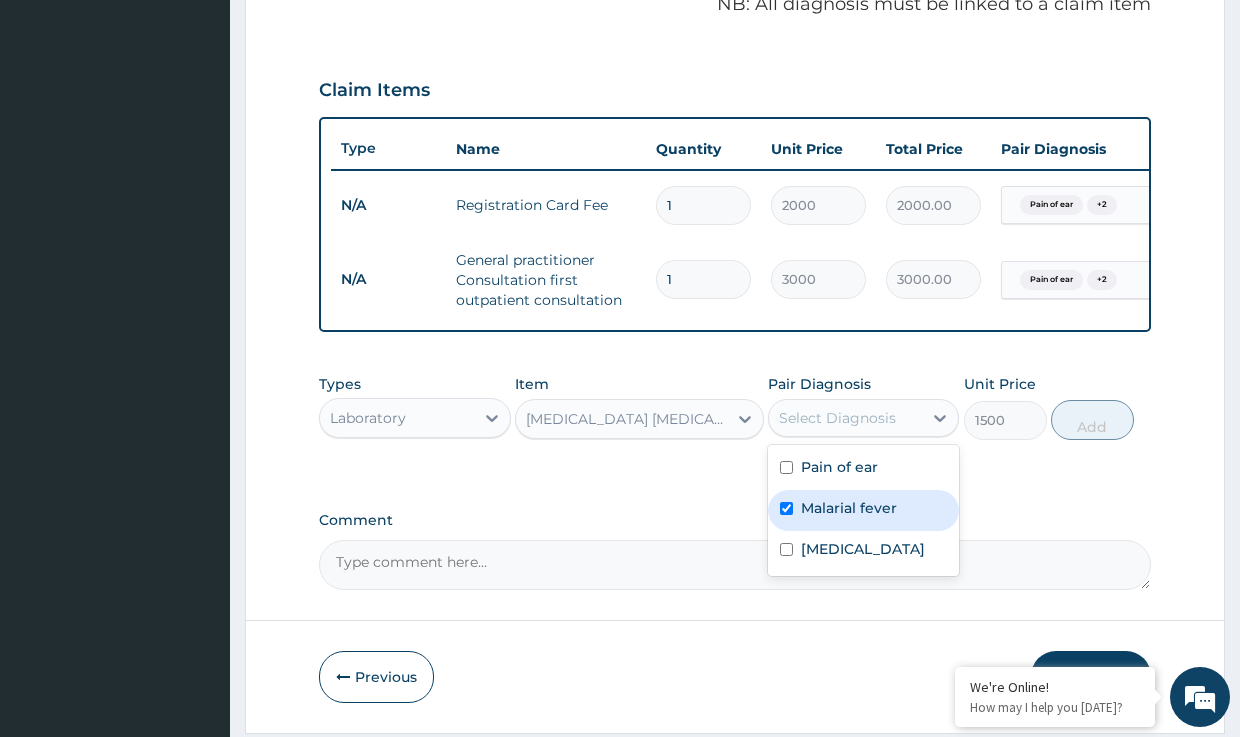 checkbox on "true" 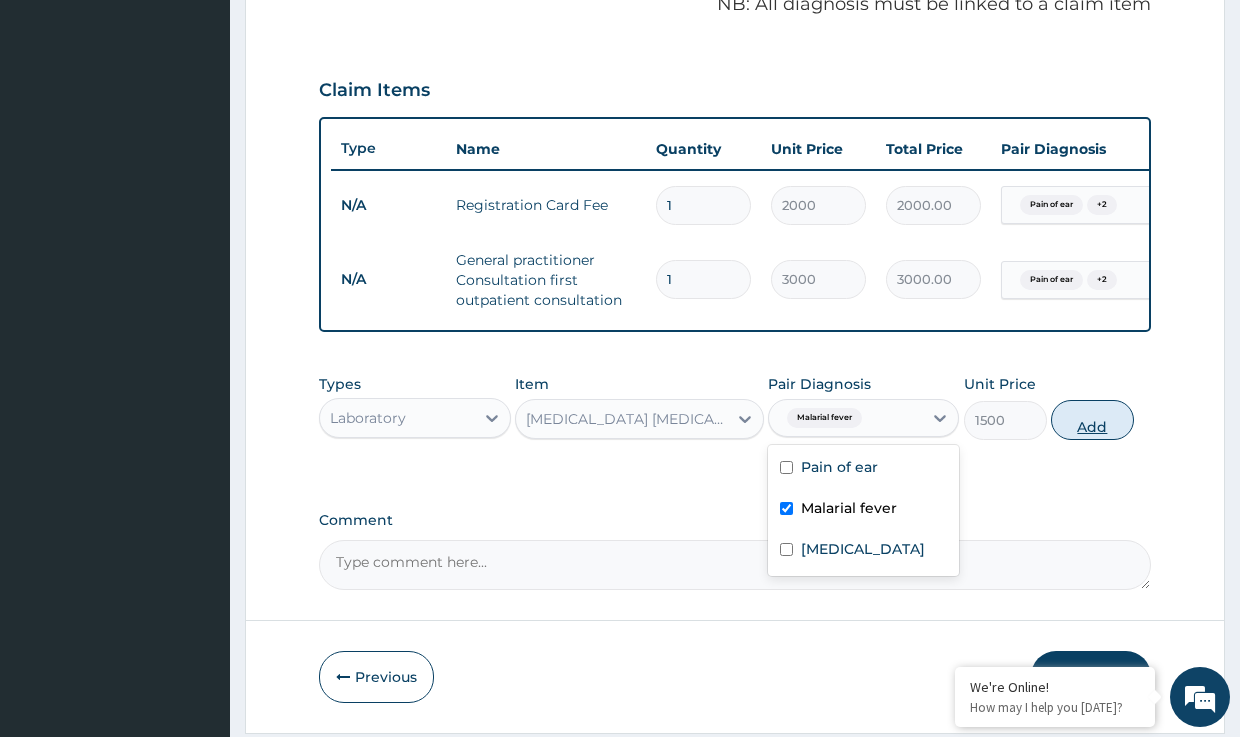 click on "Add" at bounding box center [1092, 420] 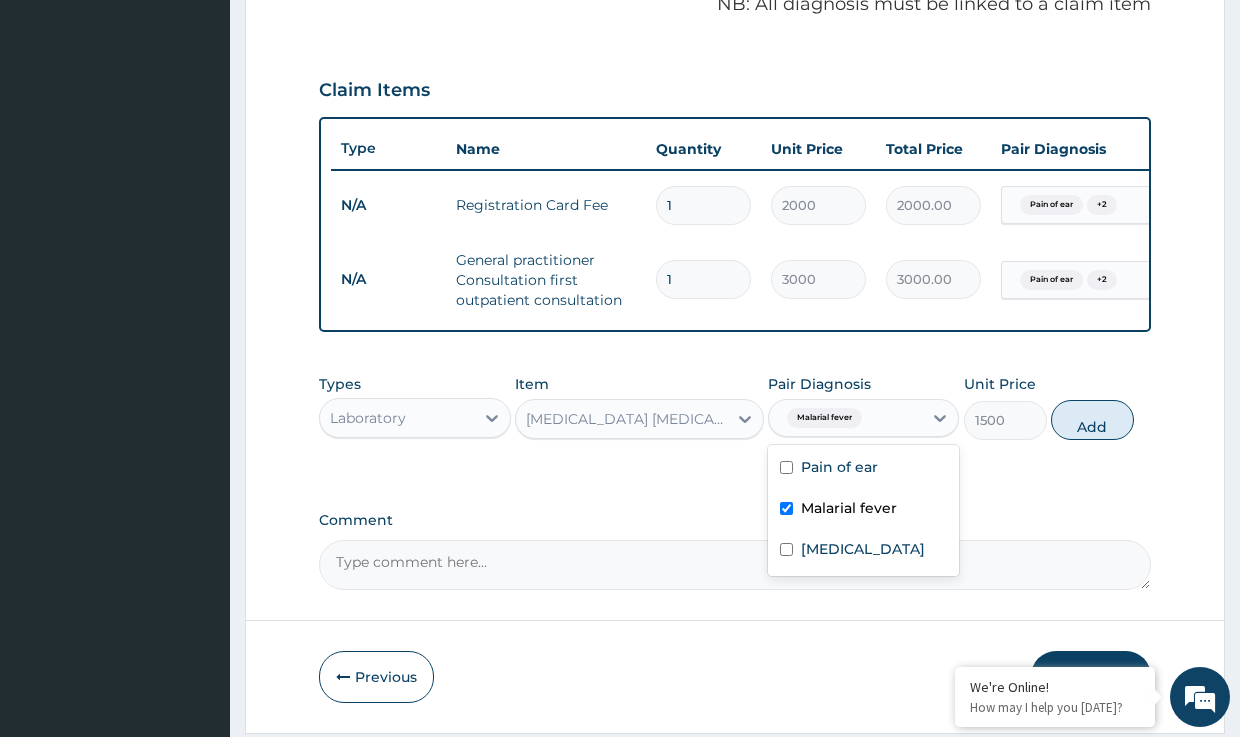 type on "0" 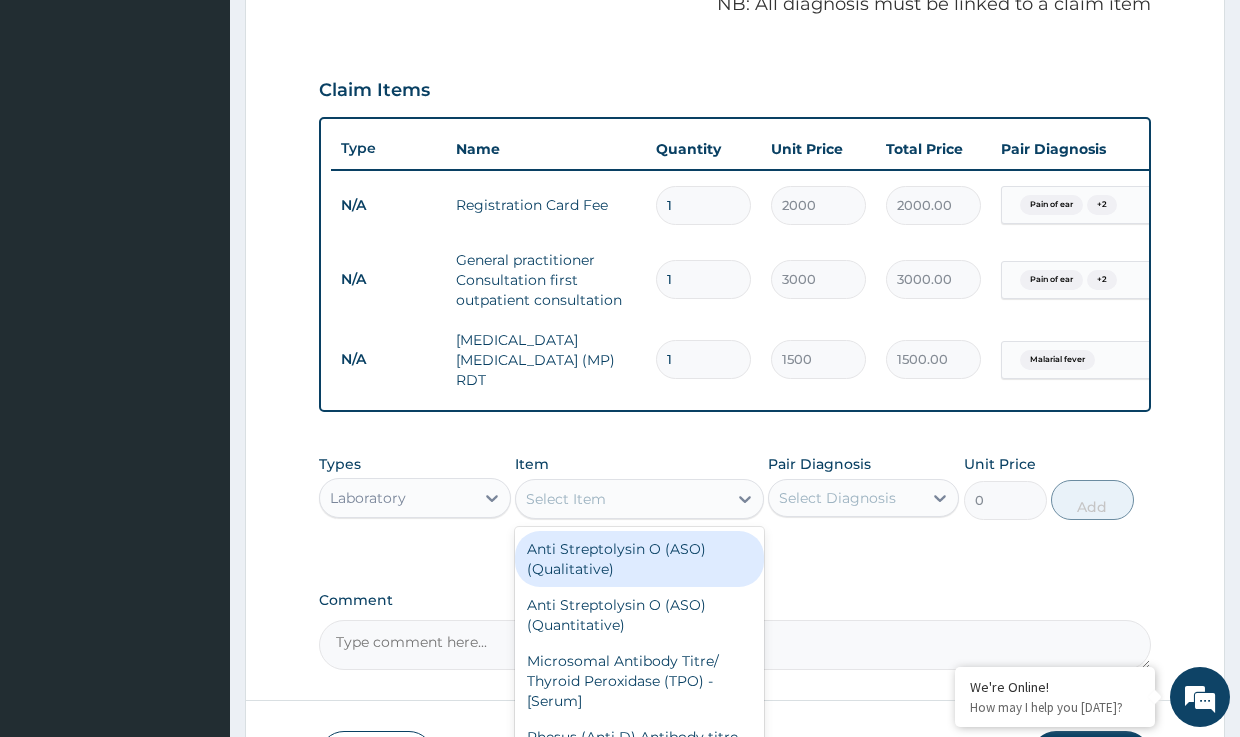 click on "Select Item" at bounding box center (566, 499) 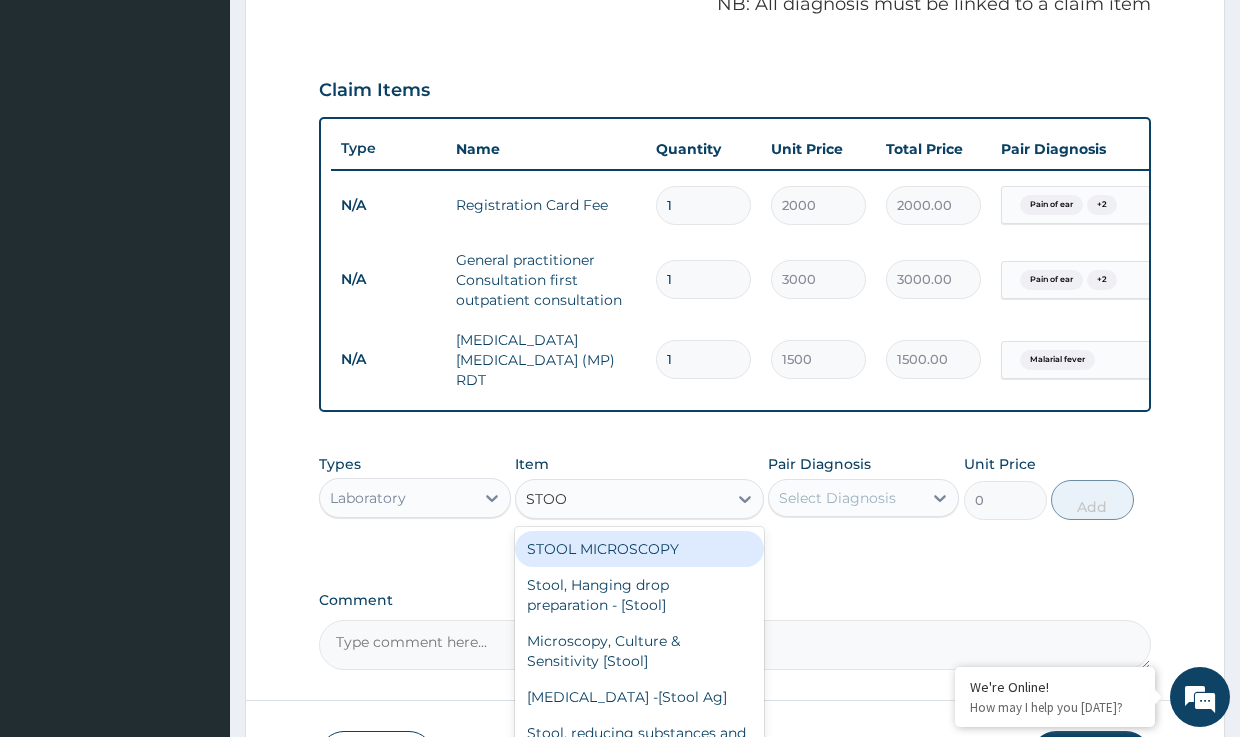 type on "STOOL" 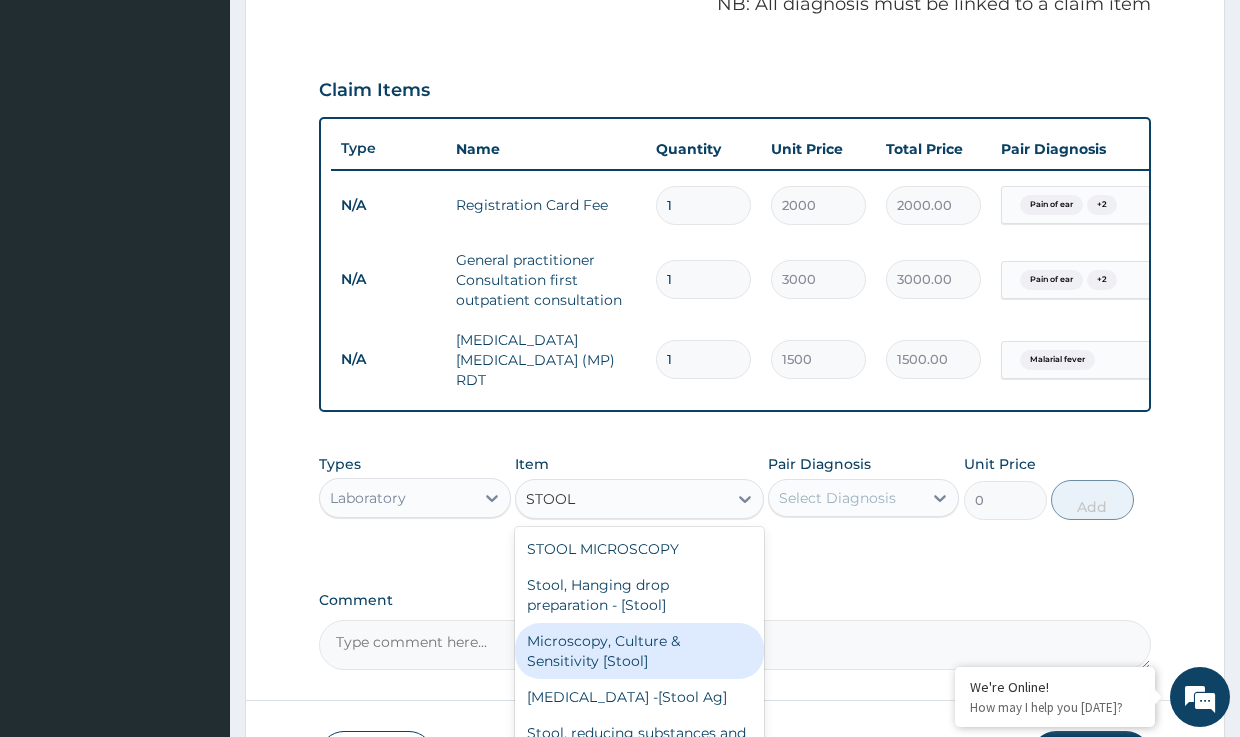 click on "Microscopy, Culture & Sensitivity [Stool]" at bounding box center (639, 651) 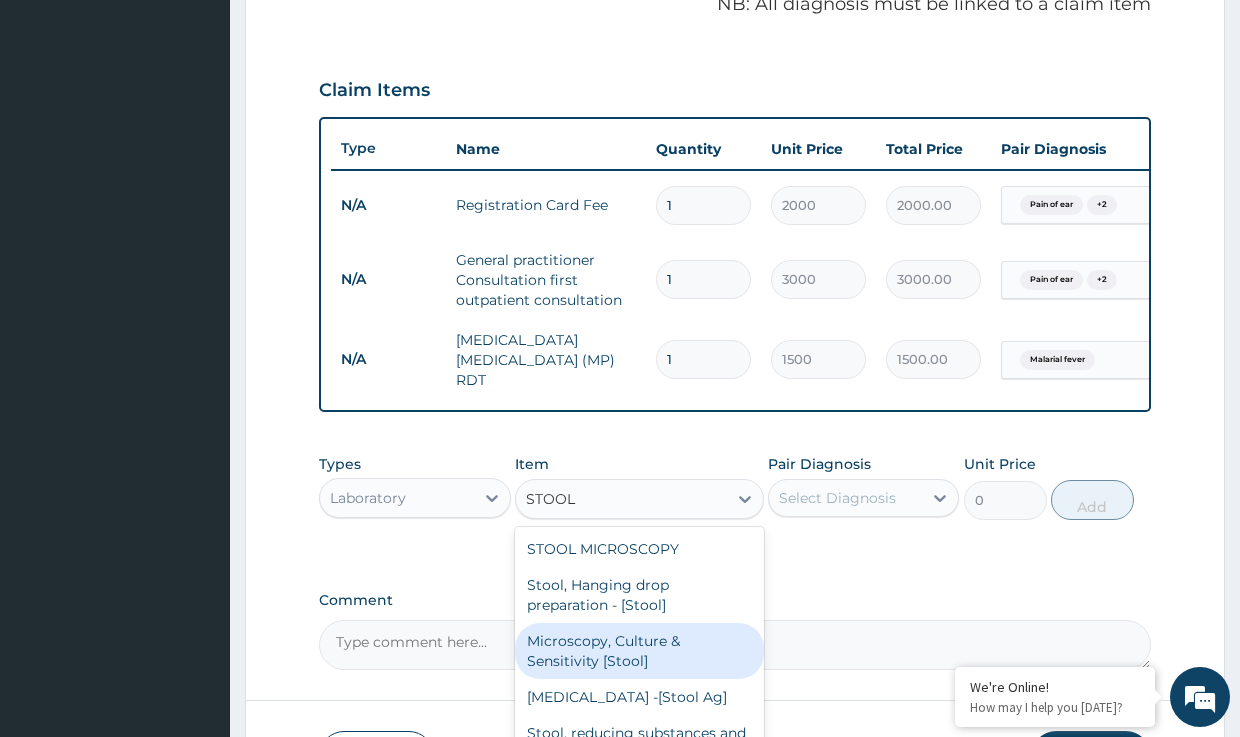 type 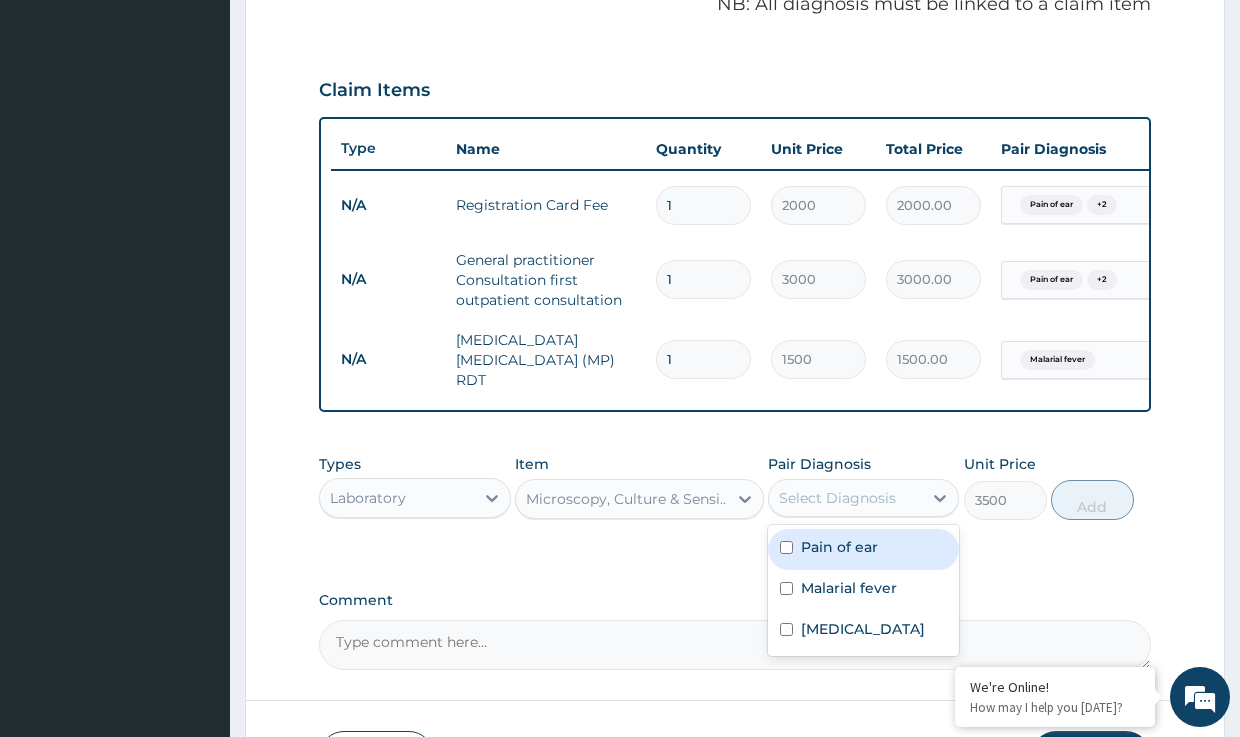 click on "Select Diagnosis" at bounding box center (845, 498) 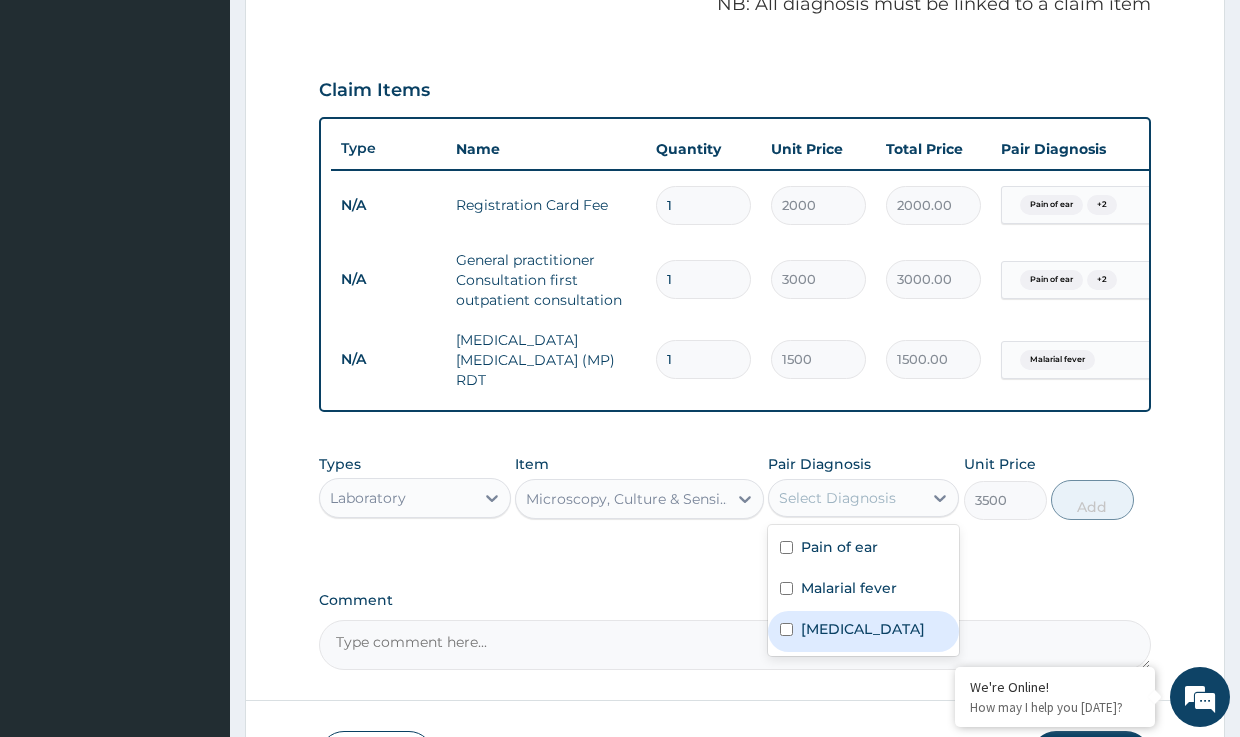 click on "Typhoid fever" at bounding box center (863, 629) 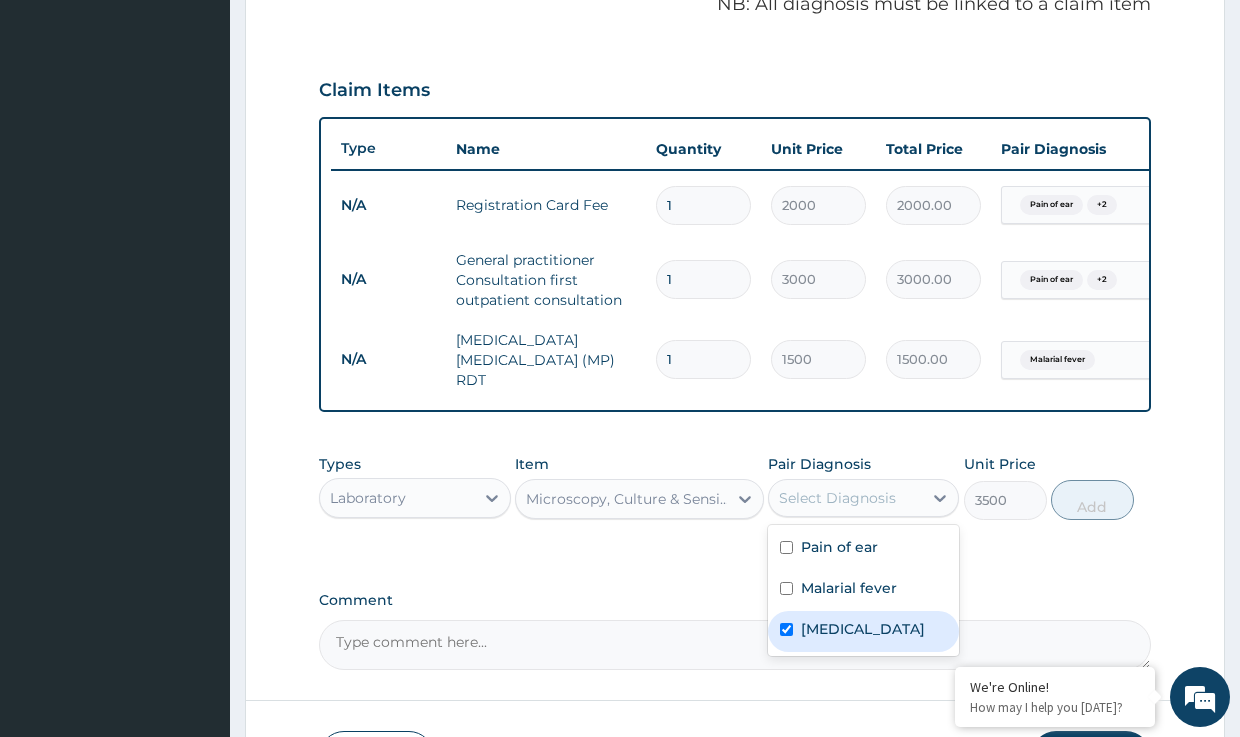 checkbox on "true" 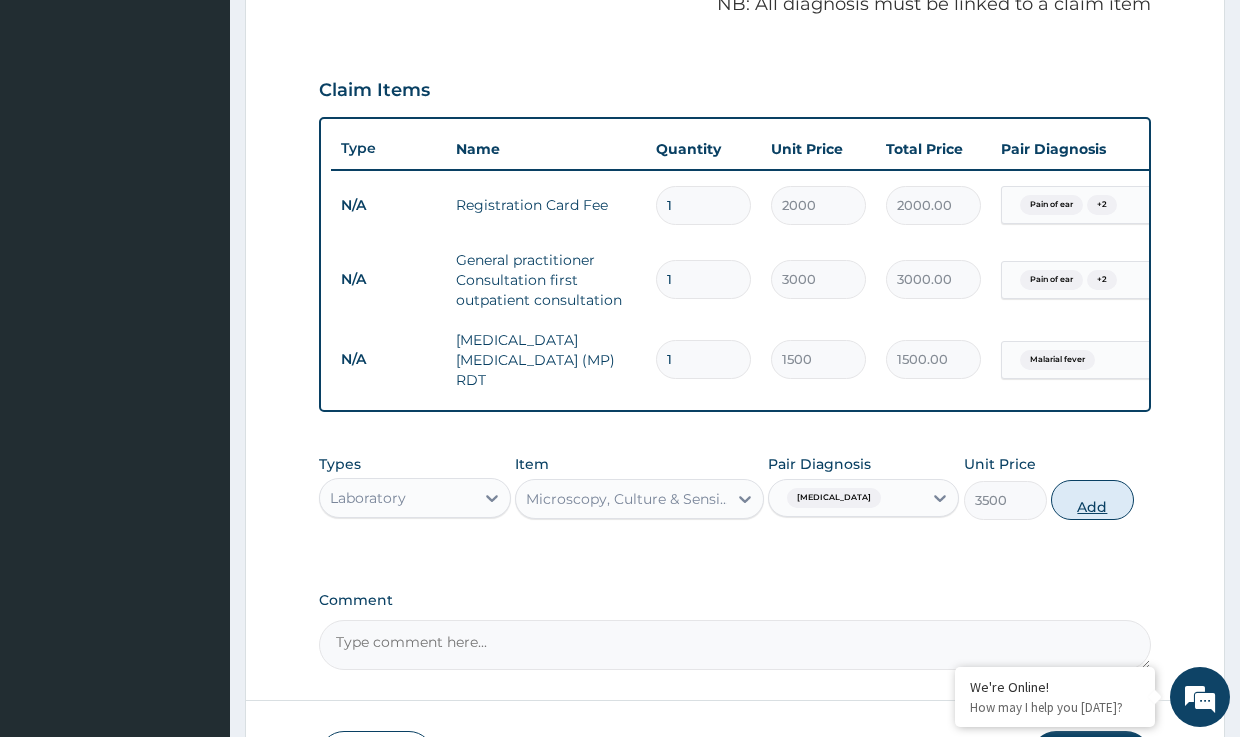 click on "Add" at bounding box center (1092, 500) 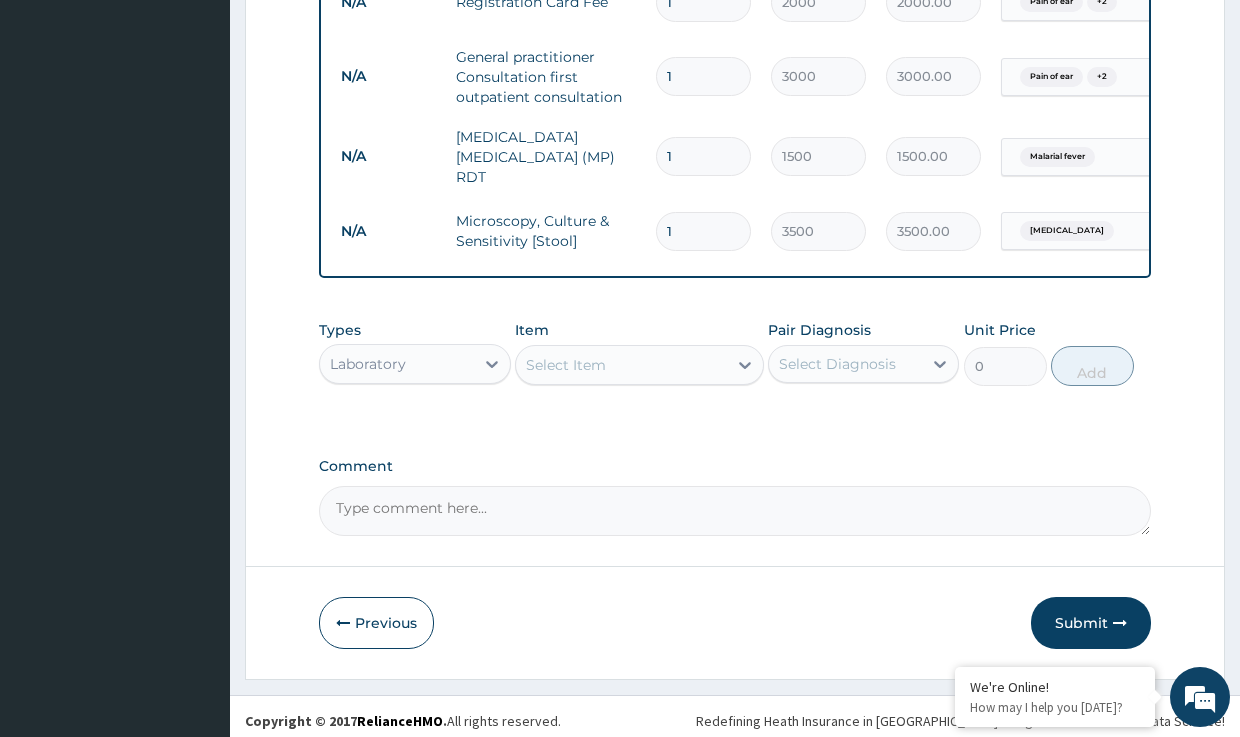 scroll, scrollTop: 845, scrollLeft: 0, axis: vertical 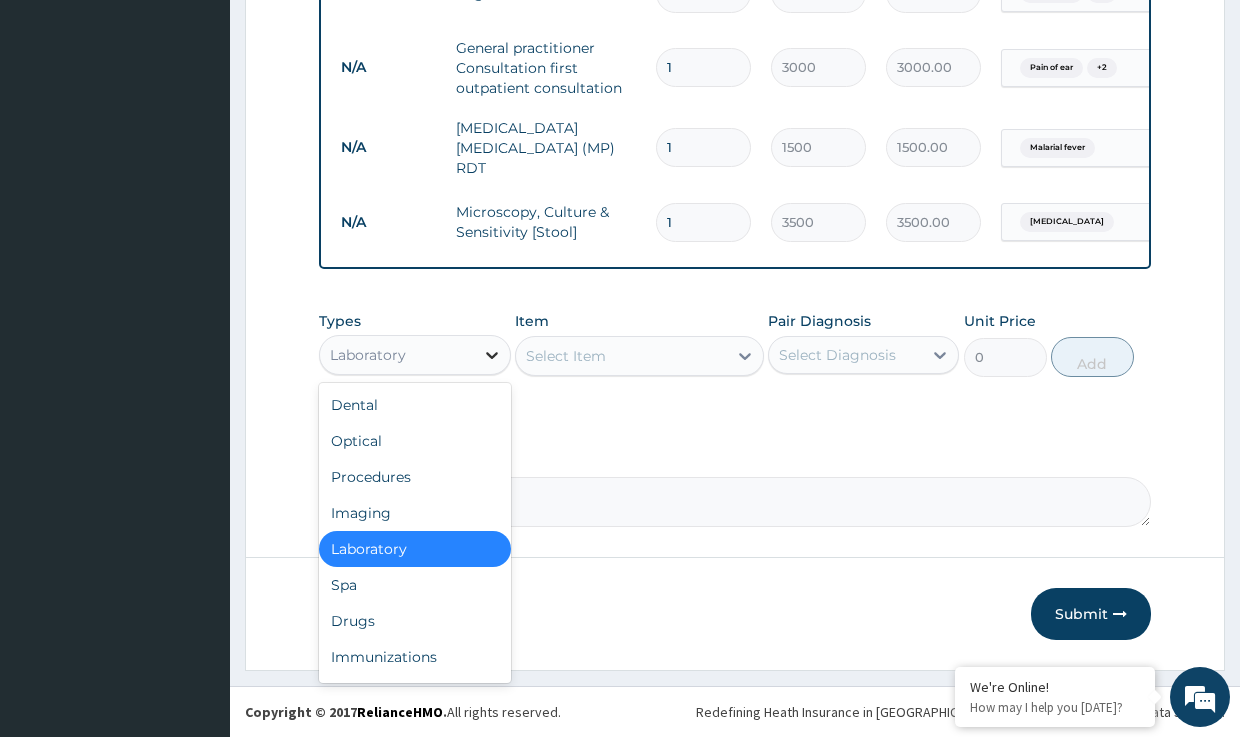 click 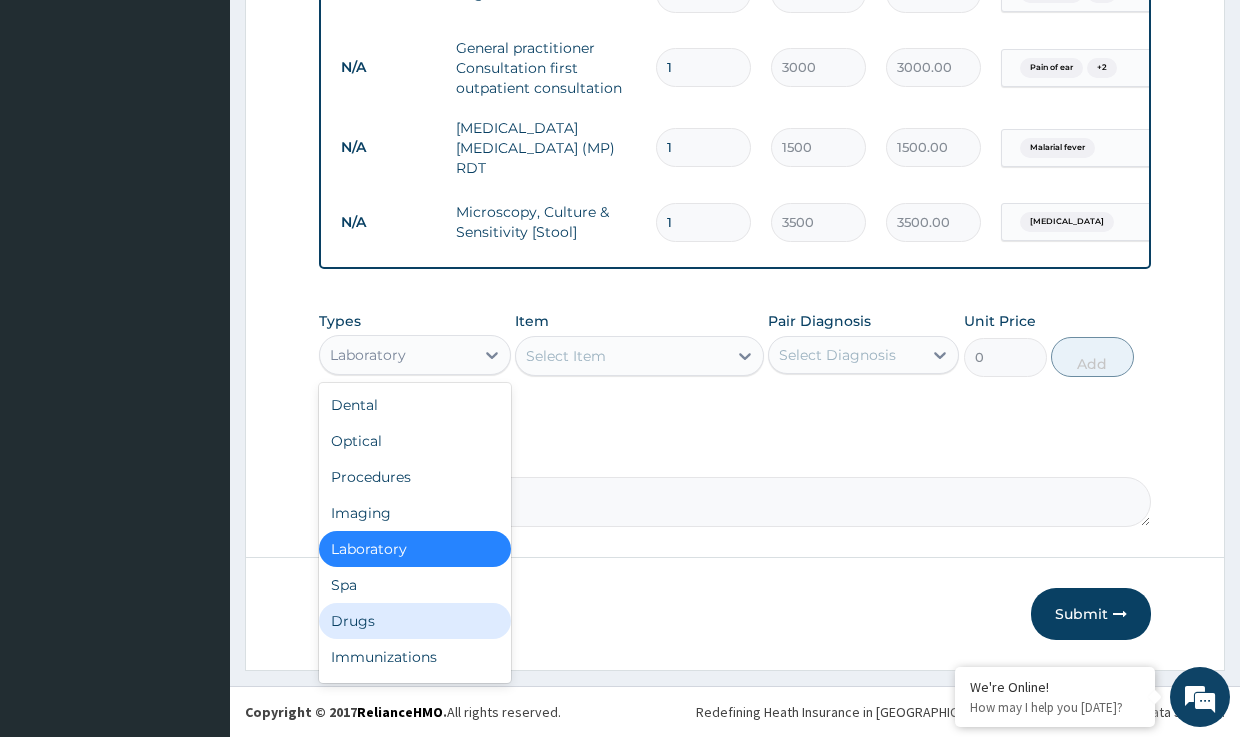 click on "Drugs" at bounding box center [414, 621] 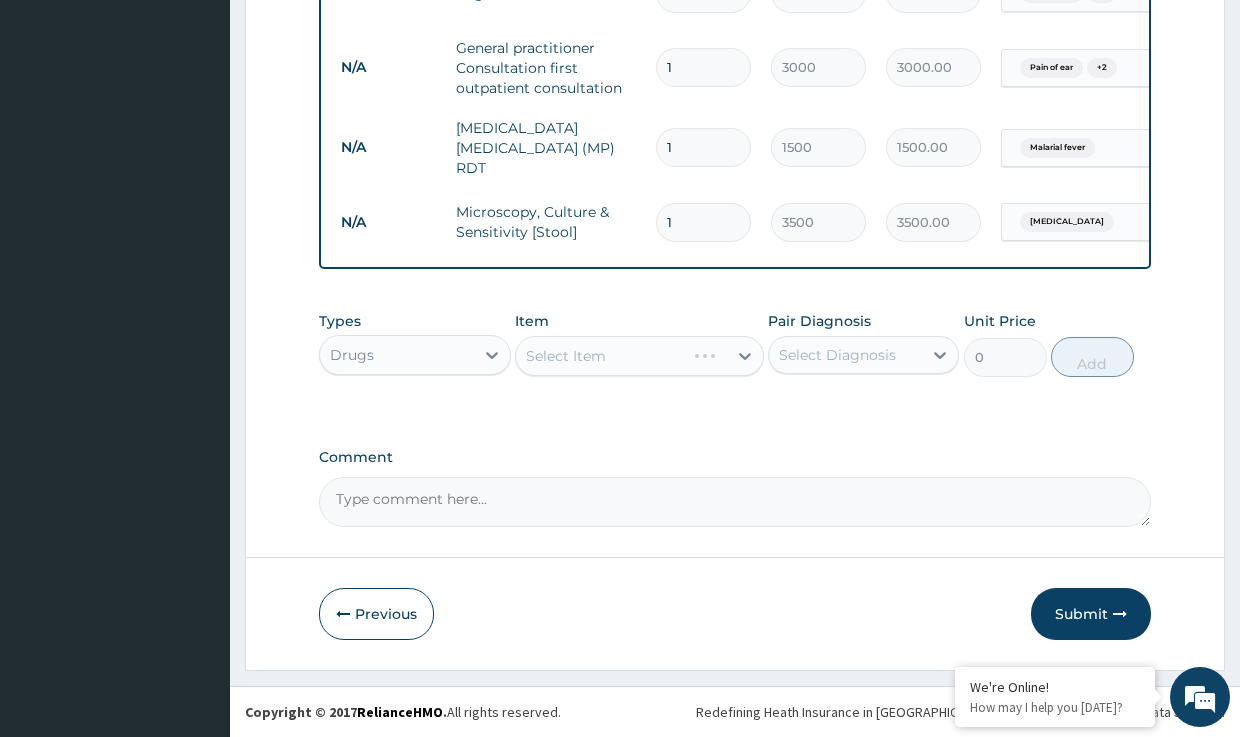 click on "Select Item" at bounding box center (639, 356) 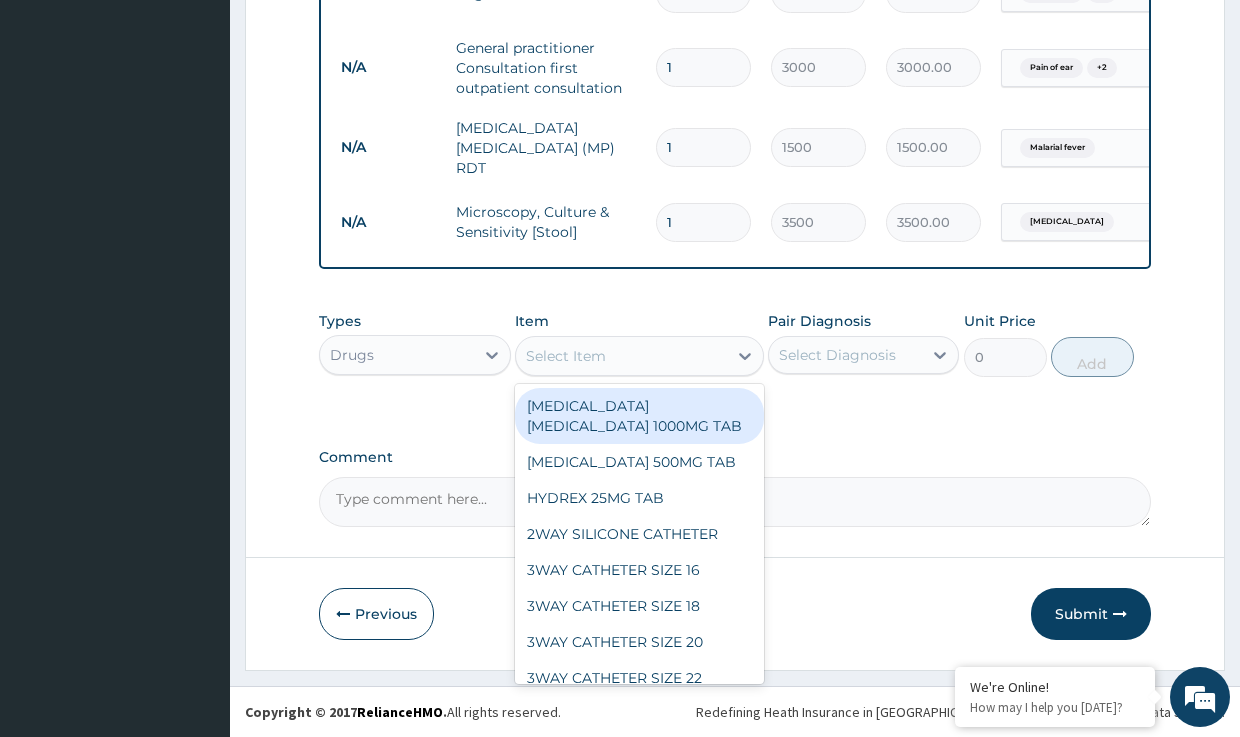 click on "Select Item" at bounding box center (566, 356) 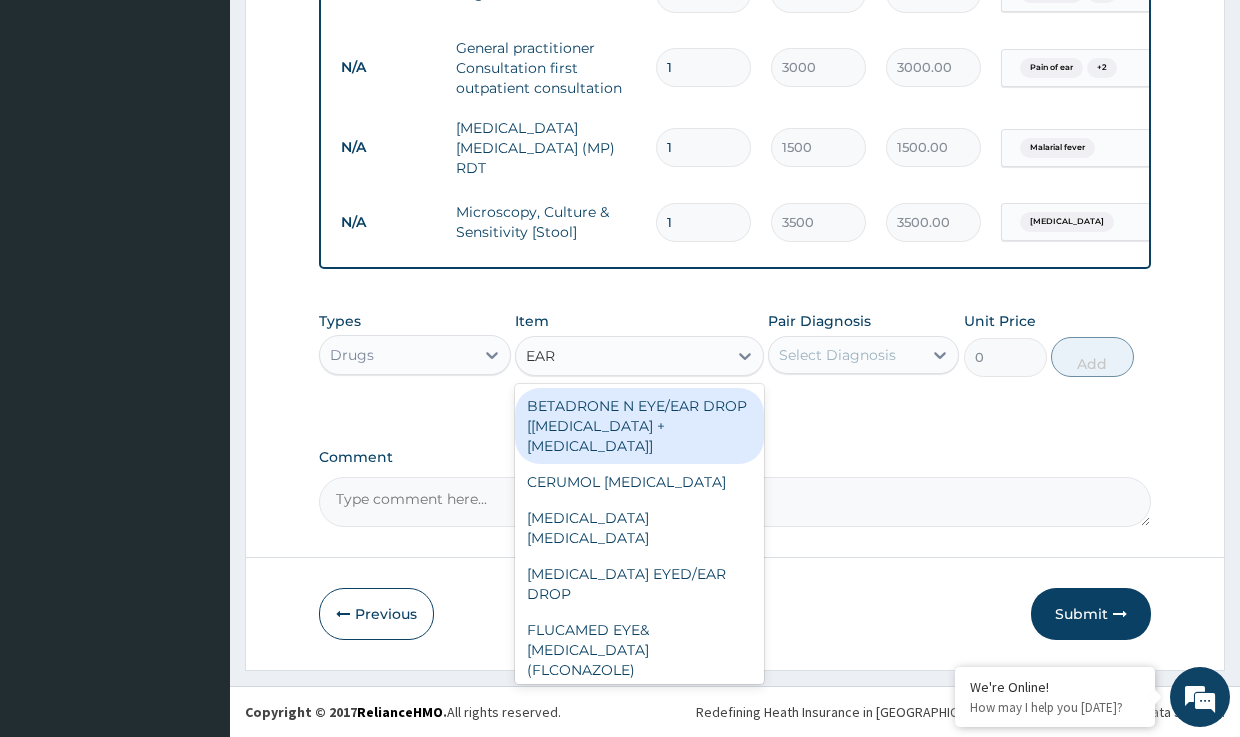 type on "EAR" 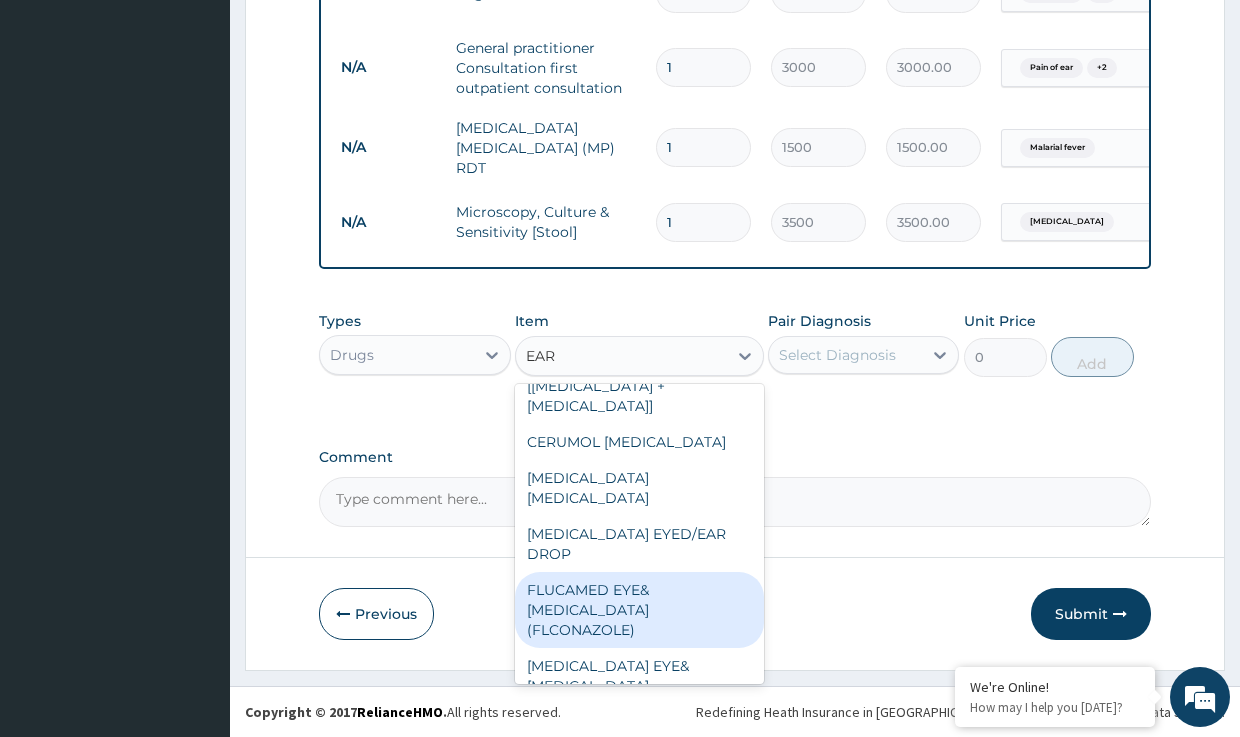 scroll, scrollTop: 0, scrollLeft: 0, axis: both 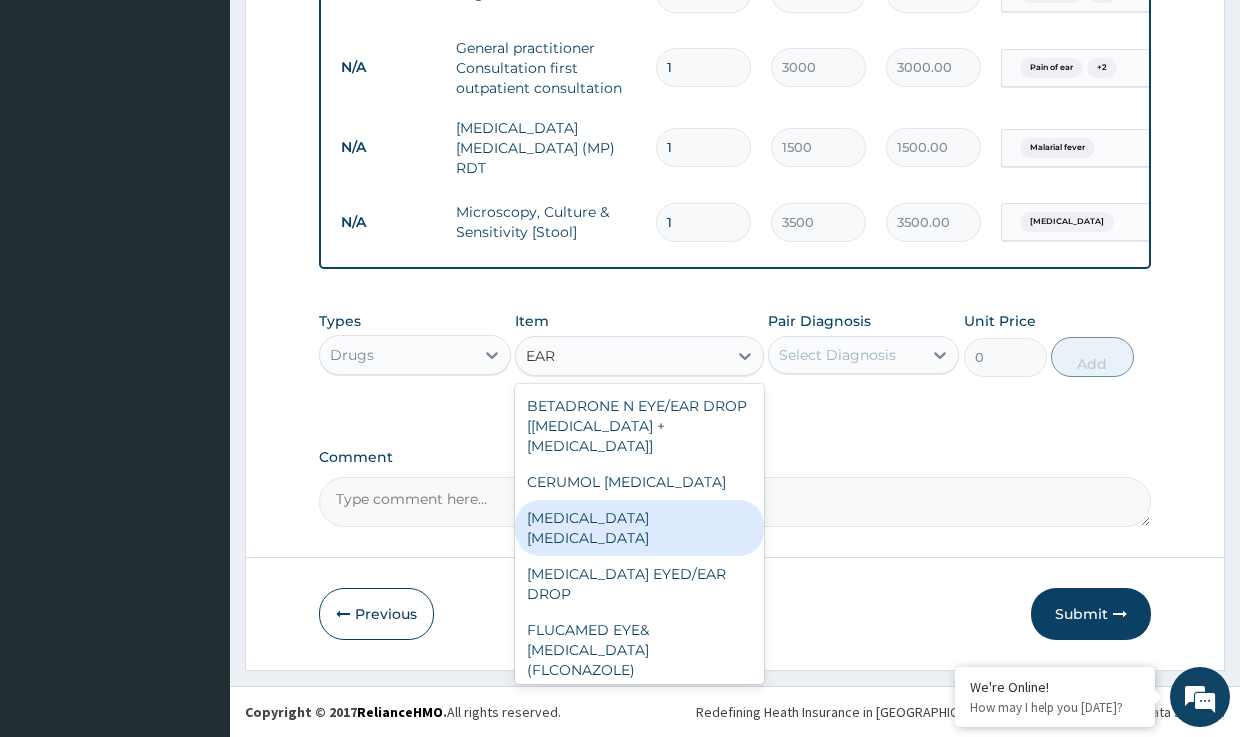 click on "CHLORAMPHENICOL EAR DROP" at bounding box center [639, 528] 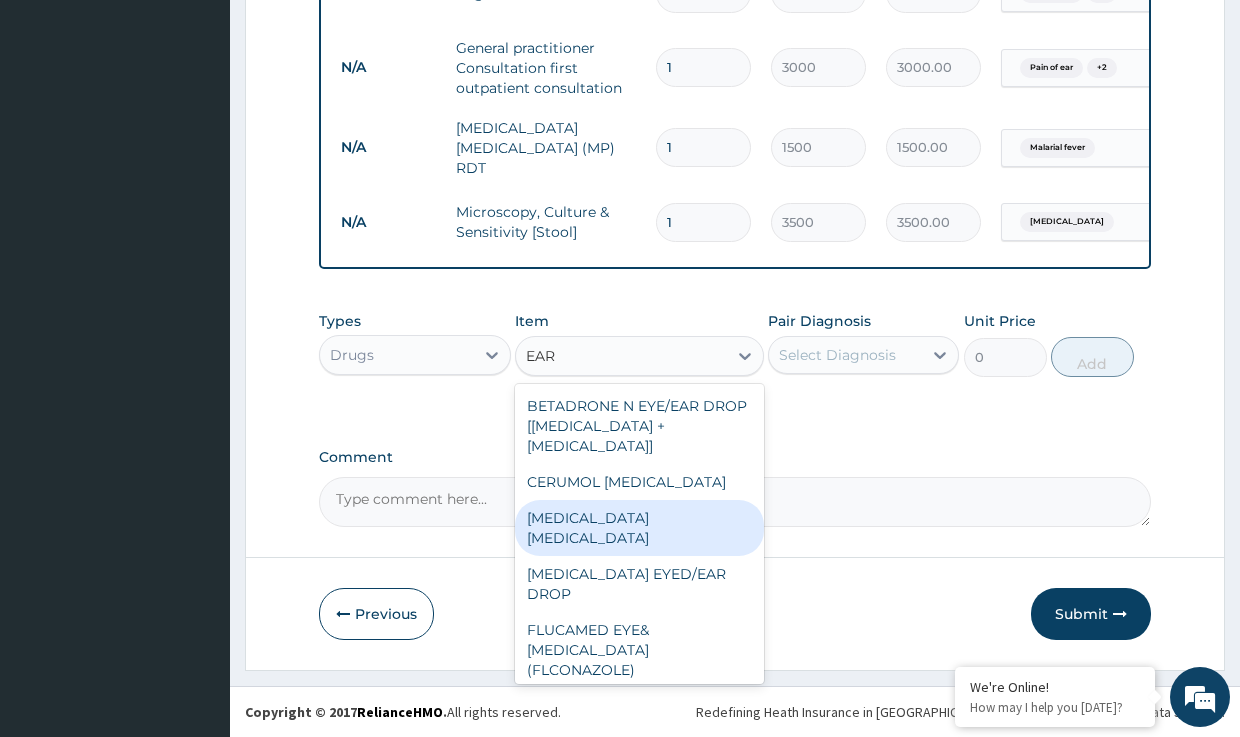 type 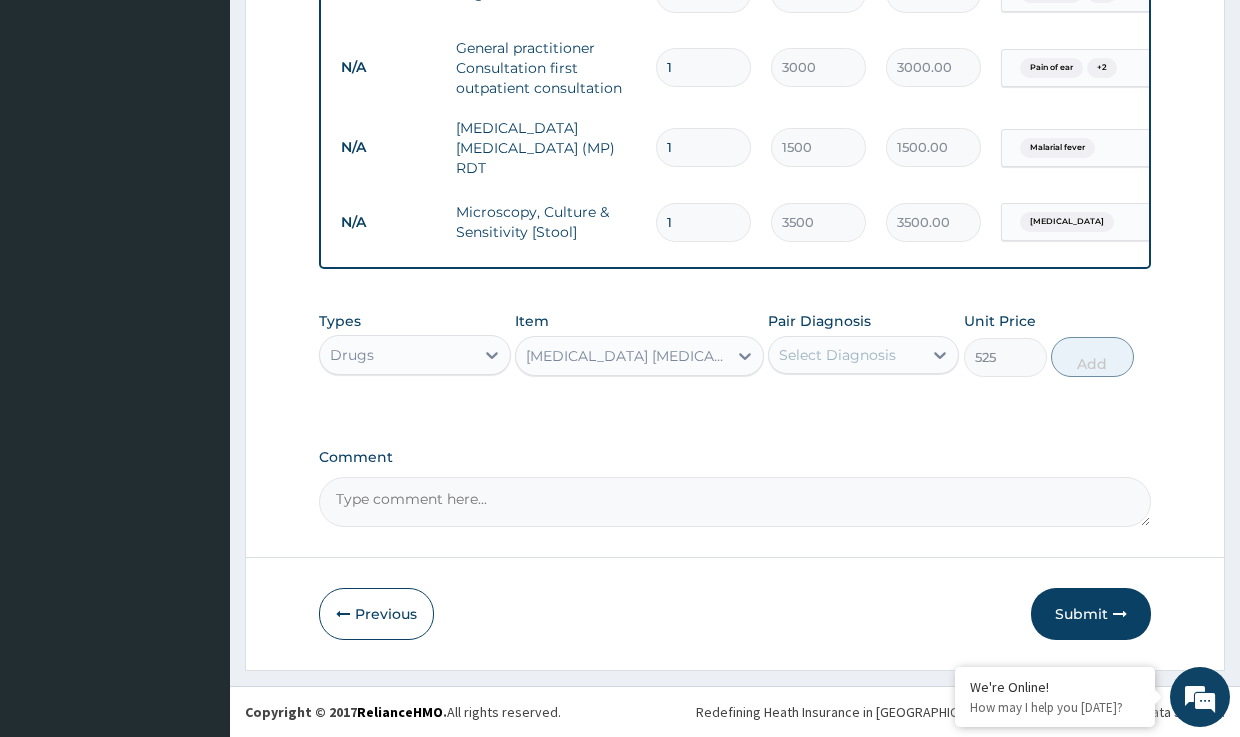 click on "Select Diagnosis" at bounding box center (837, 355) 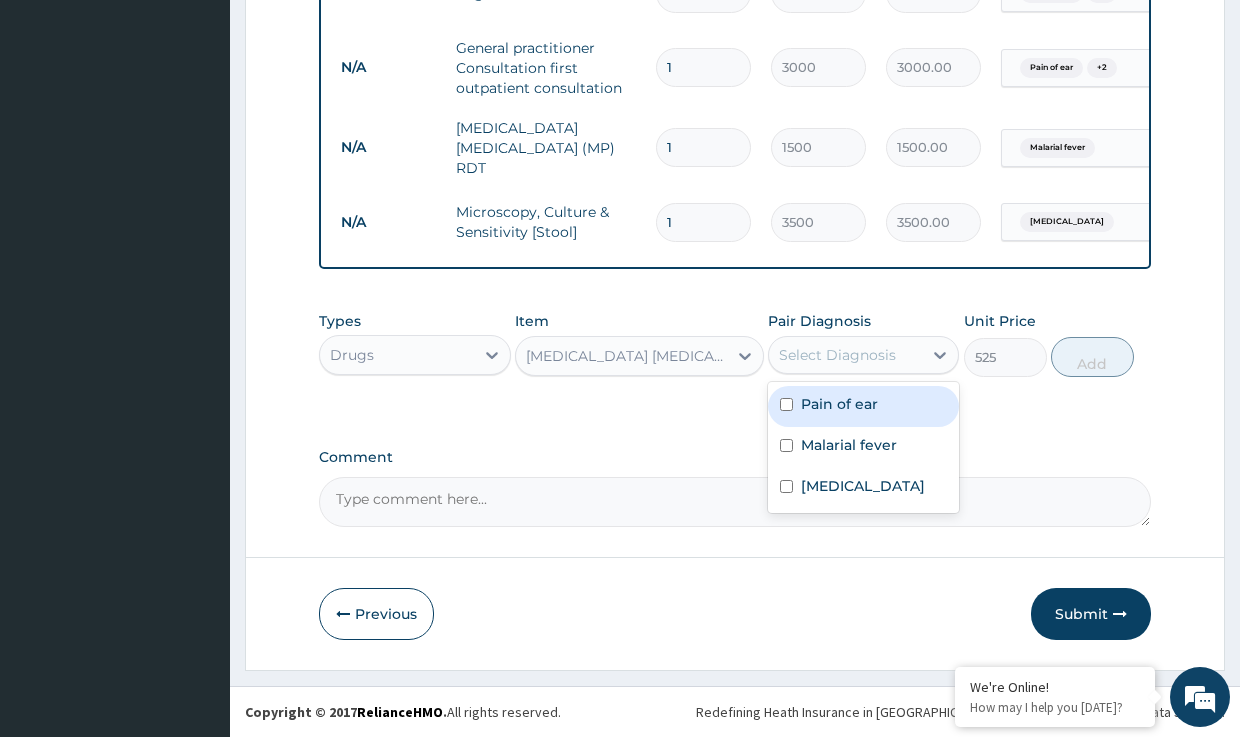 click on "Pain of ear" at bounding box center (839, 404) 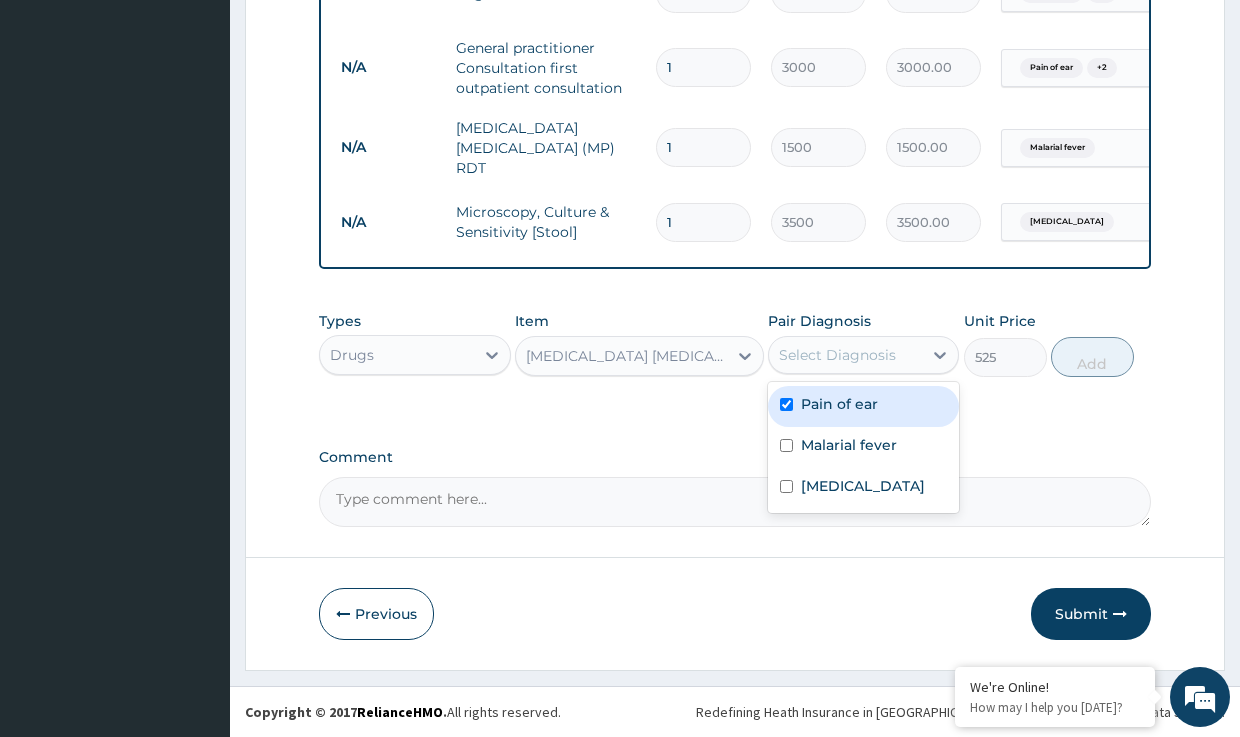 checkbox on "true" 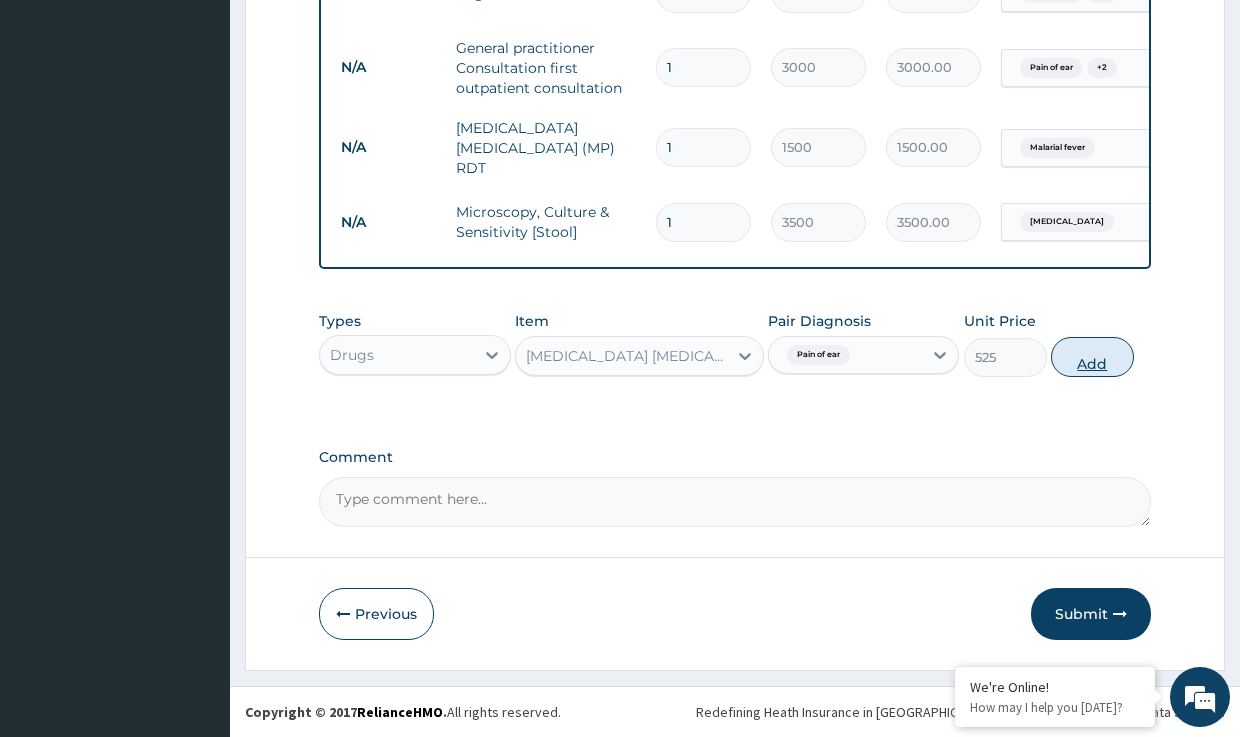 click on "Add" at bounding box center [1092, 357] 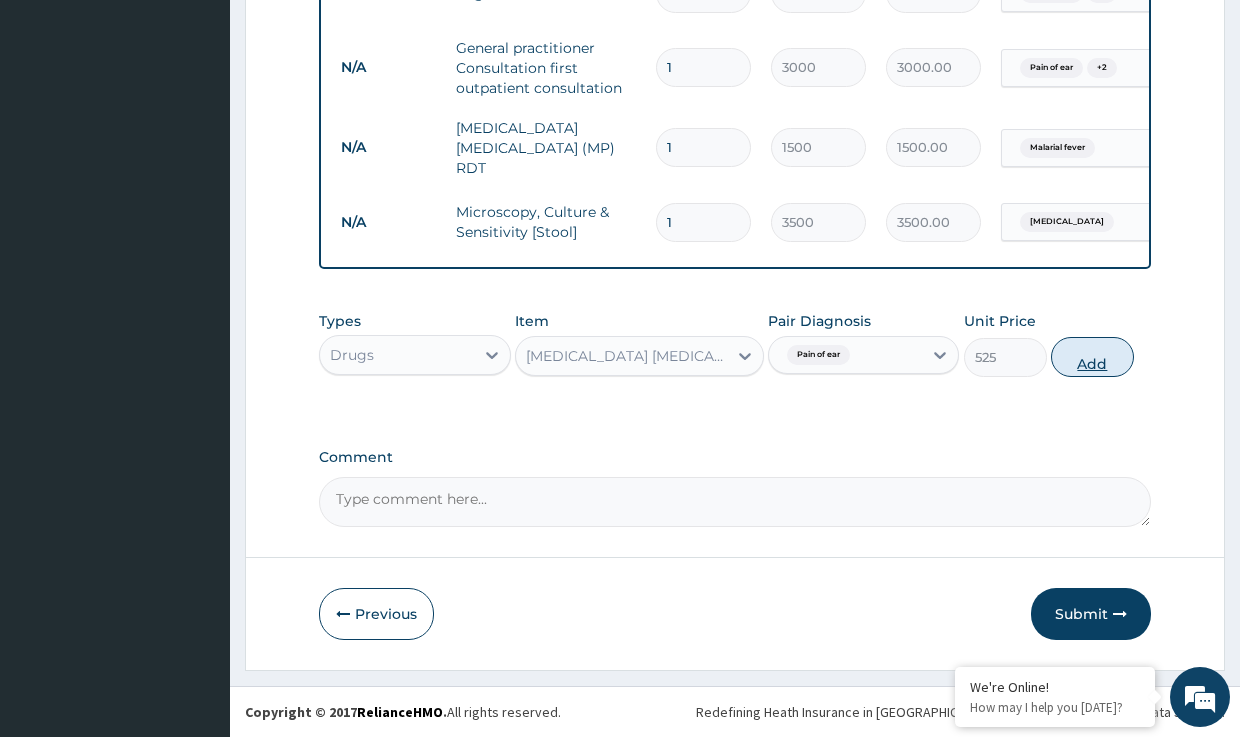 type on "0" 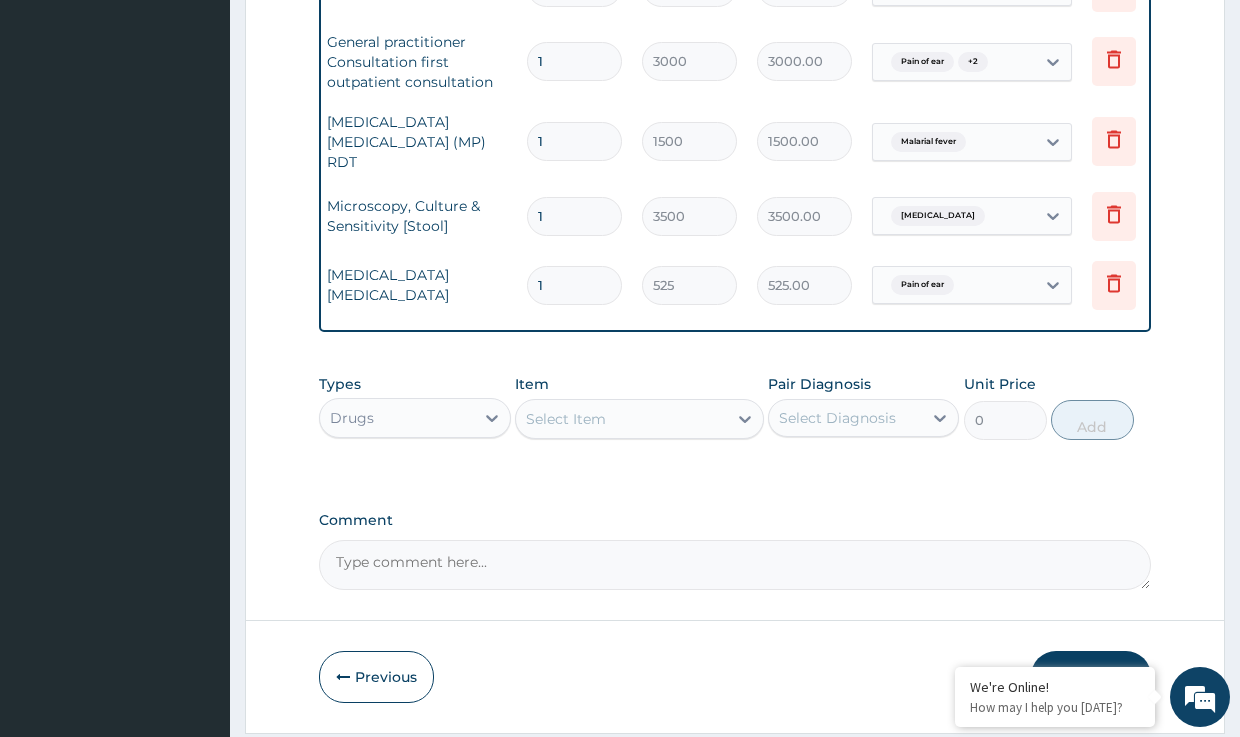 scroll, scrollTop: 0, scrollLeft: 172, axis: horizontal 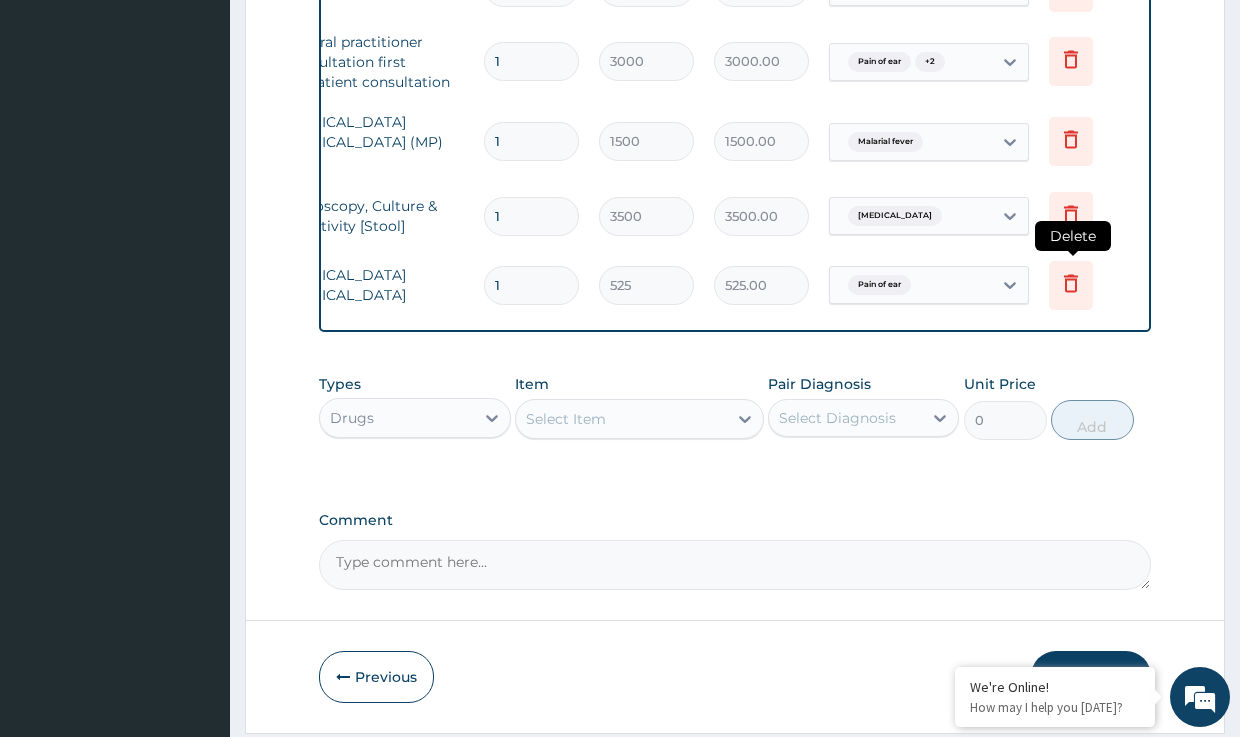 click 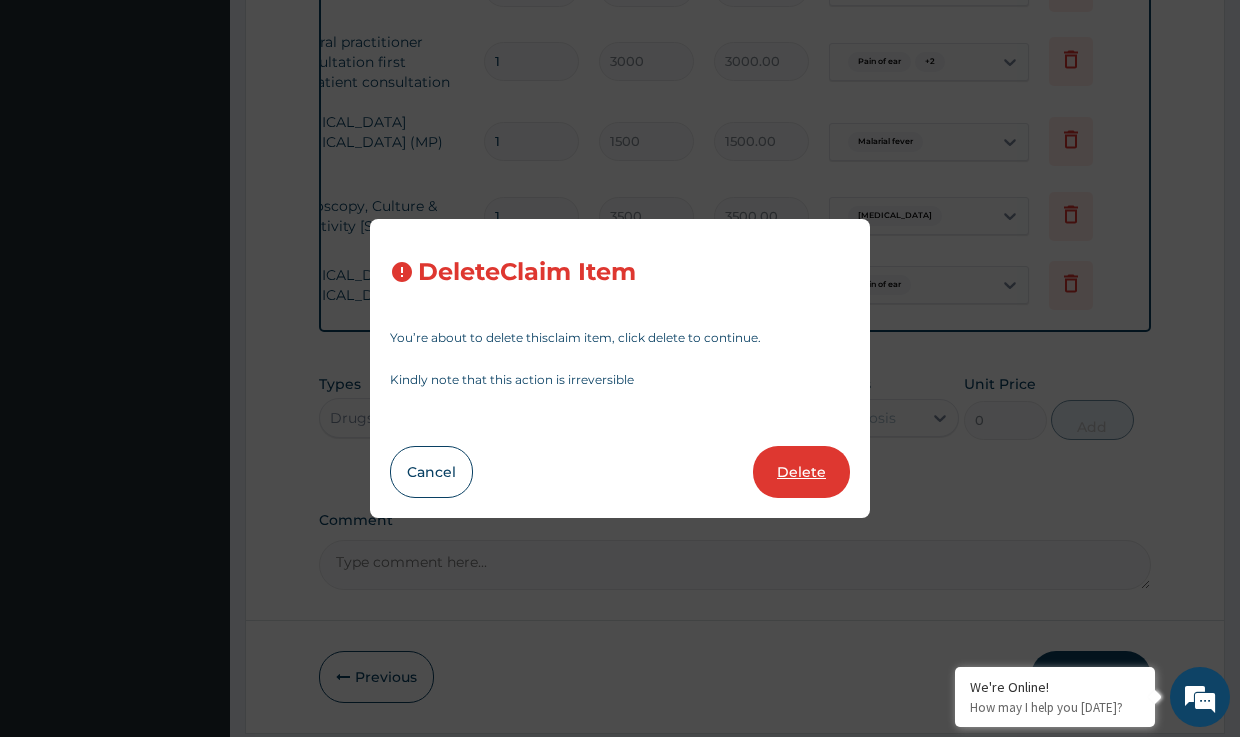 click on "Delete" at bounding box center (801, 472) 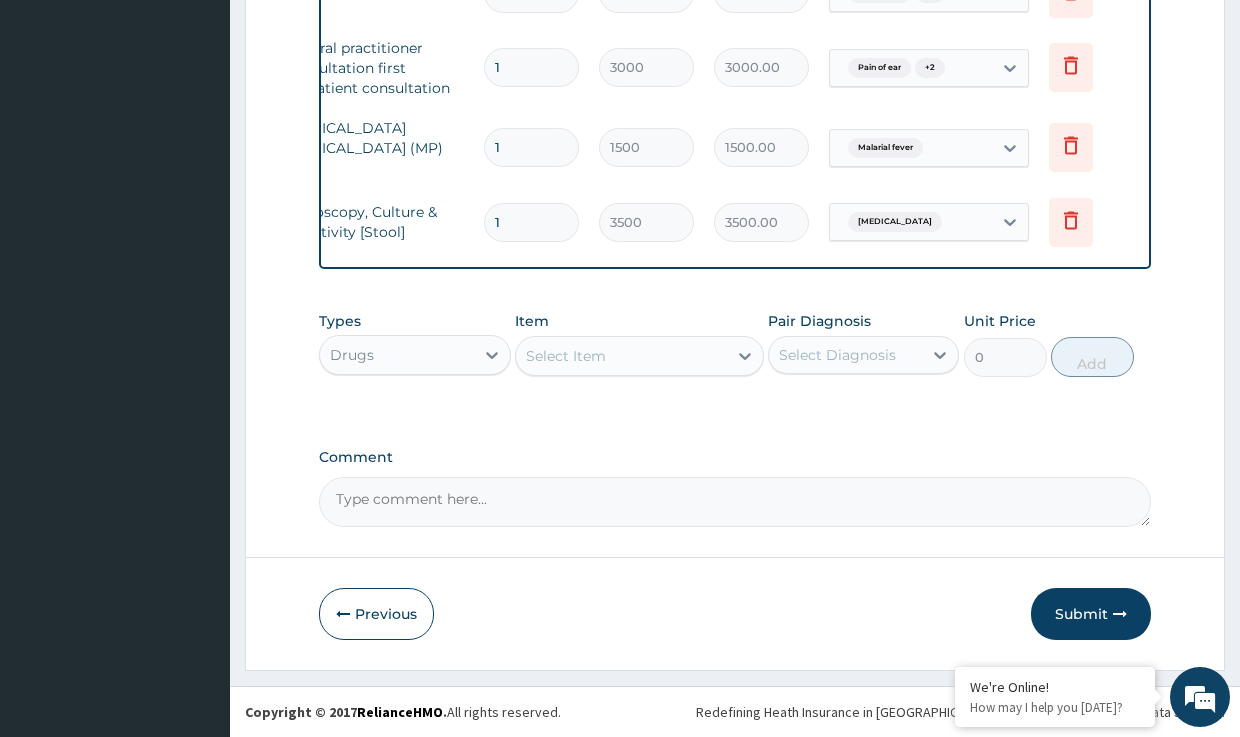 click on "Select Item" at bounding box center [566, 356] 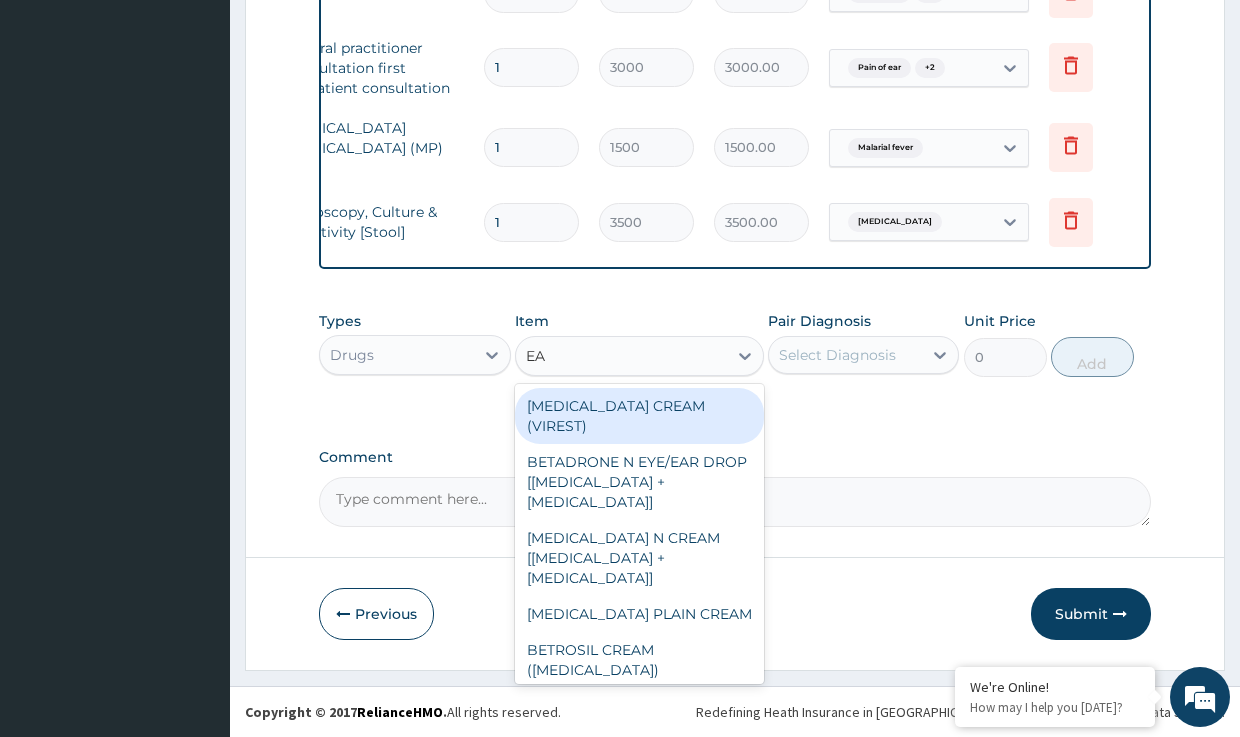 type on "EAR" 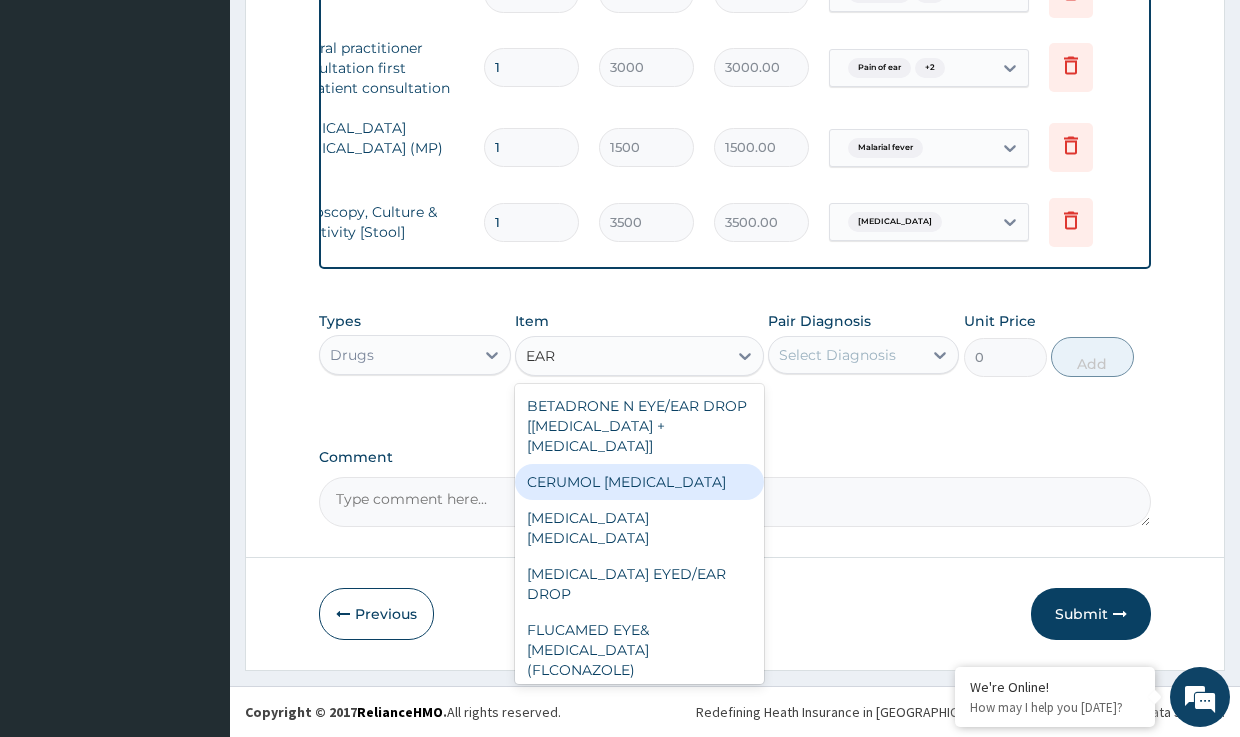 click on "CERUMOL EAR DROP" at bounding box center (639, 482) 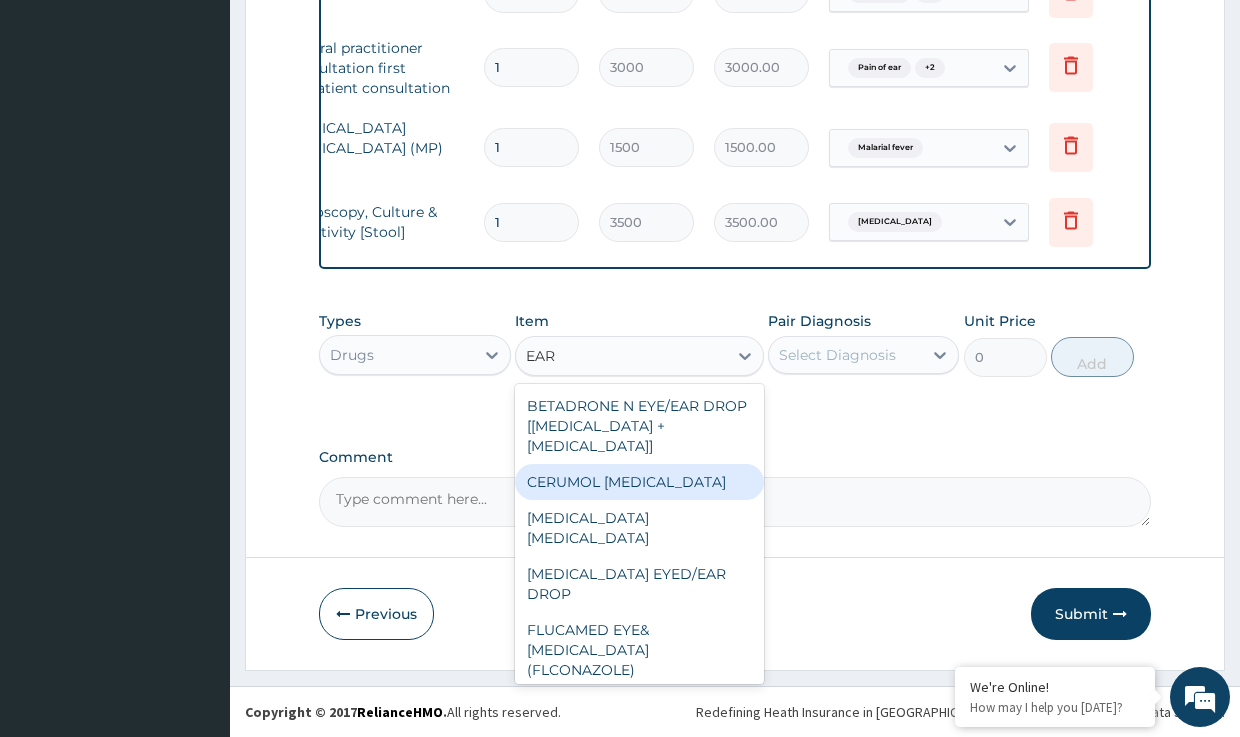 type 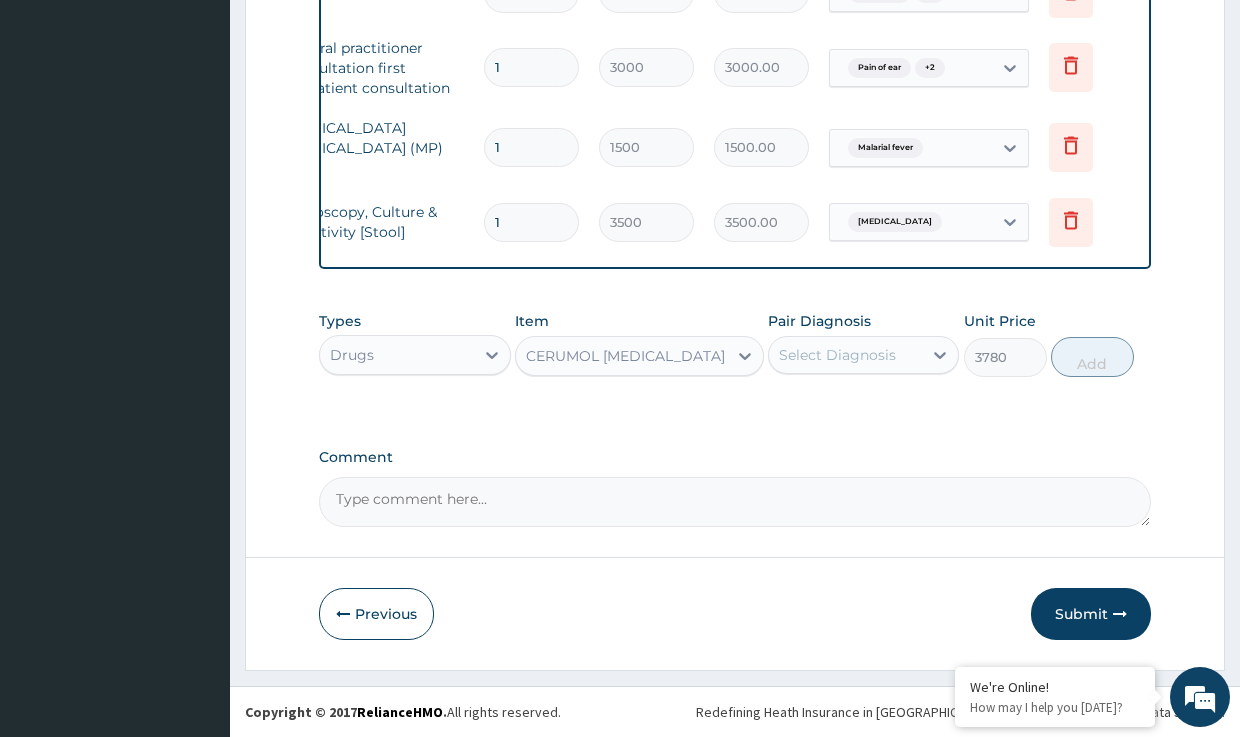 click on "Select Diagnosis" at bounding box center (837, 355) 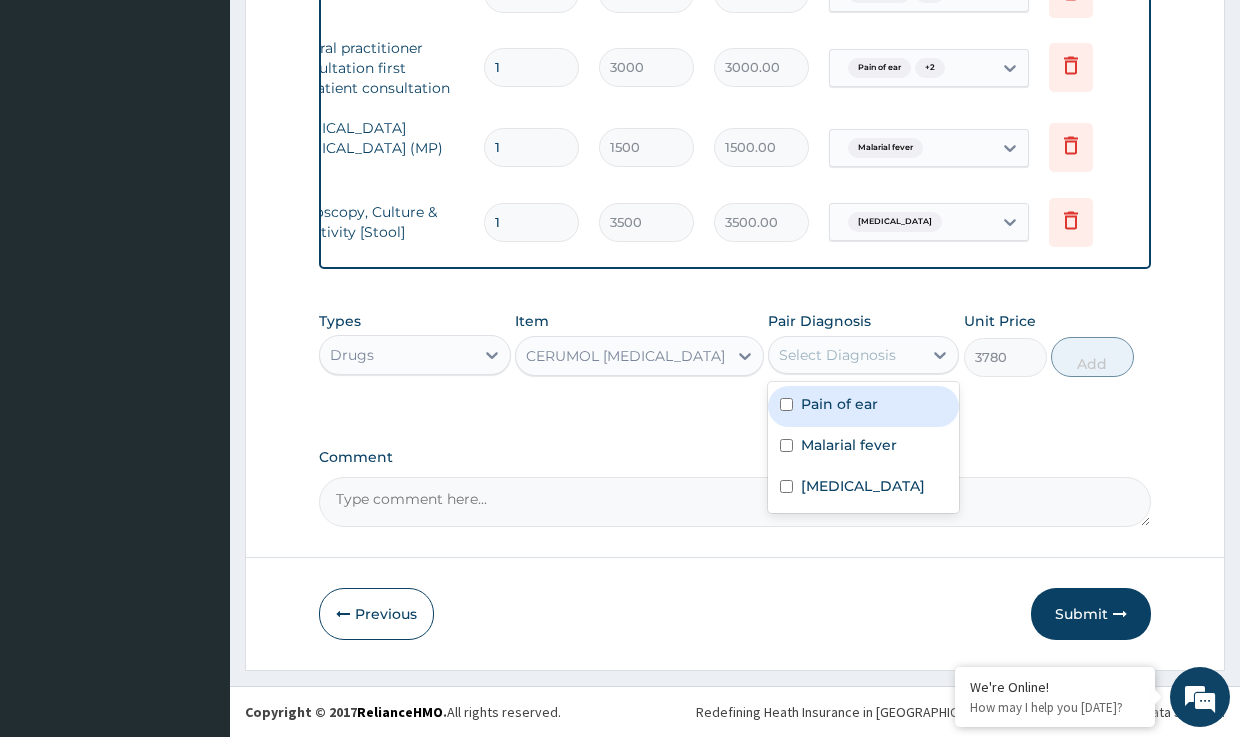 click on "Pain of ear" at bounding box center [839, 404] 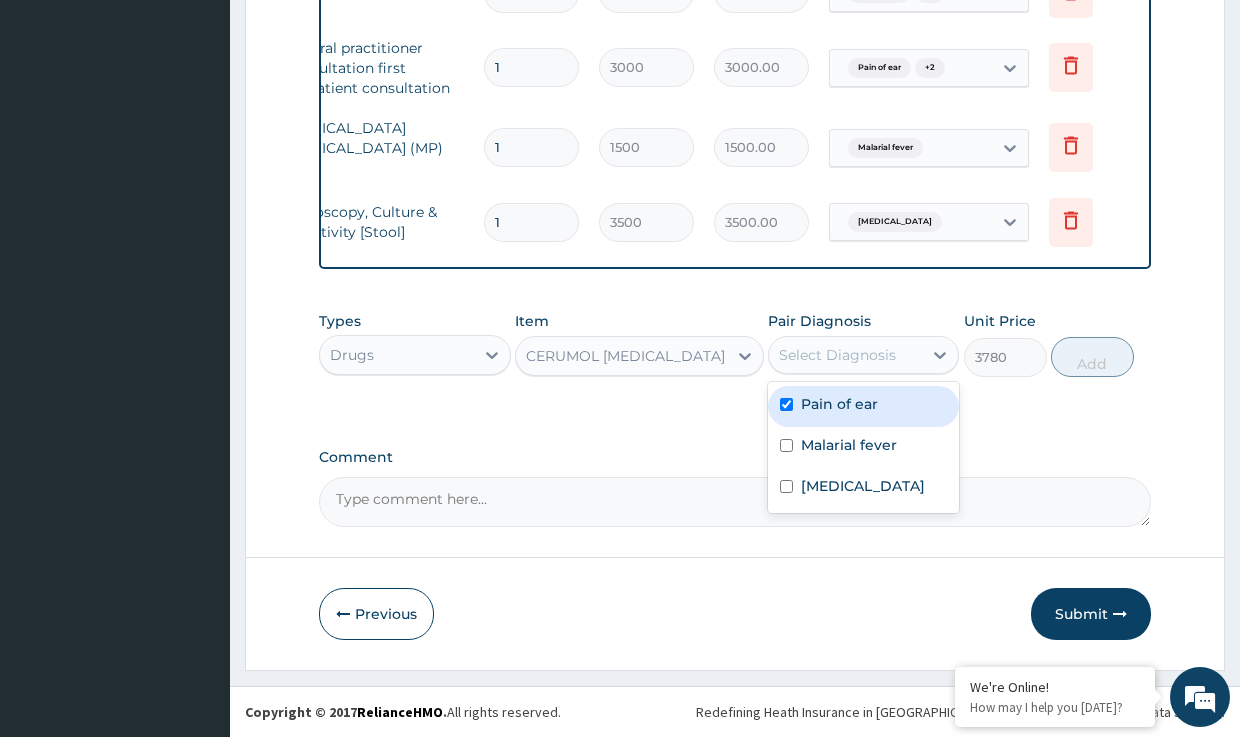 checkbox on "true" 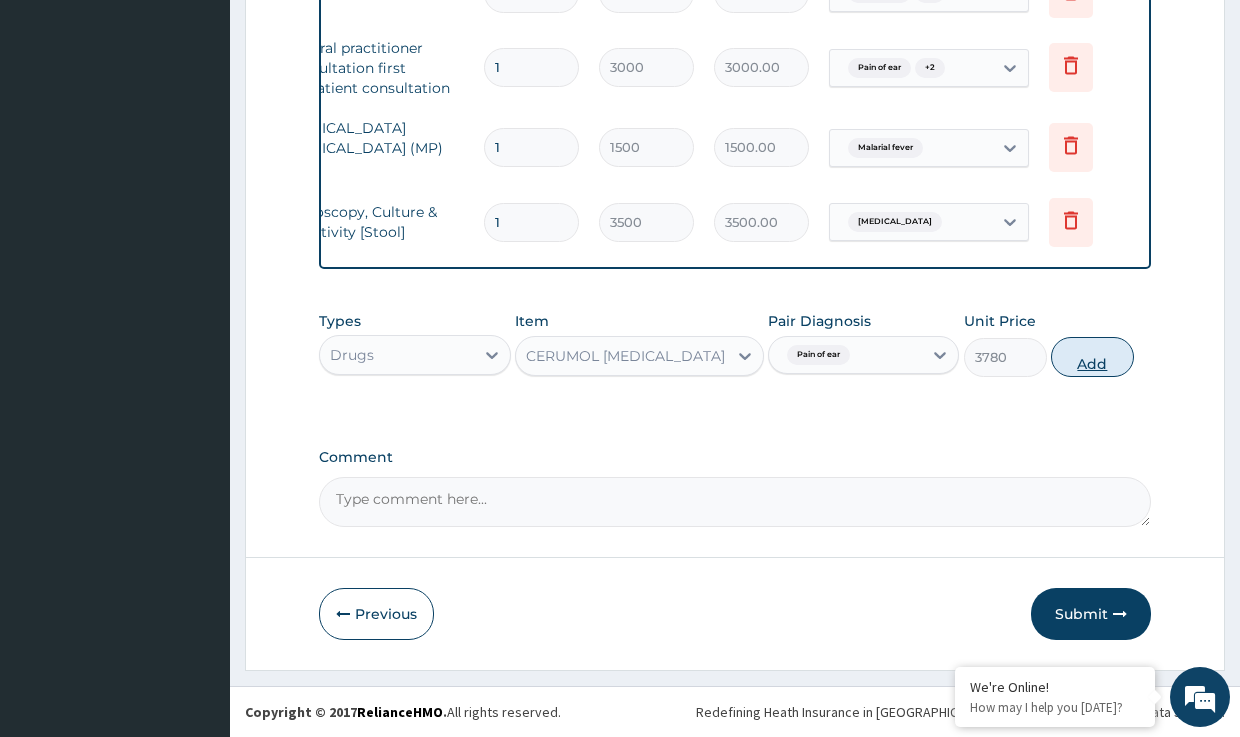 click on "Add" at bounding box center (1092, 357) 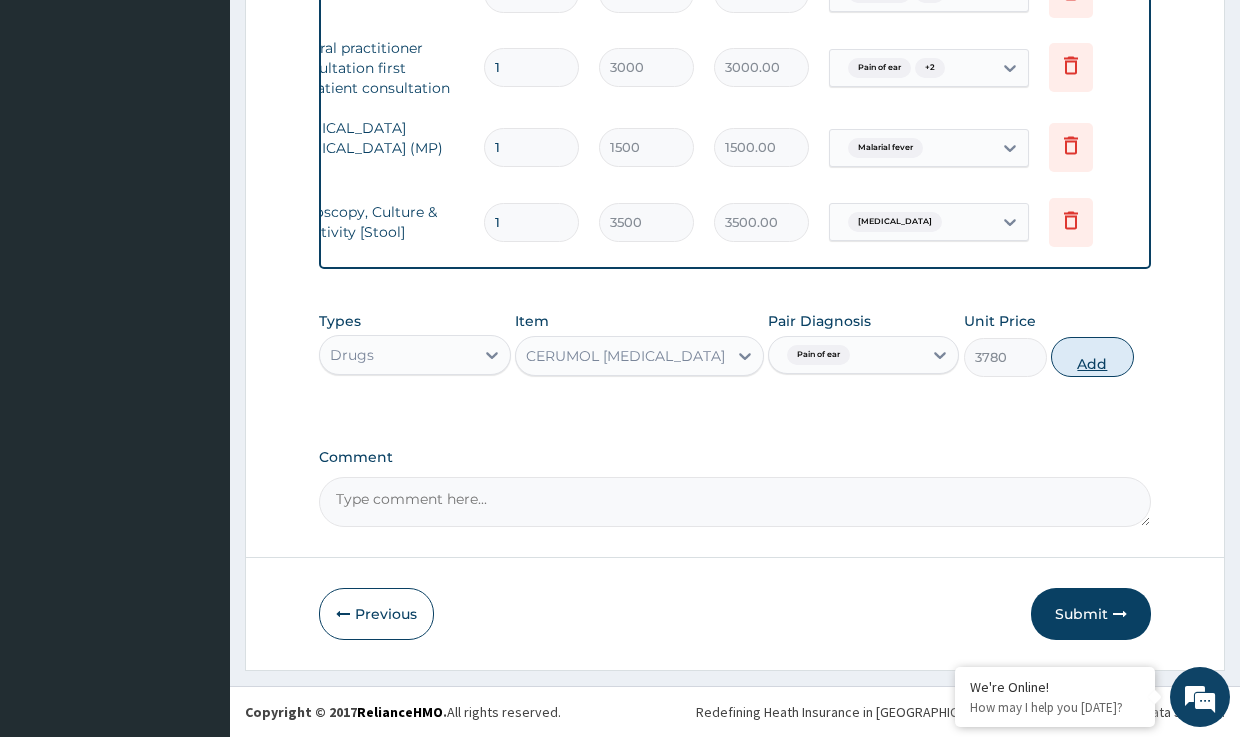type on "0" 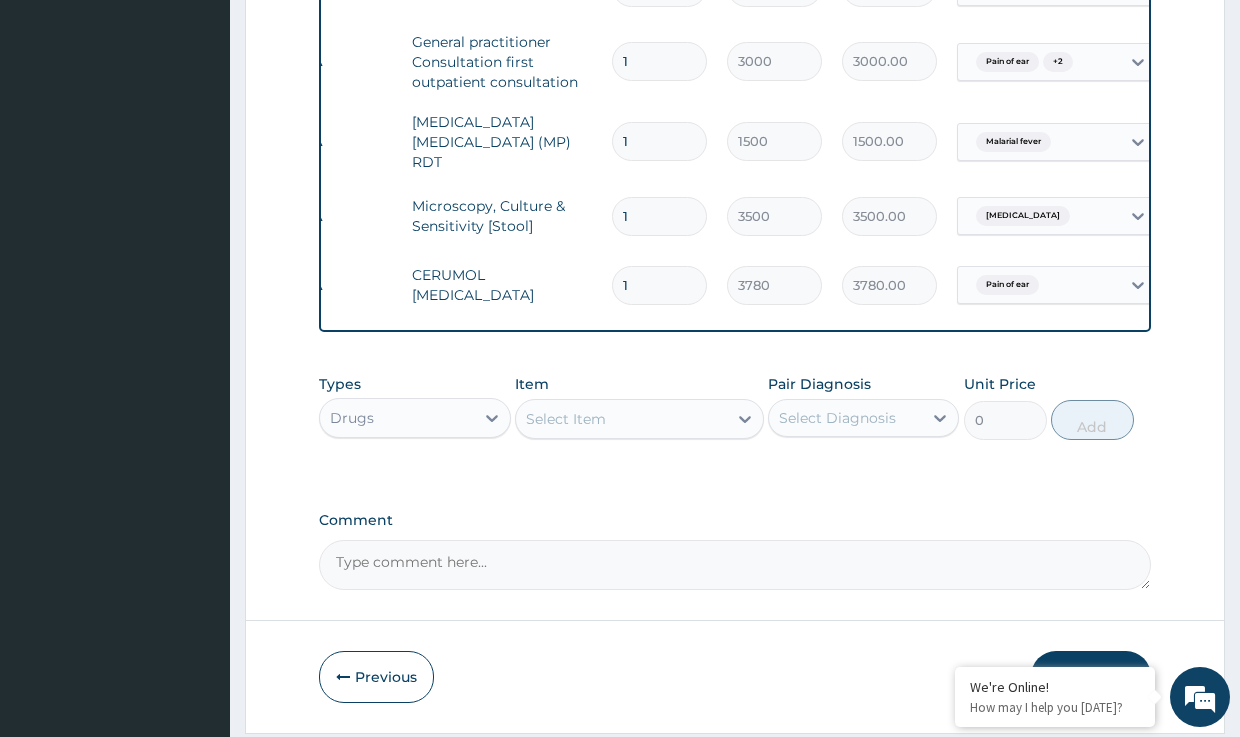 scroll, scrollTop: 0, scrollLeft: 0, axis: both 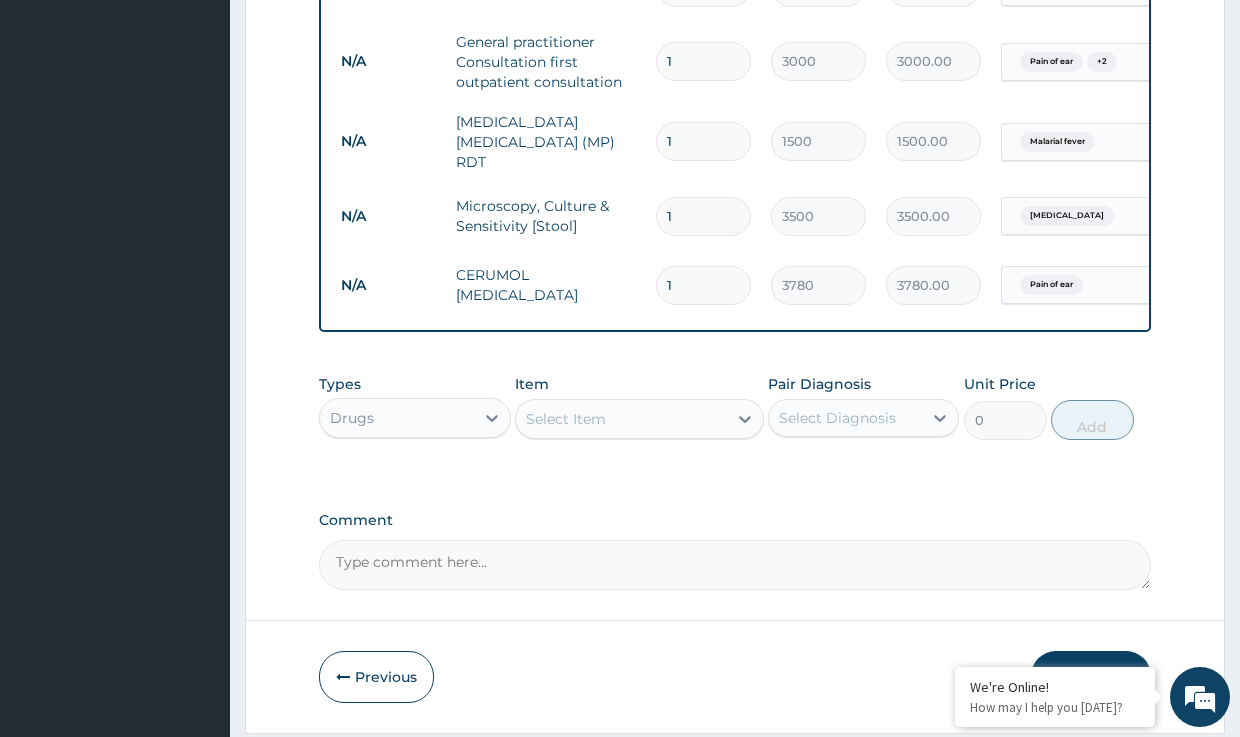 click on "Select Item" at bounding box center (566, 419) 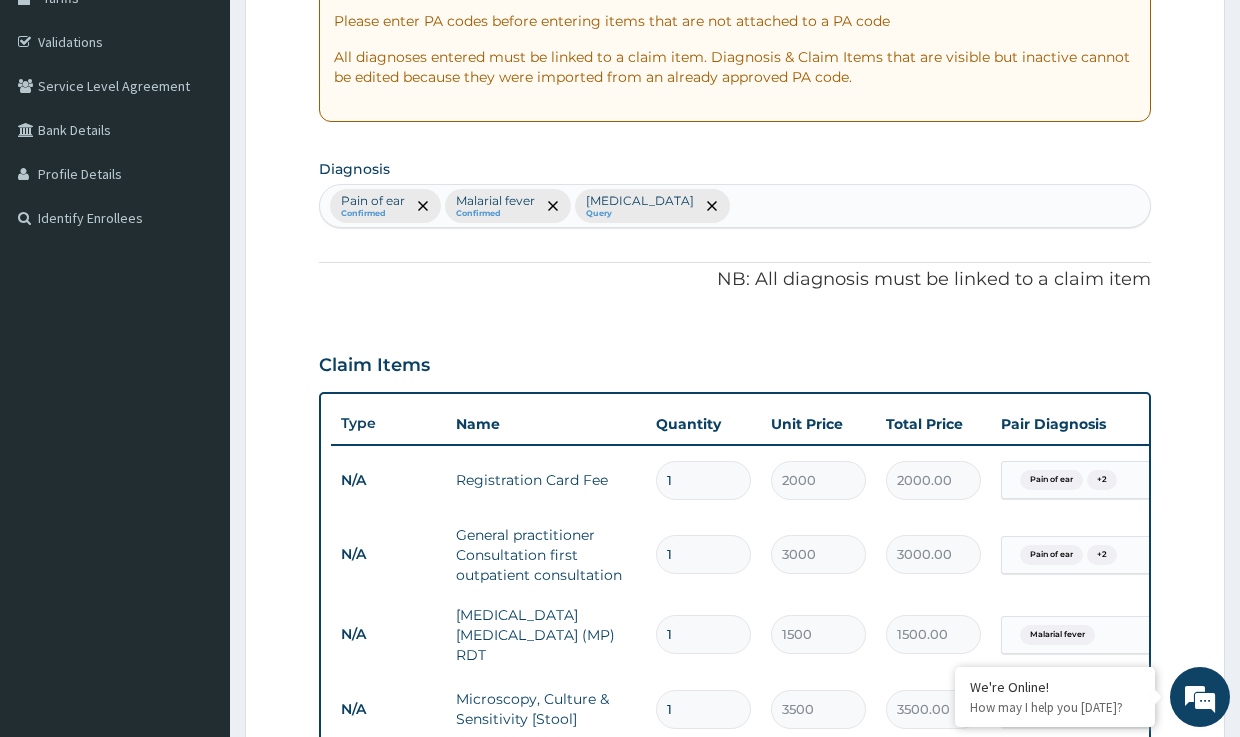 scroll, scrollTop: 345, scrollLeft: 0, axis: vertical 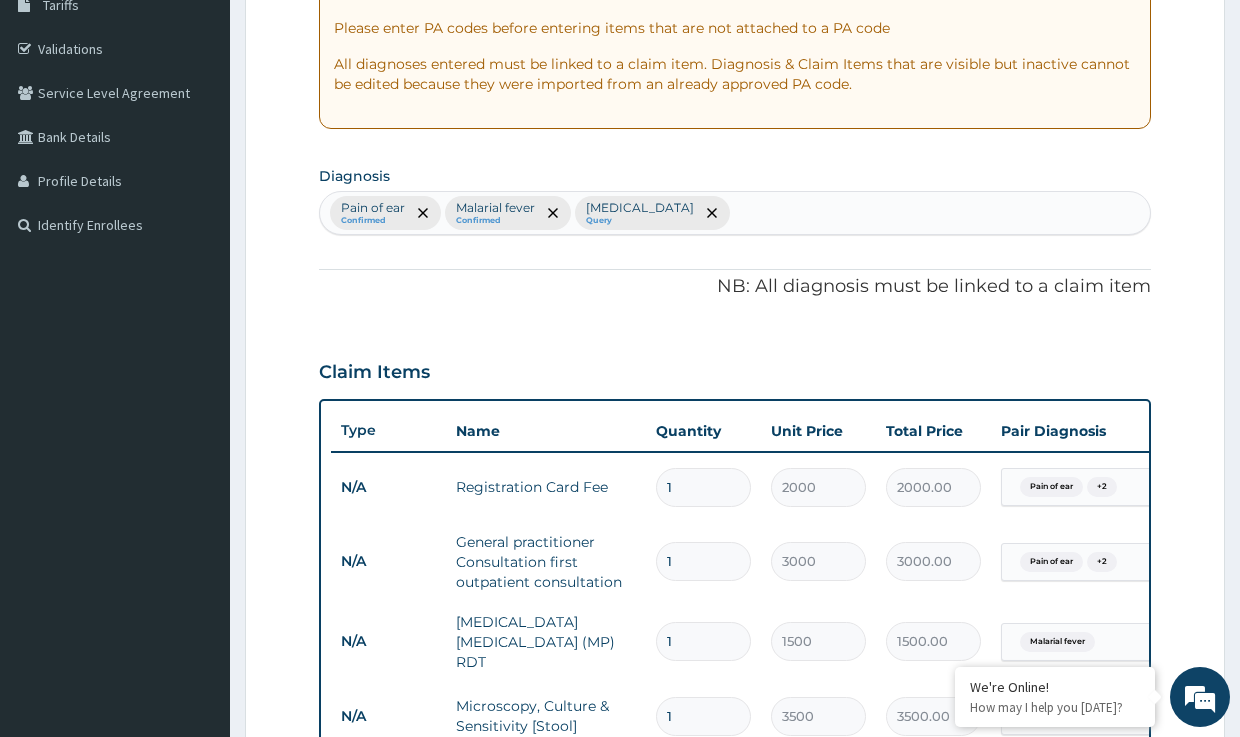 click on "Pain of ear Confirmed Malarial fever Confirmed Typhoid fever Query" at bounding box center [734, 213] 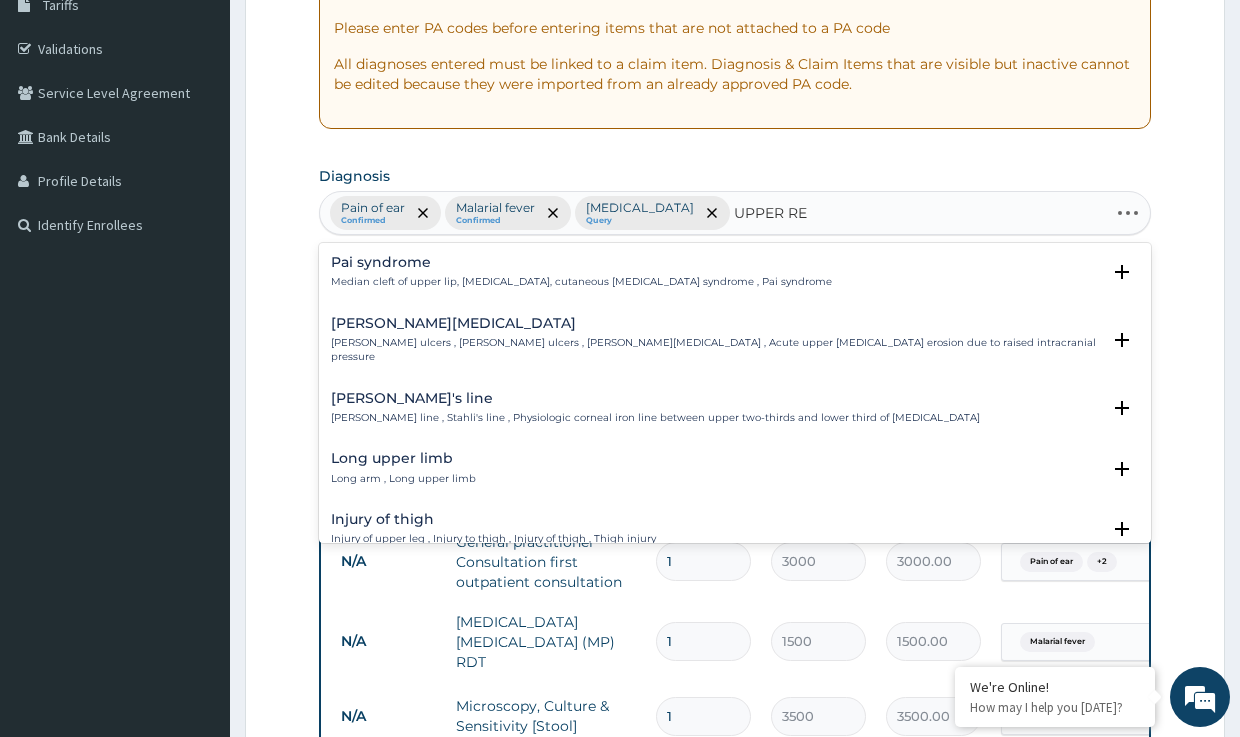type on "UPPER RES" 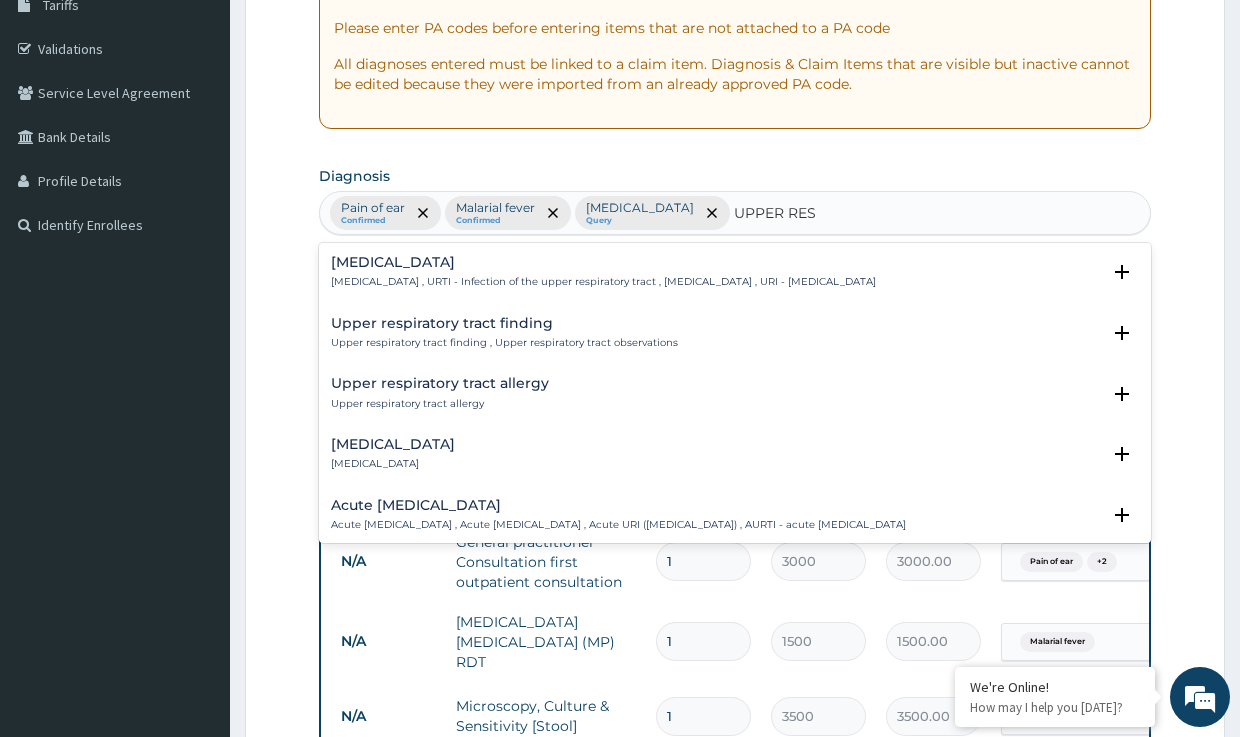 click on "Upper respiratory infection" at bounding box center [603, 262] 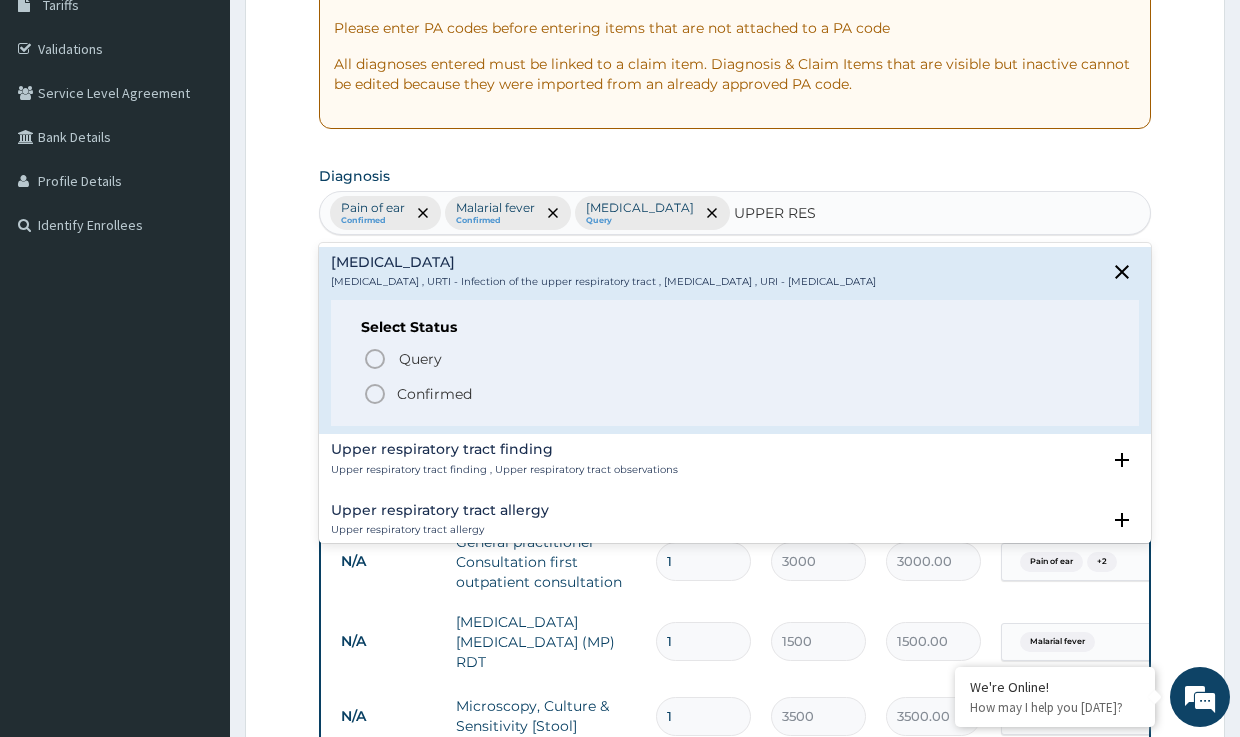 click 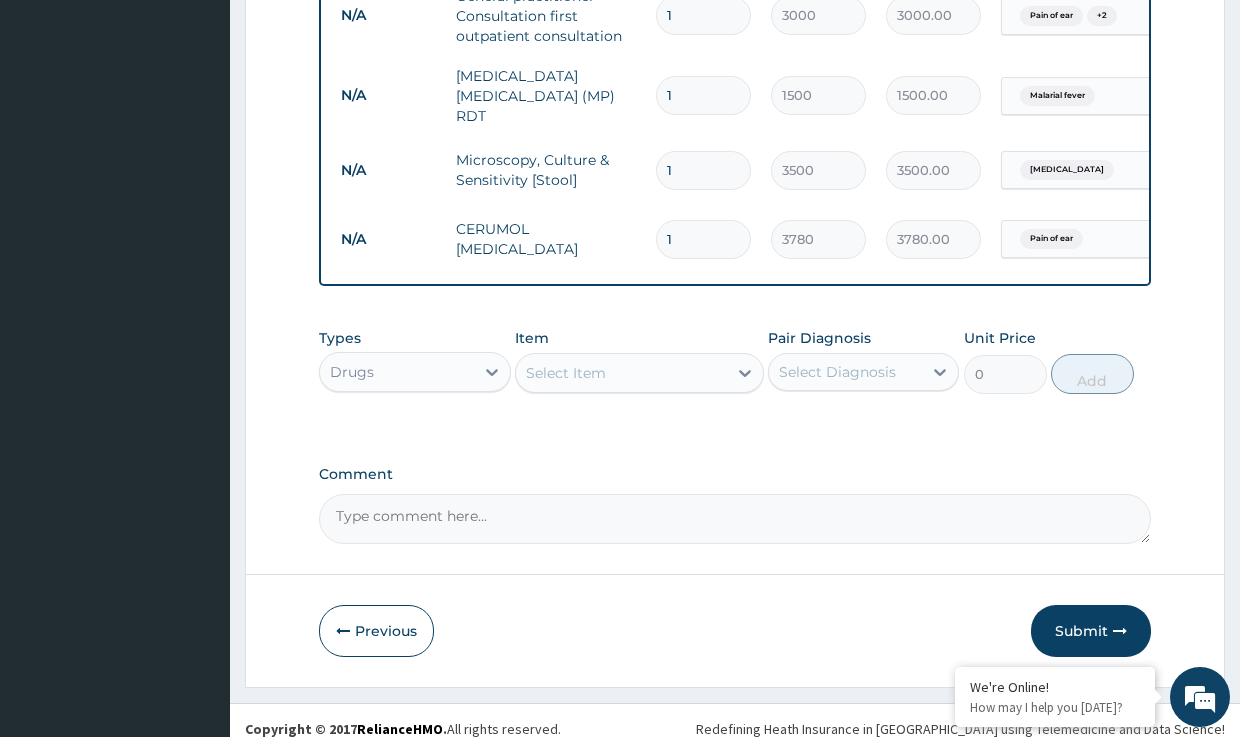 scroll, scrollTop: 914, scrollLeft: 0, axis: vertical 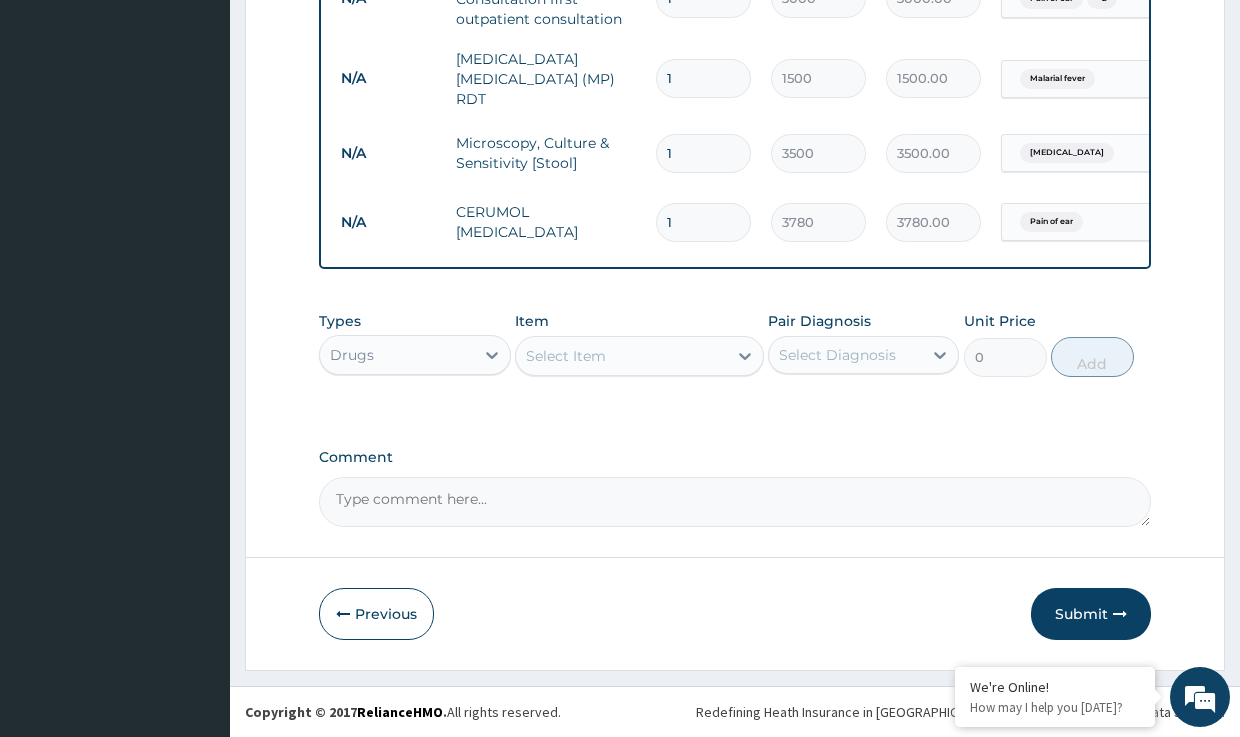 click on "Select Item" at bounding box center [566, 356] 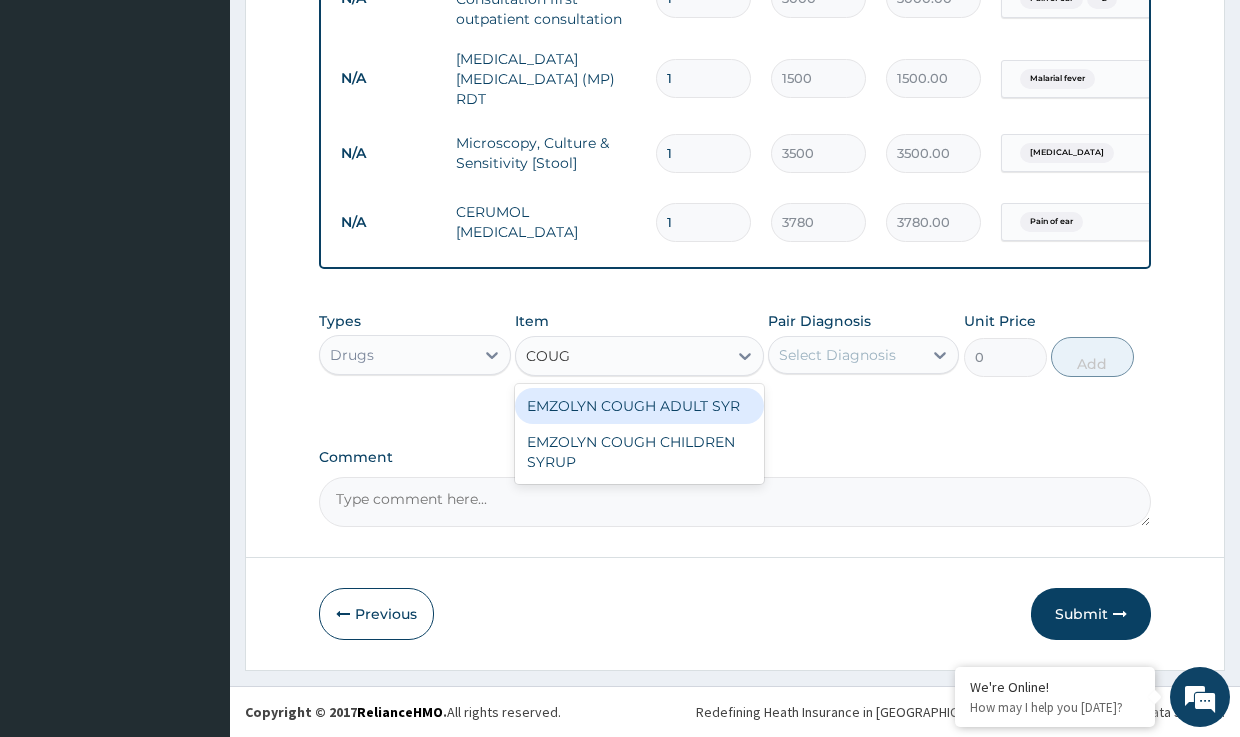 type on "COUGH" 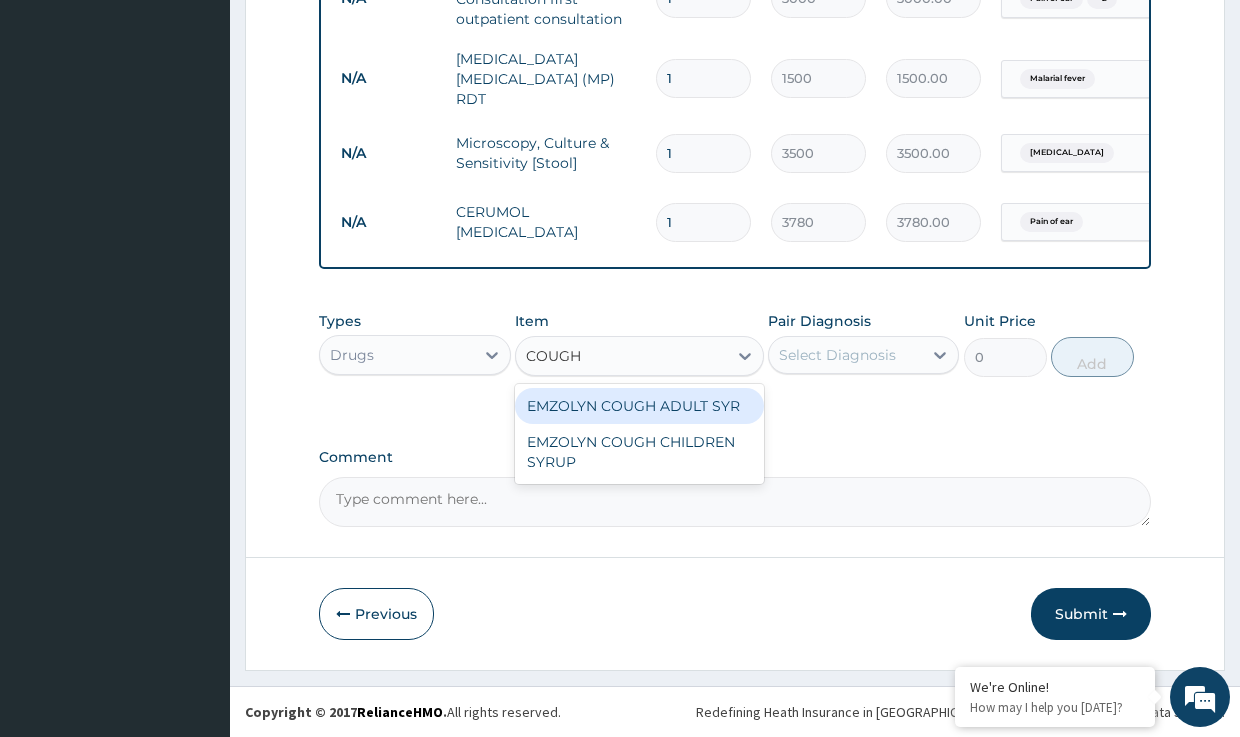click on "EMZOLYN COUGH ADULT SYR" at bounding box center [639, 406] 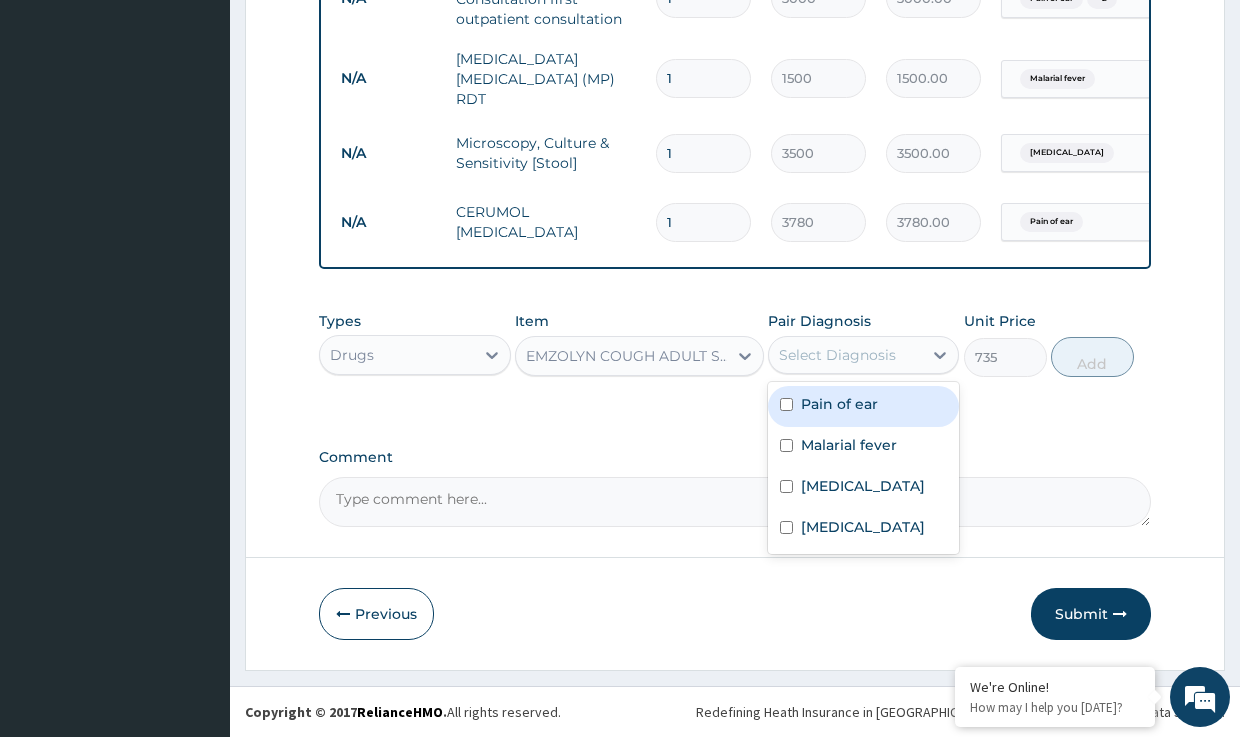 click on "Select Diagnosis" at bounding box center (837, 355) 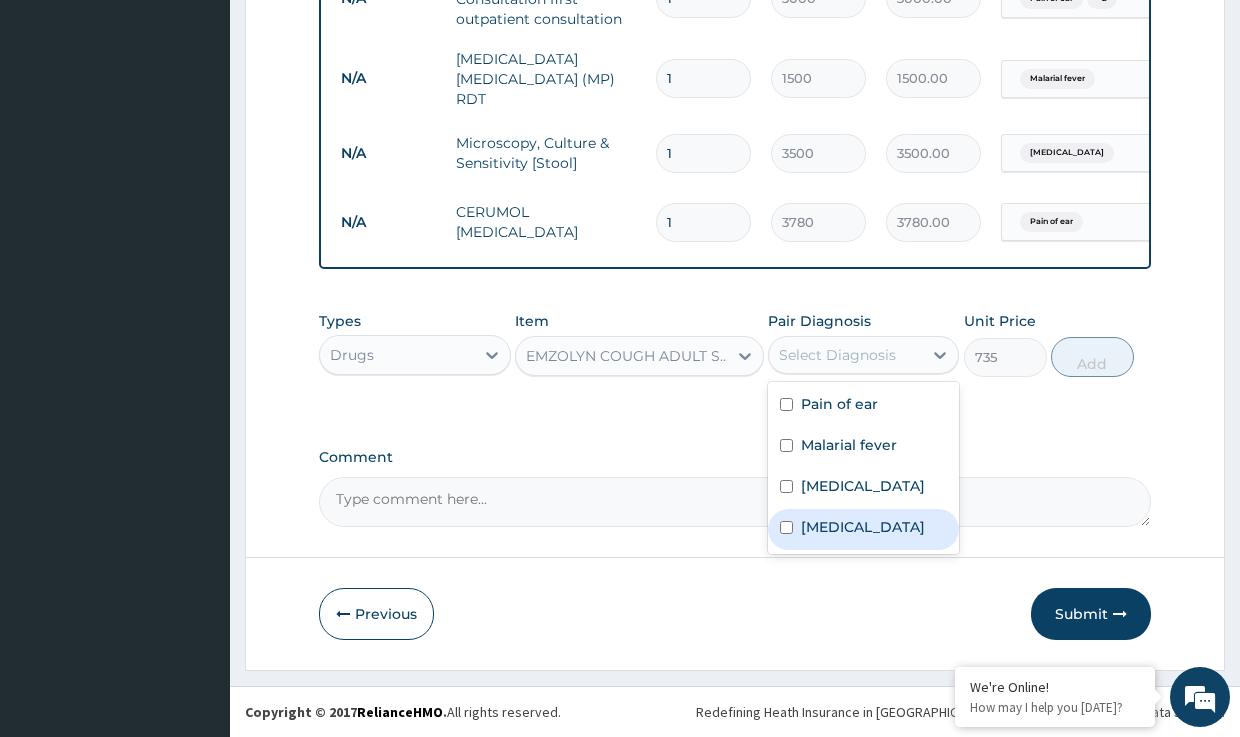 click on "Upper respiratory infection" at bounding box center (863, 527) 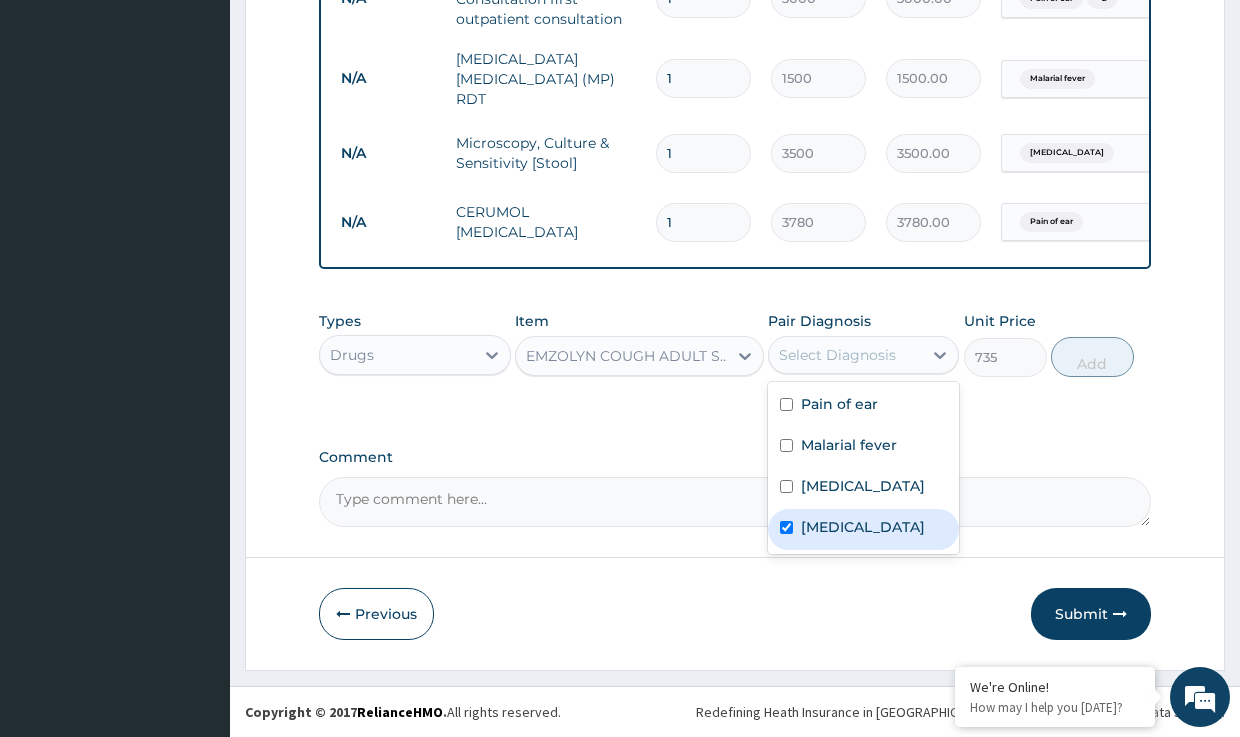 checkbox on "true" 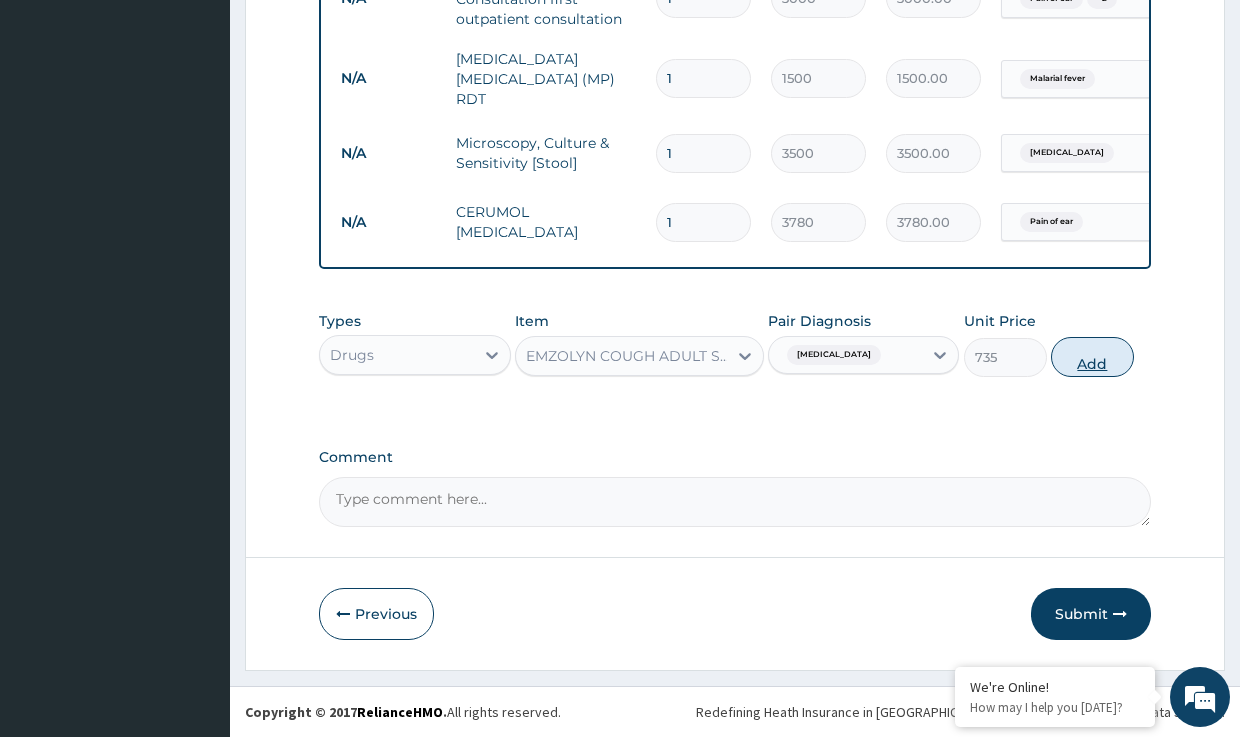 click on "Add" at bounding box center (1092, 357) 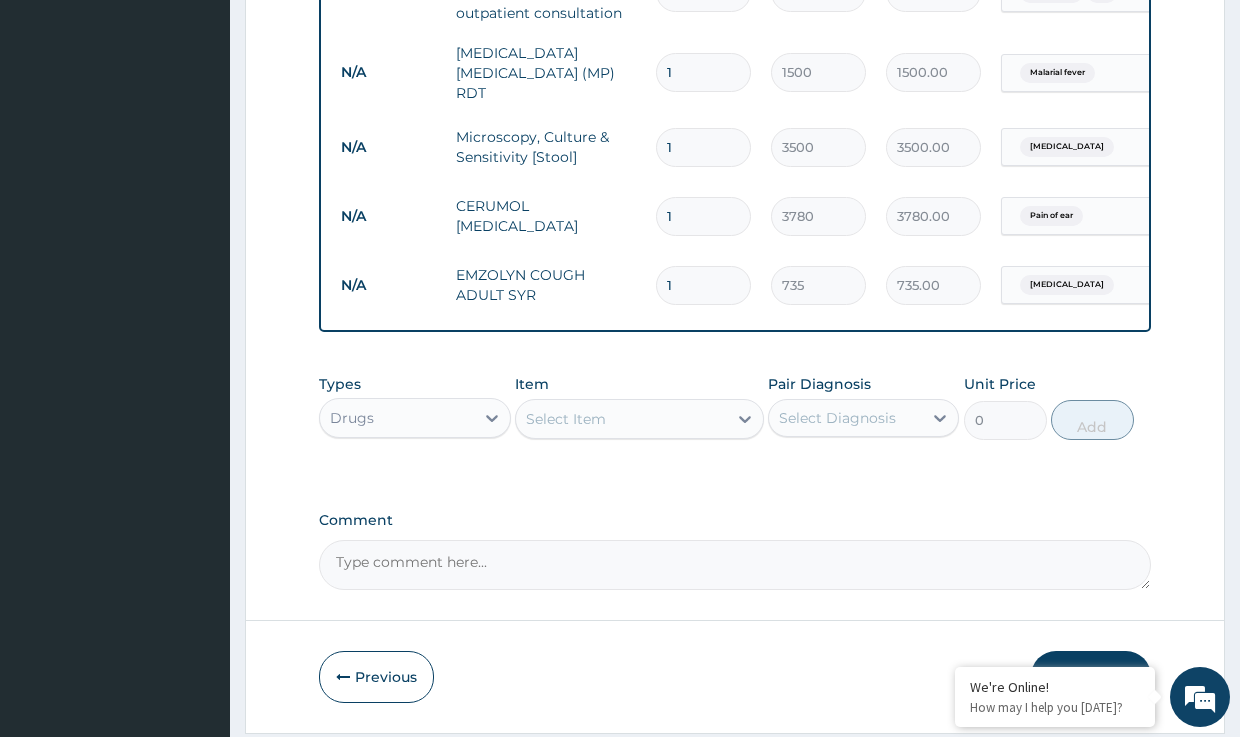 click on "Select Item" at bounding box center (566, 419) 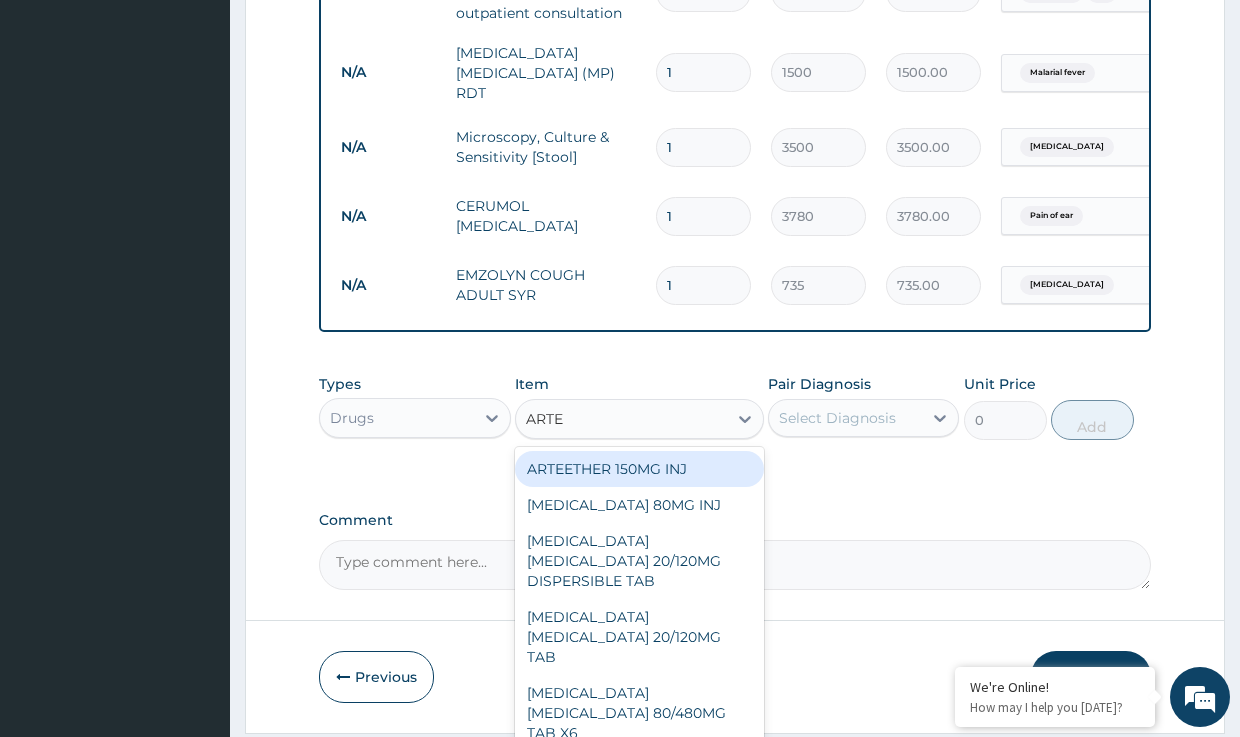 type on "ARTEM" 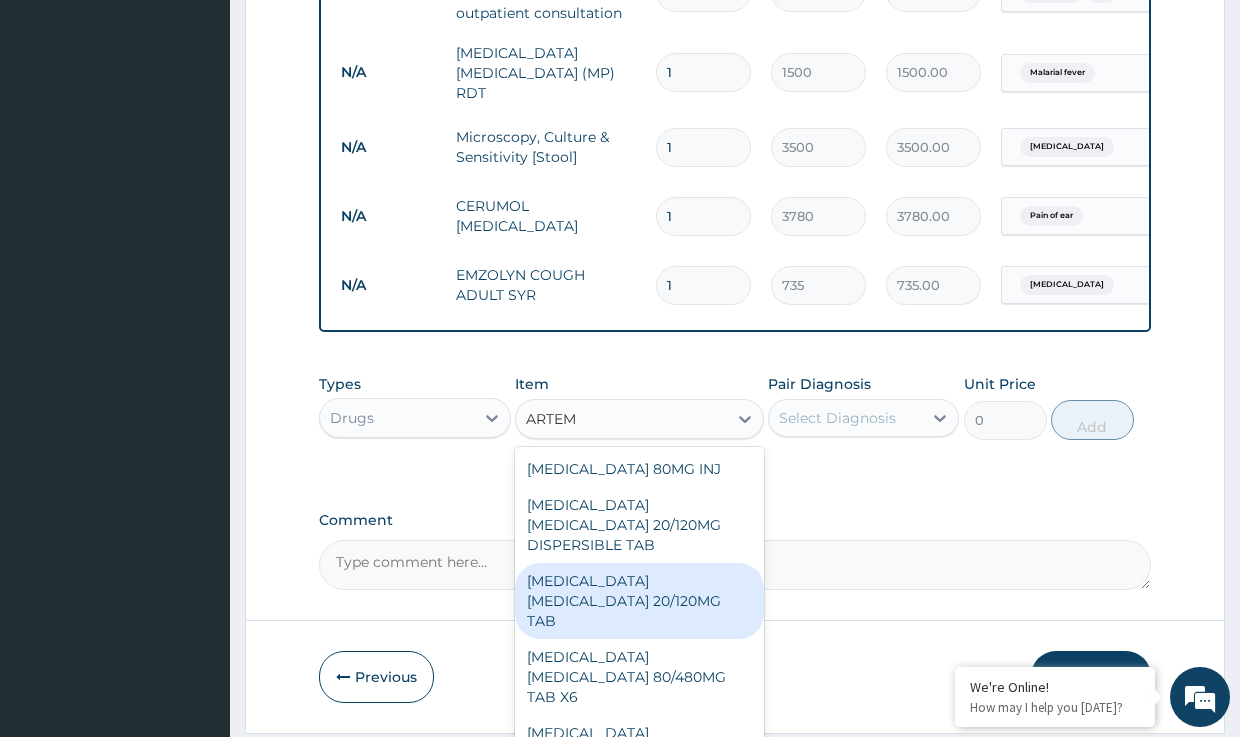 click on "ARTEMETHER LUMEFANTRINE 20/120MG TAB" at bounding box center [639, 601] 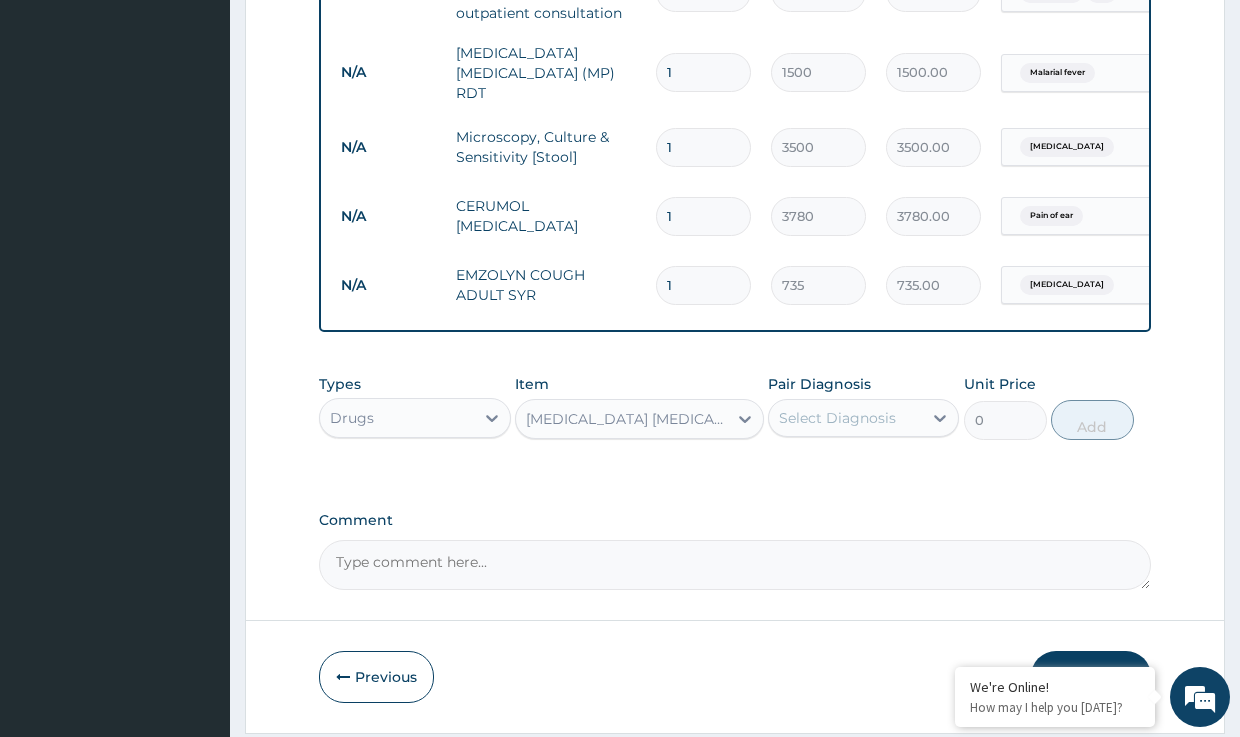 type 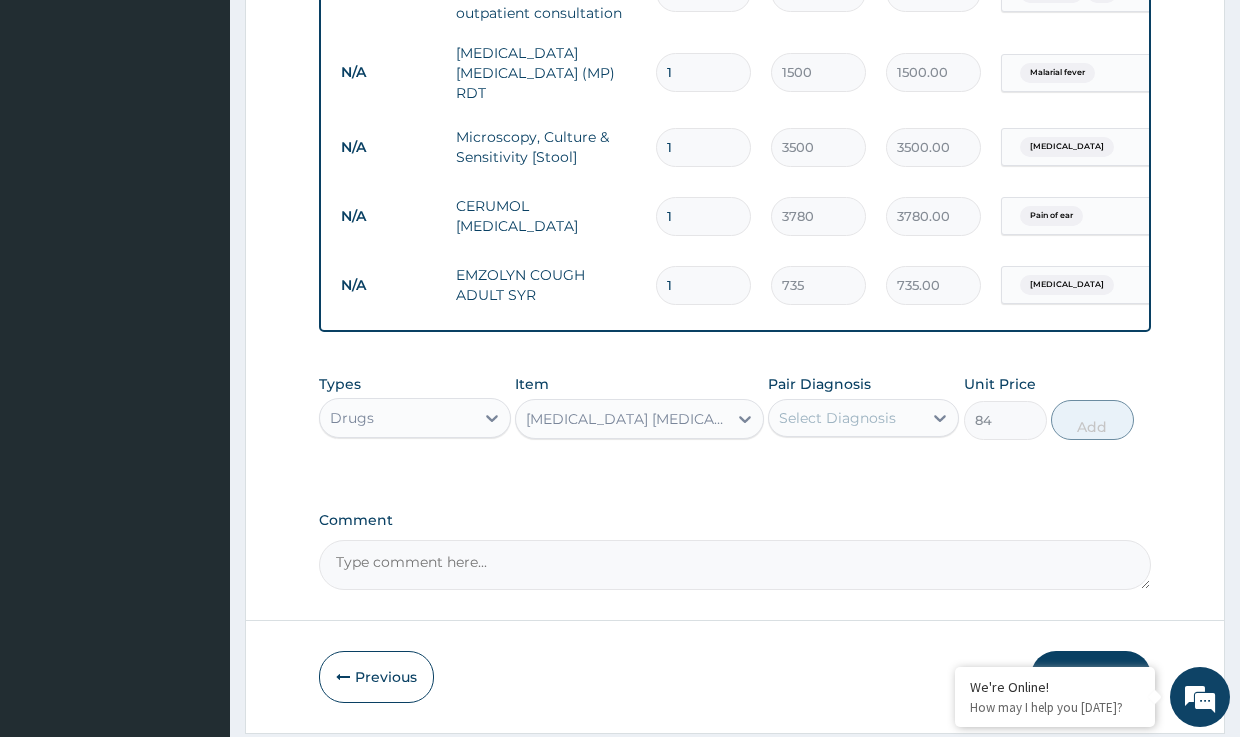 click on "Select Diagnosis" at bounding box center [837, 418] 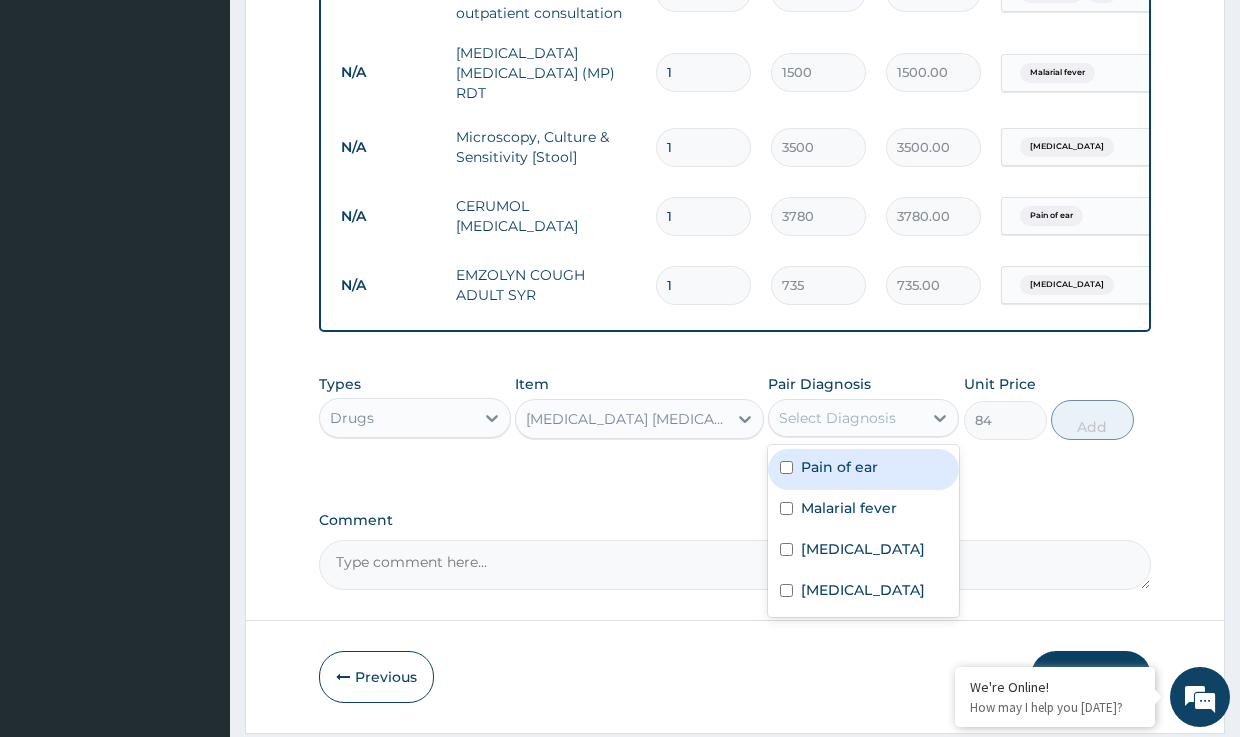 click on "Select Diagnosis" at bounding box center [837, 418] 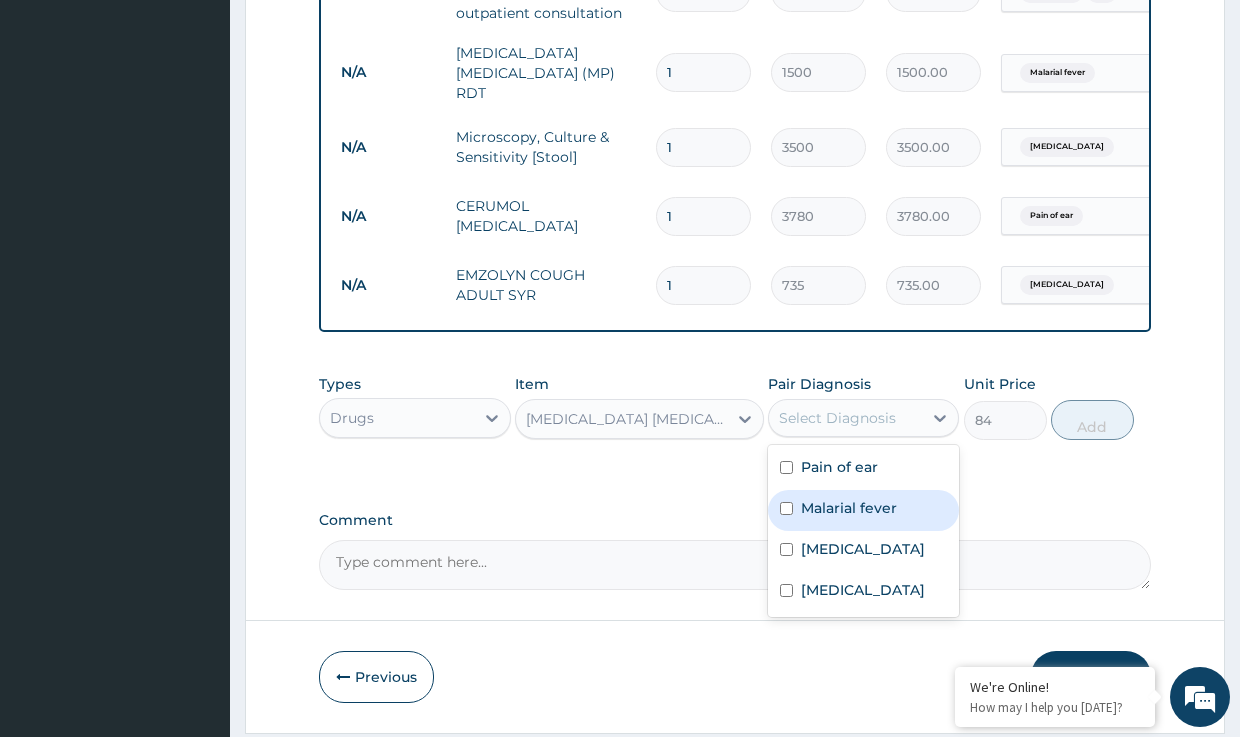 click on "Malarial fever" at bounding box center (849, 508) 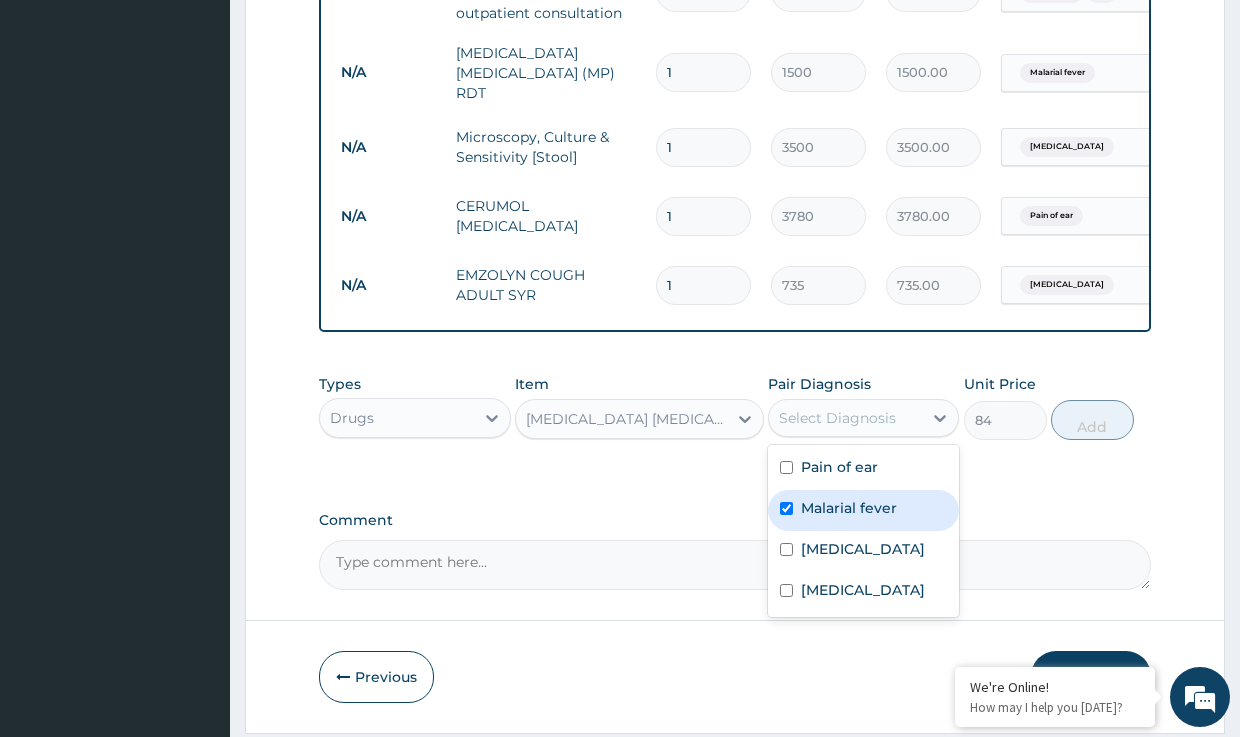 checkbox on "true" 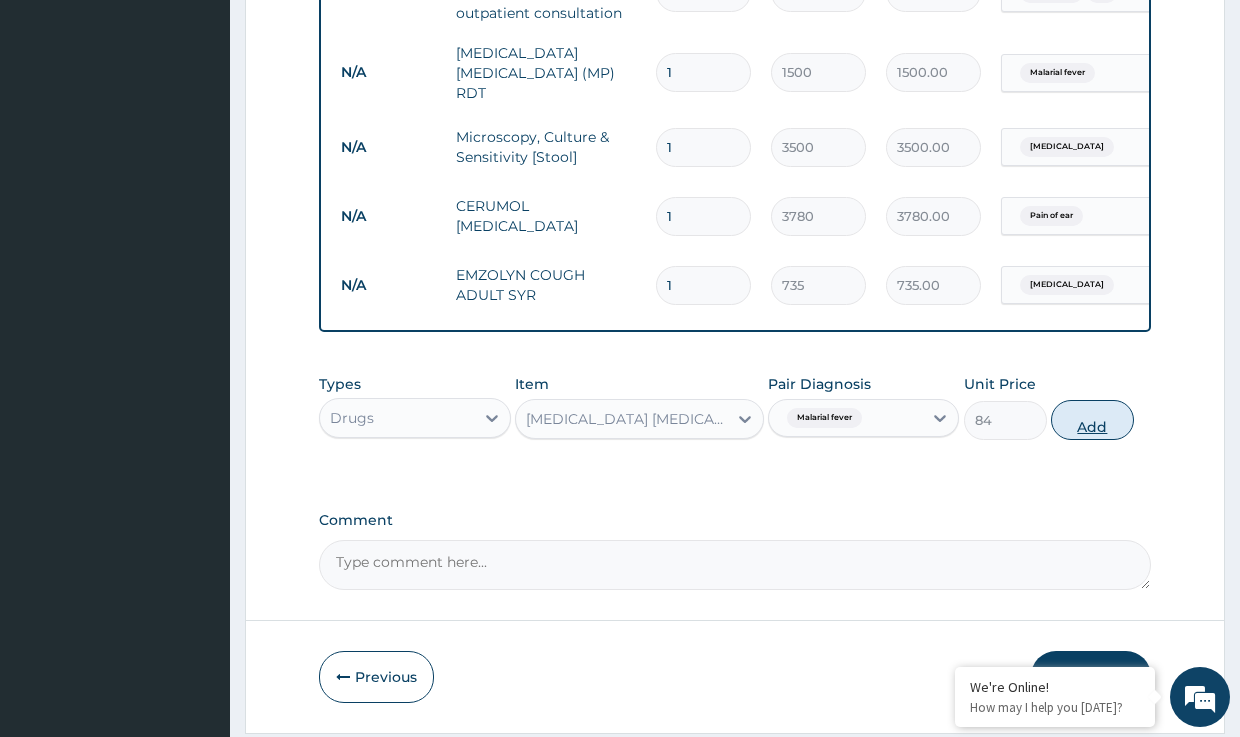 click on "Add" at bounding box center (1092, 420) 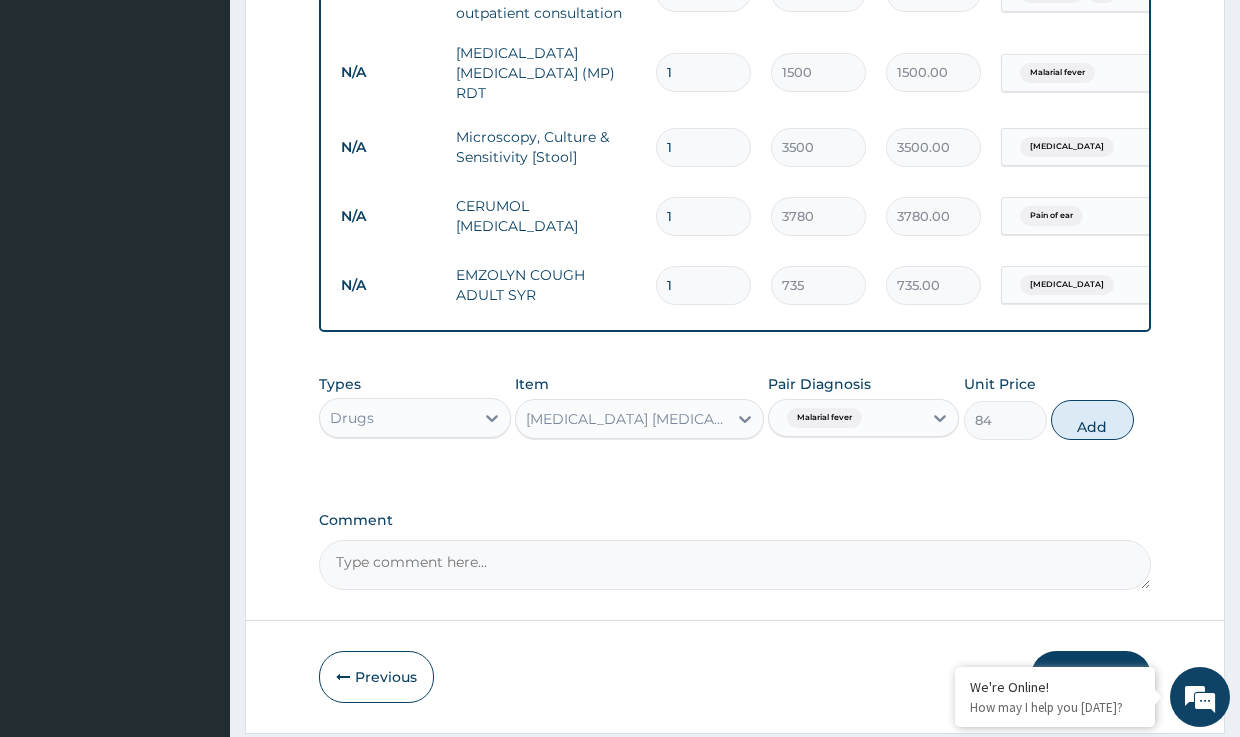 type on "0" 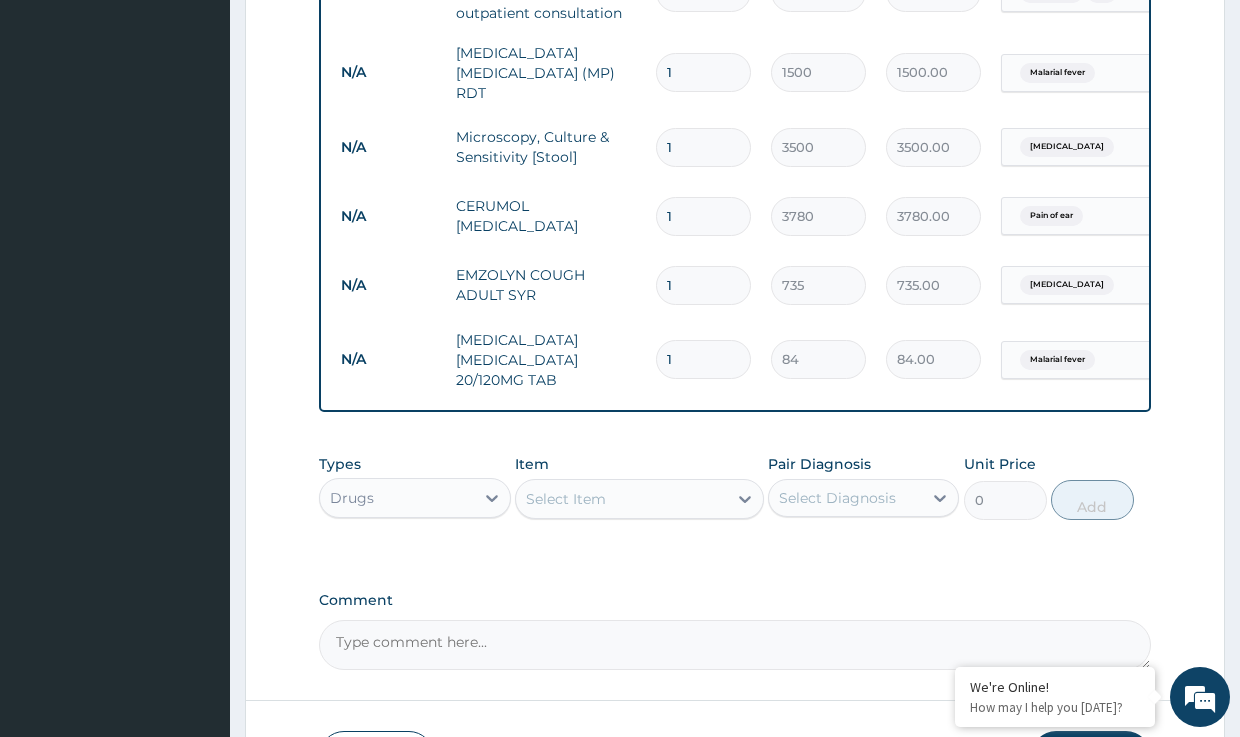 type on "18" 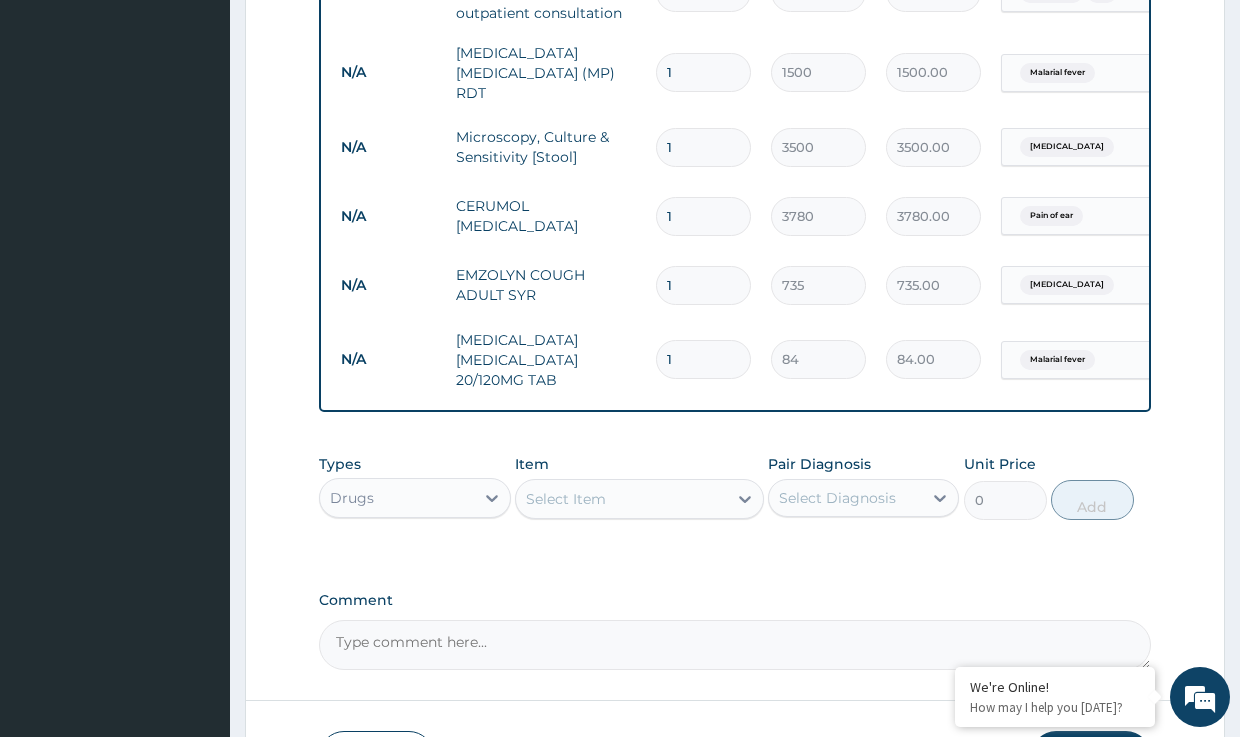 type on "1512.00" 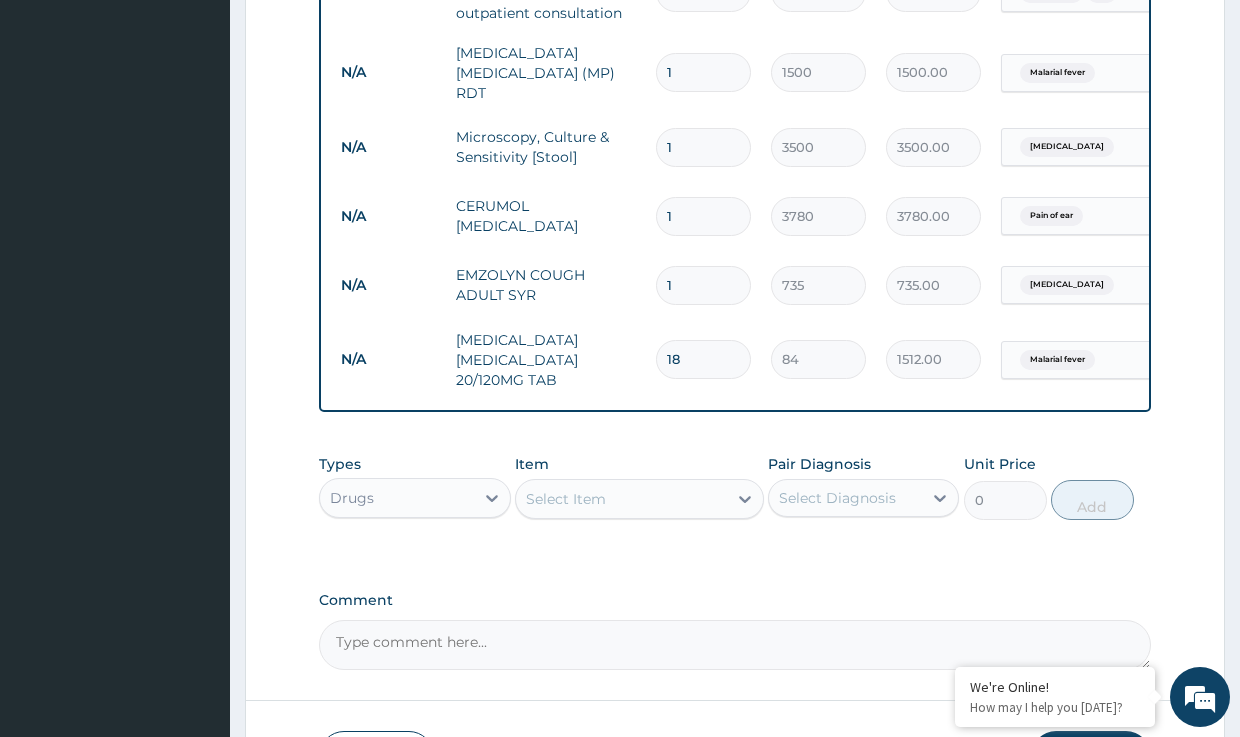 type on "18" 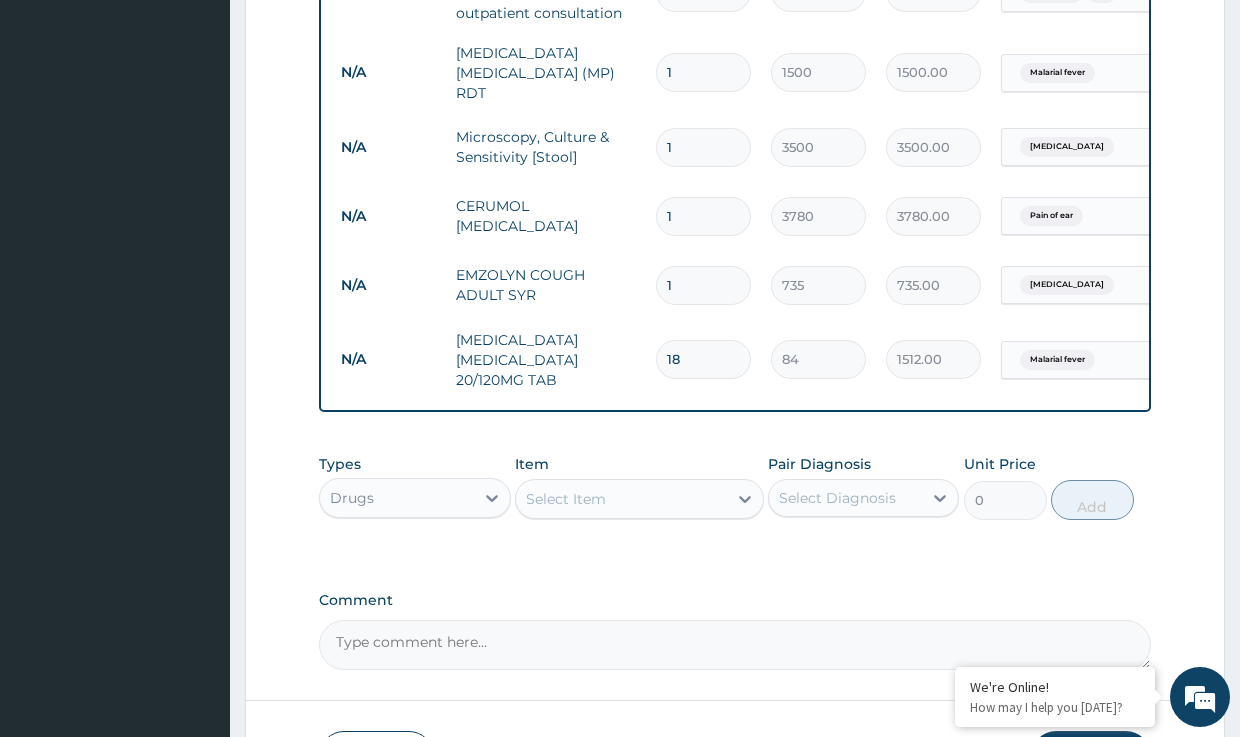 click on "Select Item" at bounding box center (566, 499) 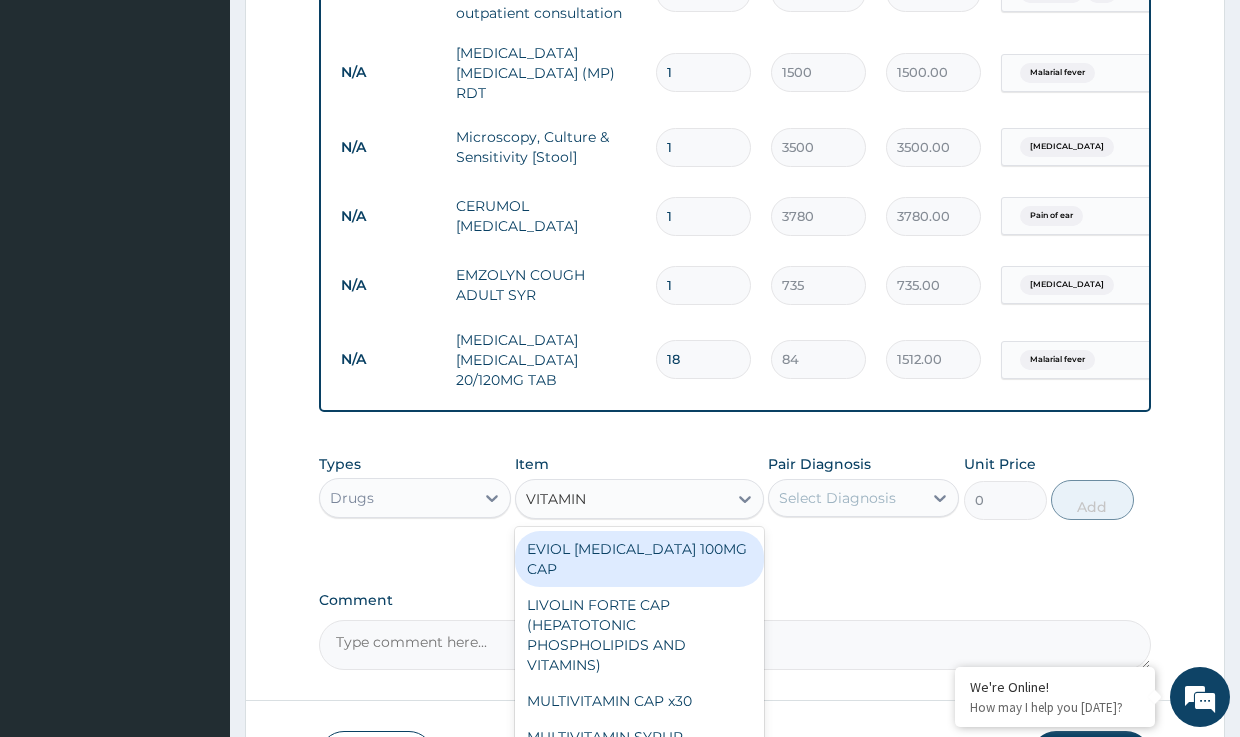 type on "VITAMIN C" 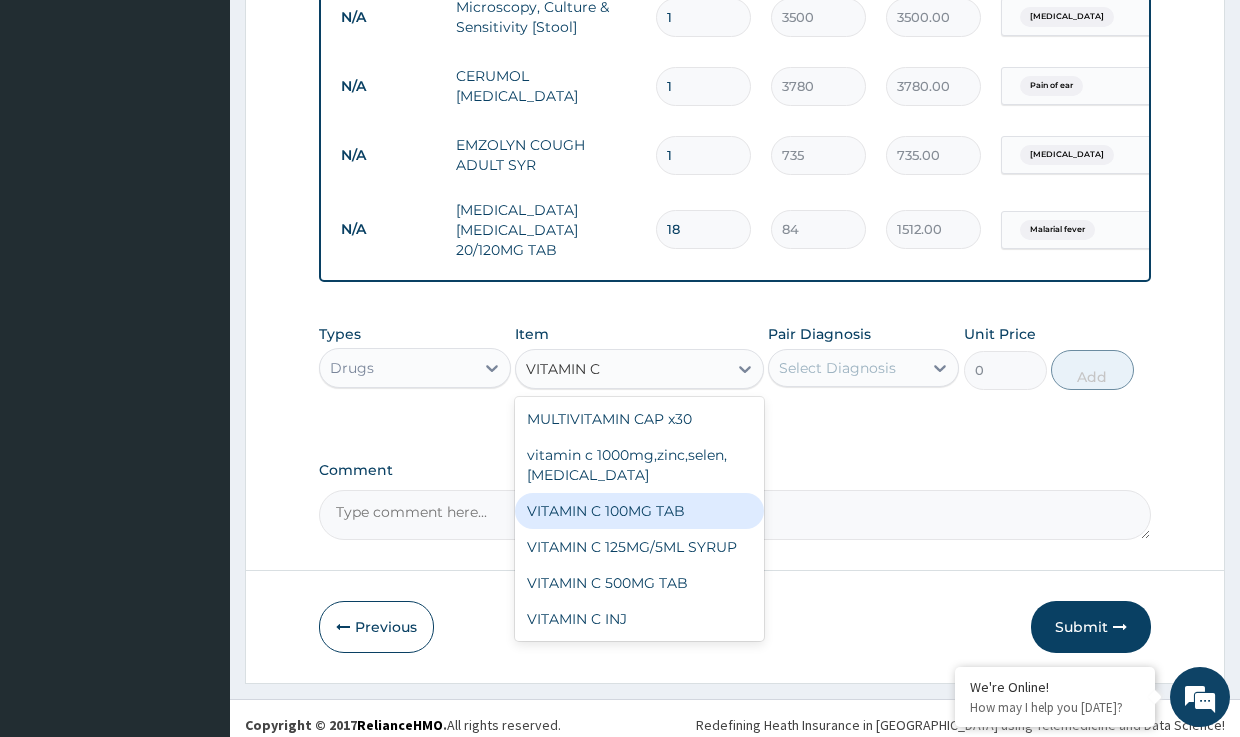 scroll, scrollTop: 1063, scrollLeft: 0, axis: vertical 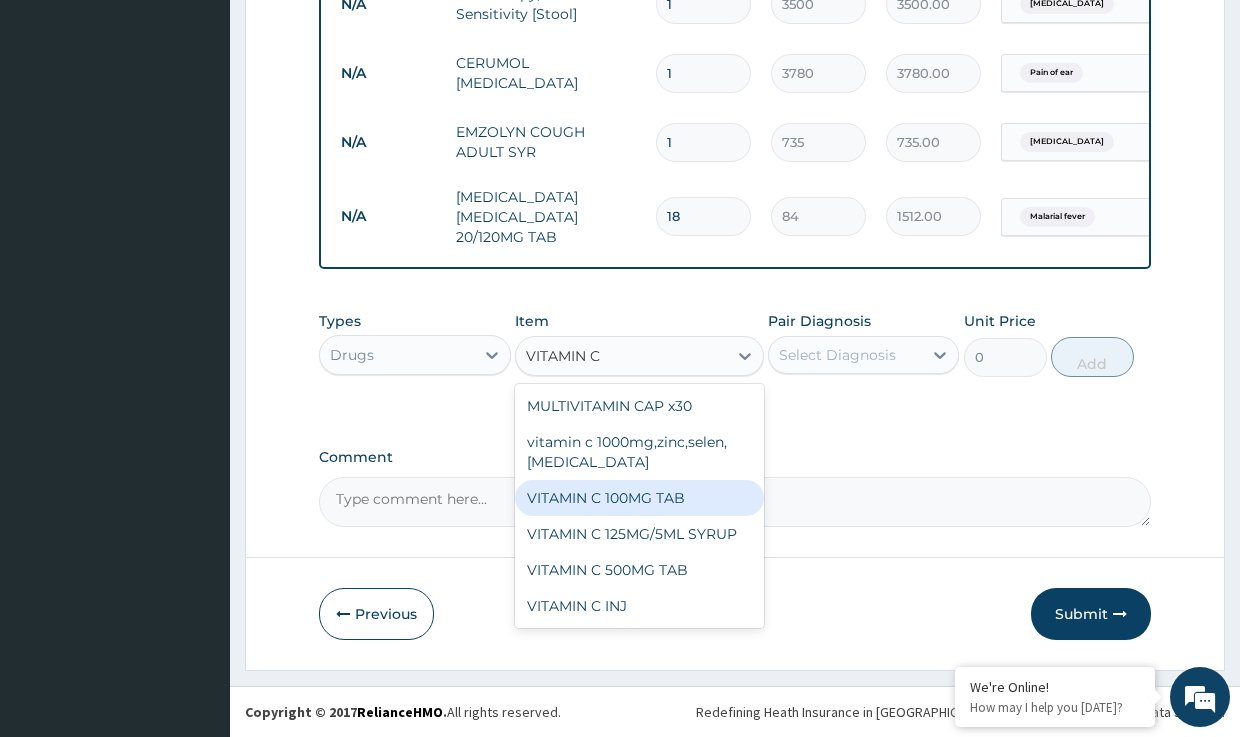 click on "VITAMIN C 100MG TAB" at bounding box center [639, 498] 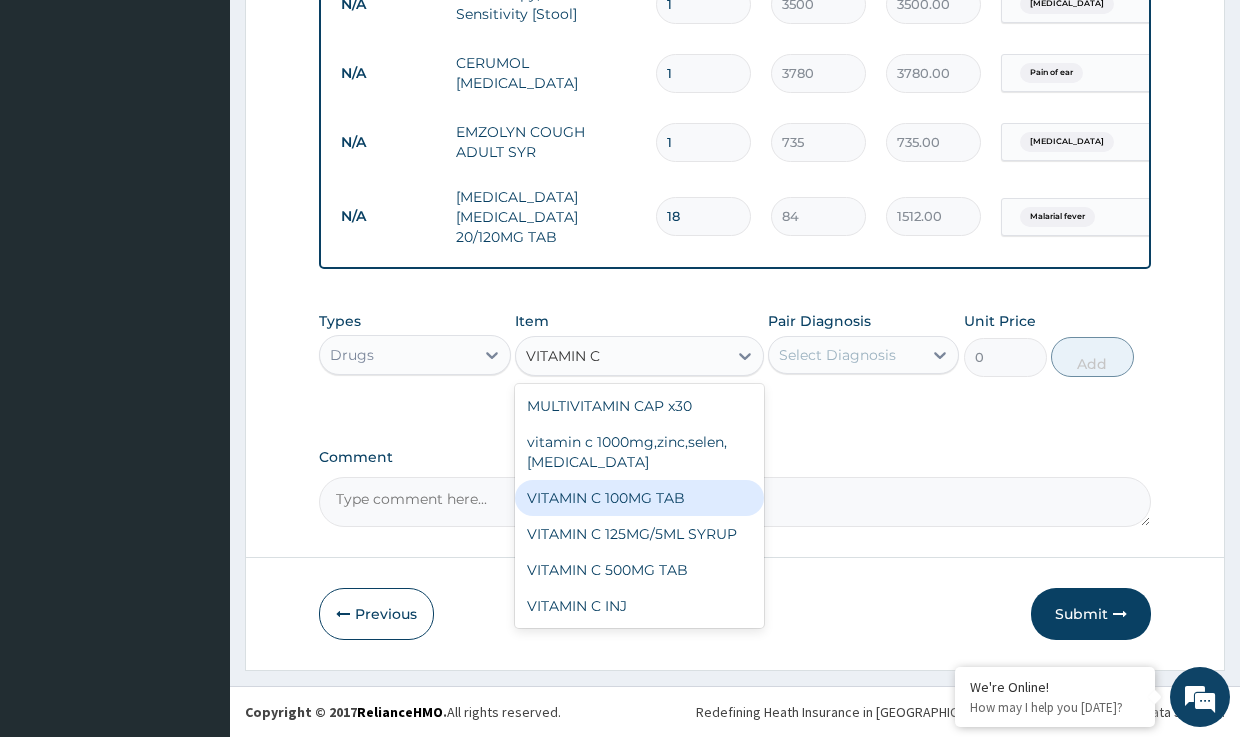 type 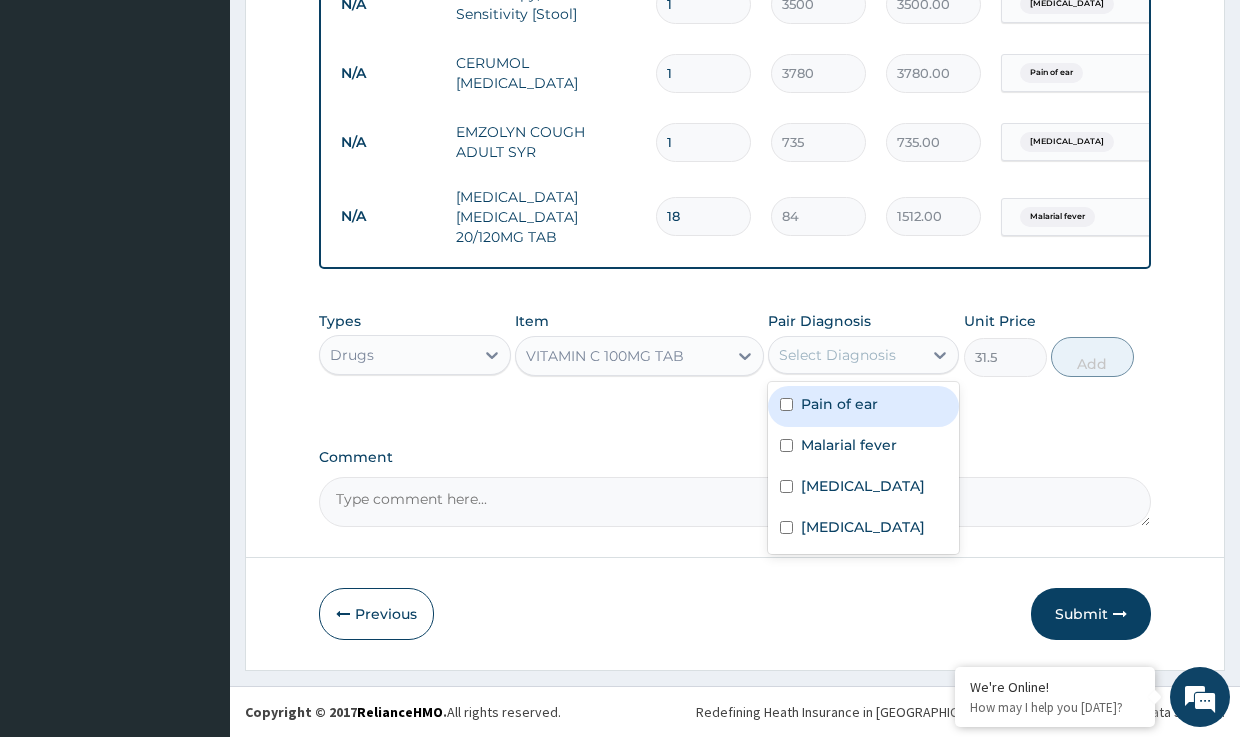 click on "Select Diagnosis" at bounding box center (845, 355) 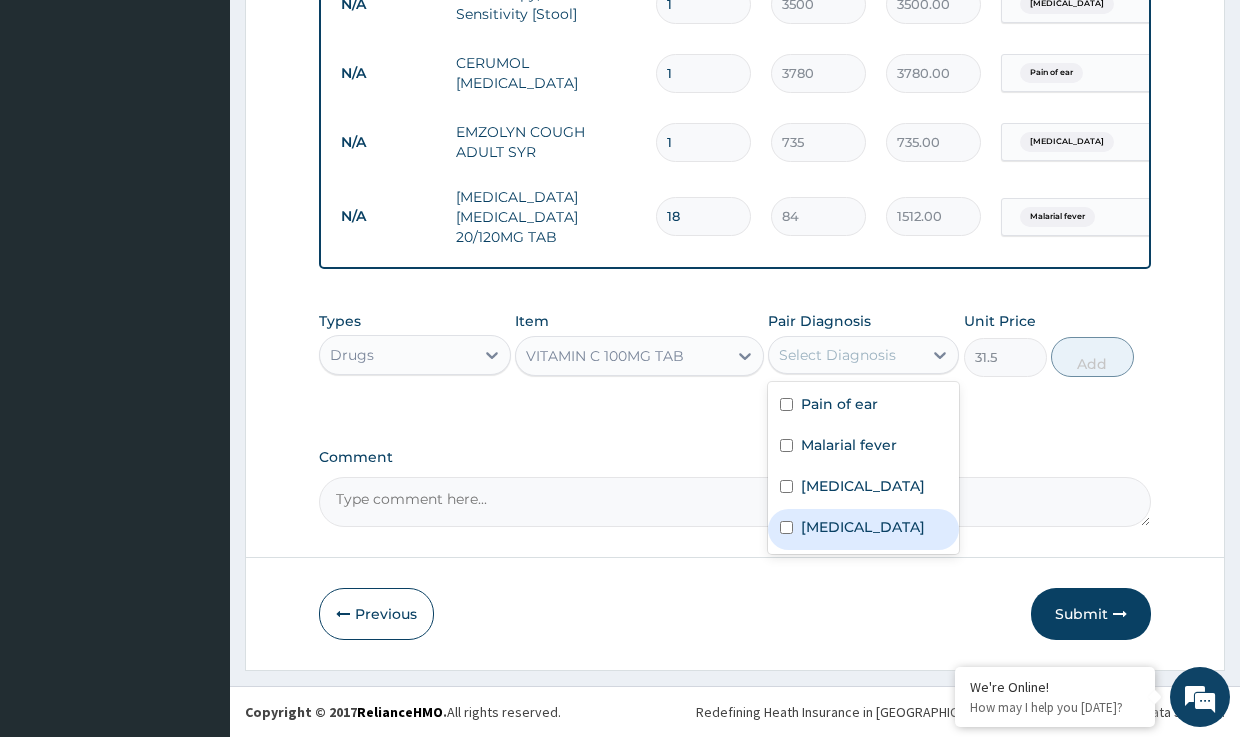 click on "Upper respiratory infection" at bounding box center [863, 527] 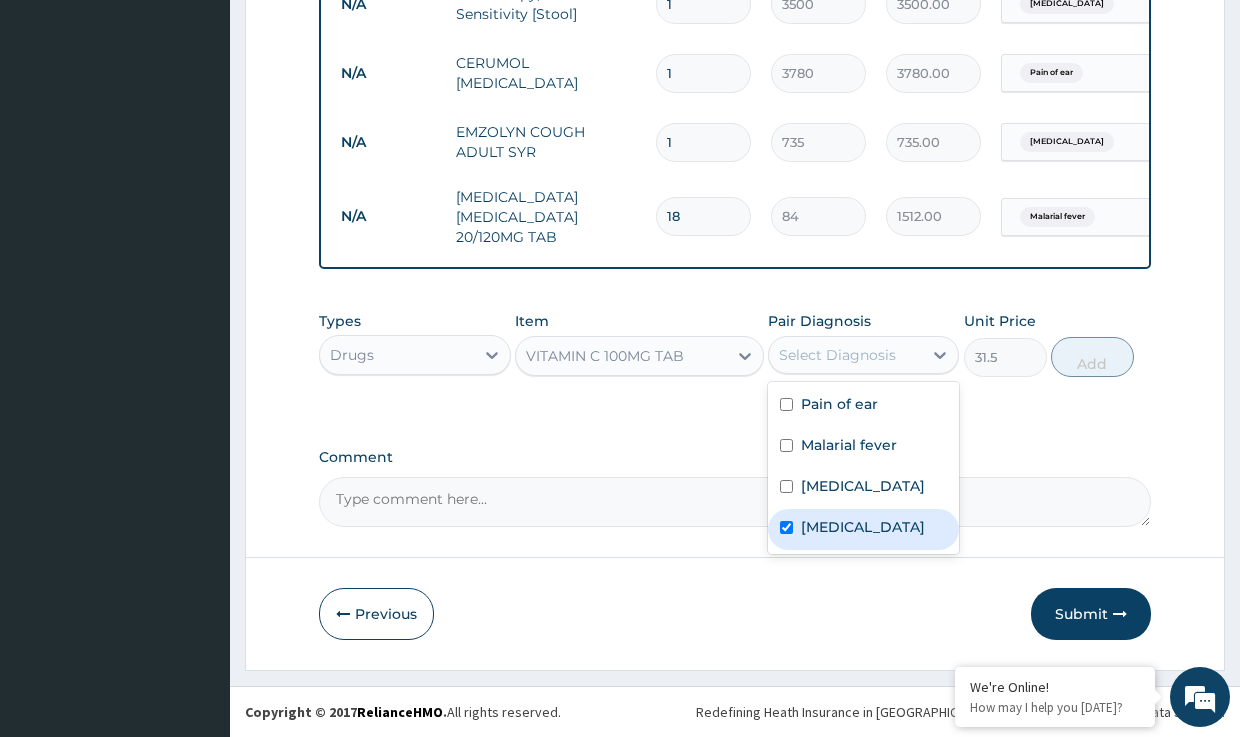 checkbox on "true" 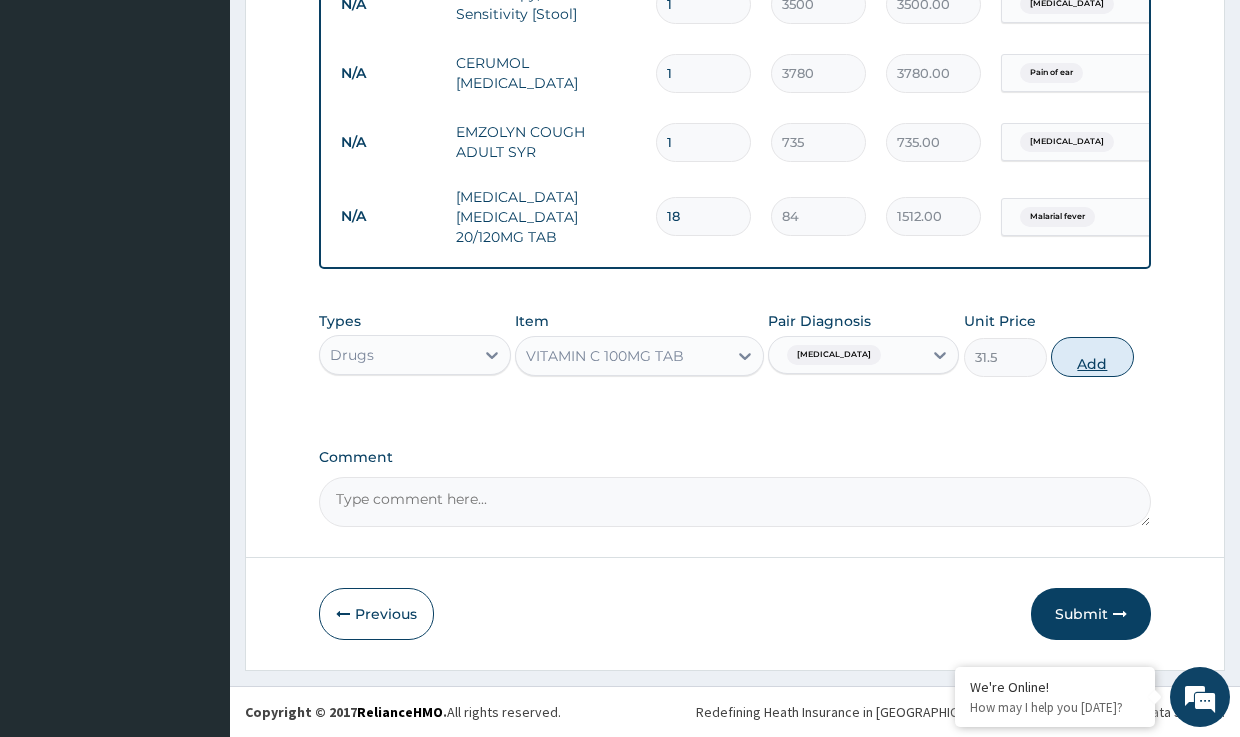 click on "Add" at bounding box center (1092, 357) 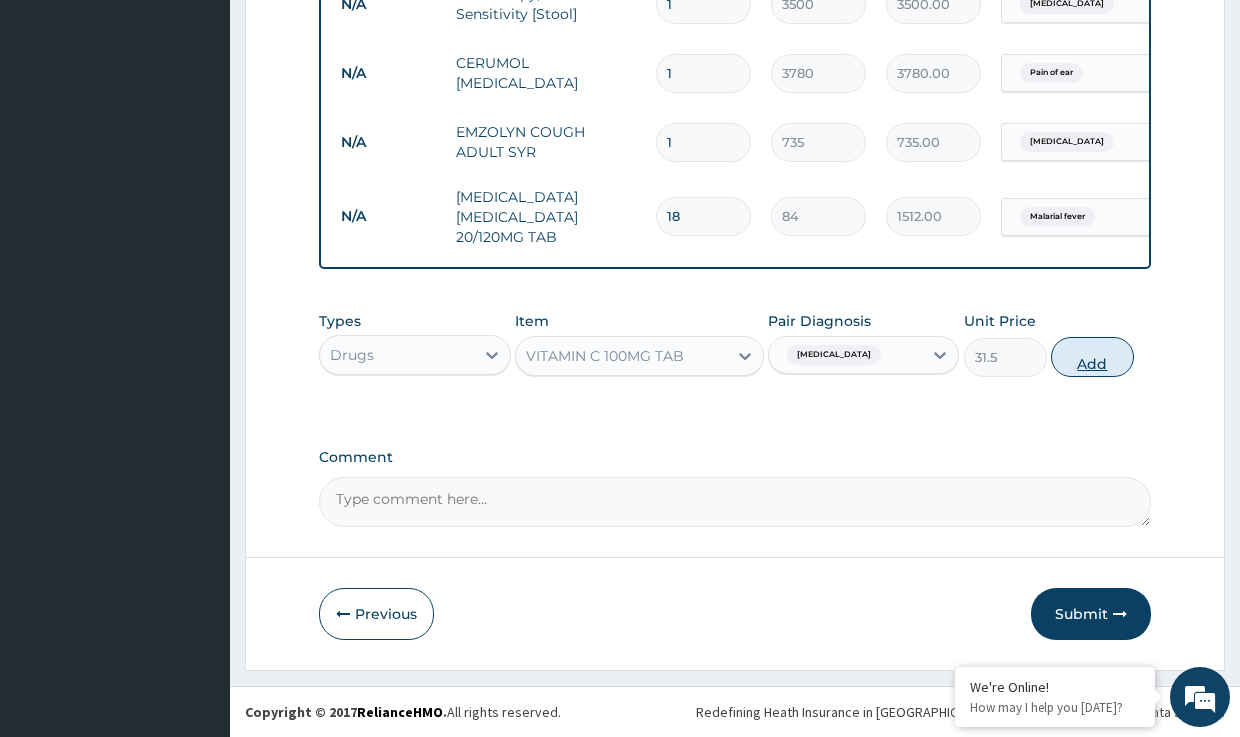 type on "0" 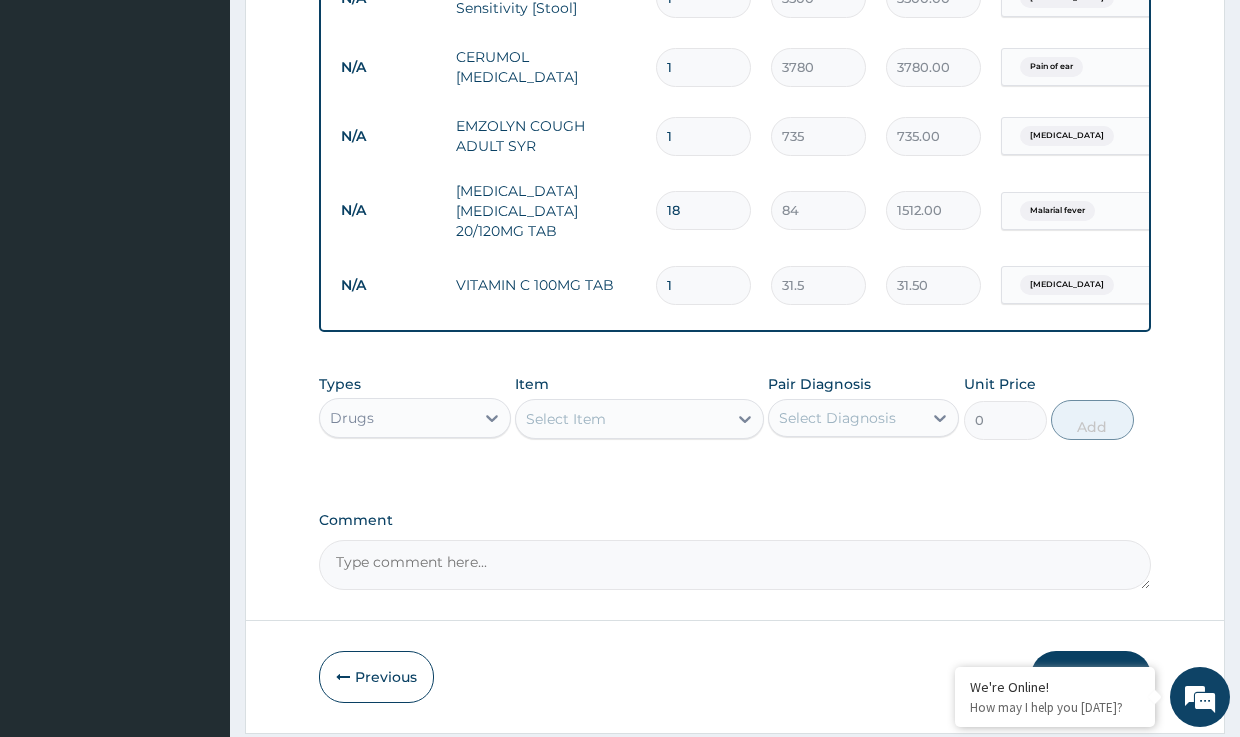 type 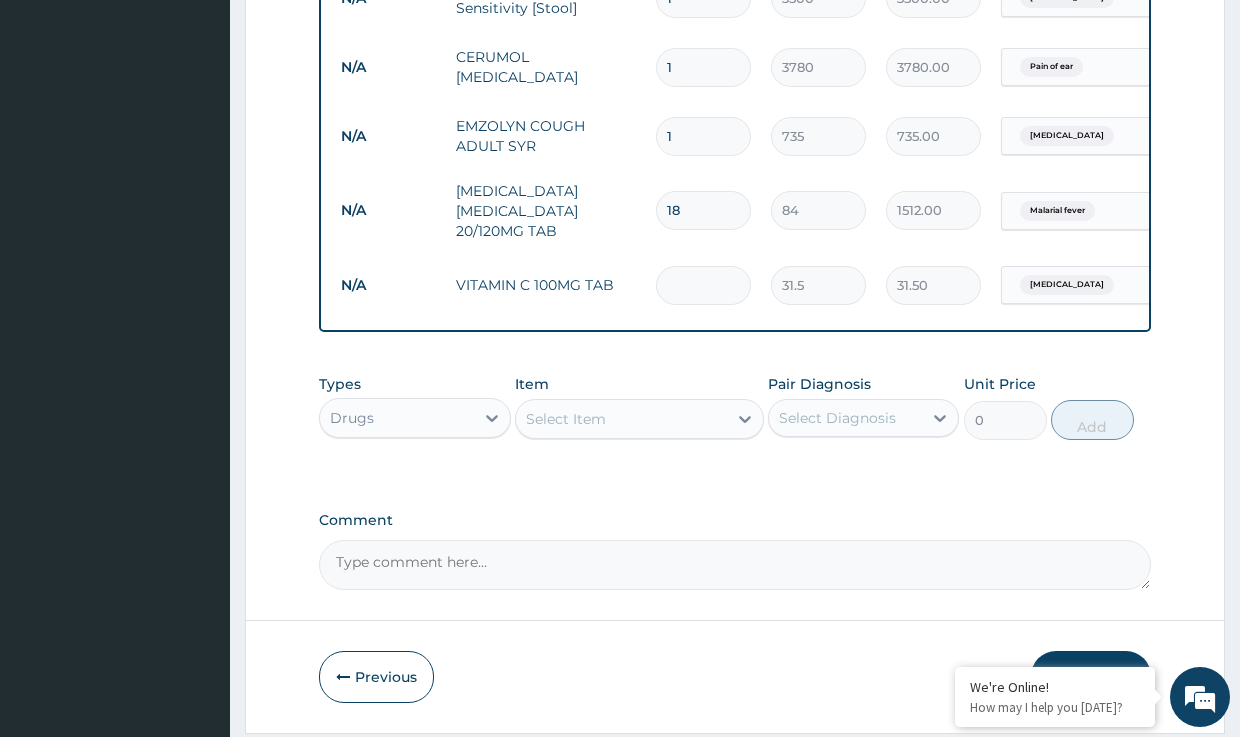 type on "0.00" 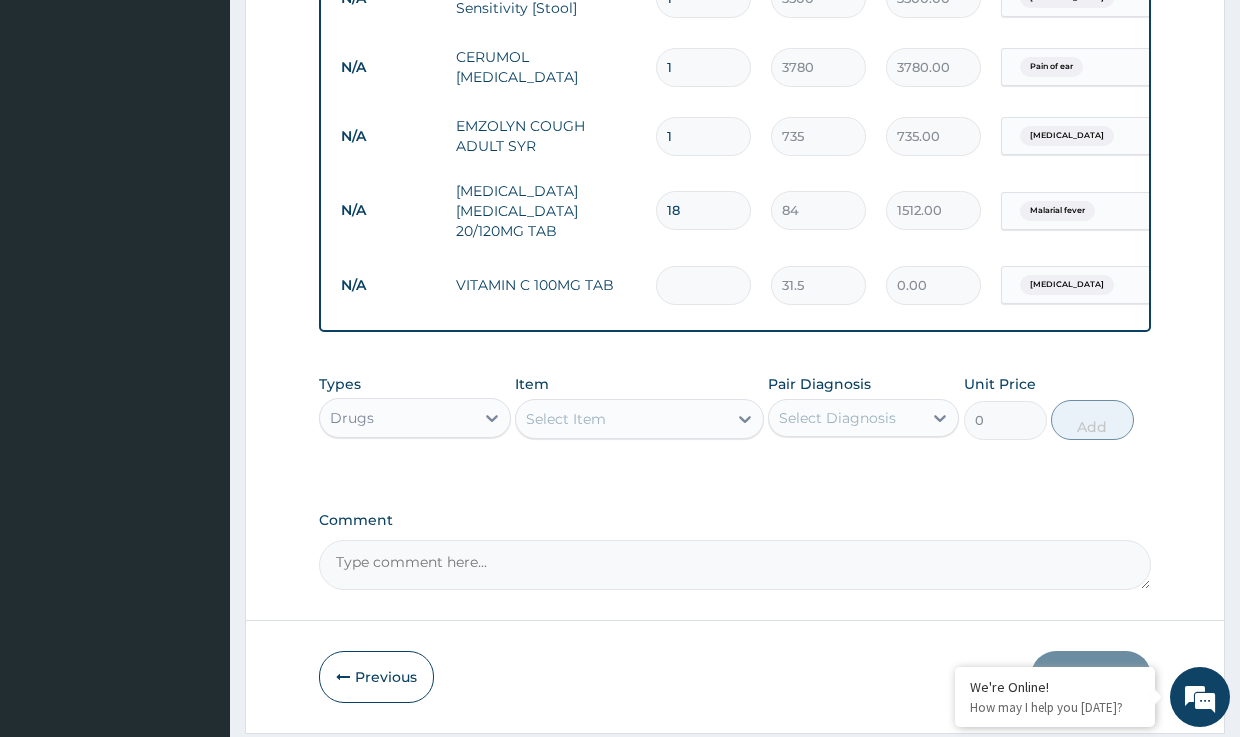 type on "2" 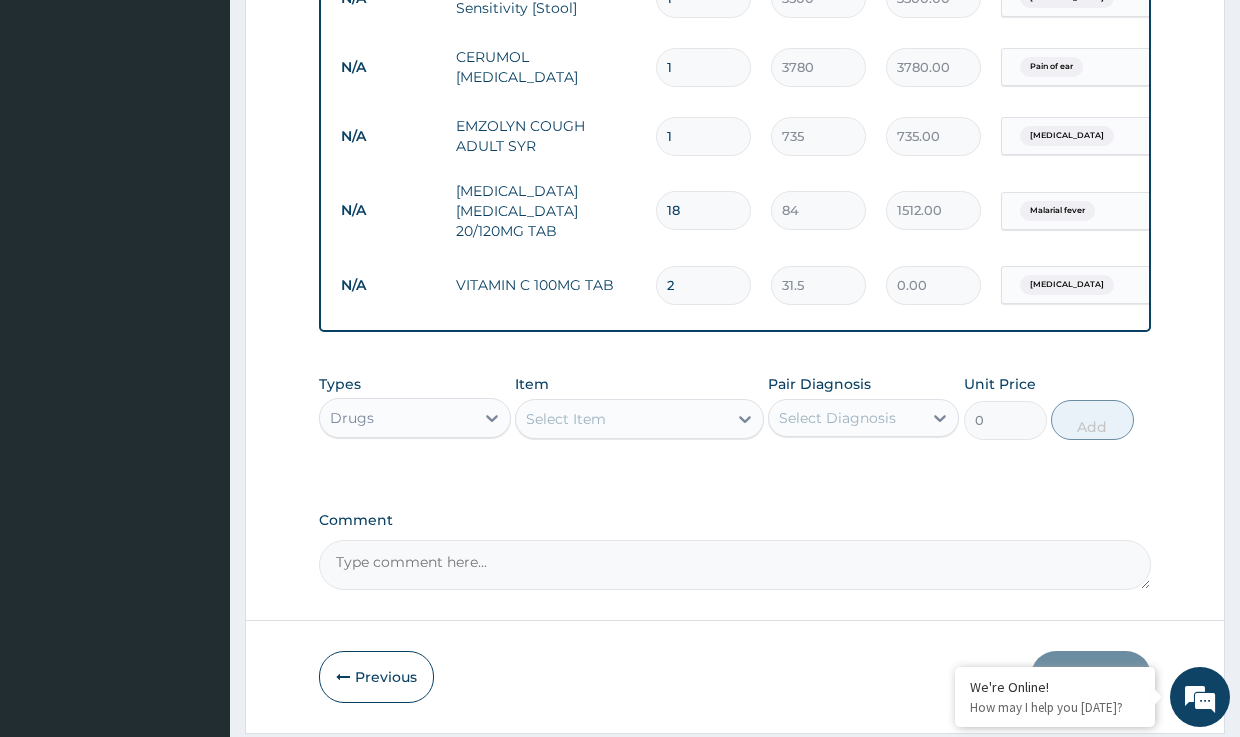 type on "63.00" 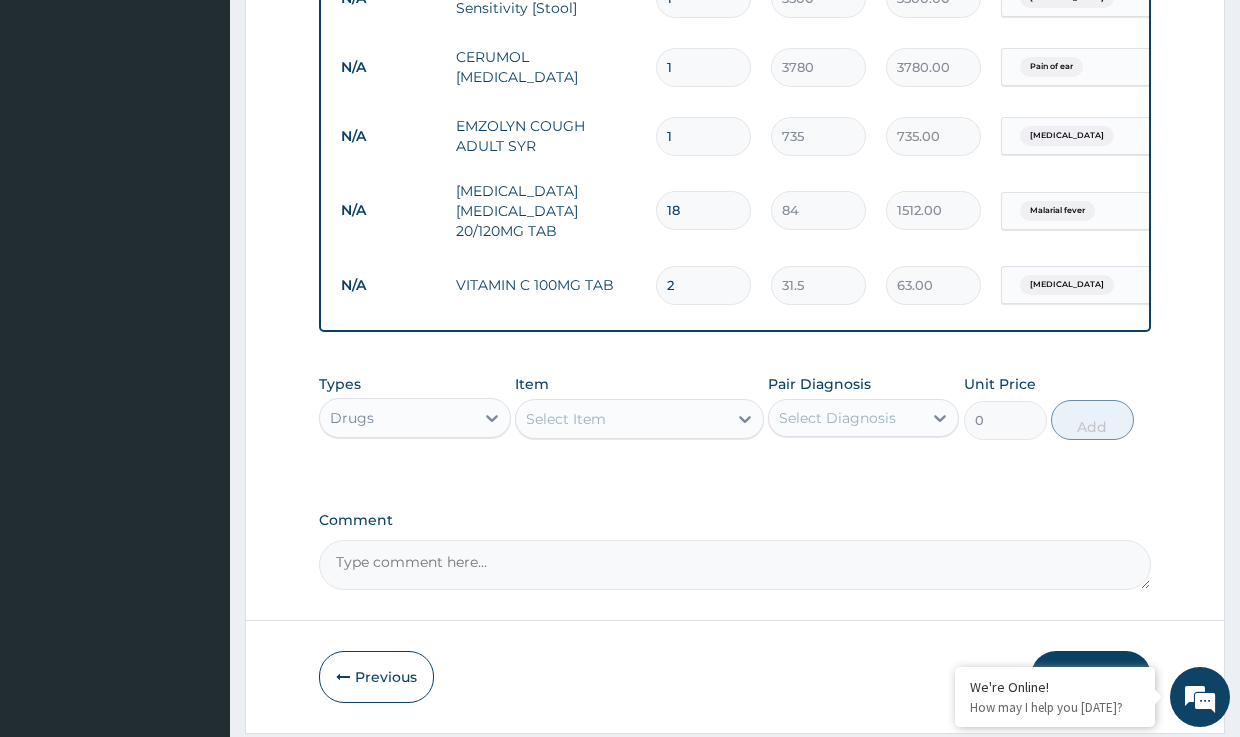 type on "21" 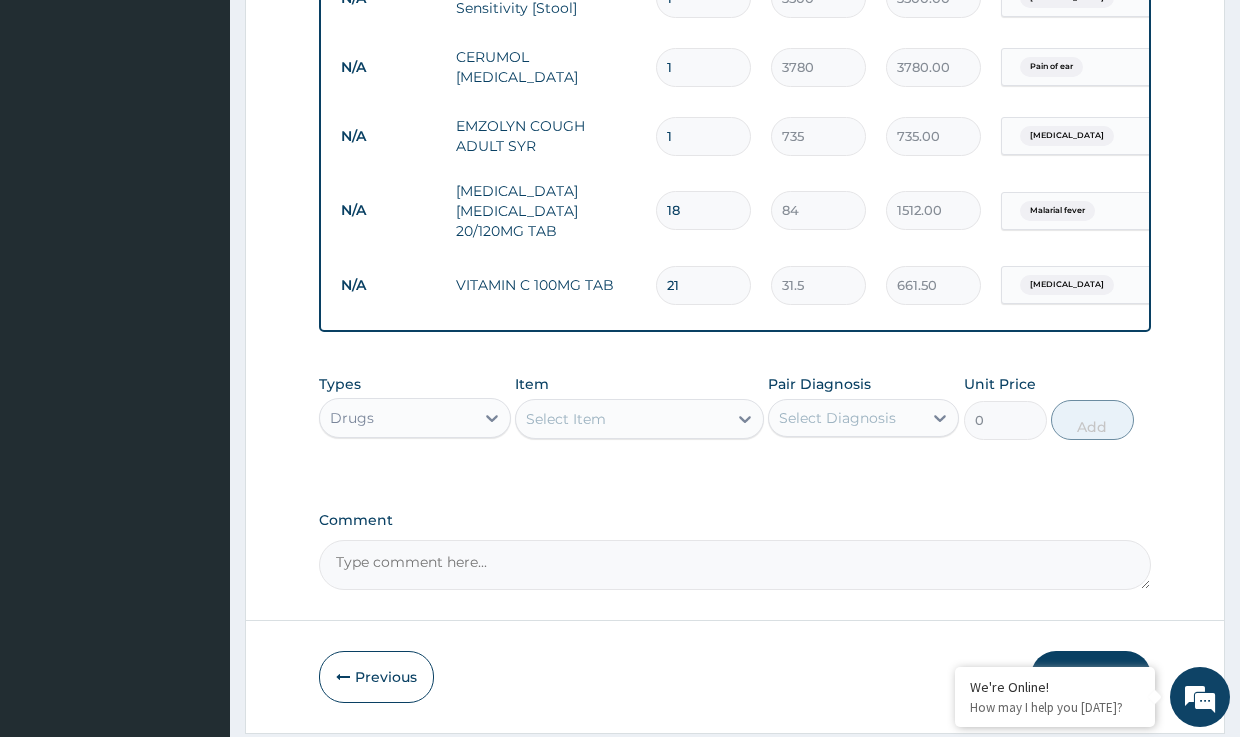 type on "21" 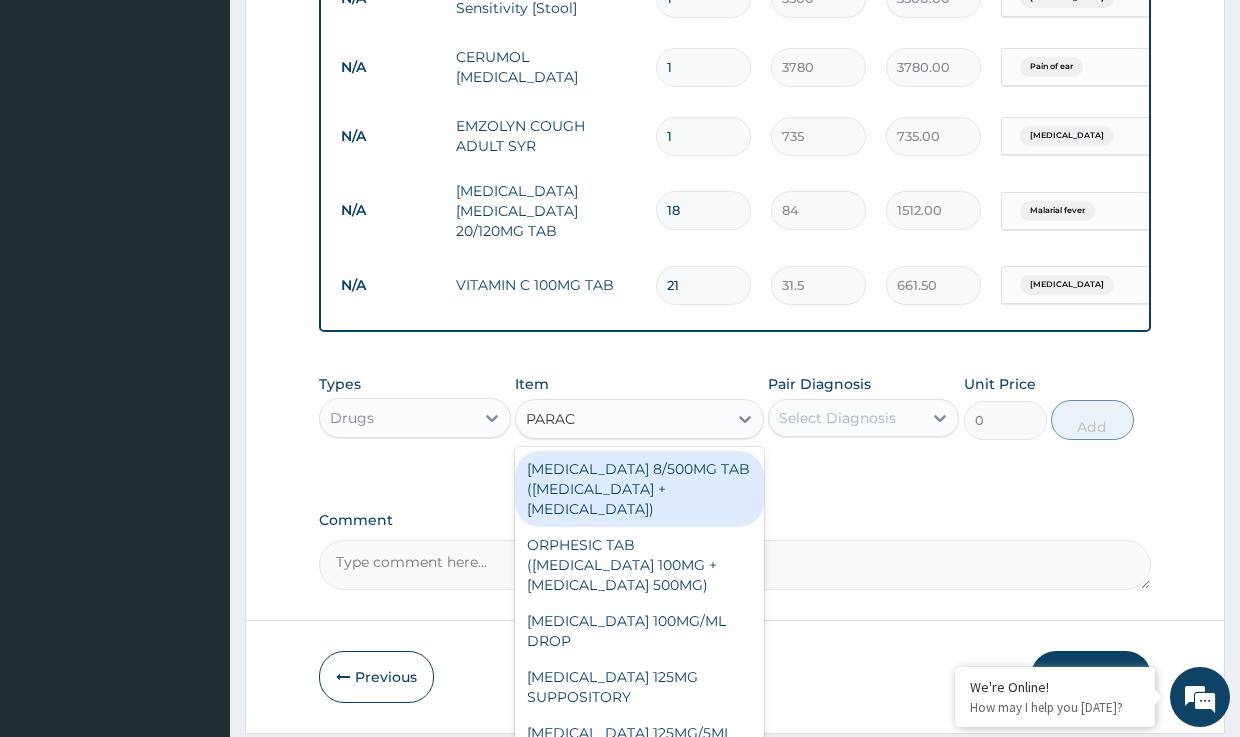 type on "PARACE" 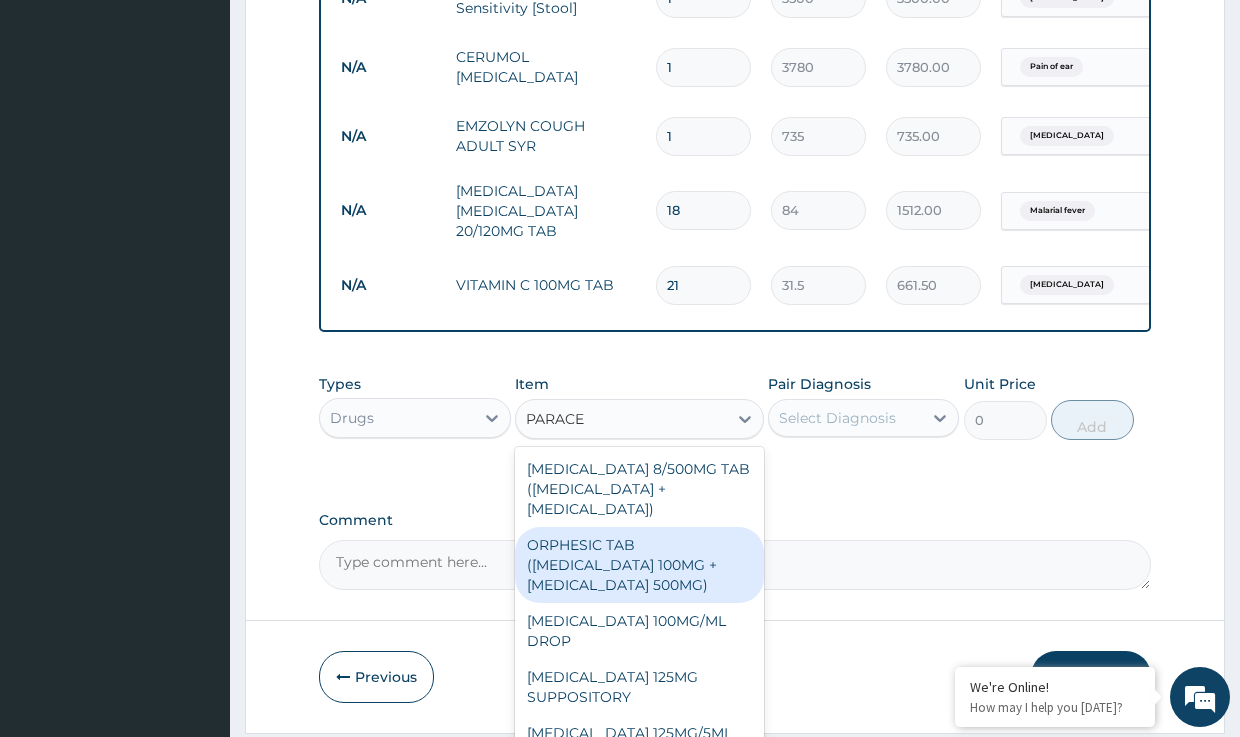 click on "ORPHESIC TAB (ORPHENADRINE 100MG +PARACETAMOL 500MG)" at bounding box center [639, 565] 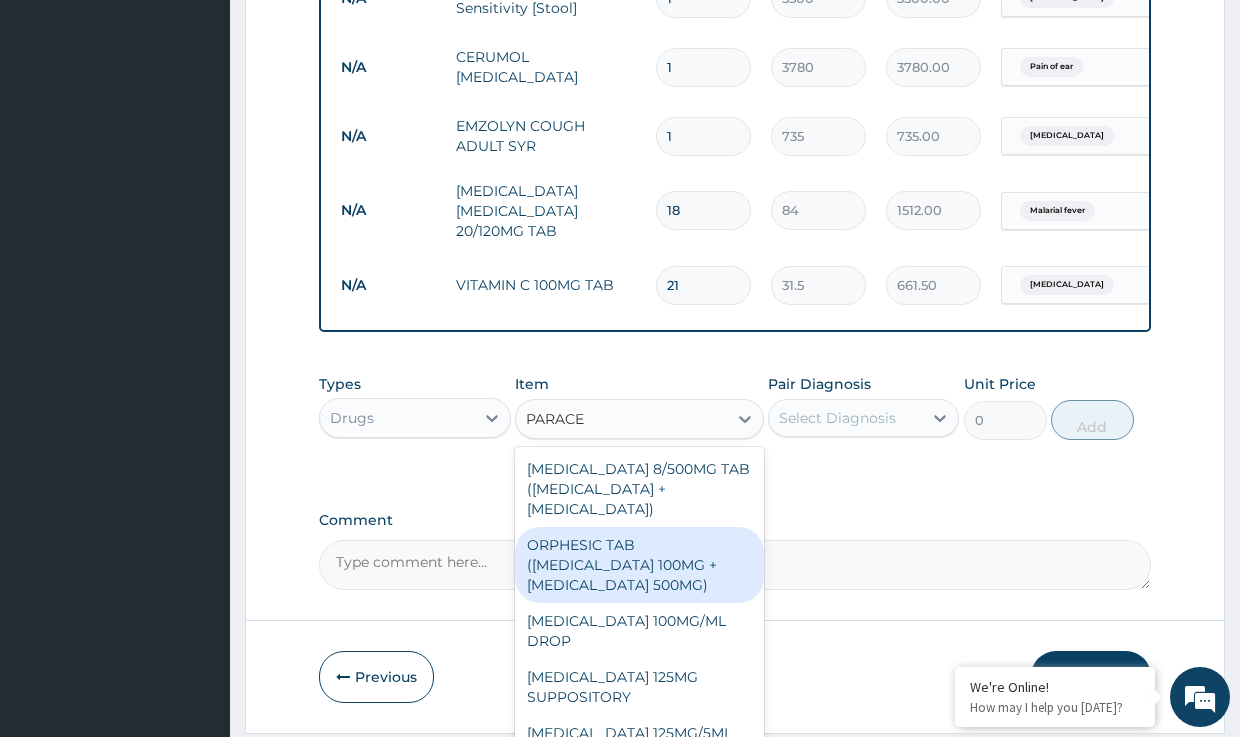 type 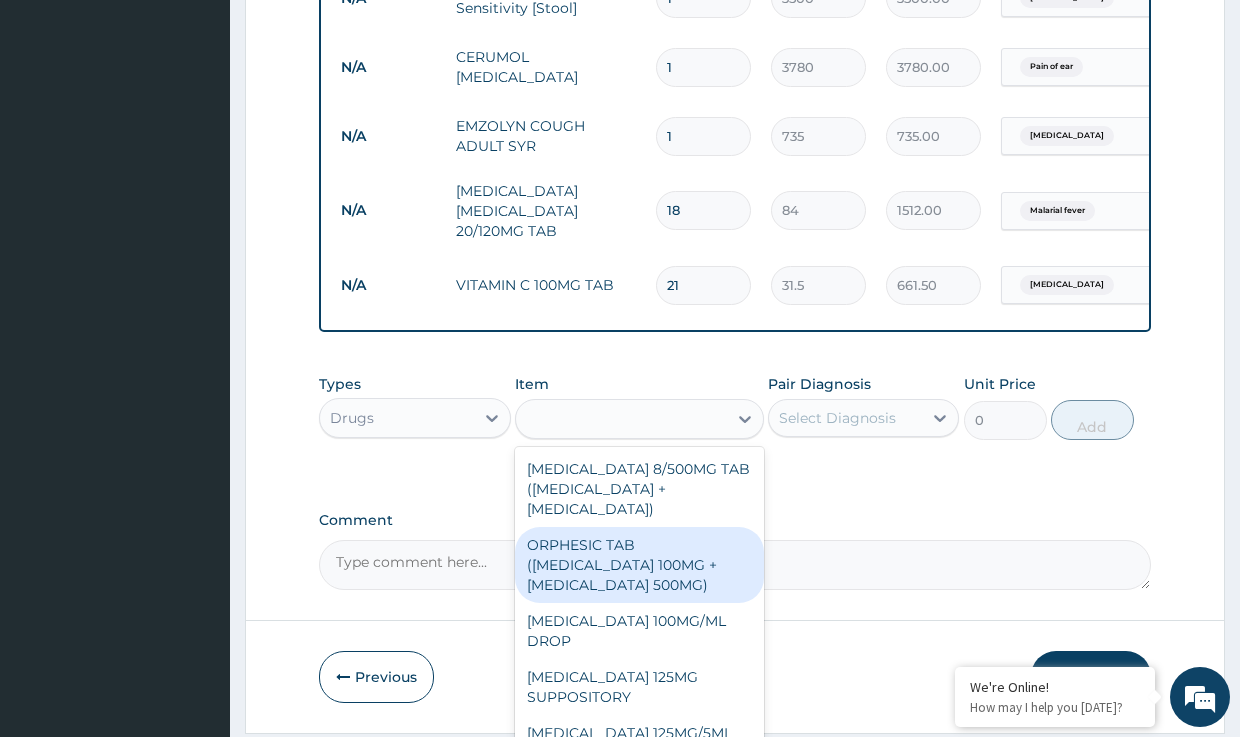 type on "37.8" 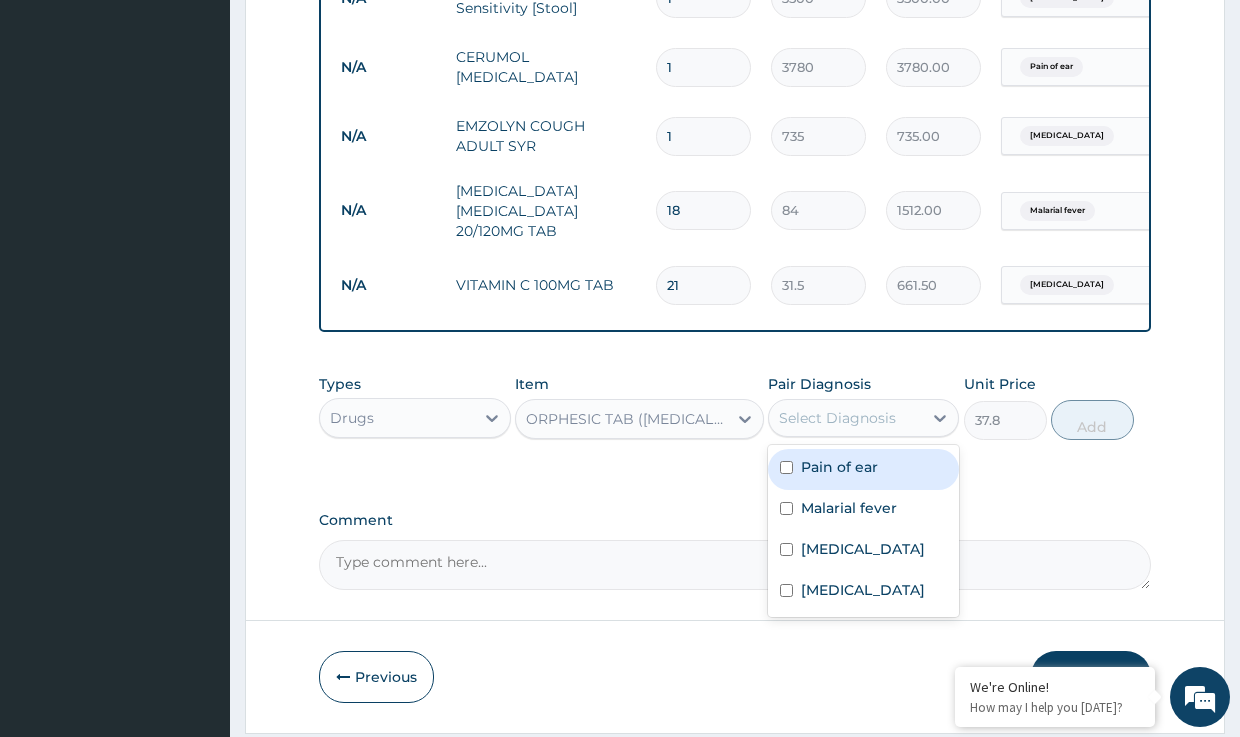 click on "Select Diagnosis" at bounding box center [837, 418] 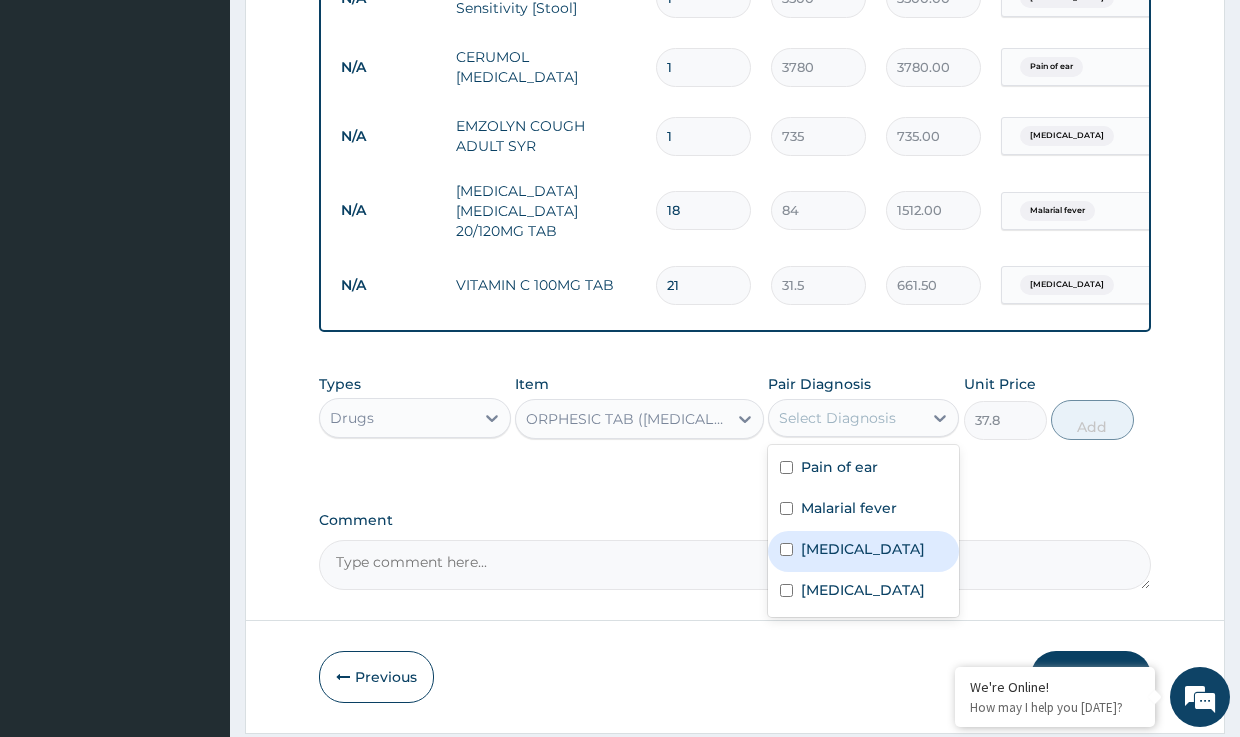 drag, startPoint x: 813, startPoint y: 554, endPoint x: 818, endPoint y: 542, distance: 13 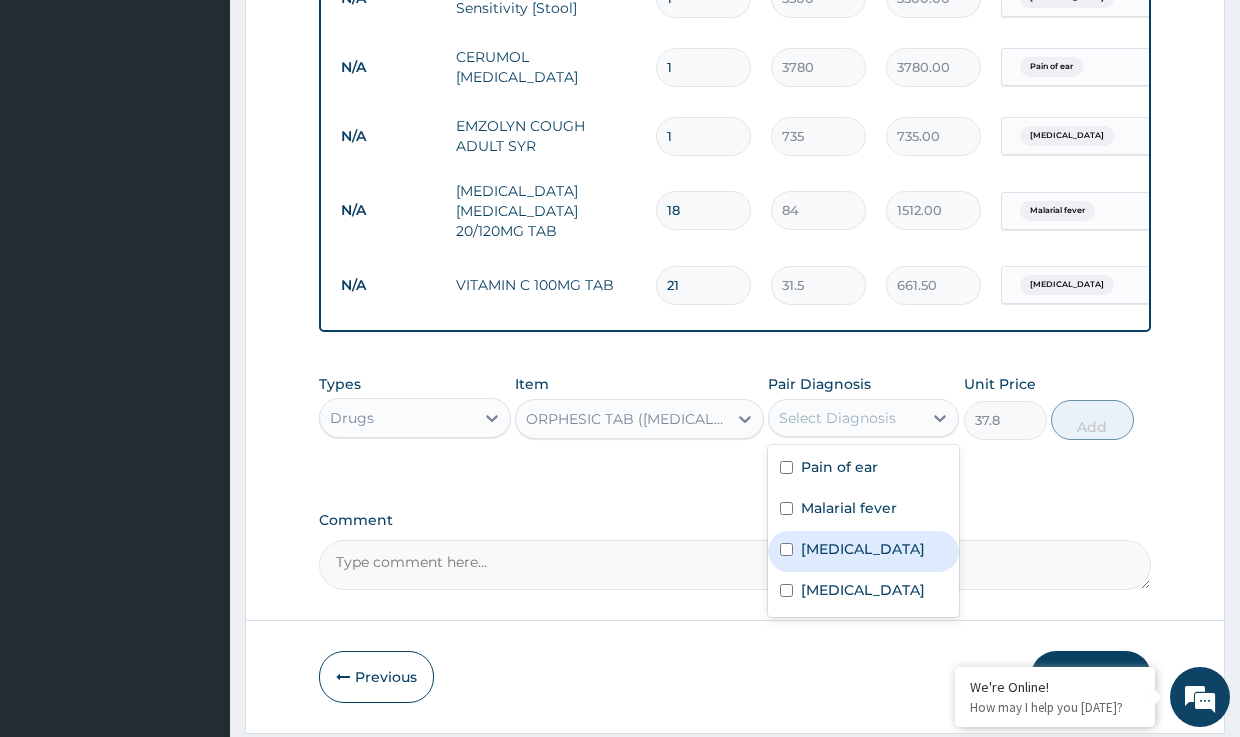click on "Typhoid fever" at bounding box center [863, 549] 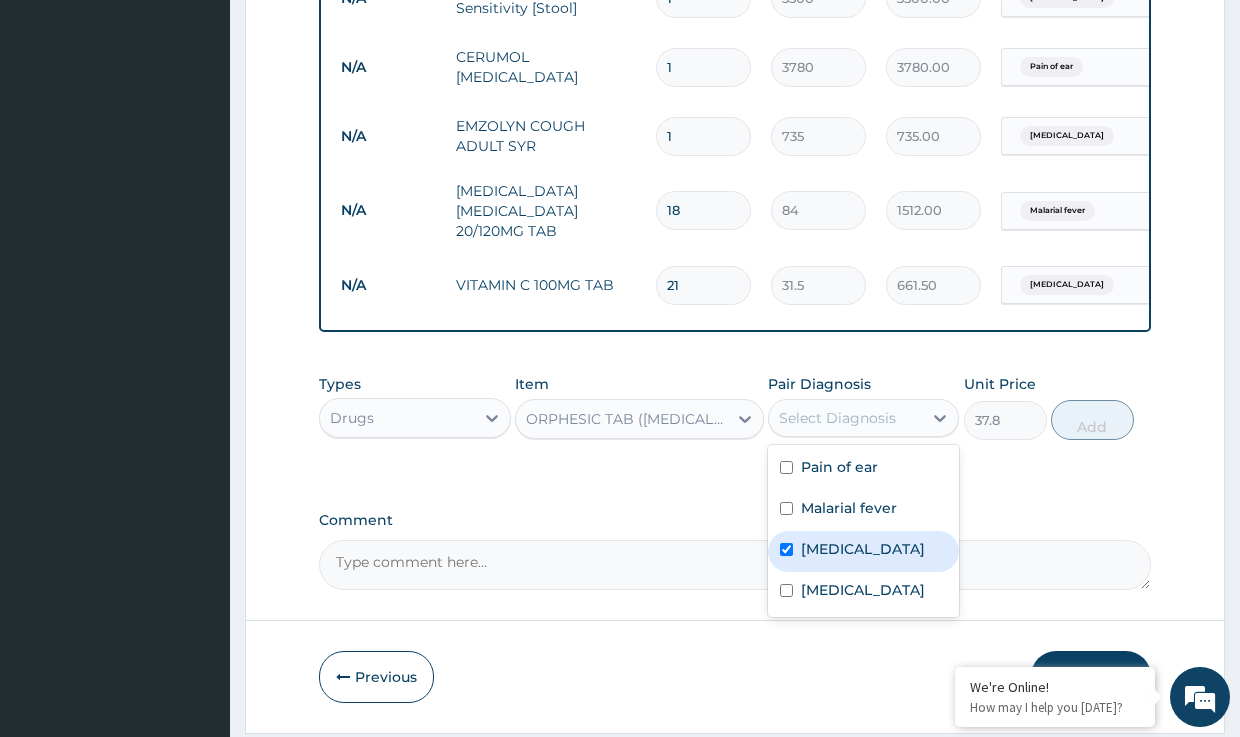 checkbox on "true" 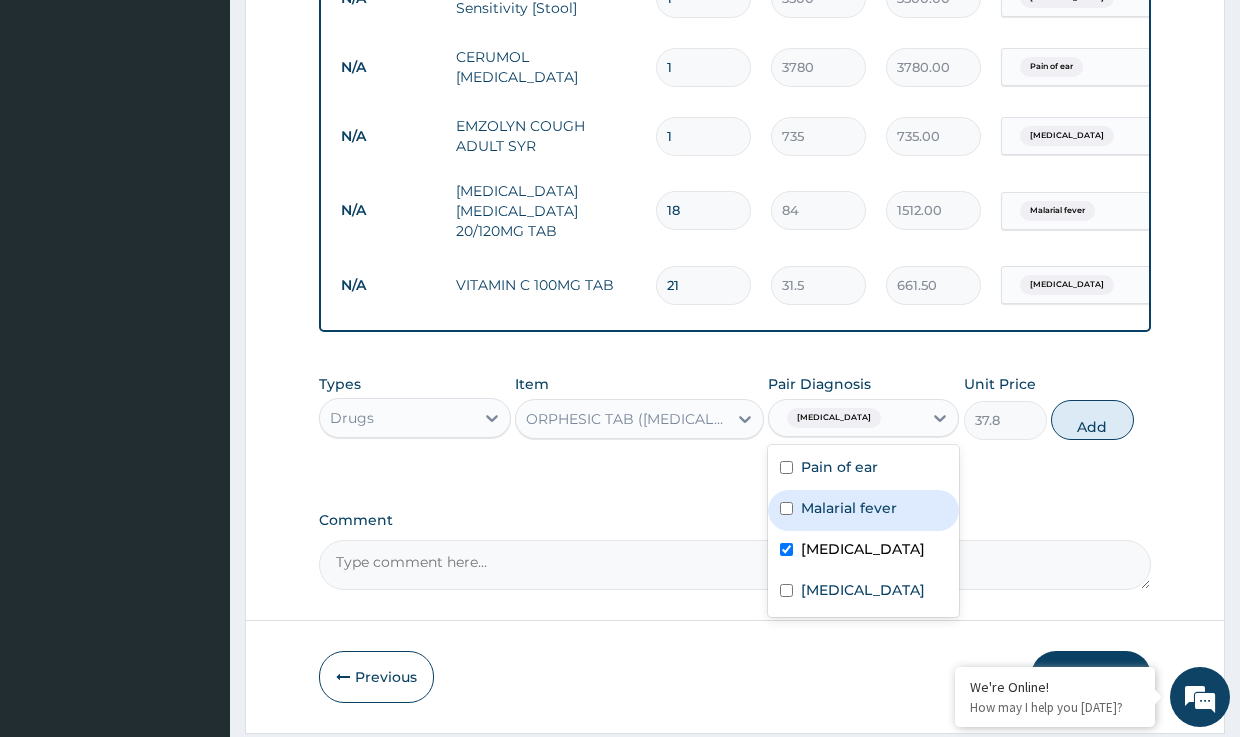 click on "Malarial fever" at bounding box center (849, 508) 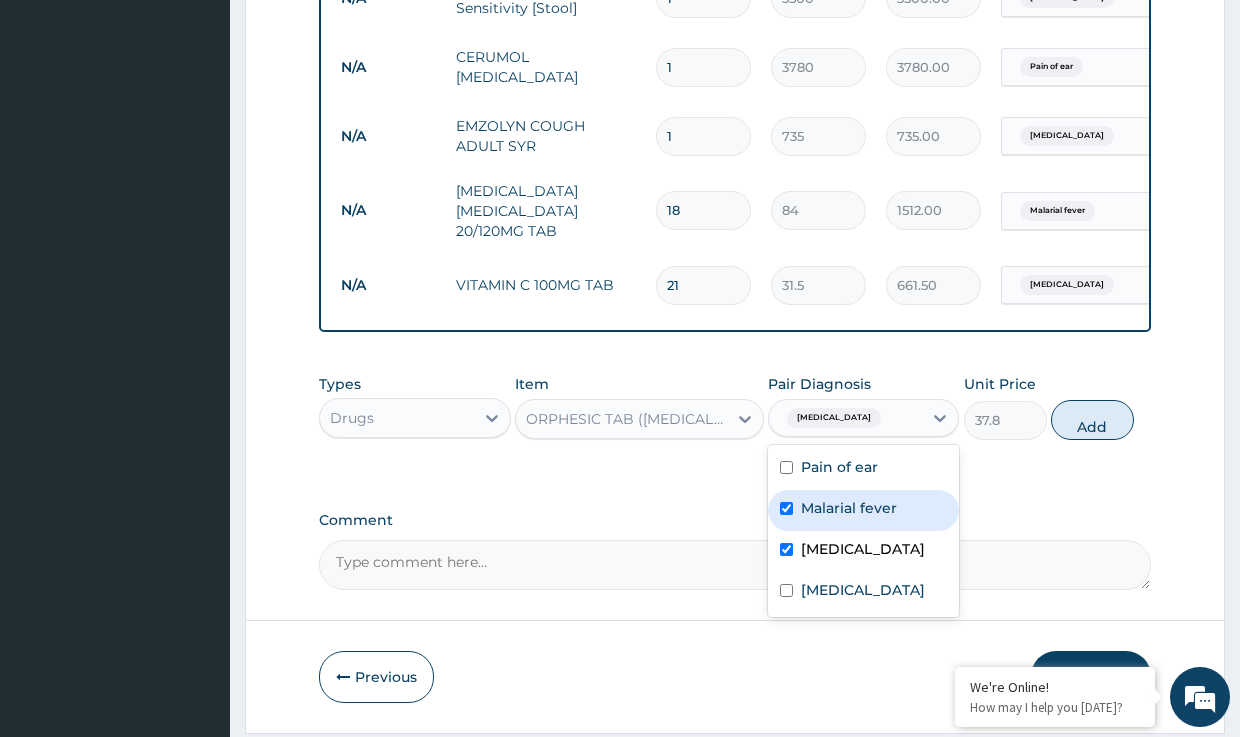 checkbox on "true" 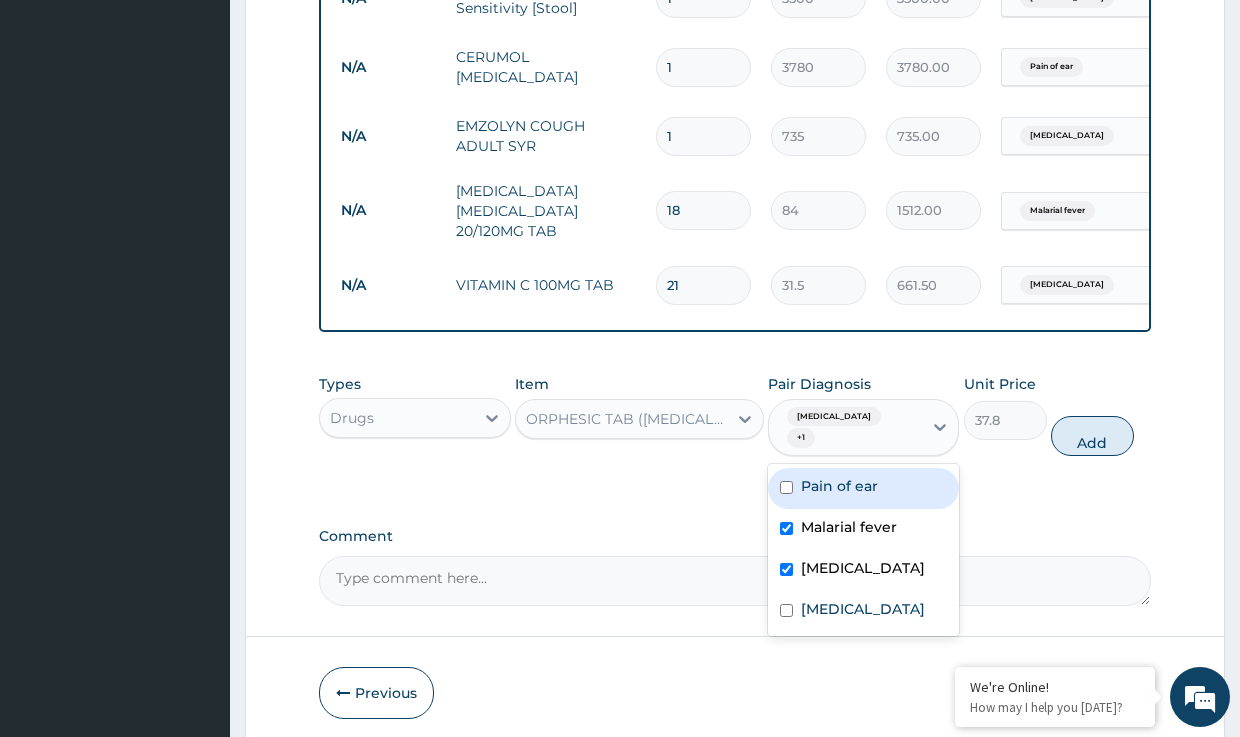 click on "Pain of ear" at bounding box center (839, 486) 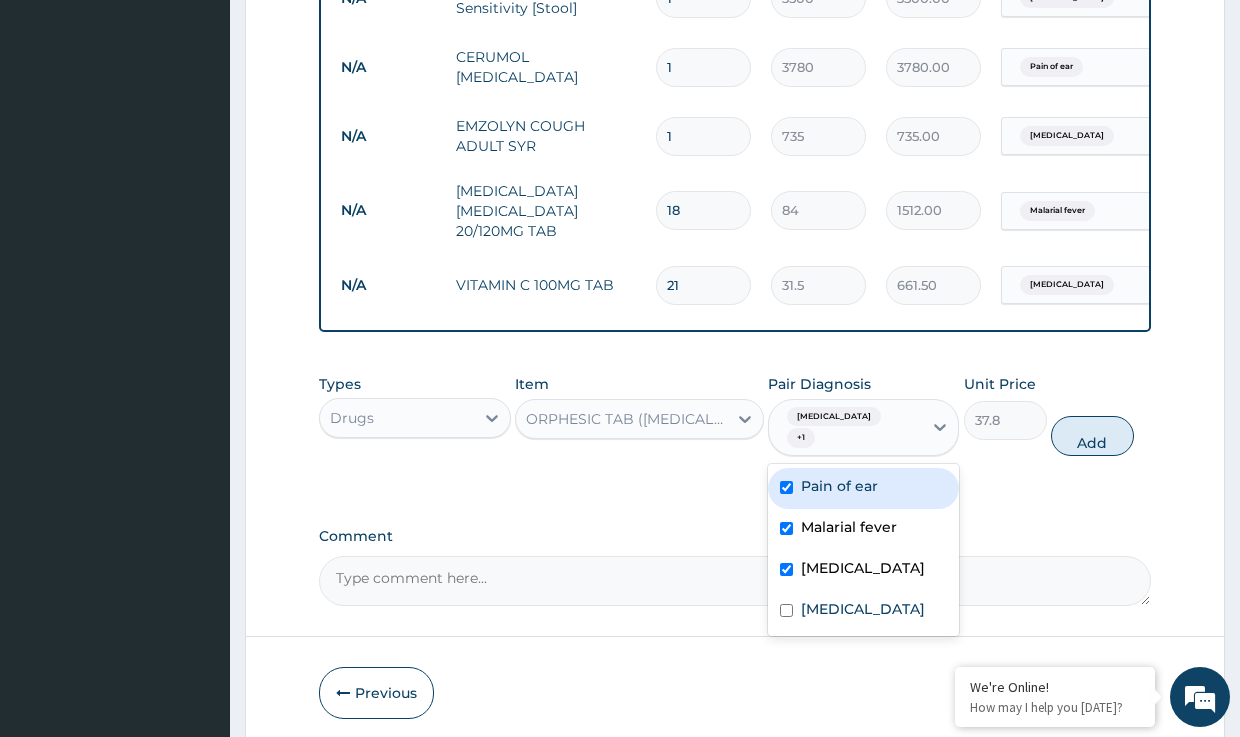 checkbox on "true" 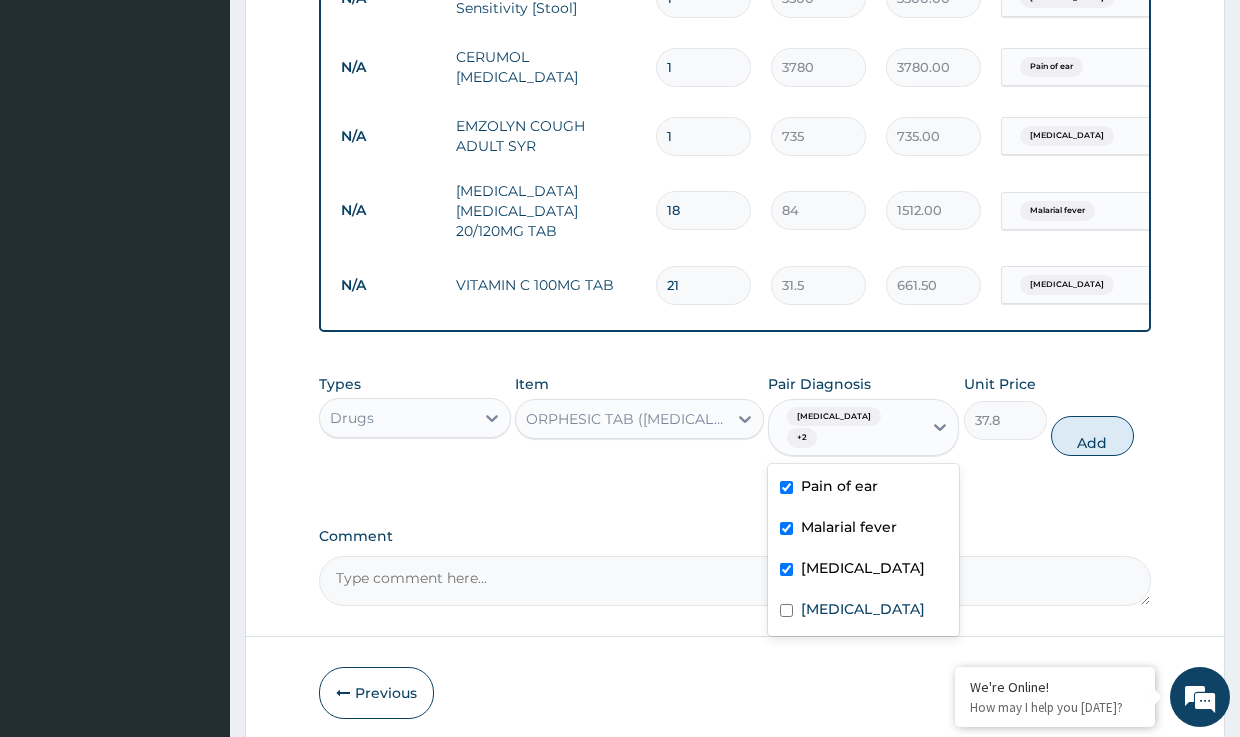 click on "ORPHESIC TAB (ORPHENADRINE 100MG +PARACETAMOL 500MG)" at bounding box center (627, 419) 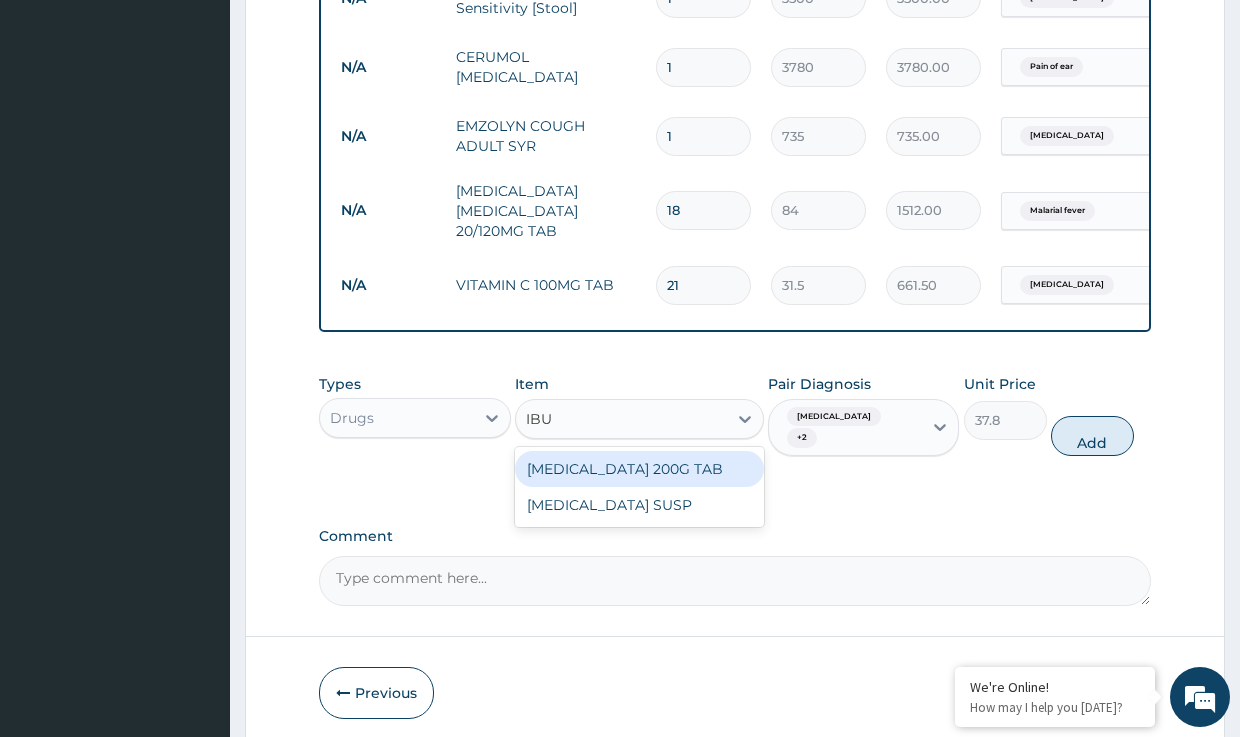 scroll, scrollTop: 0, scrollLeft: 0, axis: both 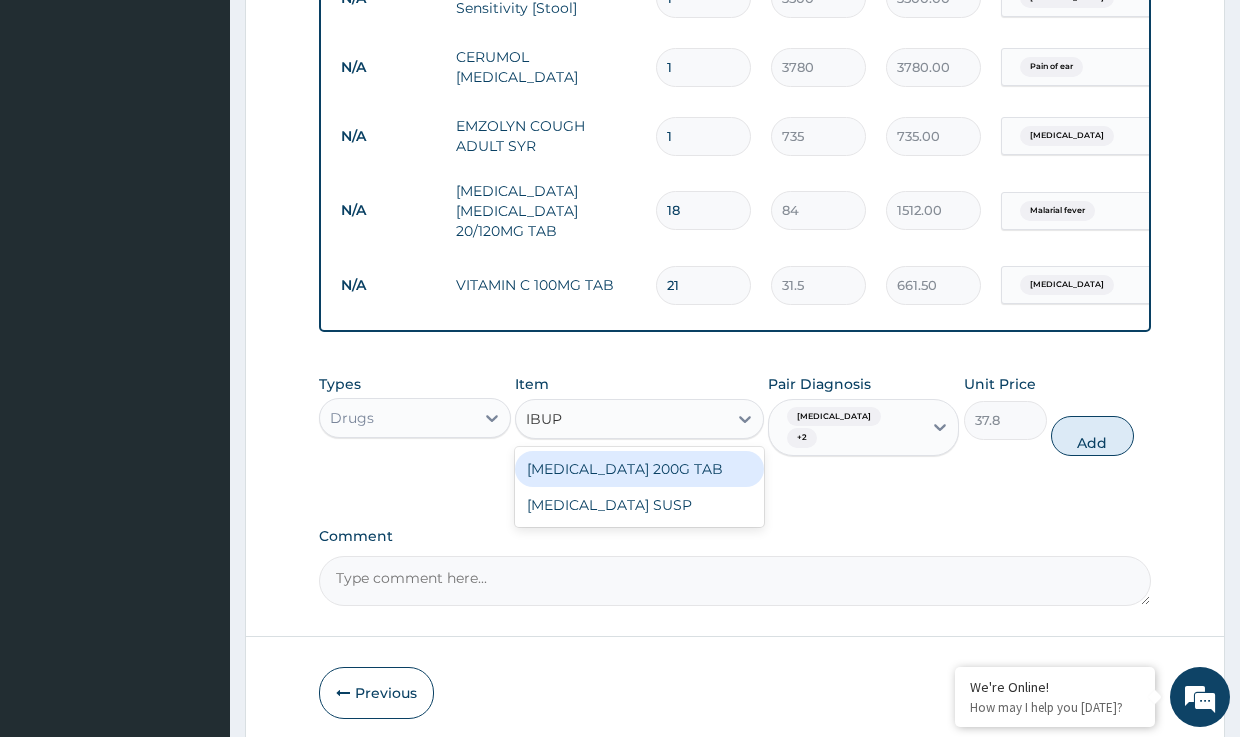 type on "IBUPR" 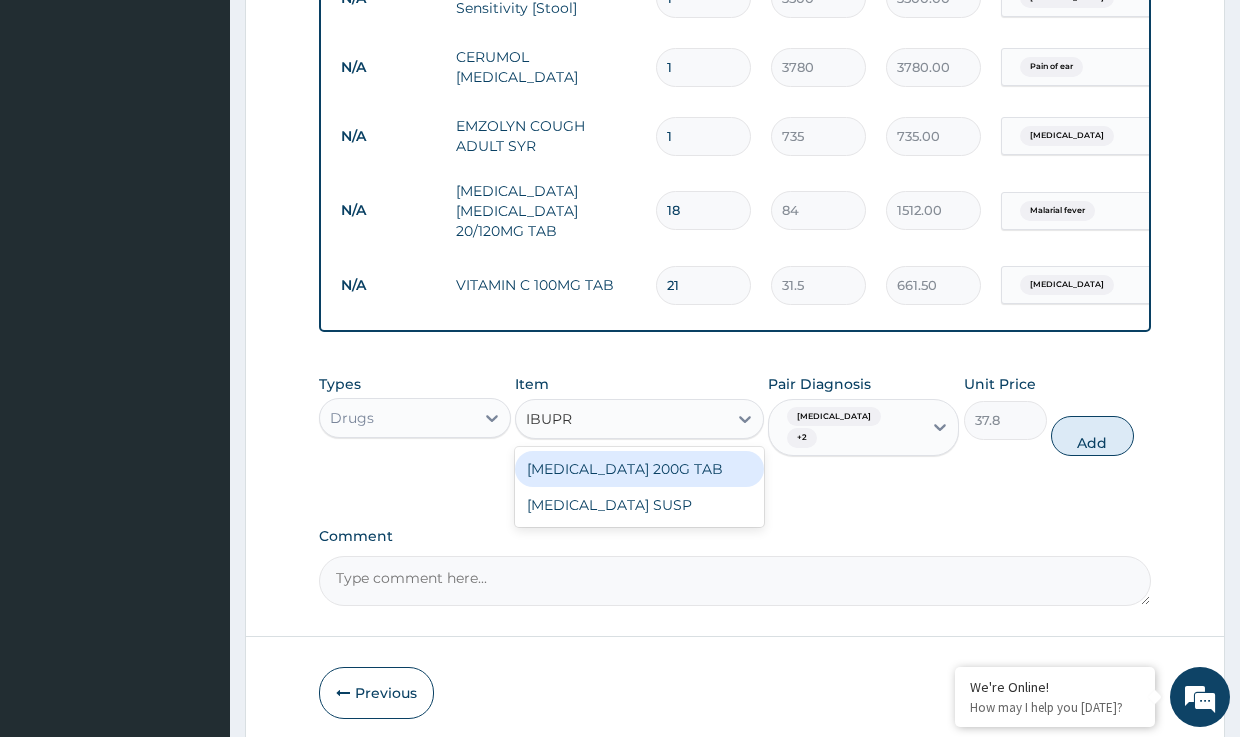 click on "IBUPROFEN 200G TAB" at bounding box center (639, 469) 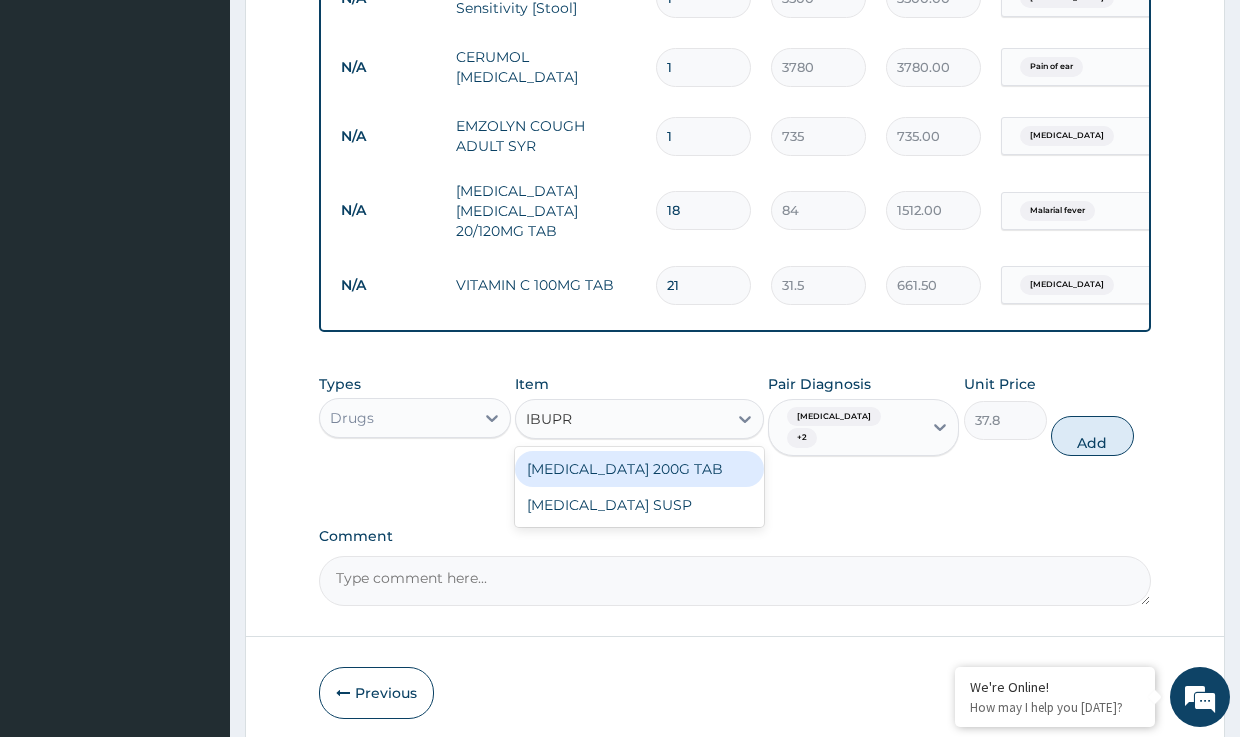 type 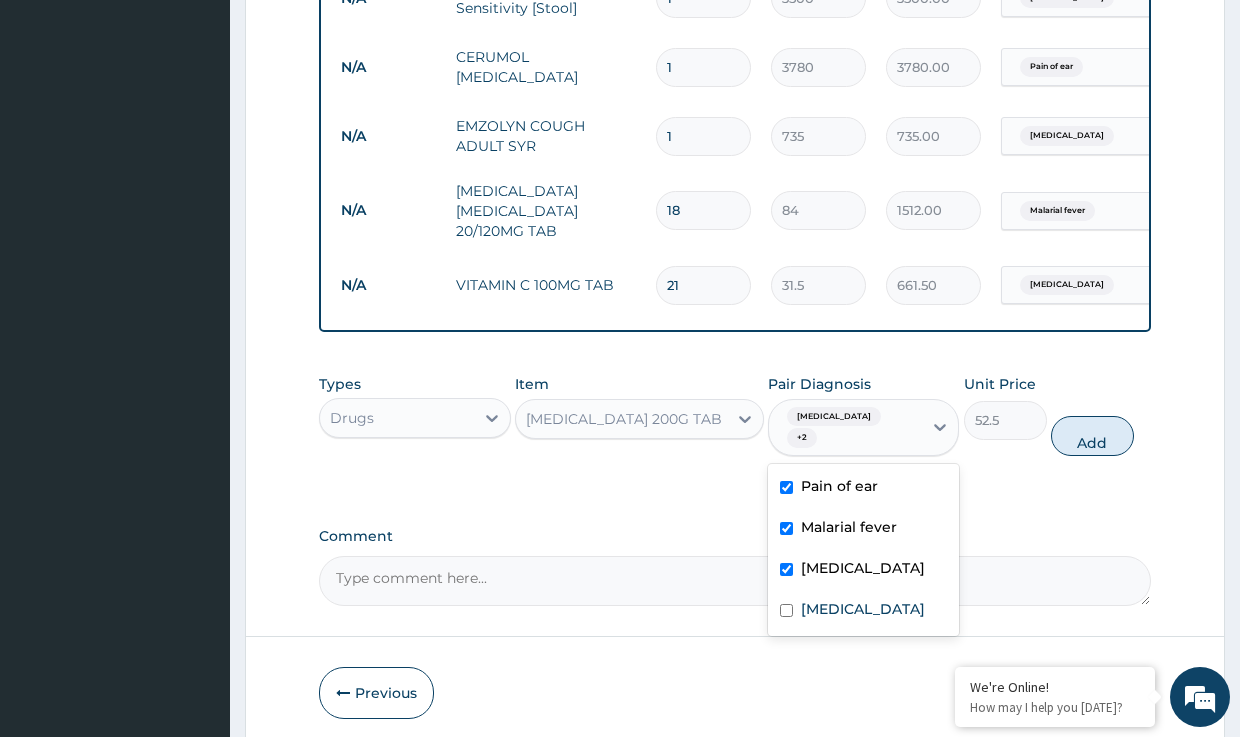 click on "Typhoid fever" at bounding box center [834, 417] 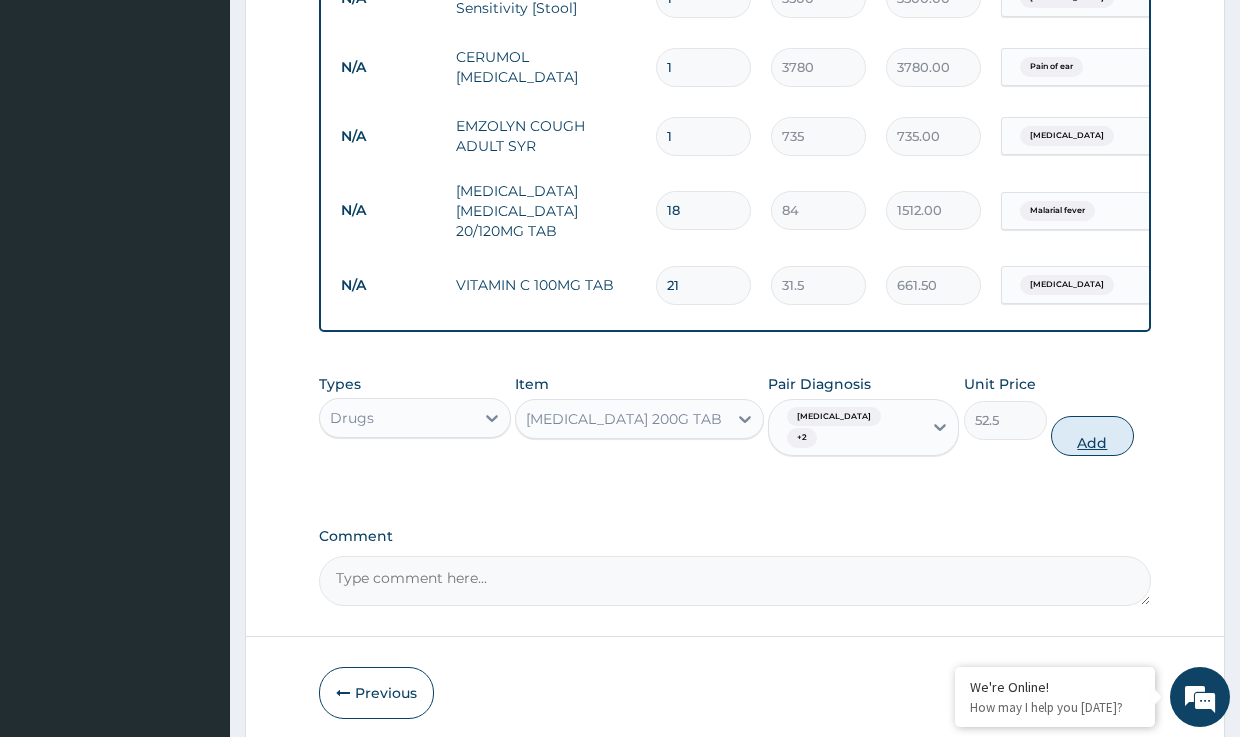 click on "Add" at bounding box center [1092, 436] 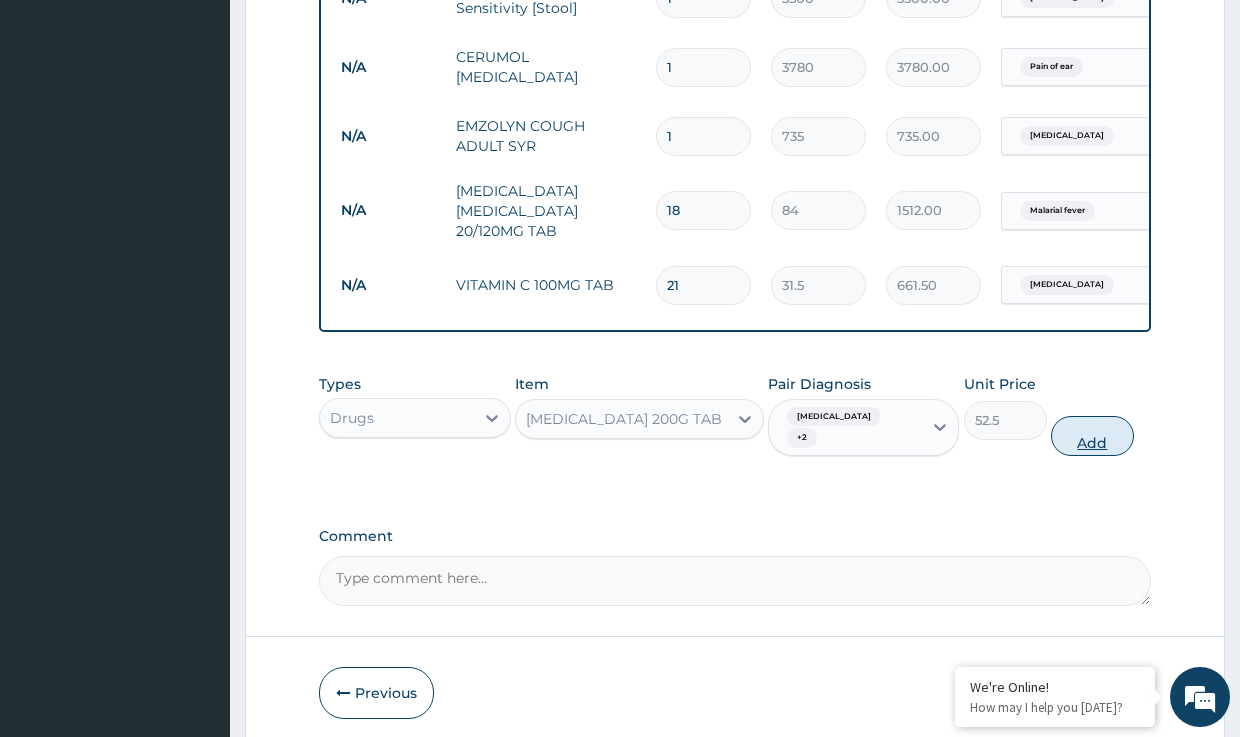 type on "0" 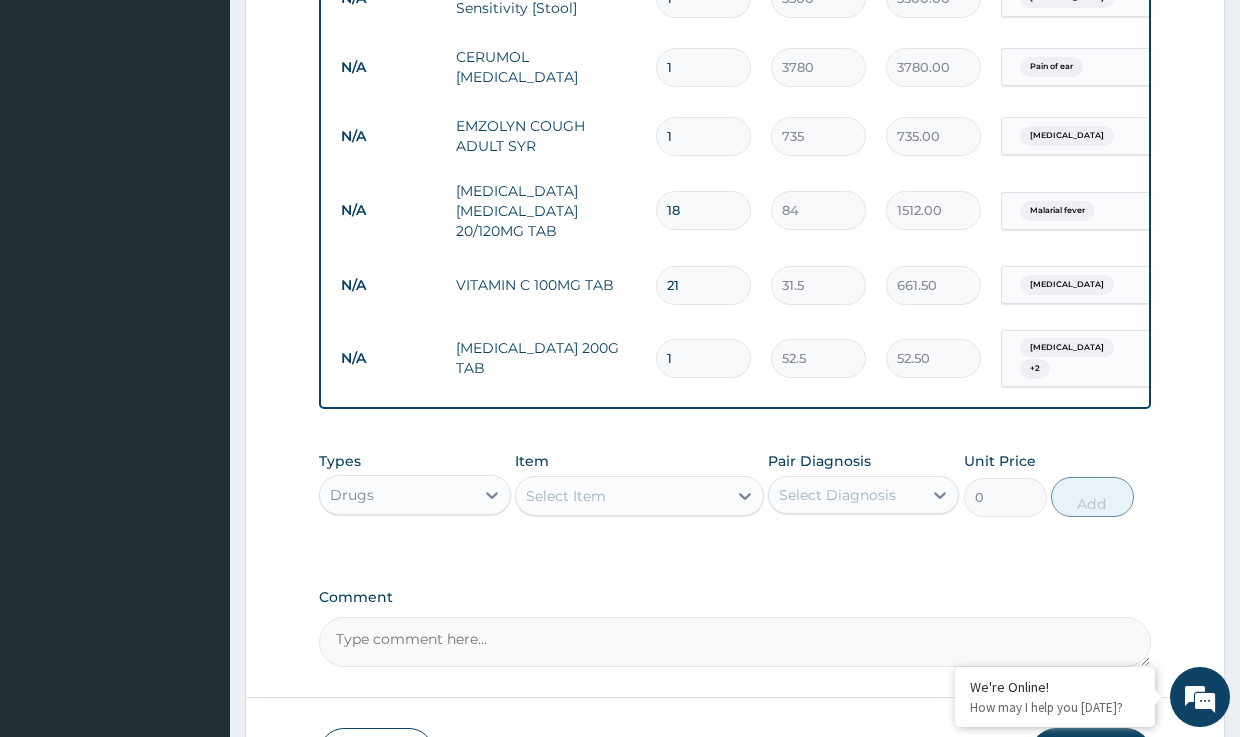 type on "11" 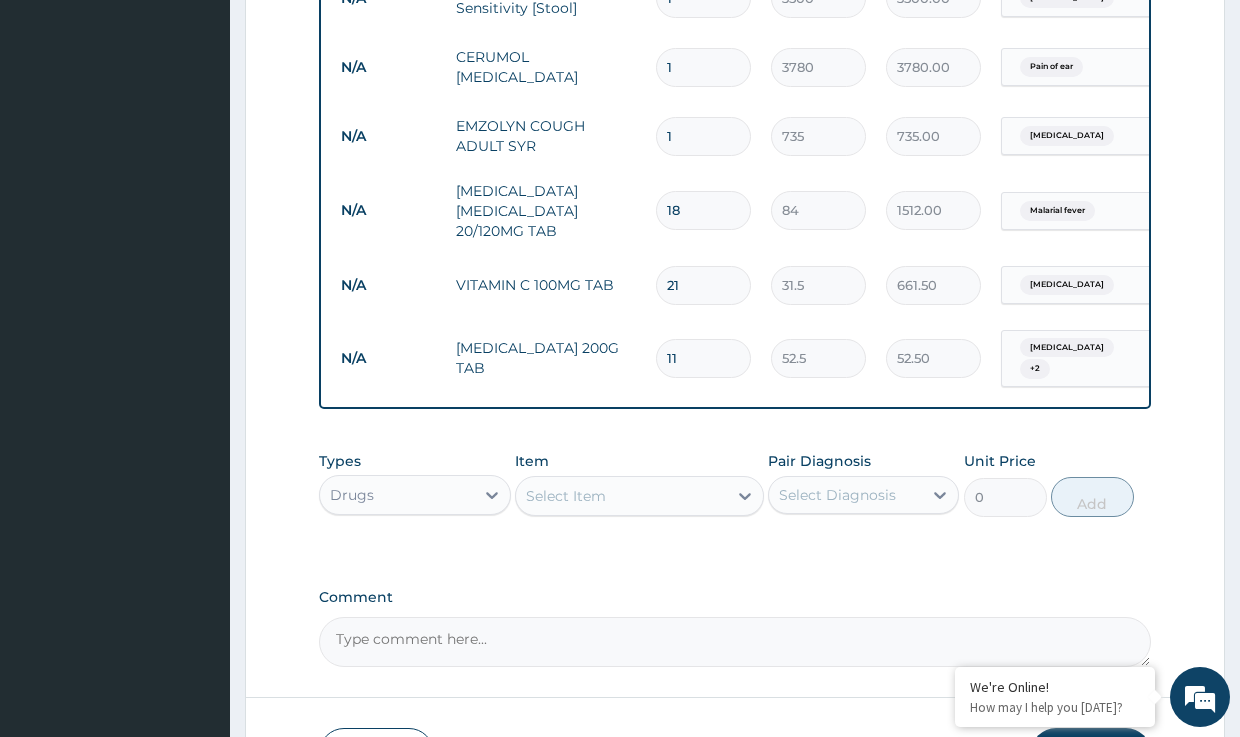 type on "577.50" 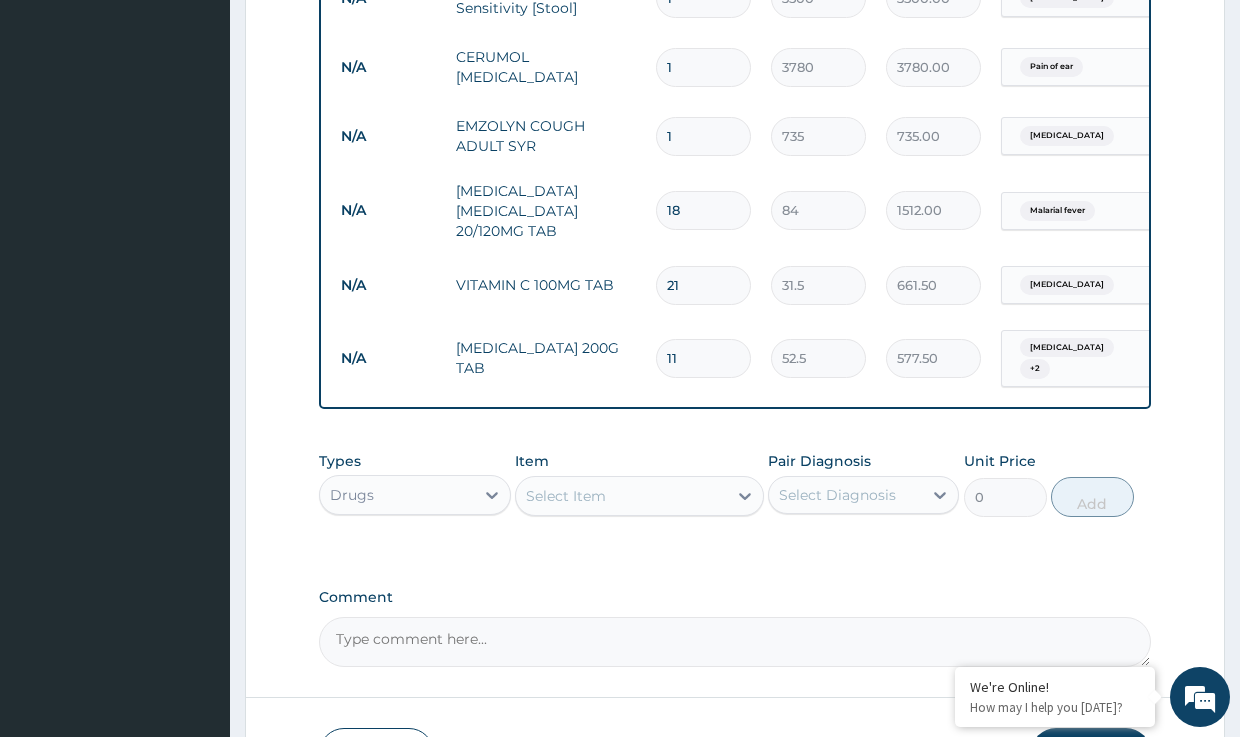 type on "110" 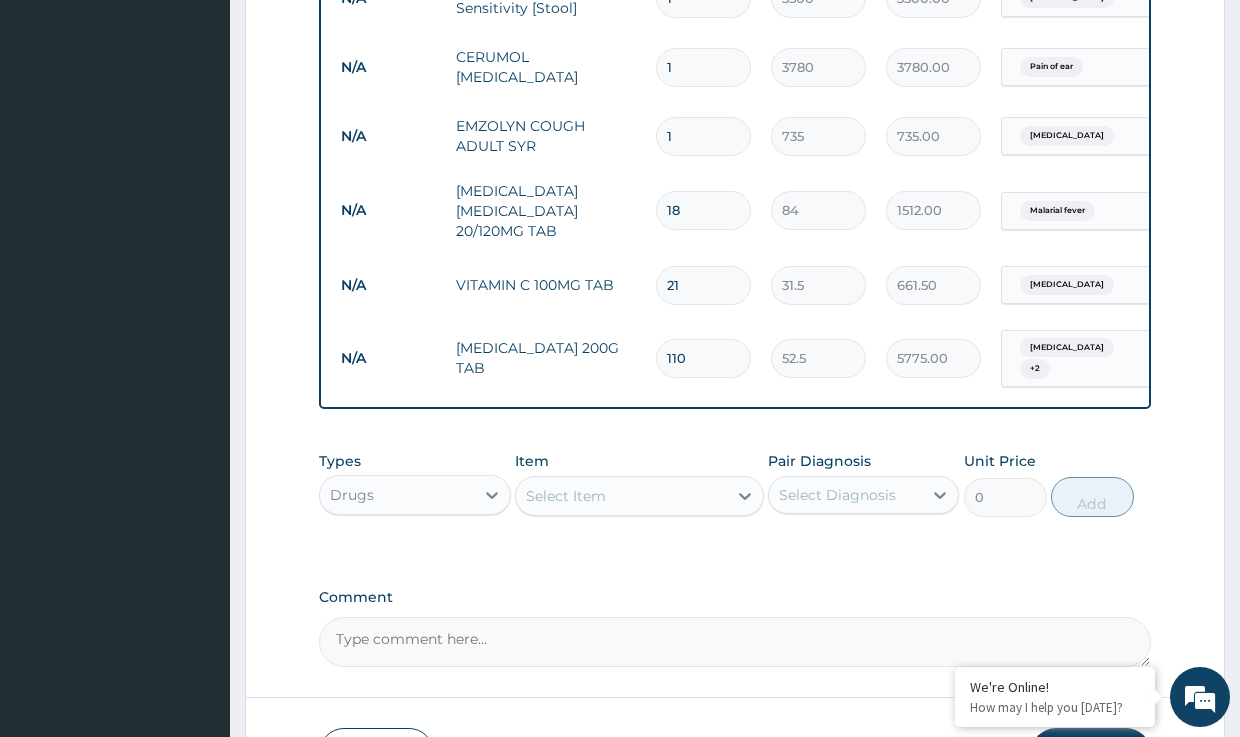 type on "11" 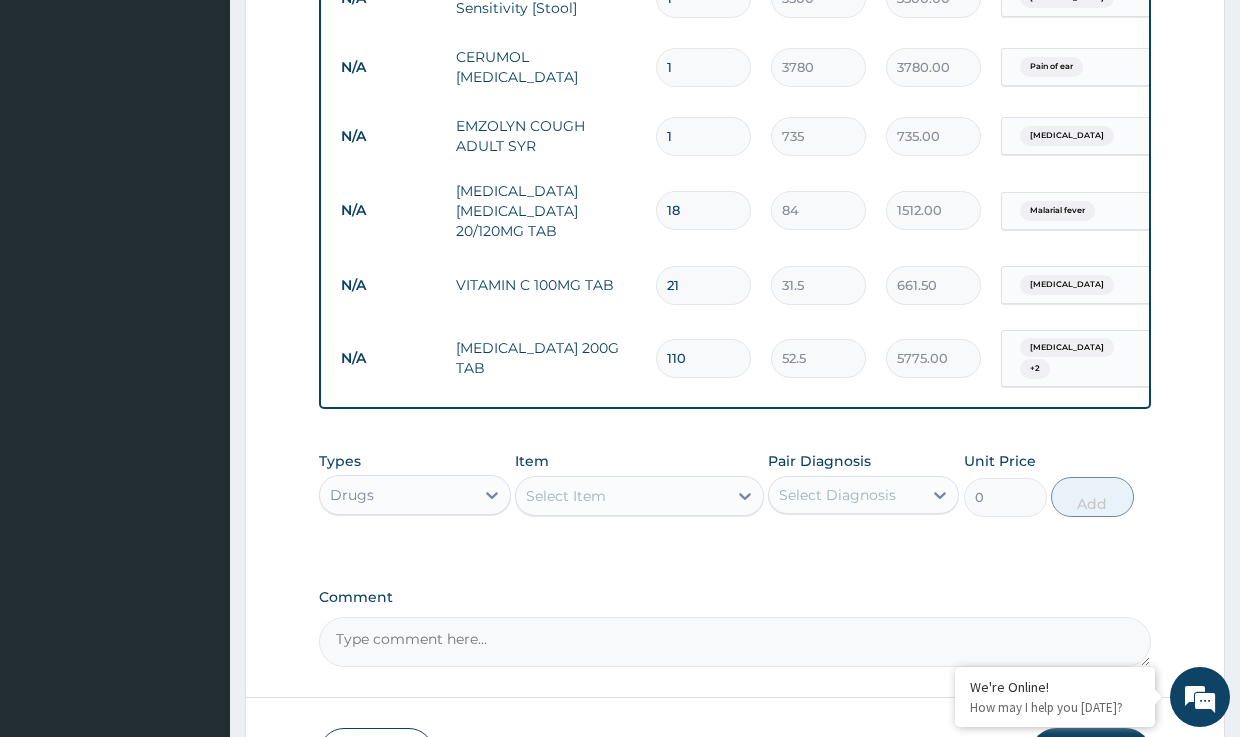 type on "577.50" 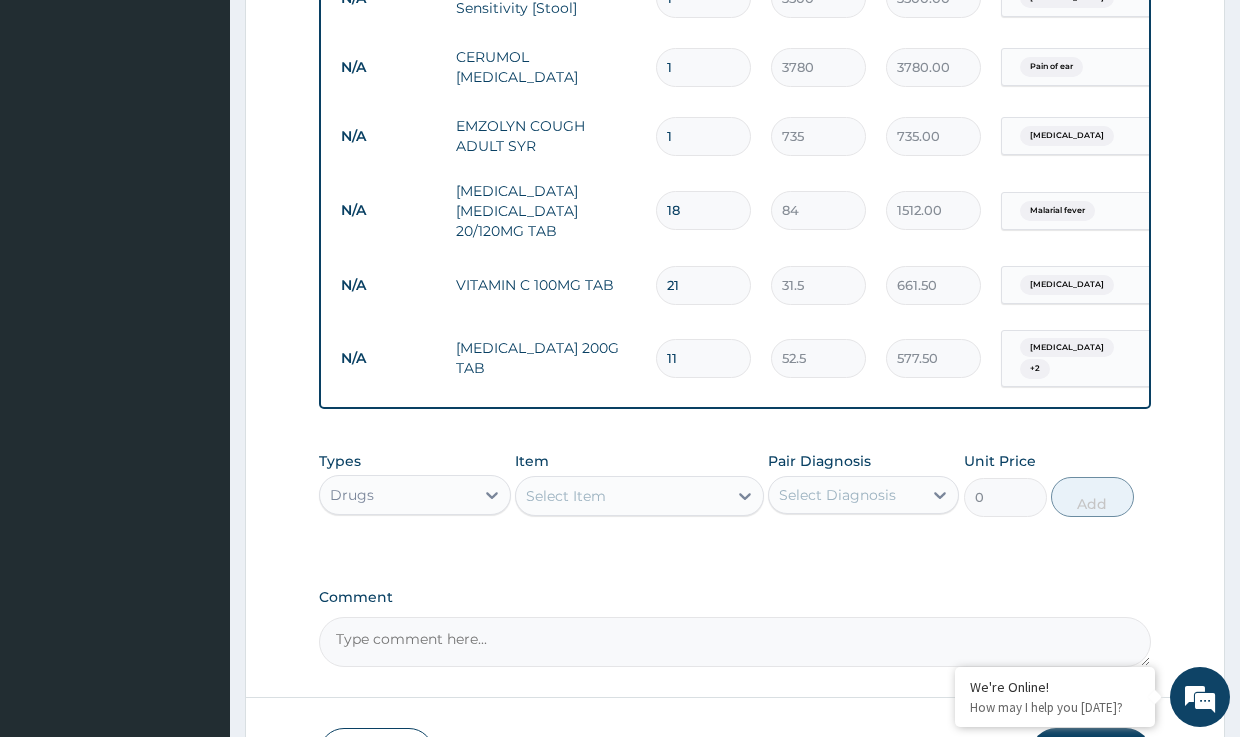 type on "1" 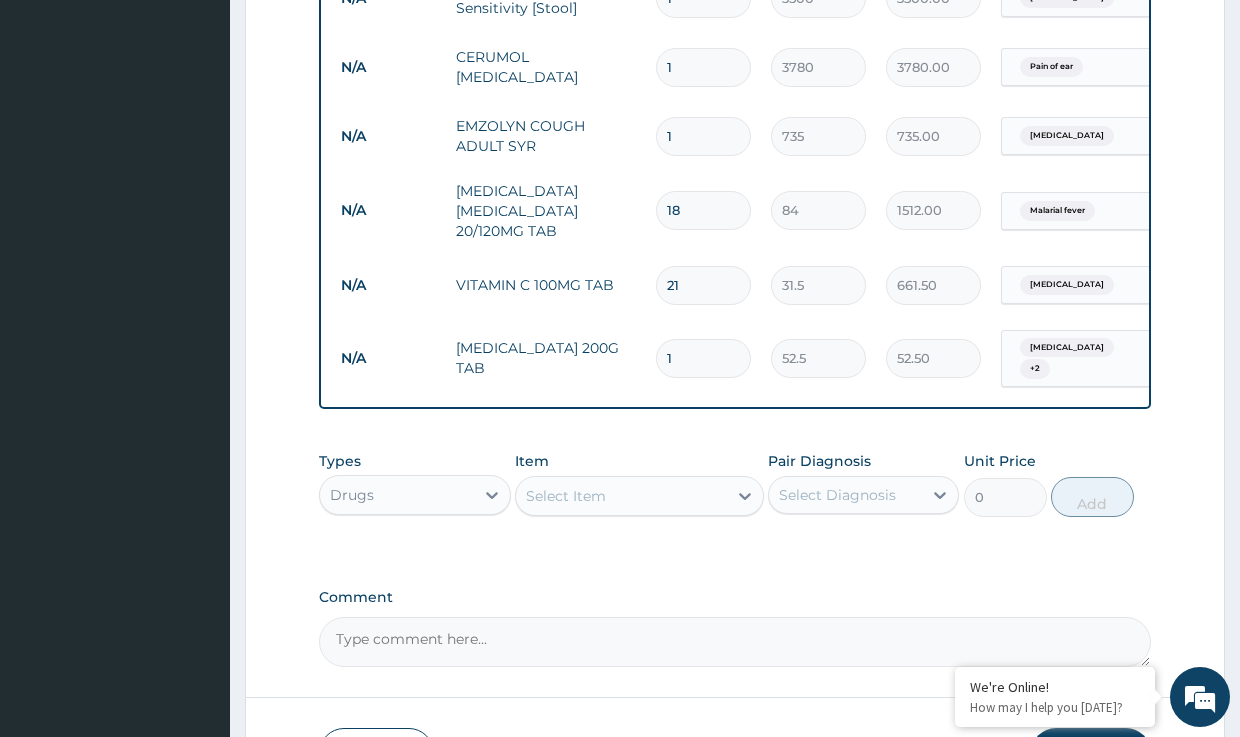 type on "10" 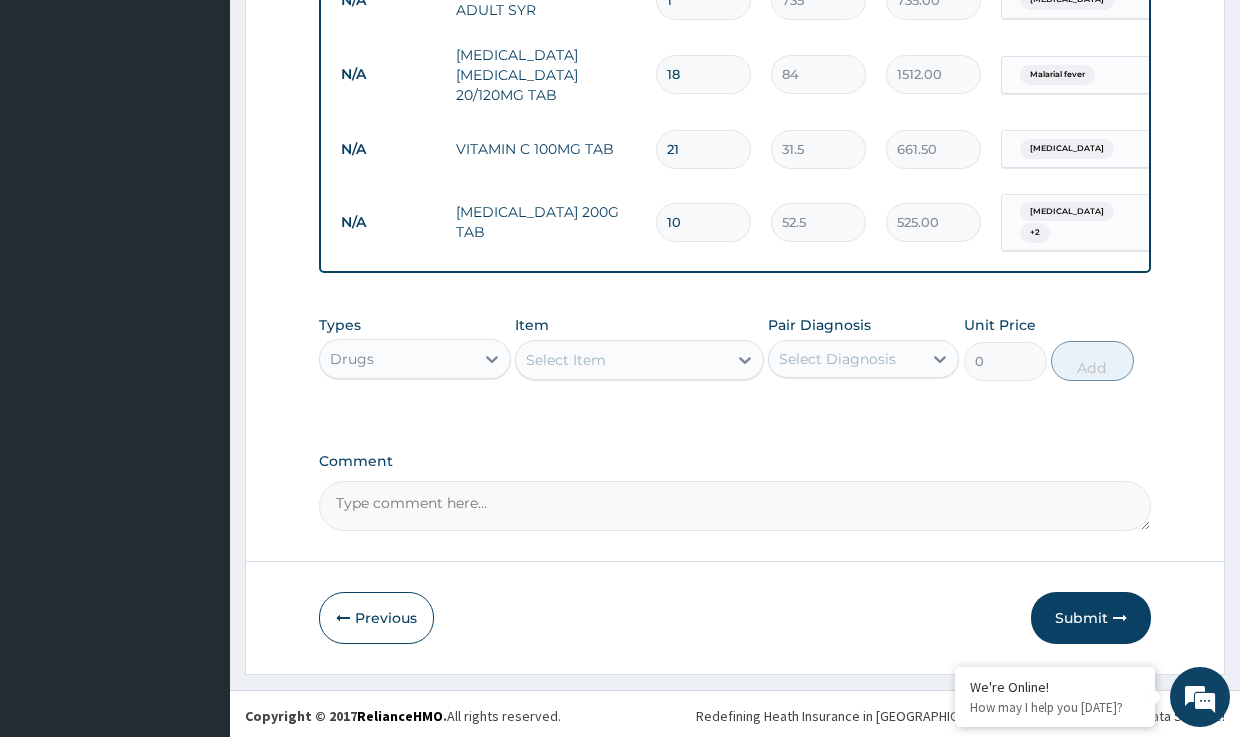 scroll, scrollTop: 1201, scrollLeft: 0, axis: vertical 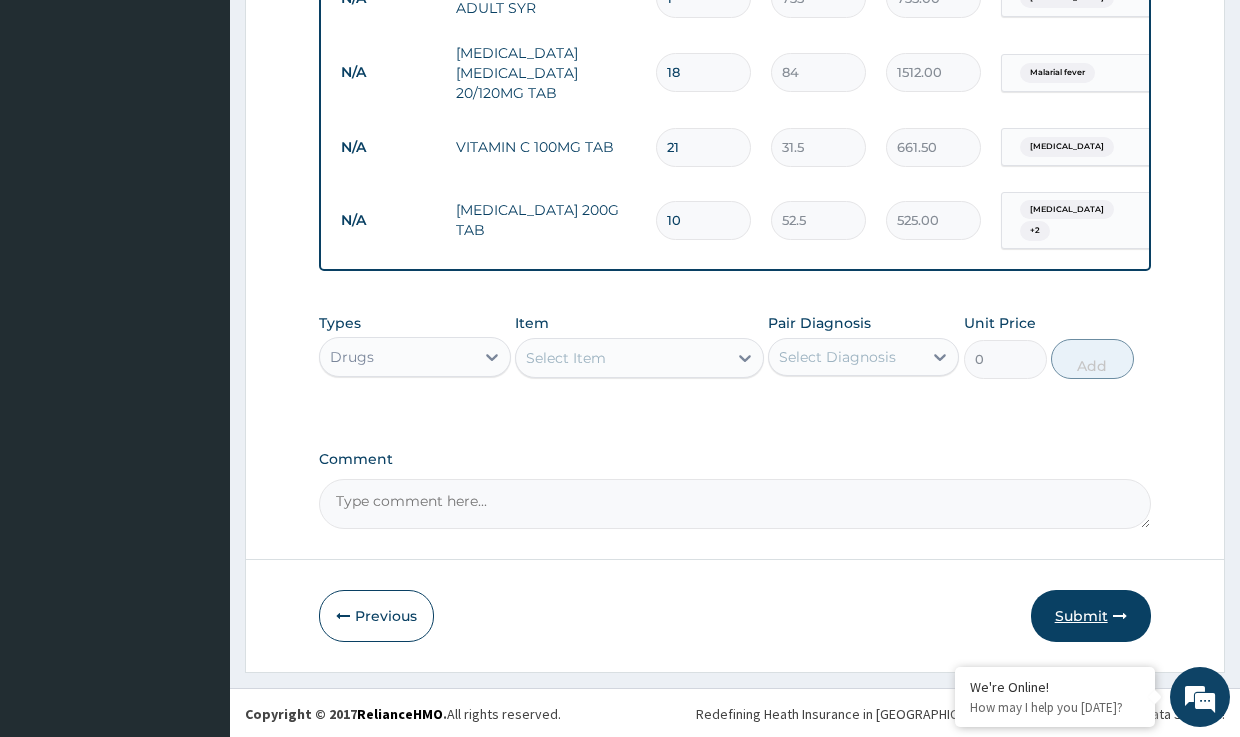 type on "10" 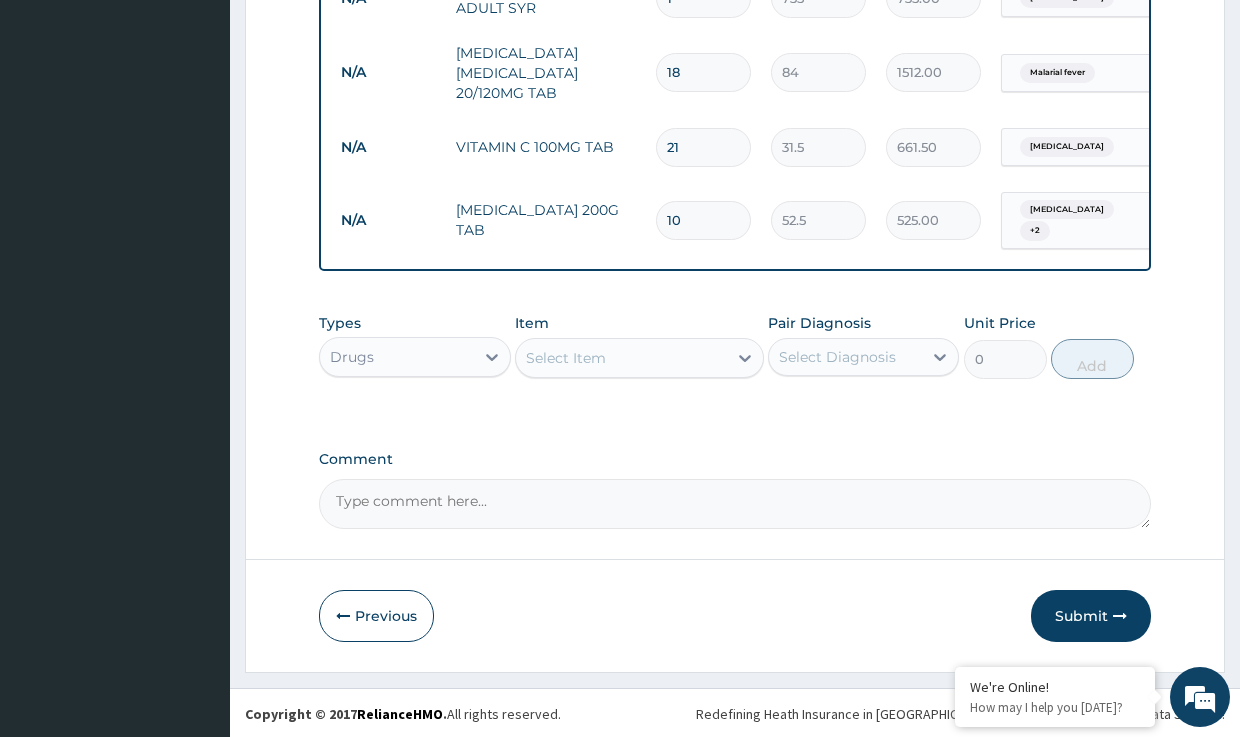 click on "Submit" at bounding box center (1091, 616) 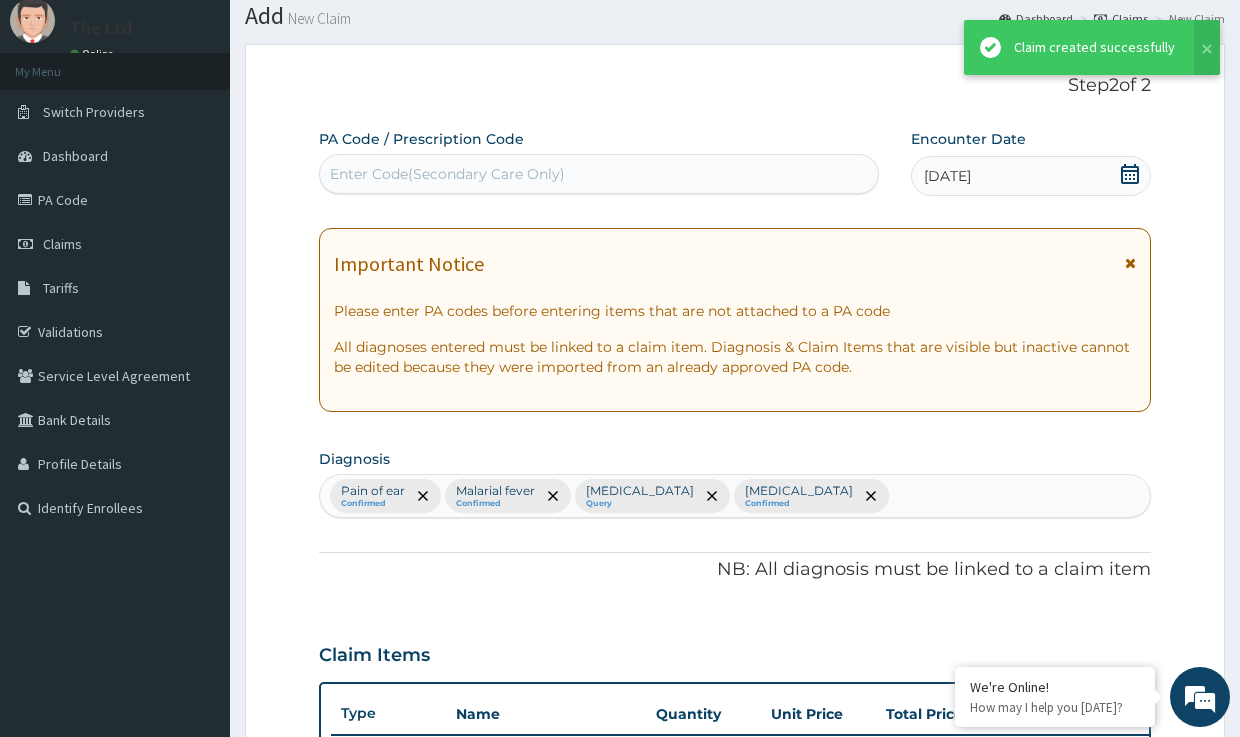 scroll, scrollTop: 1201, scrollLeft: 0, axis: vertical 